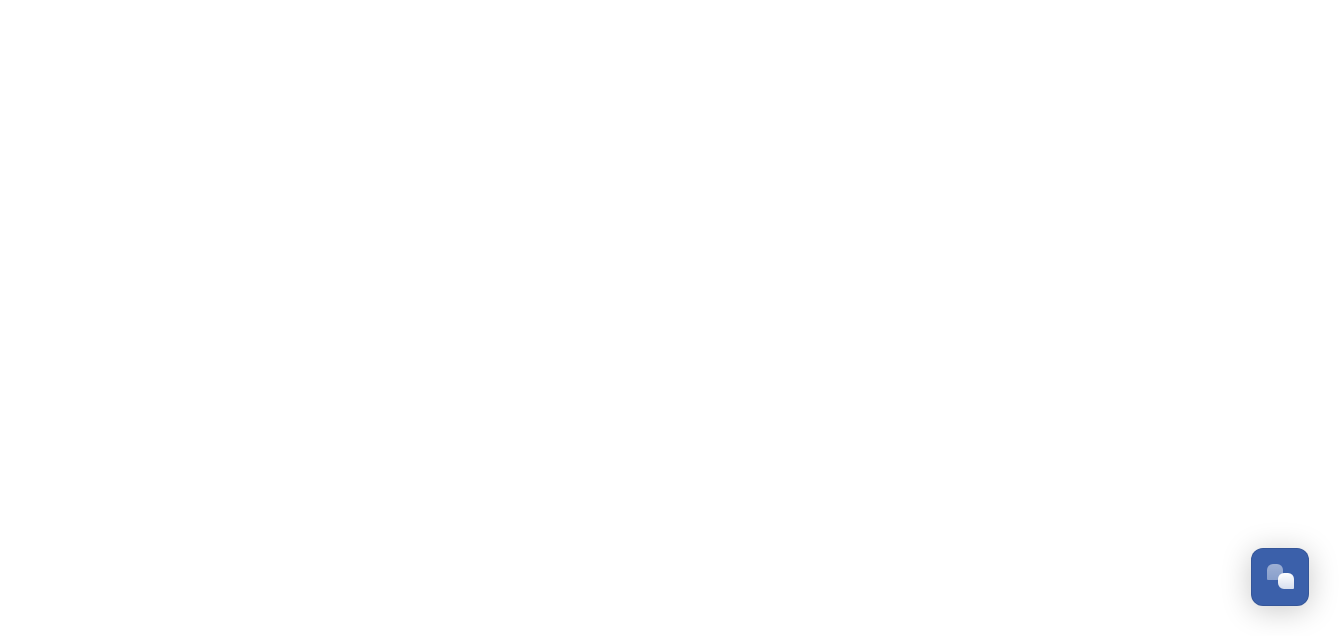 scroll, scrollTop: 0, scrollLeft: 0, axis: both 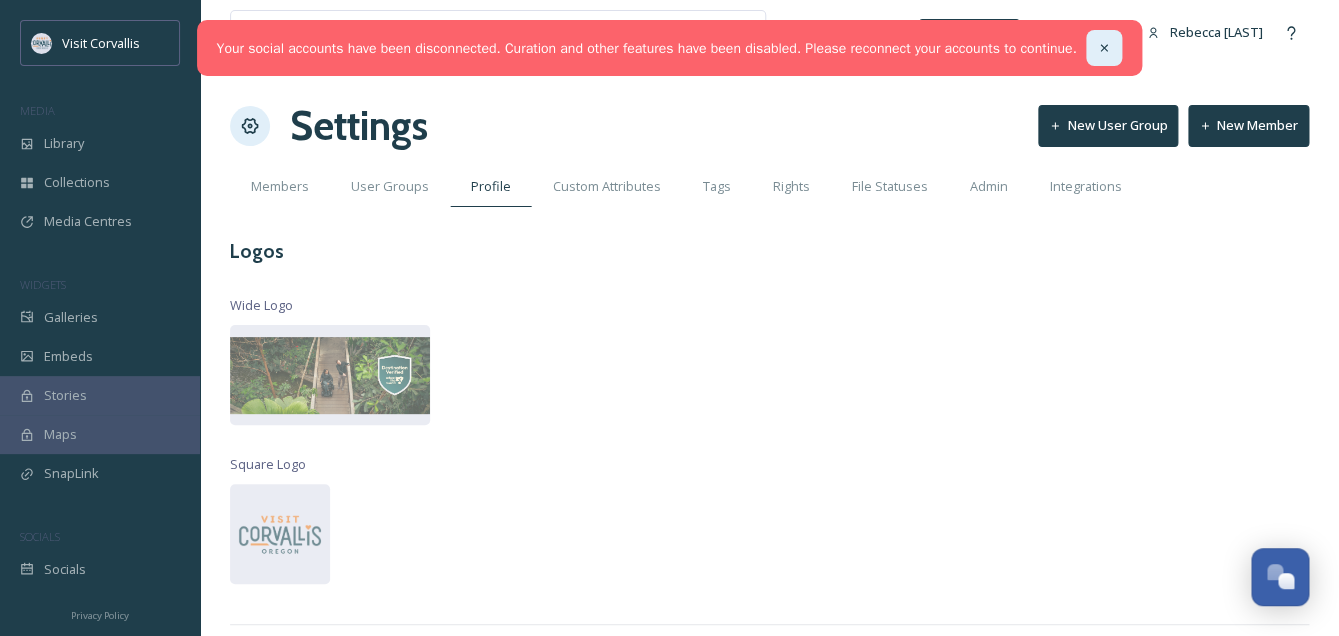click 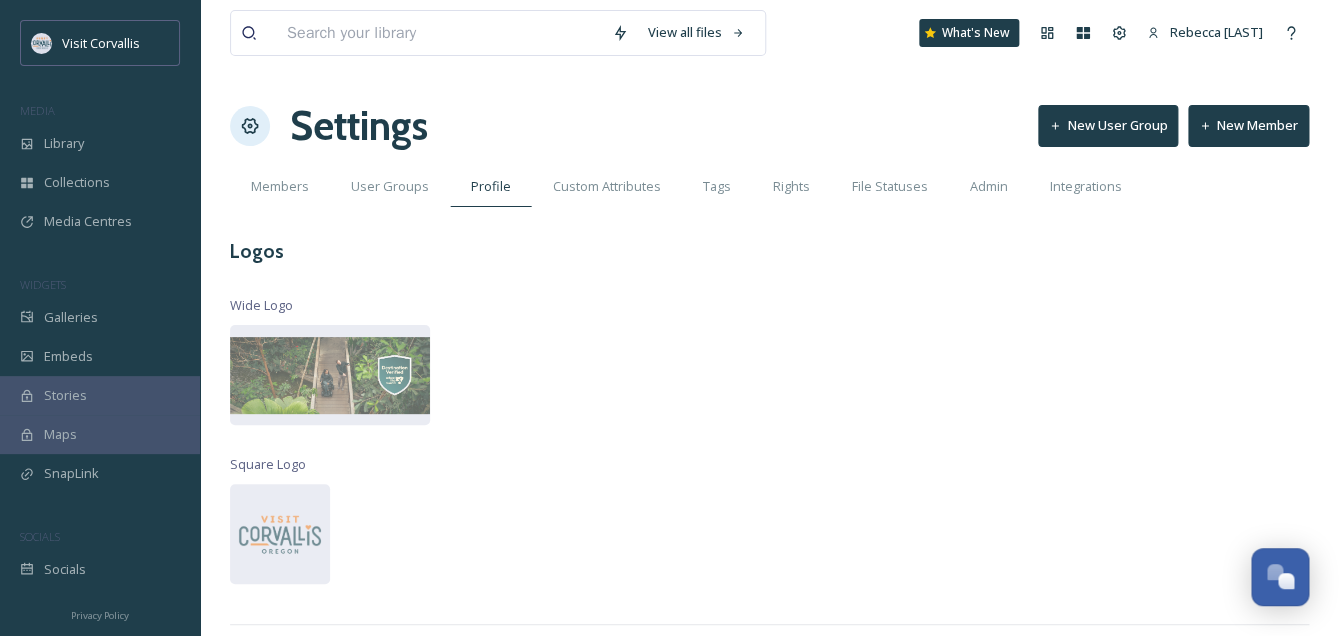 click on "View all files What's New [NAME] Settings New User Group New Member Members User Groups Profile Custom Attributes Tags Rights File Statuses Admin Integrations Logos Wide Logo Square Logo Colours Primary Colour #1f3e4b Save Dark Colour #1f3e4b Save Light Colour #E1EFF9 Save Accent Colour #e46c08 Save" at bounding box center [769, 659] 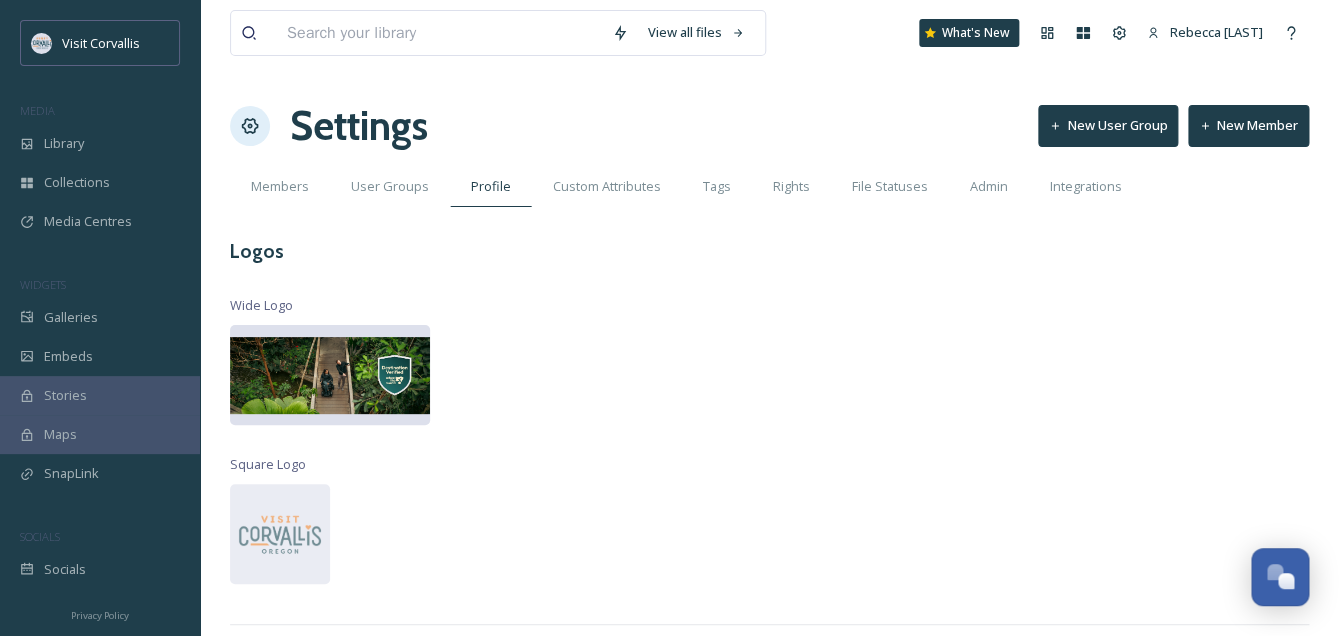 click at bounding box center [330, 375] 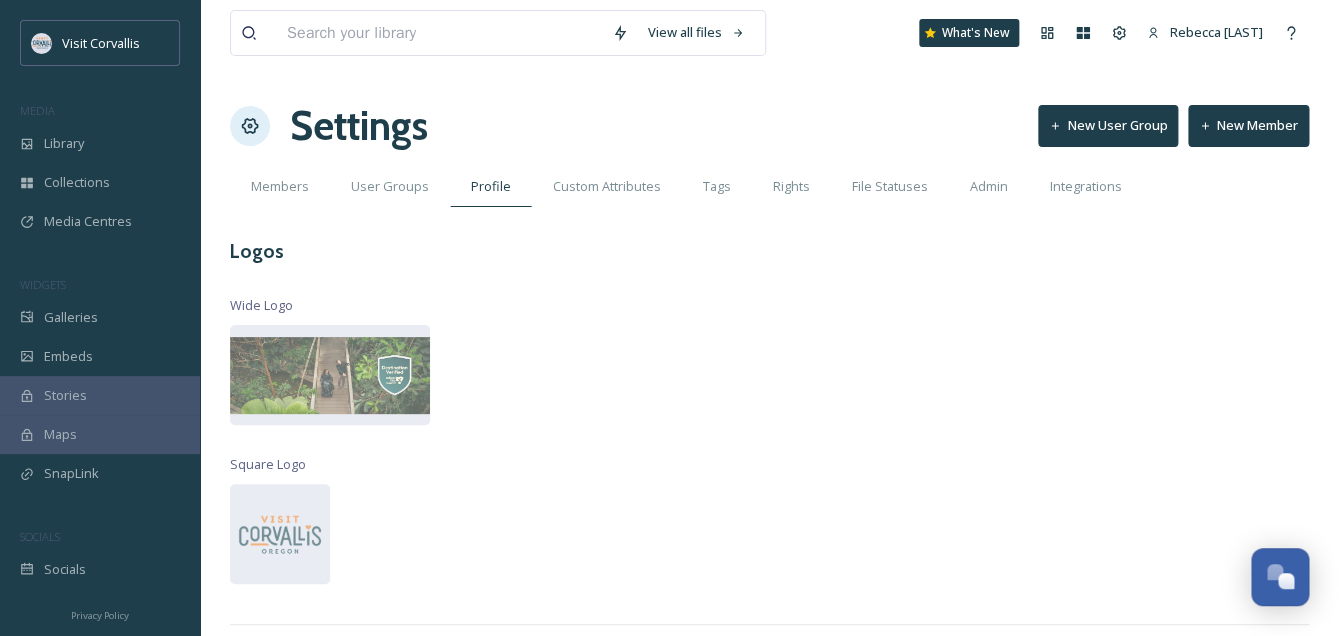 click on "View all files What's New [NAME] Settings New User Group New Member Members User Groups Profile Custom Attributes Tags Rights File Statuses Admin Integrations Logos Wide Logo Square Logo Colours Primary Colour #1f3e4b Save Dark Colour #1f3e4b Save Light Colour #E1EFF9 Save Accent Colour #e46c08 Save" at bounding box center (769, 659) 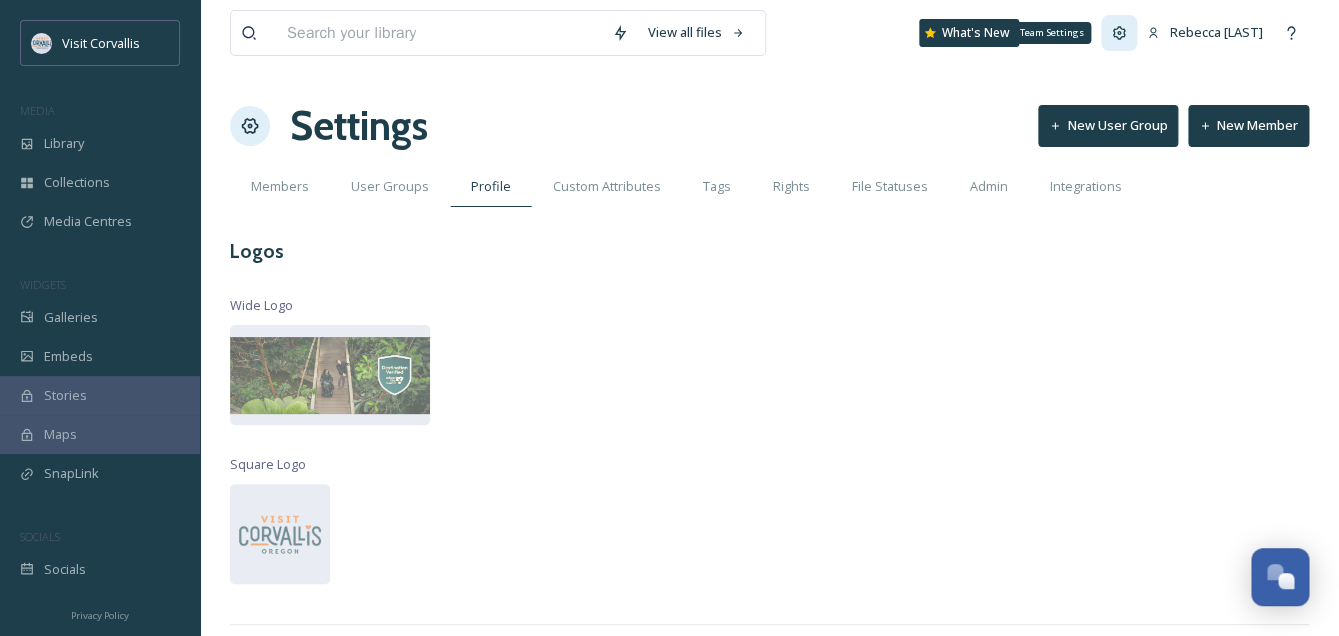 click 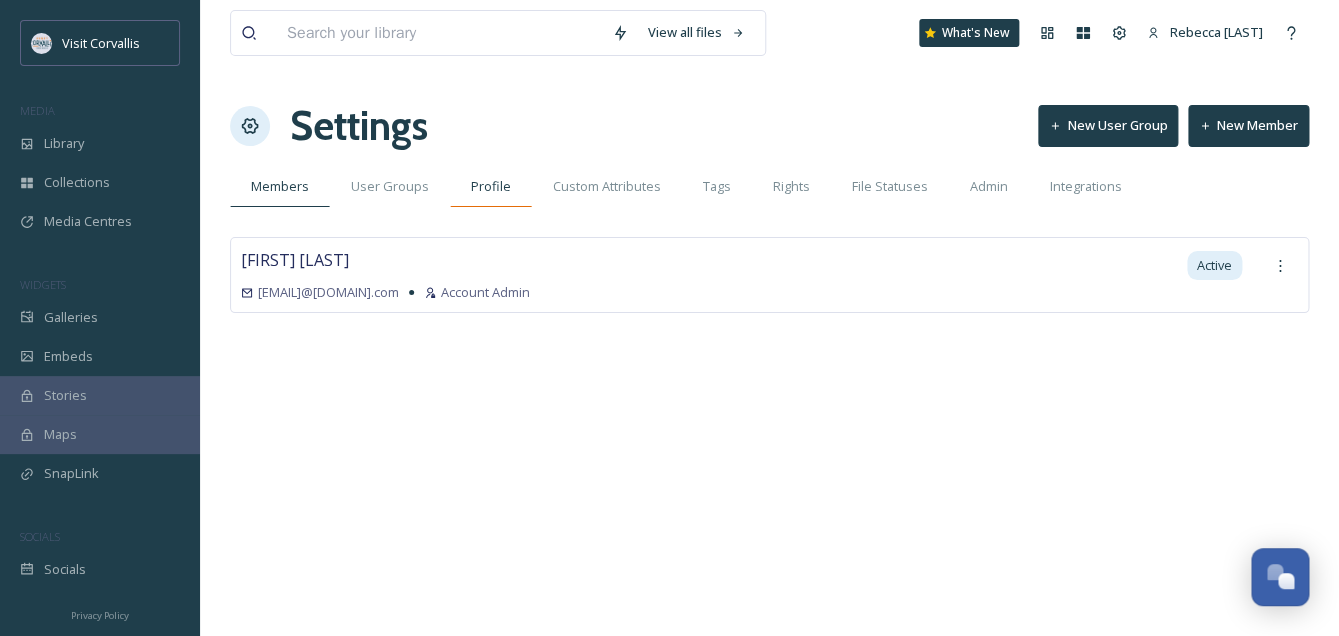 click on "Profile" at bounding box center [491, 186] 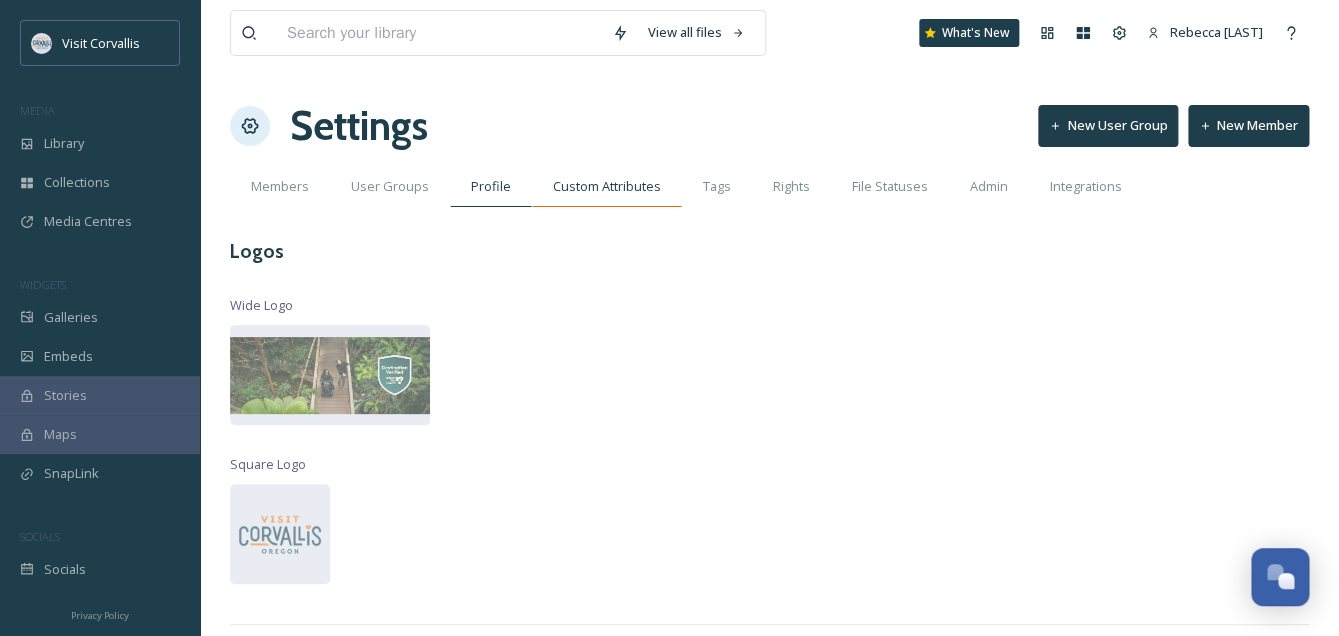 click on "Custom Attributes" at bounding box center [607, 186] 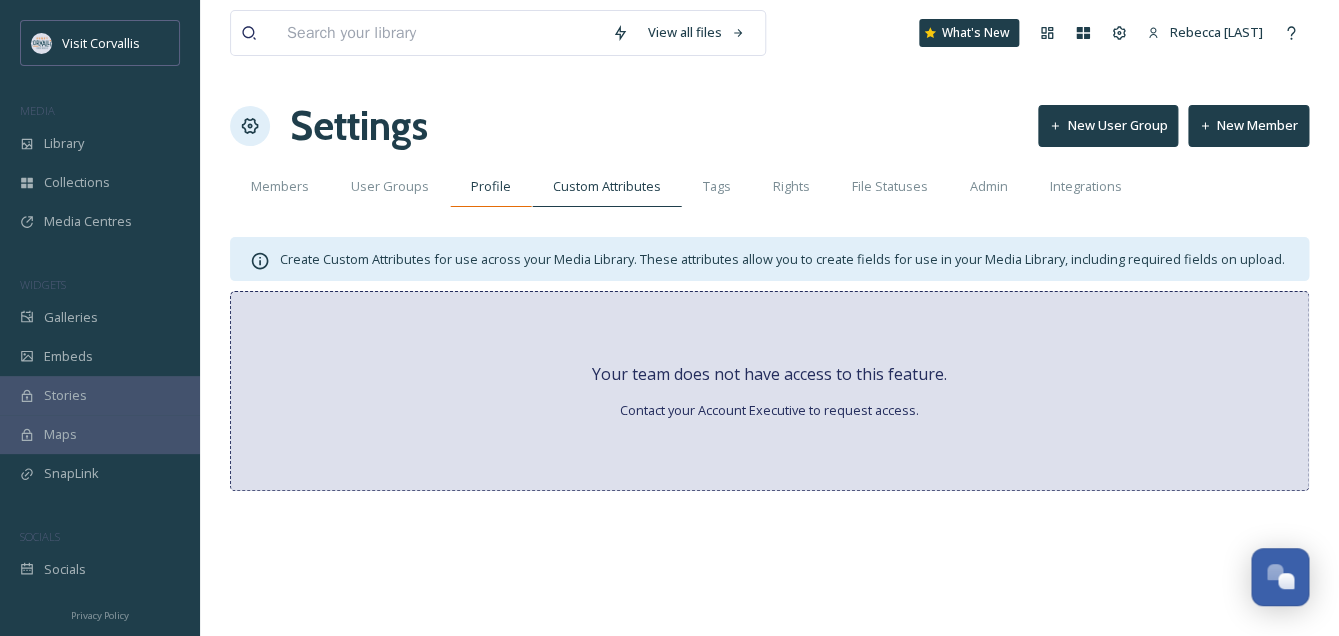 click on "Profile" at bounding box center (491, 186) 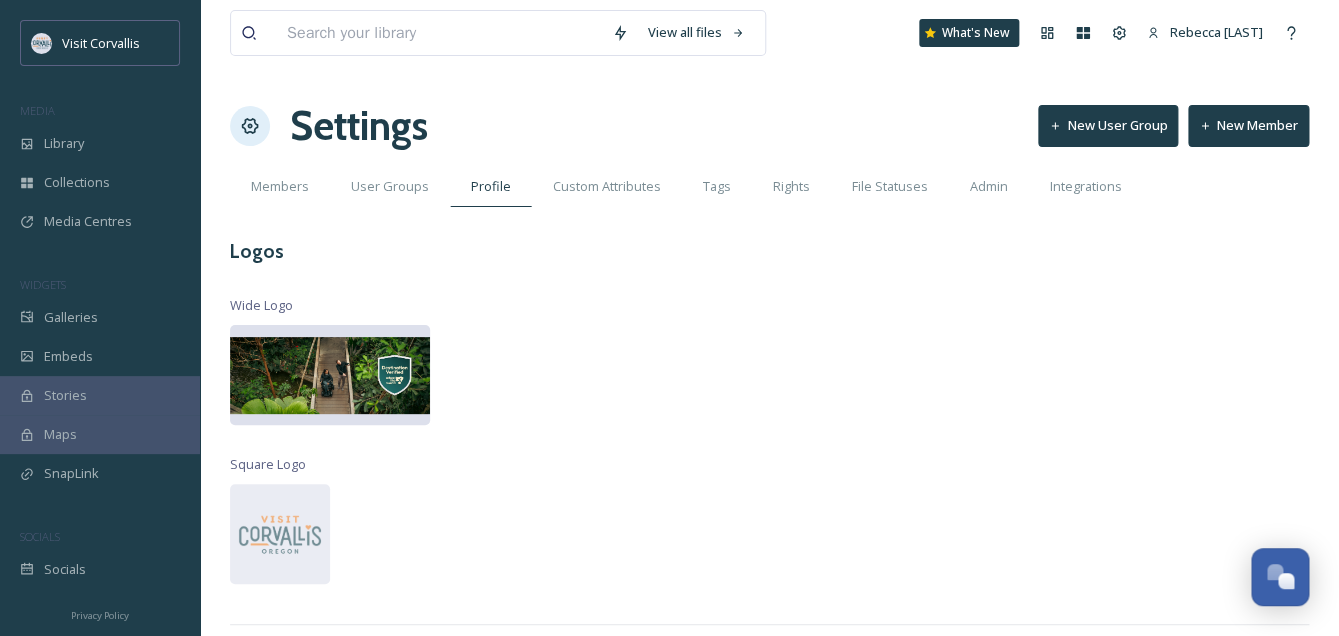 click at bounding box center [330, 375] 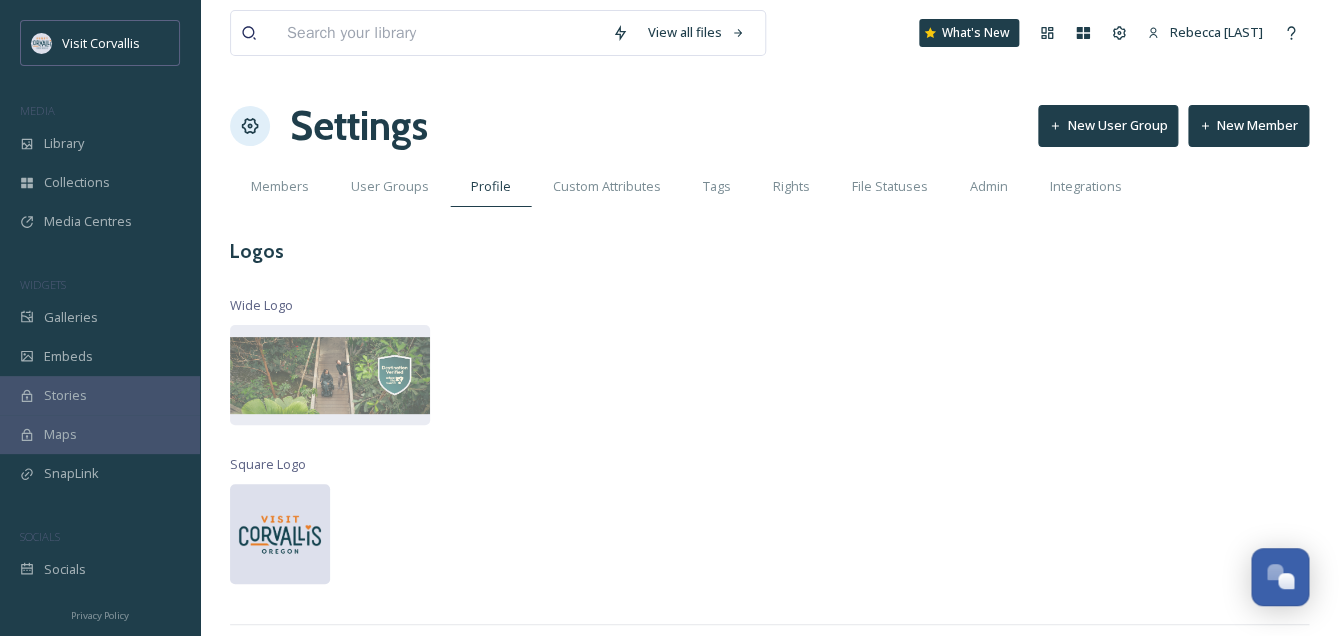 click at bounding box center (280, 534) 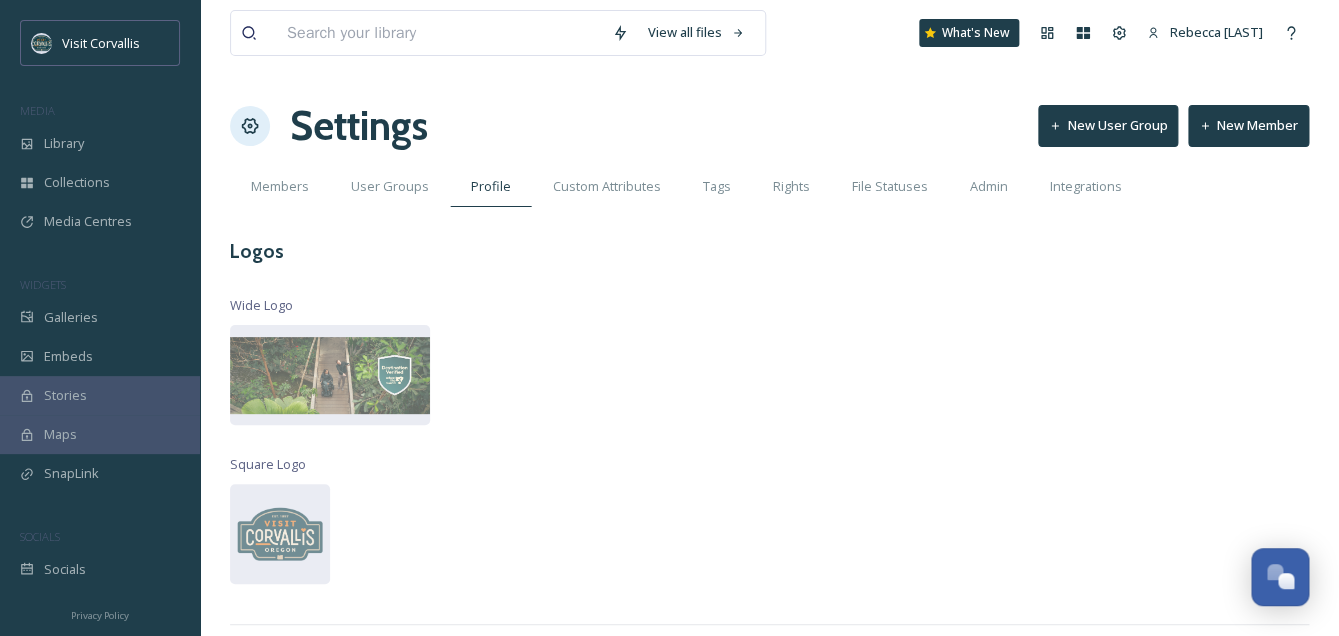 click on "View all files What's New [NAME] Settings New User Group New Member Members User Groups Profile Custom Attributes Tags Rights File Statuses Admin Integrations Logos Wide Logo Square Logo Colours Primary Colour #1f3e4b Save Dark Colour #1f3e4b Save Light Colour #E1EFF9 Save Accent Colour #e46c08 Save" at bounding box center [769, 659] 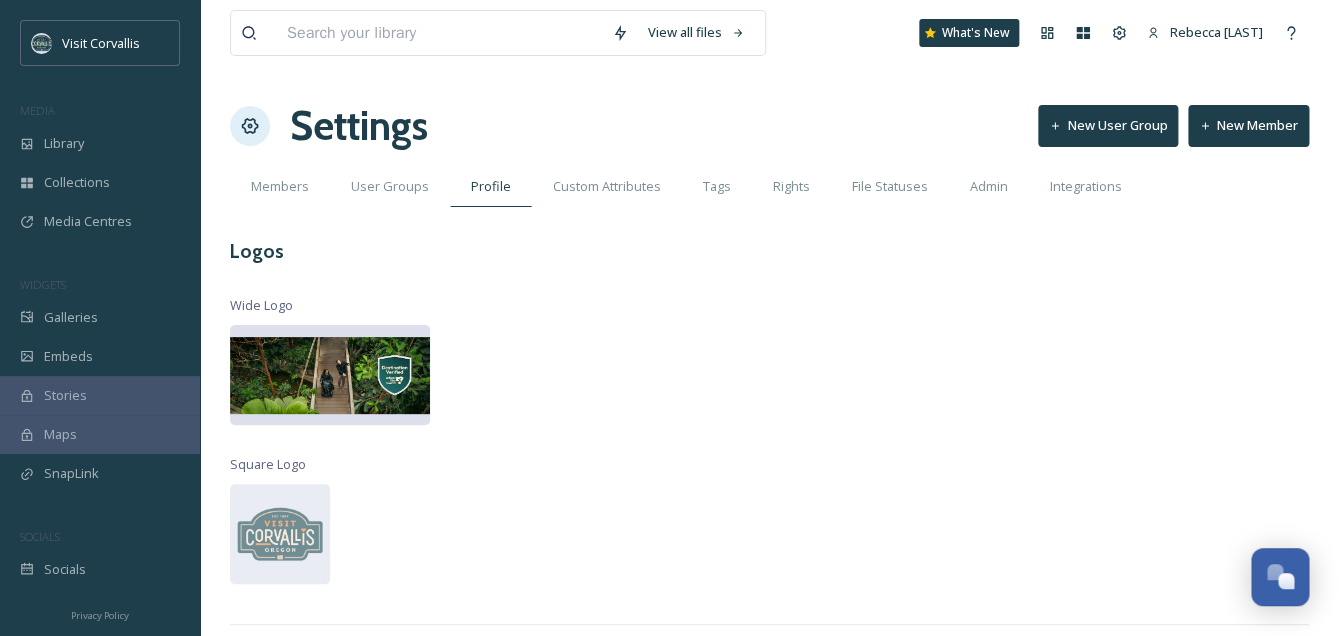 click at bounding box center [330, 375] 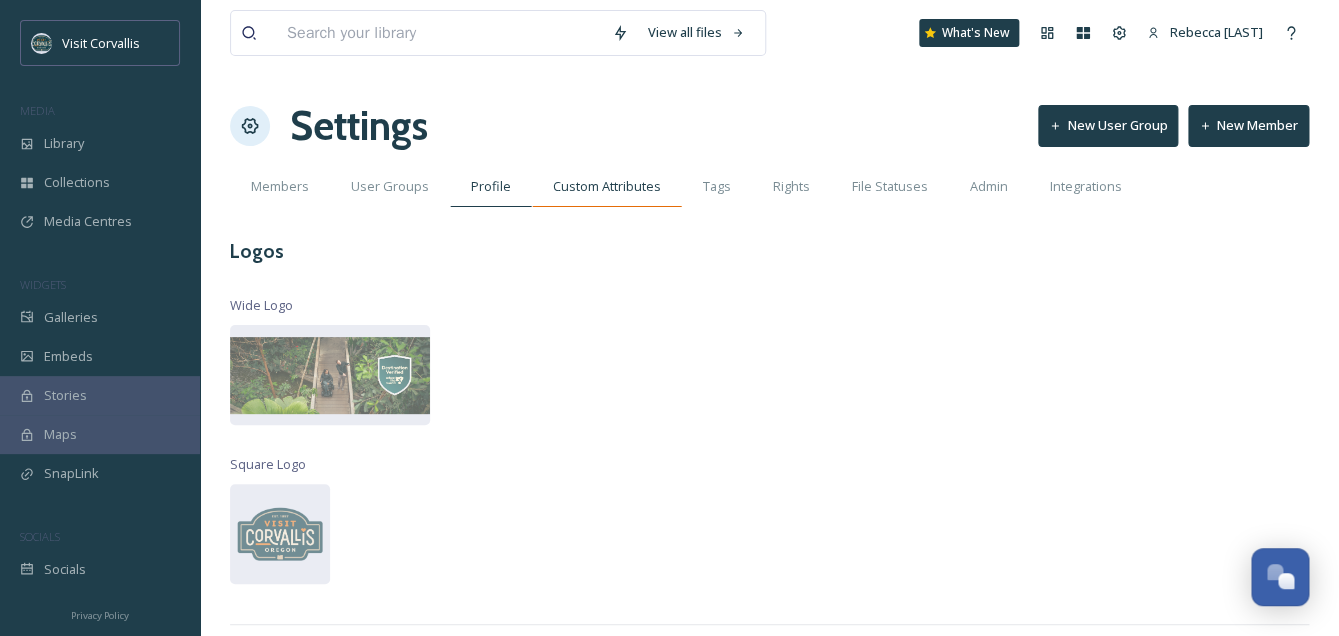 click on "Custom Attributes" at bounding box center [607, 186] 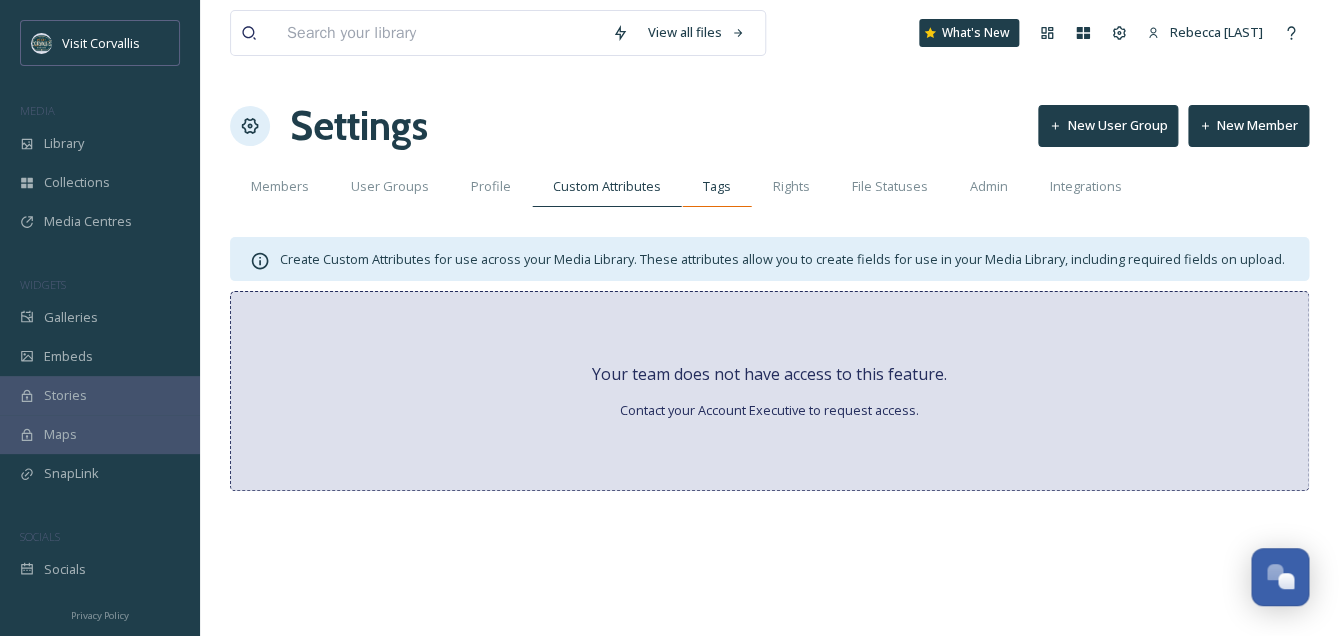 click on "Tags" at bounding box center [717, 186] 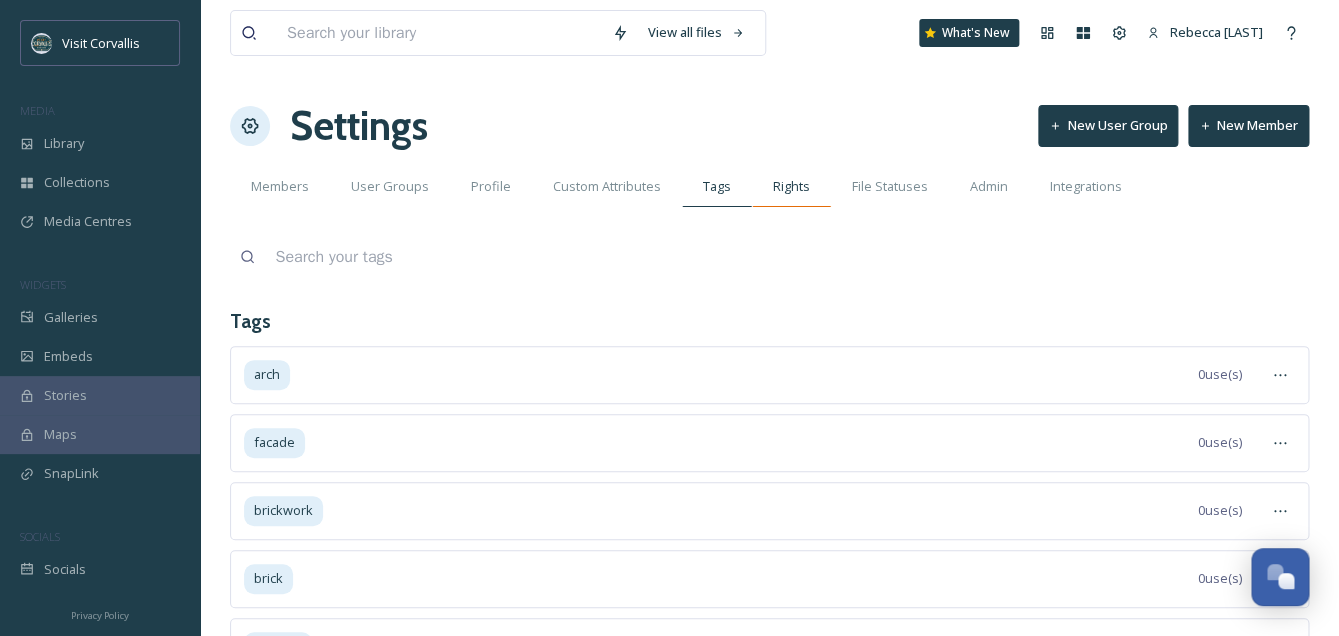 click on "Rights" at bounding box center (791, 186) 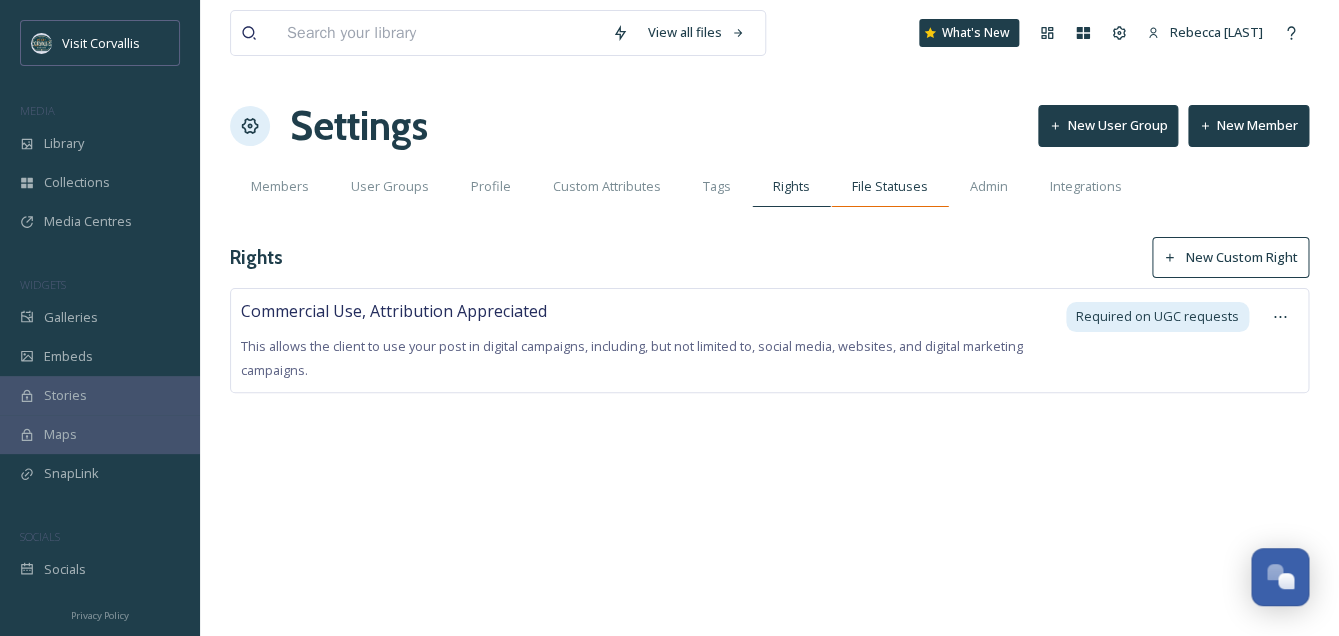 click on "File Statuses" at bounding box center (890, 186) 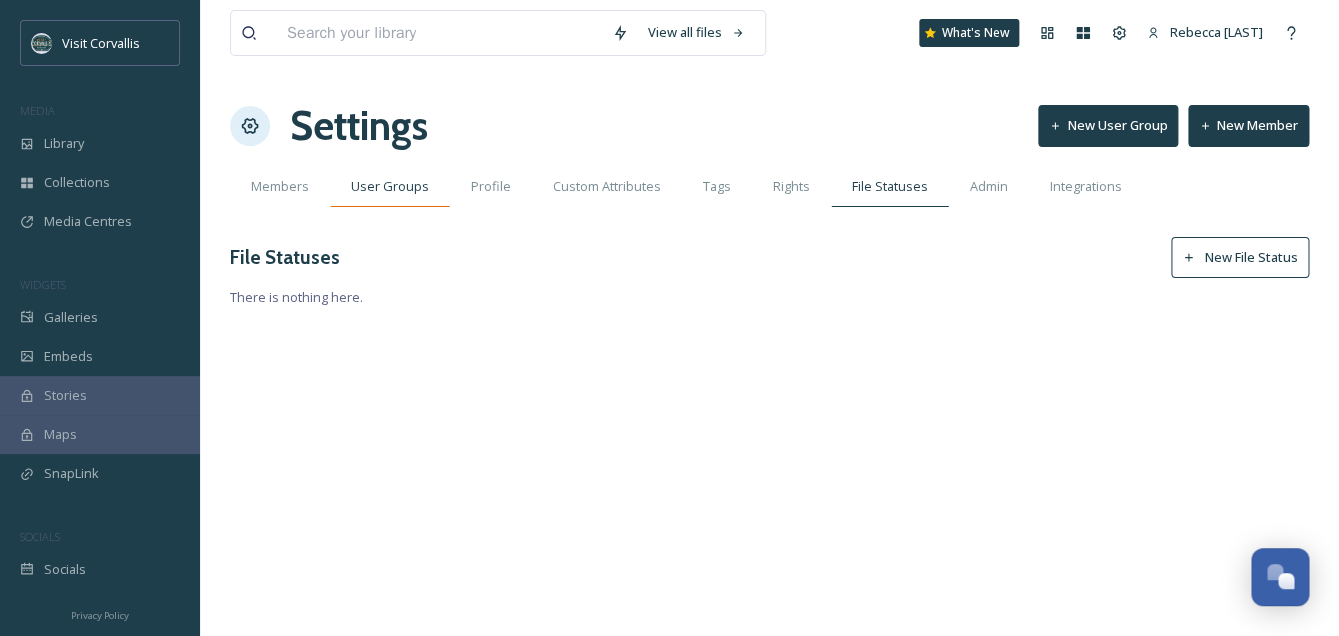 click on "User Groups" at bounding box center (390, 186) 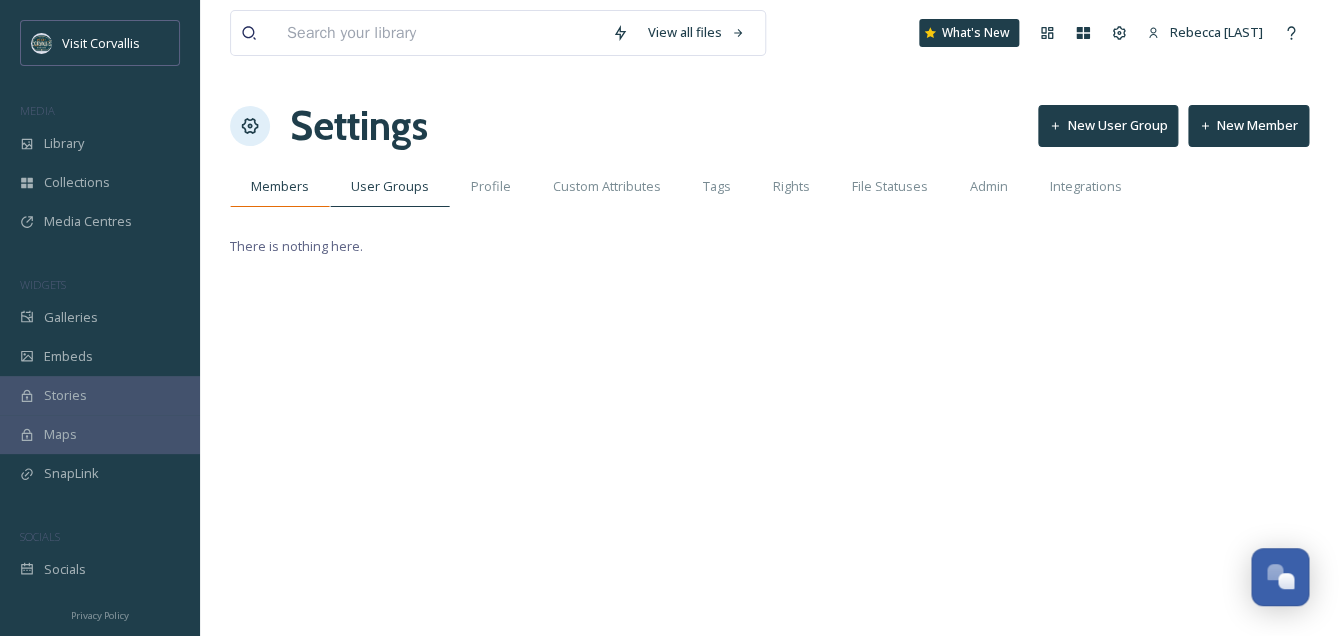 click on "Members" at bounding box center (280, 186) 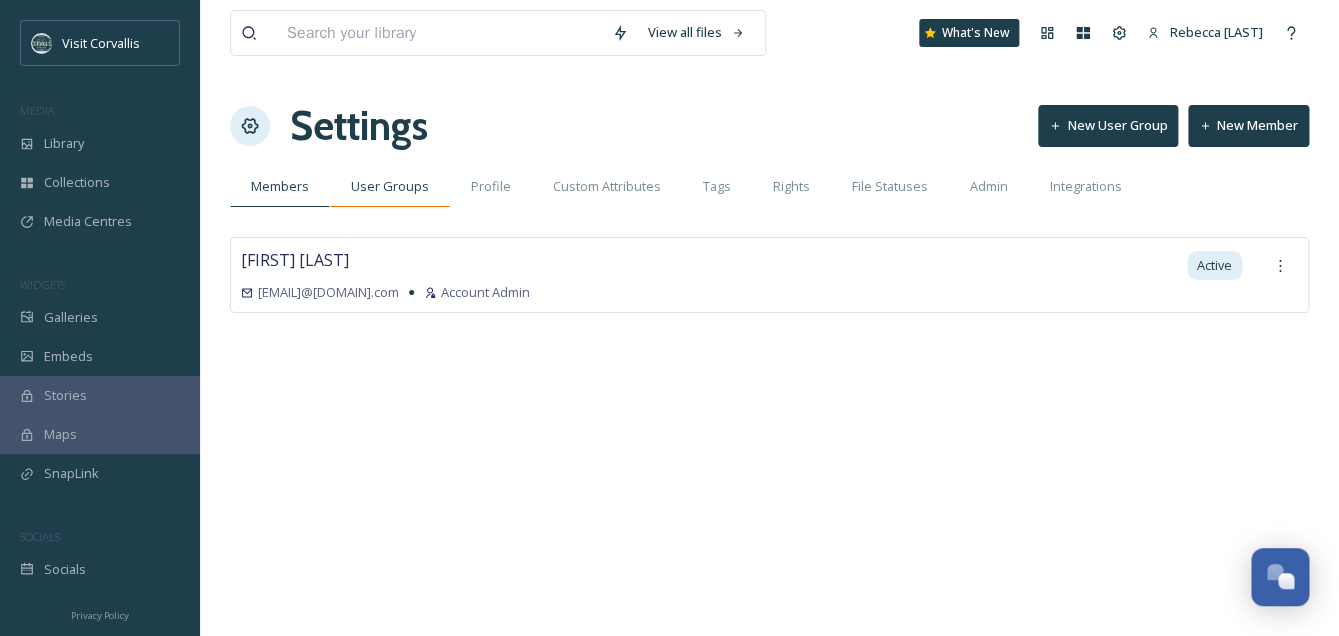 click on "User Groups" at bounding box center (390, 186) 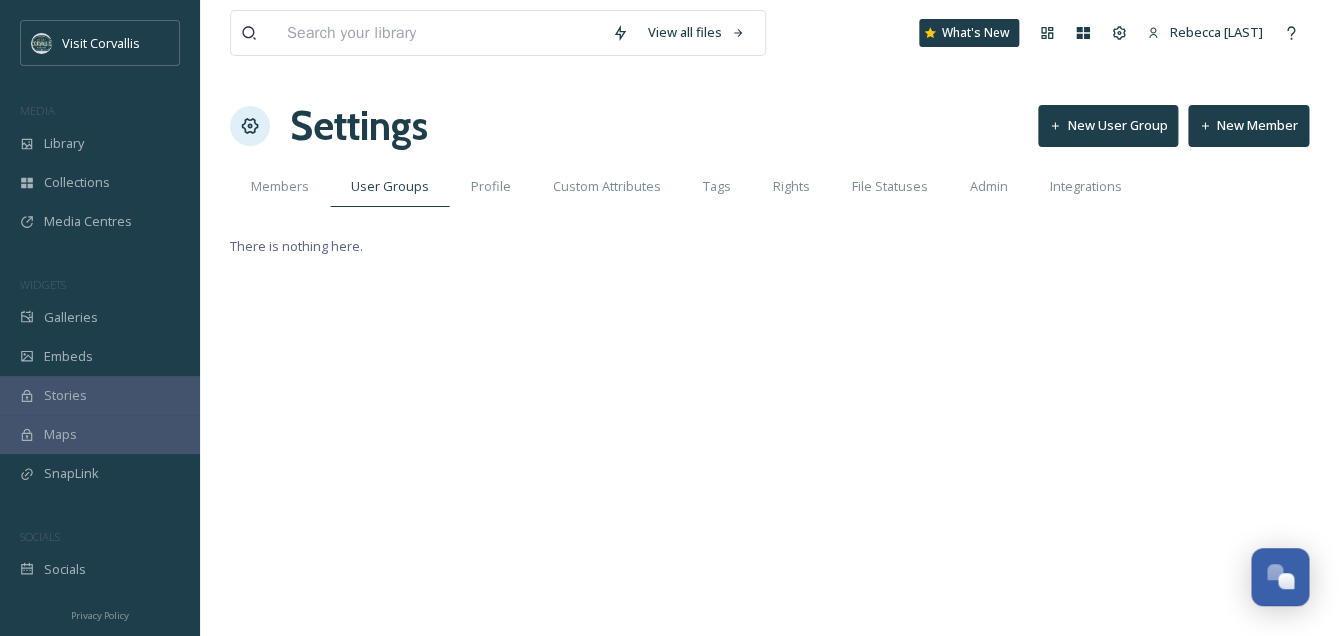 click on "New Member" at bounding box center [1248, 125] 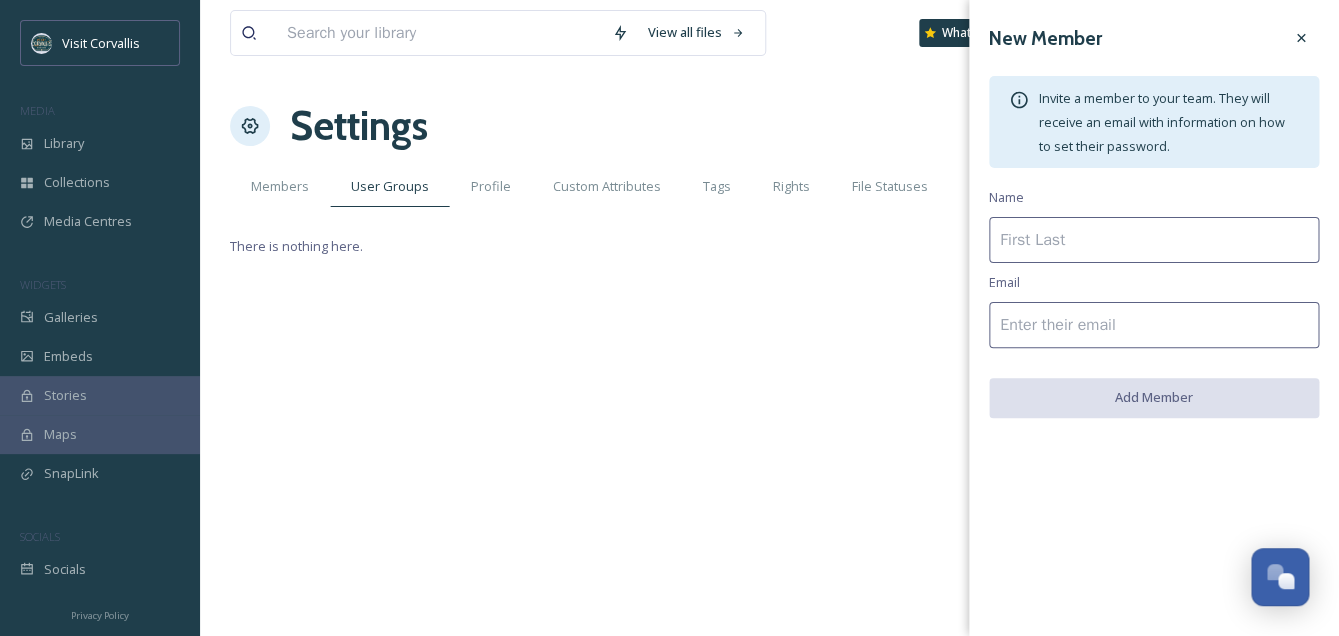 click at bounding box center (1154, 240) 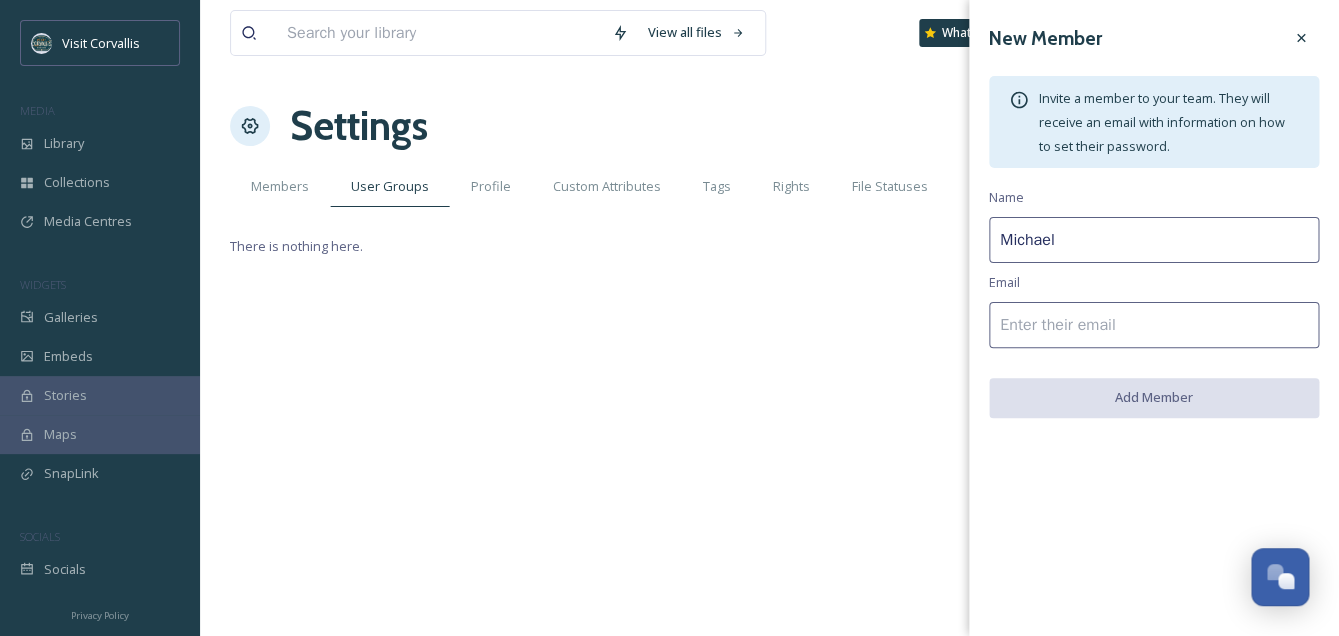 drag, startPoint x: 1075, startPoint y: 241, endPoint x: 952, endPoint y: 236, distance: 123.101585 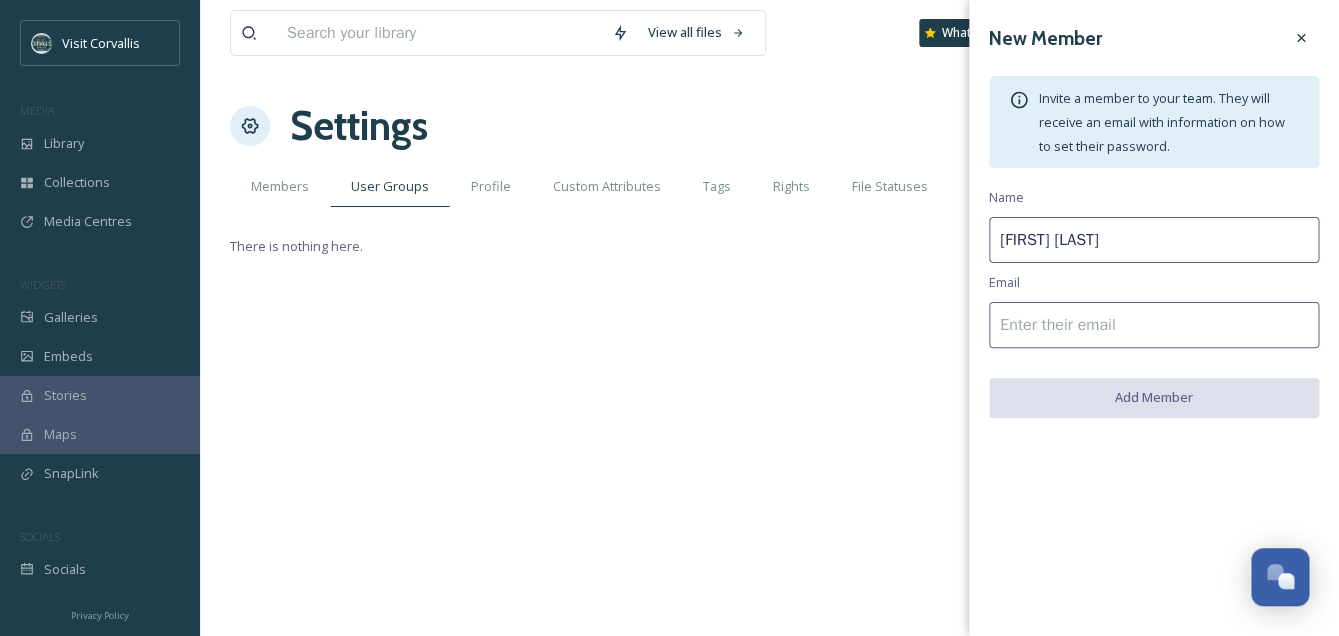 type on "Michael Raines" 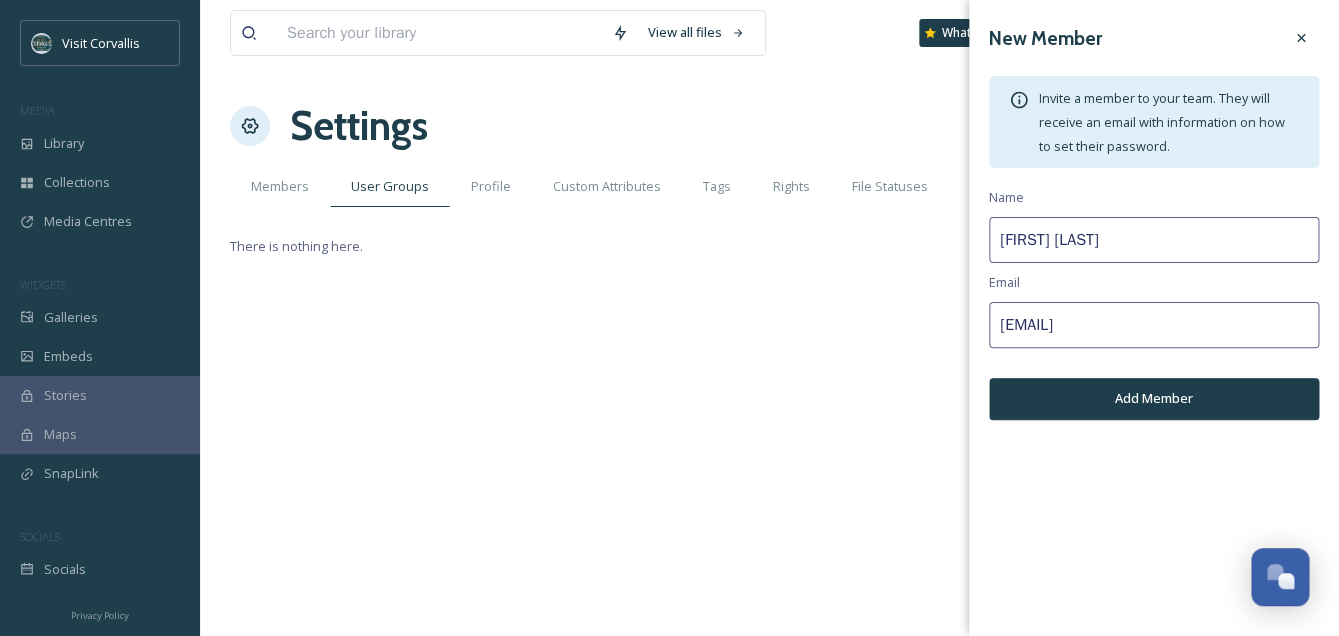 type on "michael@sproutbox.co" 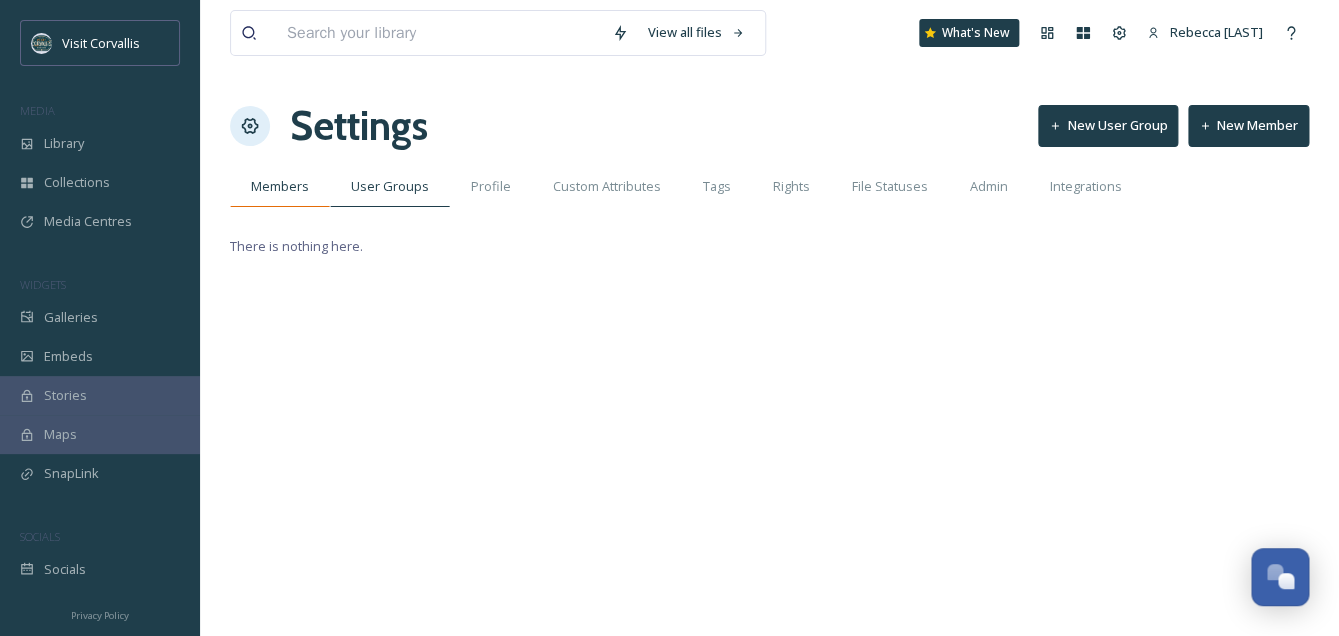 click on "Members" at bounding box center (280, 186) 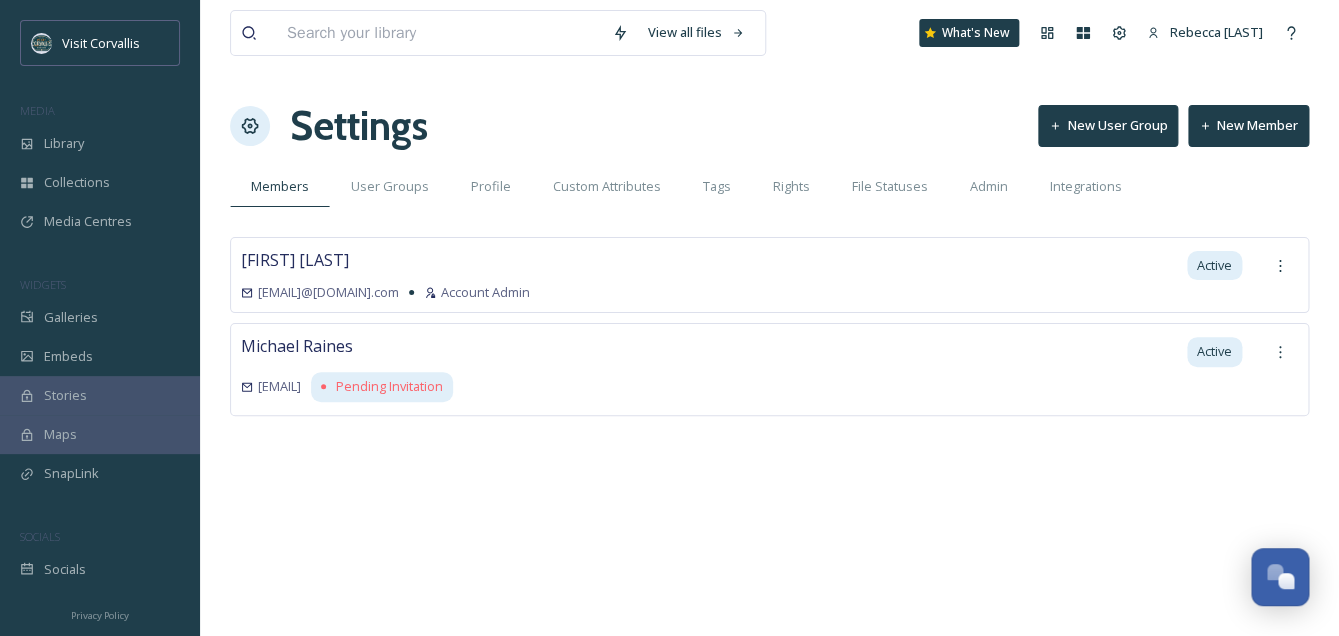 click on "New Member" at bounding box center [1248, 125] 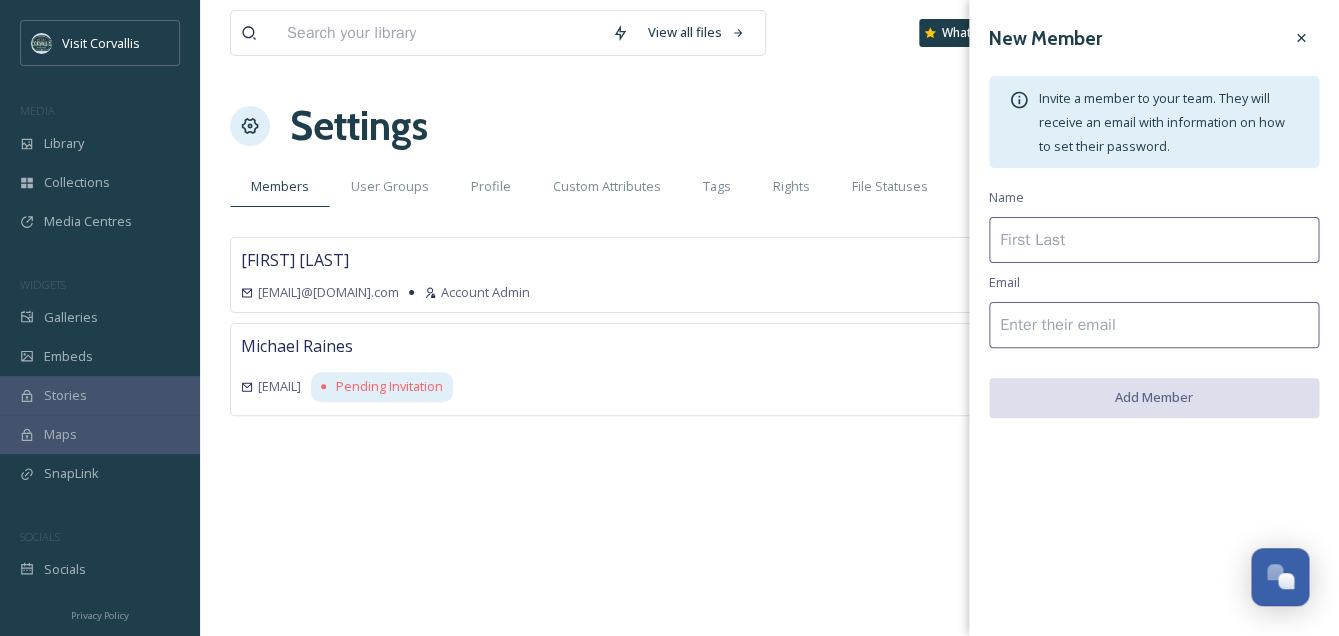 click at bounding box center (1154, 240) 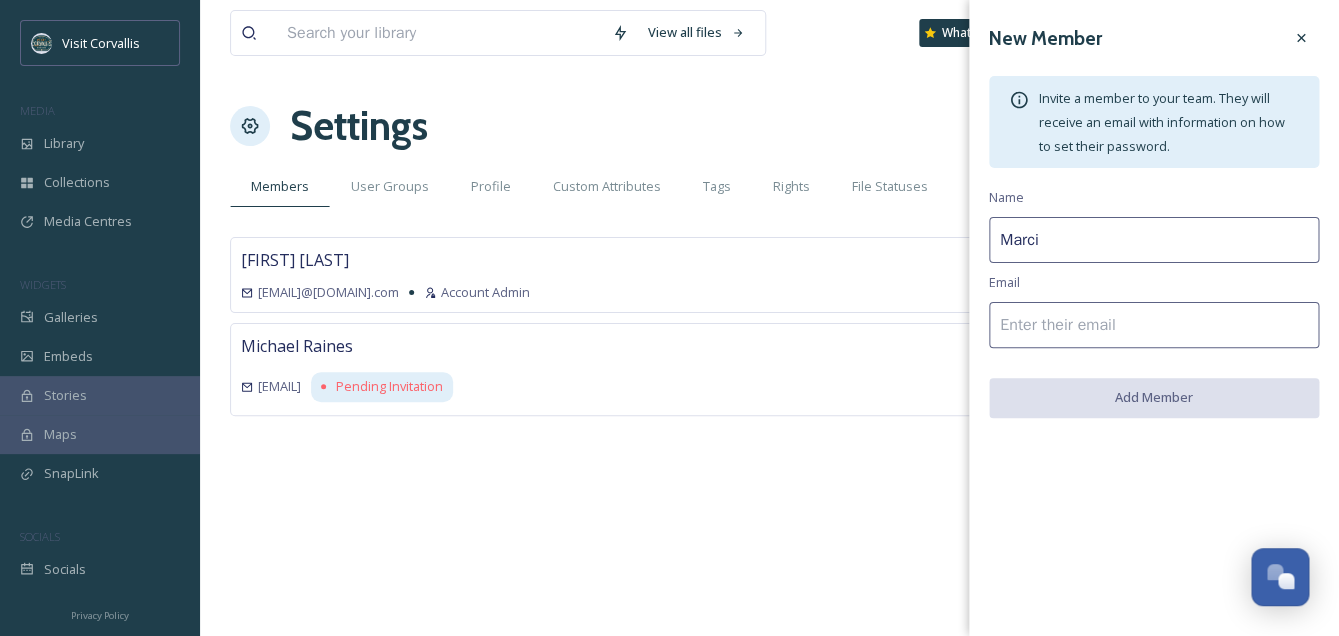 drag, startPoint x: 1054, startPoint y: 239, endPoint x: 959, endPoint y: 238, distance: 95.005264 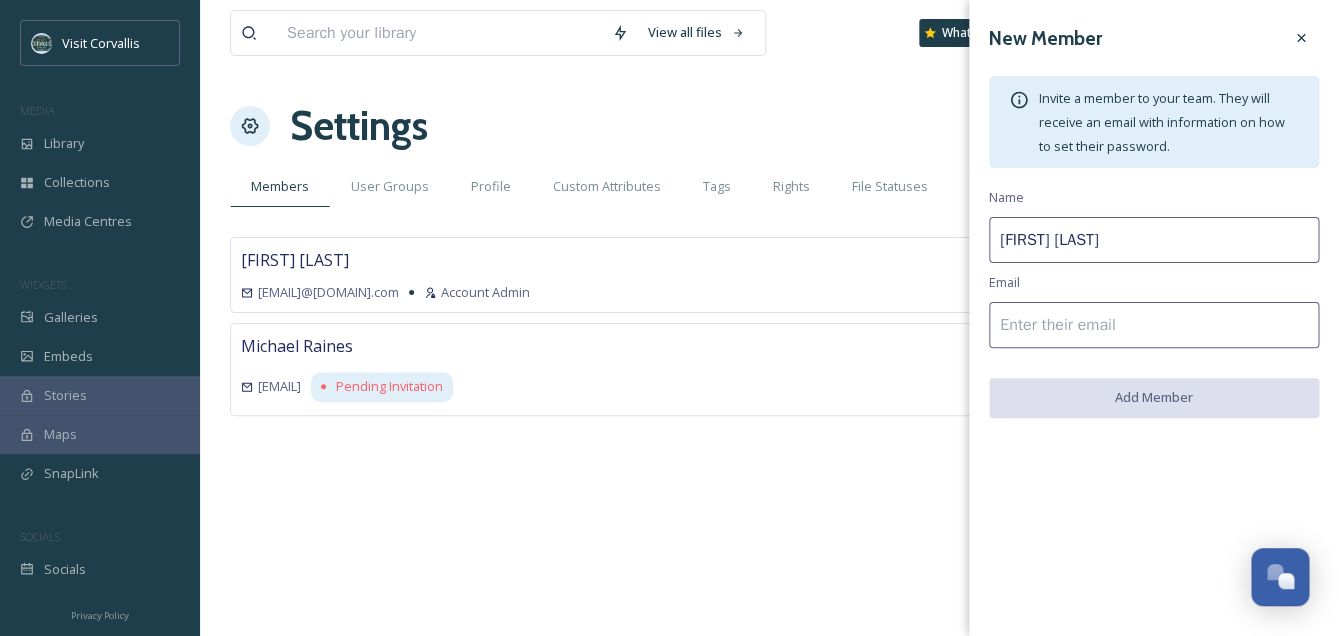 type on "Marci Sischo" 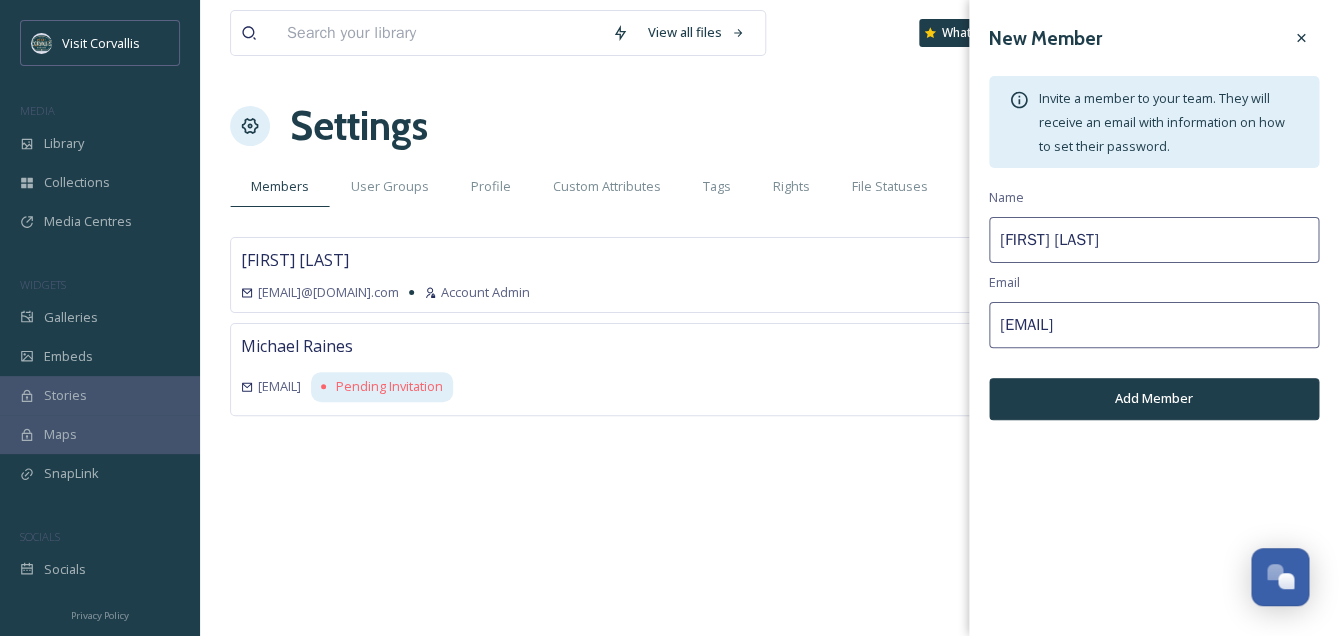 type on "marci@visitcorvallis.com" 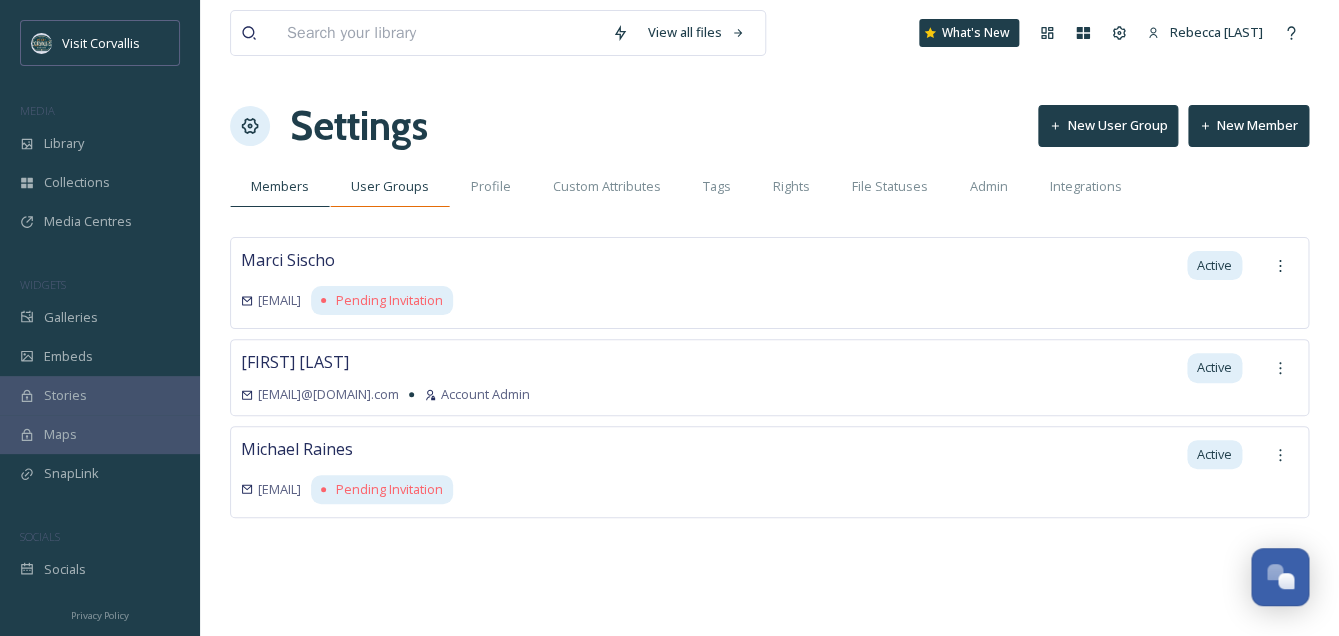 click on "User Groups" at bounding box center (390, 186) 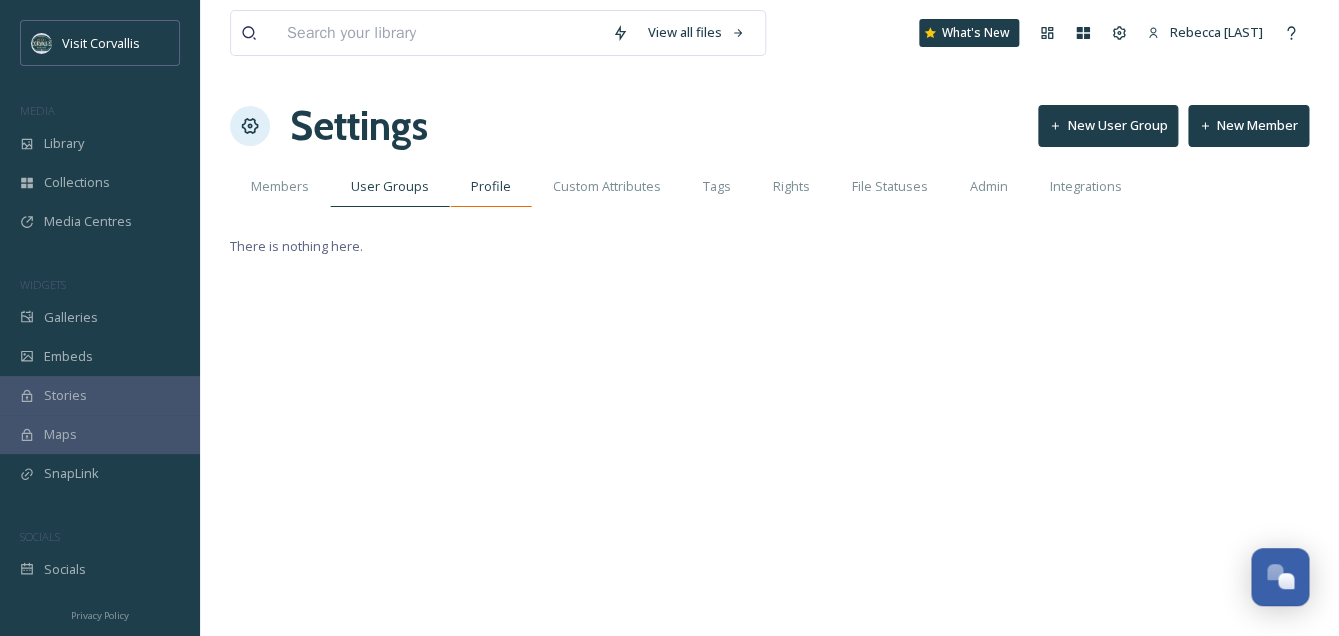 click on "Profile" at bounding box center [491, 186] 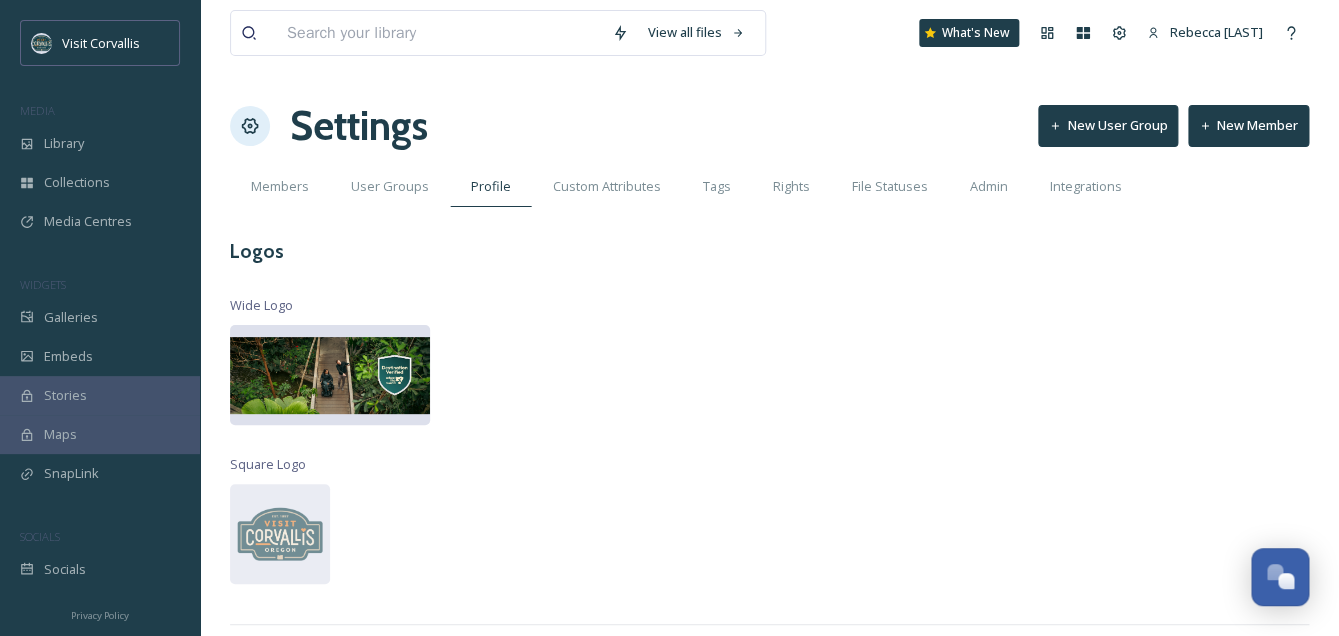 click at bounding box center [330, 375] 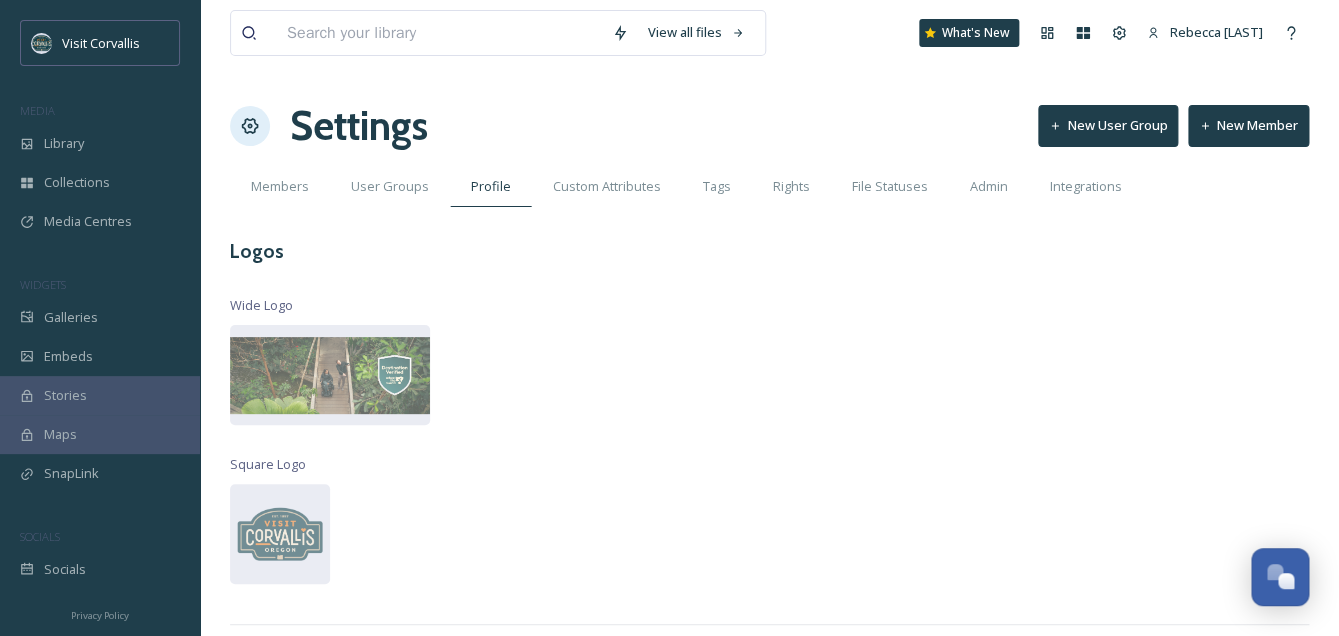 click on "View all files What's New [NAME] Settings New User Group New Member Members User Groups Profile Custom Attributes Tags Rights File Statuses Admin Integrations Logos Wide Logo Square Logo Colours Primary Colour #1f3e4b Save Dark Colour #1f3e4b Save Light Colour #E1EFF9 Save Accent Colour #e46c08 Save" at bounding box center (769, 659) 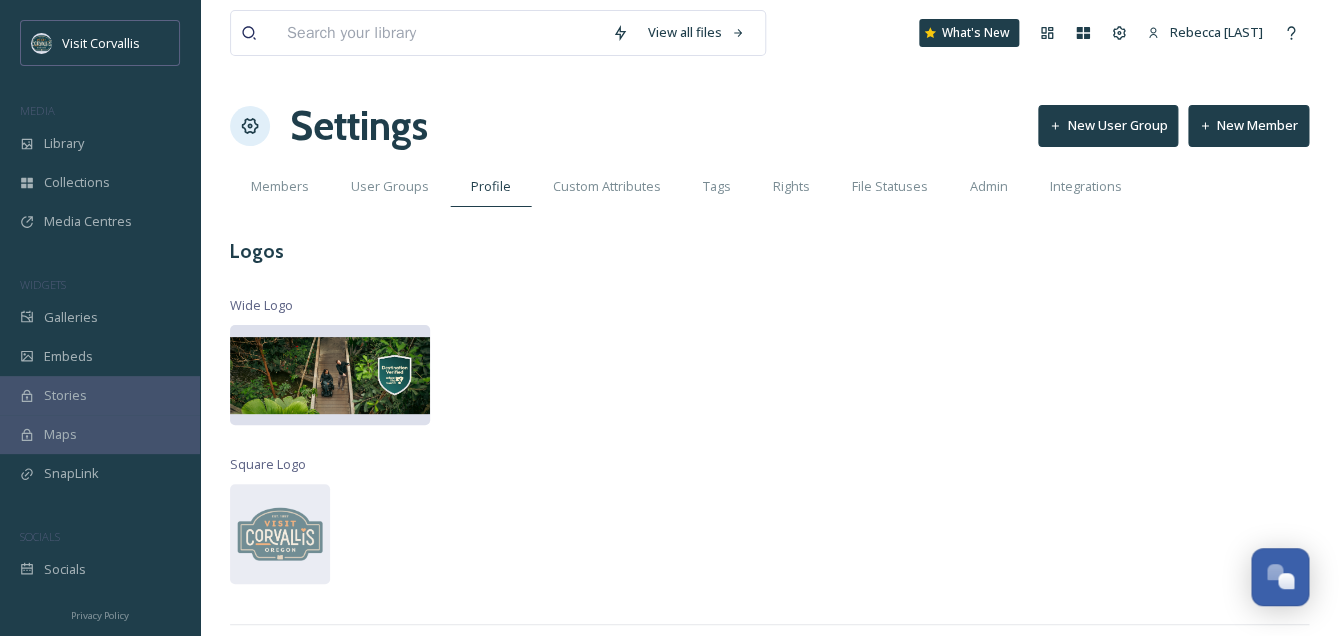 click at bounding box center (330, 375) 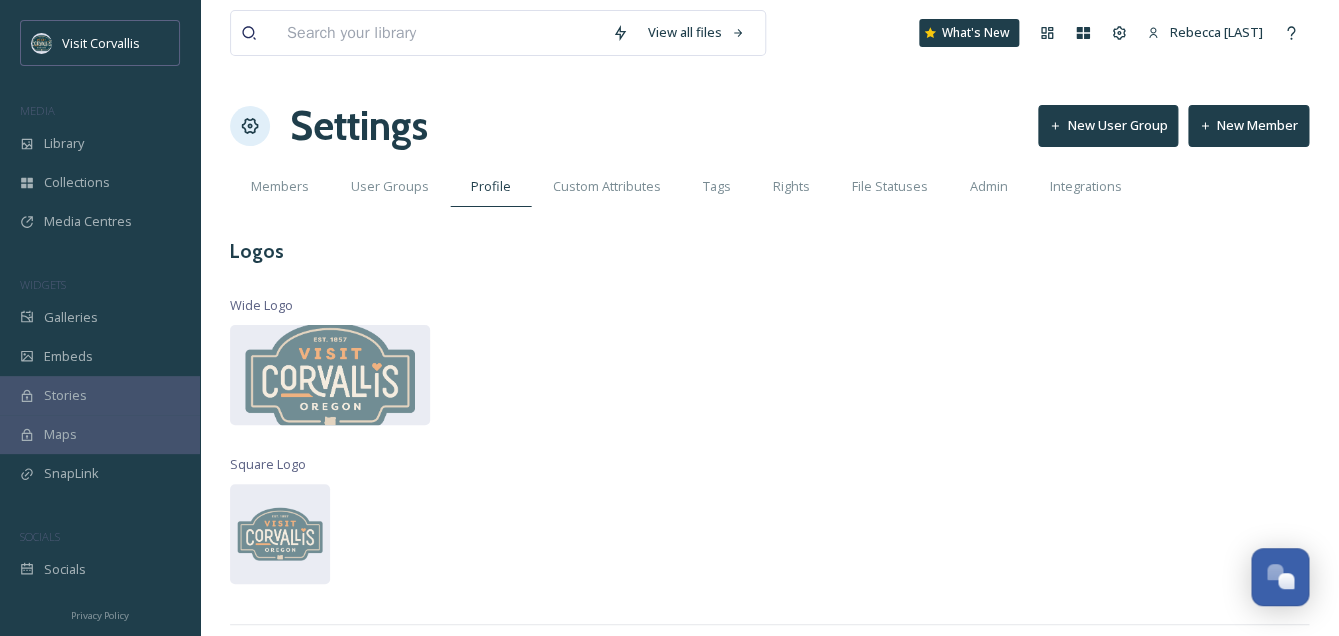 click on "View all files What's New [NAME] Settings New User Group New Member Members User Groups Profile Custom Attributes Tags Rights File Statuses Admin Integrations Logos Wide Logo Square Logo Colours Primary Colour #1f3e4b Save Dark Colour #1f3e4b Save Light Colour #E1EFF9 Save Accent Colour #e46c08 Save" at bounding box center [769, 659] 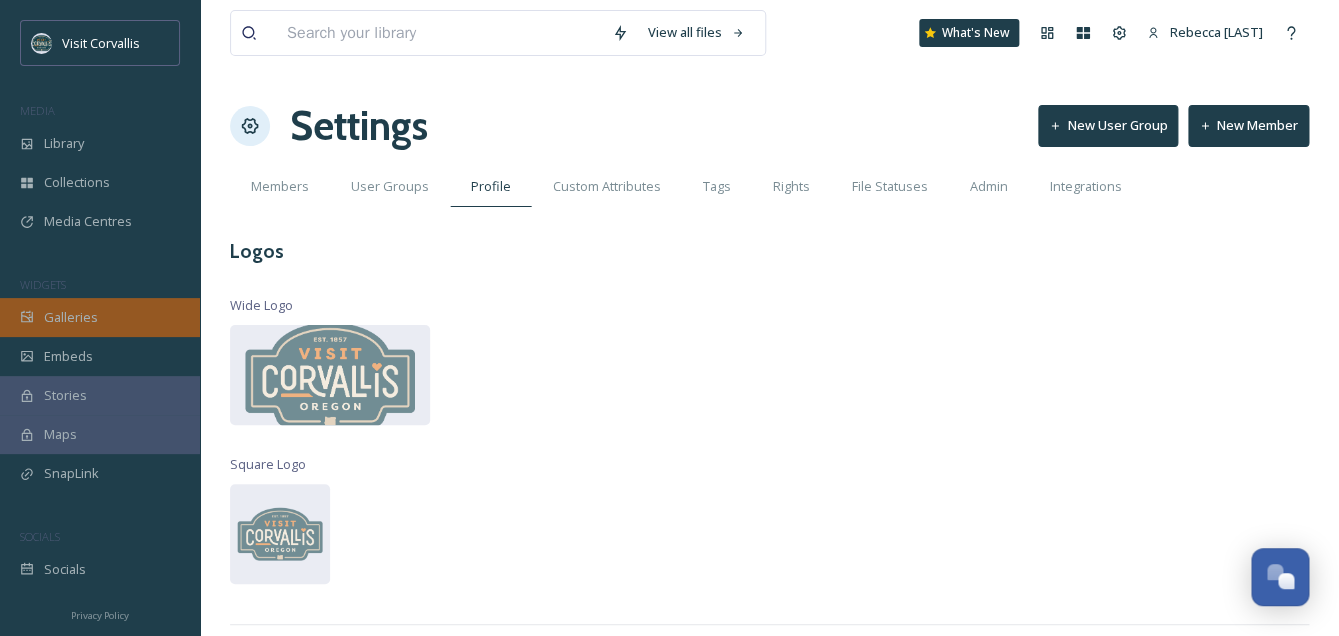 click on "Galleries" at bounding box center (100, 317) 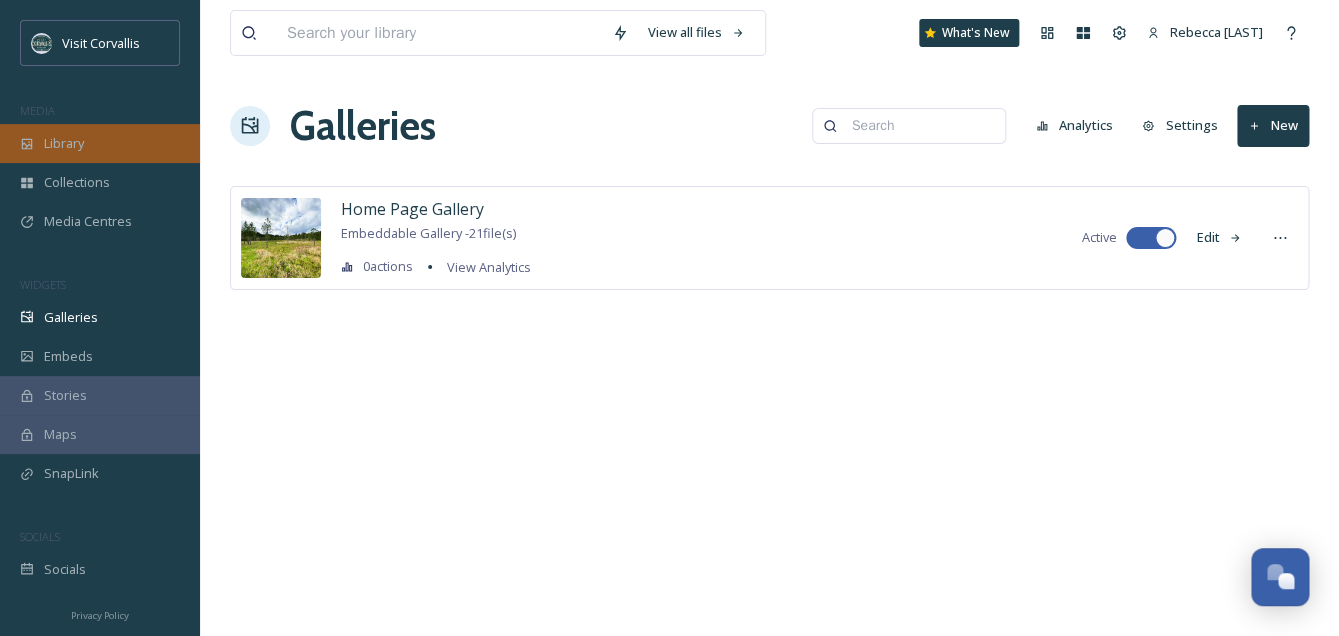 click on "Library" at bounding box center (64, 143) 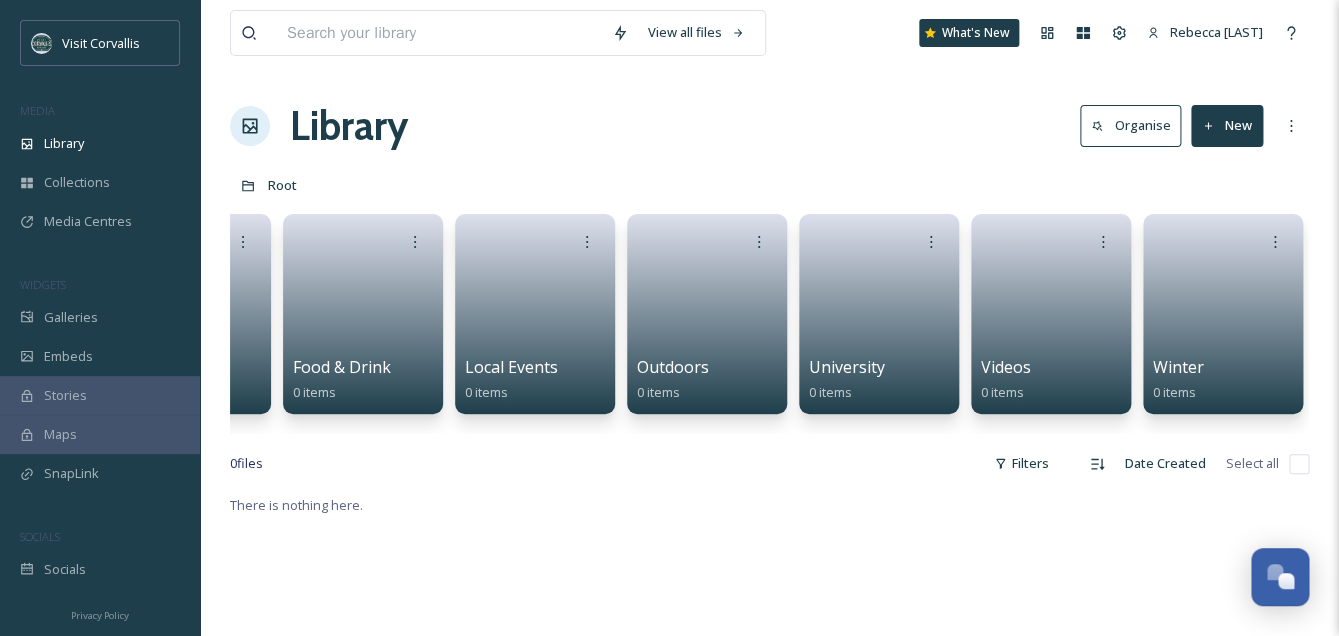 scroll, scrollTop: 0, scrollLeft: 0, axis: both 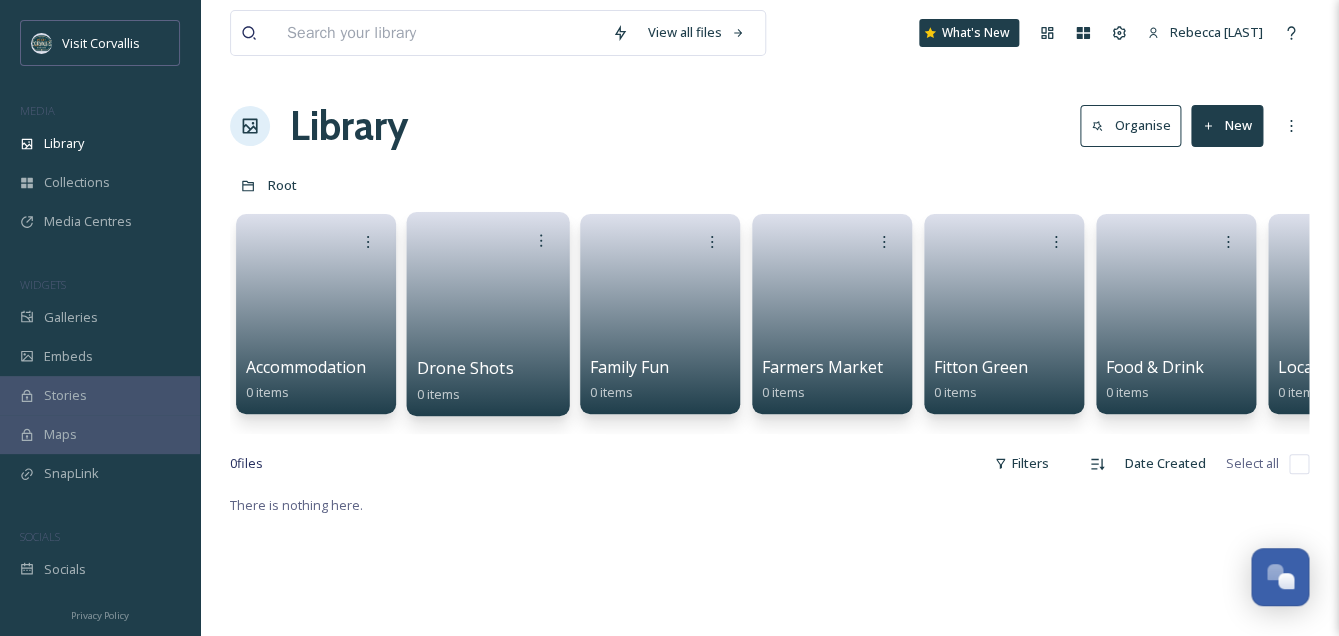 click at bounding box center (488, 307) 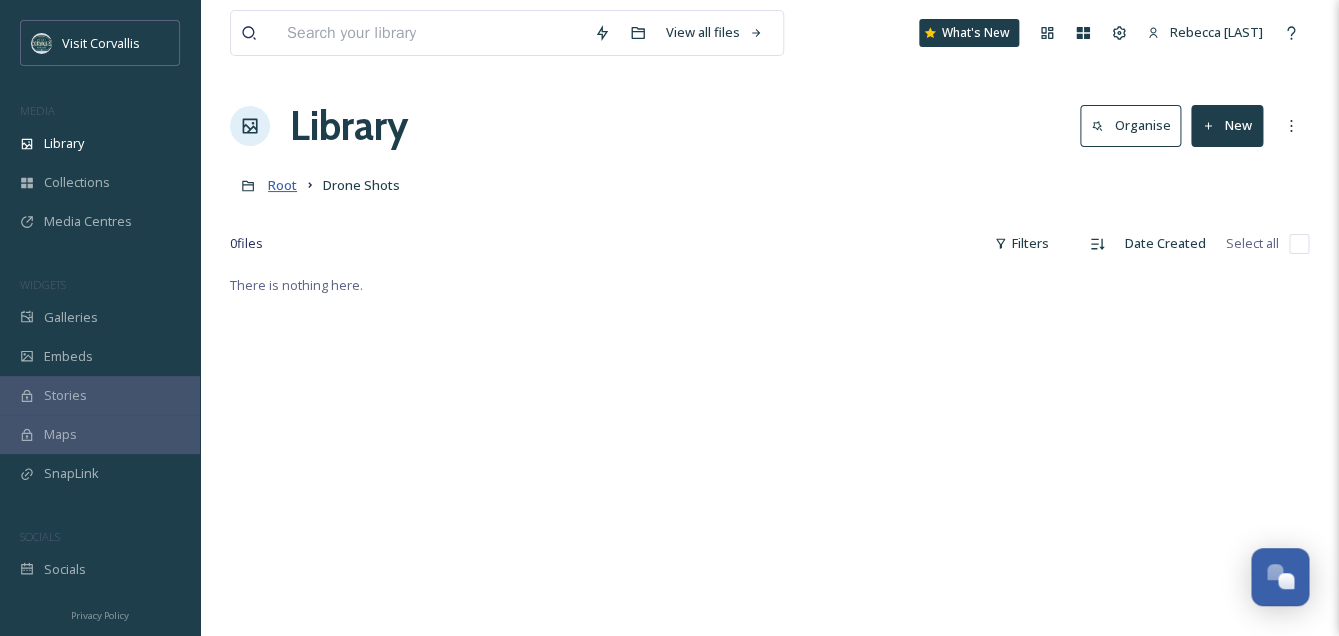 click on "Root" at bounding box center (282, 185) 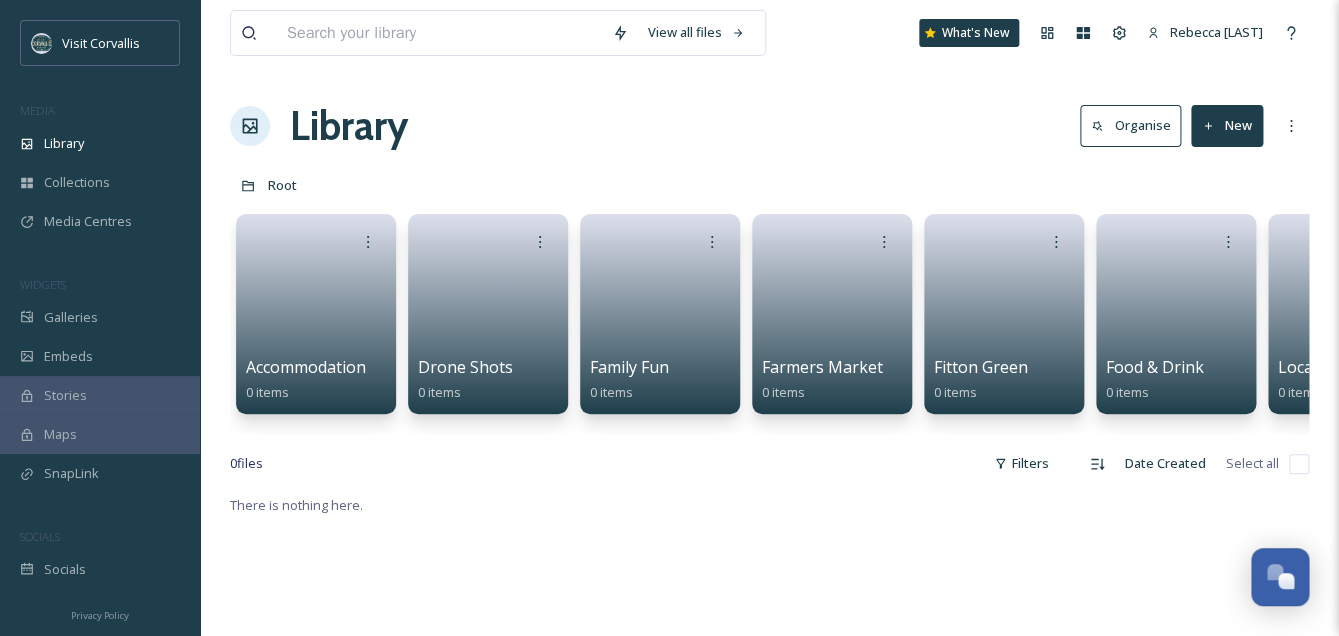 click on "New" at bounding box center [1227, 125] 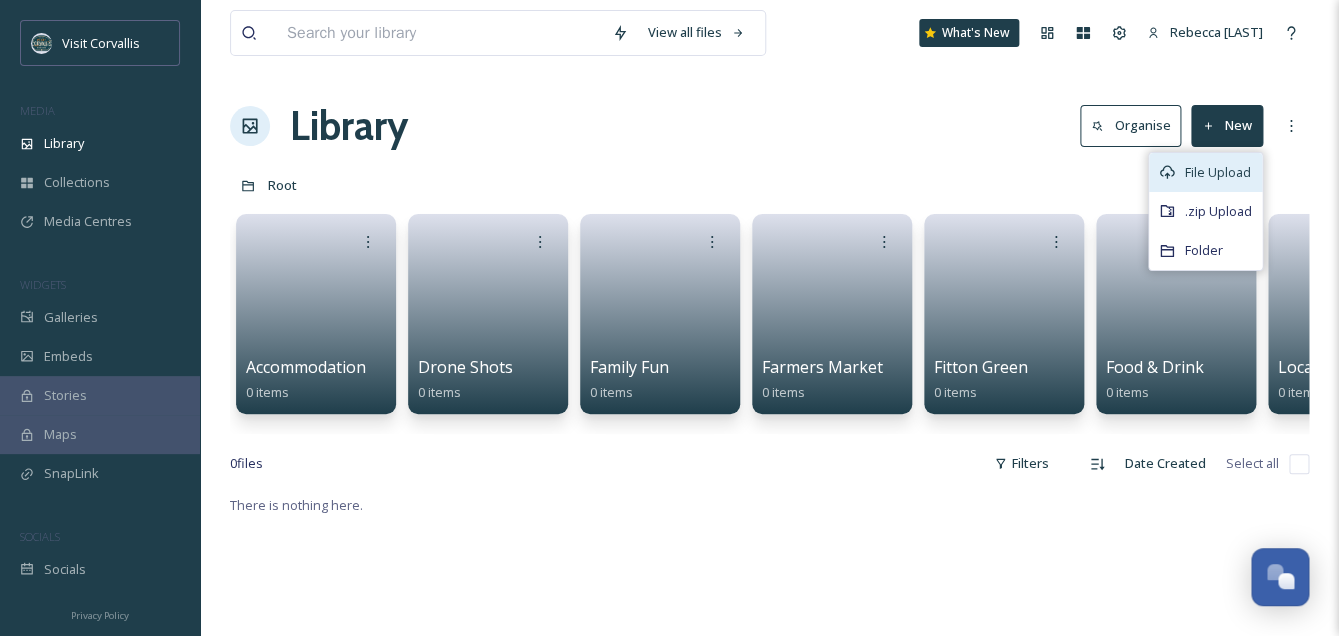 click on "File Upload" at bounding box center (1218, 172) 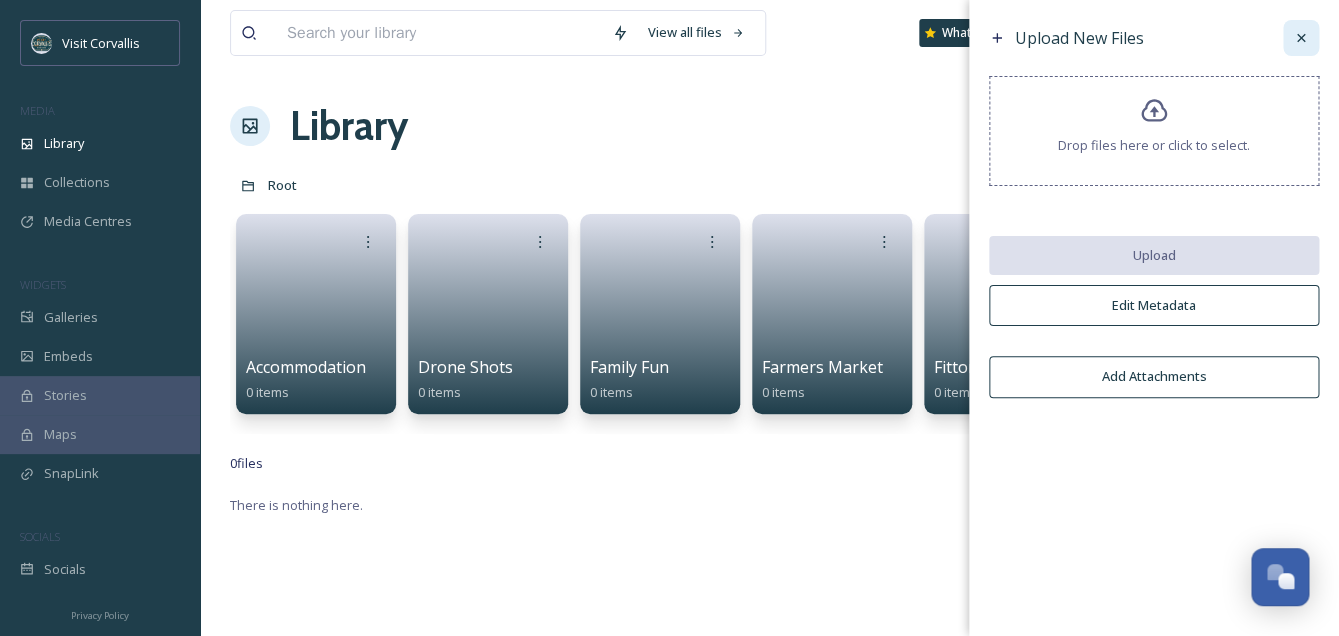 click 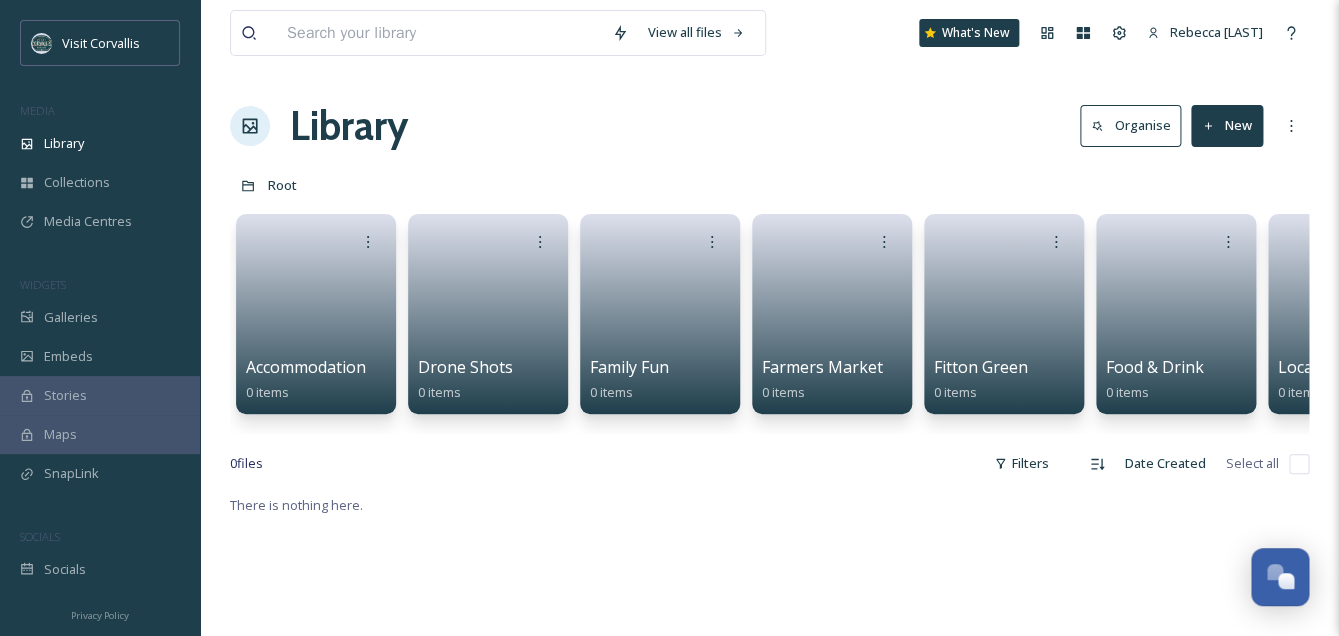 click on "New" at bounding box center [1227, 125] 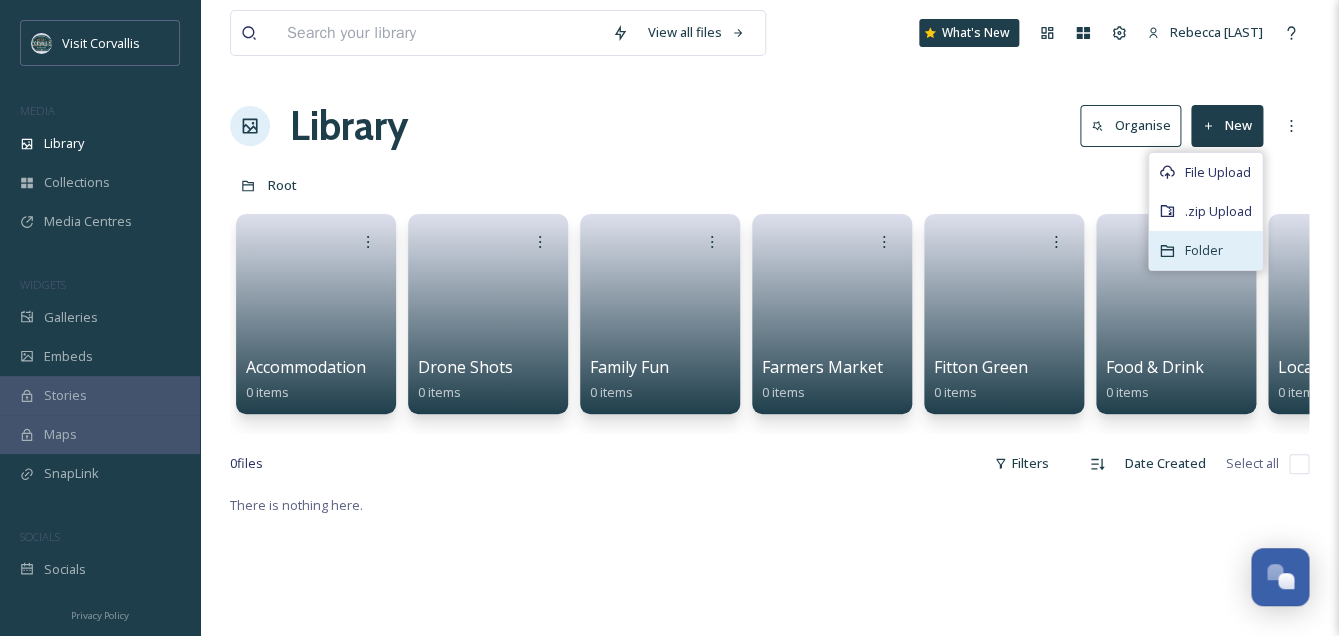 click on "Folder" at bounding box center (1204, 250) 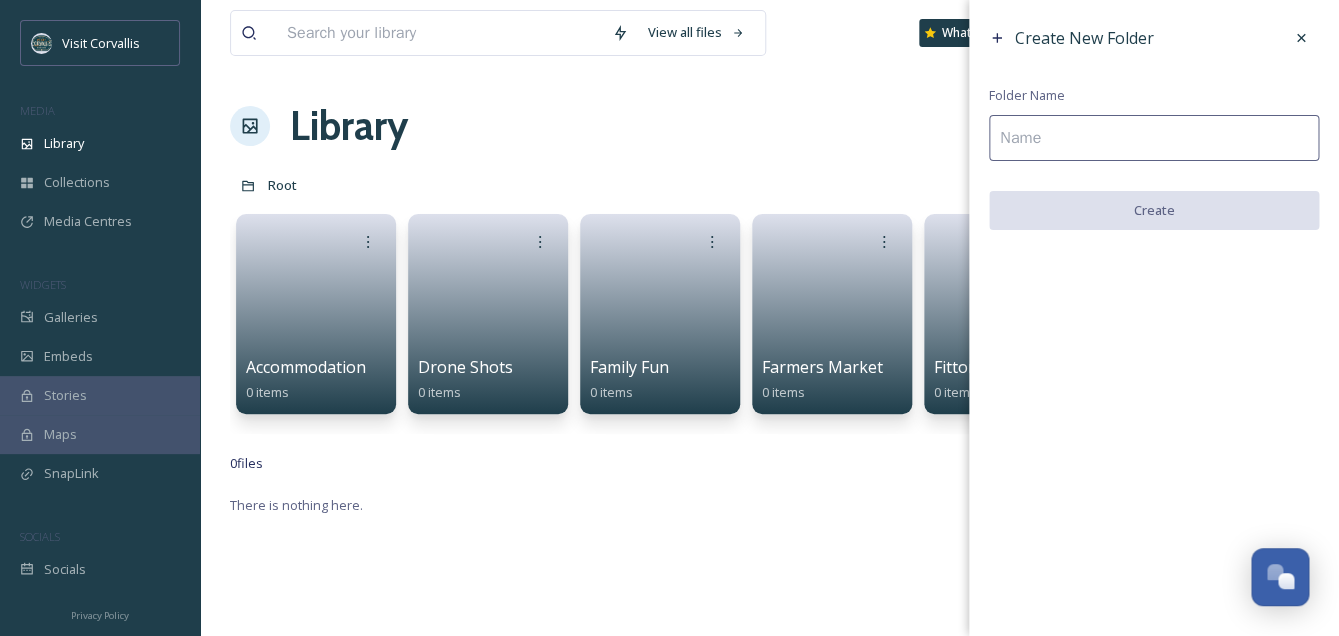 click at bounding box center (1154, 138) 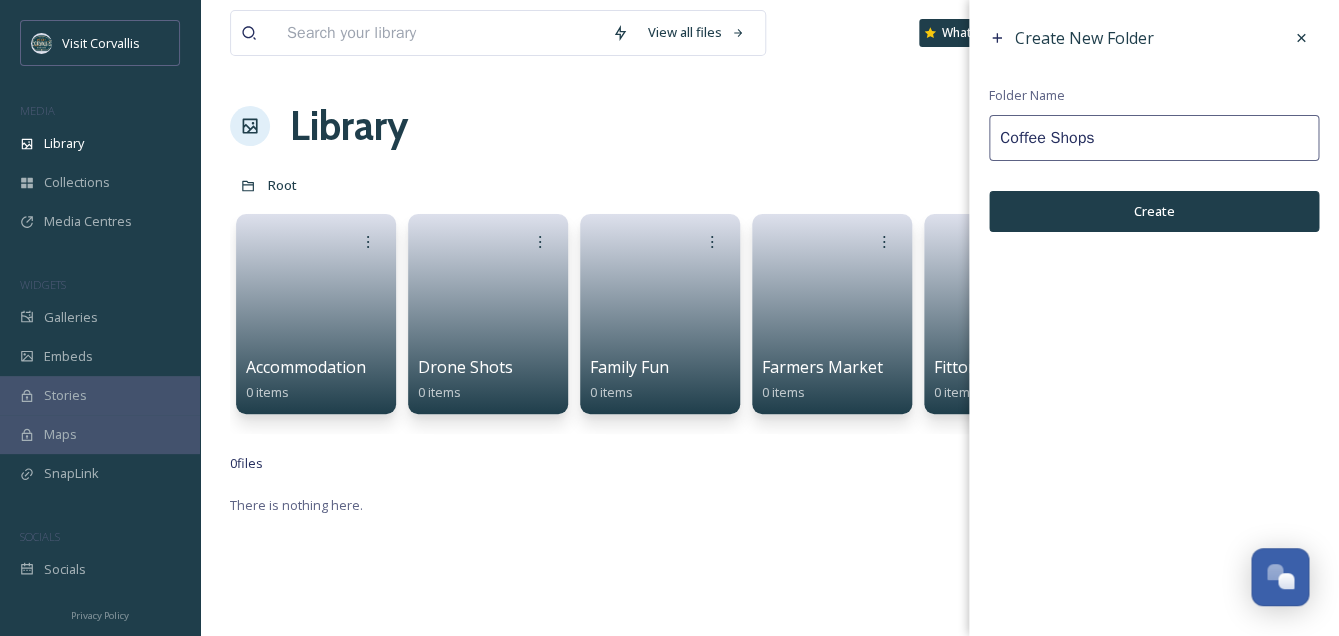 type on "Coffee Shops" 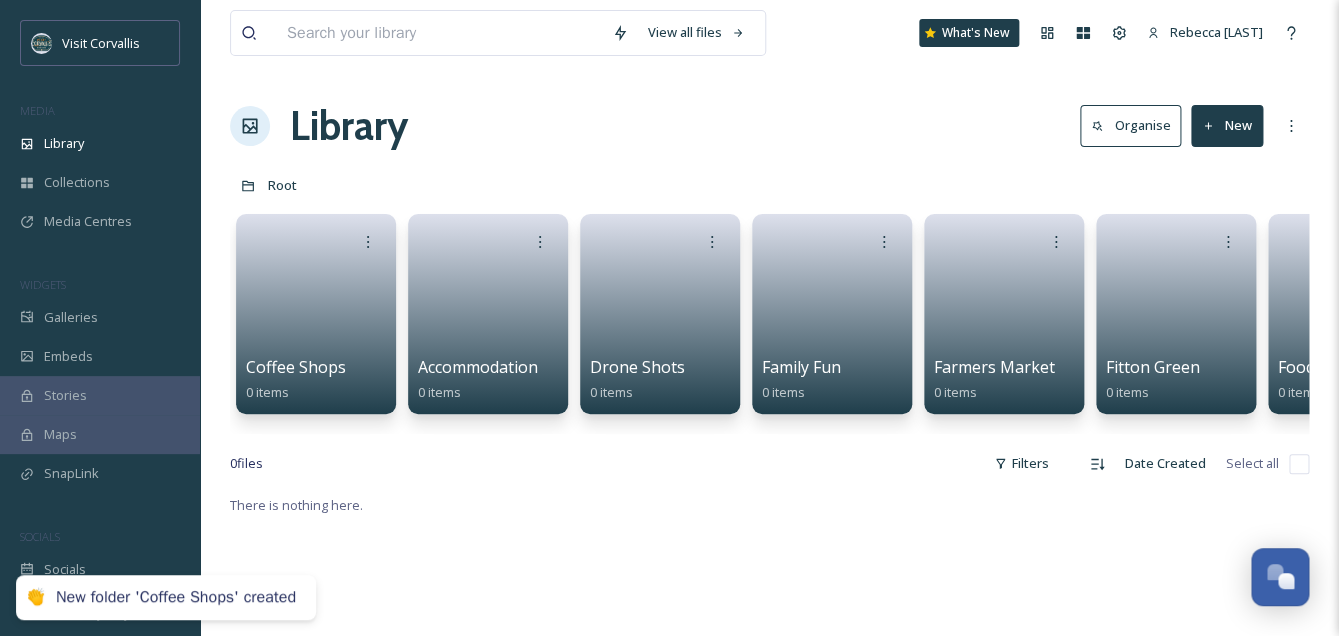 click on "New" at bounding box center [1227, 125] 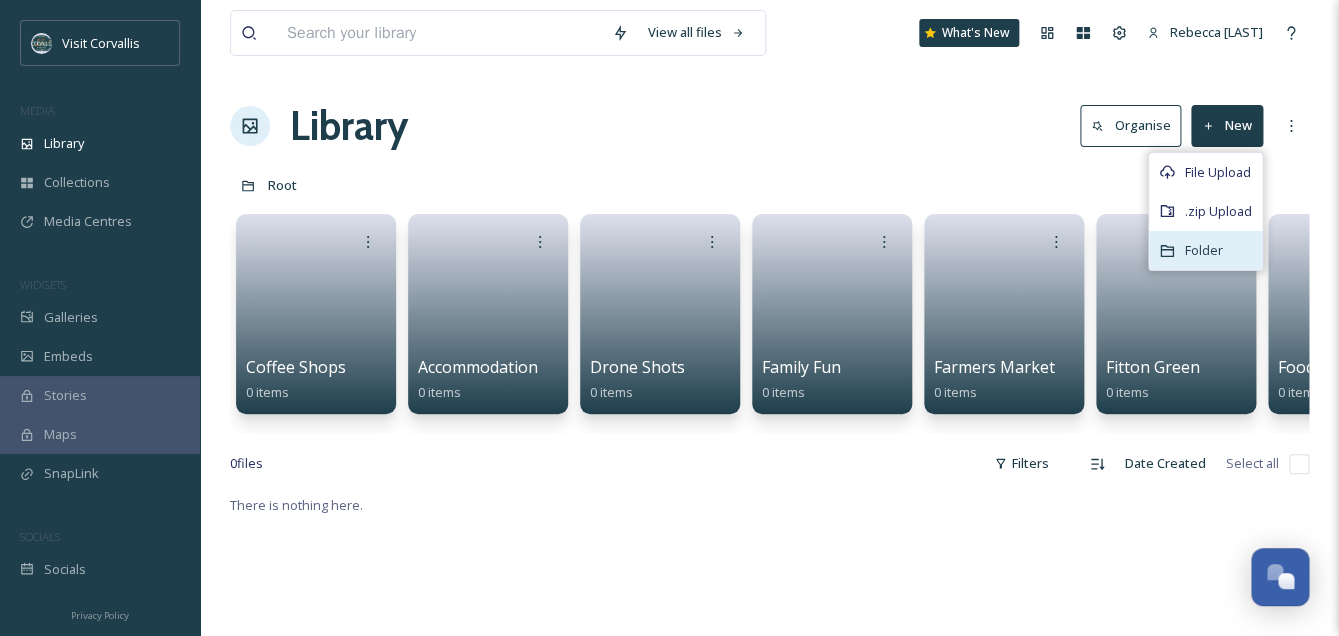 click on "Folder" at bounding box center (1204, 250) 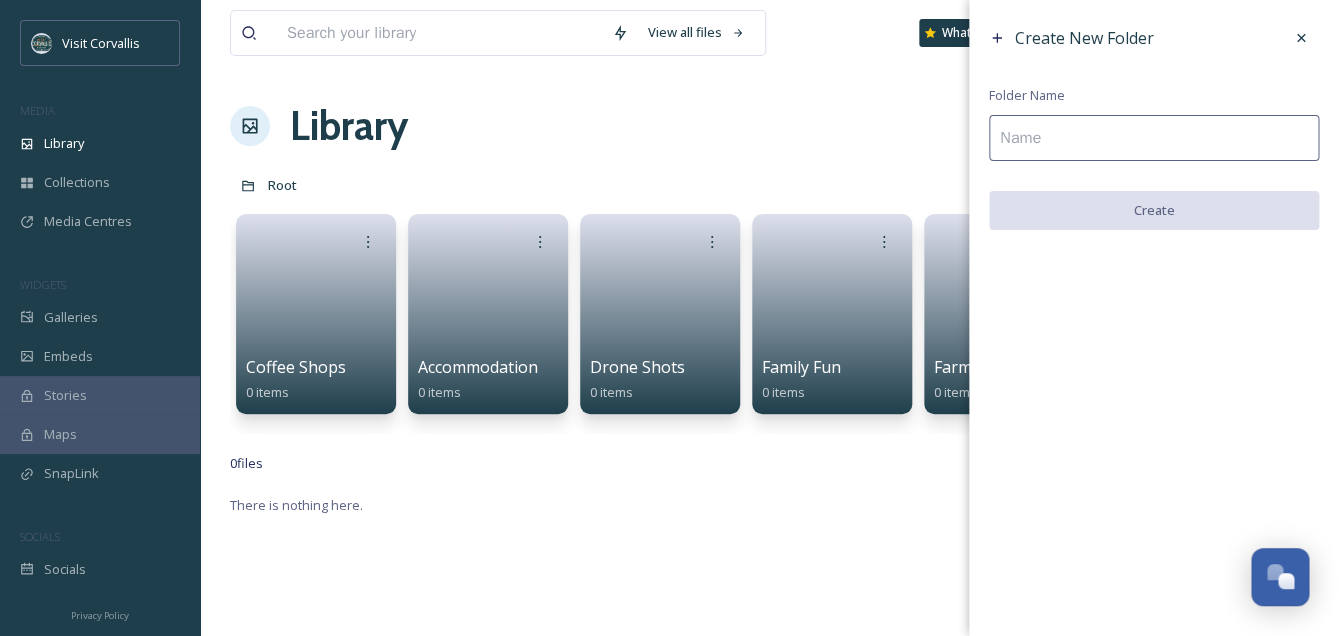 click at bounding box center (1154, 138) 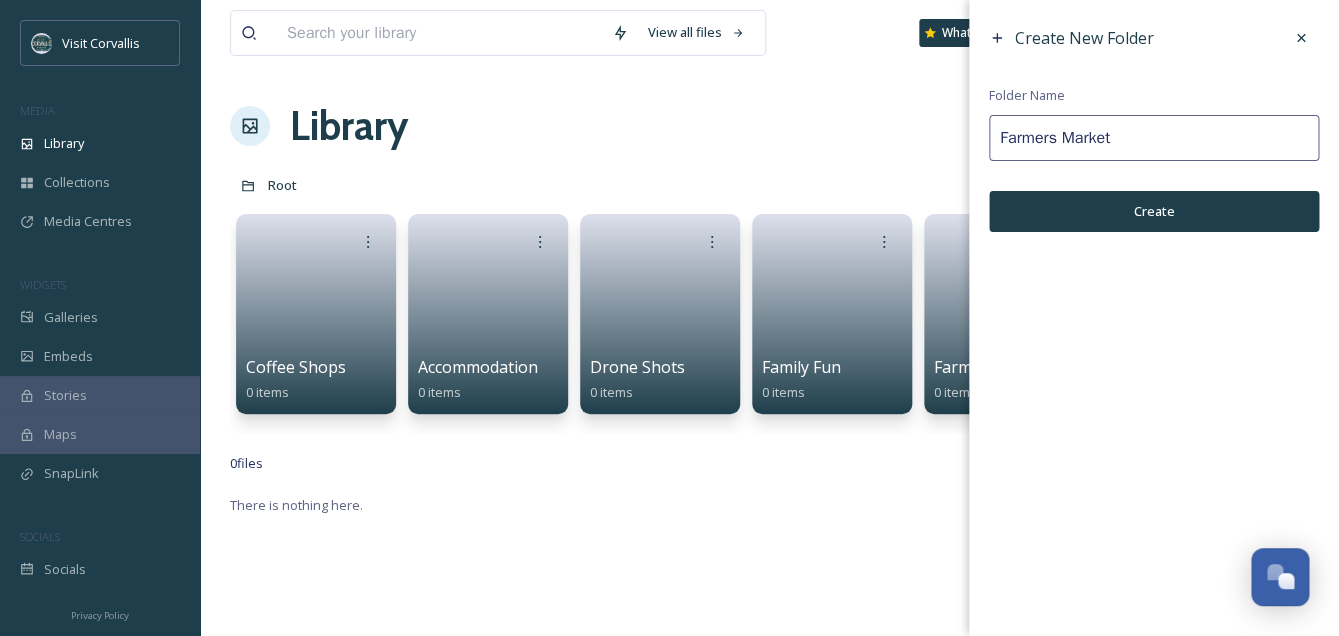 type on "Farmers Market" 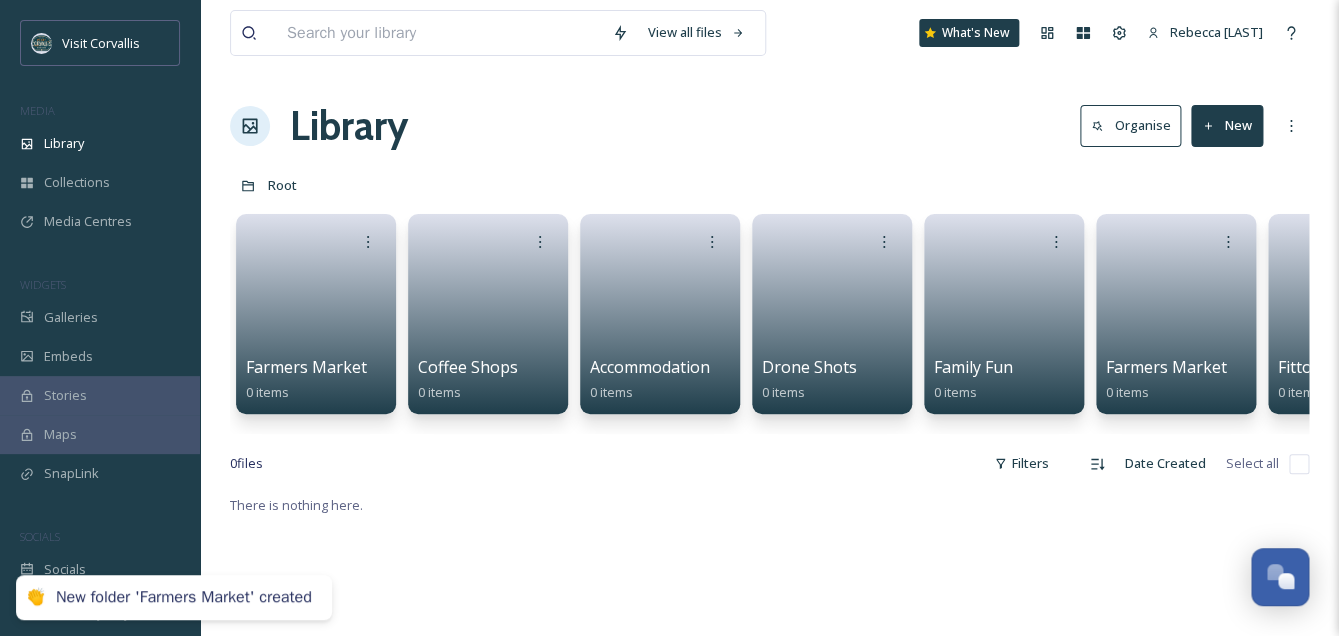click on "New" at bounding box center [1227, 125] 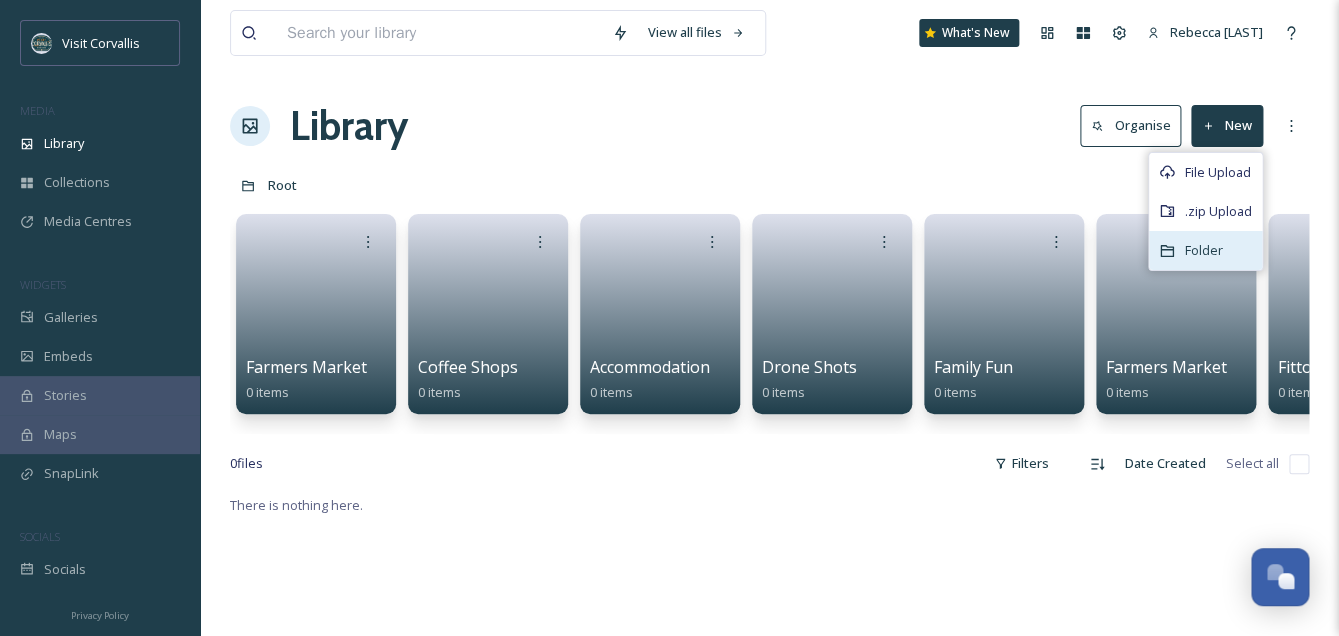 click on "Folder" at bounding box center (1204, 250) 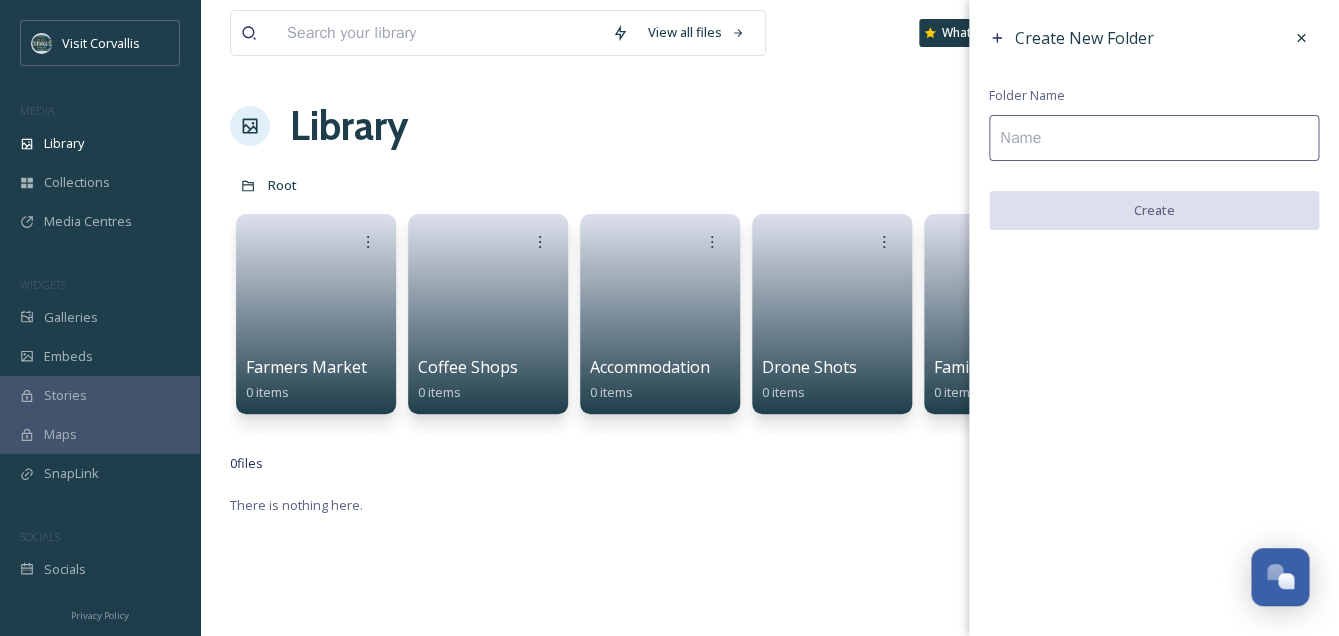 click at bounding box center [1154, 138] 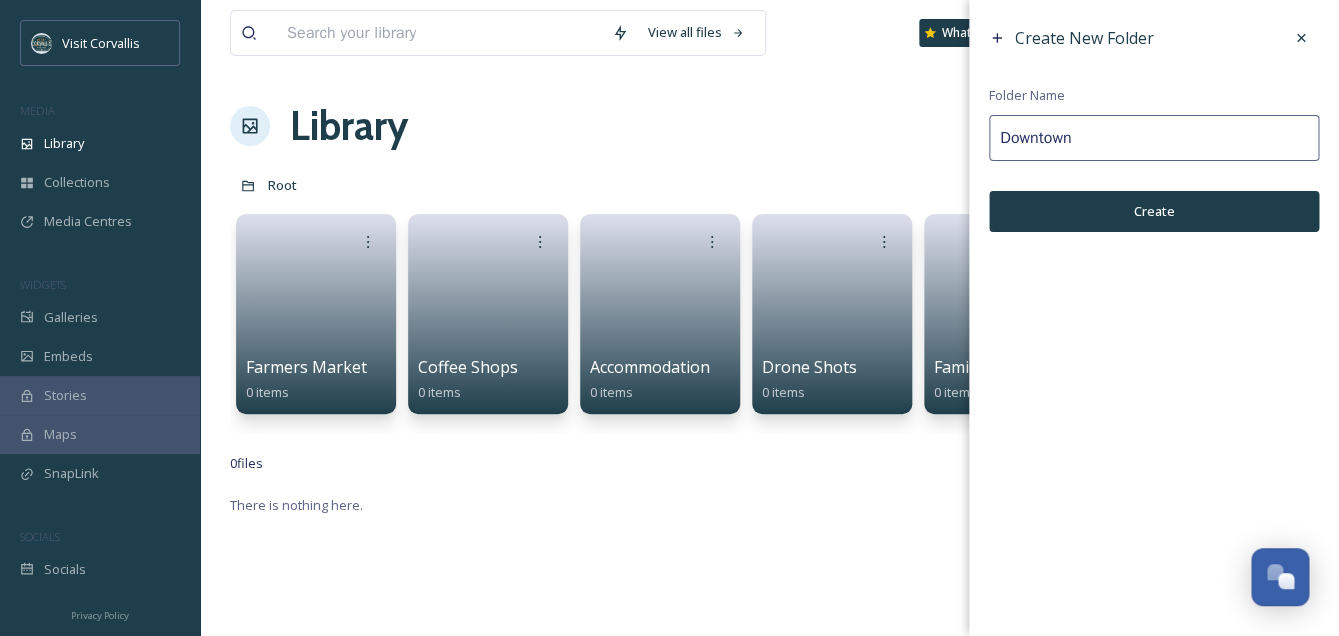 type on "Downtown" 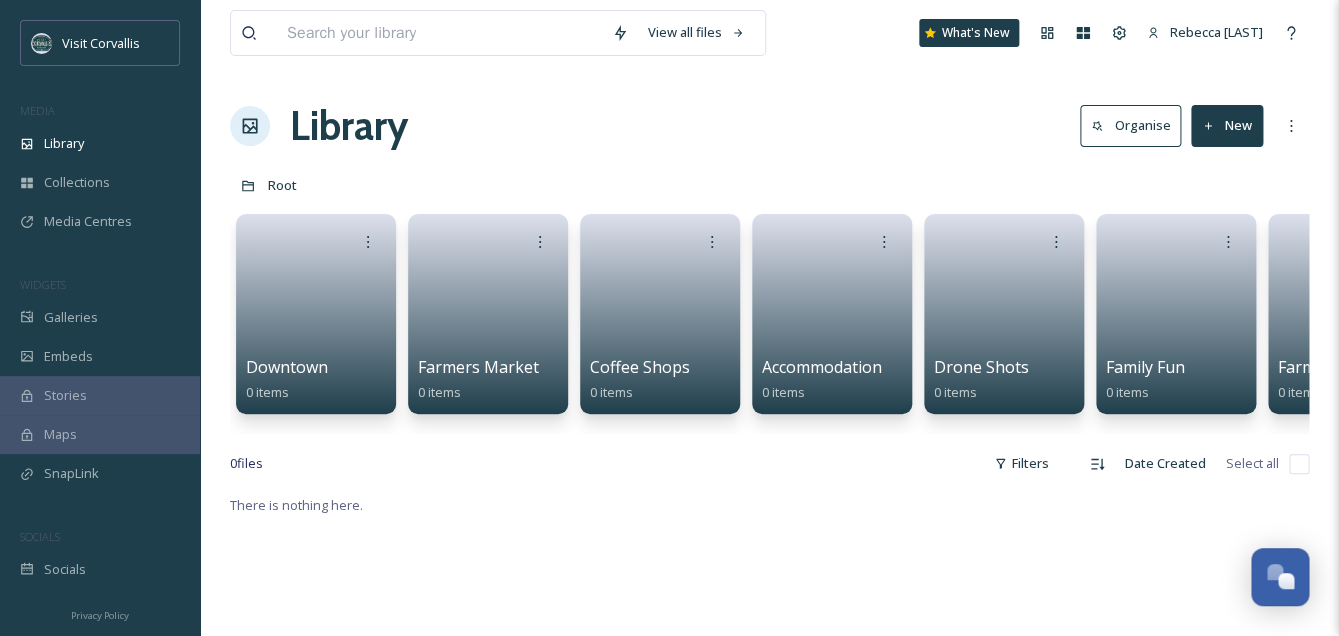 click on "New" at bounding box center (1227, 125) 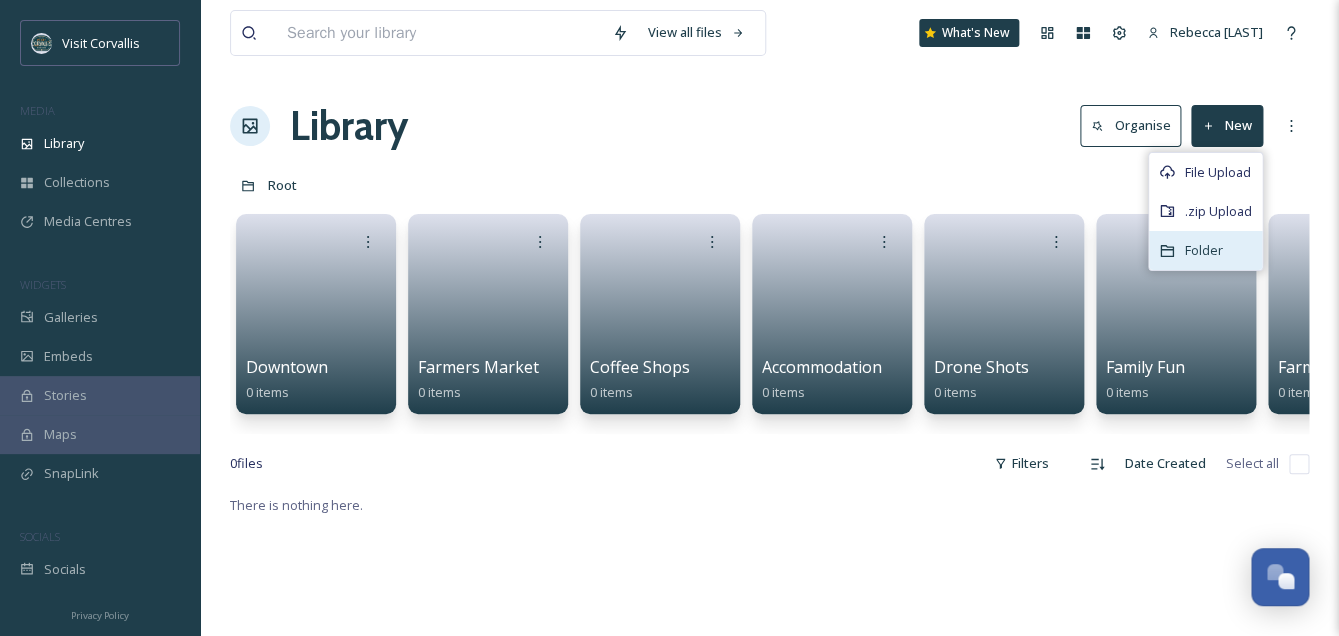 click on "Folder" at bounding box center [1204, 250] 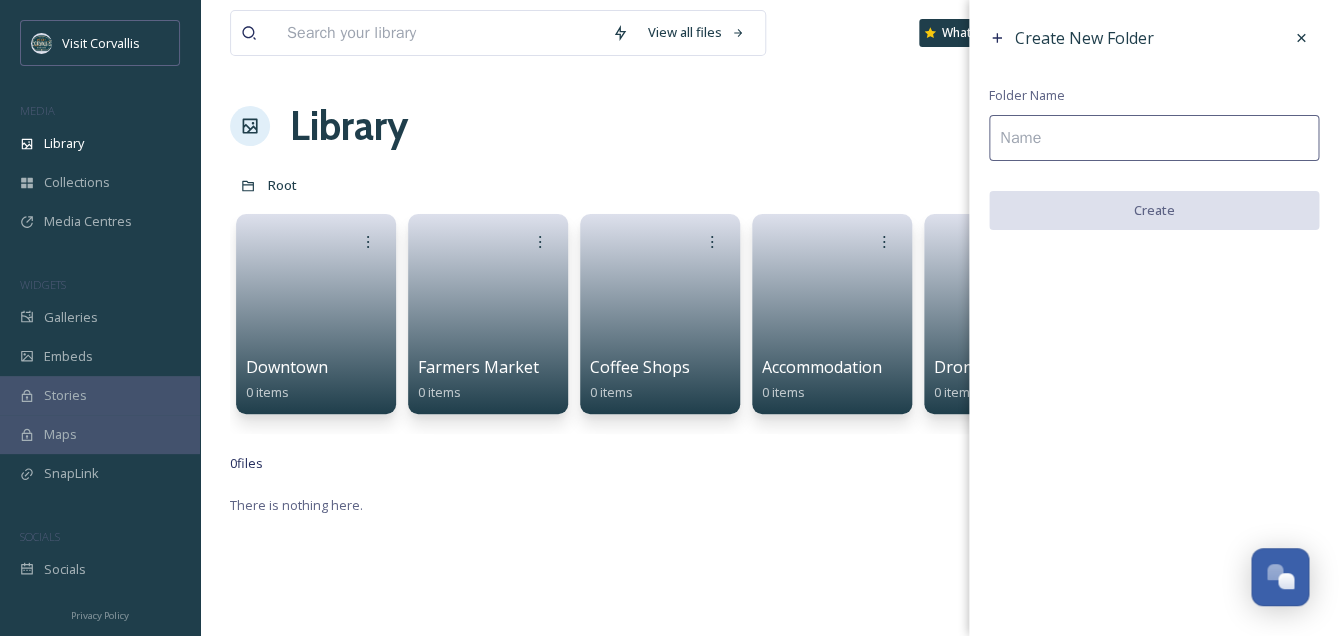 click at bounding box center [1154, 138] 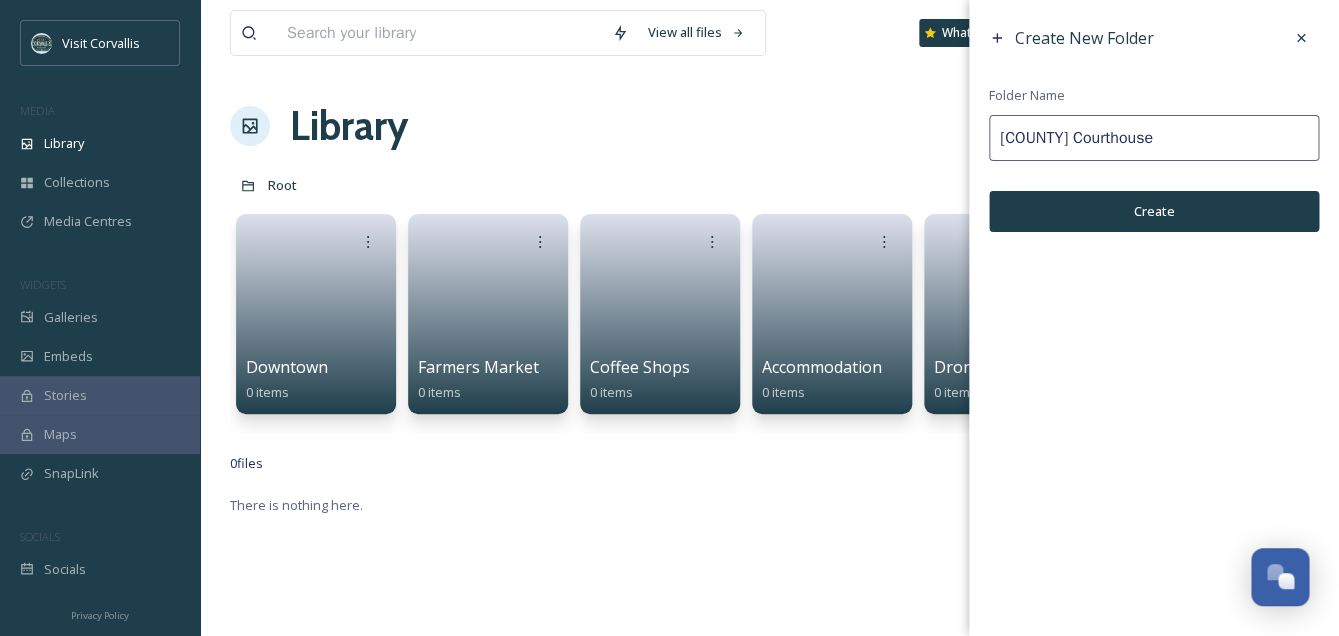 drag, startPoint x: 1000, startPoint y: 139, endPoint x: 1026, endPoint y: 143, distance: 26.305893 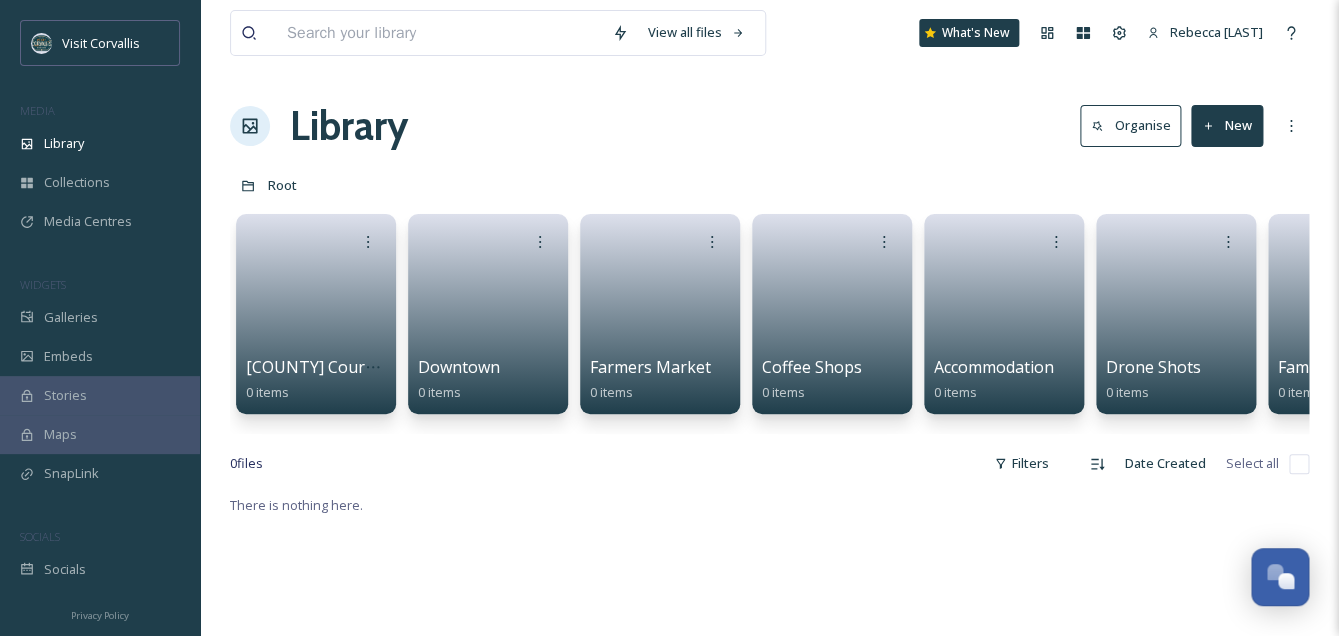 click on "New" at bounding box center (1227, 125) 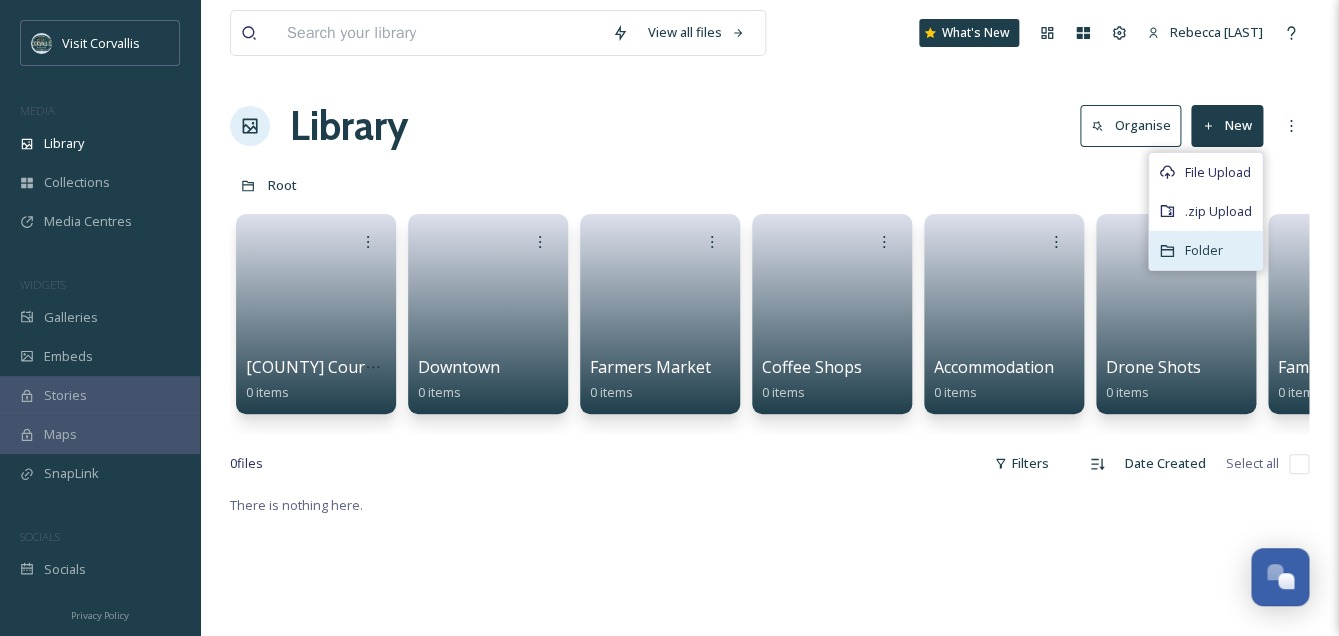 click on "Folder" at bounding box center (1204, 250) 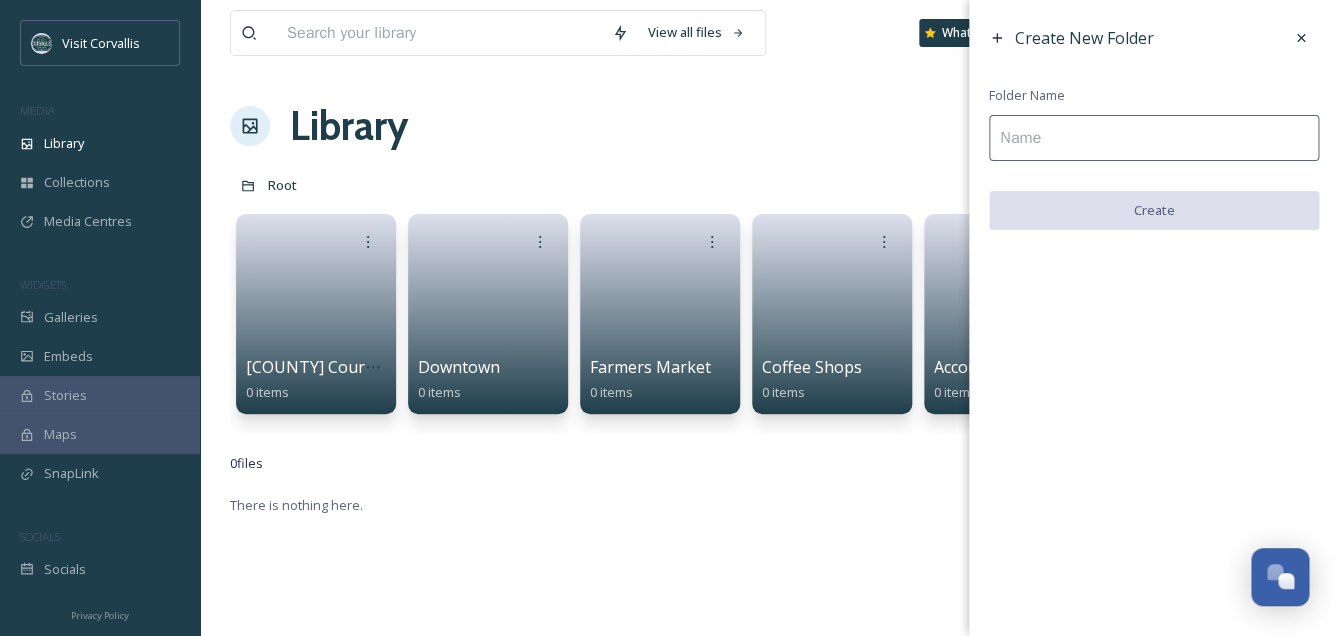click at bounding box center (1154, 138) 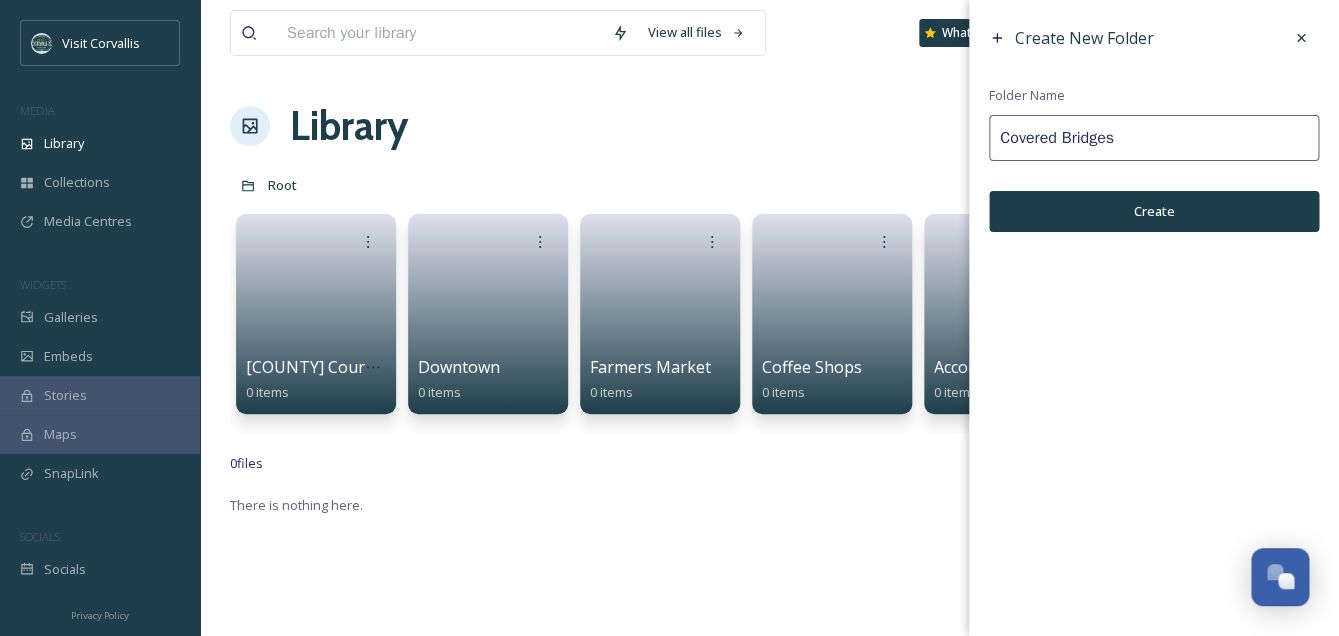 type on "Covered Bridges" 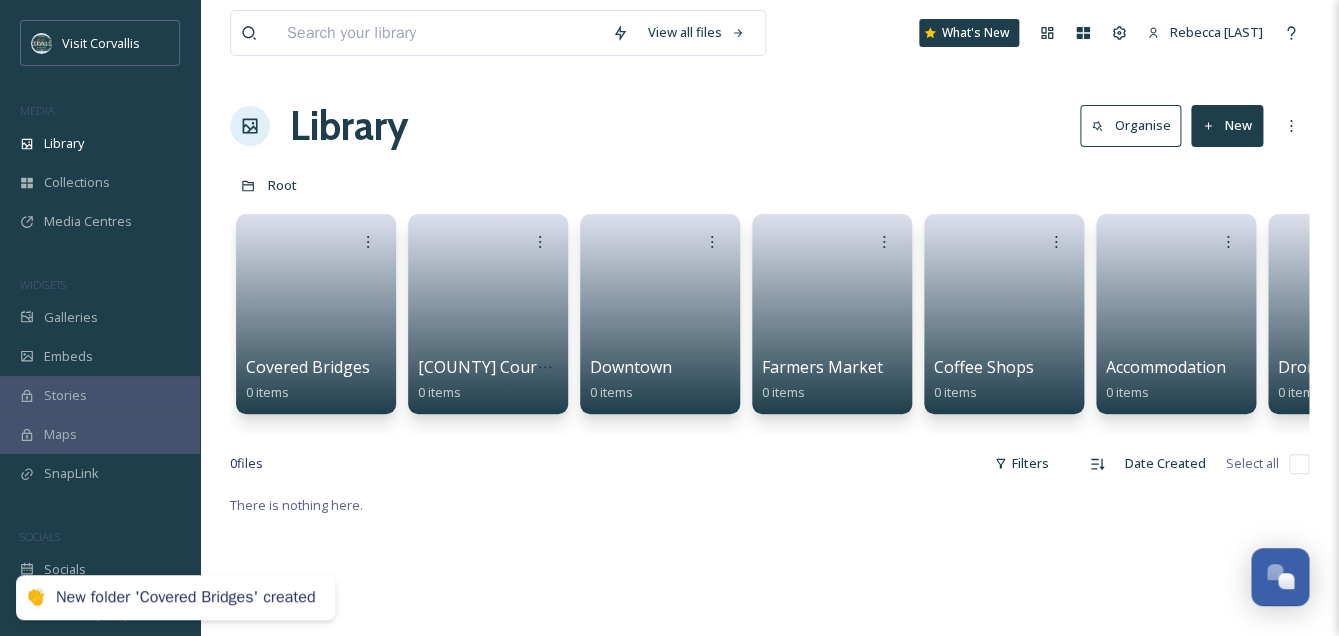 click on "New" at bounding box center [1227, 125] 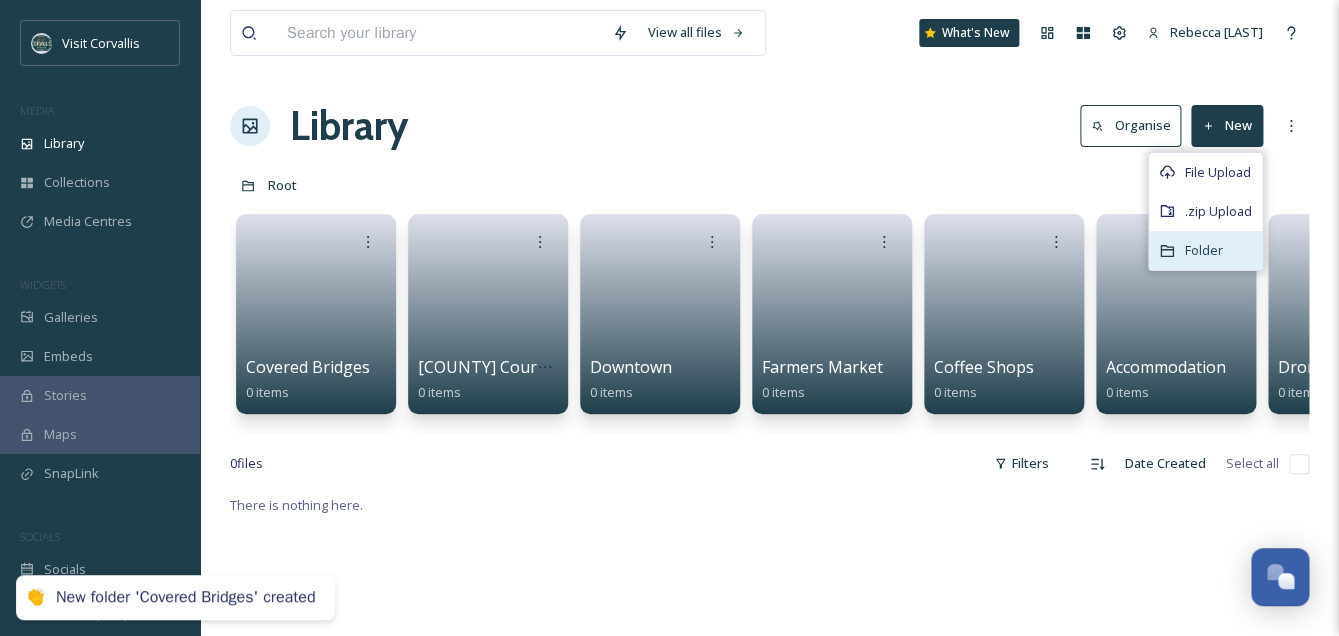 click on "Folder" at bounding box center [1204, 250] 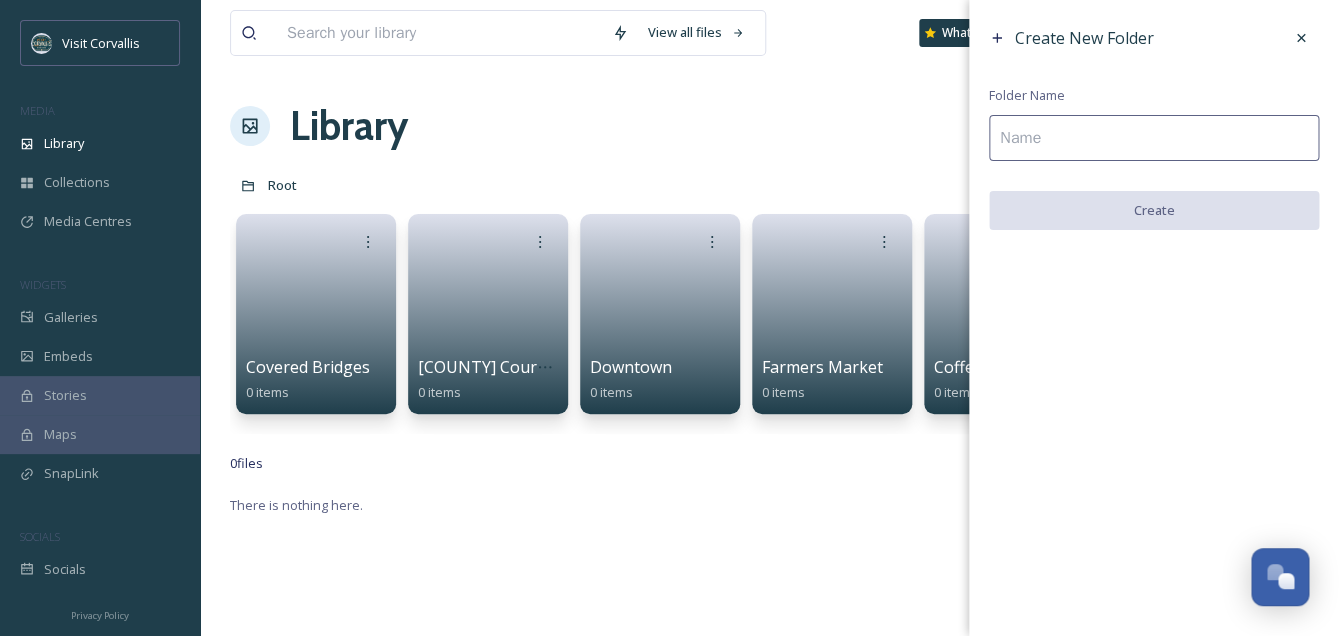 click at bounding box center [1154, 138] 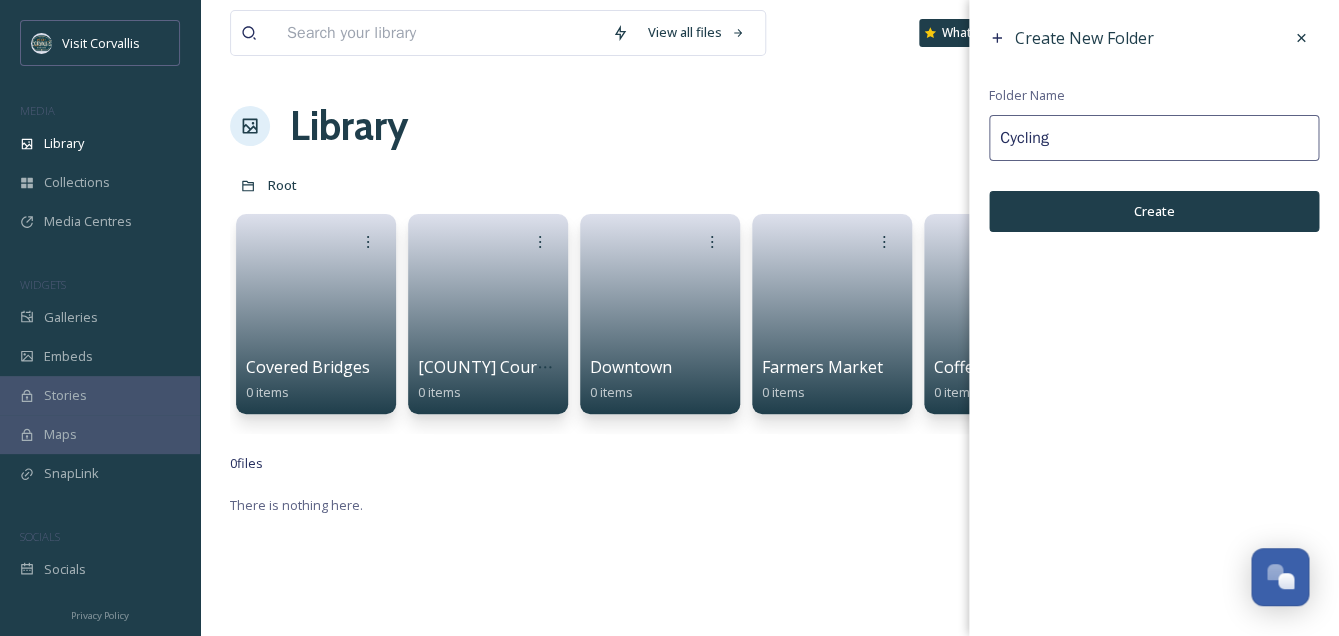 type on "Cycling" 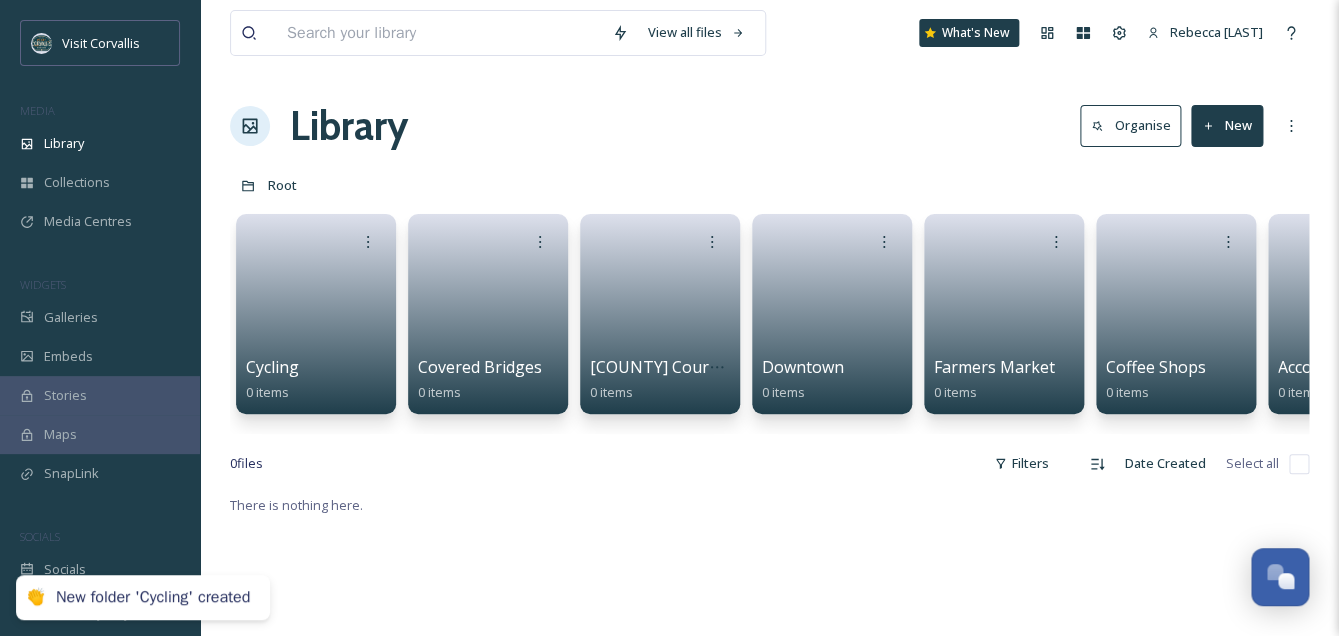 click on "New" at bounding box center [1227, 125] 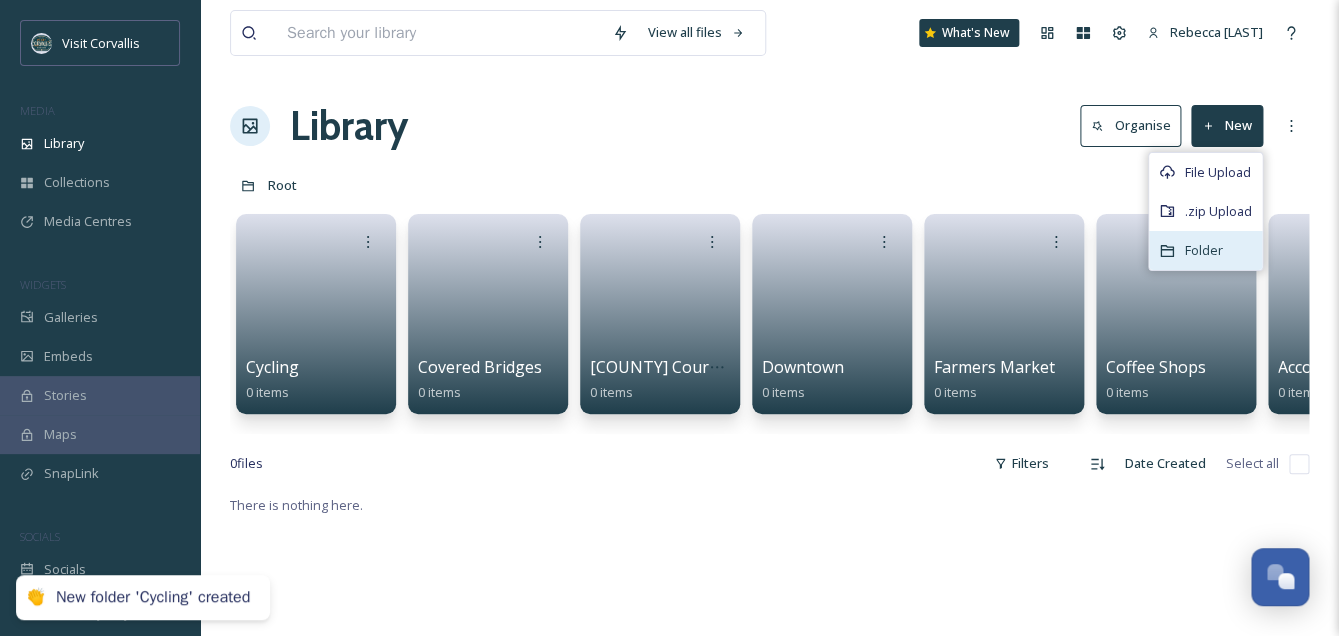 click on "Folder" at bounding box center [1204, 250] 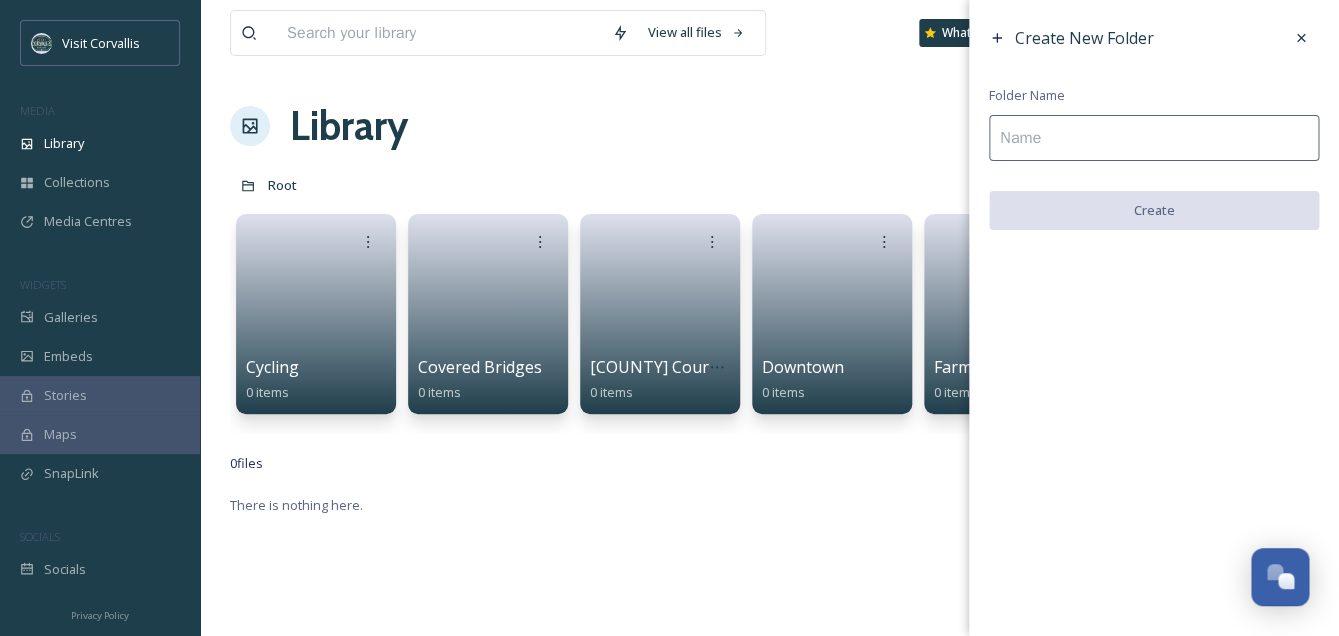click at bounding box center [1154, 138] 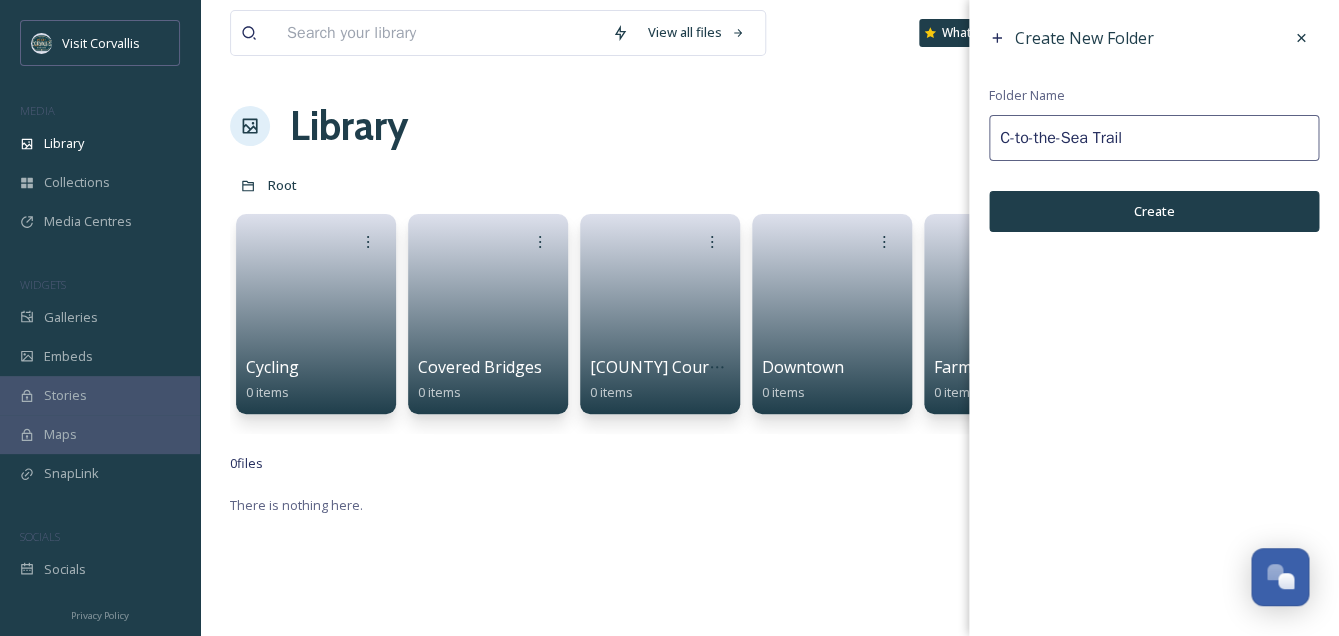 type on "C-to-the-Sea Trail" 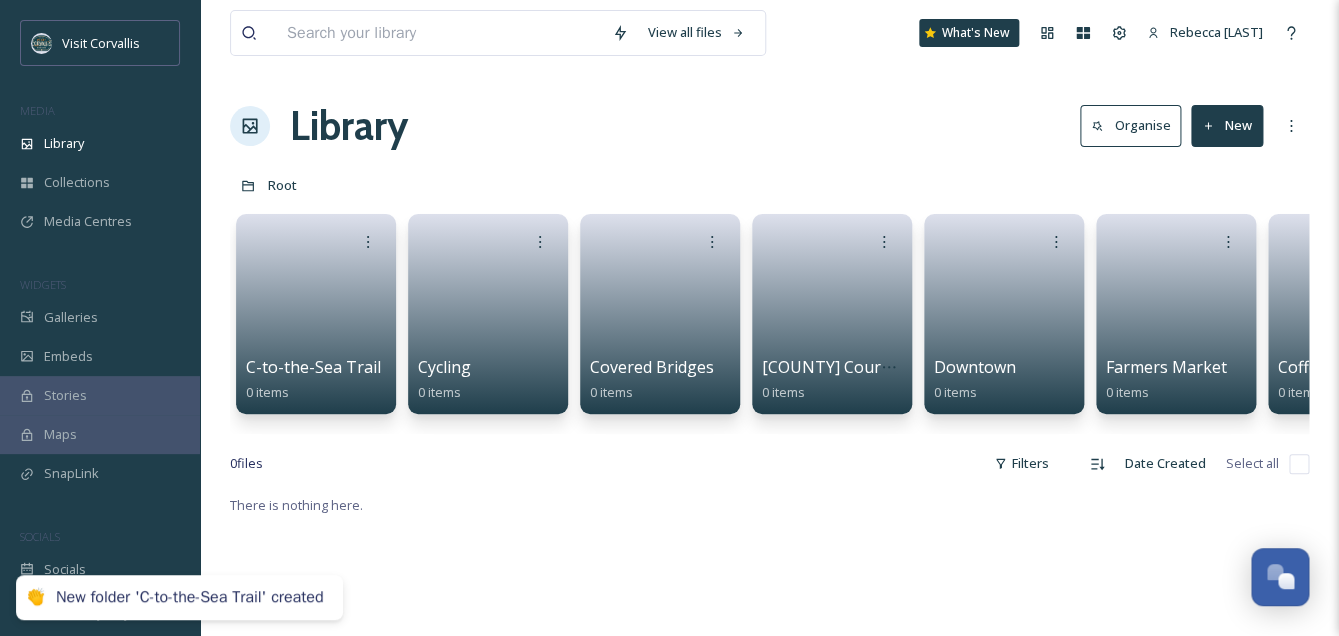 click on "New" at bounding box center [1227, 125] 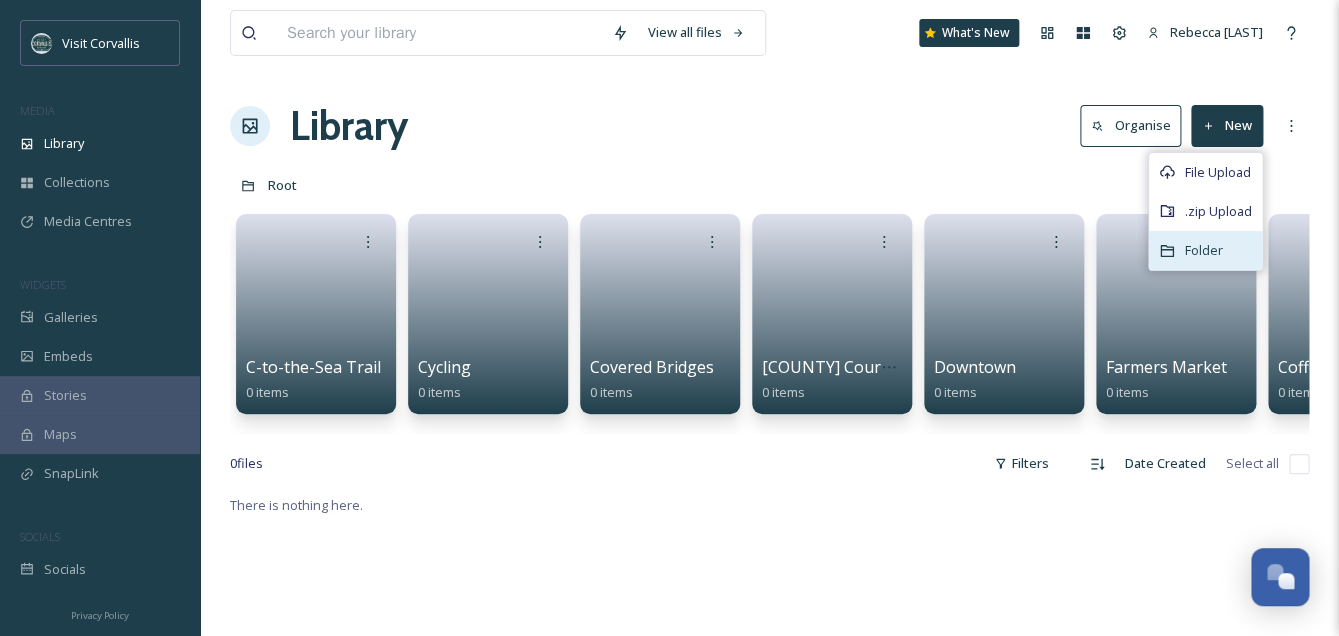 click on "Folder" at bounding box center [1204, 250] 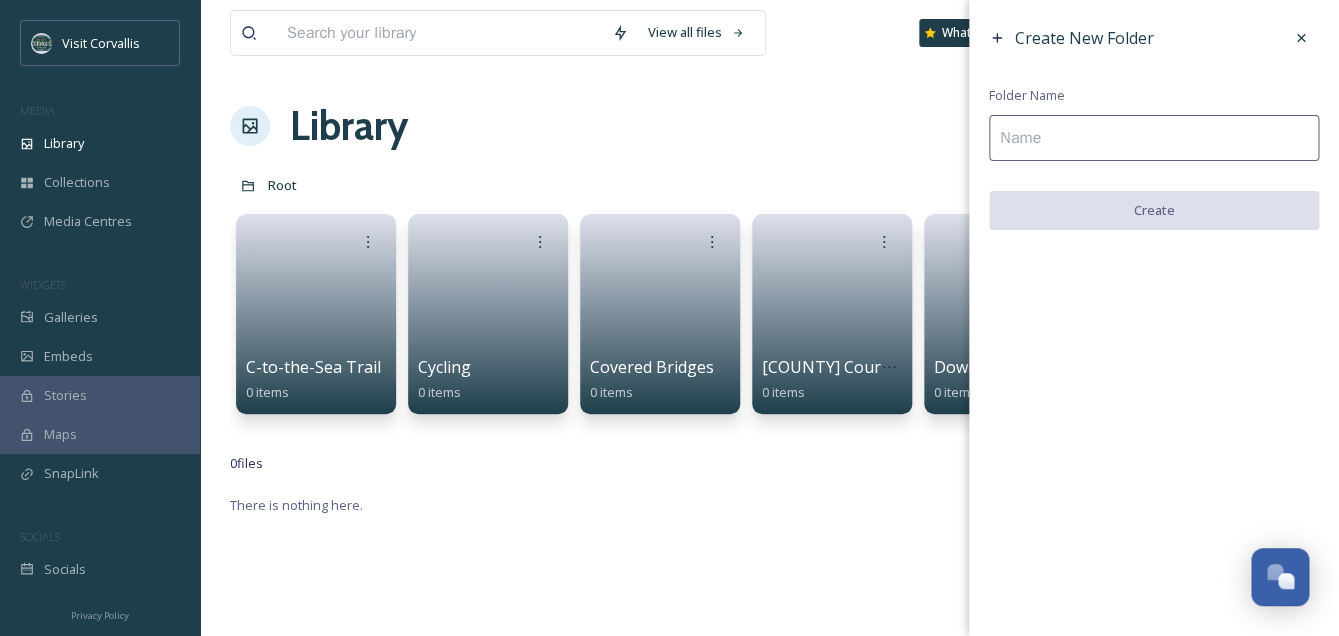 click at bounding box center [1154, 138] 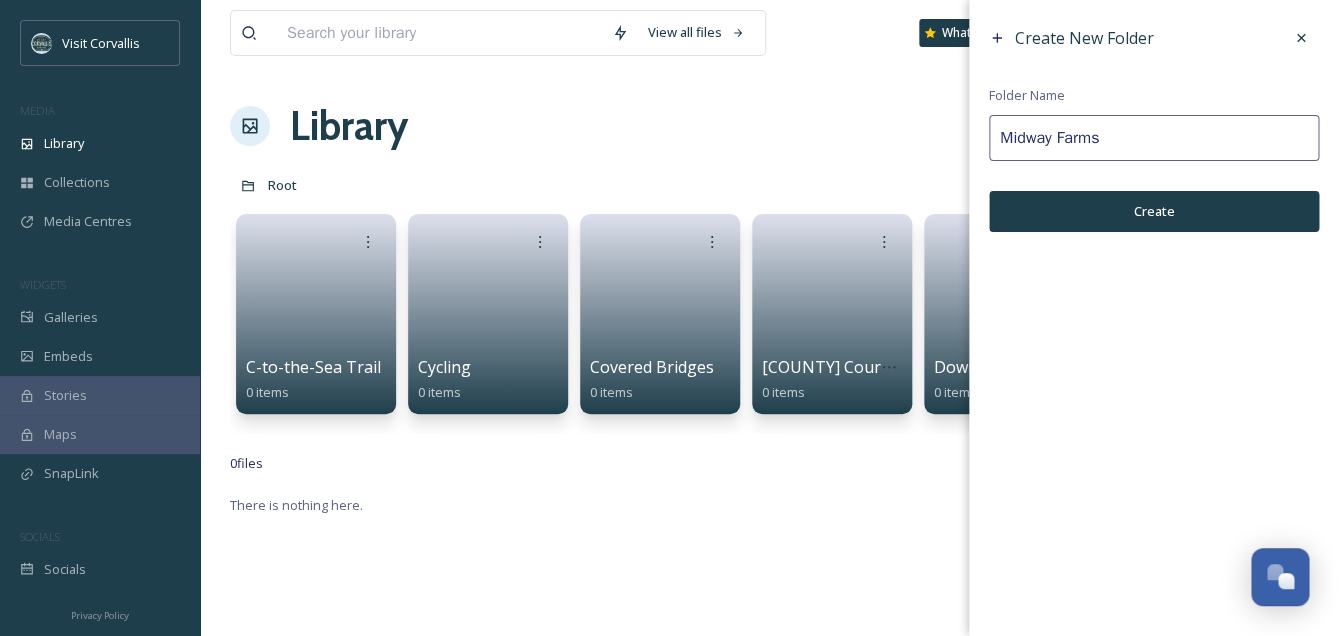 type on "Midway Farms" 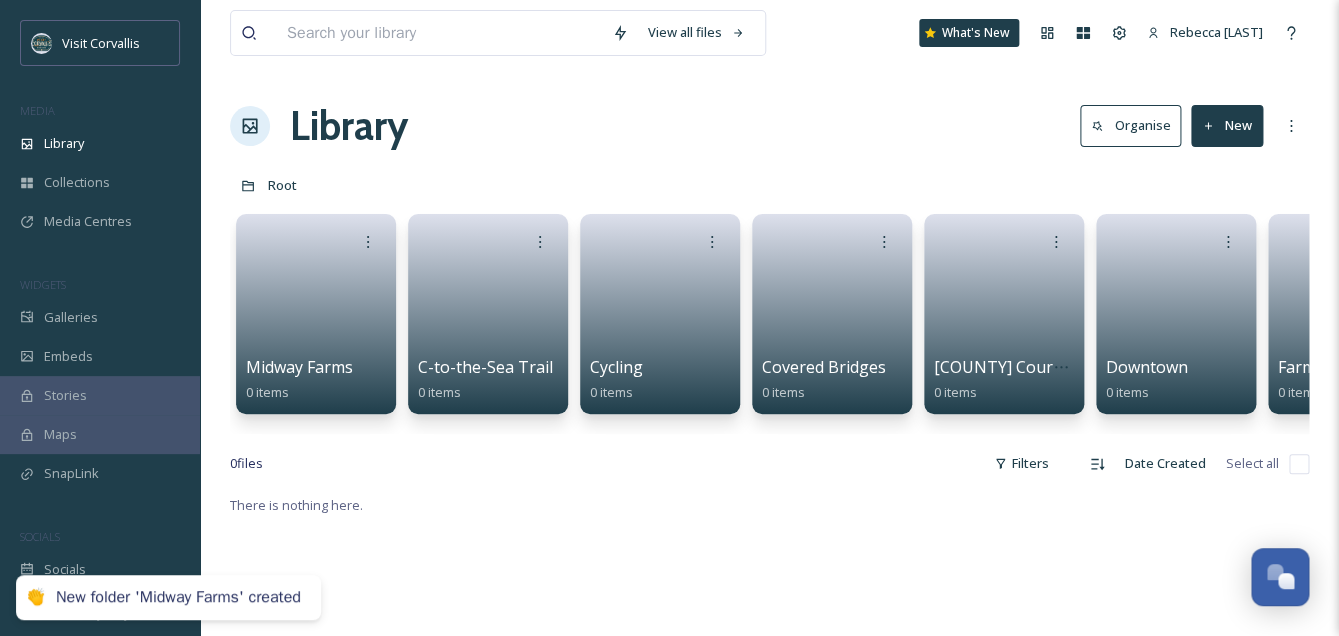 click on "New" at bounding box center (1227, 125) 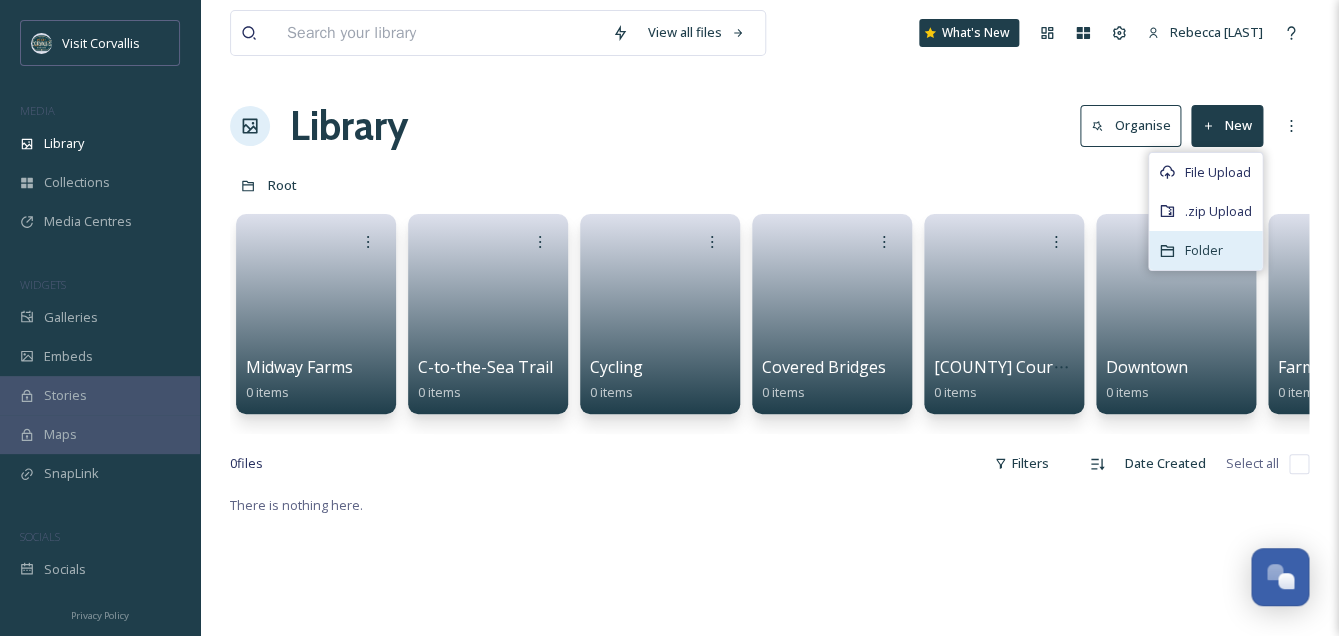click on "Folder" at bounding box center (1204, 250) 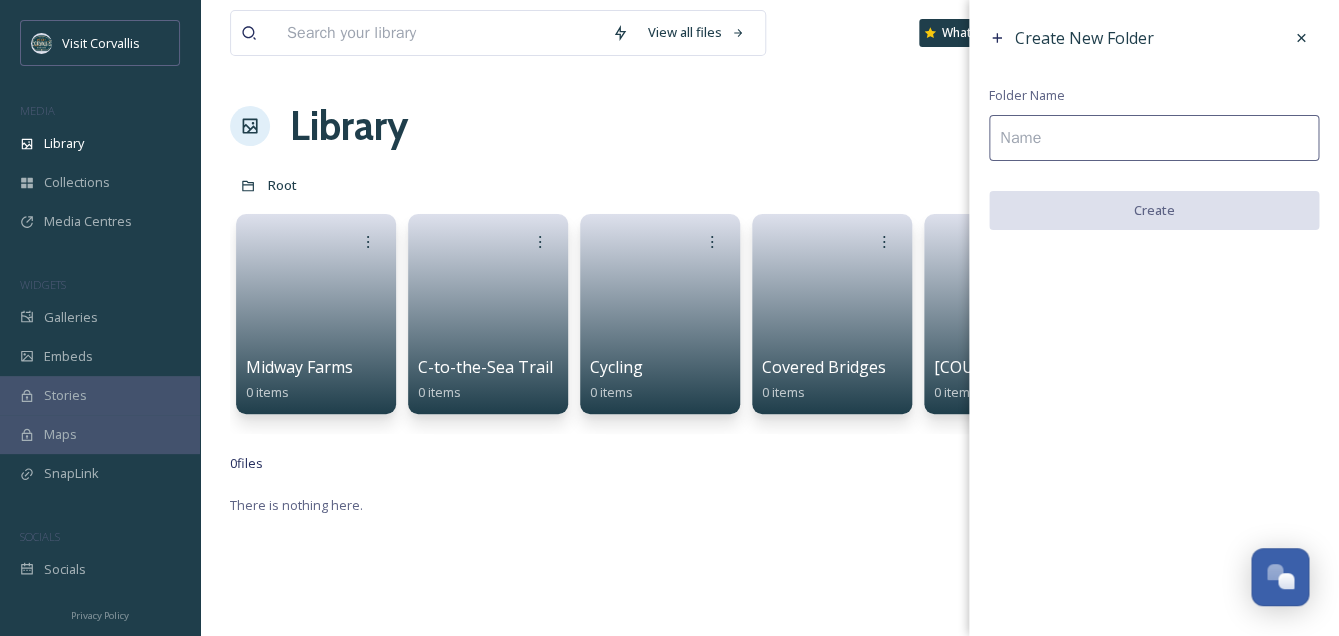 click at bounding box center (1154, 138) 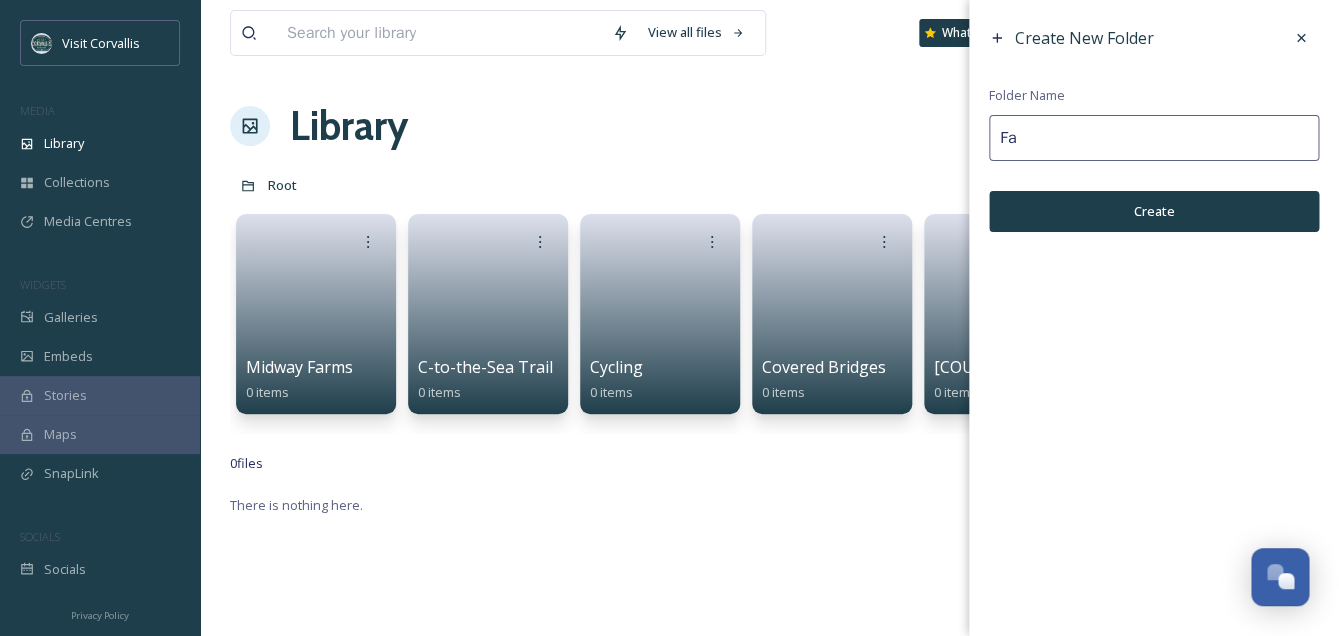 type on "F" 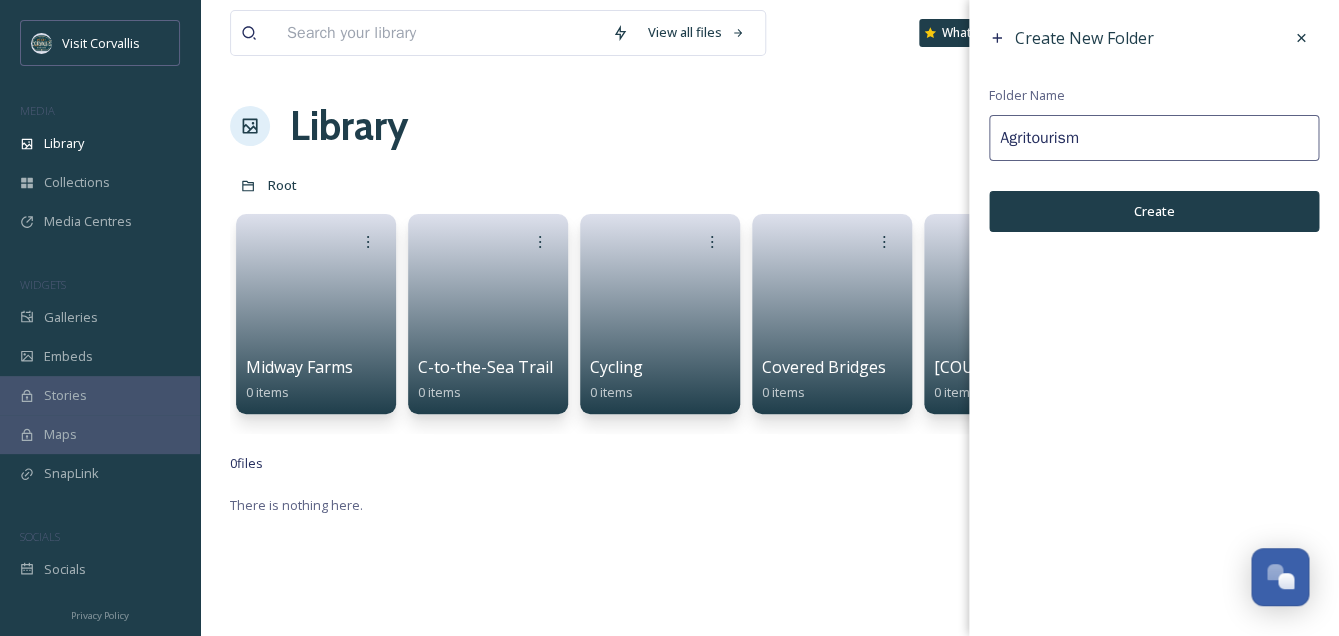 type on "Agritourism" 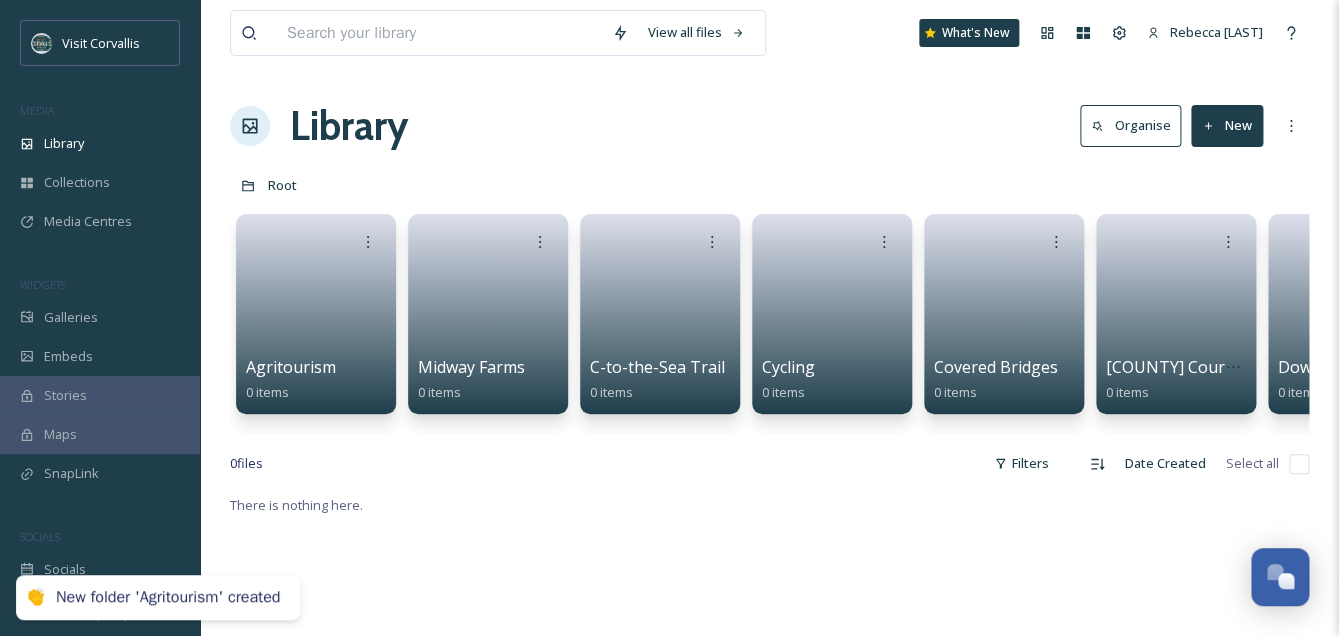 click on "New" at bounding box center (1227, 125) 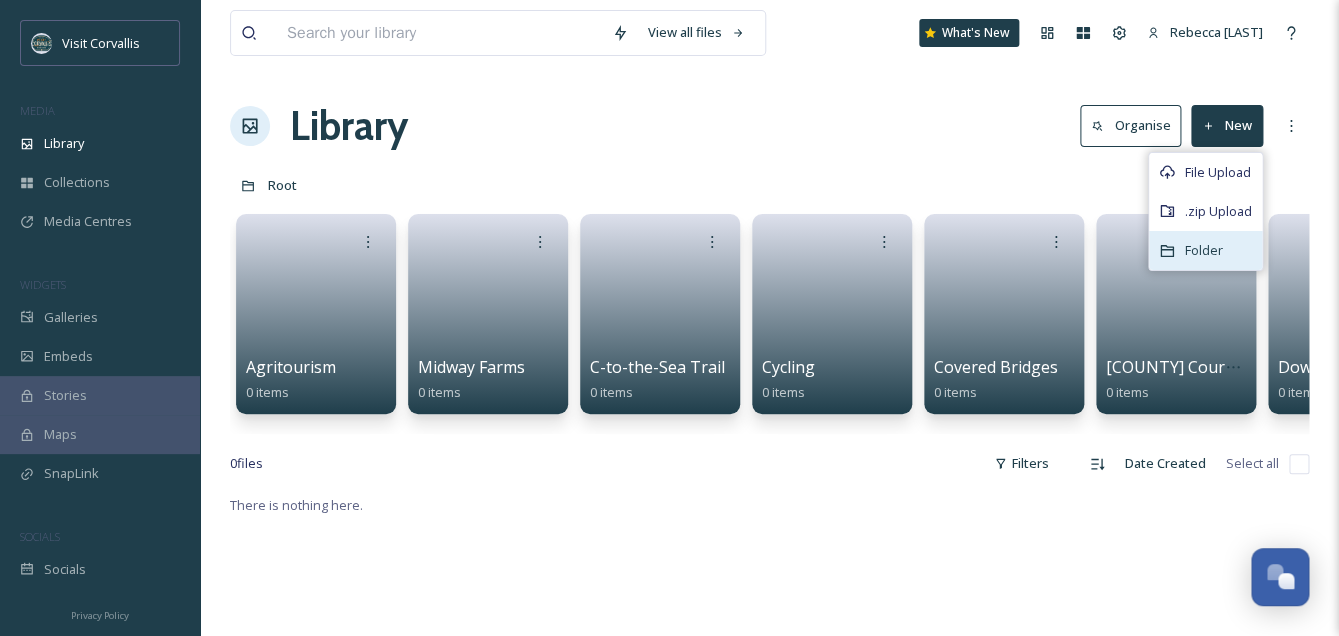 click on "Folder" at bounding box center (1204, 250) 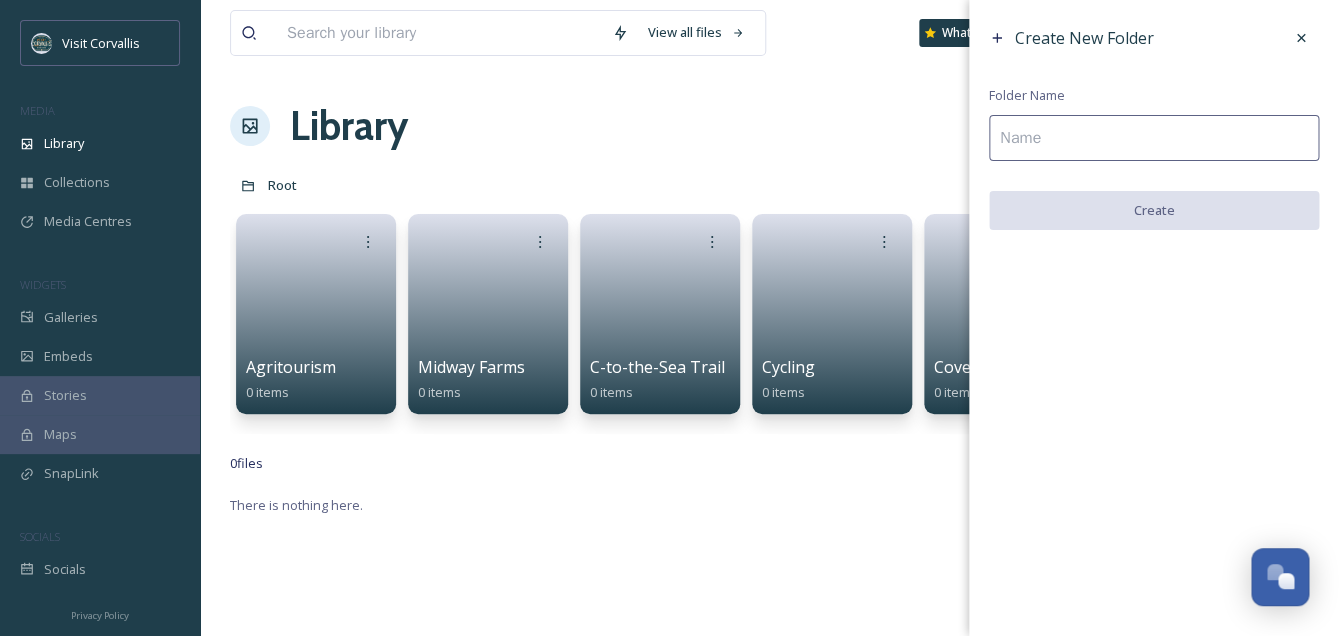 click at bounding box center (1154, 138) 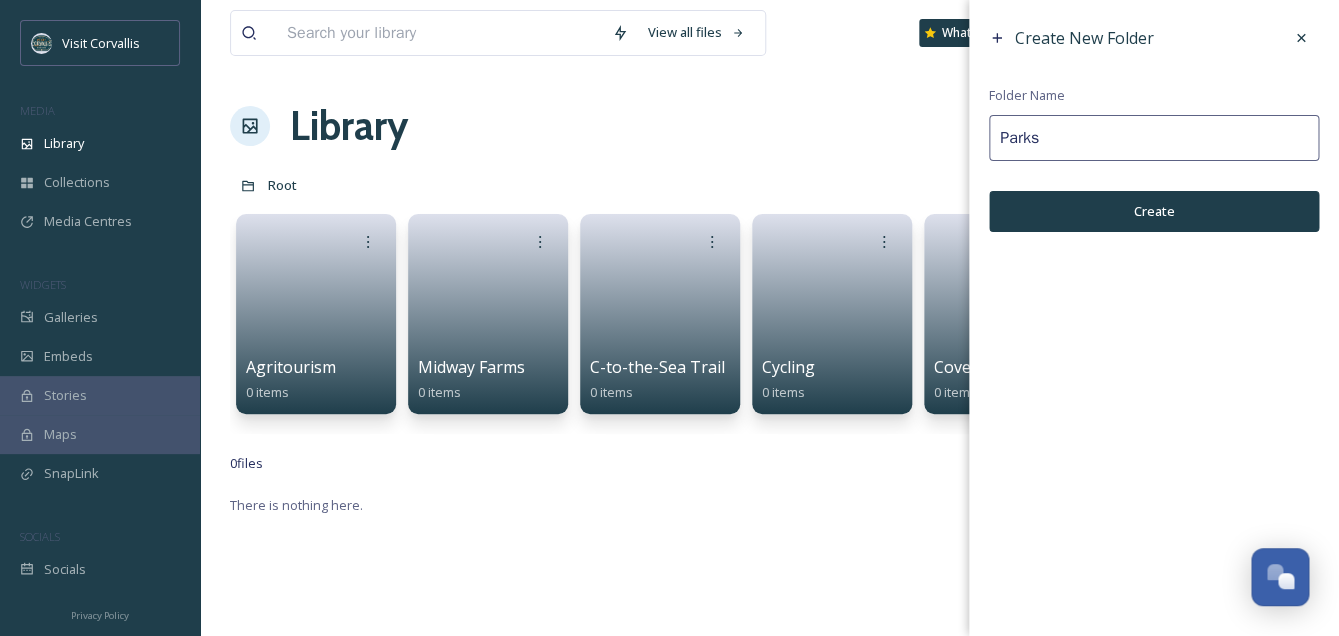 type on "Parks" 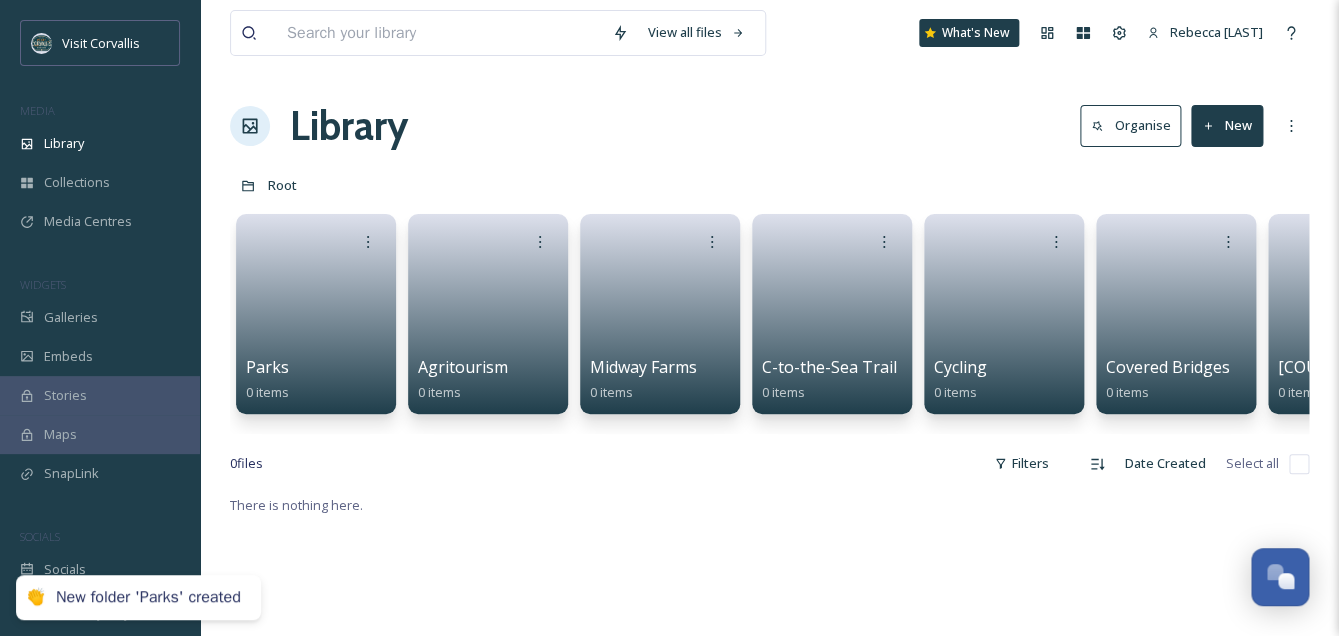 click 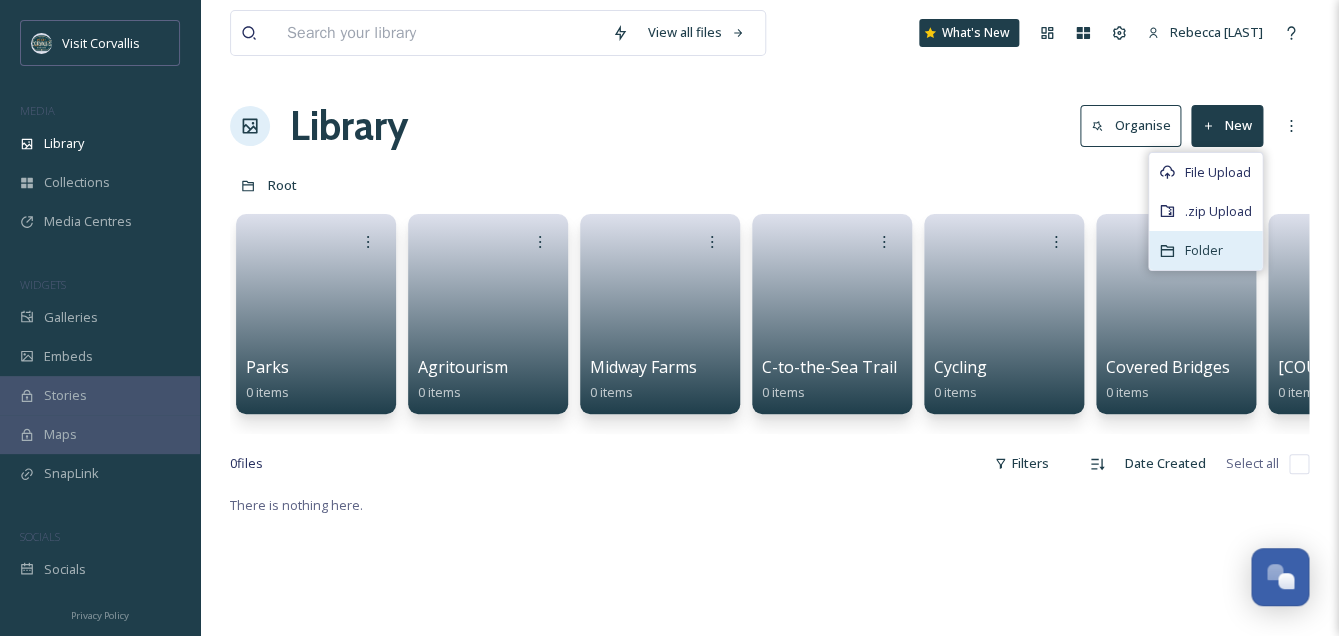 click on "Folder" at bounding box center [1204, 250] 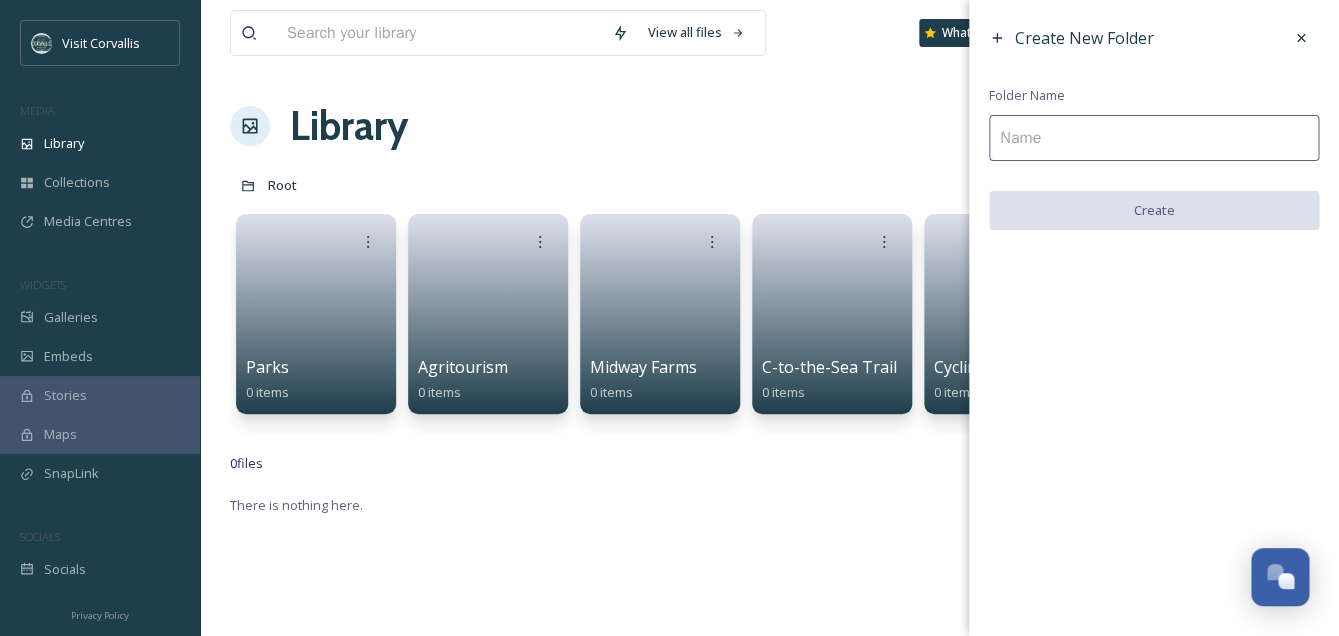 click at bounding box center [1154, 138] 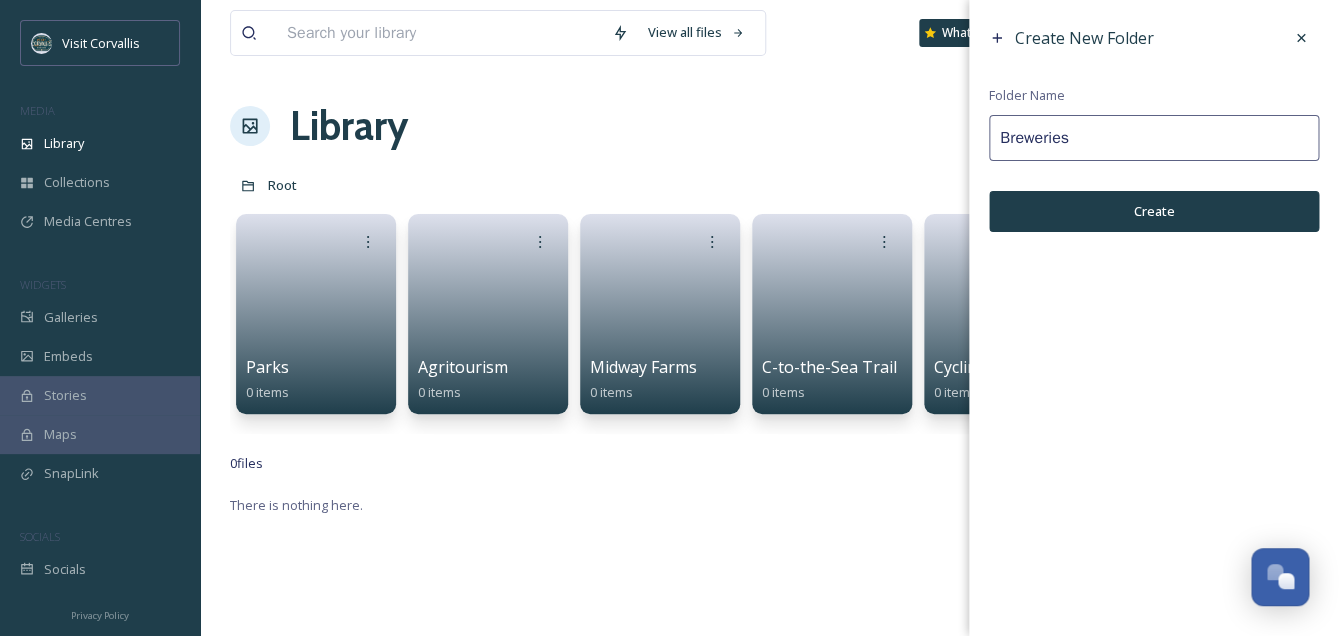 type on "Breweries" 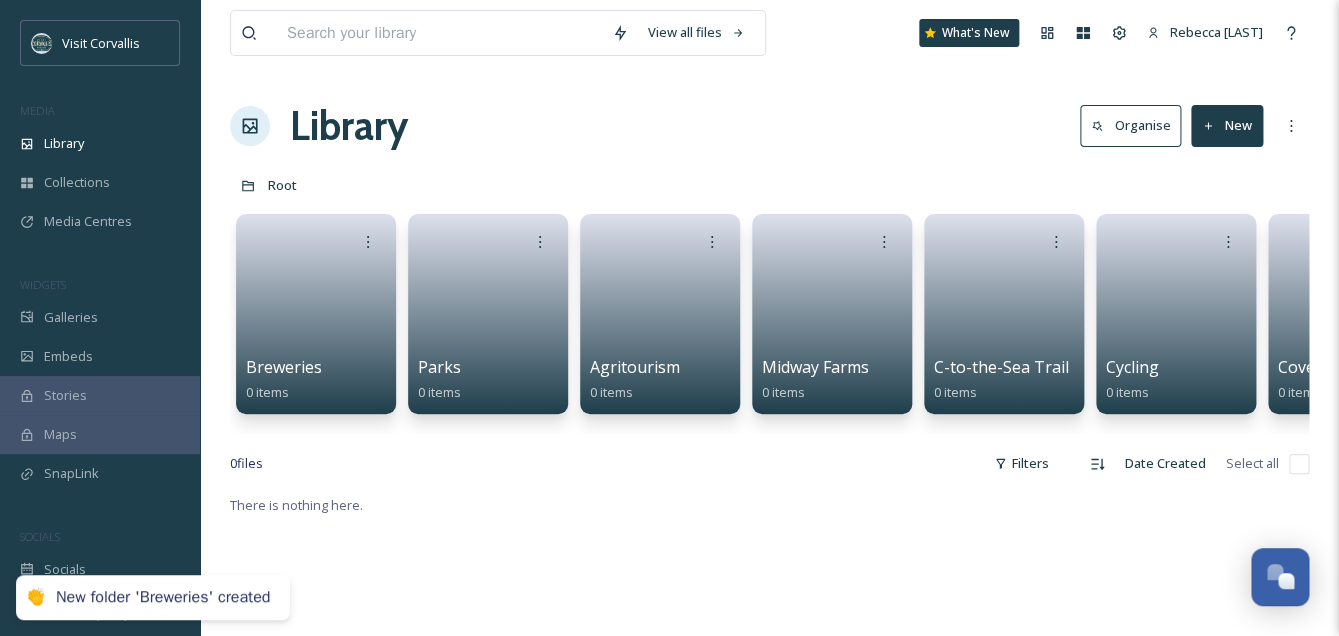 click on "New" at bounding box center (1227, 125) 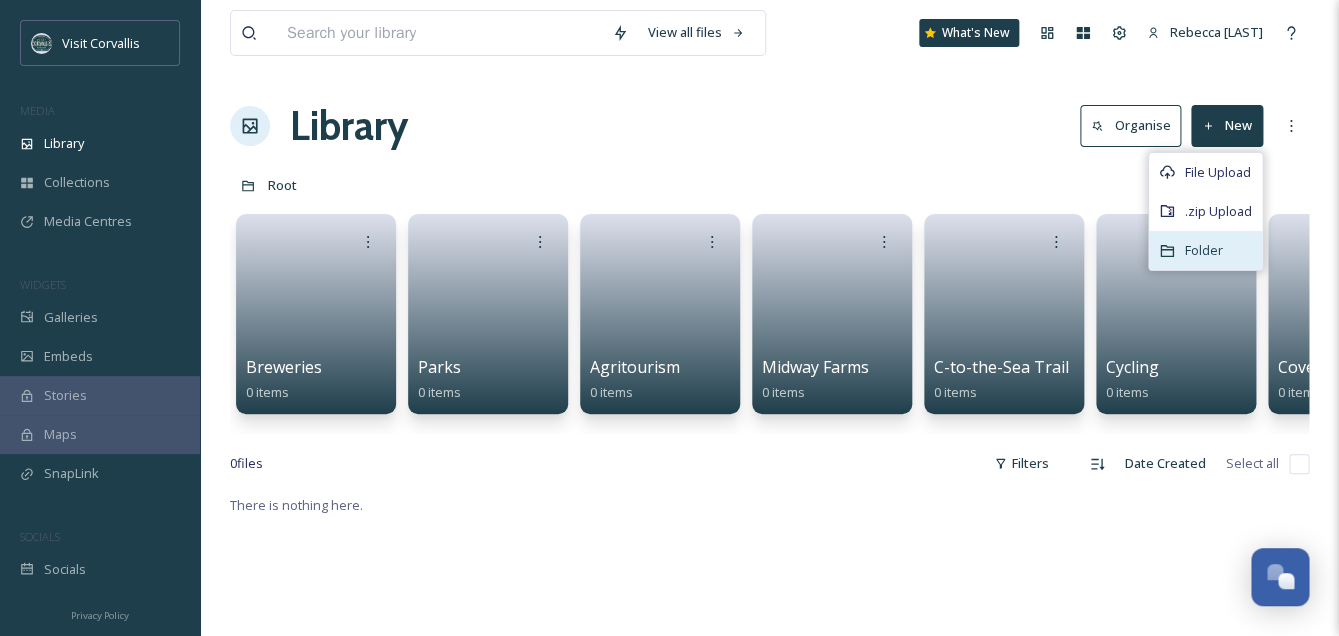 click on "Folder" at bounding box center (1204, 250) 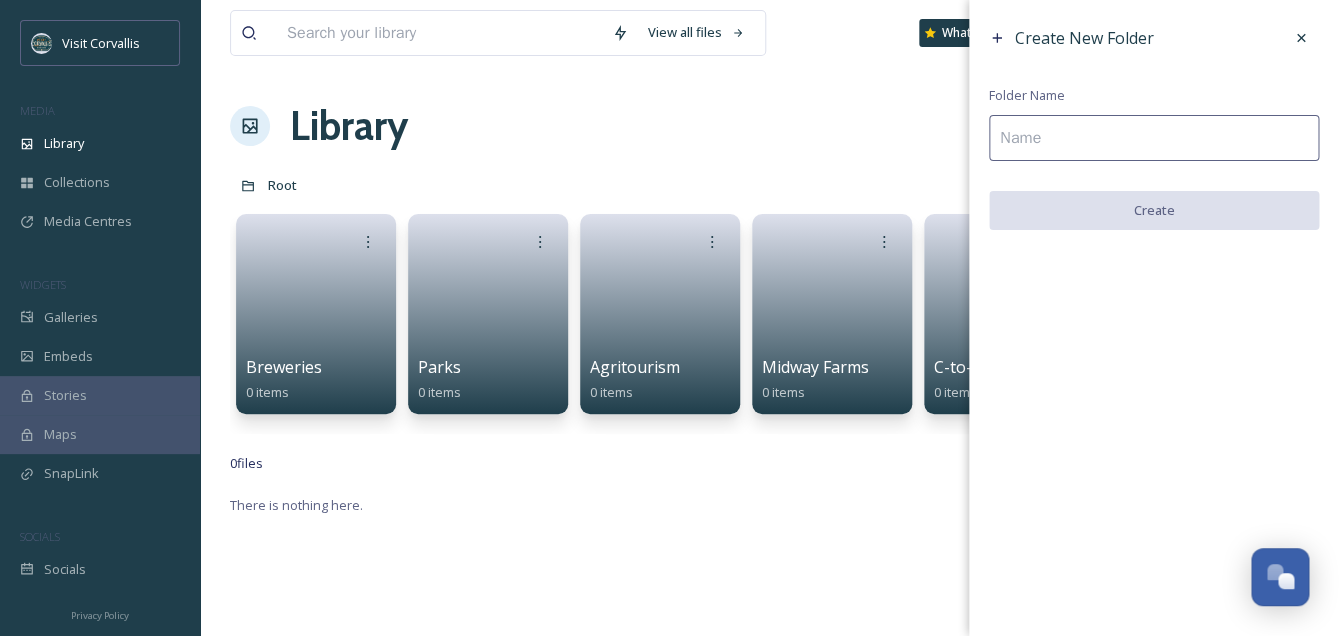 click at bounding box center (1154, 138) 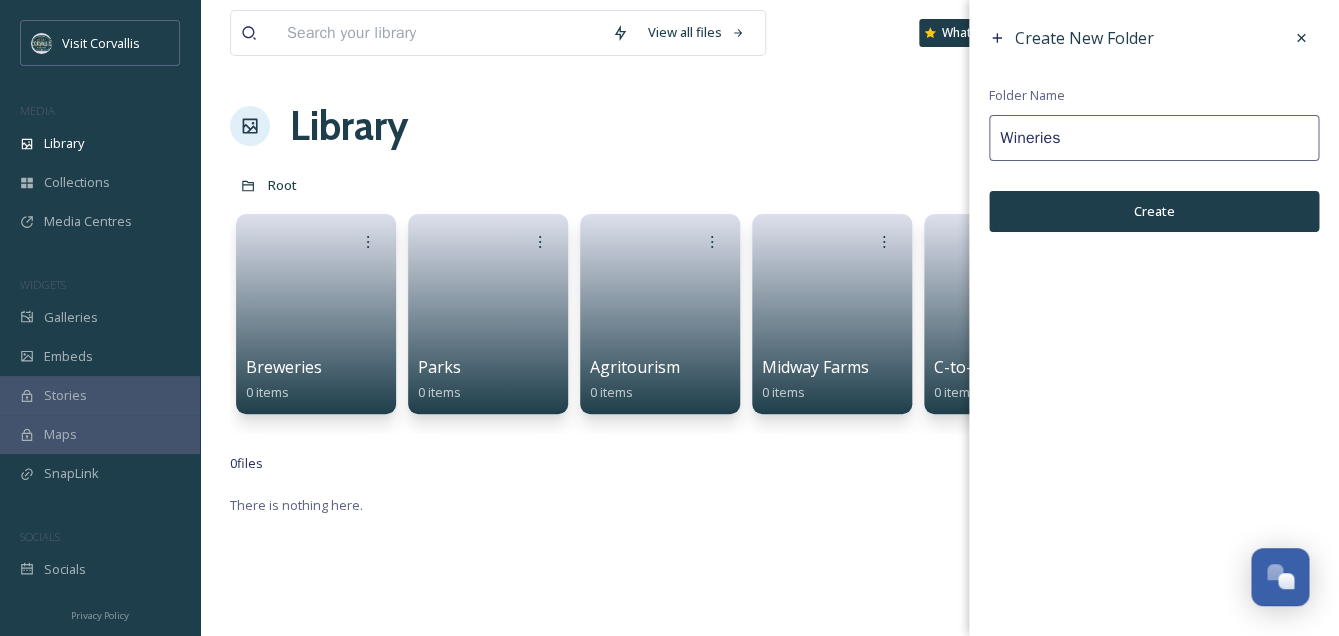 type on "Wineries" 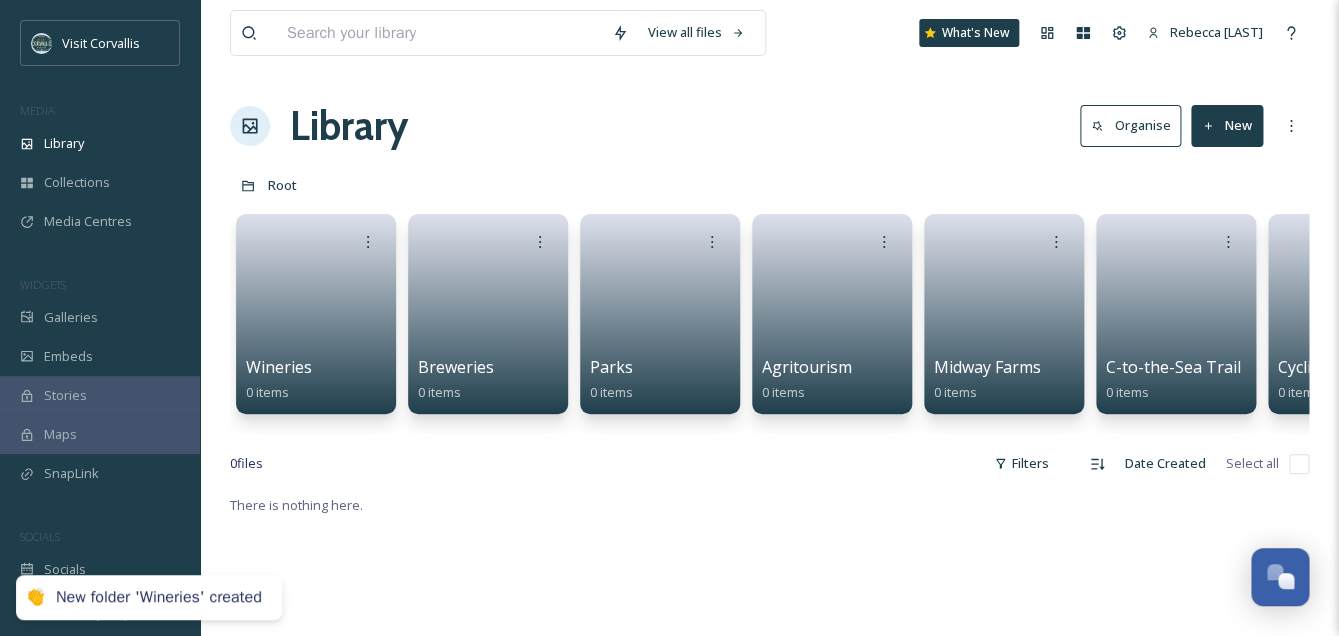 click 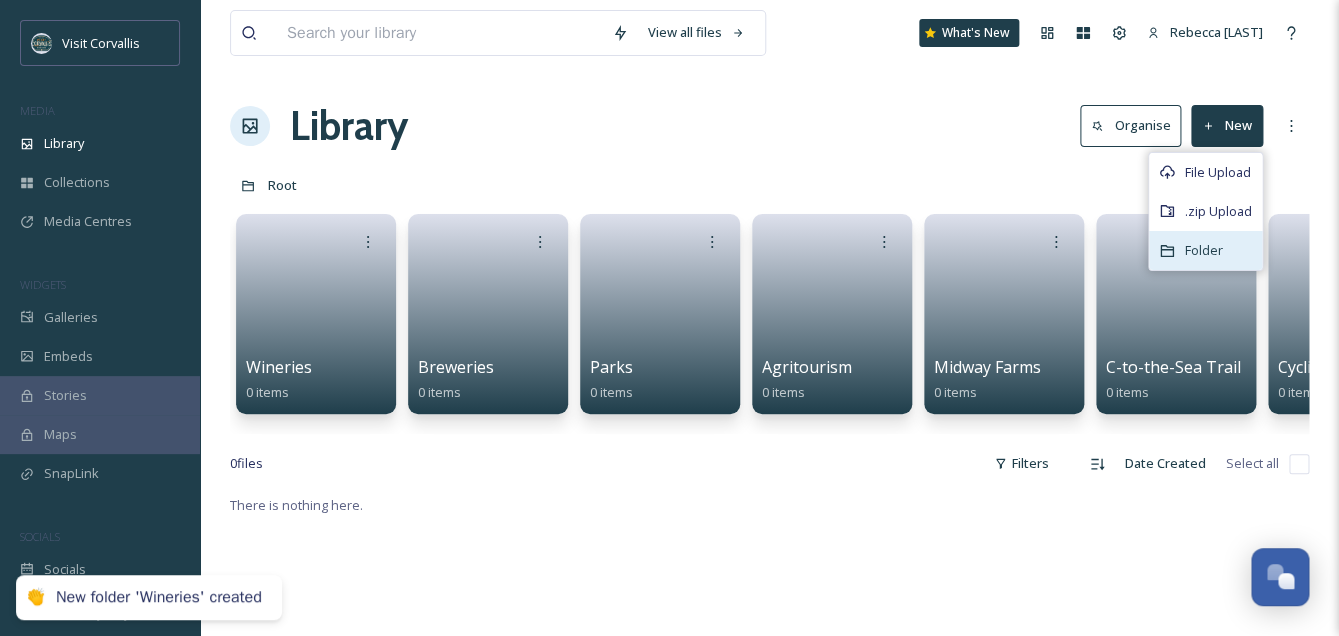 click on "Folder" at bounding box center (1204, 250) 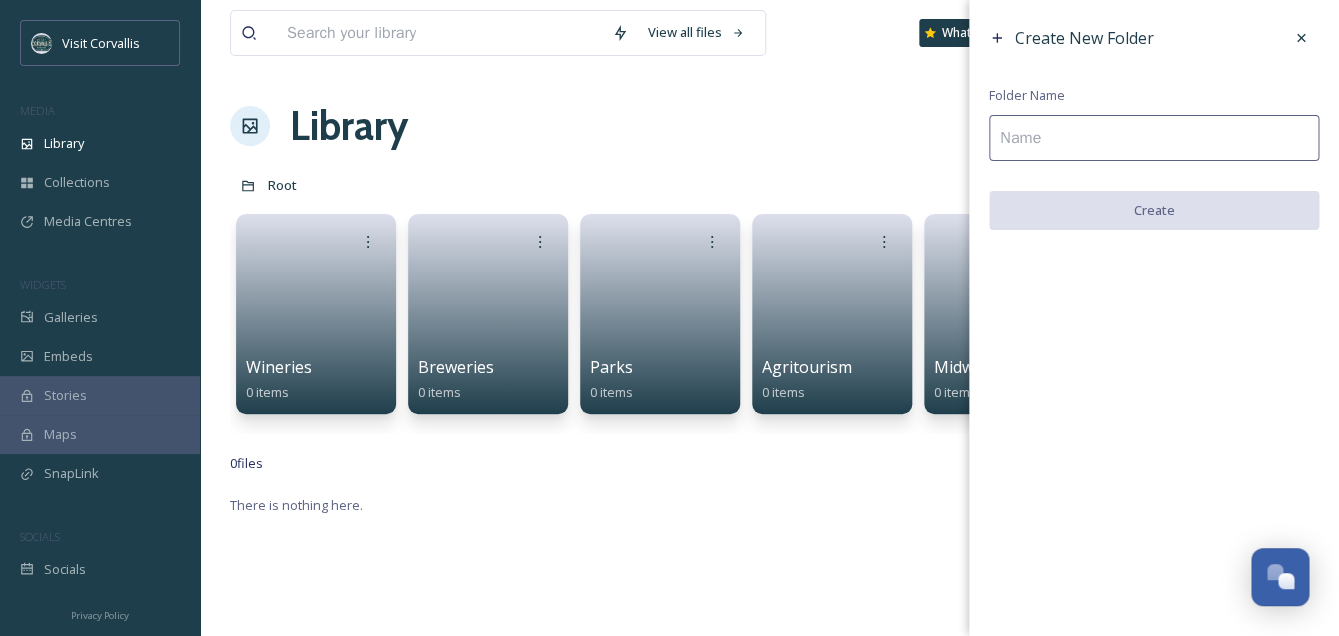 click at bounding box center [1154, 138] 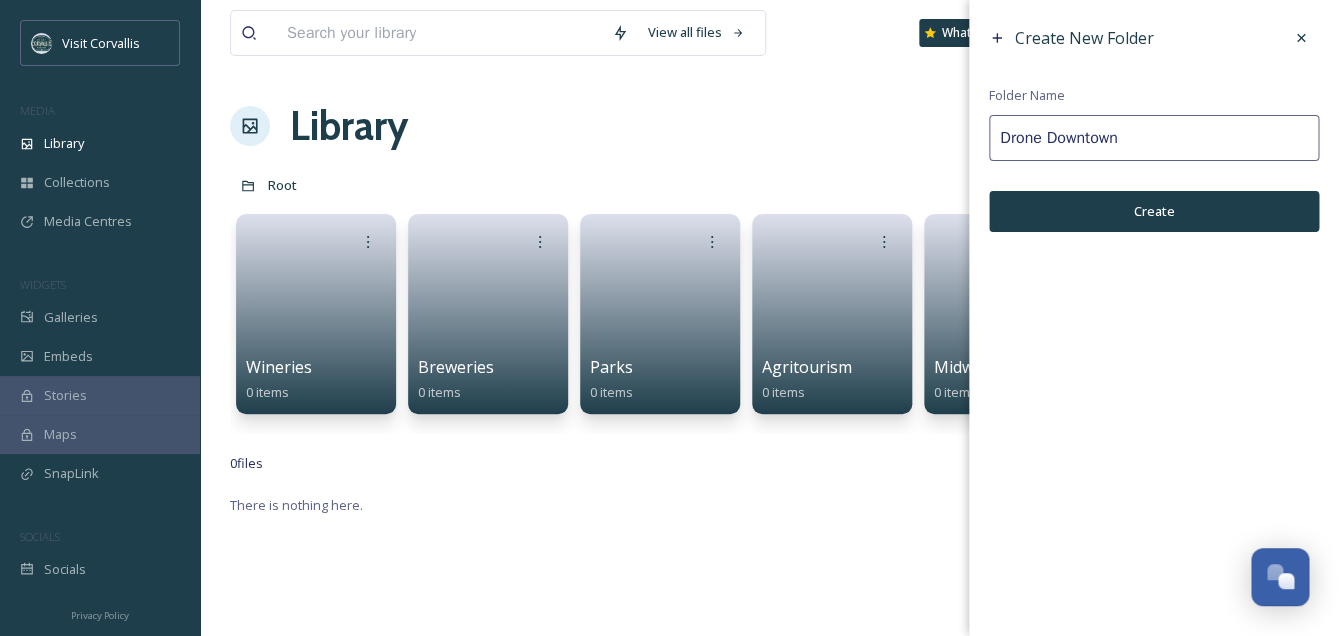 type on "Drone Downtown" 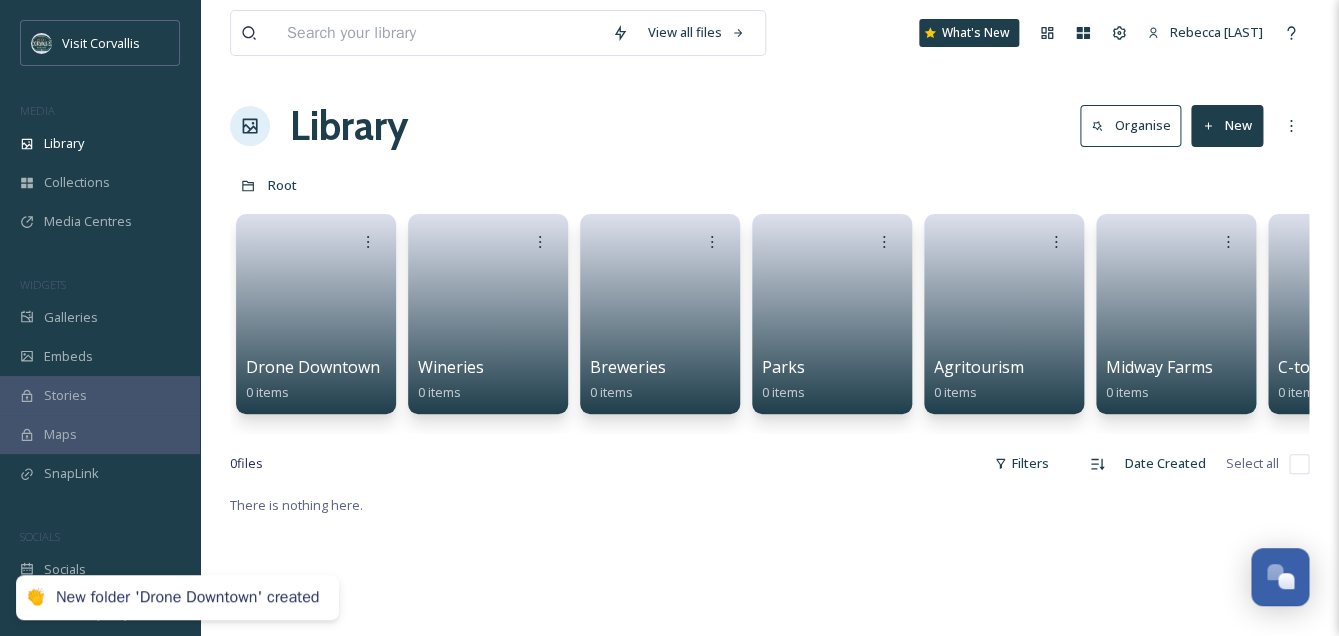 click on "New" at bounding box center (1227, 125) 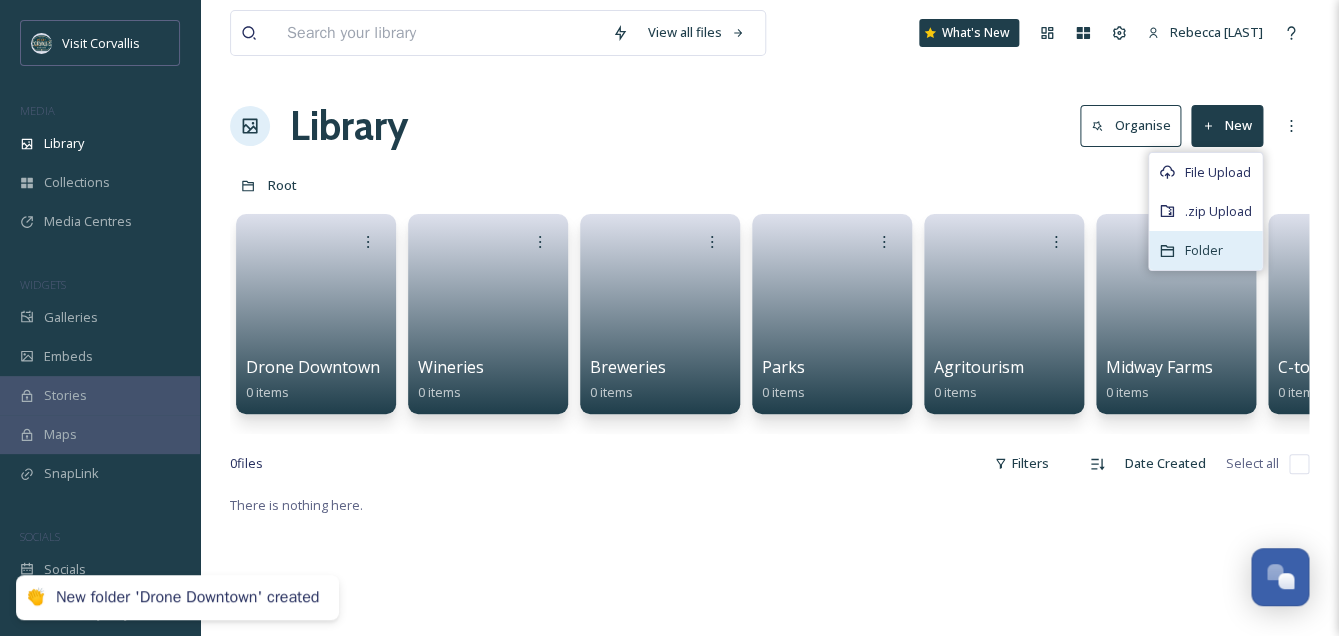 click on "Folder" at bounding box center [1204, 250] 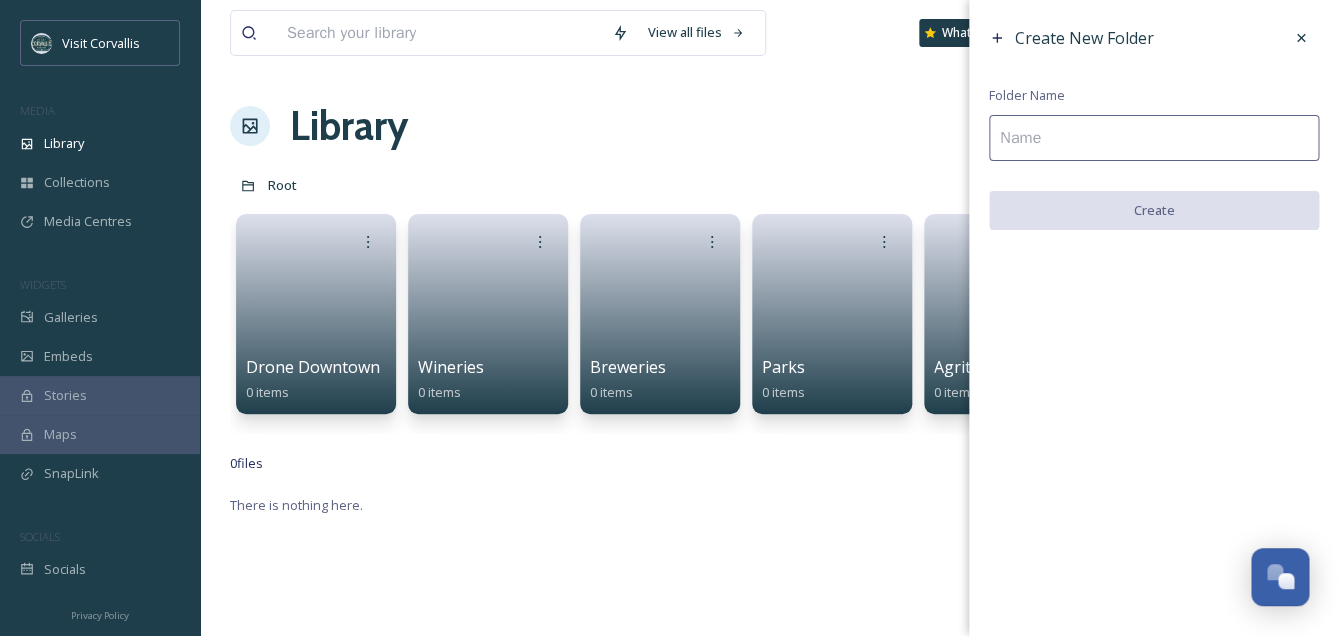 click at bounding box center [1154, 138] 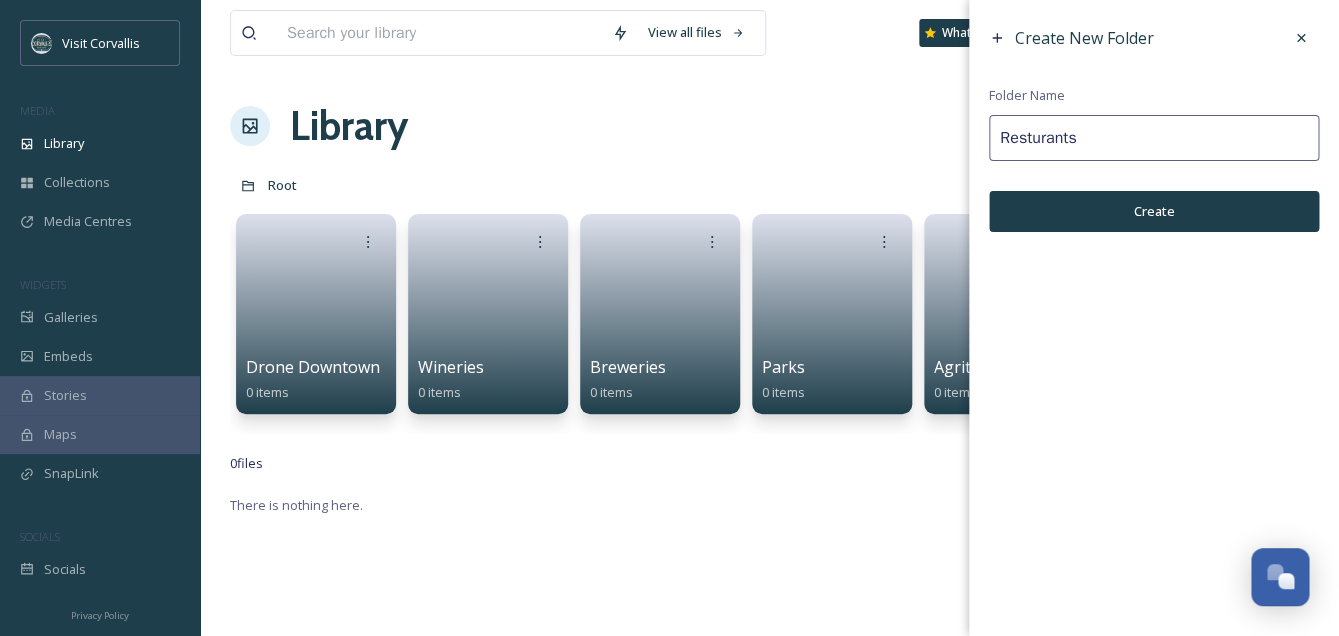 type on "Resturants" 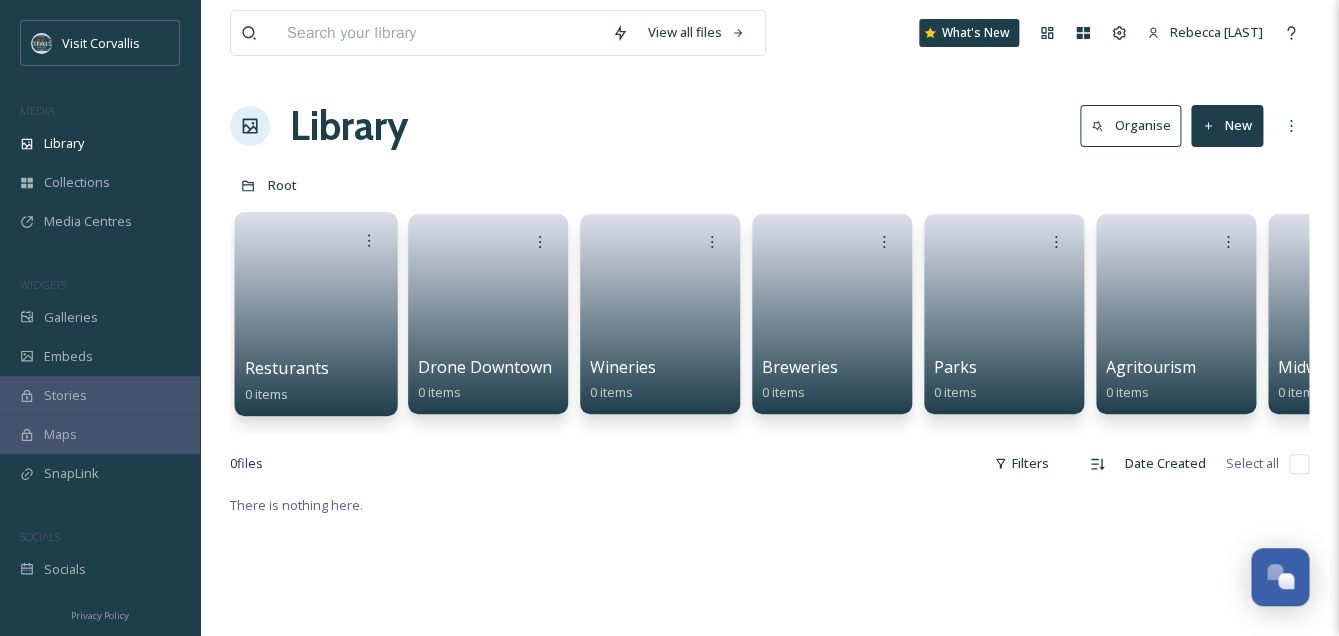 click at bounding box center [316, 307] 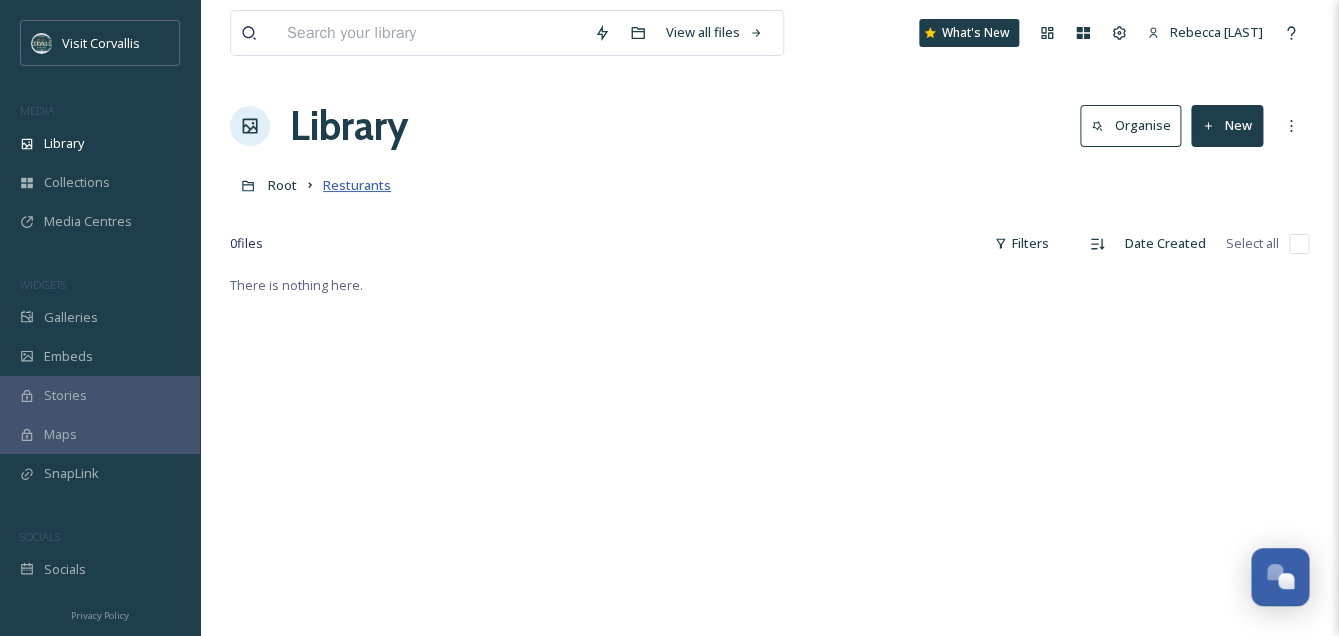 click on "Resturants" at bounding box center (357, 185) 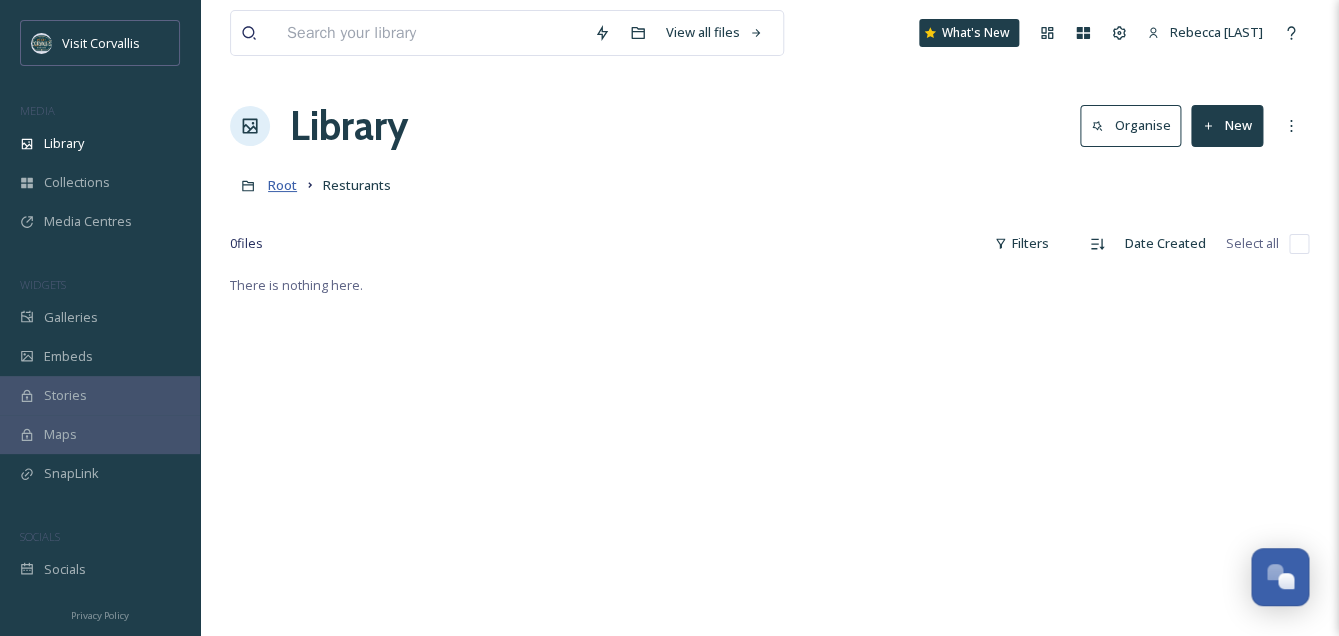 click on "Root" at bounding box center [282, 185] 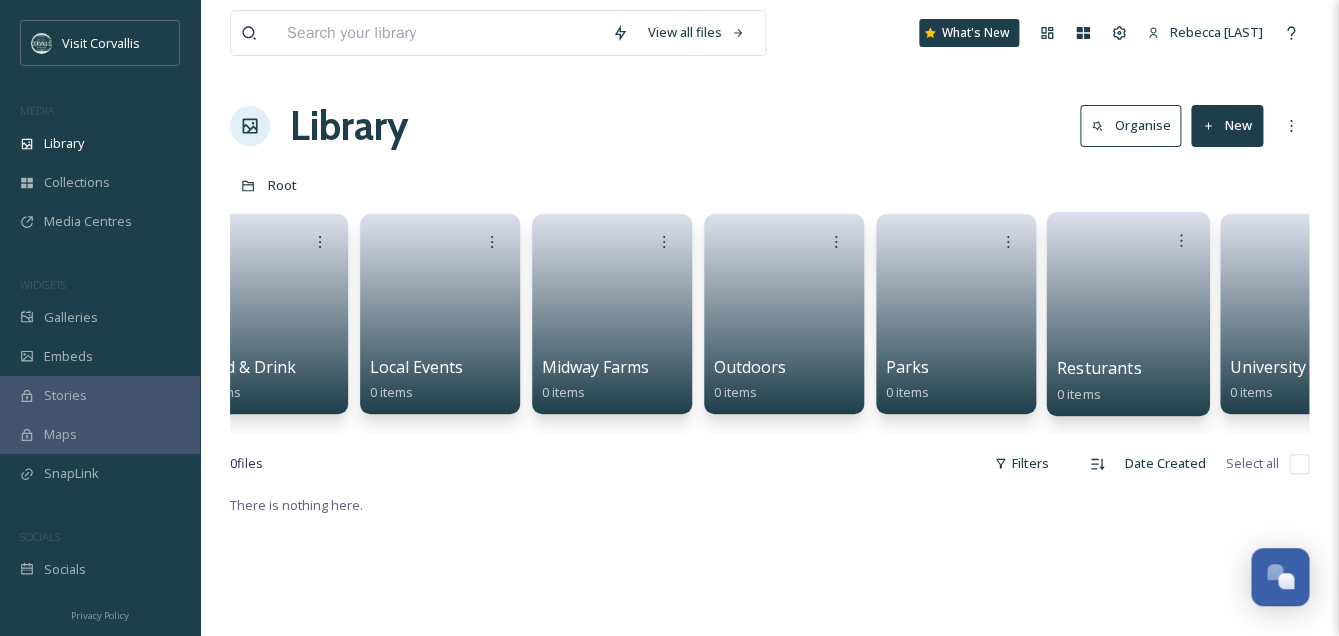 scroll, scrollTop: 0, scrollLeft: 2642, axis: horizontal 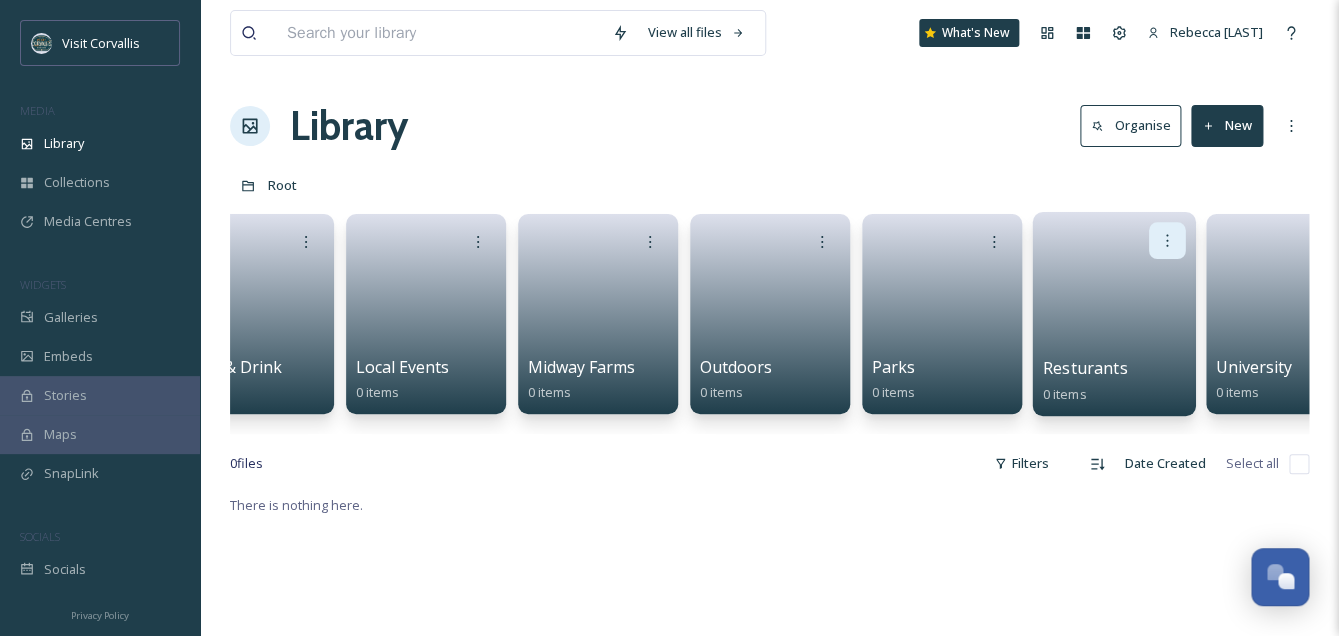 click at bounding box center [1167, 240] 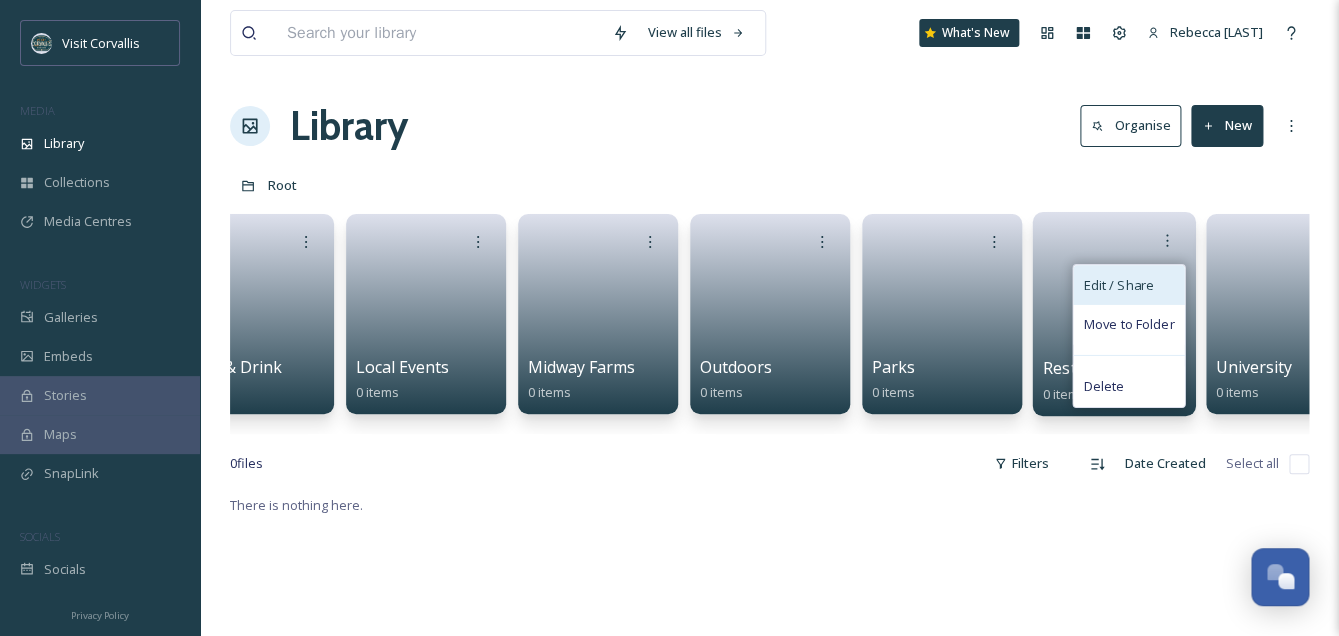 click on "Edit / Share" at bounding box center (1118, 285) 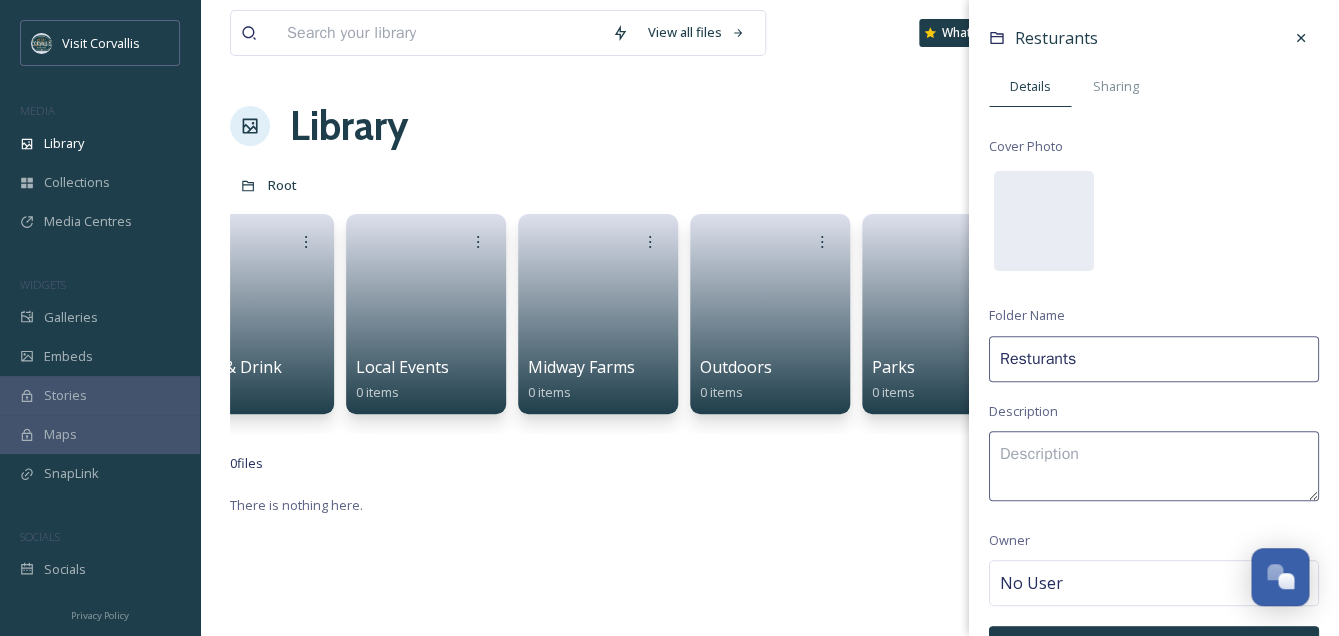 drag, startPoint x: 1087, startPoint y: 357, endPoint x: 1034, endPoint y: 356, distance: 53.009434 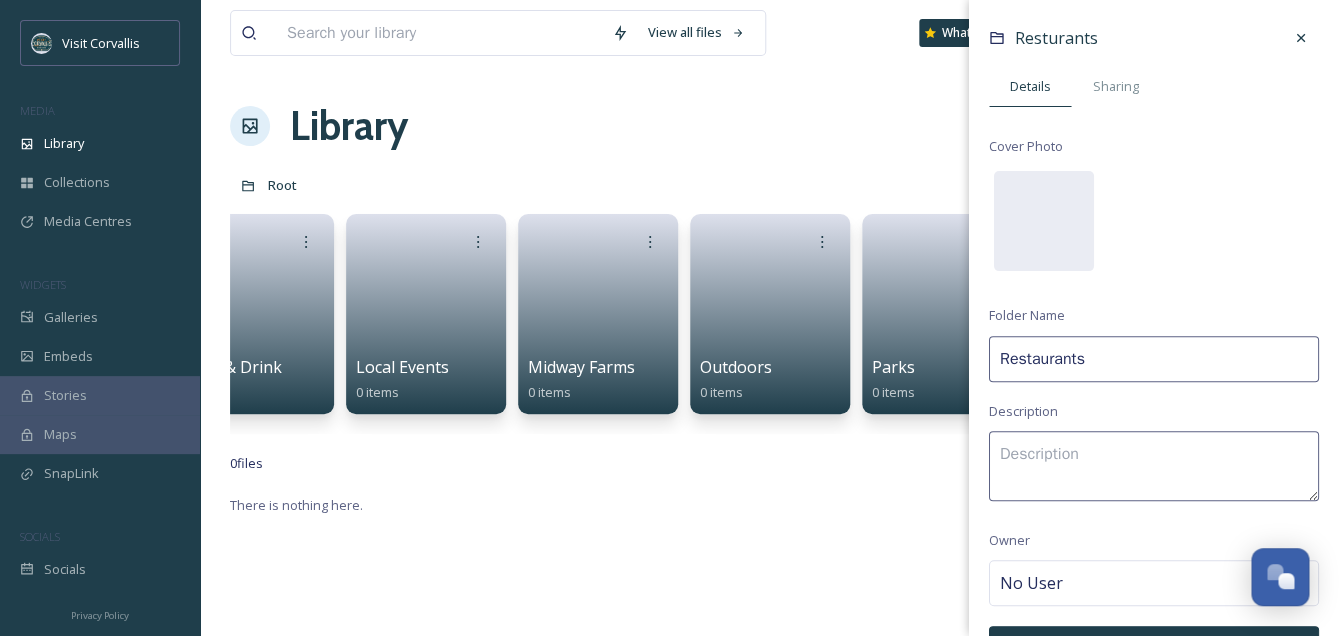 scroll, scrollTop: 143, scrollLeft: 0, axis: vertical 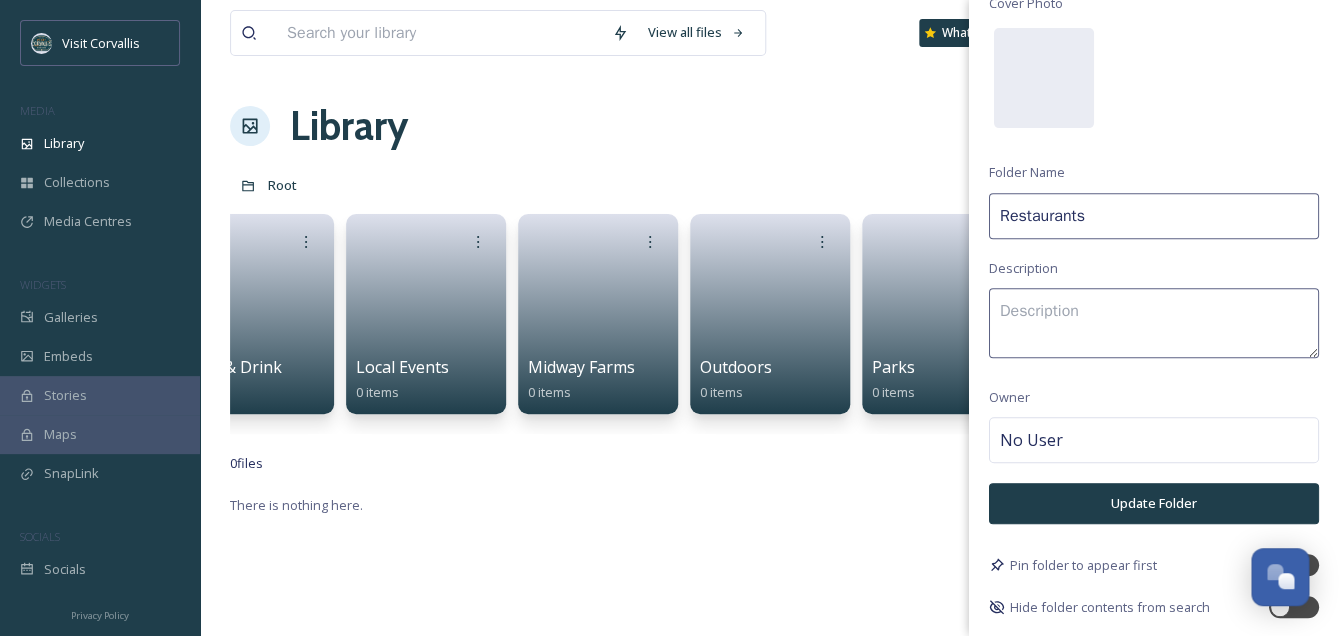 type on "Restaurants" 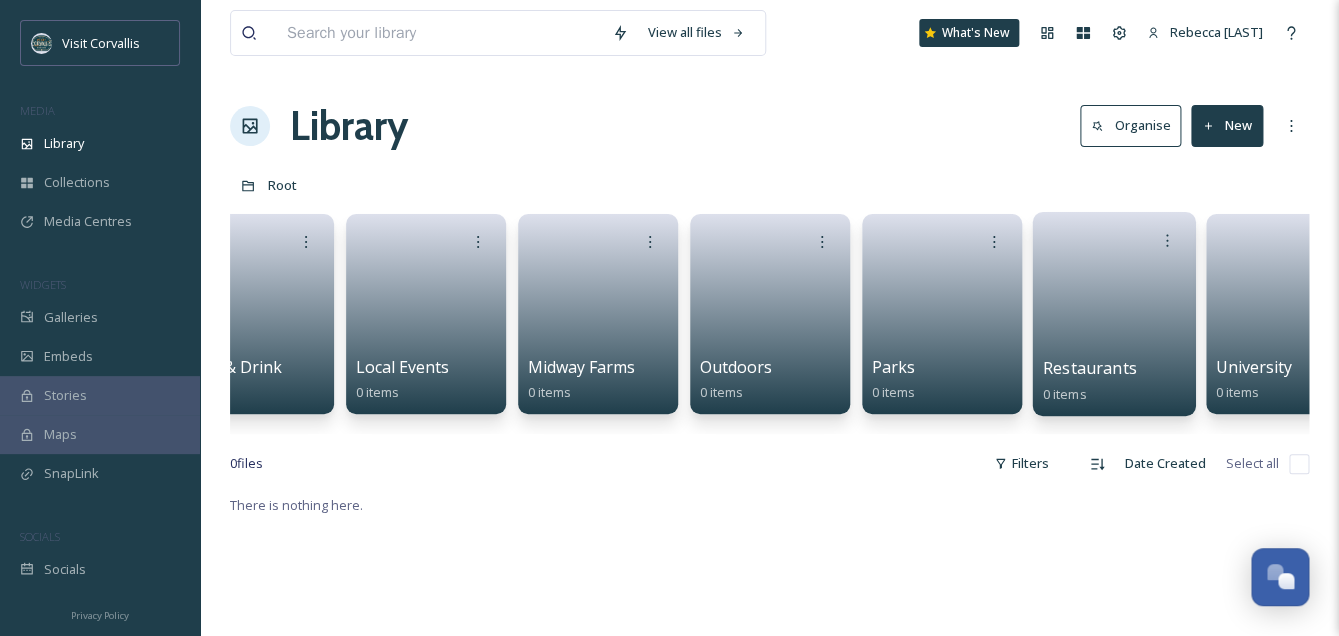 click 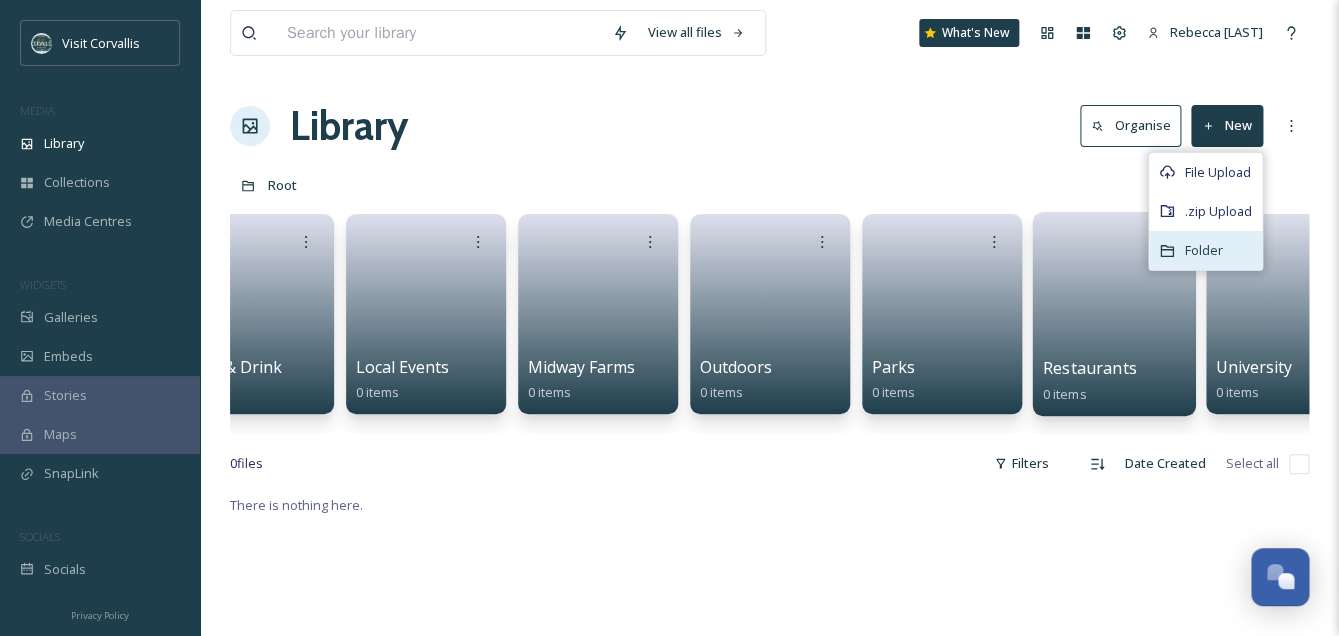 click on "Folder" at bounding box center [1204, 250] 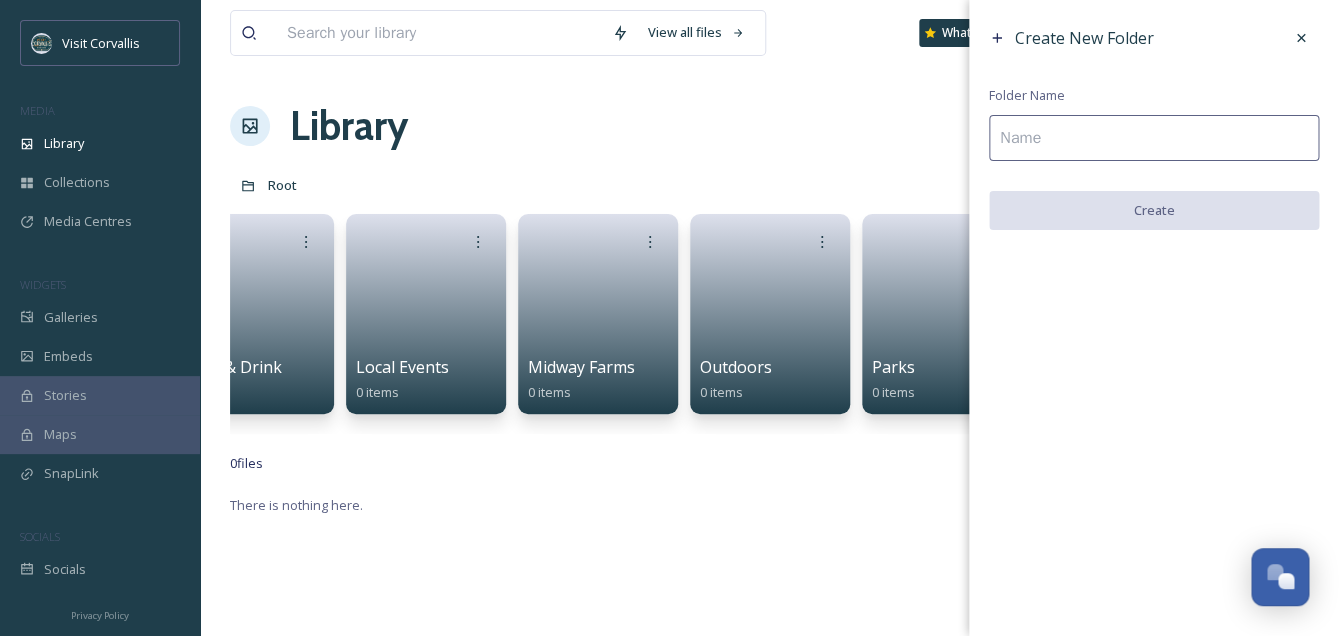click at bounding box center [1154, 138] 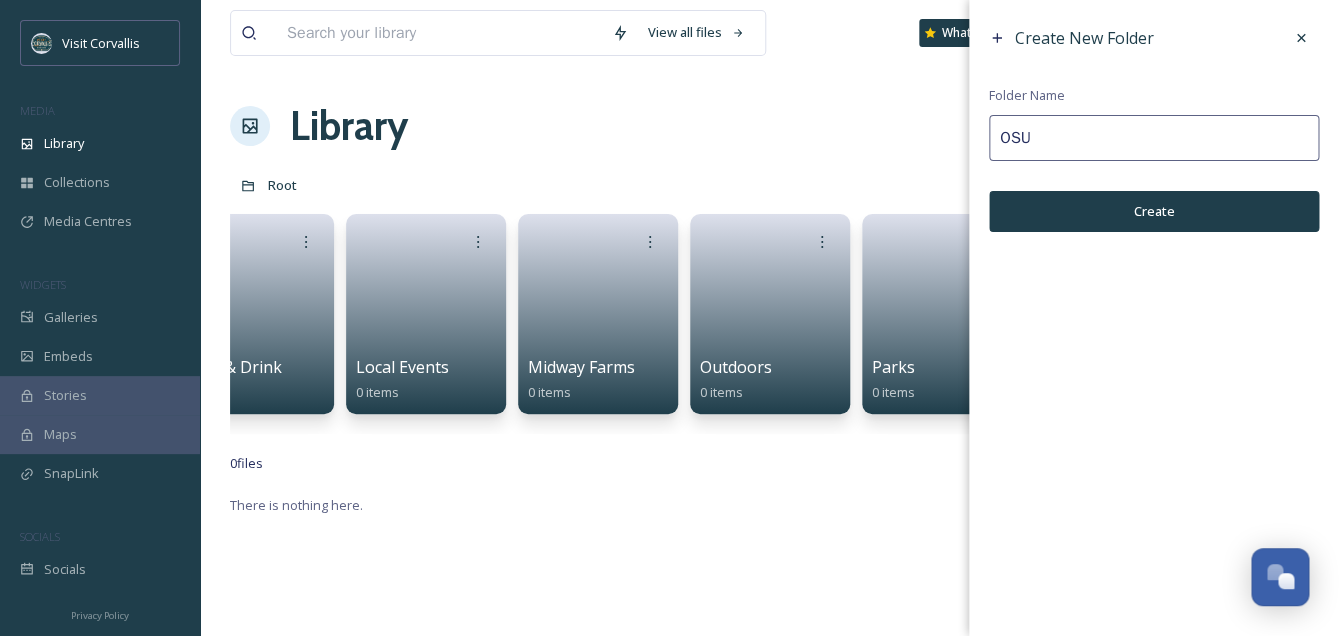 type on "OSU" 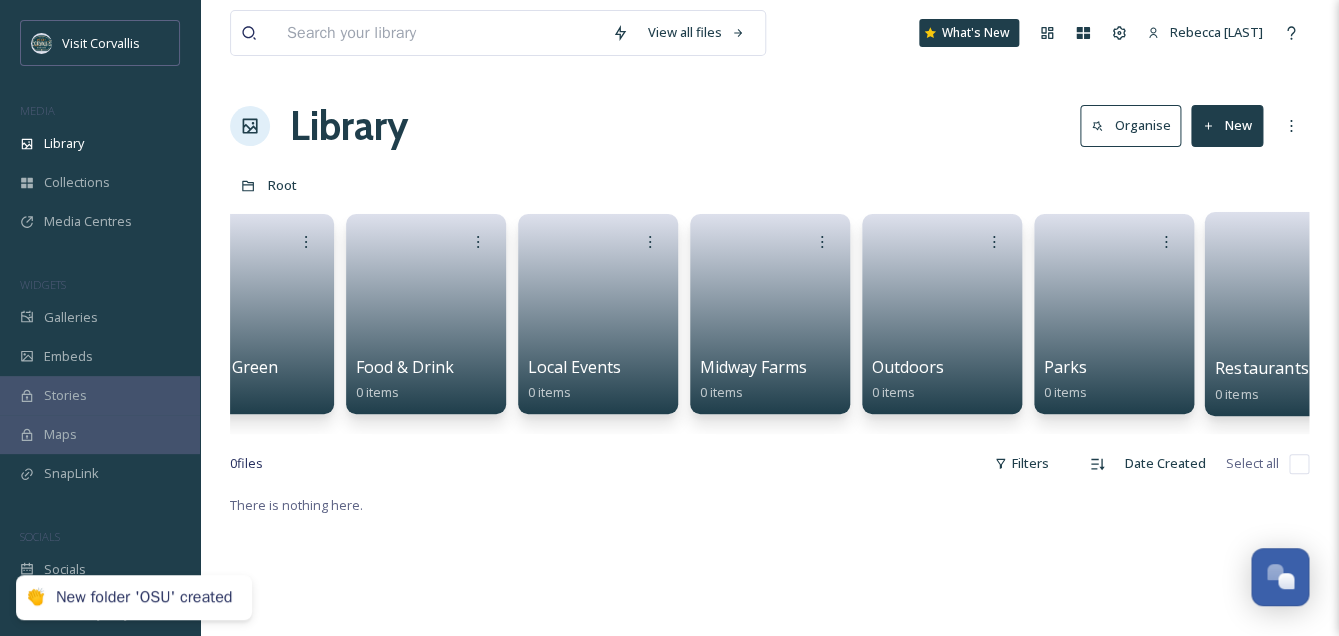 click on "New" at bounding box center [1227, 125] 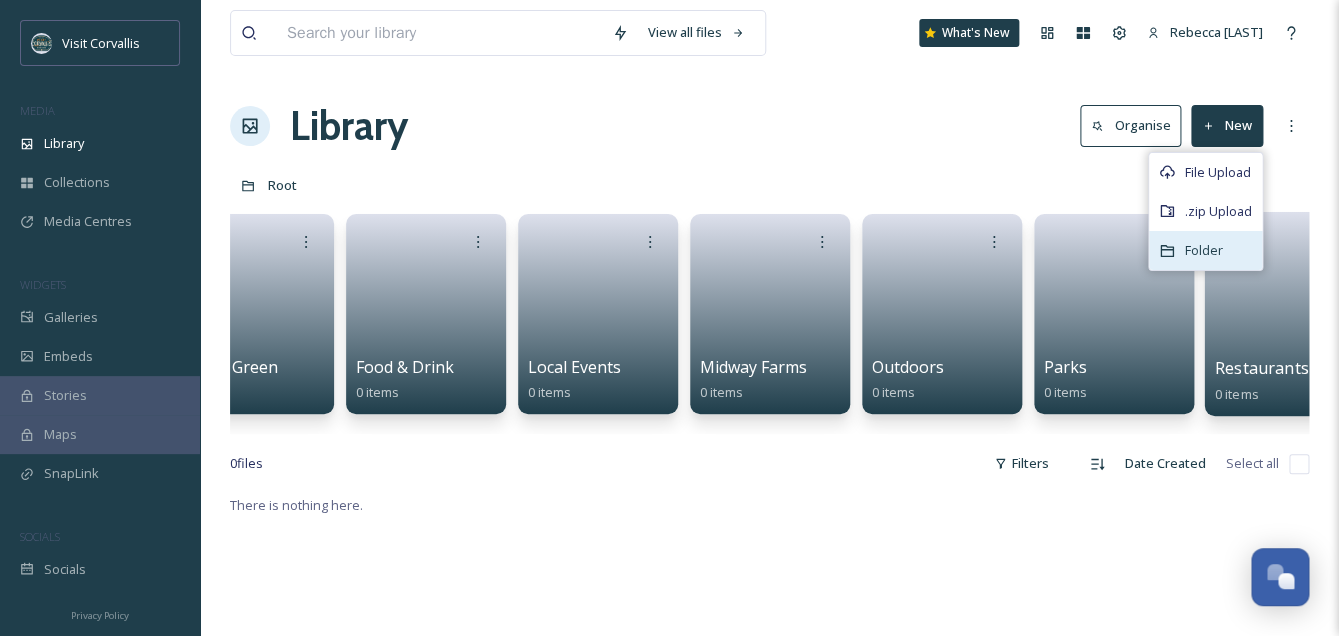click on "Folder" at bounding box center [1204, 250] 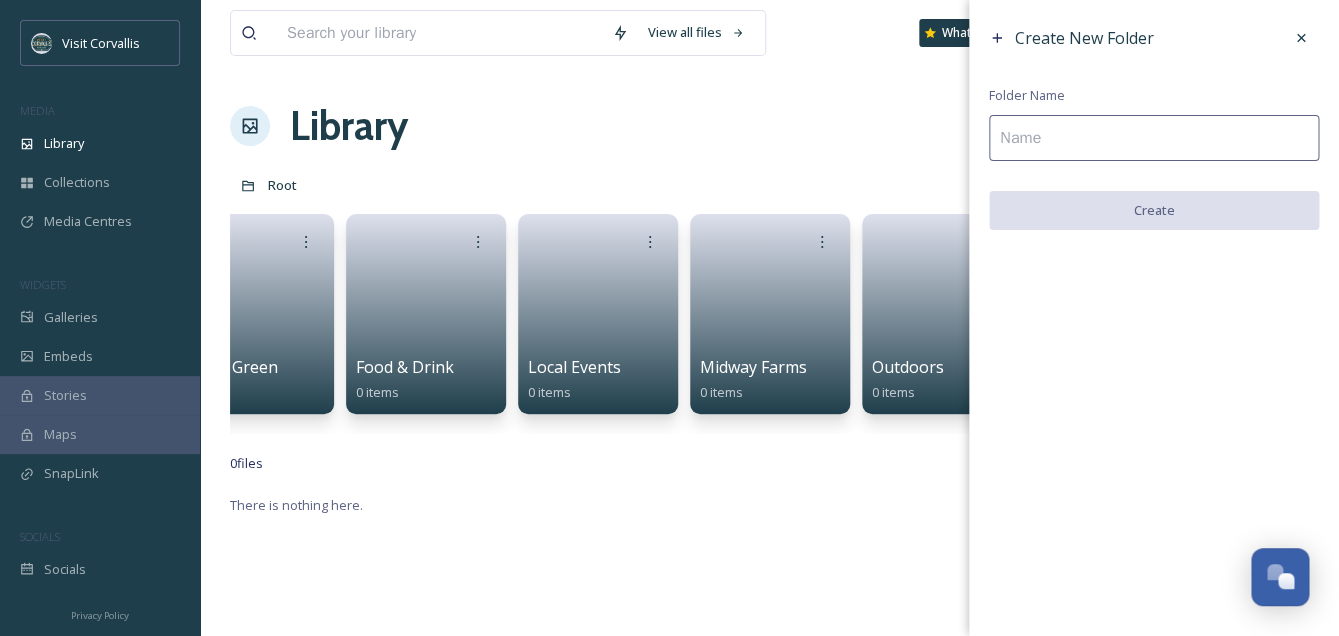click at bounding box center [1154, 138] 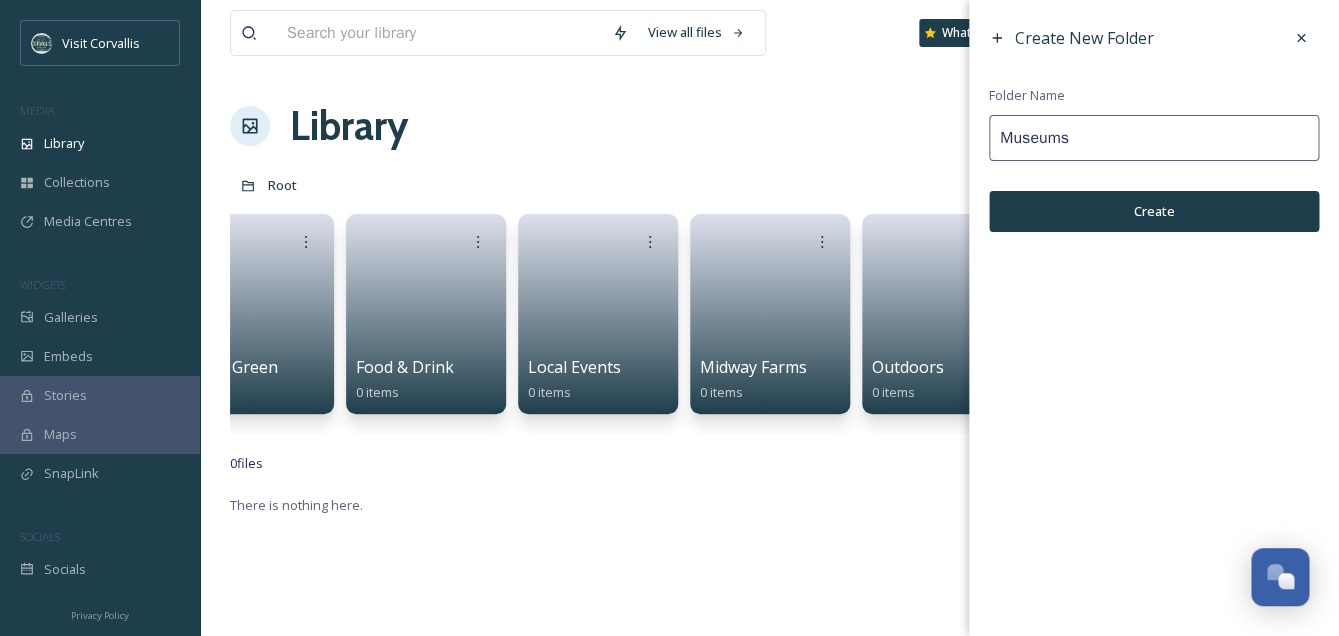 type on "Museums" 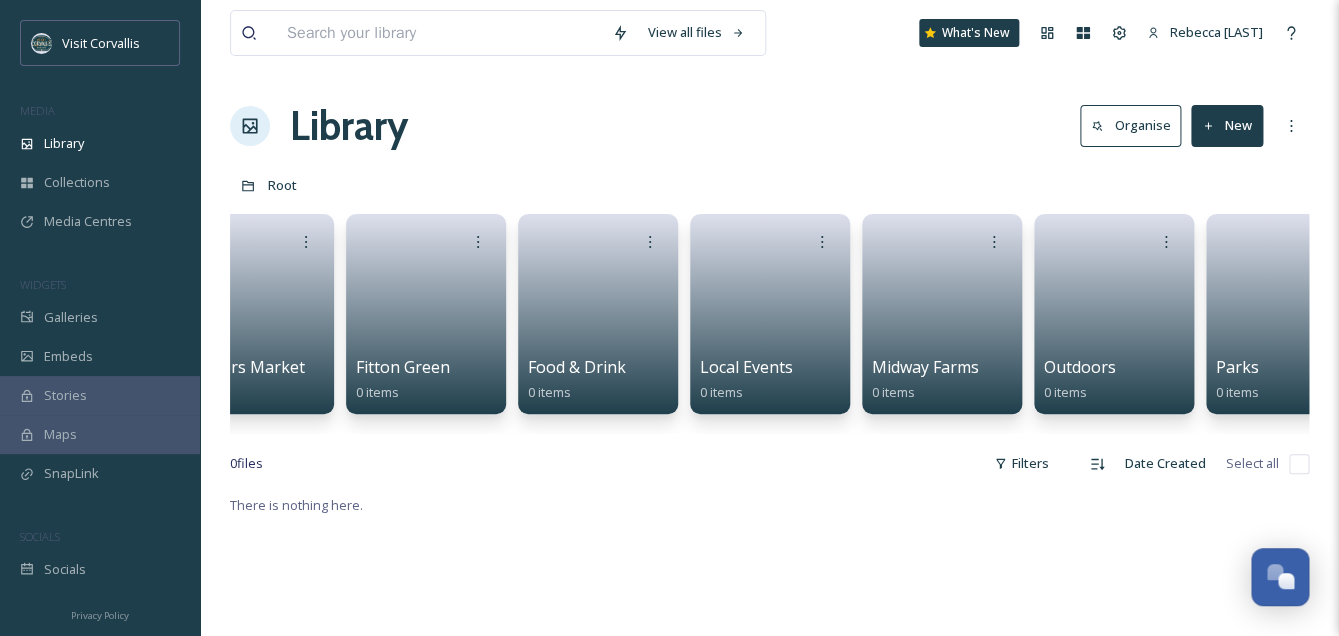 click on "New" at bounding box center (1227, 125) 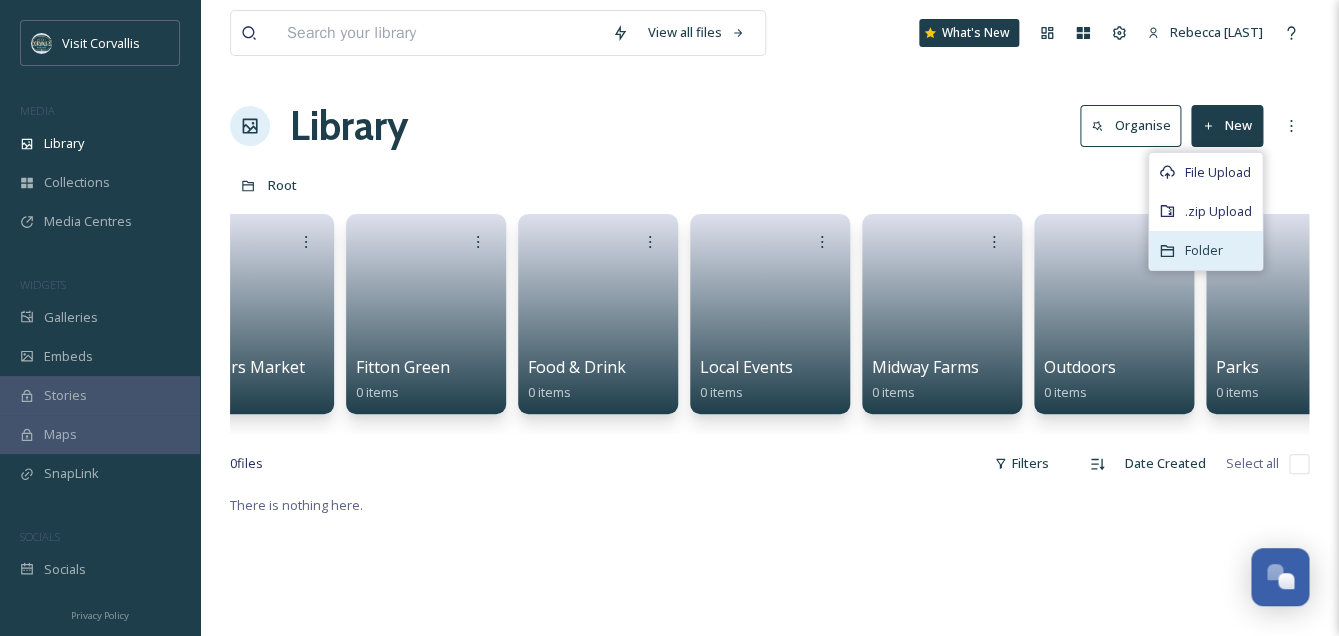 click on "Folder" at bounding box center [1204, 250] 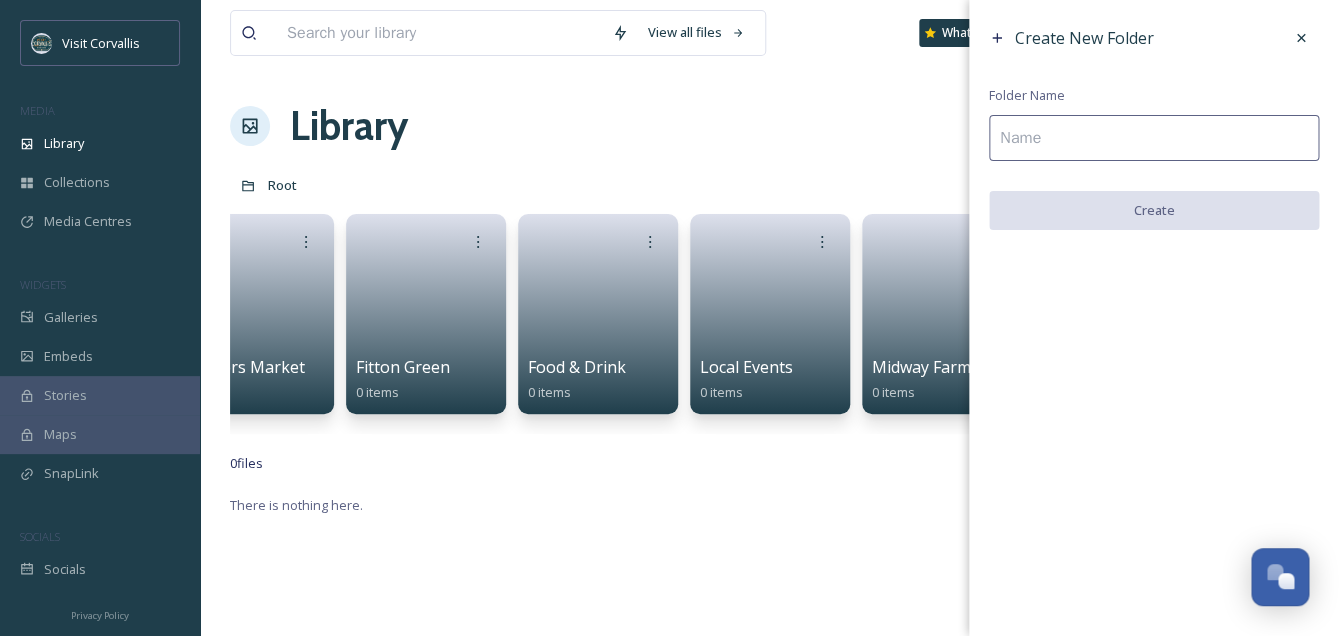 click at bounding box center (1154, 138) 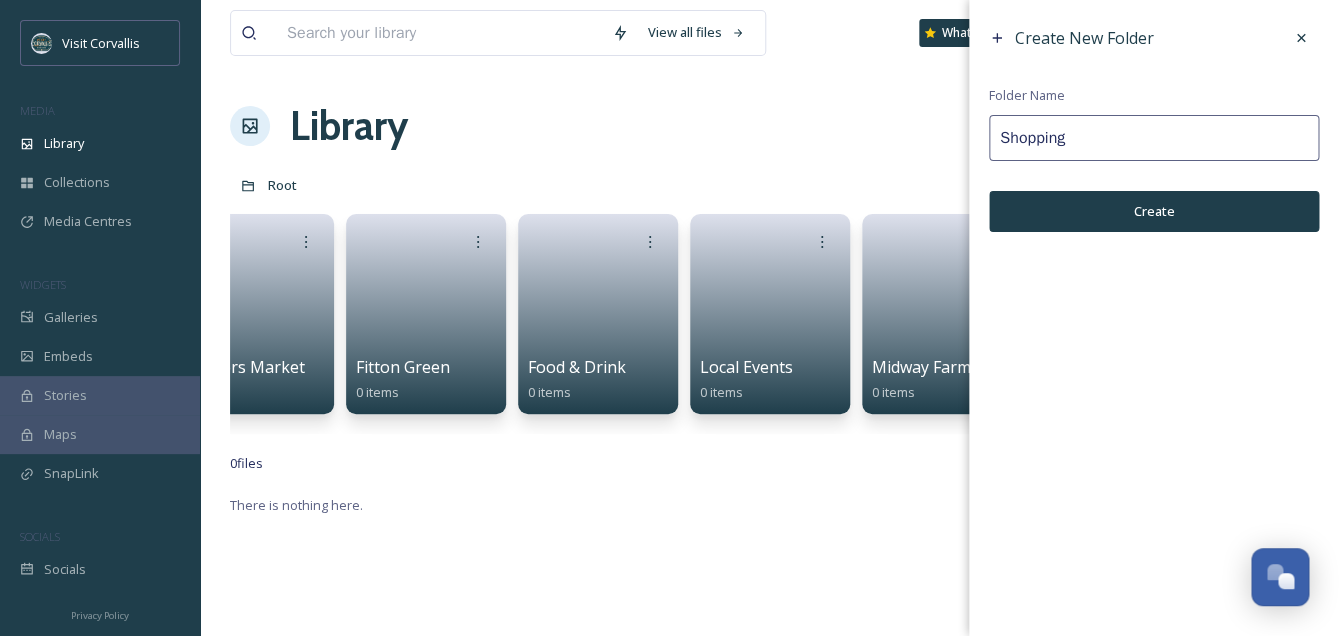 type on "Shopping" 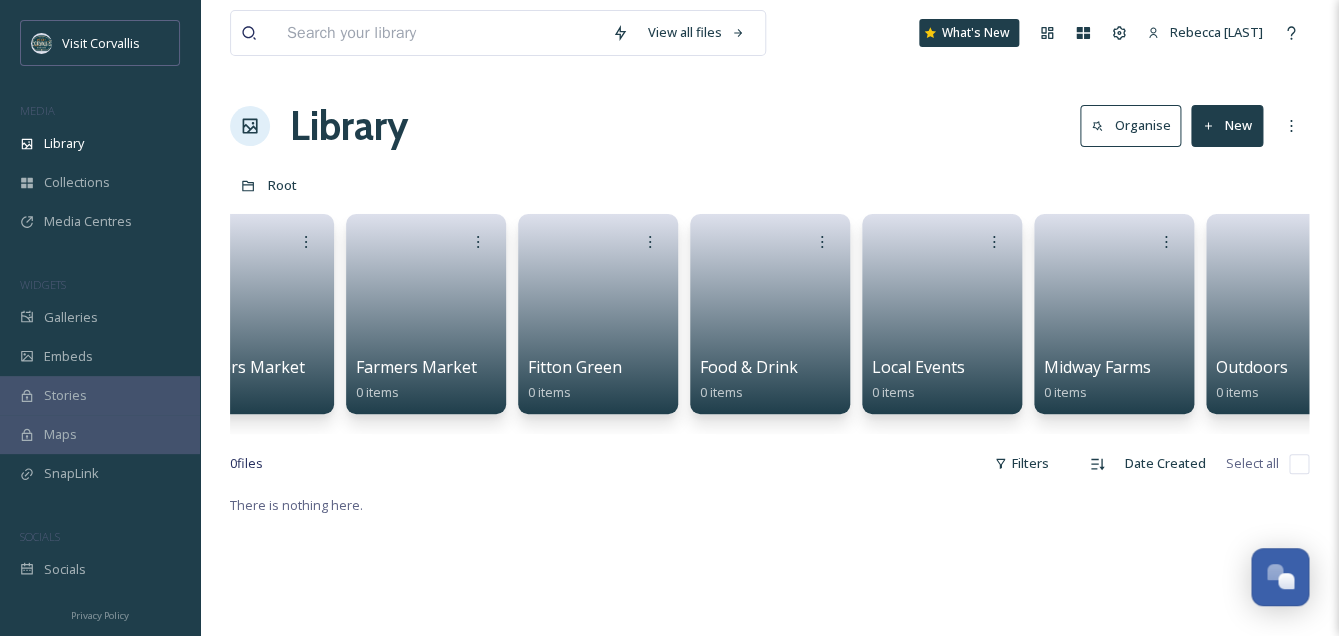 click on "New" at bounding box center (1227, 125) 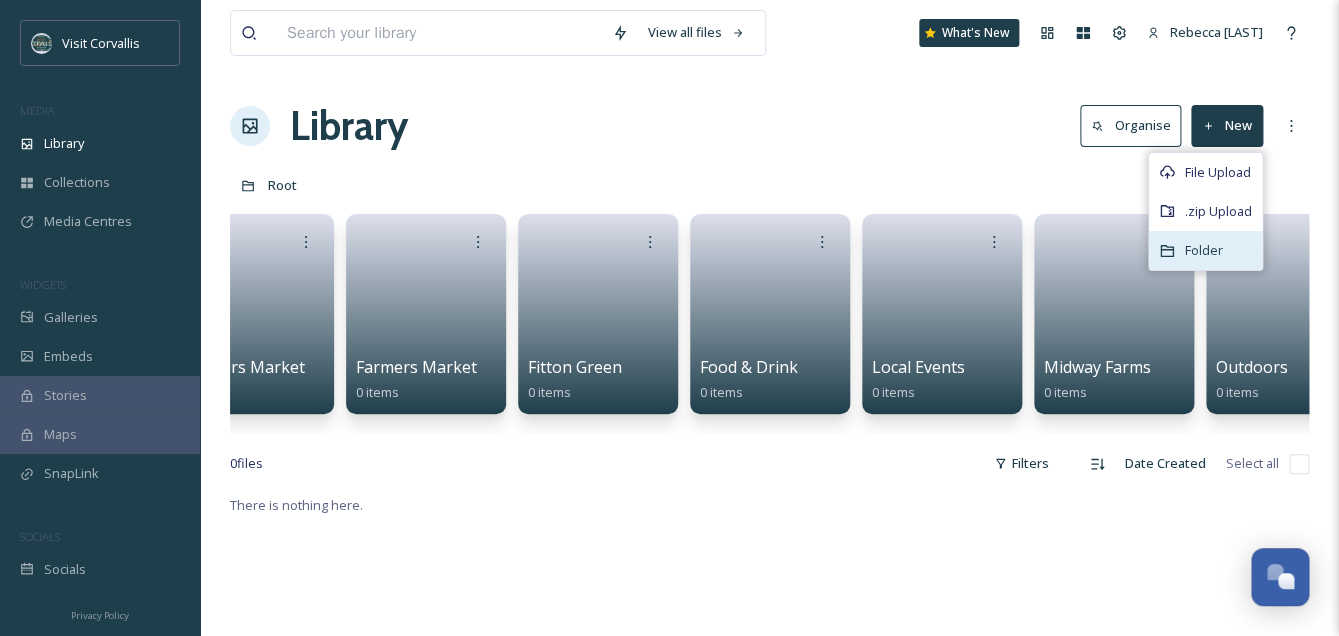 click on "Folder" at bounding box center [1204, 250] 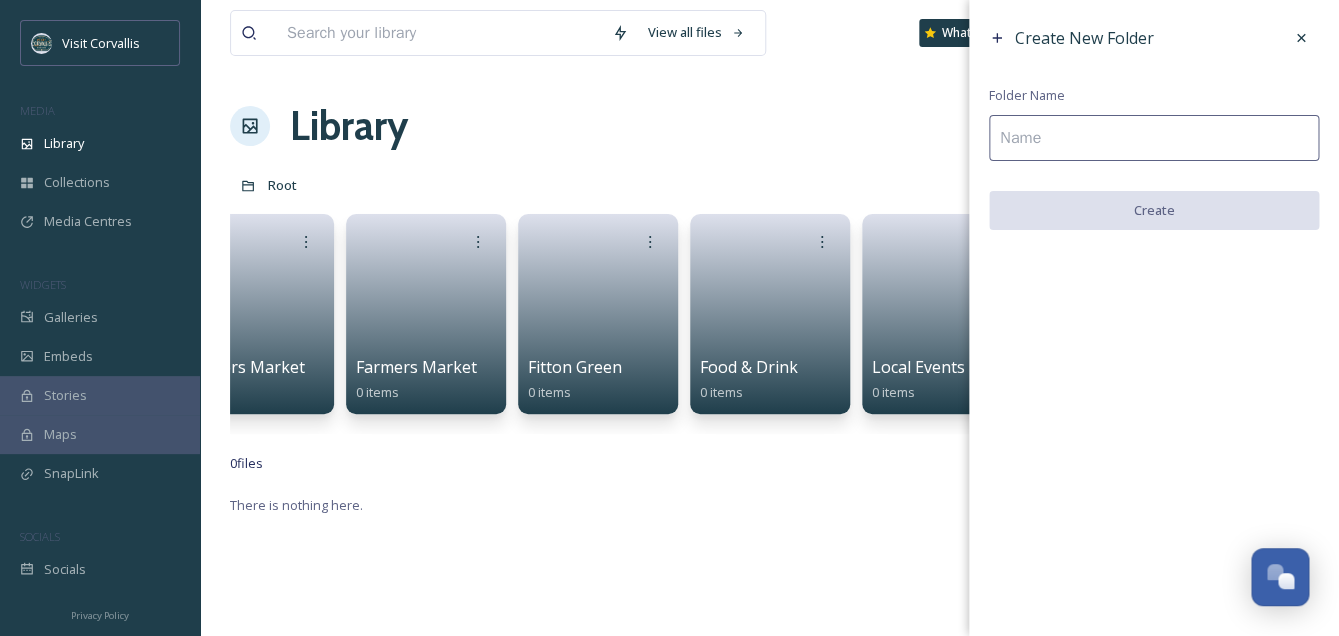 click at bounding box center [1154, 138] 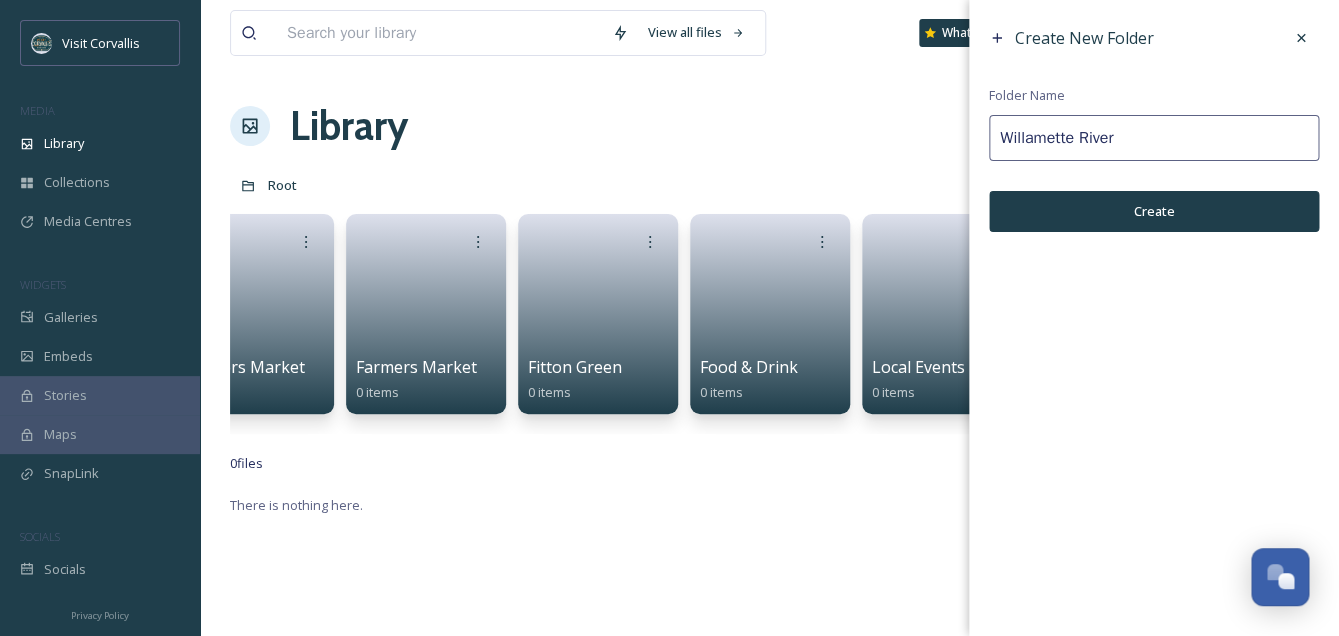 type on "Willamette River" 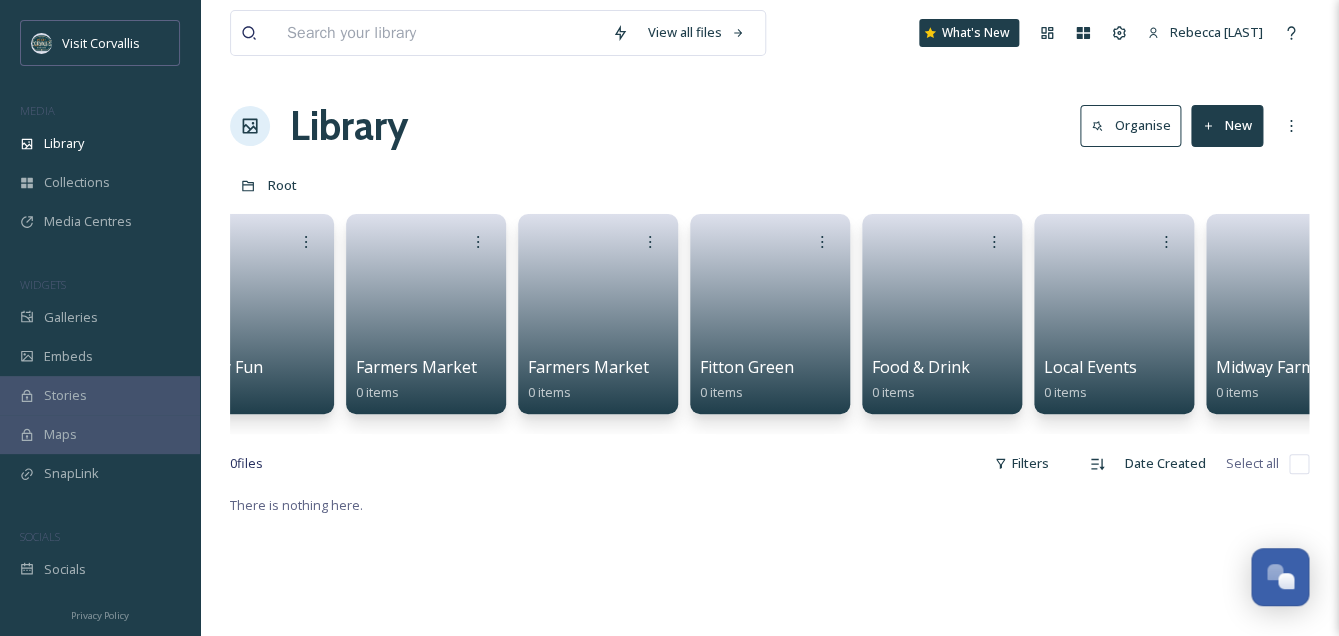 click on "There is nothing here." at bounding box center (769, 811) 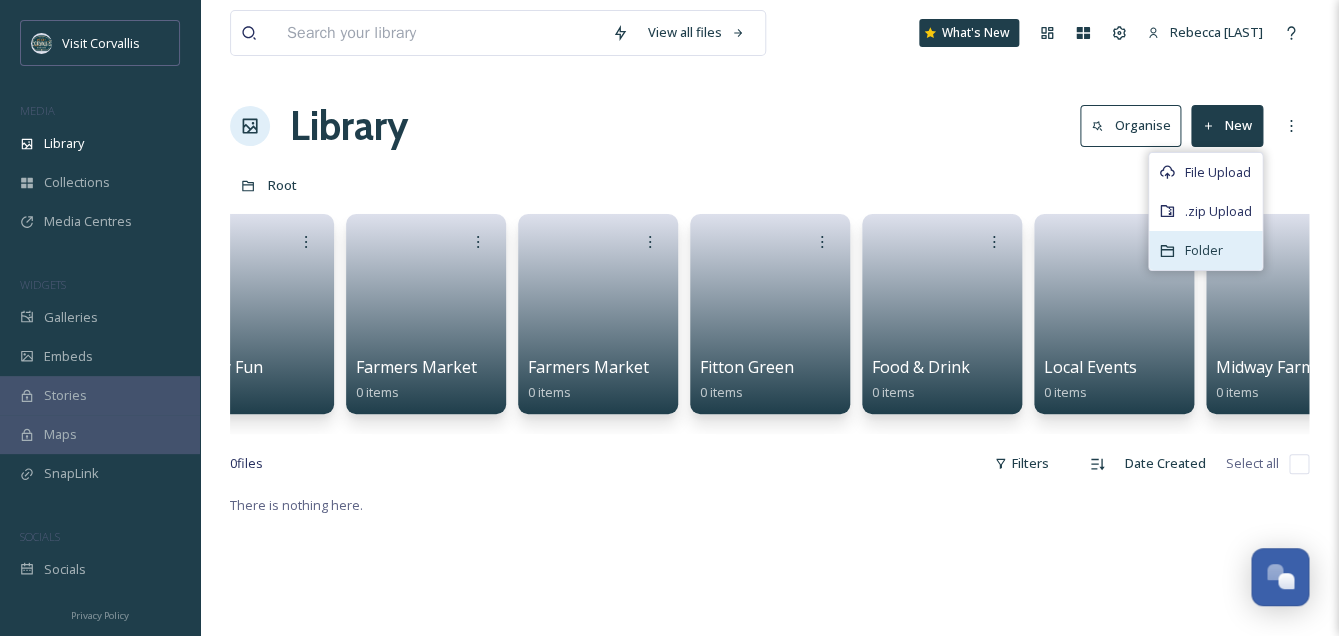 click on "Folder" at bounding box center (1204, 250) 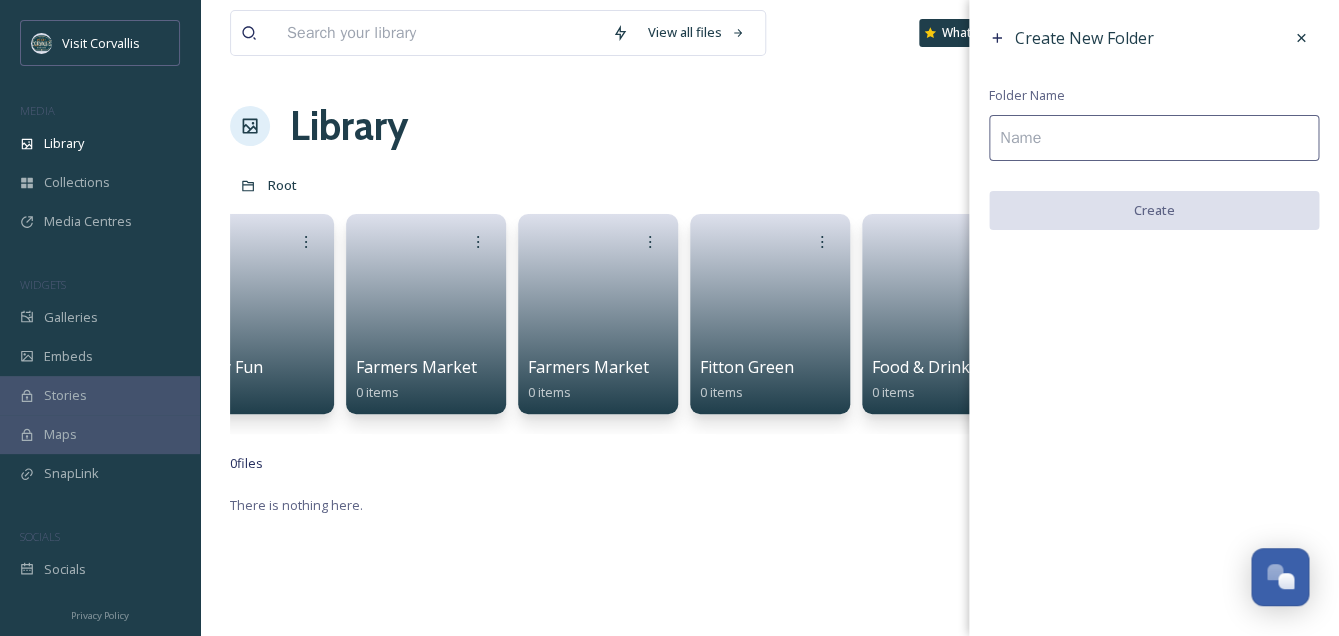 click at bounding box center (1154, 138) 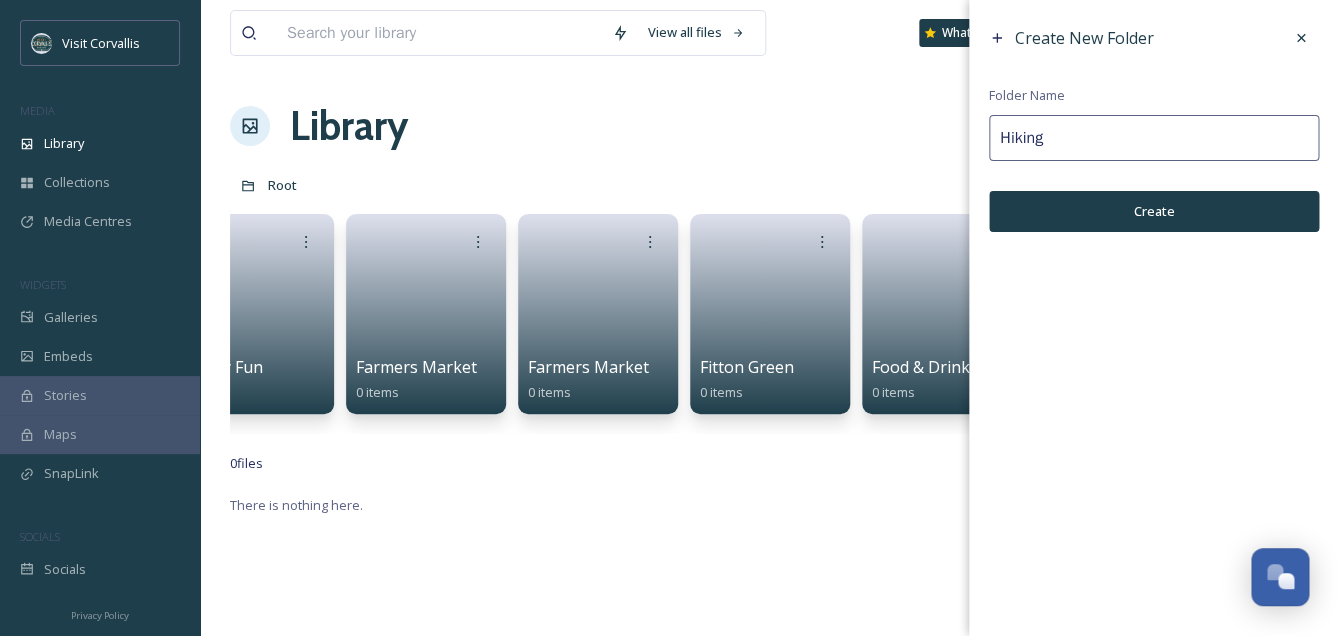 type on "Hiking" 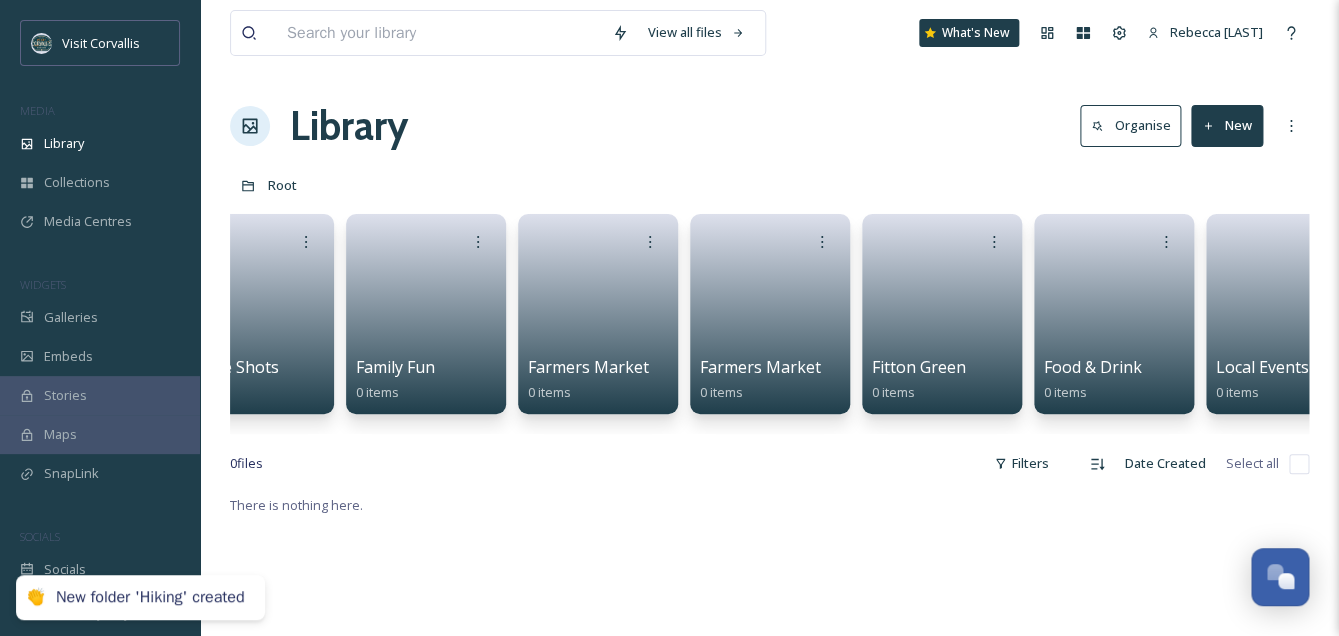 click on "New" at bounding box center [1227, 125] 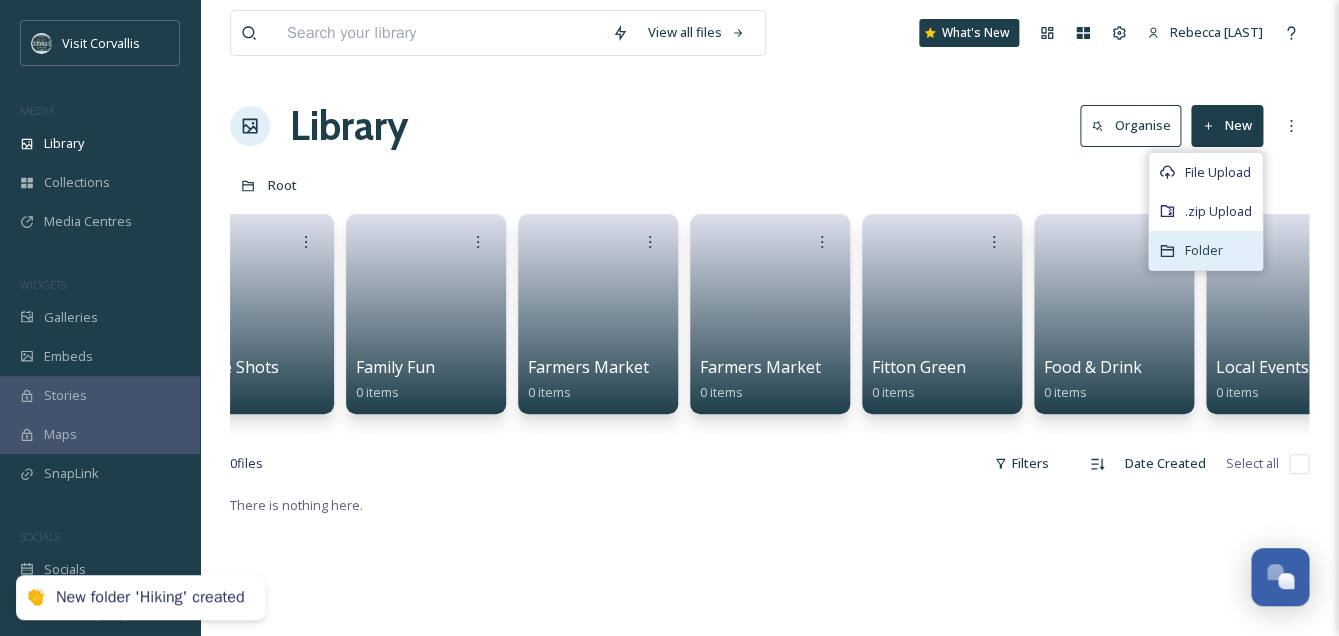 click on "Folder" at bounding box center [1205, 250] 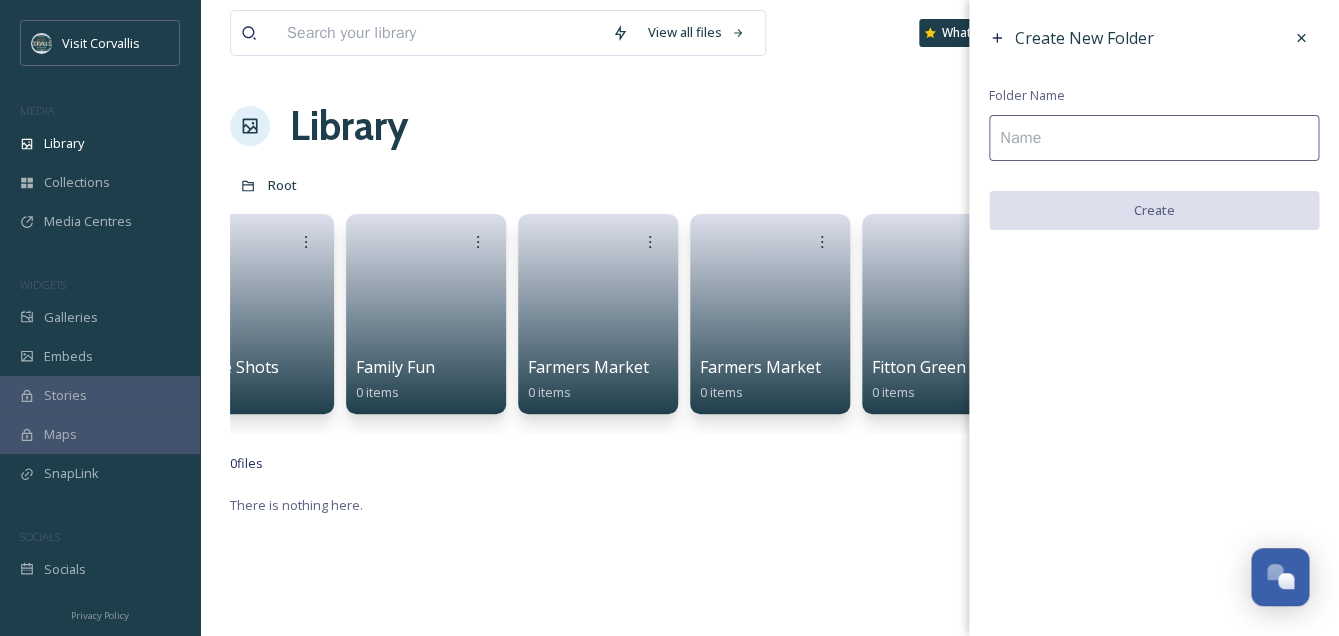 click at bounding box center (1154, 138) 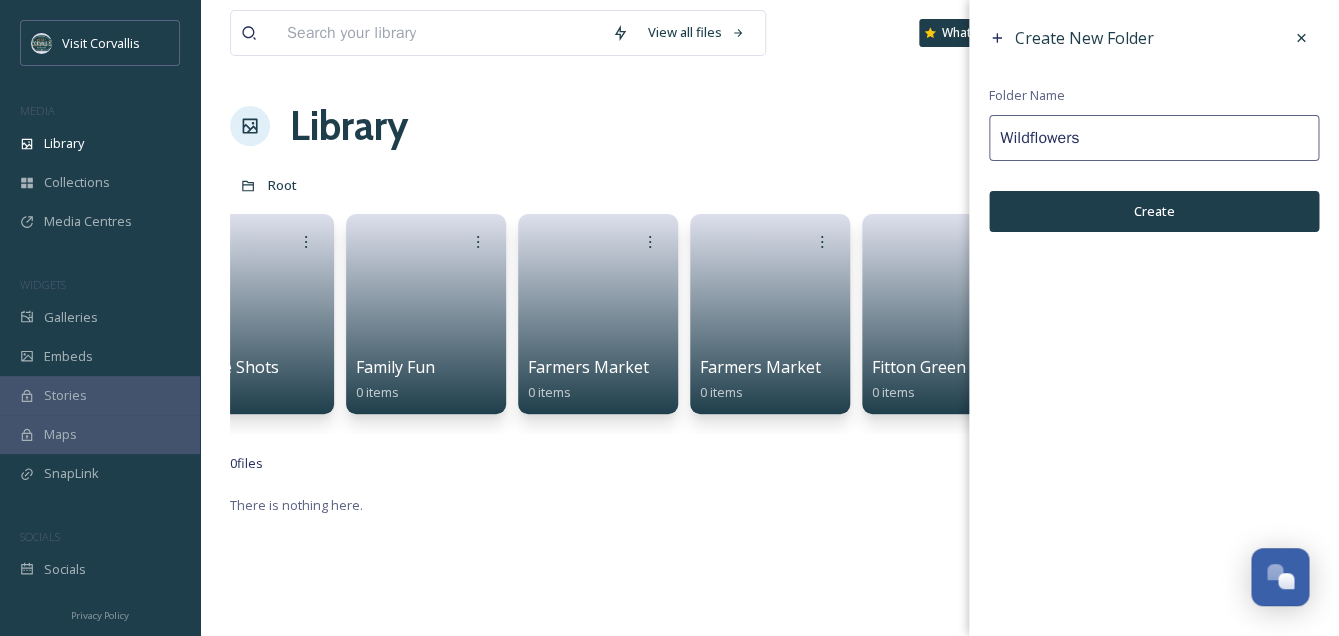 type on "Wildflowers" 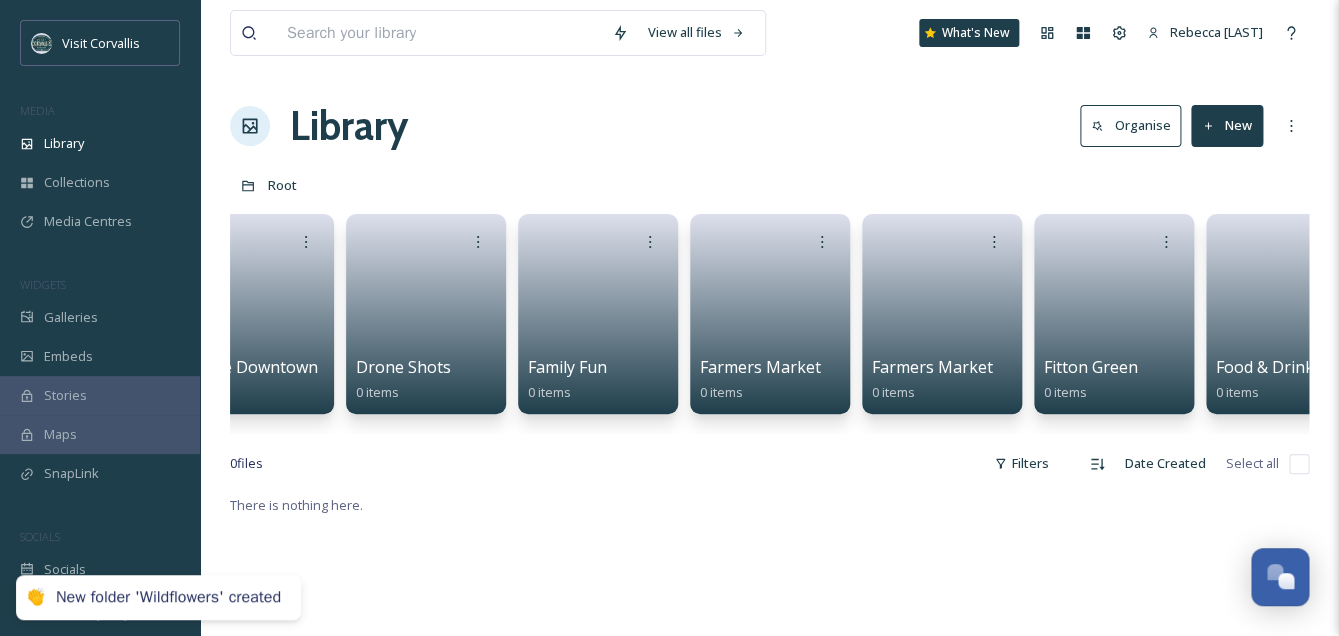 click on "New" at bounding box center (1227, 125) 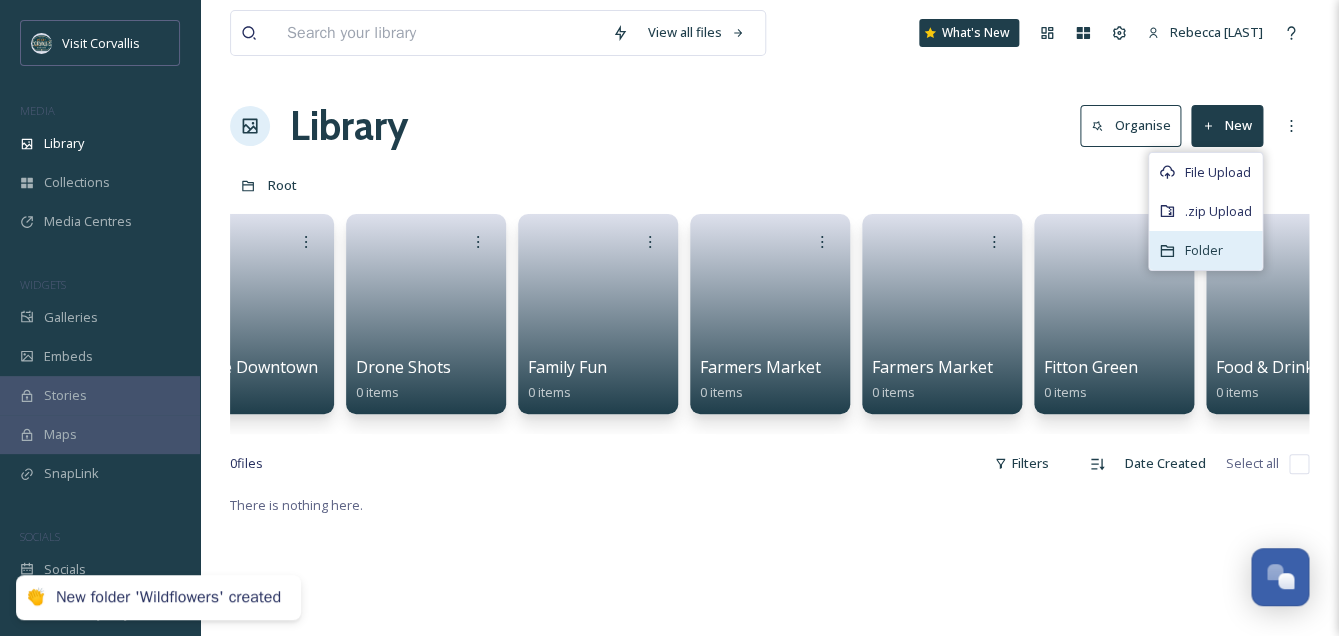 click on "Folder" at bounding box center (1204, 250) 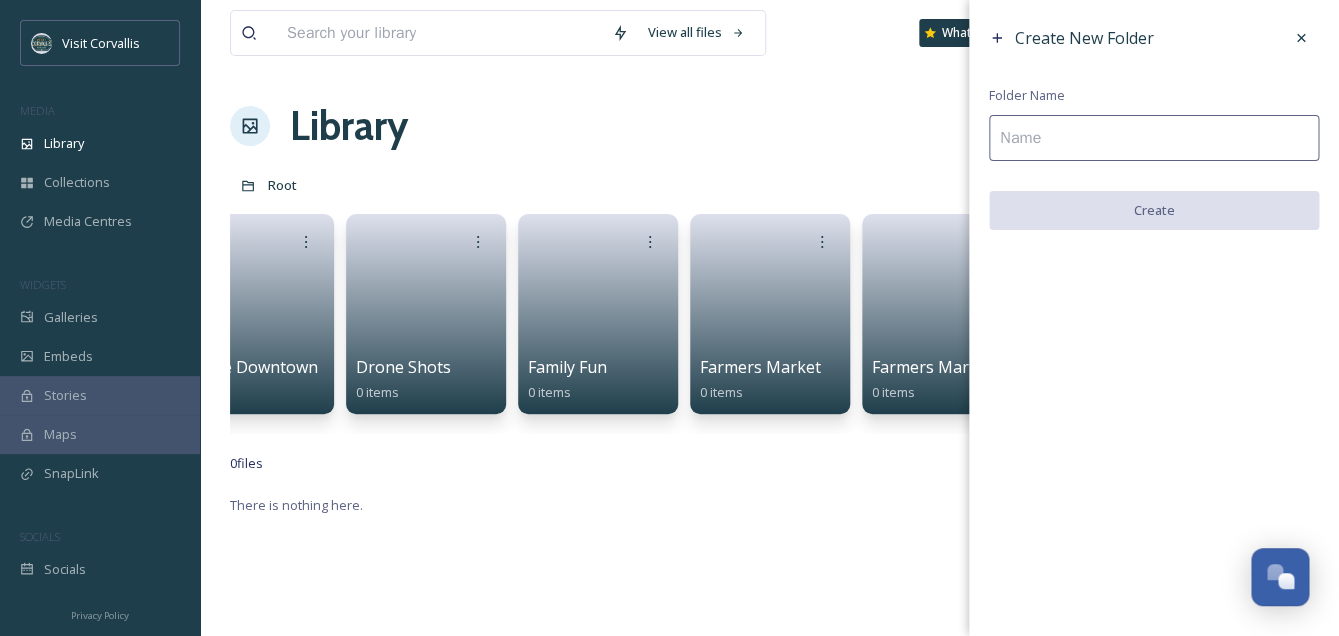 click at bounding box center [1154, 138] 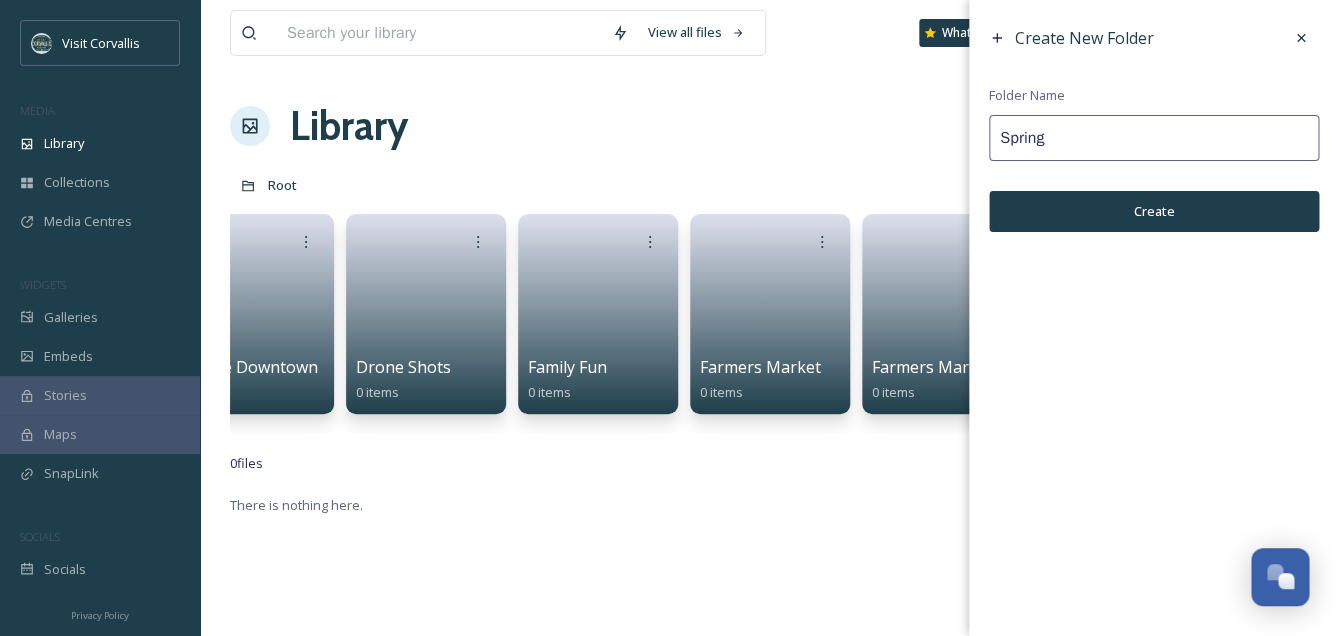 type on "Spring" 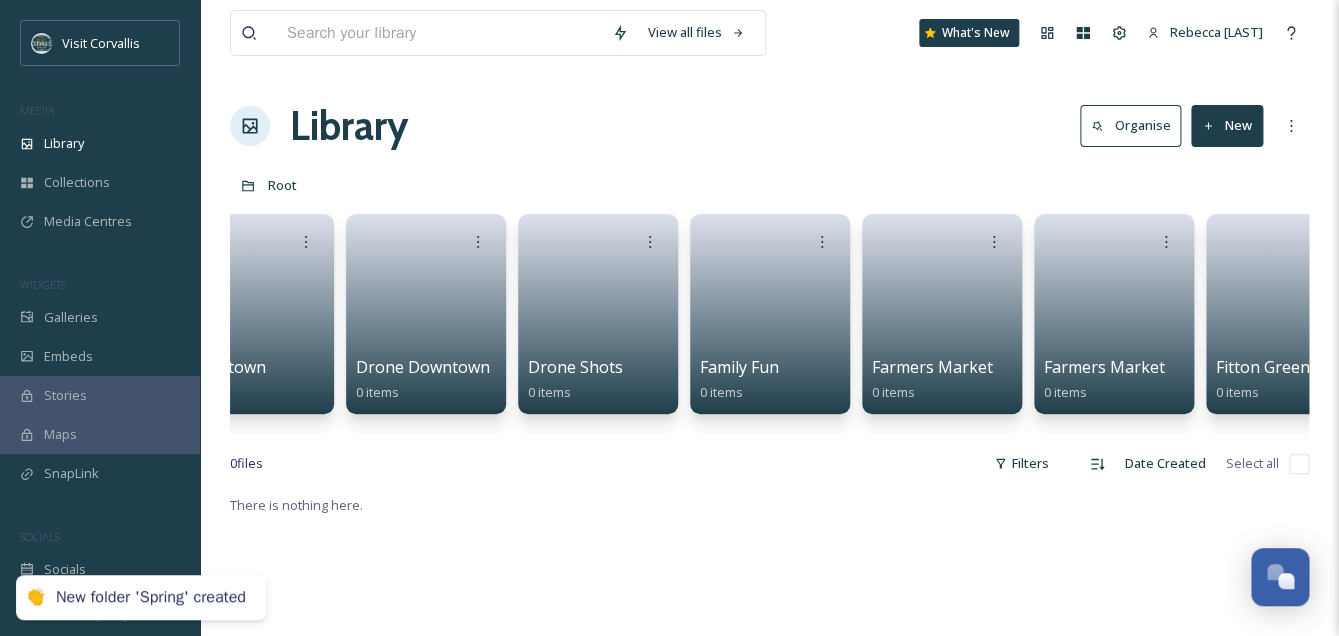 click on "New" at bounding box center (1227, 125) 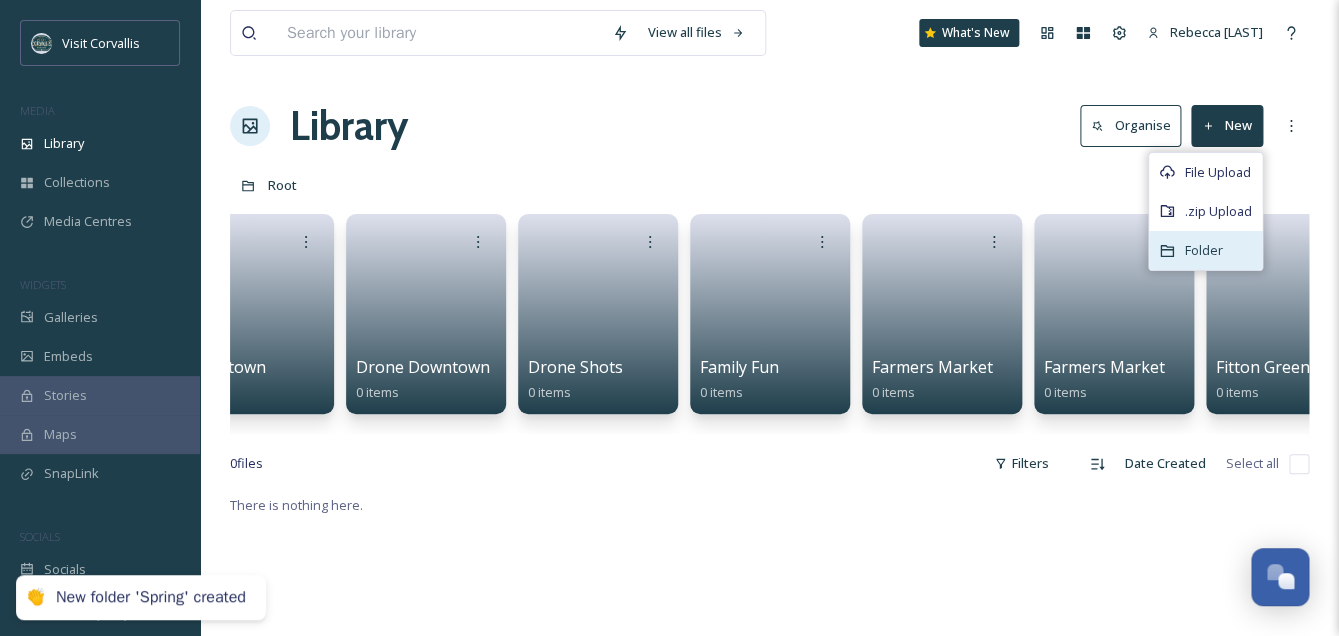 click on "Folder" at bounding box center (1204, 250) 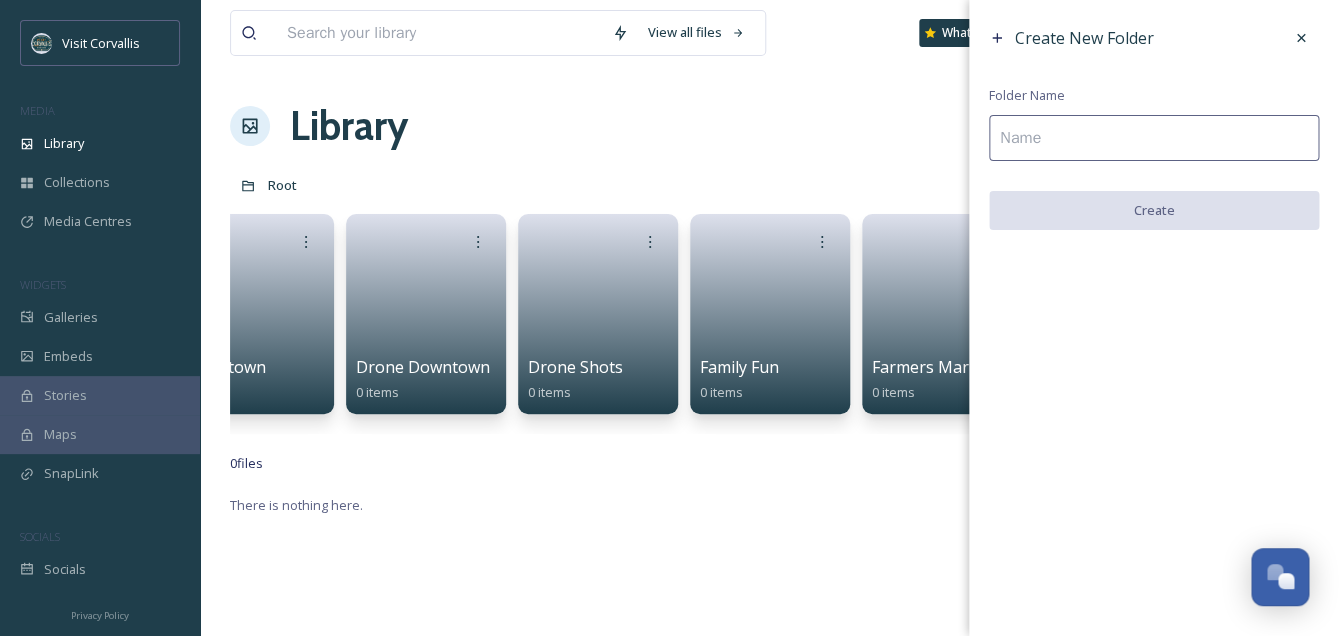 click at bounding box center (1154, 138) 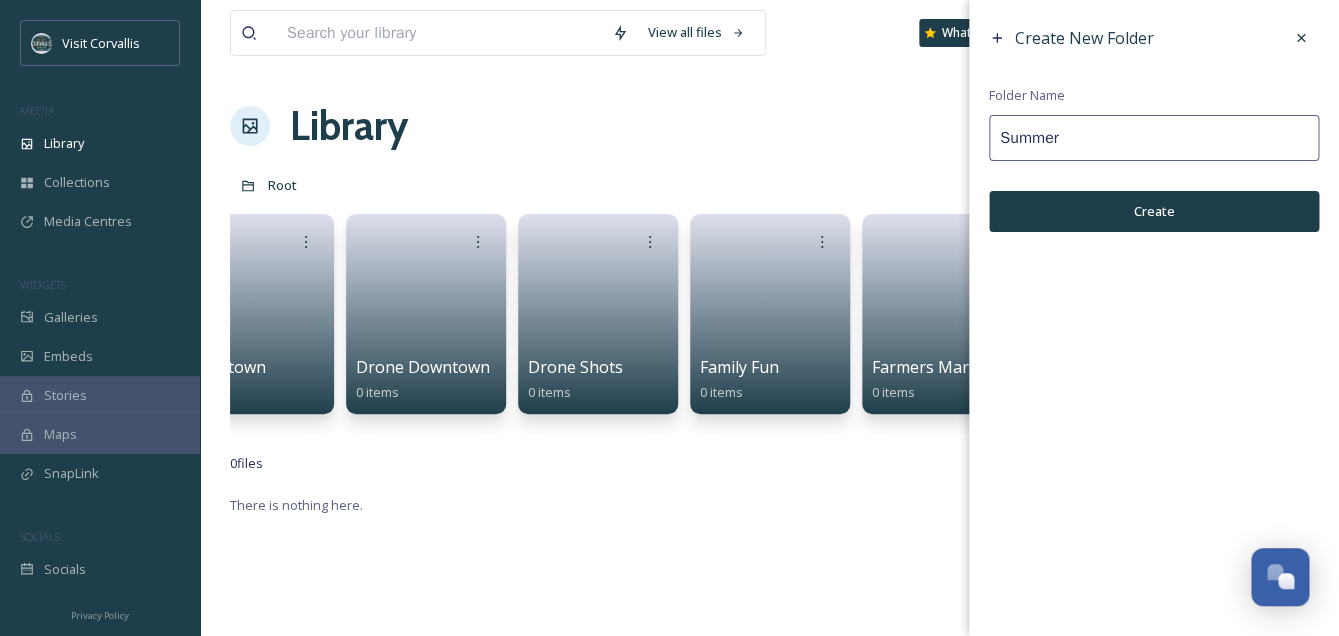 type on "Summer" 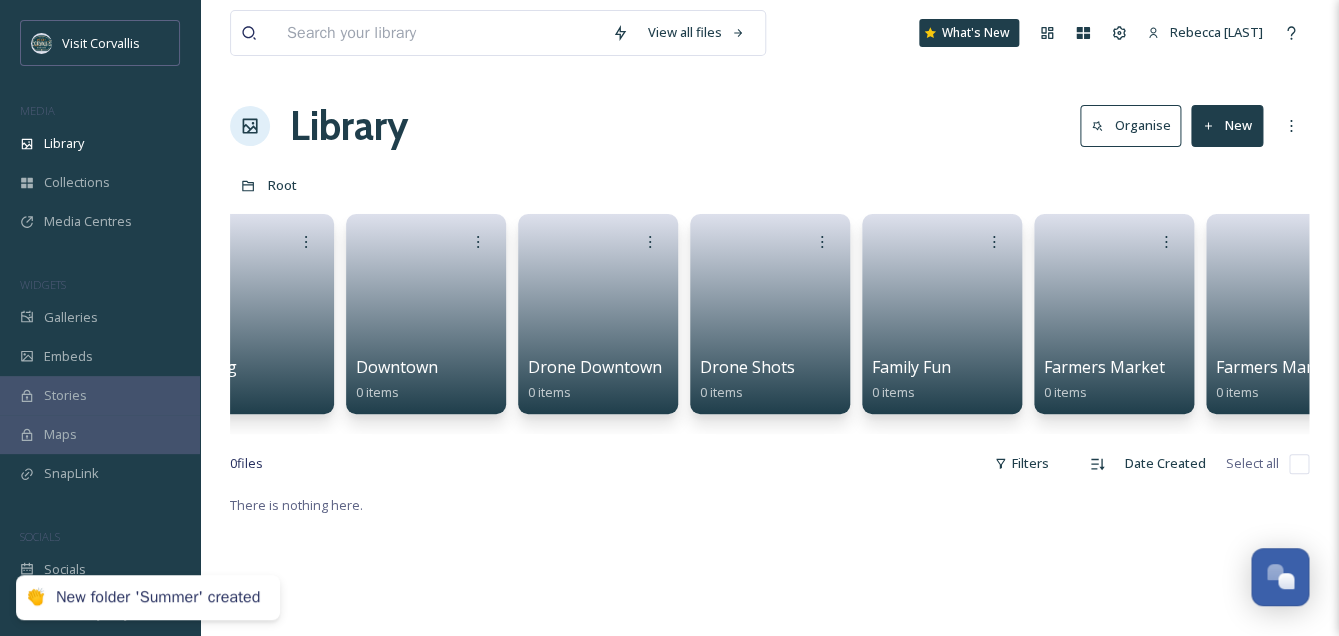 click on "New" at bounding box center [1227, 125] 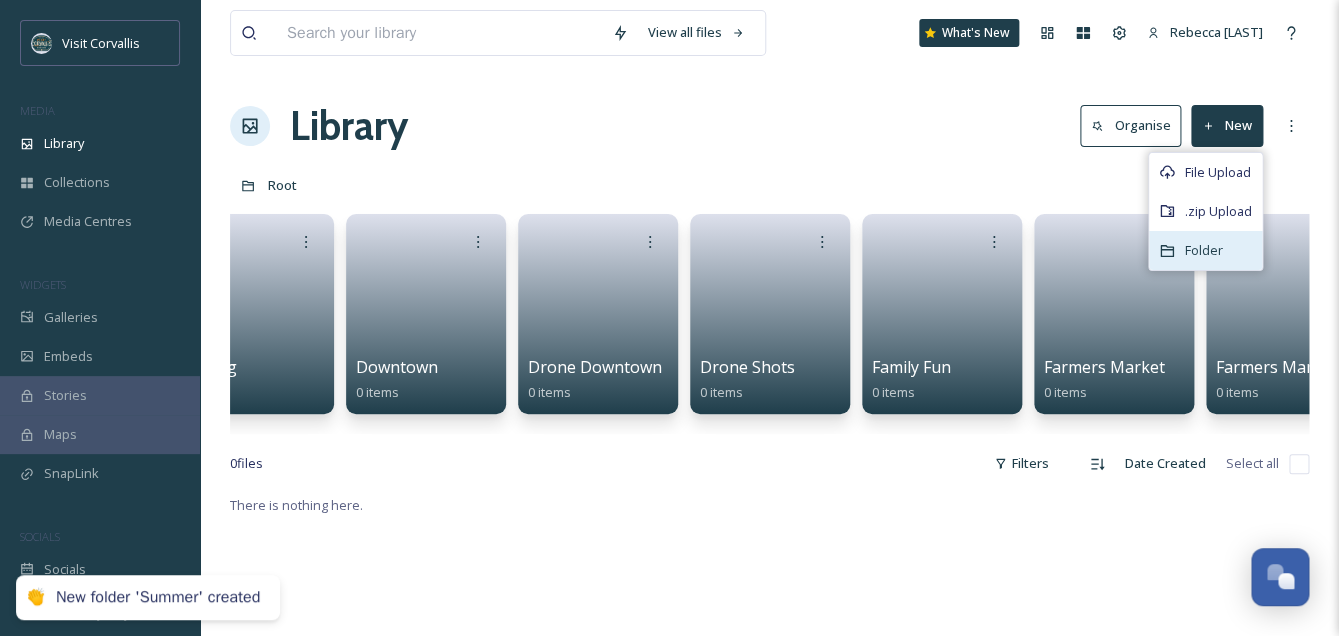 click on "Folder" at bounding box center (1204, 250) 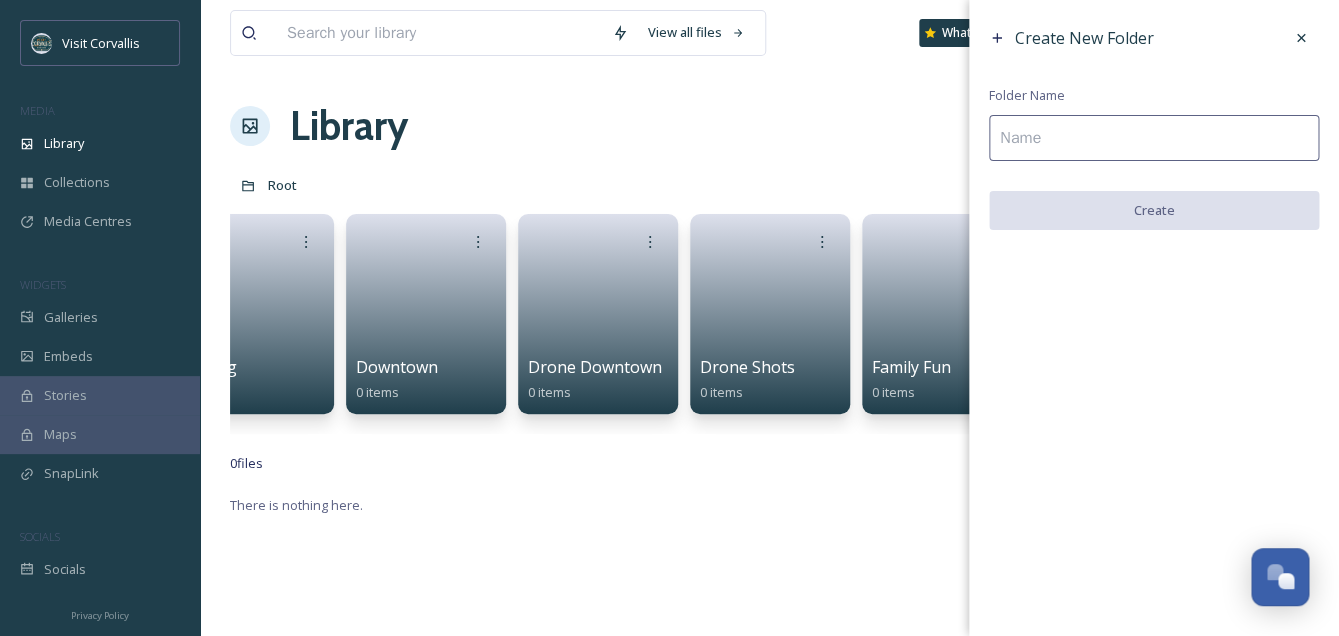 click at bounding box center (1154, 138) 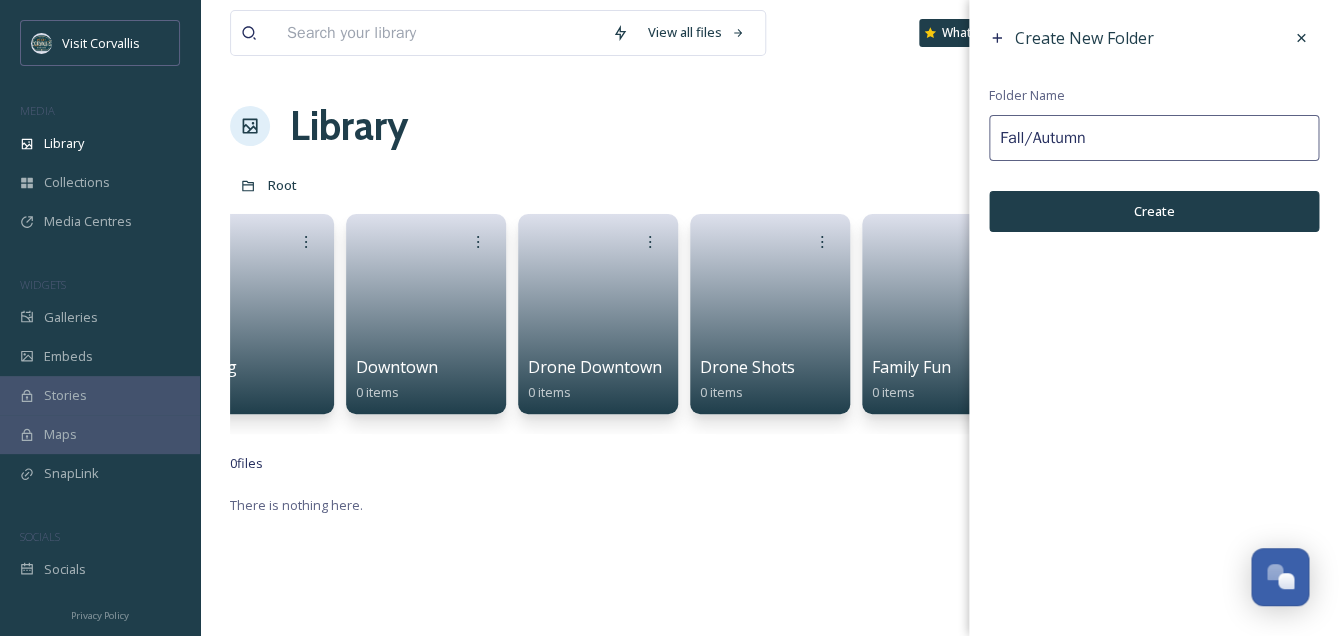 type on "Fall/Autumn" 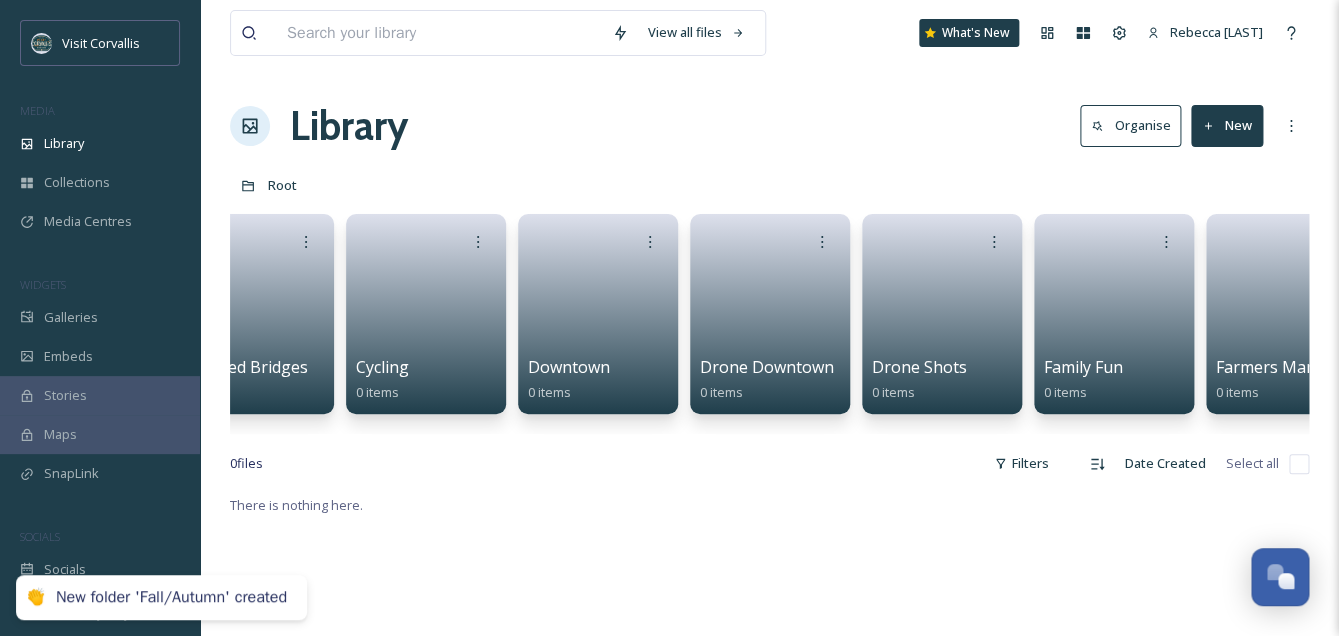 click on "New" at bounding box center [1227, 125] 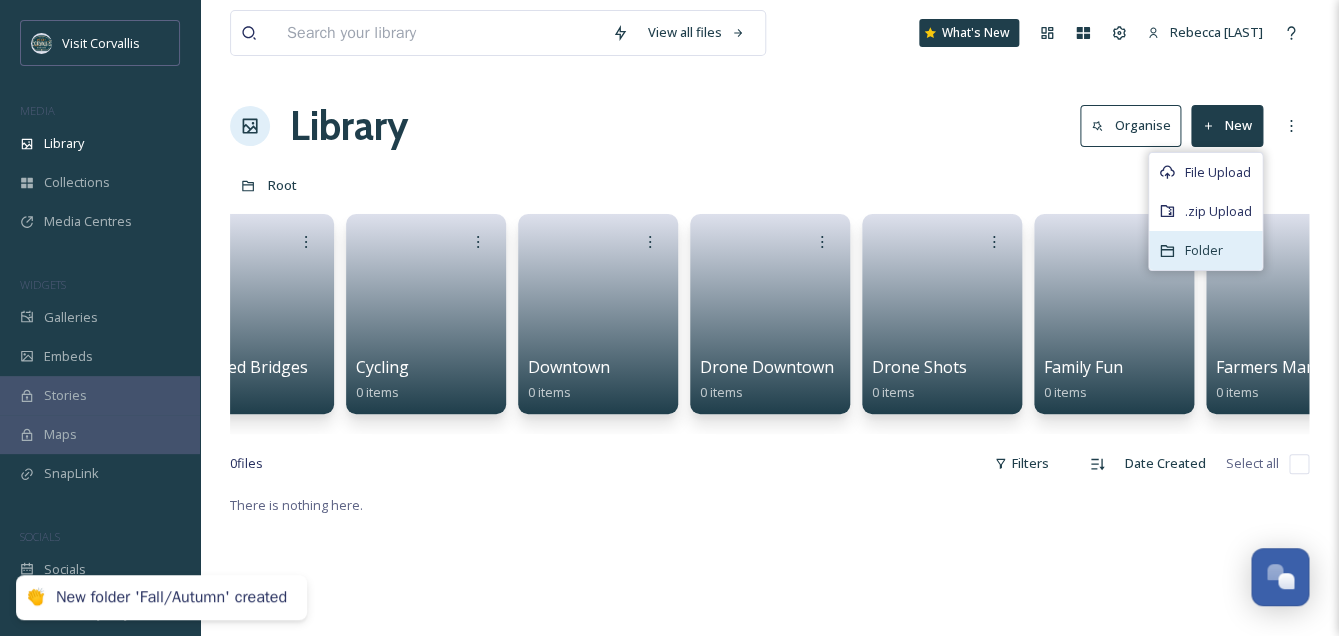 click on "Folder" at bounding box center (1204, 250) 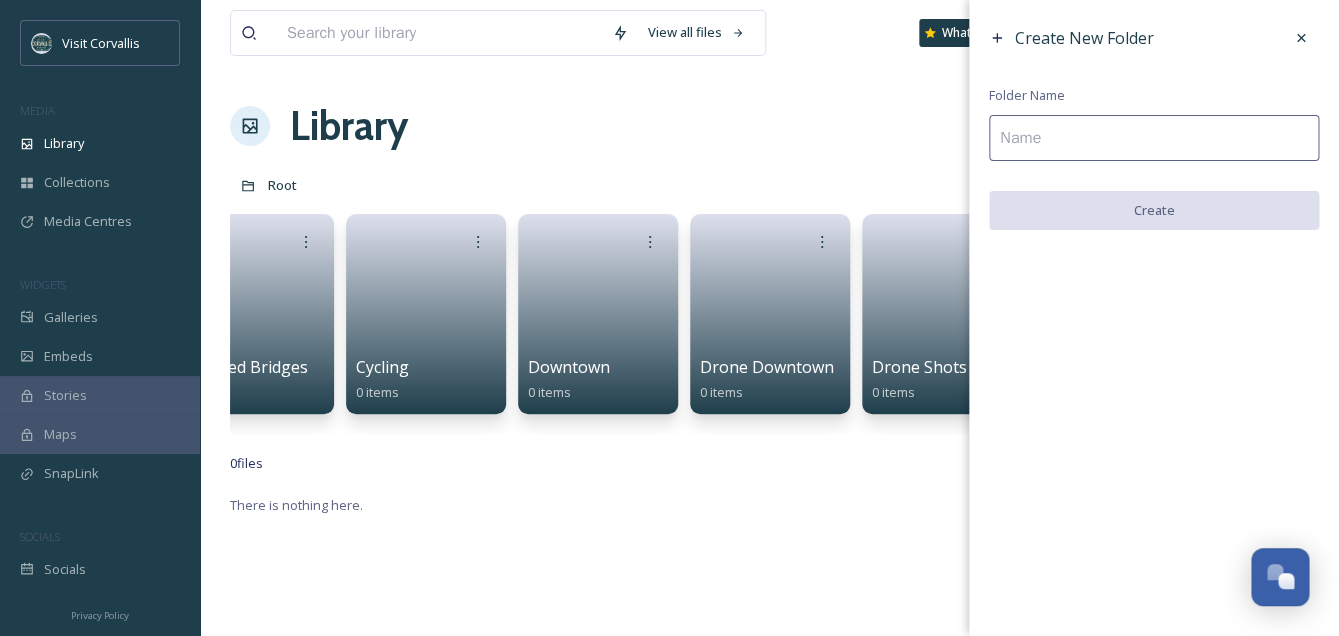 click at bounding box center [1154, 138] 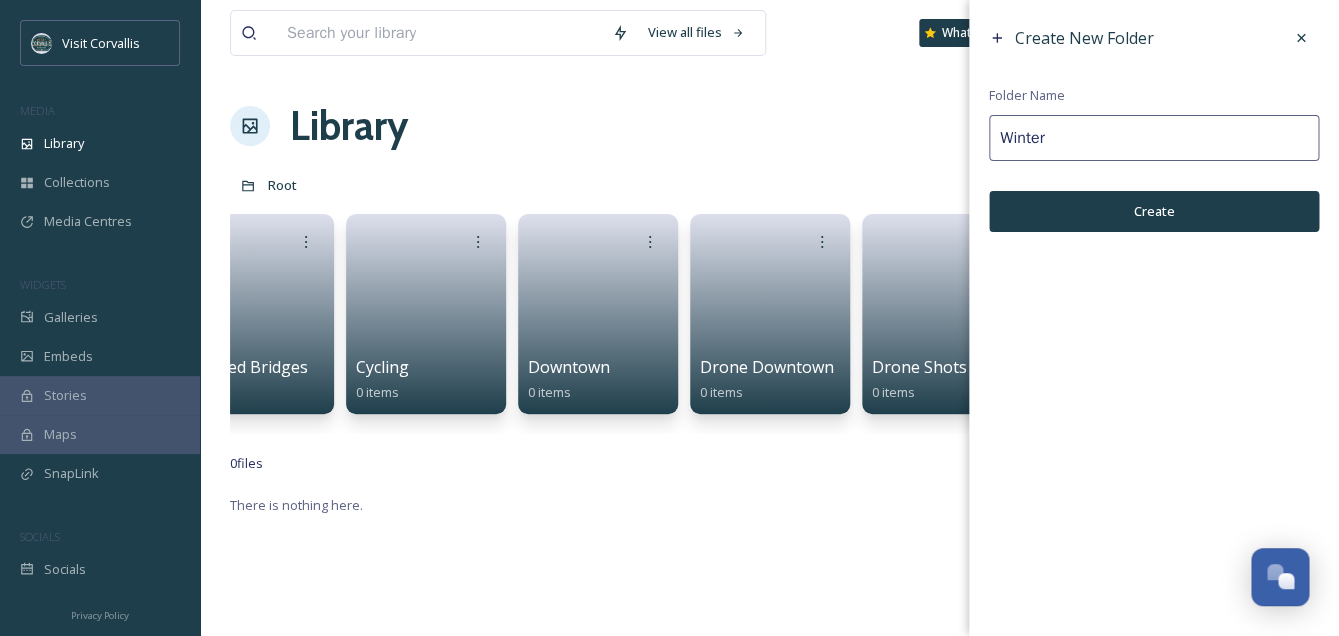 type on "Winter" 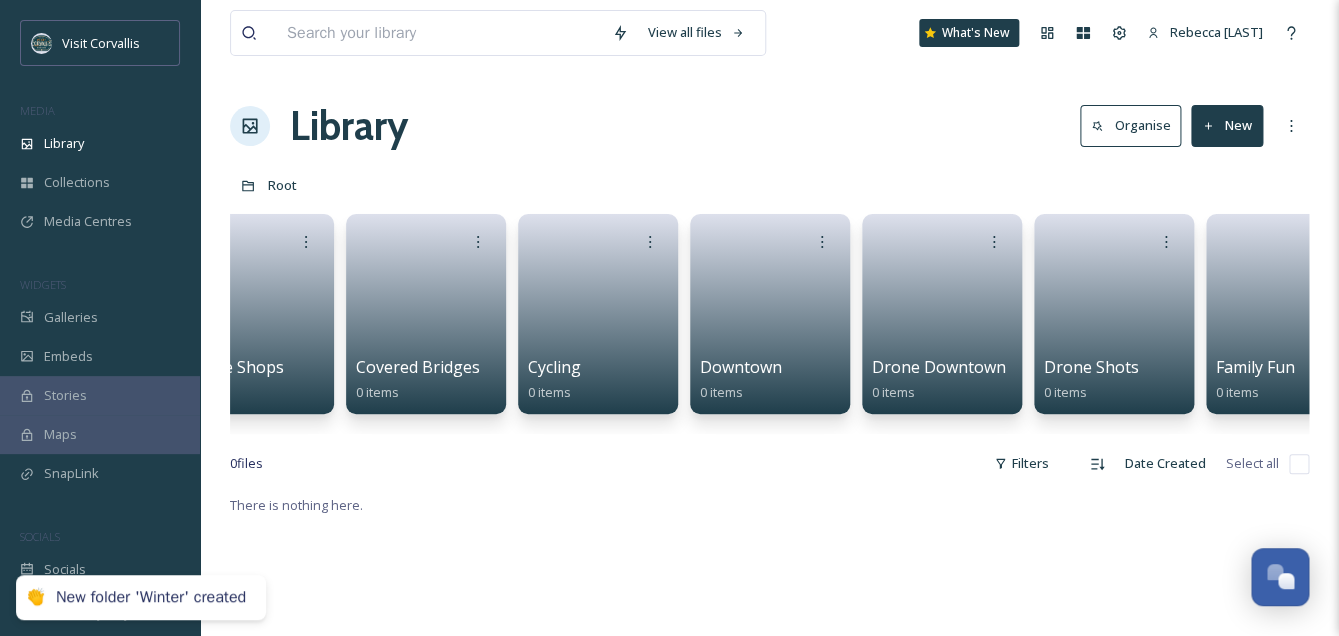 click on "New" at bounding box center [1227, 125] 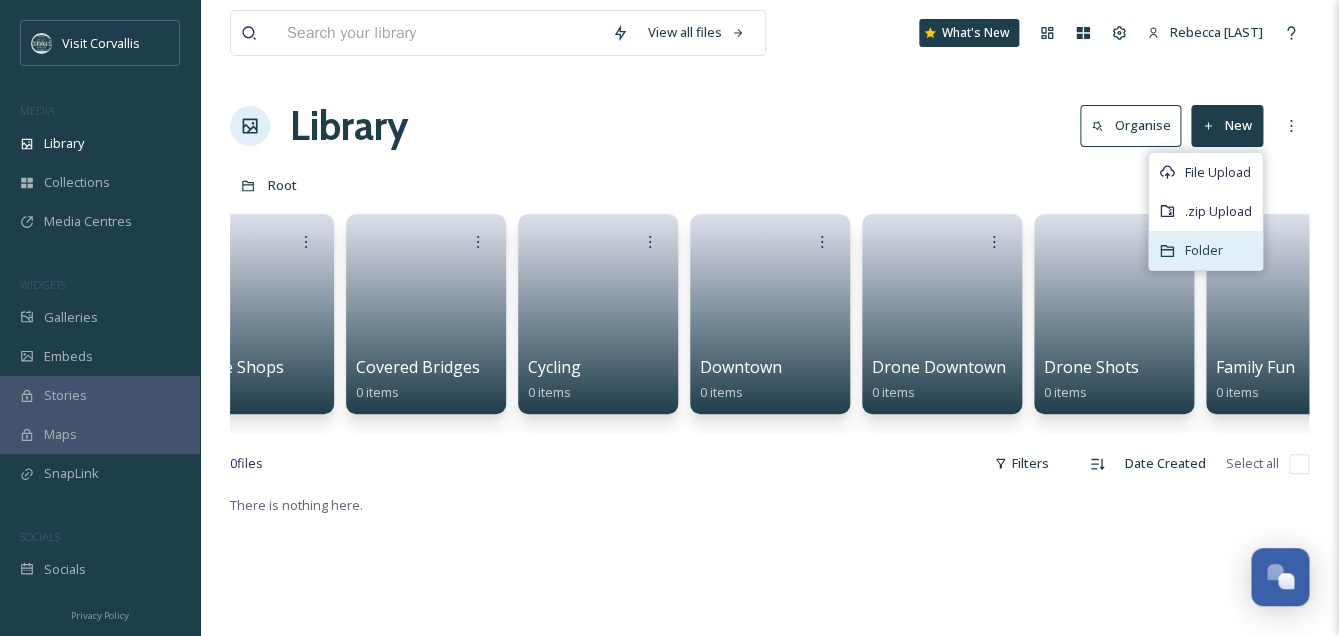 click on "Folder" at bounding box center [1204, 250] 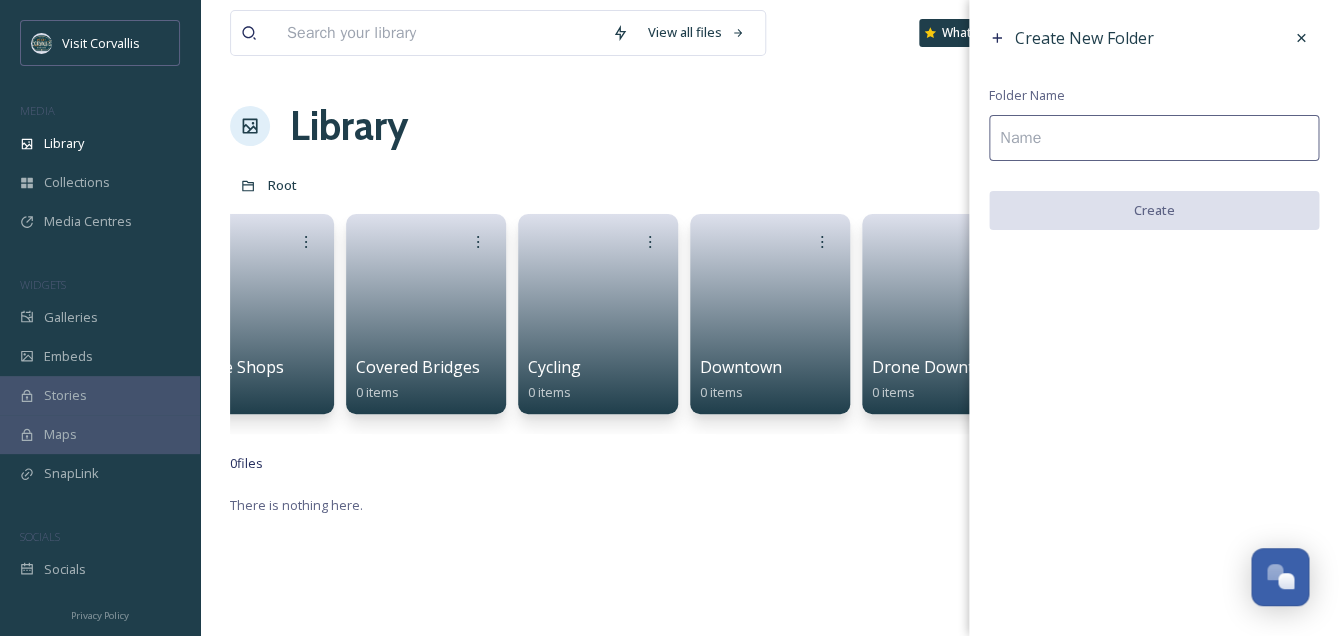 click at bounding box center [1154, 138] 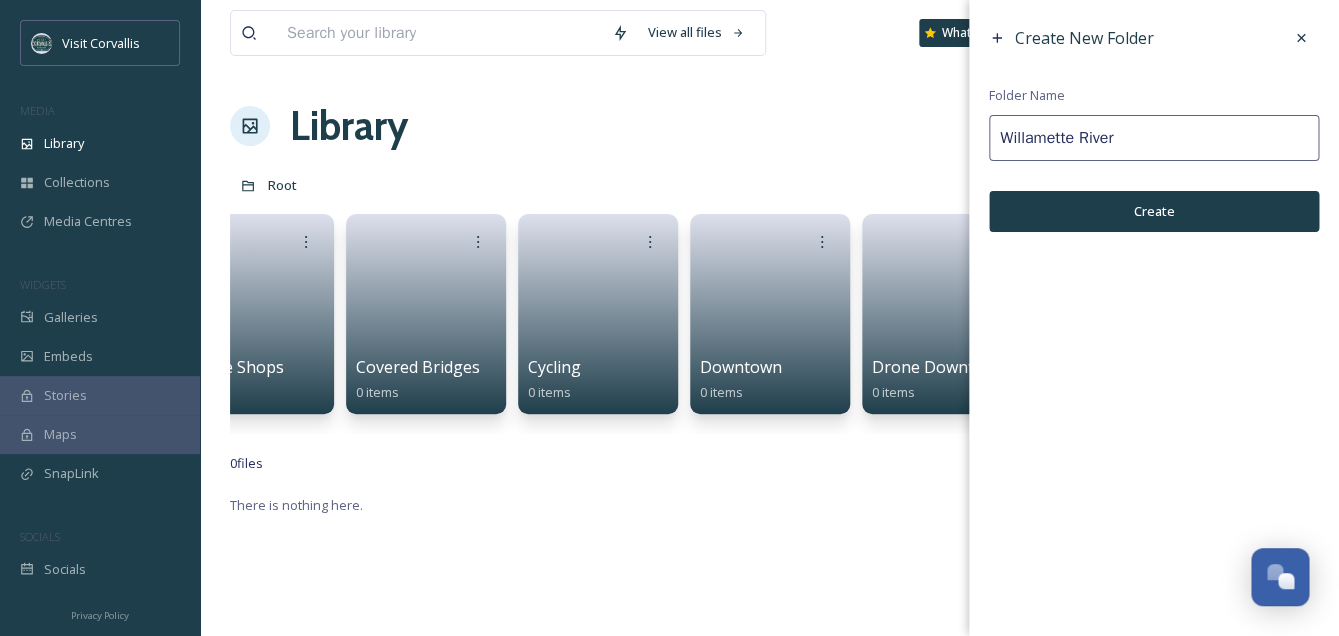 type on "Willamette River" 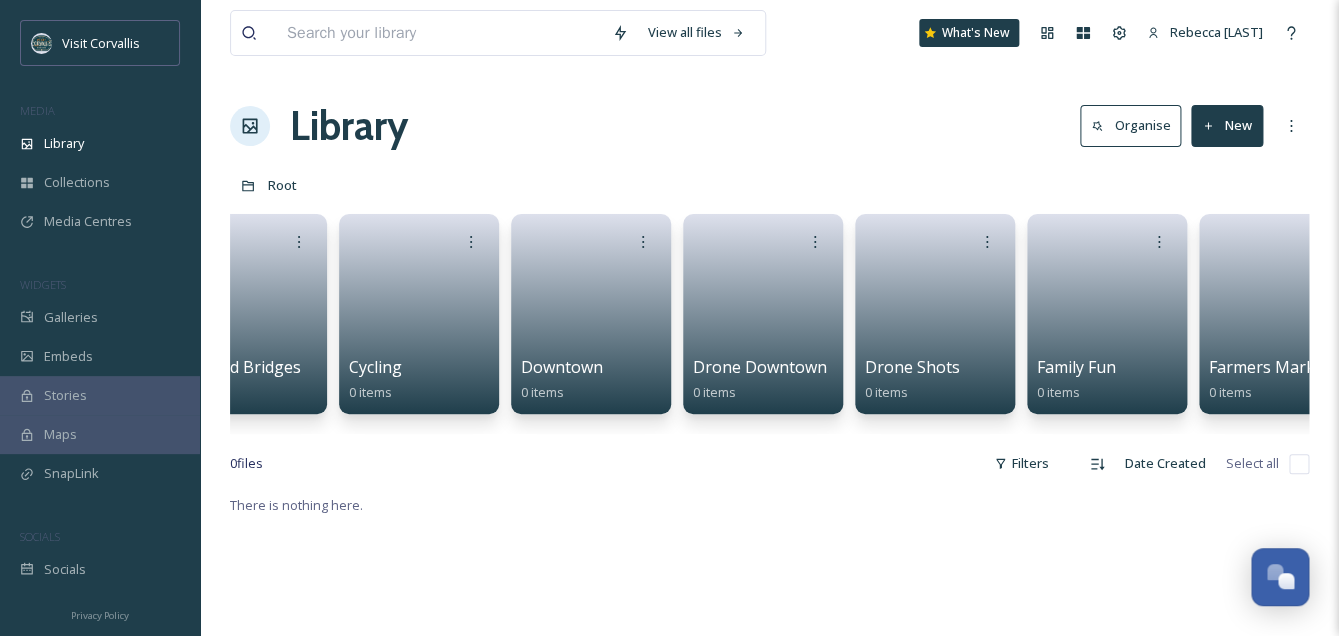 scroll, scrollTop: 0, scrollLeft: 2999, axis: horizontal 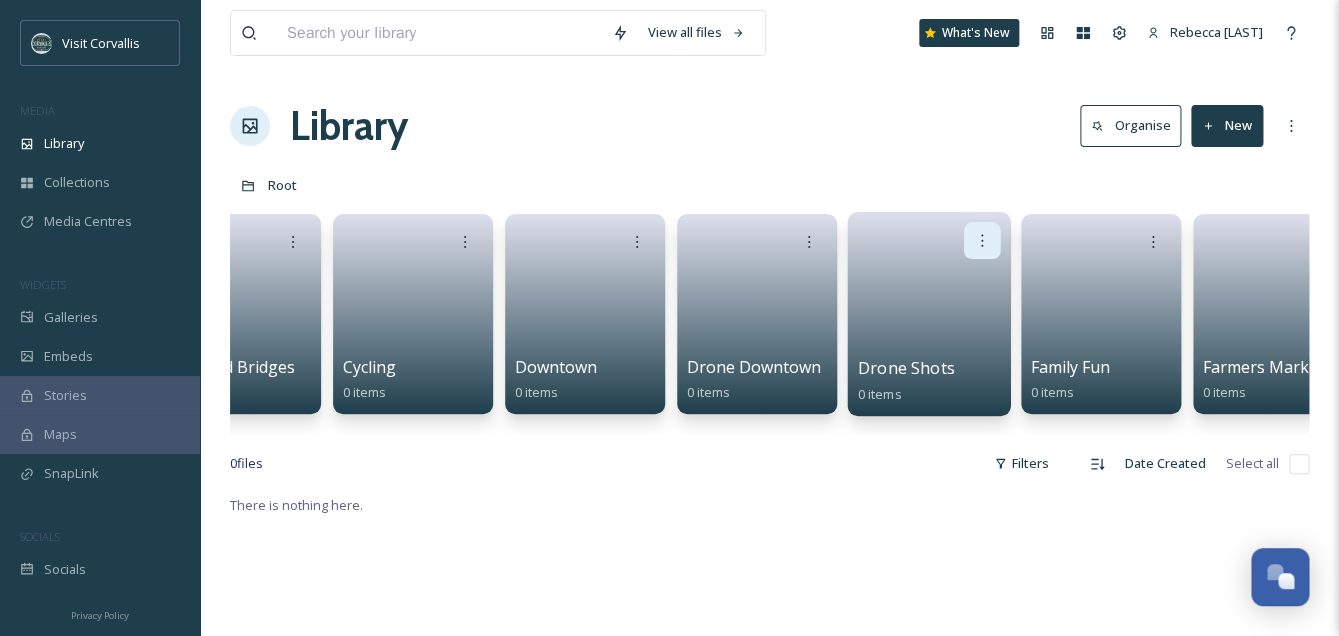 click 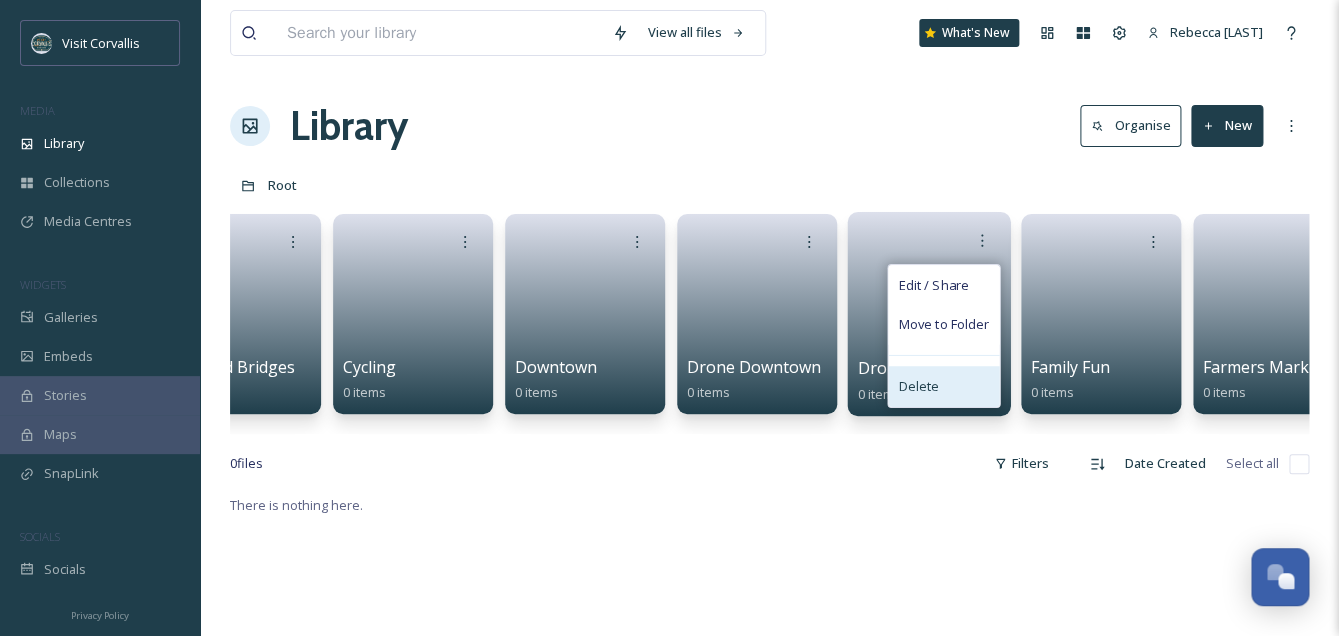 click on "Delete" at bounding box center [943, 386] 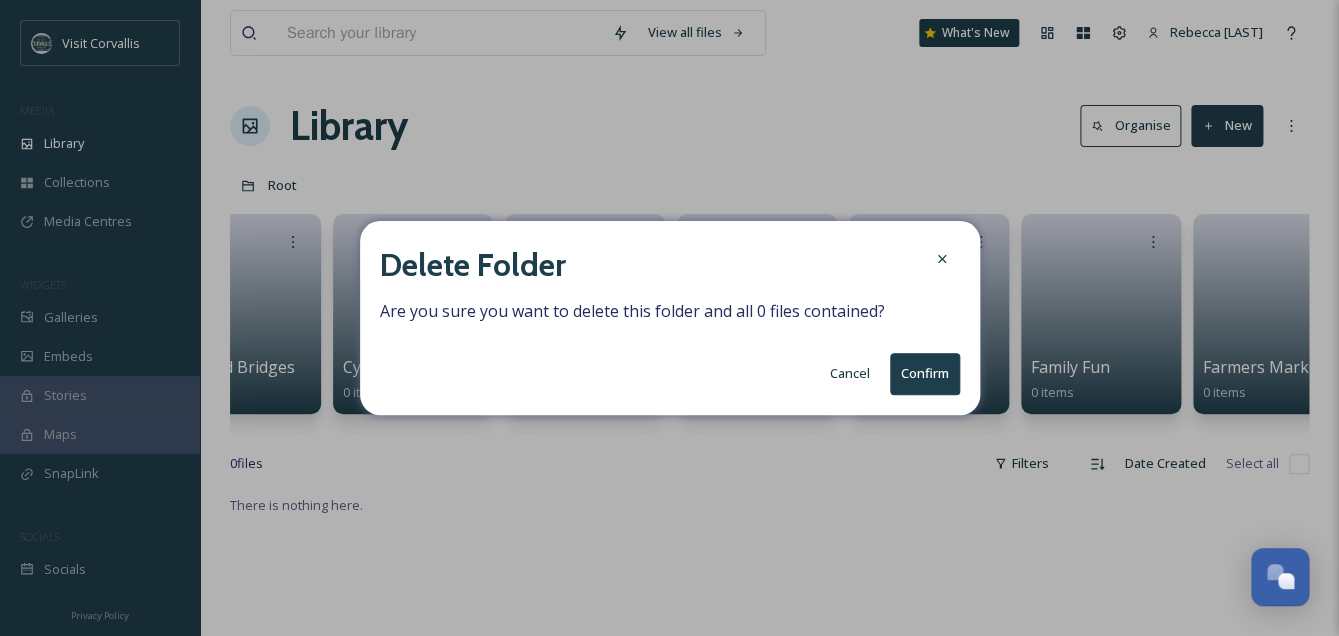 click on "Confirm" at bounding box center [925, 373] 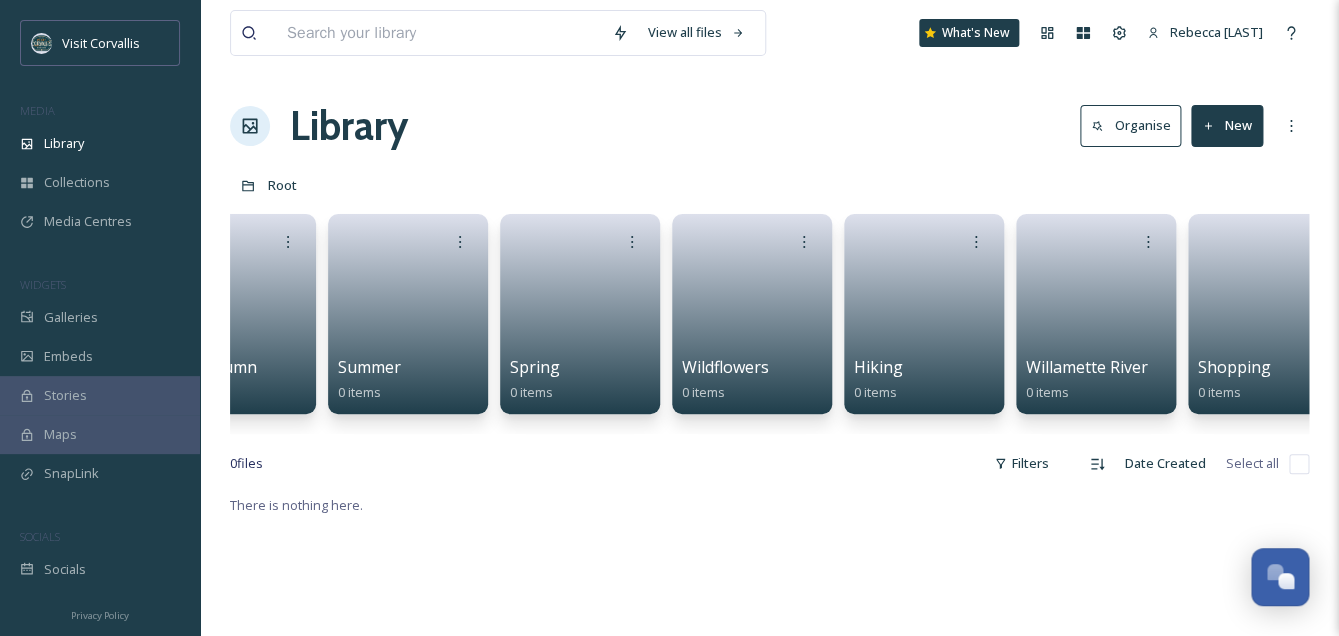 scroll, scrollTop: 0, scrollLeft: 0, axis: both 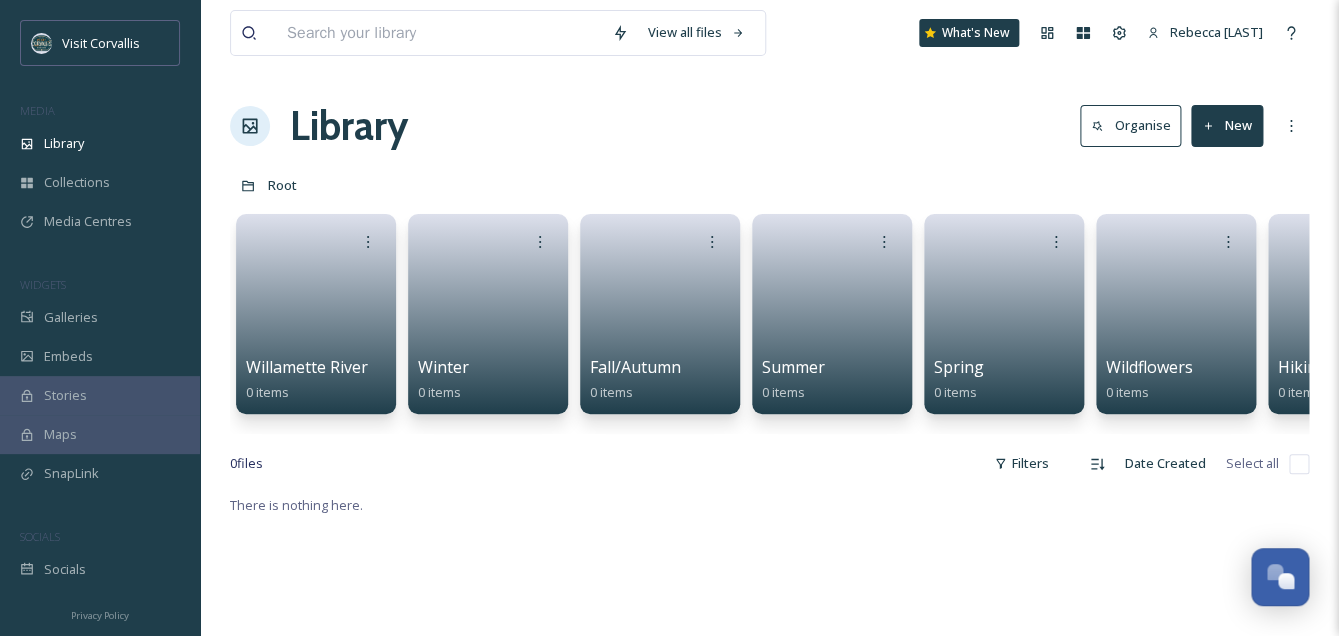 click on "New" at bounding box center (1227, 125) 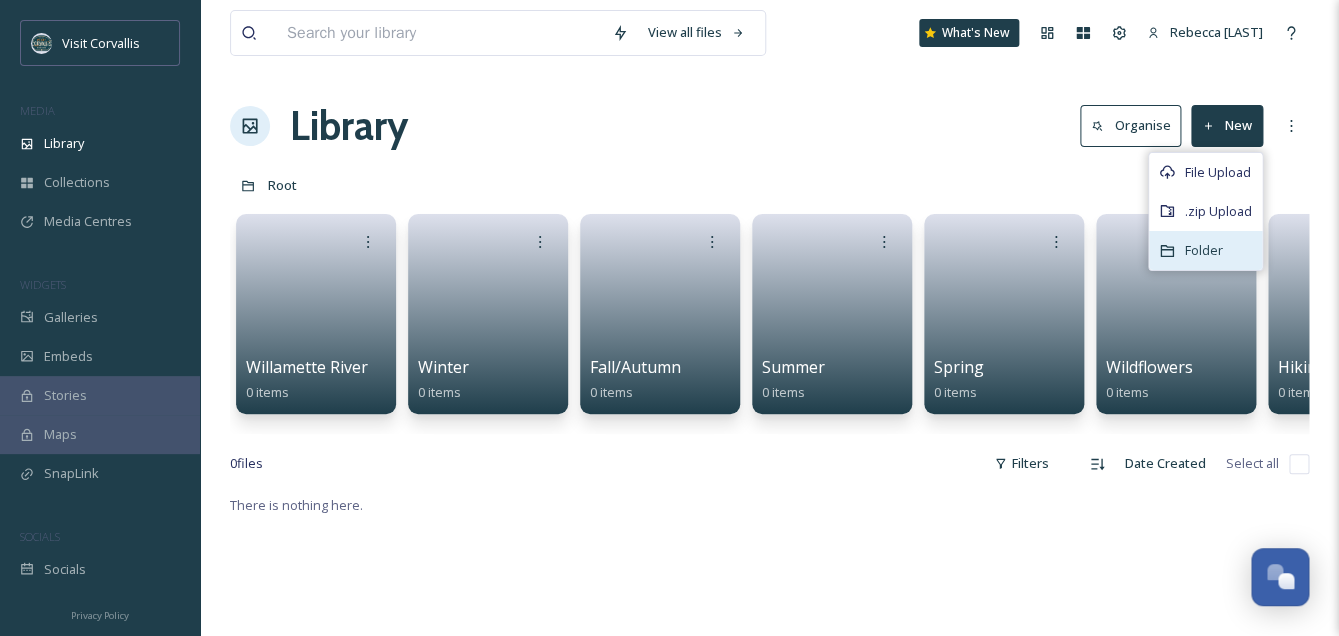 click on "Folder" at bounding box center (1205, 250) 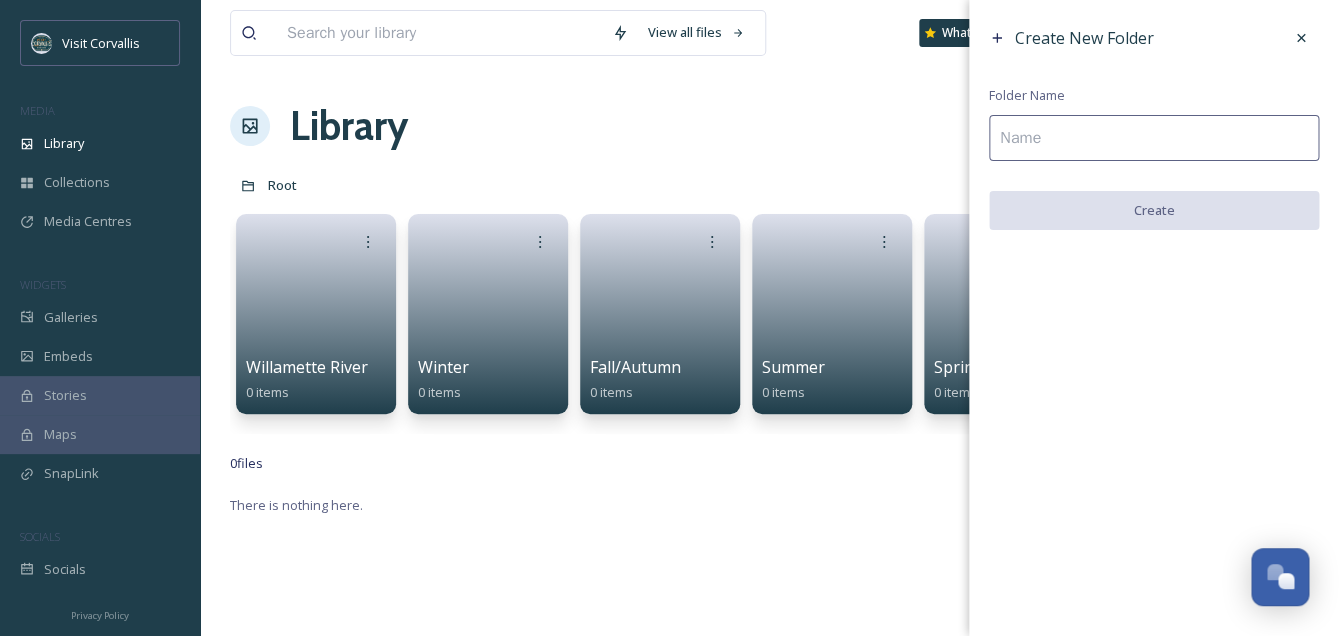 click at bounding box center (1154, 138) 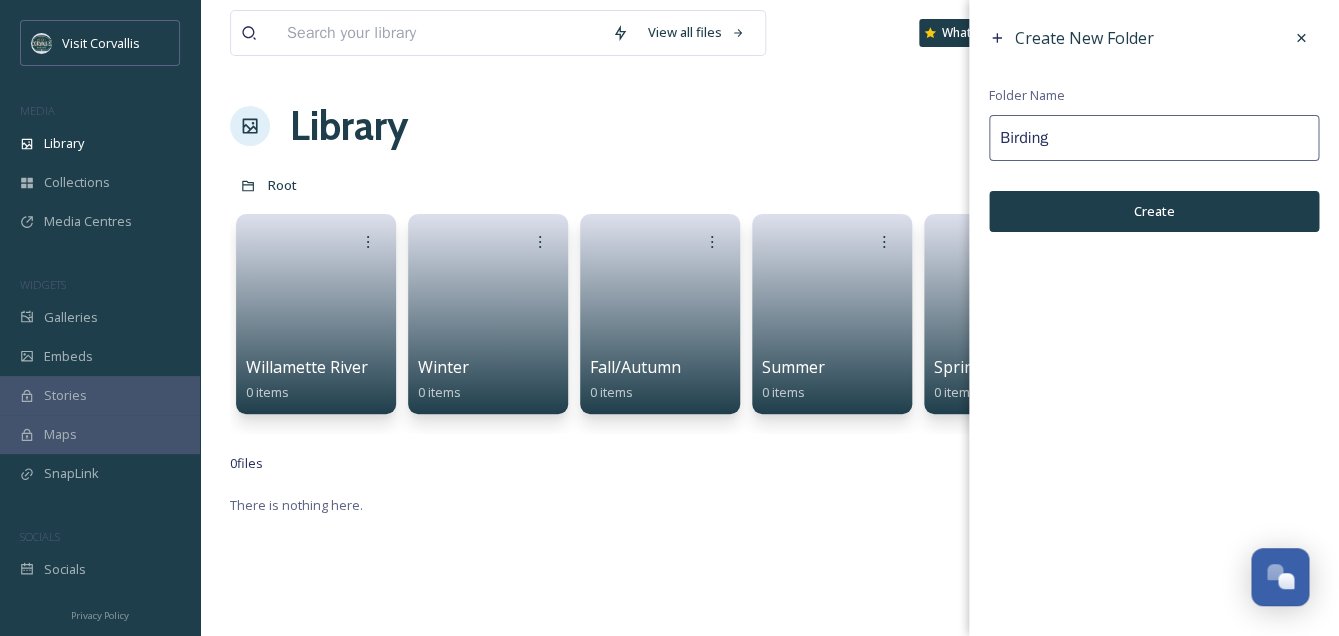 type on "Birding" 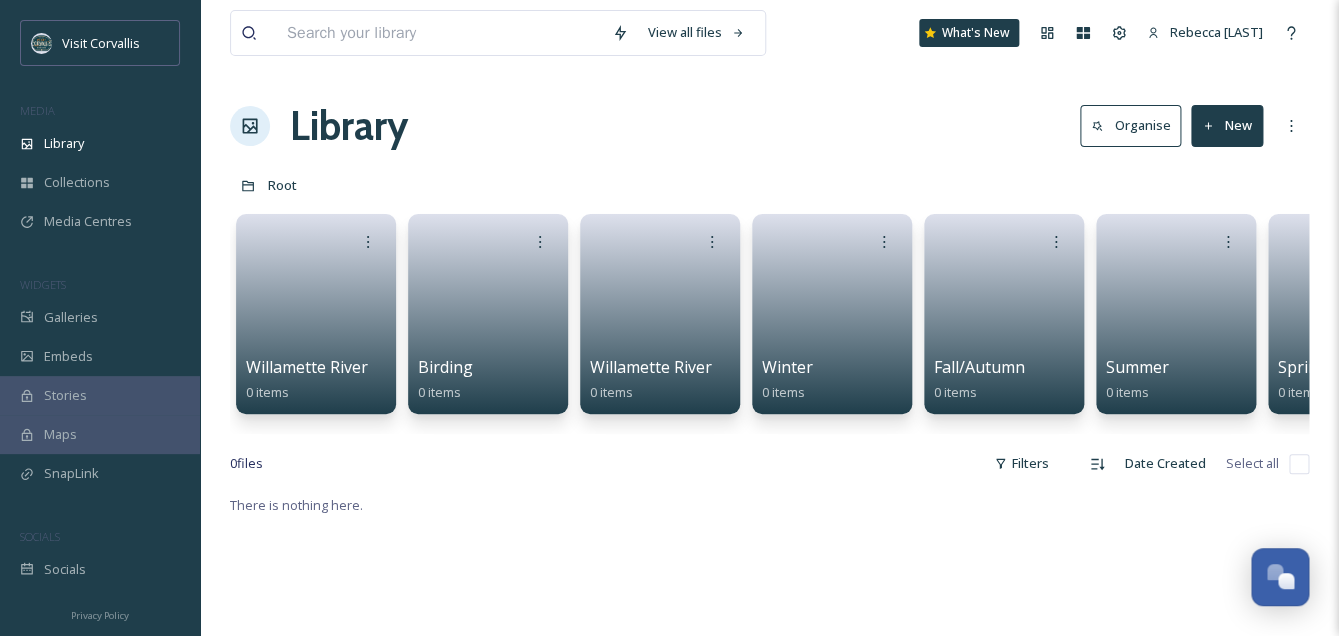 click on "New" at bounding box center [1227, 125] 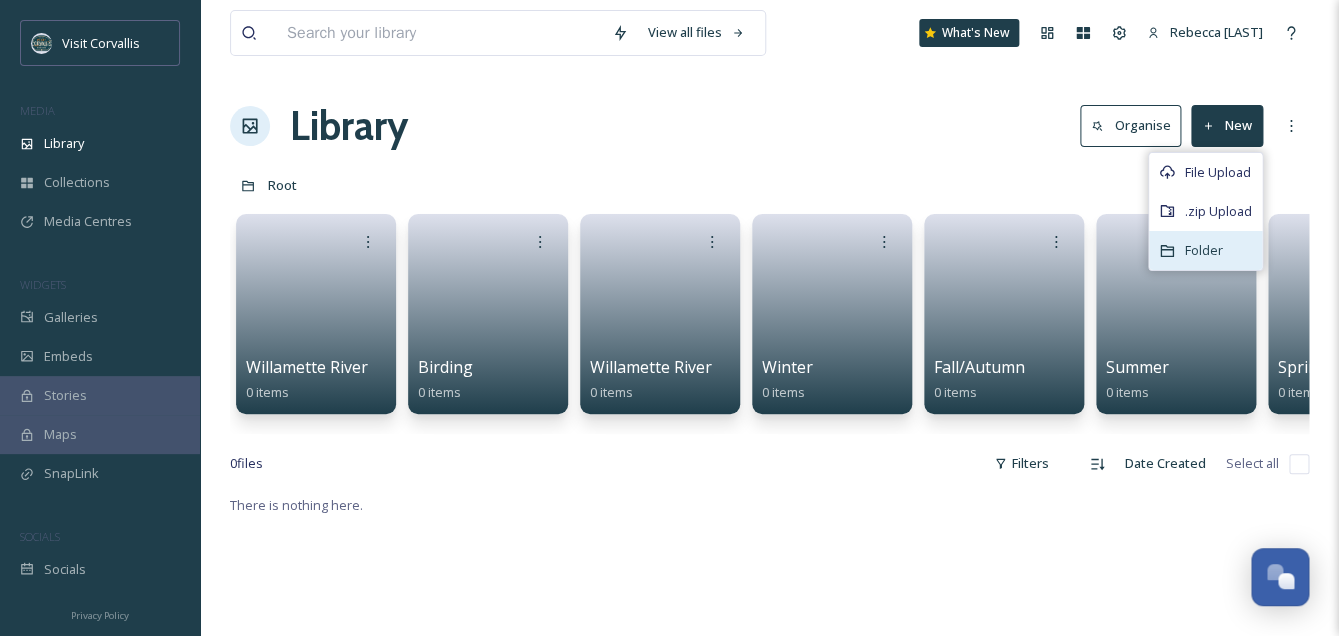 click on "Folder" at bounding box center (1204, 250) 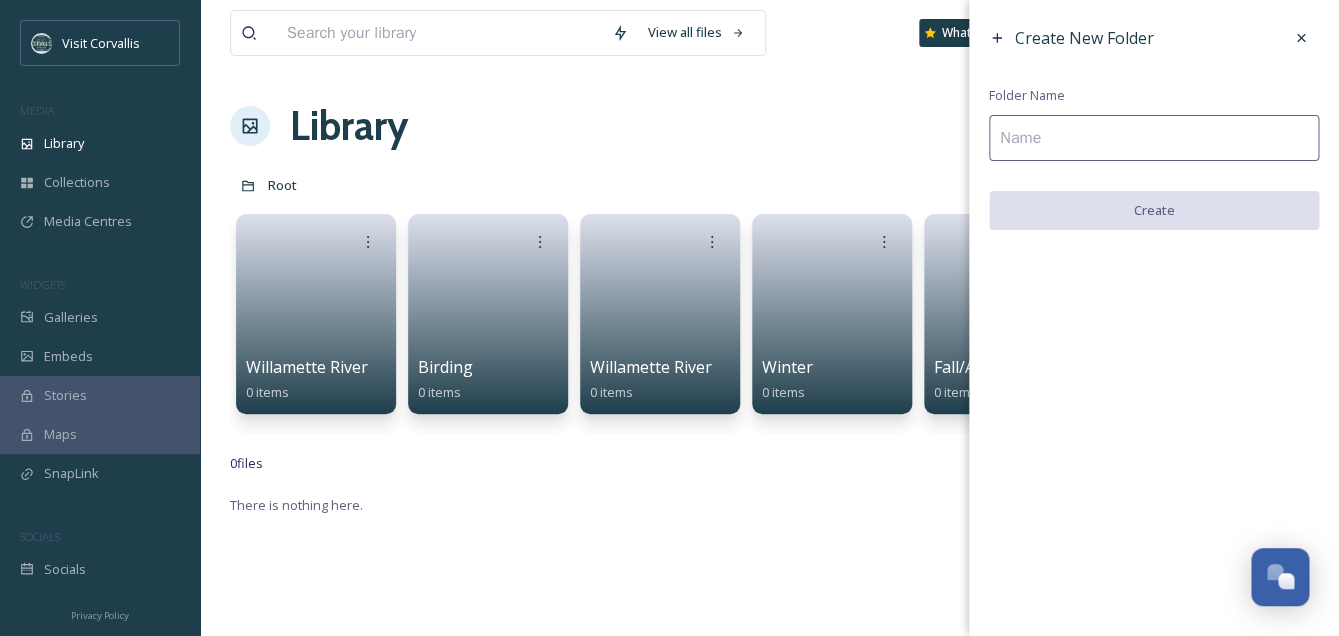 click at bounding box center (1154, 138) 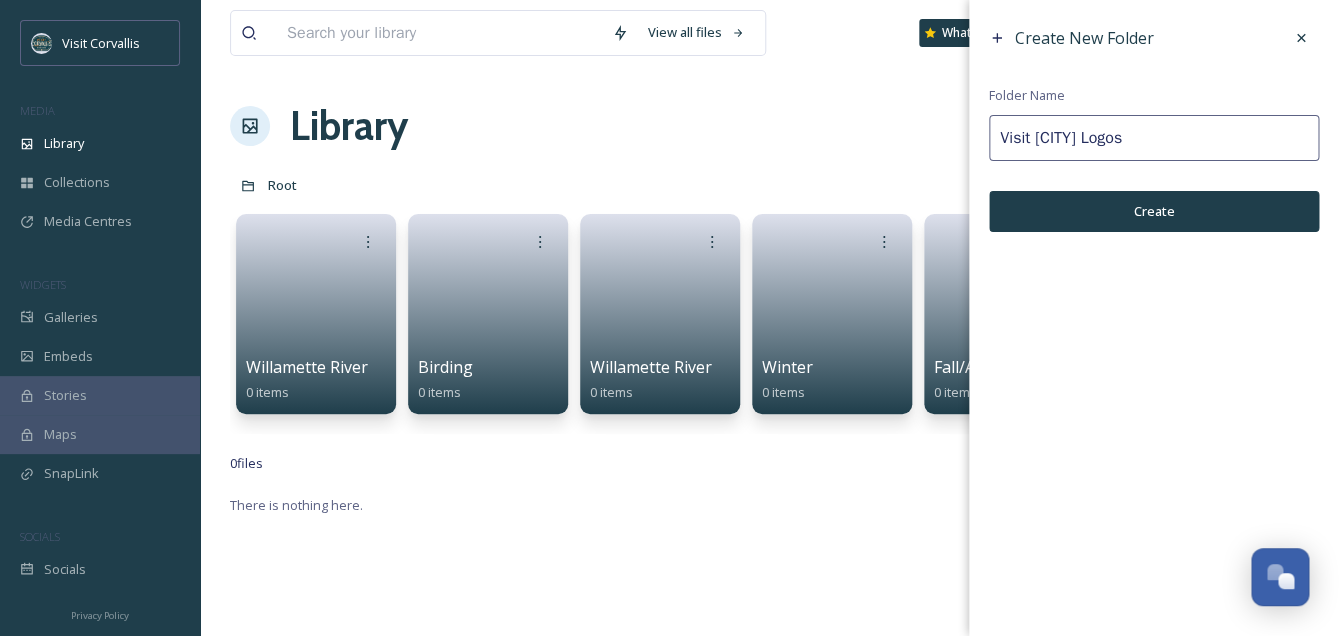 type on "Visit Corvallis Logos" 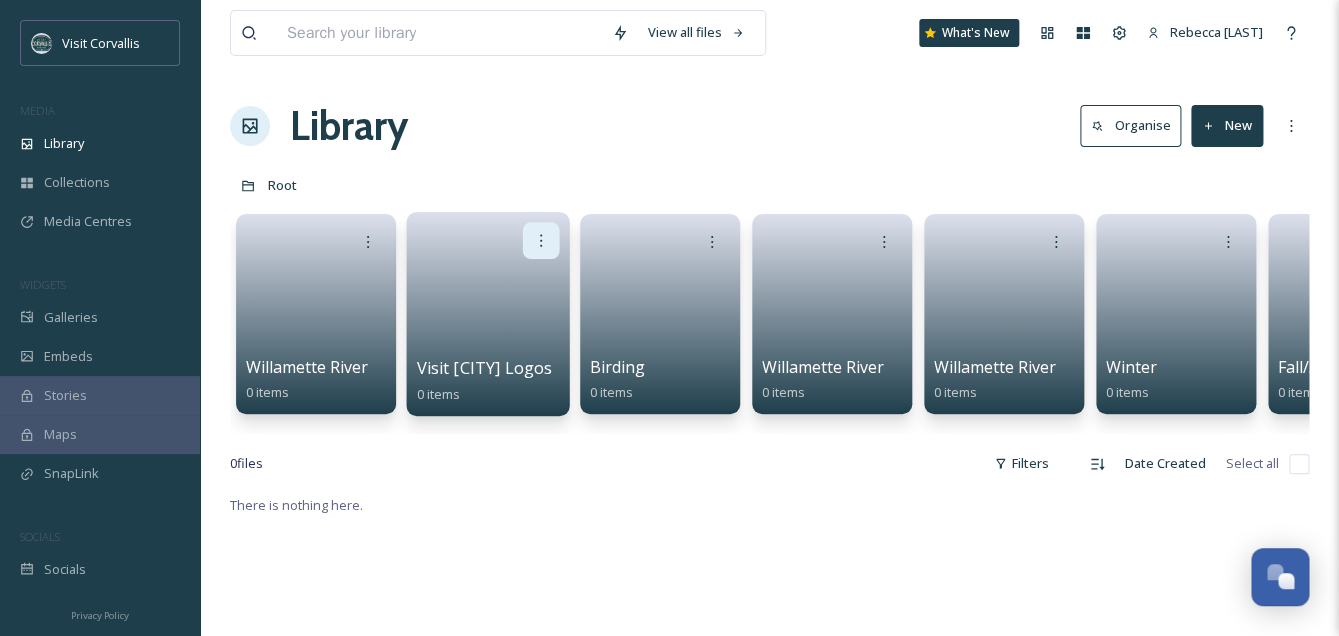 click 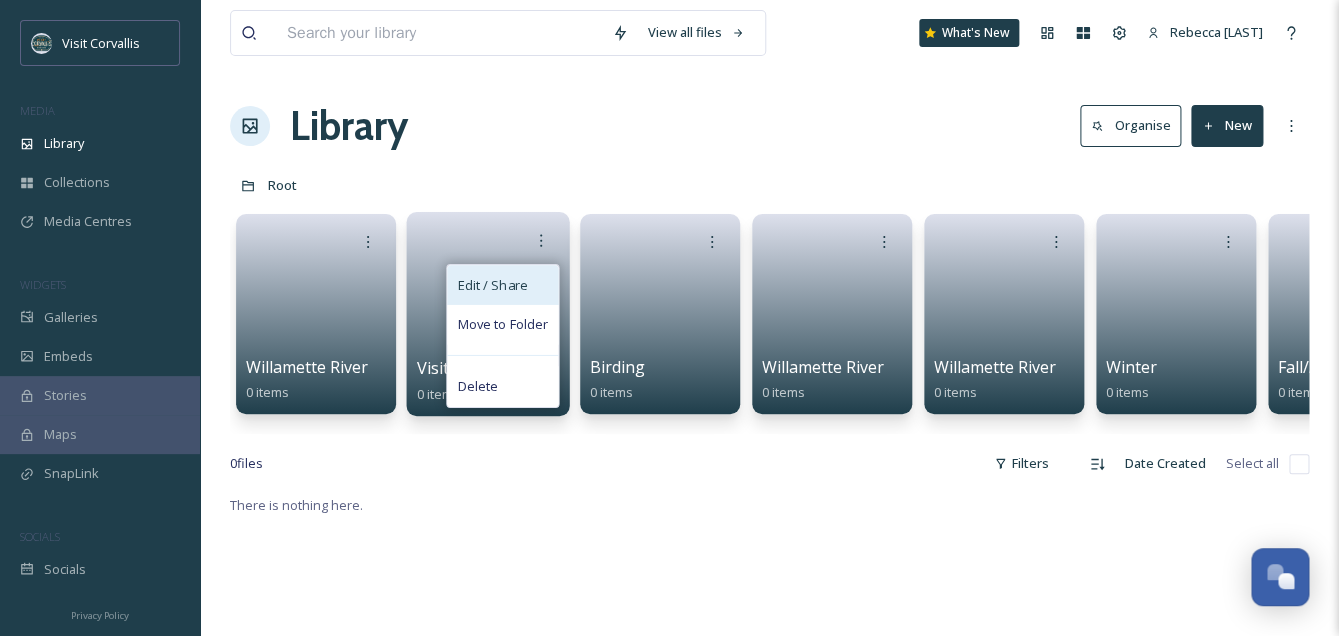click on "Edit / Share" at bounding box center [492, 285] 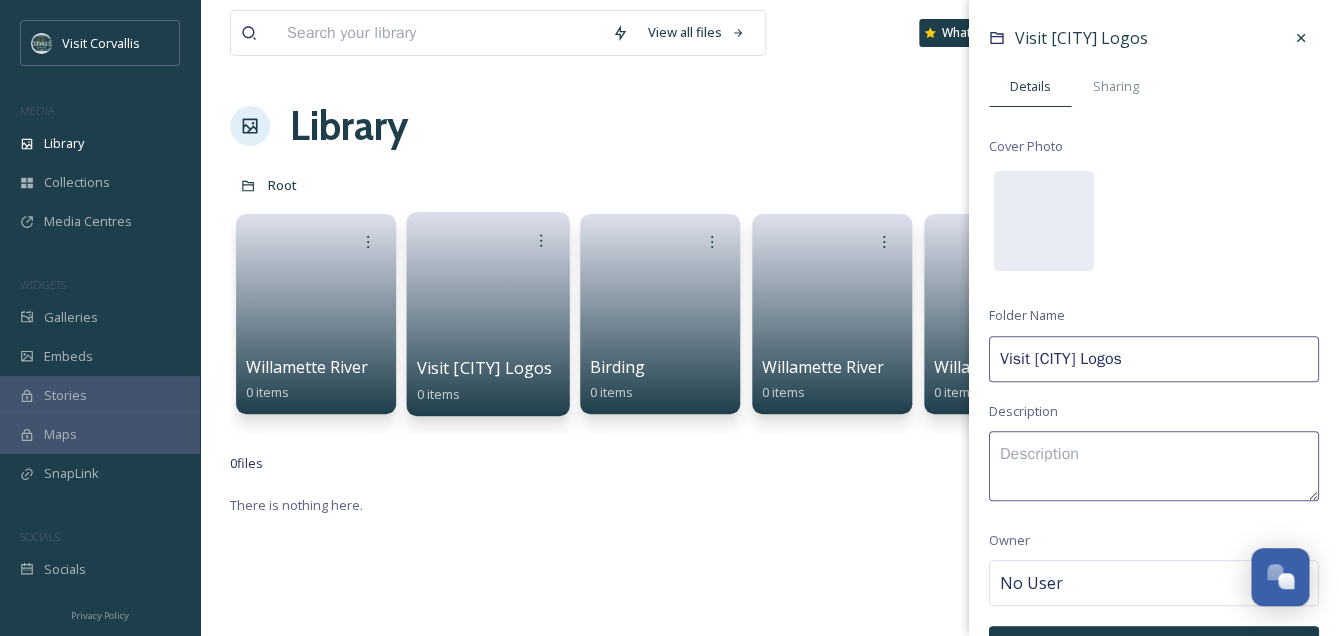 drag, startPoint x: 1098, startPoint y: 358, endPoint x: 1007, endPoint y: 356, distance: 91.02197 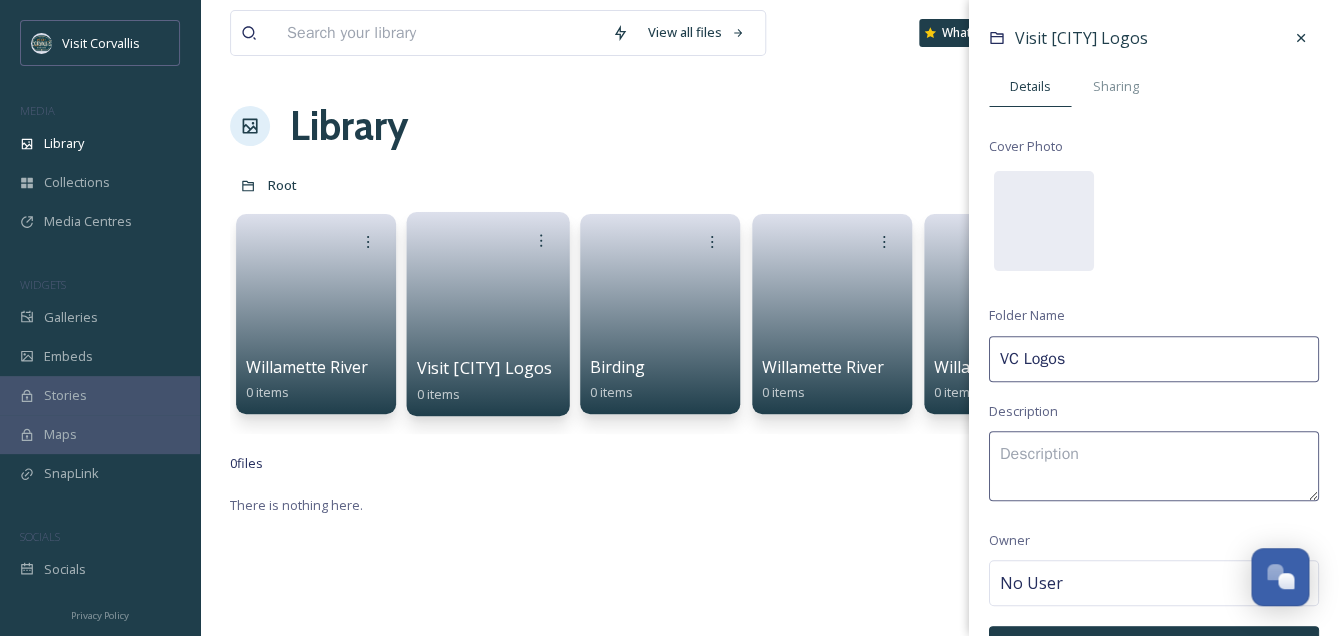 scroll, scrollTop: 143, scrollLeft: 0, axis: vertical 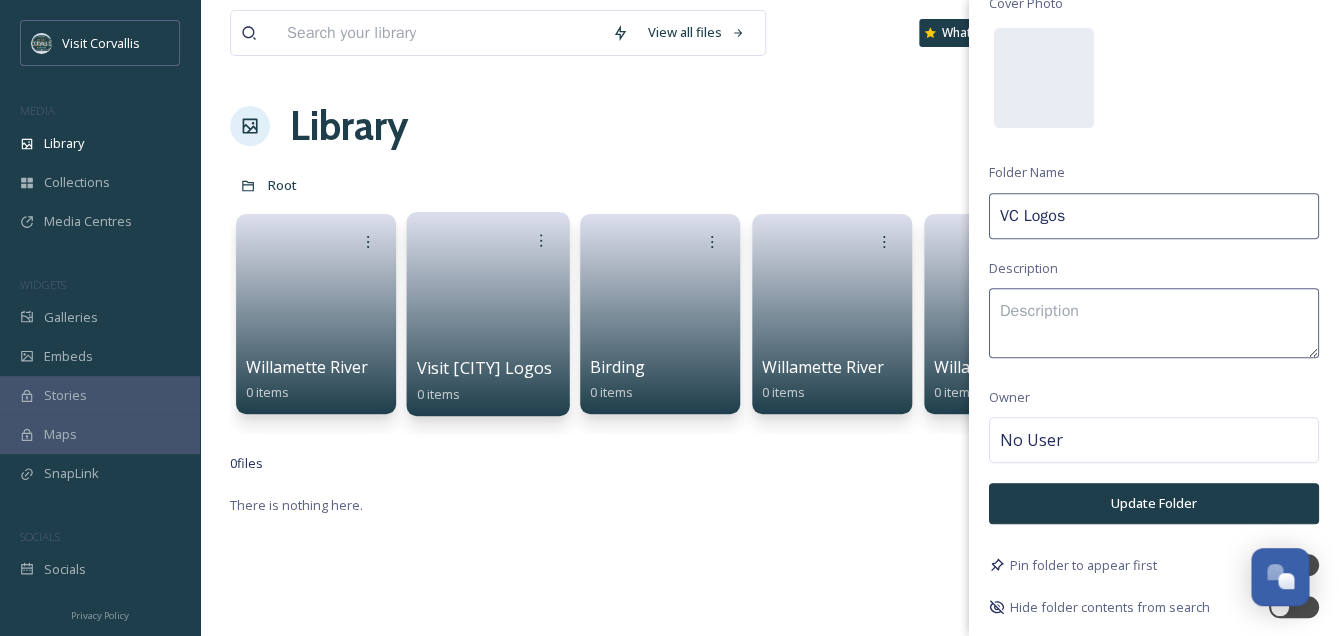 type on "VC Logos" 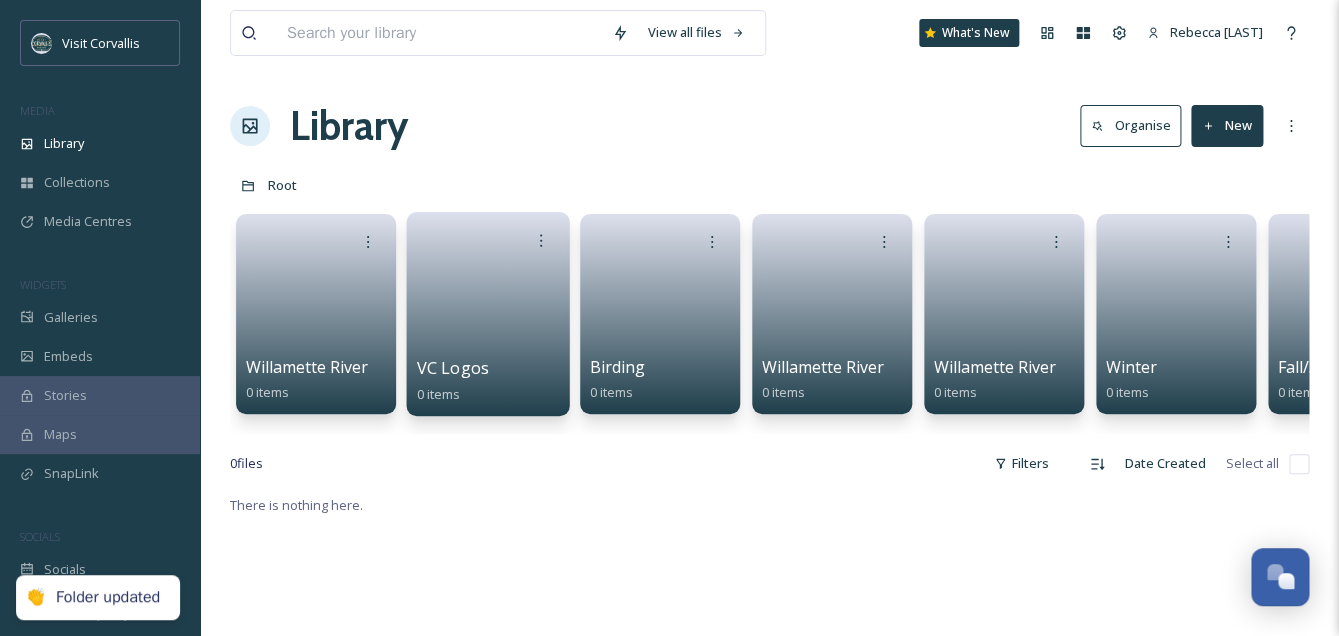 click on "View all files What's New Rebecca Barnhart Library Organise New Root Your Selections There is nothing here. Willamette River 0   items VC Logos 0   items Birding 0   items Willamette River 0   items Willamette River 0   items Winter 0   items Fall/Autumn 0   items Summer 0   items Spring 0   items Wildflowers 0   items Hiking 0   items Willamette River 0   items Shopping 0   items Museums 0   items OSU 0   items Accommodation 0   items Agritourism 0   items Benton County Courthouse 0   items Breweries 0   items C-to-the-Sea Trail 0   items Coffee Shops 0   items Covered Bridges 0   items Cycling 0   items Downtown 0   items Drone Downtown 0   items Family Fun 0   items Farmers Market 0   items Farmers Market 0   items Fitton Green 0   items Food & Drink 0   items Local Events 0   items Midway Farms 0   items Outdoors 0   items Parks 0   items Restaurants 0   items University 0   items Videos 0   items Wineries 0   items Winter 0   items 0  file s Filters Date Created Select all There is nothing here." at bounding box center (769, 564) 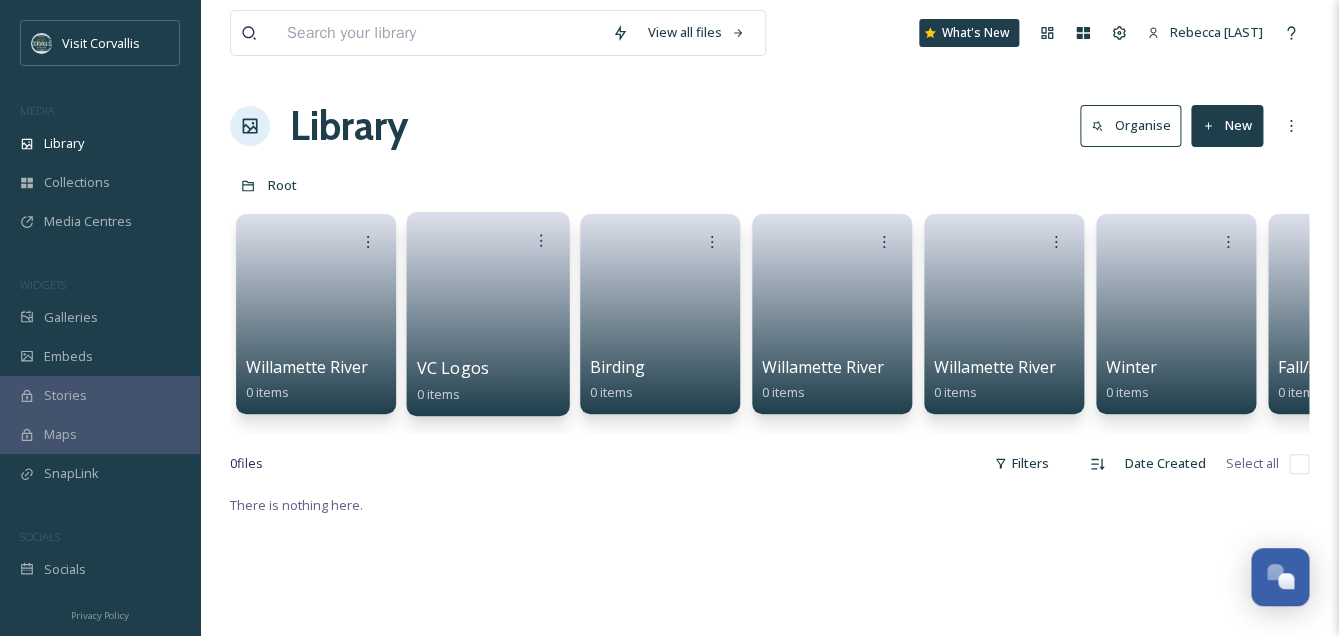 click on "VC Logos 0   items" at bounding box center (488, 381) 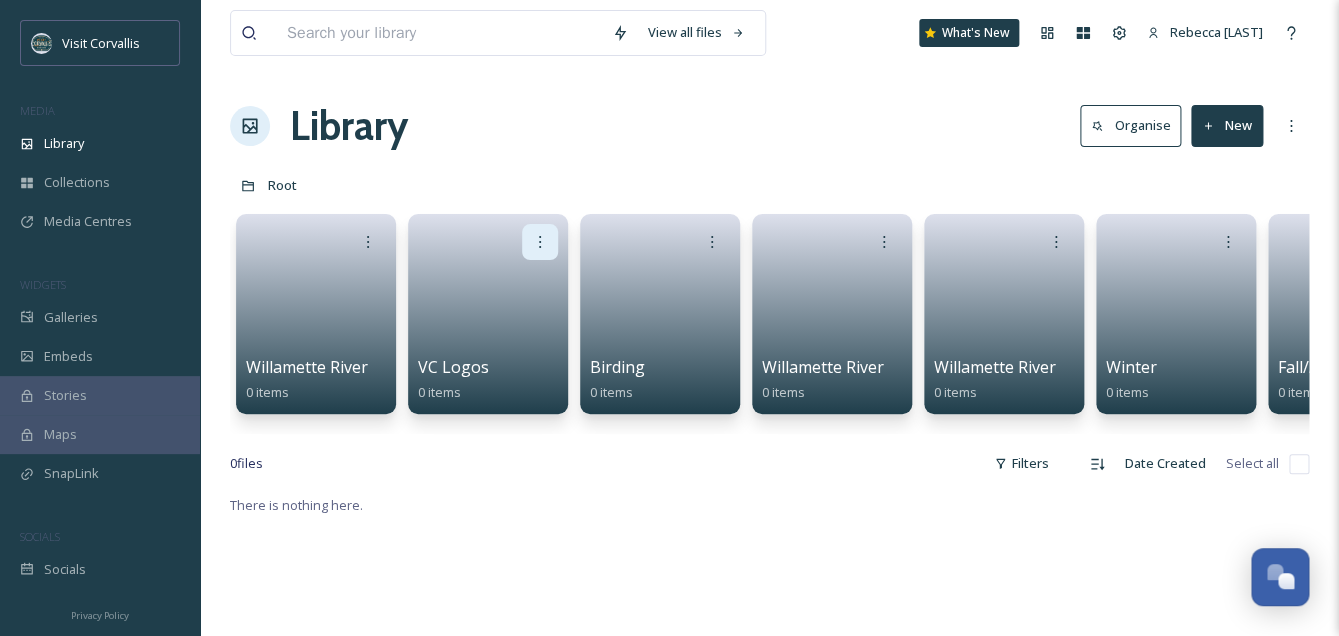 click 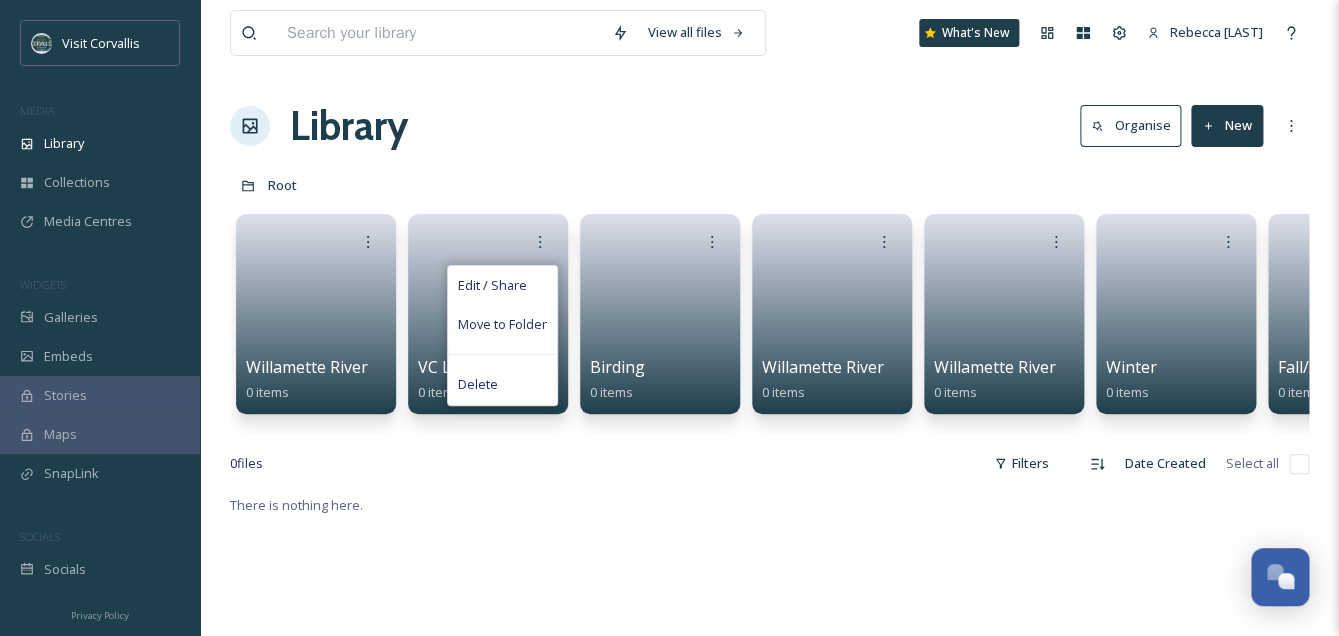 click on "Root" at bounding box center (769, 185) 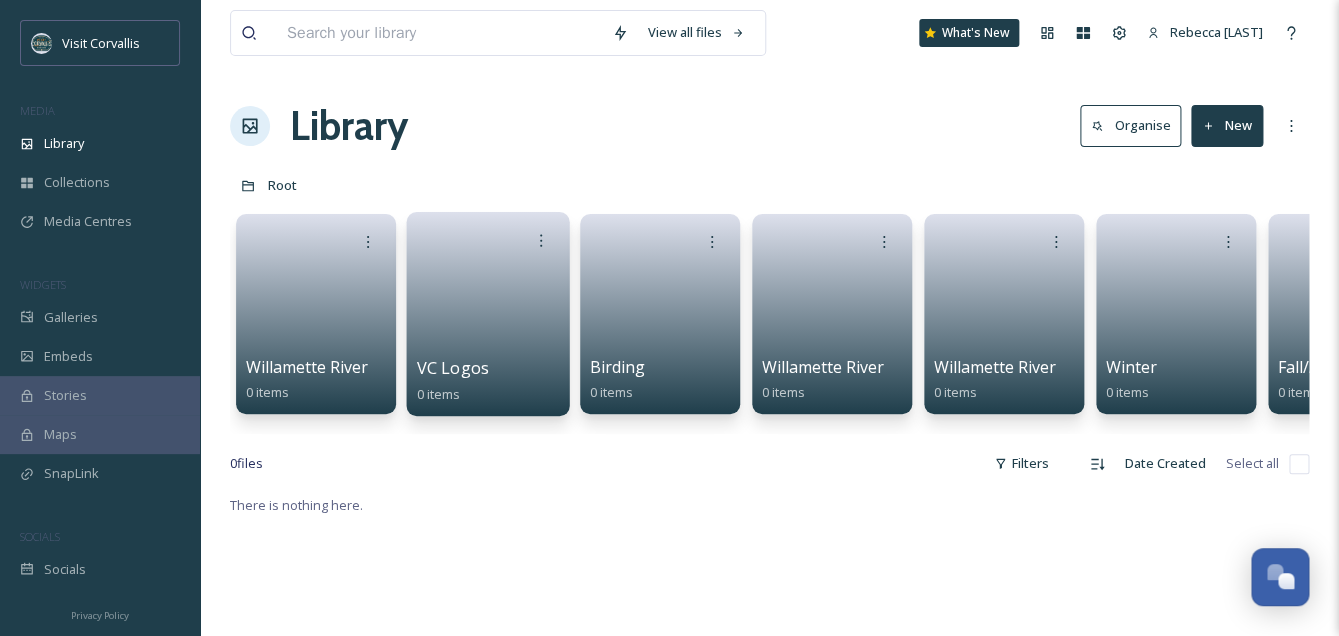 click at bounding box center (488, 307) 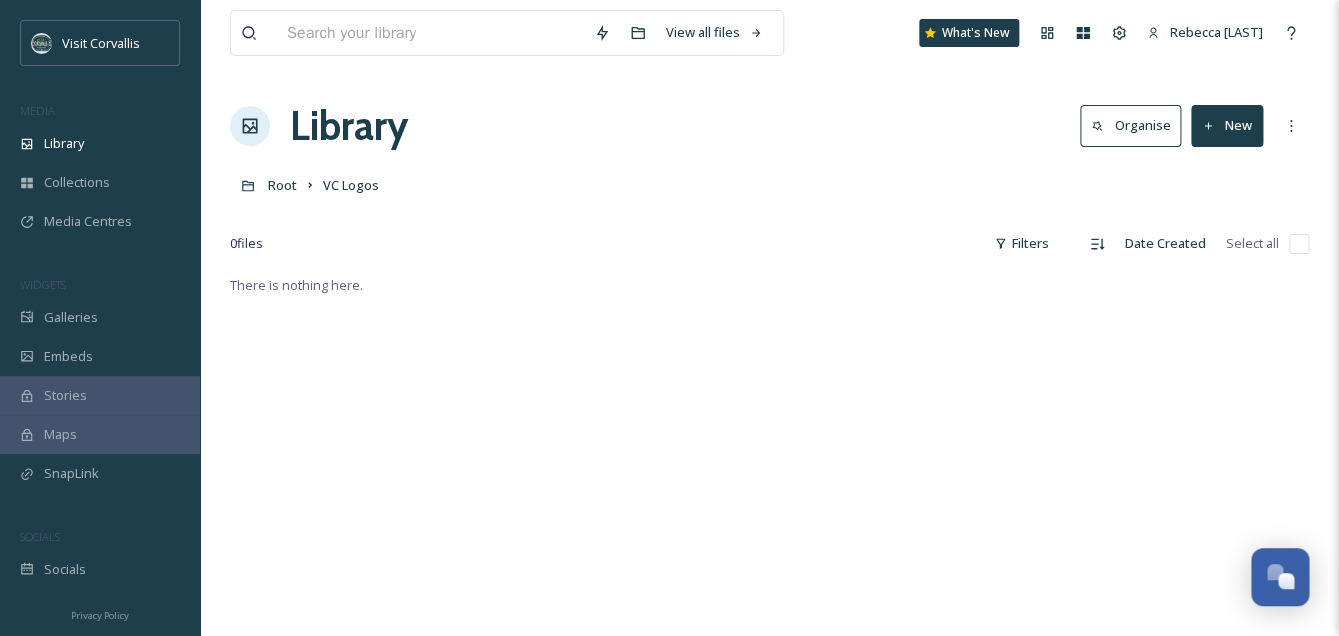 click 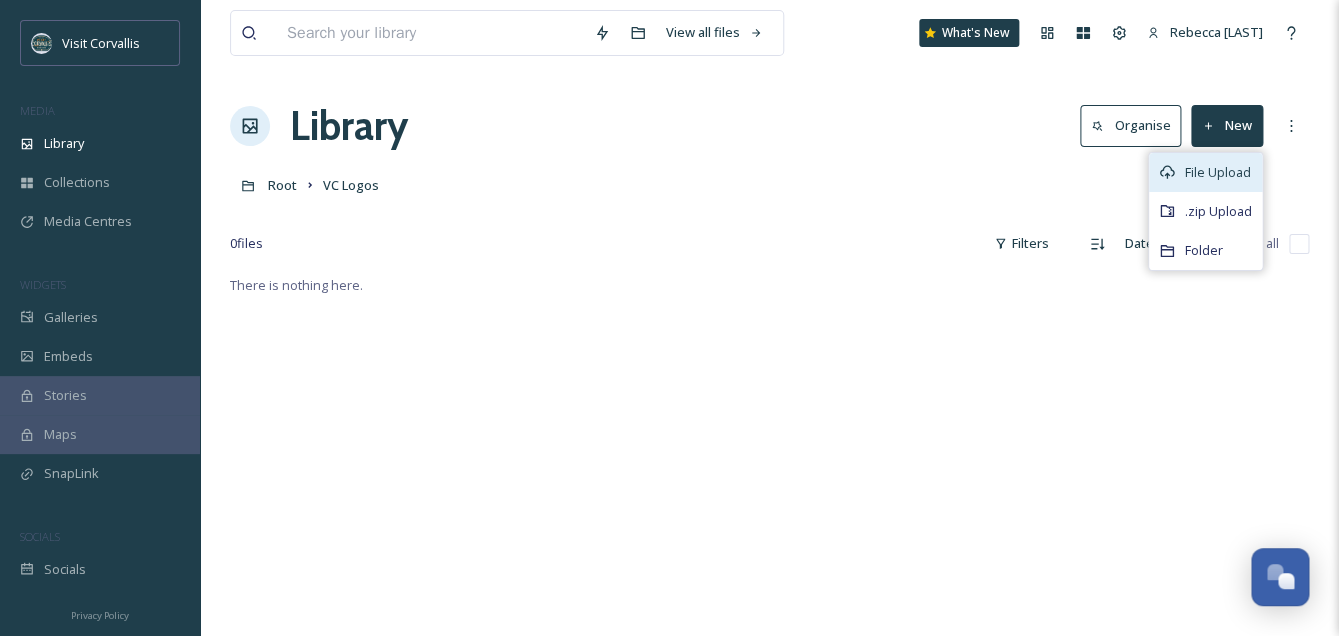 click on "File Upload" at bounding box center [1218, 172] 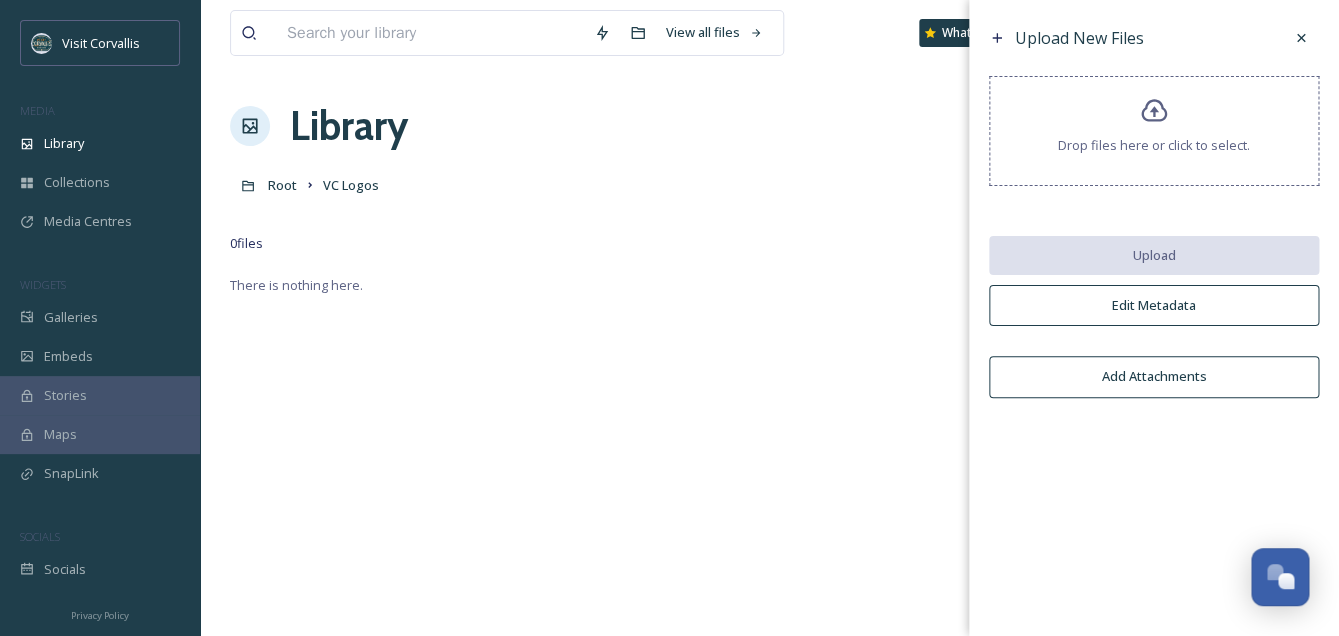 click on "Drop files here or click to select." at bounding box center [1154, 131] 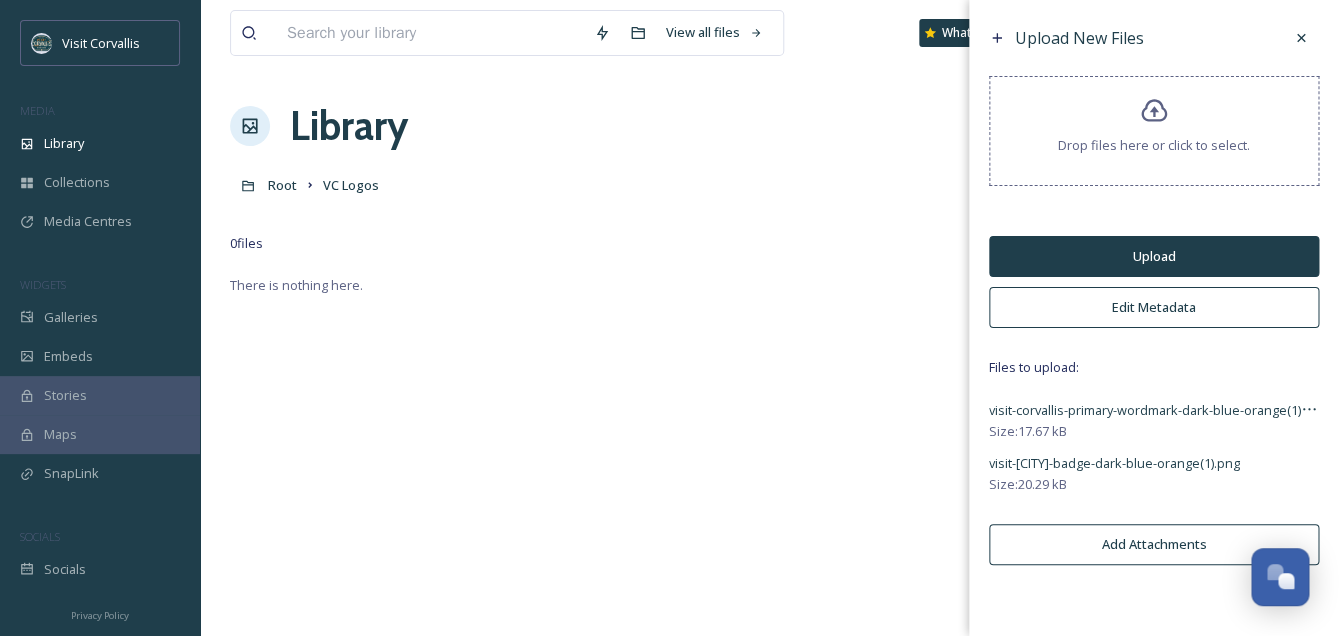 click on "Upload" at bounding box center [1154, 256] 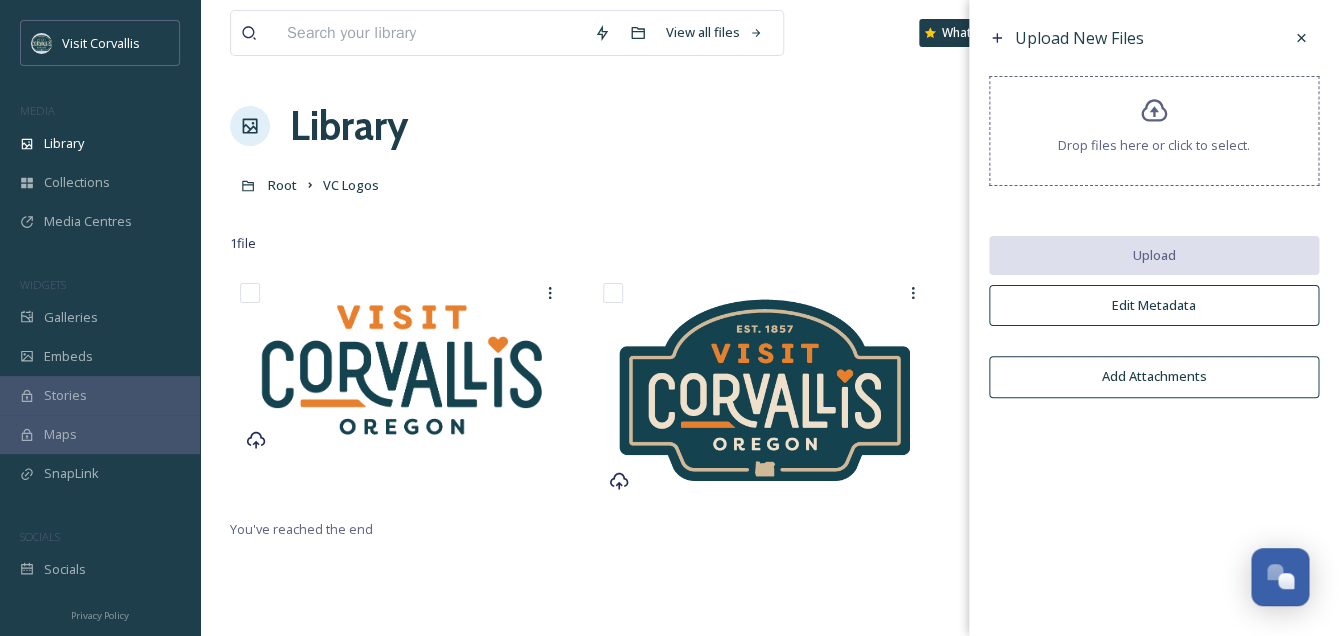 click on "Edit Metadata" at bounding box center [1154, 305] 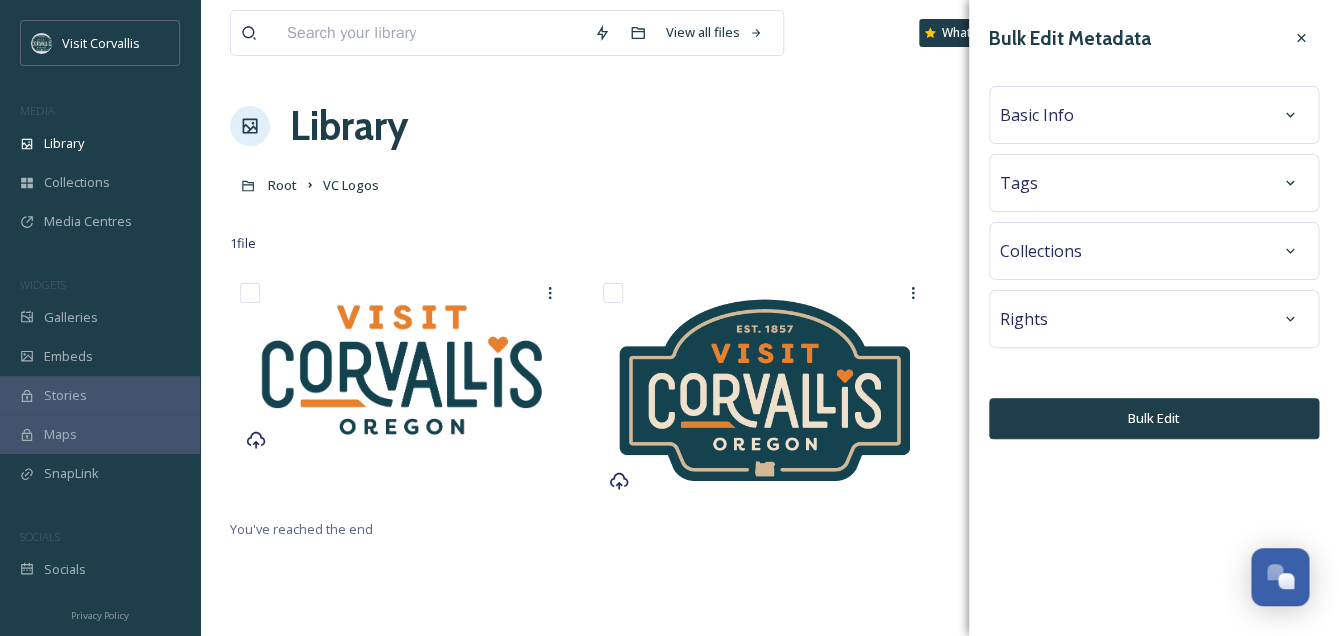 click on "Basic Info" at bounding box center [1154, 115] 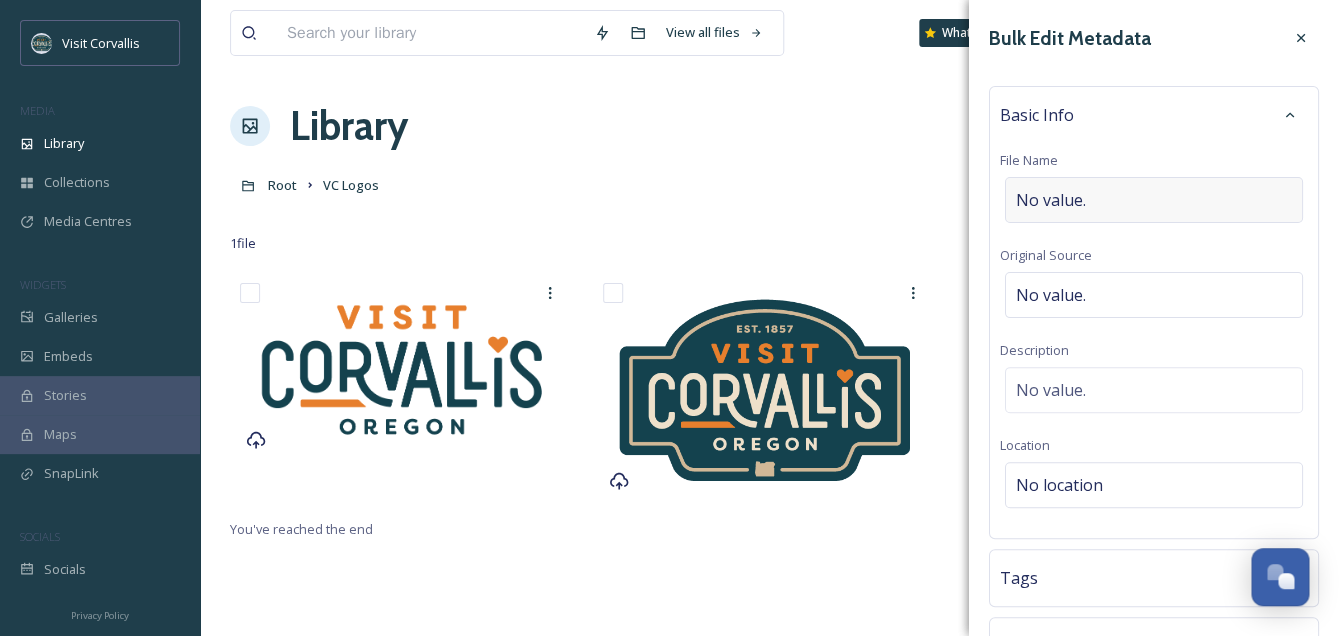 click on "No value." at bounding box center (1154, 200) 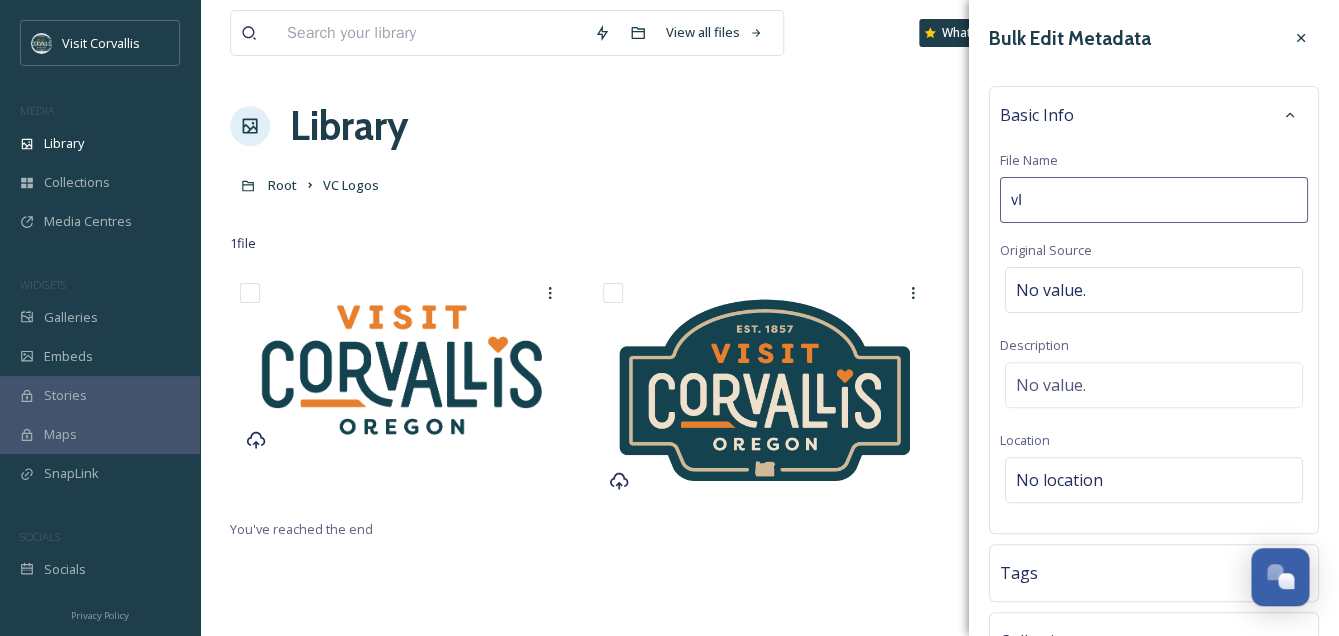 type on "v" 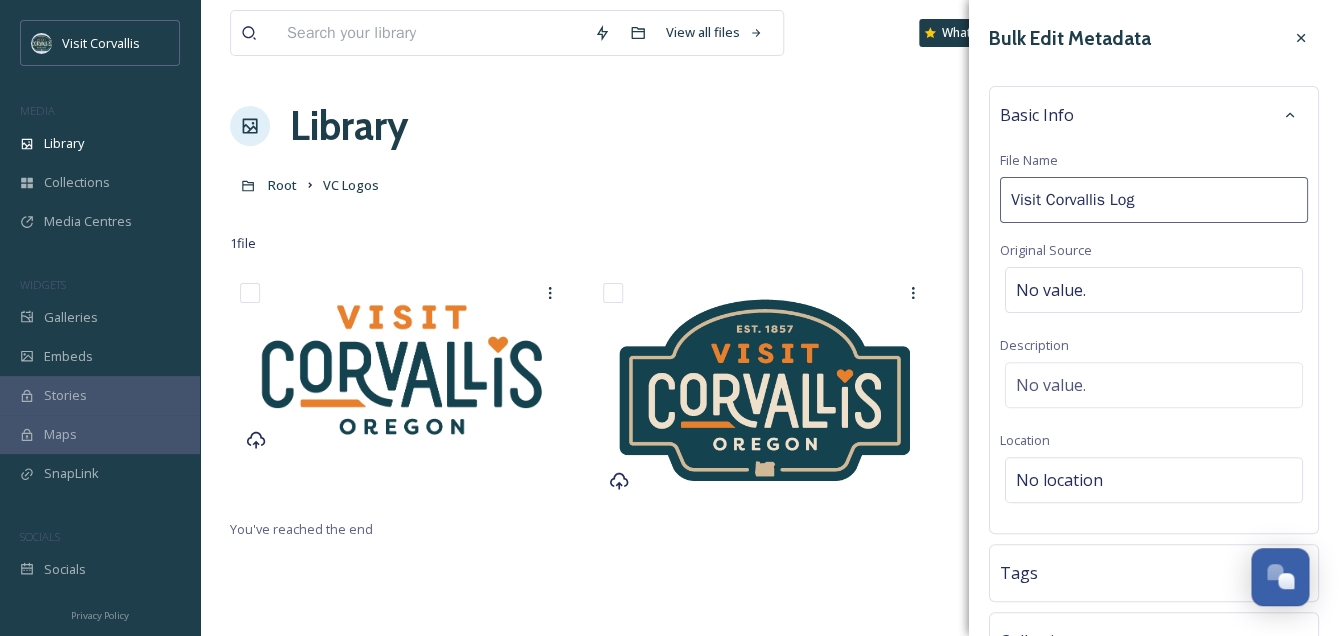 type on "Visit Corvallis Logo" 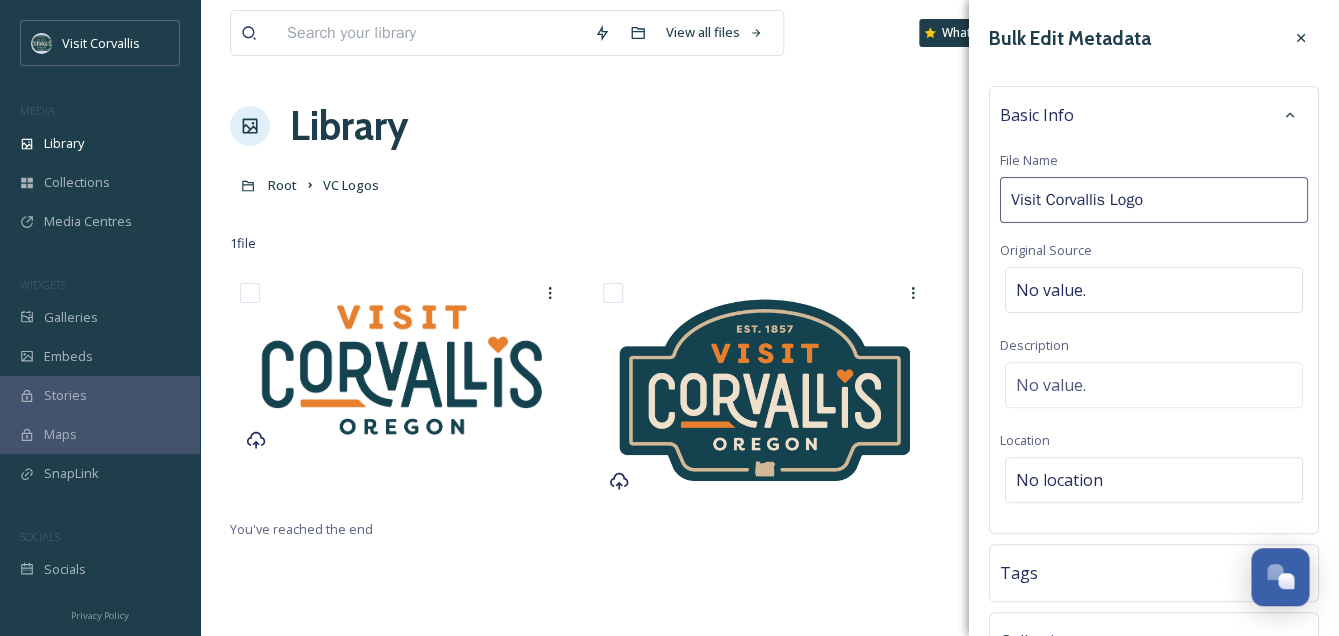 drag, startPoint x: 1100, startPoint y: 195, endPoint x: 966, endPoint y: 195, distance: 134 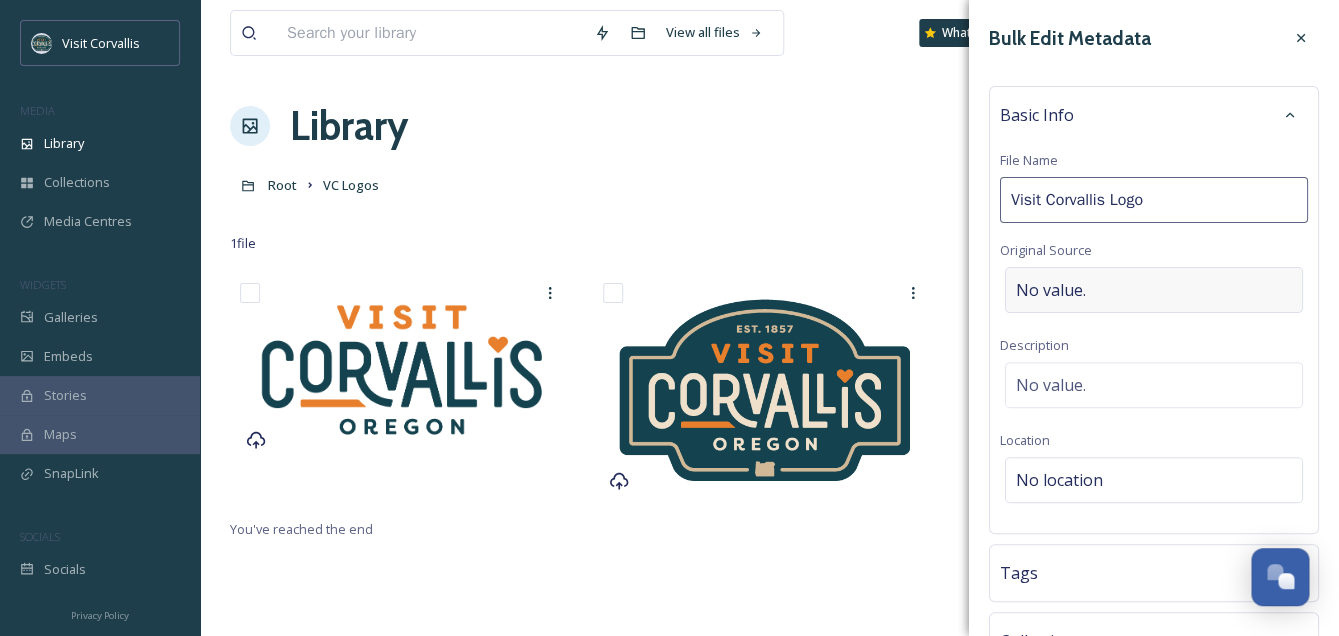 click on "No value." at bounding box center [1154, 290] 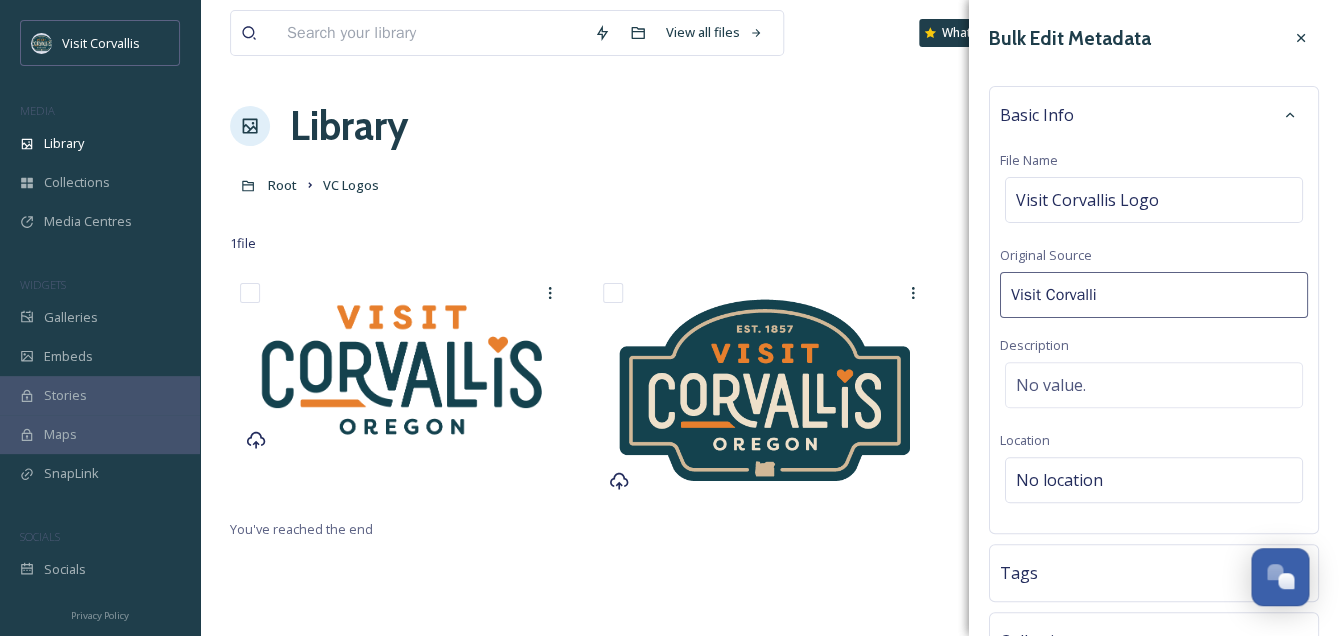 type on "Visit Corvallis" 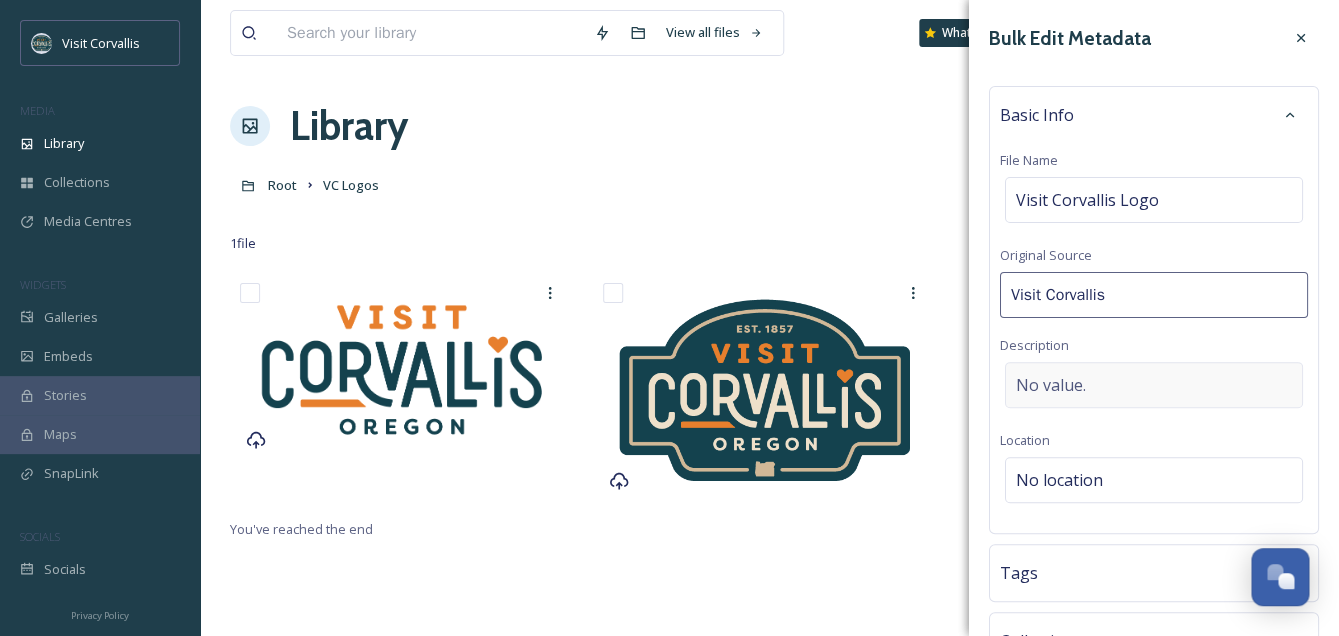 click on "No value." at bounding box center (1051, 385) 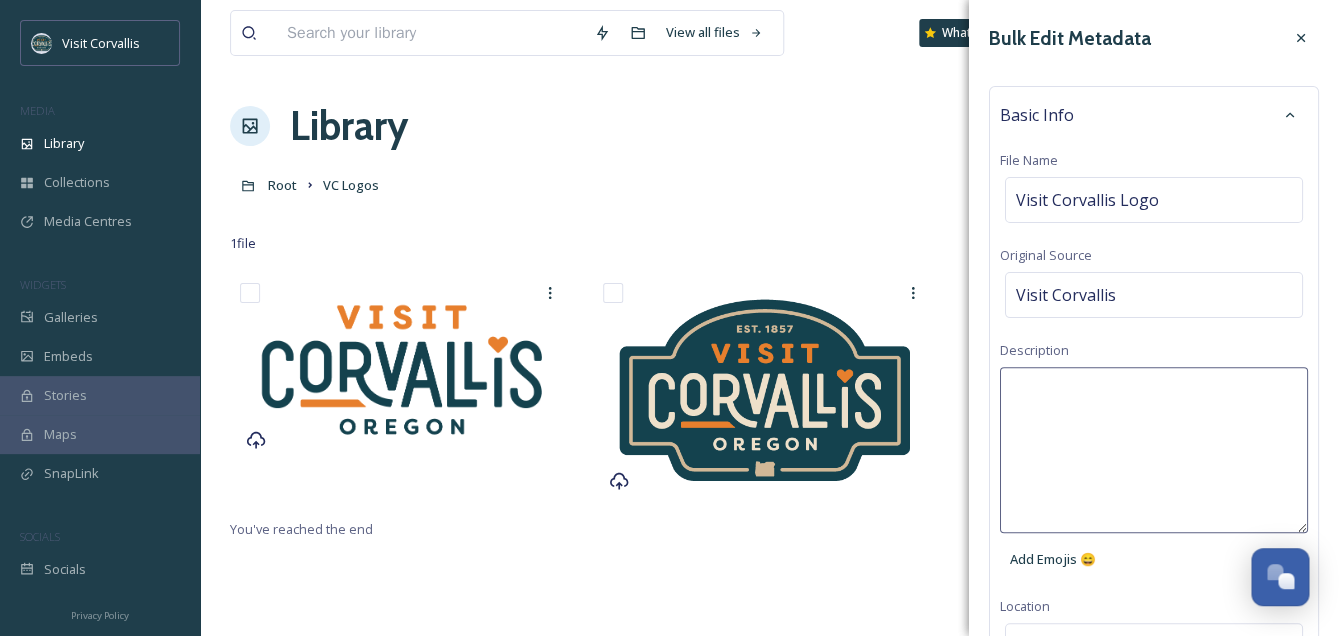 click at bounding box center (1154, 450) 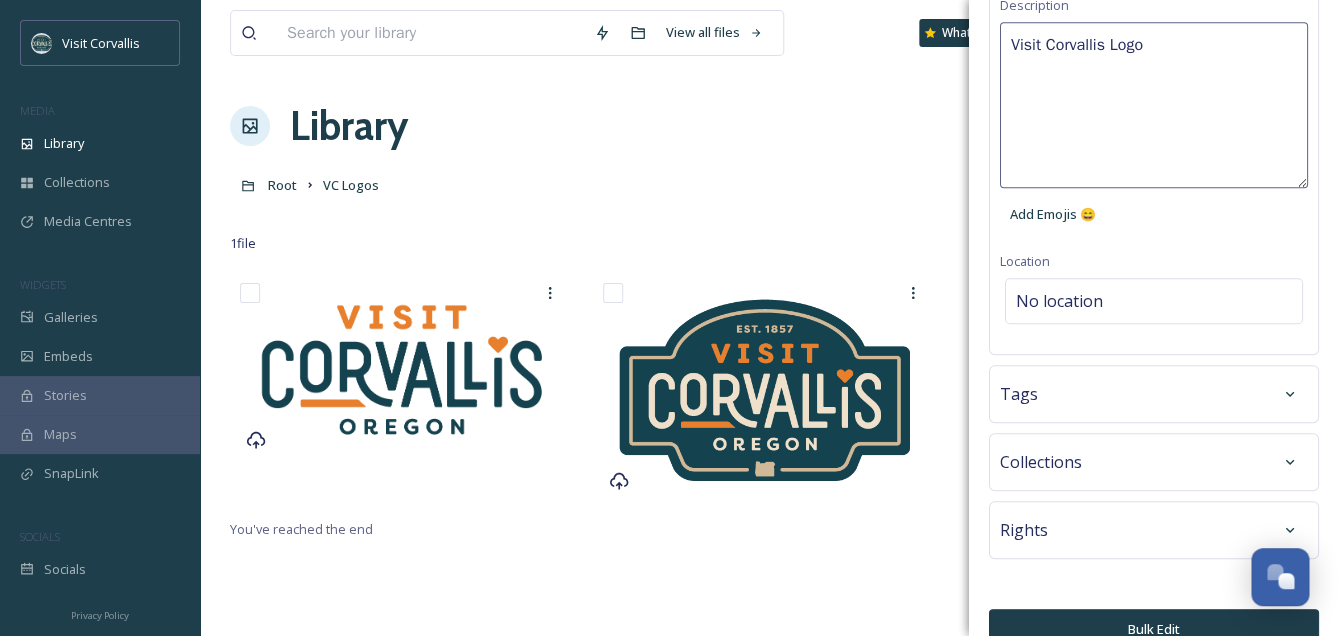 scroll, scrollTop: 374, scrollLeft: 0, axis: vertical 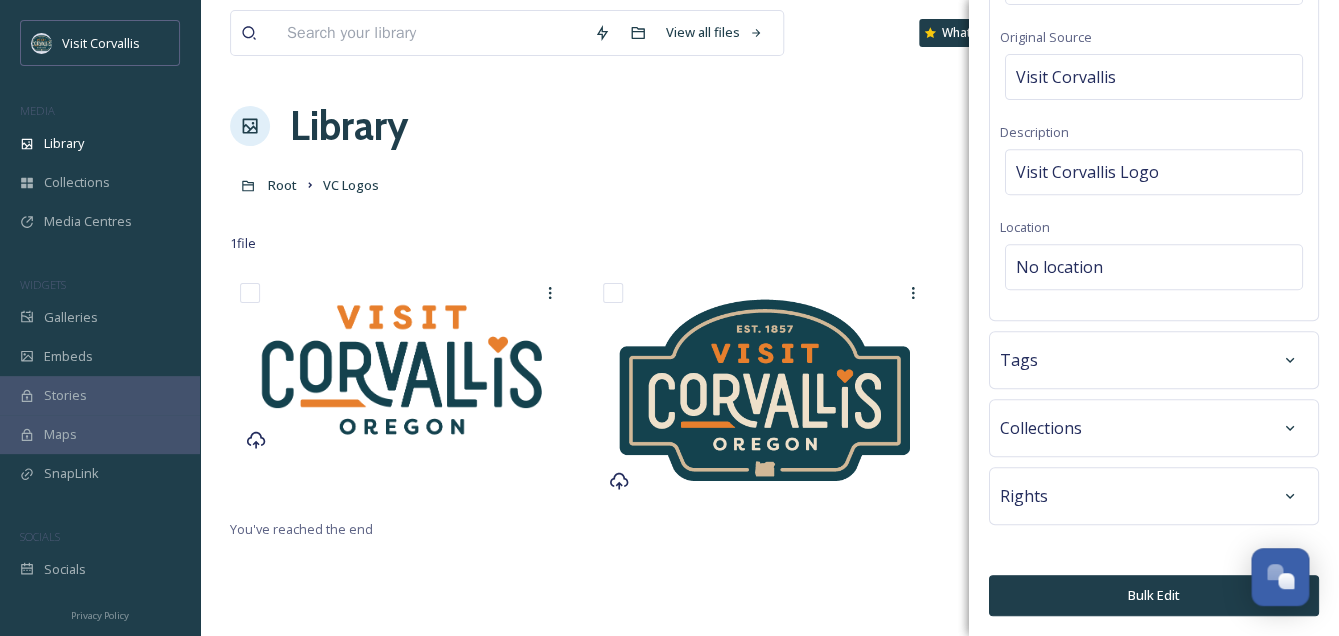 click on "Tags" at bounding box center (1154, 360) 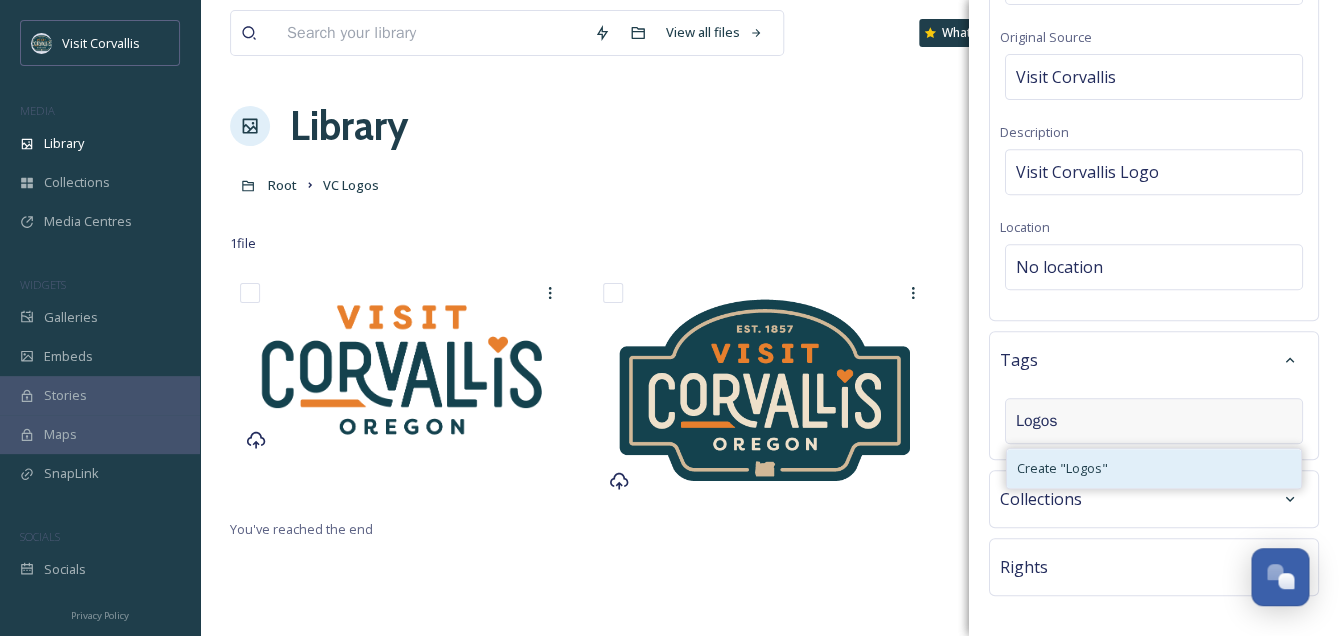 type on "Logos" 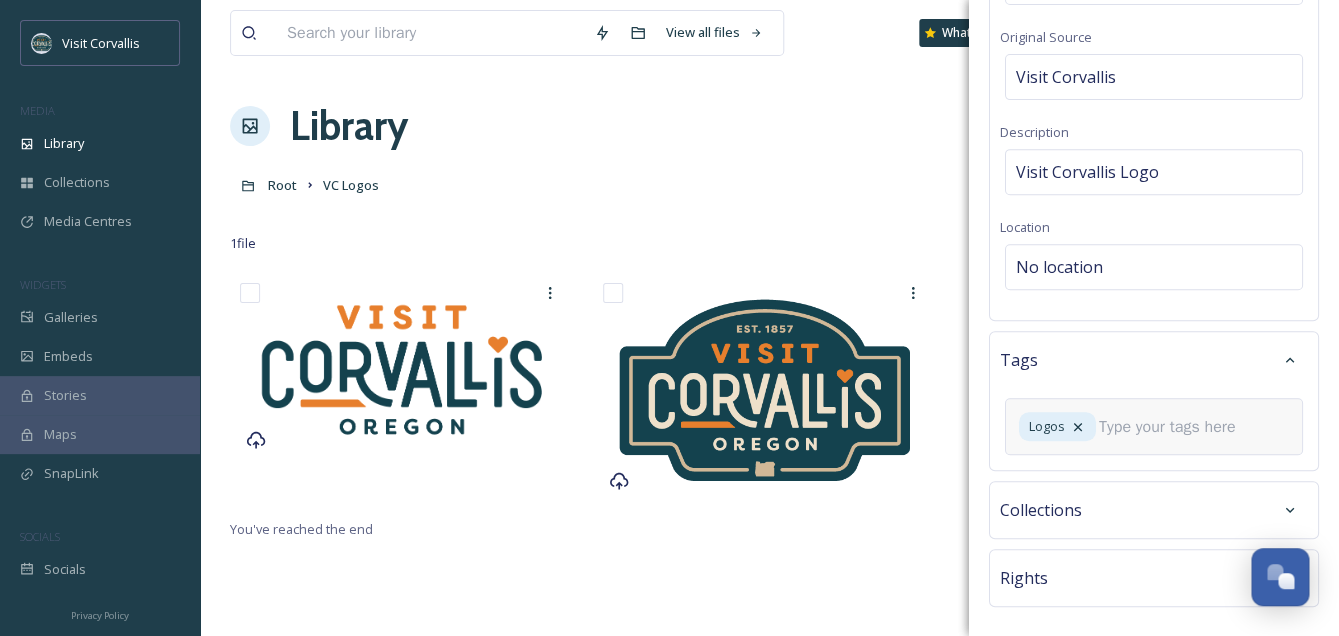 scroll, scrollTop: 329, scrollLeft: 0, axis: vertical 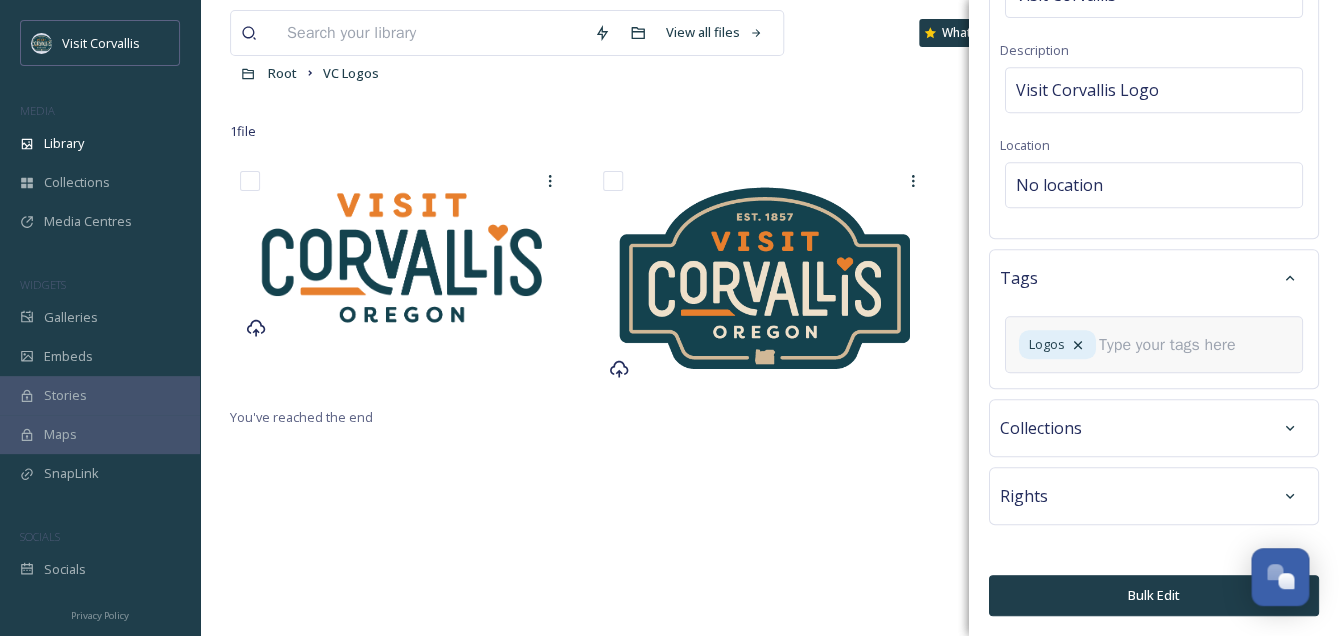 click on "Bulk Edit" at bounding box center [1154, 595] 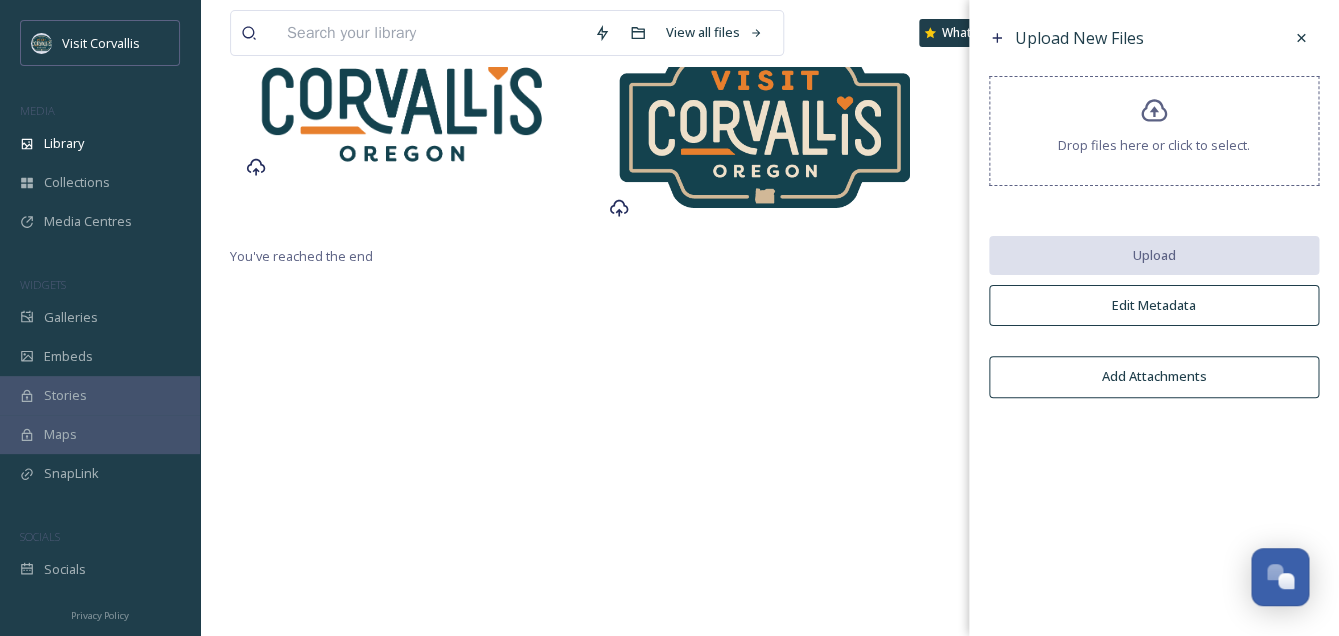 scroll, scrollTop: 0, scrollLeft: 0, axis: both 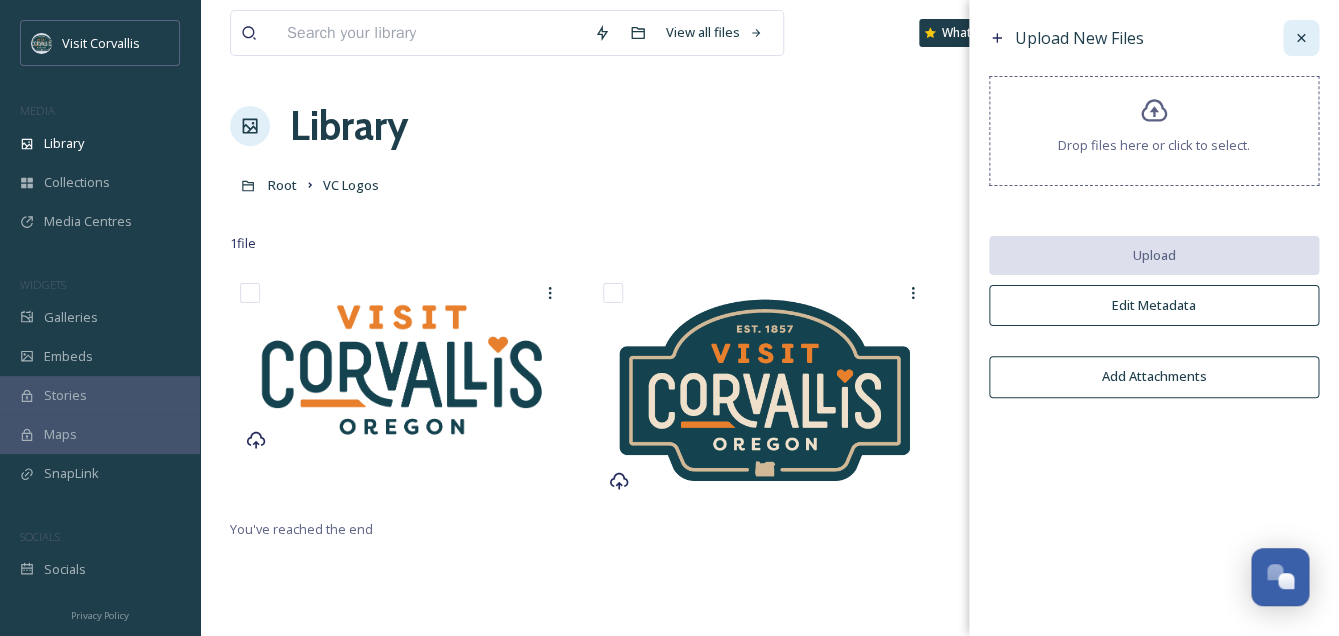 click 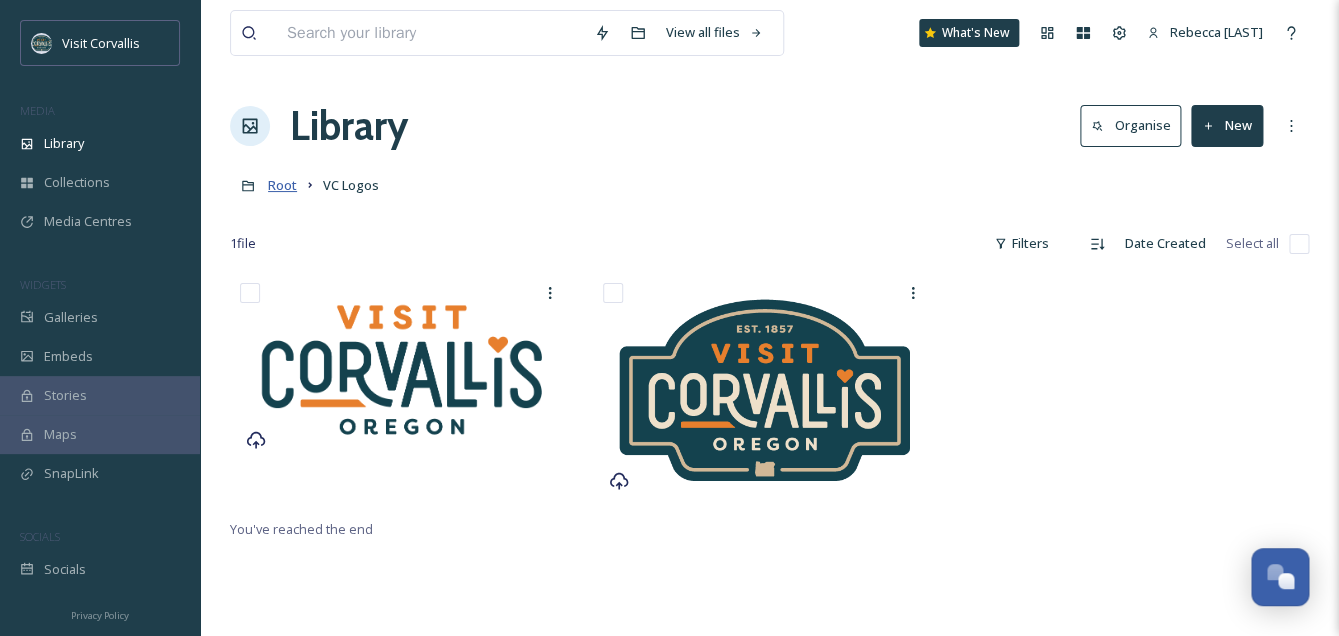 click on "Root" at bounding box center [282, 185] 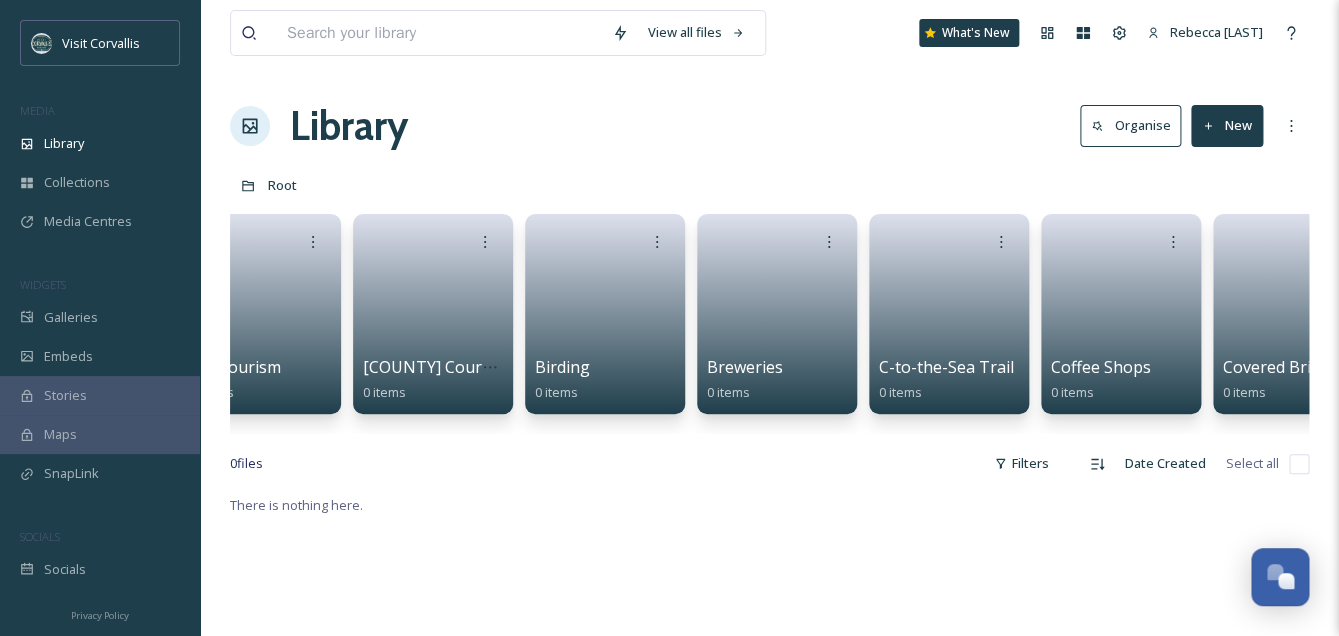 scroll, scrollTop: 0, scrollLeft: 0, axis: both 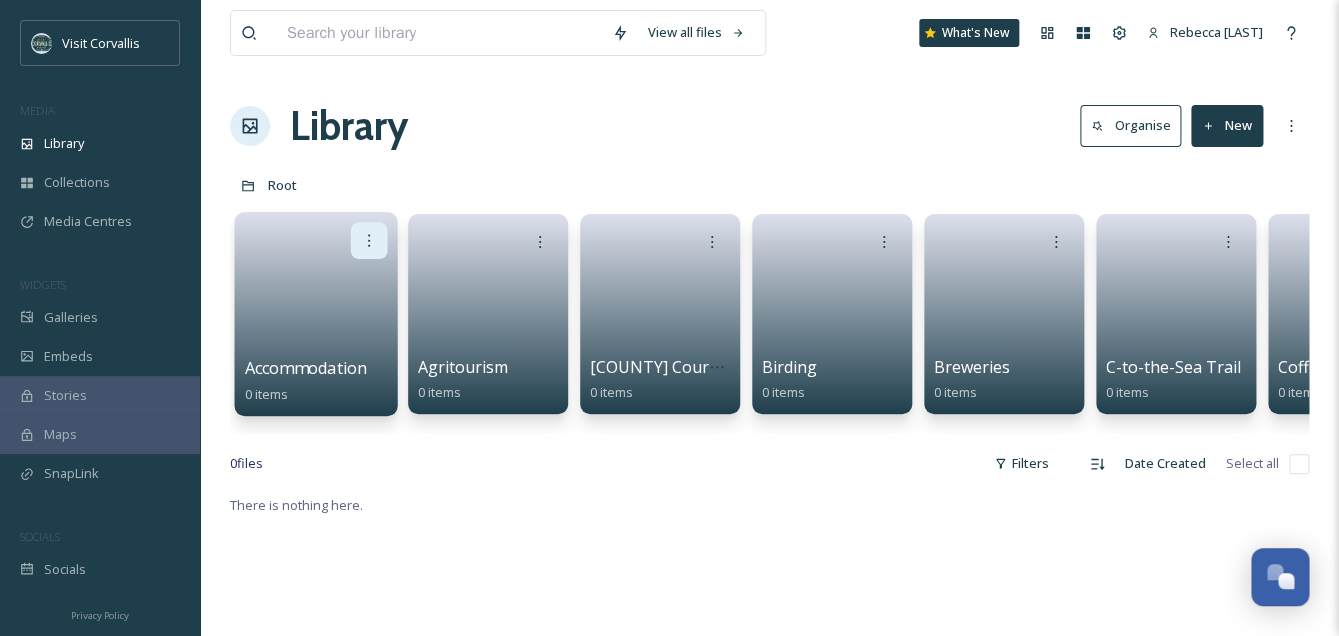 click 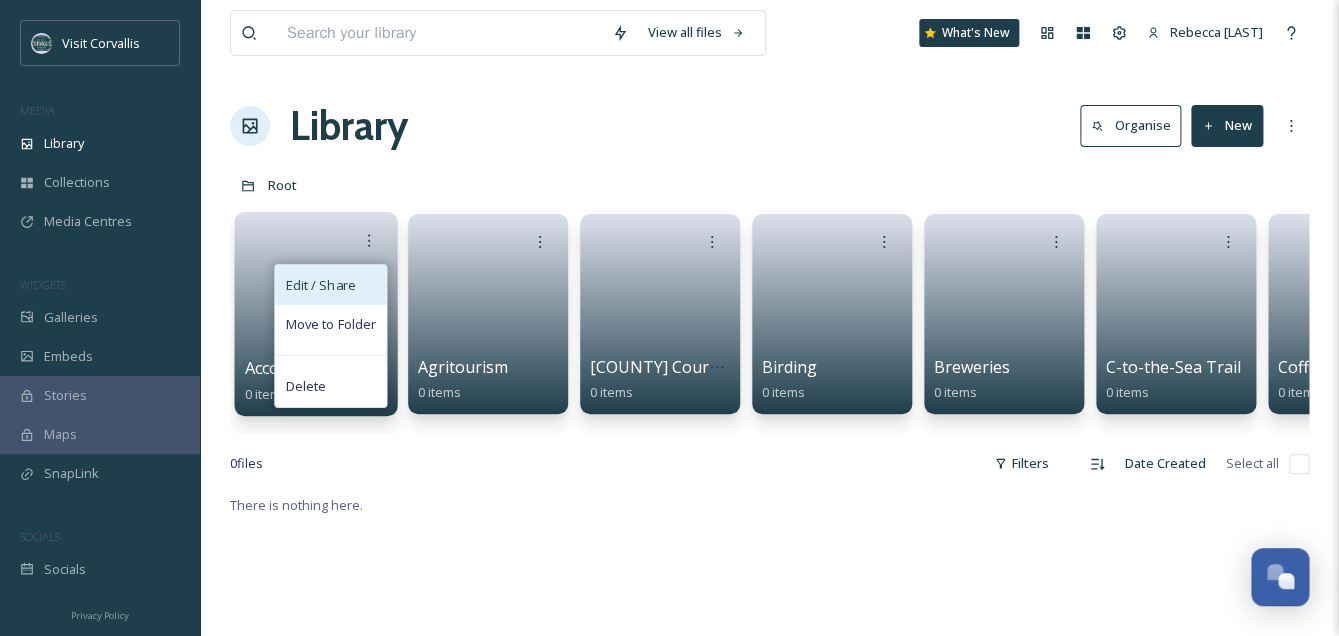 click on "Edit / Share" at bounding box center (330, 285) 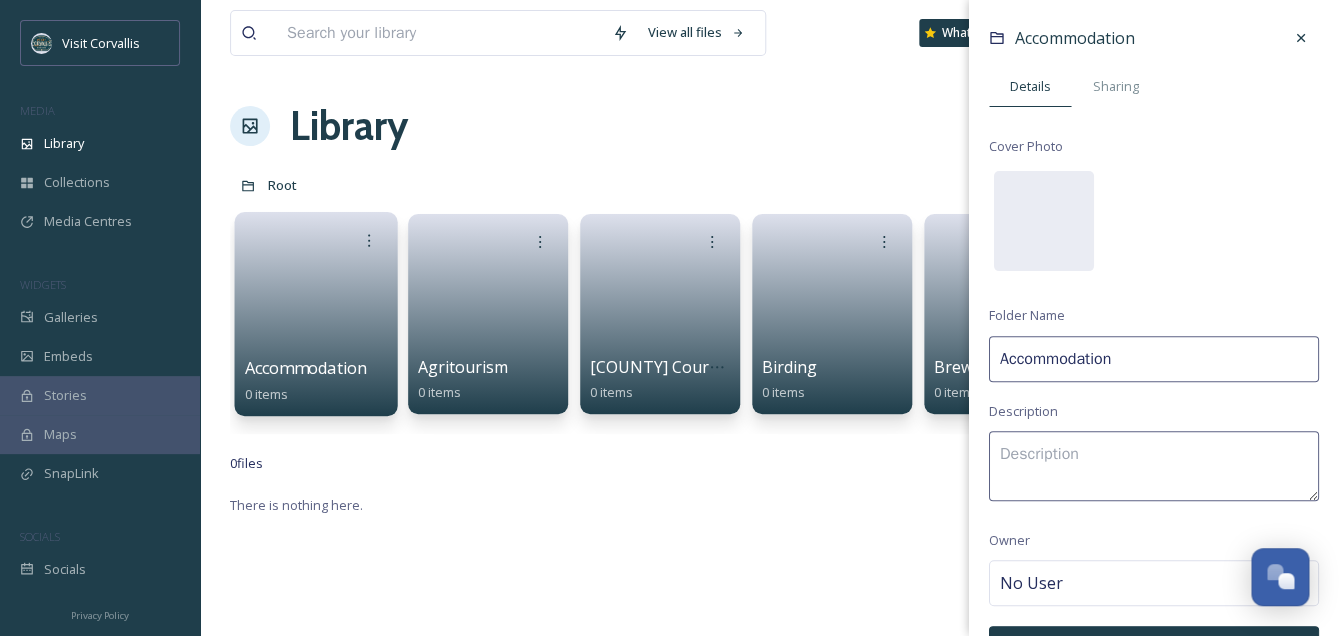 drag, startPoint x: 1125, startPoint y: 365, endPoint x: 1224, endPoint y: 361, distance: 99.08077 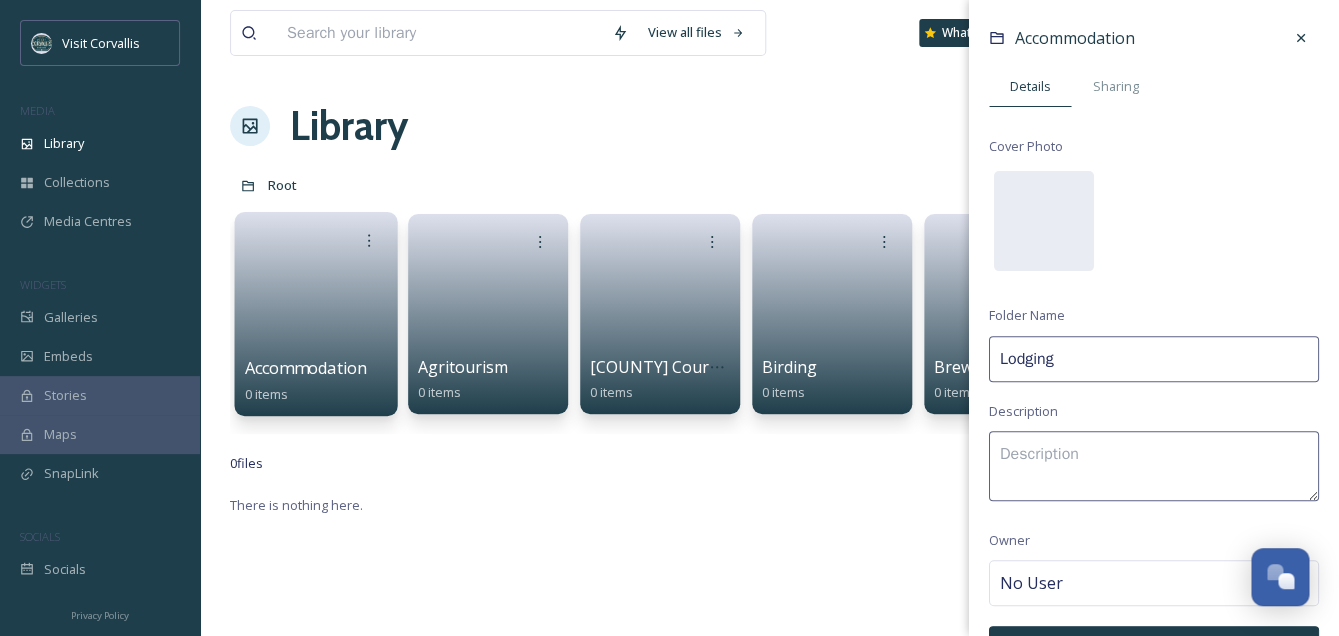 type on "Lodging" 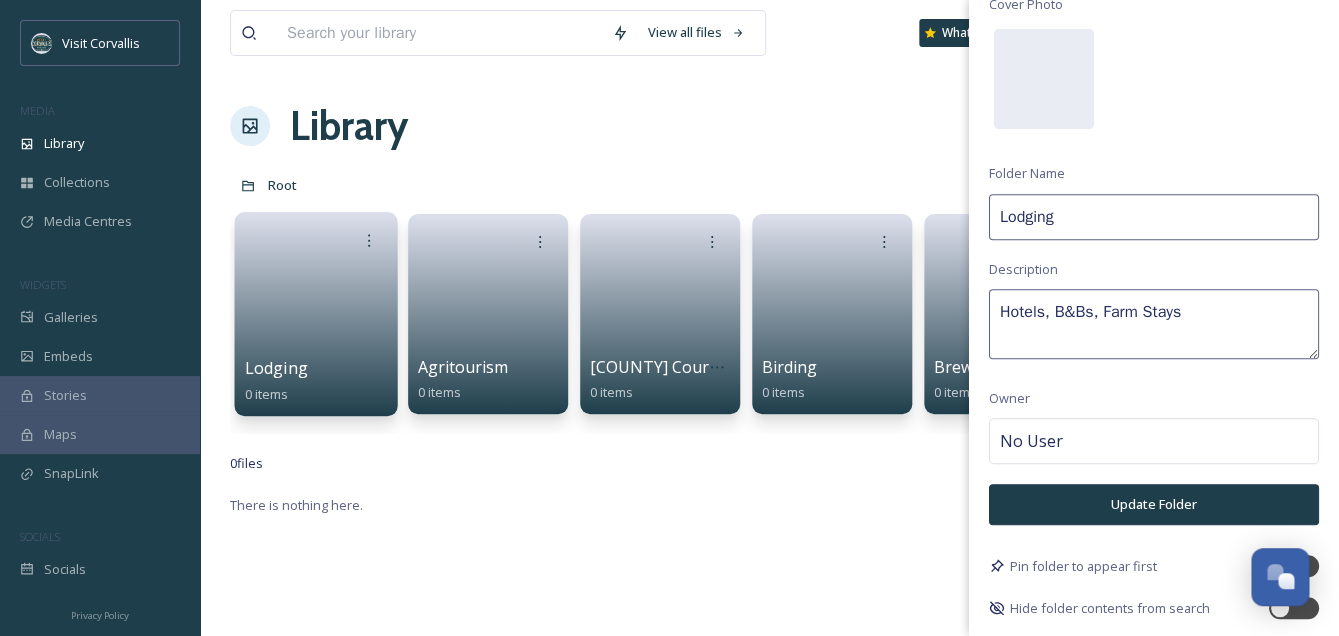 scroll, scrollTop: 143, scrollLeft: 0, axis: vertical 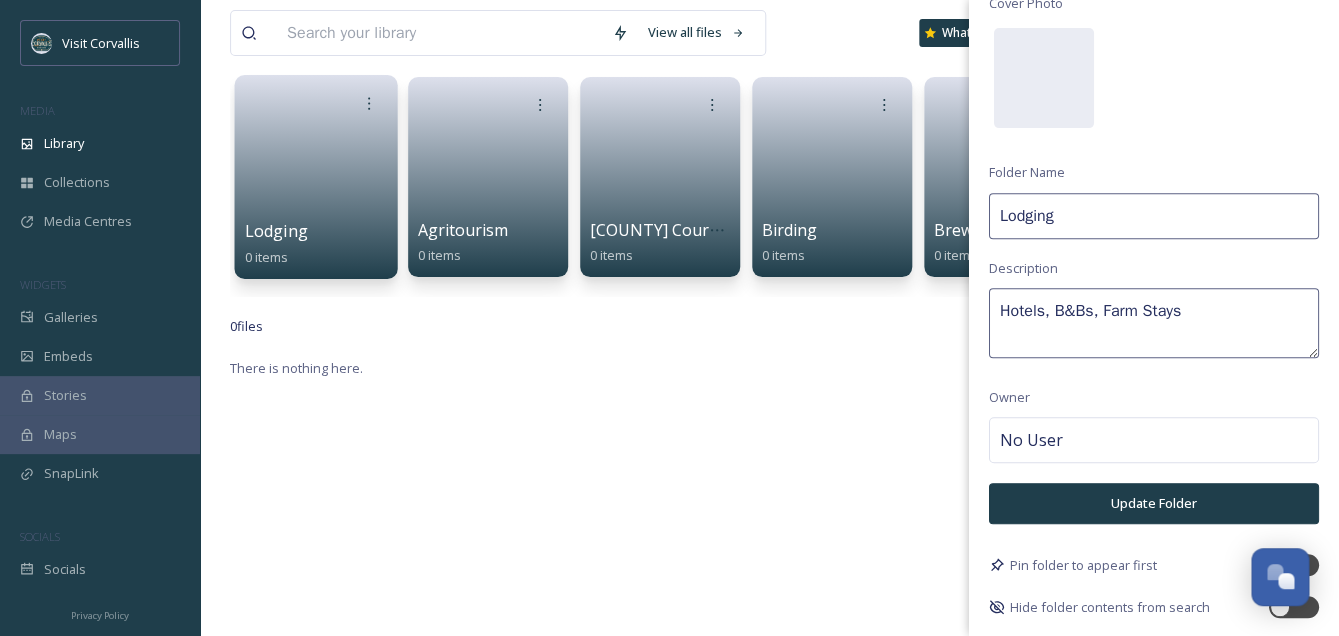 type on "Hotels, B&Bs, Farm Stays" 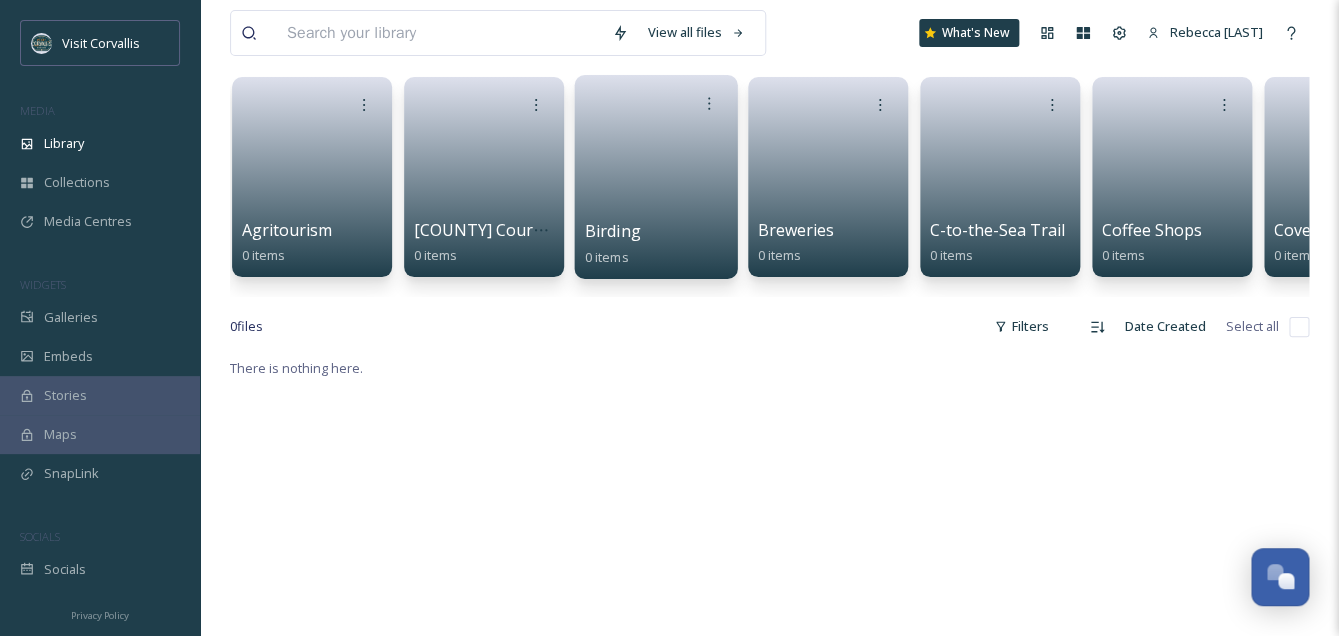 scroll, scrollTop: 0, scrollLeft: 224, axis: horizontal 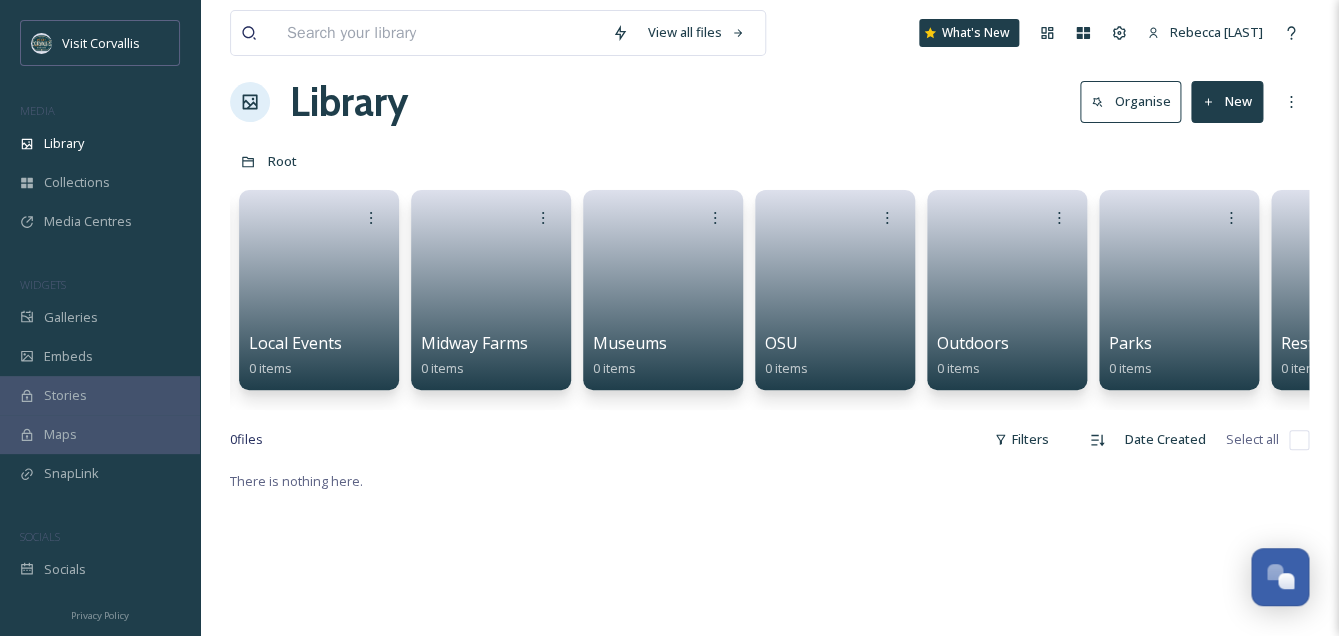click on "New" at bounding box center [1227, 101] 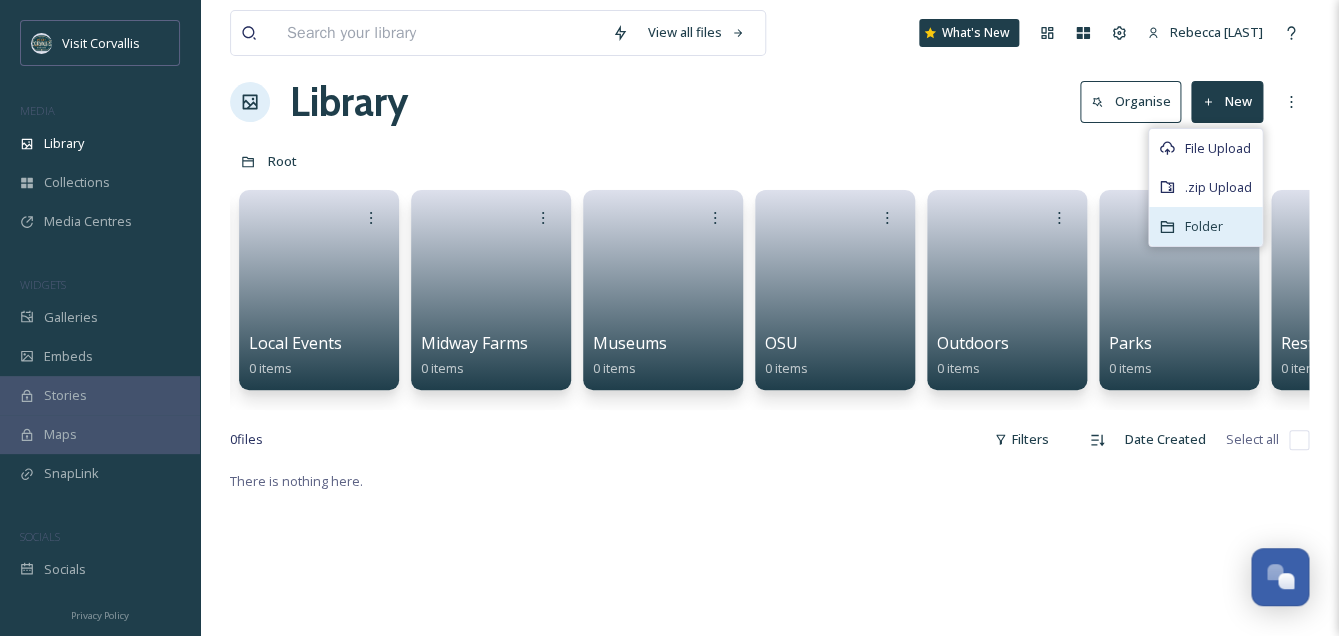 click on "Folder" at bounding box center (1204, 226) 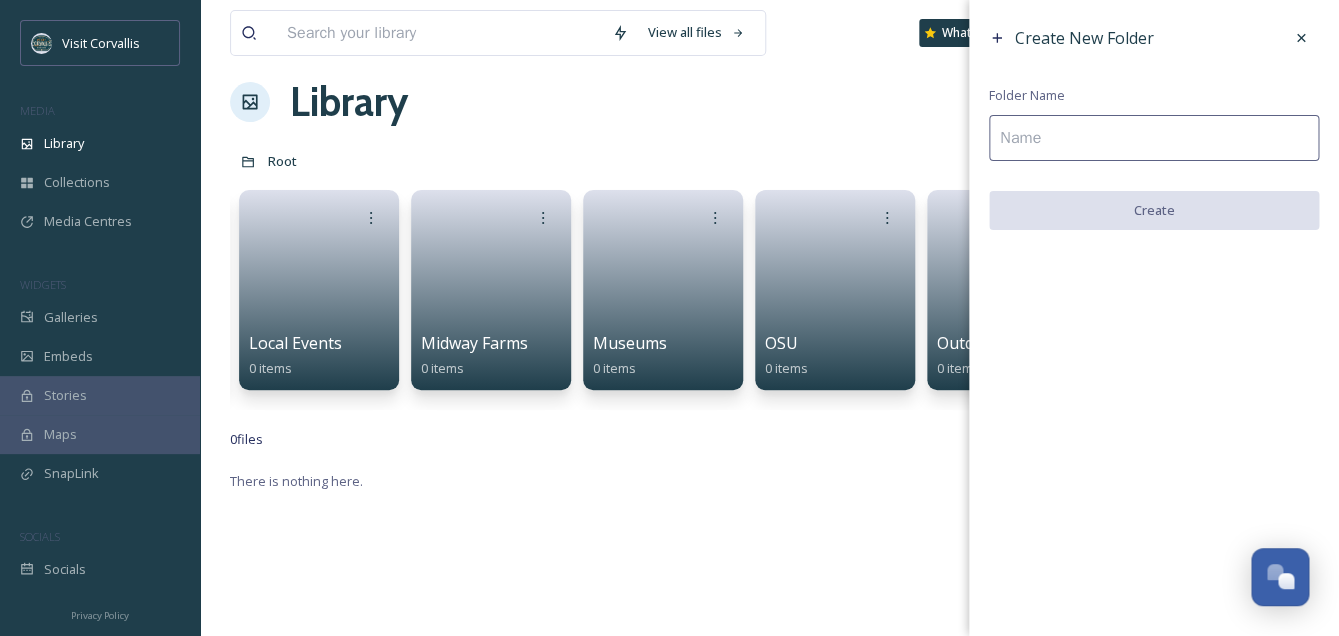 click at bounding box center [1154, 138] 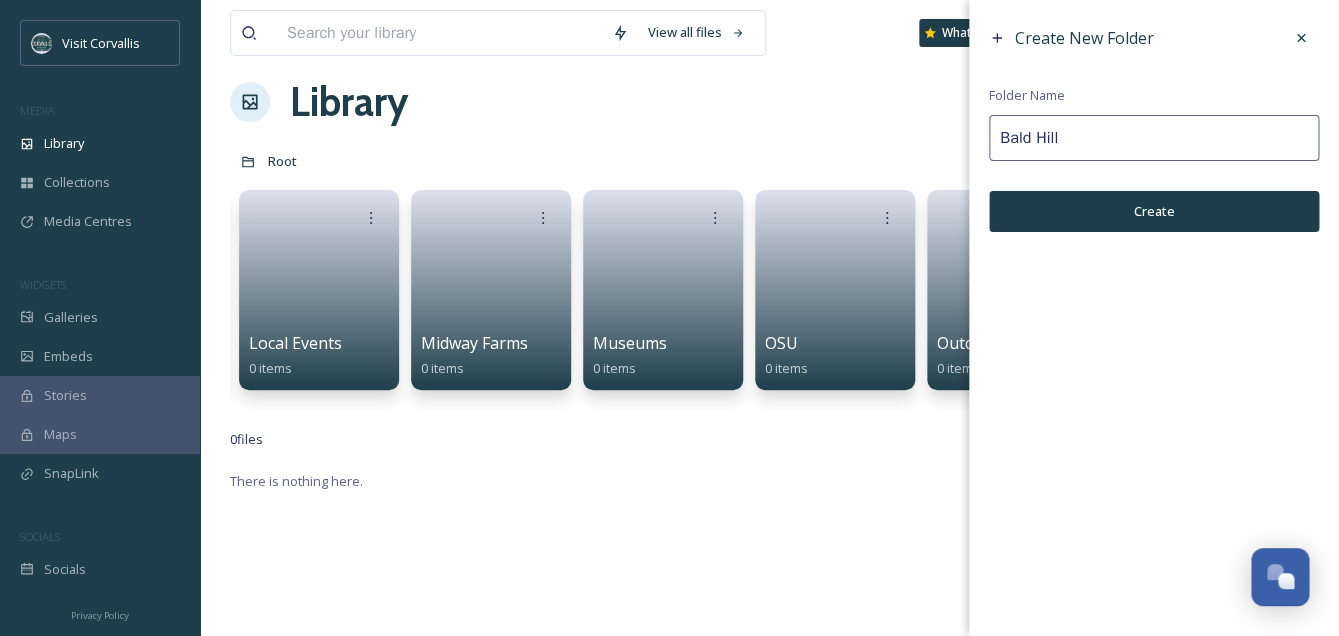 type on "Bald Hill" 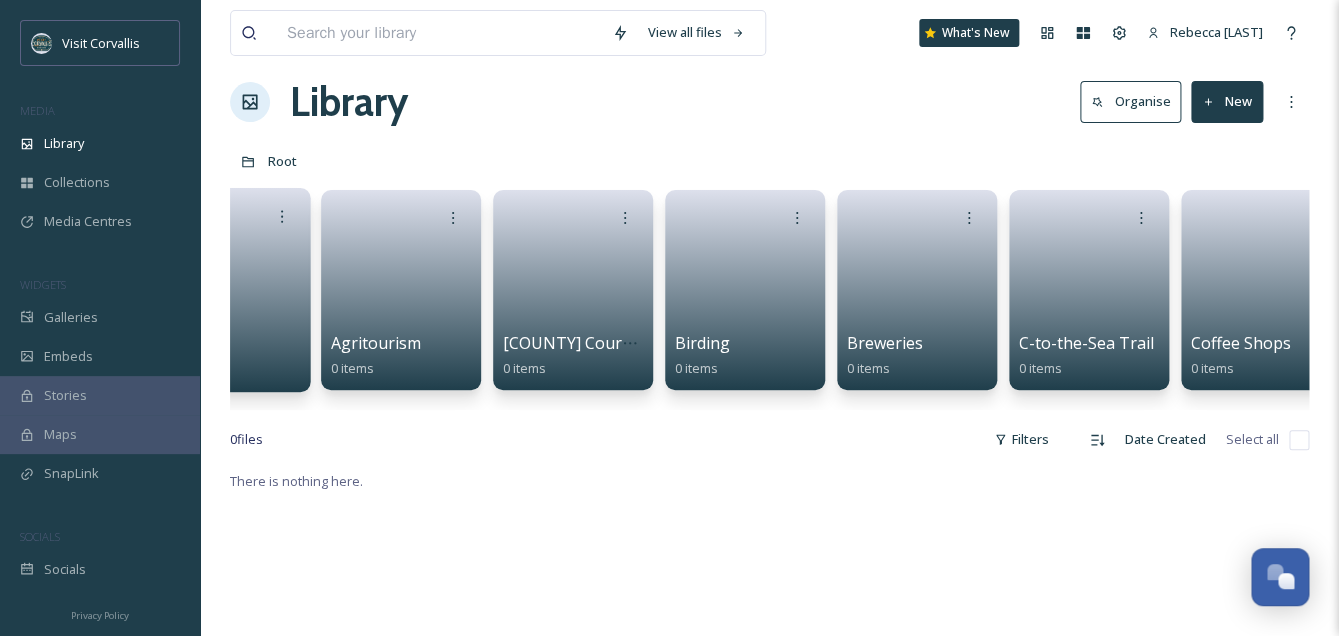 scroll, scrollTop: 0, scrollLeft: 0, axis: both 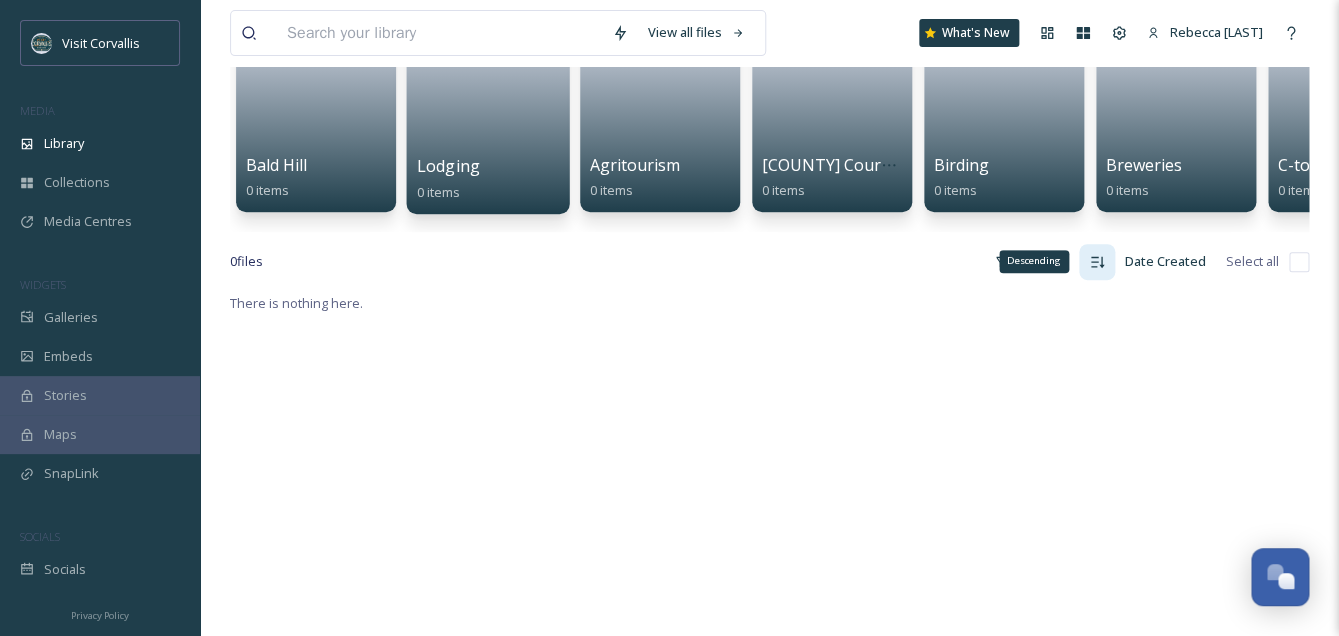 click 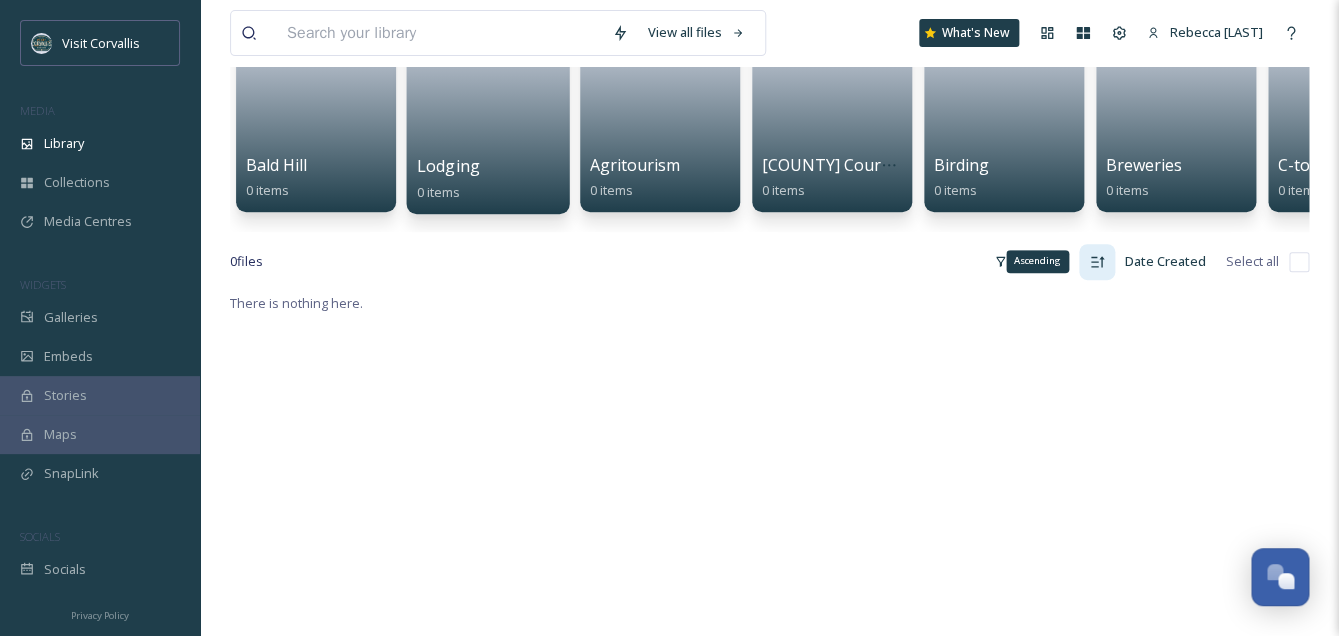 scroll, scrollTop: 0, scrollLeft: 0, axis: both 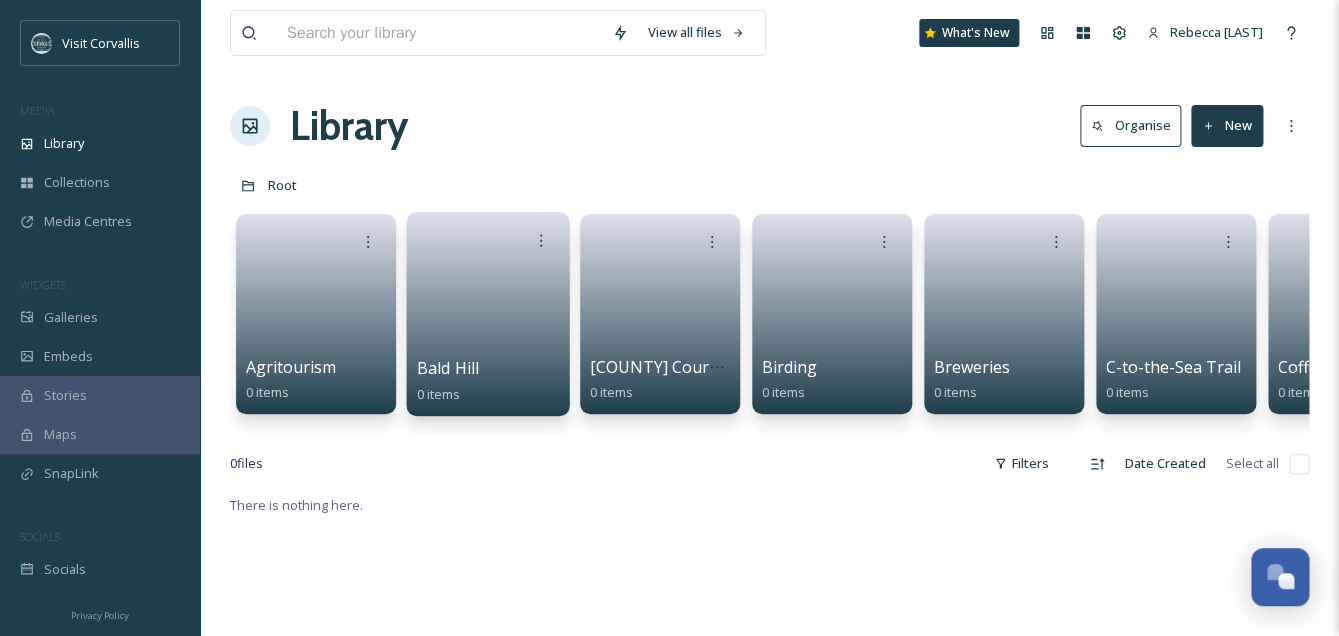 click at bounding box center [488, 307] 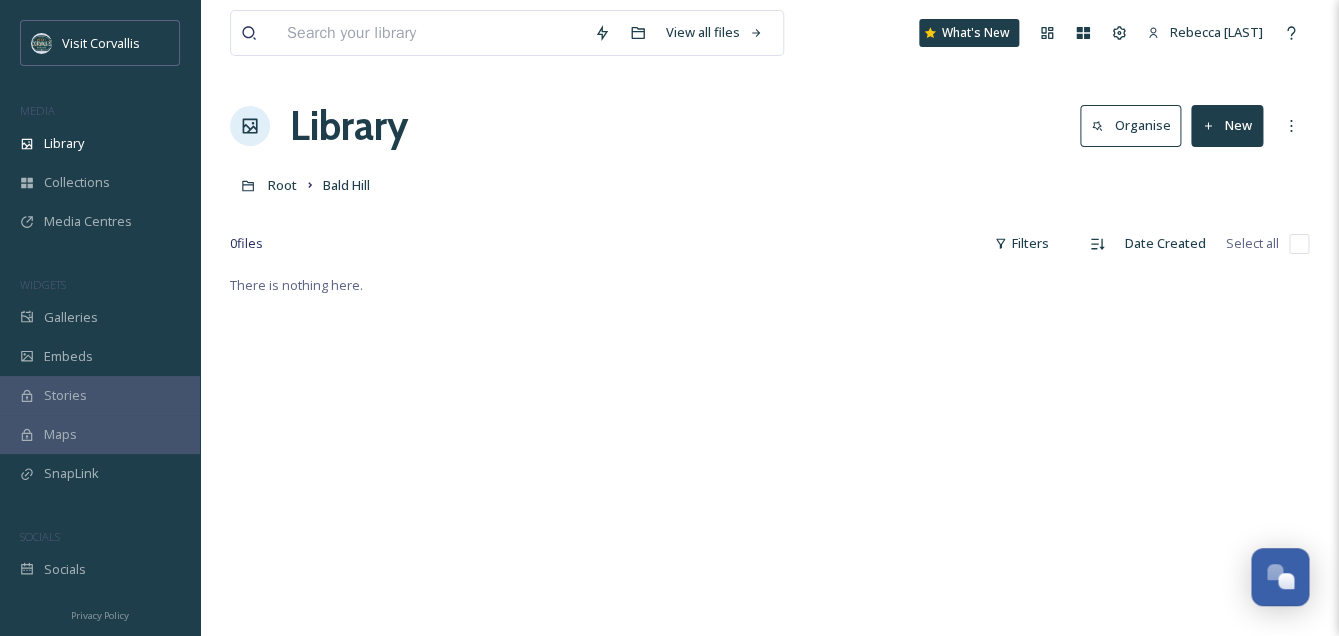 click 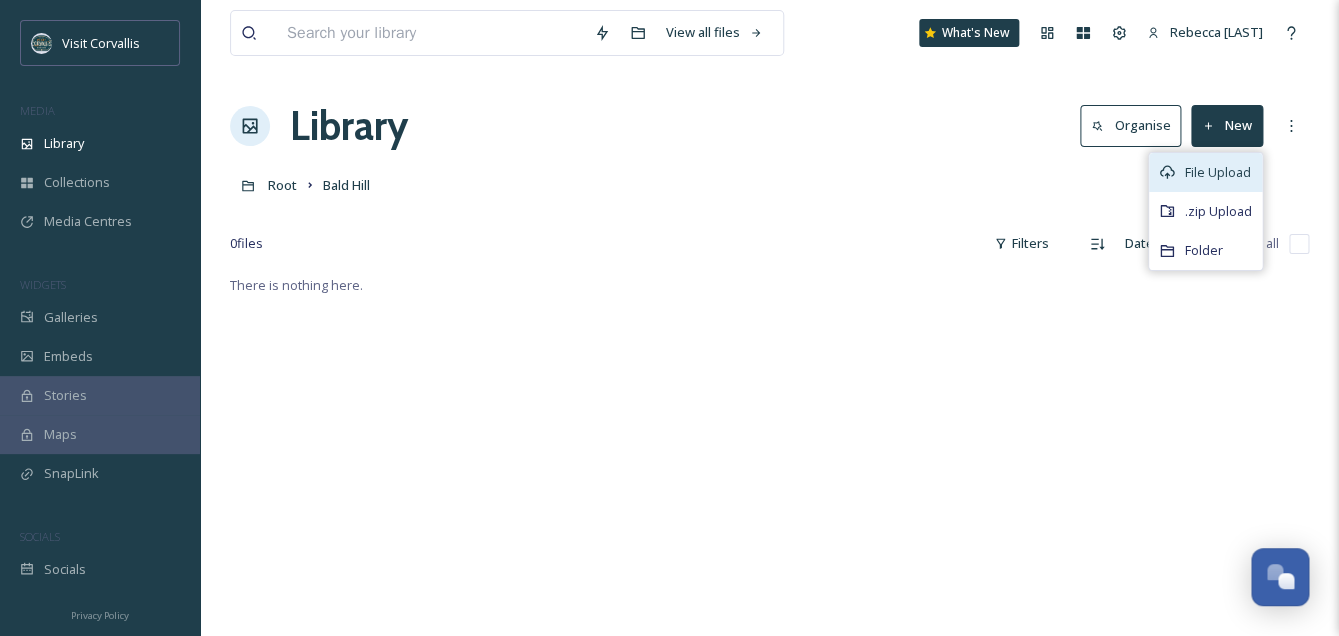 click on "File Upload" at bounding box center (1218, 172) 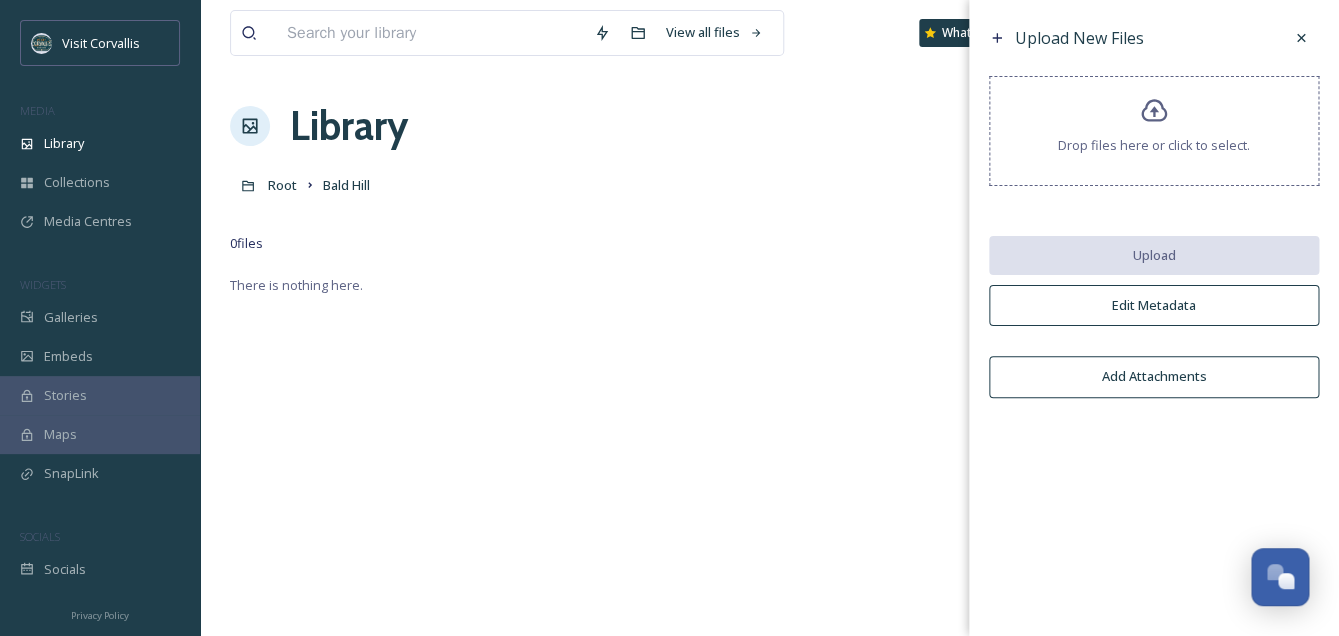 click 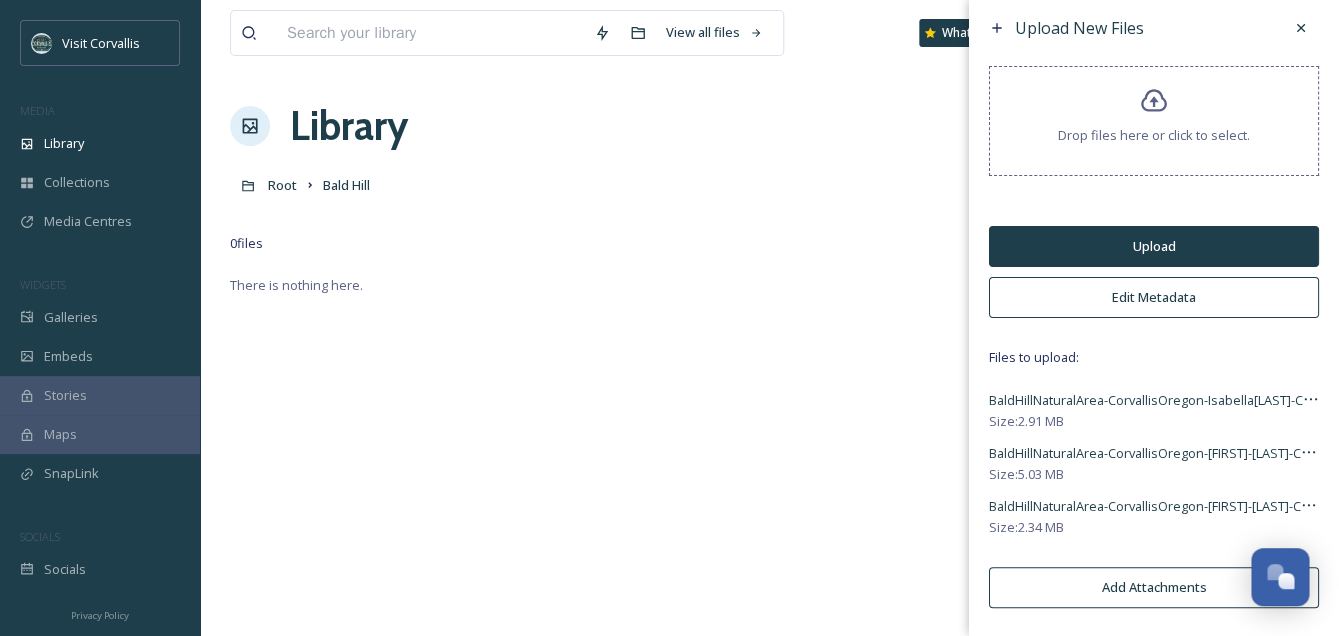 scroll, scrollTop: 0, scrollLeft: 0, axis: both 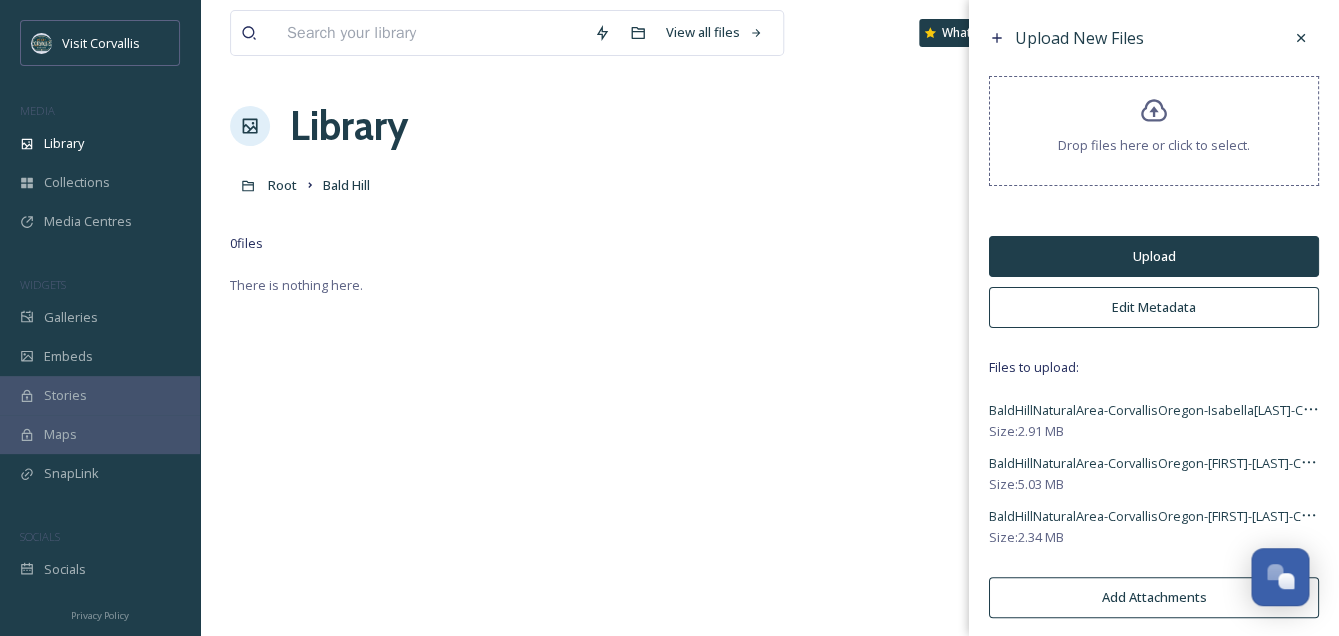 click on "Edit Metadata" at bounding box center (1154, 307) 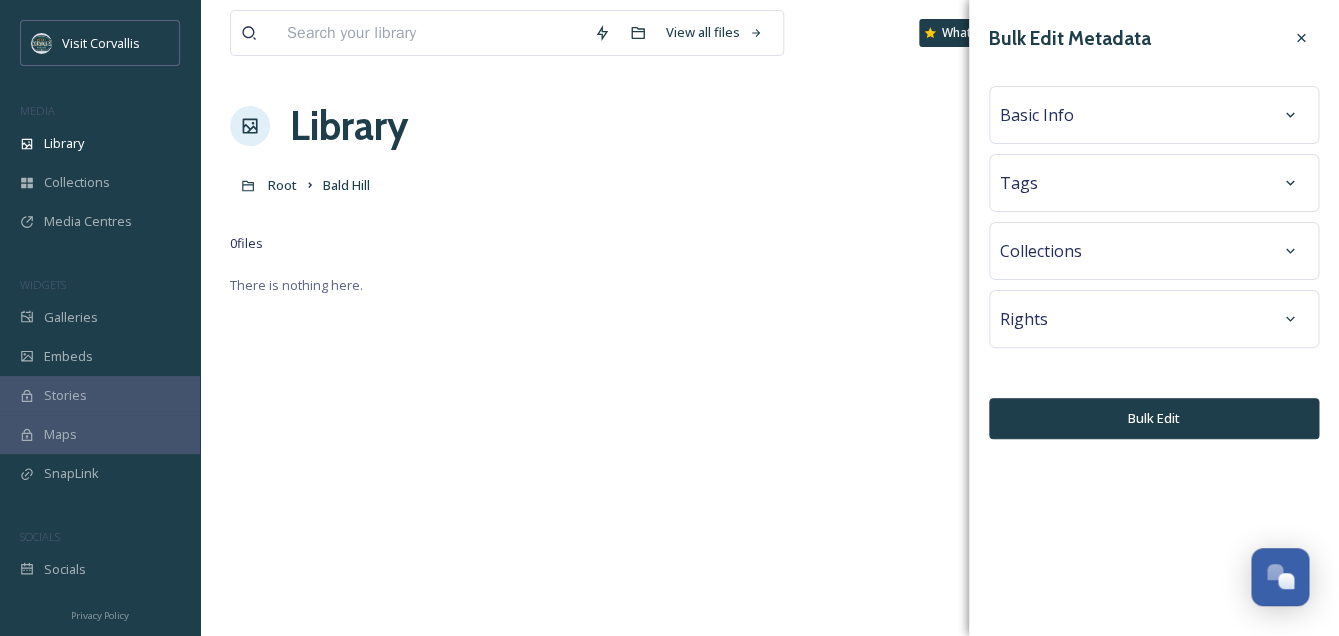 click on "Basic Info" at bounding box center (1154, 115) 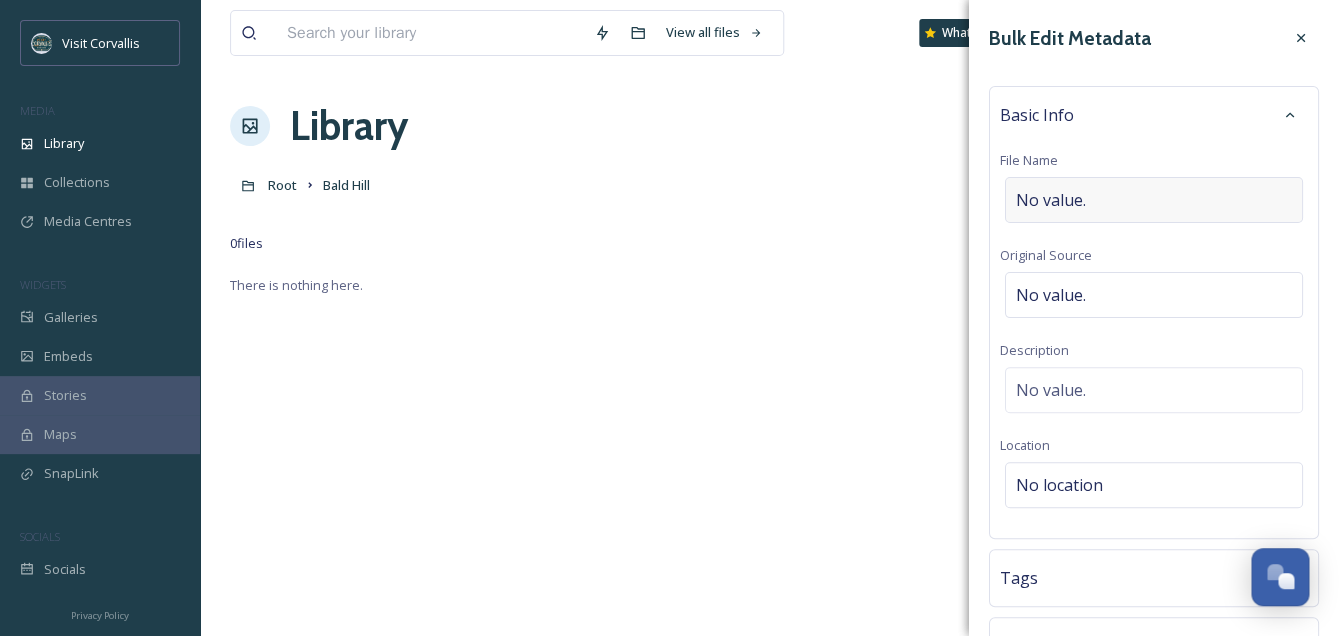click on "No value." at bounding box center (1154, 200) 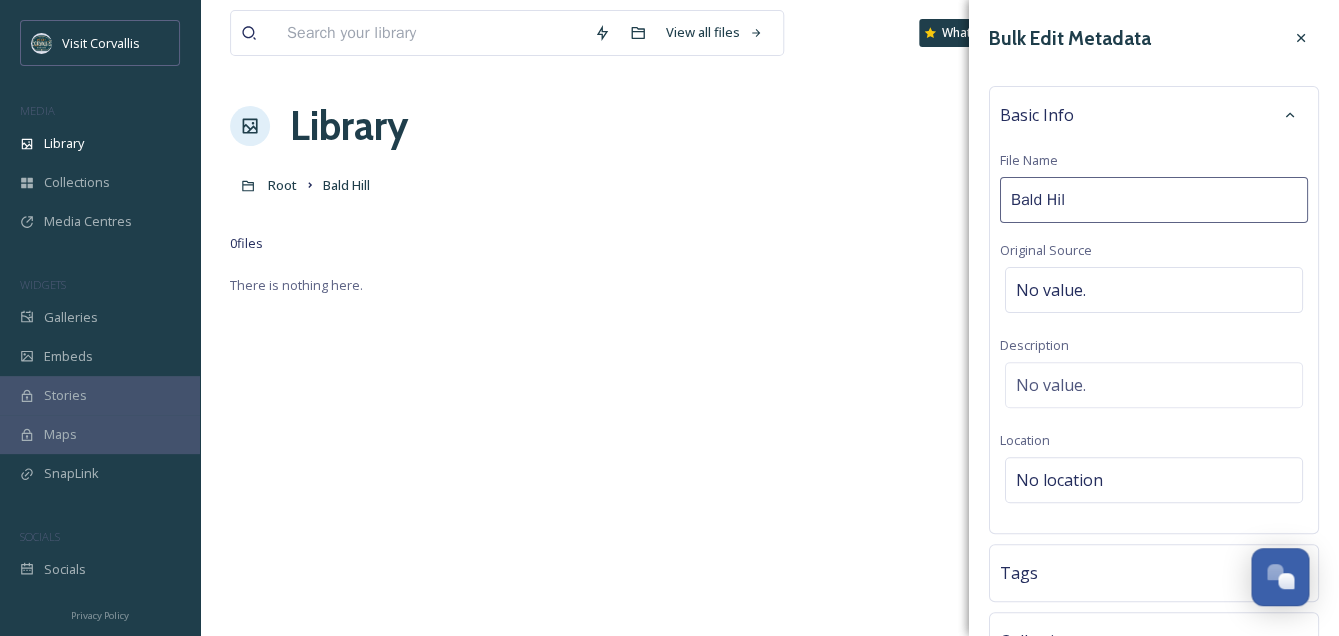 type on "Bald Hill" 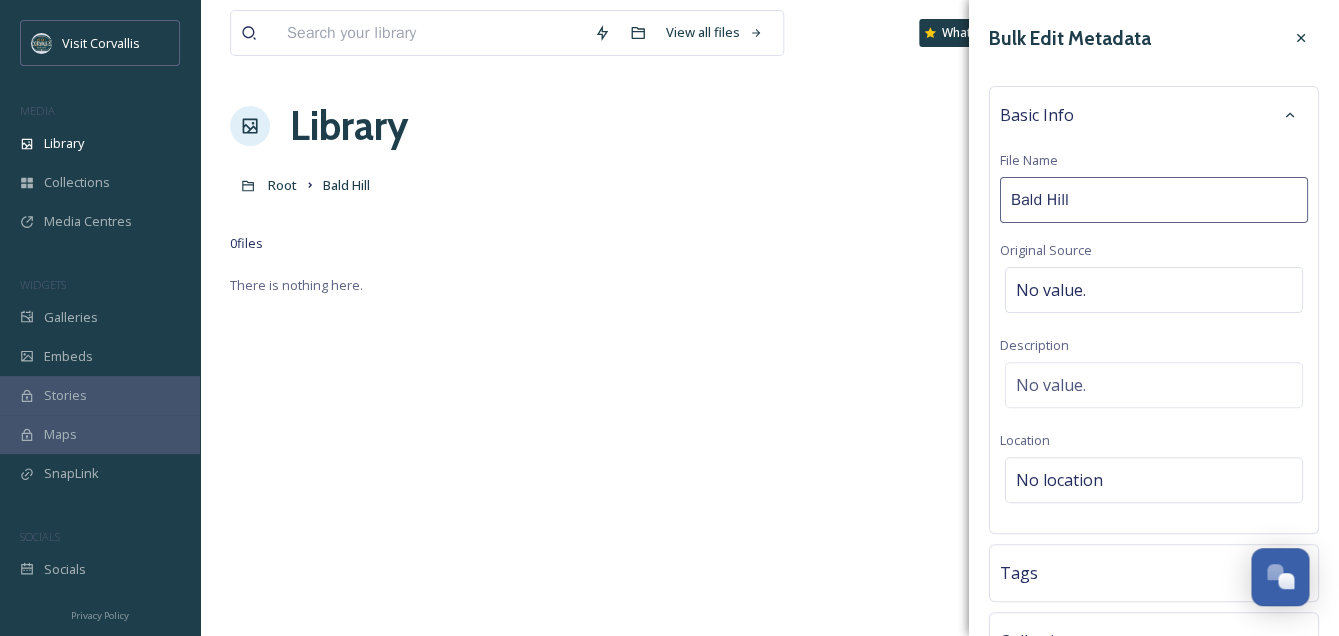 scroll, scrollTop: 218, scrollLeft: 0, axis: vertical 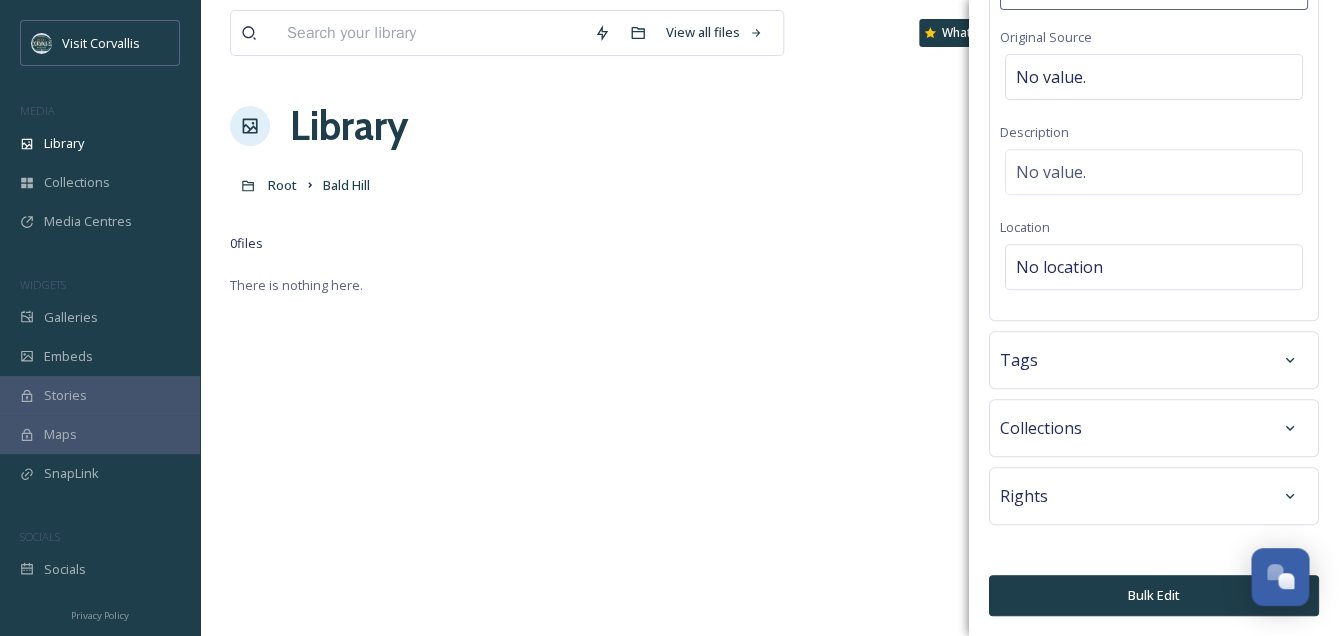 type 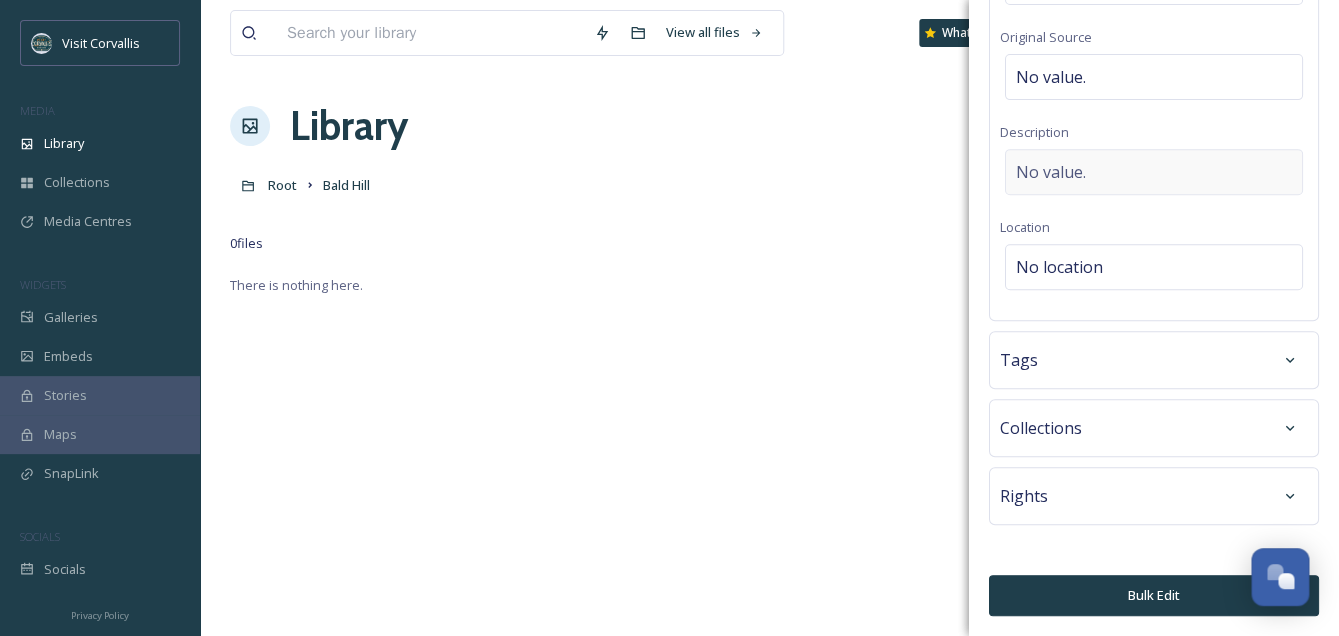 click on "No value." at bounding box center (1051, 172) 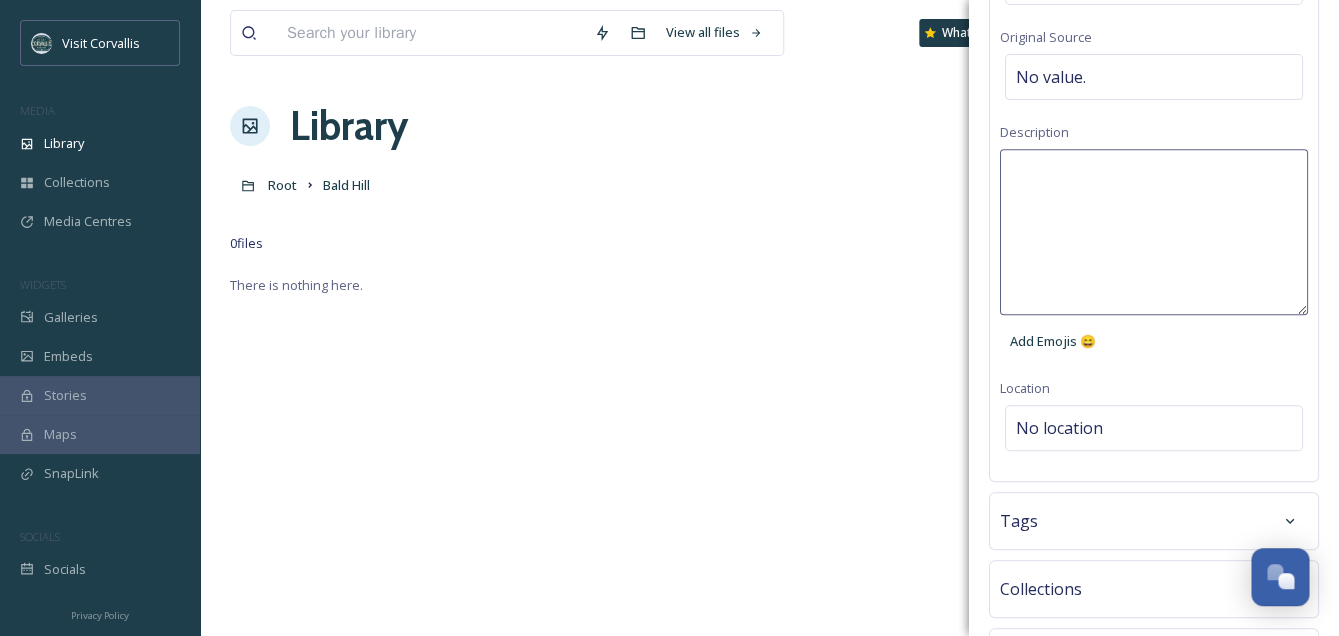 click at bounding box center [1154, 232] 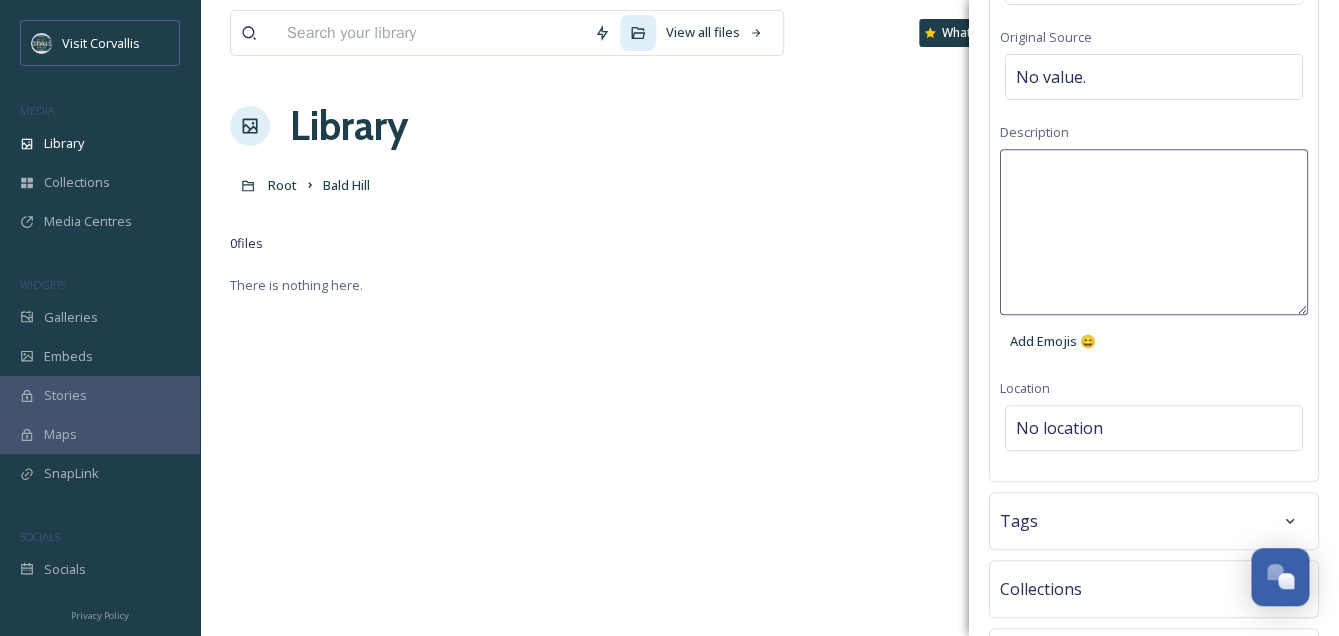 paste on "BaldHillNaturalArea-CorvallisOregon-IsabellaMedina" 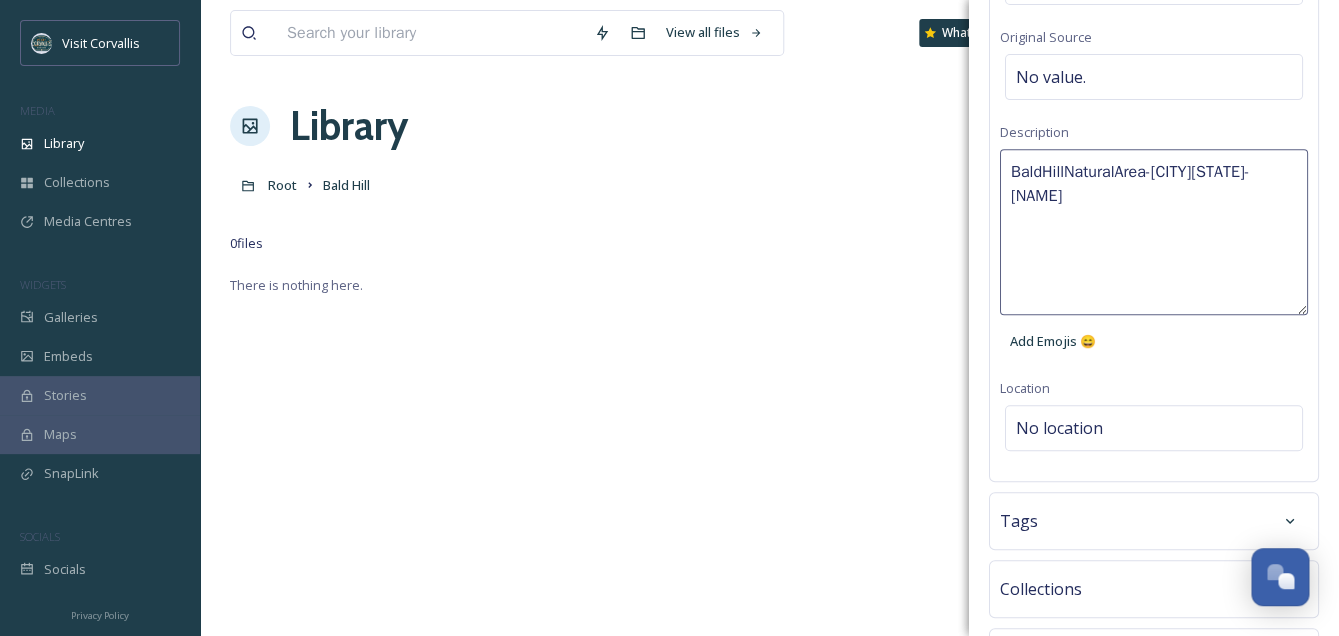 drag, startPoint x: 1044, startPoint y: 168, endPoint x: 1068, endPoint y: 170, distance: 24.083189 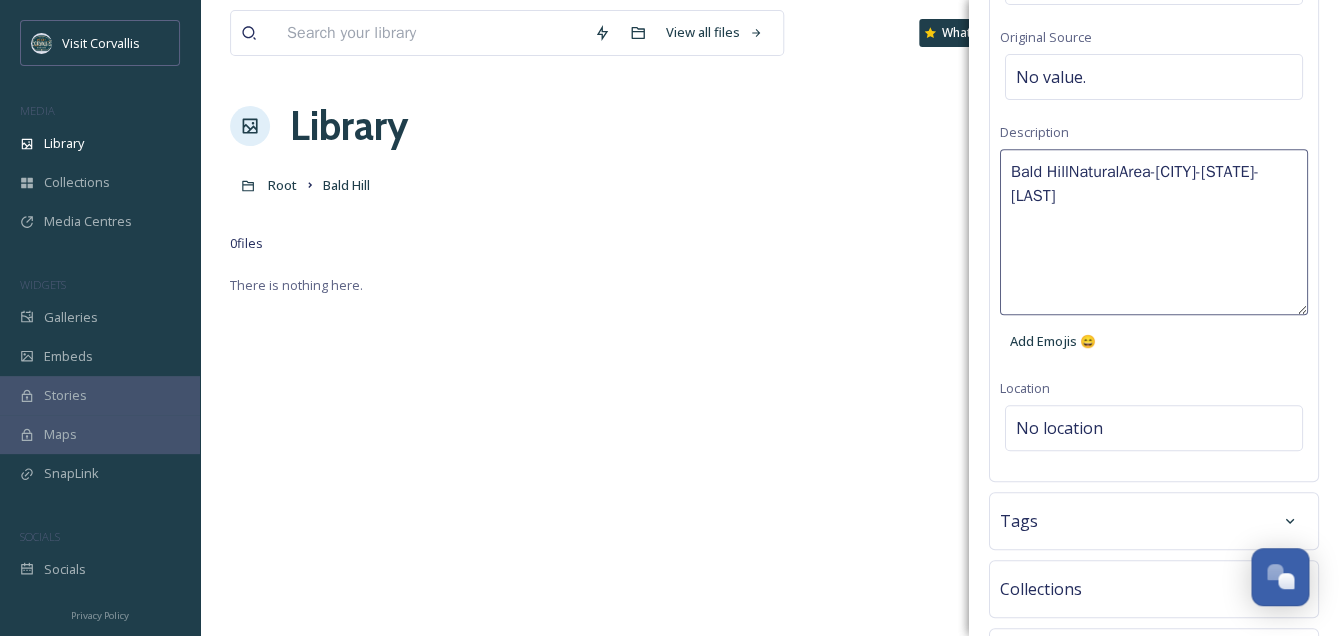 click on "Bald HillNaturalArea-CorvallisOregon-IsabellaMedina" at bounding box center (1154, 232) 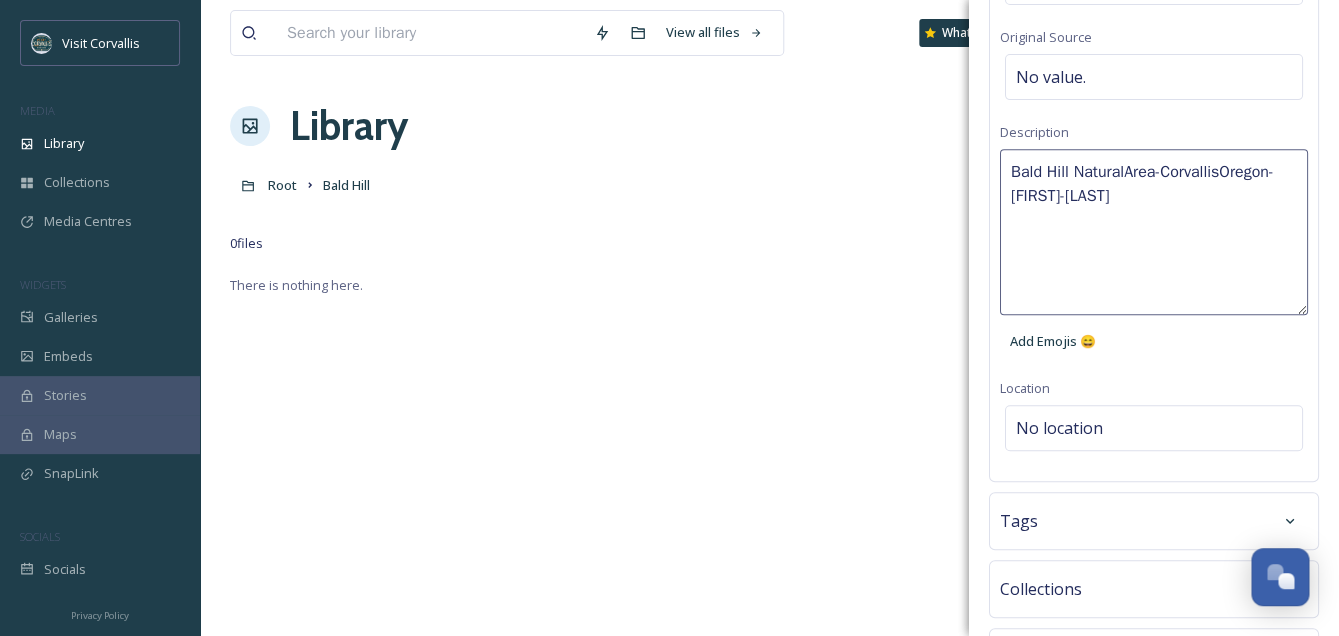 click on "Bald Hill NaturalArea-CorvallisOregon-IsabellaMedina" at bounding box center (1154, 232) 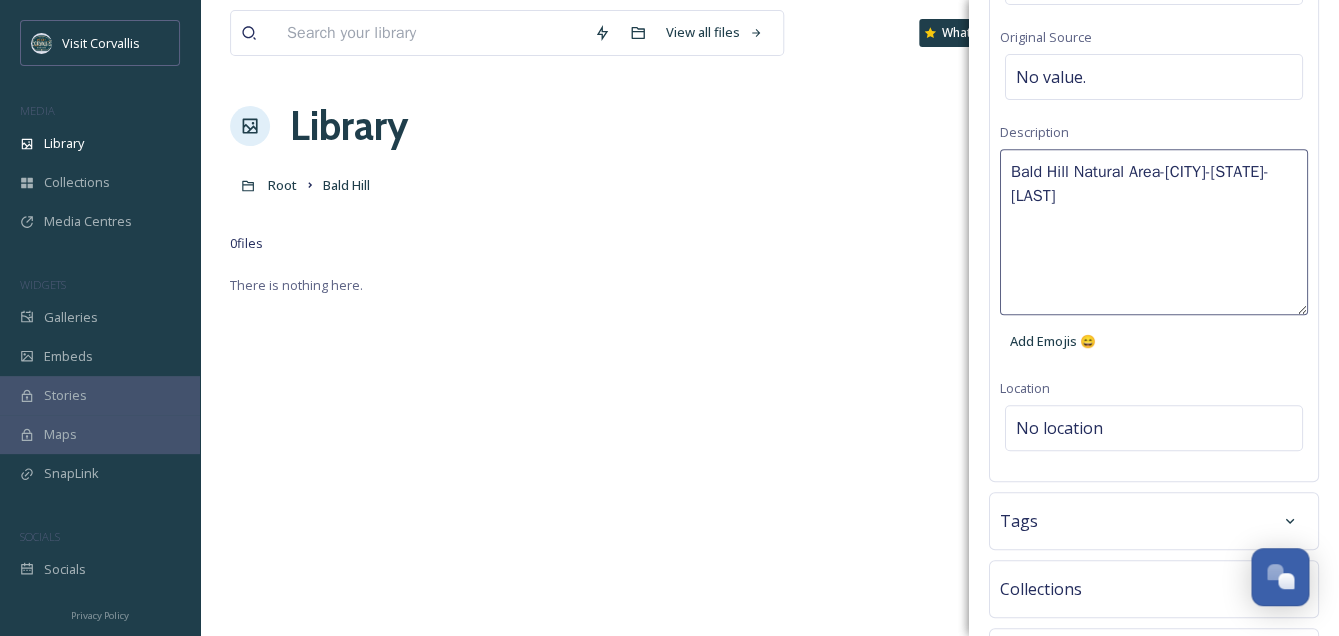 click on "Bald Hill Natural Area-CorvallisOregon-IsabellaMedina" at bounding box center (1154, 232) 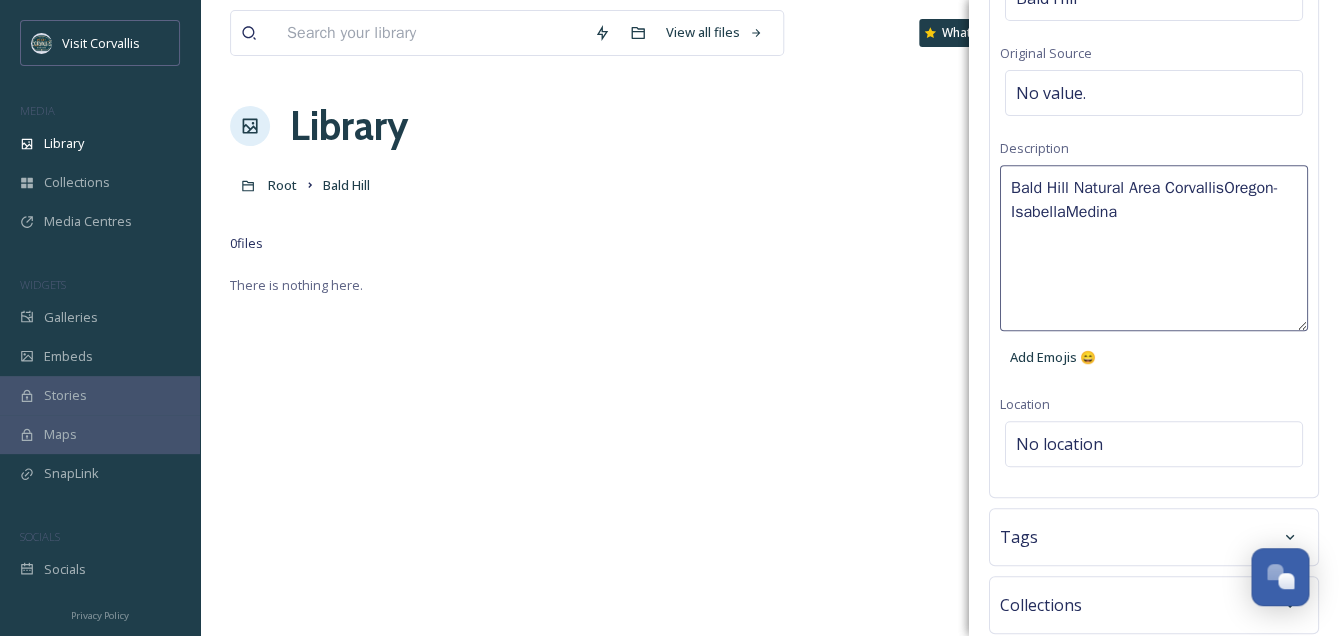 click on "Bald Hill Natural Area CorvallisOregon-IsabellaMedina" at bounding box center (1154, 248) 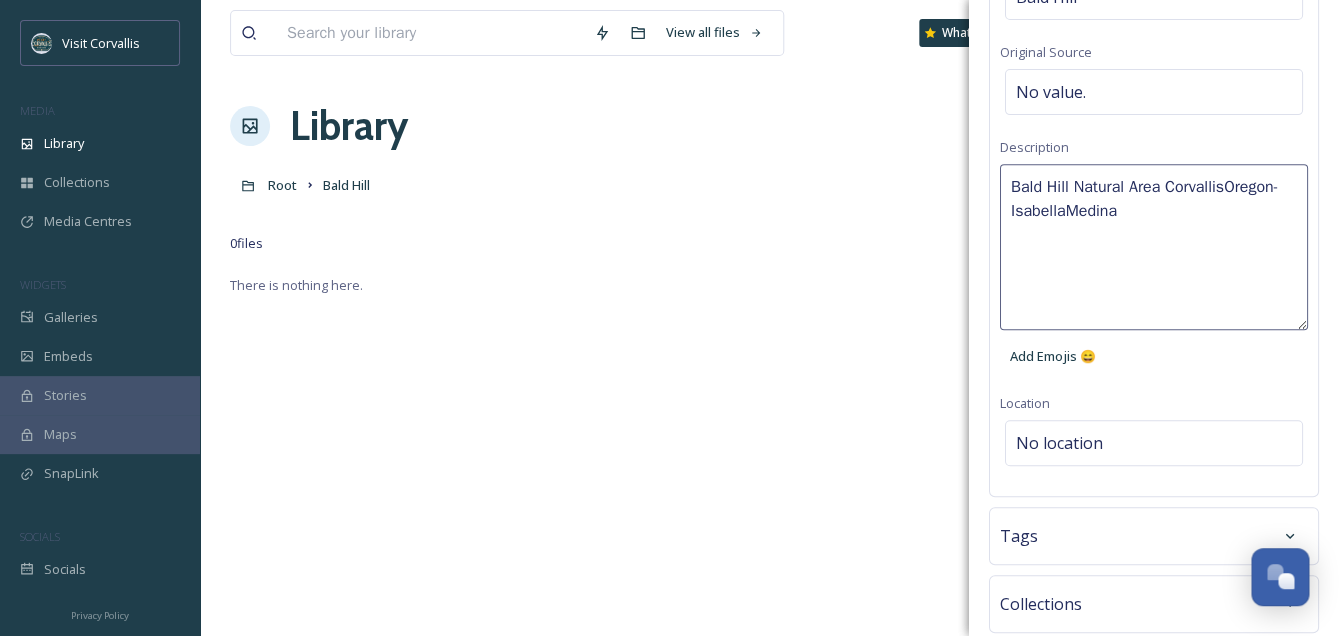 scroll, scrollTop: 201, scrollLeft: 0, axis: vertical 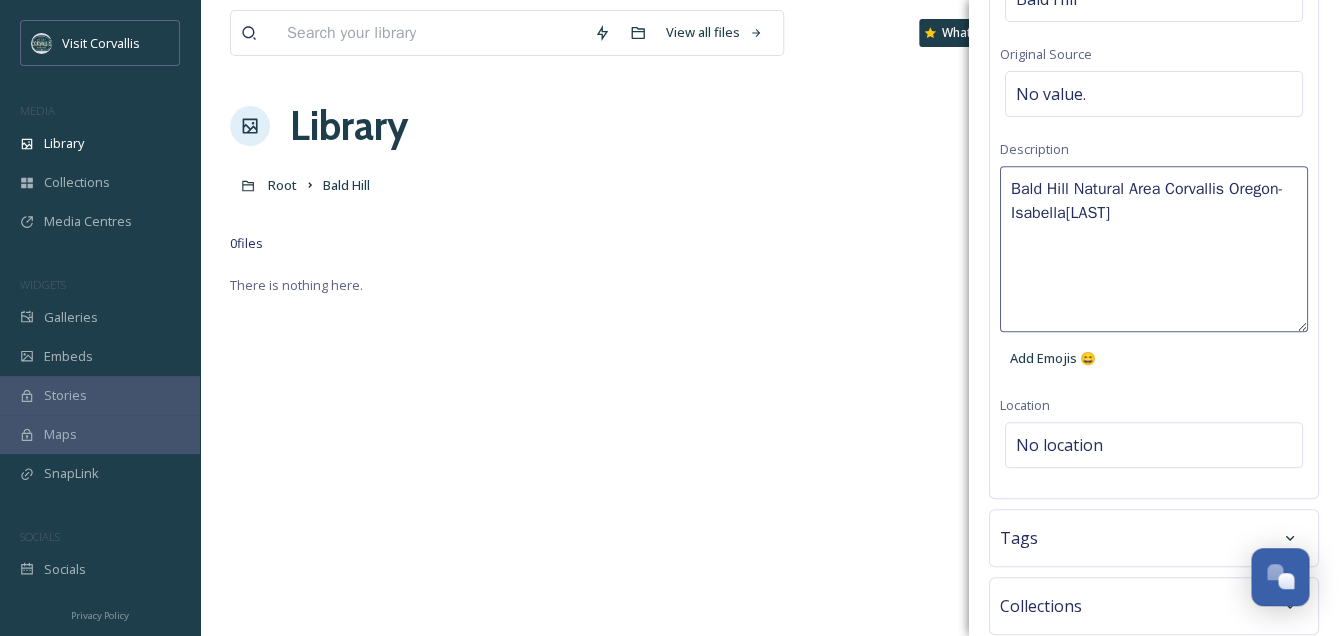 click on "Bald Hill Natural Area Corvallis Oregon-IsabellaMedina" at bounding box center (1154, 249) 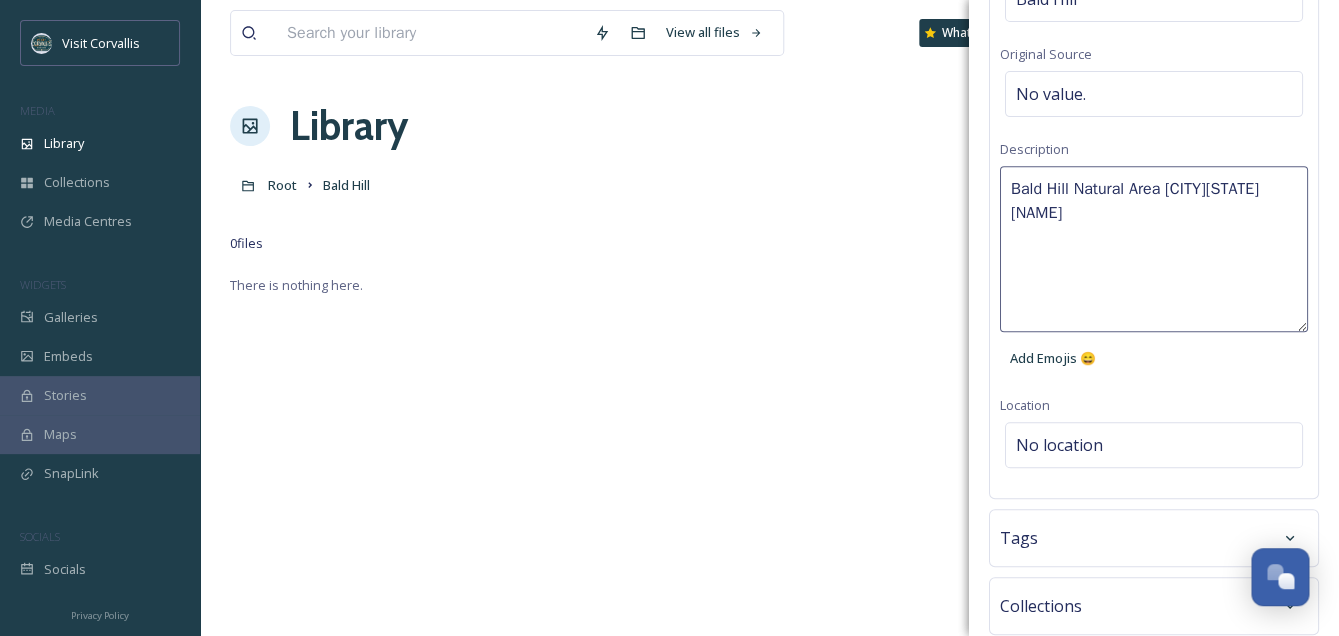 click on "Bald Hill Natural Area Corvallis Oregon IsabellaMedina" at bounding box center (1154, 249) 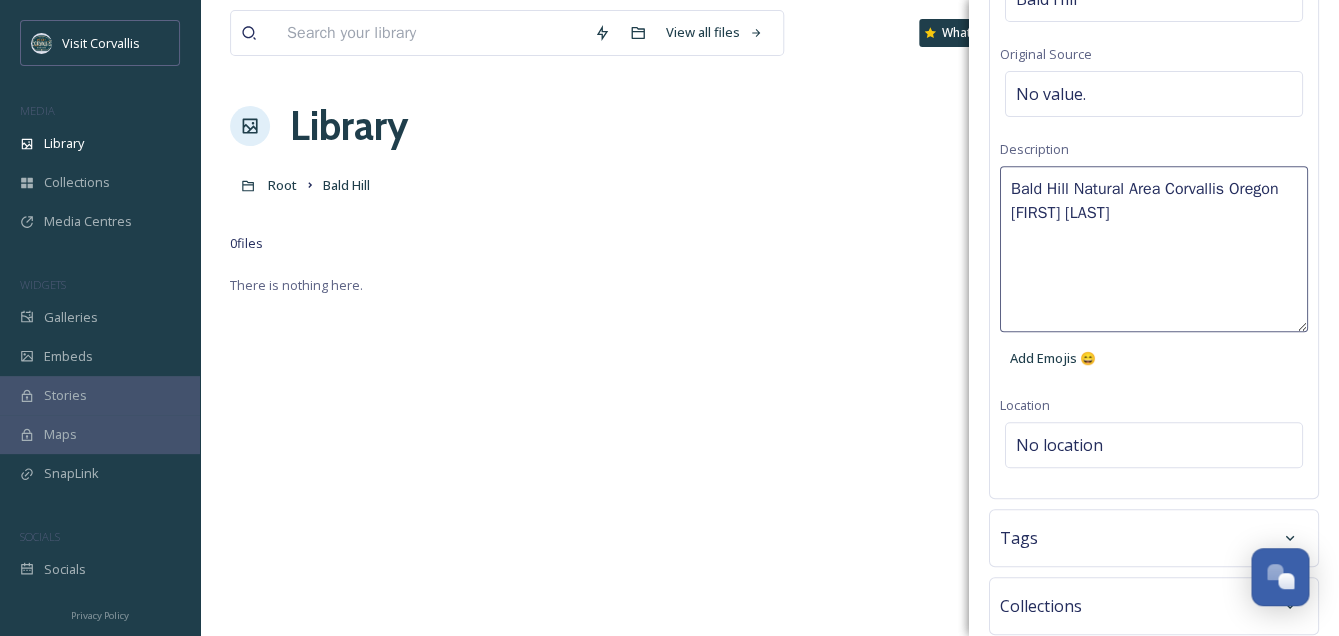 click on "Bald Hill Natural Area Corvallis Oregon Isabella Medina" at bounding box center (1154, 249) 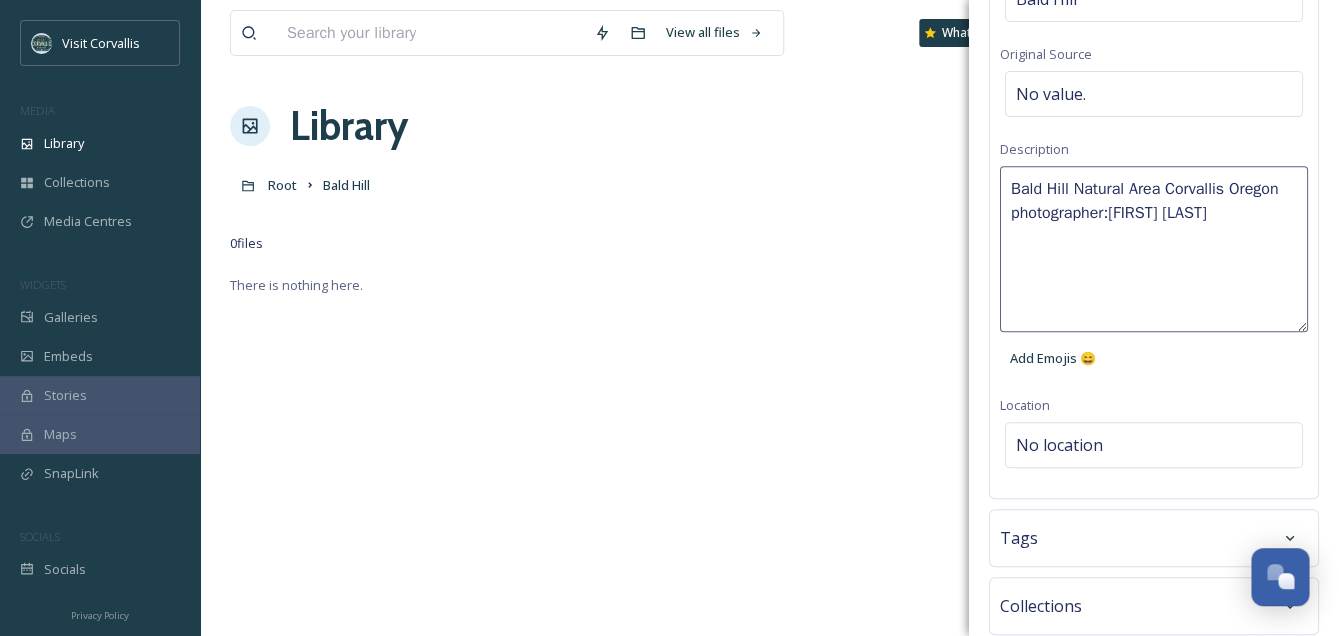 type on "Bald Hill Natural Area Corvallis Oregon photographer: Isabella Medina" 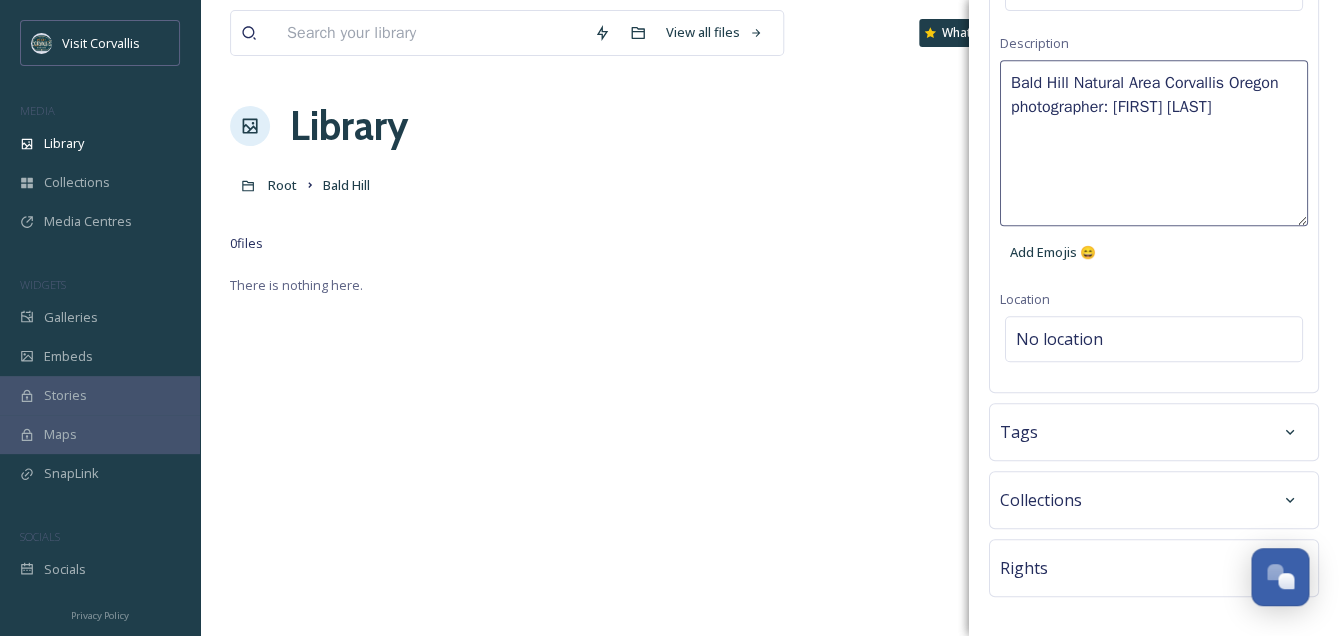 scroll, scrollTop: 341, scrollLeft: 0, axis: vertical 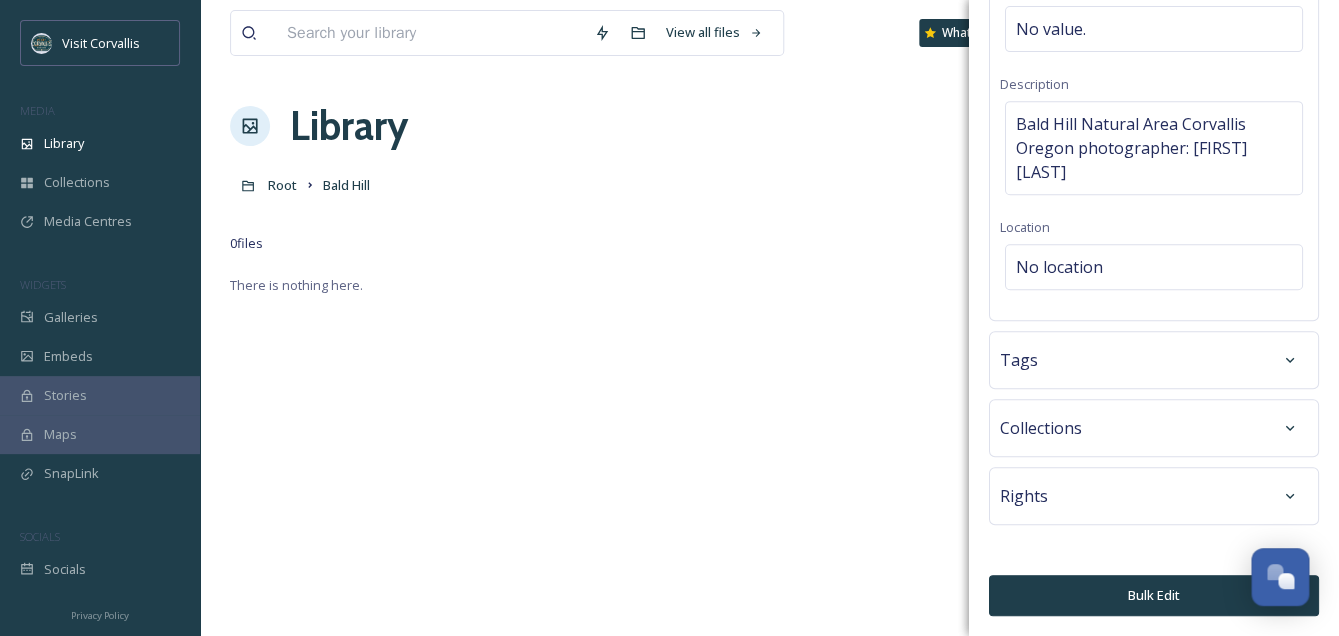 click on "Bulk Edit Metadata Basic Info File Name Bald Hill Original Source No value. Description Bald Hill Natural Area Corvallis Oregon photographer: Isabella Medina Location No location Tags Collections Rights Bulk Edit" at bounding box center (1154, 185) 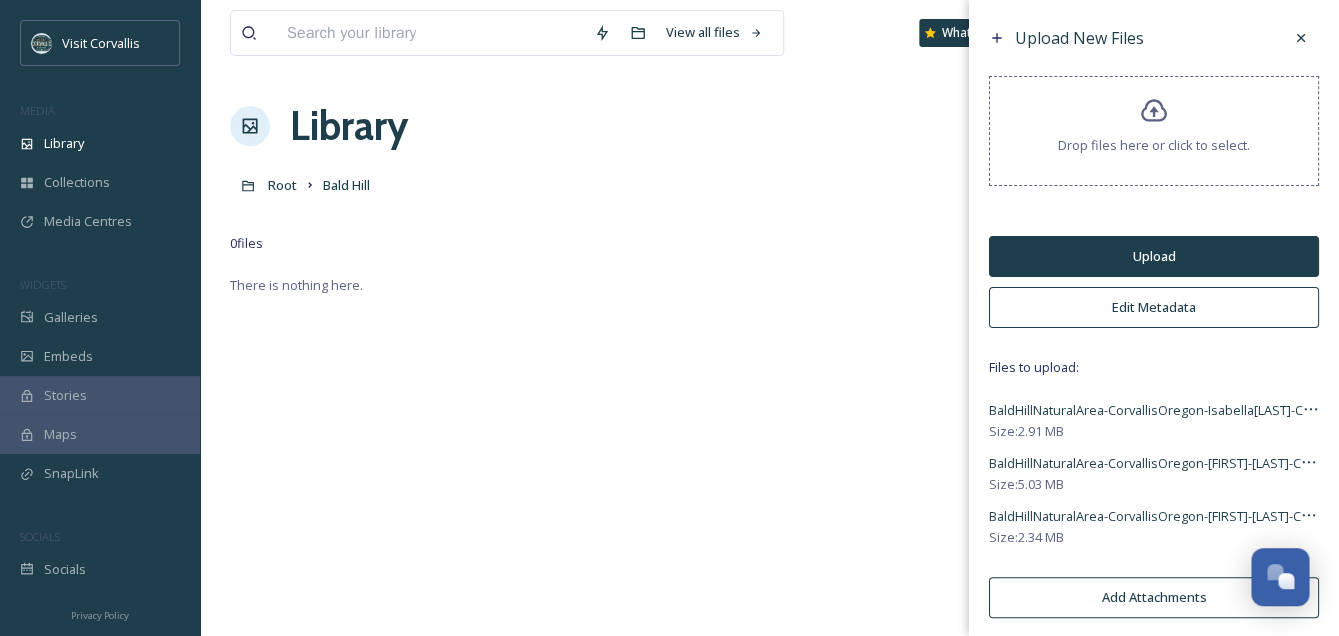 click on "Upload" at bounding box center [1154, 256] 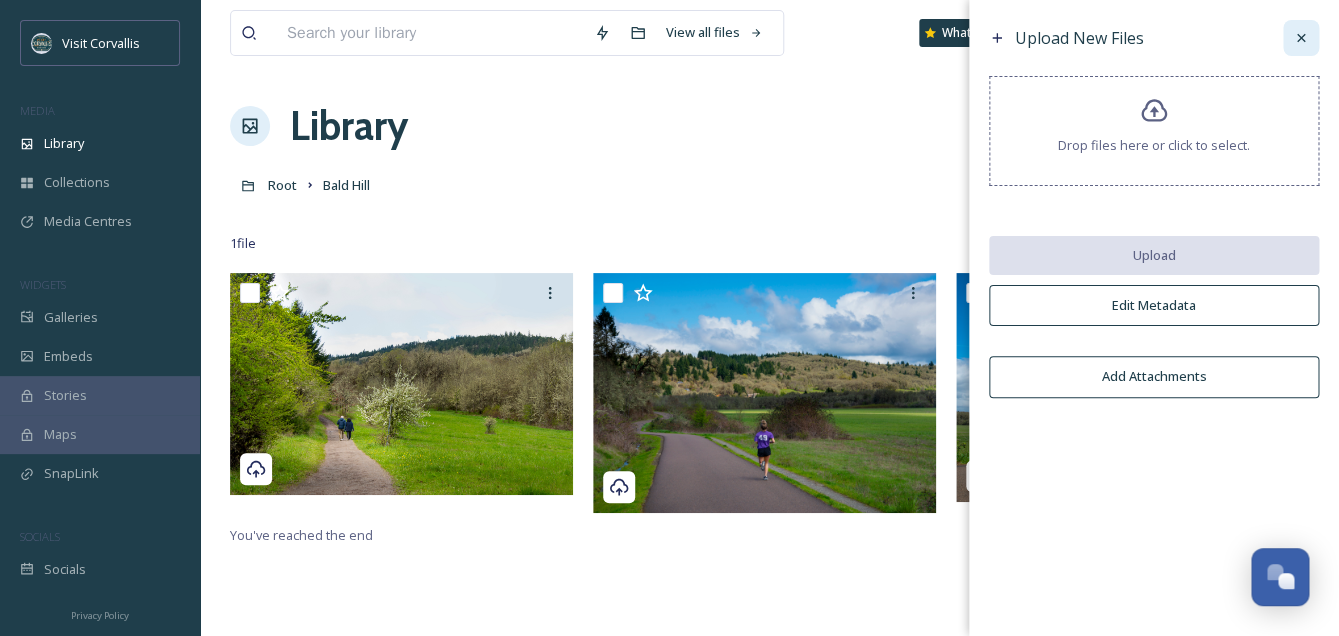 click 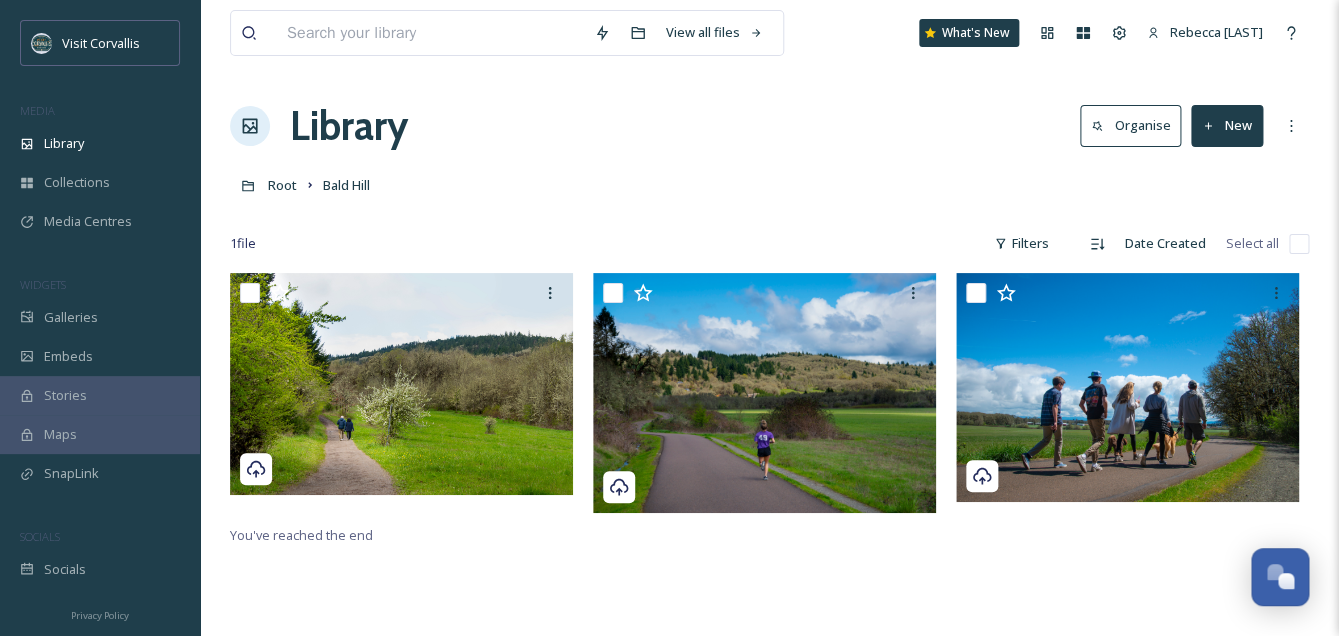 click on "Root Bald Hill" at bounding box center [769, 185] 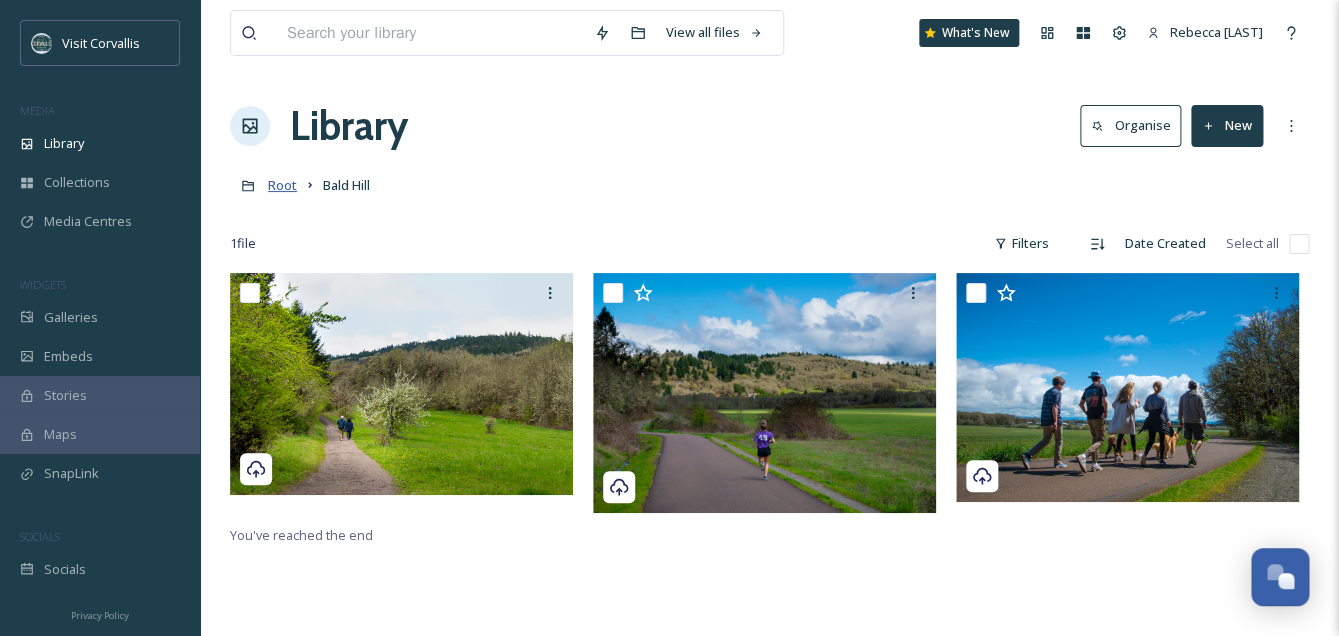 click on "Root" at bounding box center (282, 185) 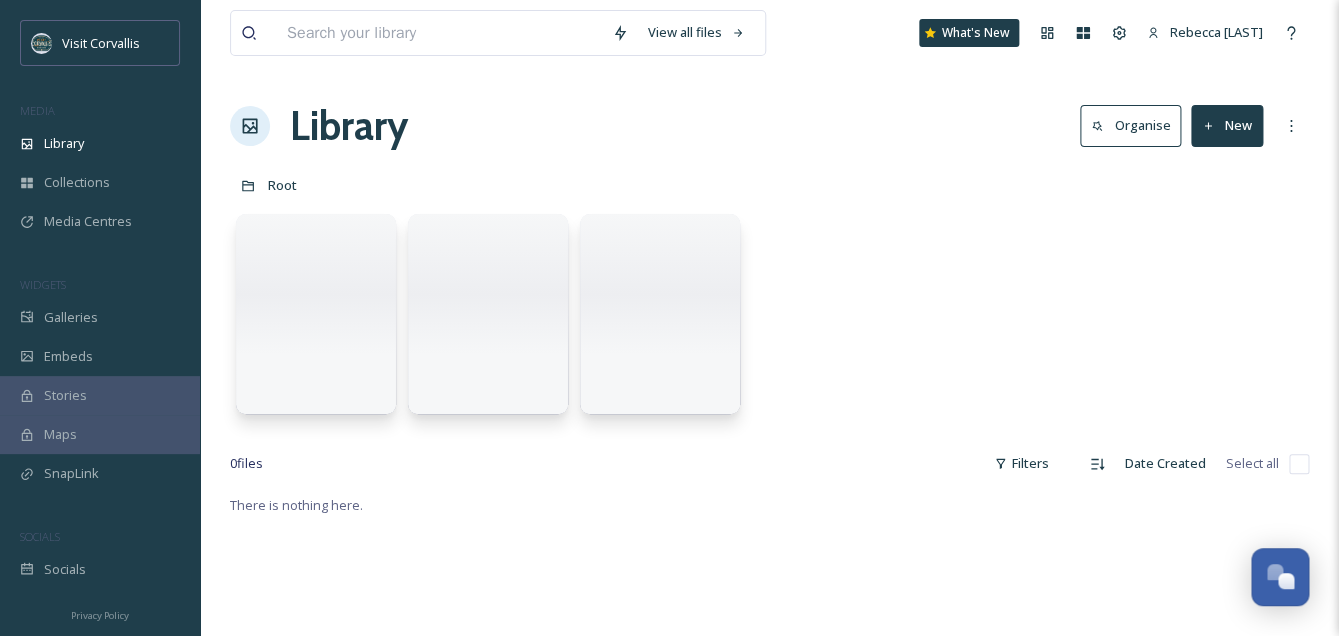 click on "New" at bounding box center (1227, 125) 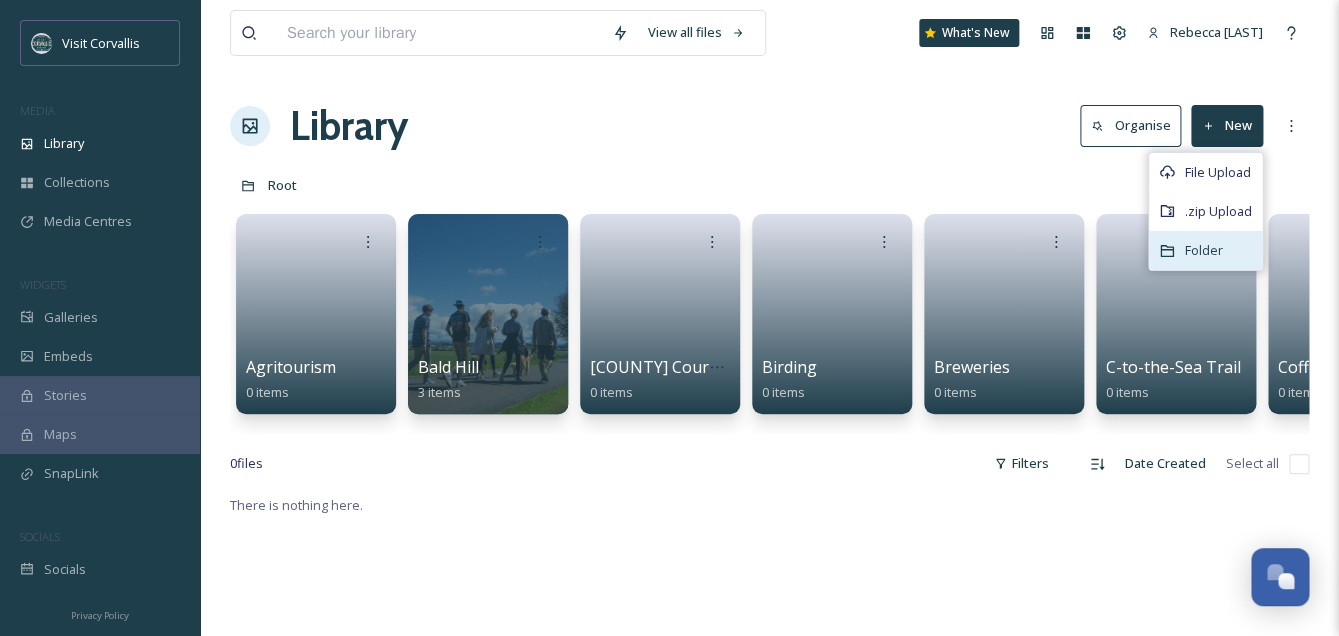 click on "Folder" at bounding box center (1204, 250) 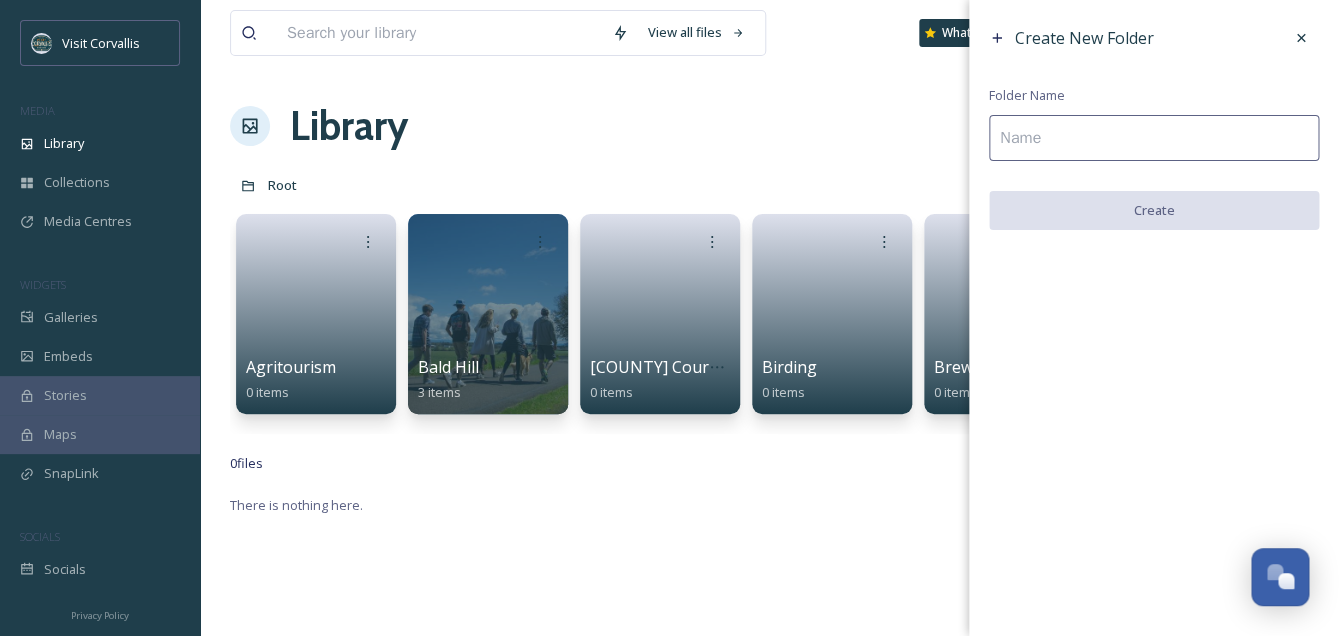 click at bounding box center (1154, 138) 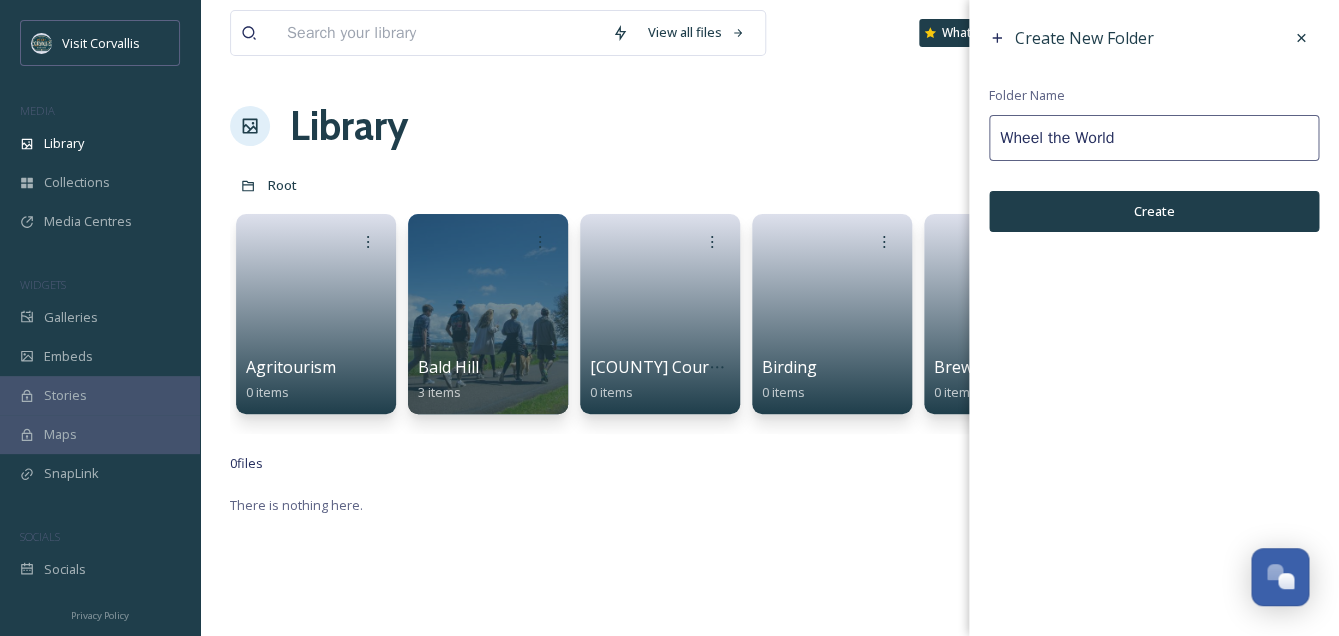 type on "Wheel the World" 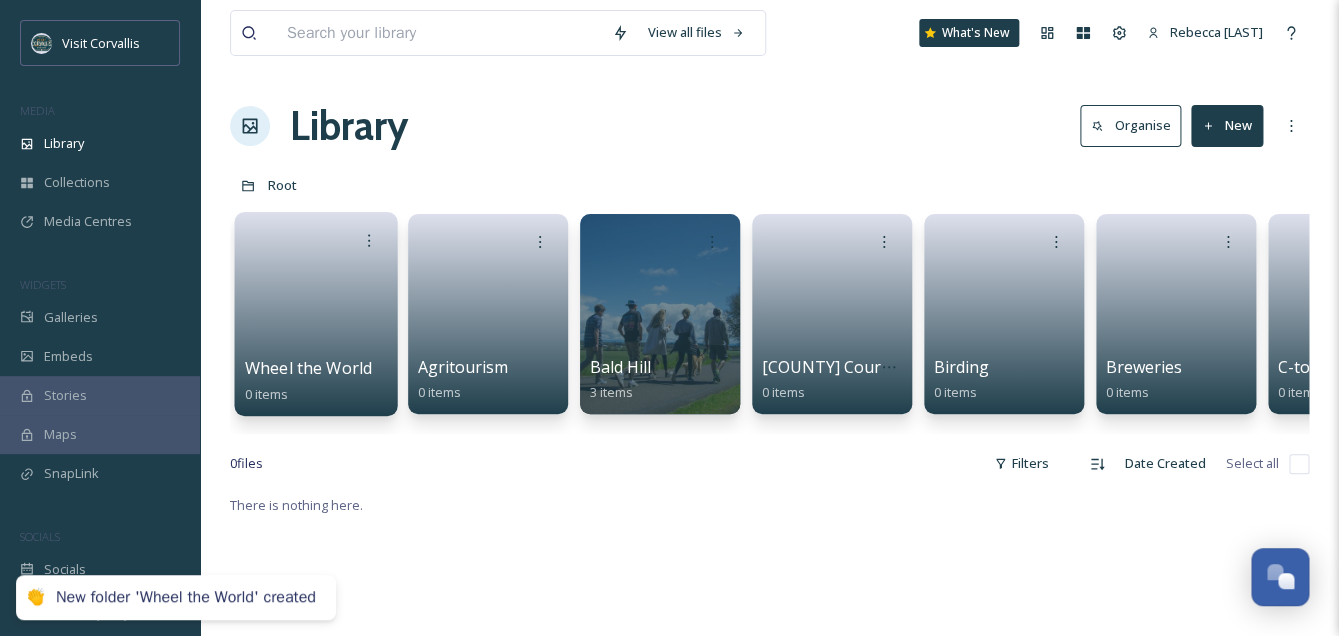 click at bounding box center (316, 307) 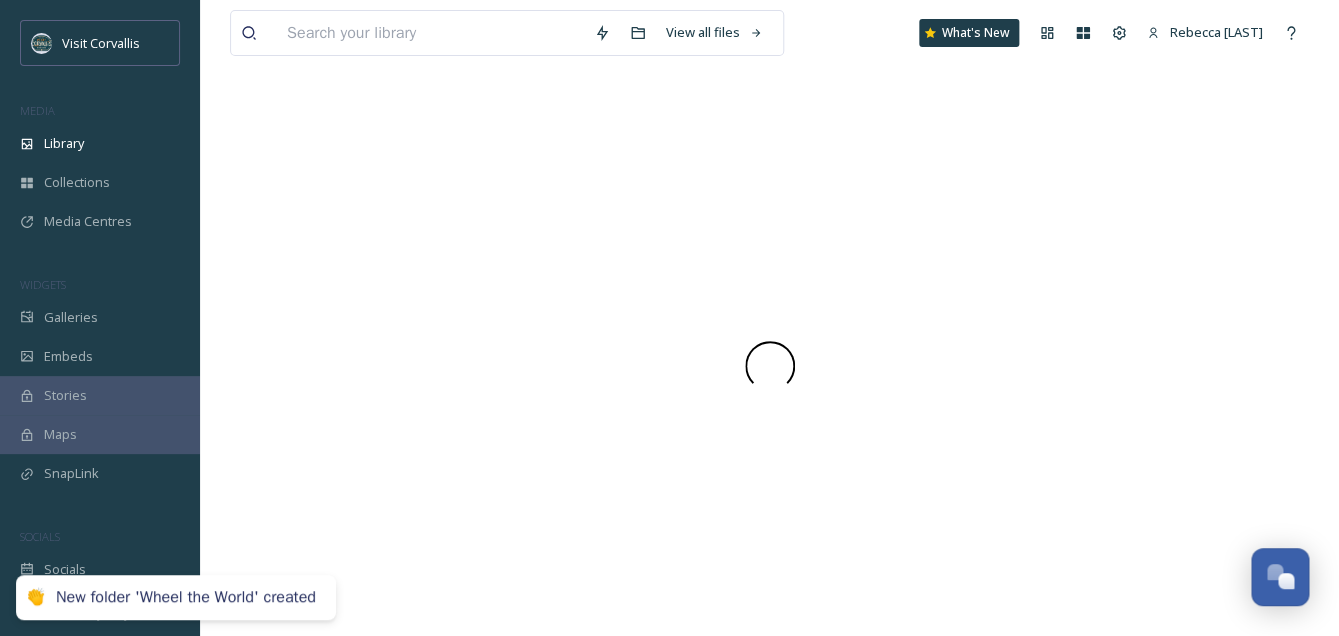 click at bounding box center [769, 366] 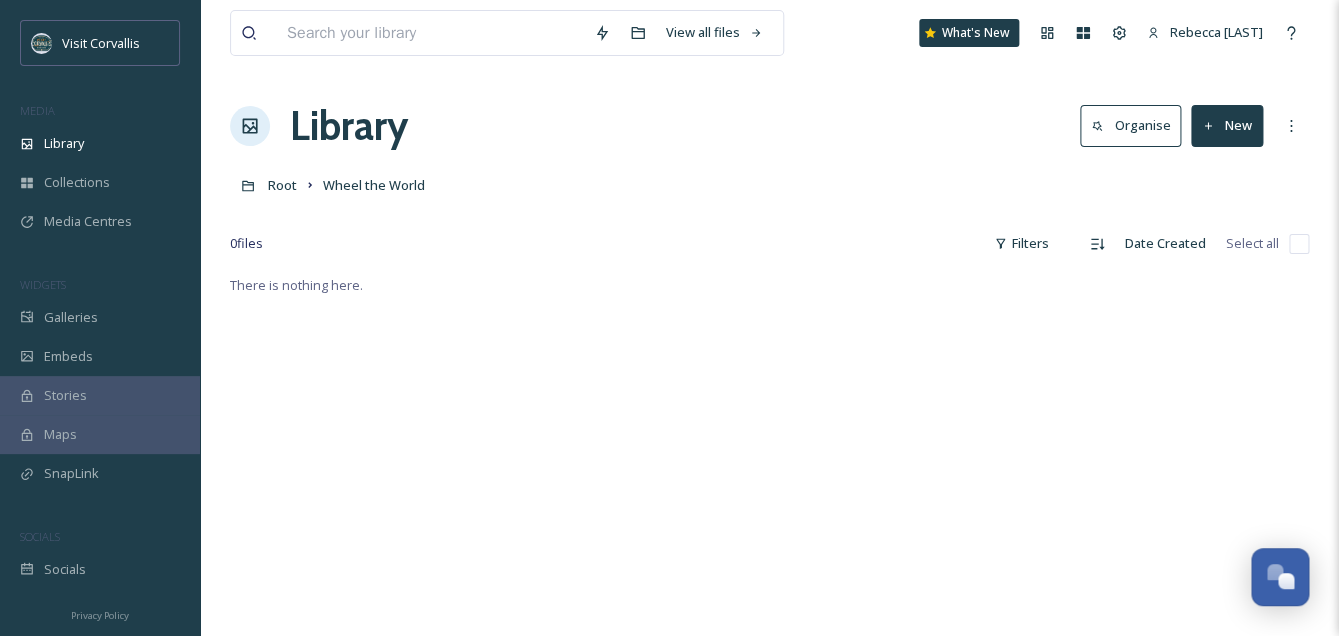 click on "New" at bounding box center [1227, 125] 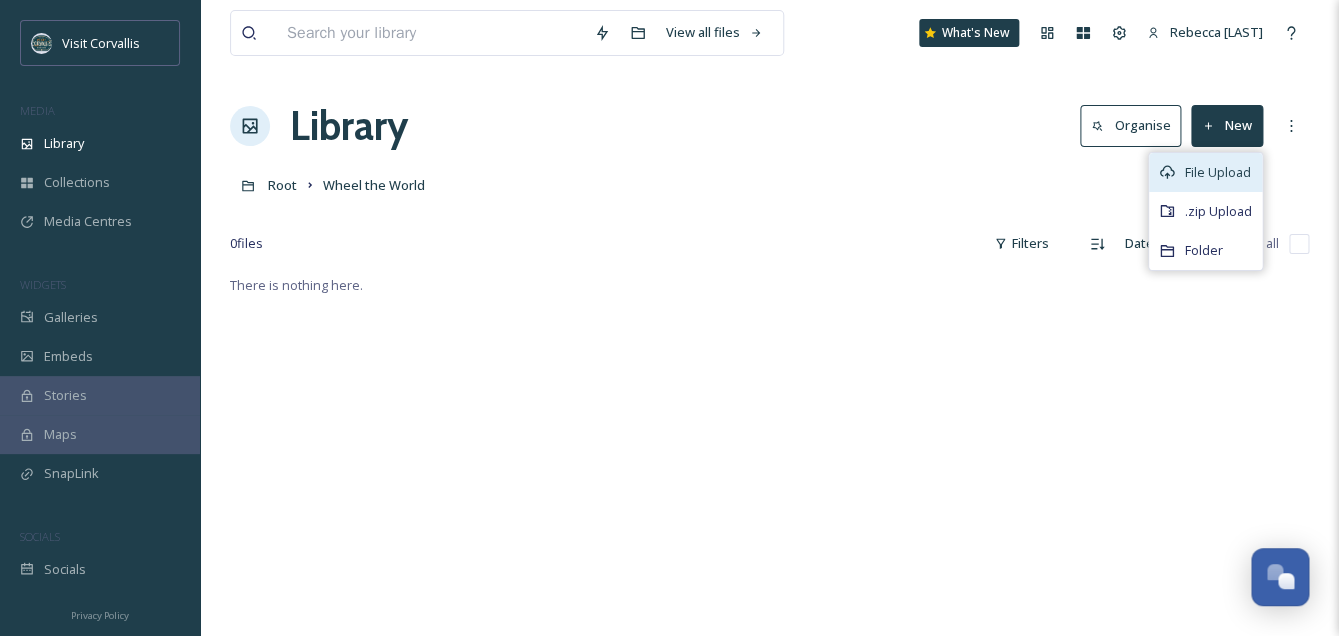click on "File Upload" at bounding box center (1218, 172) 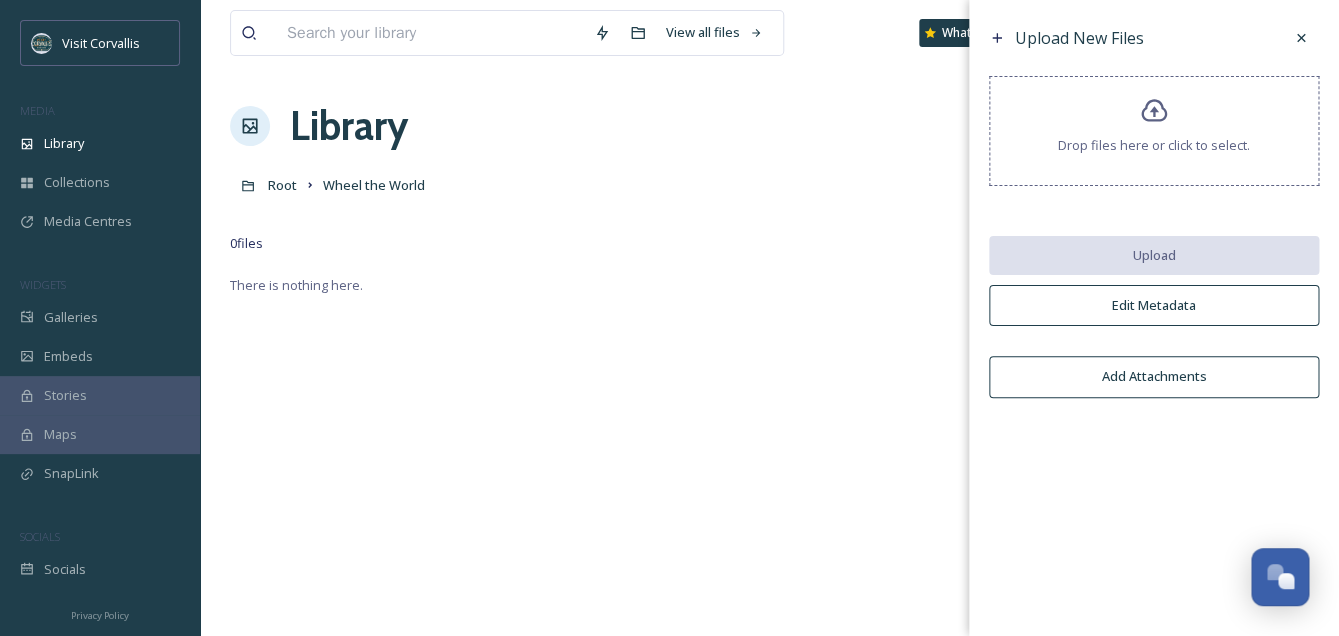 click on "Drop files here or click to select." at bounding box center [1154, 145] 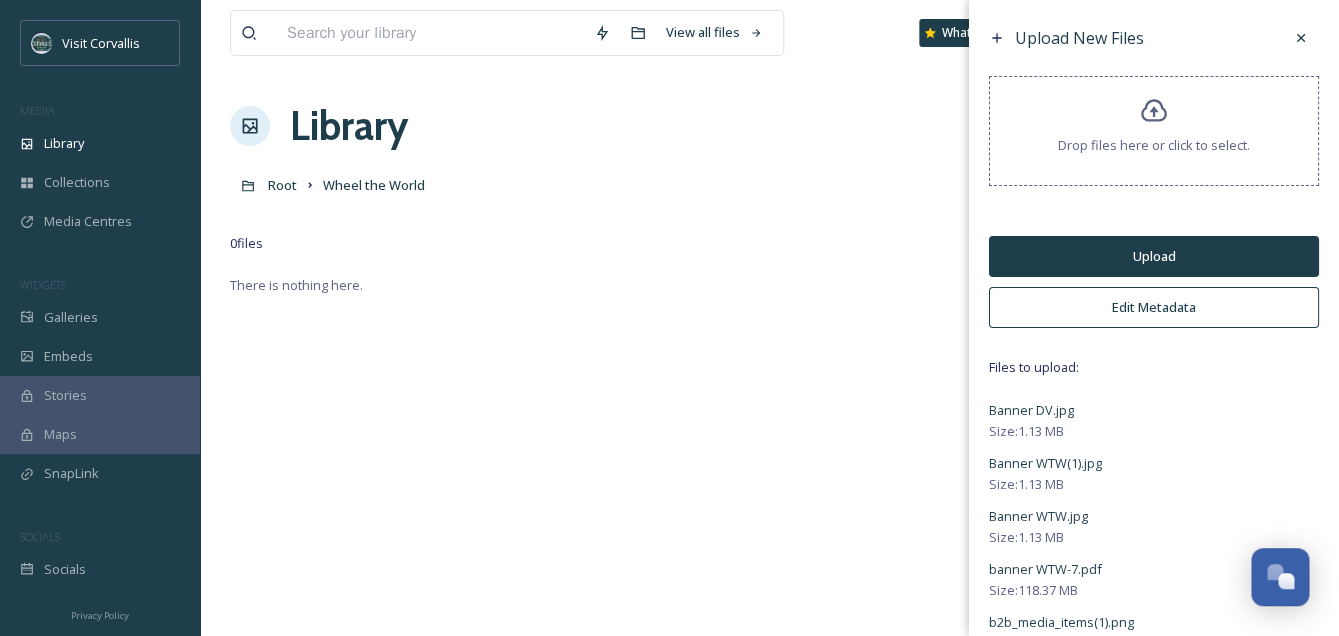 click on "Edit Metadata" at bounding box center [1154, 307] 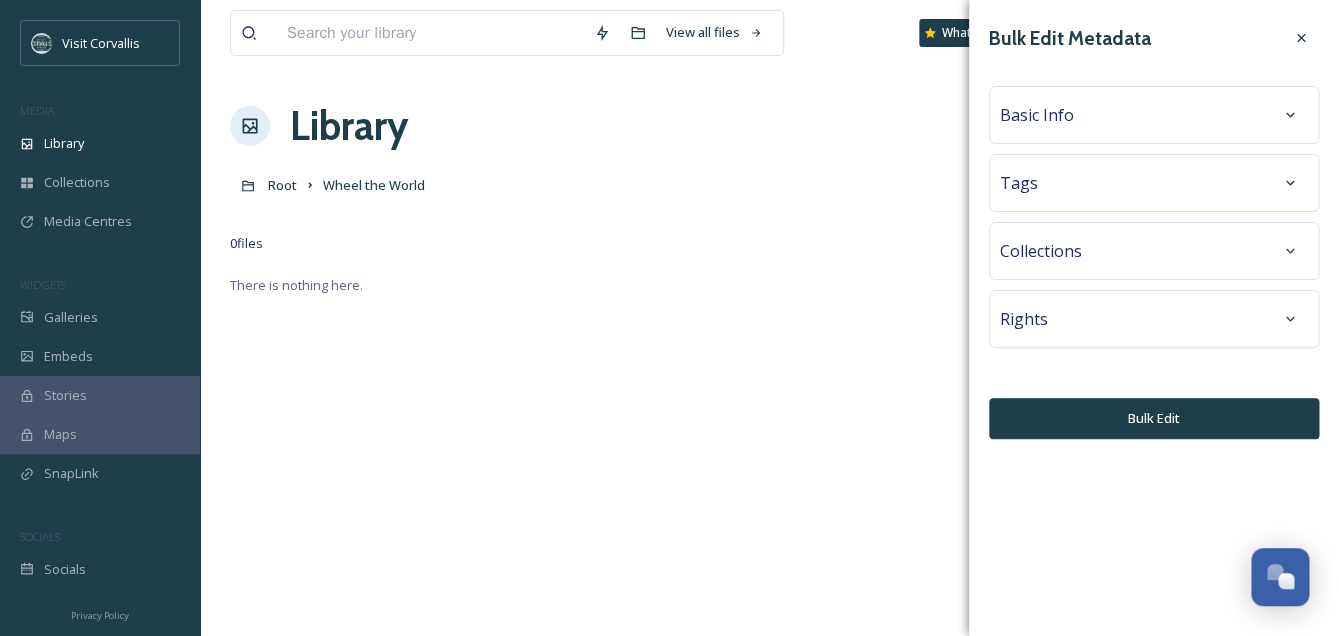 click on "Basic Info" at bounding box center [1037, 115] 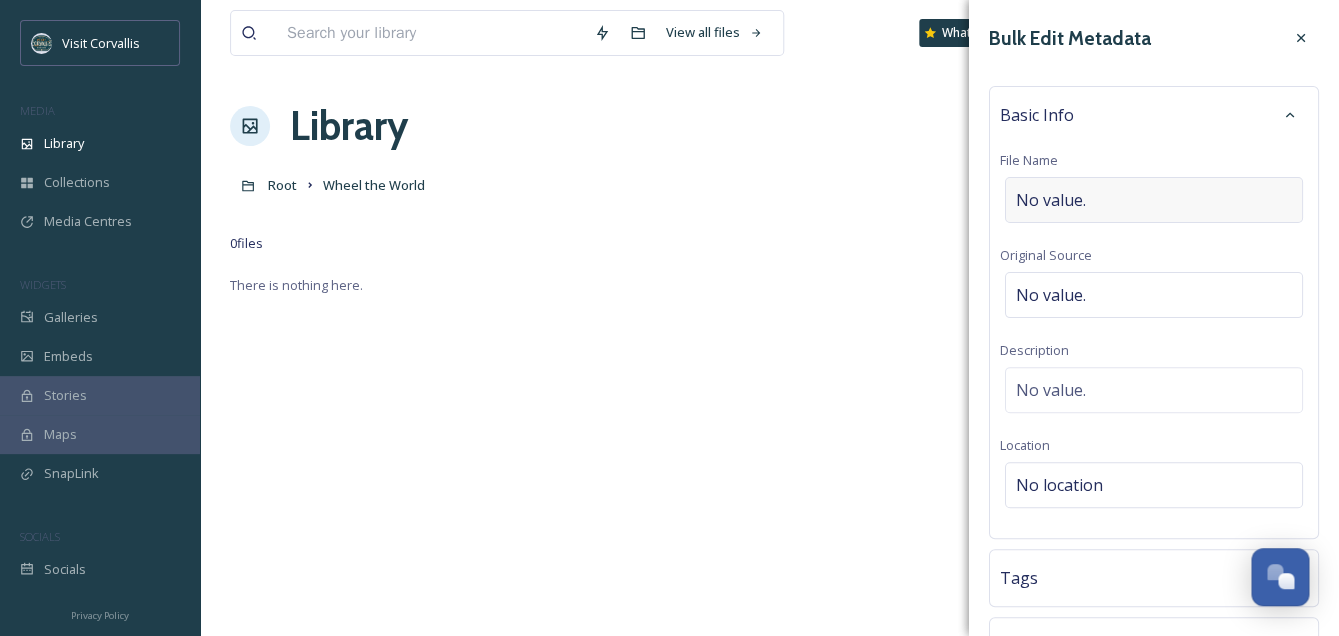 click on "No value." at bounding box center [1154, 200] 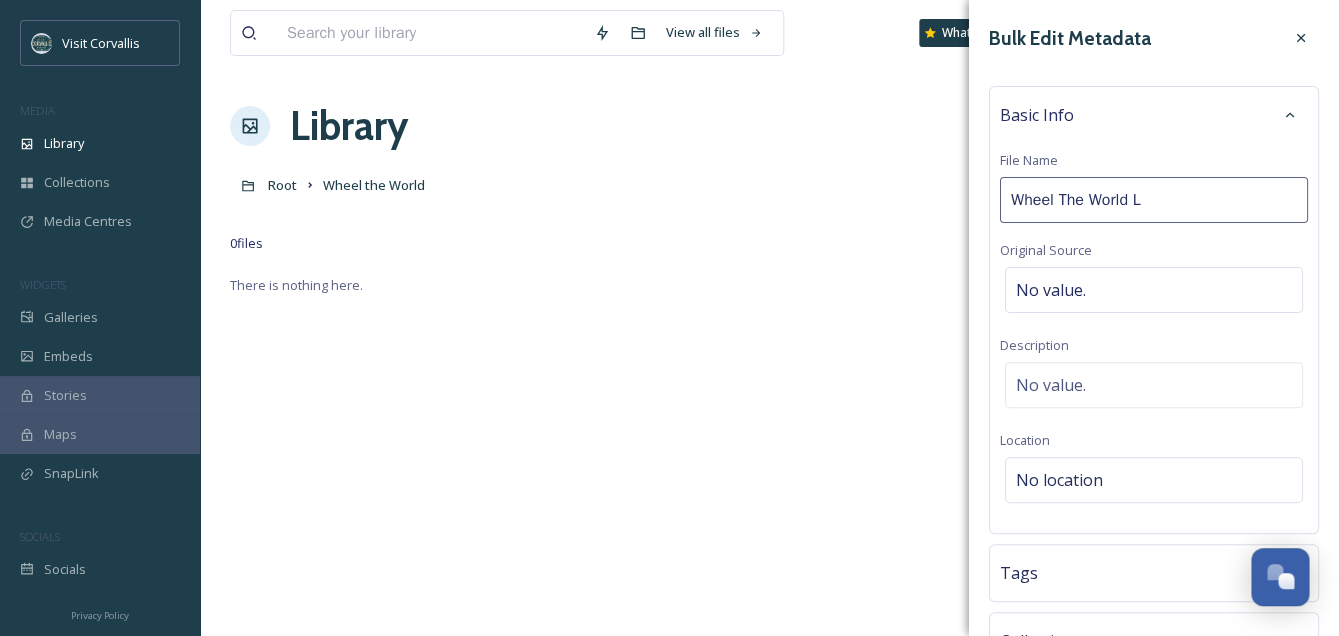 type on "Wheel The World" 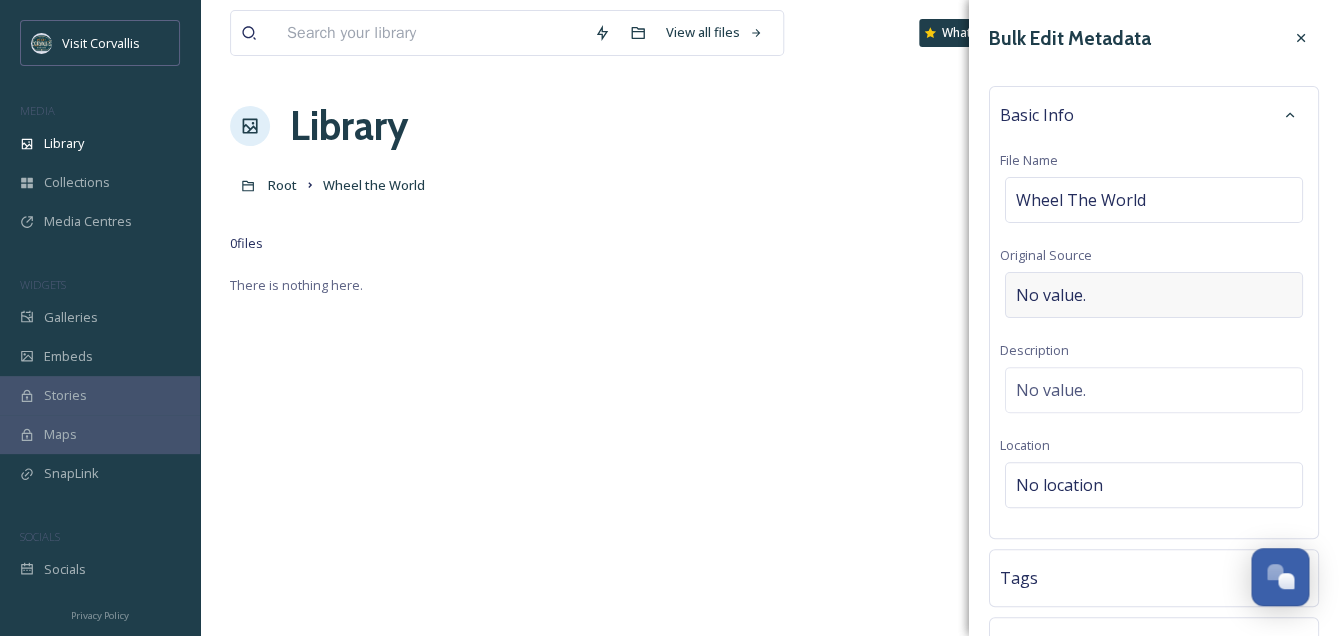 click on "No value." at bounding box center (1154, 295) 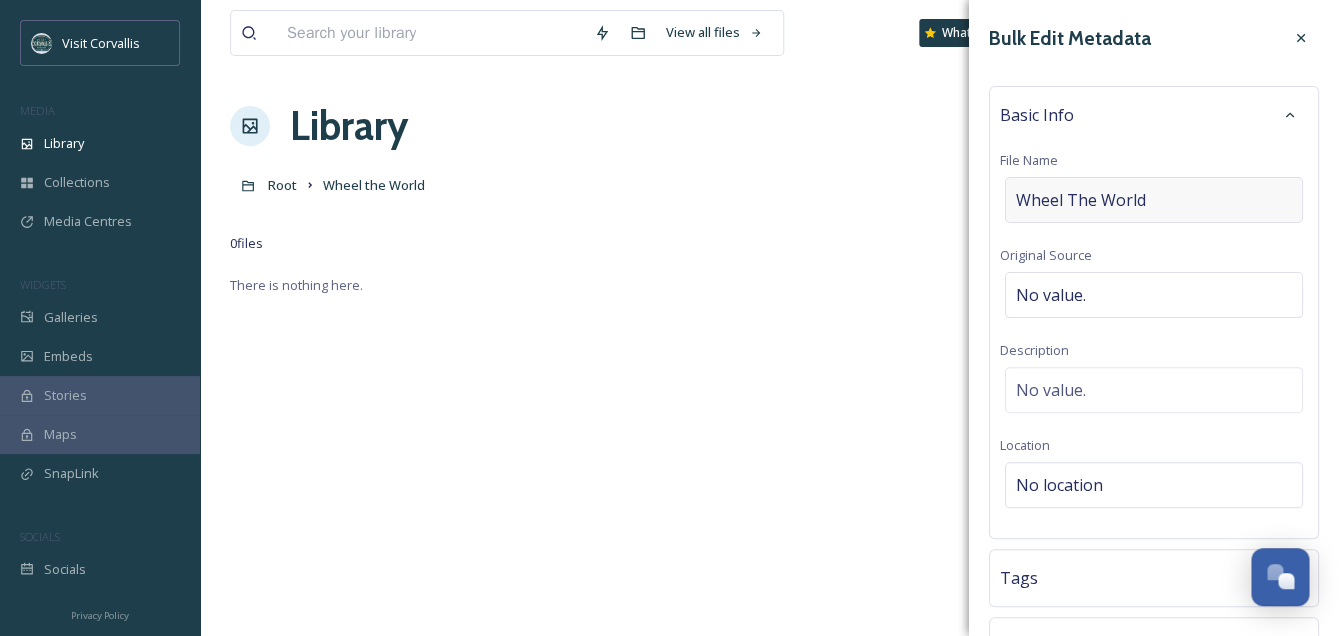 drag, startPoint x: 1154, startPoint y: 196, endPoint x: 1042, endPoint y: 193, distance: 112.04017 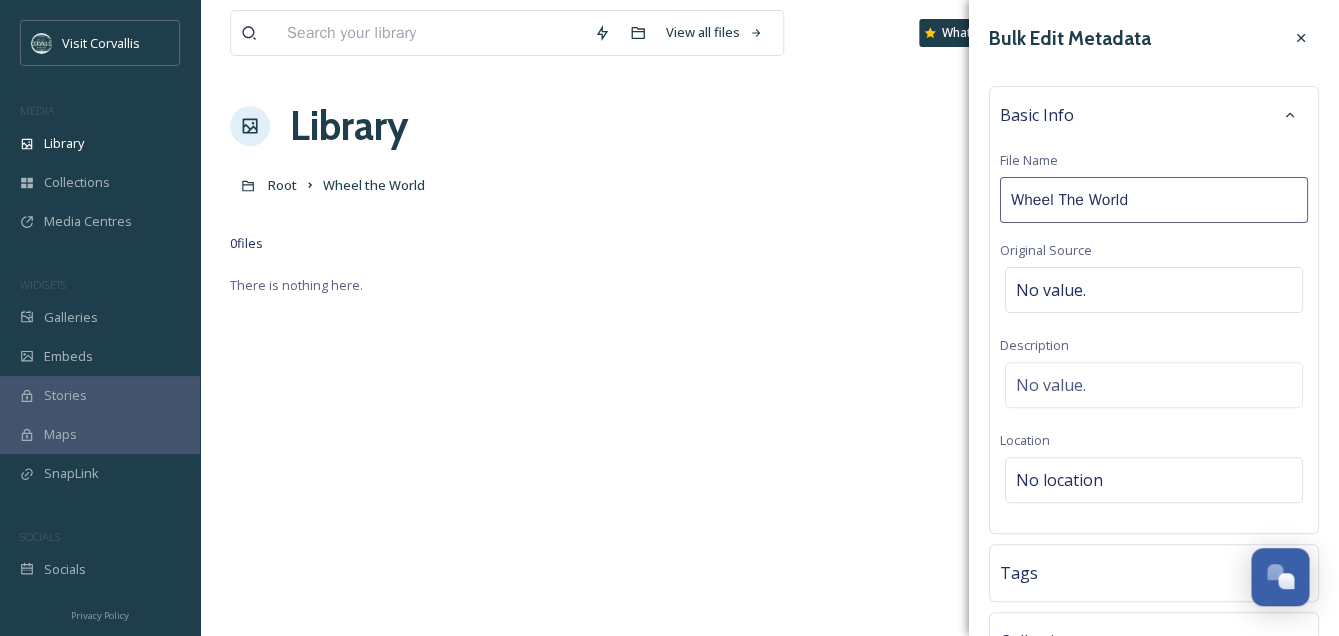 drag, startPoint x: 1145, startPoint y: 195, endPoint x: 967, endPoint y: 197, distance: 178.01123 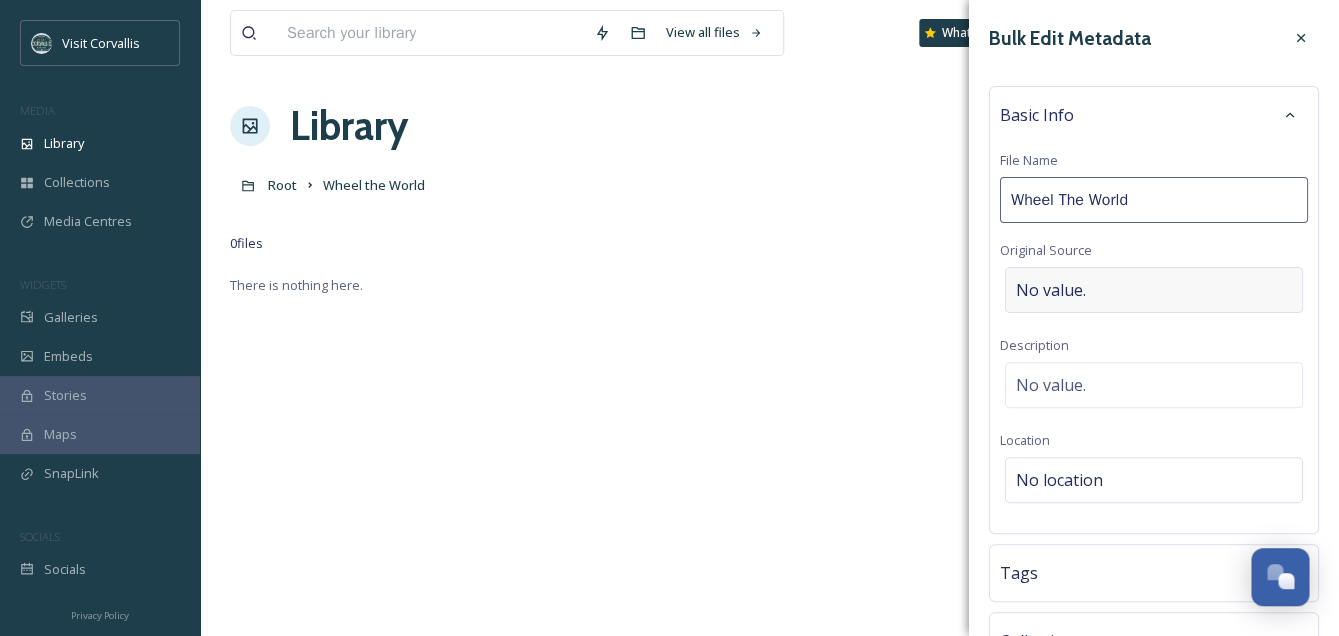 click on "No value." at bounding box center [1051, 290] 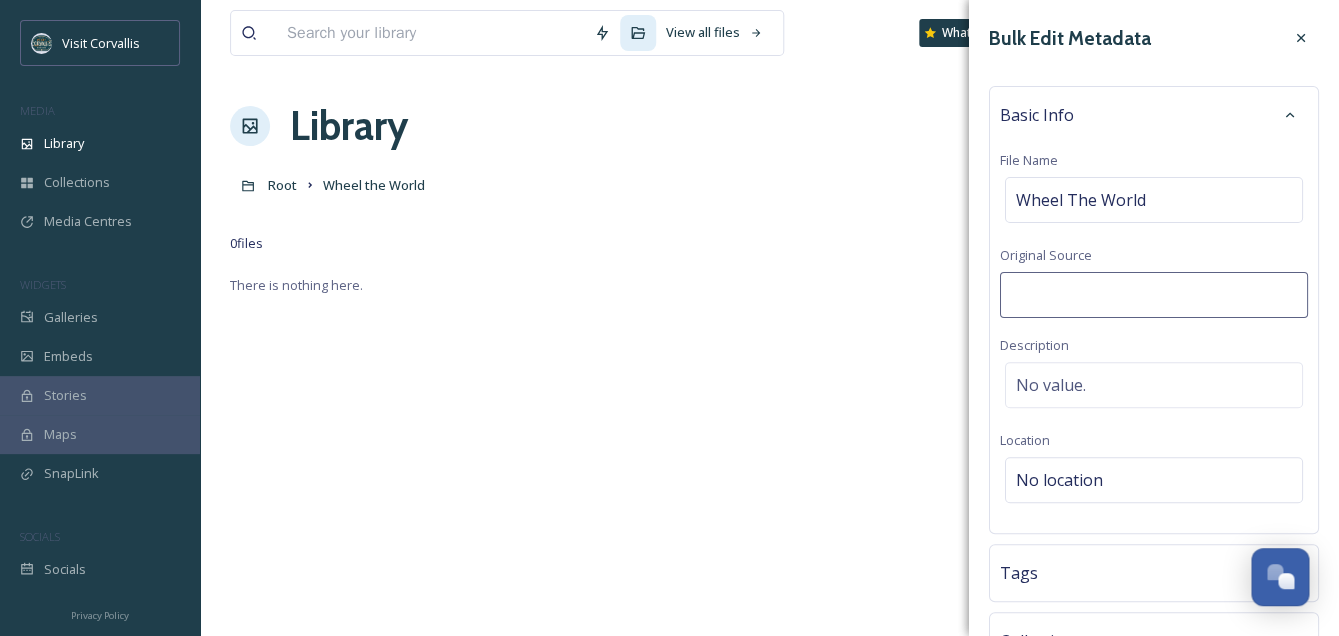 type on "Wheel The World" 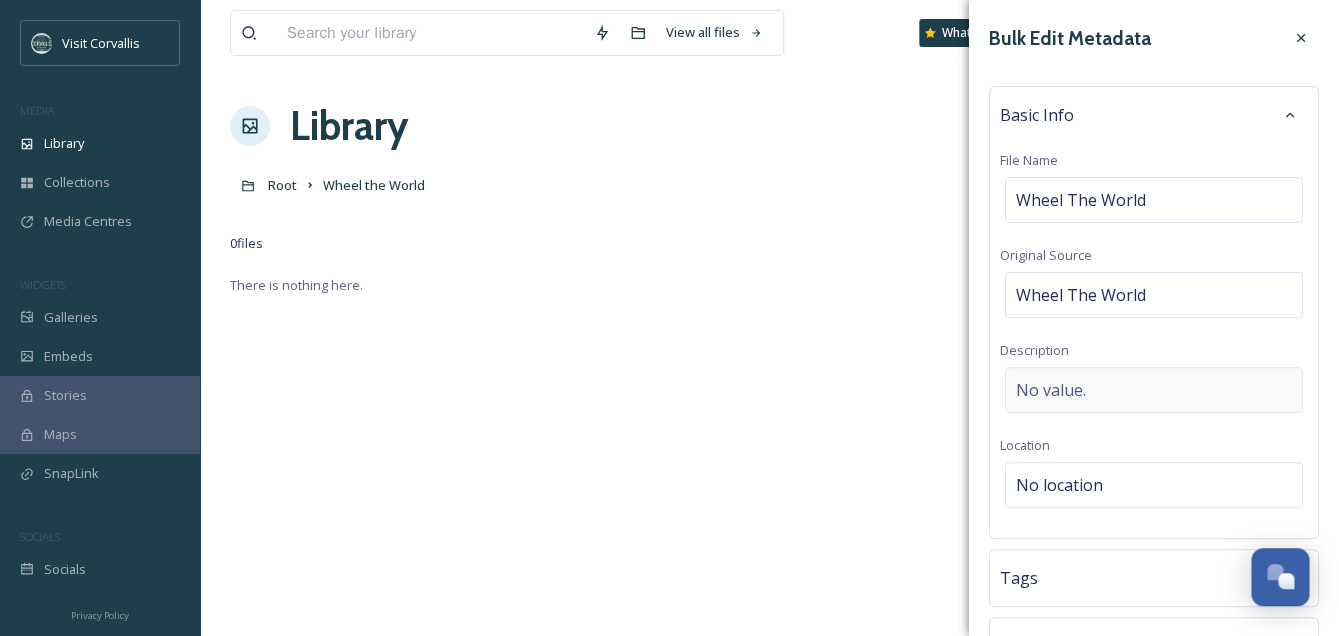 click on "No value." at bounding box center [1154, 390] 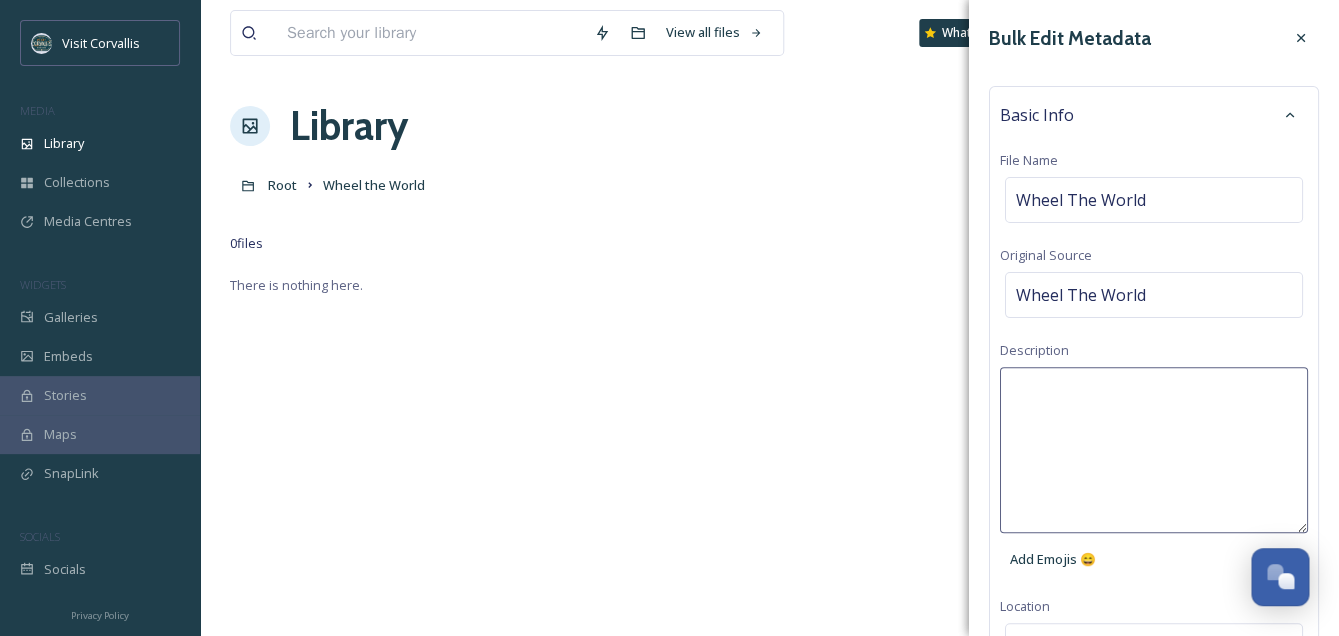 click at bounding box center [1154, 450] 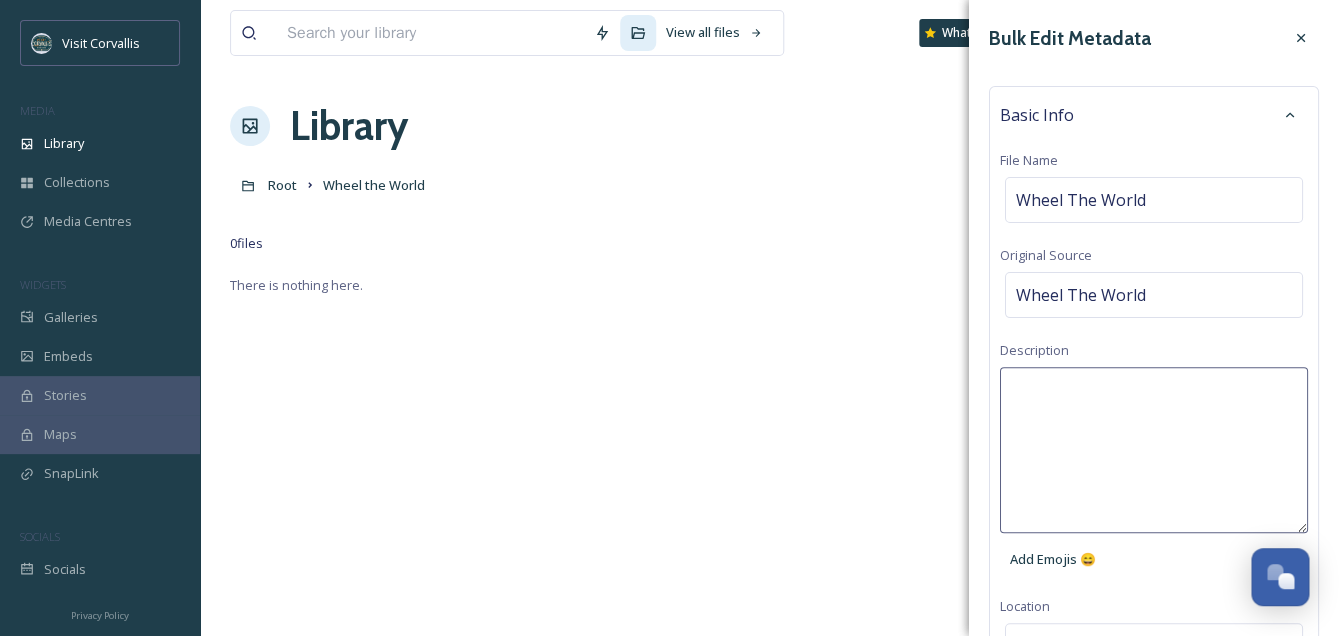 paste on "Wheel The World" 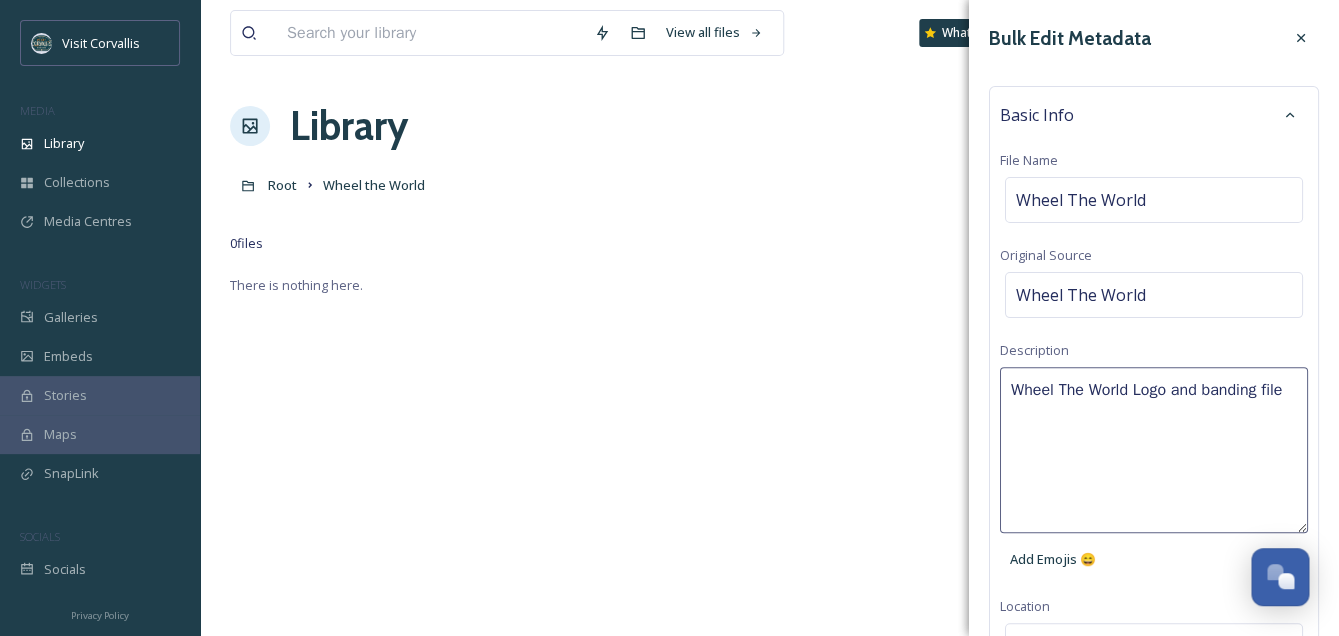 type on "Wheel The World Logo and banding files" 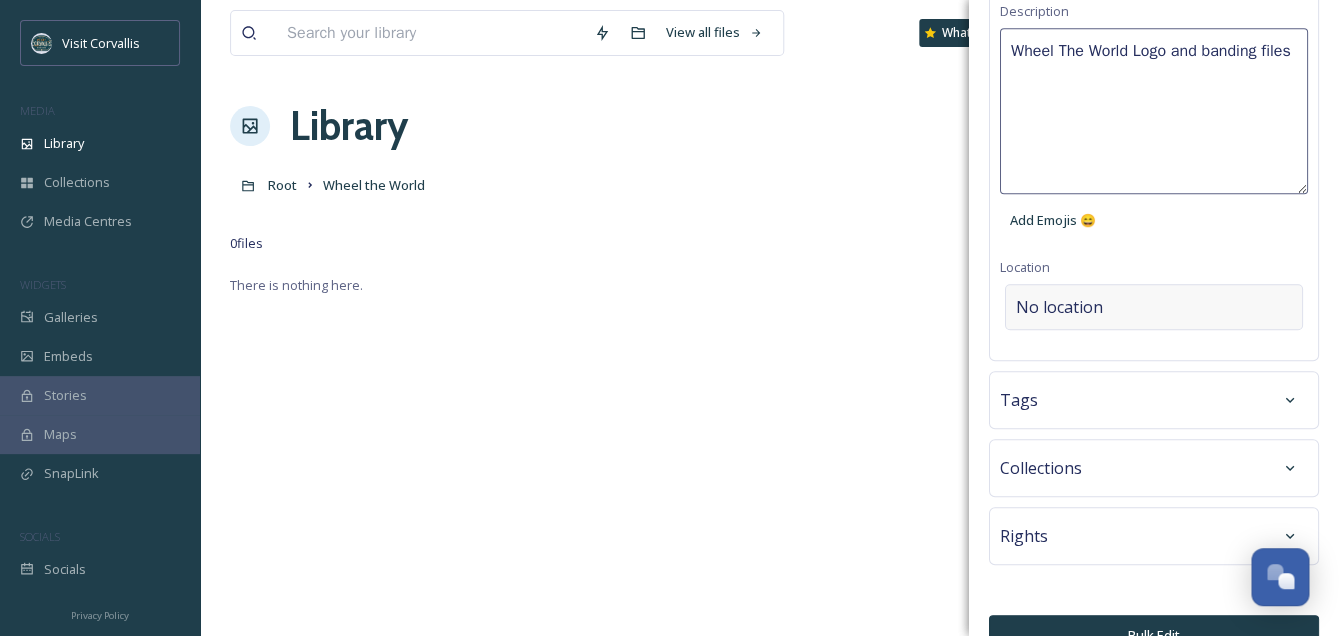 scroll, scrollTop: 374, scrollLeft: 0, axis: vertical 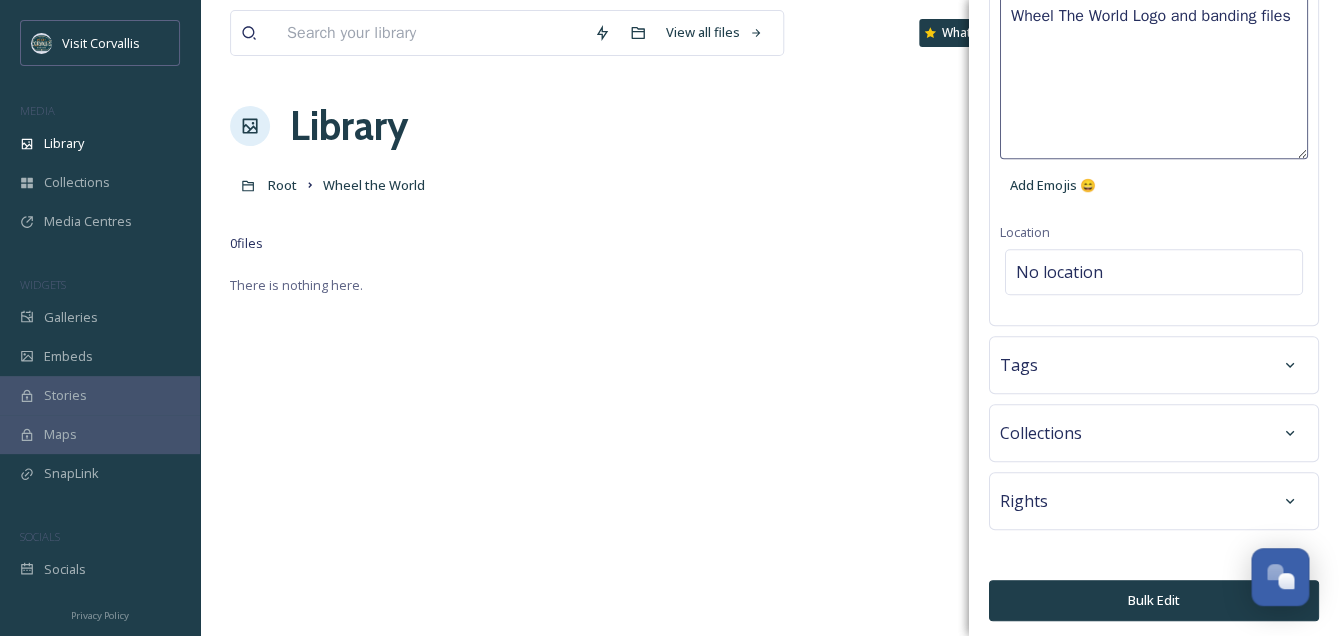 click on "Bulk Edit" at bounding box center (1154, 600) 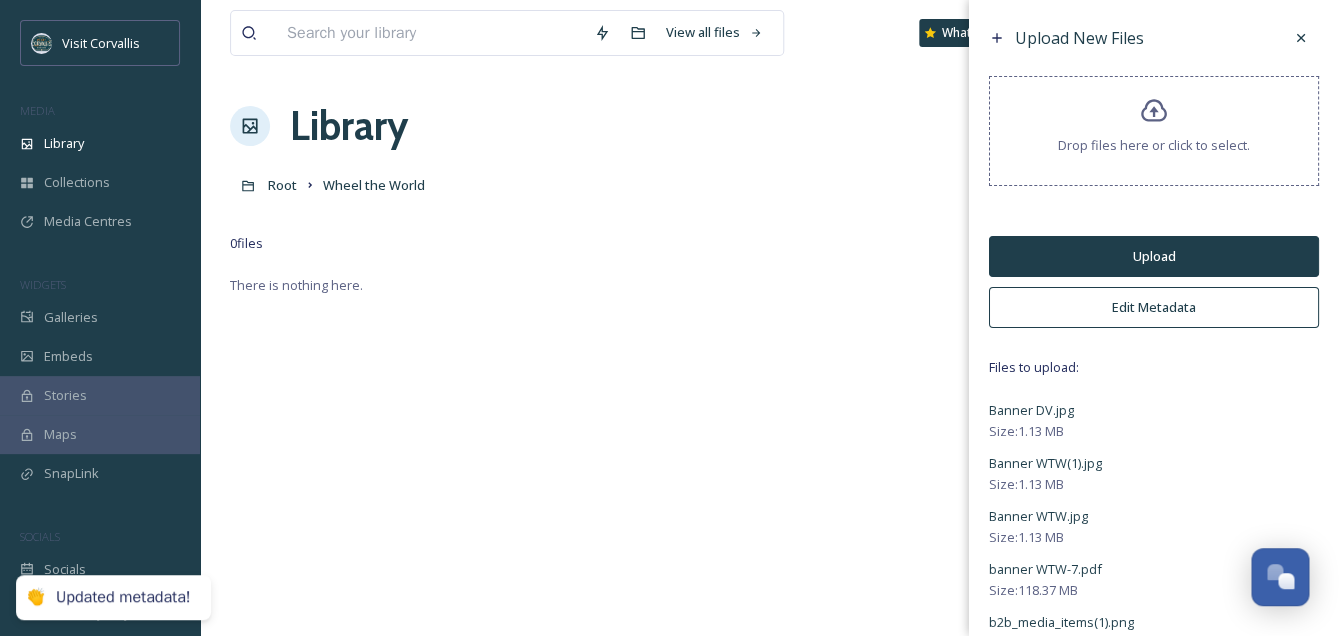 click on "Upload" at bounding box center [1154, 256] 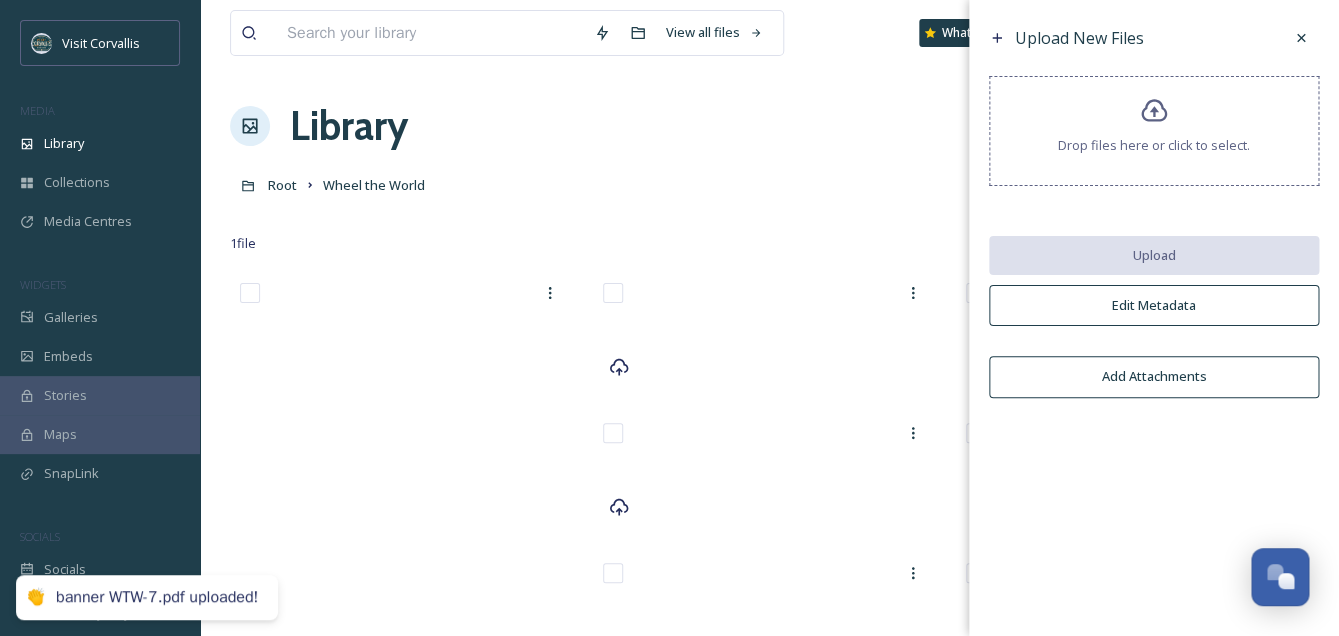 scroll, scrollTop: 0, scrollLeft: 0, axis: both 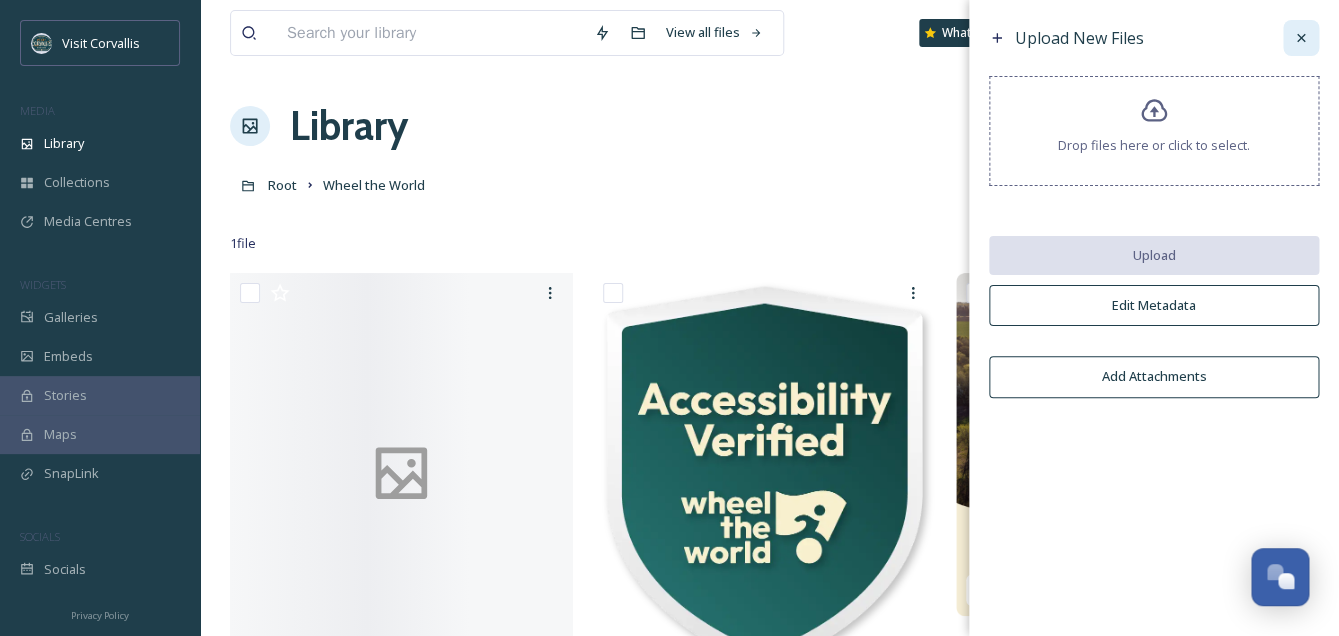 click at bounding box center (1301, 38) 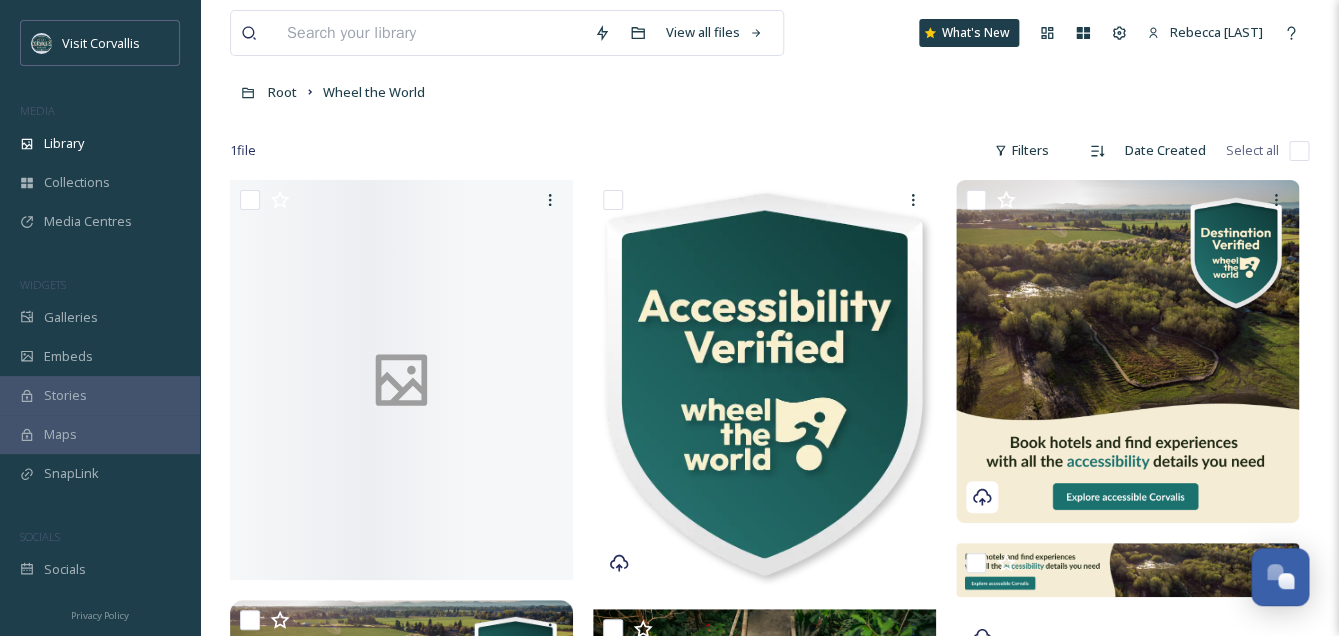 scroll, scrollTop: 79, scrollLeft: 0, axis: vertical 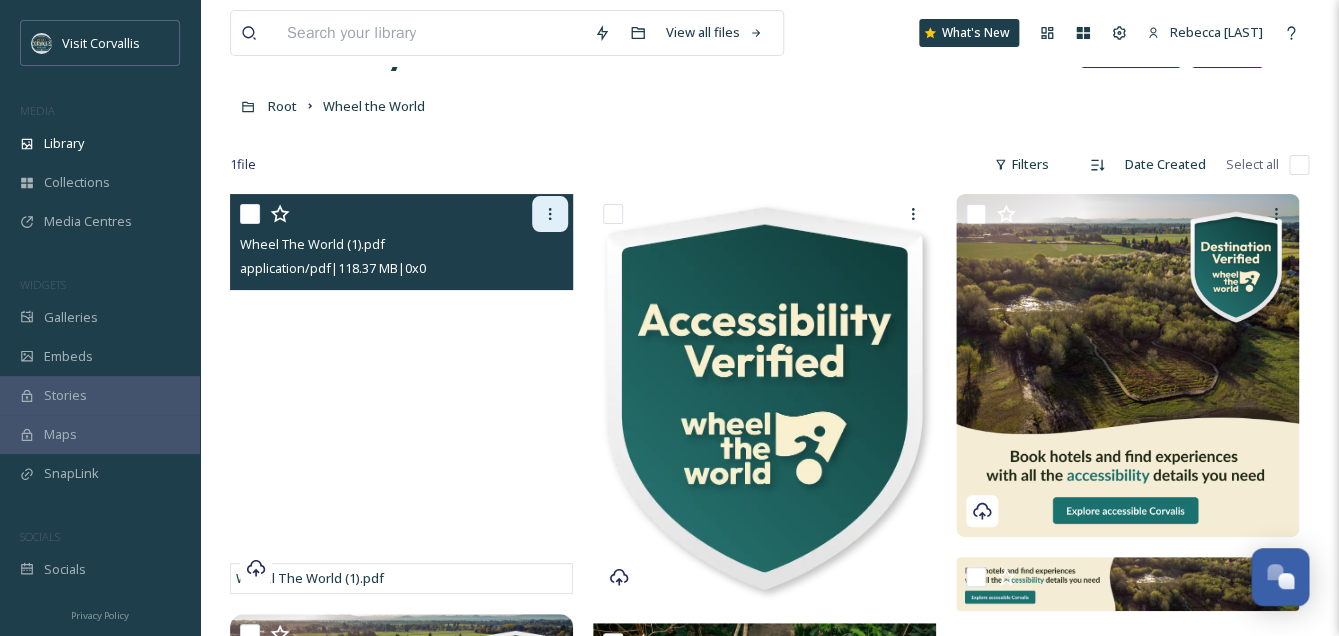 click 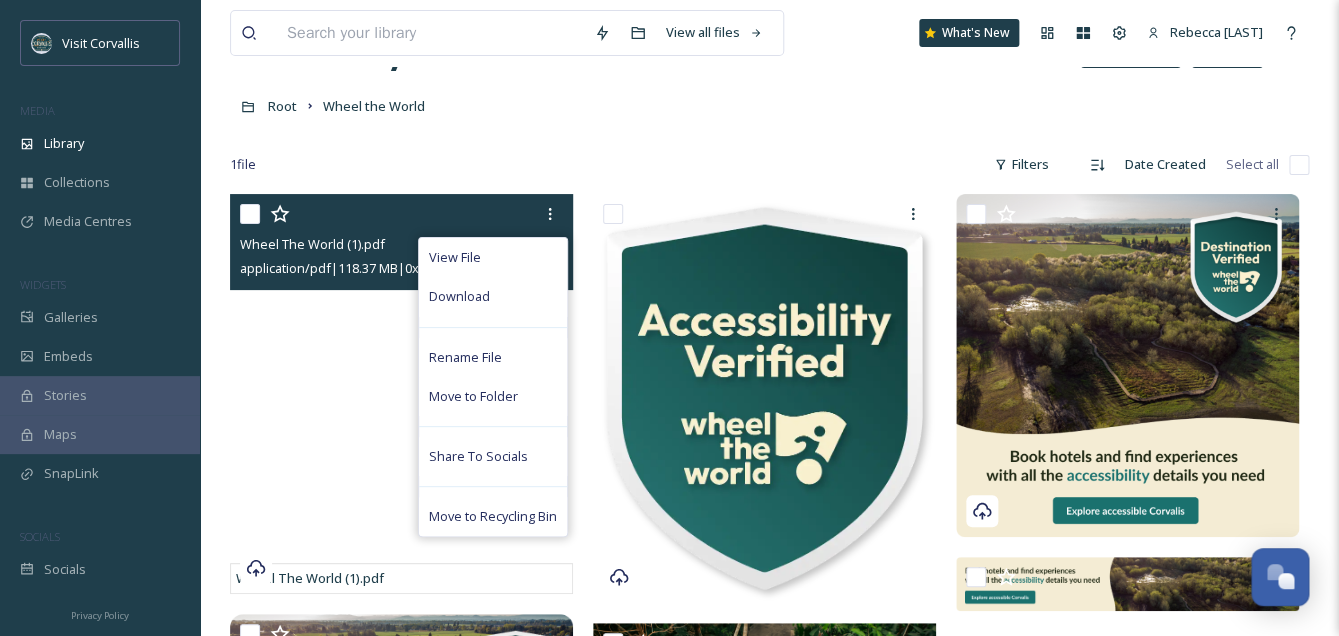 click on "Move to Recycling Bin" at bounding box center [493, 516] 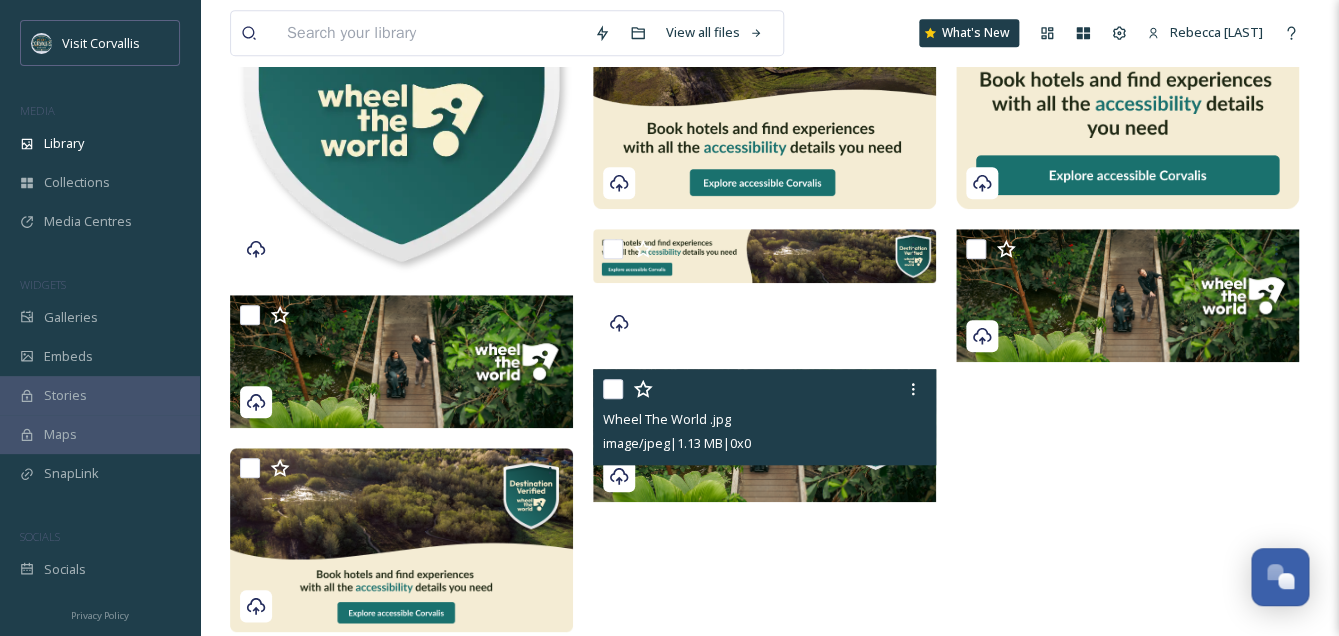 scroll, scrollTop: 438, scrollLeft: 0, axis: vertical 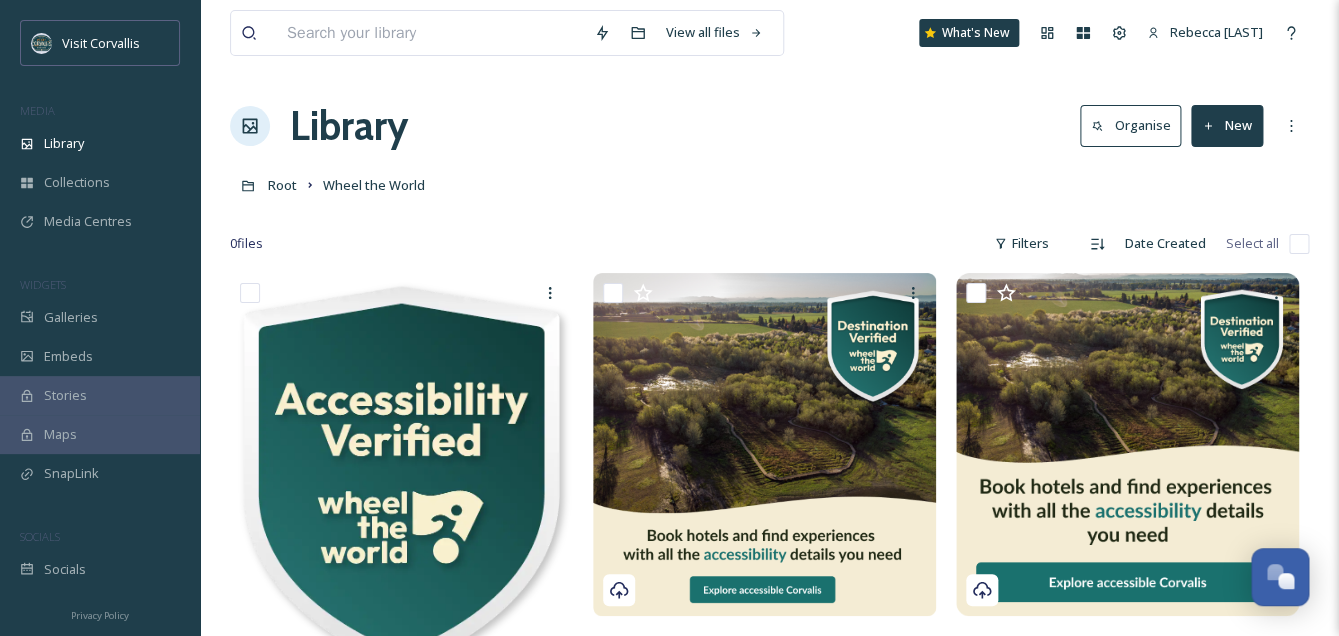 click on "View all files What's New Rebecca Barnhart Library Organise New Root Wheel the World Your Selections There is nothing here. 0  file s Filters Date Created Select all You've reached the end" at bounding box center [769, 536] 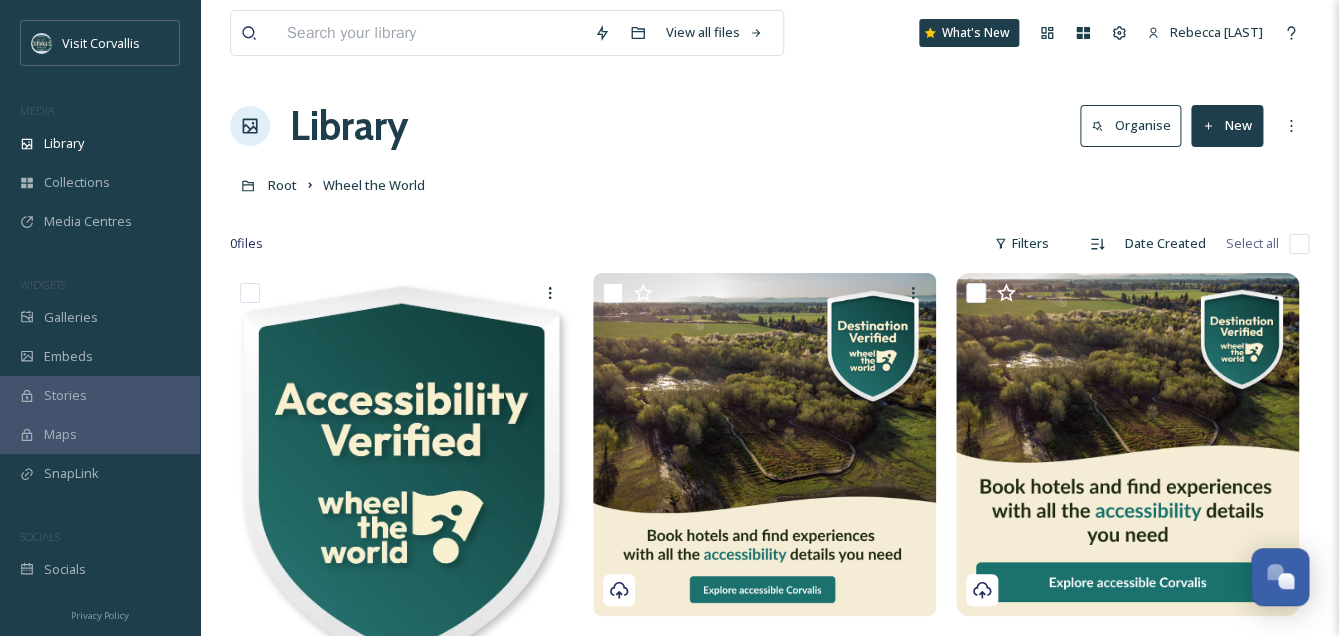 click on "View all files What's New Rebecca Barnhart Library Organise New Root Wheel the World Your Selections There is nothing here. 0  file s Filters Date Created Select all You've reached the end" at bounding box center [769, 536] 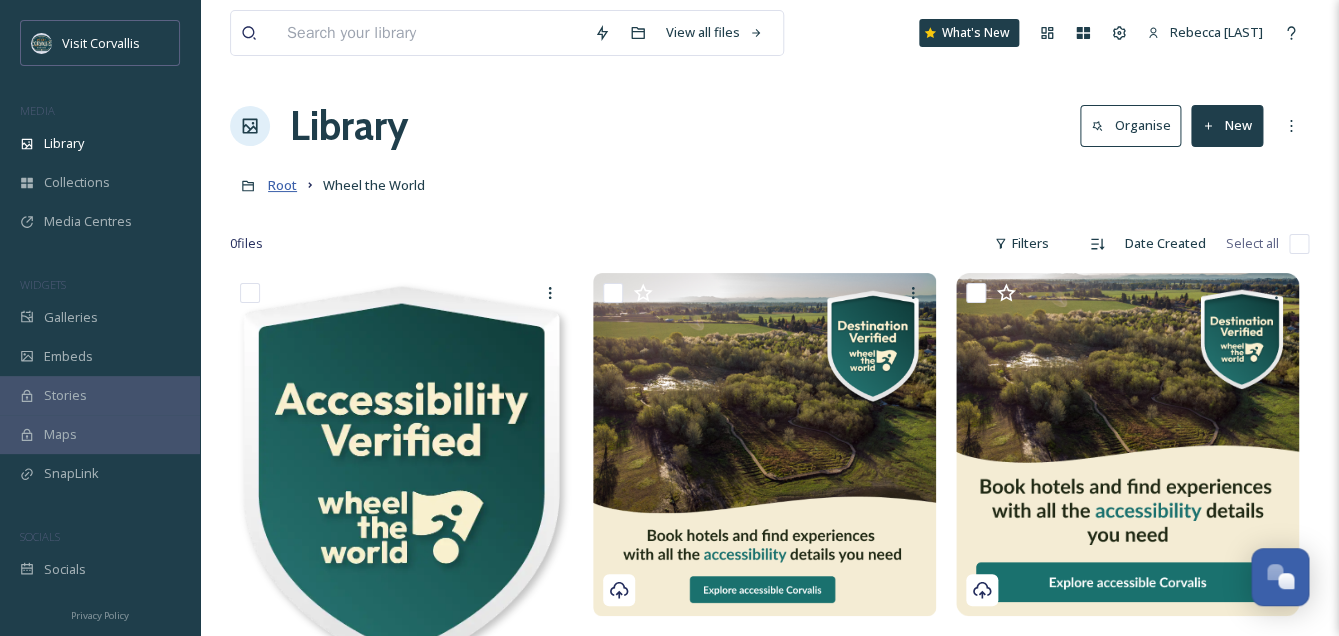 click on "Root" at bounding box center (282, 185) 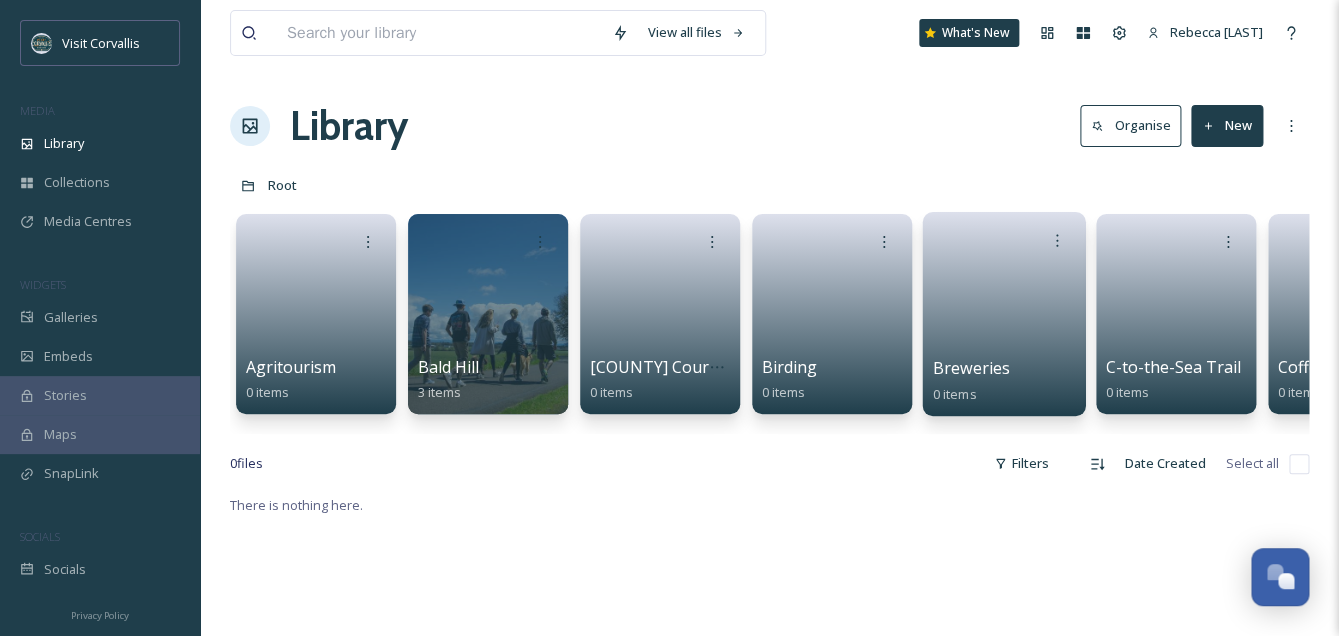 click at bounding box center [1004, 307] 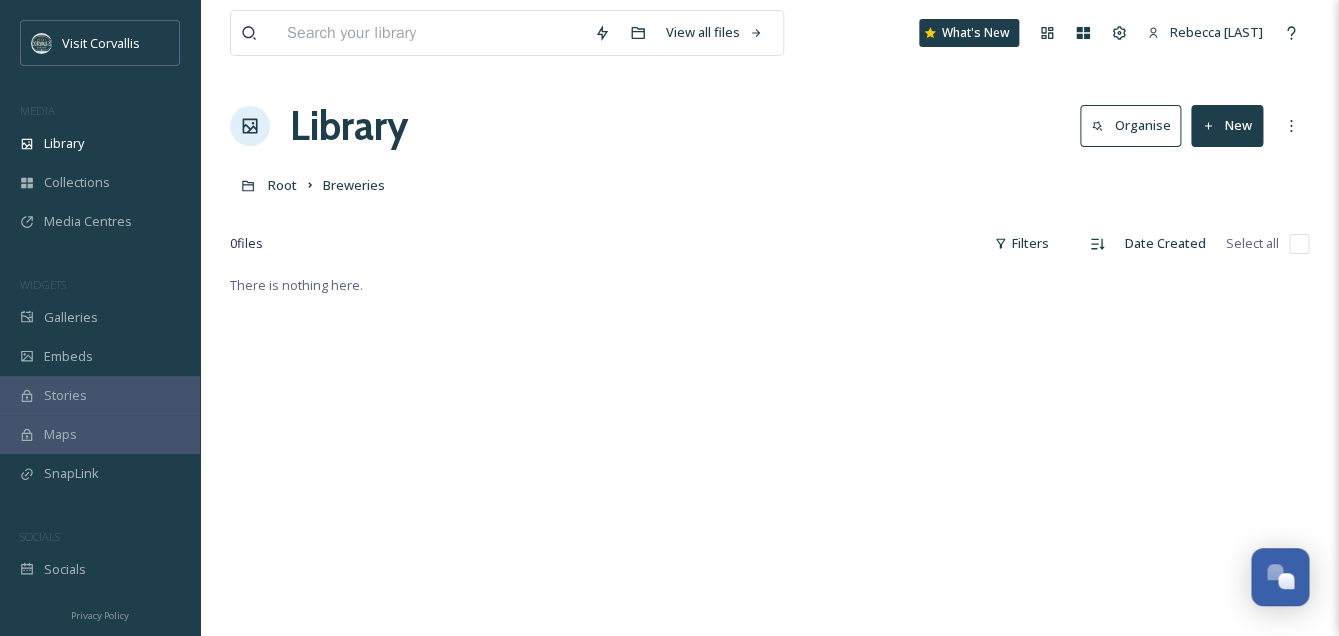 click on "New" at bounding box center (1227, 125) 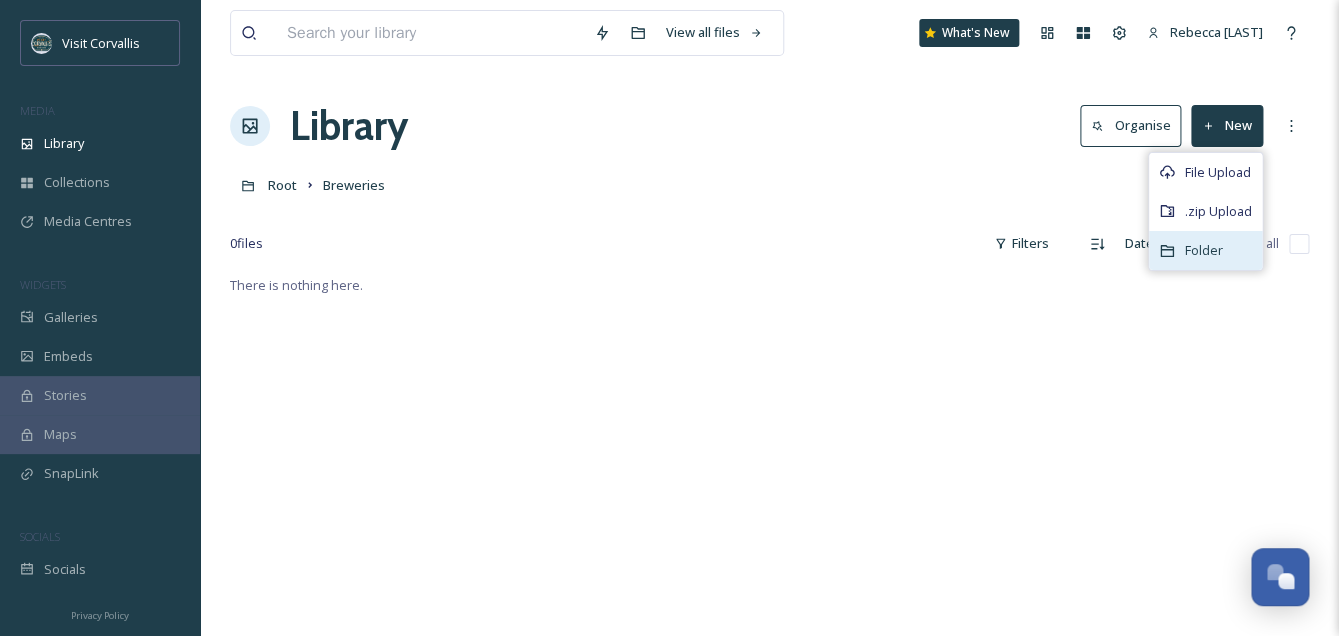 click on "Folder" at bounding box center (1204, 250) 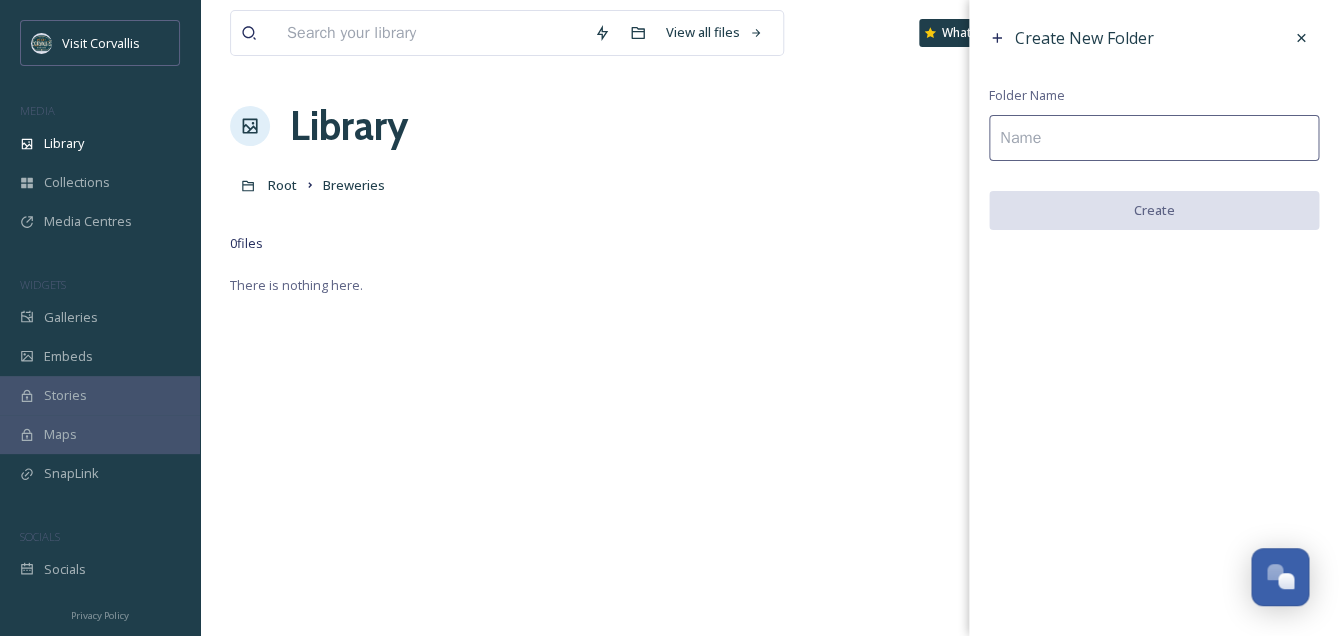 click at bounding box center [1154, 138] 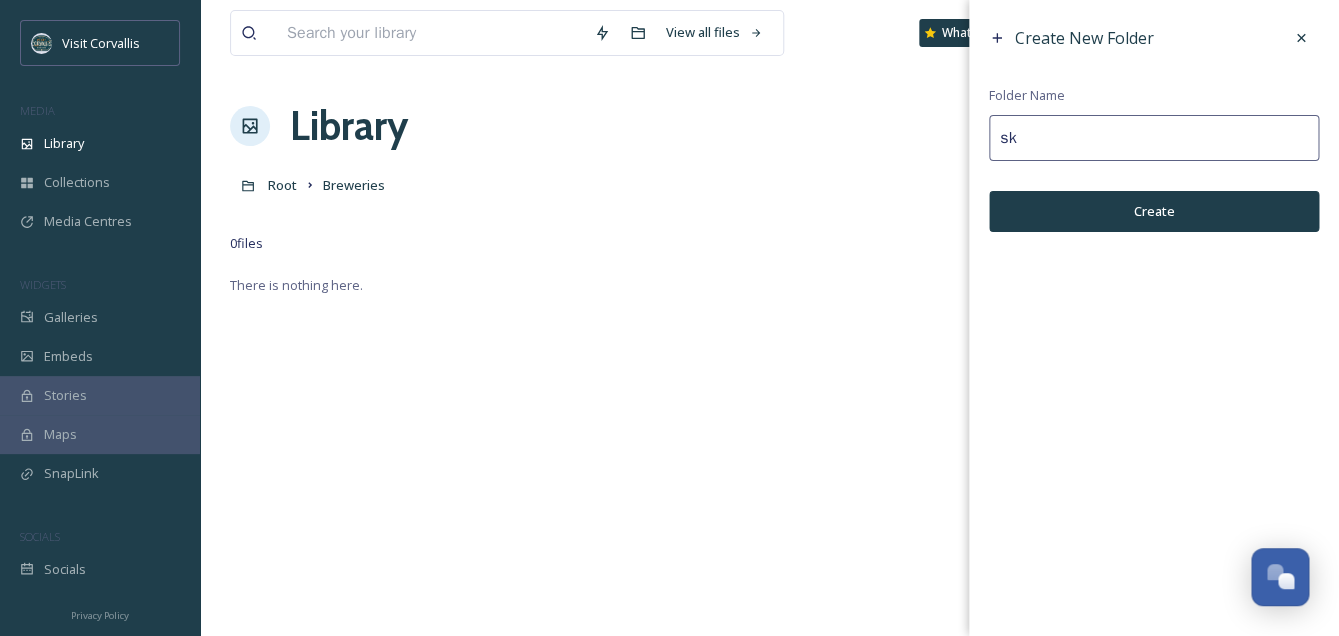 type on "s" 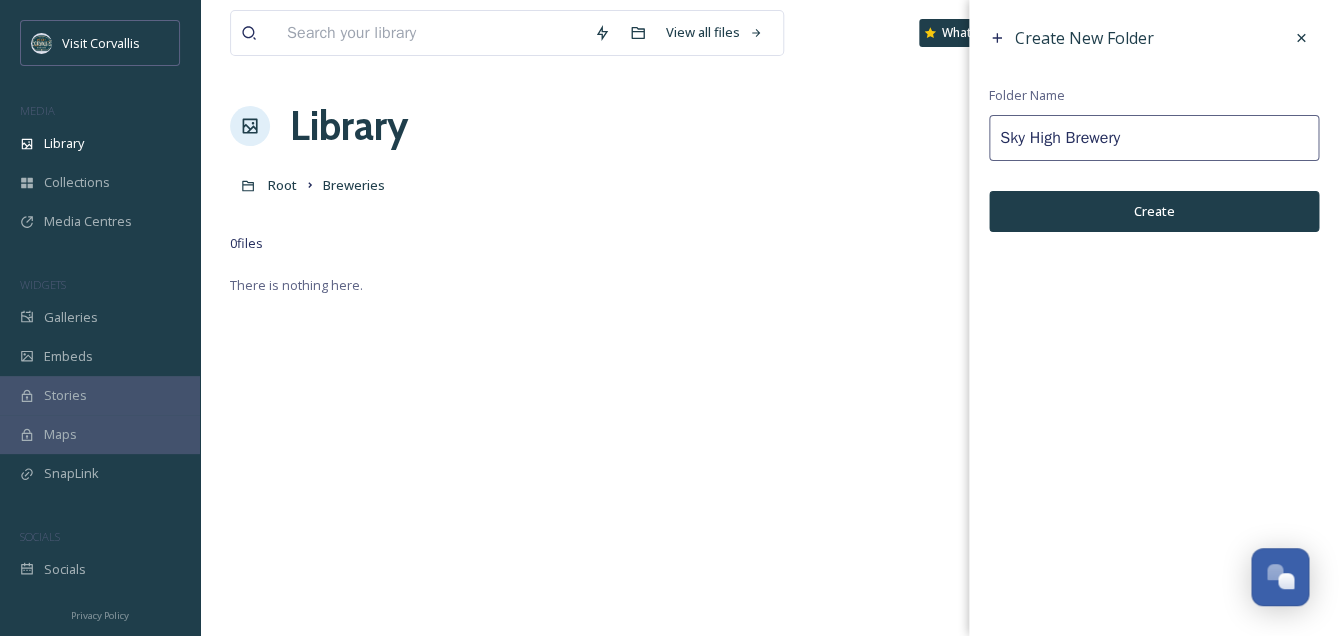 type on "Sky High Brewery" 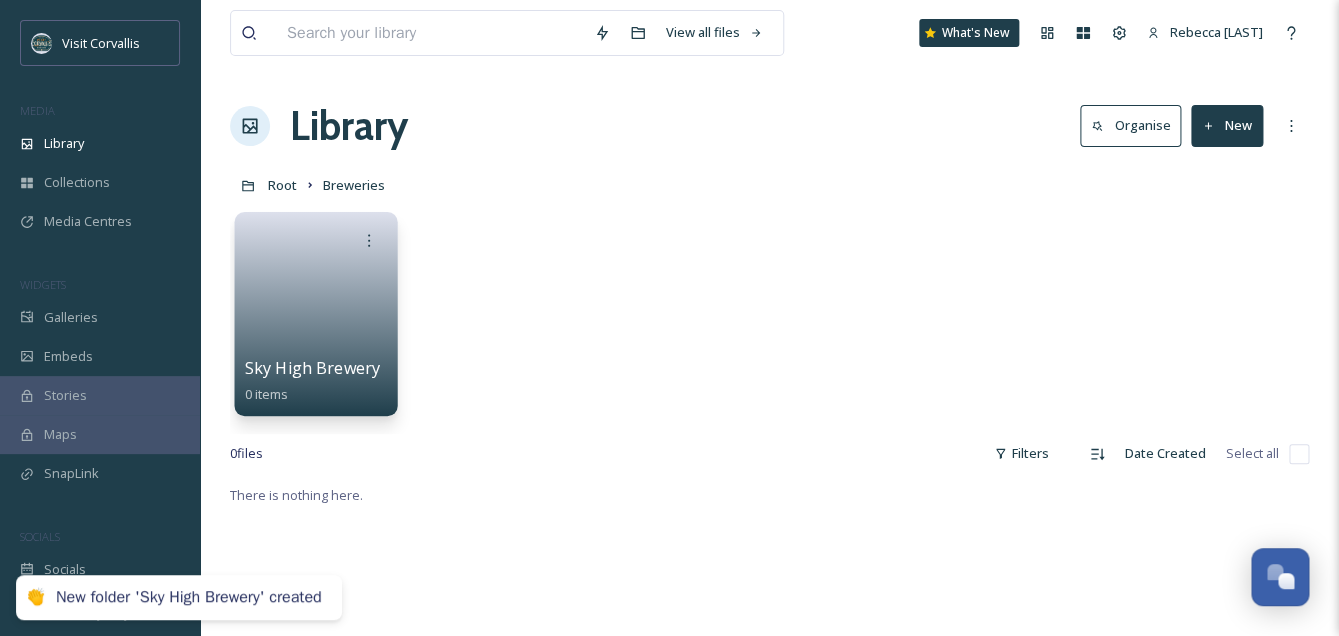 click at bounding box center (316, 307) 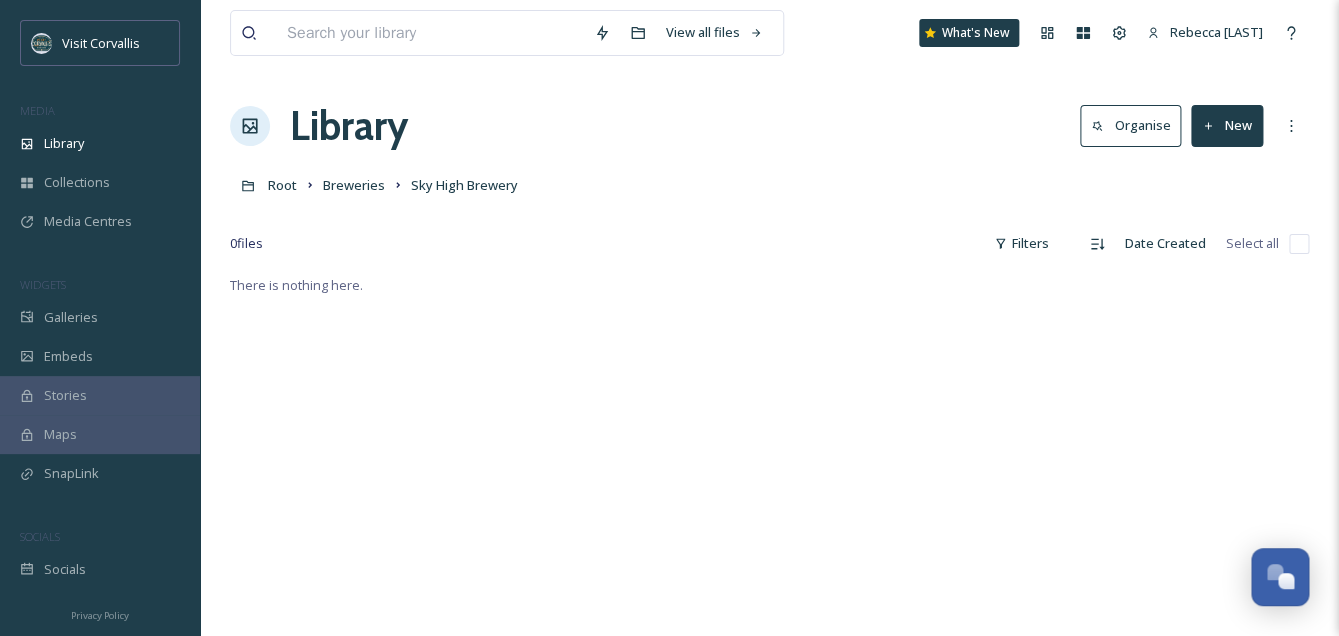 click on "New" at bounding box center (1227, 125) 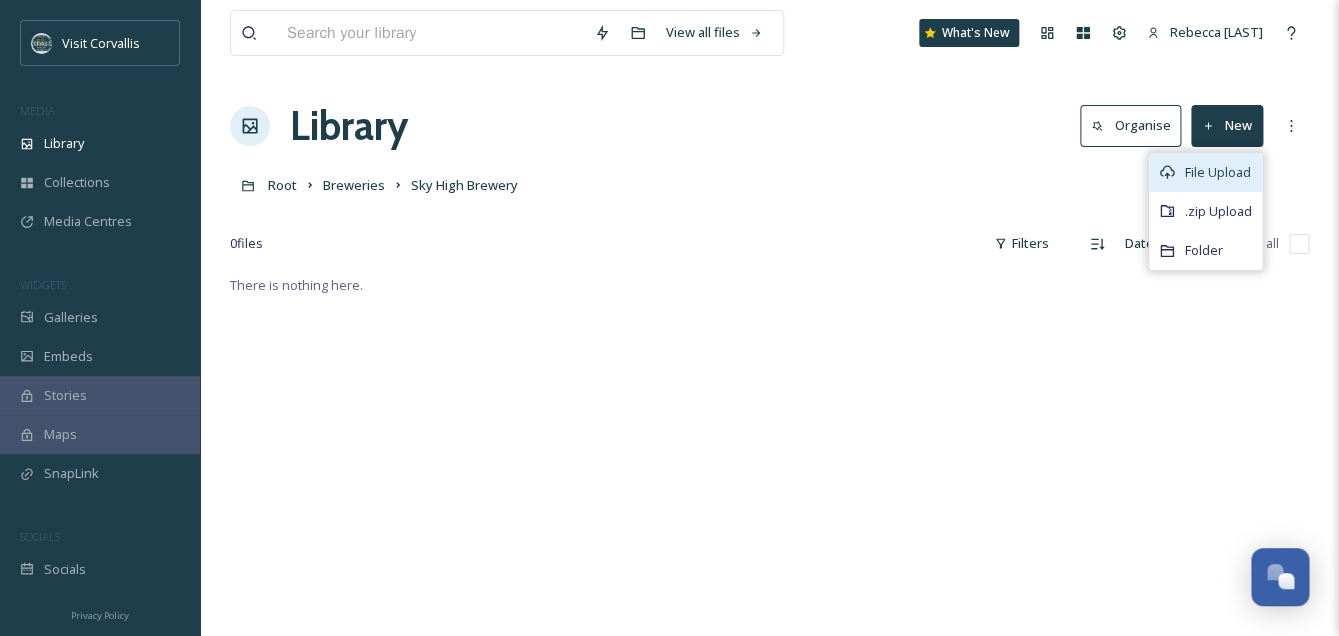 click on "File Upload" at bounding box center [1218, 172] 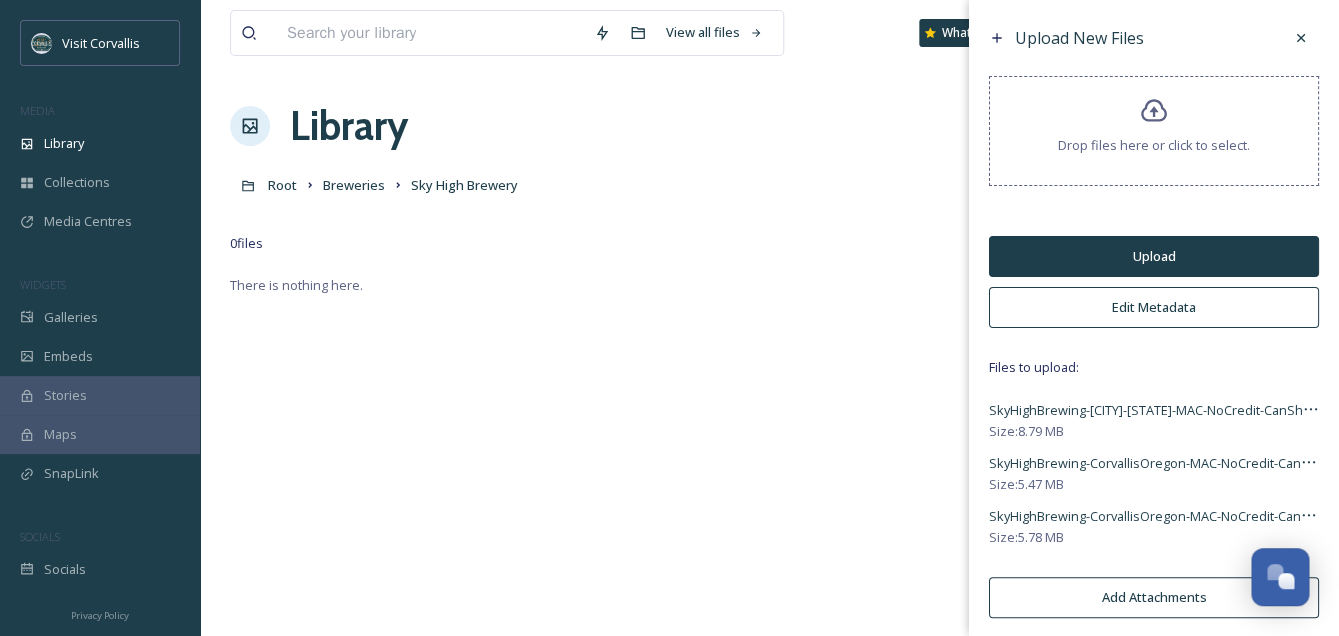 click on "Edit Metadata" at bounding box center [1154, 307] 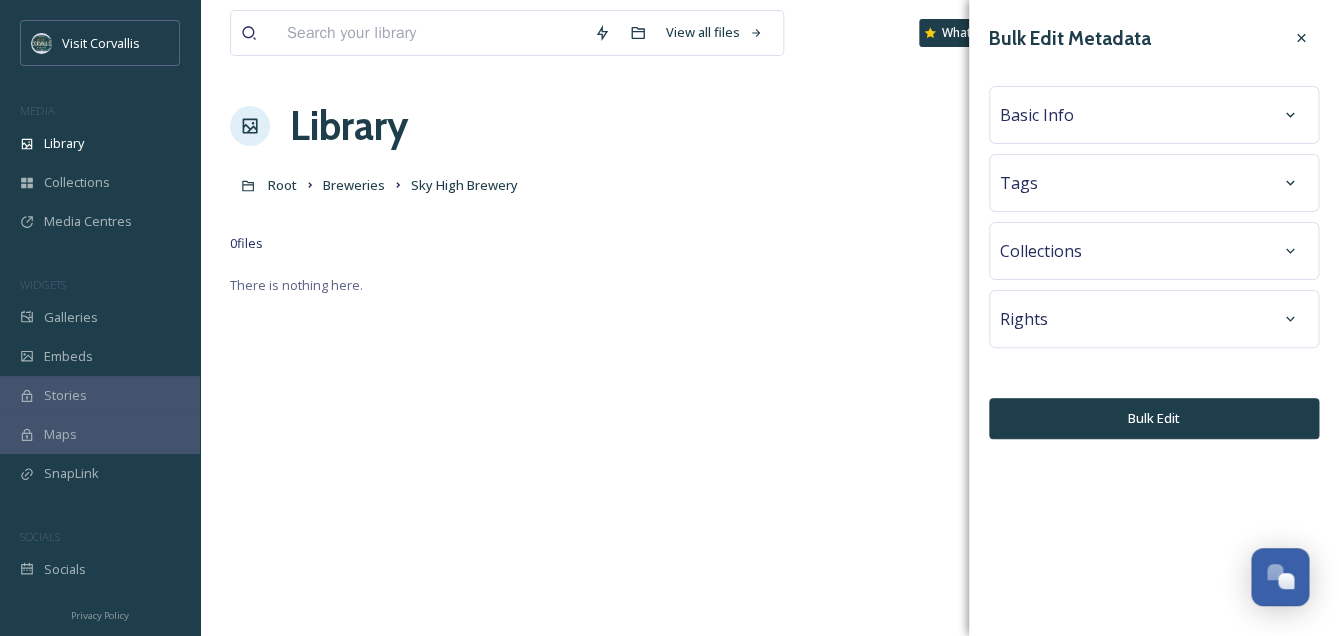 click on "Basic Info" at bounding box center [1037, 115] 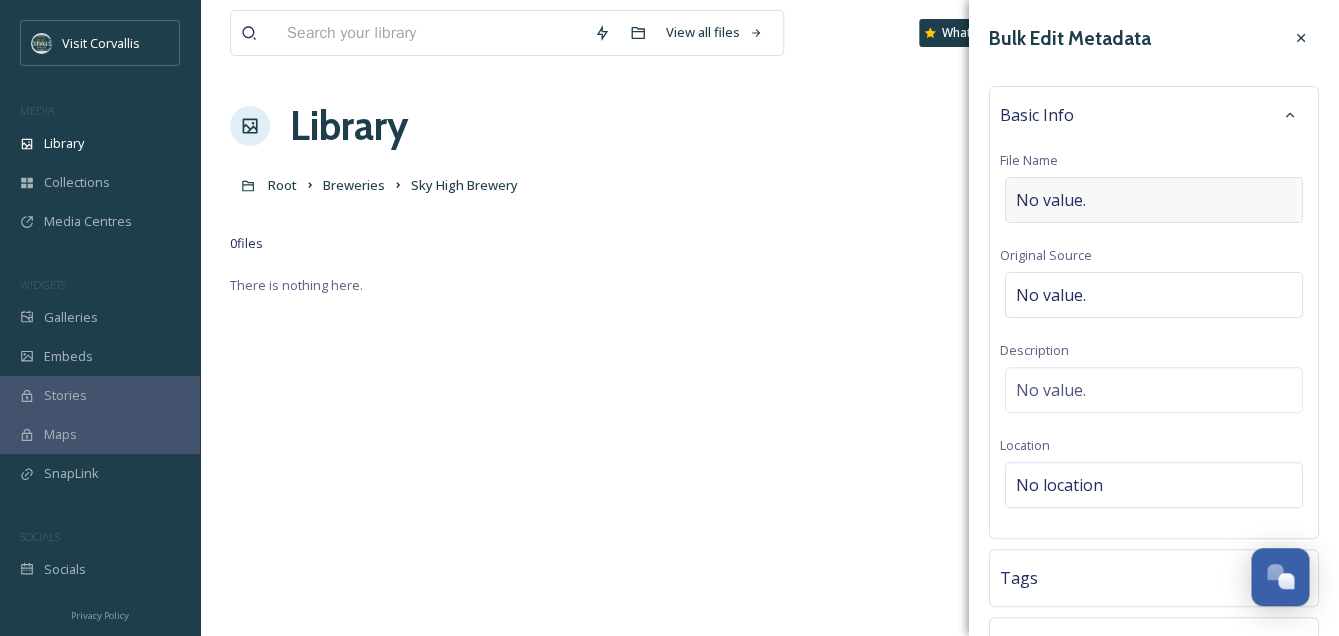 click on "No value." at bounding box center (1051, 200) 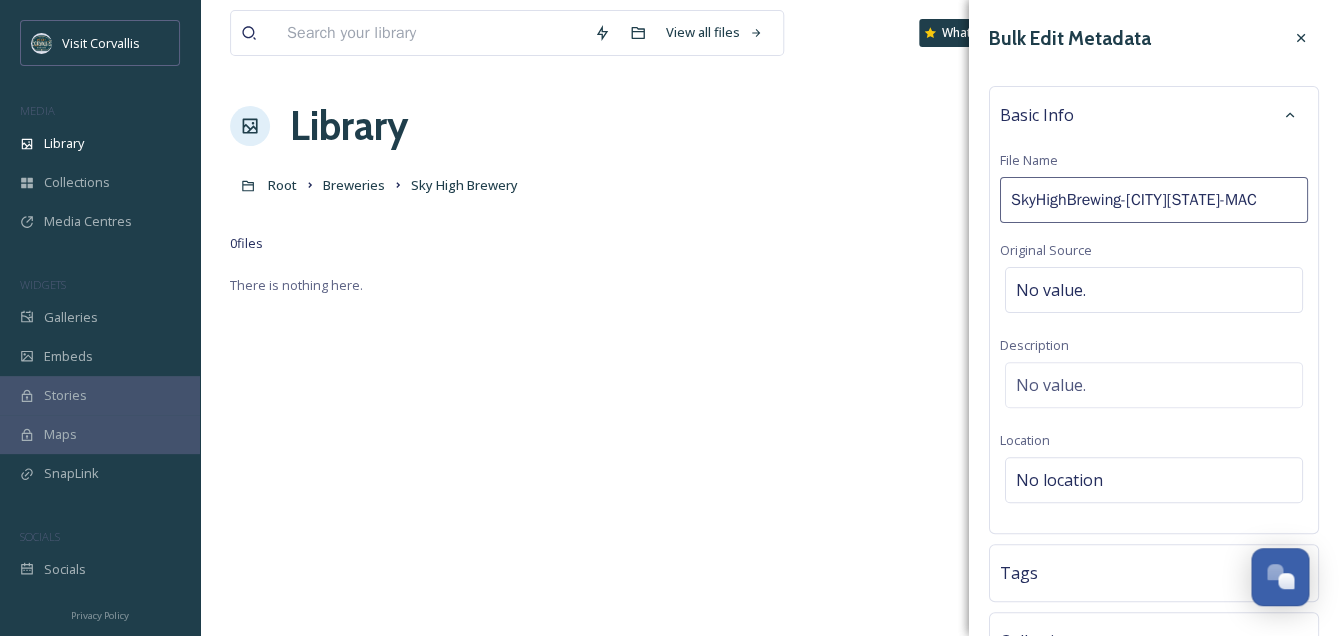 click on "SkyHighBrewing-CorvallisOregon-MAC" at bounding box center [1154, 200] 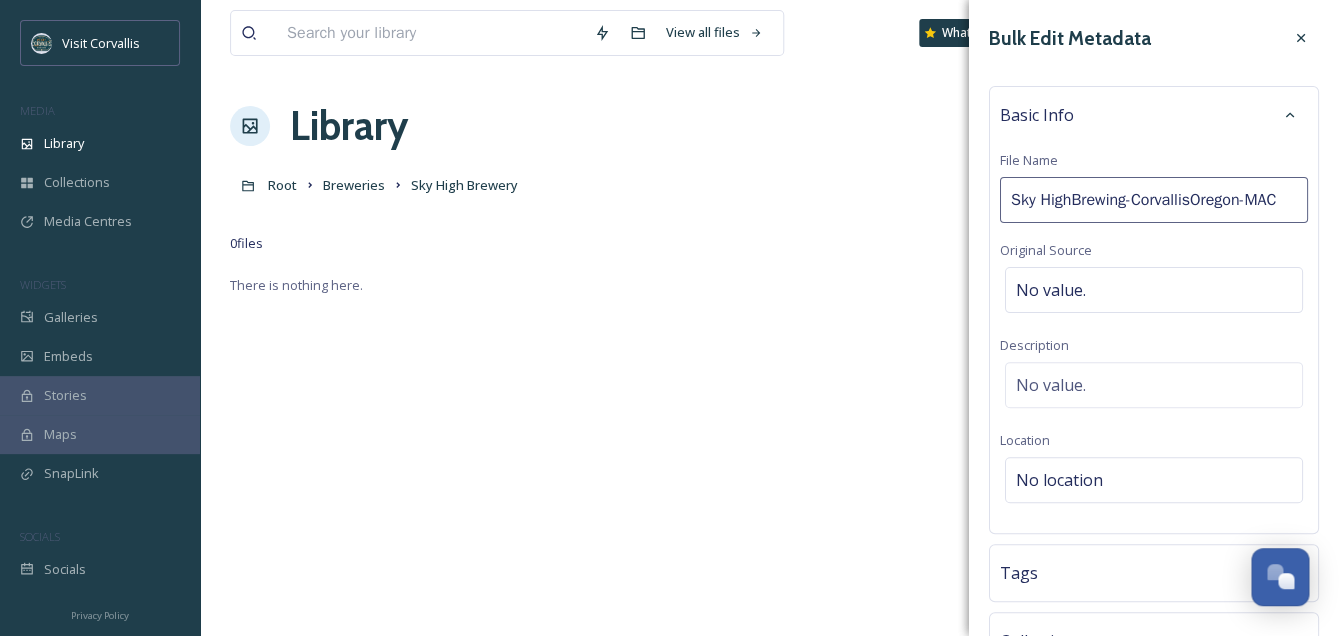 click on "Sky HighBrewing-CorvallisOregon-MAC" at bounding box center [1154, 200] 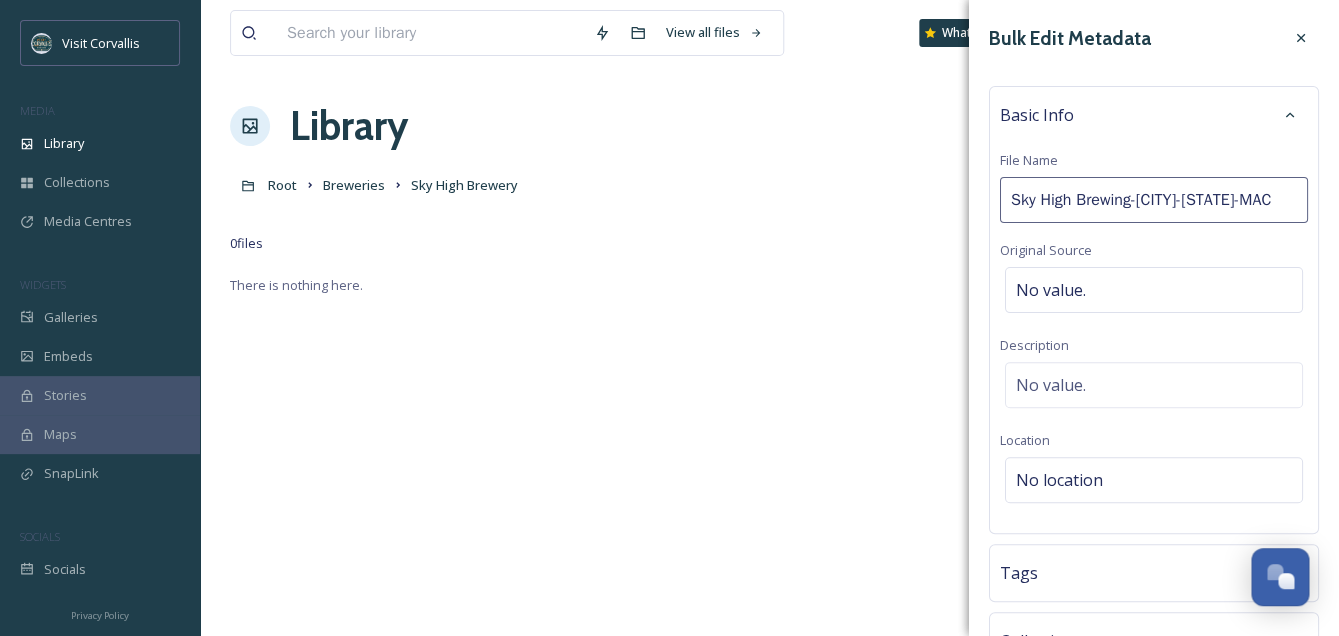 click on "Sky High Brewing-CorvallisOregon-MAC" at bounding box center (1154, 200) 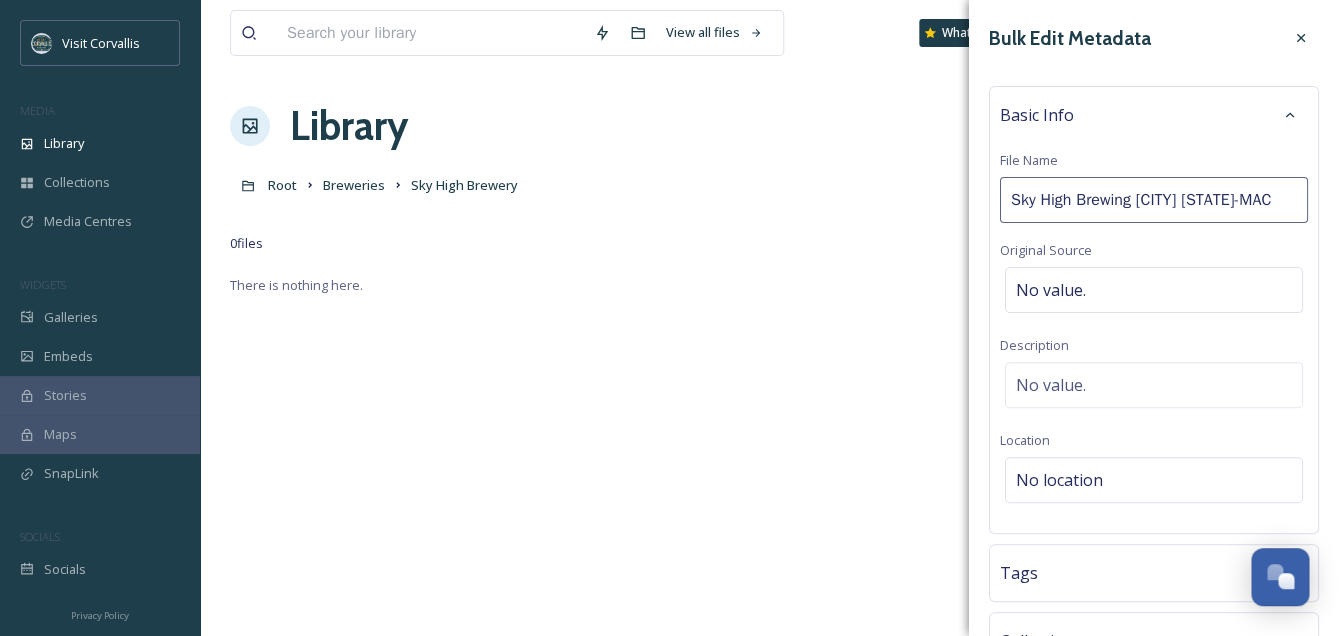 scroll, scrollTop: 0, scrollLeft: 8, axis: horizontal 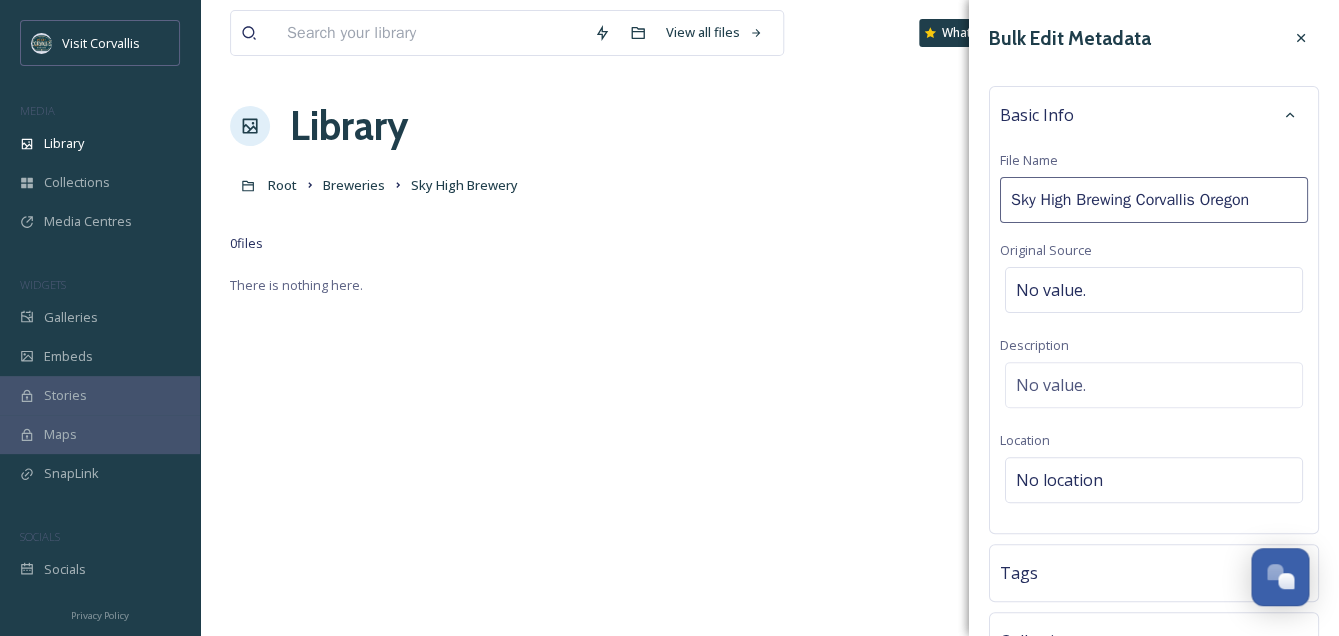 drag, startPoint x: 1275, startPoint y: 204, endPoint x: 1004, endPoint y: 187, distance: 271.53268 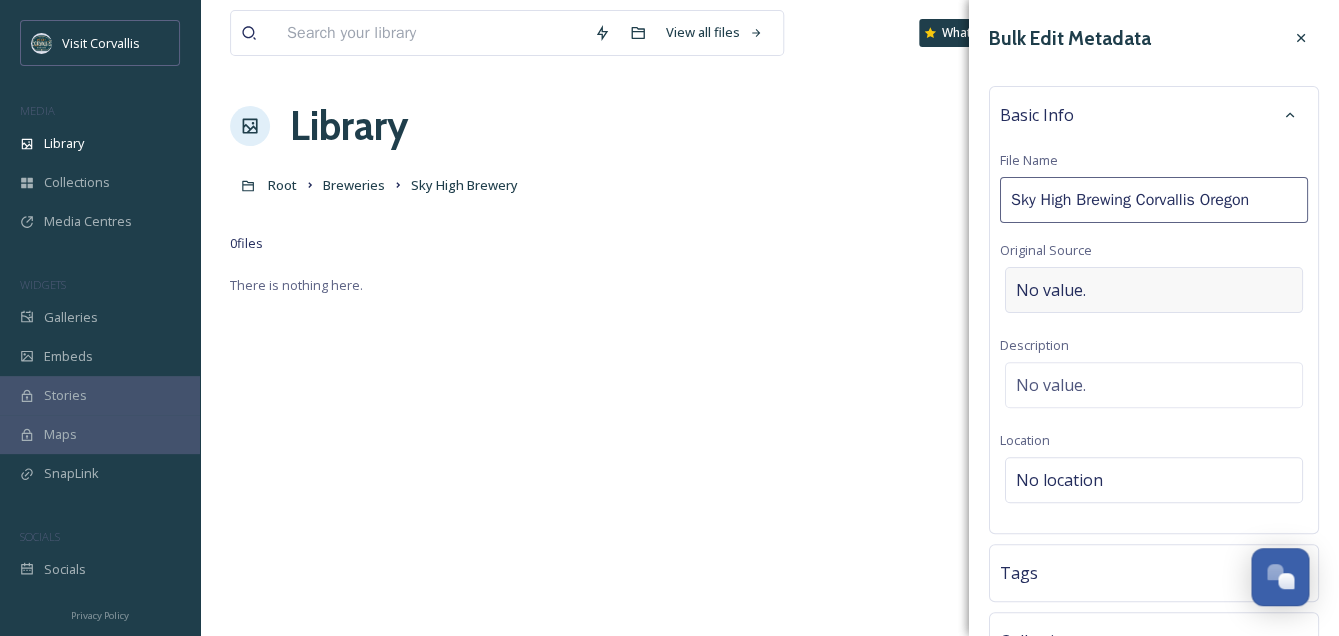 click on "No value." at bounding box center [1051, 290] 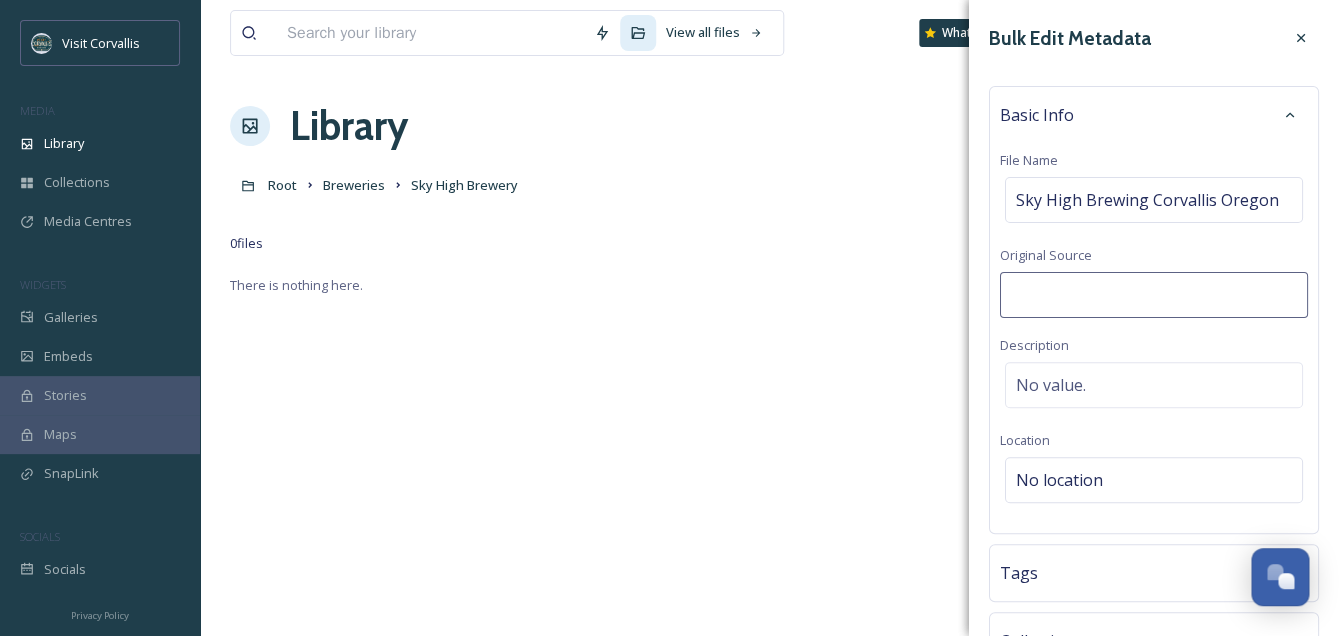 type on "Sky High Brewing Corvallis Oregon" 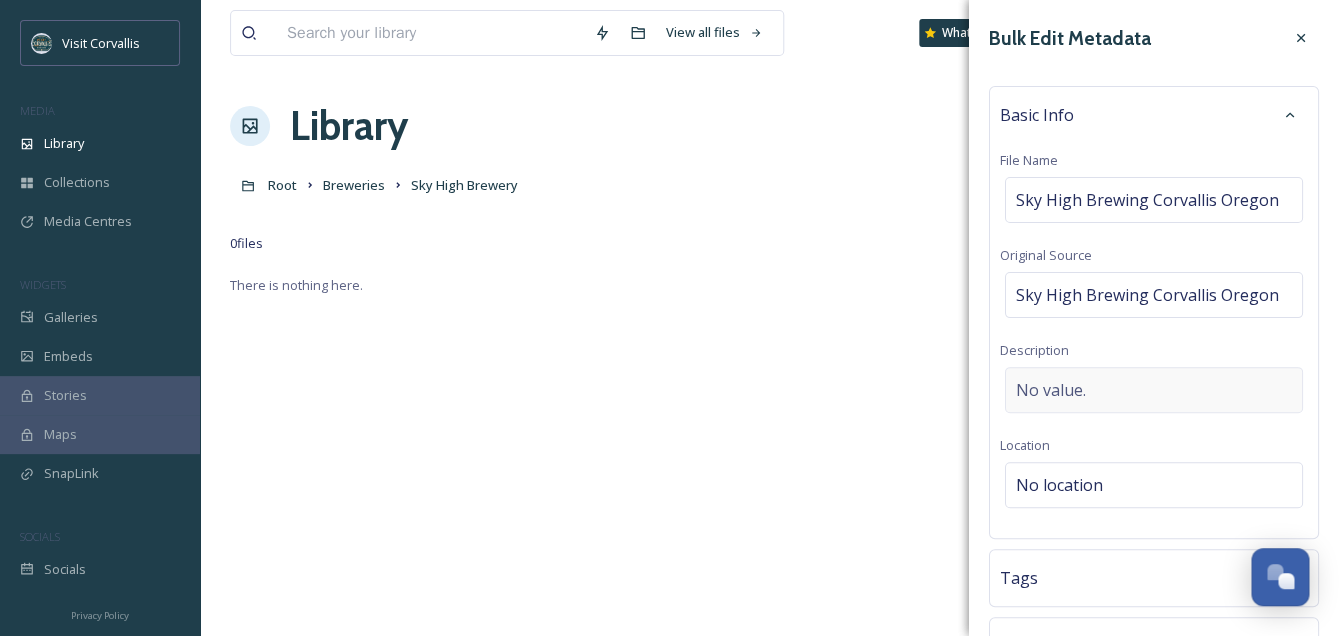 click on "No value." at bounding box center (1154, 390) 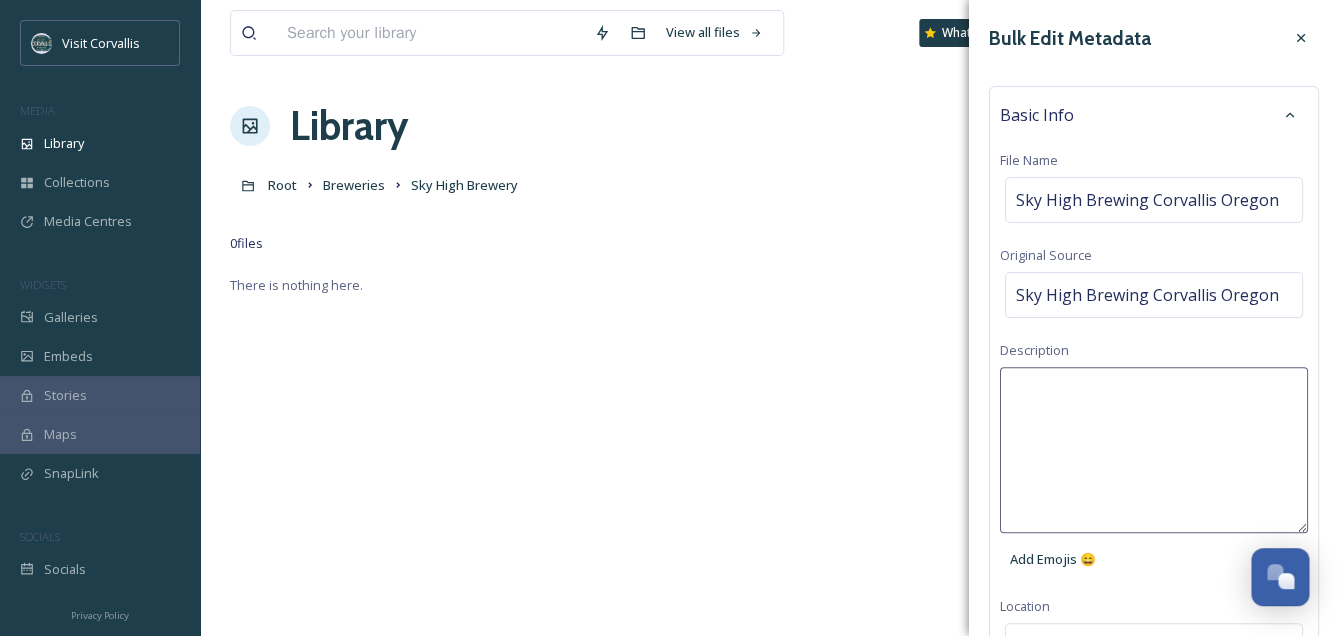 click at bounding box center (1154, 450) 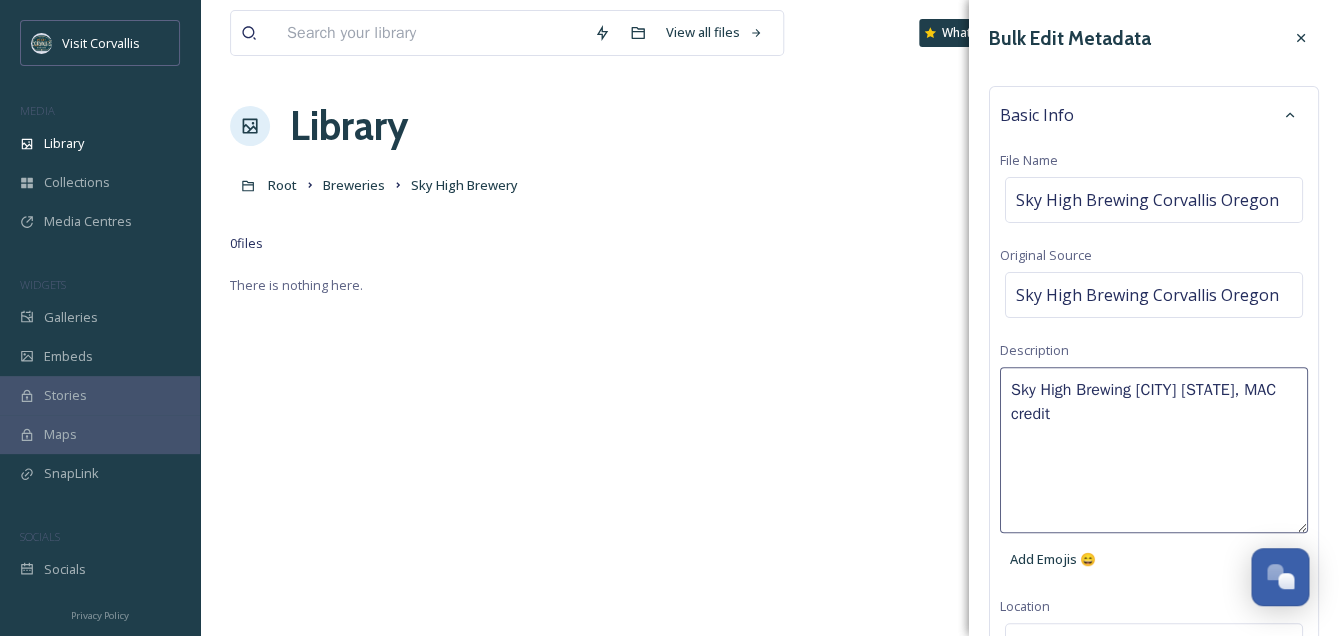 scroll, scrollTop: 15, scrollLeft: 0, axis: vertical 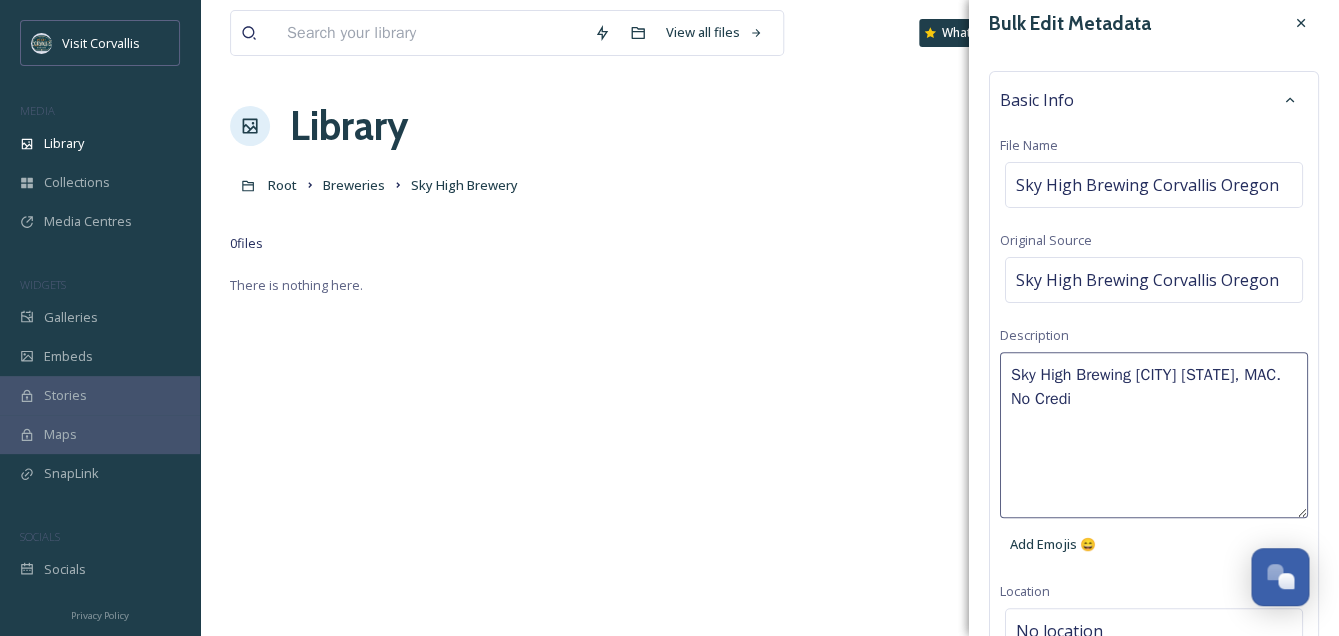 type on "Sky High Brewing Corvallis Oregon, MAC. No Credit" 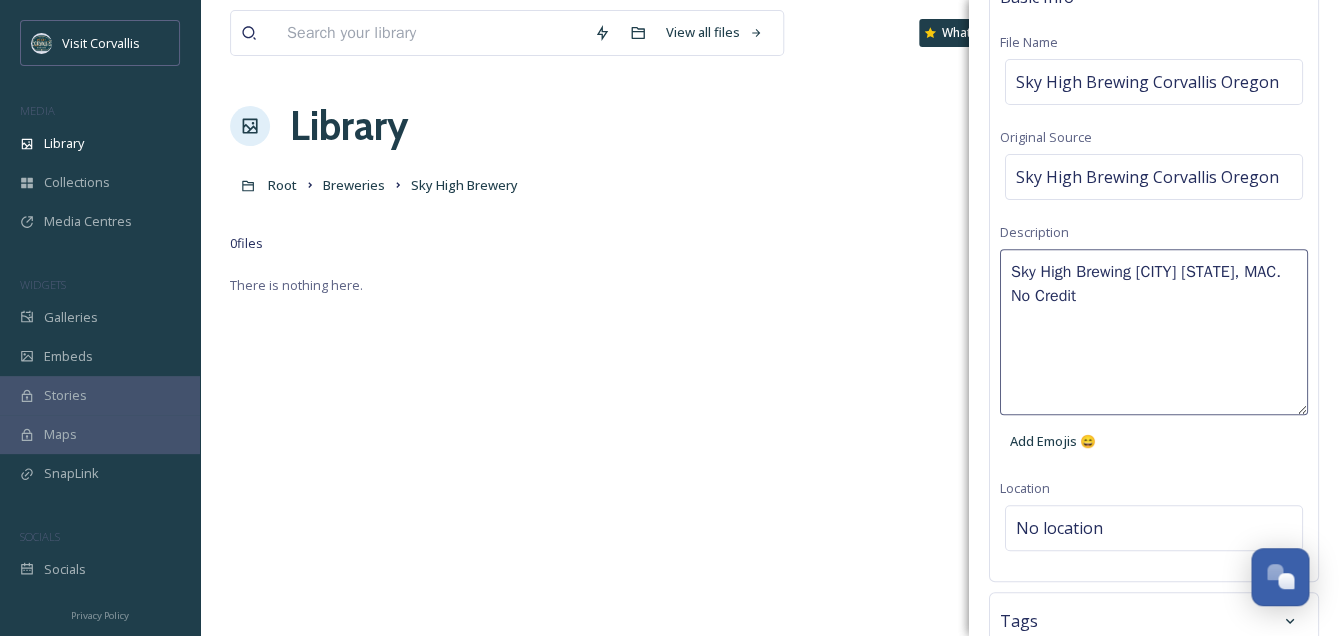 scroll, scrollTop: 257, scrollLeft: 0, axis: vertical 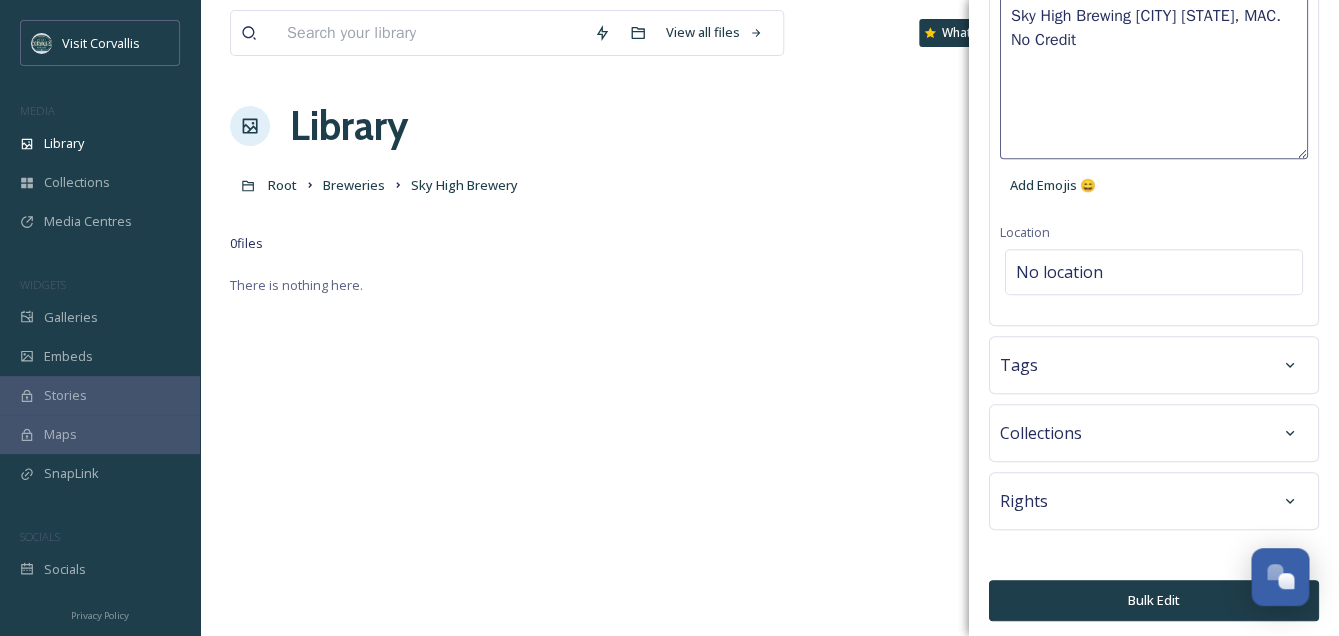 click on "Tags" at bounding box center (1154, 365) 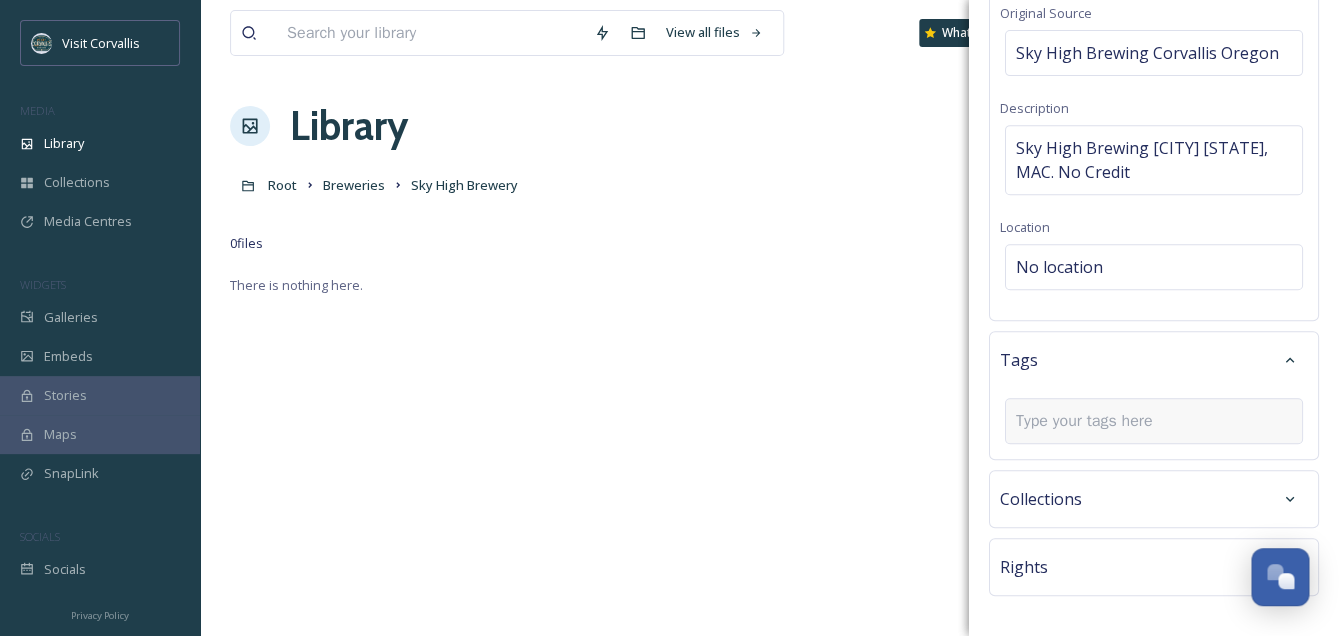 click at bounding box center [1092, 421] 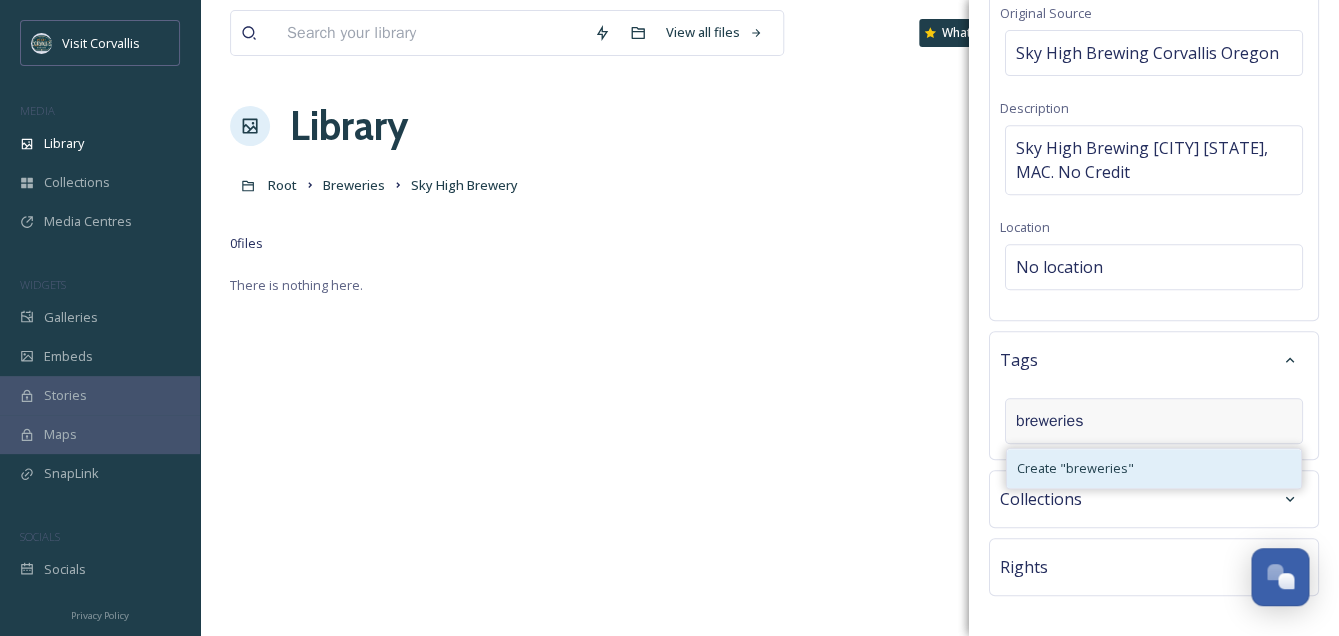 type on "breweries" 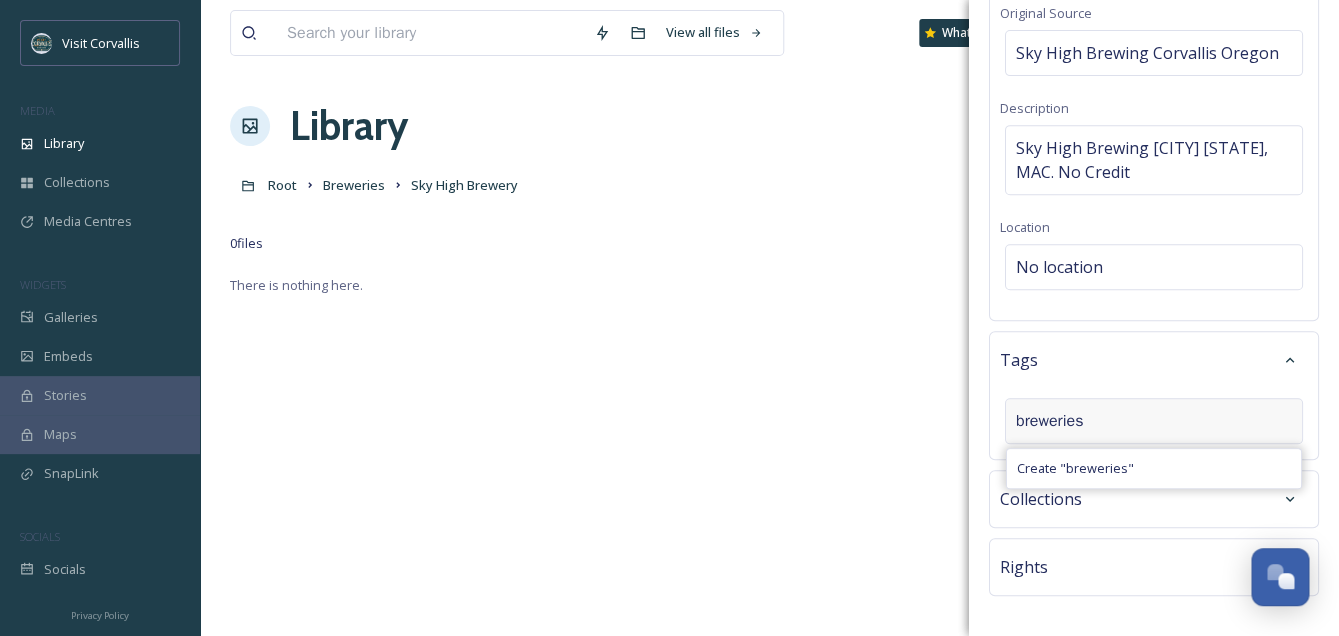 type 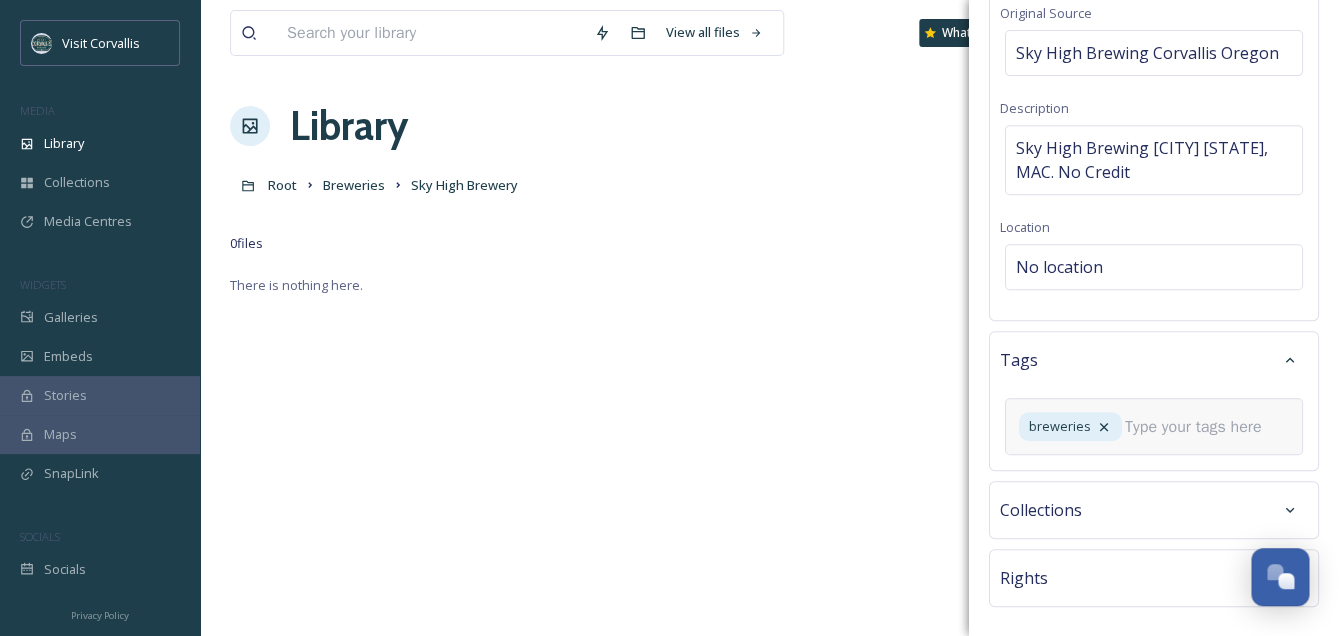 scroll, scrollTop: 353, scrollLeft: 0, axis: vertical 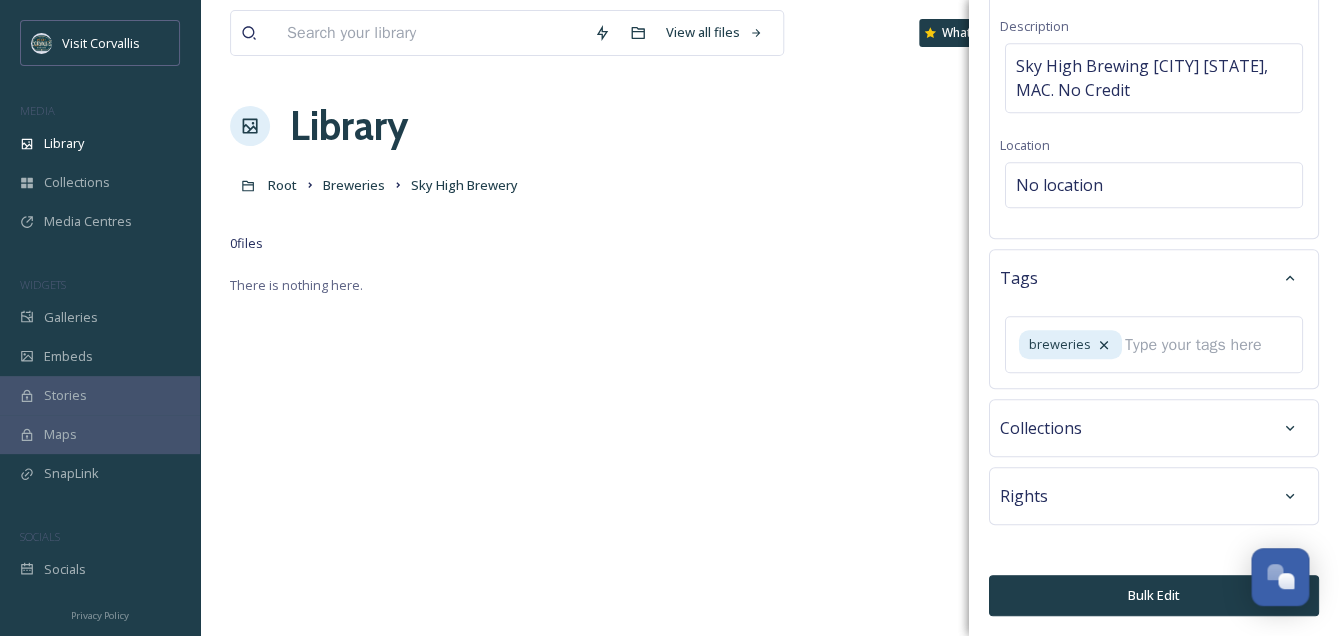 click on "Rights" at bounding box center [1154, 496] 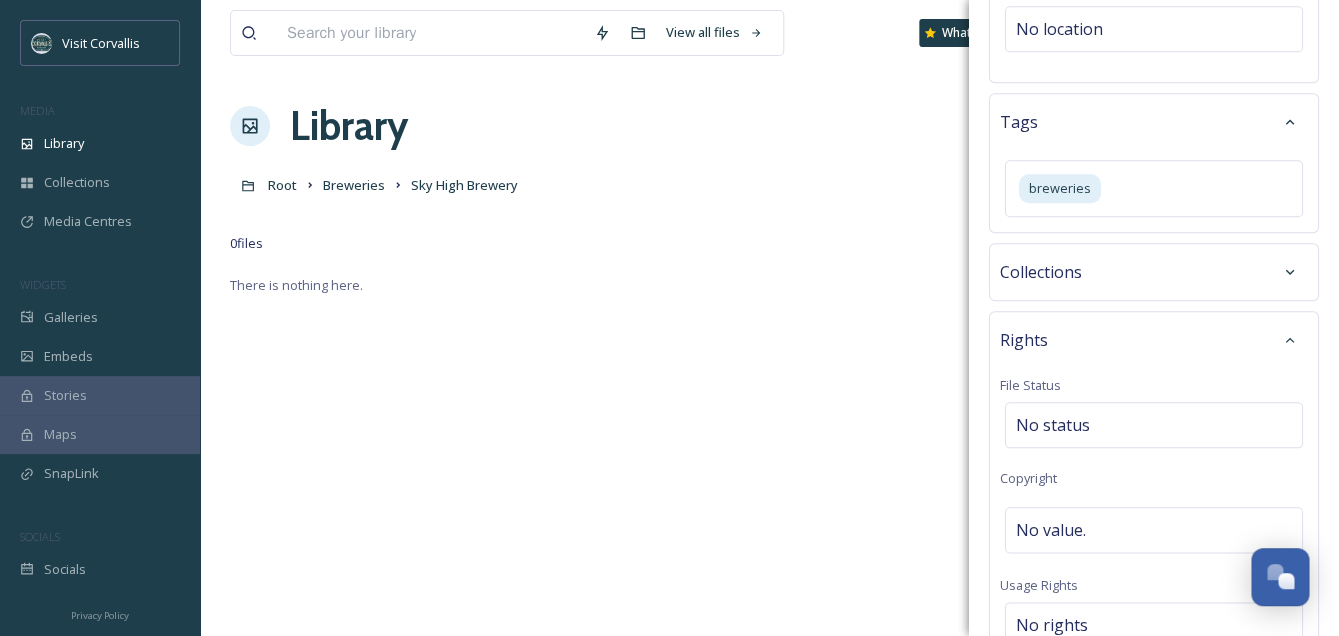 scroll, scrollTop: 483, scrollLeft: 0, axis: vertical 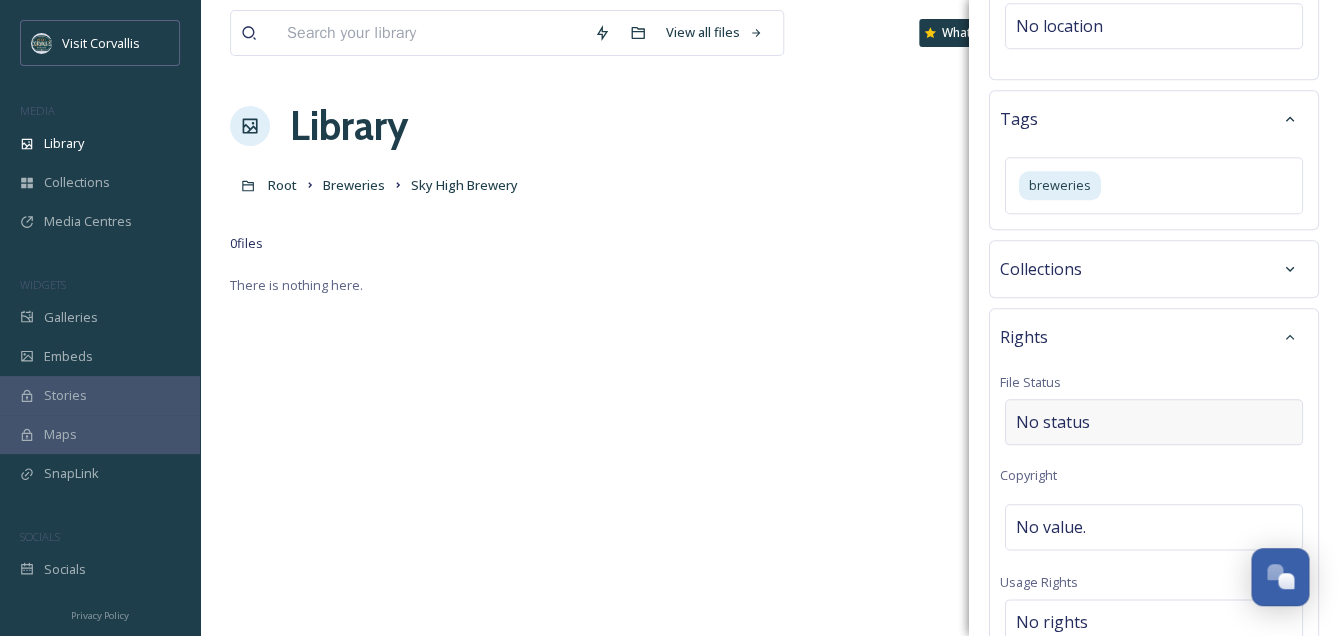 click on "No status" at bounding box center [1154, 422] 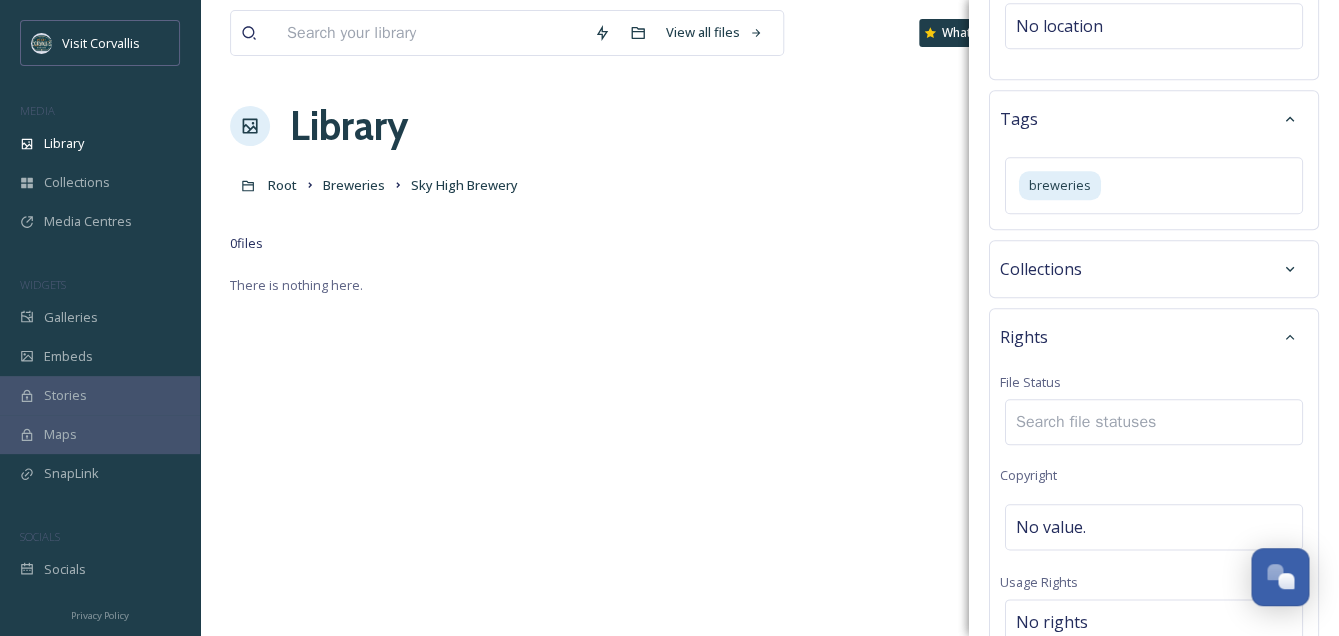click at bounding box center (1092, 422) 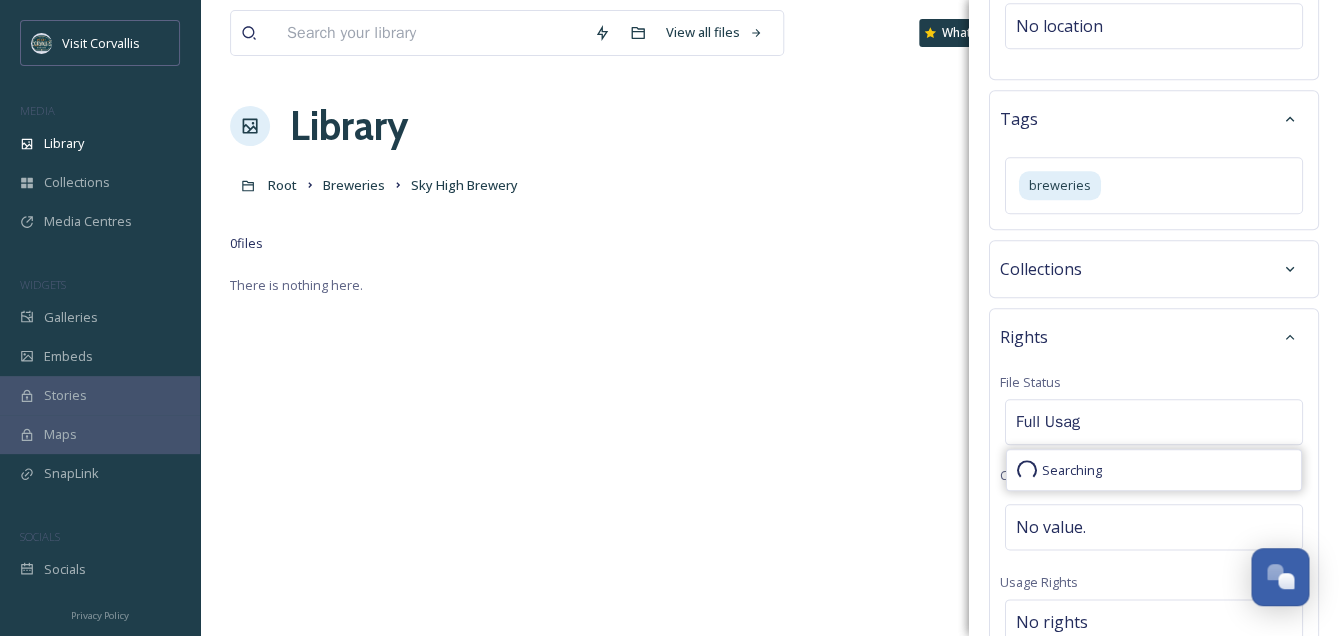 type on "Full Usage" 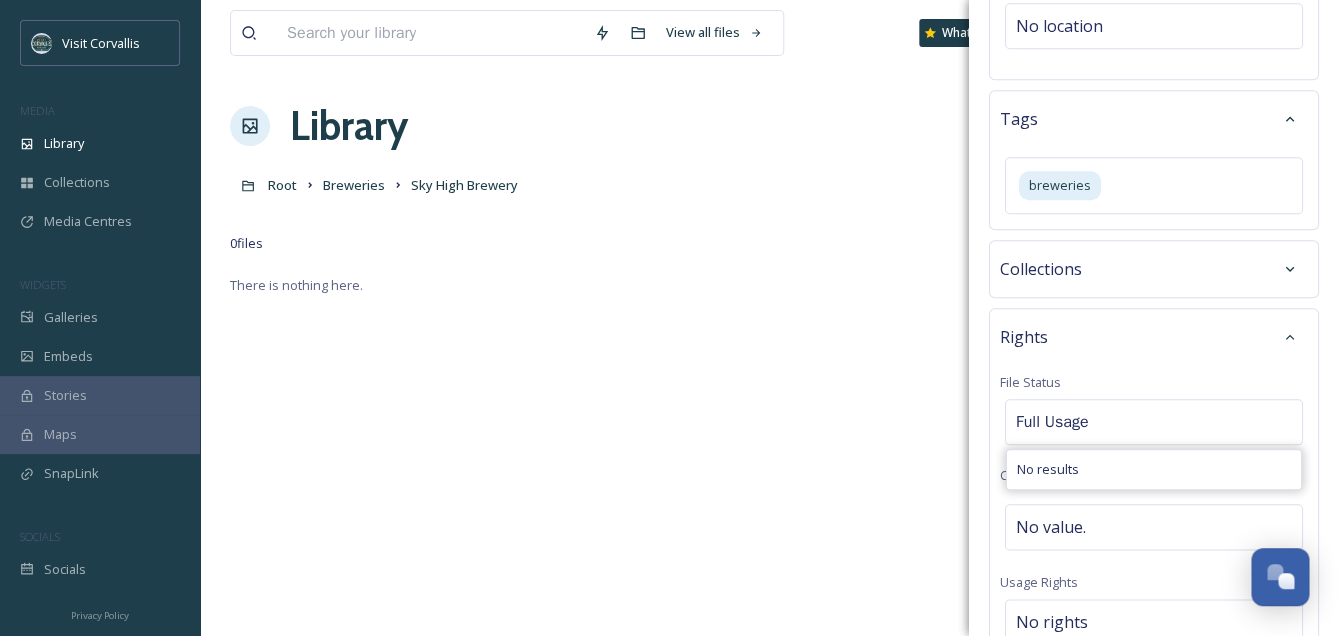 click on "Rights File Status Full Usage No results Copyright No value. Usage Rights No rights Additional Rights Details No value. Expiration Date No date Clear Expiration Date File Usage Commercial Use" at bounding box center (1154, 628) 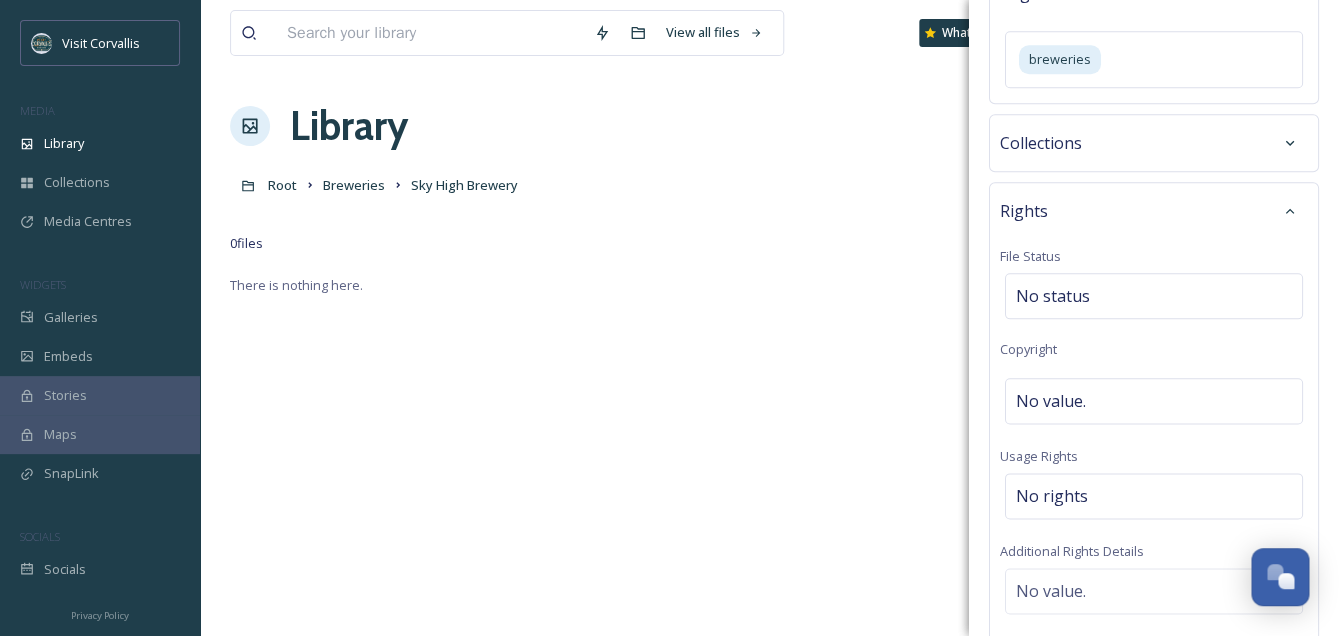 scroll, scrollTop: 612, scrollLeft: 0, axis: vertical 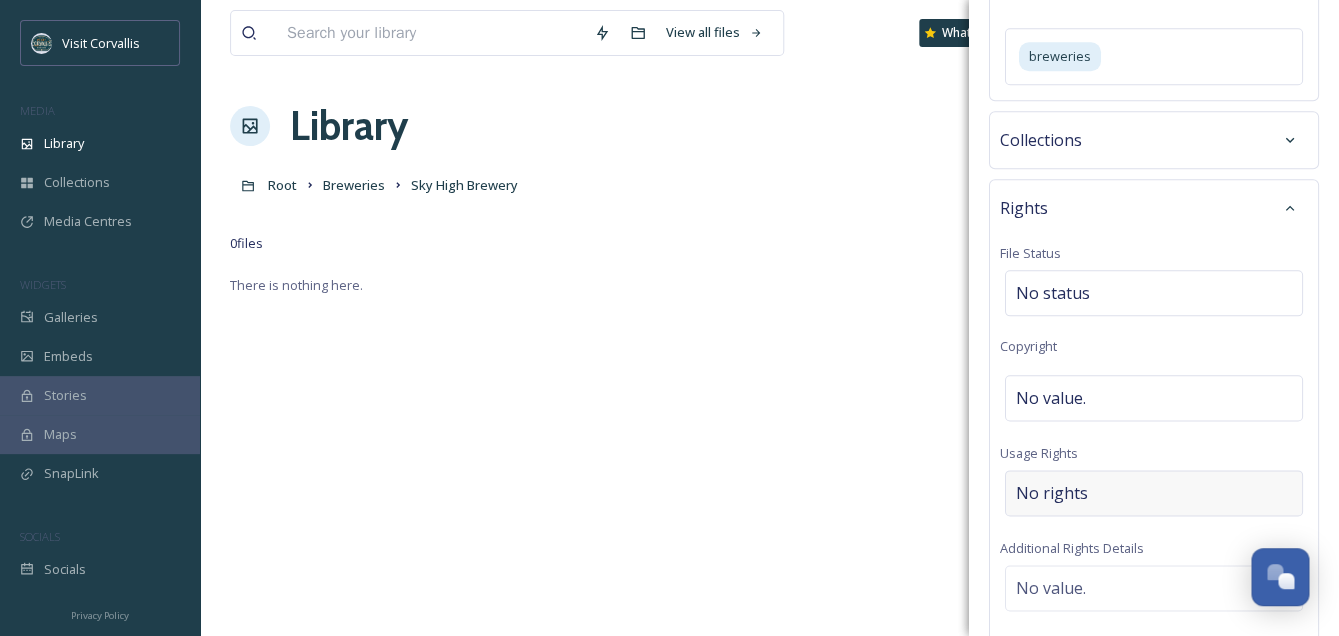 click on "No rights" at bounding box center [1154, 493] 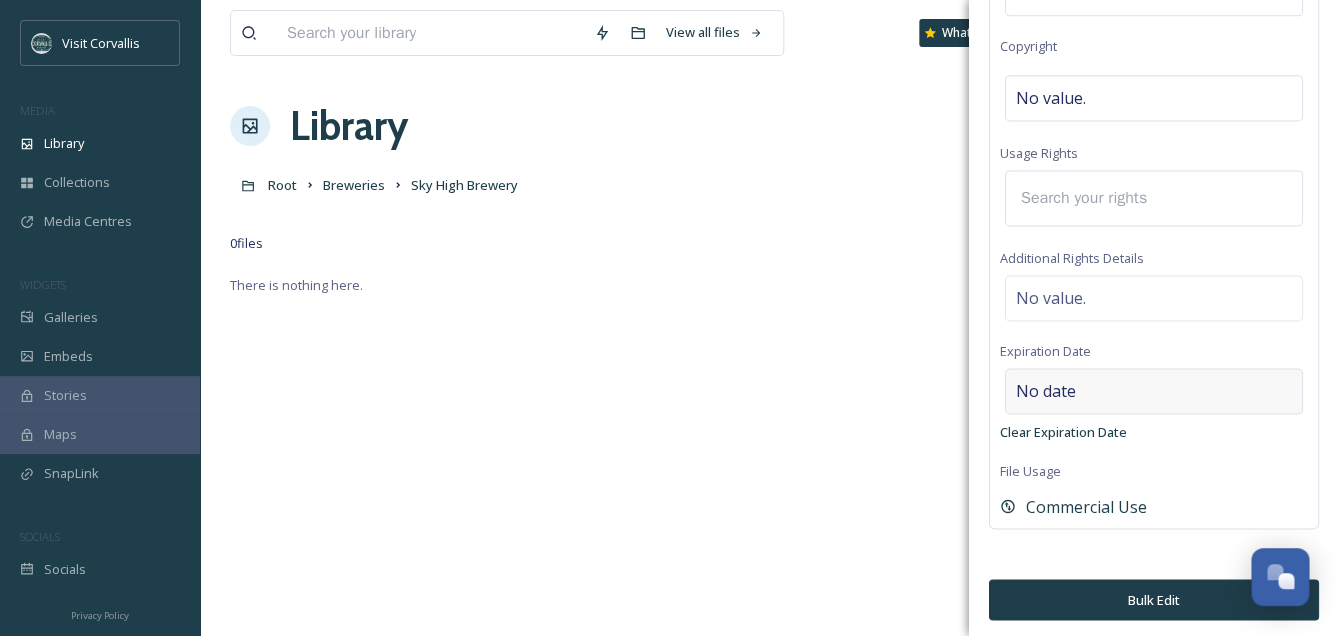 scroll, scrollTop: 915, scrollLeft: 0, axis: vertical 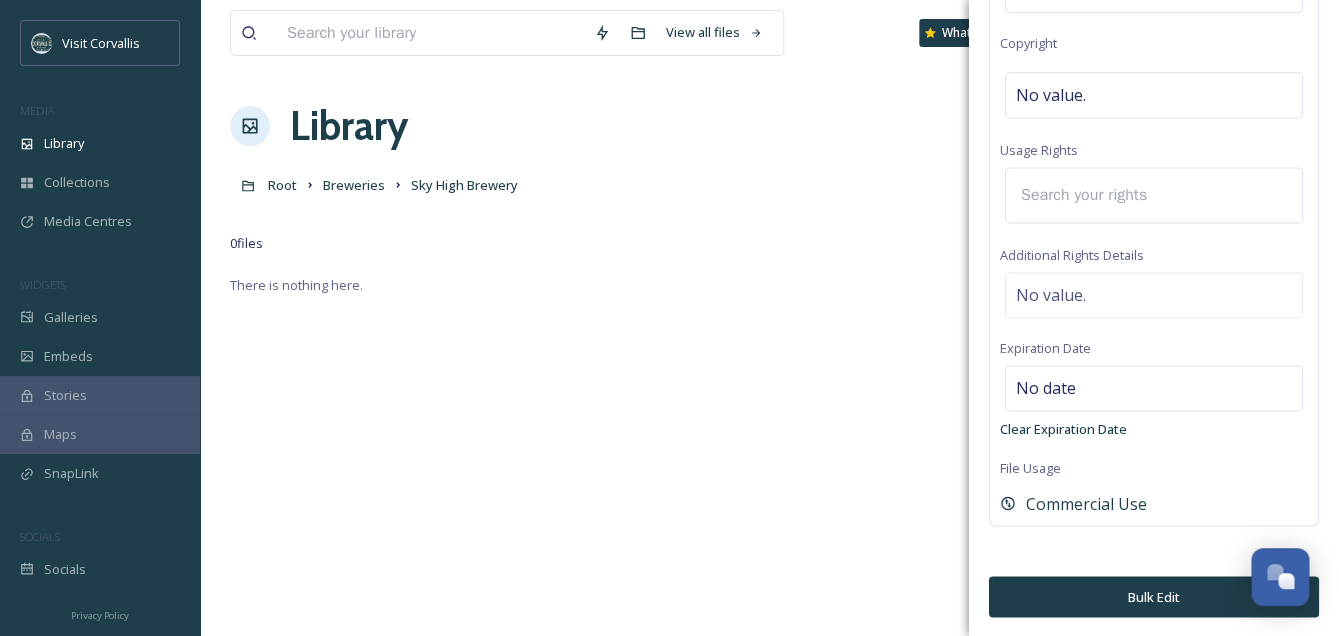 click on "Bulk Edit" at bounding box center [1154, 596] 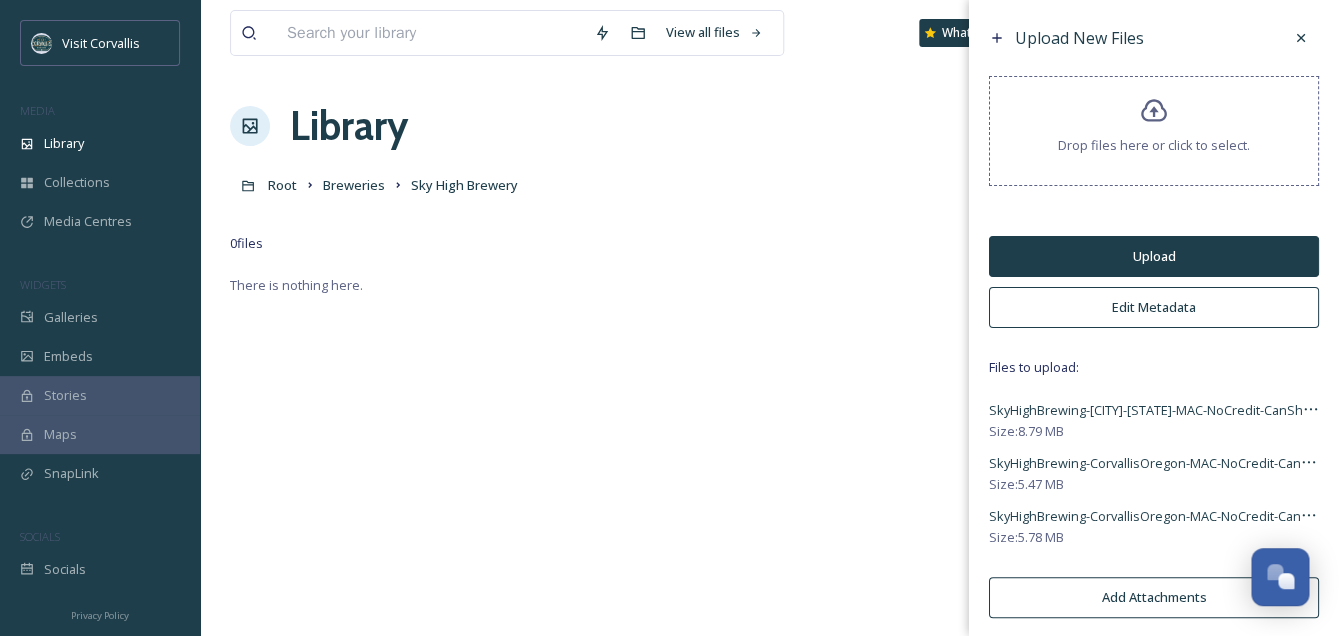 click on "Upload" at bounding box center (1154, 256) 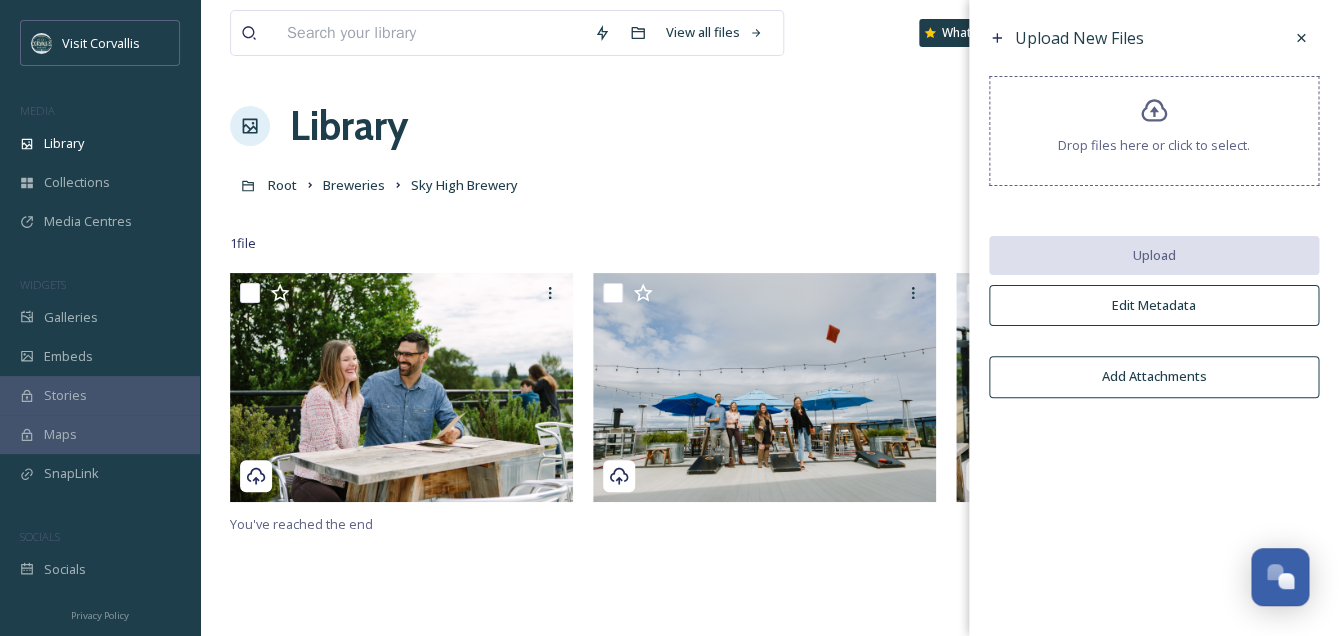 click 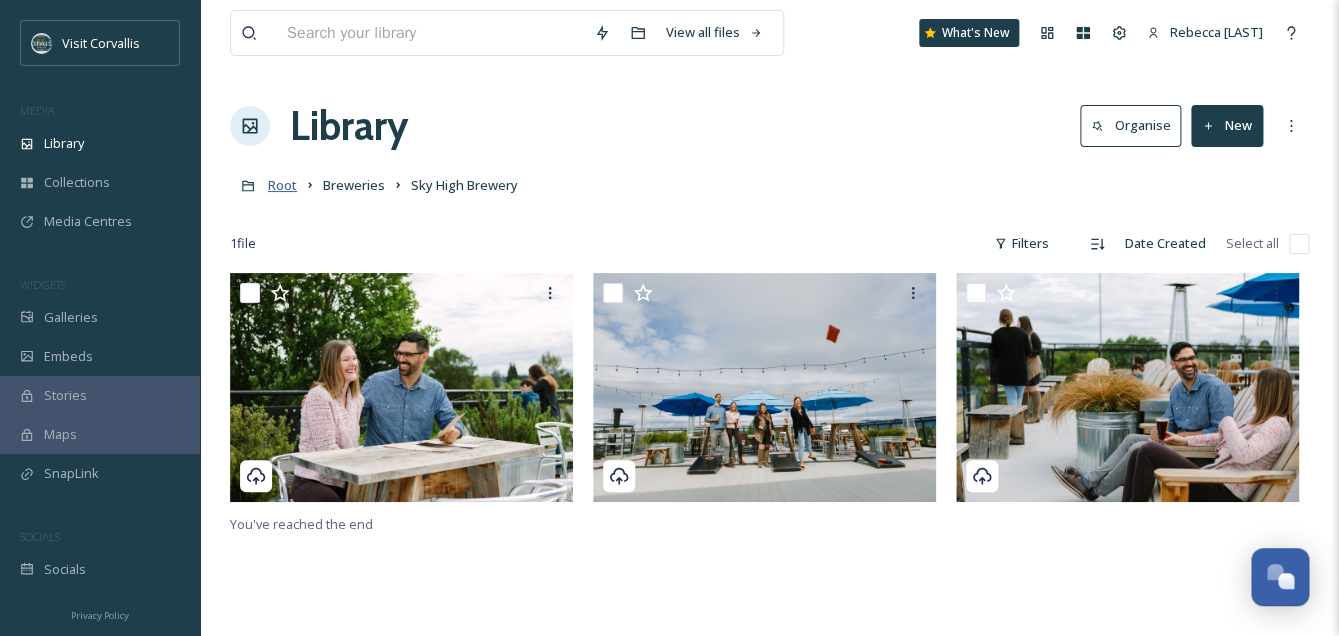 click on "Root" at bounding box center [282, 185] 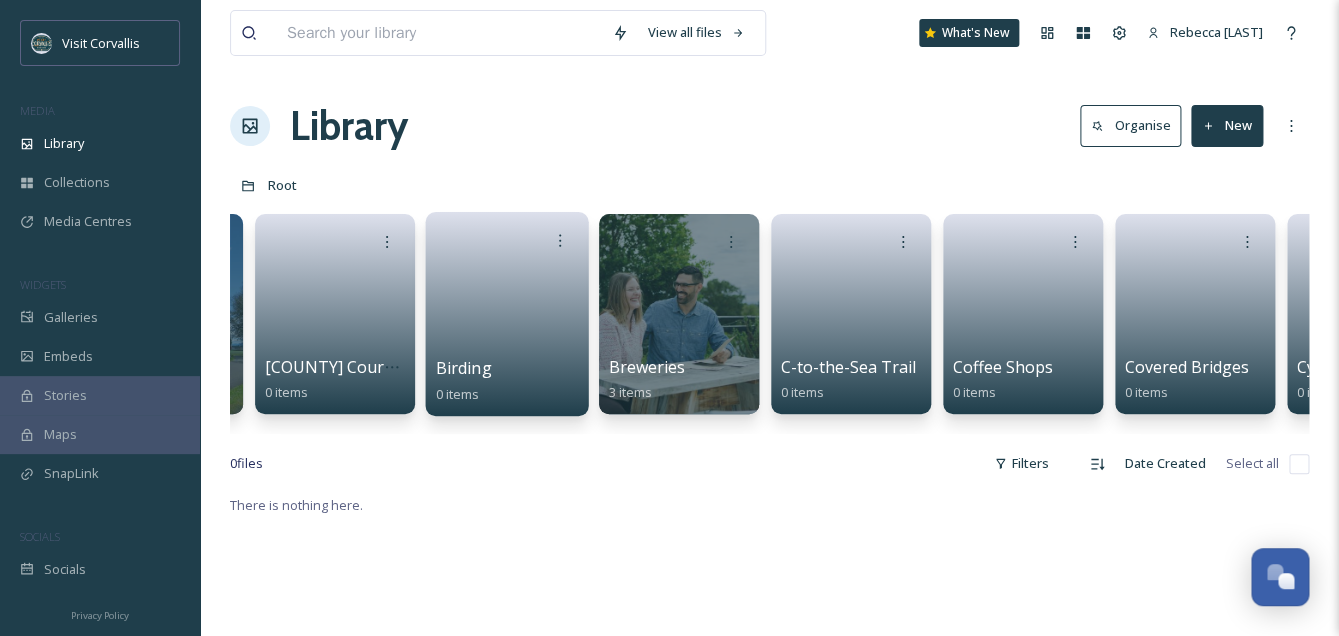 scroll, scrollTop: 0, scrollLeft: 342, axis: horizontal 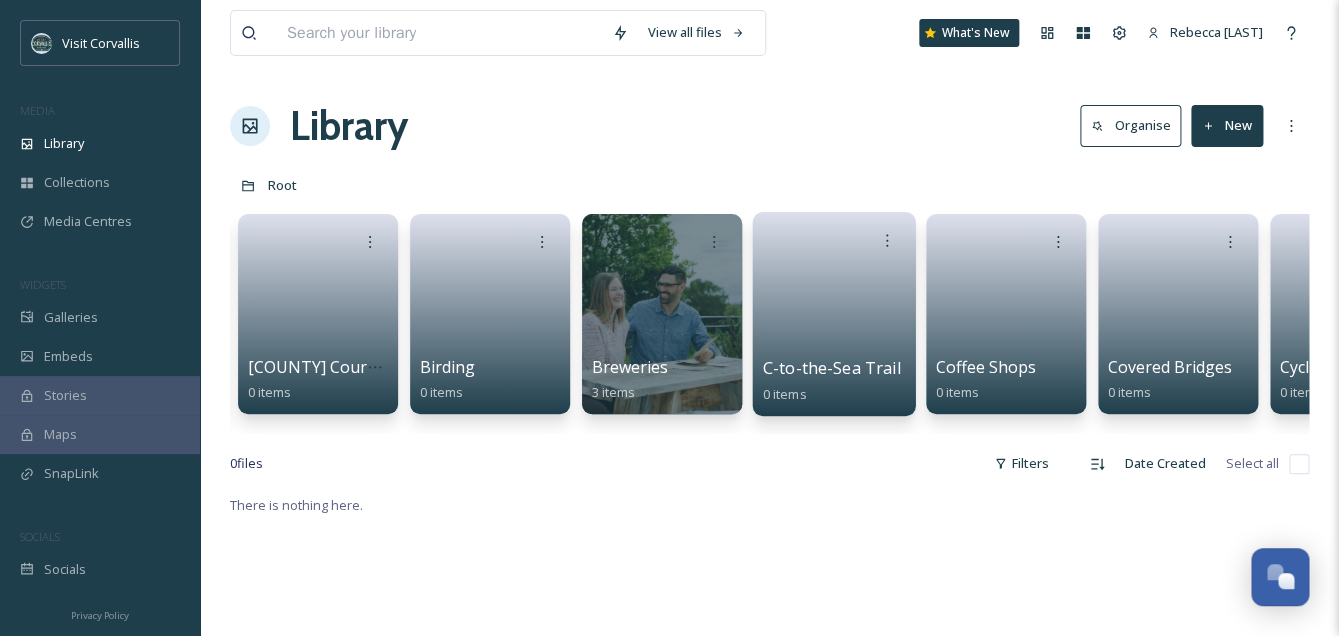 click at bounding box center (834, 307) 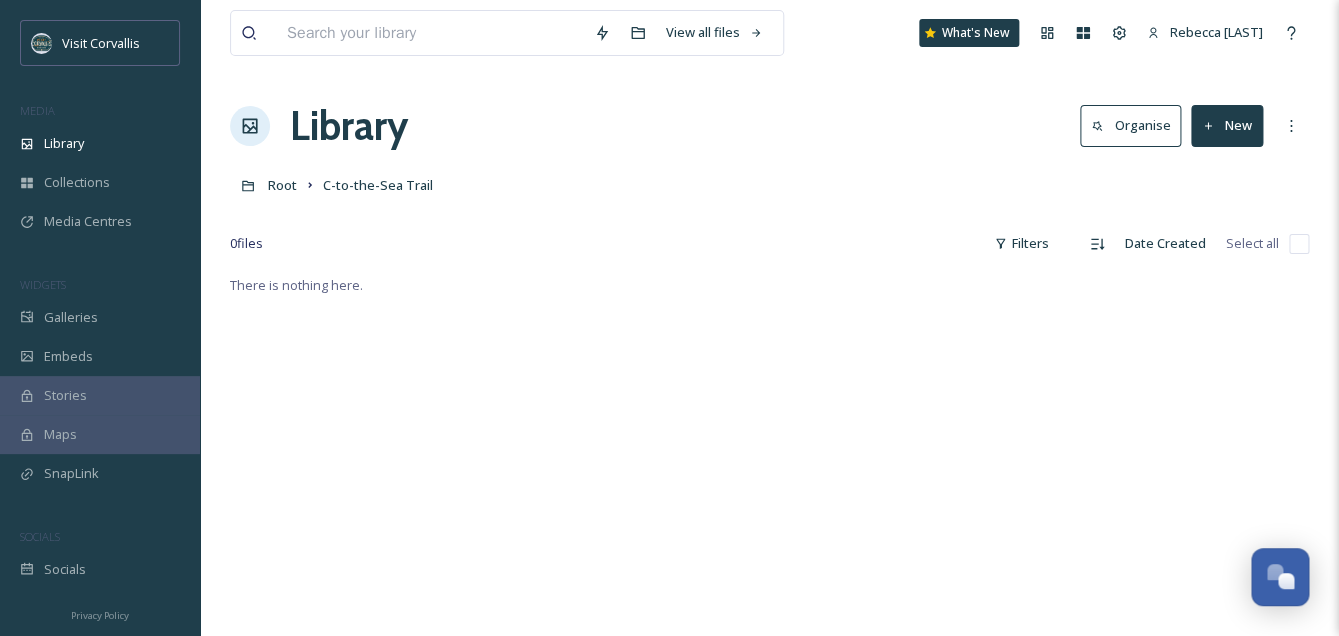 click on "New" at bounding box center (1227, 125) 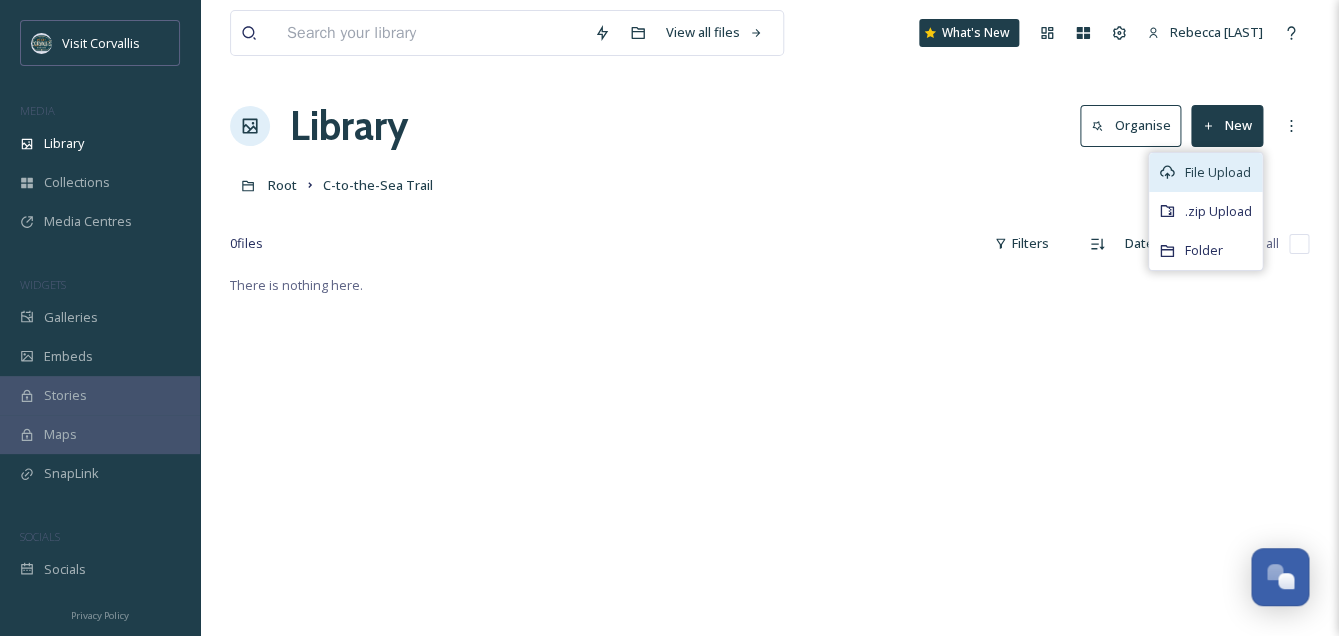 click on "File Upload" at bounding box center [1218, 172] 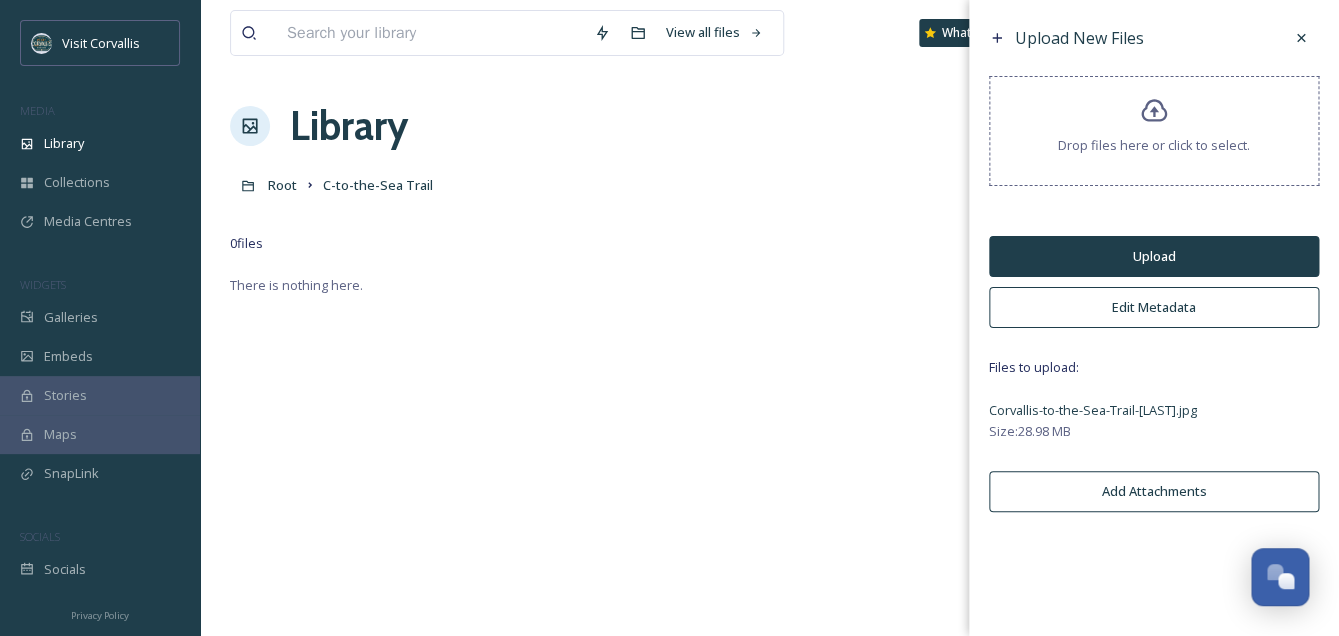 click on "Upload" at bounding box center [1154, 256] 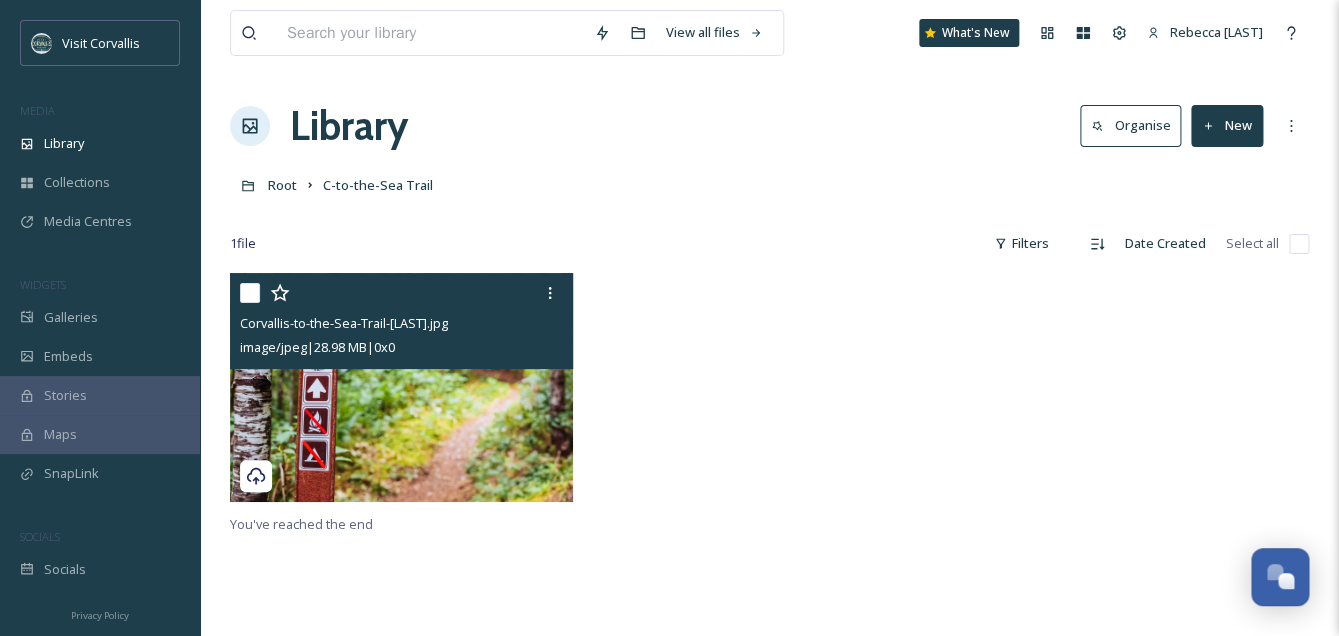 click on "image/jpeg  |  28.98 MB  |  0  x  0" at bounding box center [317, 347] 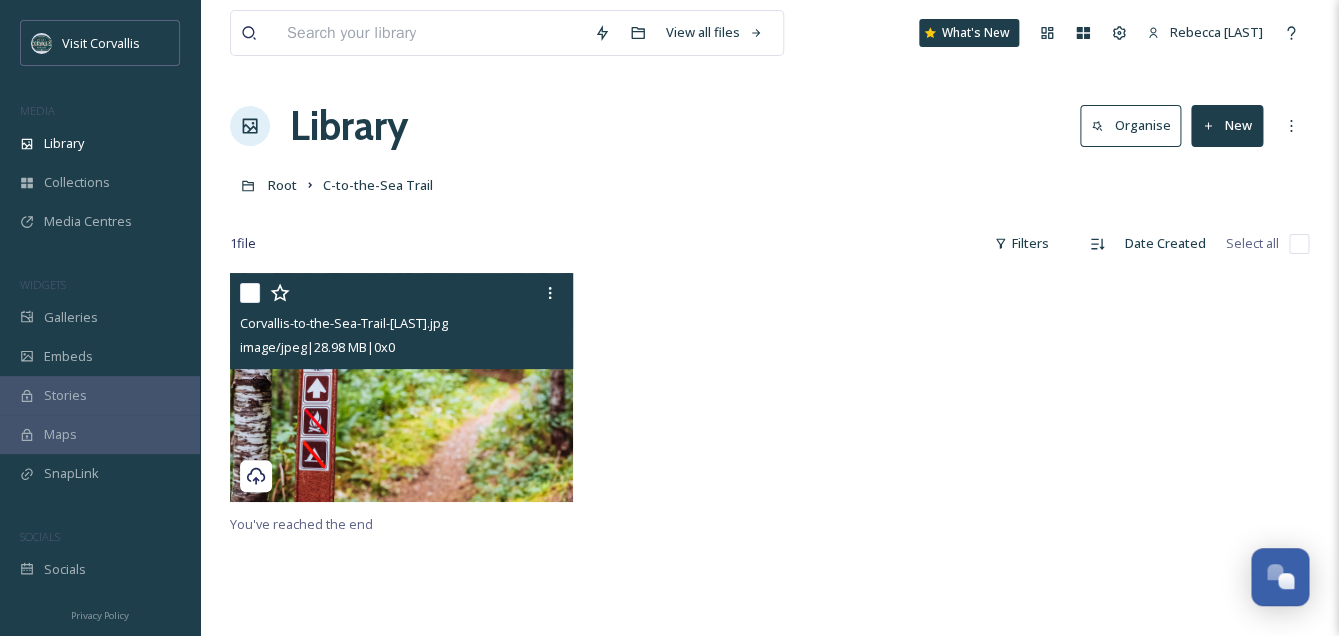 click at bounding box center [250, 293] 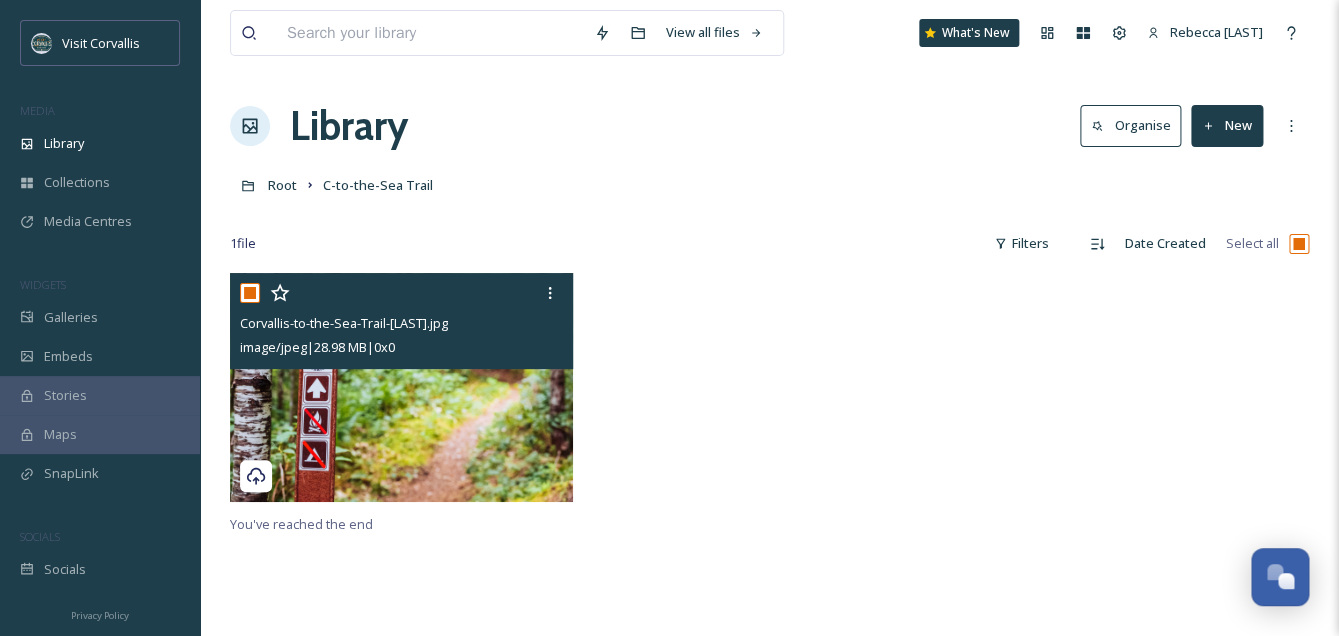 checkbox on "true" 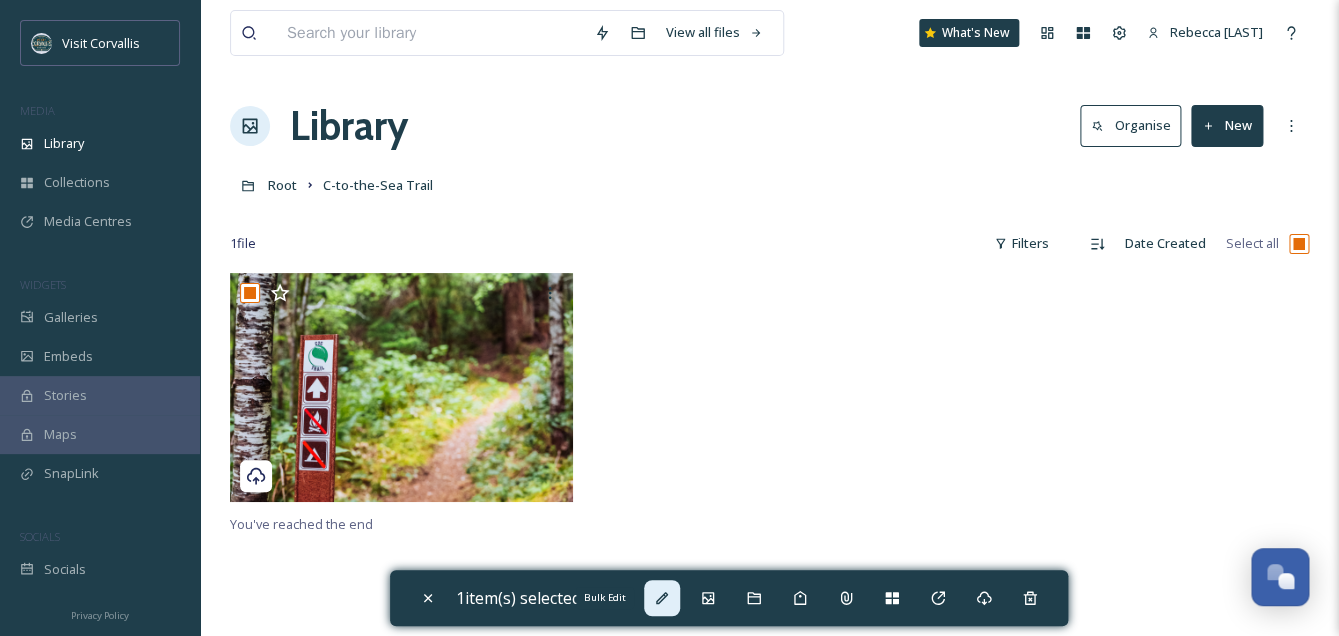 click 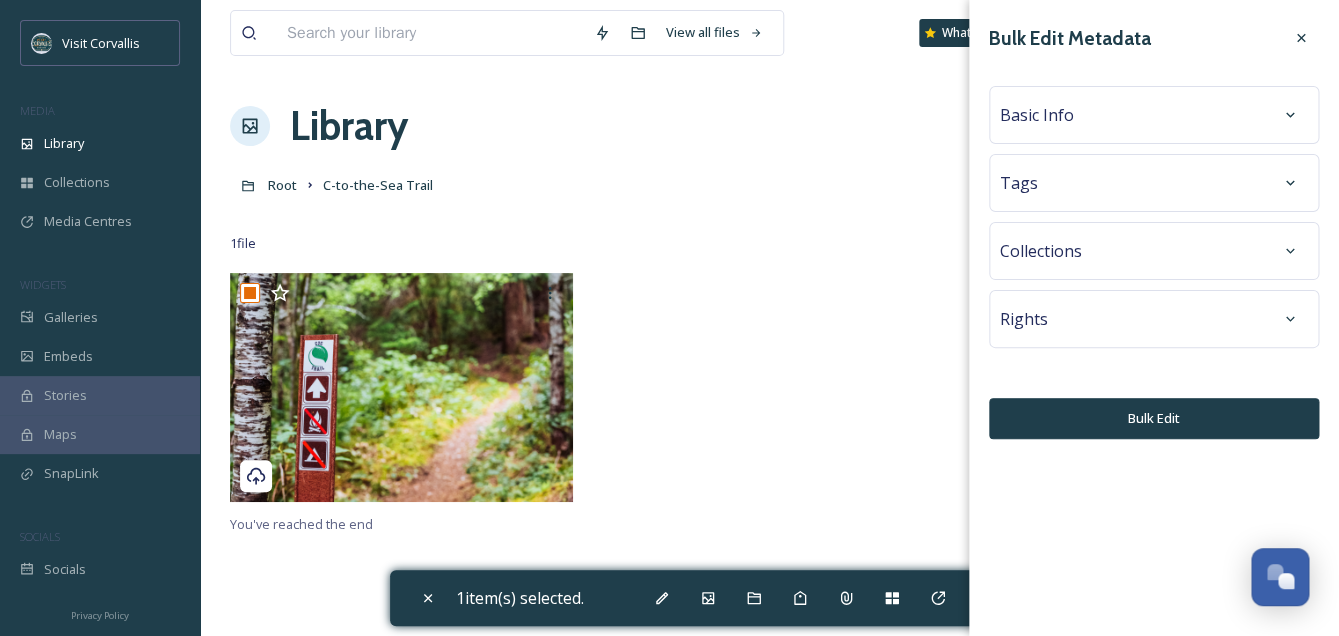 click on "Basic Info" at bounding box center [1154, 115] 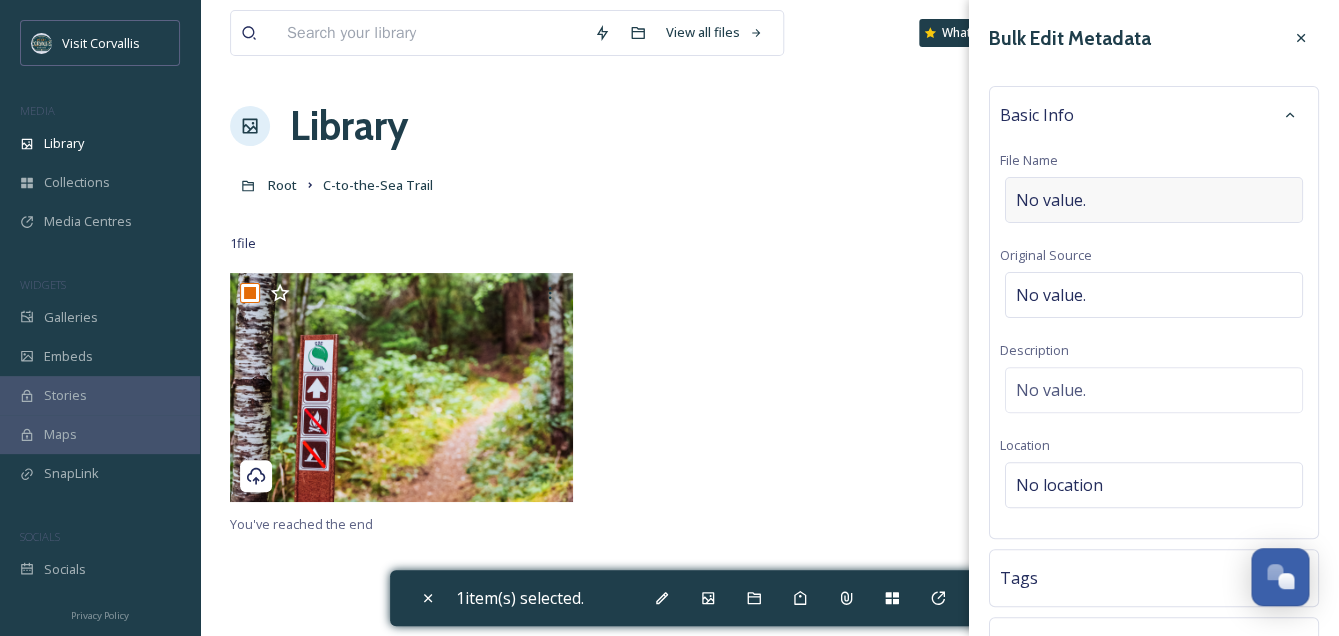 click on "No value." at bounding box center (1051, 200) 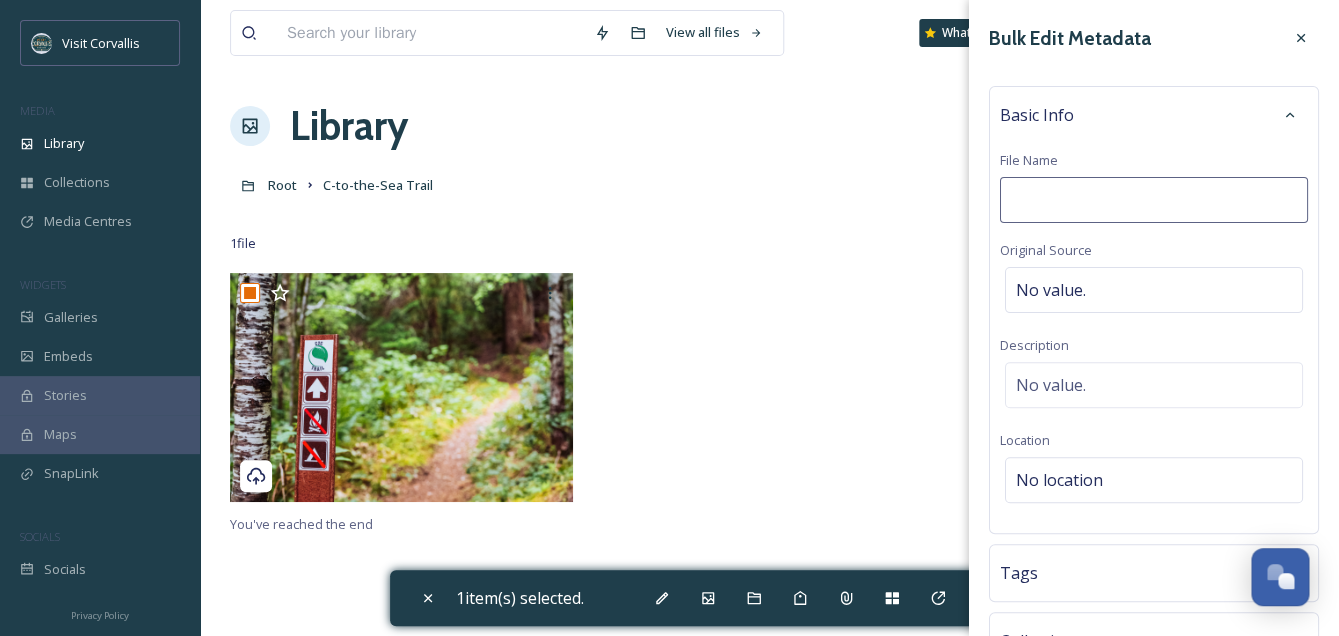 type on "Corvallis-to-the-Sea-Trail-Theisen1" 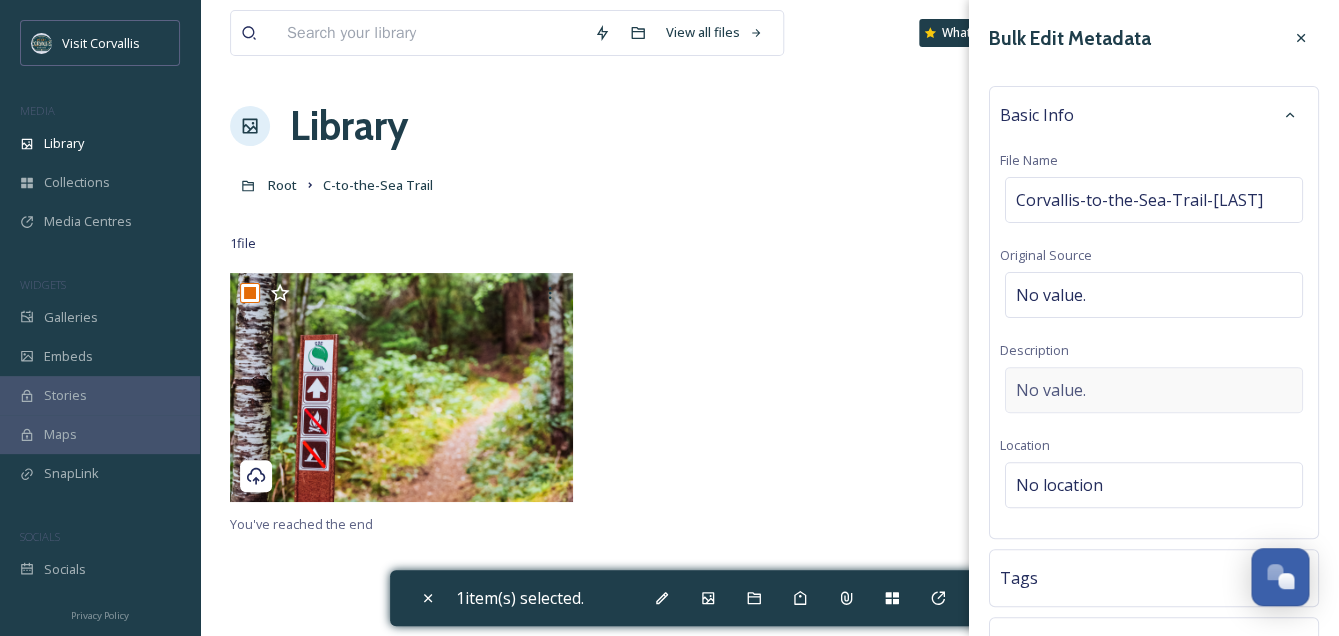 click on "No value." at bounding box center [1051, 390] 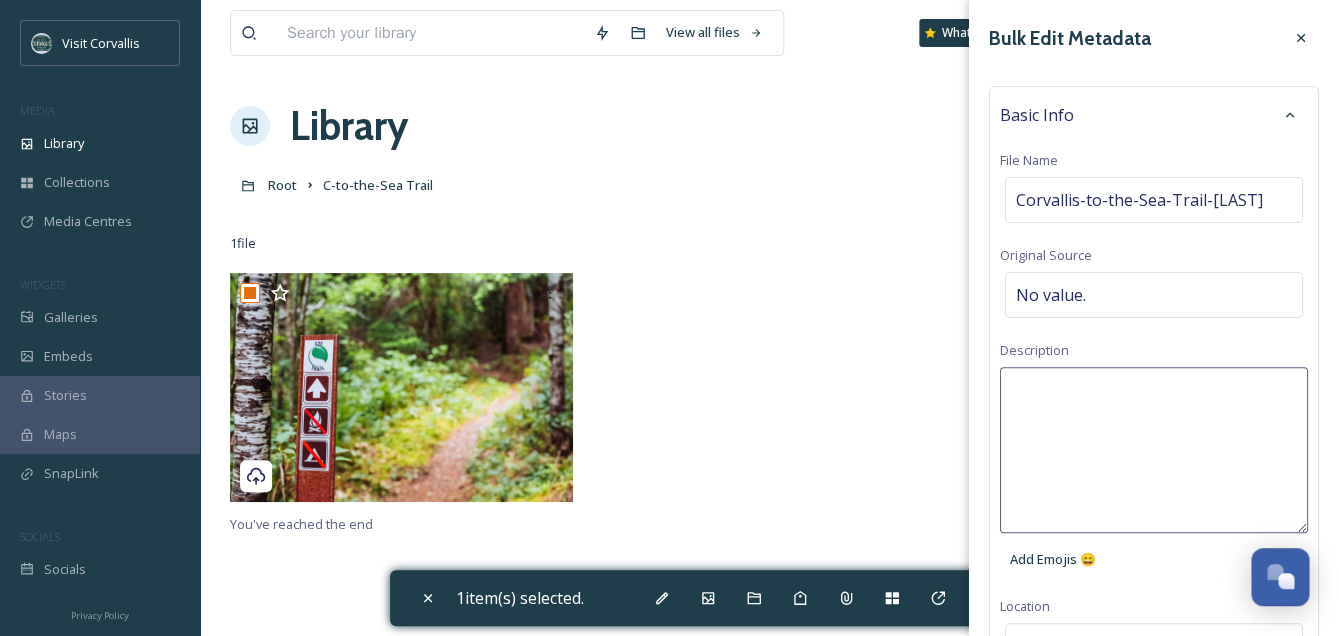 click at bounding box center (1154, 450) 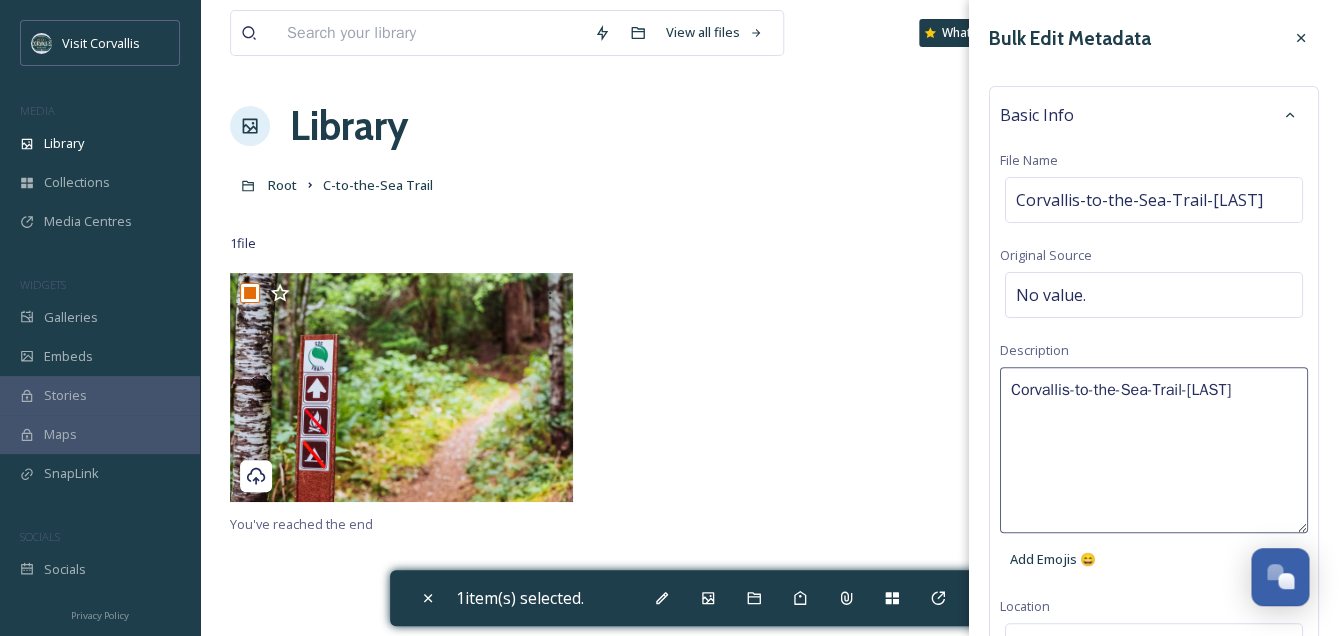 drag, startPoint x: 1245, startPoint y: 389, endPoint x: 1201, endPoint y: 389, distance: 44 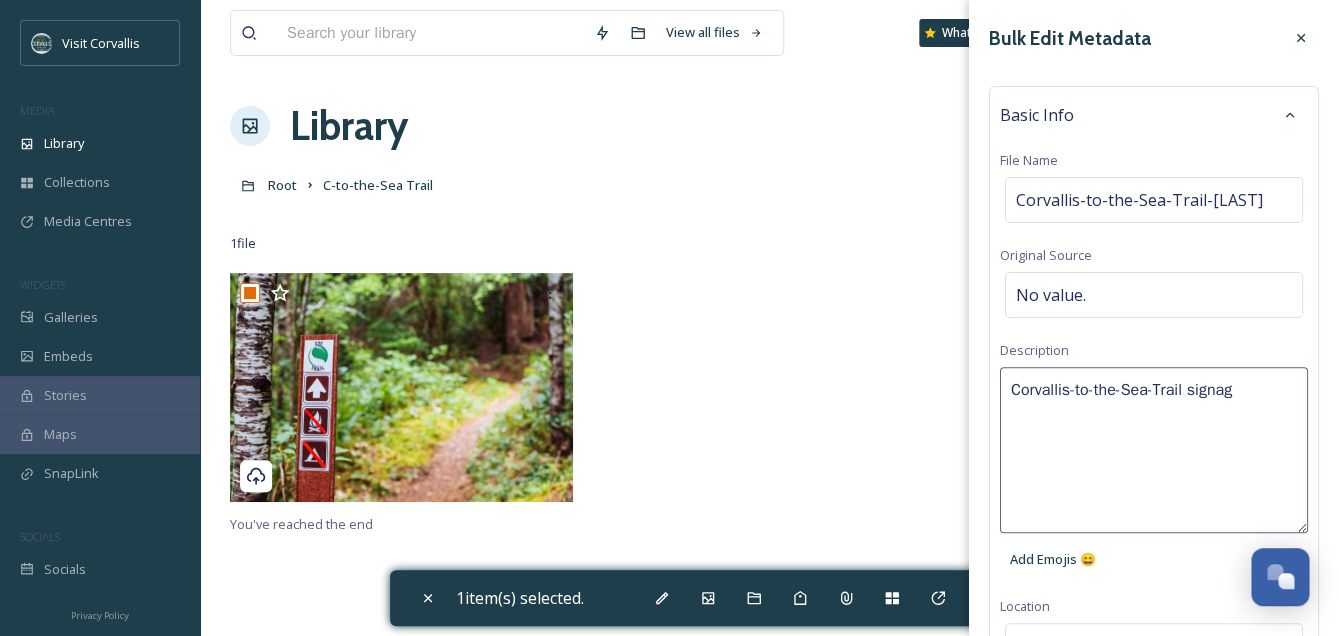 type on "Corvallis-to-the-Sea-Trail signage" 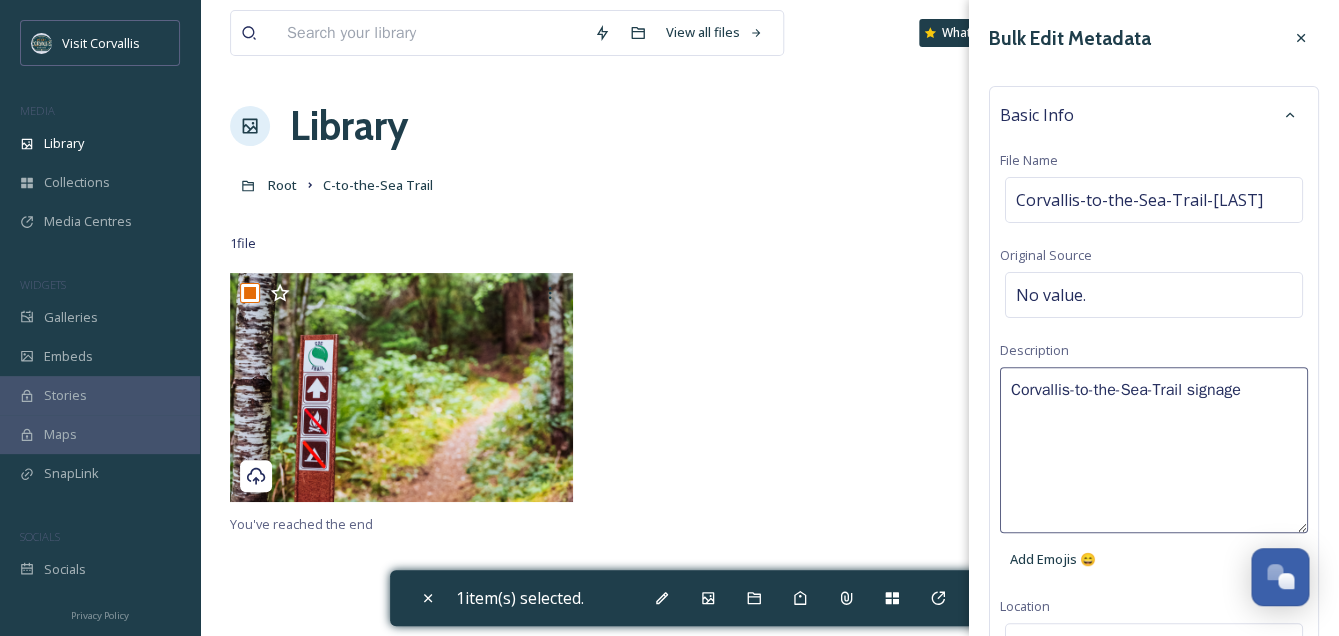click on "Corvallis-to-the-Sea-Trail signage" at bounding box center [1154, 450] 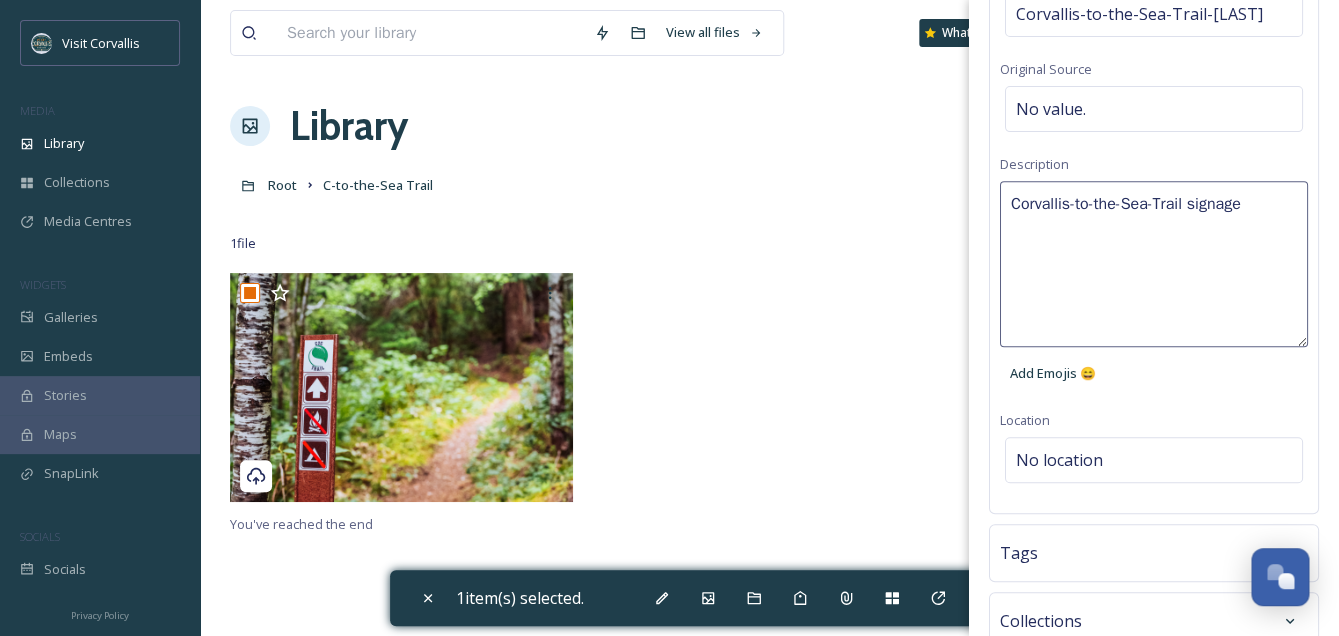 scroll, scrollTop: 187, scrollLeft: 0, axis: vertical 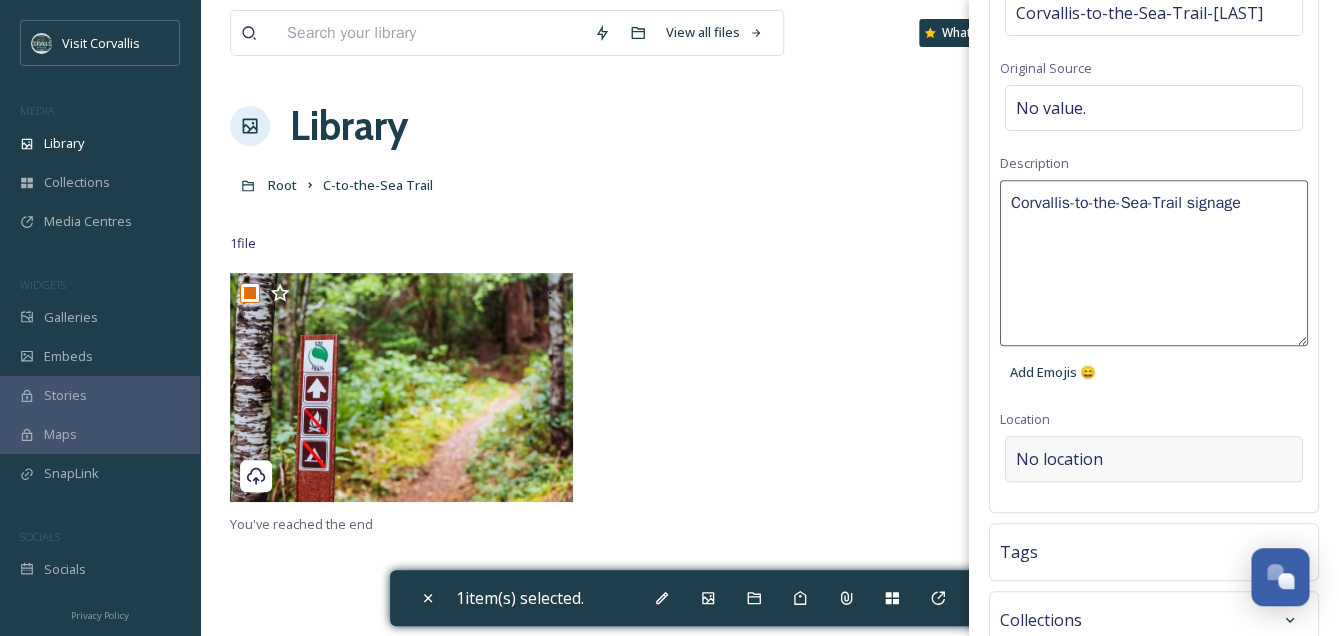 click on "Bulk Edit Metadata Basic Info File Name Corvallis-to-the-Sea-Trail-Theisen1 Original Source No value. Description Corvallis-to-the-Sea-Trail signage Add Emojis 😄 Location No location Tags Collections Rights Bulk Edit" at bounding box center [1154, 320] 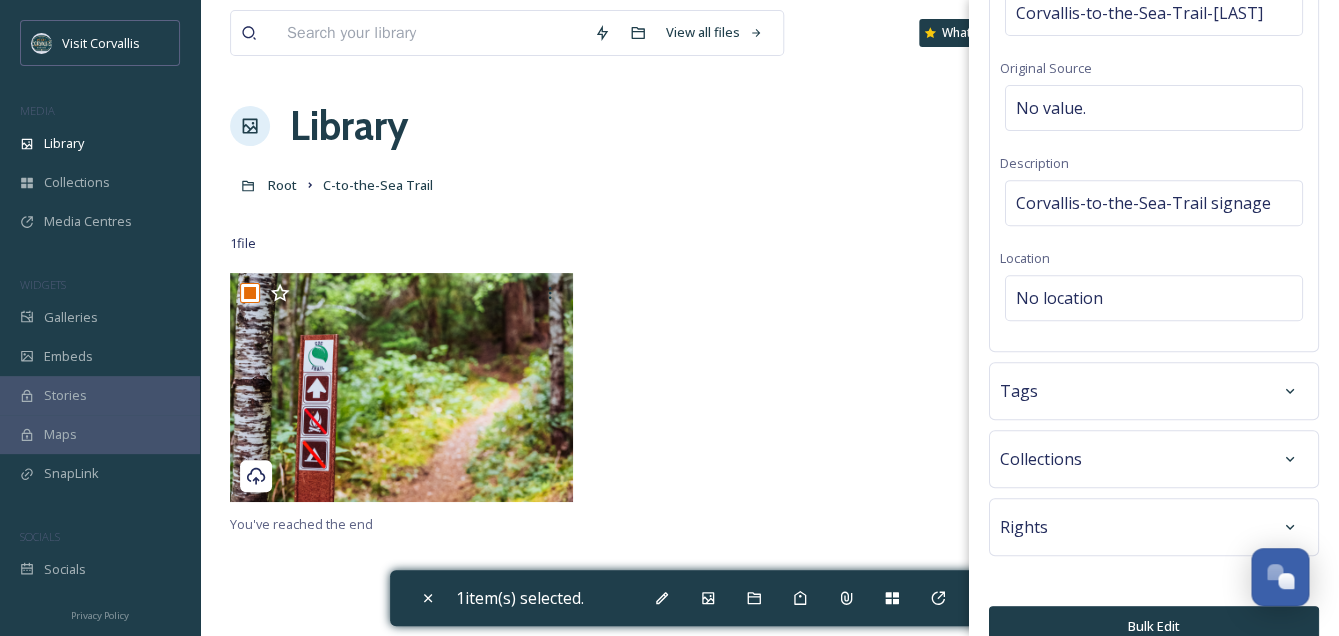 scroll, scrollTop: 218, scrollLeft: 0, axis: vertical 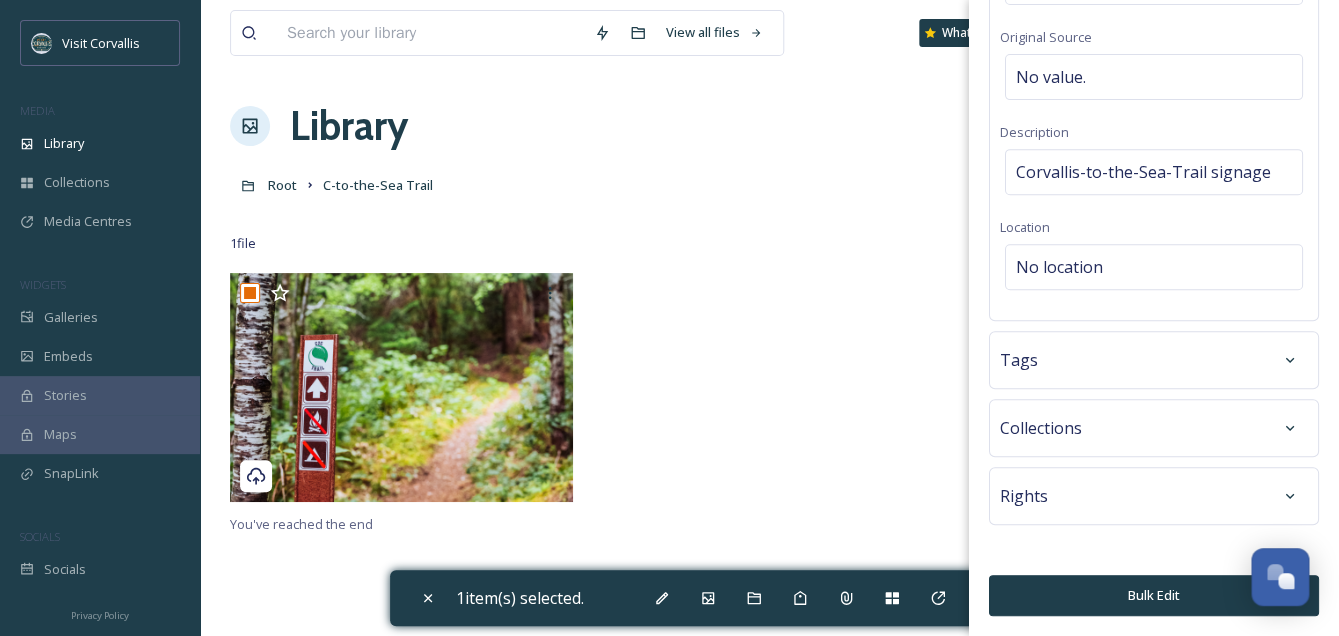 click on "Rights" at bounding box center (1154, 496) 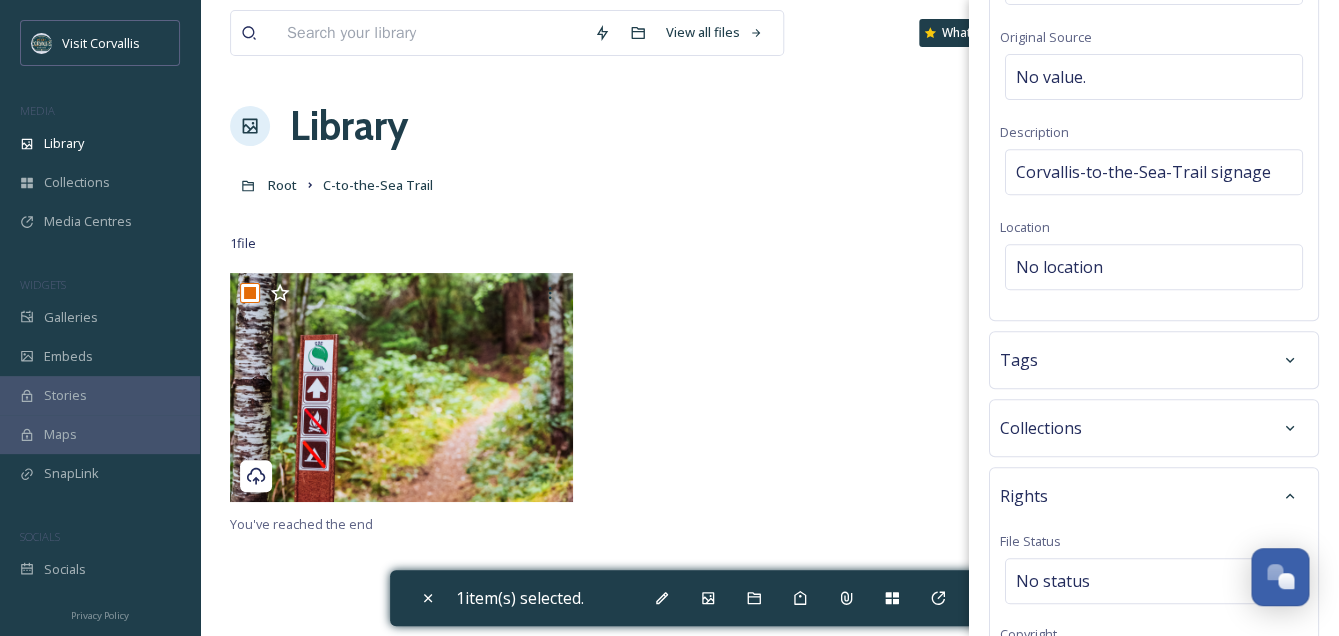 click on "Tags" at bounding box center [1154, 360] 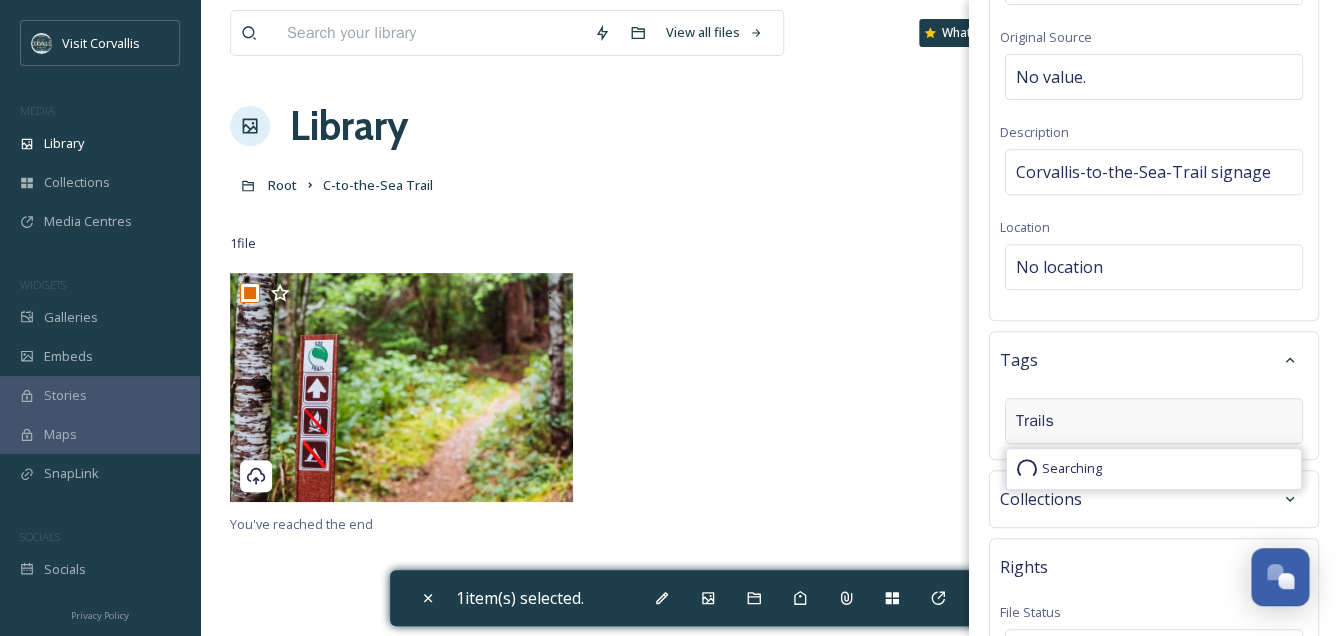 type on "Trails" 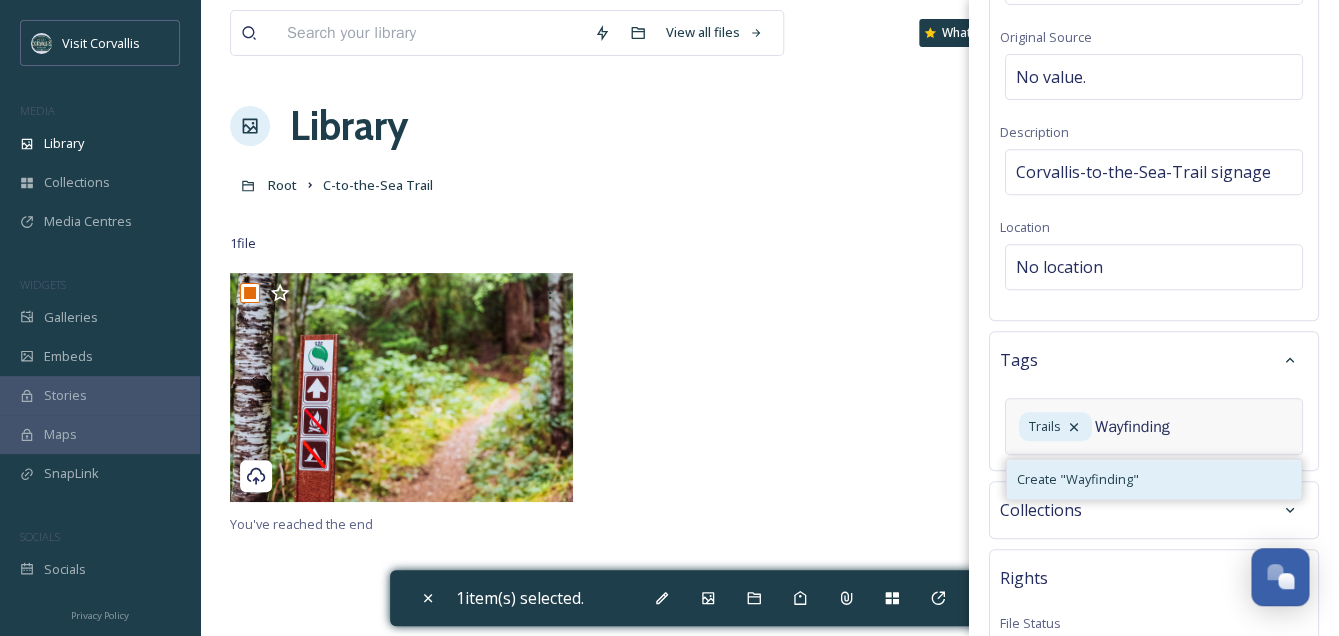 type on "Wayfinding" 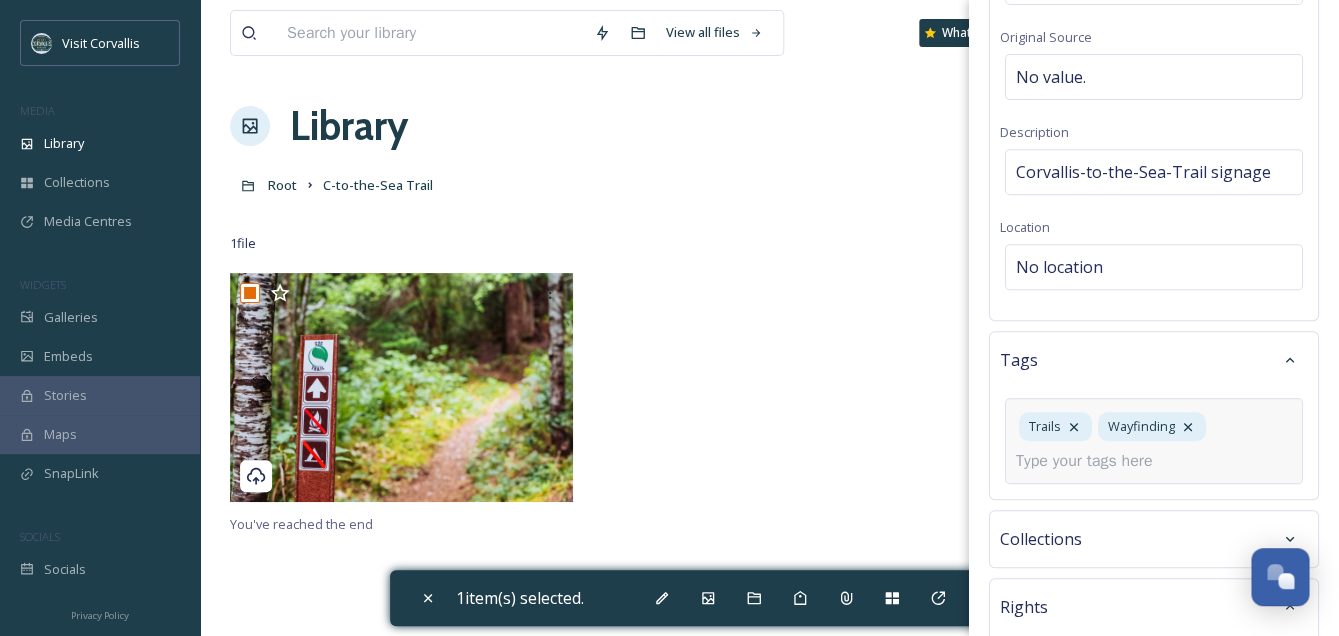 click at bounding box center [1092, 461] 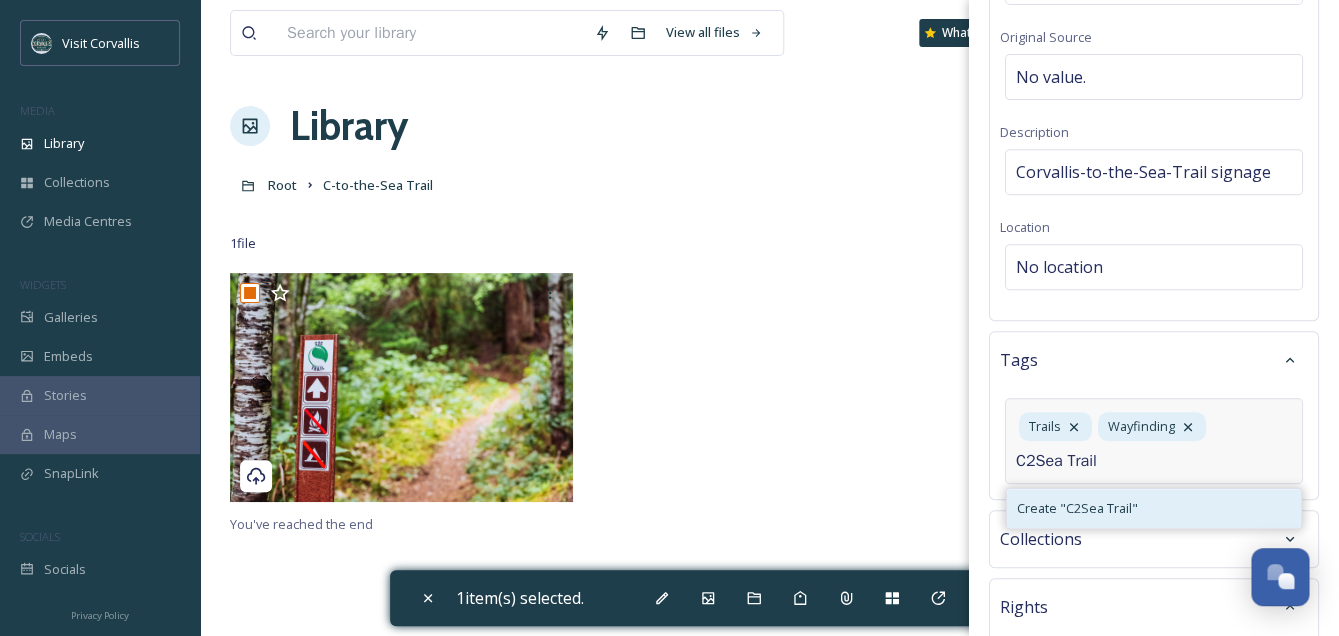 type on "C2Sea Trail" 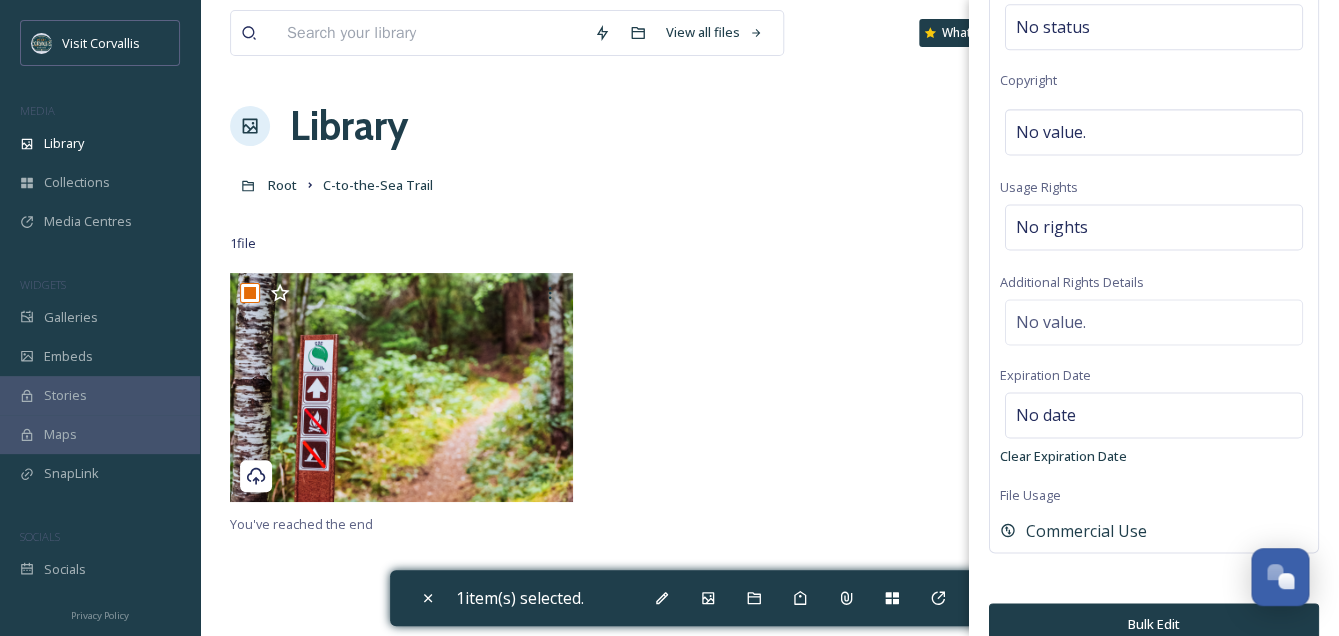 scroll, scrollTop: 951, scrollLeft: 0, axis: vertical 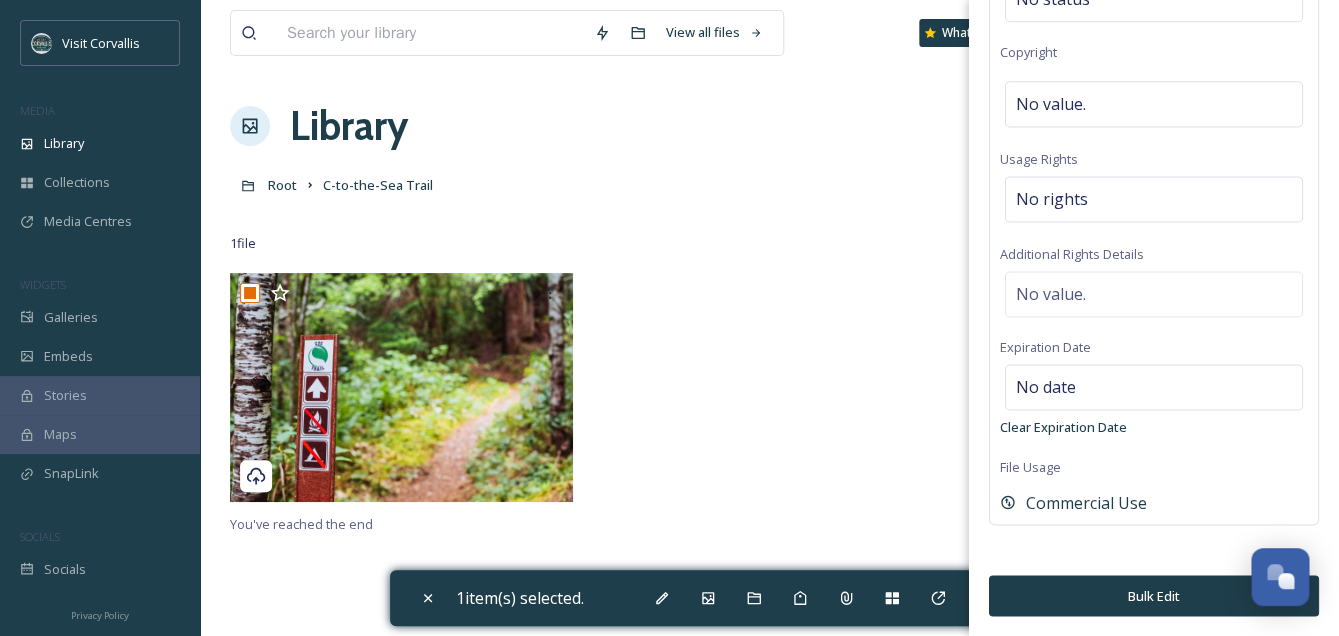 click on "Bulk Edit" at bounding box center (1154, 595) 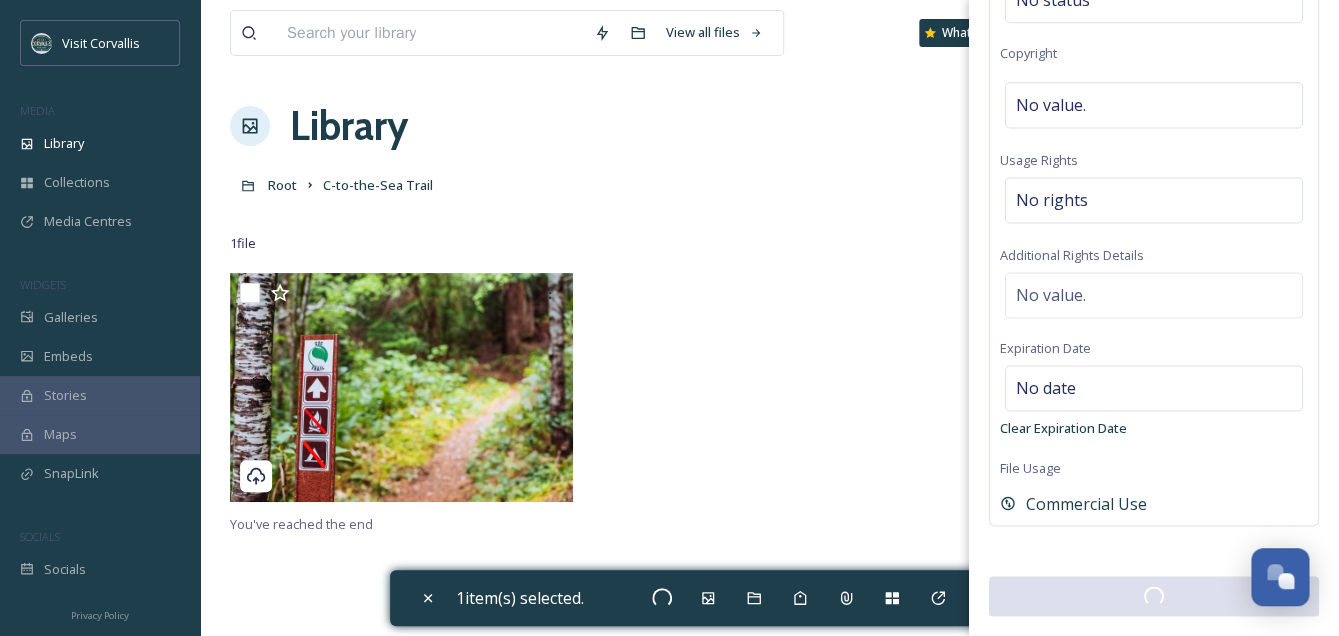 checkbox on "false" 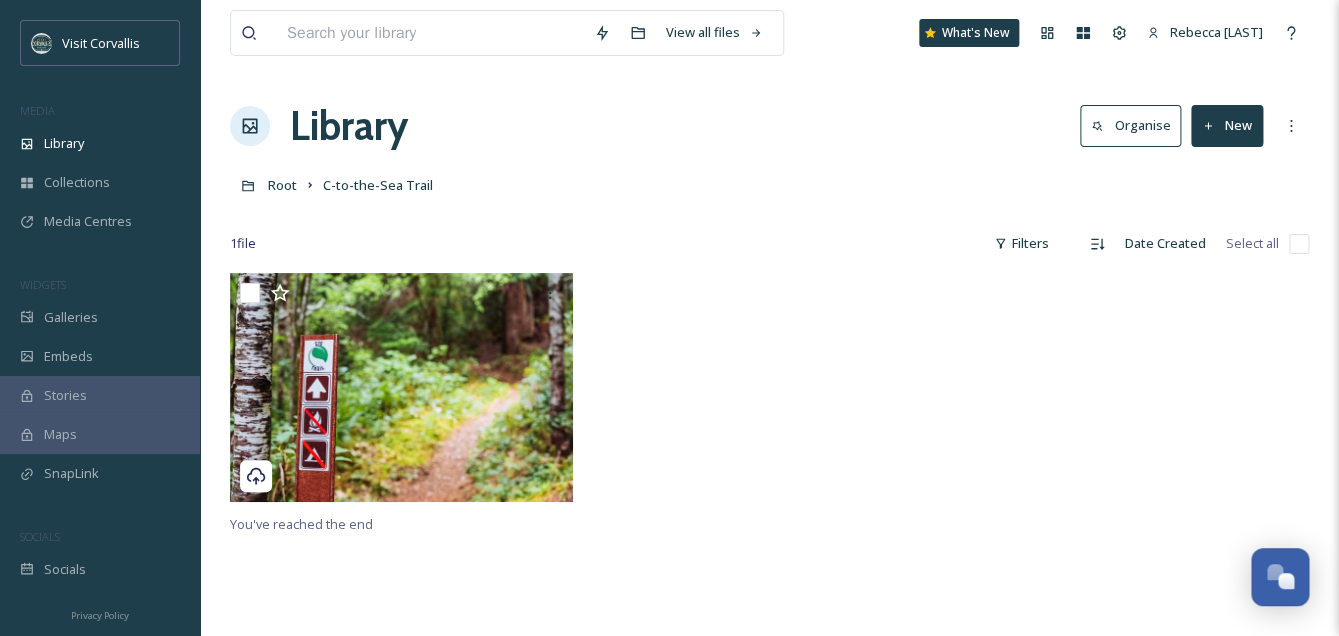 click at bounding box center [769, 392] 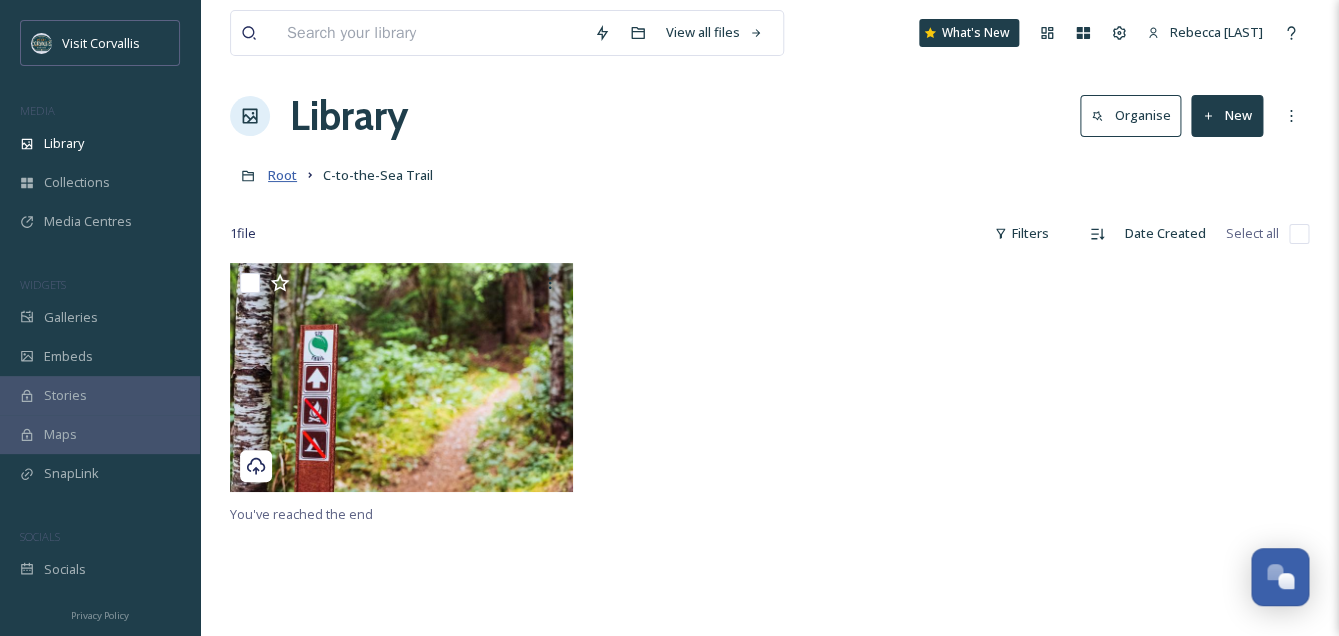 click on "Root" at bounding box center [282, 175] 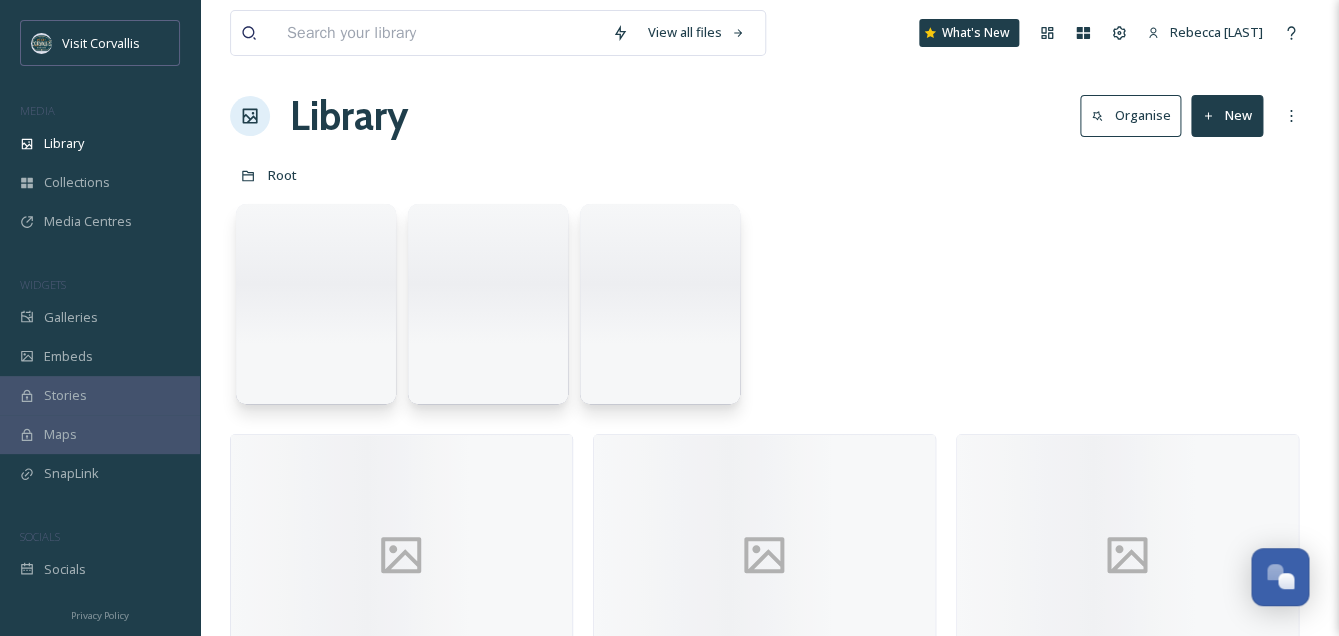 scroll, scrollTop: 0, scrollLeft: 0, axis: both 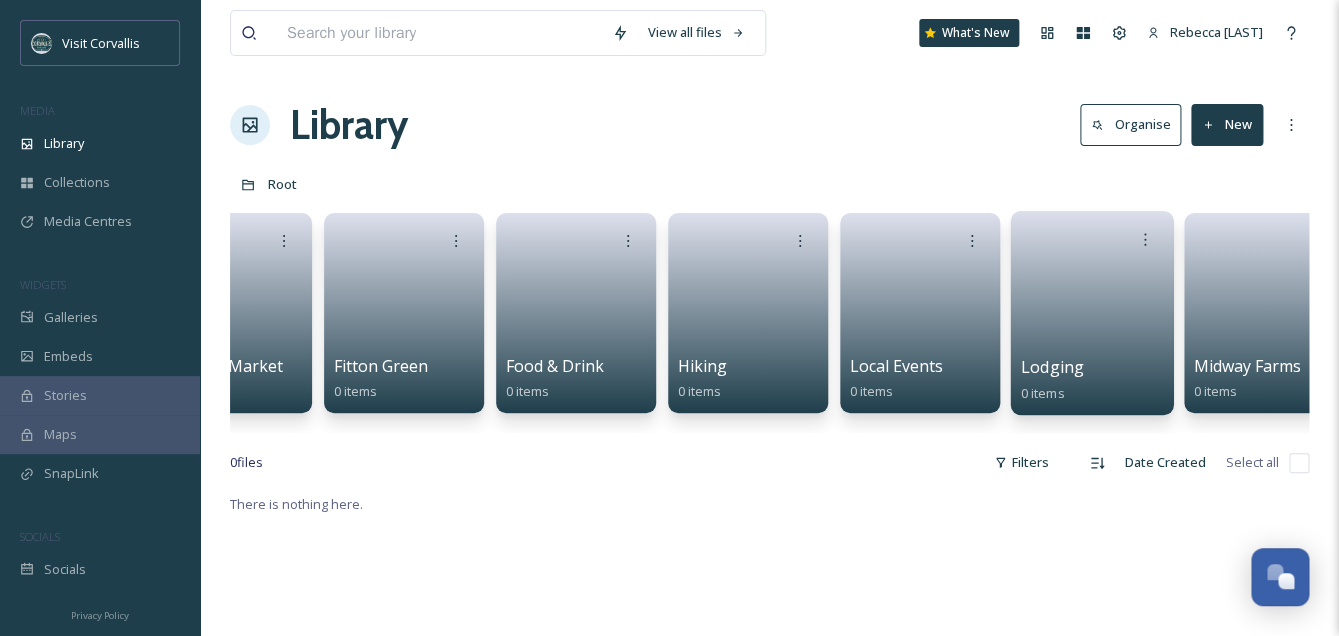 click at bounding box center (1092, 306) 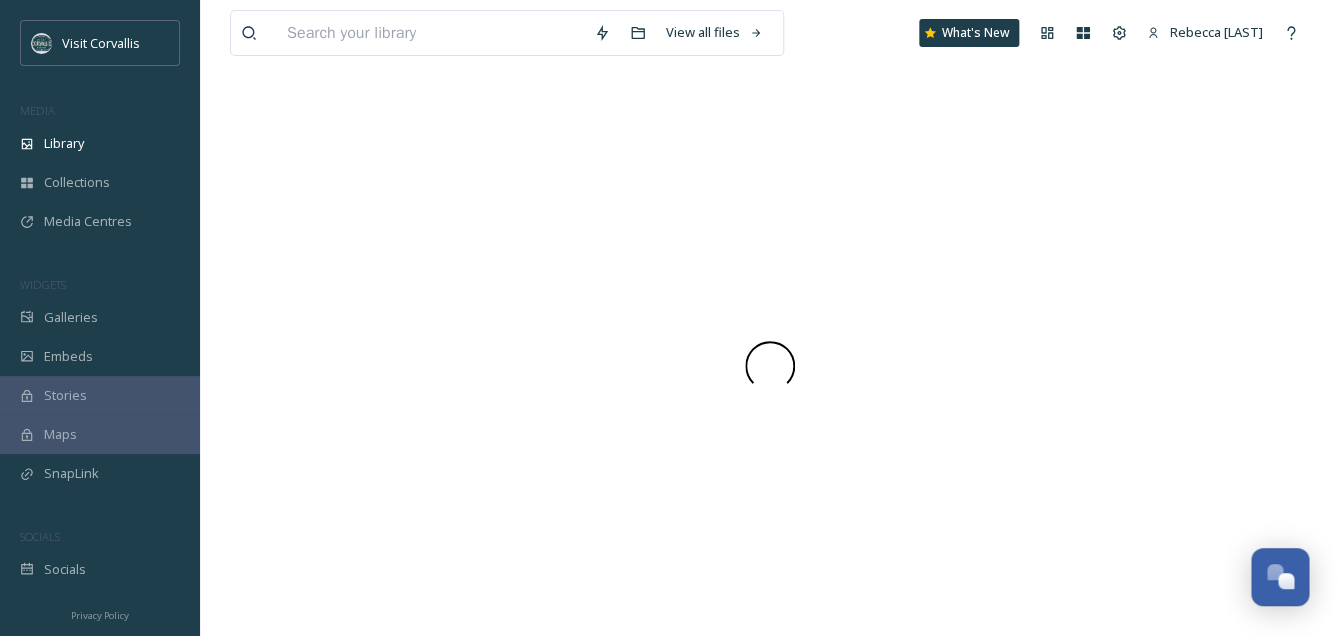 scroll, scrollTop: 0, scrollLeft: 0, axis: both 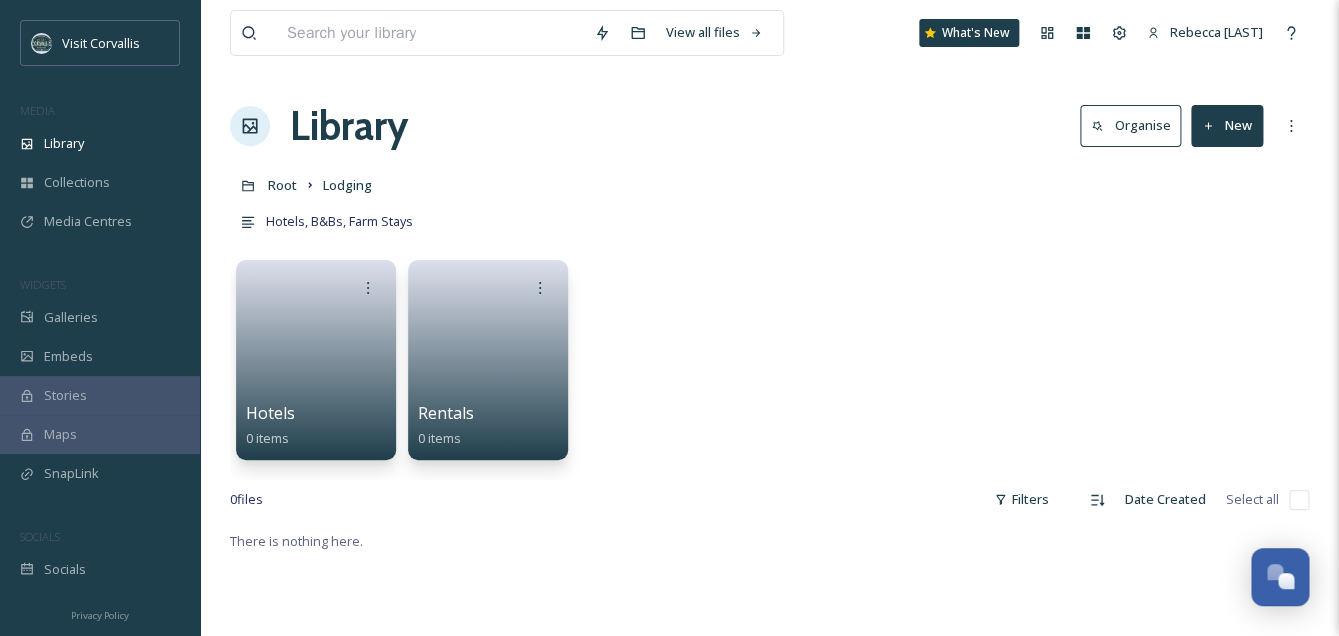 click on "New" at bounding box center [1227, 125] 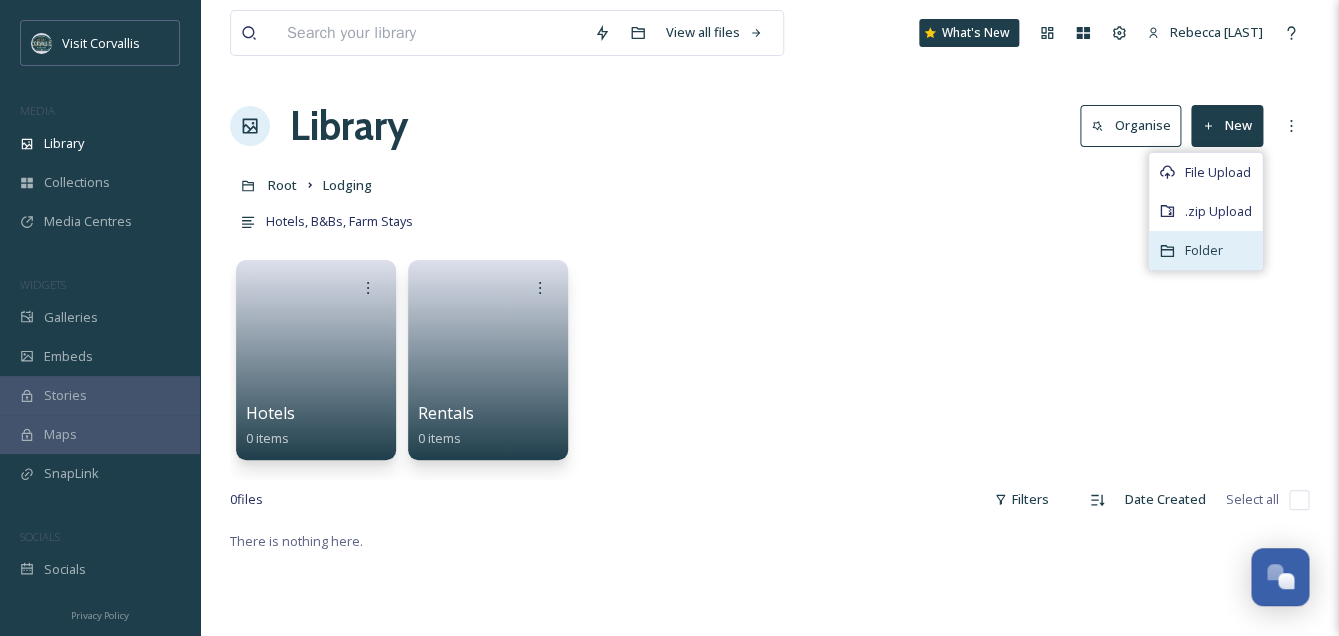 click on "Folder" at bounding box center [1205, 250] 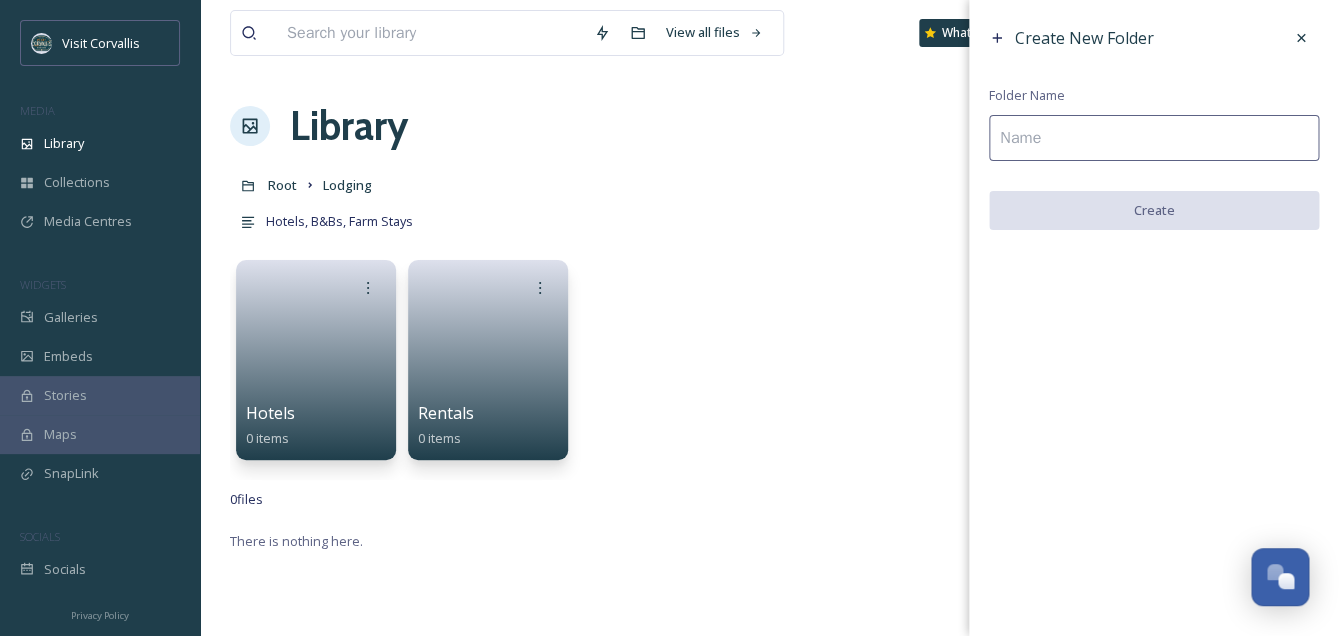 click at bounding box center (1154, 138) 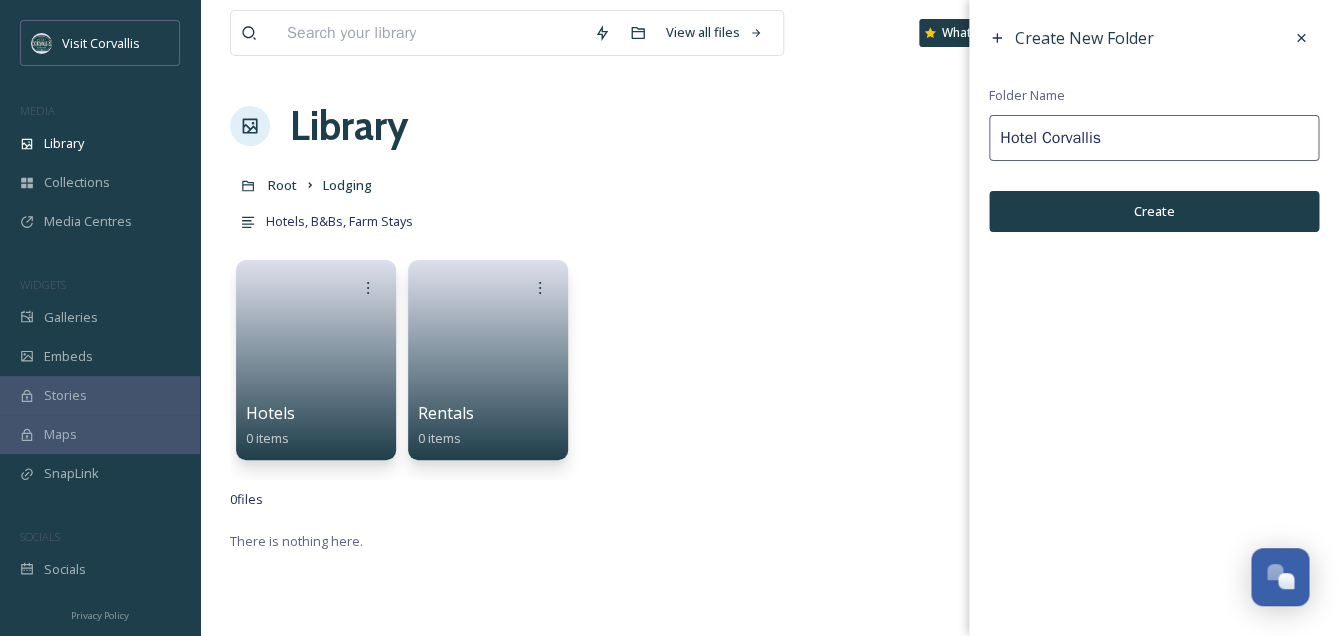 type on "Hotel [CITY]" 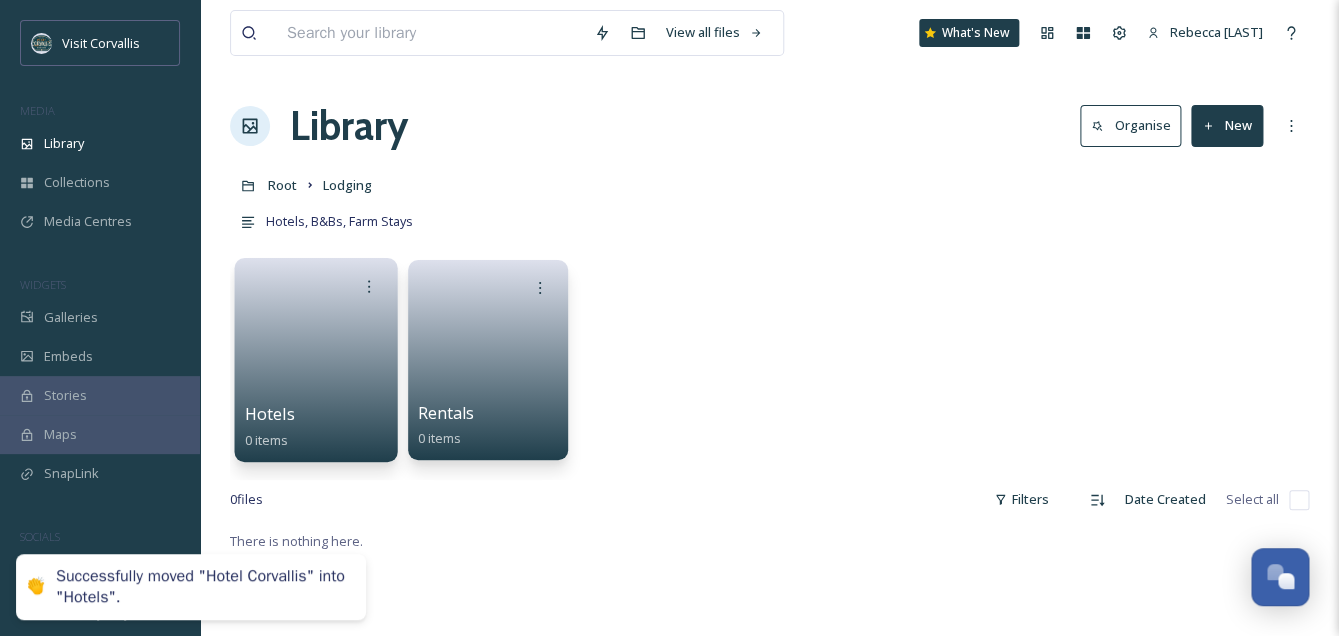 click at bounding box center [316, 353] 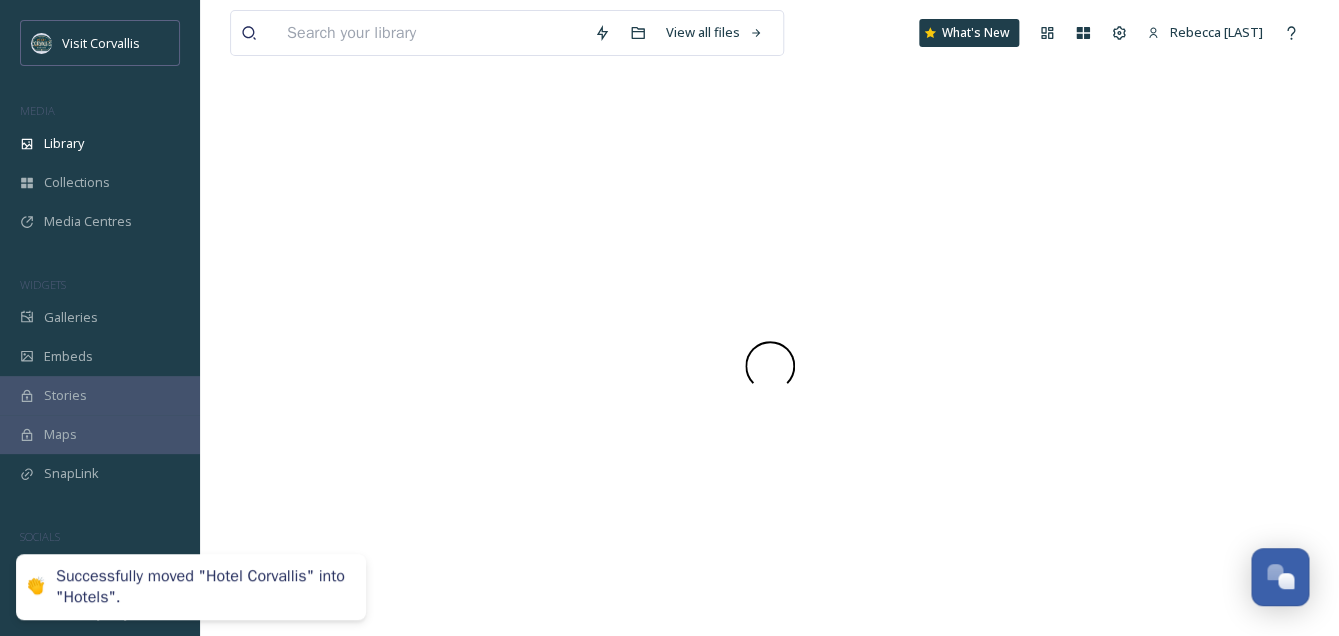 click at bounding box center (769, 366) 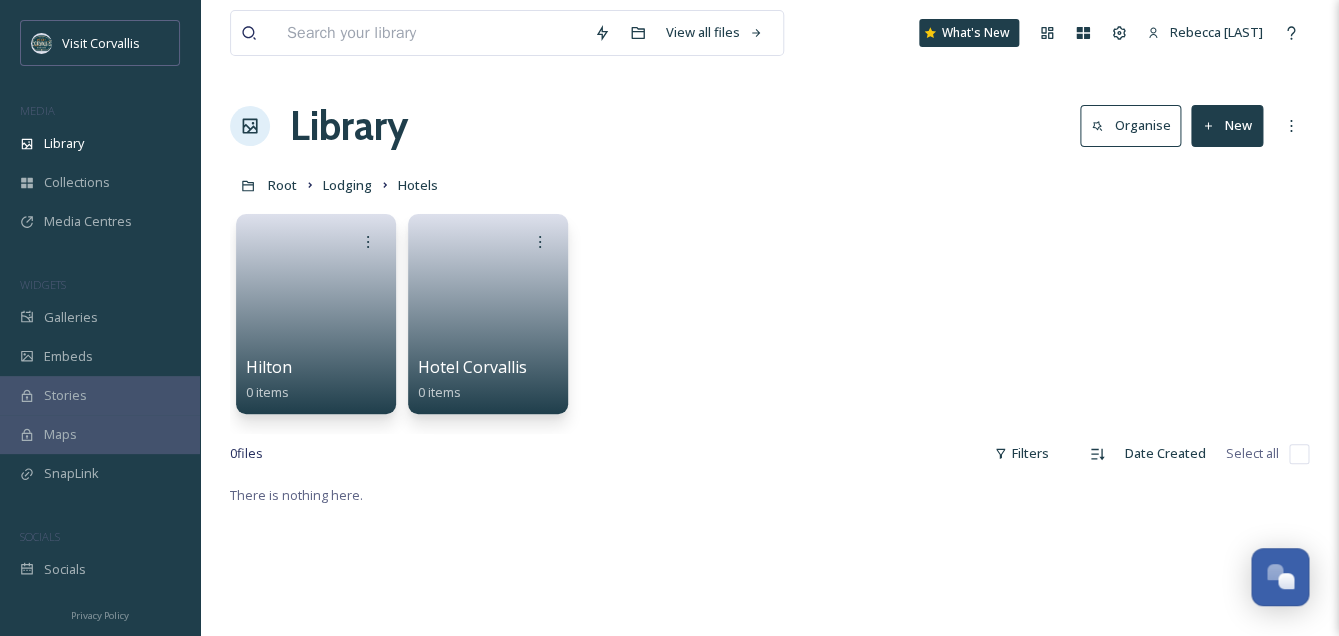 click on "Hilton 0   items Hotel Corvallis 0   items" at bounding box center (769, 319) 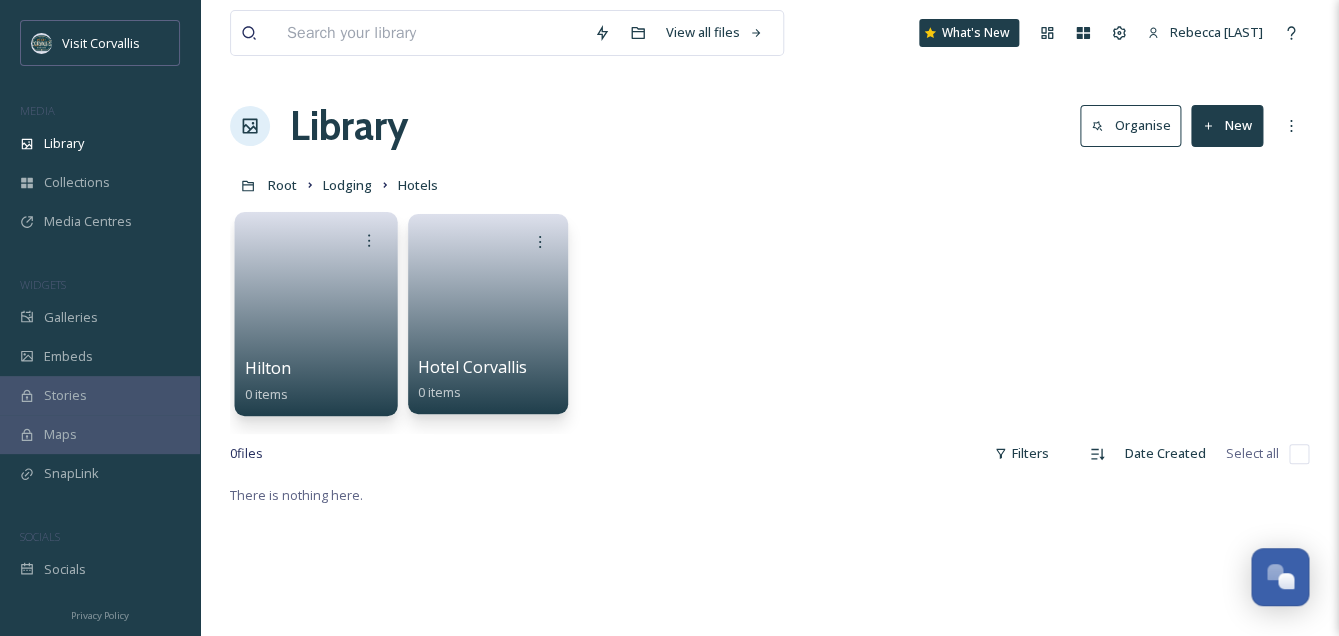 click at bounding box center [316, 307] 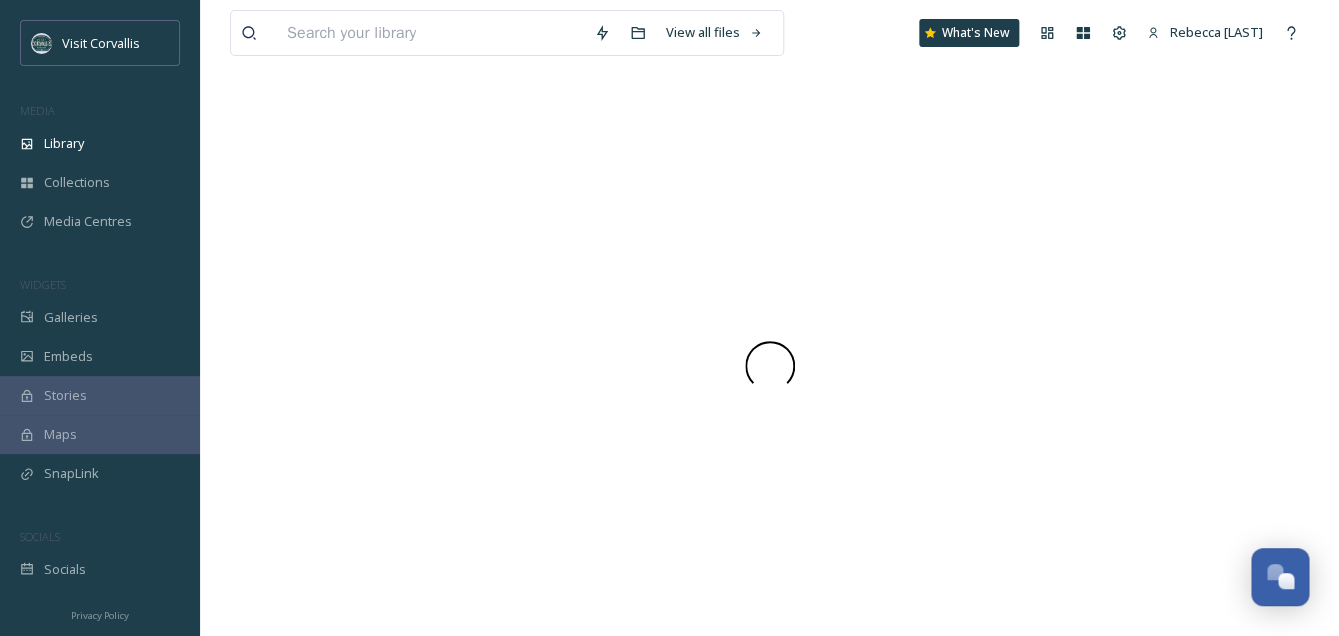 click at bounding box center (769, 366) 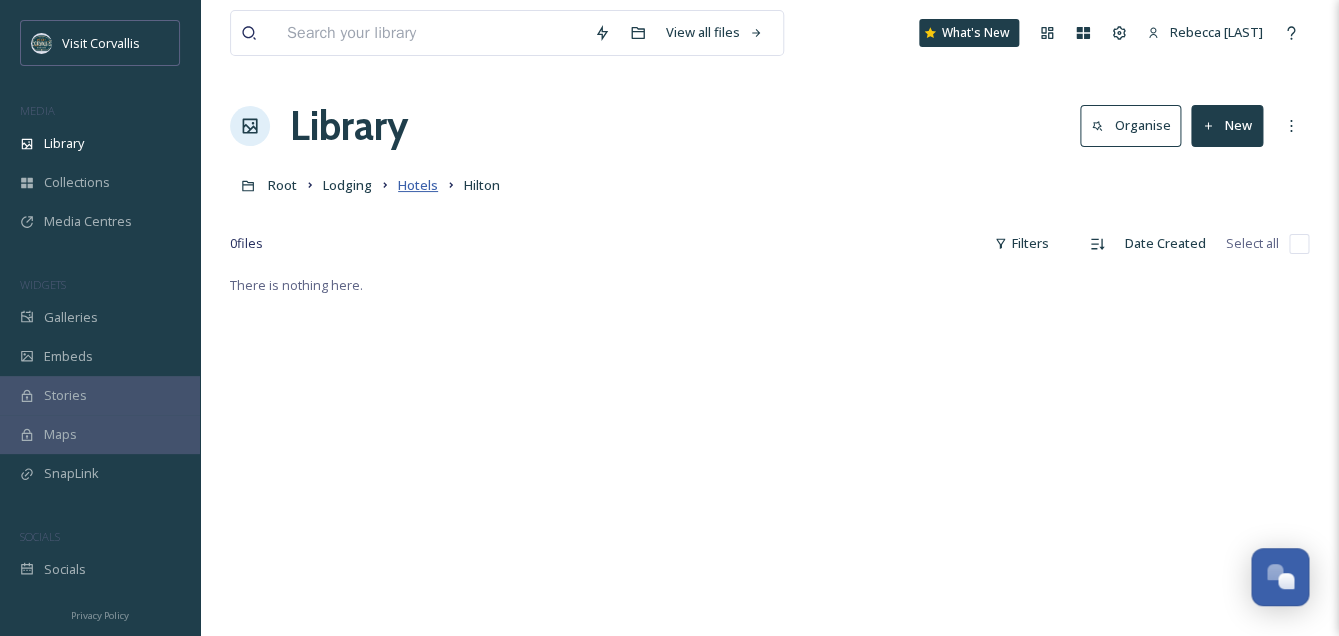 click on "Hotels" at bounding box center (418, 185) 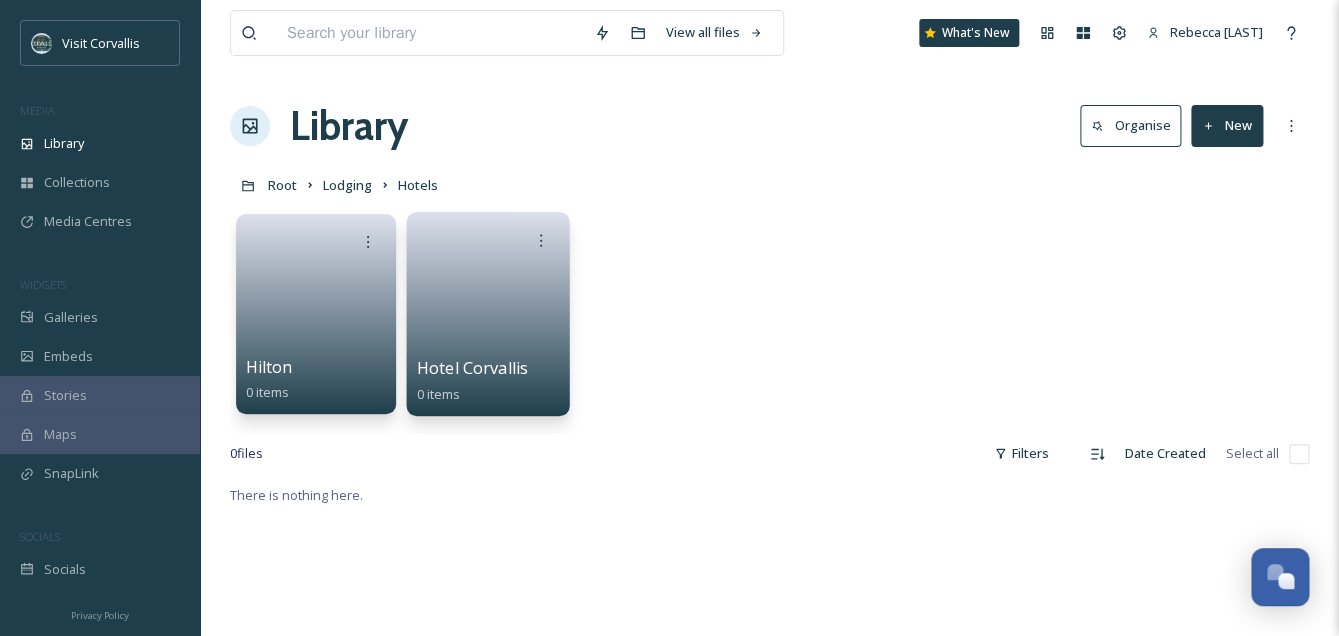 click at bounding box center [488, 307] 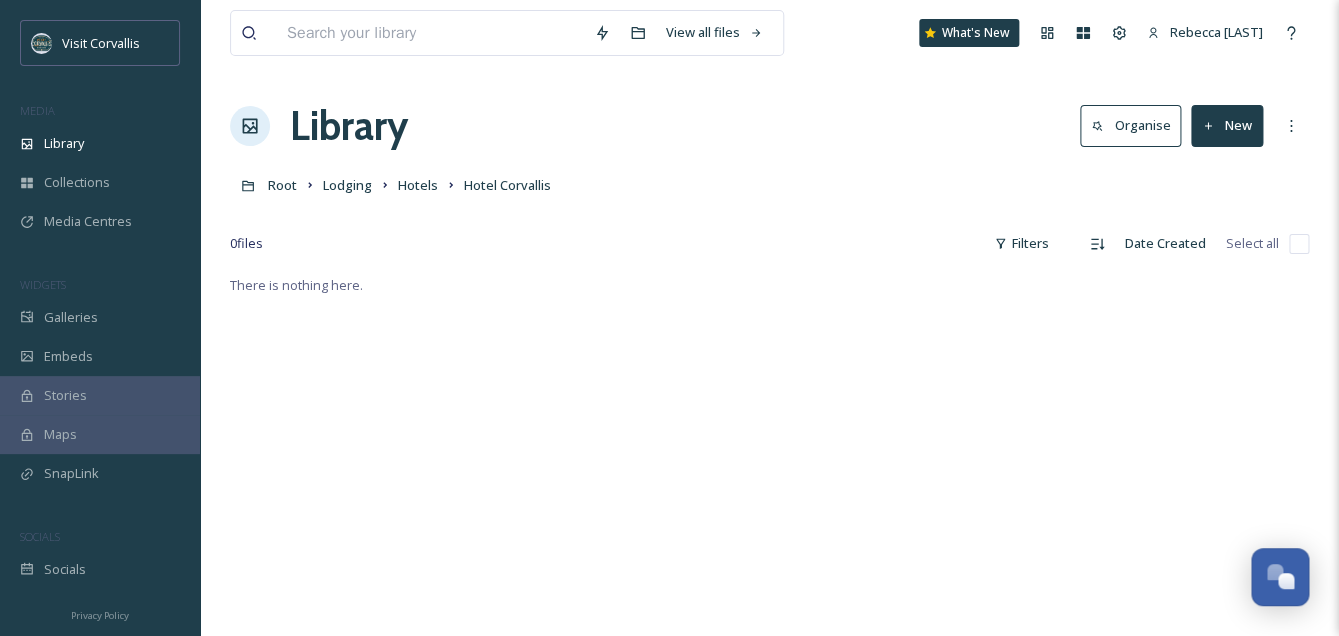 click on "New" at bounding box center (1227, 125) 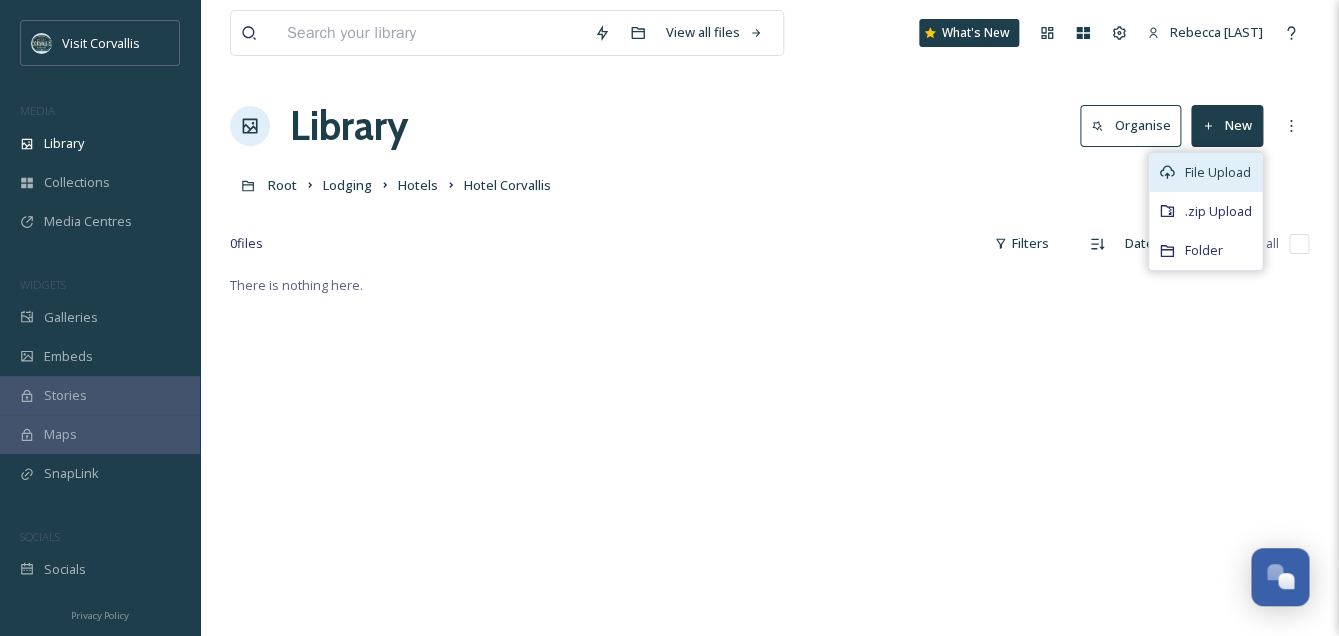 click on "File Upload" at bounding box center (1218, 172) 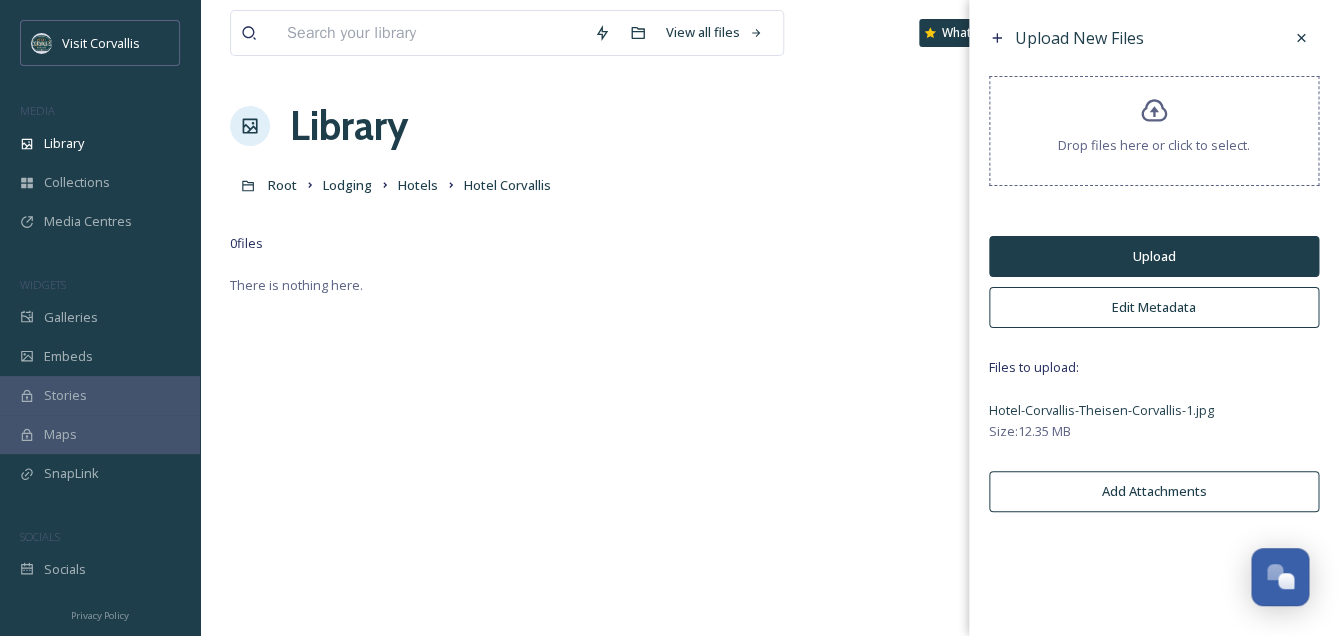 click on "Edit Metadata" at bounding box center [1154, 307] 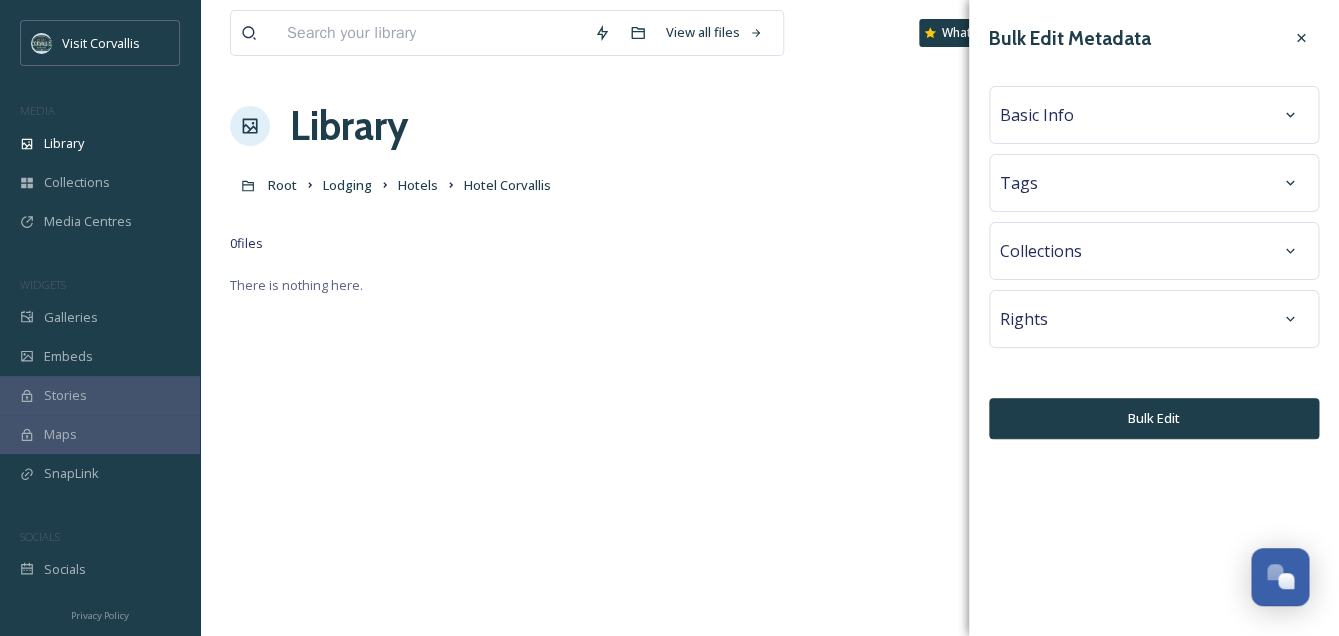 click on "Basic Info" at bounding box center [1037, 115] 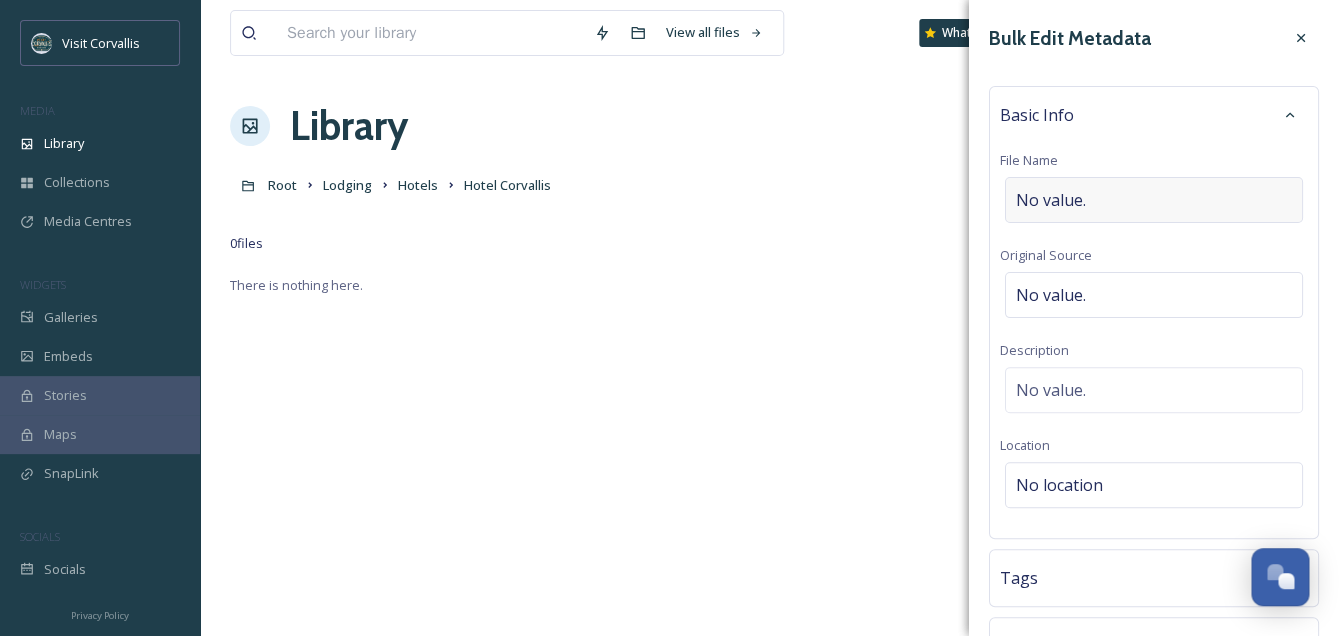 click on "No value." at bounding box center (1051, 200) 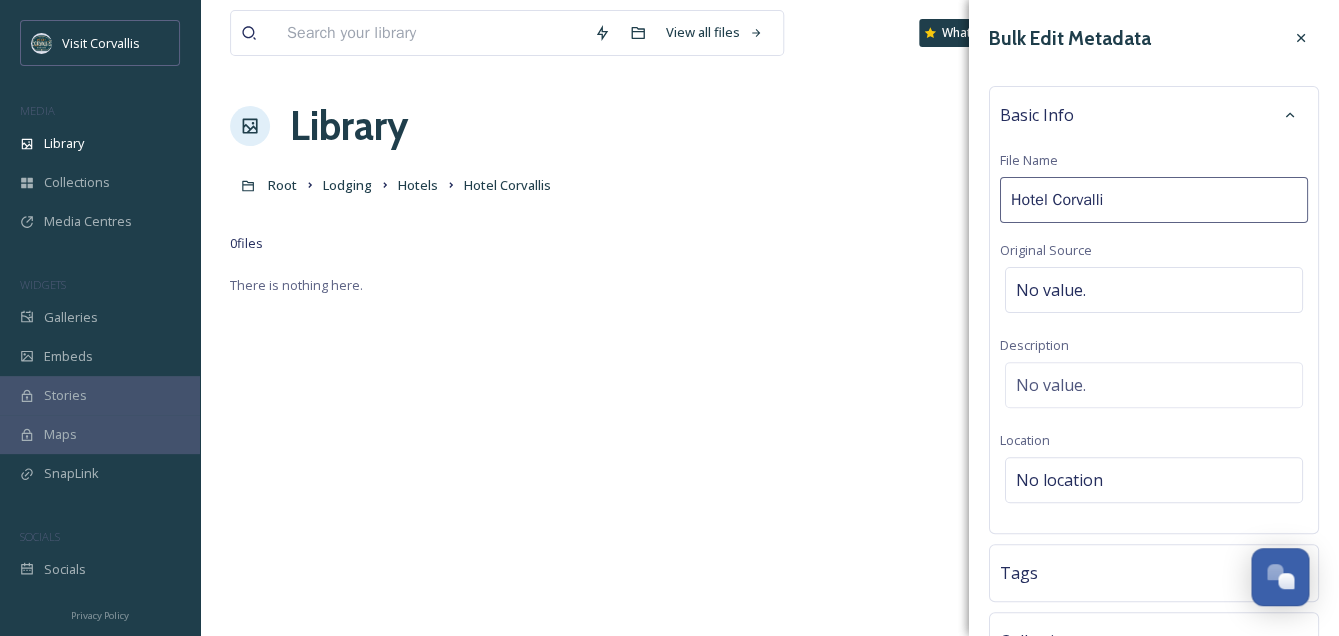 type on "Hotel [CITY]" 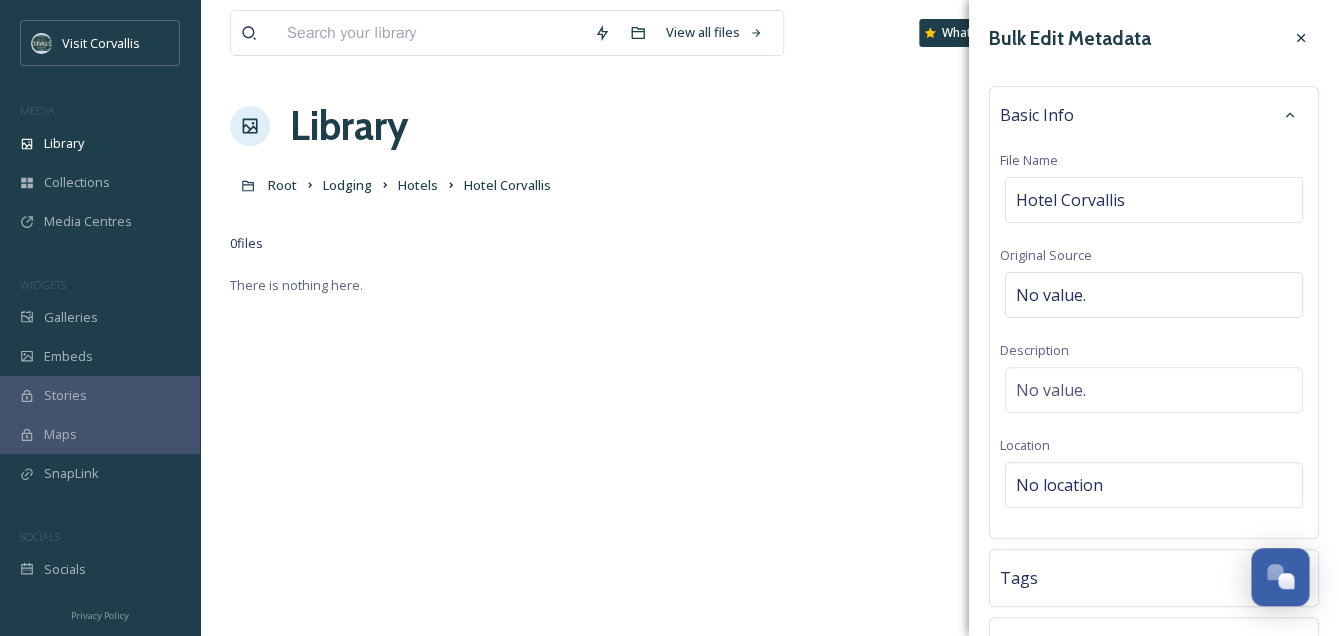 scroll, scrollTop: 218, scrollLeft: 0, axis: vertical 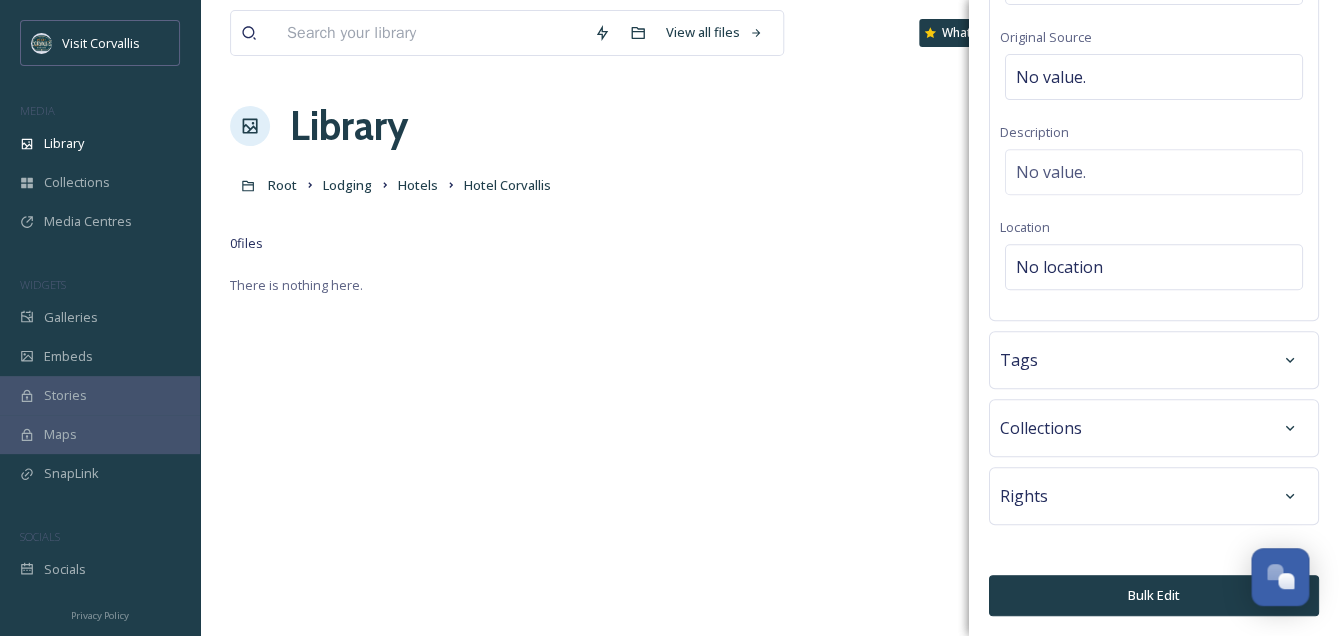 type 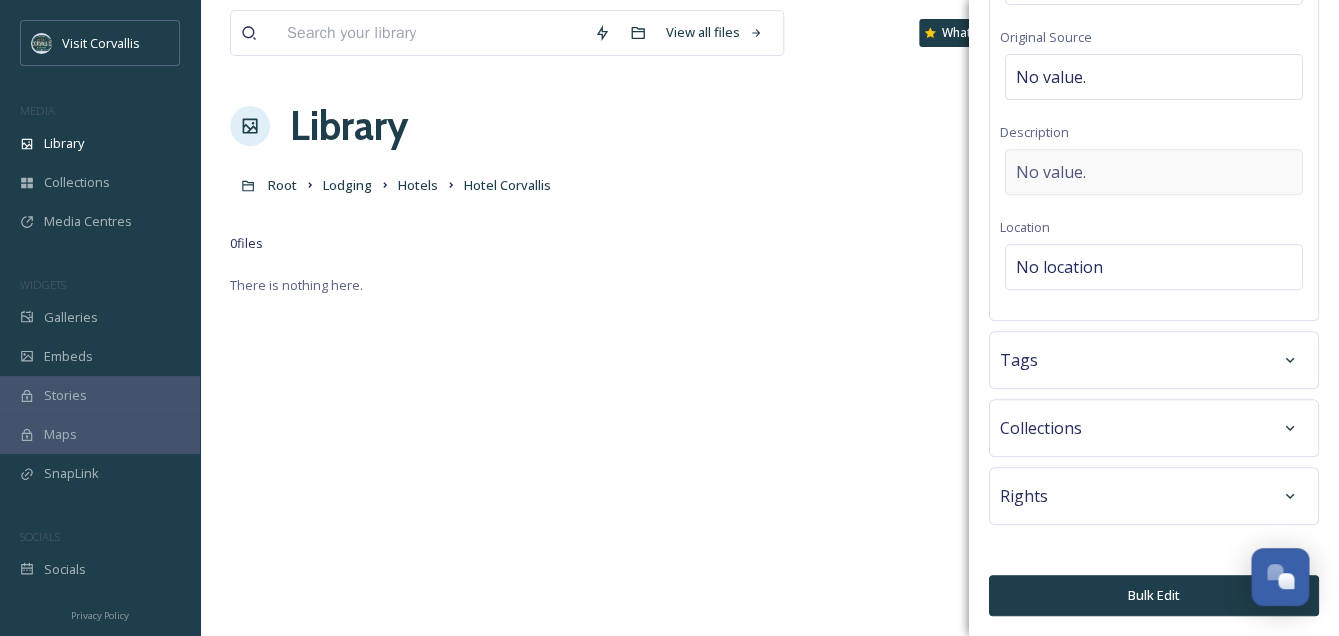 click on "No value." at bounding box center [1051, 172] 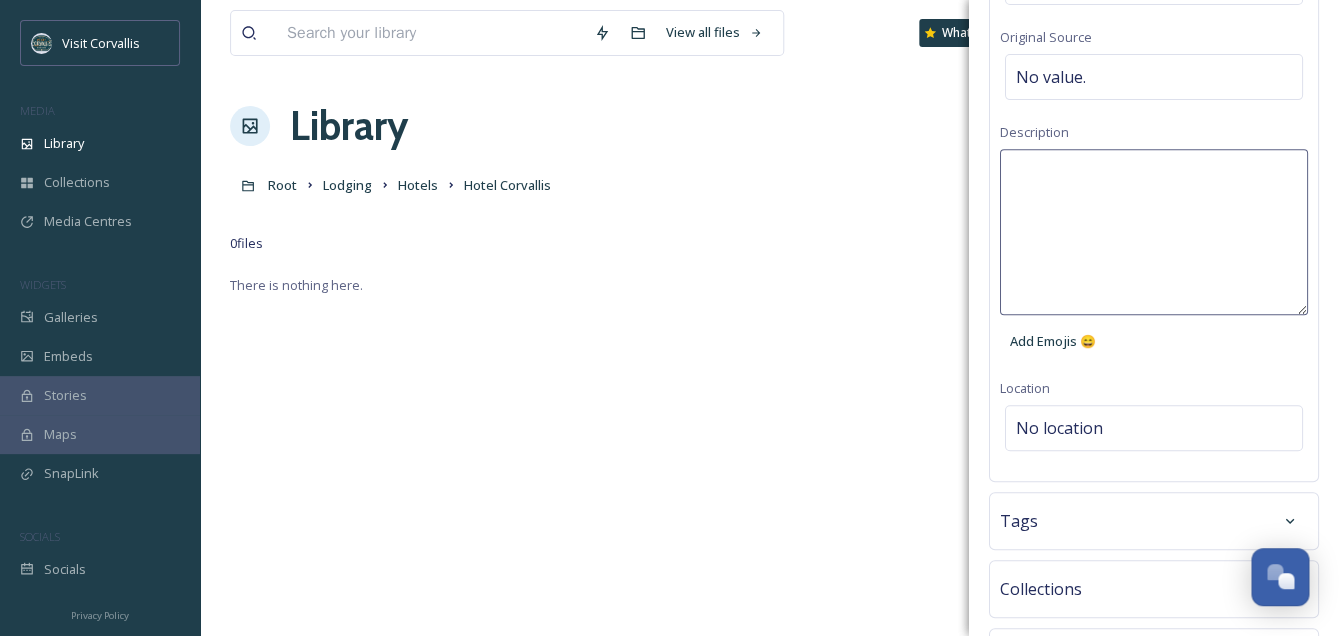 click at bounding box center (1154, 232) 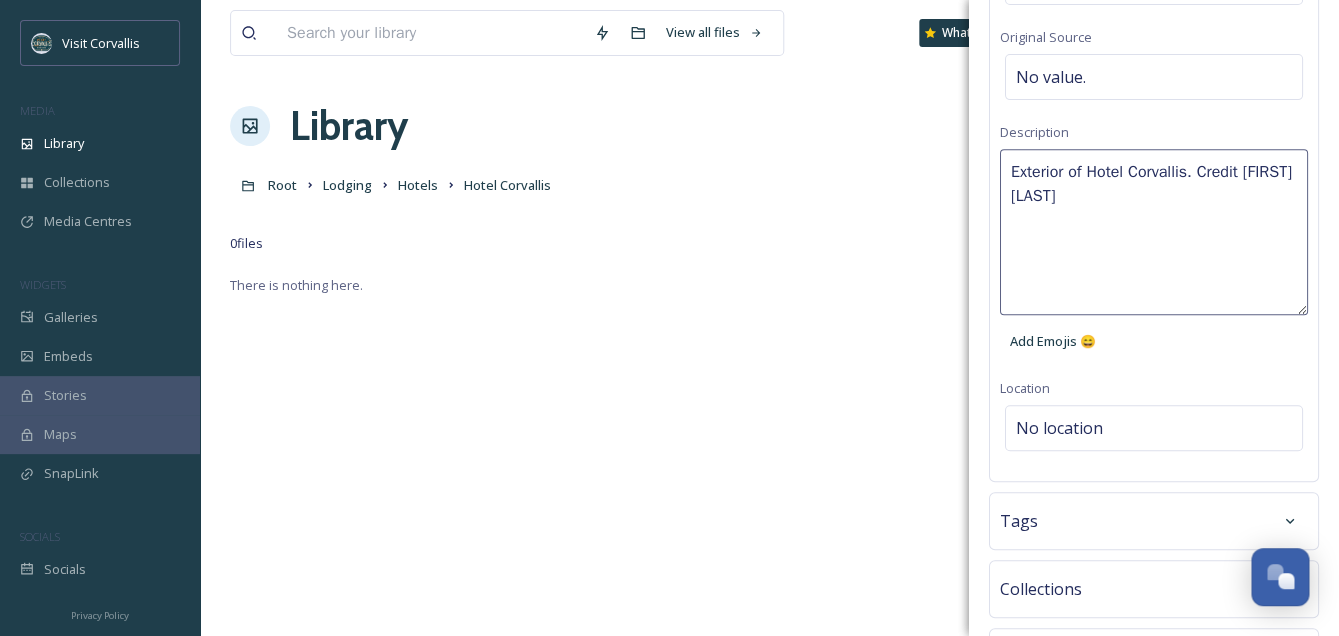 type on "Exterior of Hotel Corvallis. Credit Aaron Theisen" 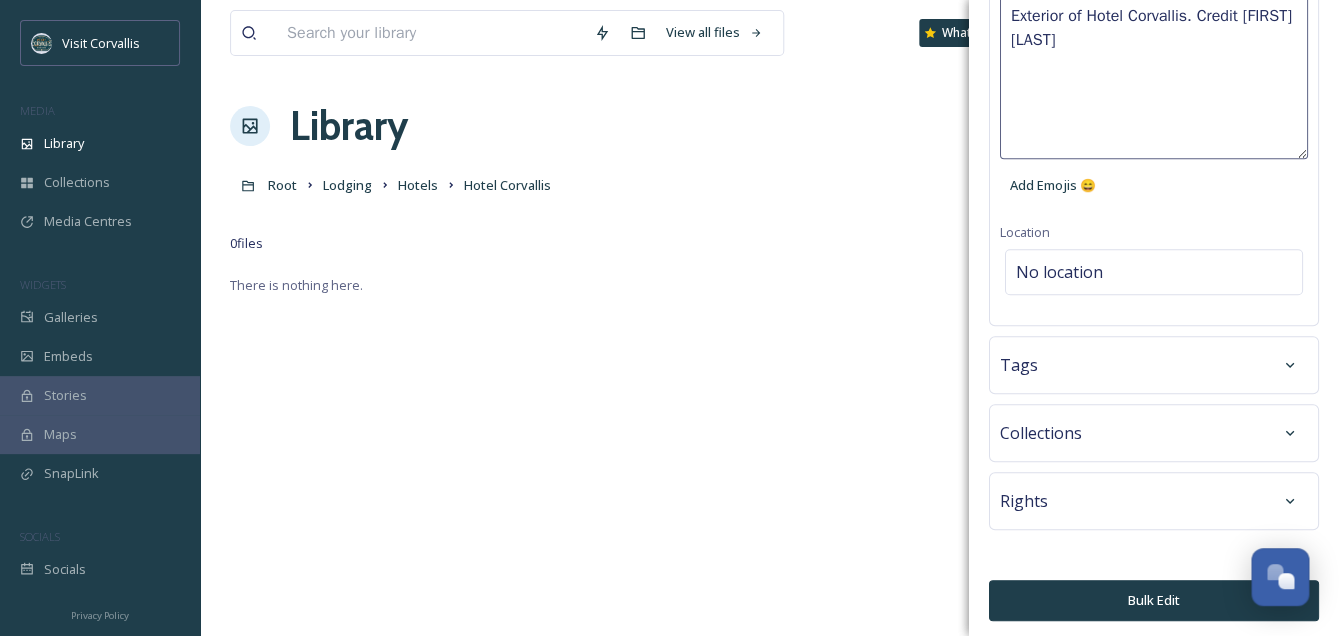 click on "Bulk Edit" at bounding box center (1154, 600) 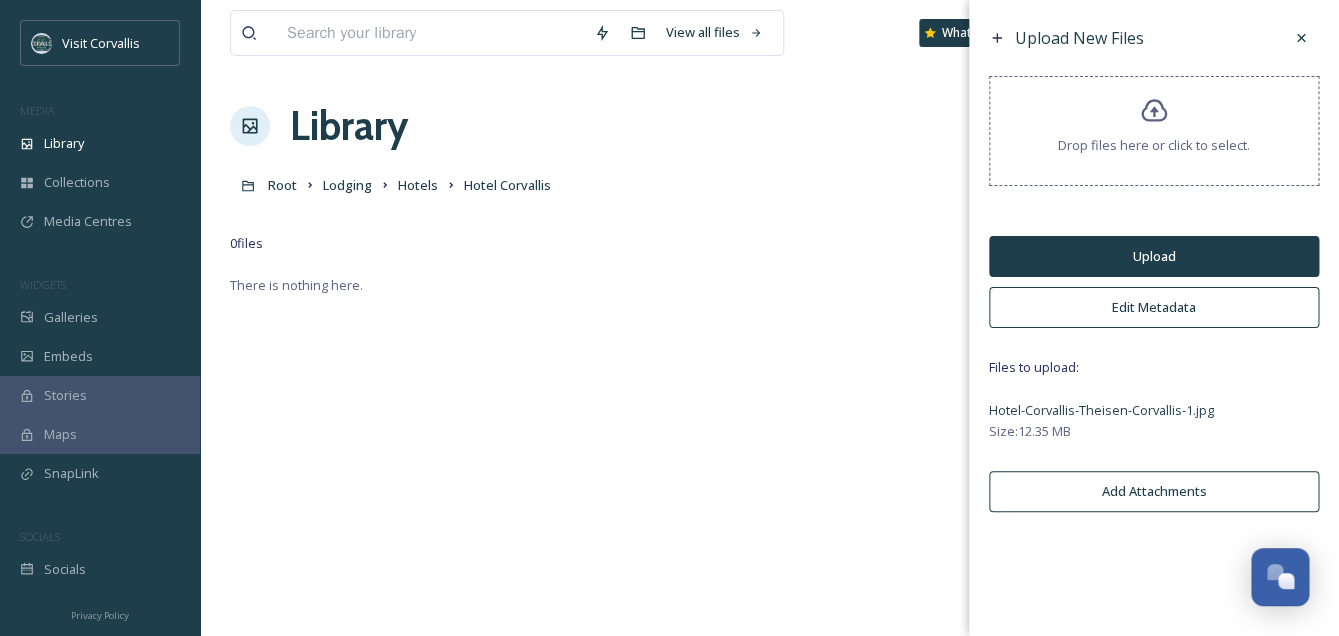 click on "Upload" at bounding box center [1154, 256] 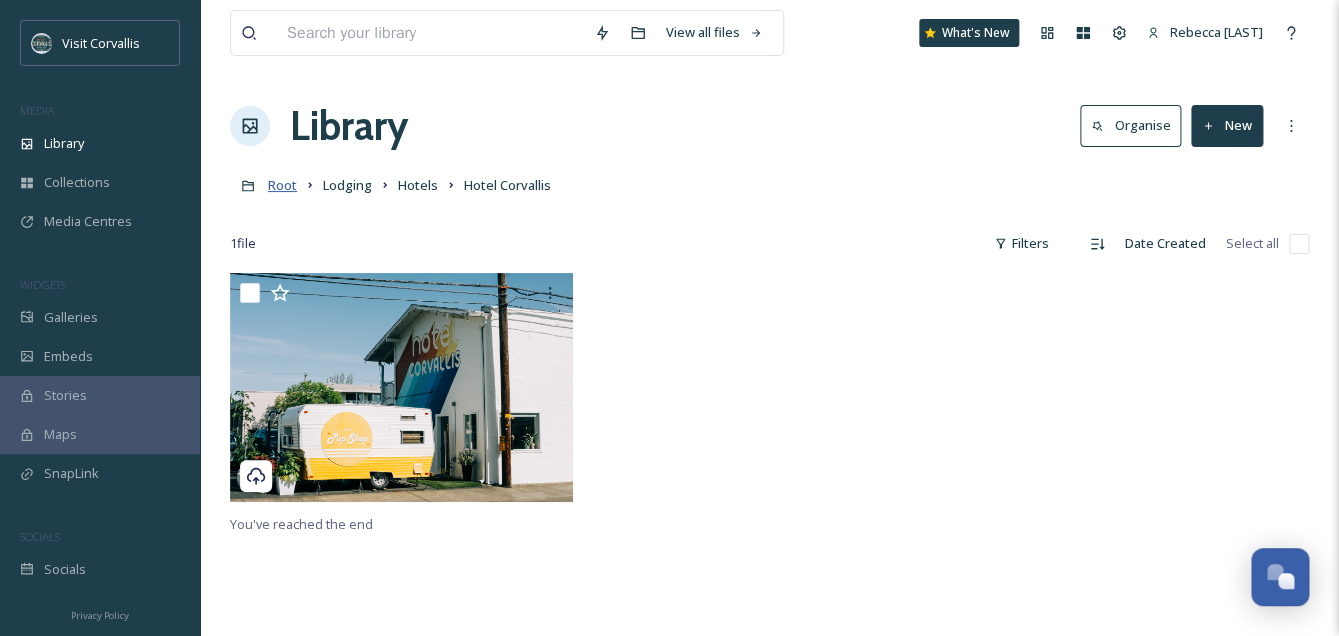 click on "Root" at bounding box center [282, 185] 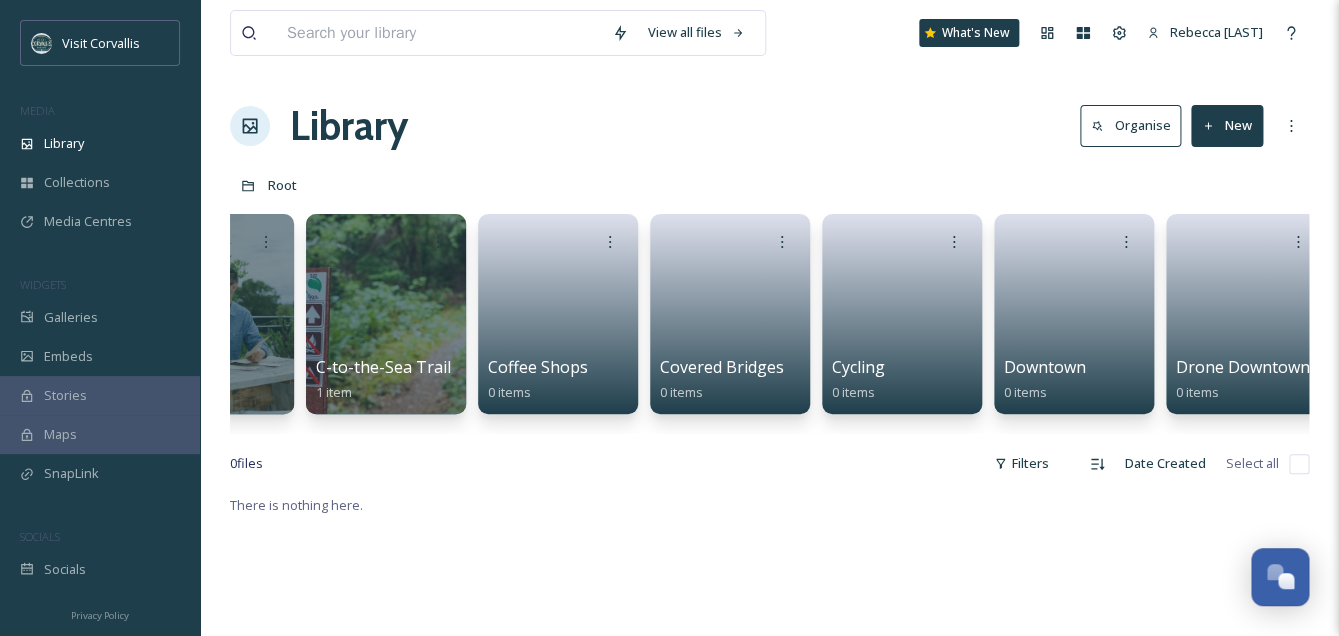 scroll, scrollTop: 0, scrollLeft: 853, axis: horizontal 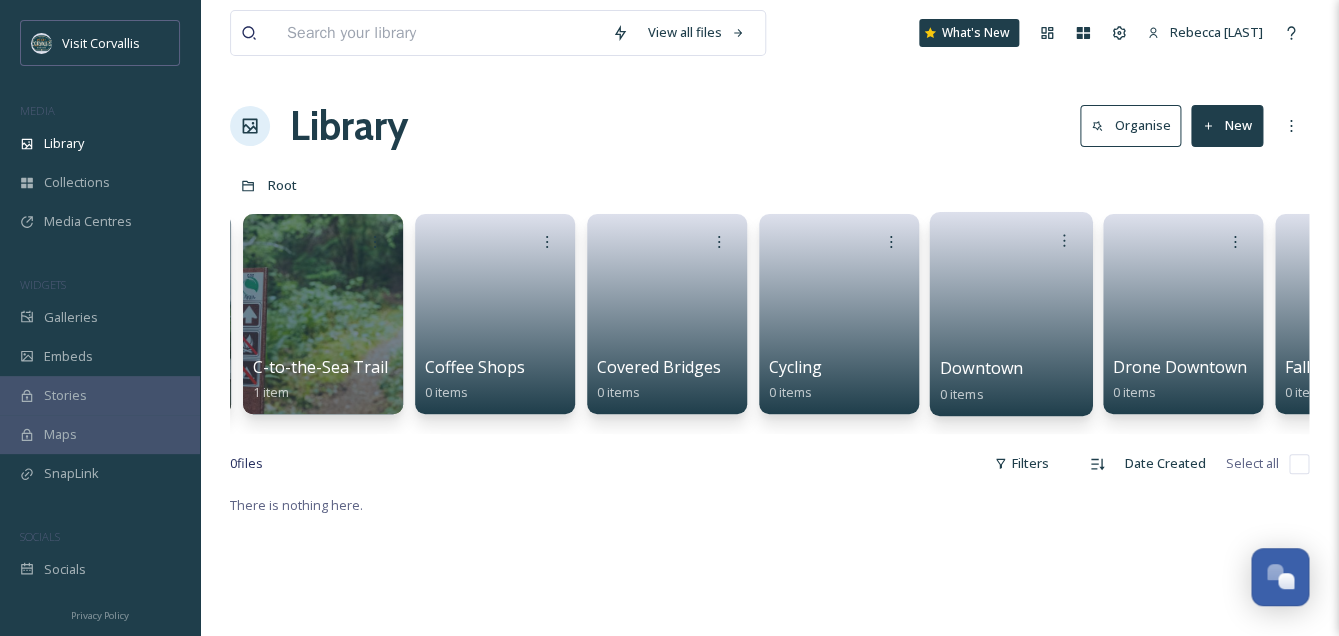 click at bounding box center (1011, 307) 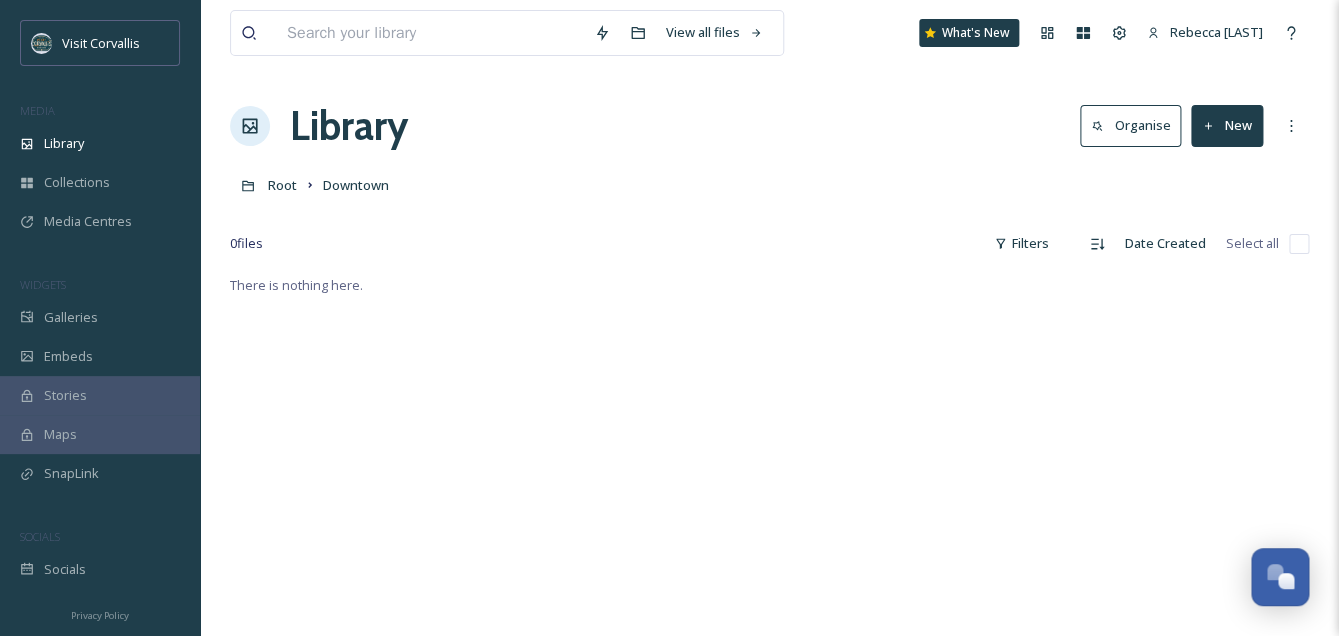 click 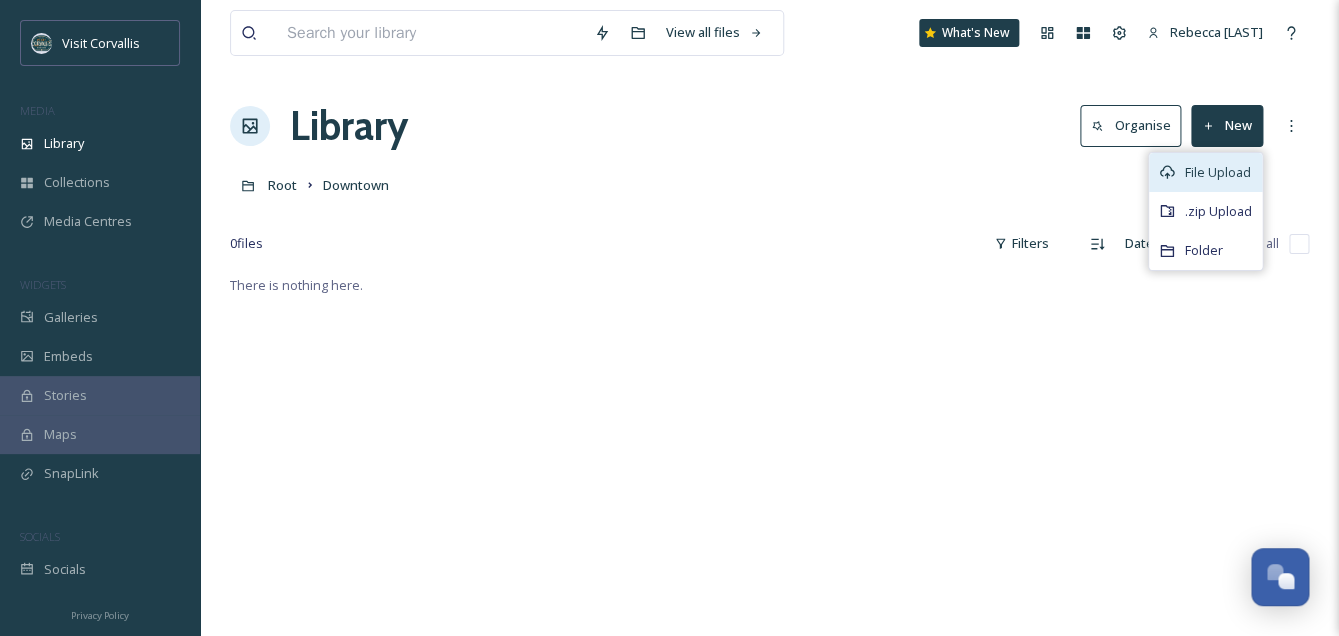 click on "File Upload" at bounding box center (1218, 172) 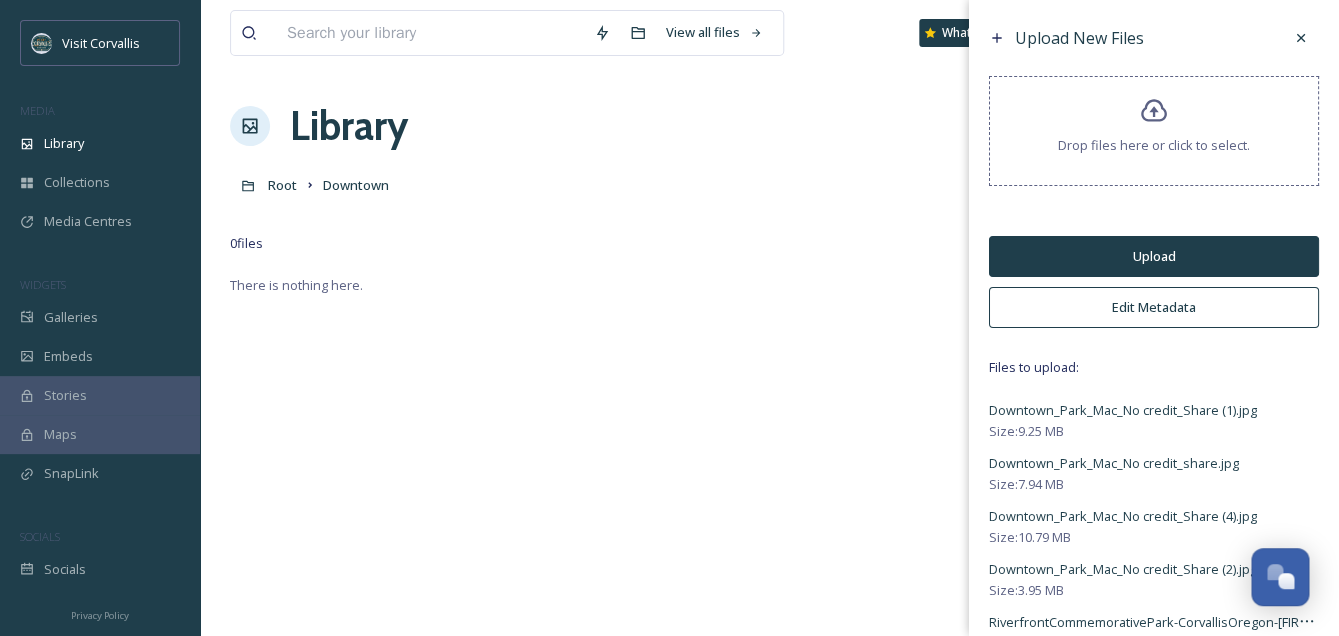 click on "Edit Metadata" at bounding box center (1154, 307) 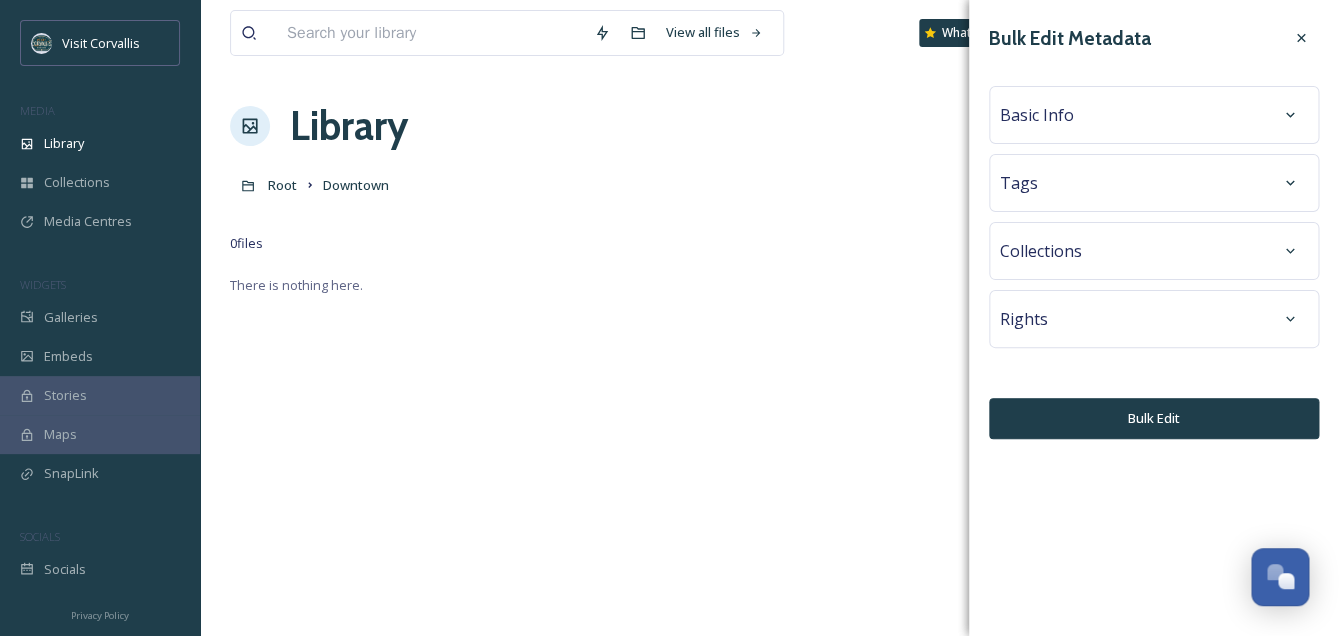 click on "Basic Info" at bounding box center [1037, 115] 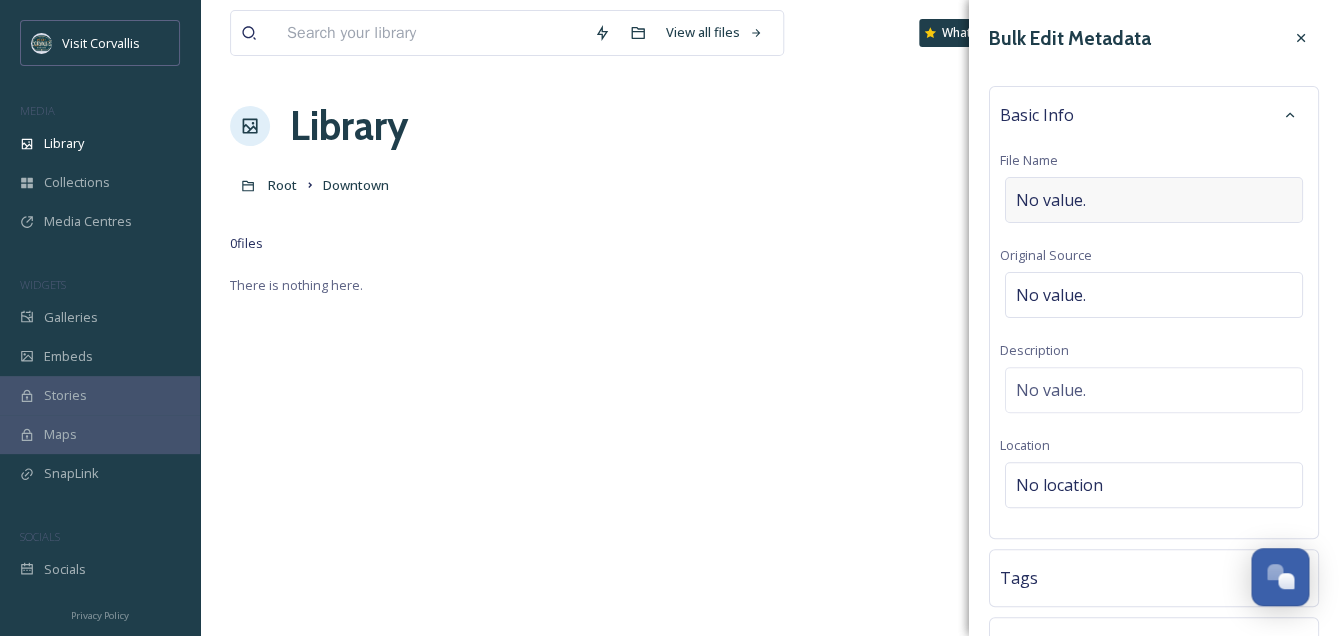 click on "No value." at bounding box center [1051, 200] 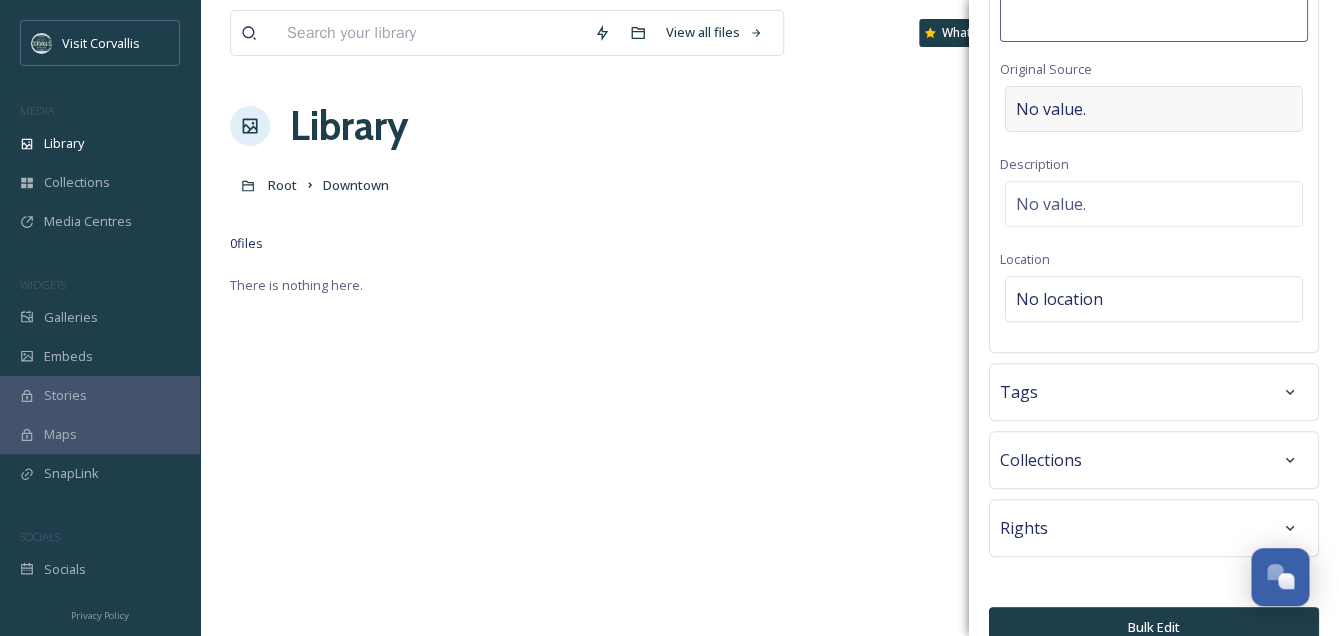 scroll, scrollTop: 184, scrollLeft: 0, axis: vertical 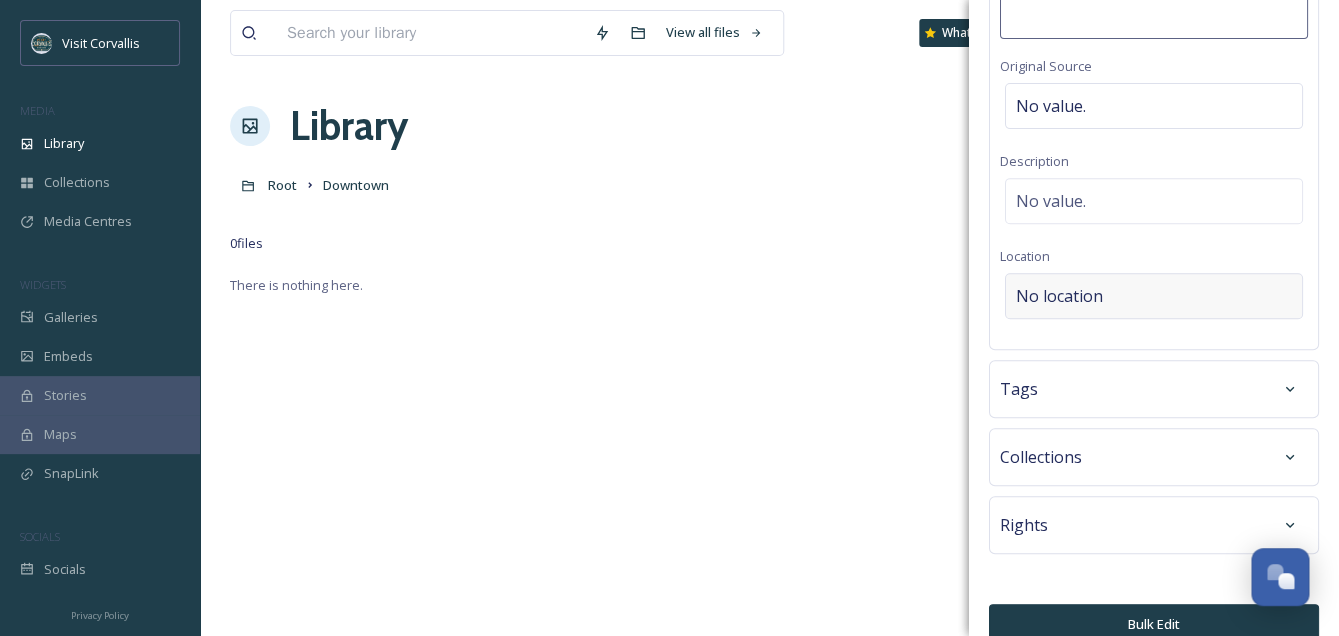 click on "No location" at bounding box center (1059, 296) 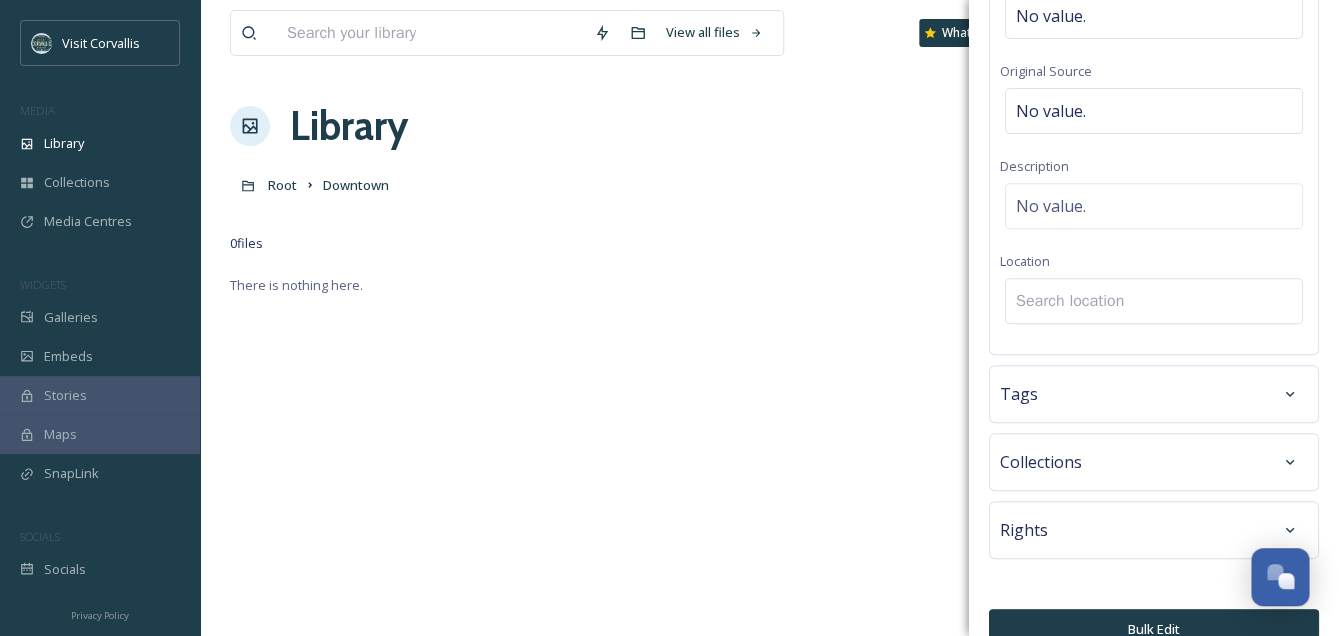 scroll, scrollTop: 190, scrollLeft: 0, axis: vertical 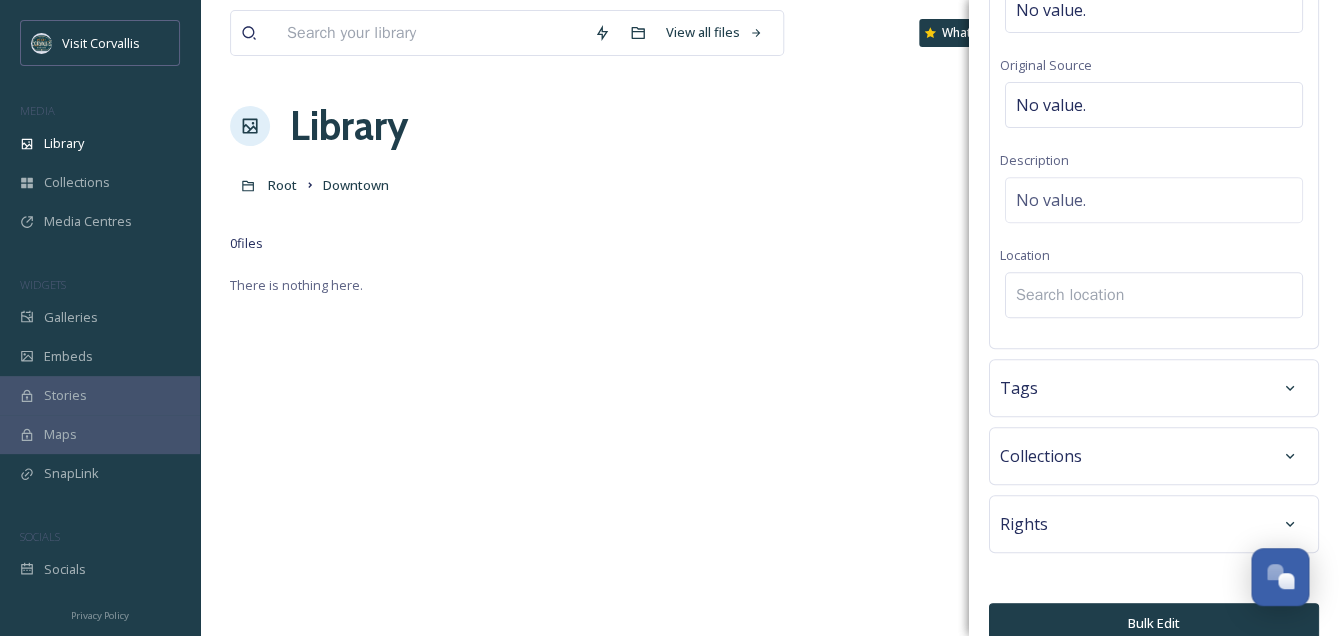 click at bounding box center (1154, 295) 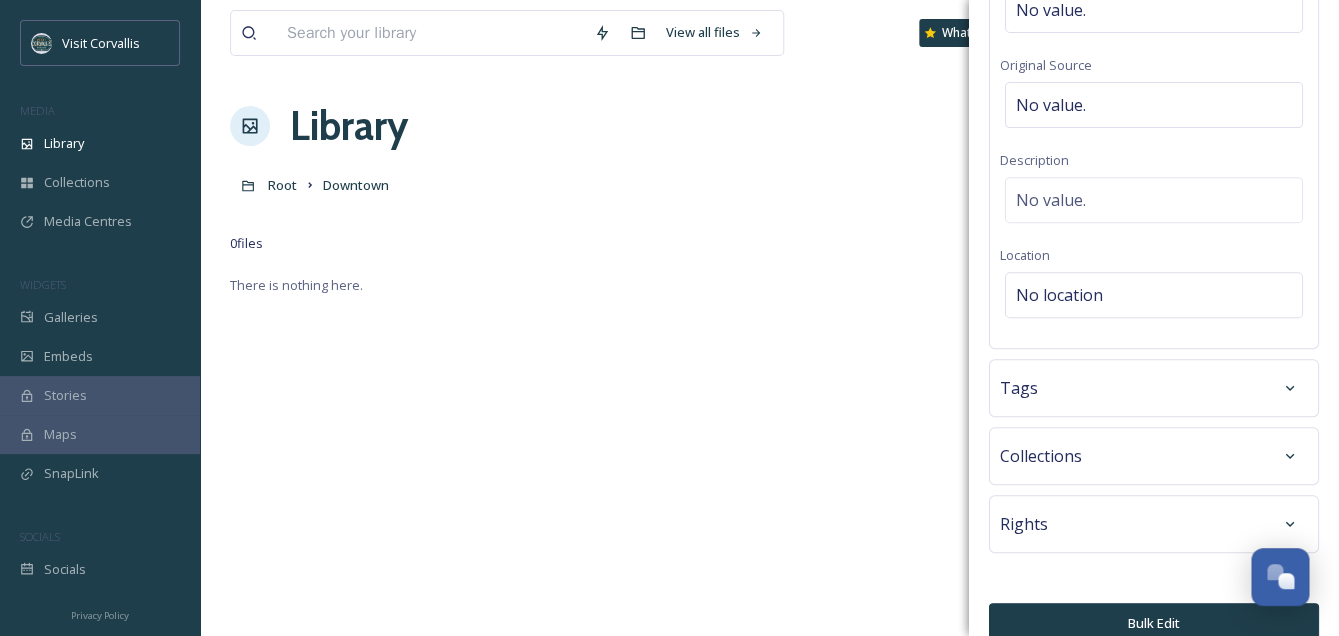 click on "Tags" at bounding box center [1154, 388] 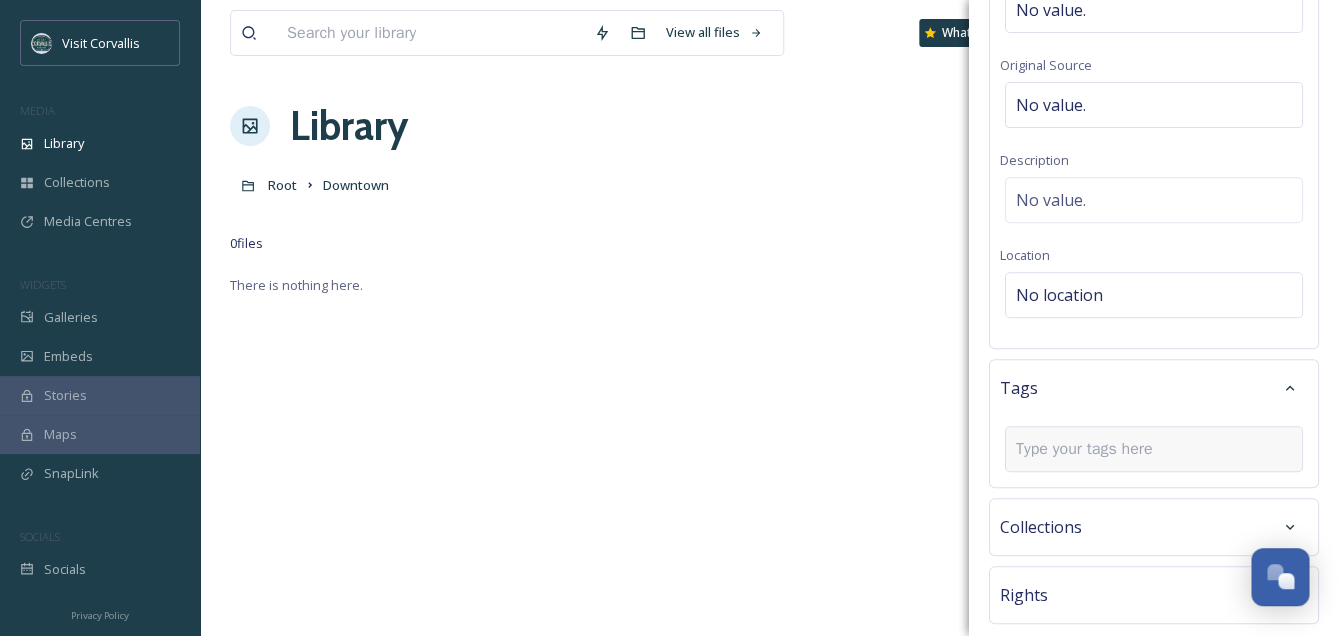 click at bounding box center [1092, 449] 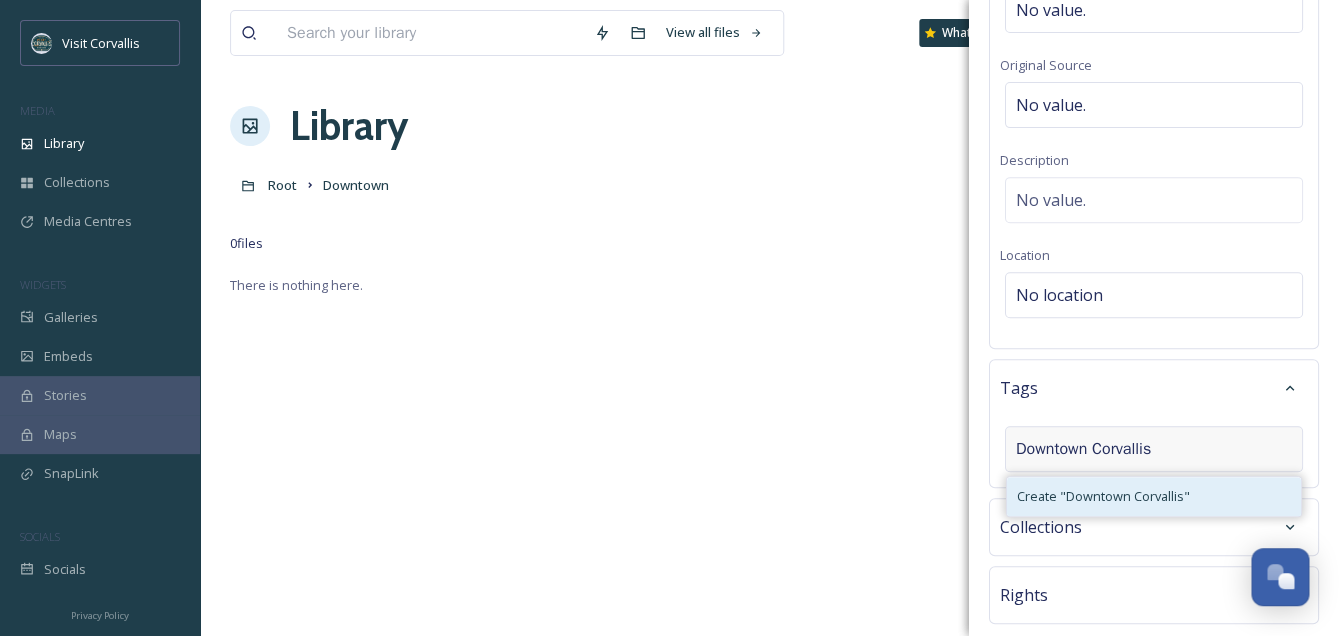 type on "Downtown Corvallis" 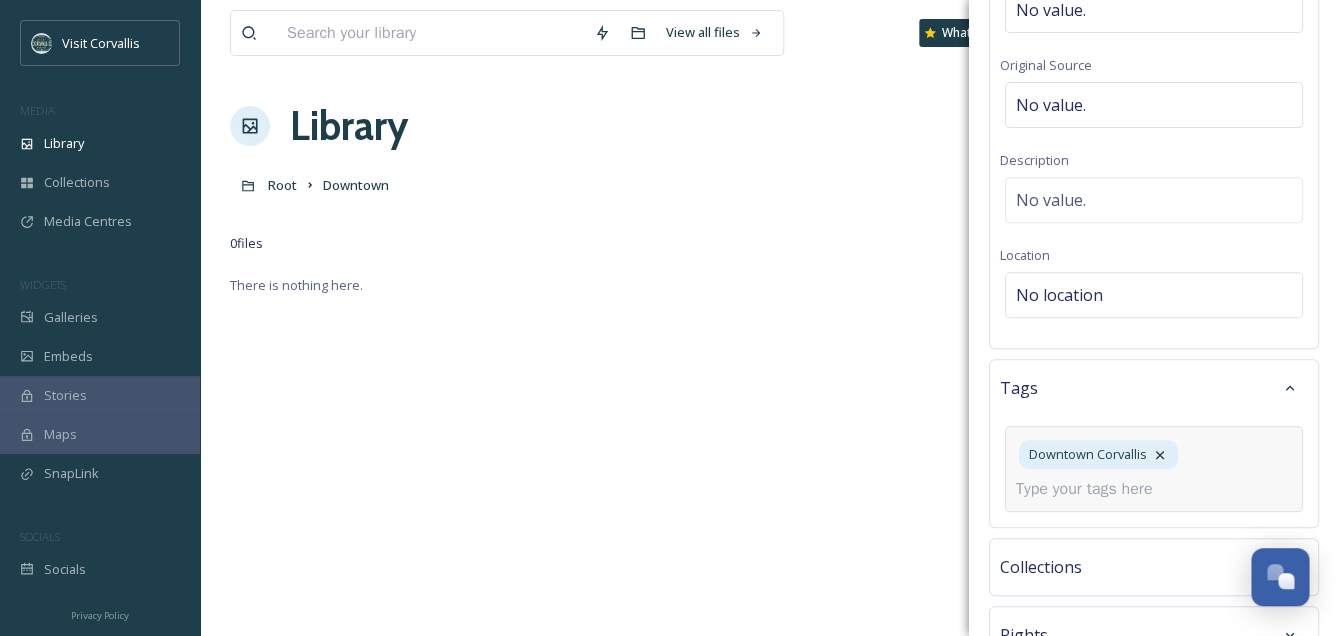 click at bounding box center (1092, 489) 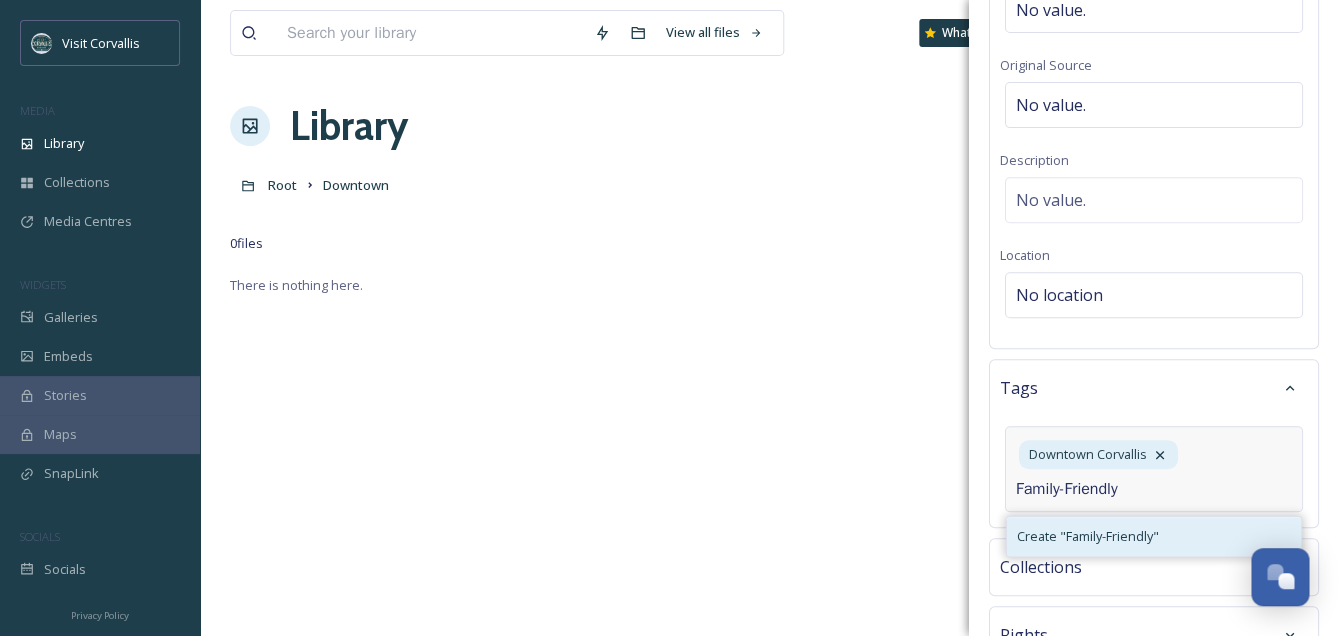 type on "Family-Friendly" 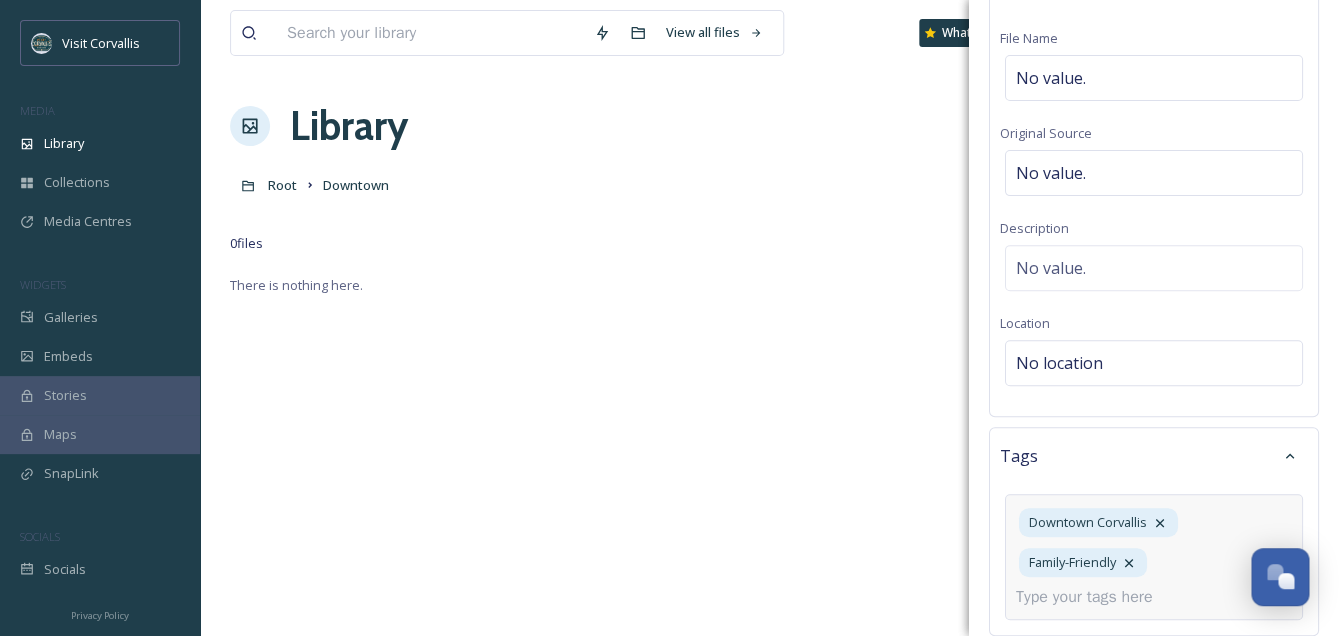 scroll, scrollTop: 0, scrollLeft: 0, axis: both 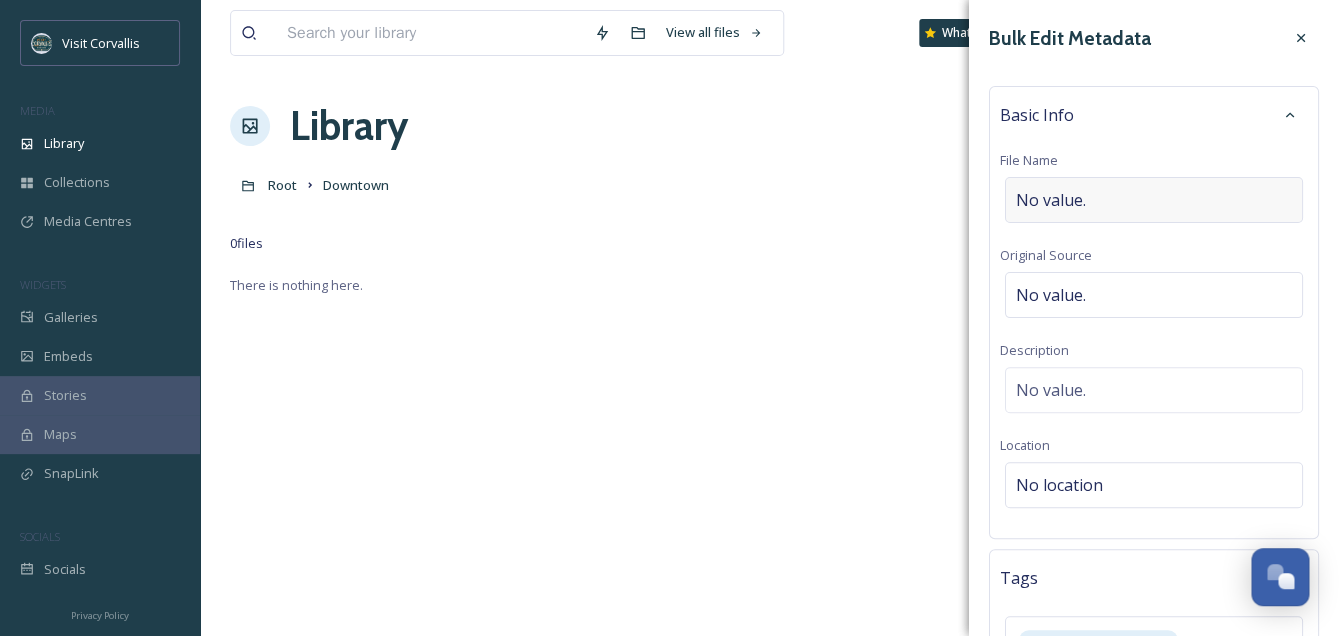 click on "No value." at bounding box center [1051, 200] 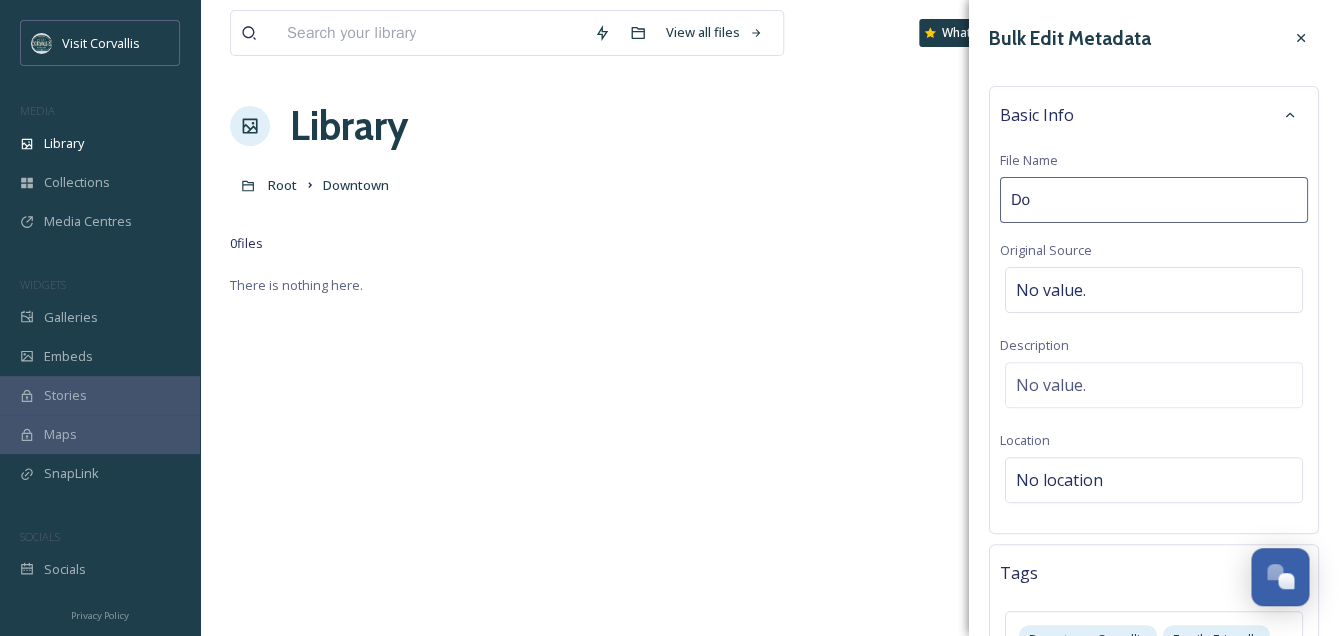 type on "D" 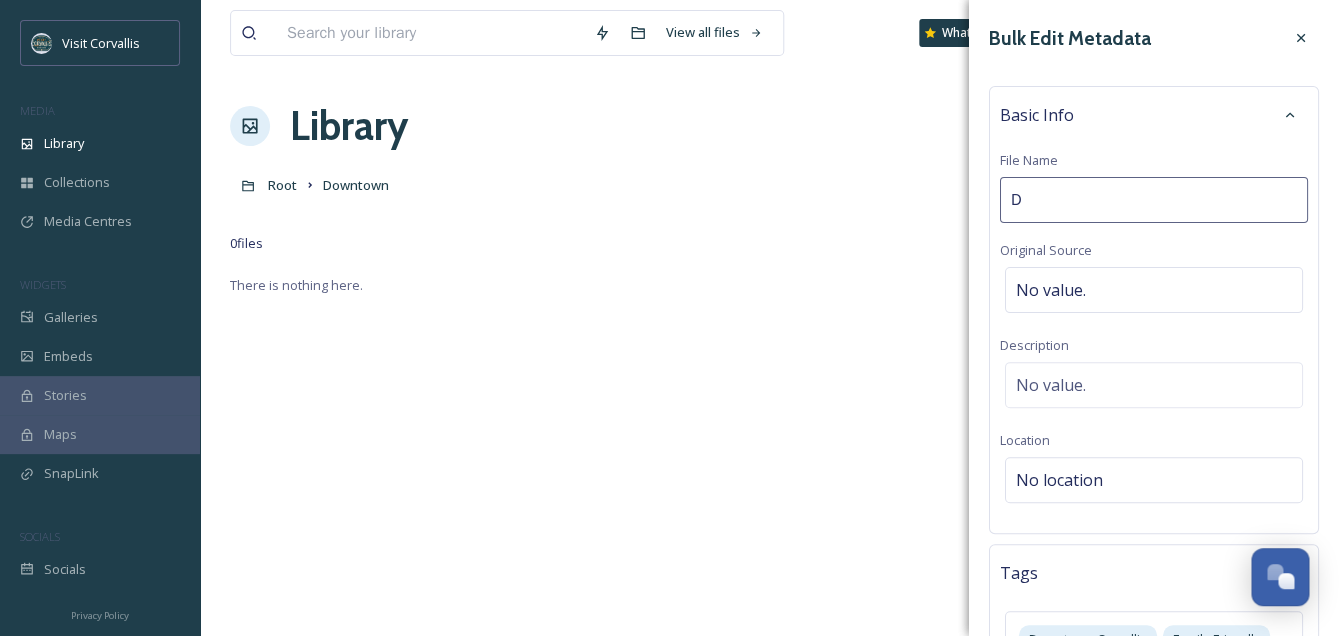 type 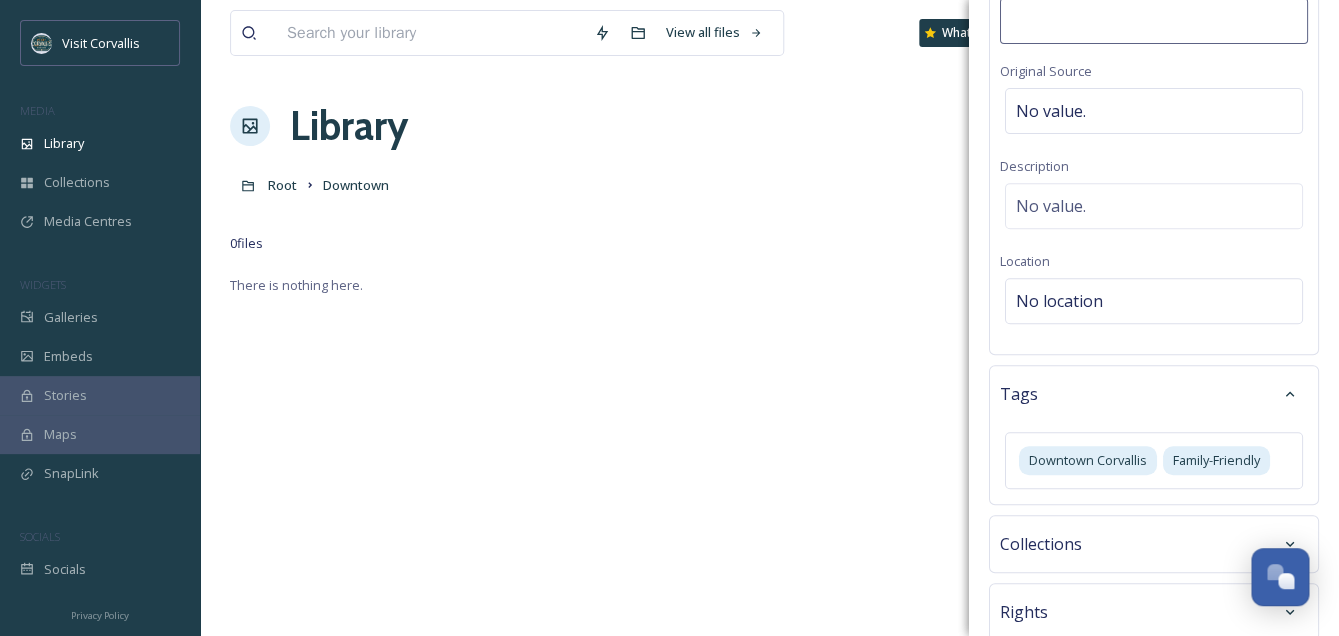 scroll, scrollTop: 294, scrollLeft: 0, axis: vertical 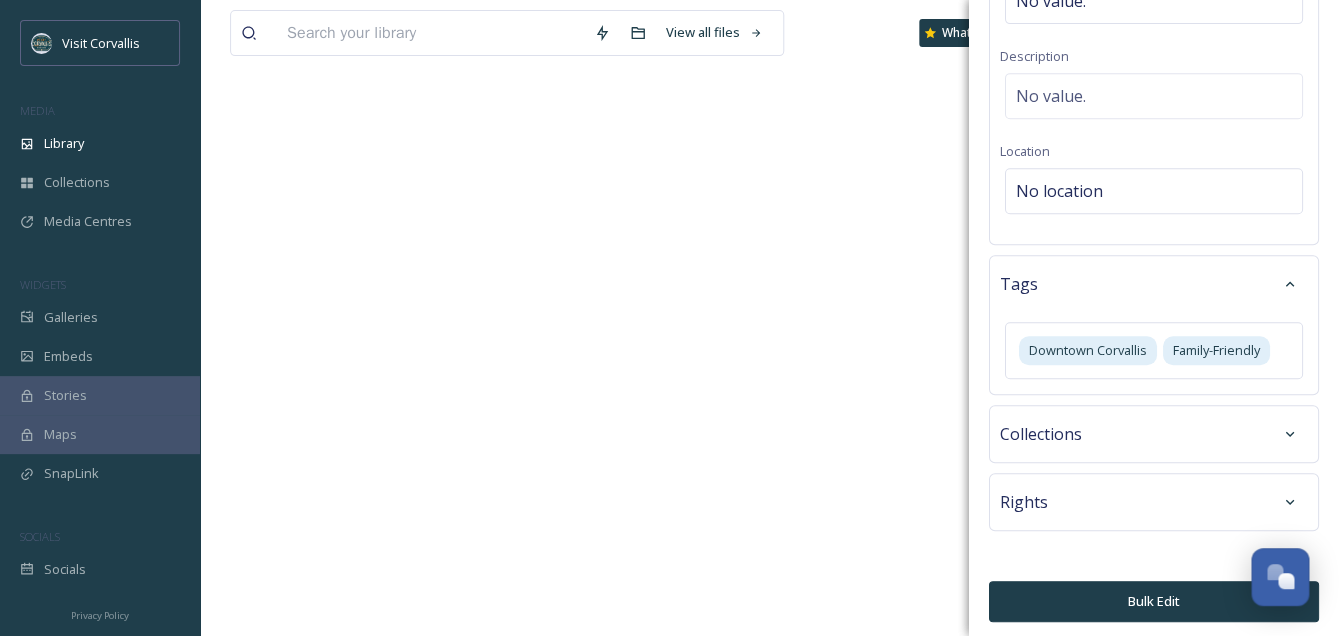 click on "Bulk Edit" at bounding box center [1154, 601] 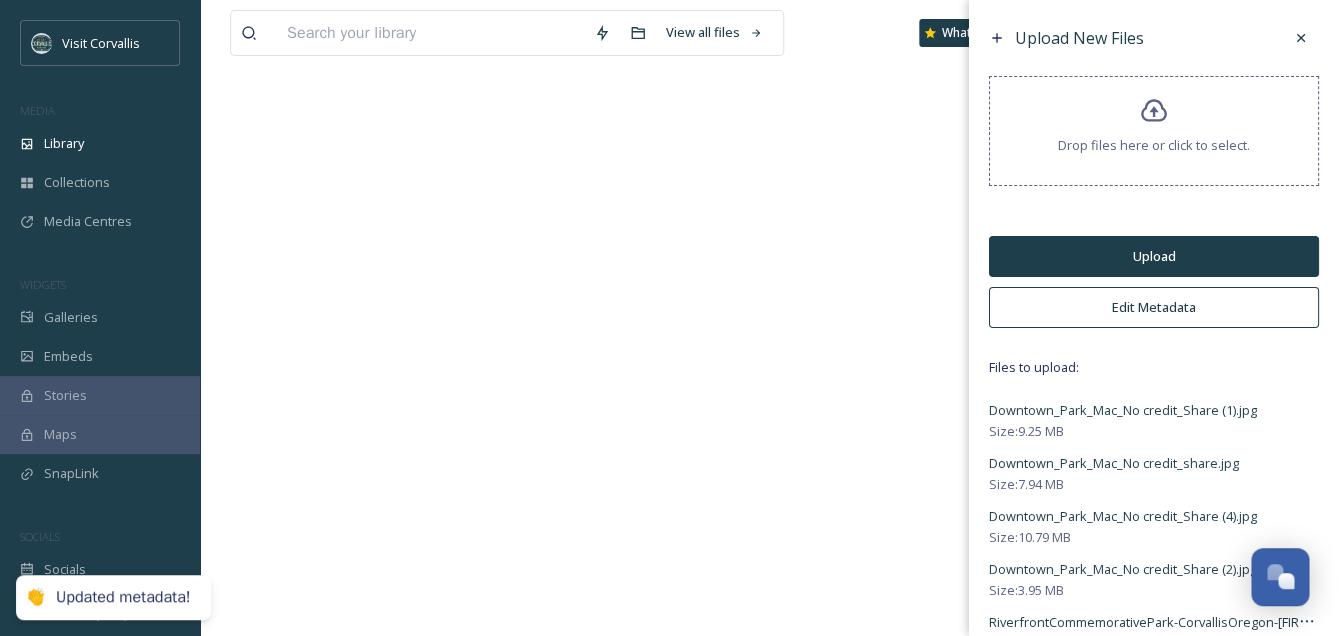 click on "Upload" at bounding box center (1154, 256) 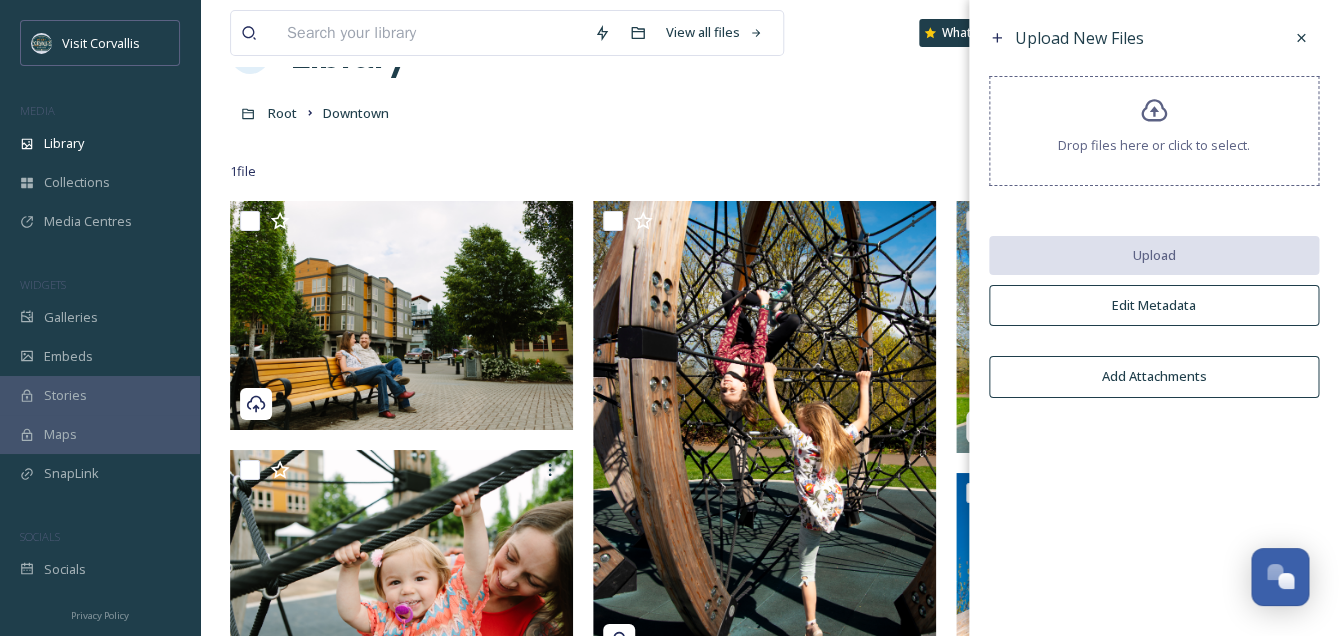 scroll, scrollTop: 0, scrollLeft: 0, axis: both 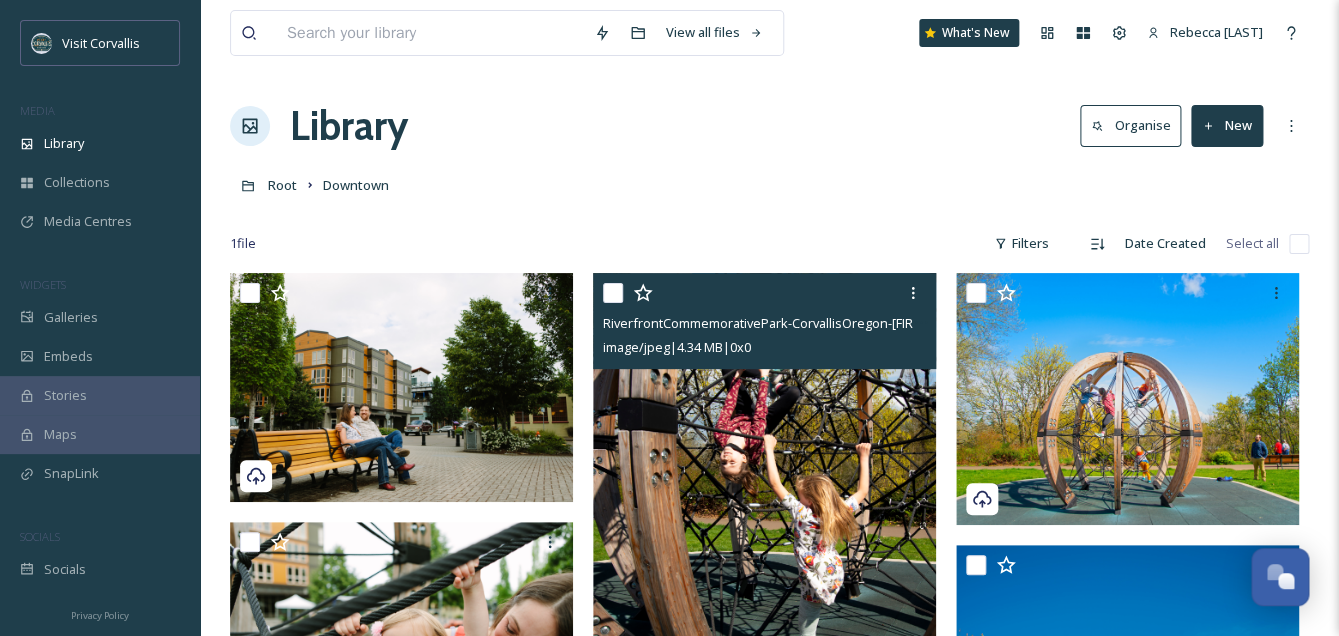 click at bounding box center [767, 293] 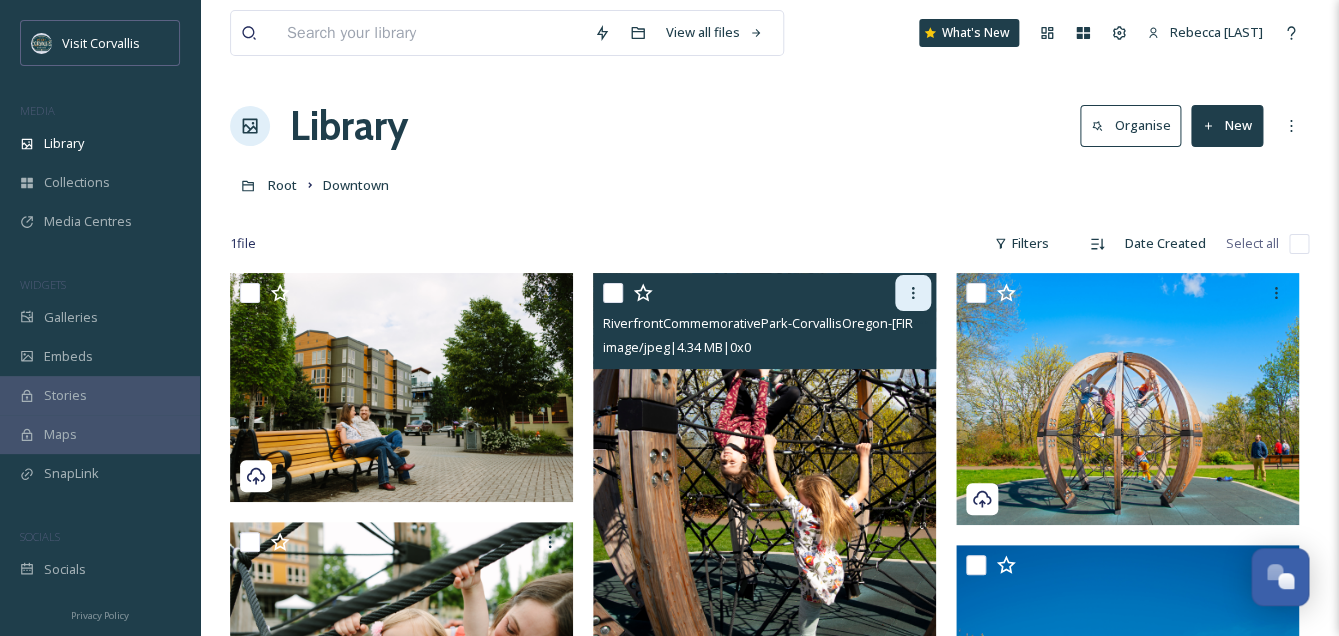 click 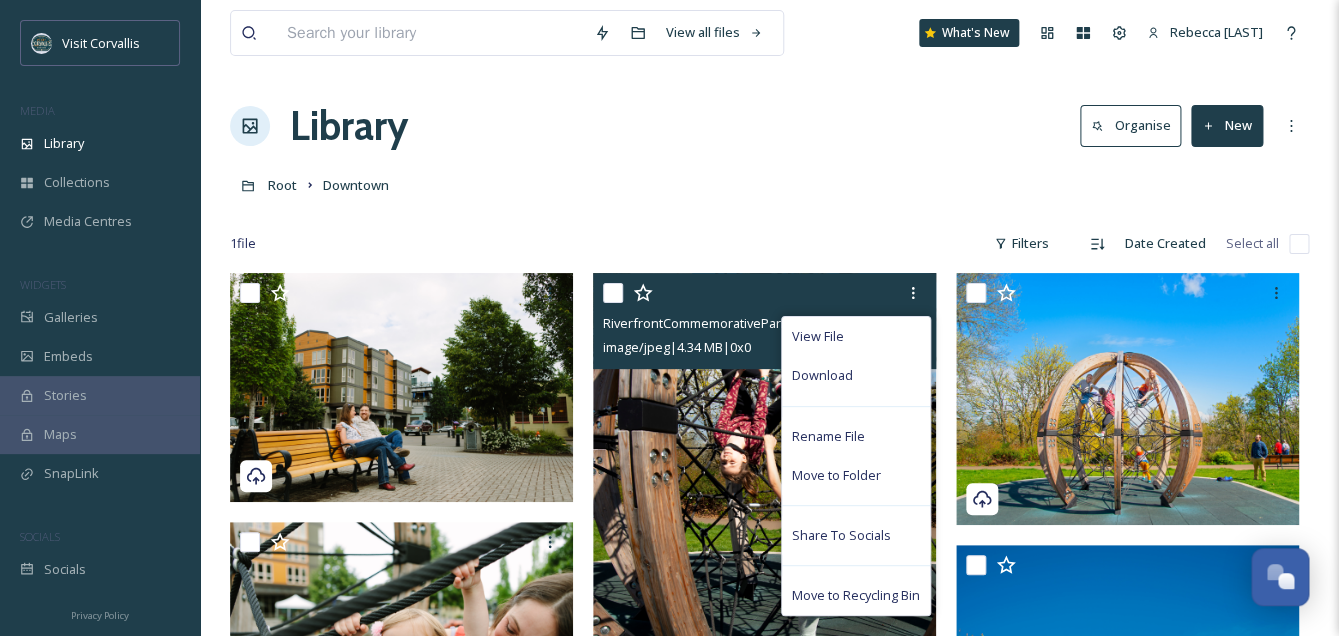 click at bounding box center (613, 293) 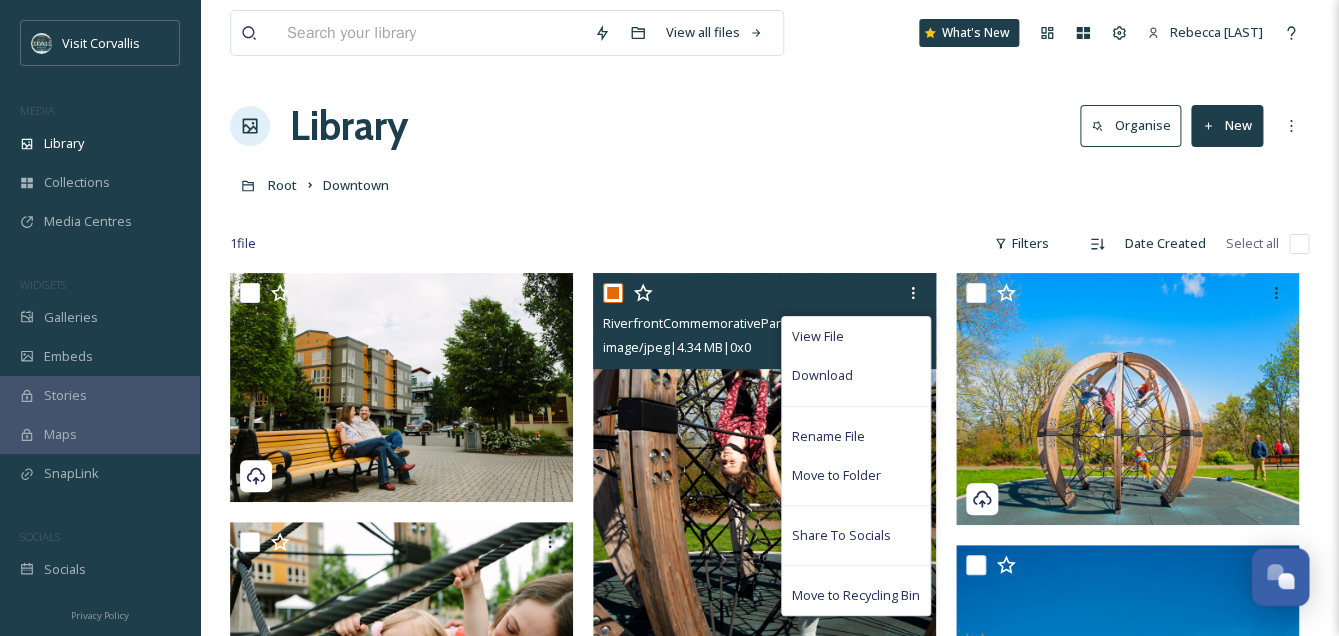 checkbox on "true" 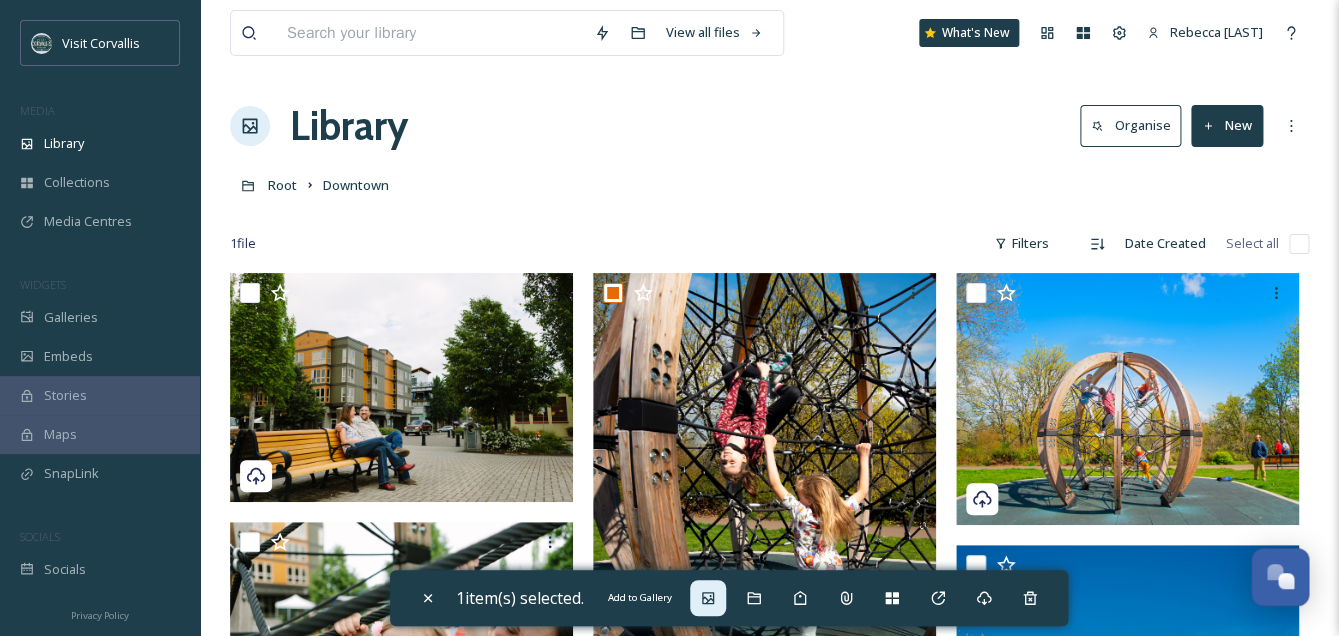 click 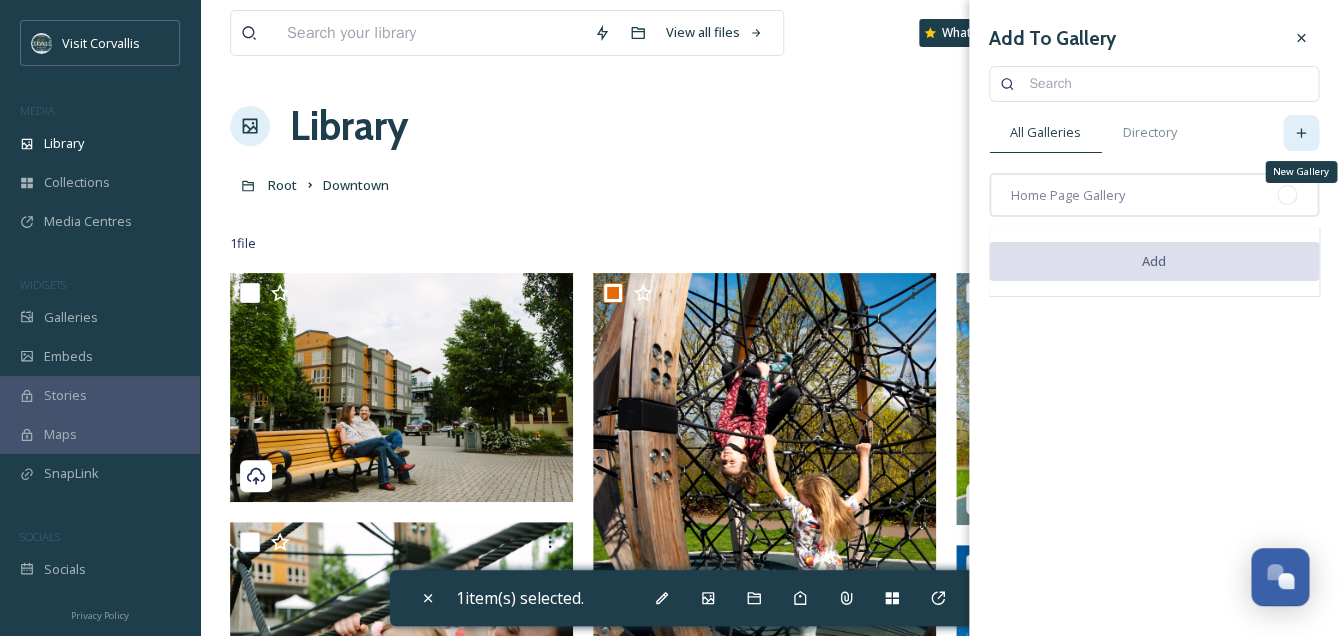 click 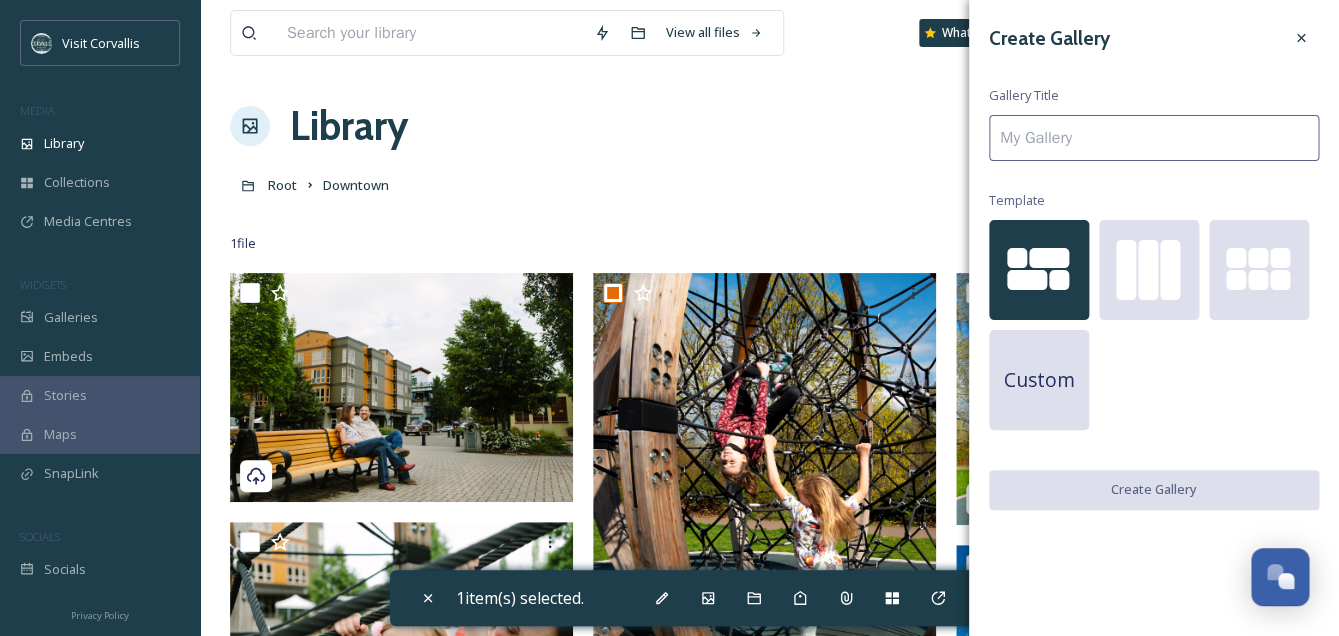 click at bounding box center [1154, 138] 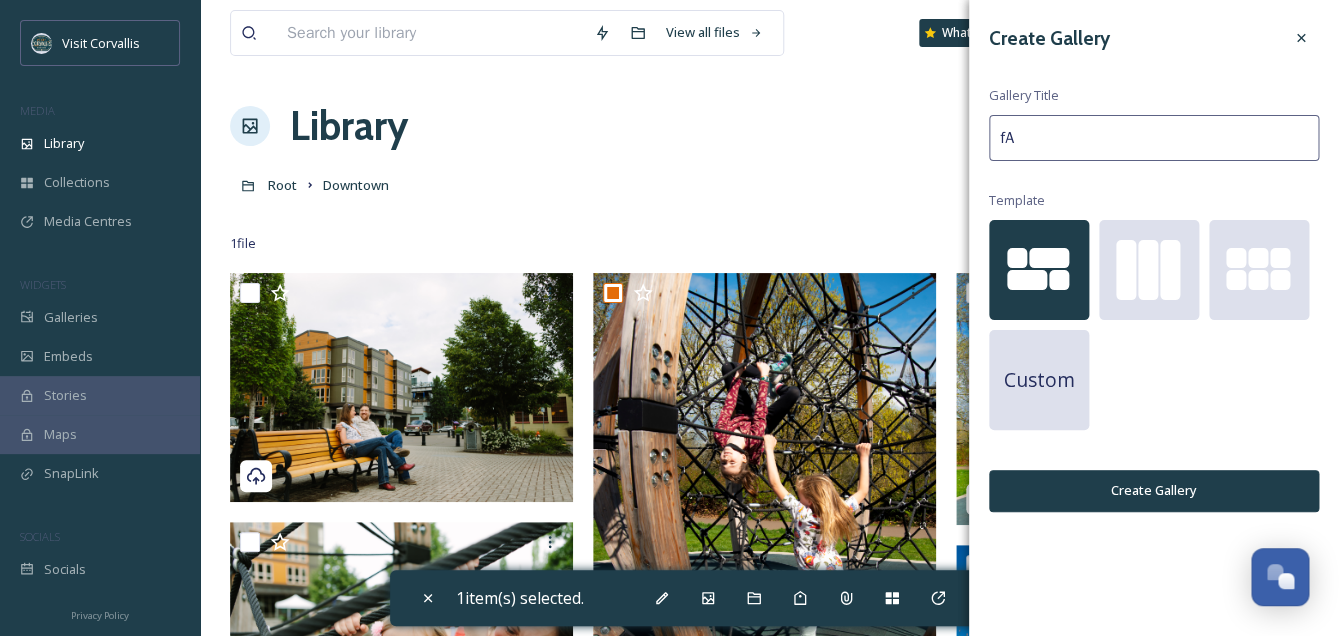 type on "f" 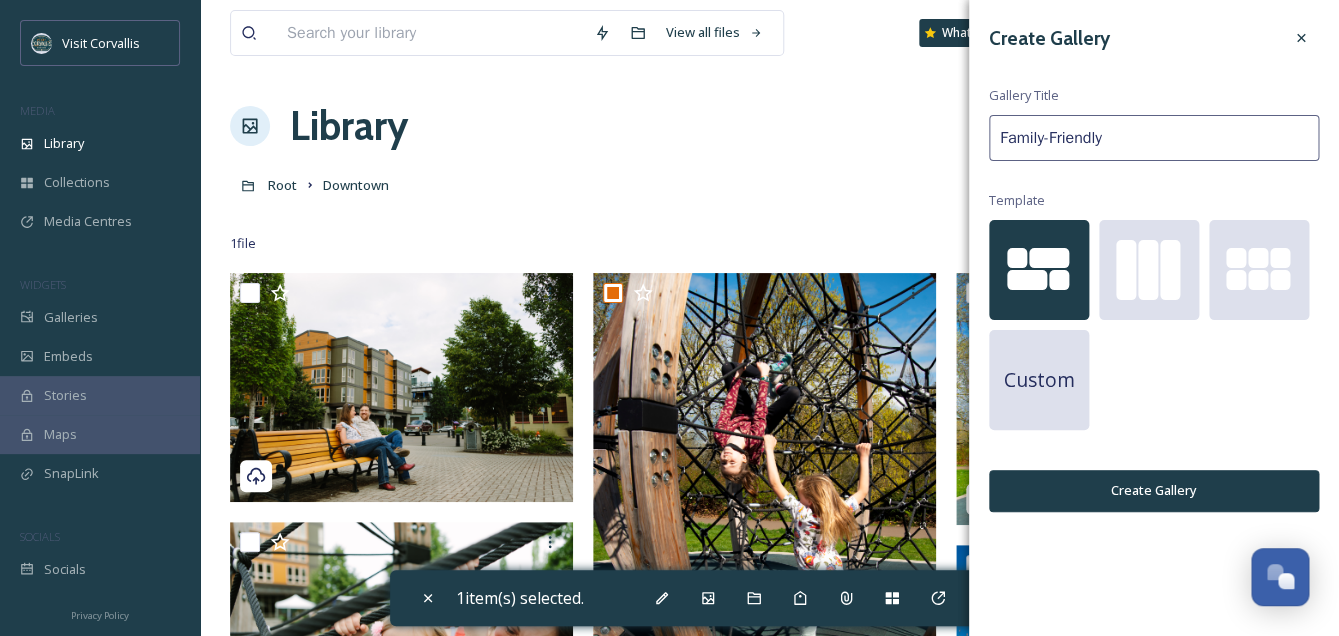 type on "Family-Friendly" 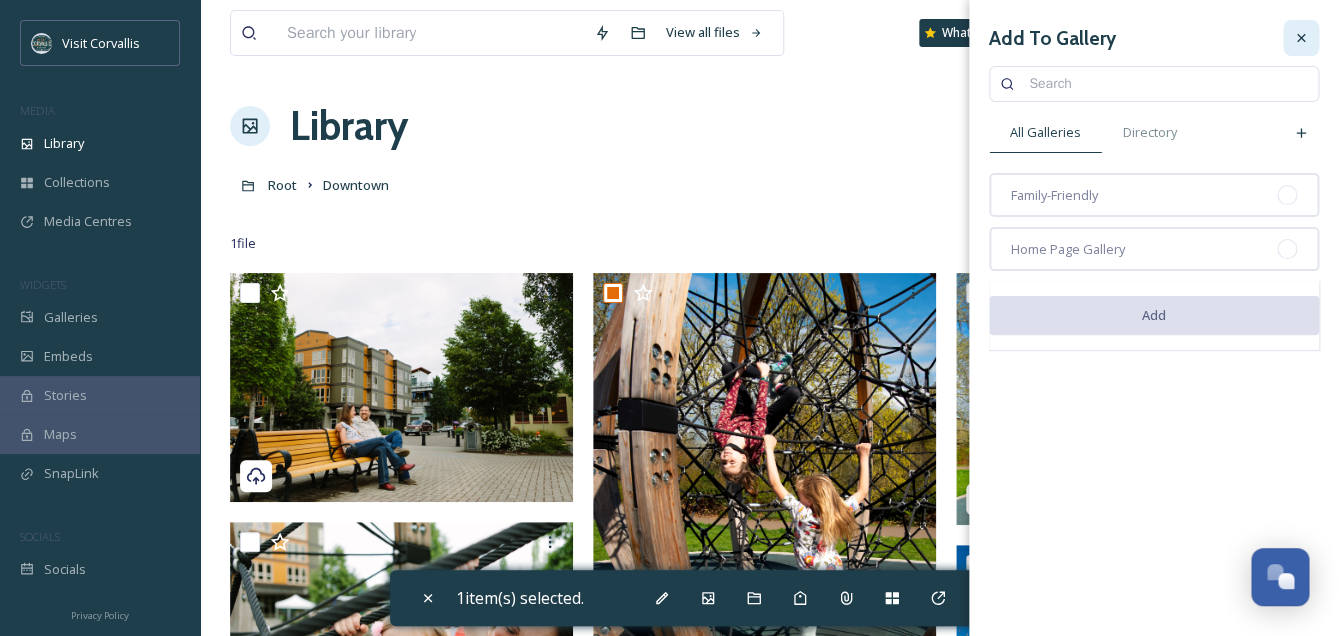 click 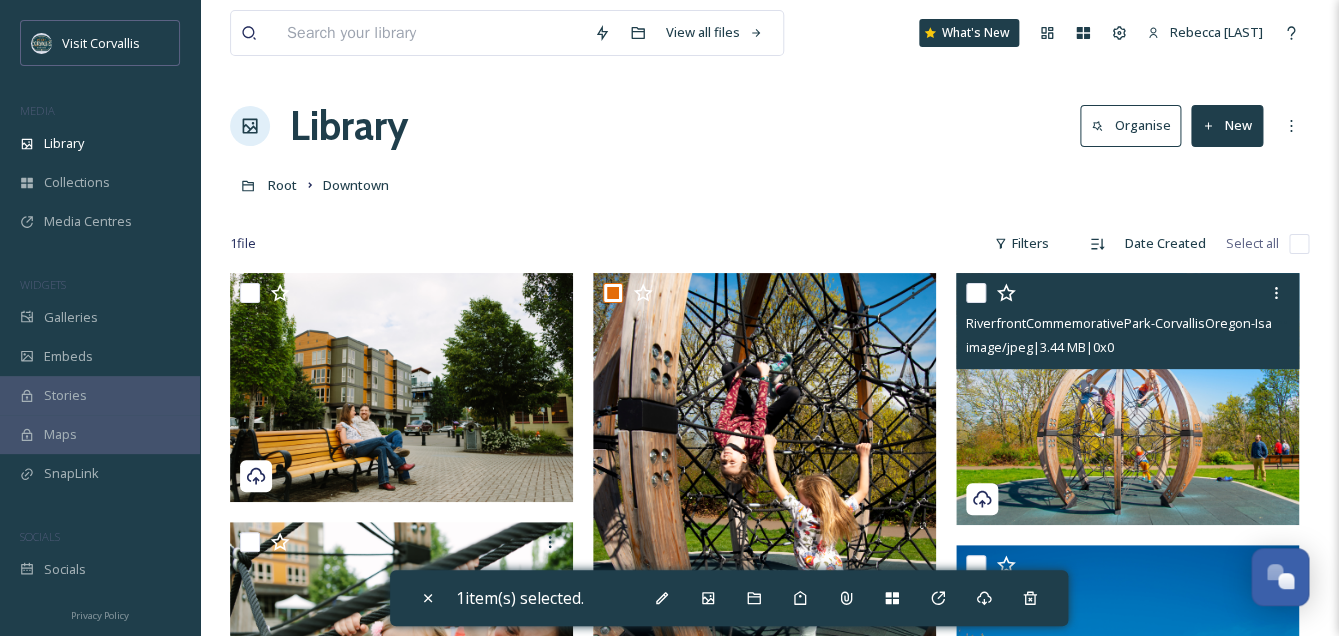 click at bounding box center (976, 293) 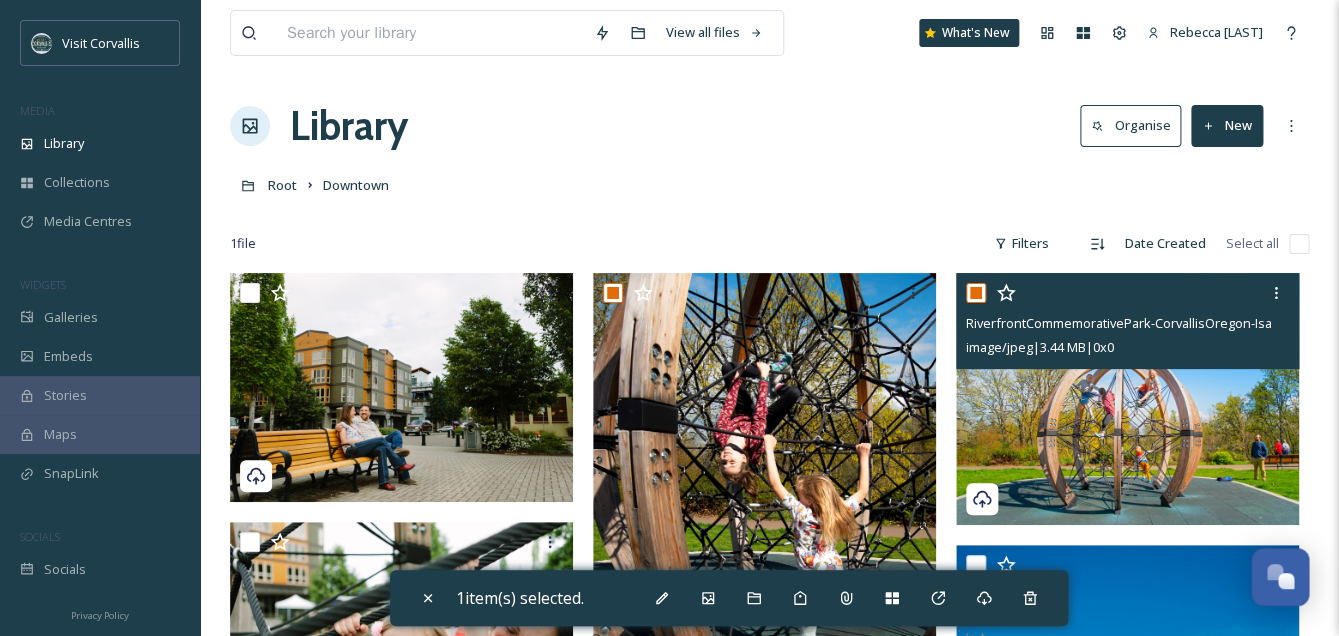 checkbox on "true" 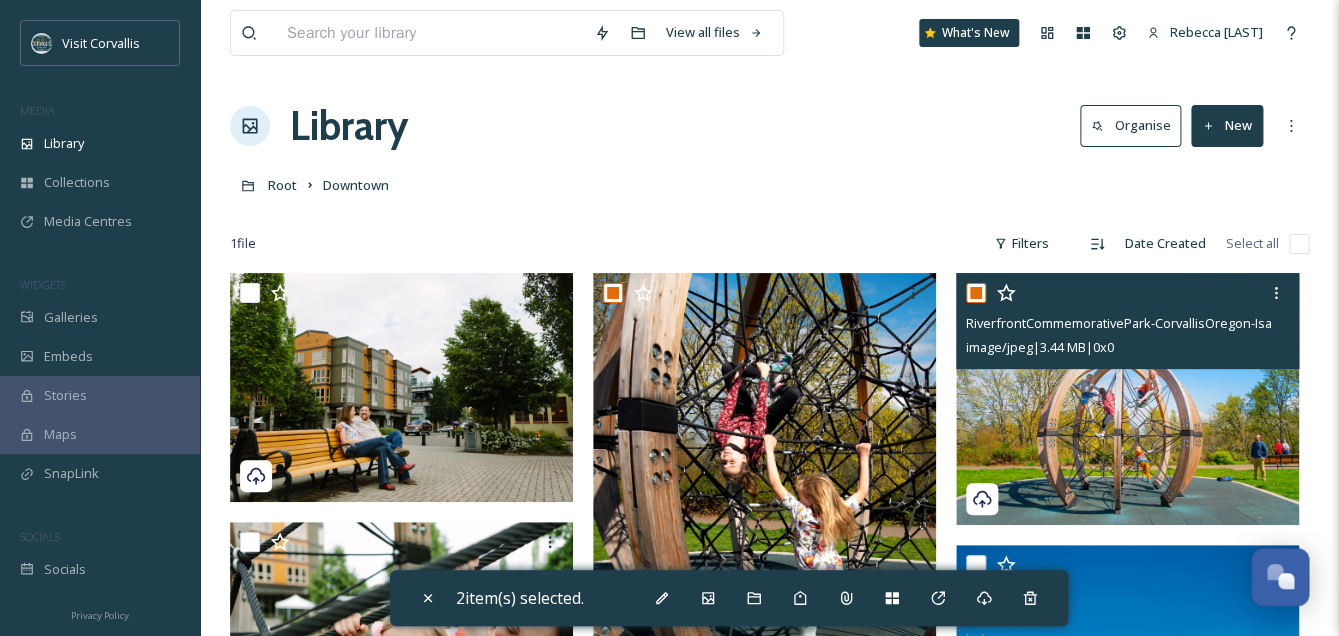 scroll, scrollTop: 326, scrollLeft: 0, axis: vertical 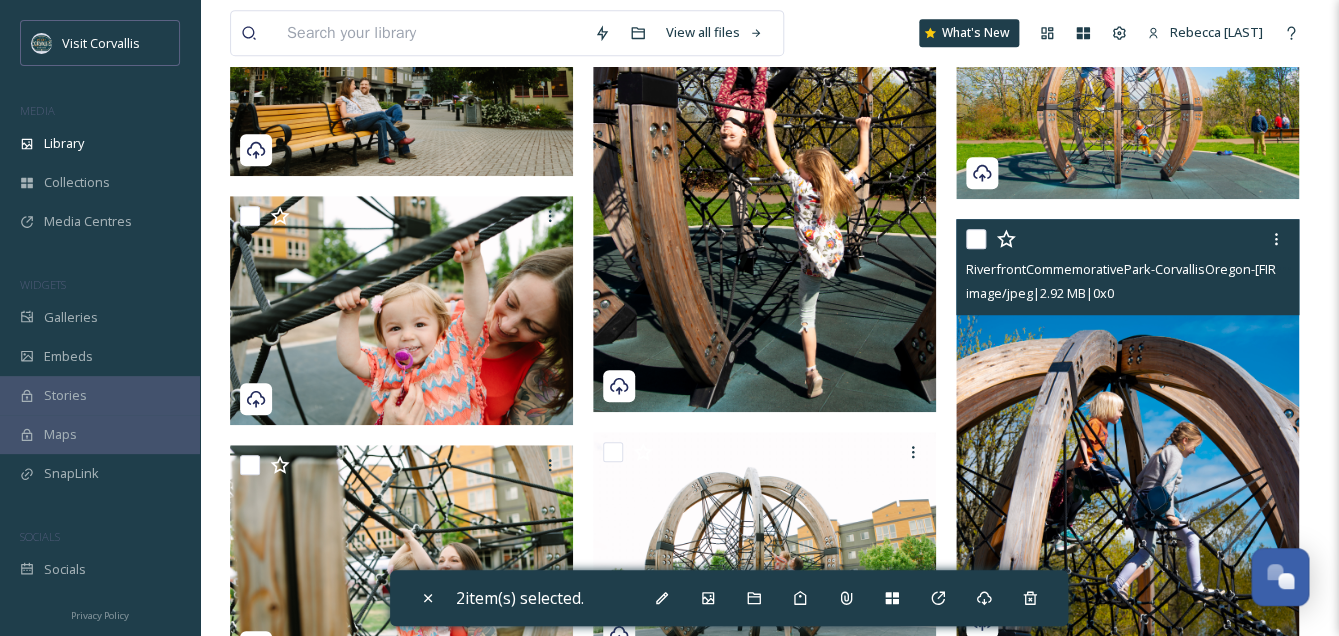 click at bounding box center (976, 239) 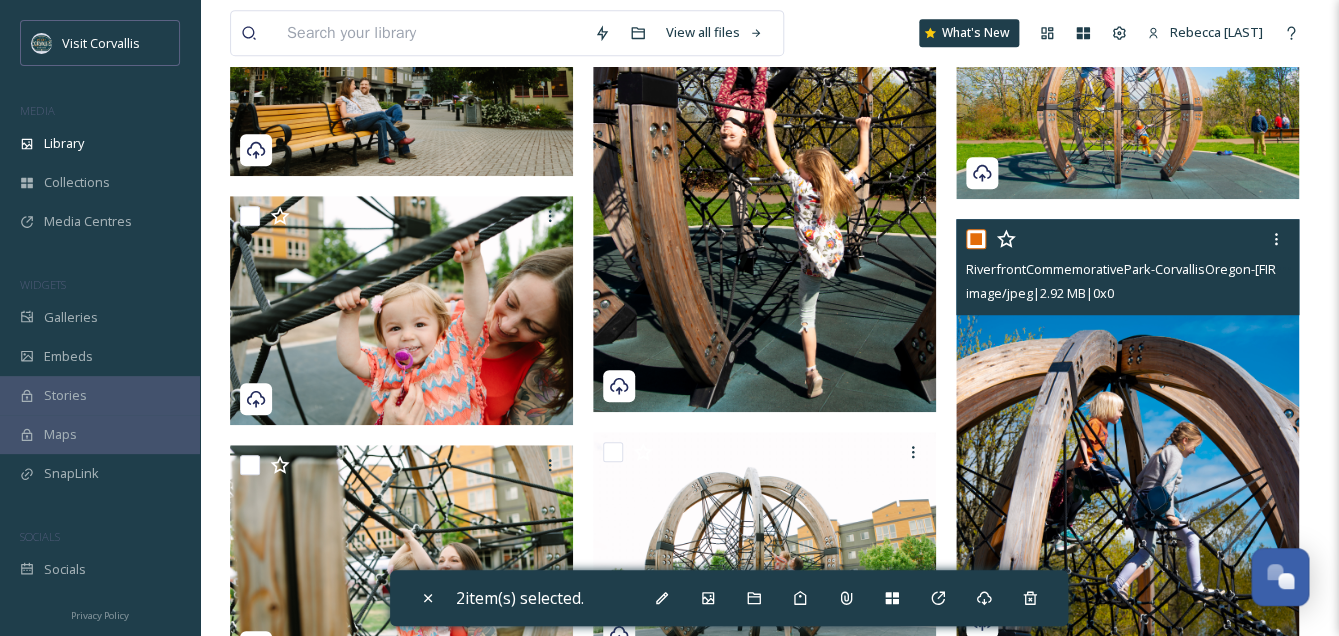 checkbox on "true" 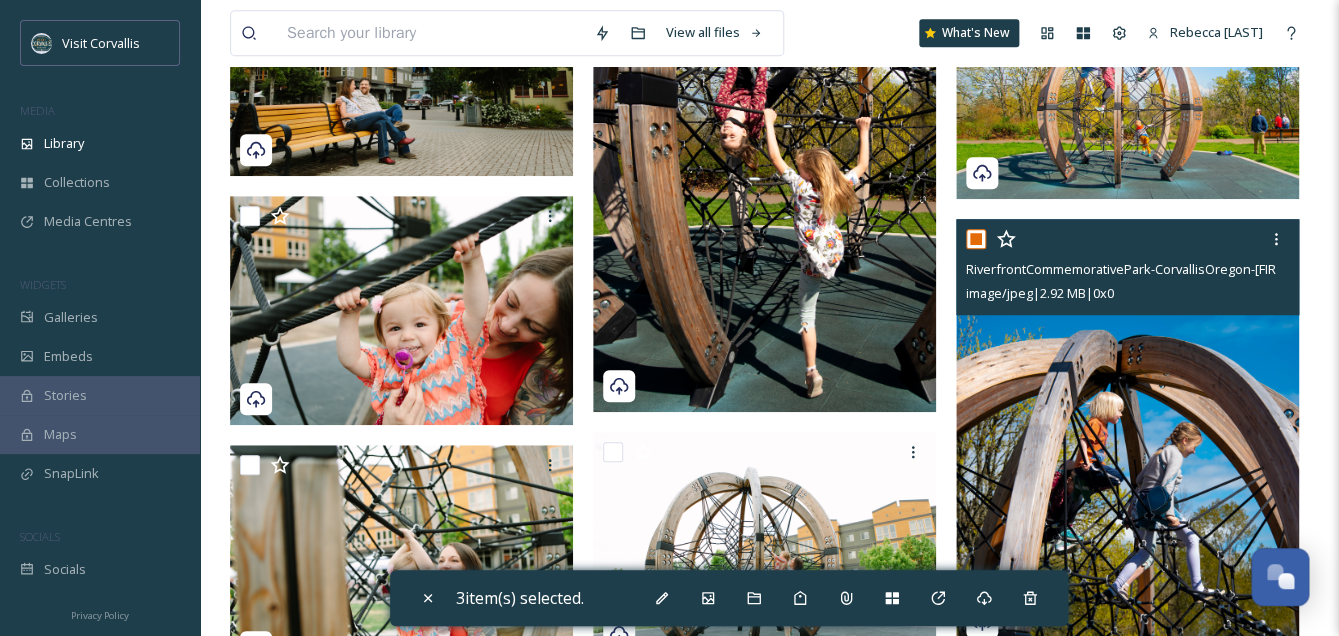 scroll, scrollTop: 505, scrollLeft: 0, axis: vertical 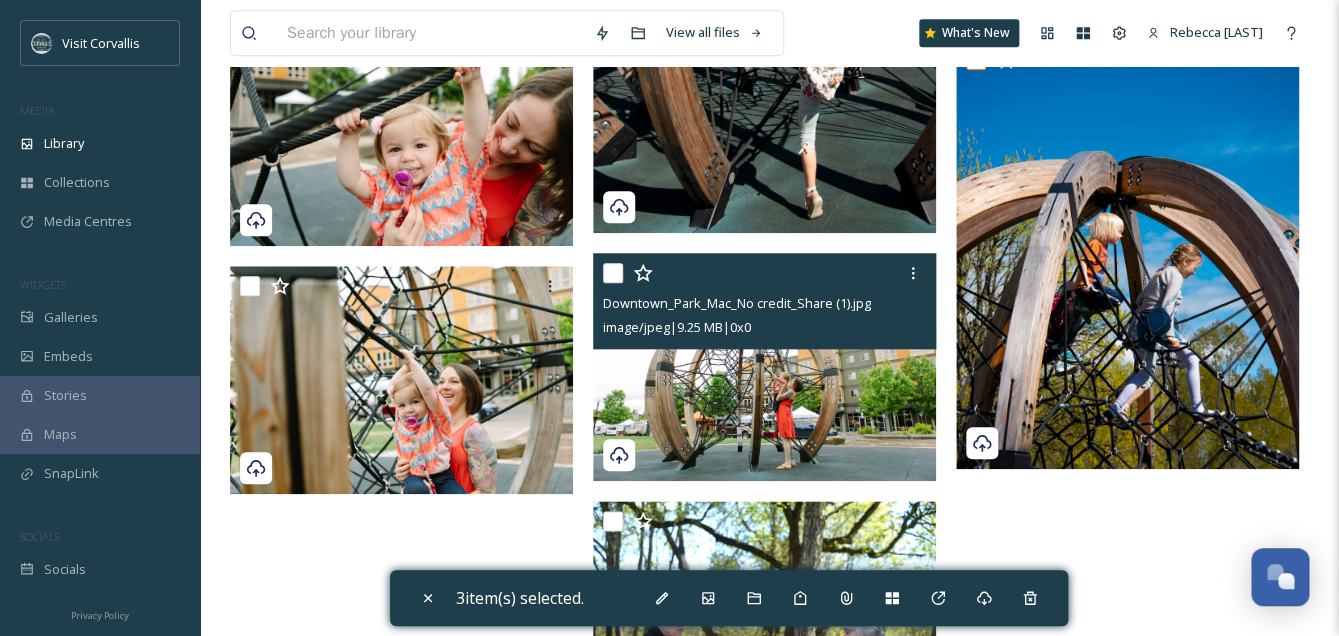 click at bounding box center (613, 273) 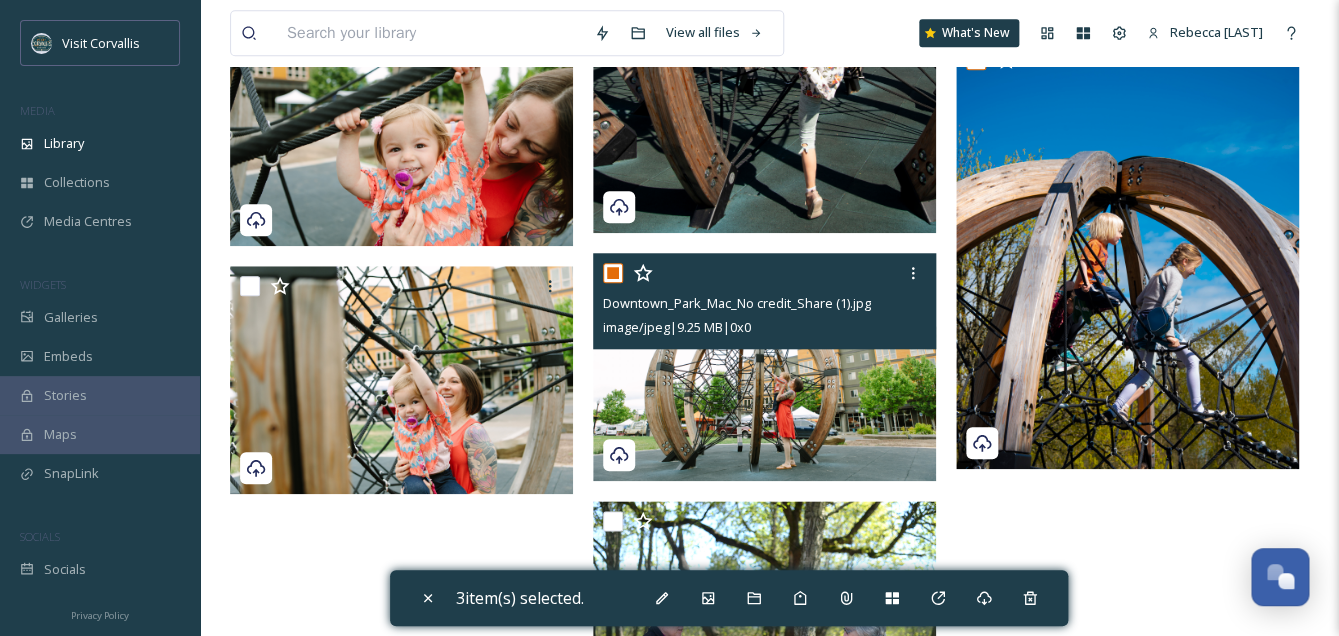 checkbox on "true" 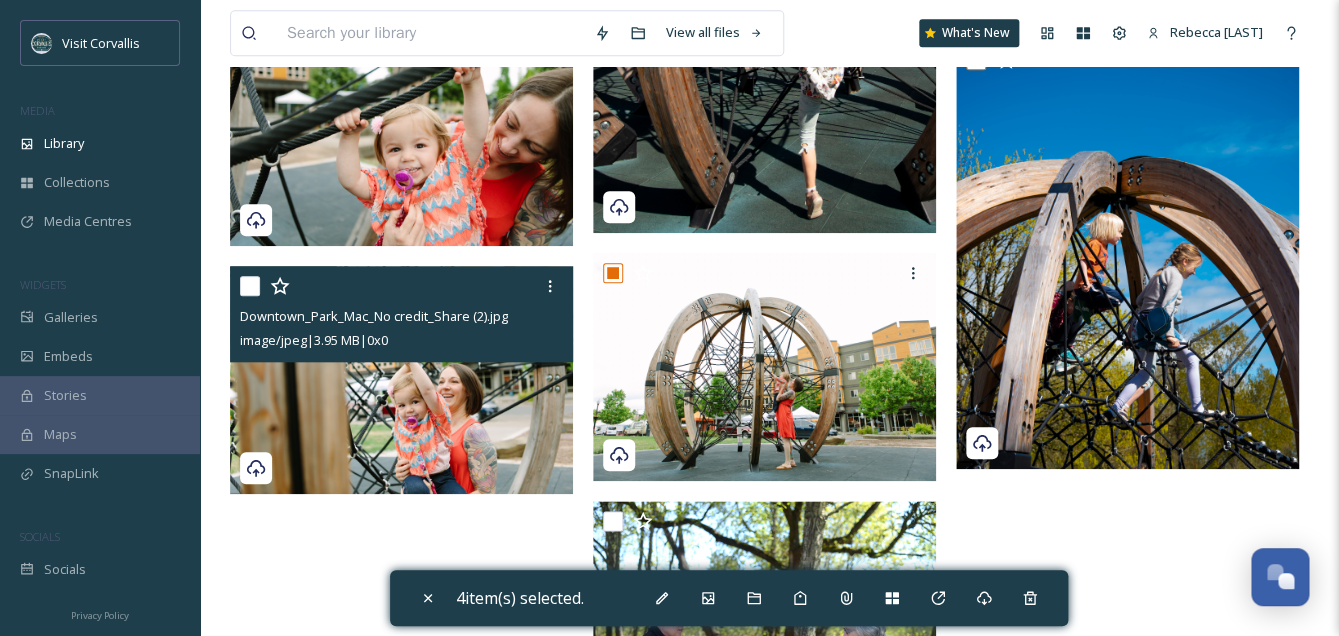 click at bounding box center [250, 286] 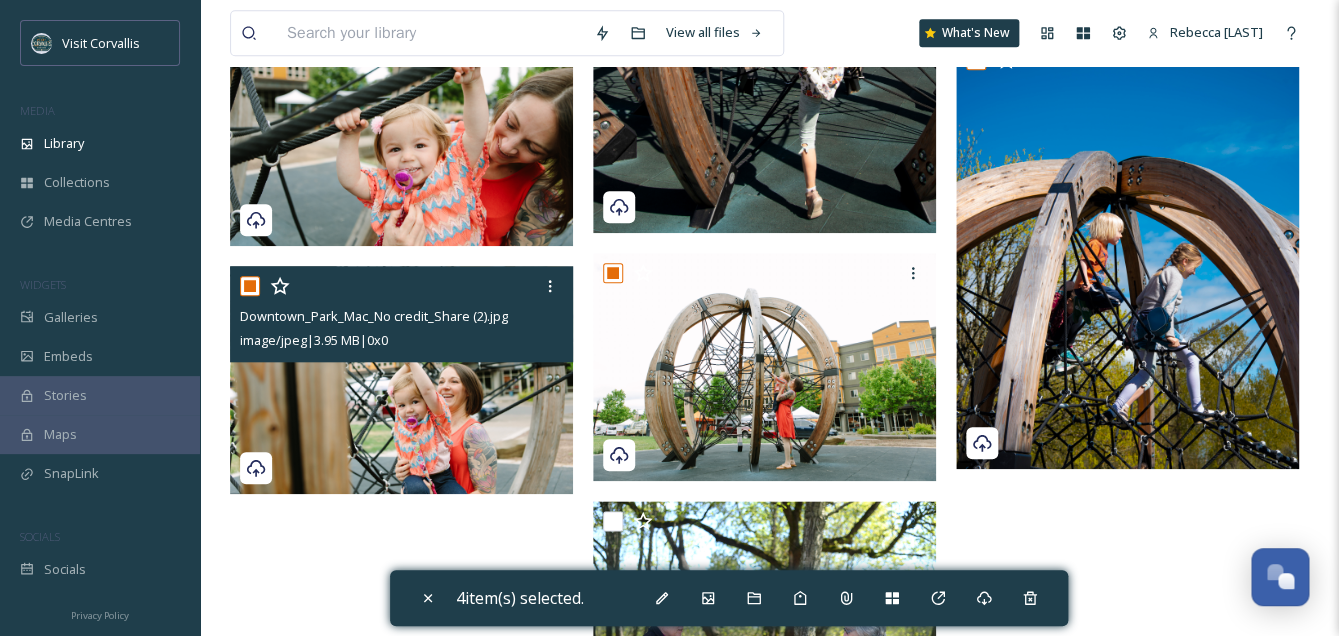 checkbox on "true" 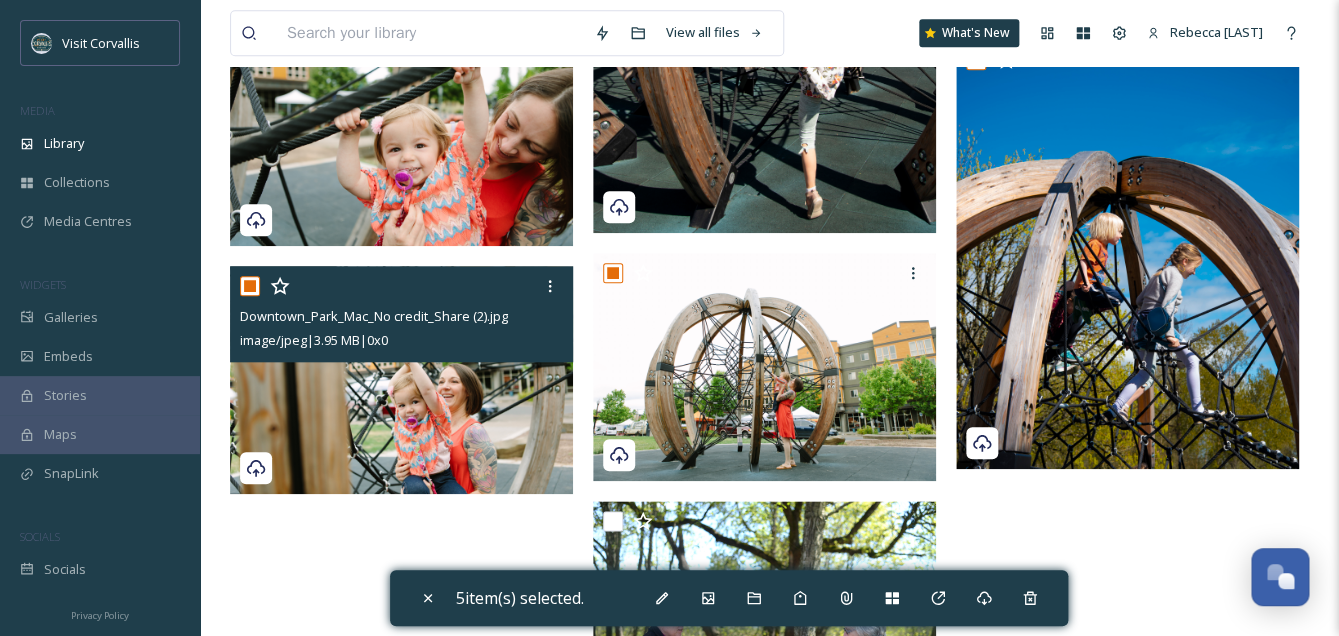 scroll, scrollTop: 240, scrollLeft: 0, axis: vertical 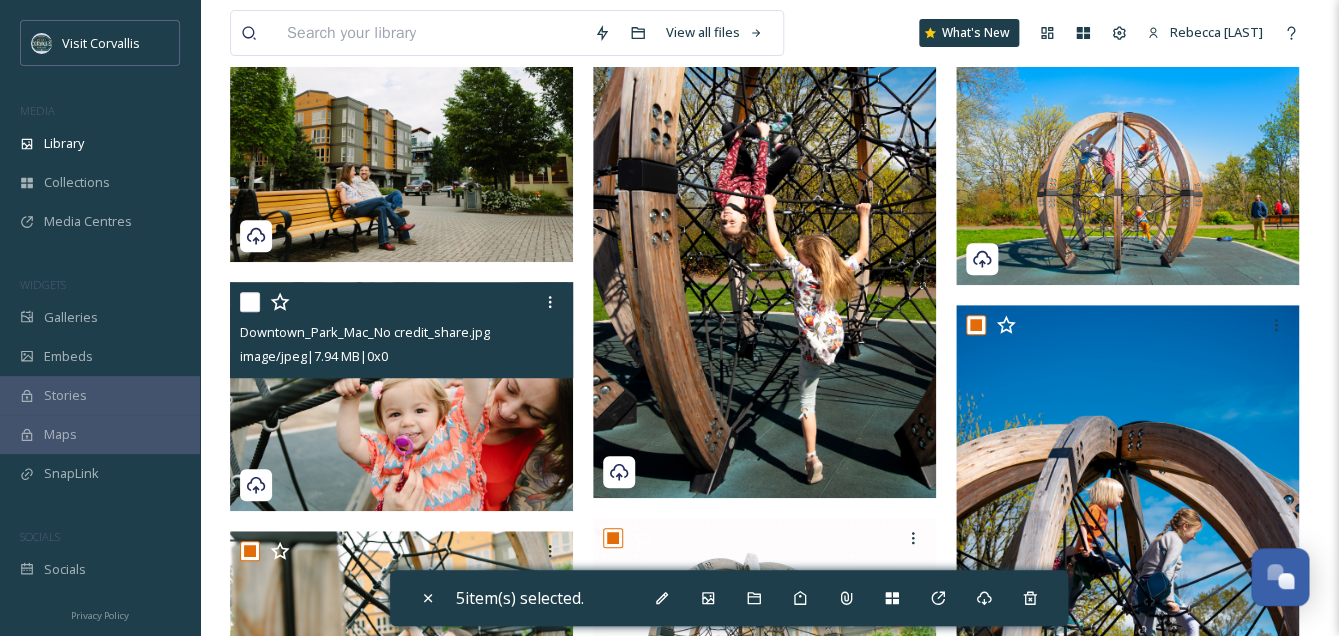 click at bounding box center [250, 302] 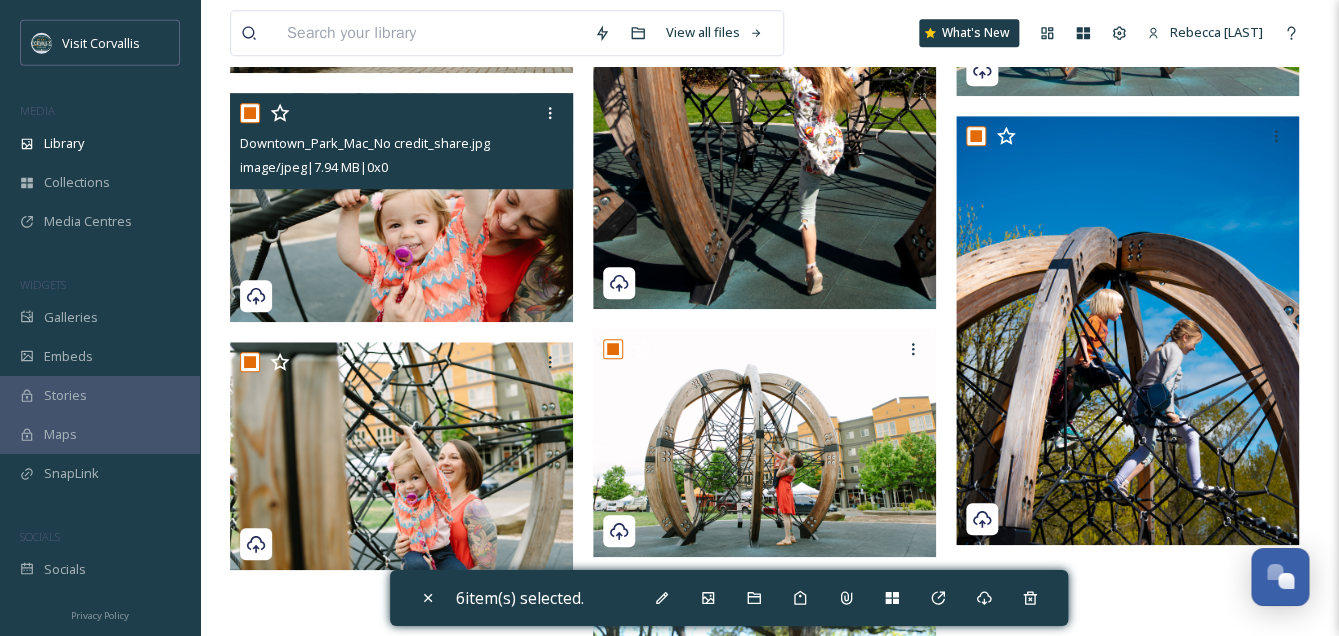 scroll, scrollTop: 400, scrollLeft: 0, axis: vertical 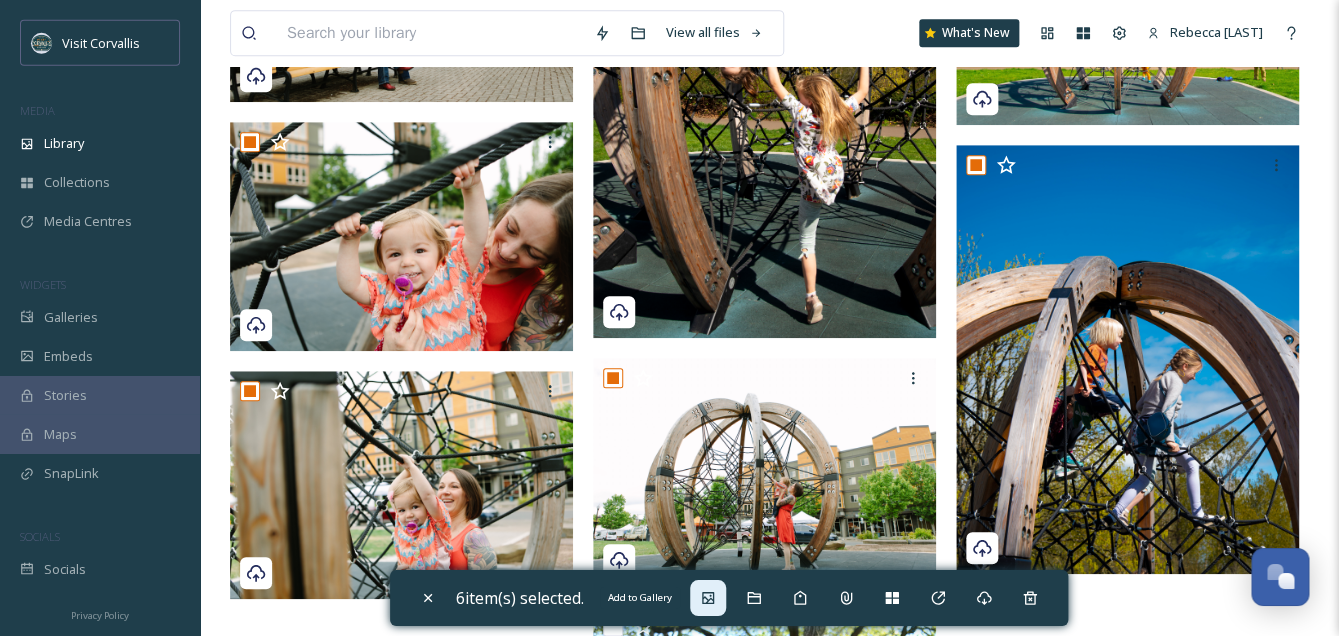 click 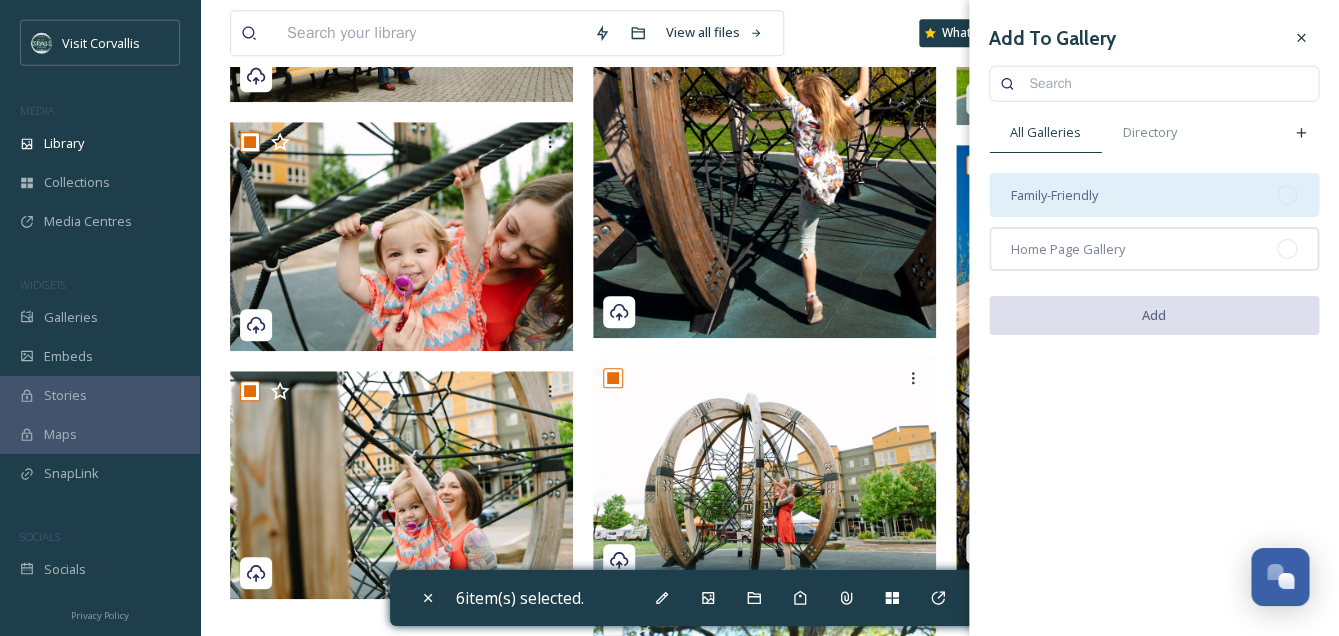 click on "Family-Friendly" at bounding box center [1054, 195] 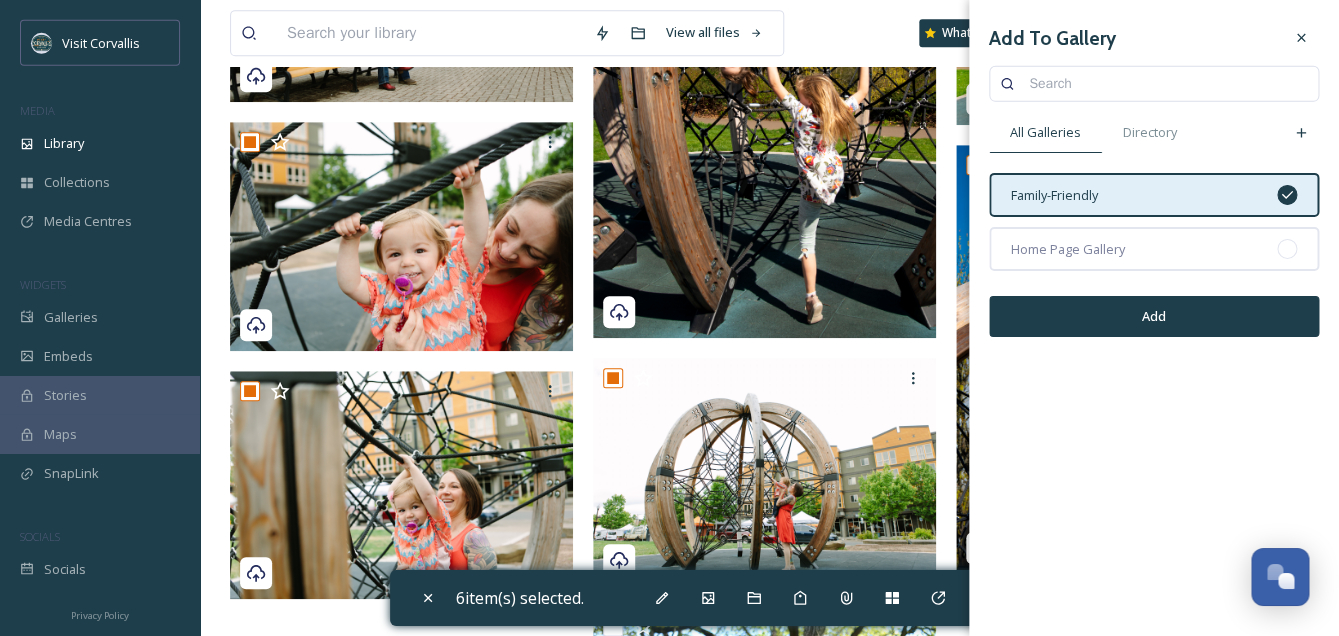 click on "Add" at bounding box center [1154, 316] 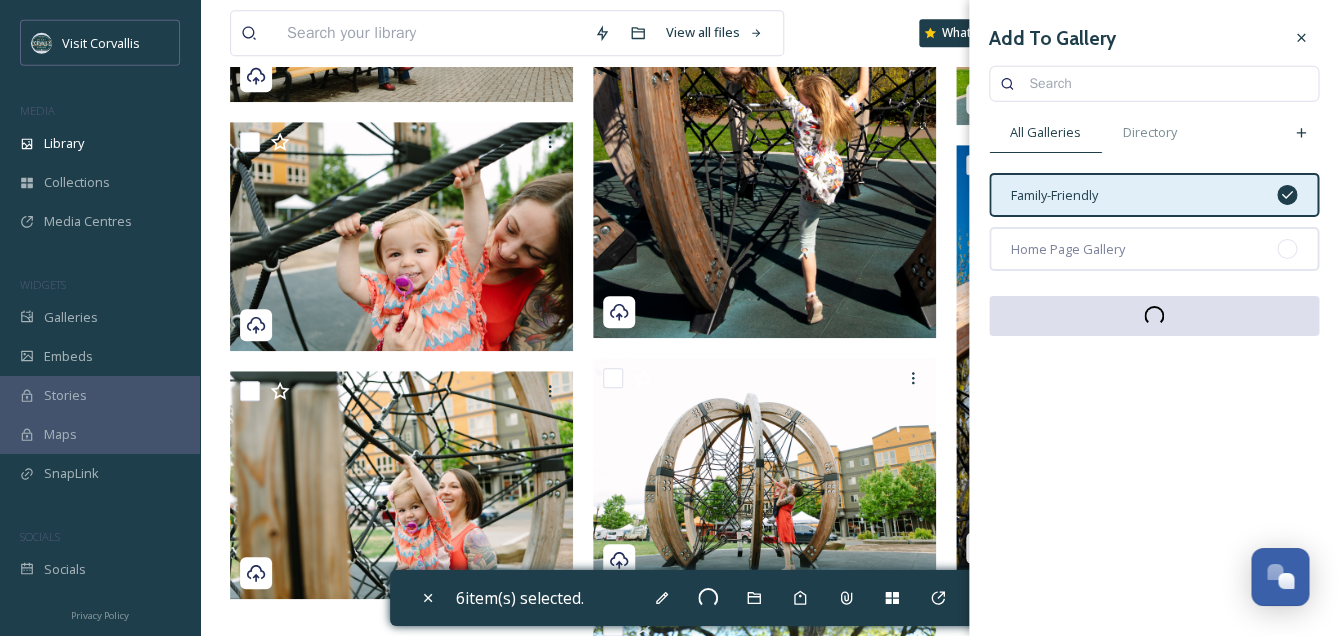 checkbox on "false" 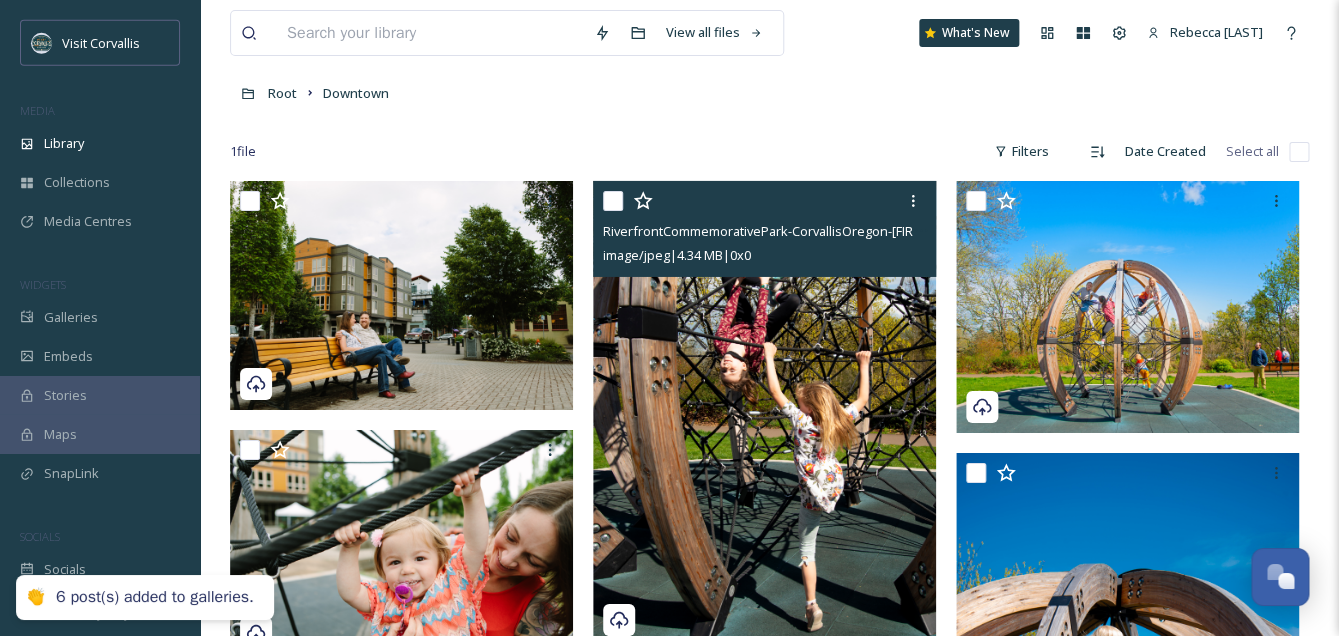 scroll, scrollTop: 0, scrollLeft: 0, axis: both 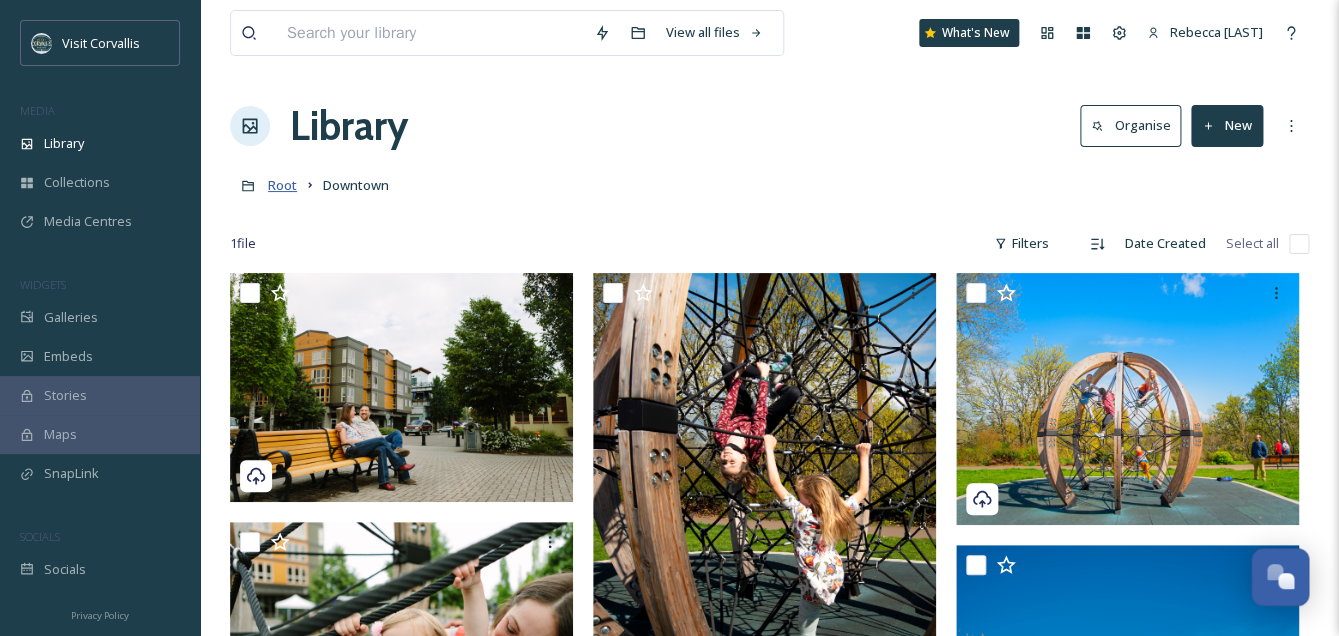 click on "Root" at bounding box center [282, 185] 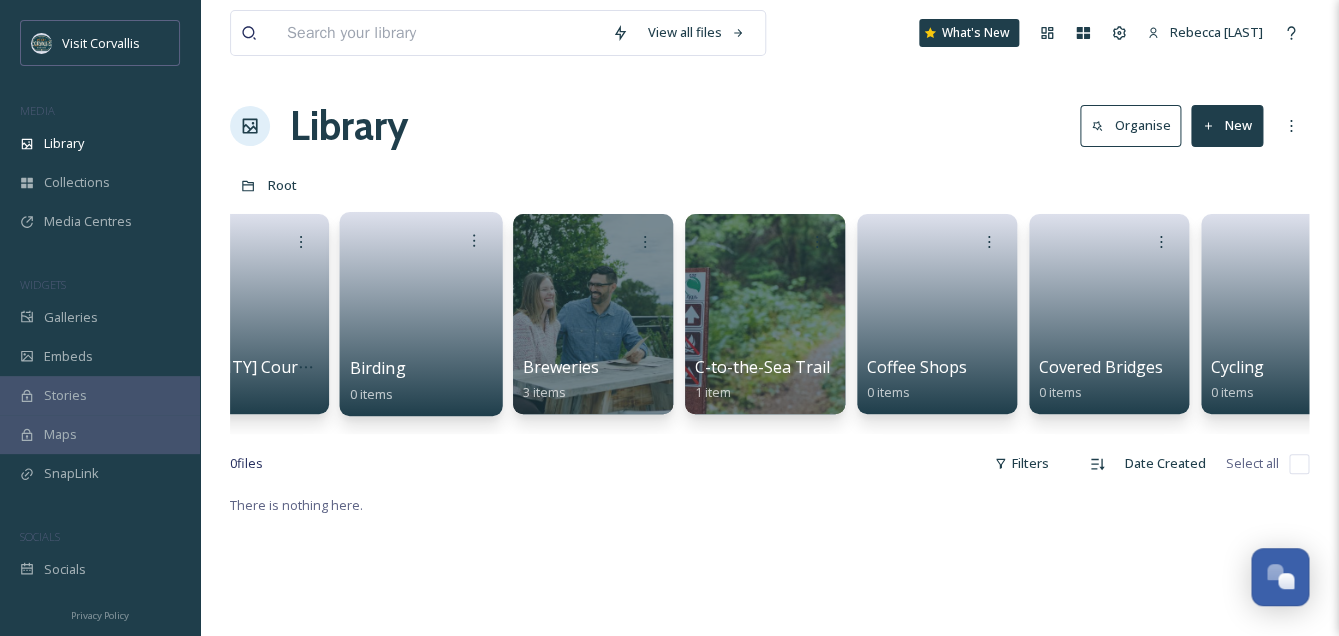 scroll, scrollTop: 0, scrollLeft: 0, axis: both 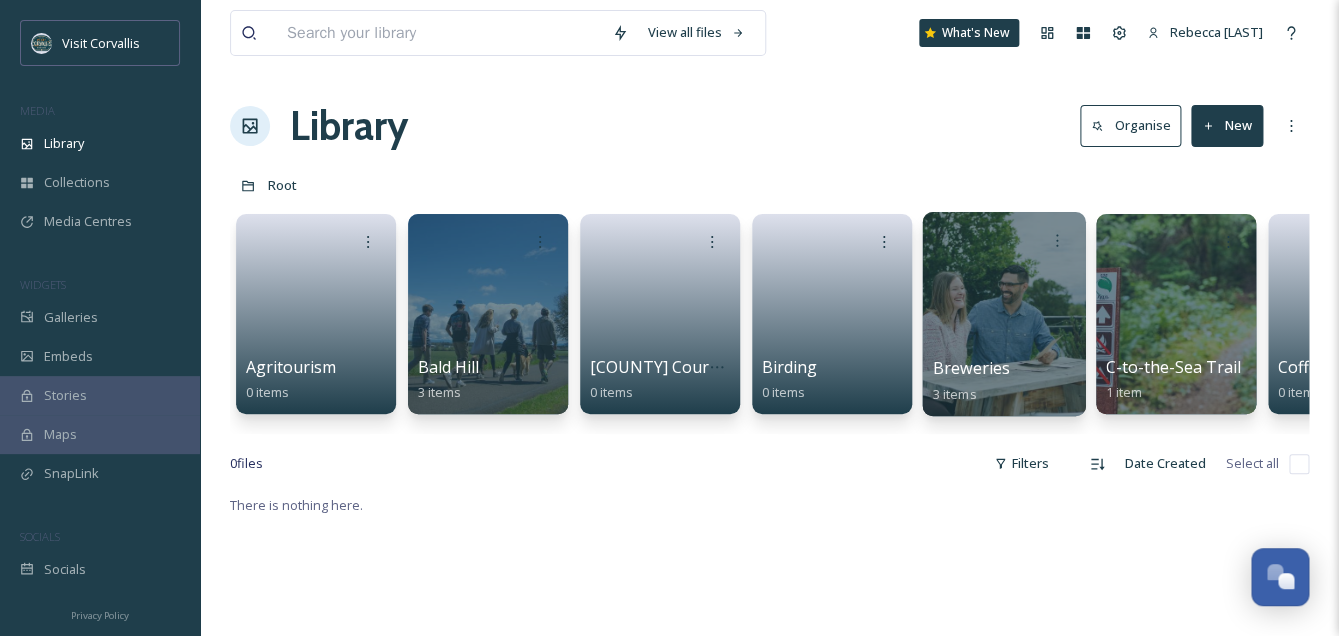click at bounding box center [1003, 314] 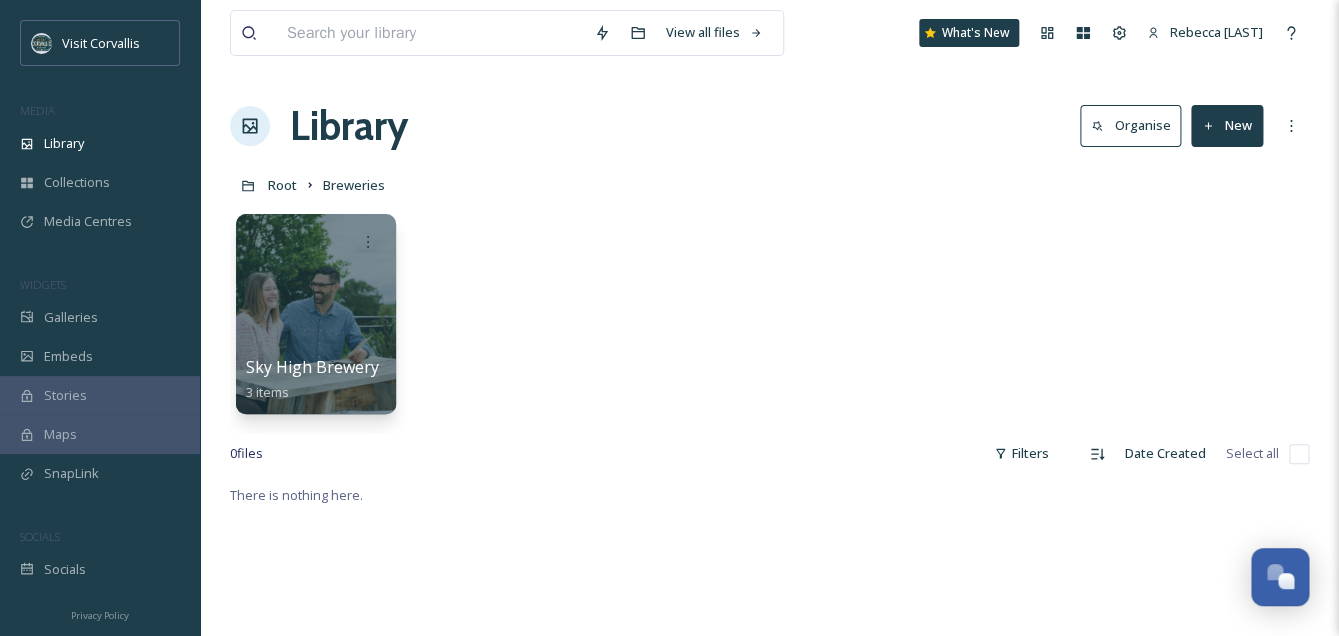 click on "New" at bounding box center [1227, 125] 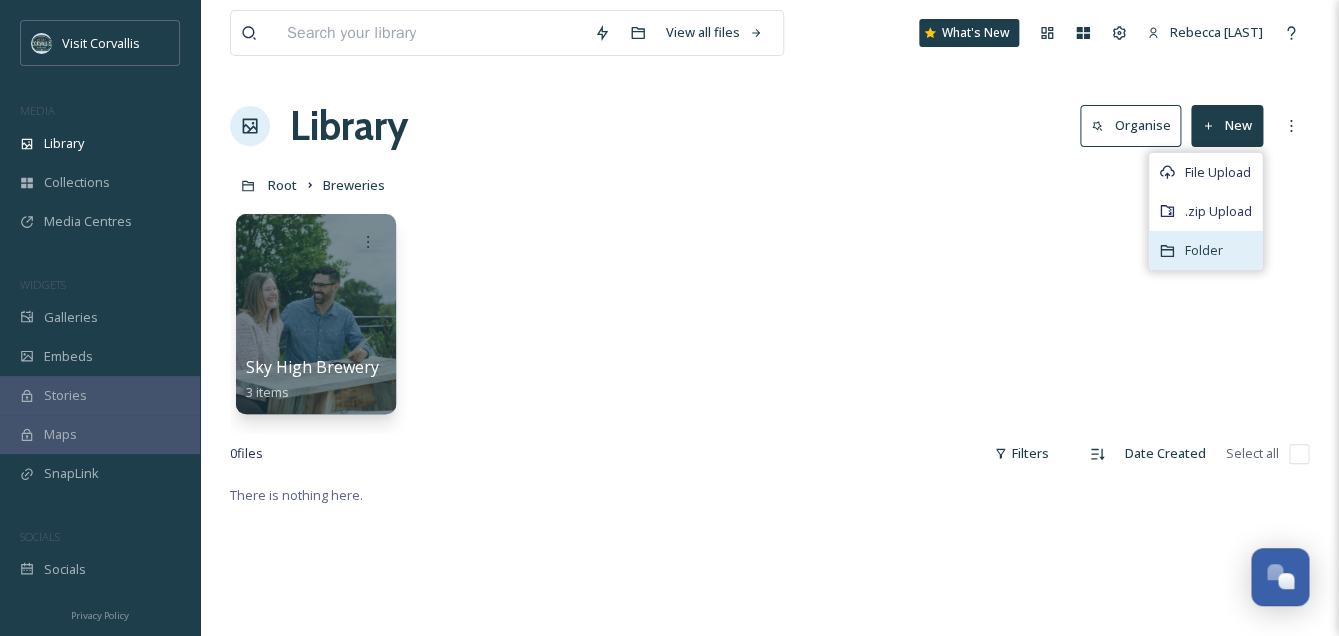 click on "Folder" at bounding box center [1205, 250] 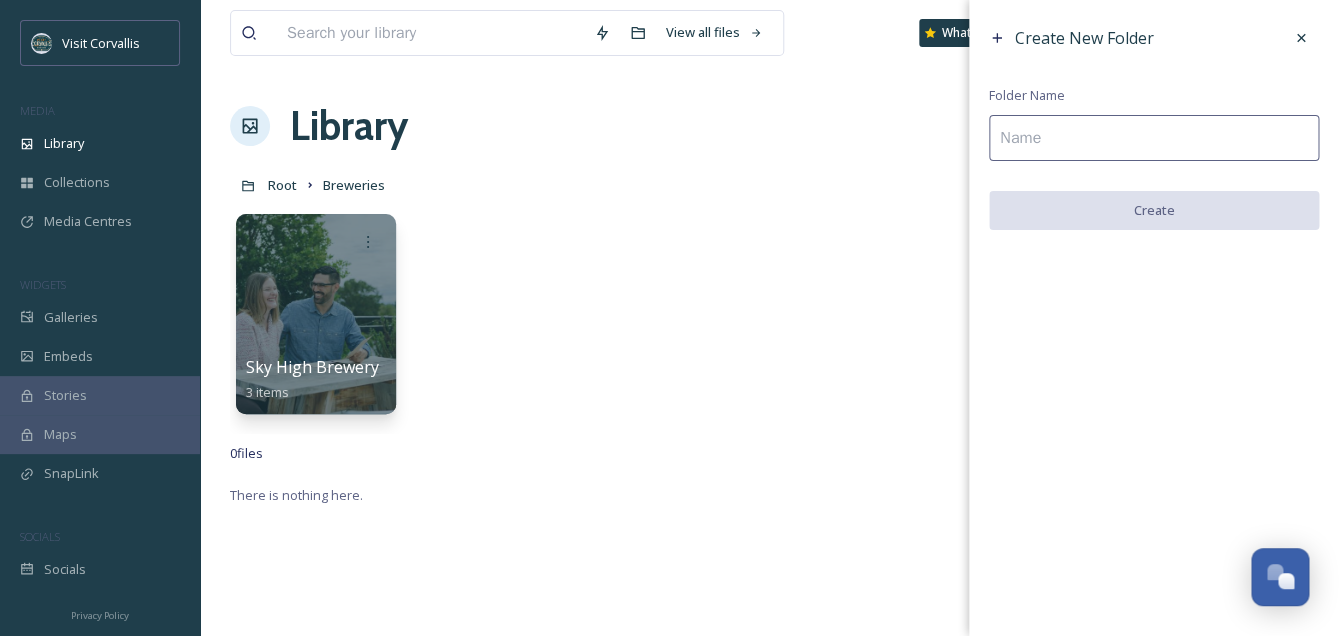click at bounding box center (1154, 138) 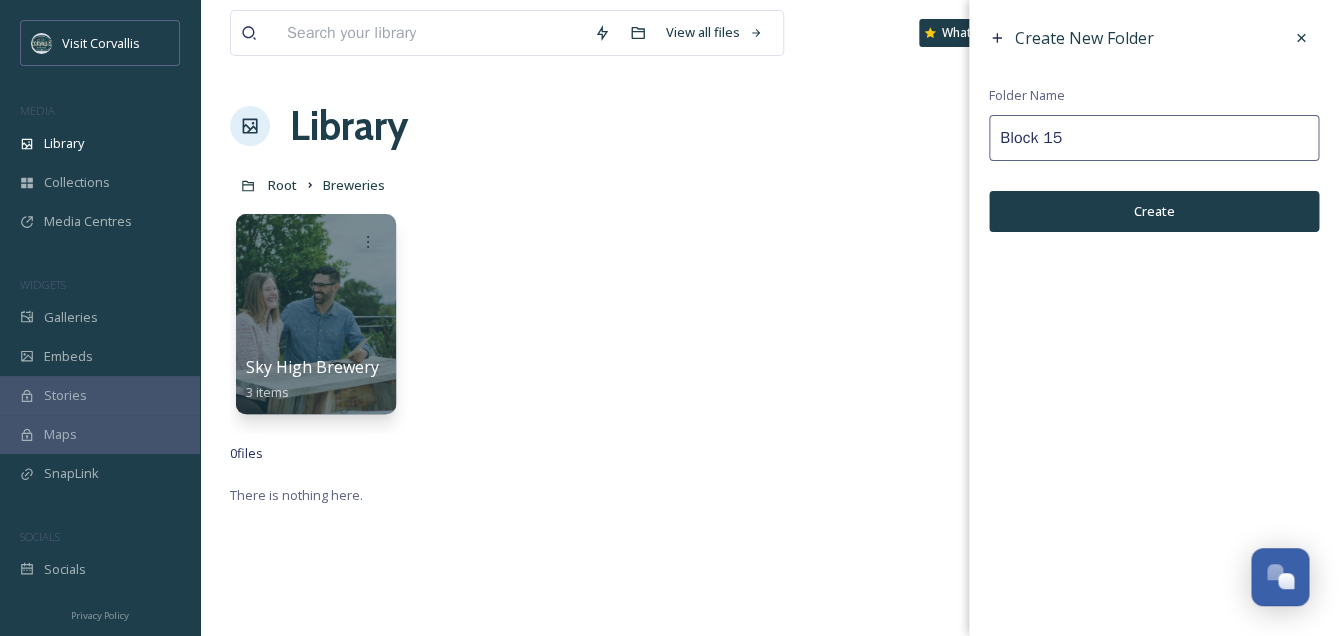 type on "Block 15" 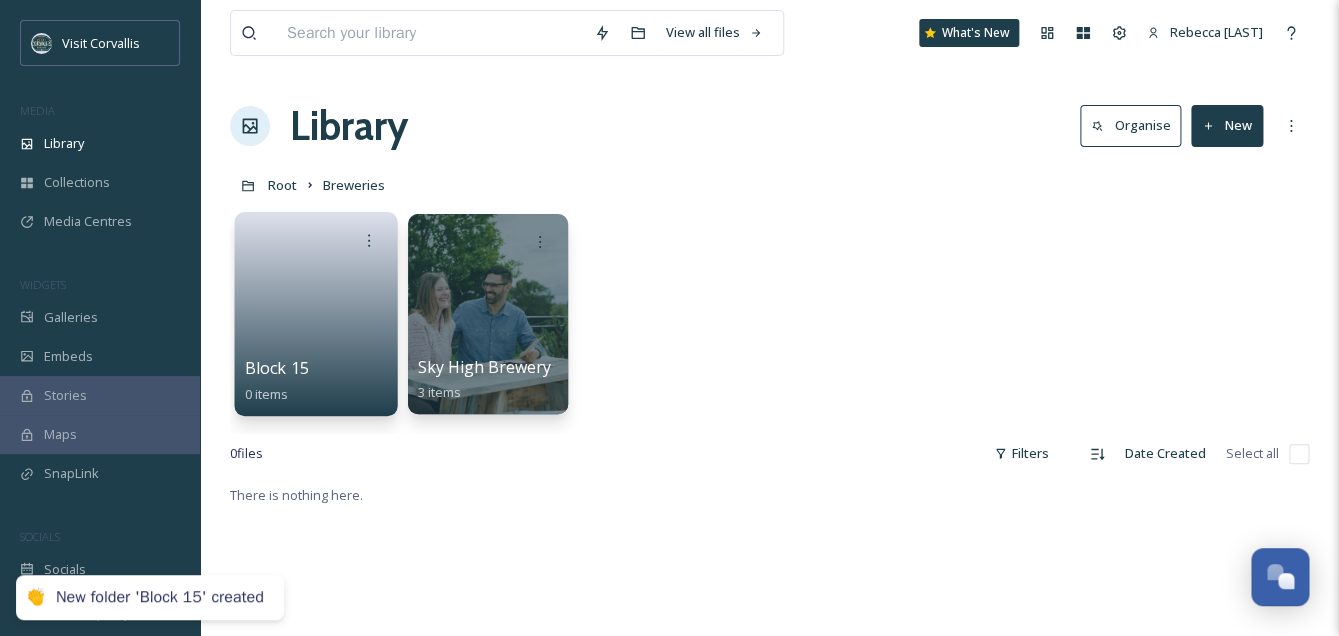click at bounding box center [316, 307] 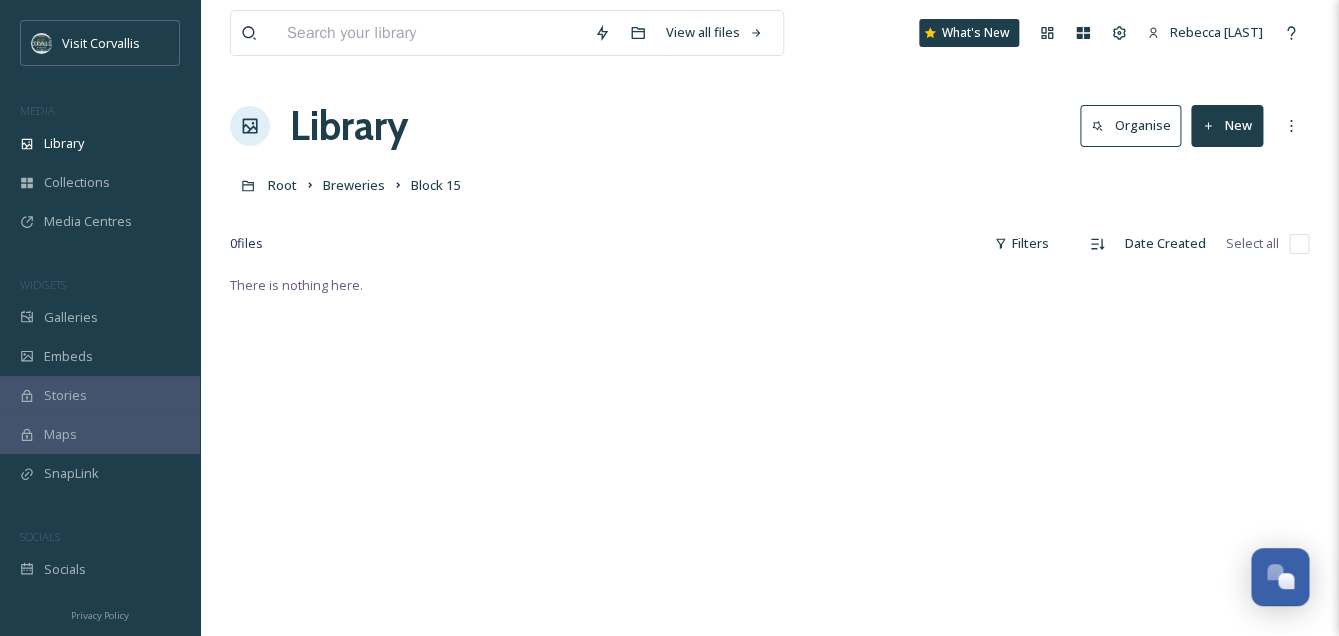 click on "New" at bounding box center [1227, 125] 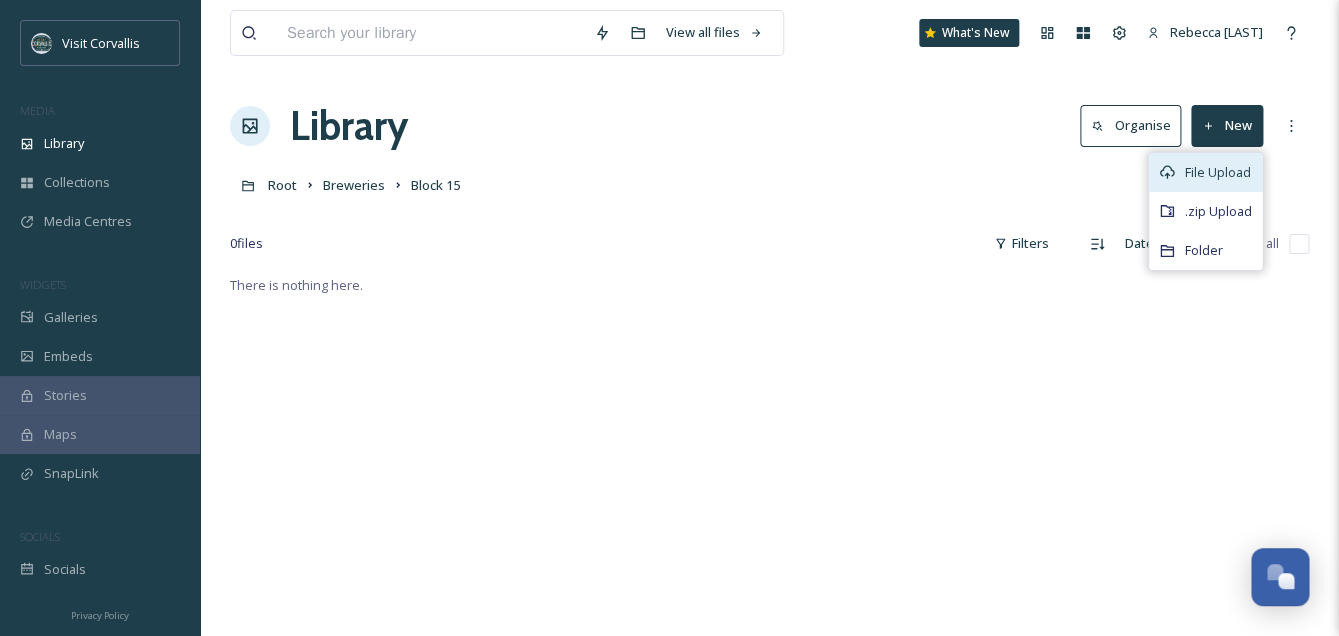 click on "File Upload" at bounding box center [1218, 172] 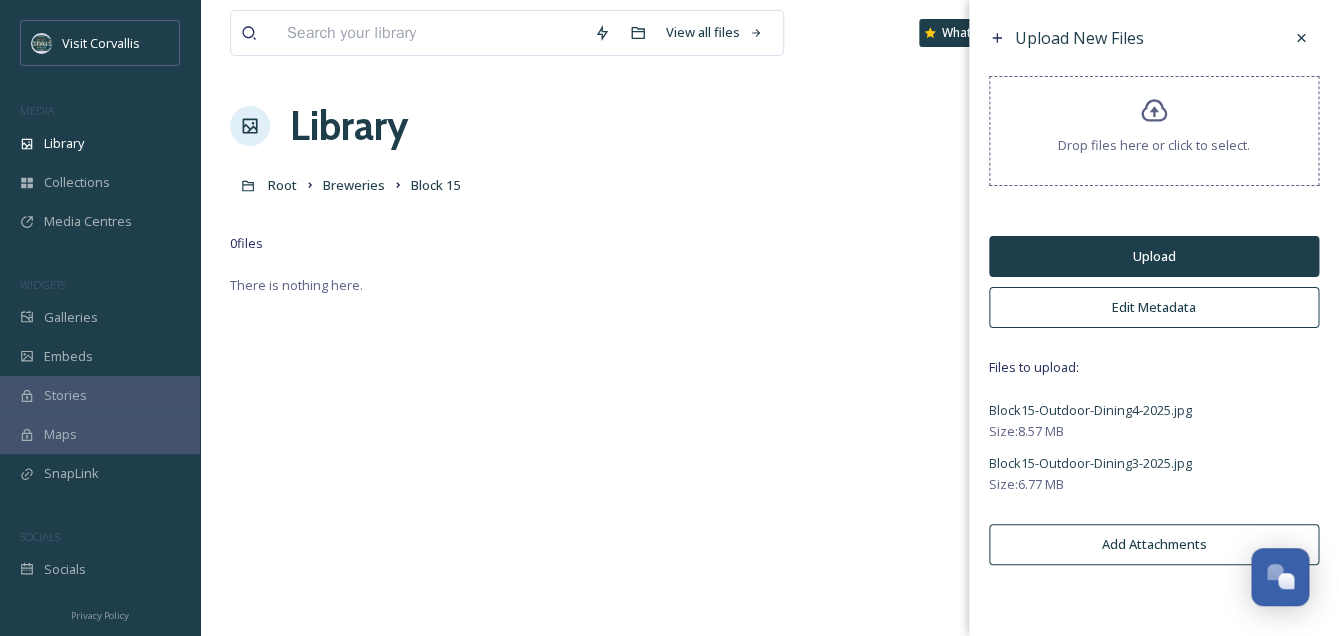 click on "Edit Metadata" at bounding box center (1154, 307) 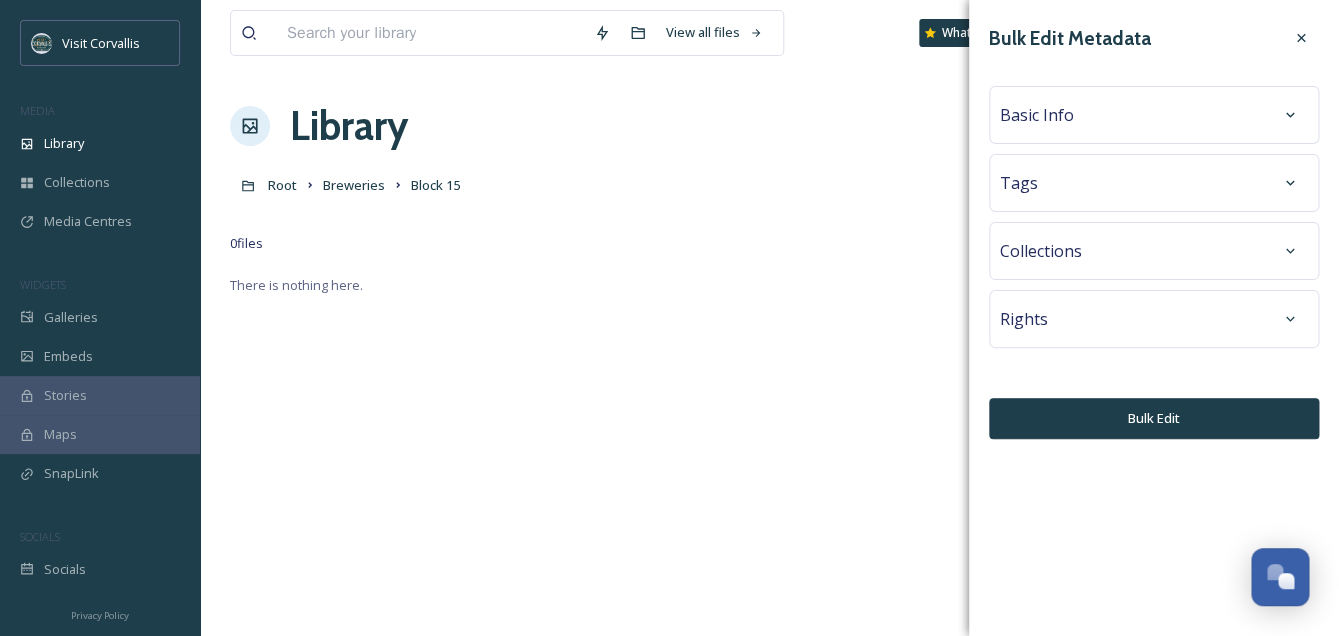 click on "Tags" at bounding box center [1154, 183] 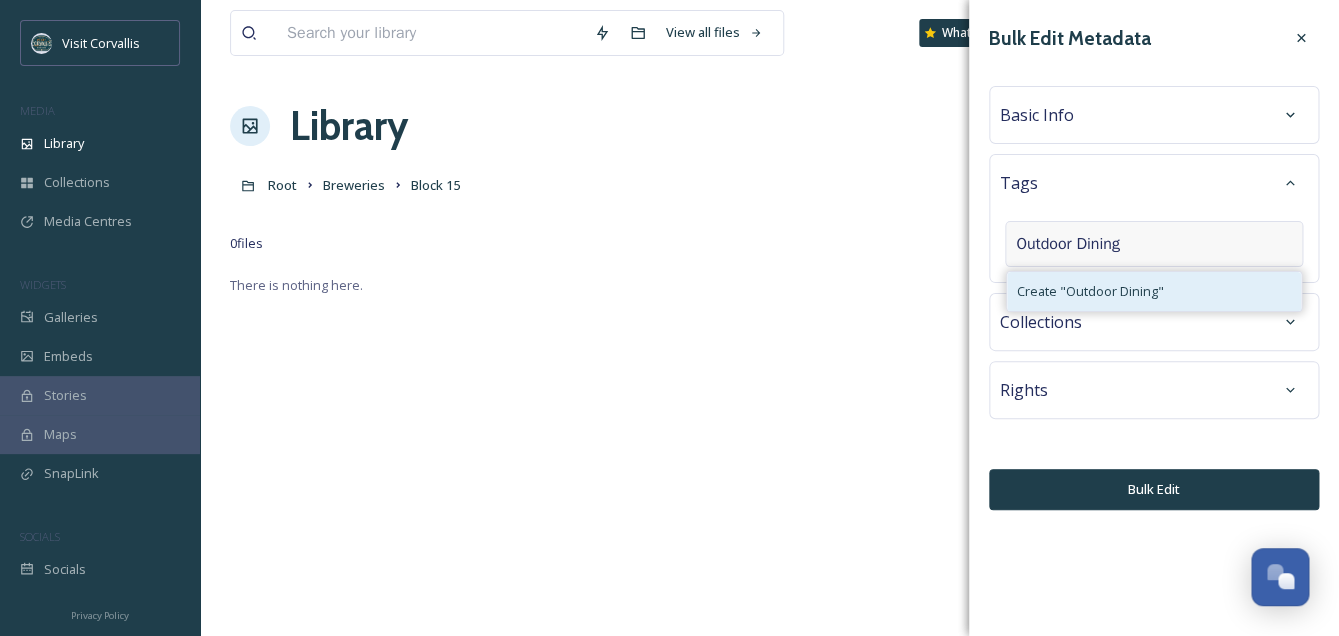 type on "Outdoor Dining" 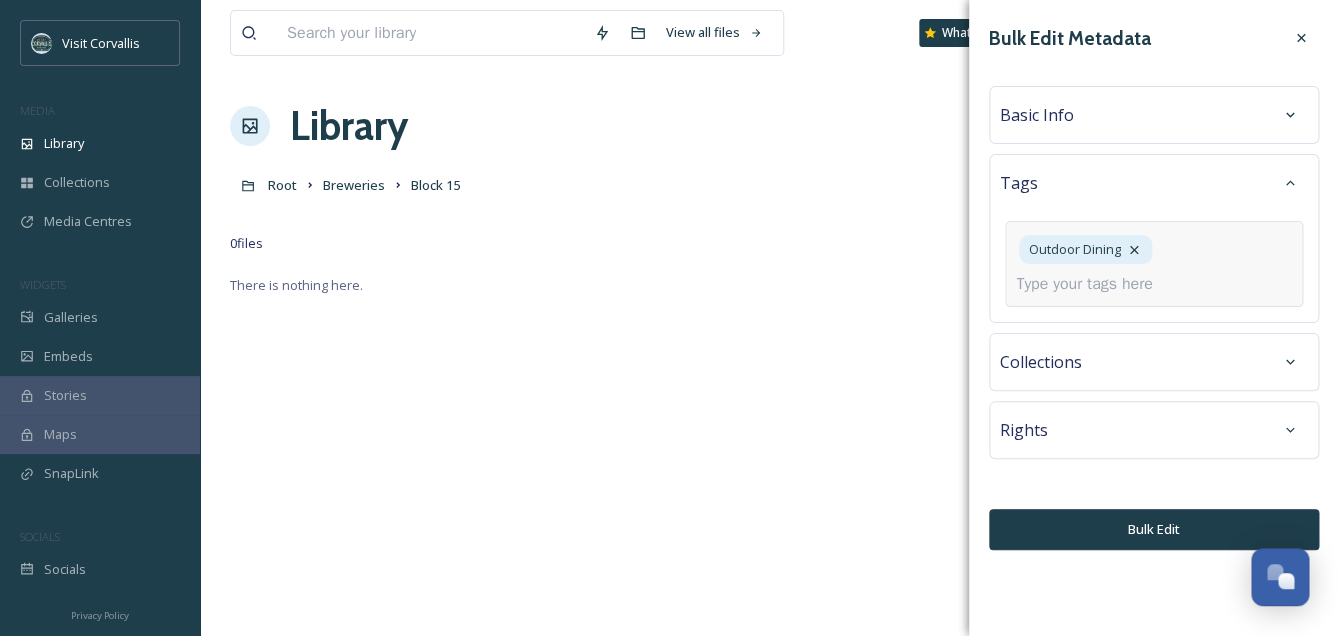 click at bounding box center (1092, 284) 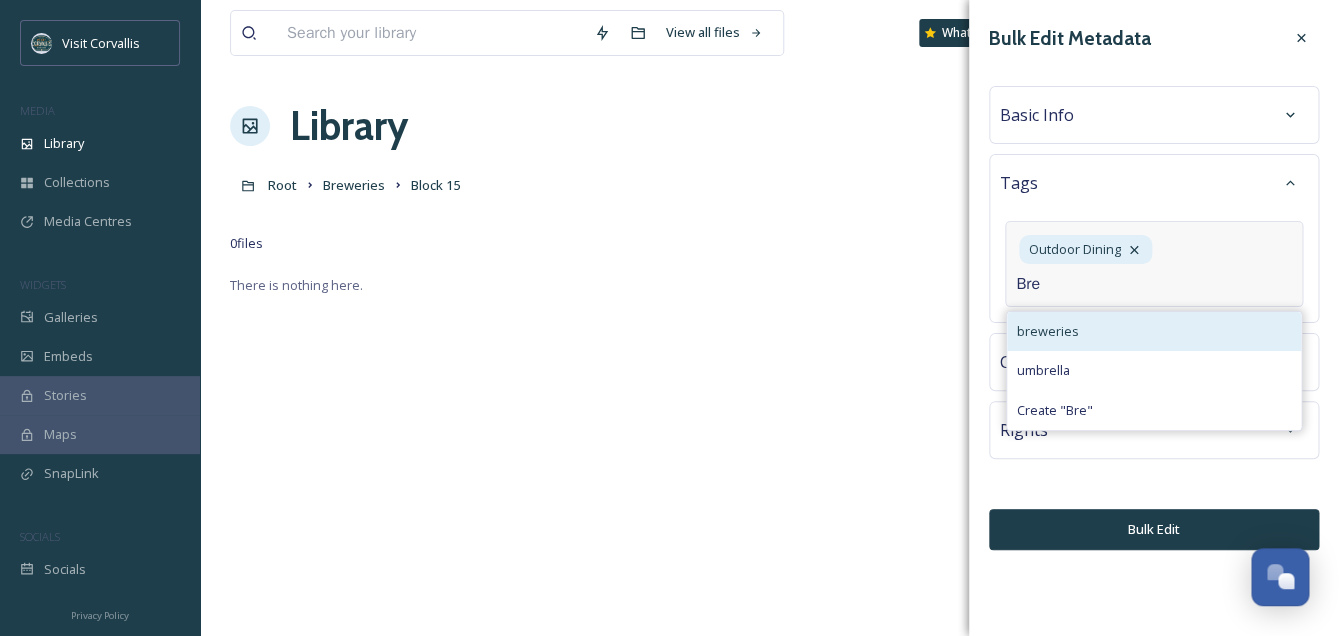 type on "Bre" 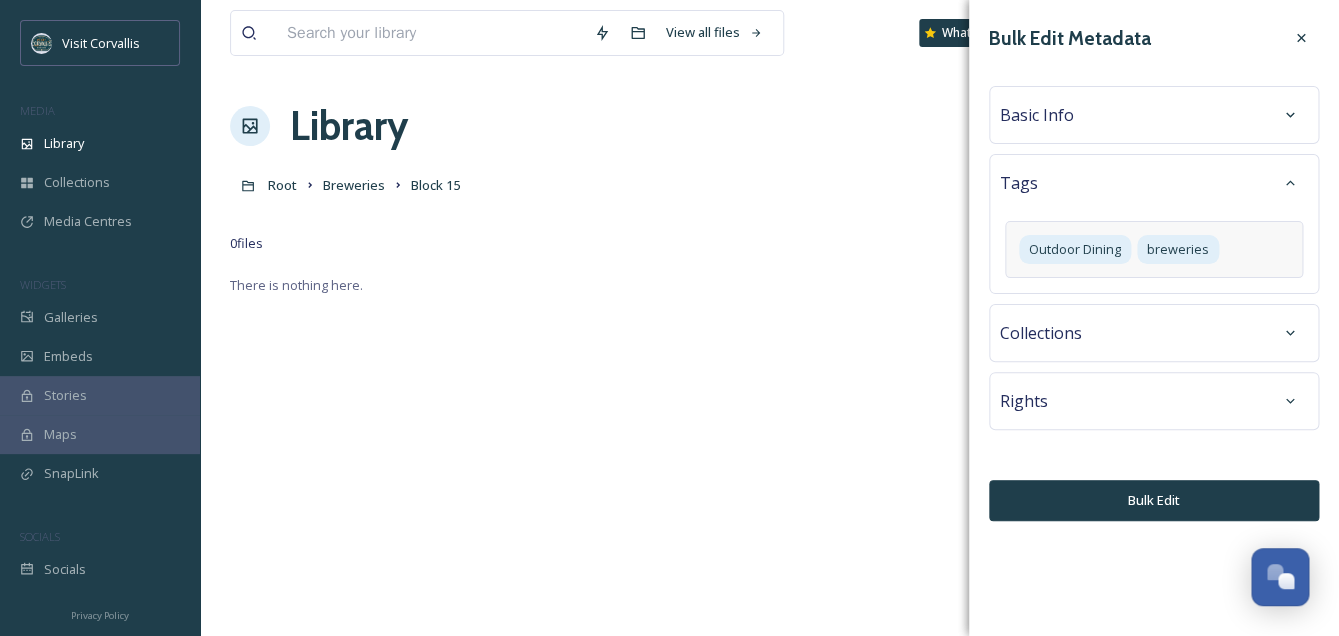 click on "Basic Info" at bounding box center (1154, 115) 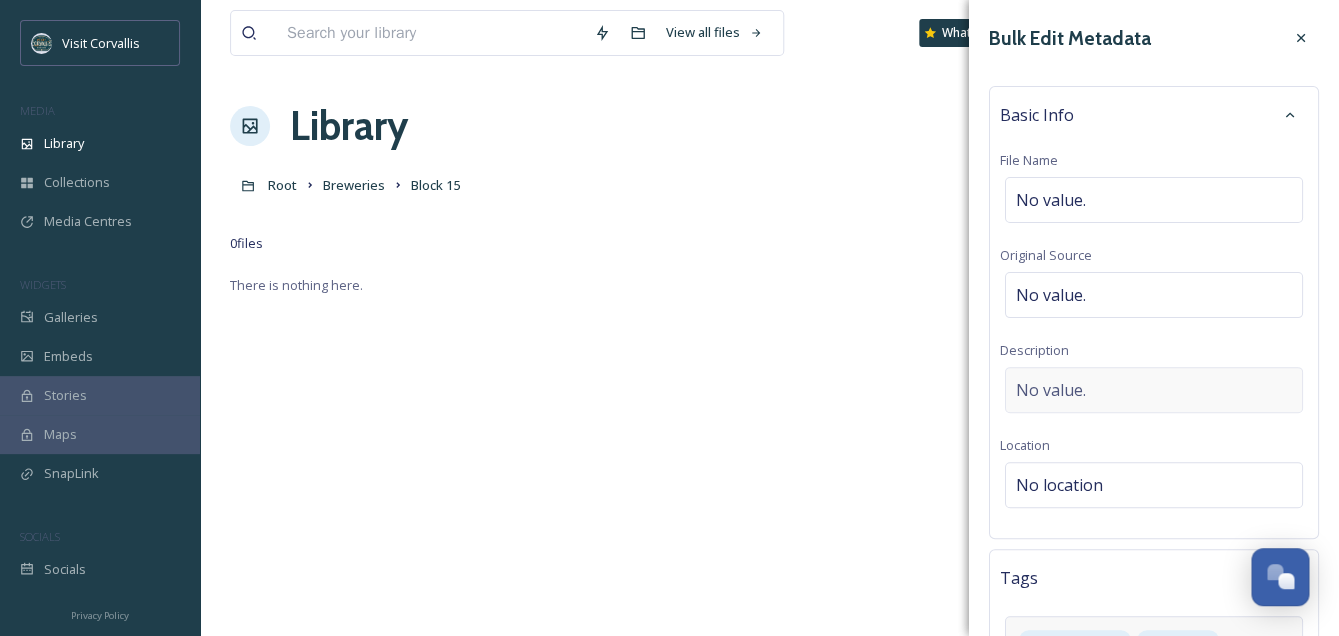 click on "No value." at bounding box center [1051, 390] 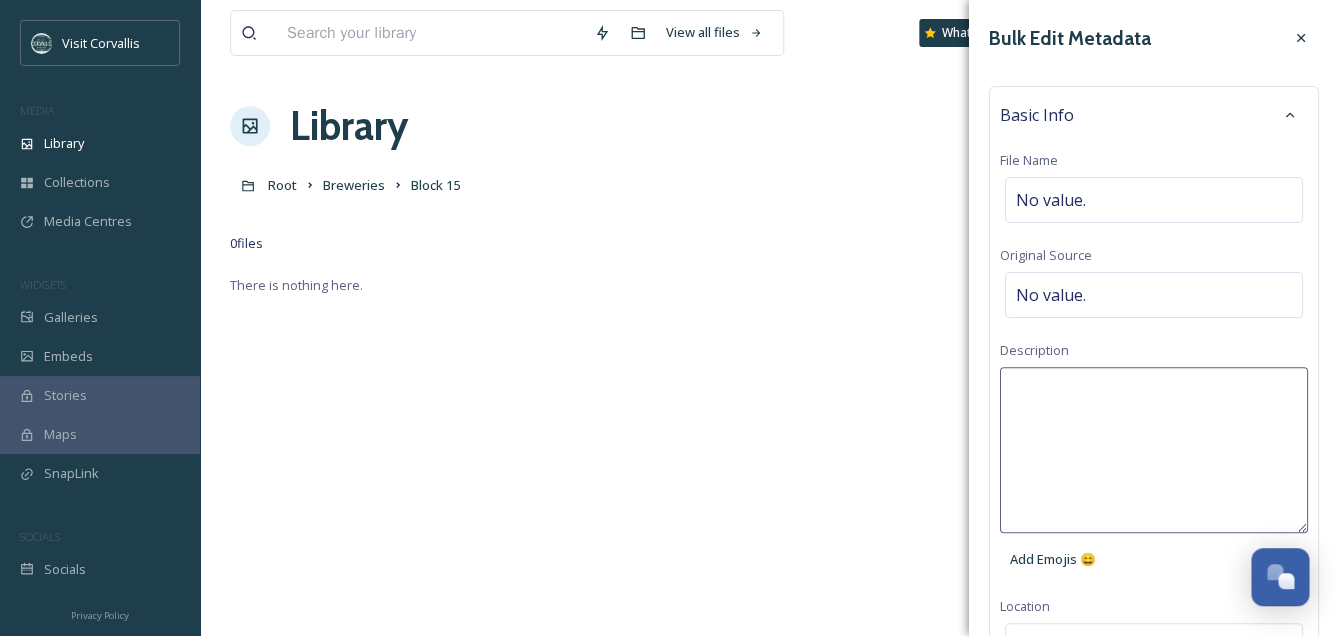 click at bounding box center (1154, 450) 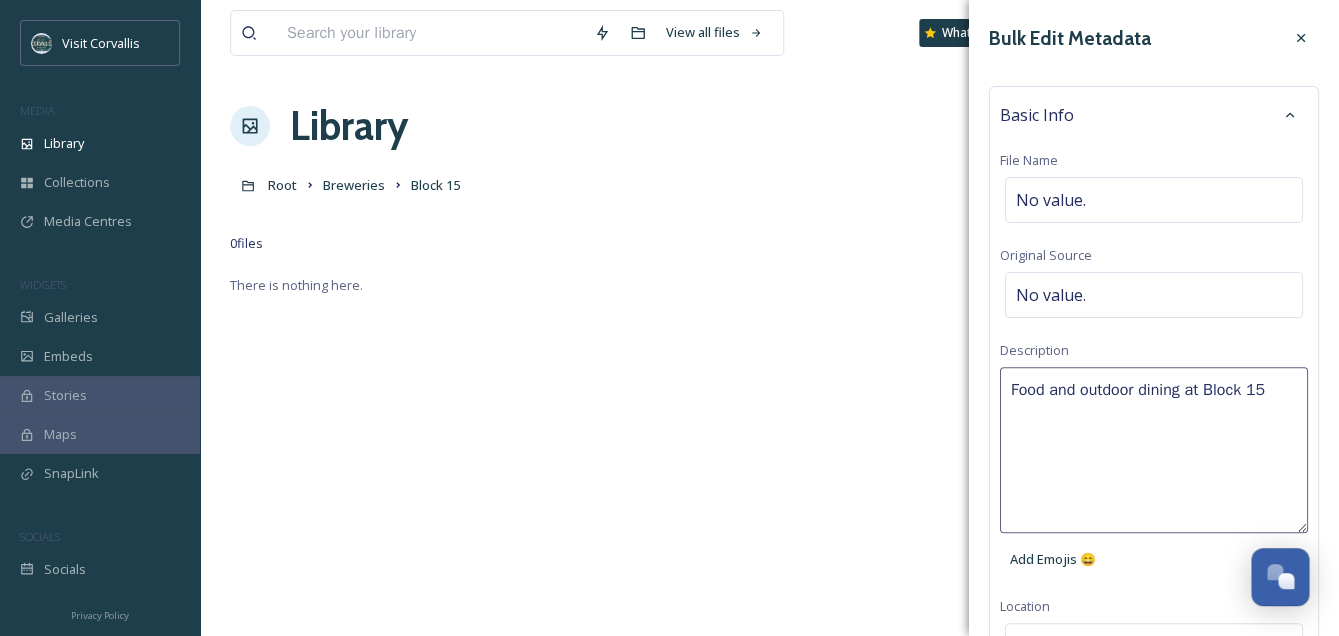 type on "Food and outdoor dining at Block 15." 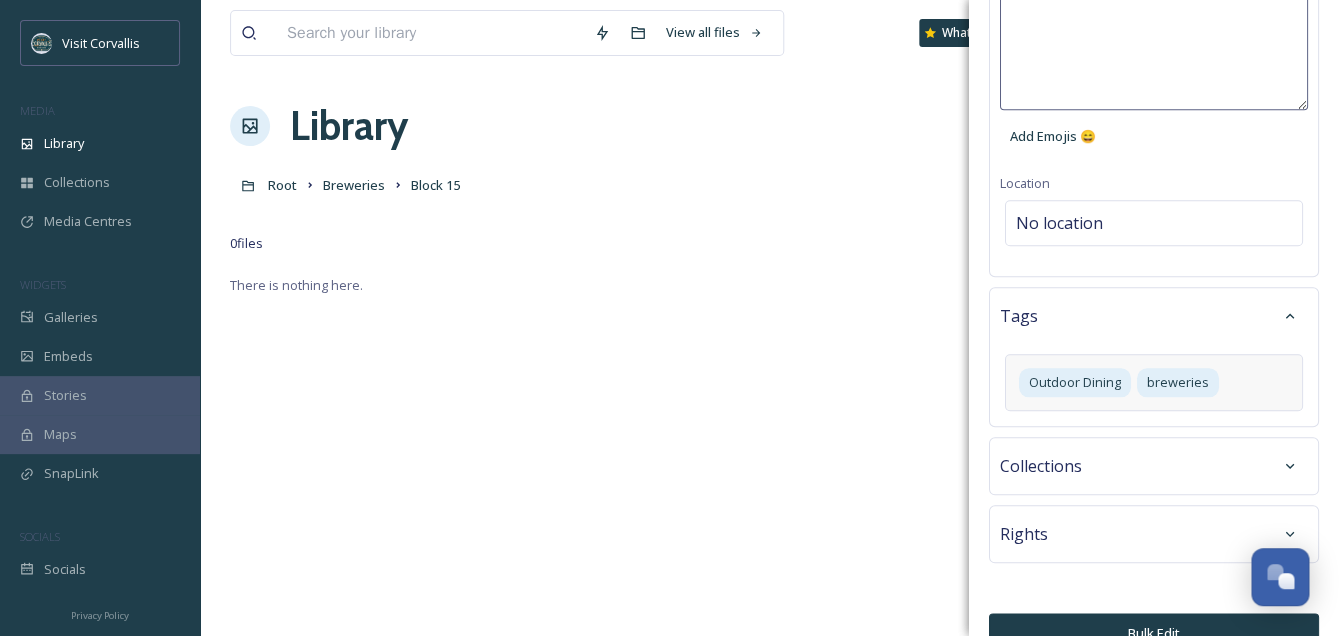 scroll, scrollTop: 456, scrollLeft: 0, axis: vertical 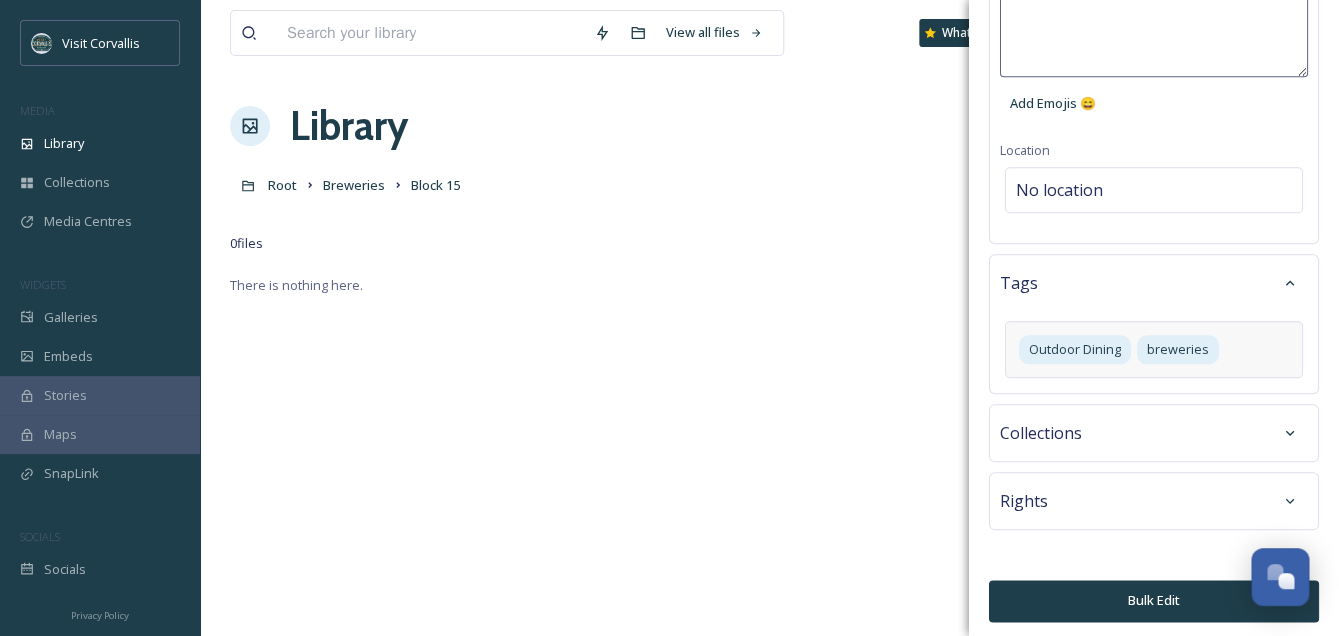 click on "Outdoor Dining breweries" at bounding box center (1154, 349) 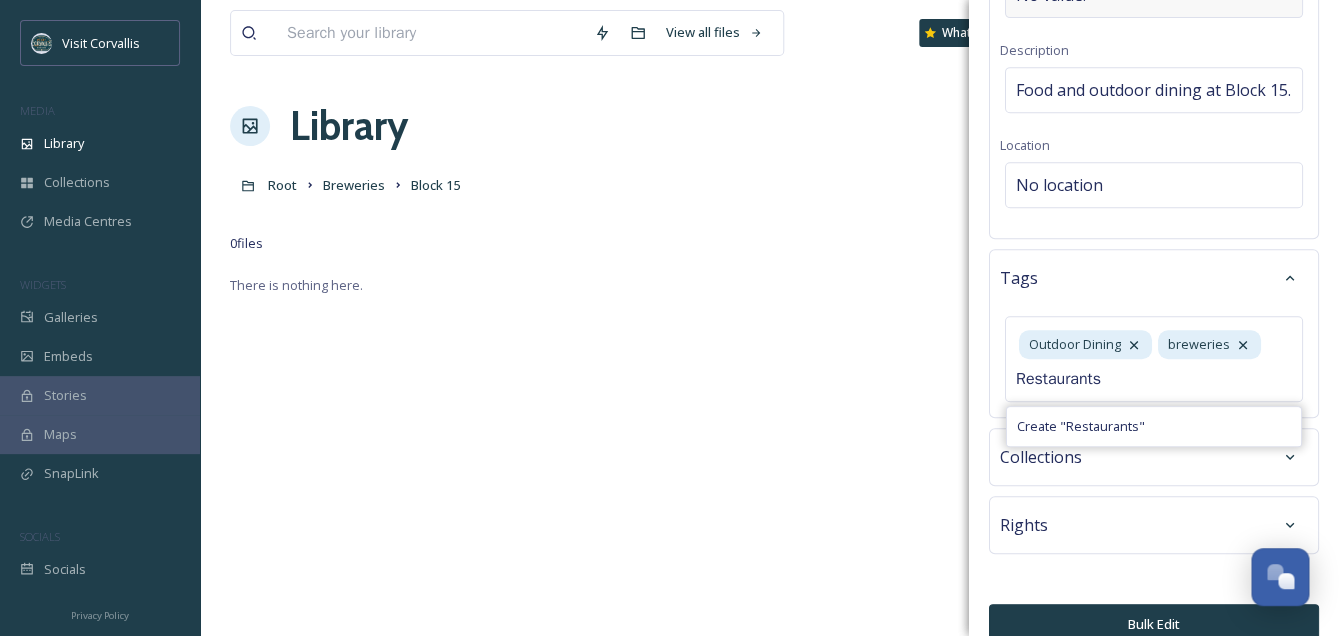 type on "Restaurants" 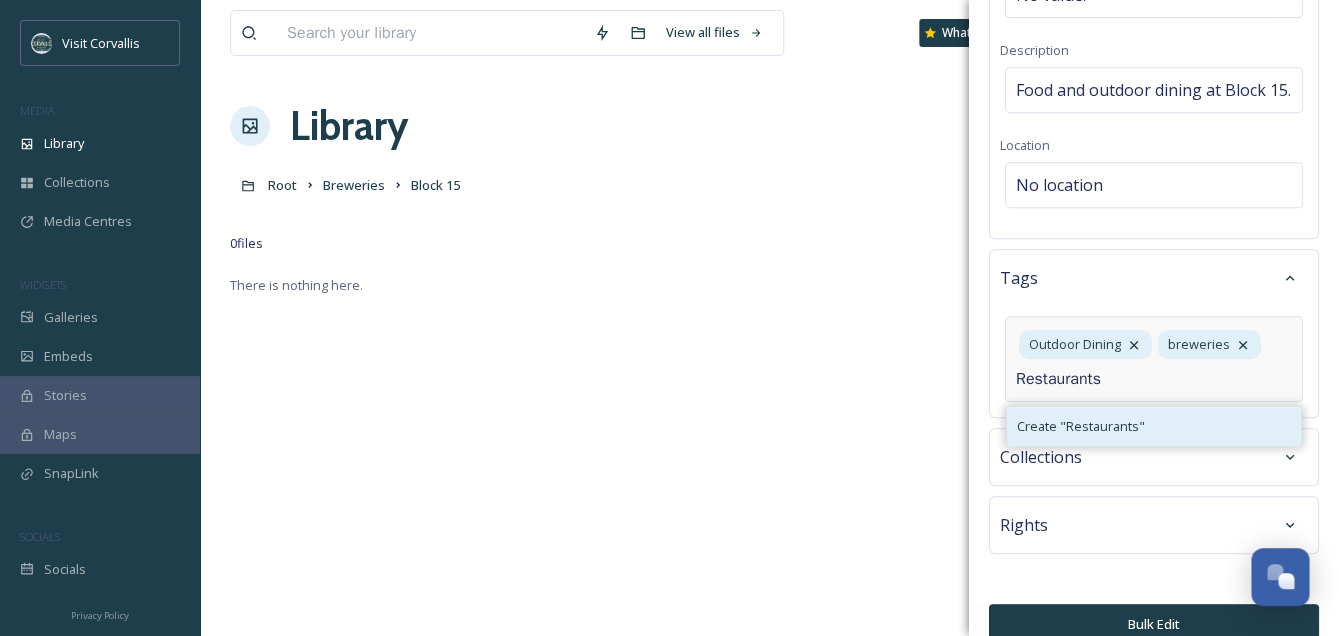 click on "Create " Restaurants "" at bounding box center [1081, 426] 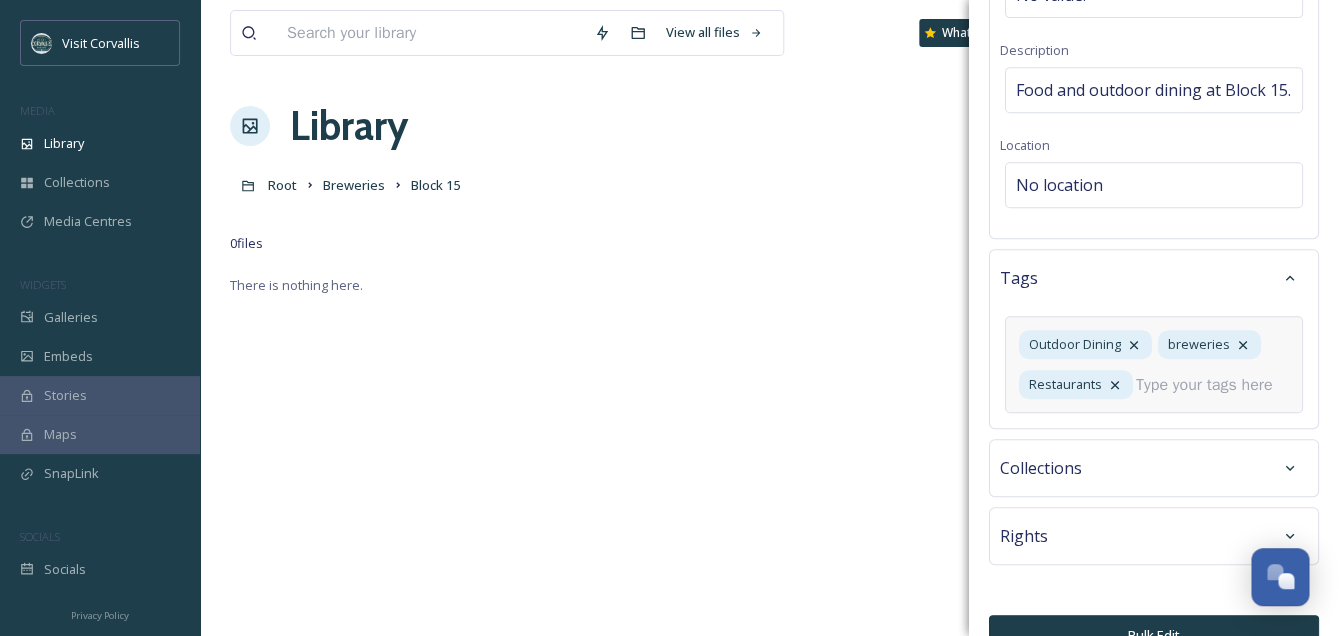 scroll, scrollTop: 369, scrollLeft: 0, axis: vertical 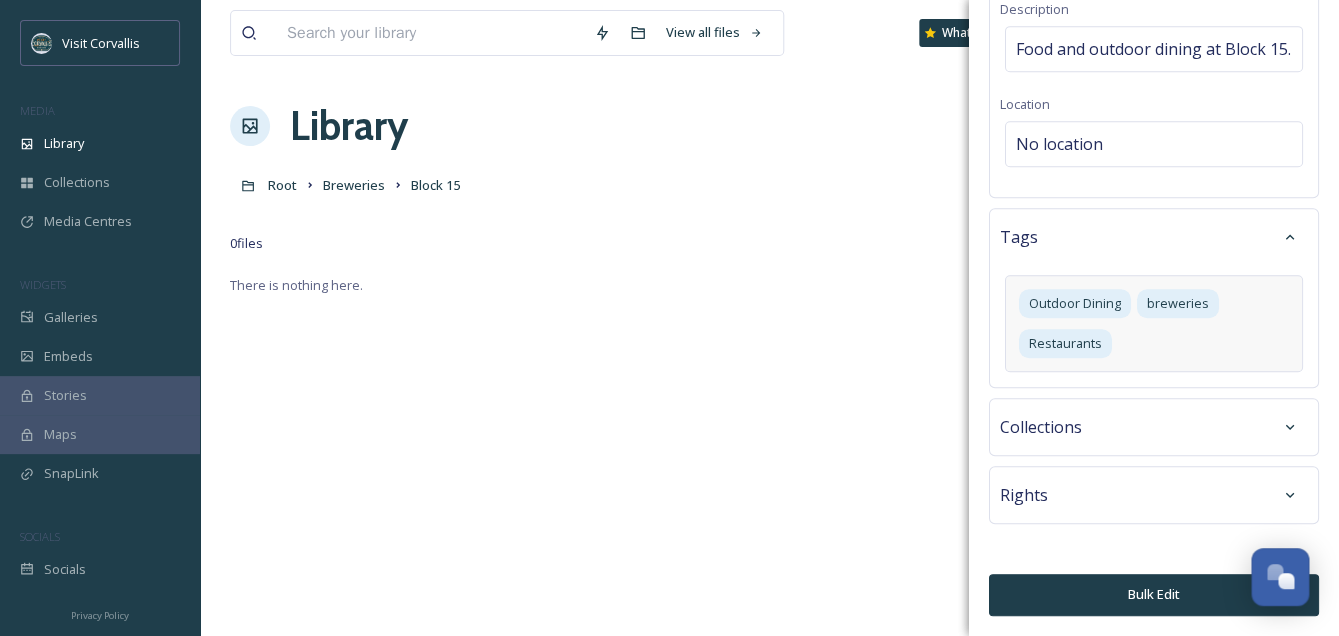 click on "Bulk Edit" at bounding box center [1154, 594] 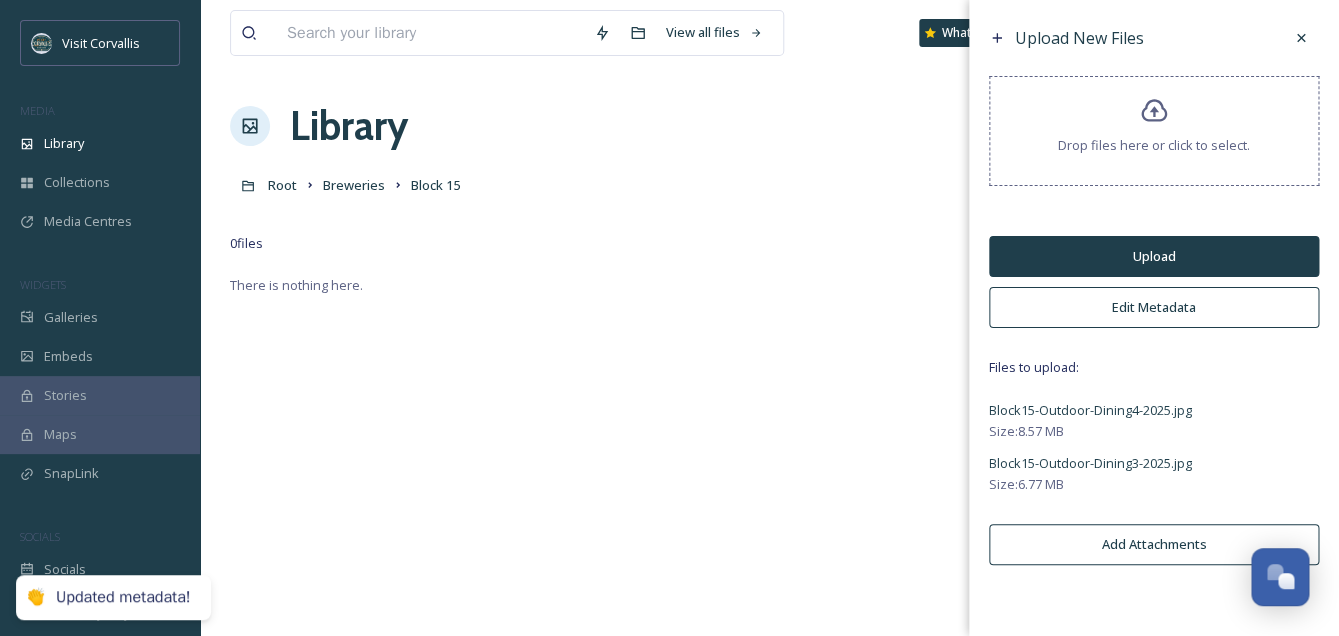 click on "Upload" at bounding box center [1154, 256] 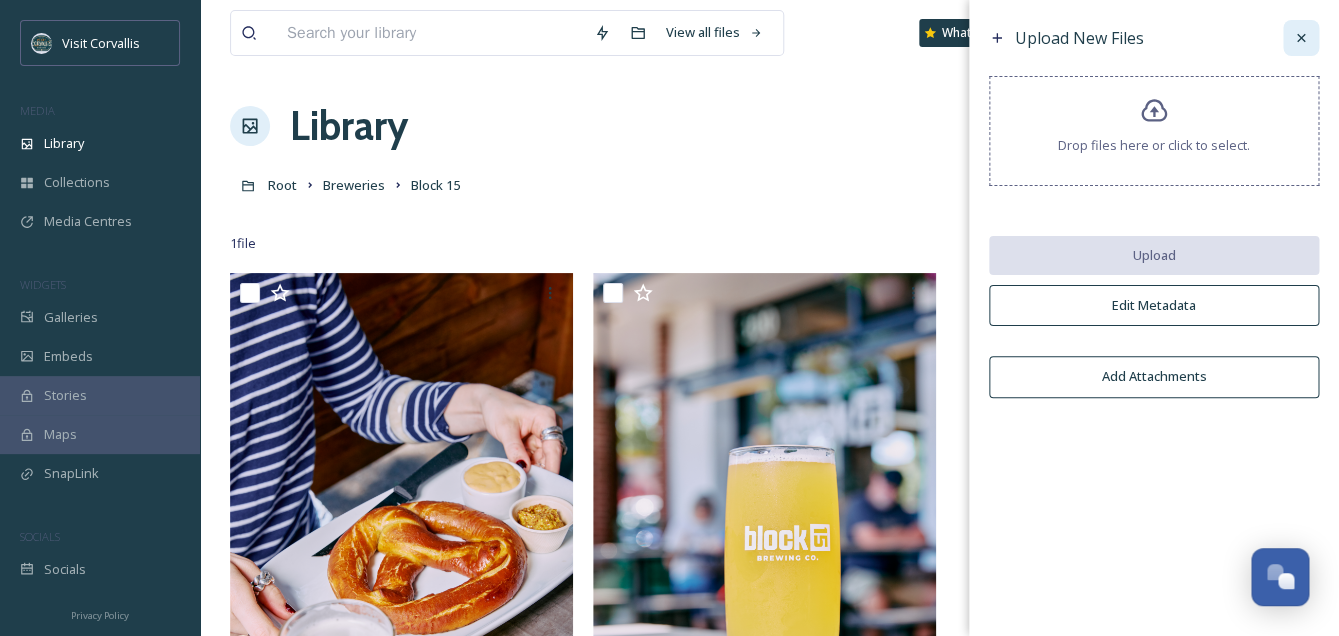 click 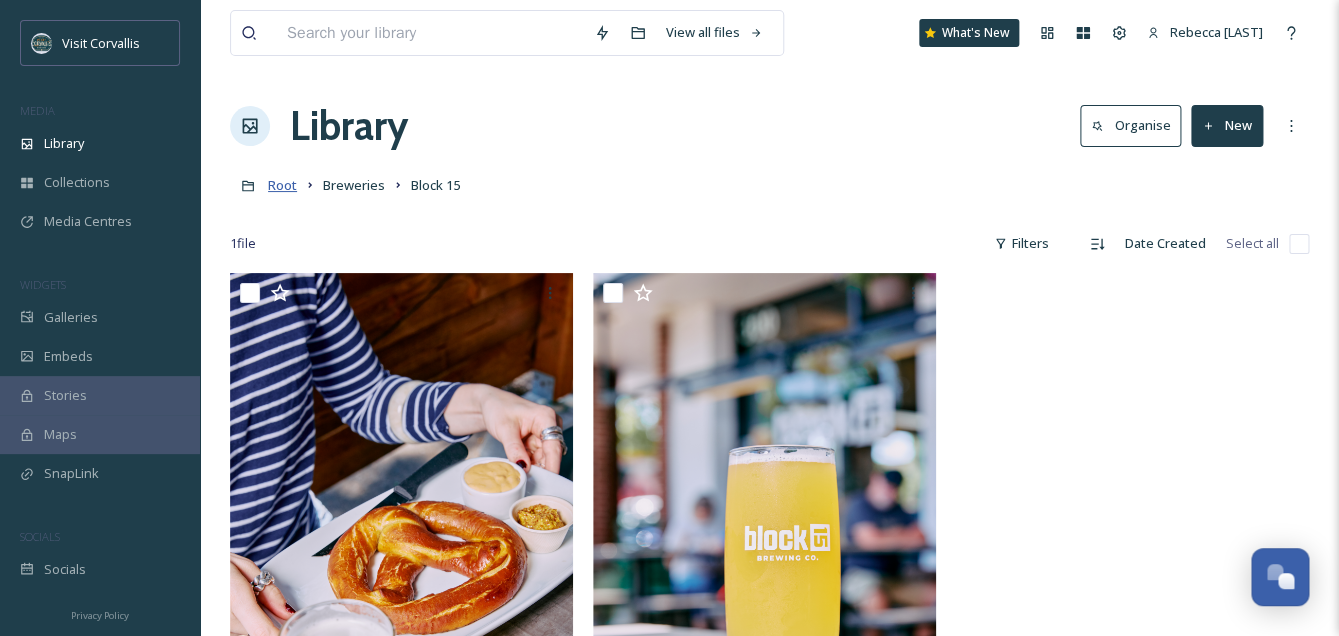 click on "Root" at bounding box center (282, 185) 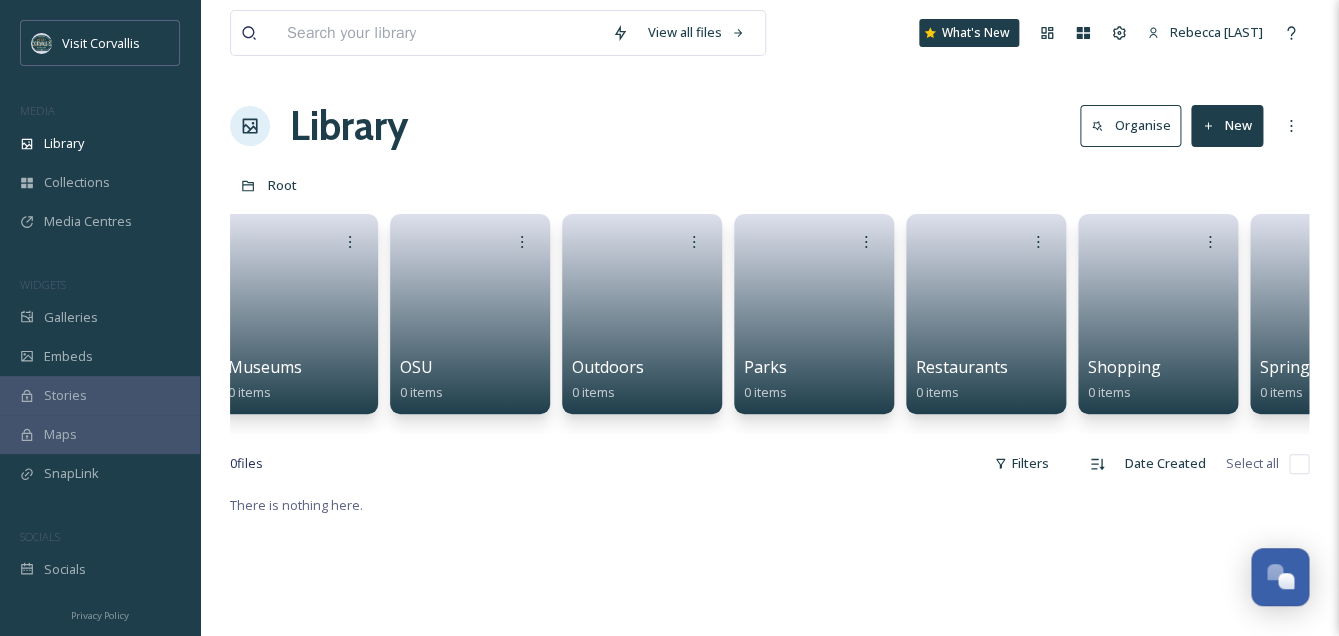 scroll, scrollTop: 0, scrollLeft: 3639, axis: horizontal 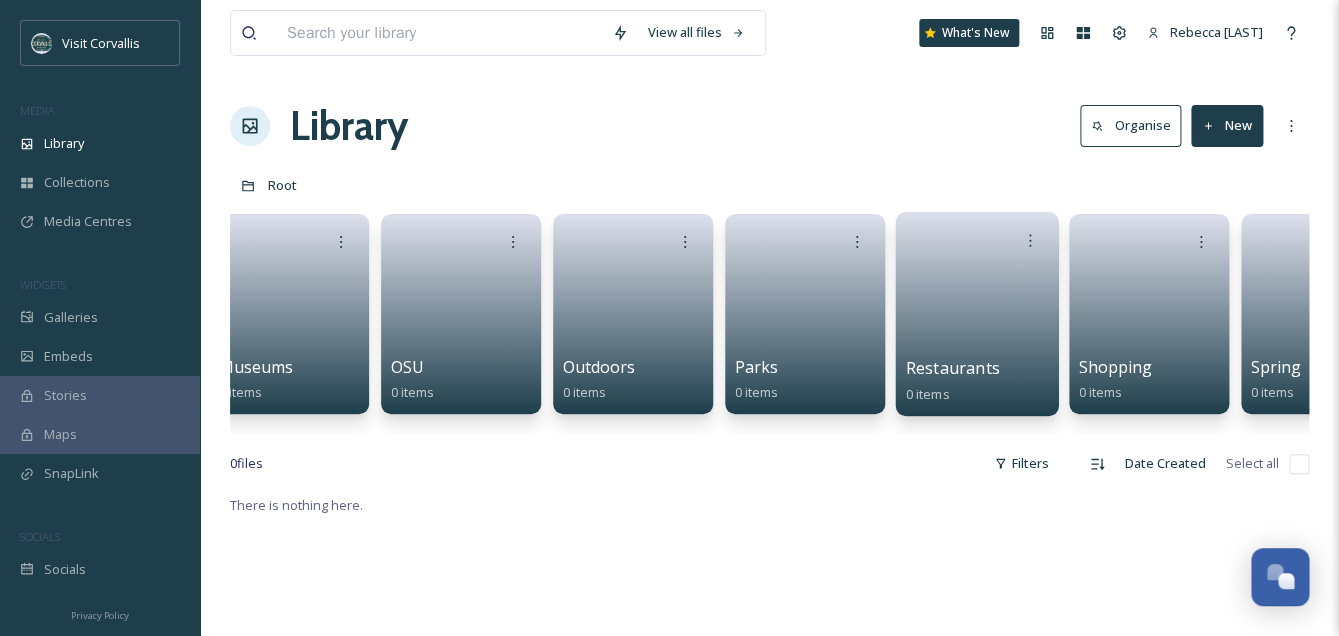 click at bounding box center [977, 307] 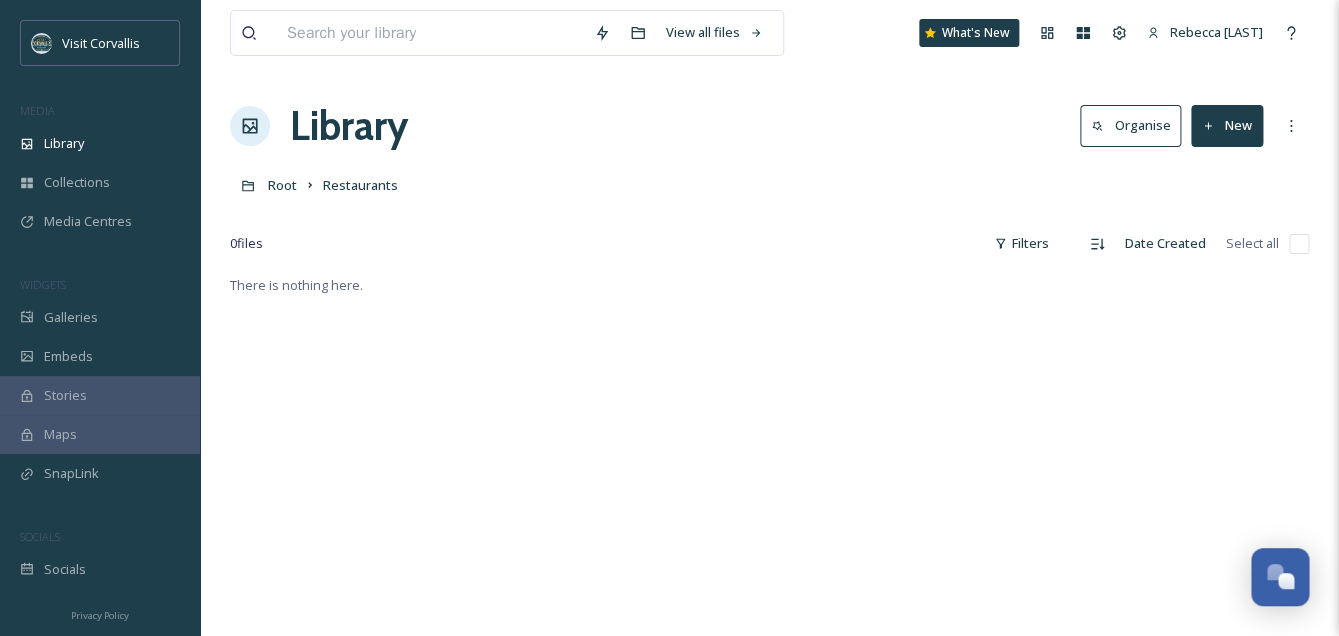 click on "New" at bounding box center [1227, 125] 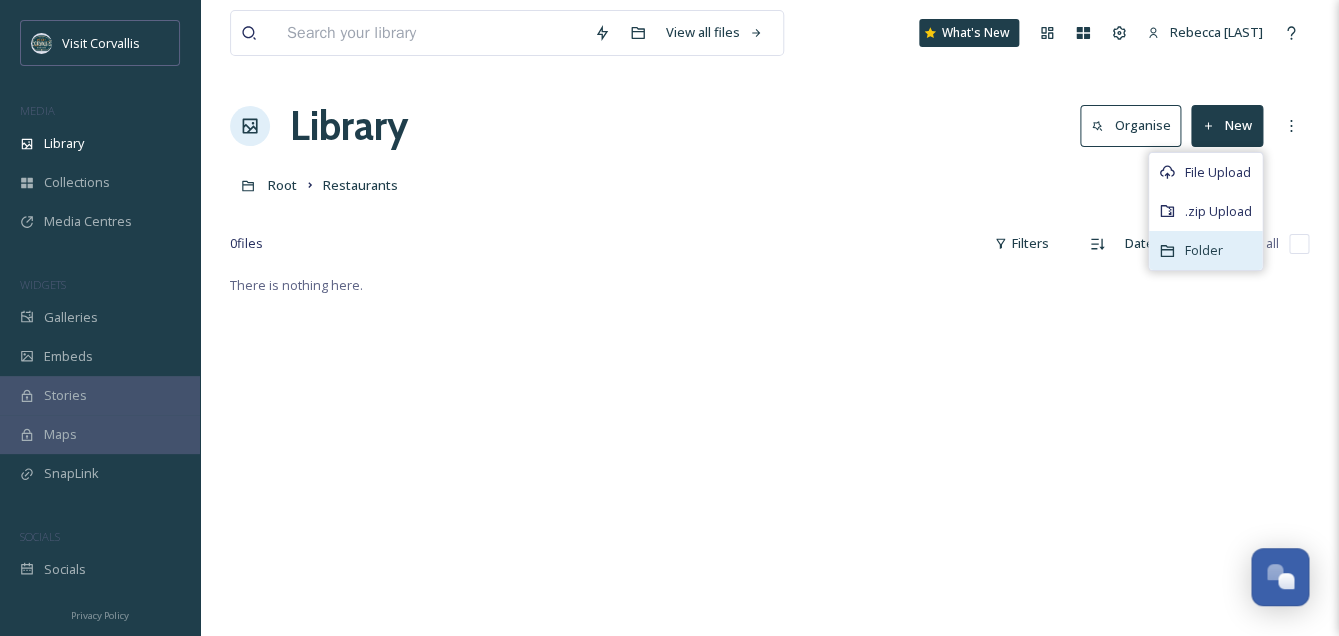click on "Folder" at bounding box center [1204, 250] 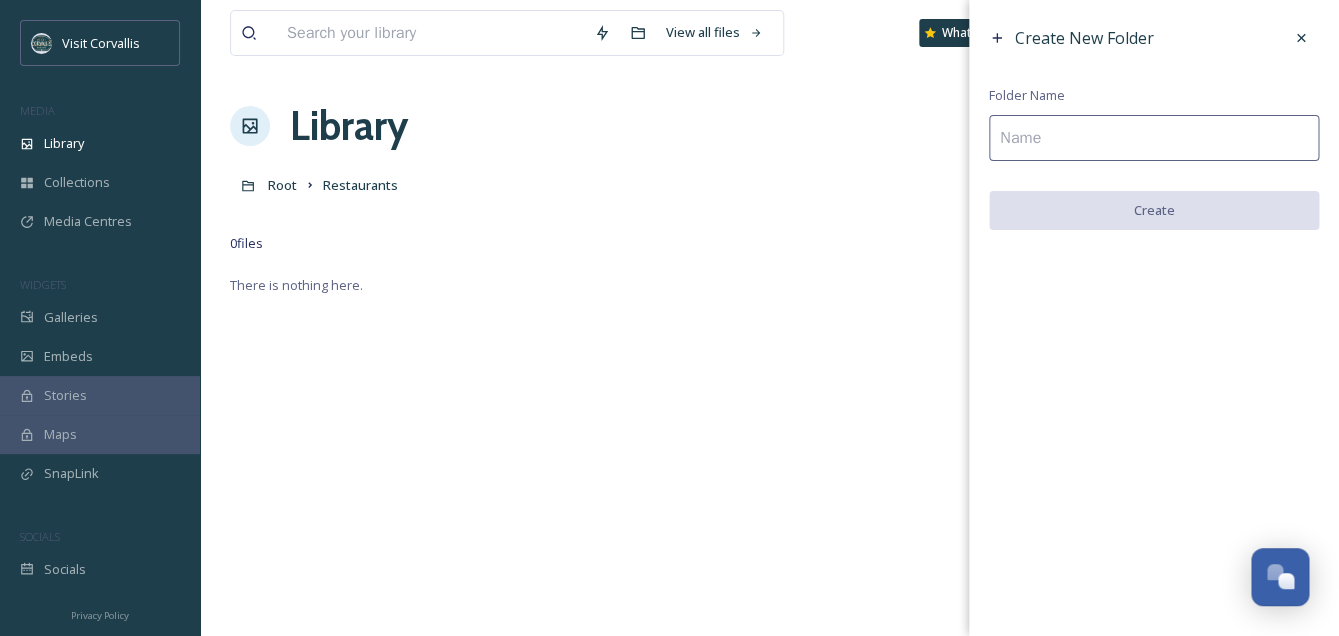 click at bounding box center (1154, 138) 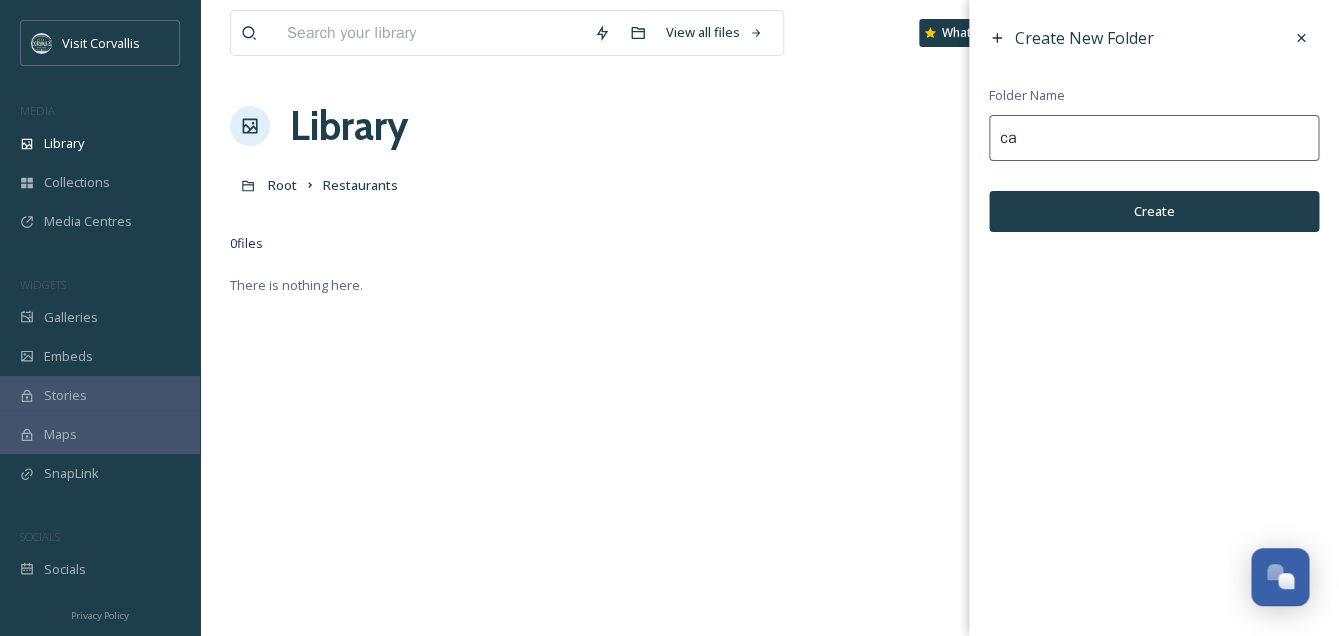 type on "c" 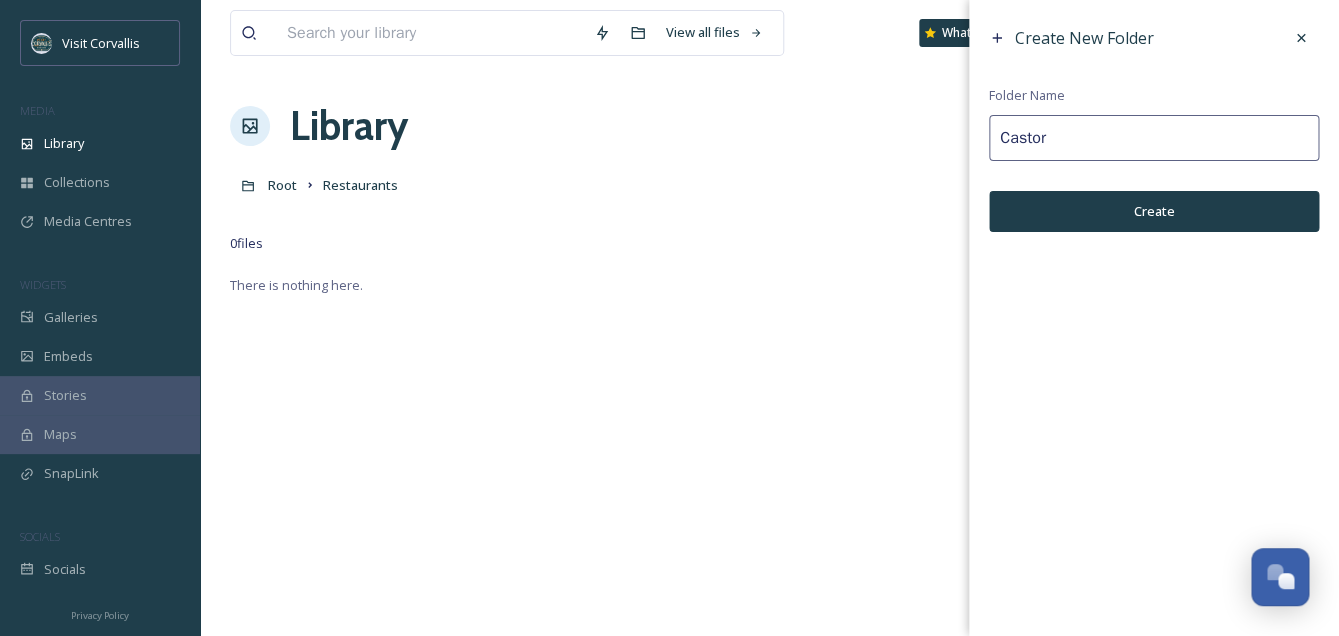type on "Castor" 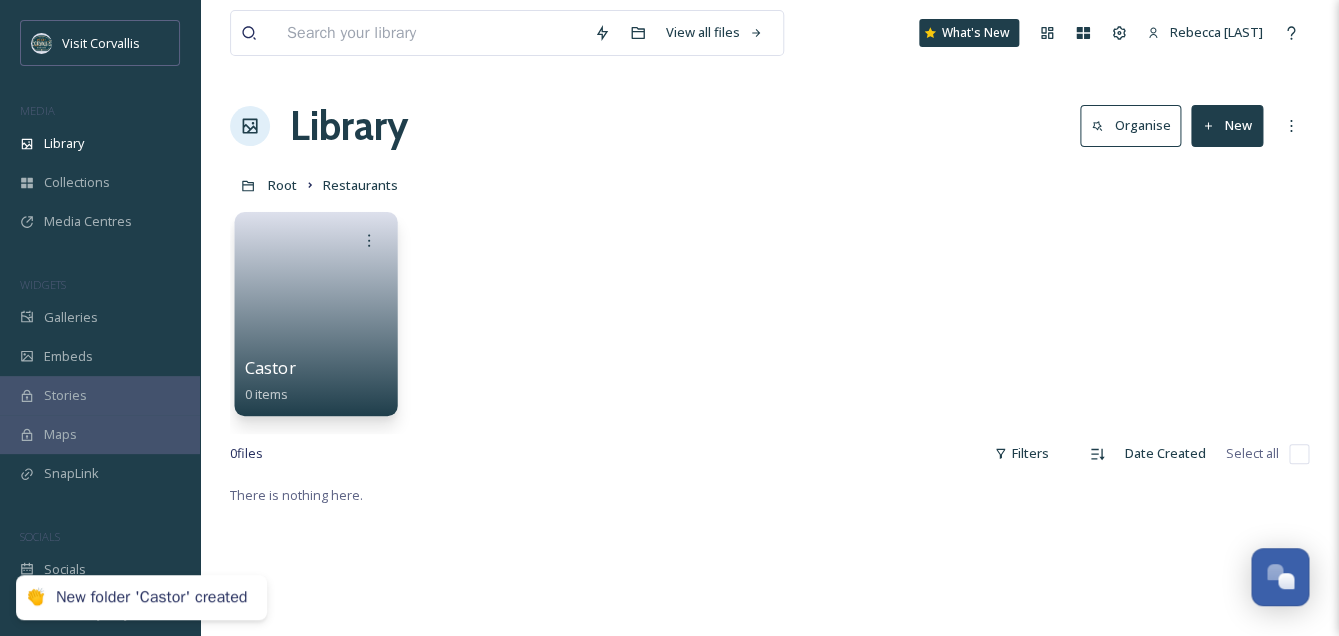 click at bounding box center (316, 307) 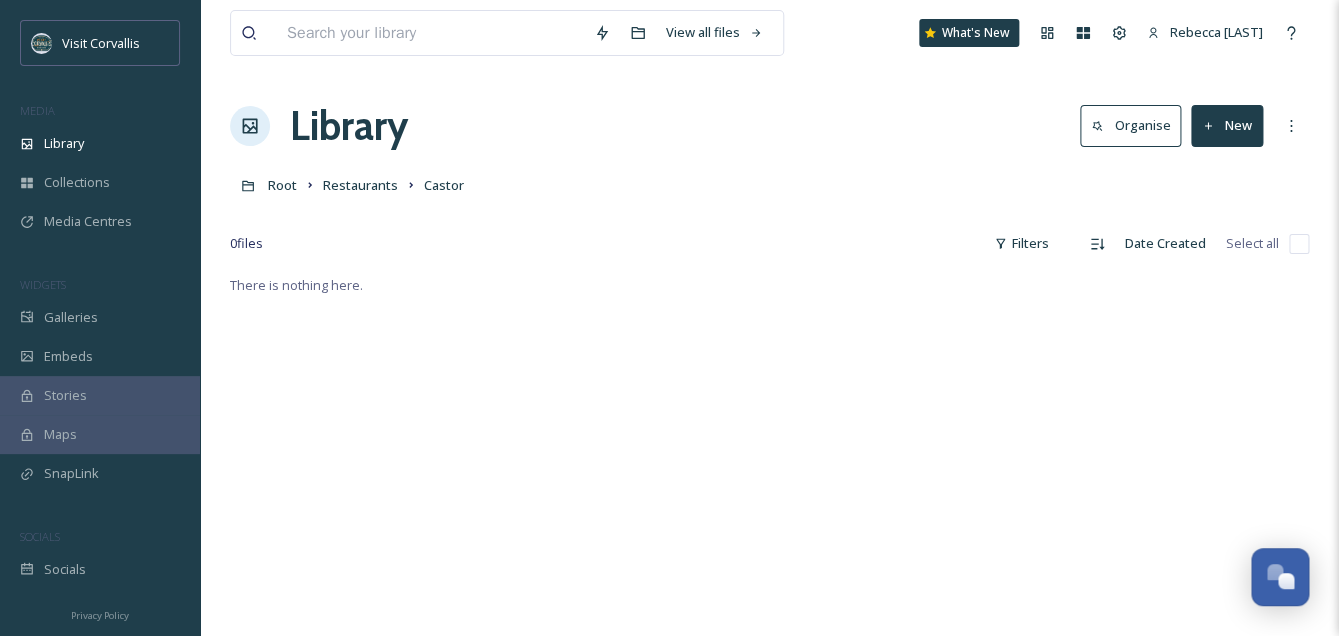 click on "New" at bounding box center (1227, 125) 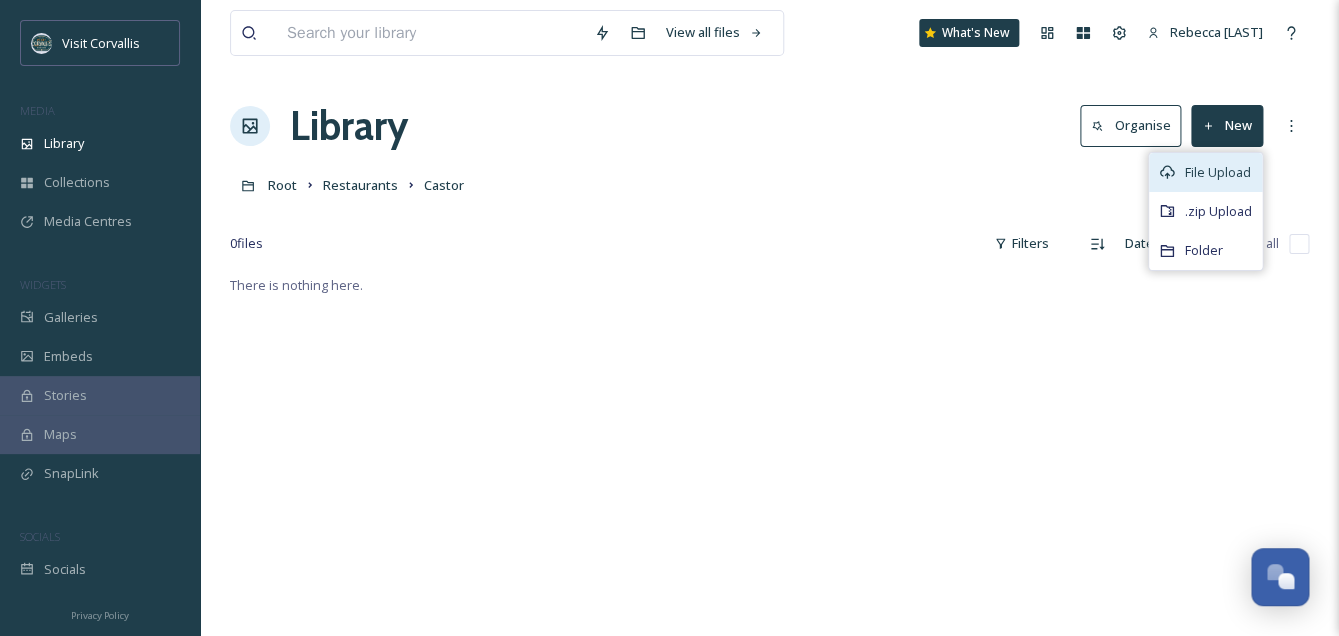click on "File Upload" at bounding box center [1218, 172] 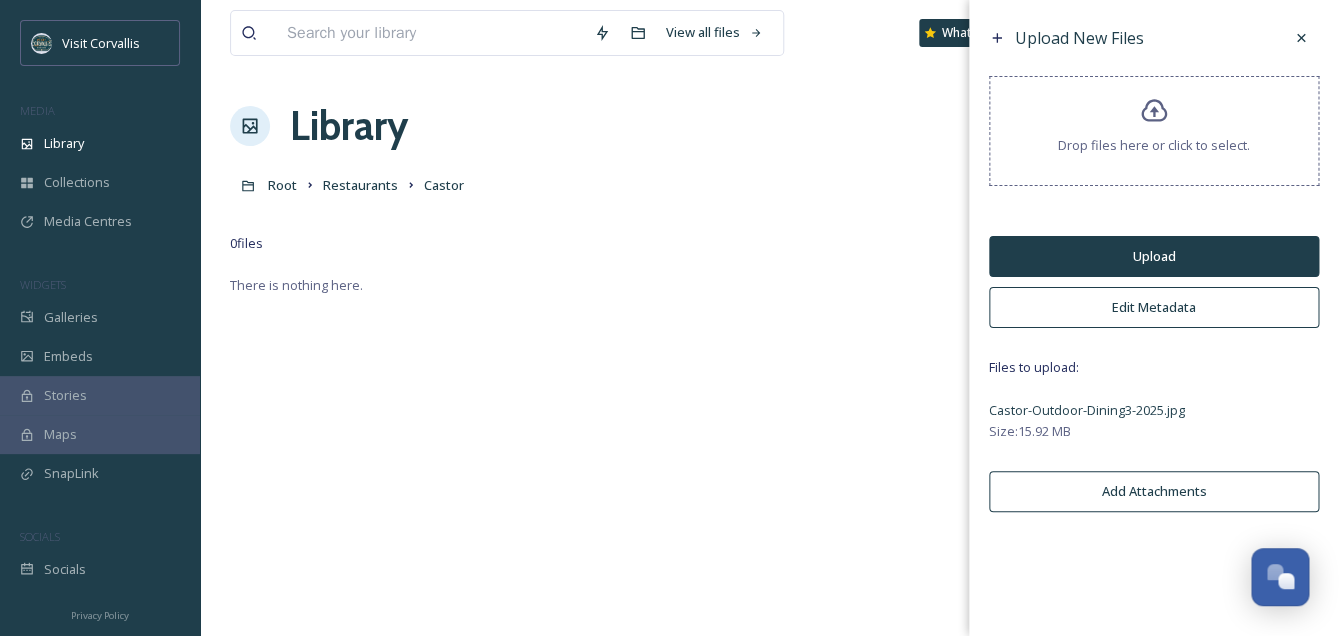 click on "Edit Metadata" at bounding box center [1154, 307] 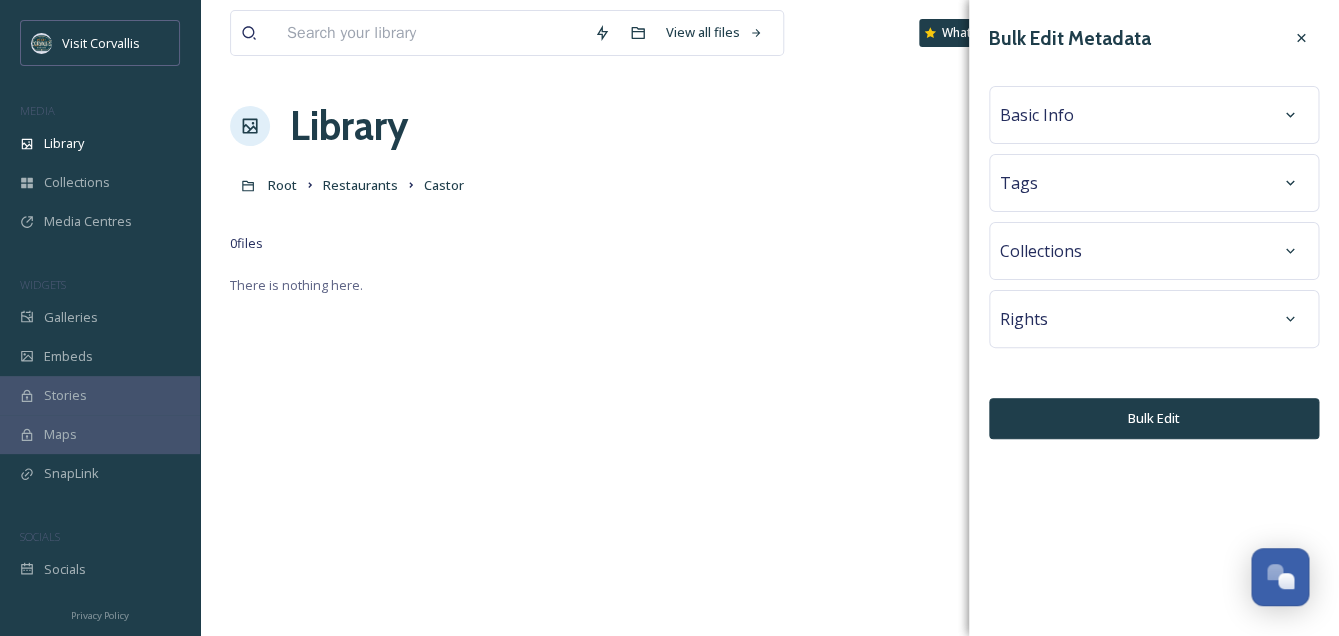 scroll, scrollTop: 273, scrollLeft: 0, axis: vertical 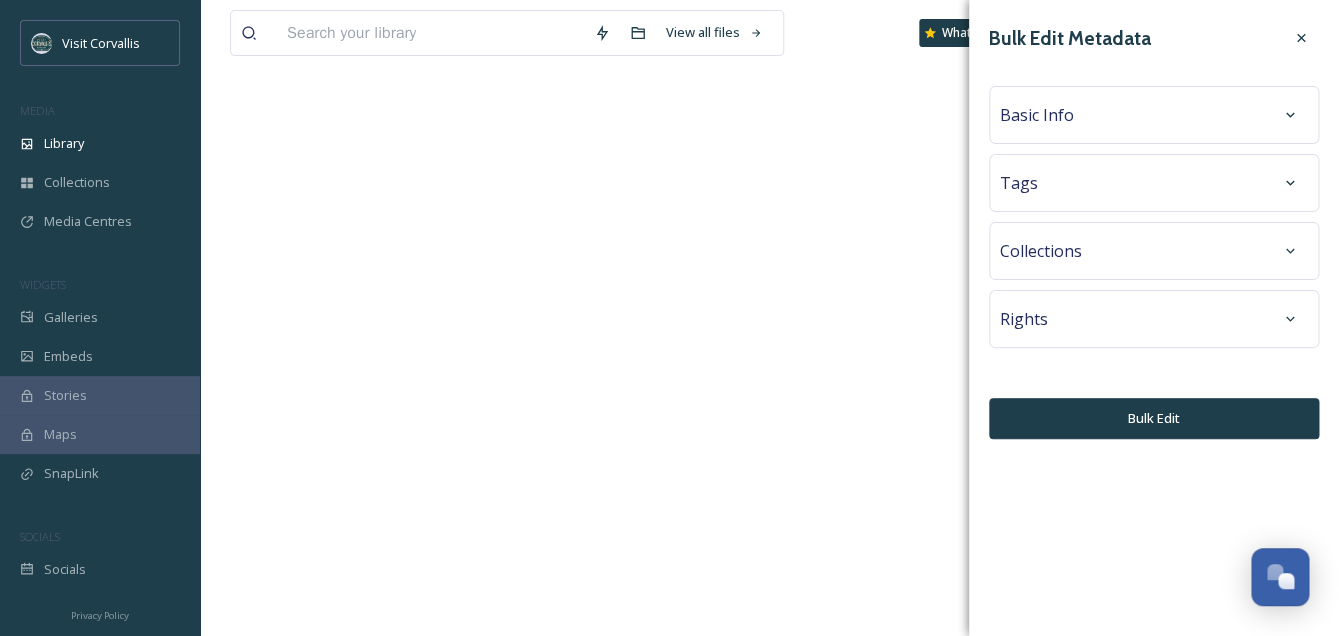 click on "Tags" at bounding box center (1154, 183) 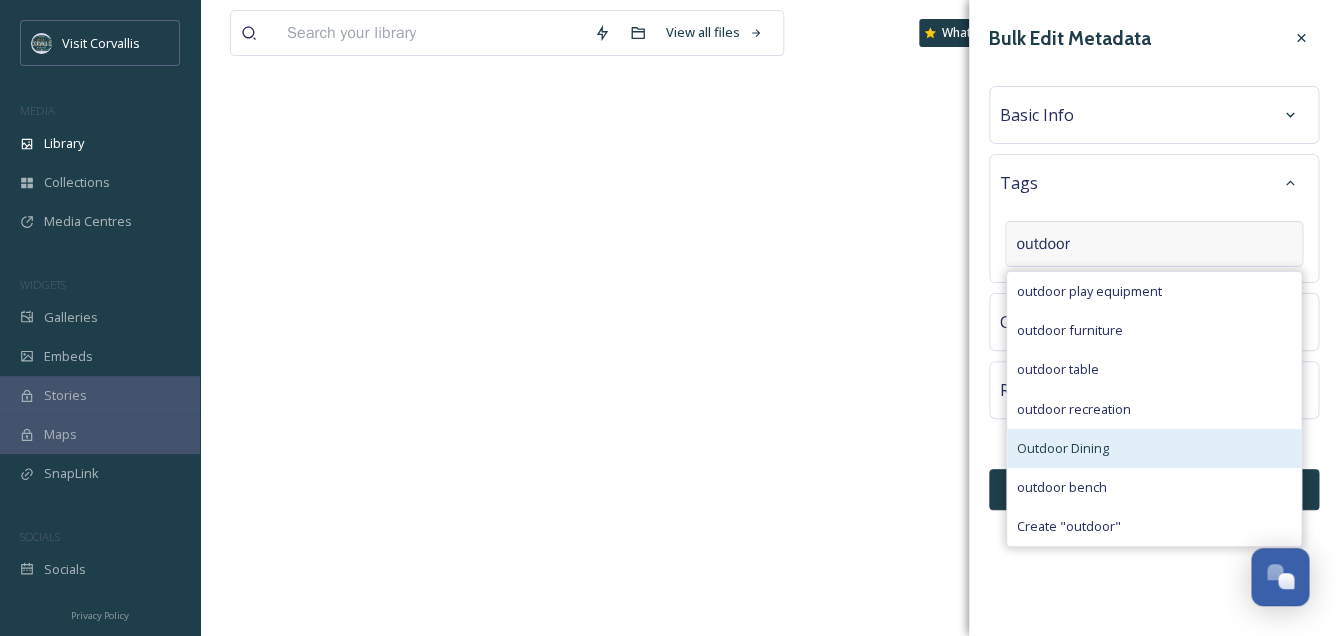 type on "outdoor" 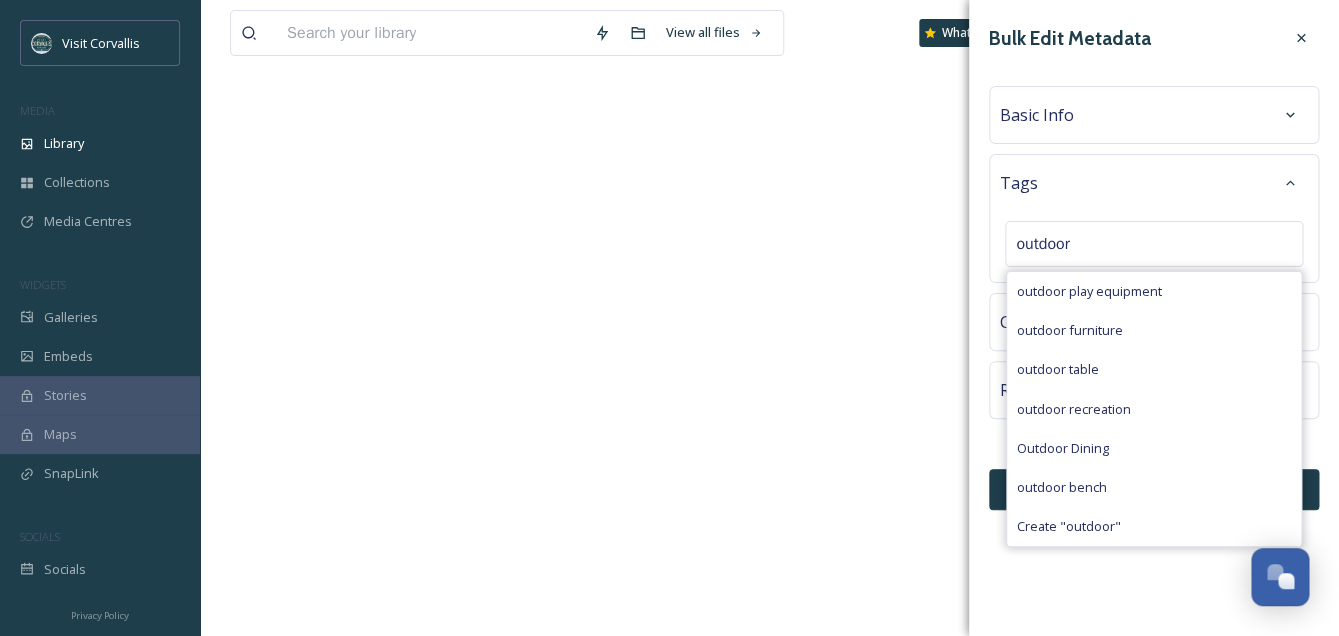 type 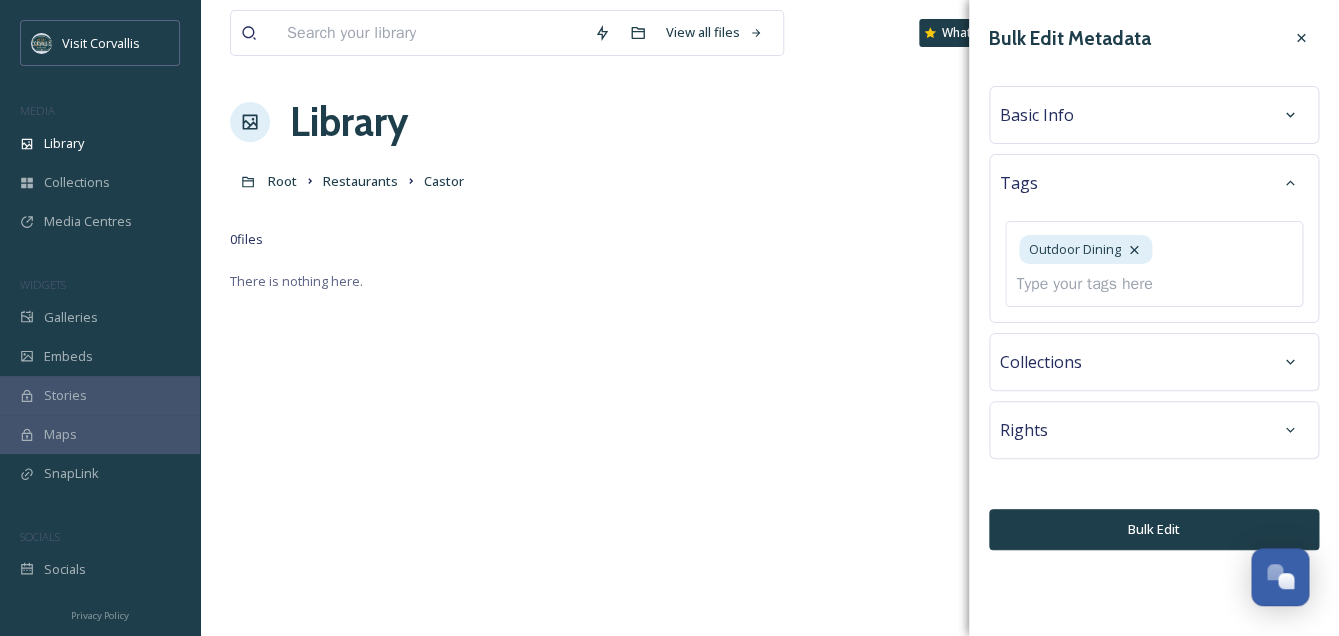 scroll, scrollTop: 0, scrollLeft: 0, axis: both 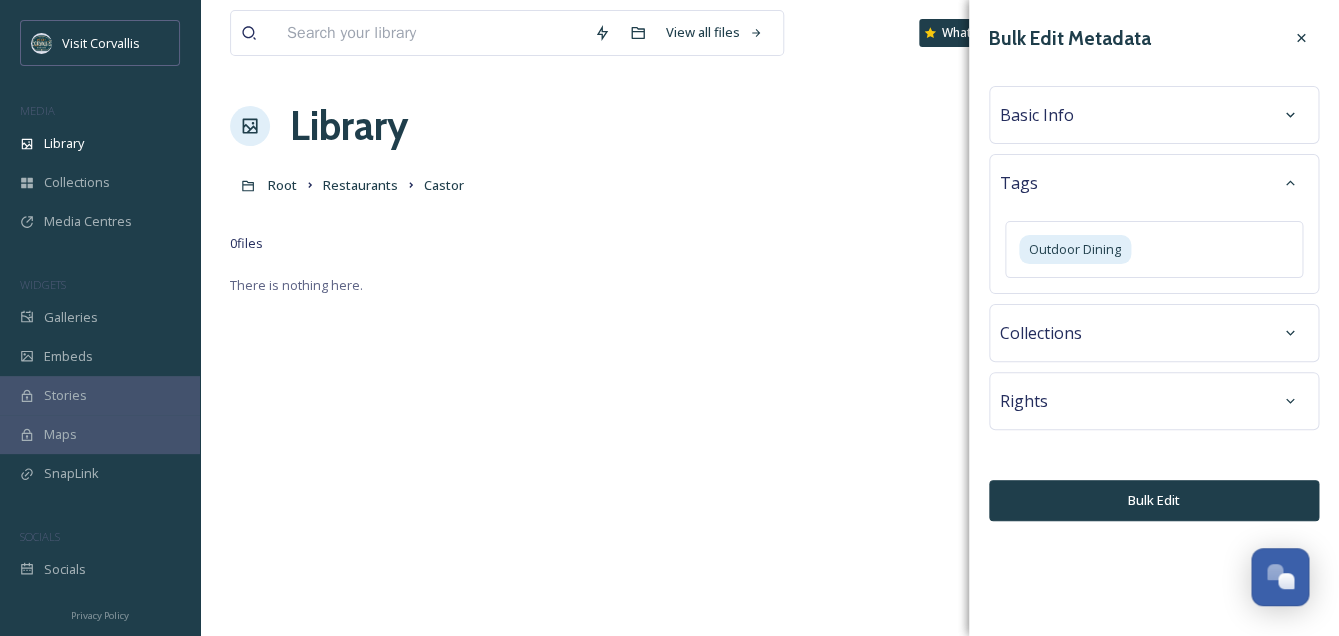 click on "Basic Info" at bounding box center [1154, 115] 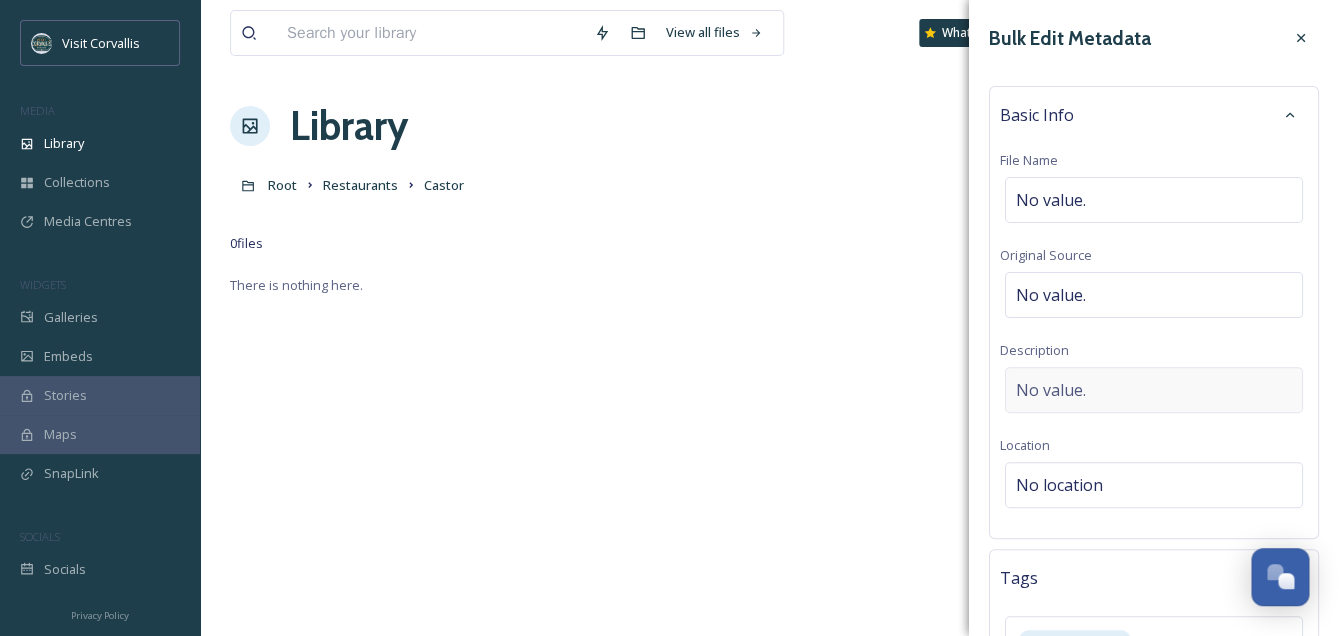 click on "No value." at bounding box center (1154, 390) 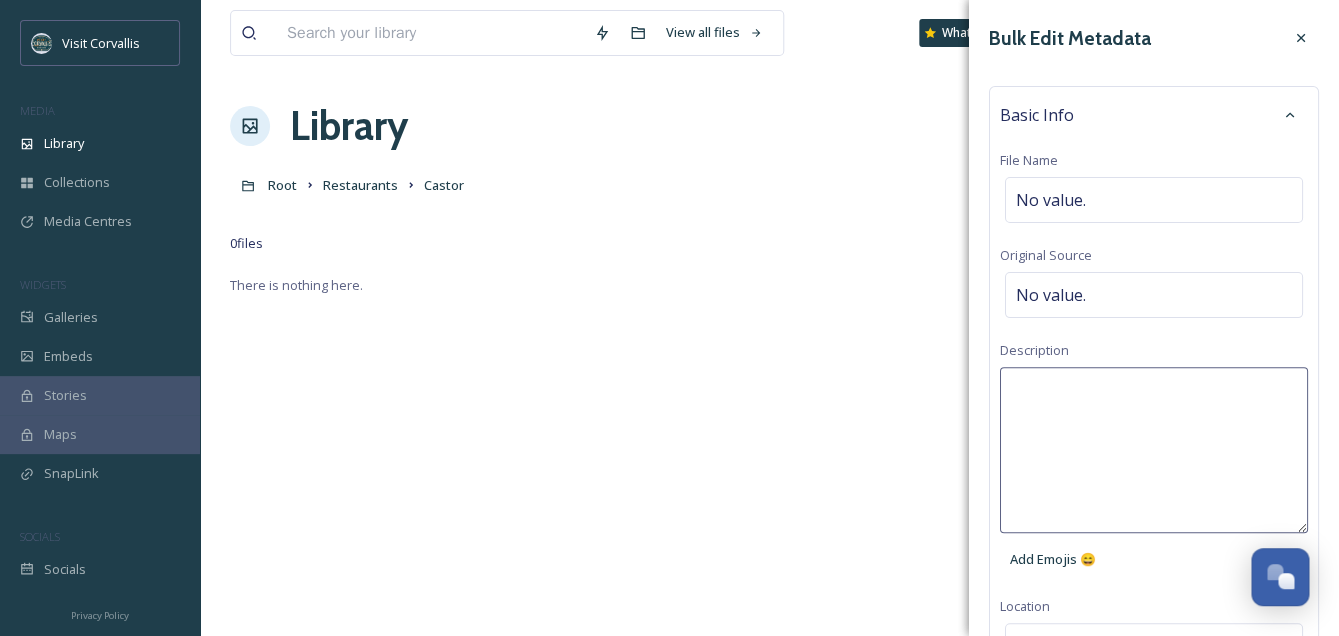 click at bounding box center [1154, 450] 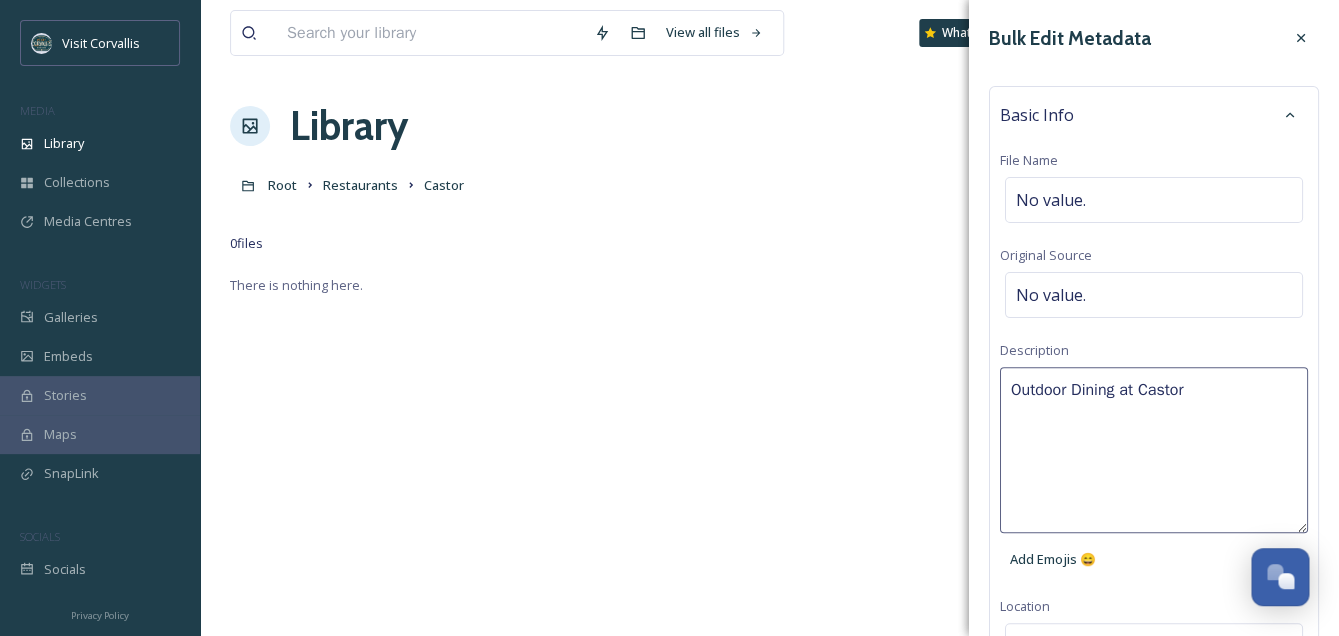 type on "Outdoor Dining at Castor." 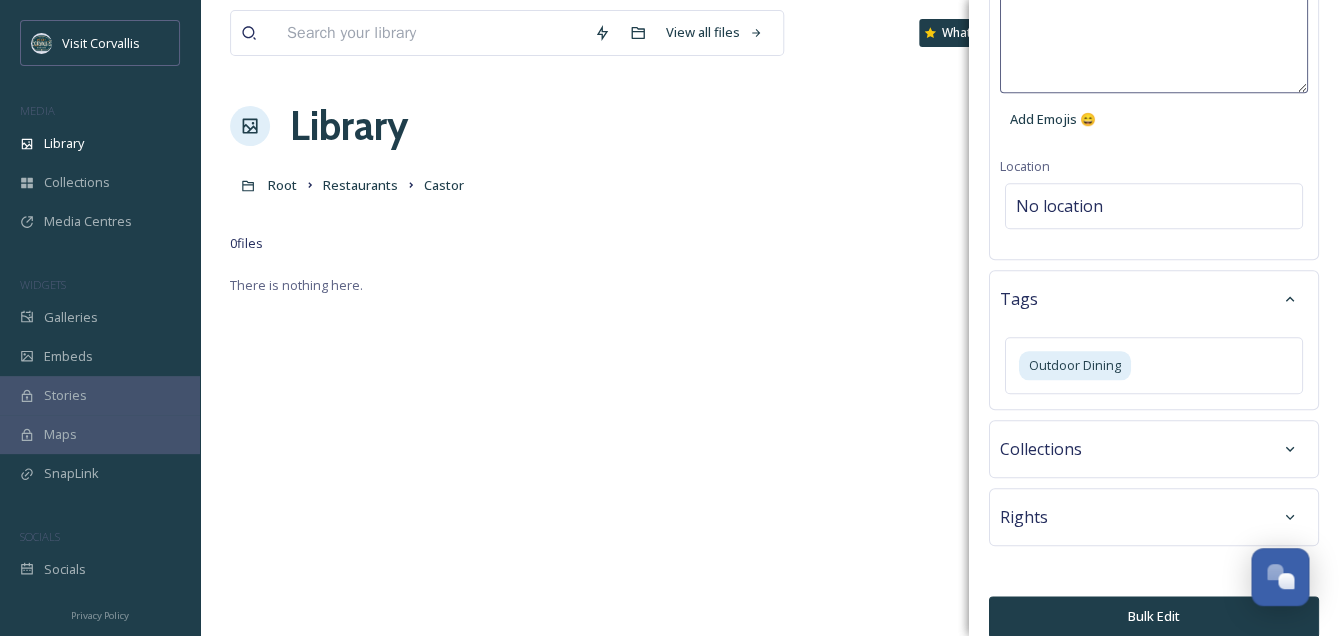 scroll, scrollTop: 456, scrollLeft: 0, axis: vertical 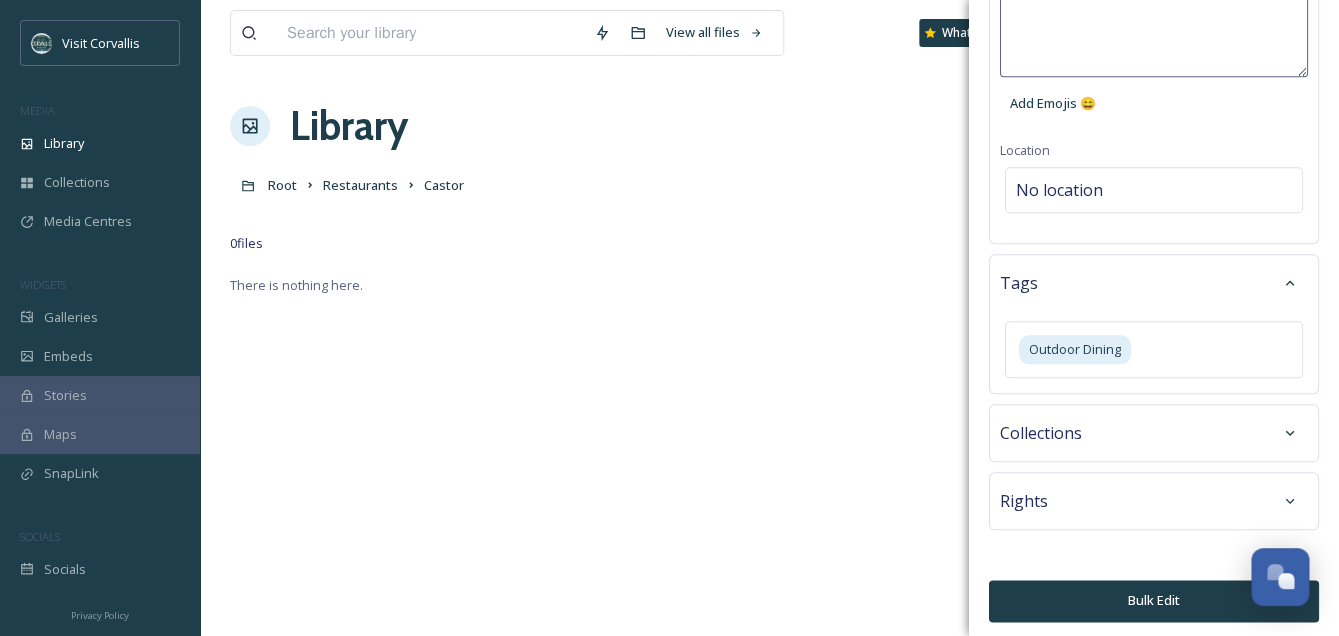 click on "Bulk Edit" at bounding box center [1154, 600] 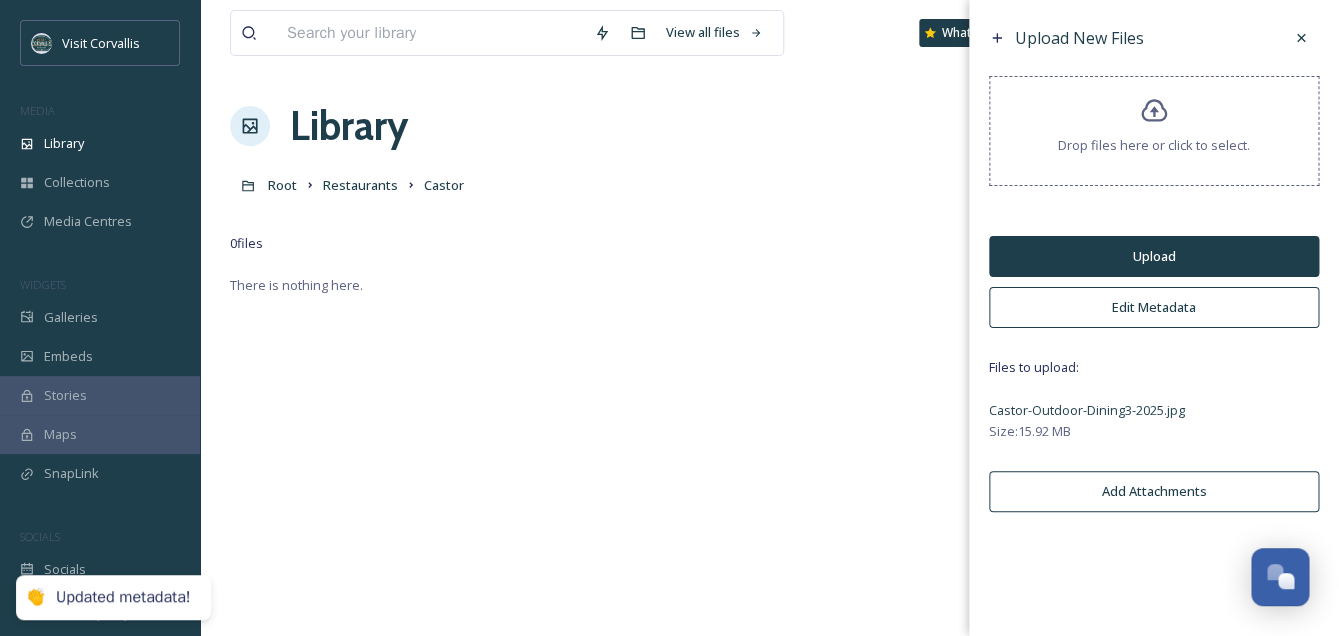 click on "Upload" at bounding box center [1154, 256] 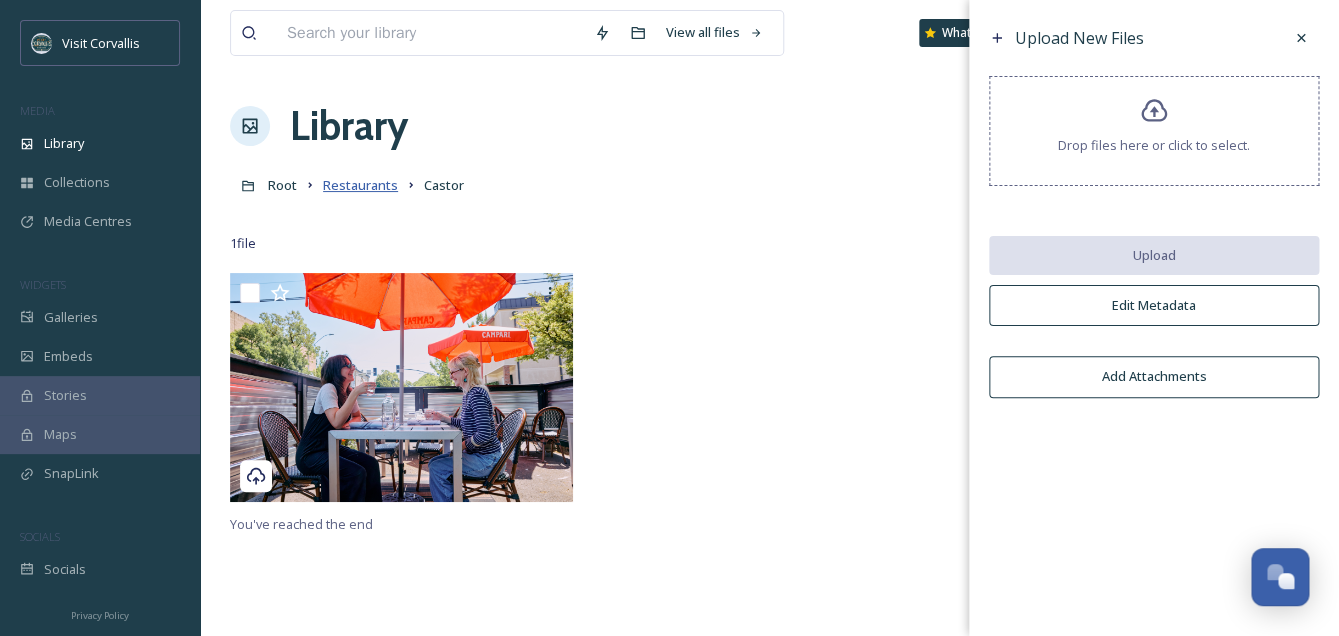 click on "Restaurants" at bounding box center (360, 185) 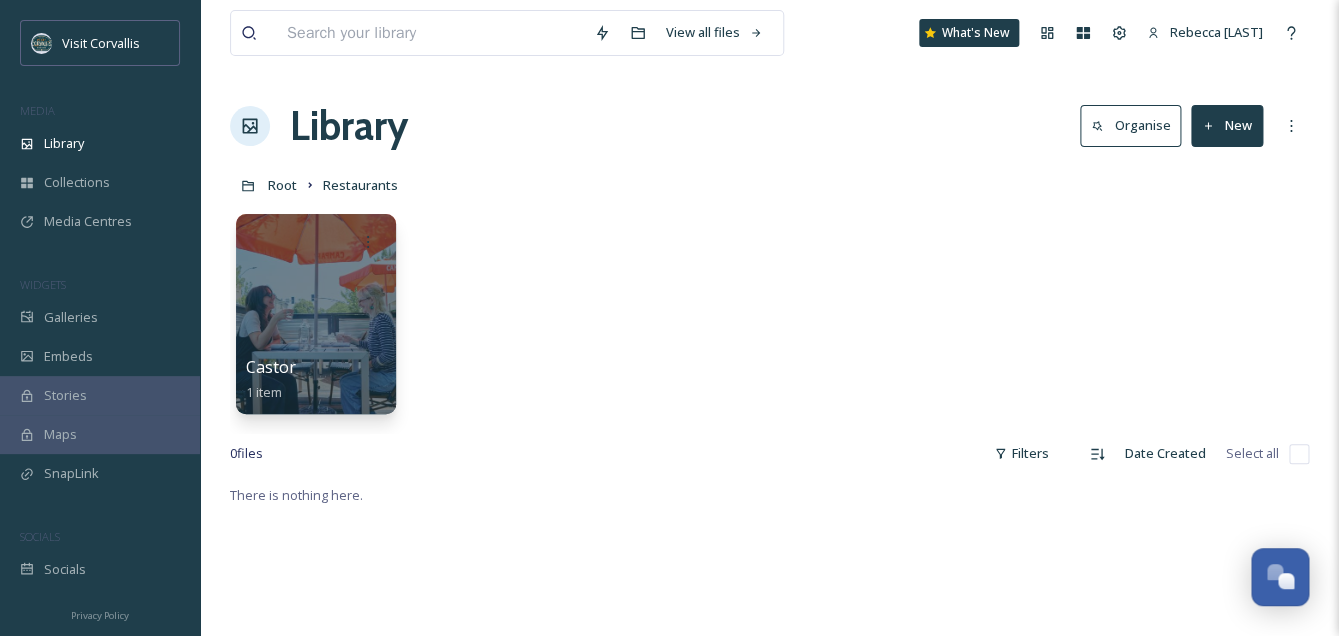 click on "New" at bounding box center (1227, 125) 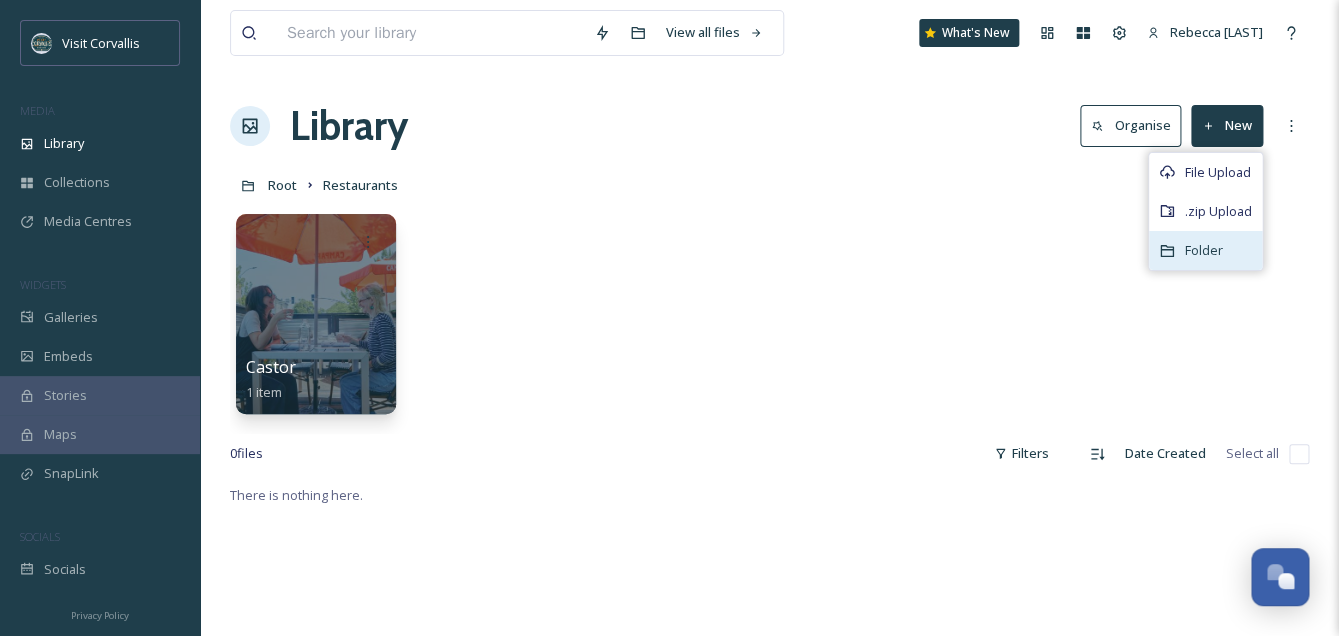 click on "Folder" at bounding box center [1205, 250] 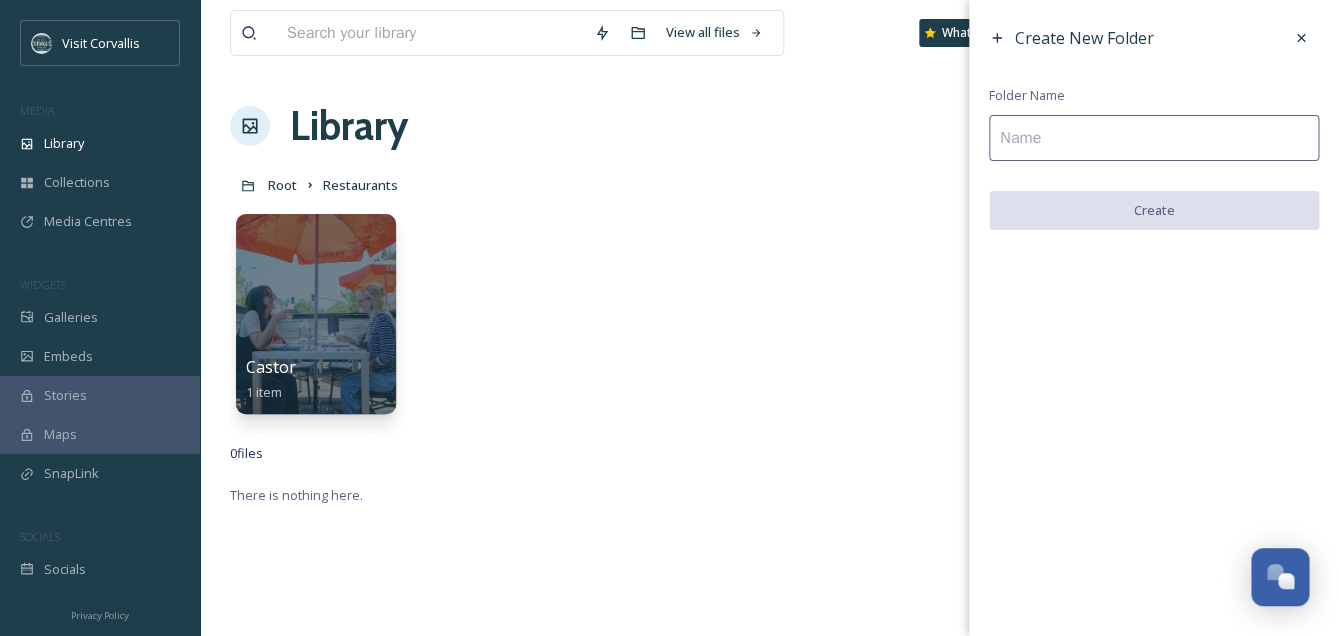 click at bounding box center (1154, 138) 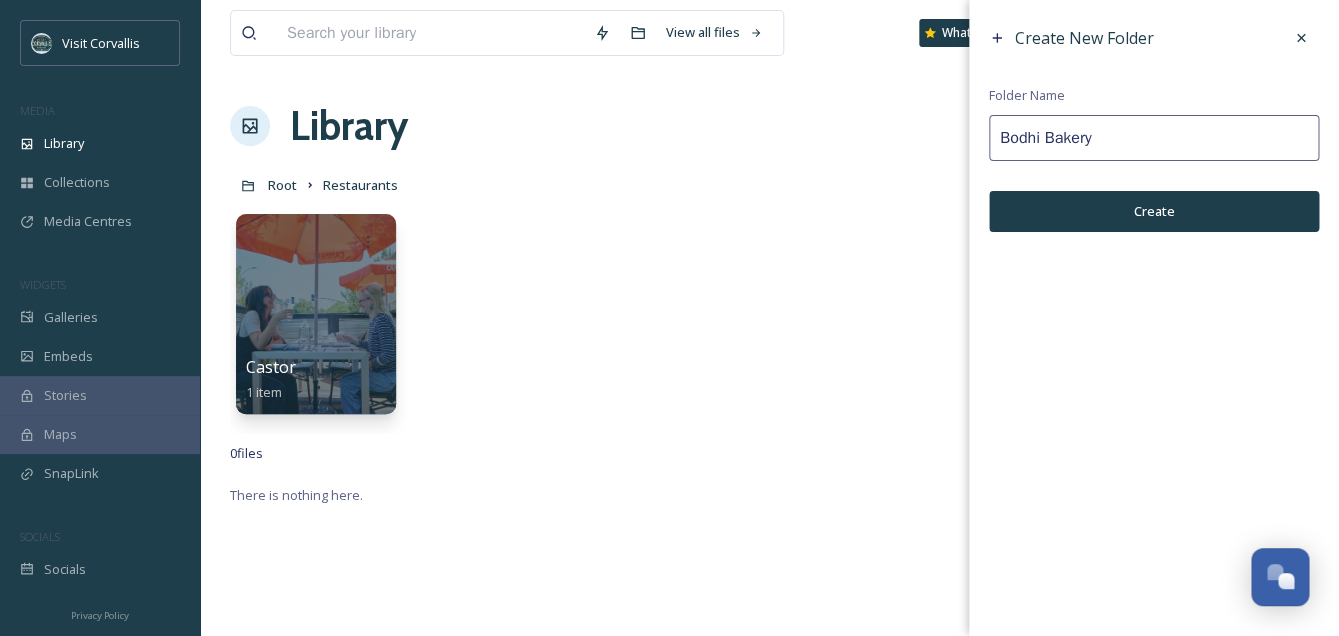 click on "Bodhi Bakery" at bounding box center (1154, 138) 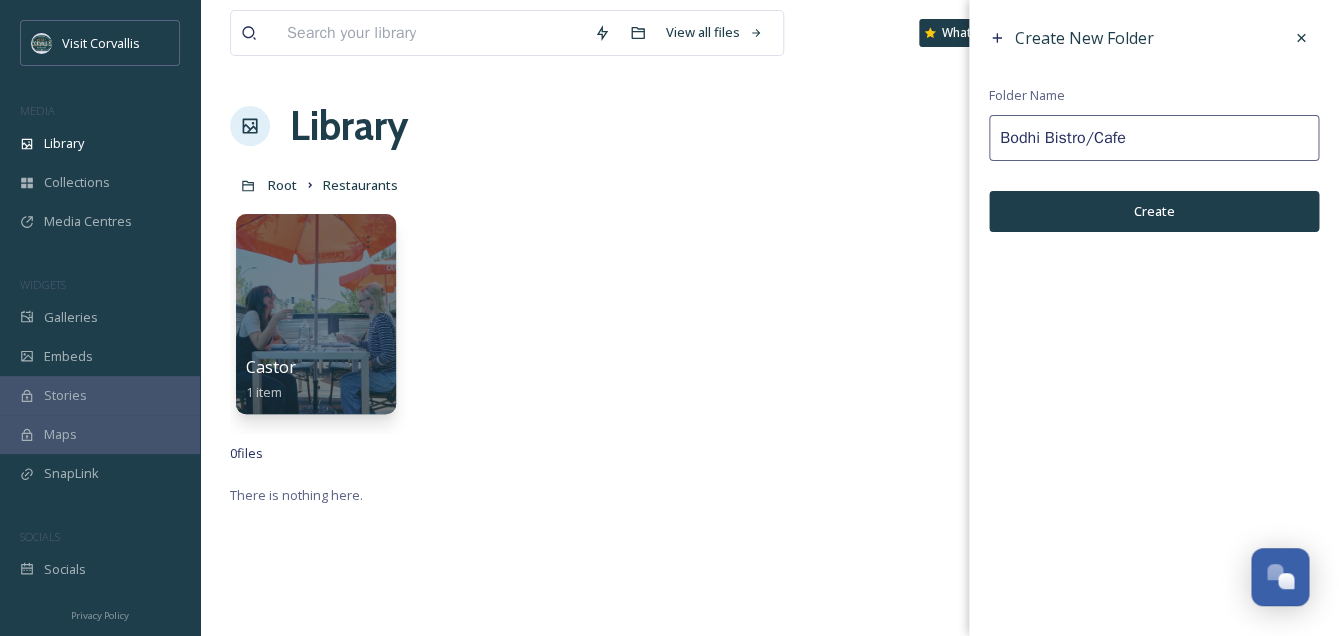 type on "Bodhi Bistro/Cafe" 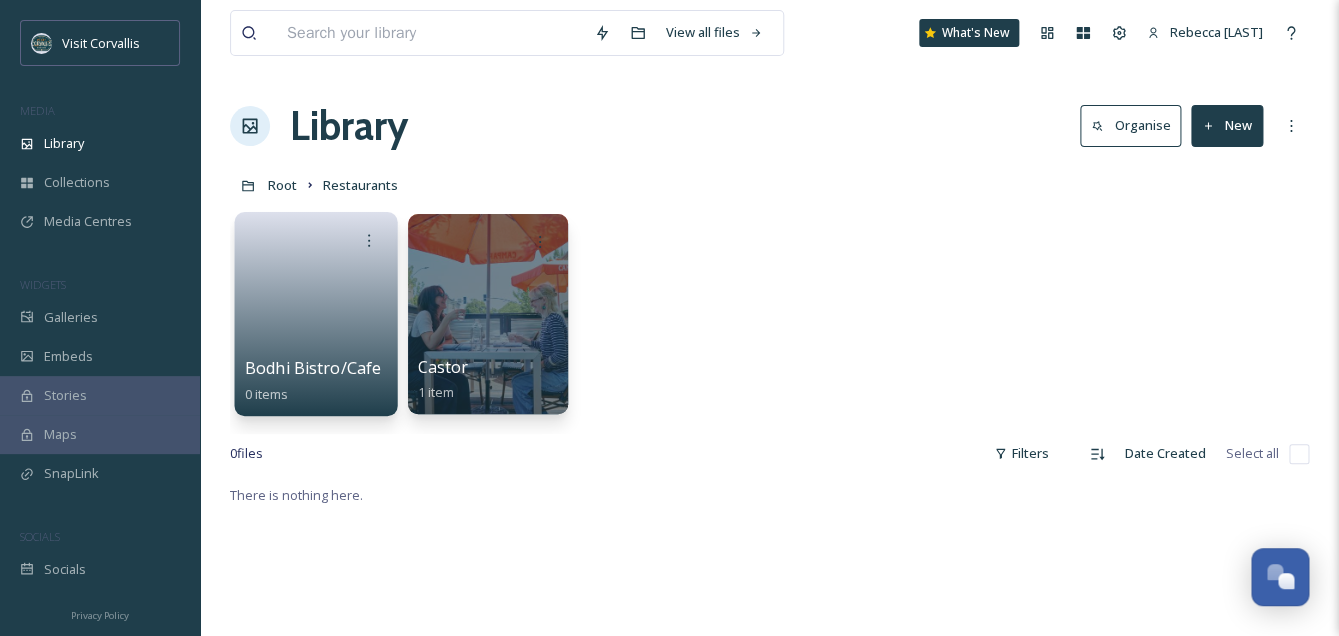 click at bounding box center (316, 307) 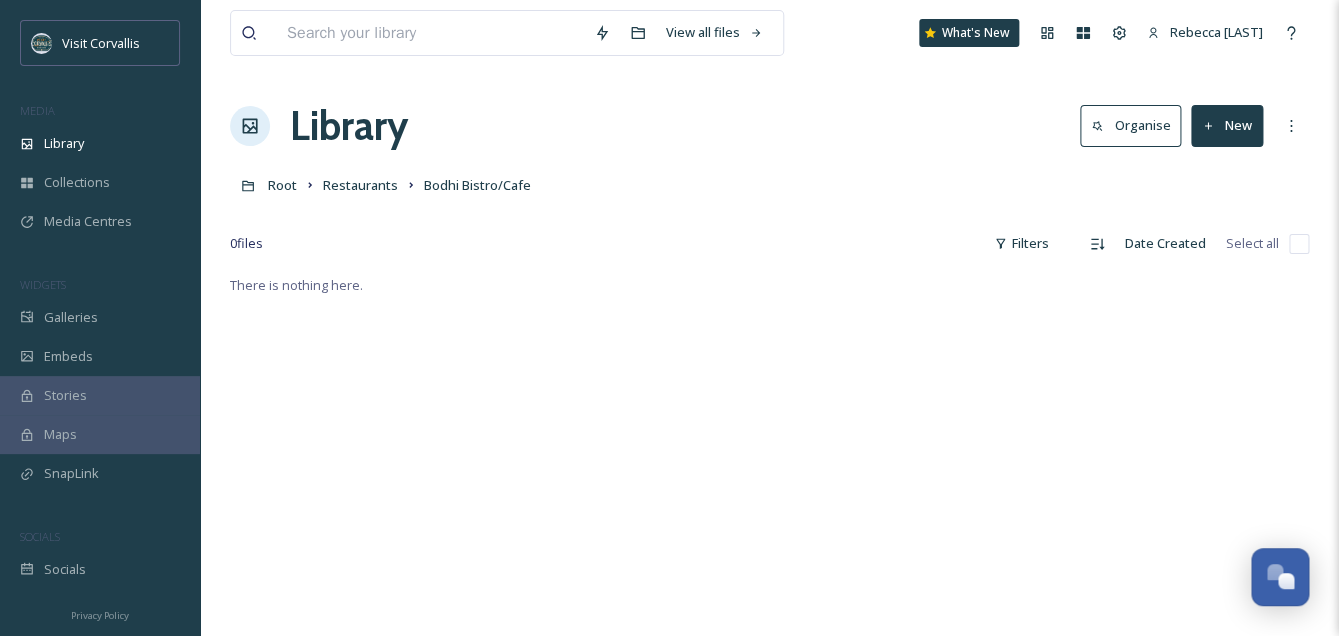 click on "New" at bounding box center [1227, 125] 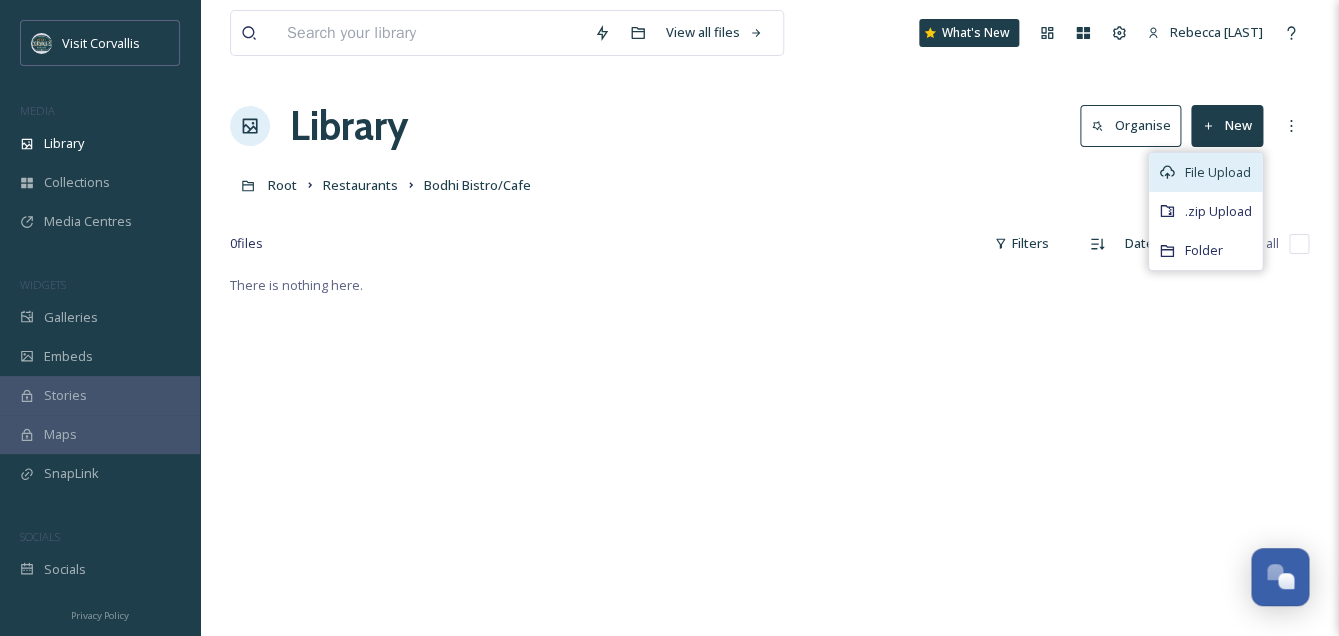 click on "File Upload" at bounding box center (1205, 172) 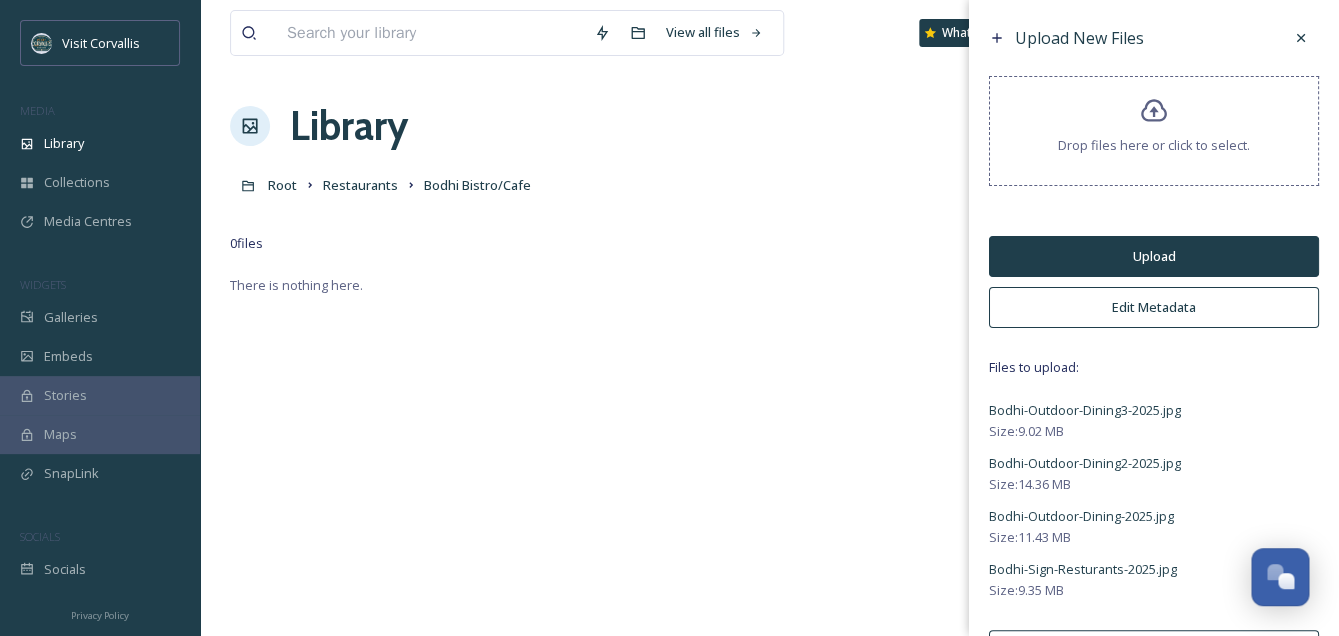 click on "Edit Metadata" at bounding box center [1154, 307] 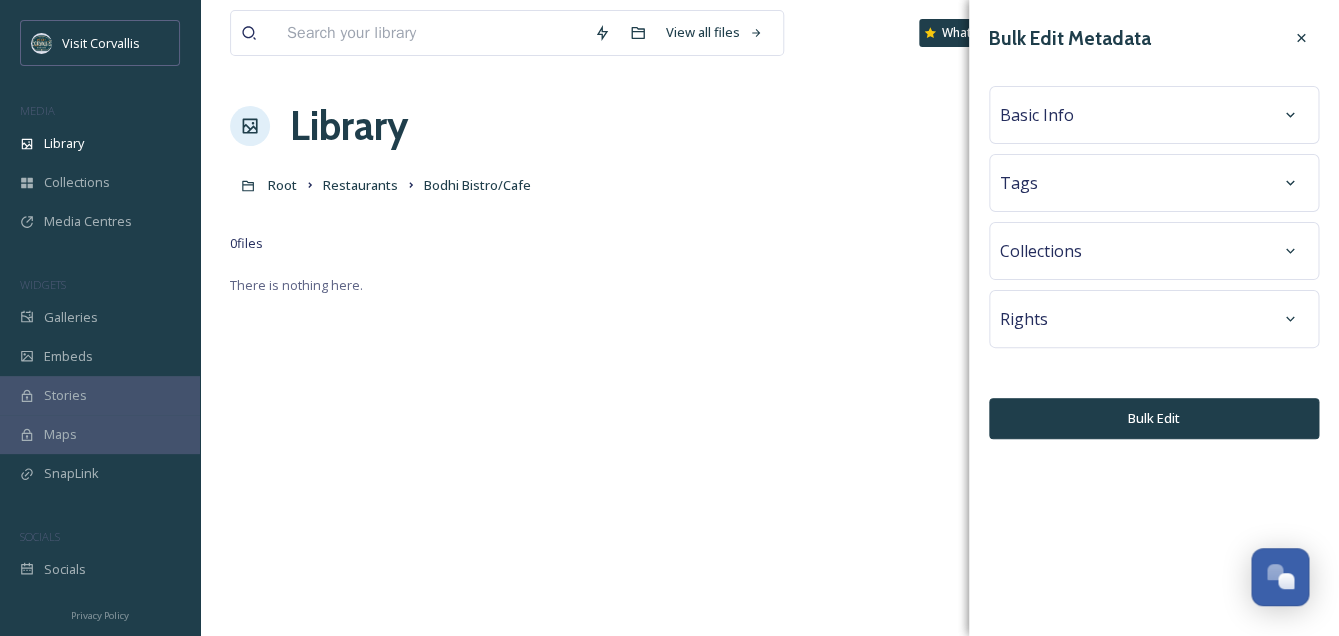 click on "Tags" at bounding box center [1154, 183] 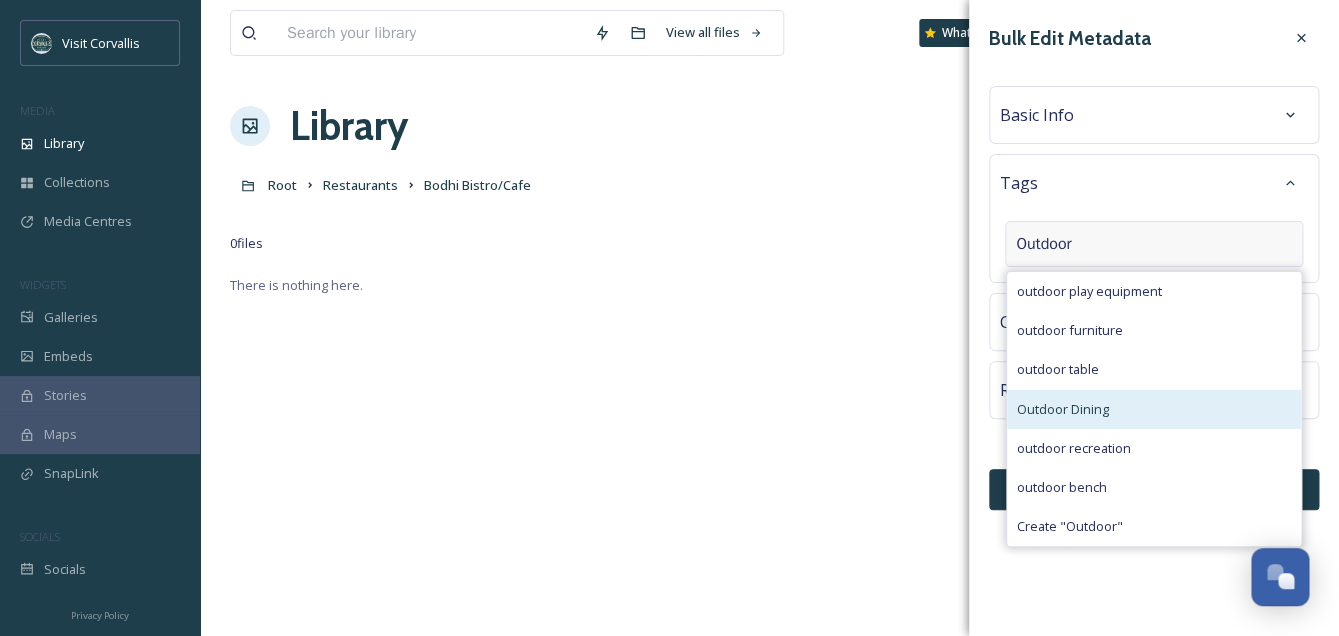 type on "Outdoor" 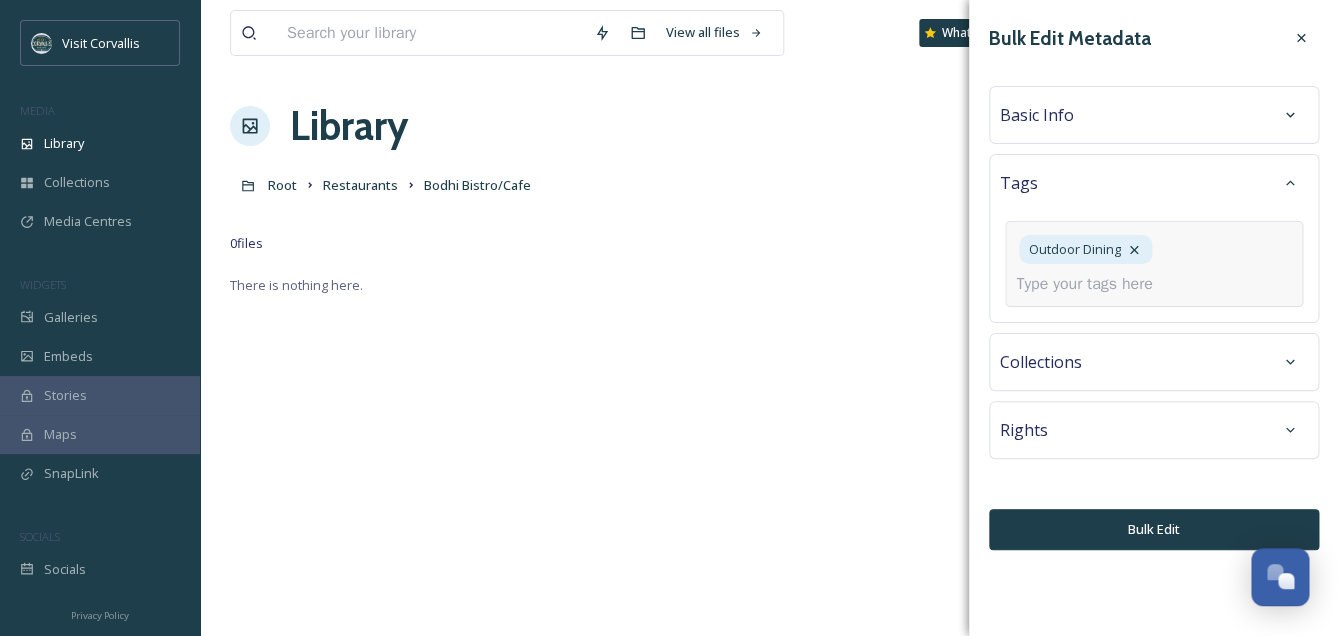 click at bounding box center (1092, 284) 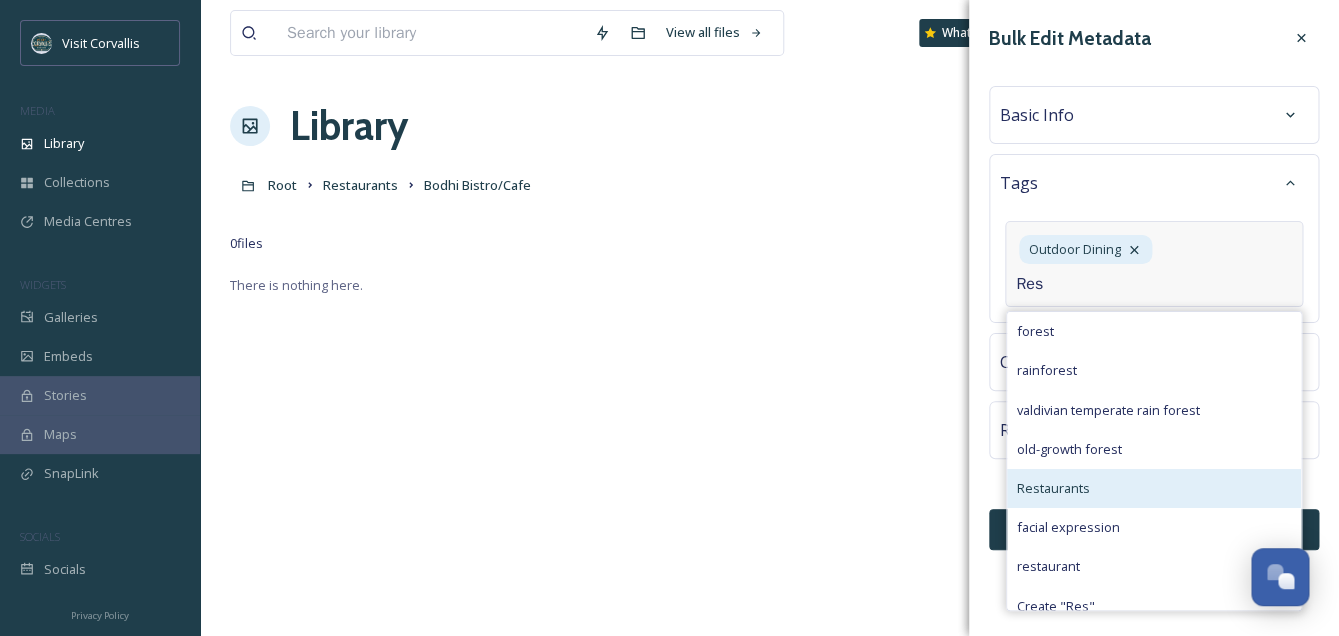 type on "Res" 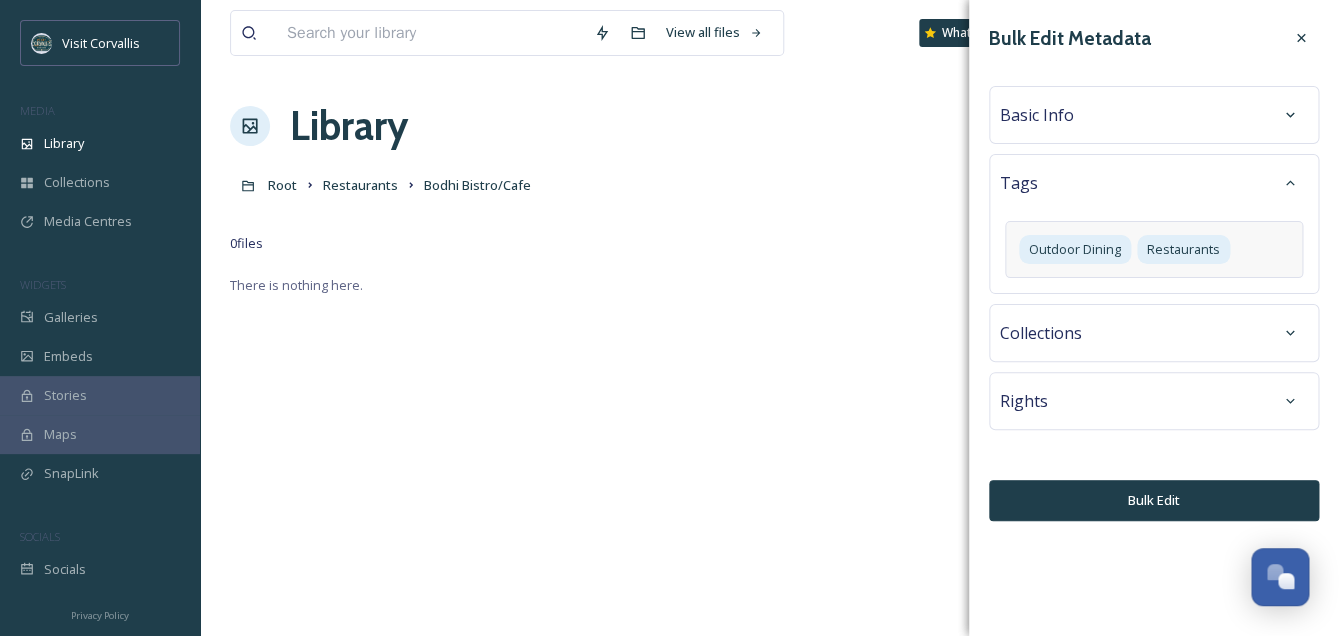 click on "Bulk Edit Metadata Basic Info Tags Outdoor Dining Restaurants Collections Rights Bulk Edit" at bounding box center (1154, 270) 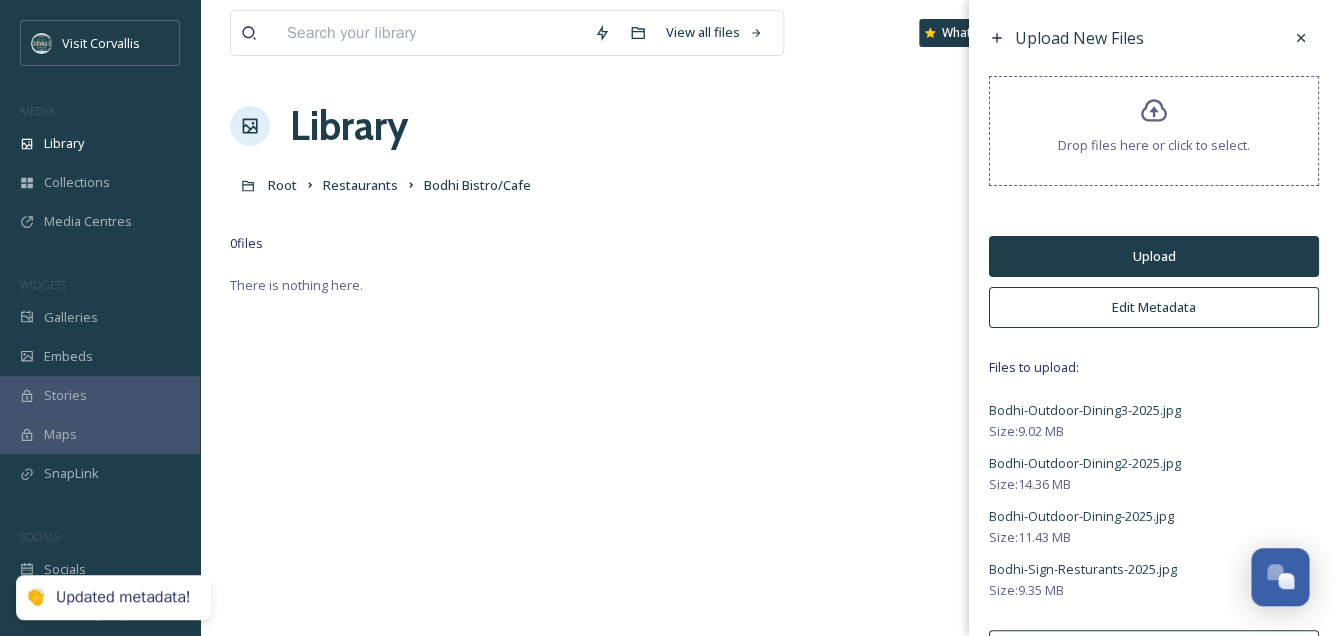 click on "Upload" at bounding box center (1154, 256) 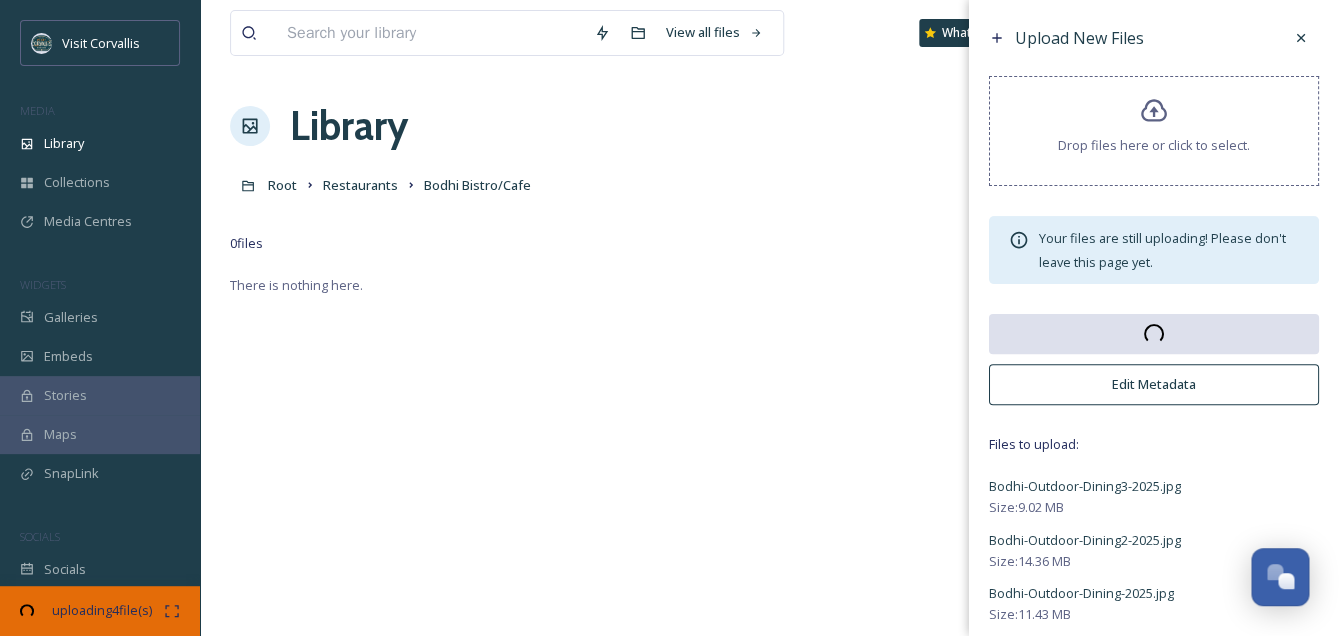 scroll, scrollTop: 20, scrollLeft: 0, axis: vertical 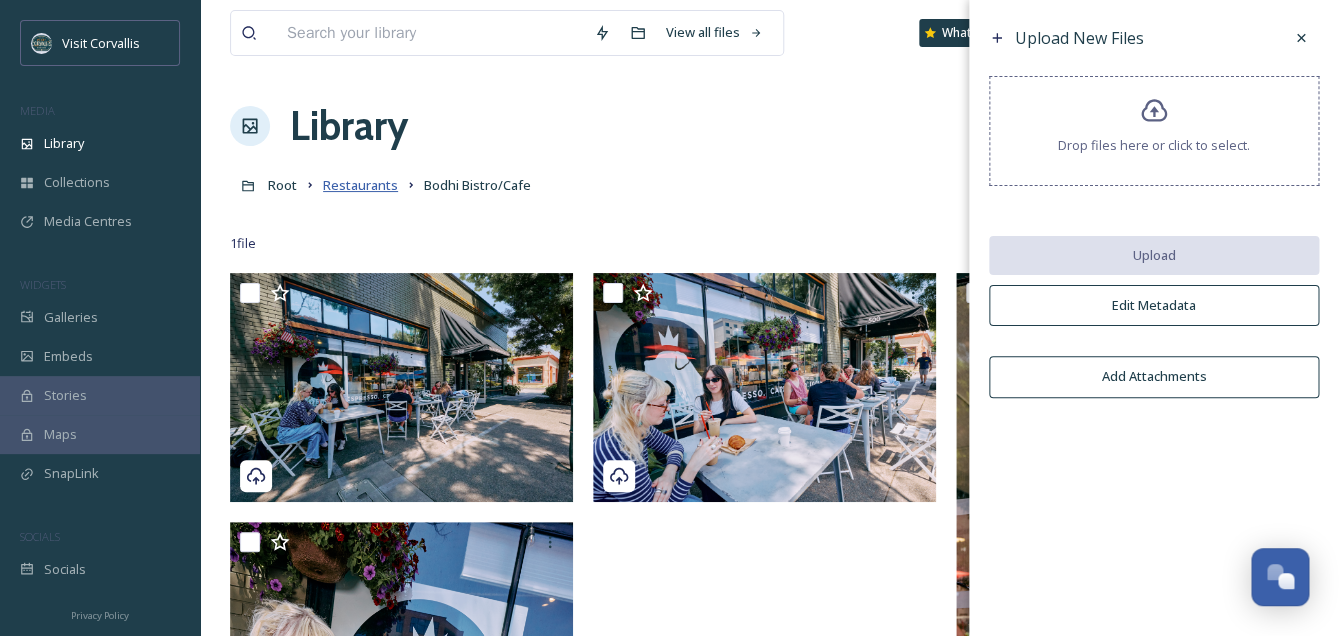 click on "Restaurants" at bounding box center [360, 185] 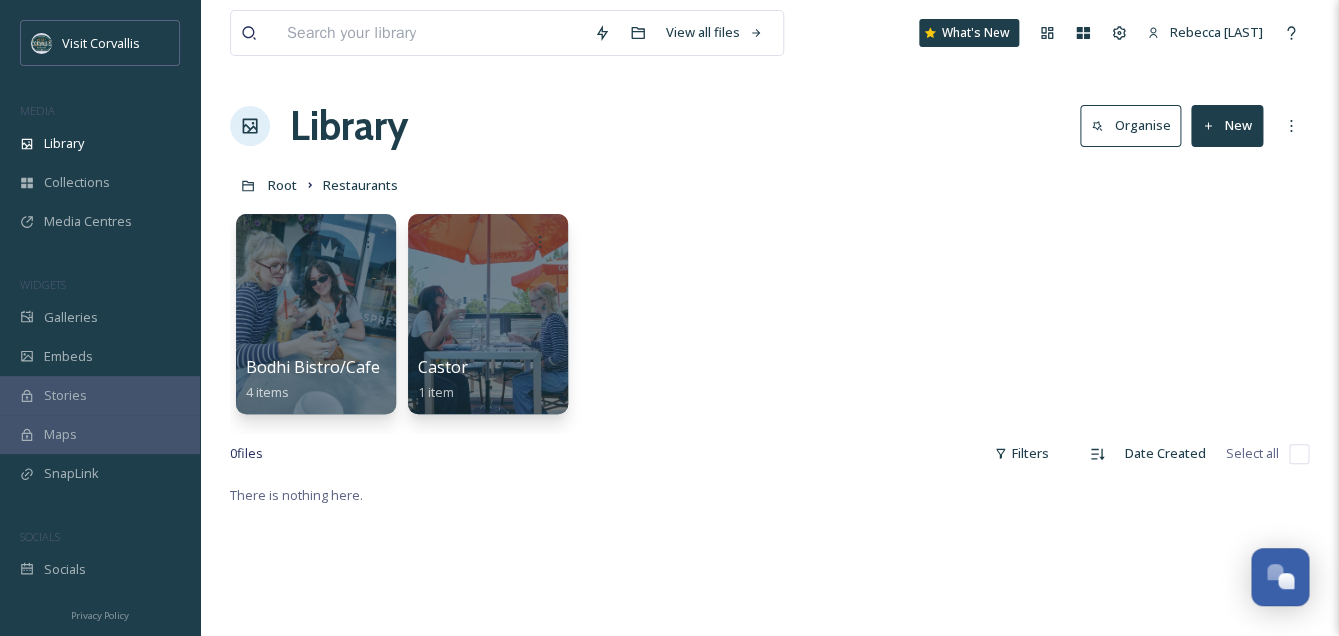 click on "Bodhi Bistro/Cafe 4   items Castor 1   item" at bounding box center [769, 319] 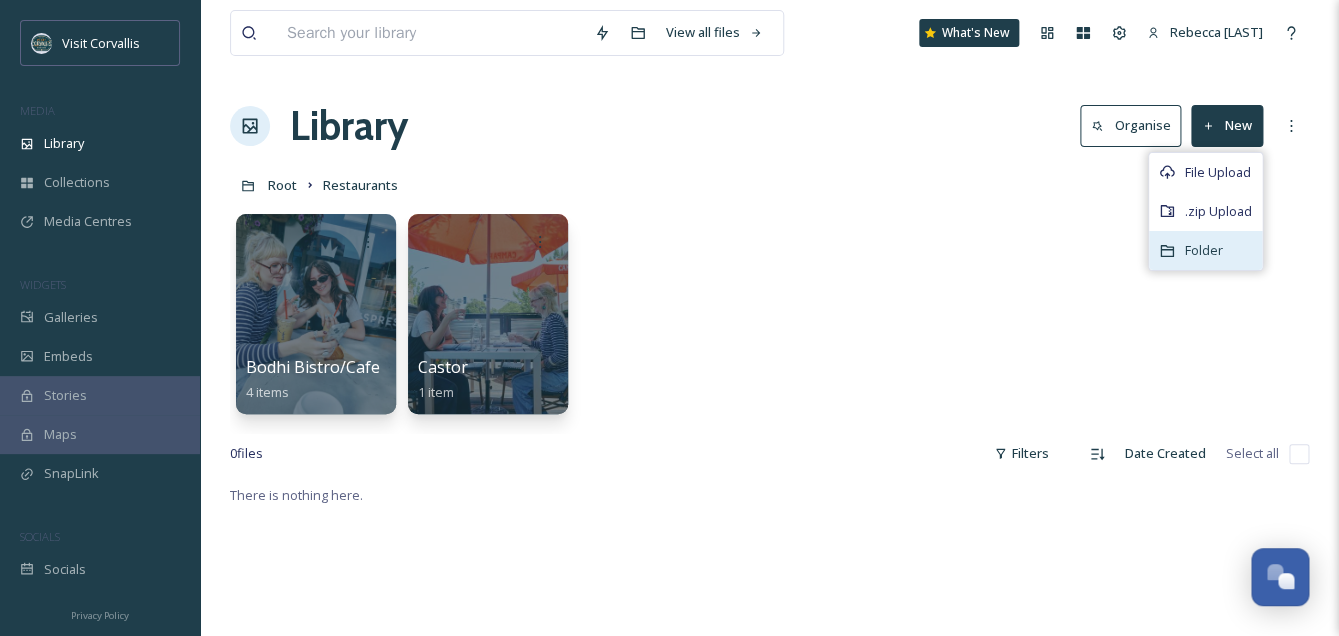 click on "Folder" at bounding box center [1204, 250] 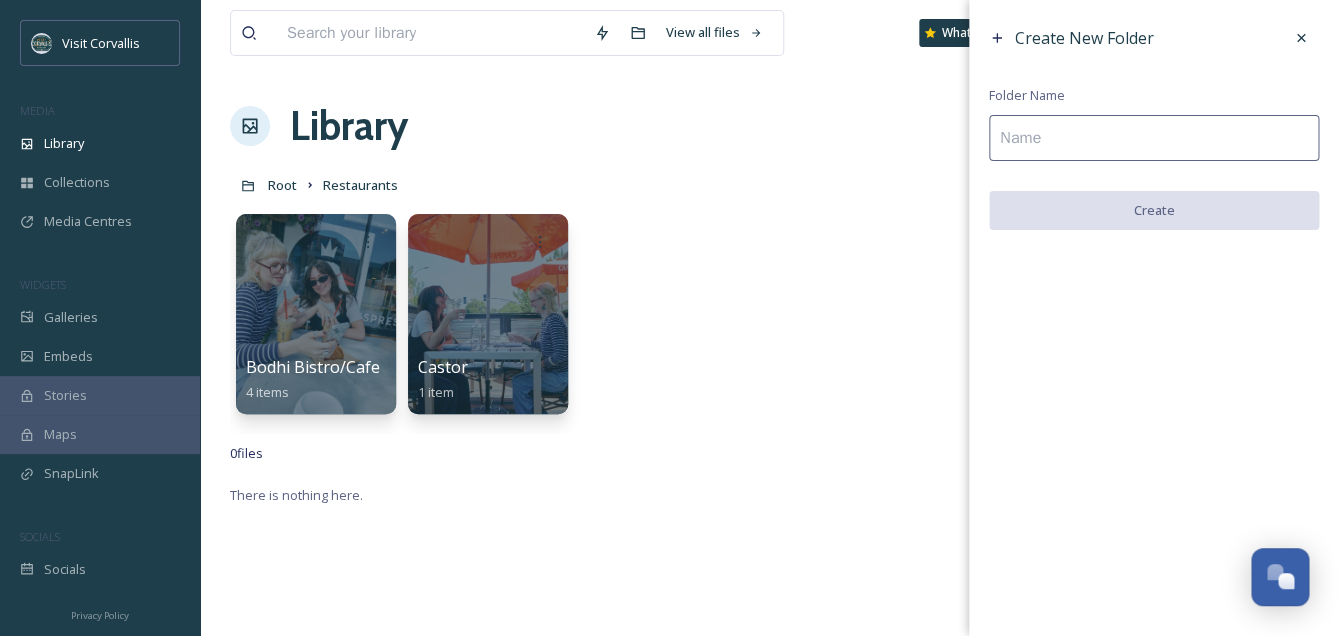 click at bounding box center [1154, 138] 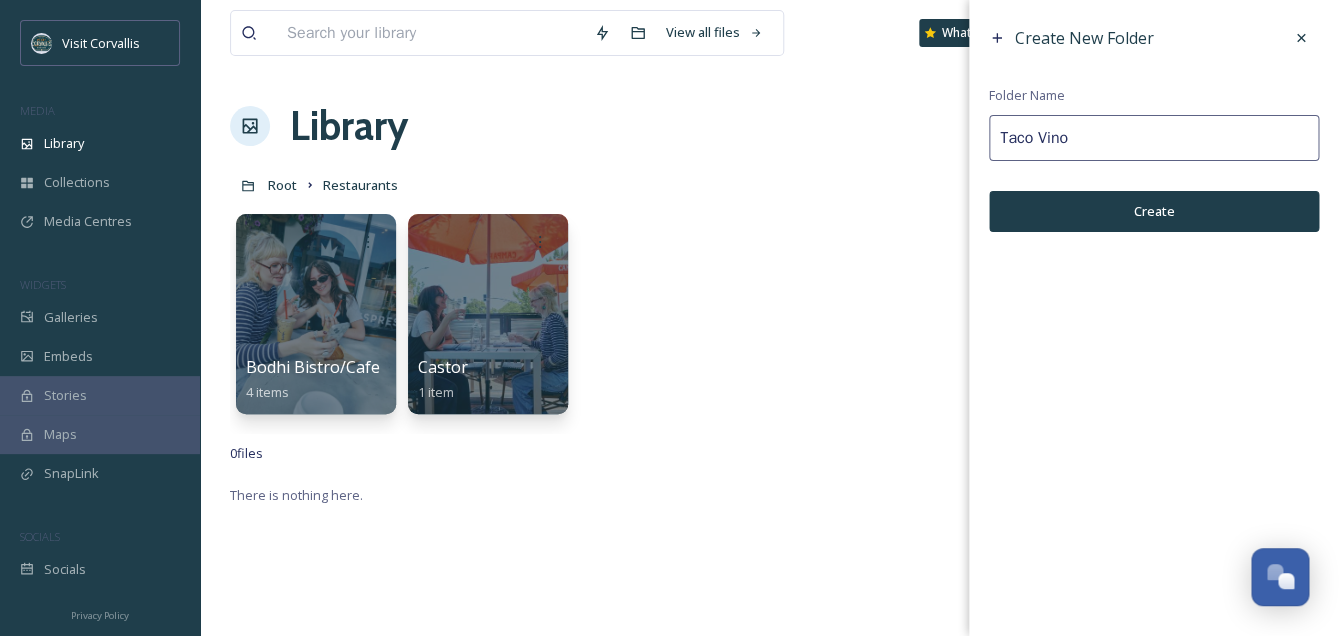 type on "Taco Vino" 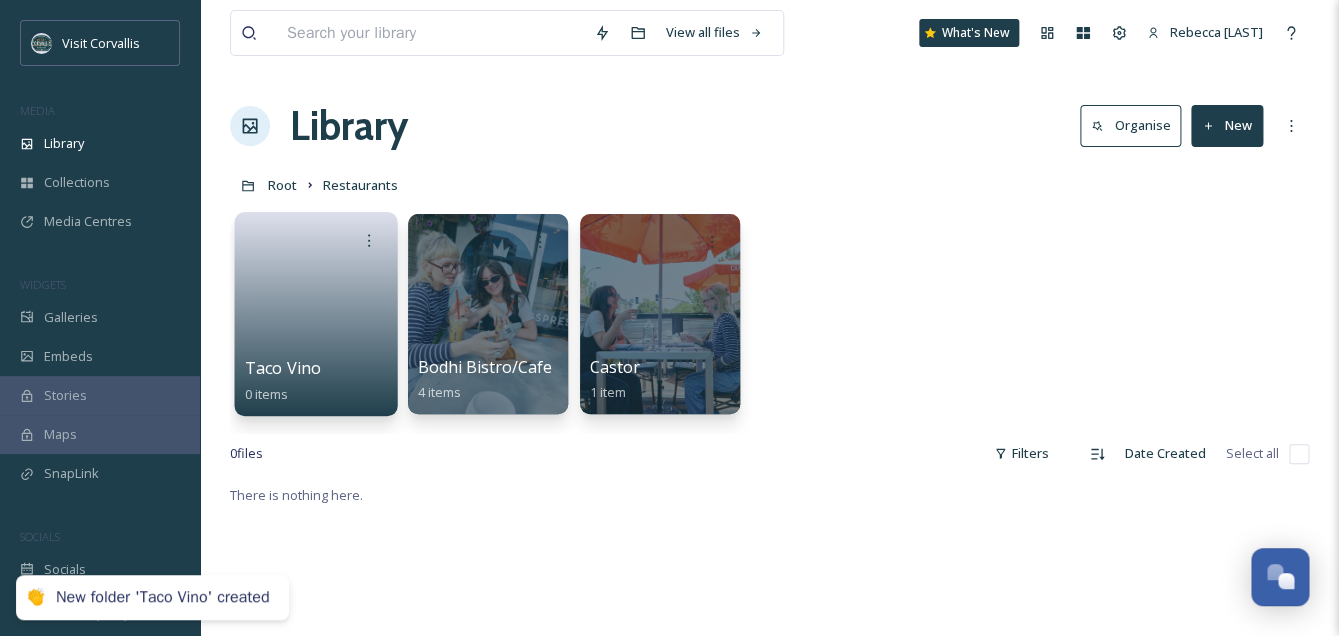 click at bounding box center [316, 307] 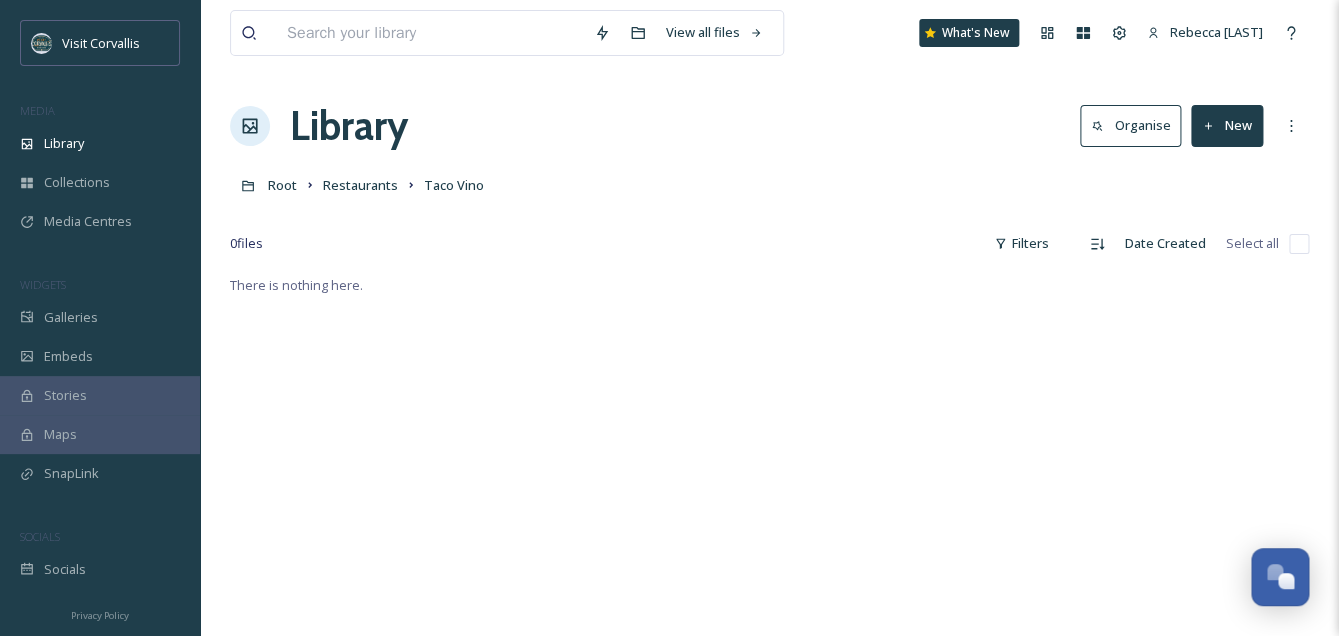 click on "New" at bounding box center [1227, 125] 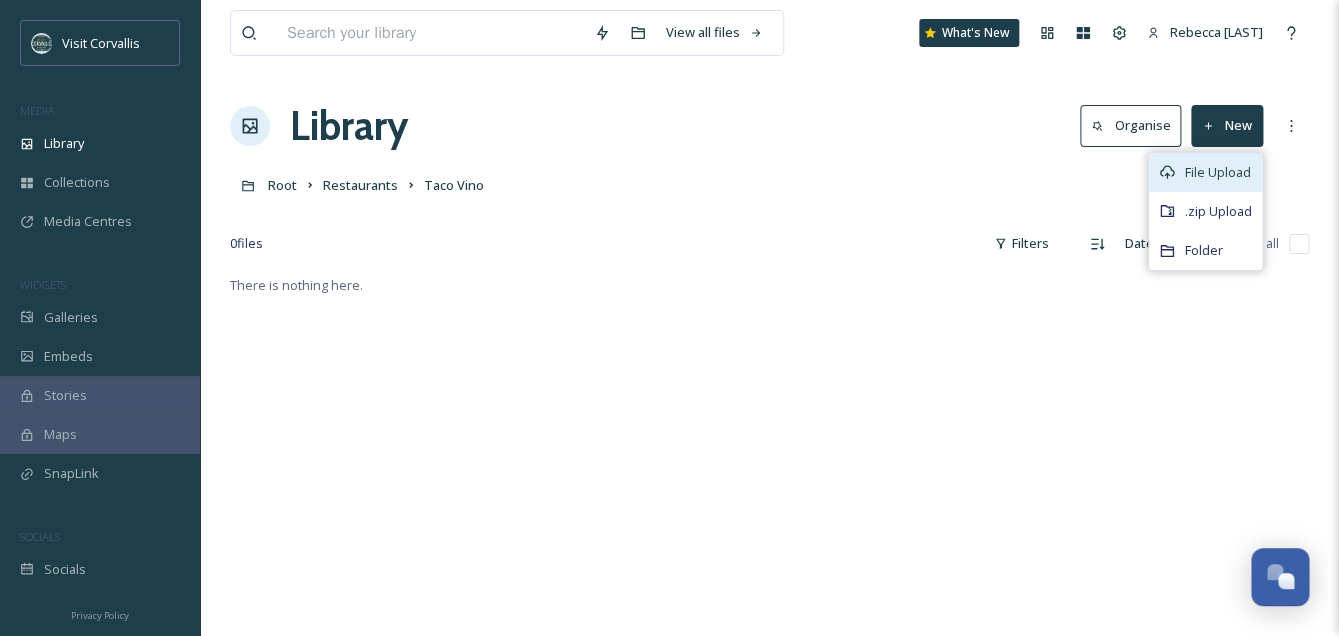 click on "File Upload" at bounding box center [1205, 172] 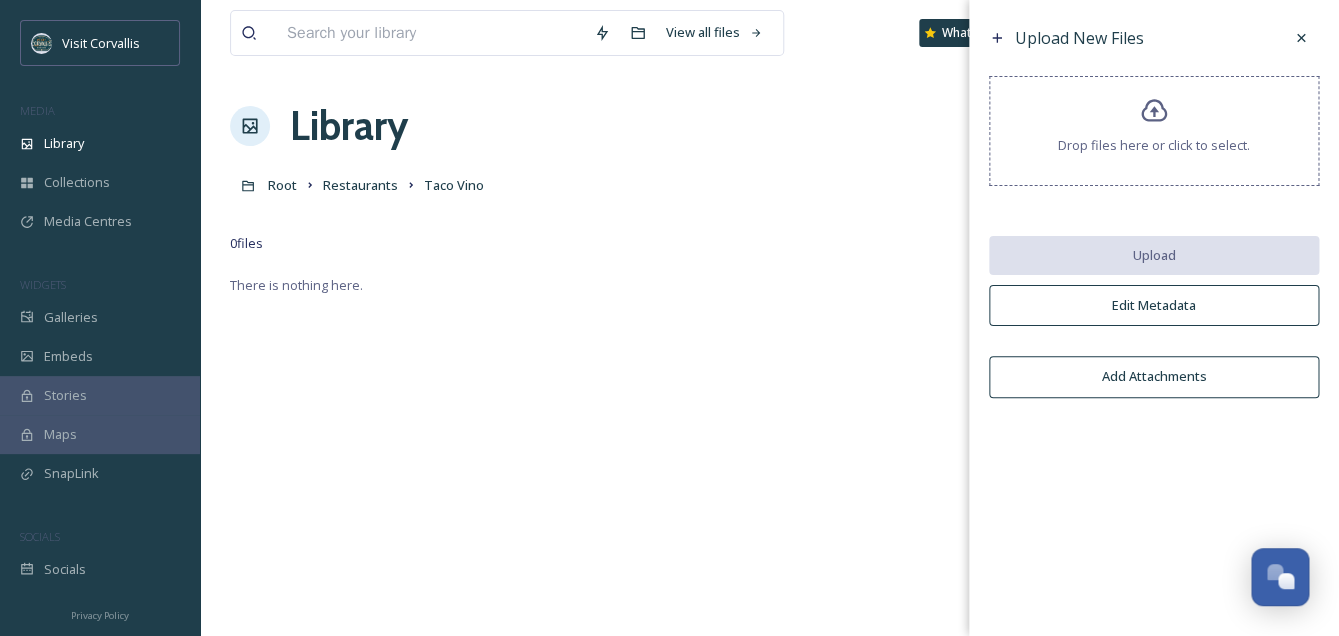 click on "Drop files here or click to select." at bounding box center [1154, 145] 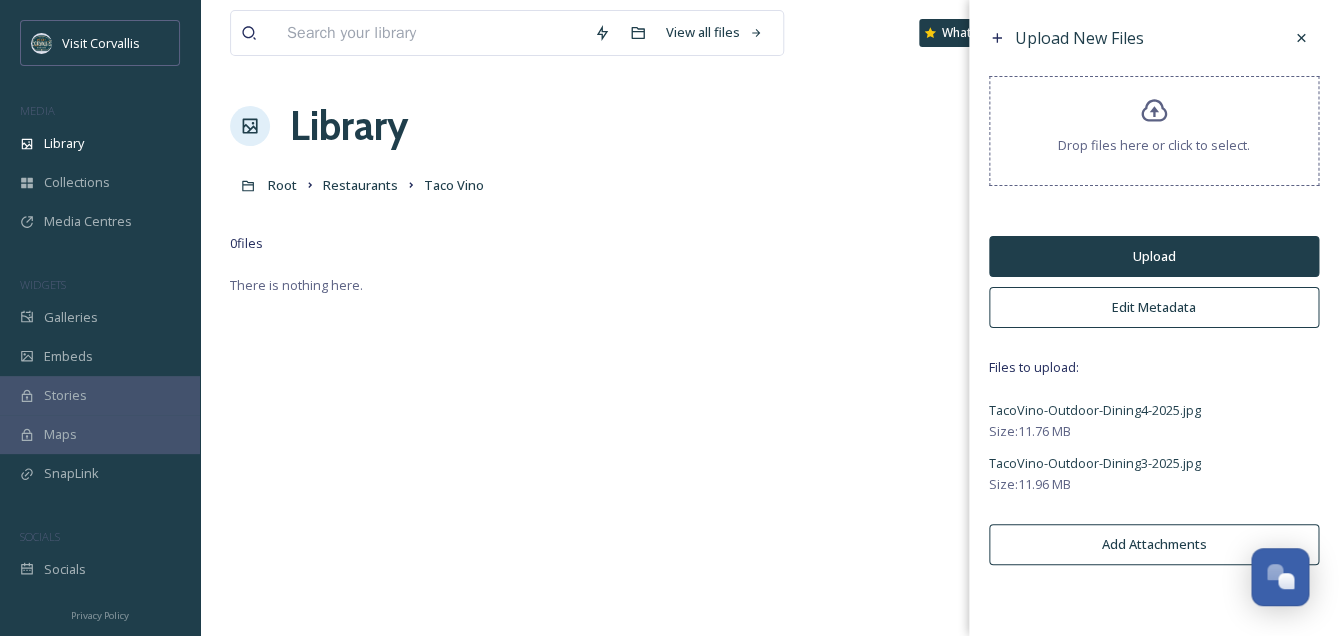 click on "Edit Metadata" at bounding box center (1154, 307) 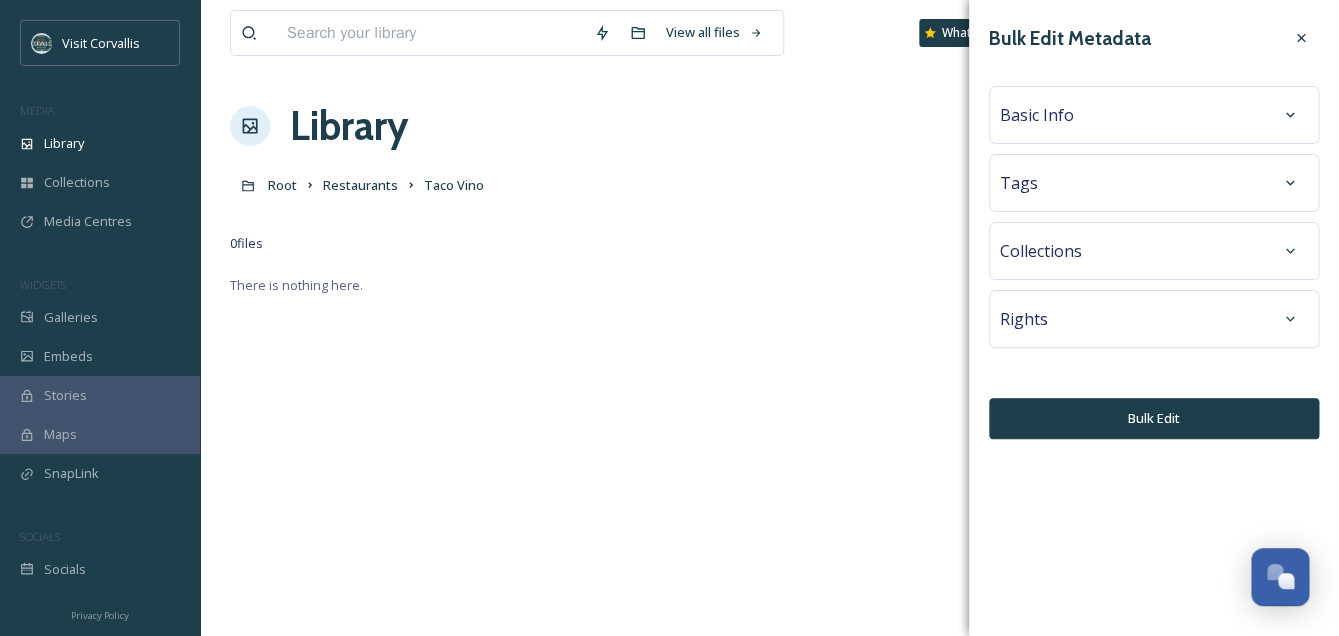 click on "Tags" at bounding box center (1154, 183) 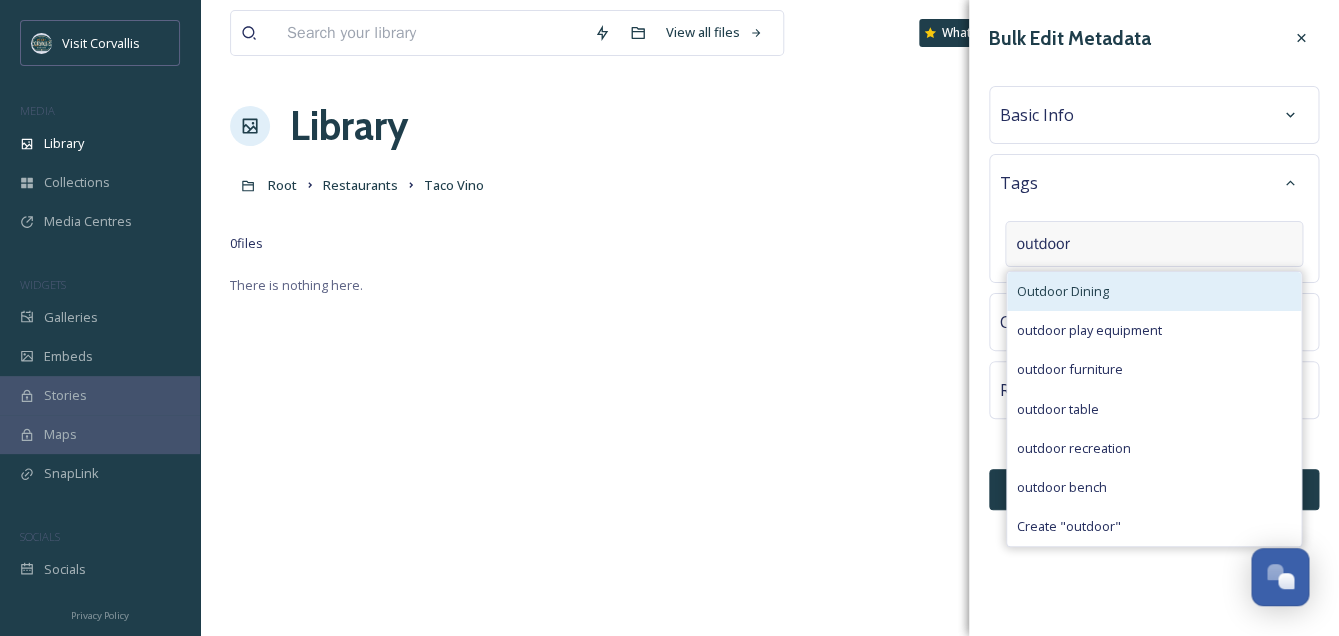 type on "outdoor" 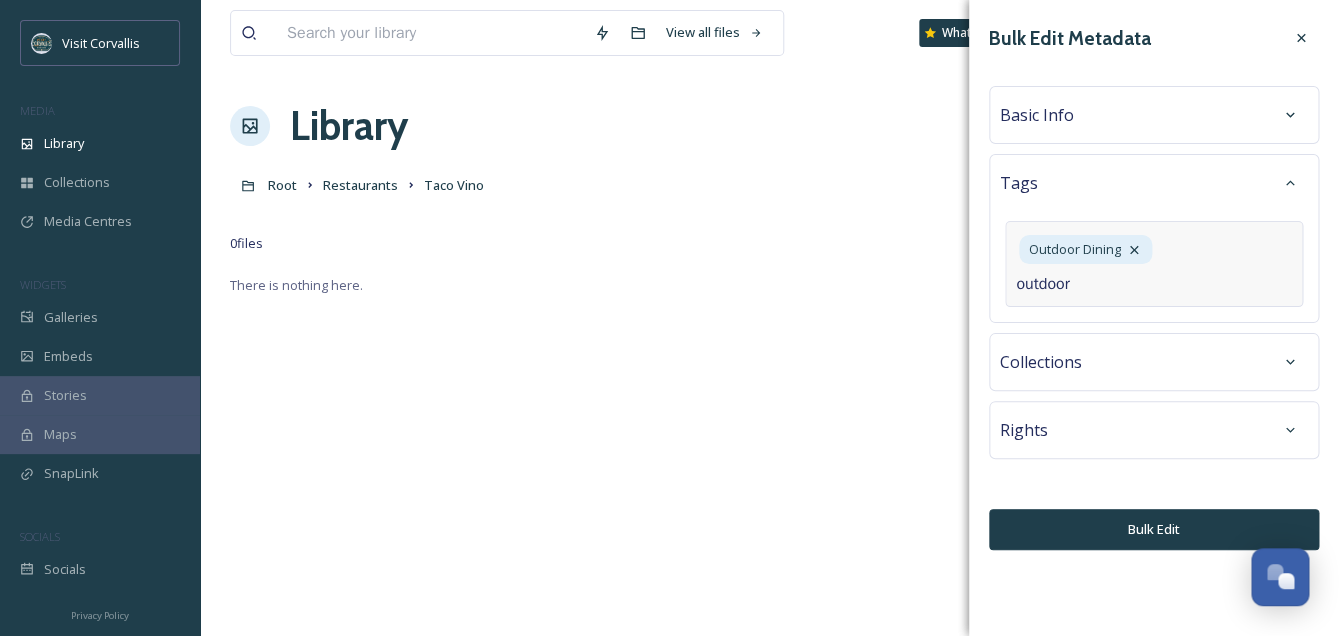 type 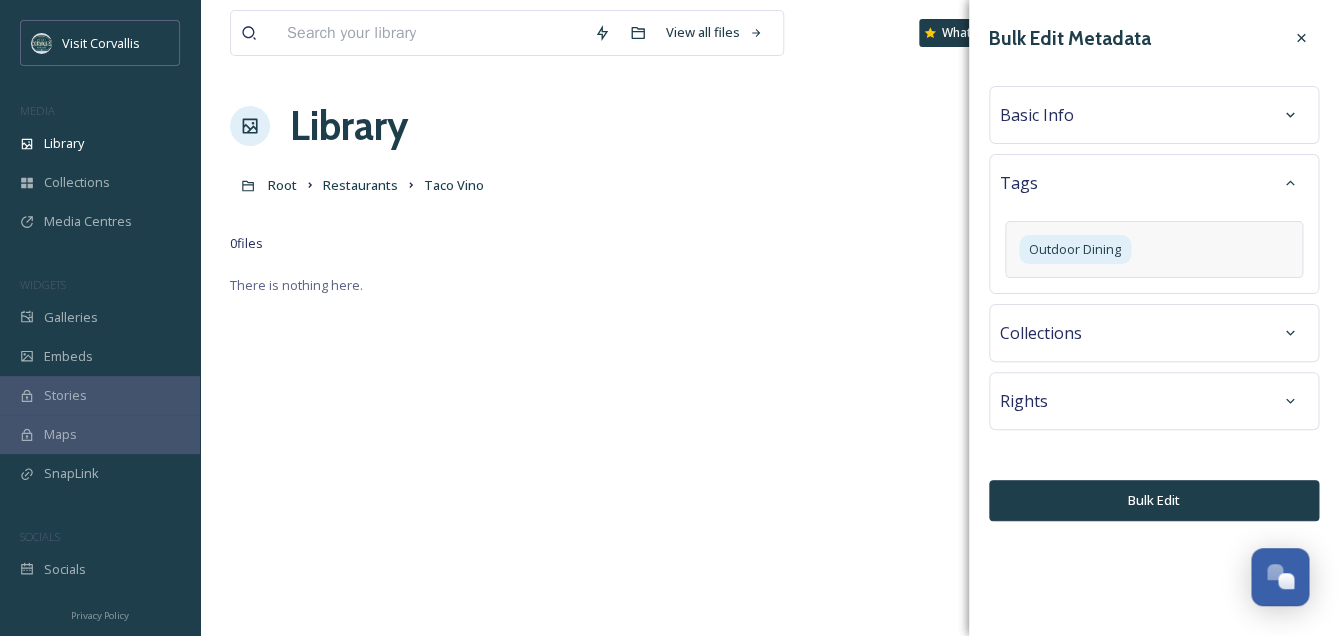 click on "Basic Info" at bounding box center (1154, 115) 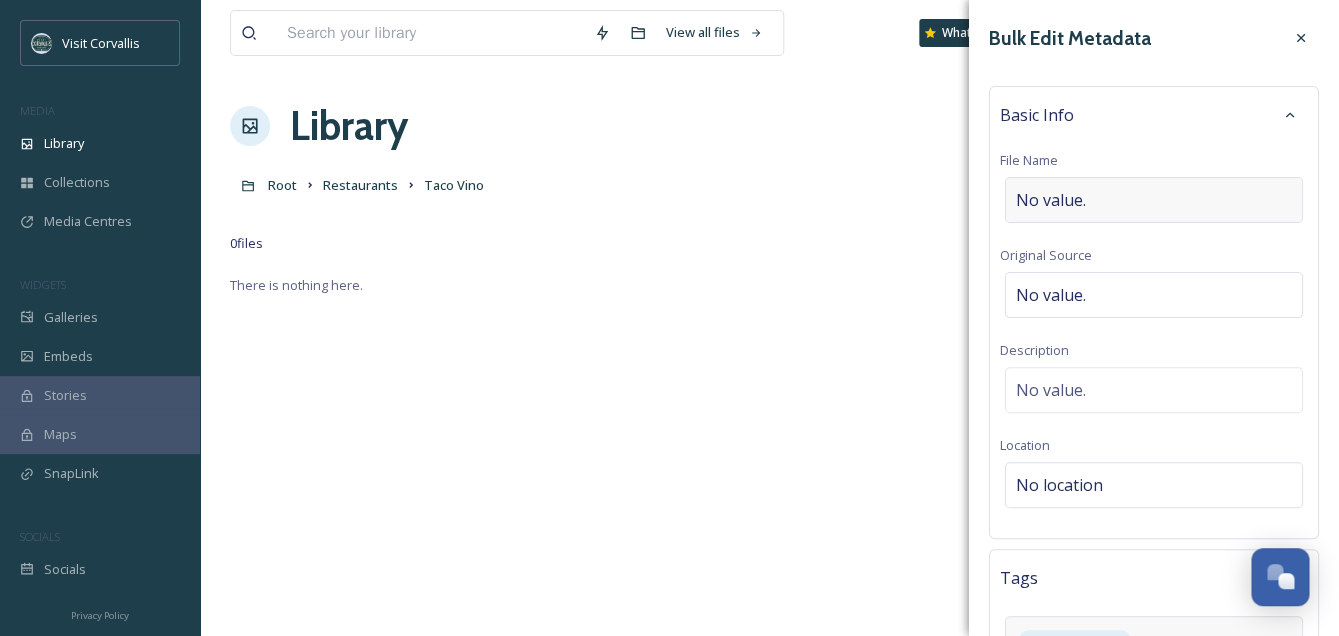 click on "No value." at bounding box center (1051, 200) 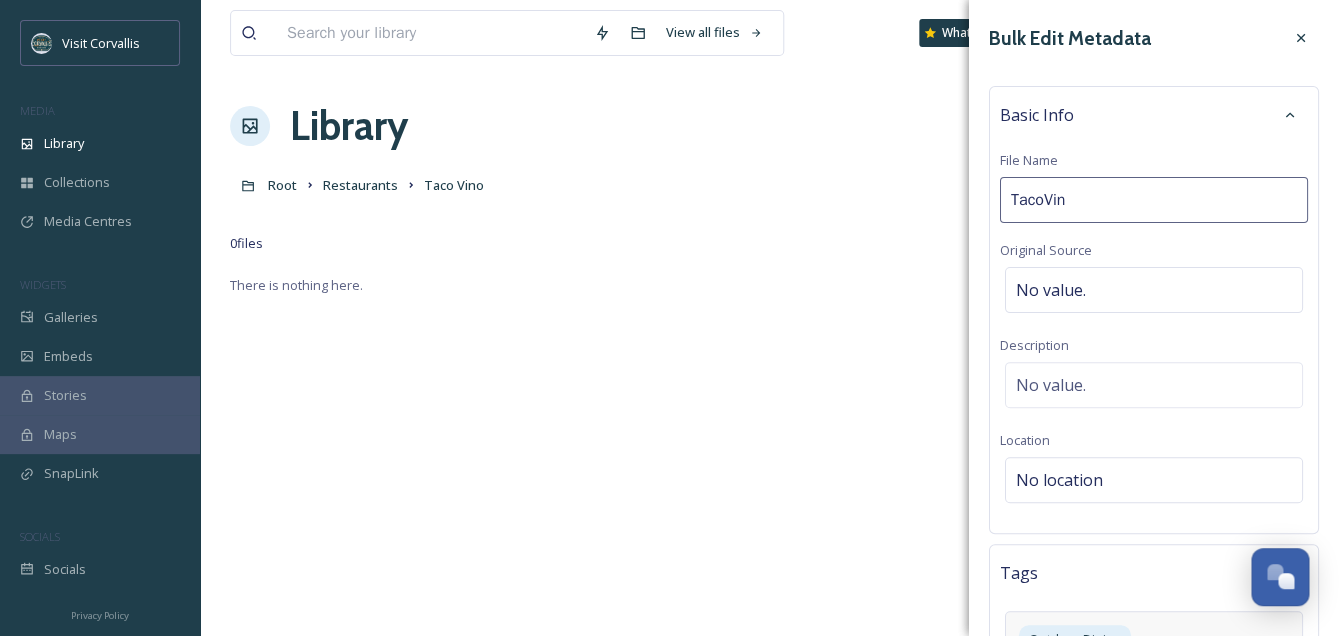 type on "TacoVino" 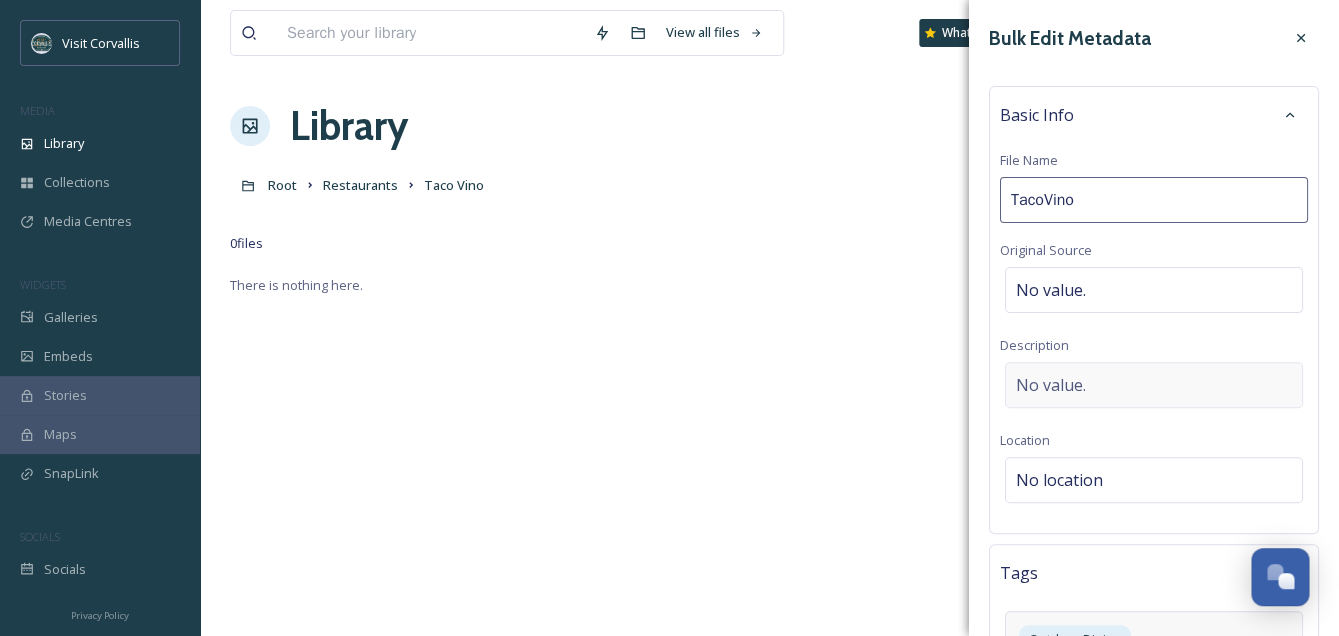 click on "No value." at bounding box center [1154, 385] 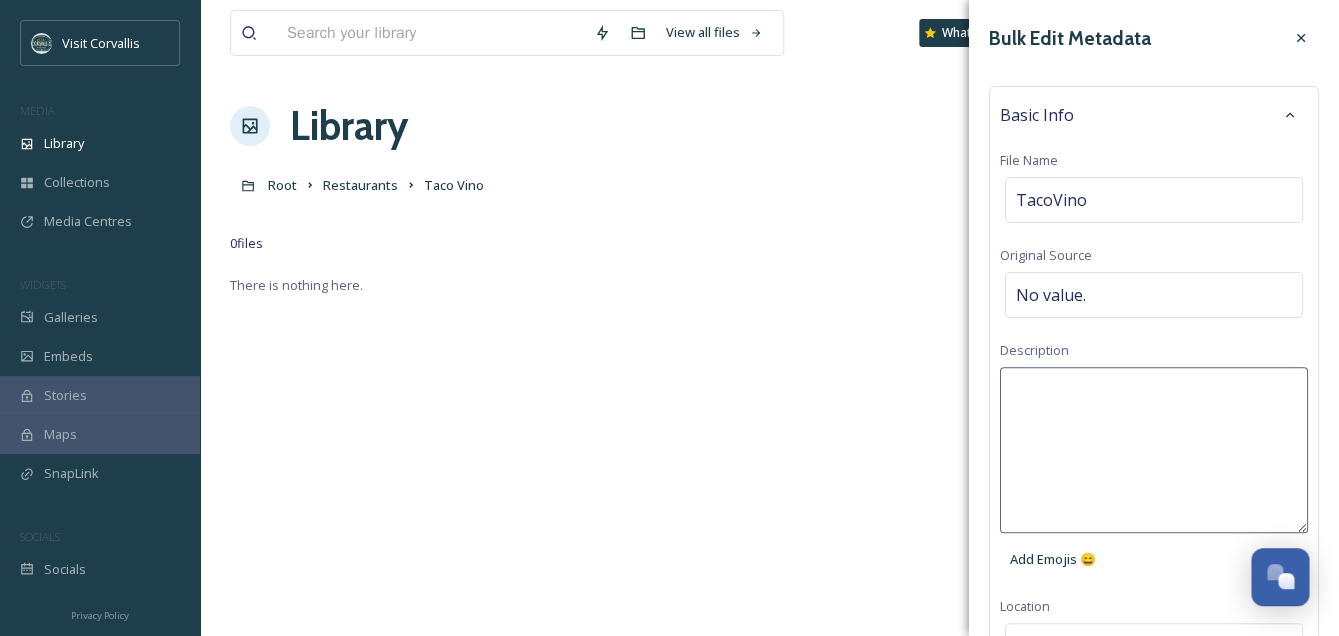 click at bounding box center [1154, 450] 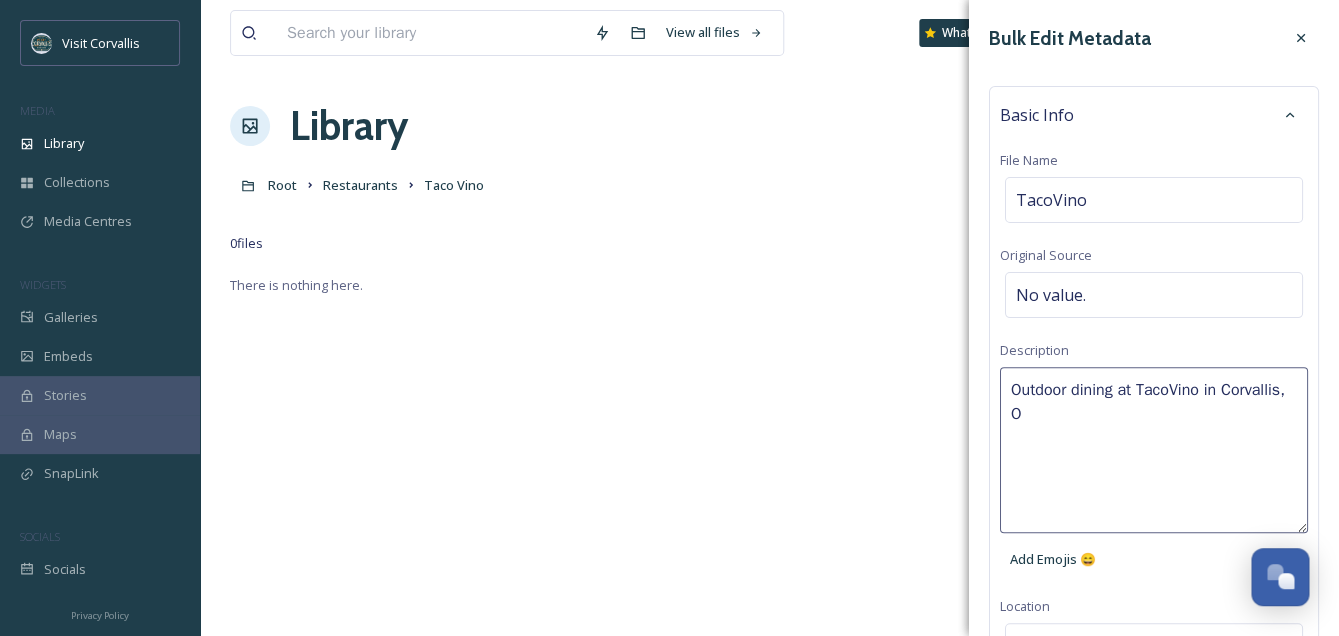 type on "Outdoor dining at TacoVino in [CITY], [STATE]" 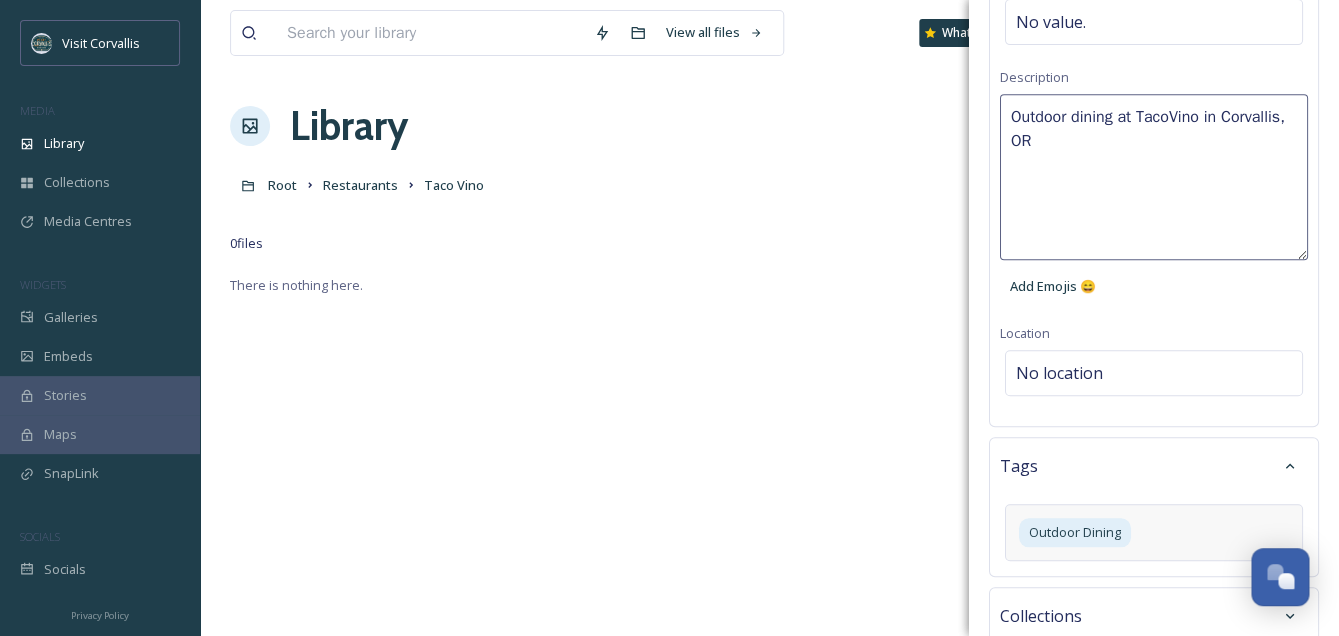 scroll, scrollTop: 456, scrollLeft: 0, axis: vertical 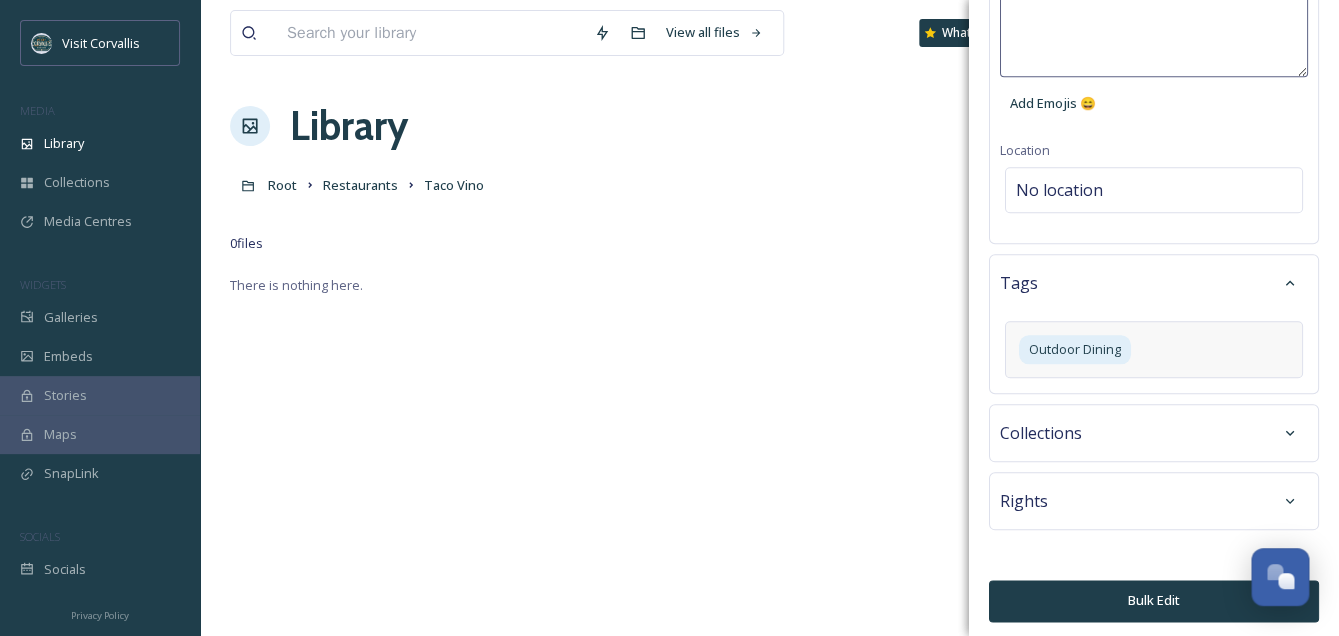 click on "Bulk Edit" at bounding box center (1154, 600) 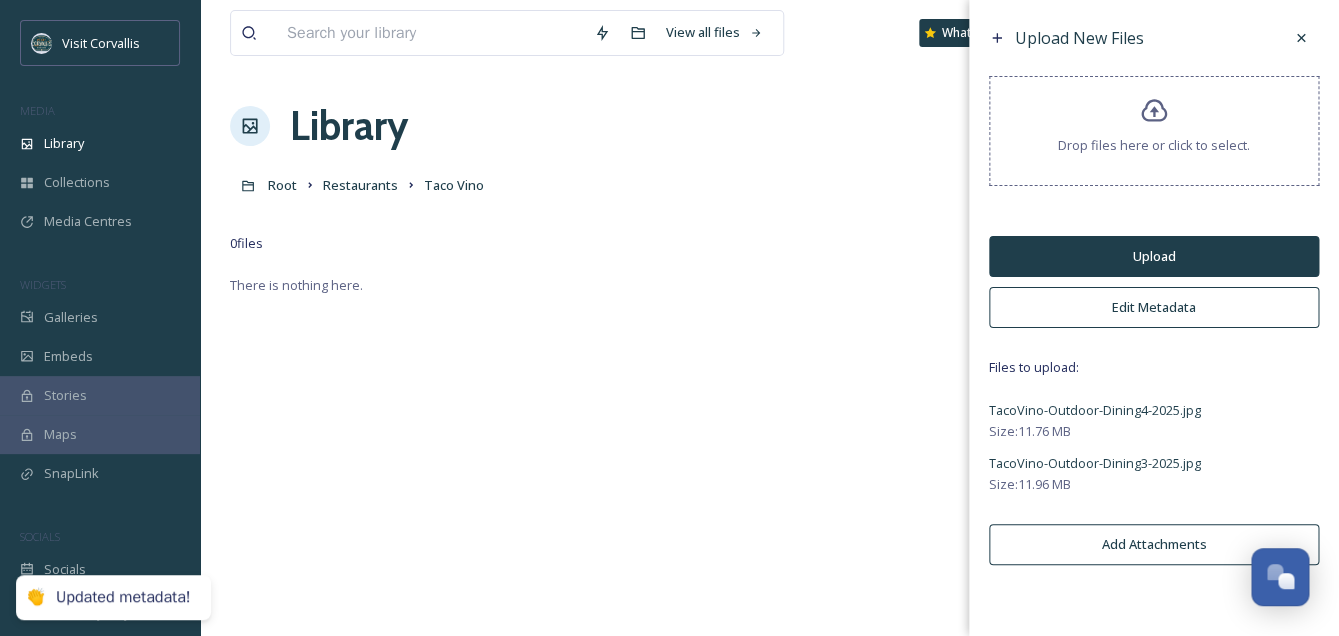 click on "Upload" at bounding box center [1154, 256] 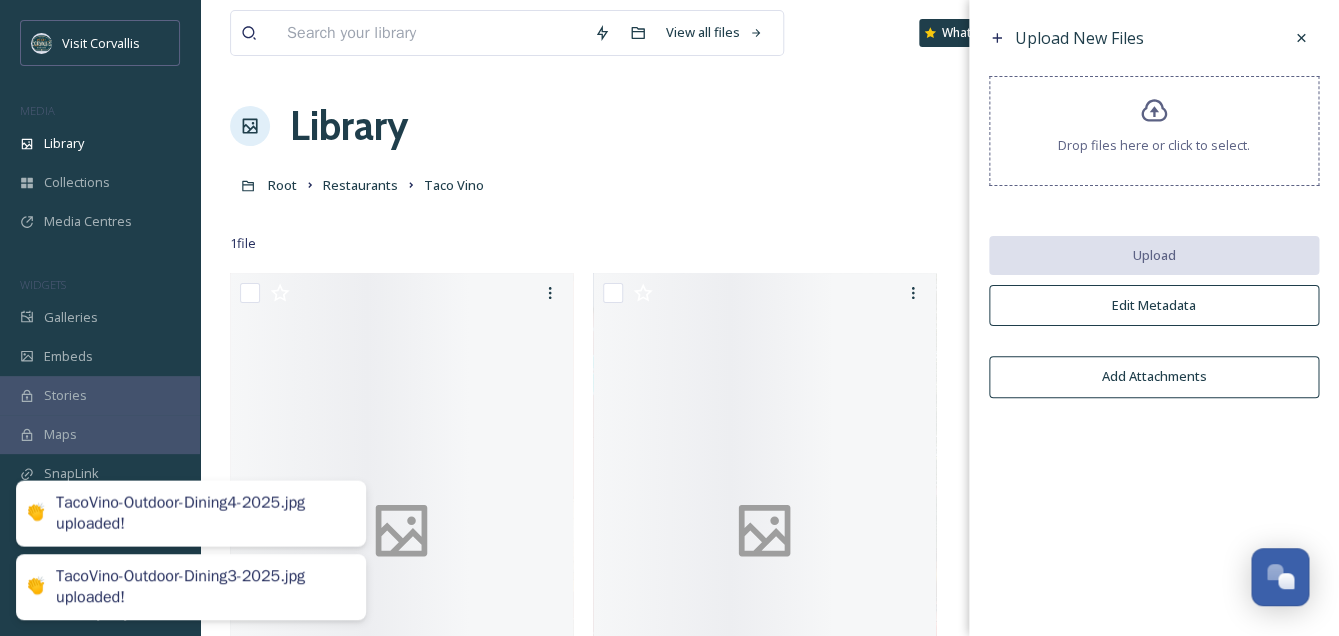 scroll, scrollTop: 0, scrollLeft: 0, axis: both 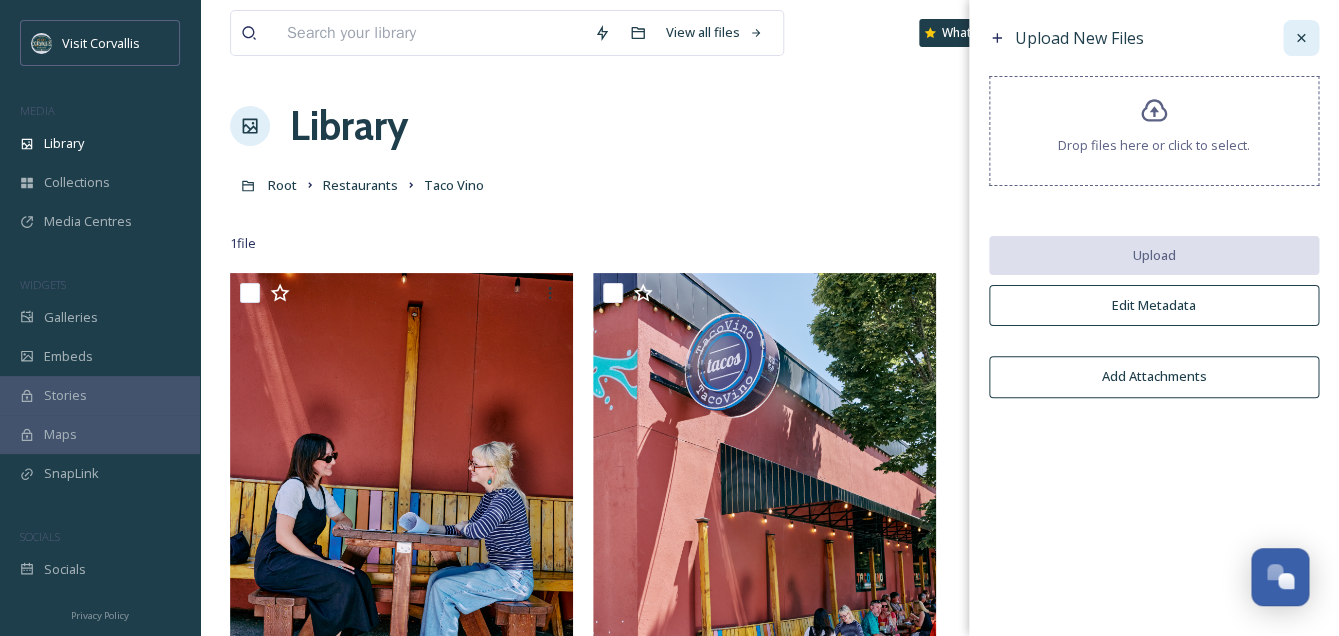 click 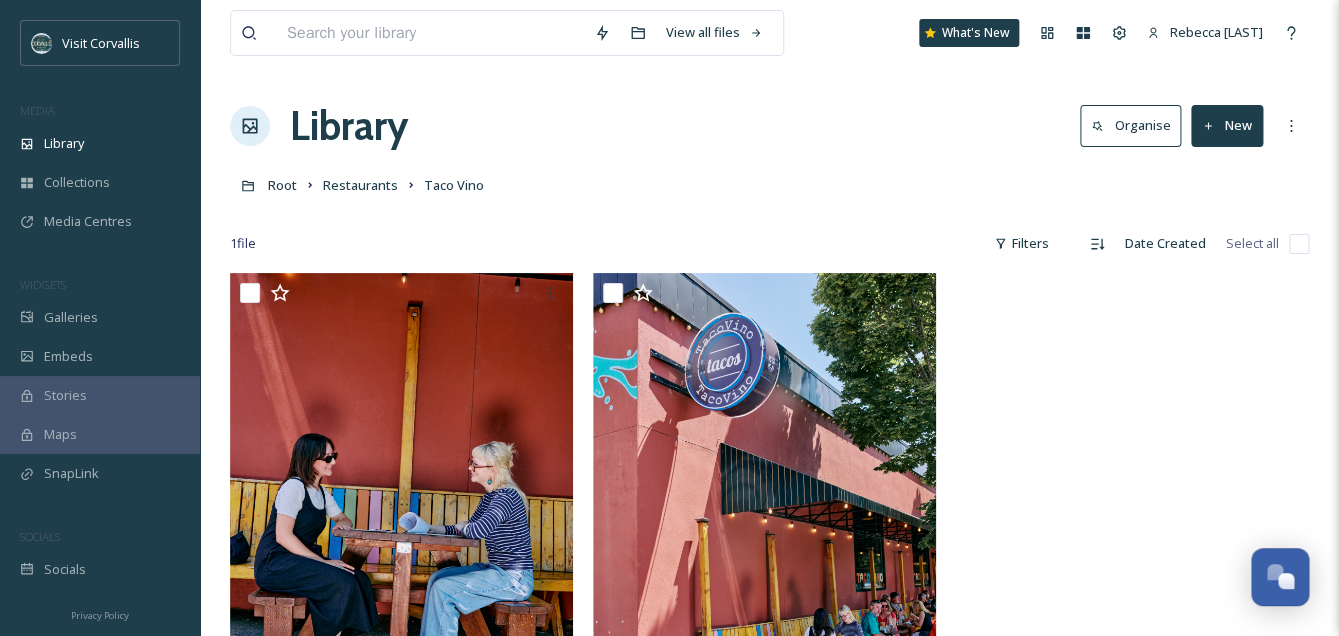 click on "Library Organise New" at bounding box center [769, 126] 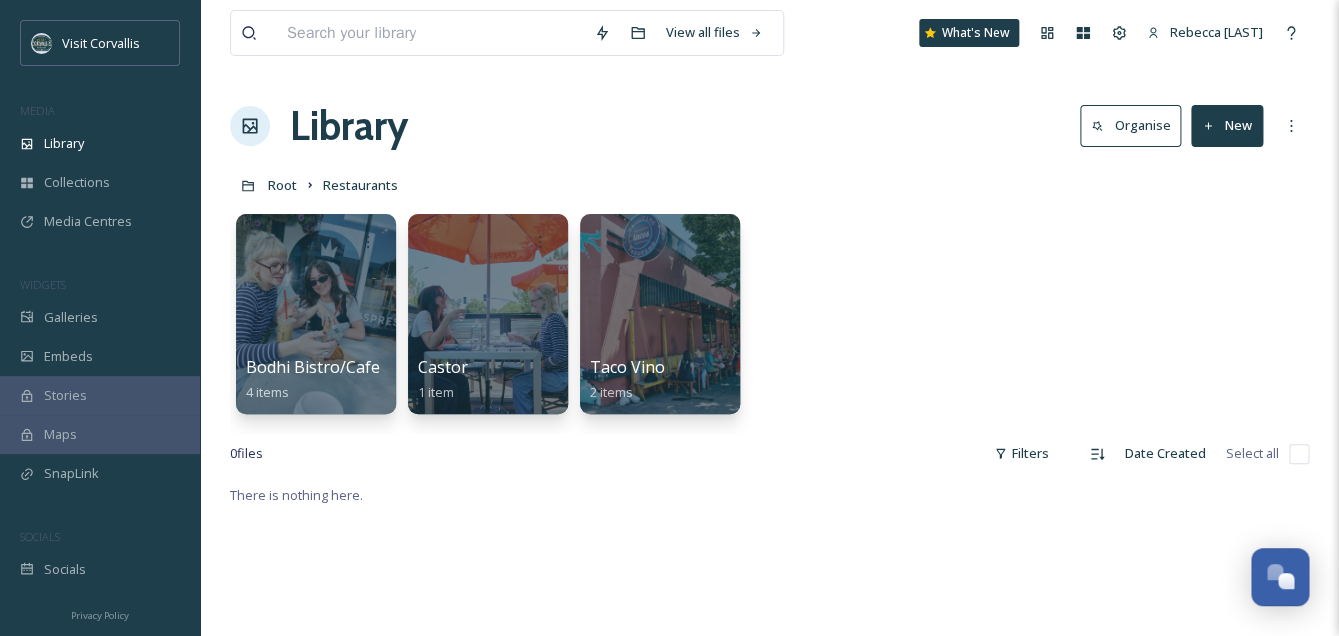 click on "New" at bounding box center [1227, 125] 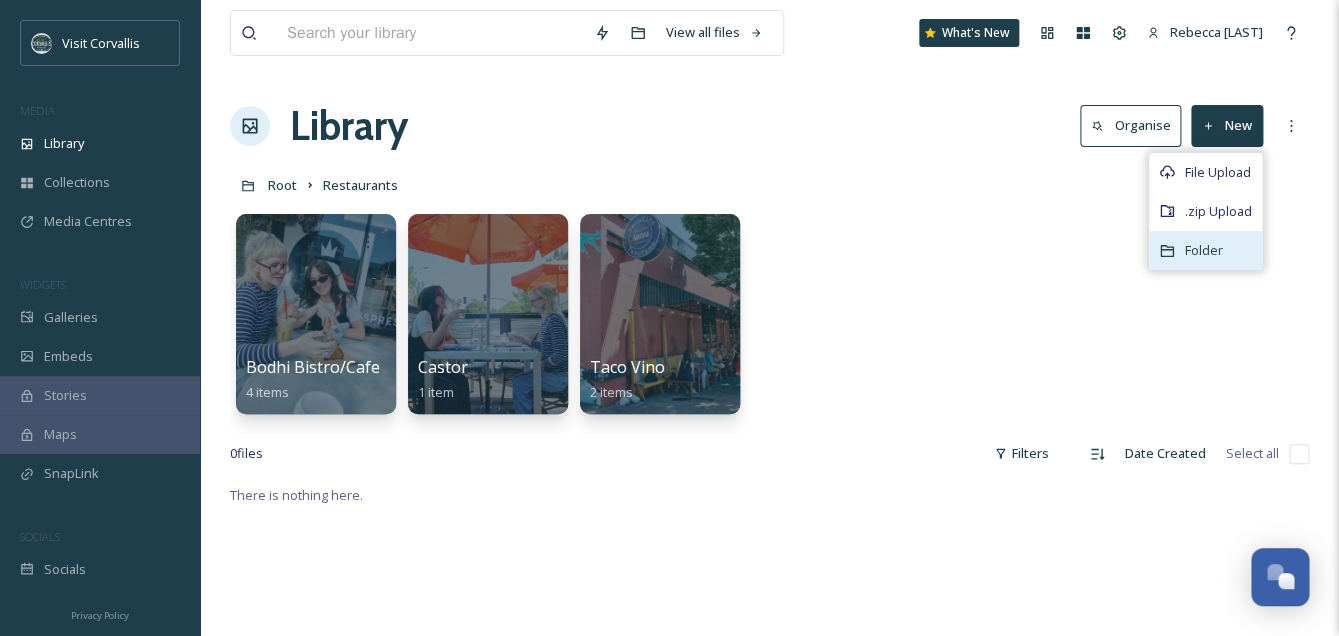 click on "Folder" at bounding box center [1204, 250] 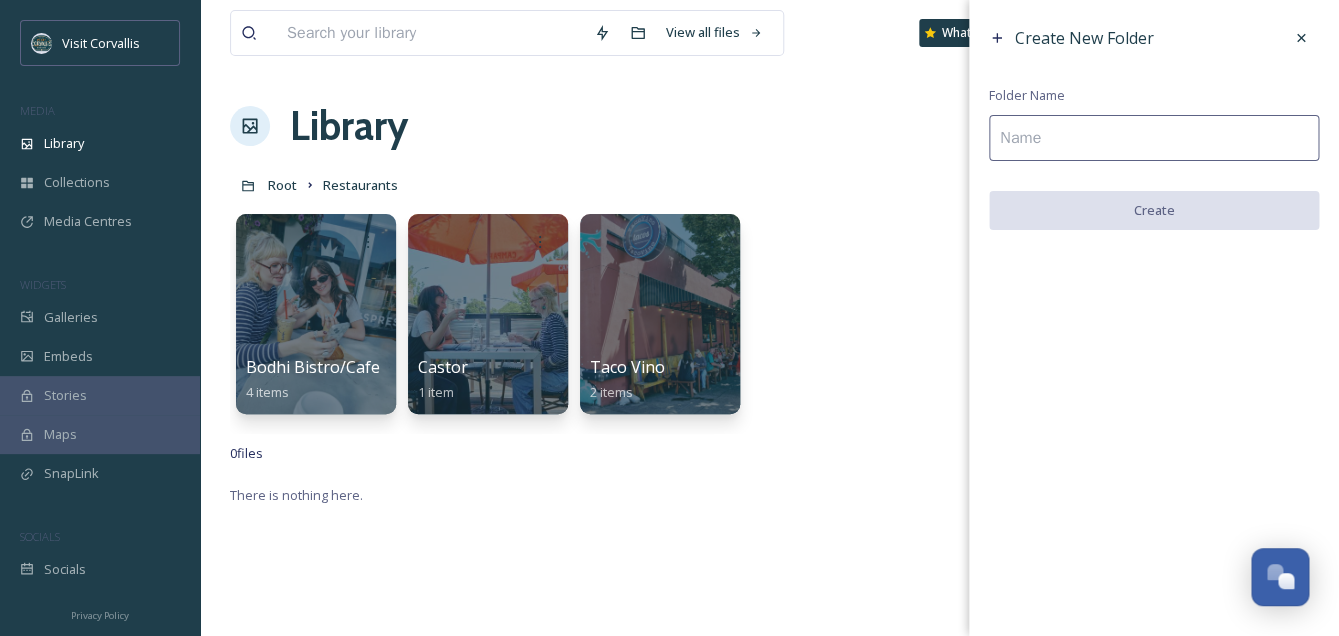 click at bounding box center (1154, 138) 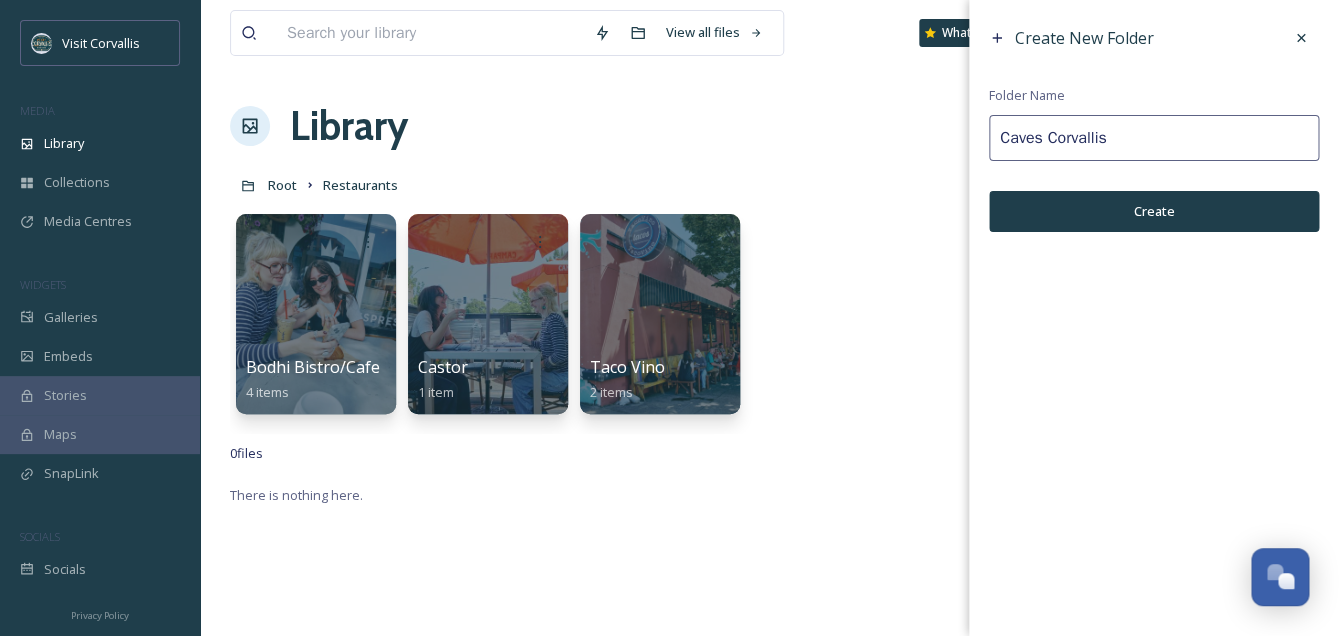 type on "Caves Corvallis" 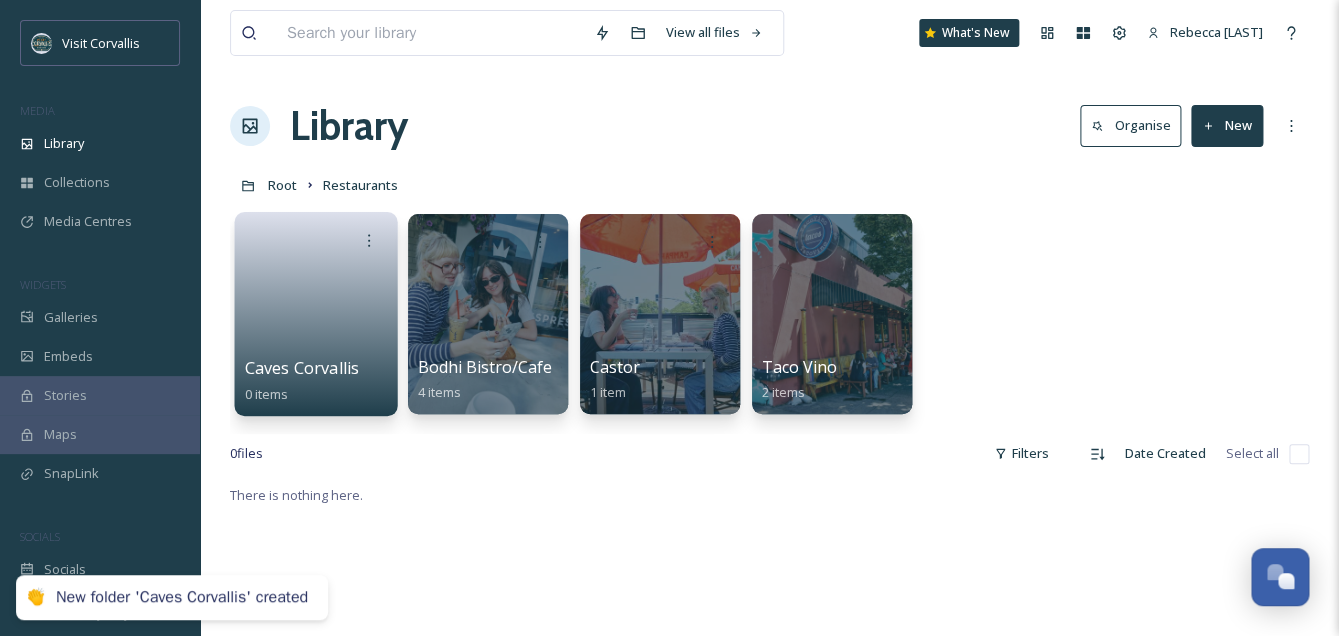 click at bounding box center (316, 307) 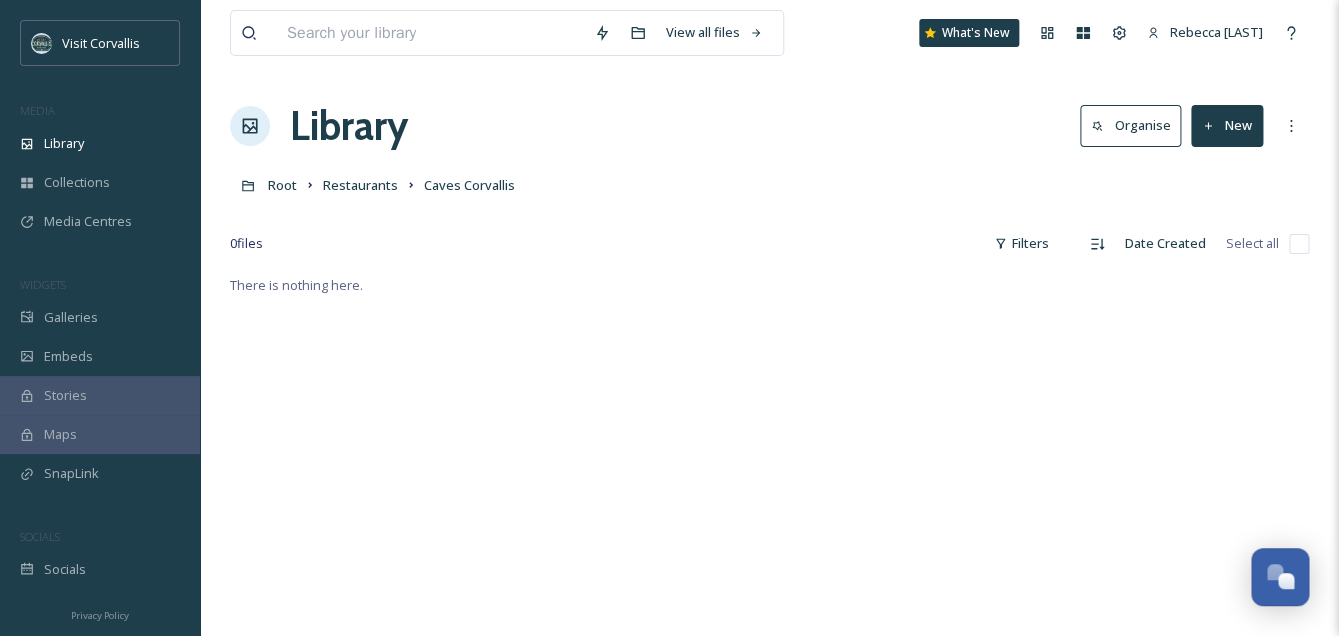 click on "New" at bounding box center [1227, 125] 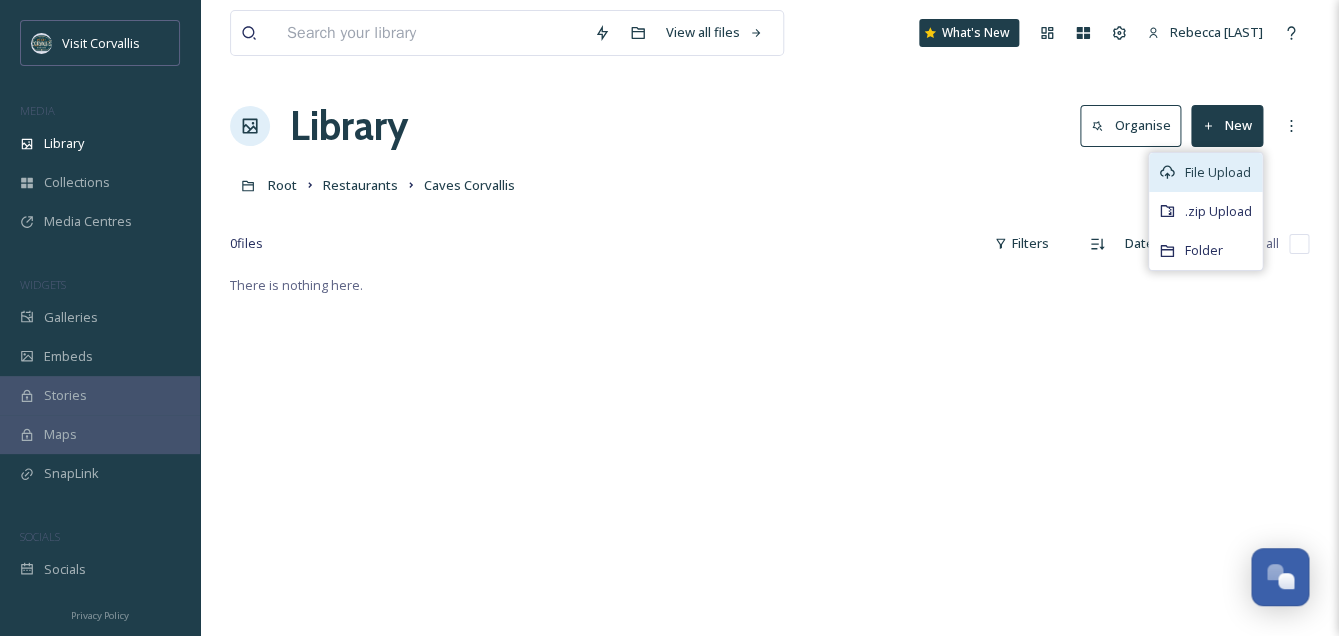 click on "File Upload" at bounding box center [1218, 172] 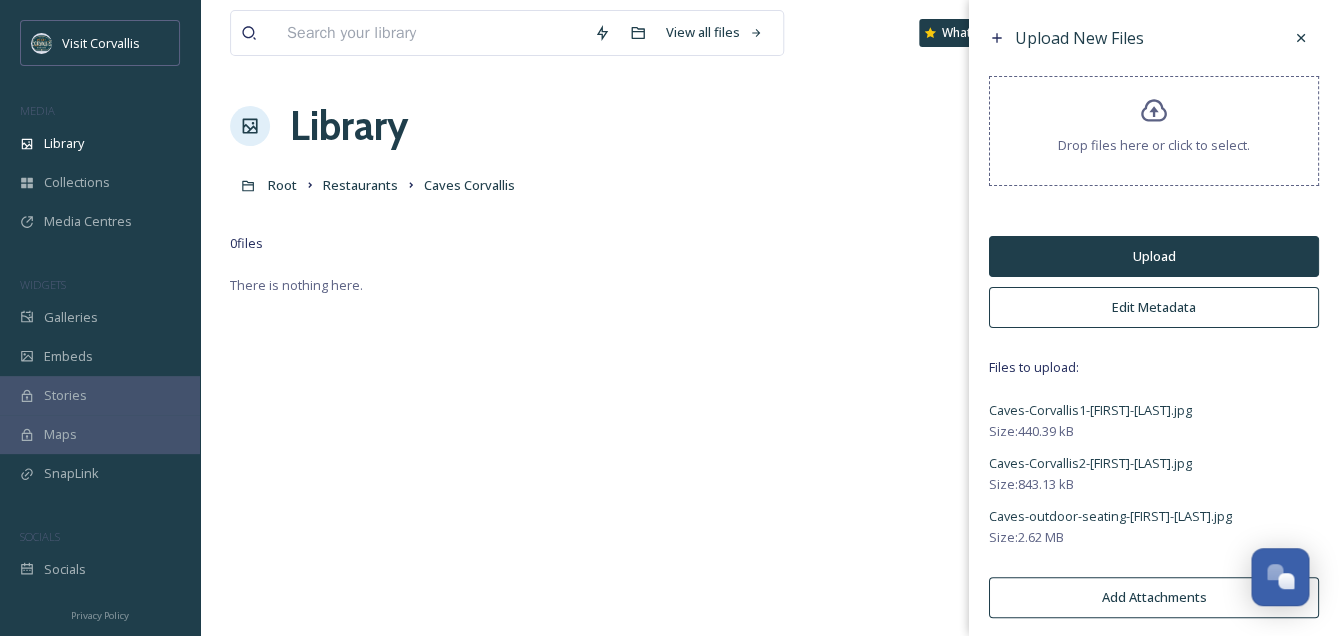 click on "Edit Metadata" at bounding box center (1154, 307) 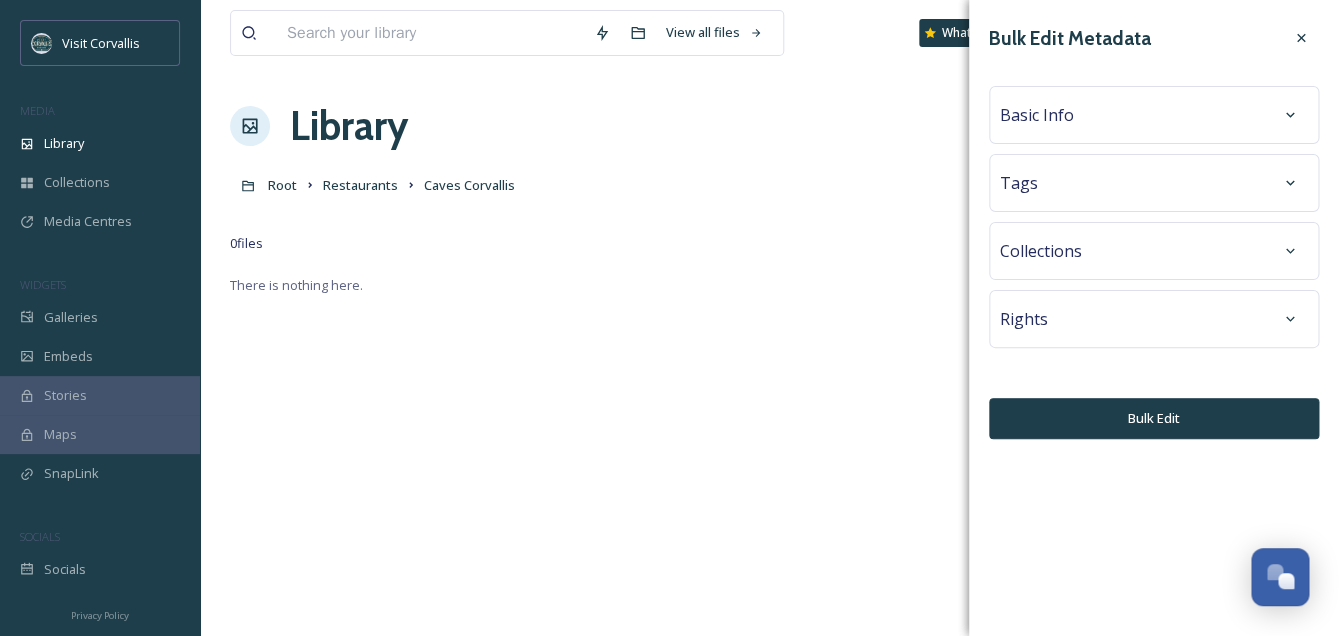 click on "Basic Info" at bounding box center [1037, 115] 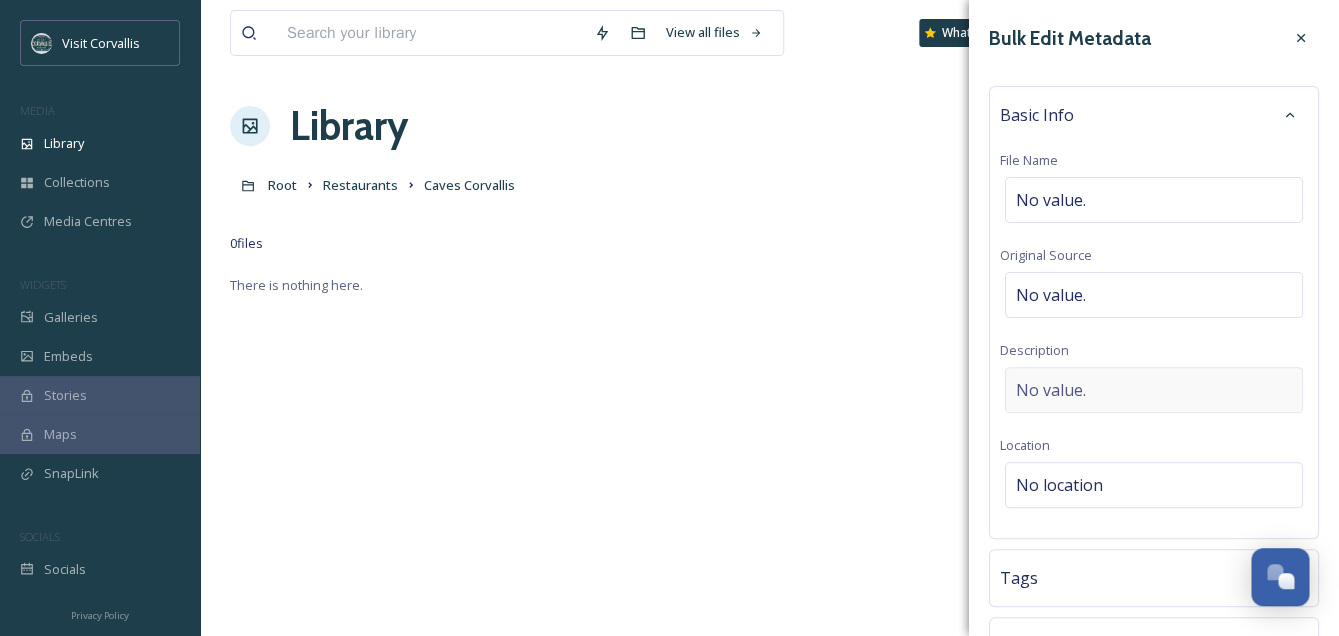 click on "No value." at bounding box center [1154, 390] 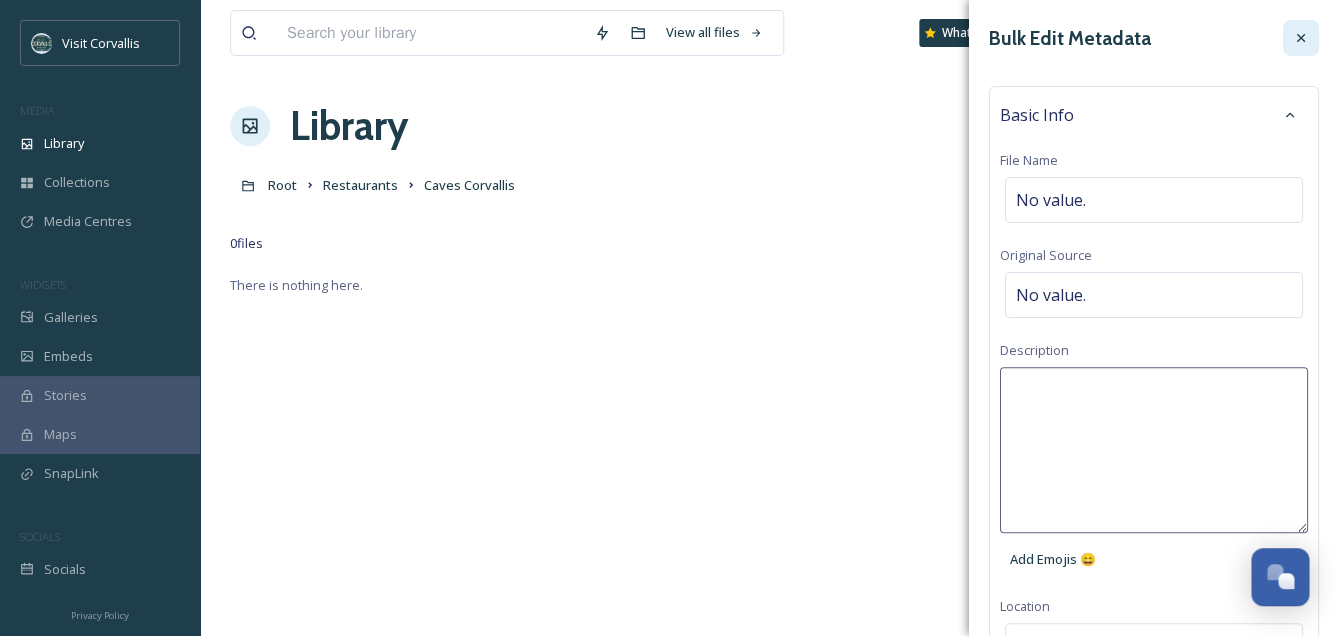 click 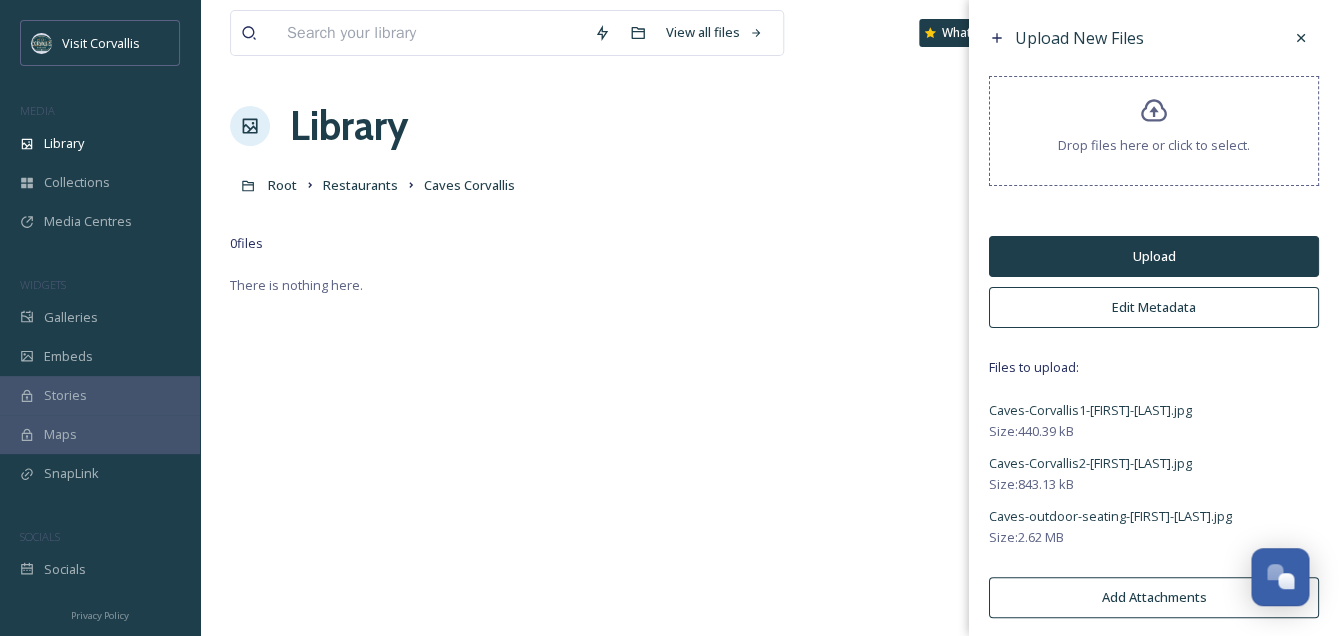 click on "Caves-Corvallis1-Kelsea-DeFilippis.jpg" at bounding box center [1090, 410] 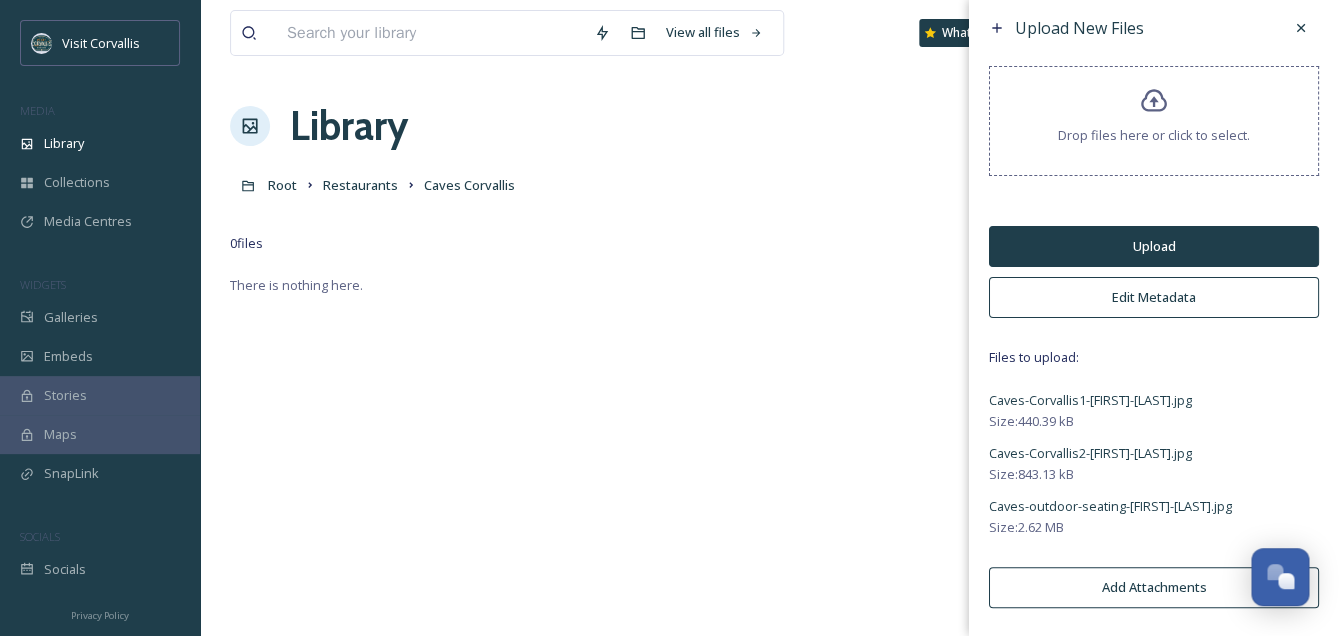 scroll, scrollTop: 0, scrollLeft: 0, axis: both 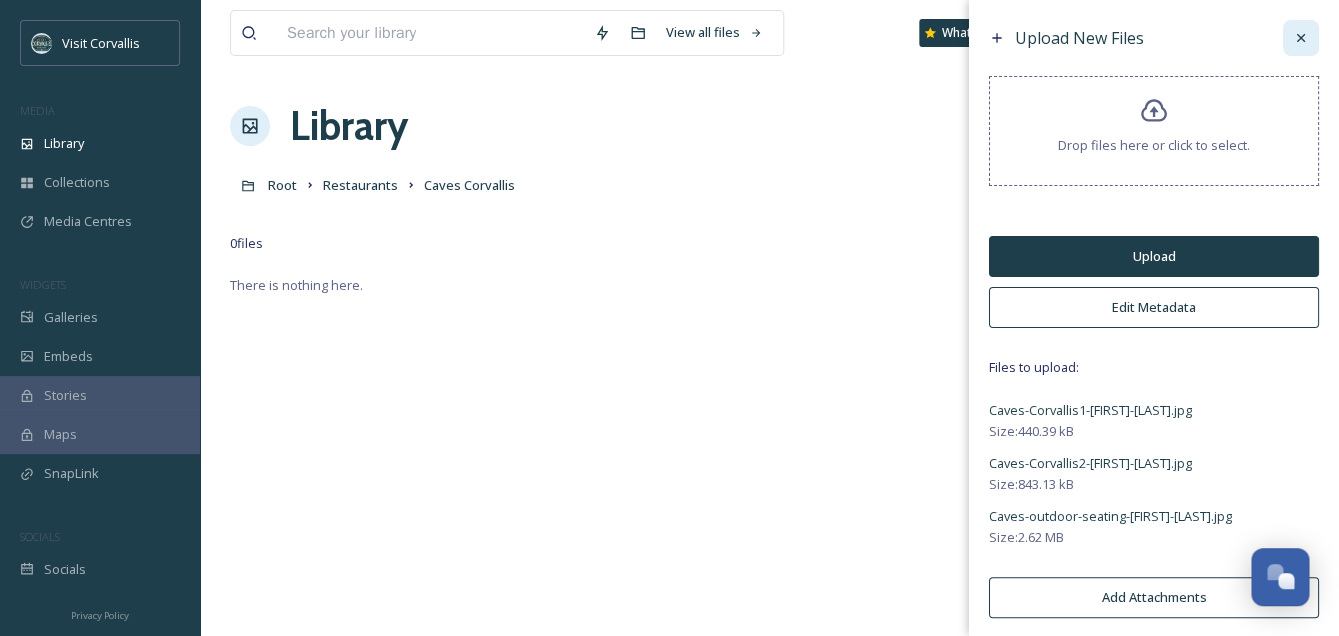 click at bounding box center (1301, 38) 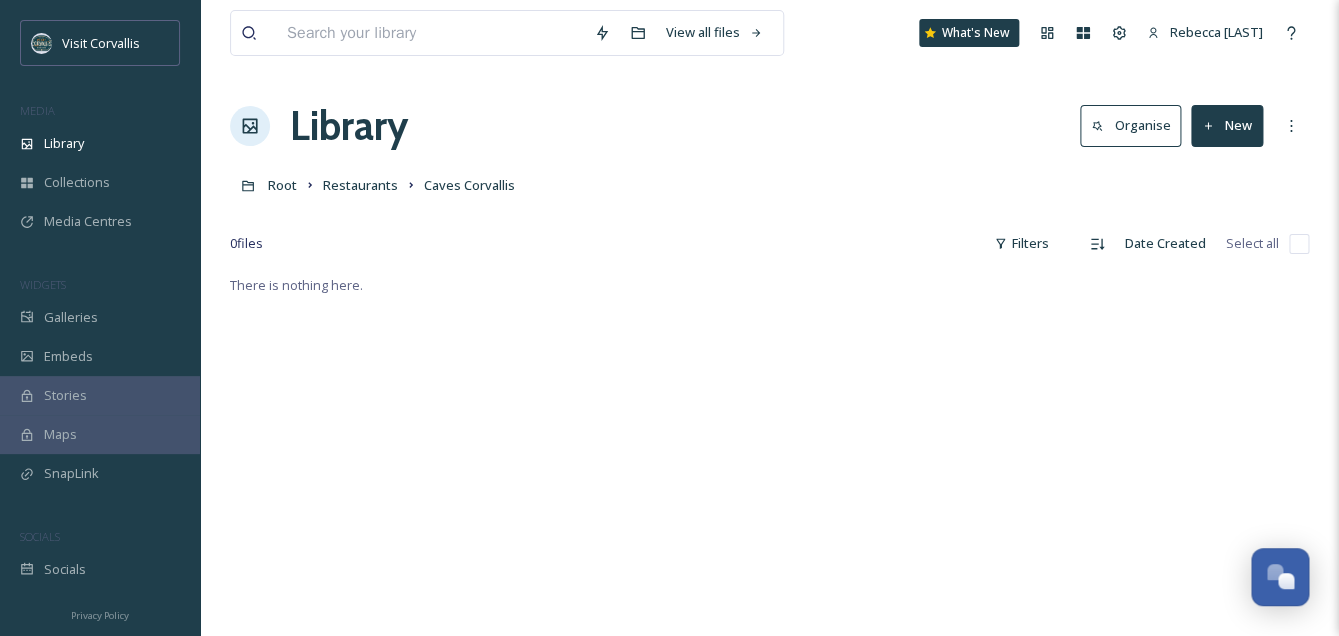 click on "New" at bounding box center (1227, 125) 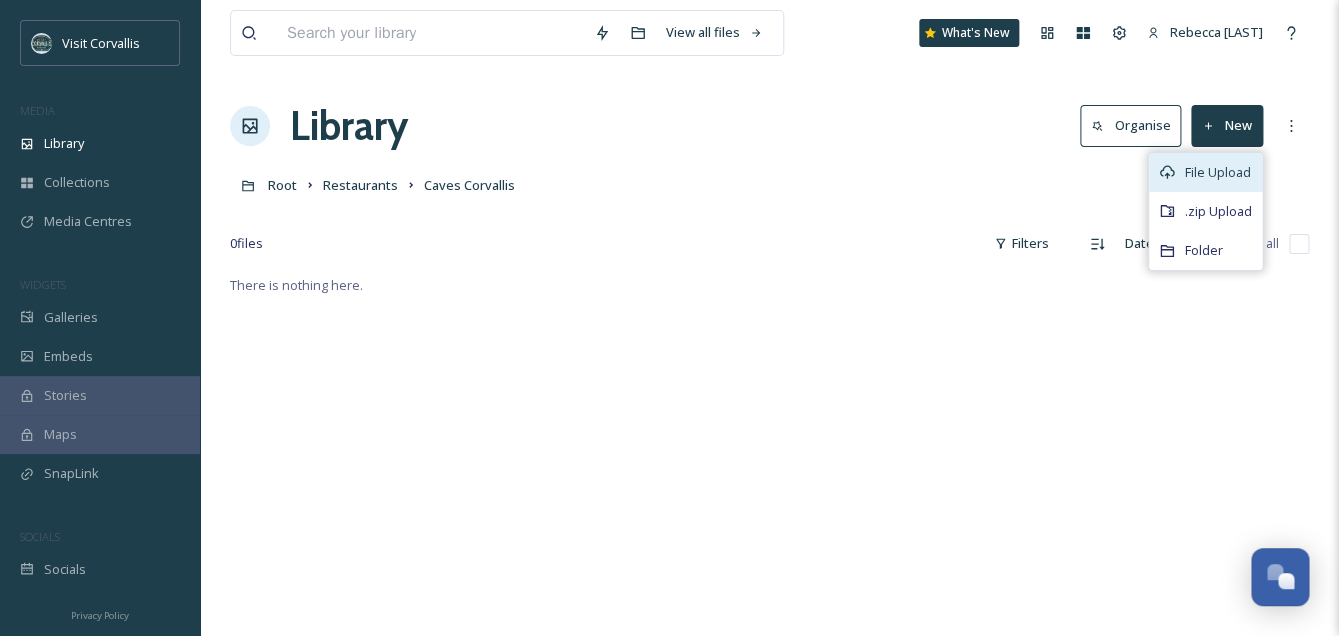 click on "File Upload" at bounding box center [1218, 172] 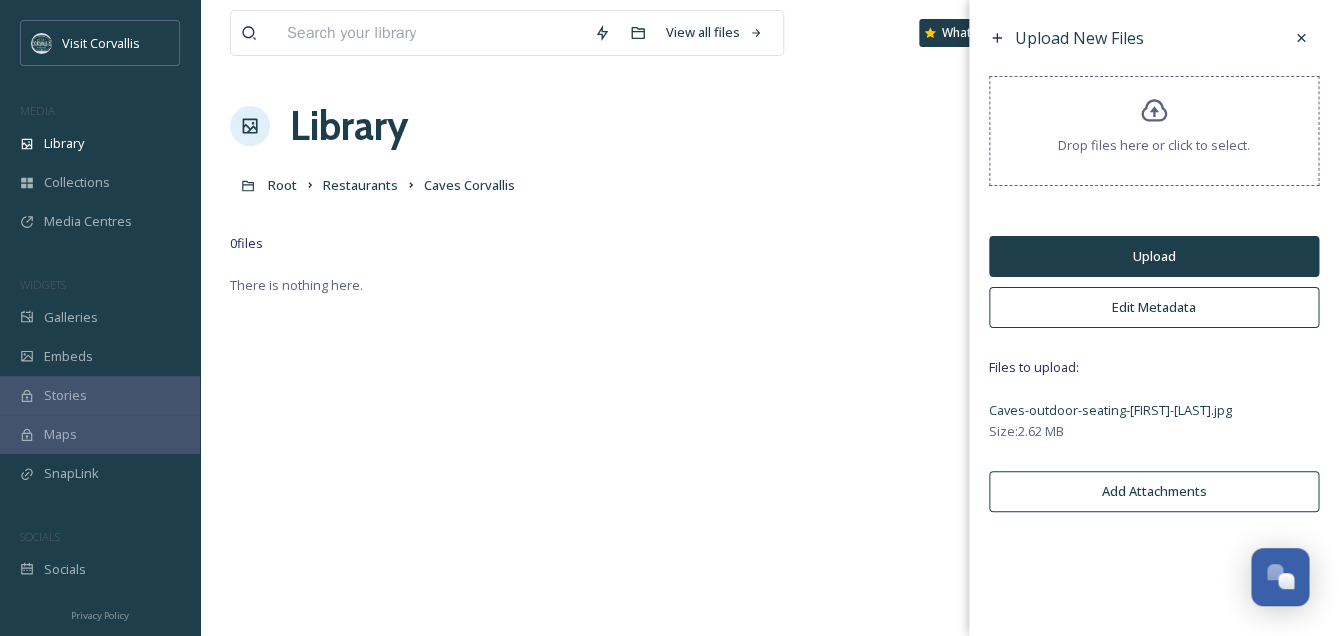 click on "Edit Metadata" at bounding box center [1154, 307] 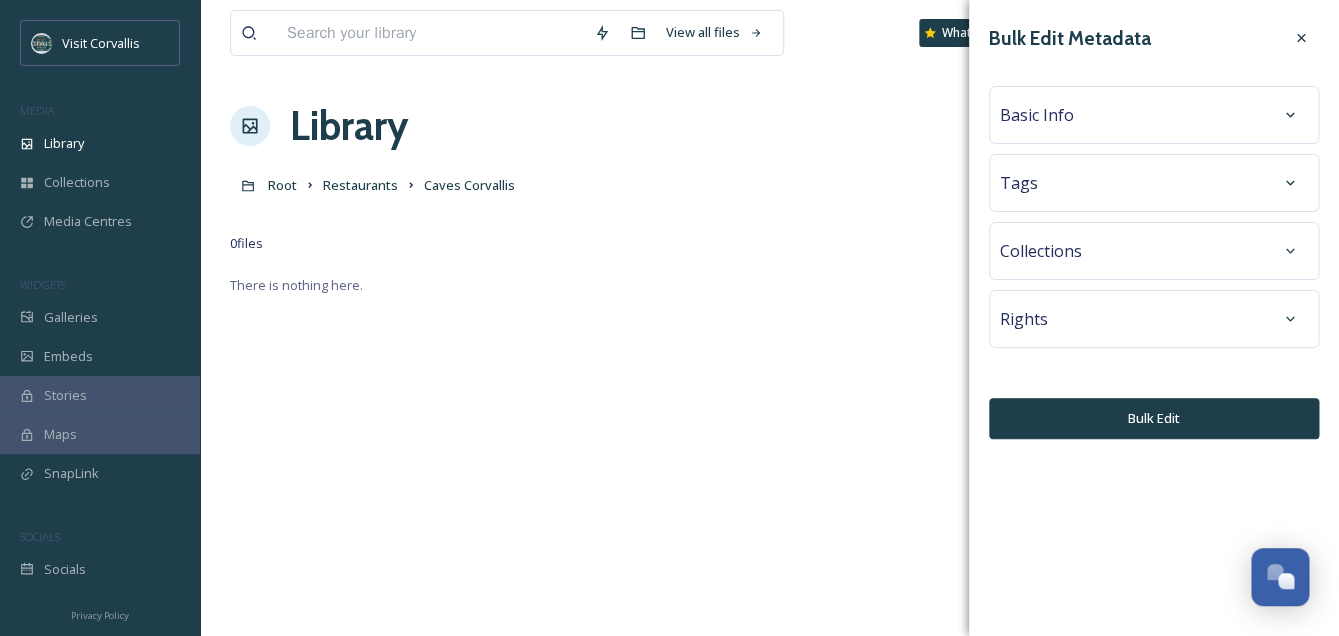 click on "Basic Info" at bounding box center [1037, 115] 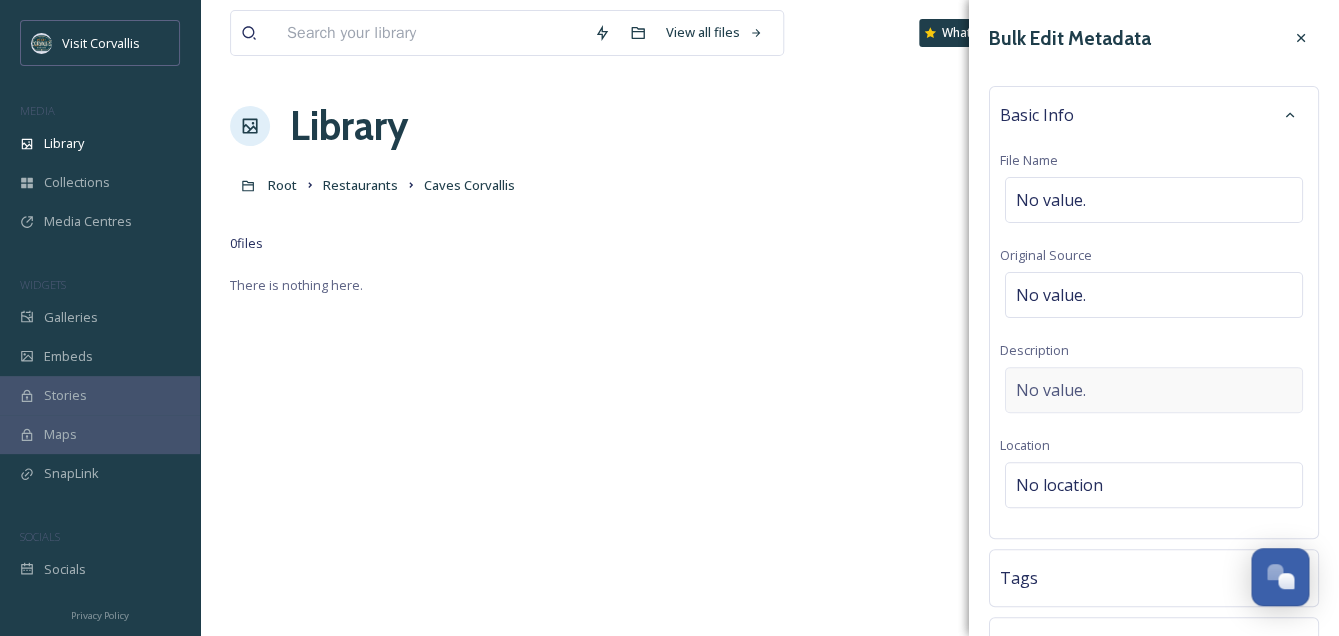 click on "No value." at bounding box center (1154, 390) 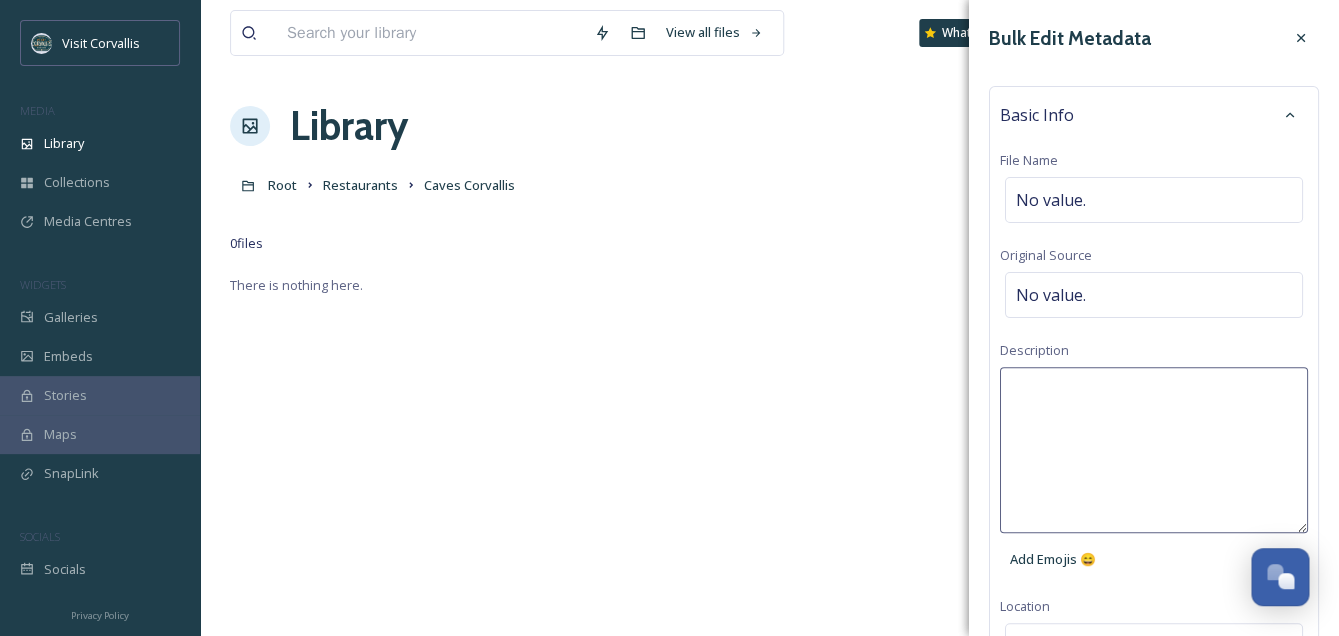 click at bounding box center [1154, 450] 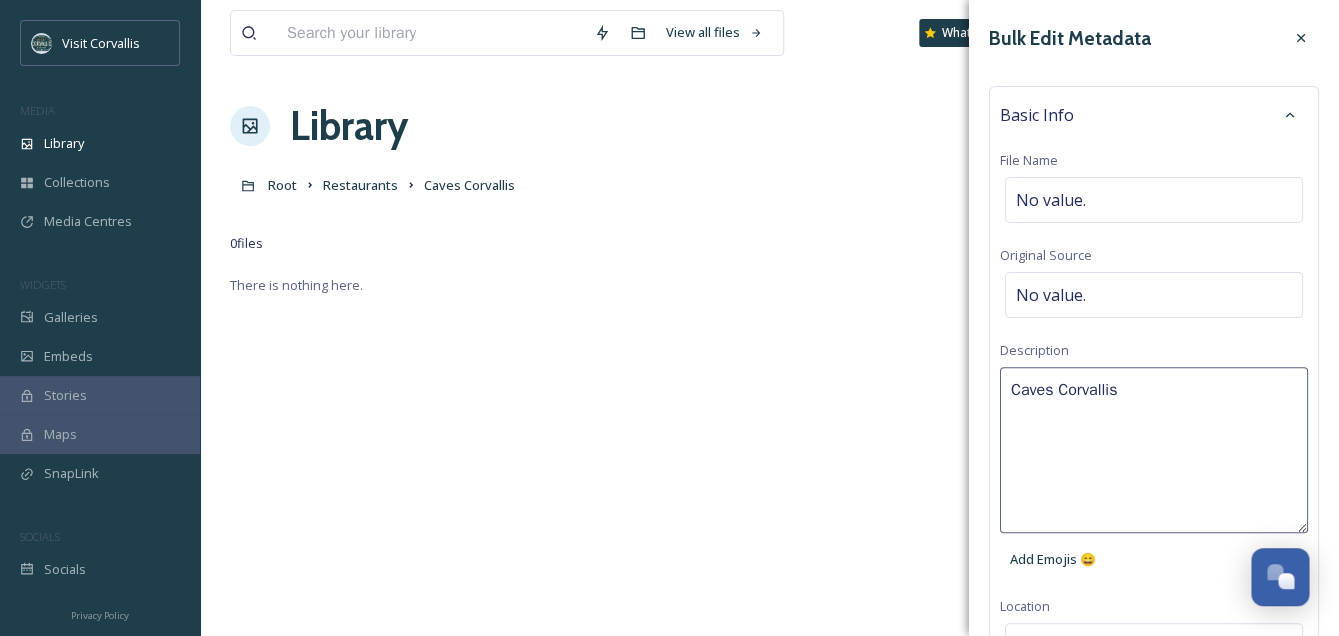 click on "Caves Corvallis" at bounding box center (1154, 450) 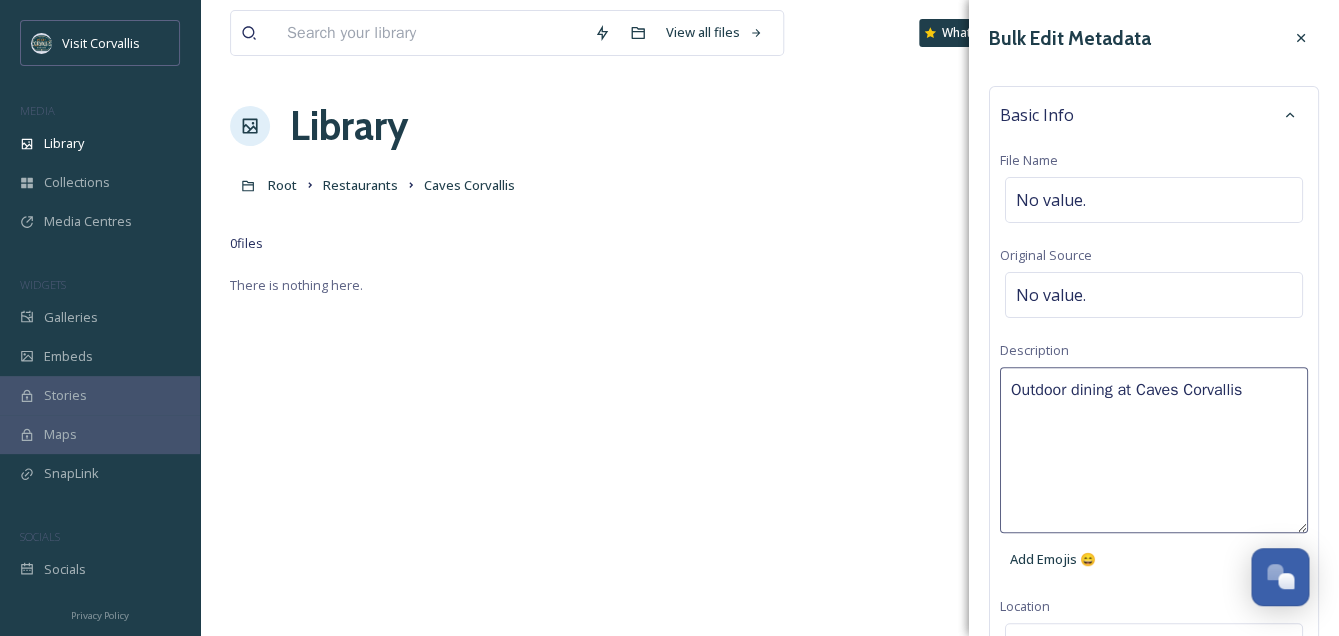 click on "Outdoor dining at Caves Corvallis" at bounding box center [1154, 450] 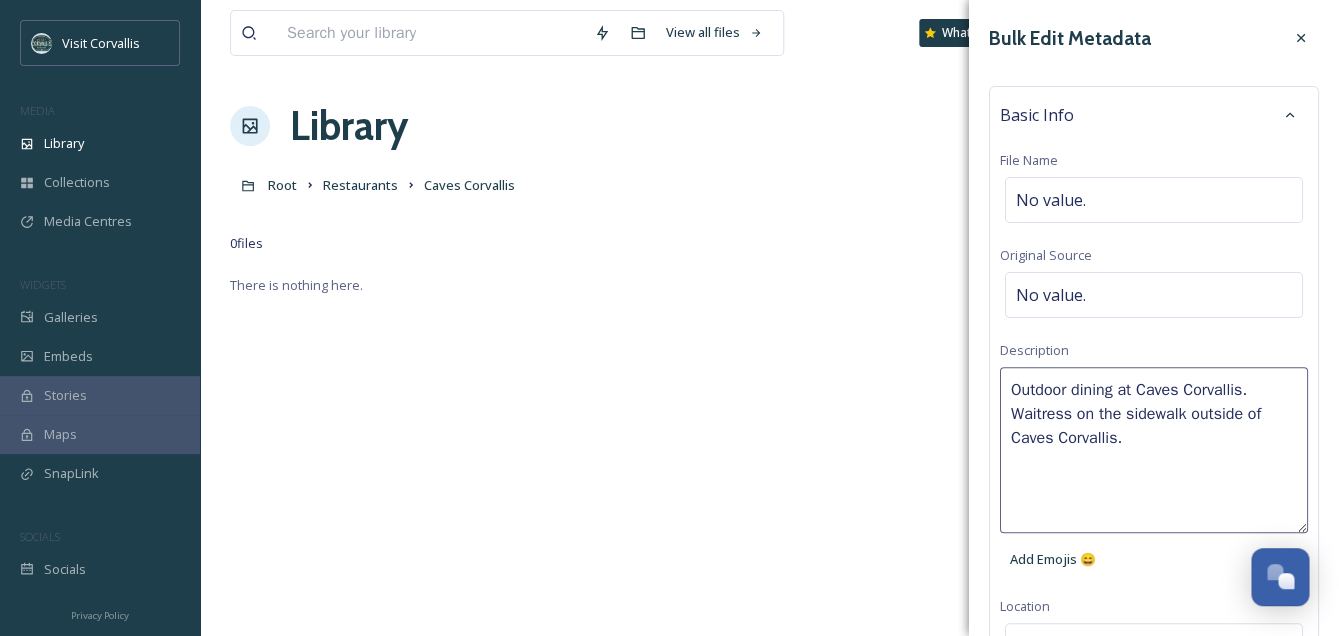 click on "Outdoor dining at Caves Corvallis. Waitress on the sidewalk outside of Caves Corvallis." at bounding box center [1154, 450] 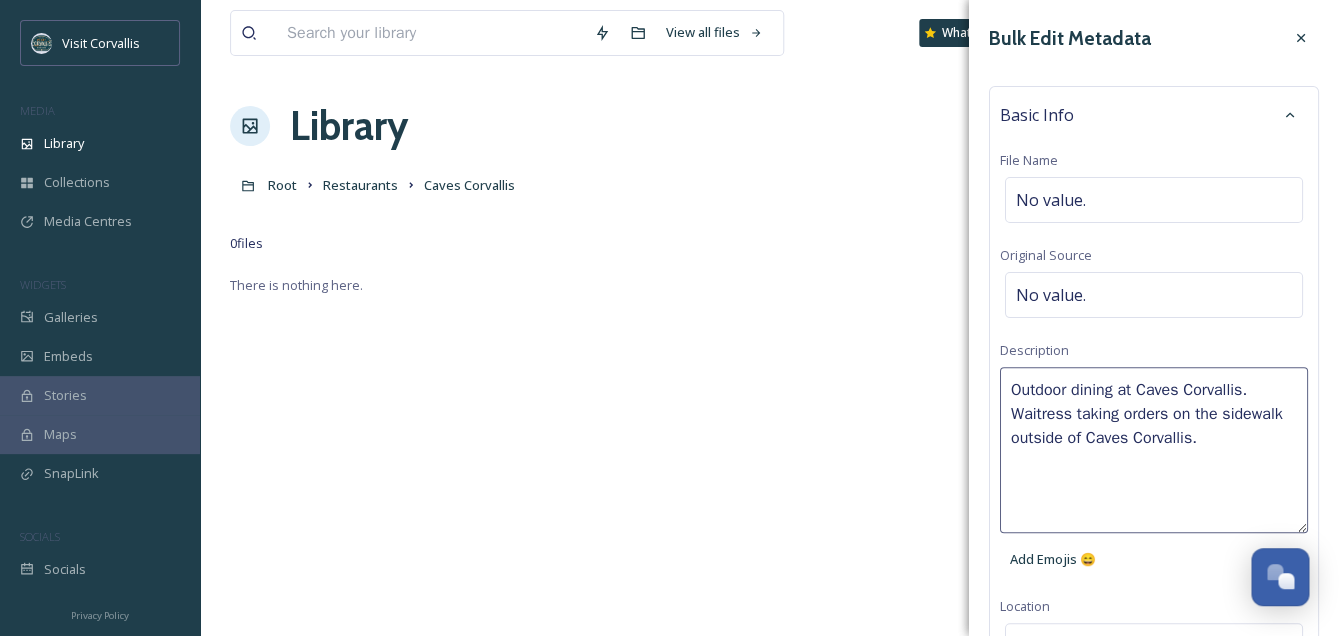 click on "Outdoor dining at Caves Corvallis. Waitress taking orders on the sidewalk outside of Caves Corvallis." at bounding box center (1154, 450) 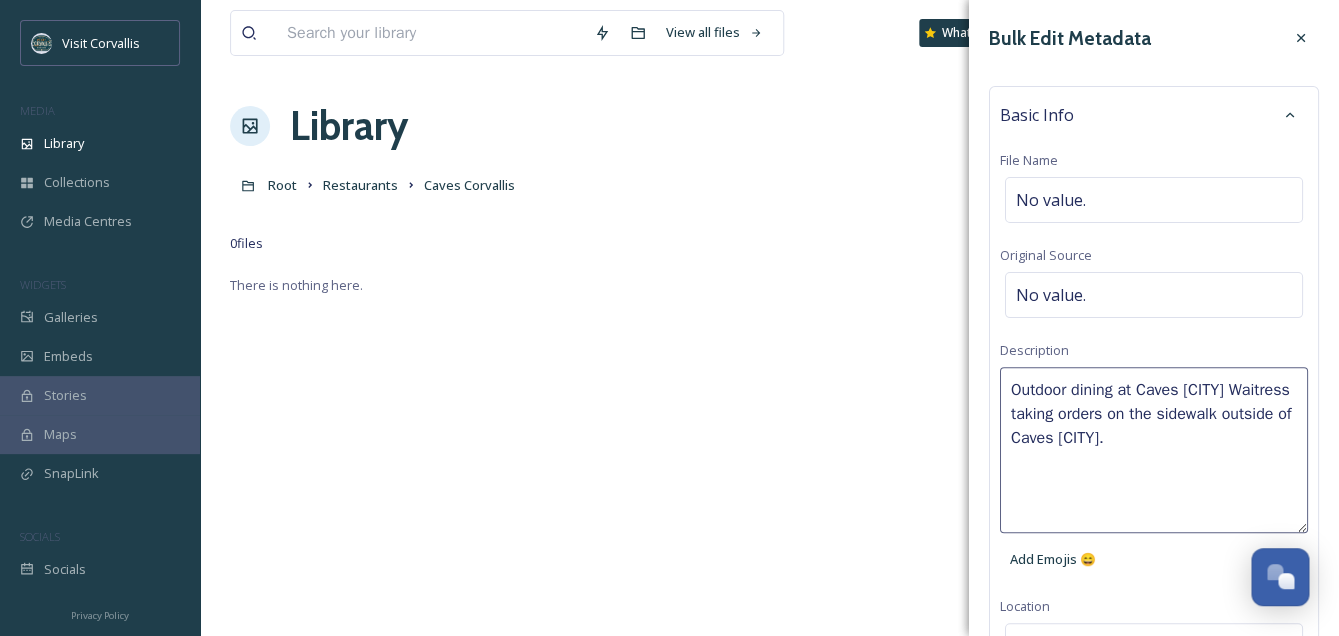 drag, startPoint x: 1265, startPoint y: 385, endPoint x: 975, endPoint y: 381, distance: 290.0276 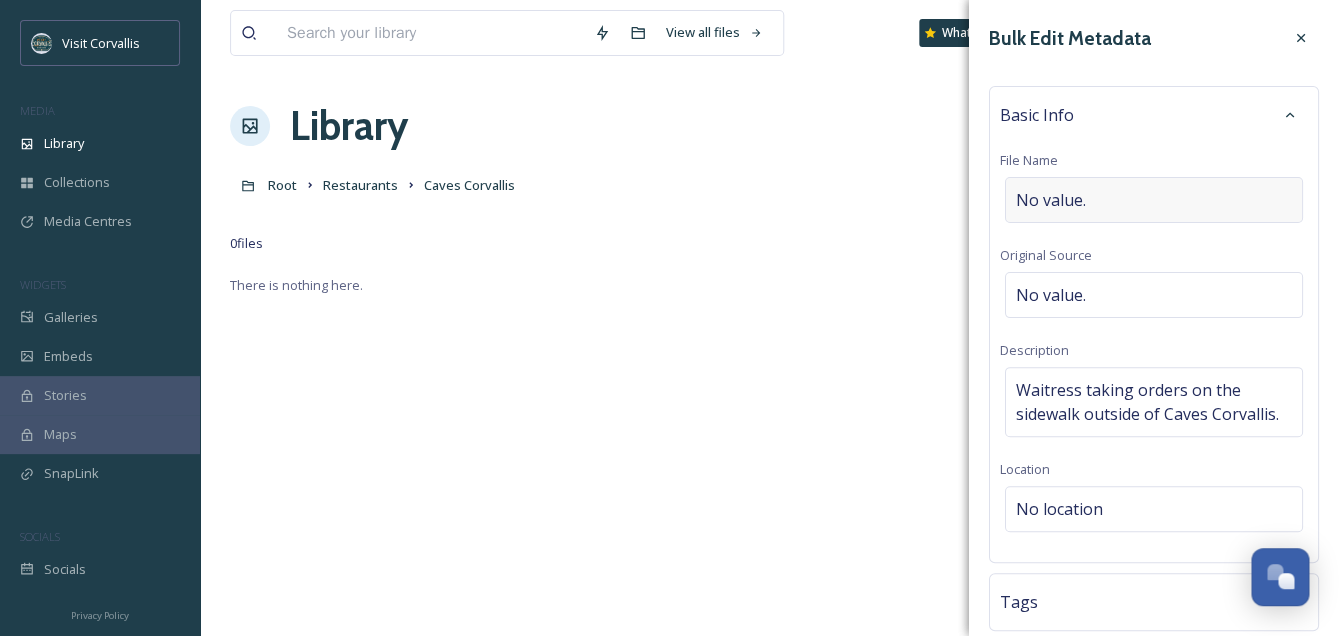 click on "No value." at bounding box center (1051, 200) 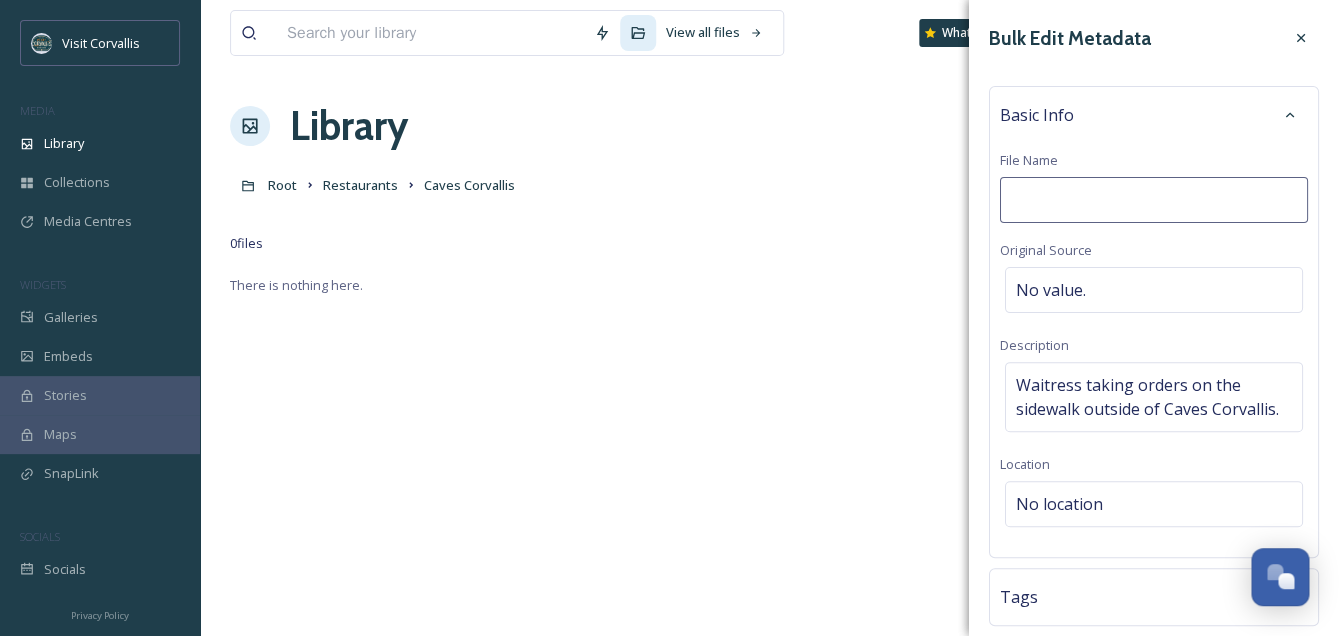 type on "Outdoor dining at Caves Corvallis" 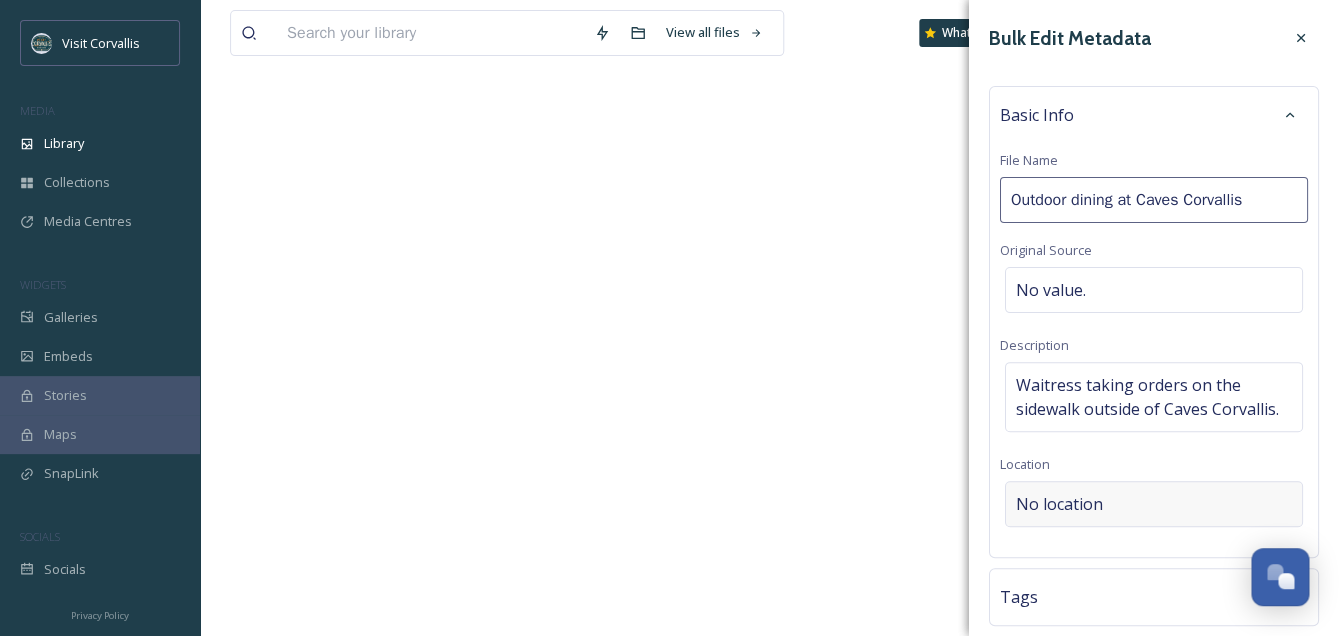 scroll, scrollTop: 254, scrollLeft: 0, axis: vertical 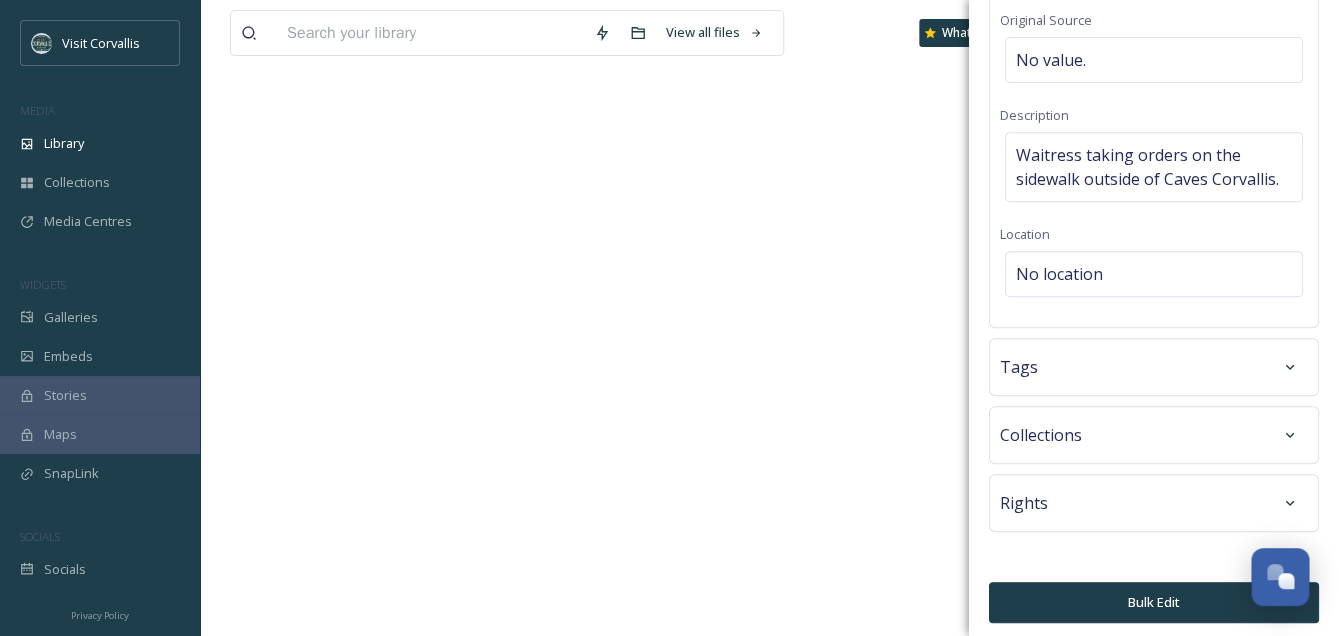 click on "Tags" at bounding box center (1154, 367) 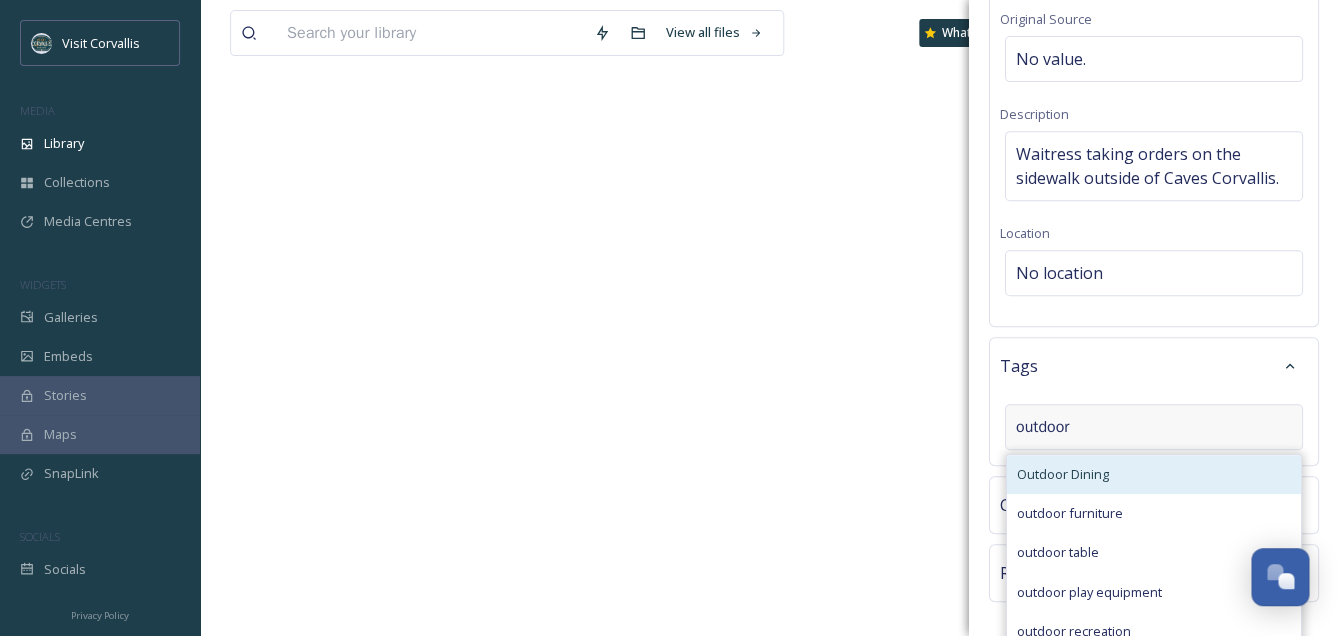 type on "outdoor" 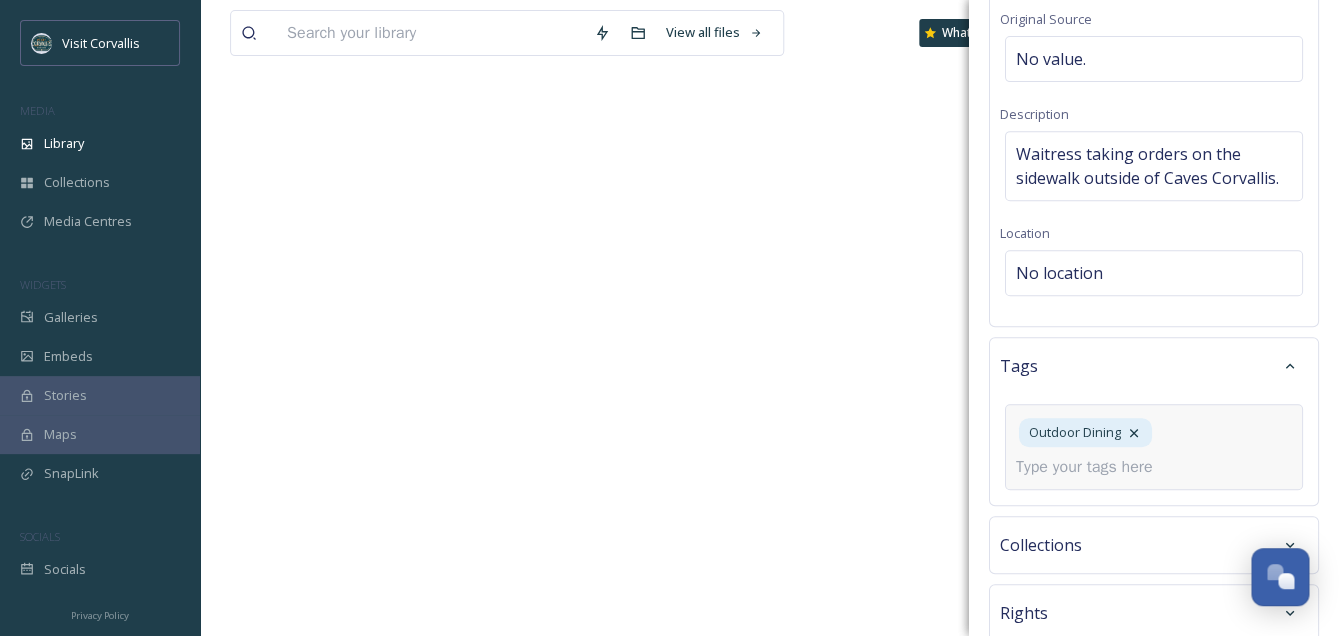 click at bounding box center [1092, 467] 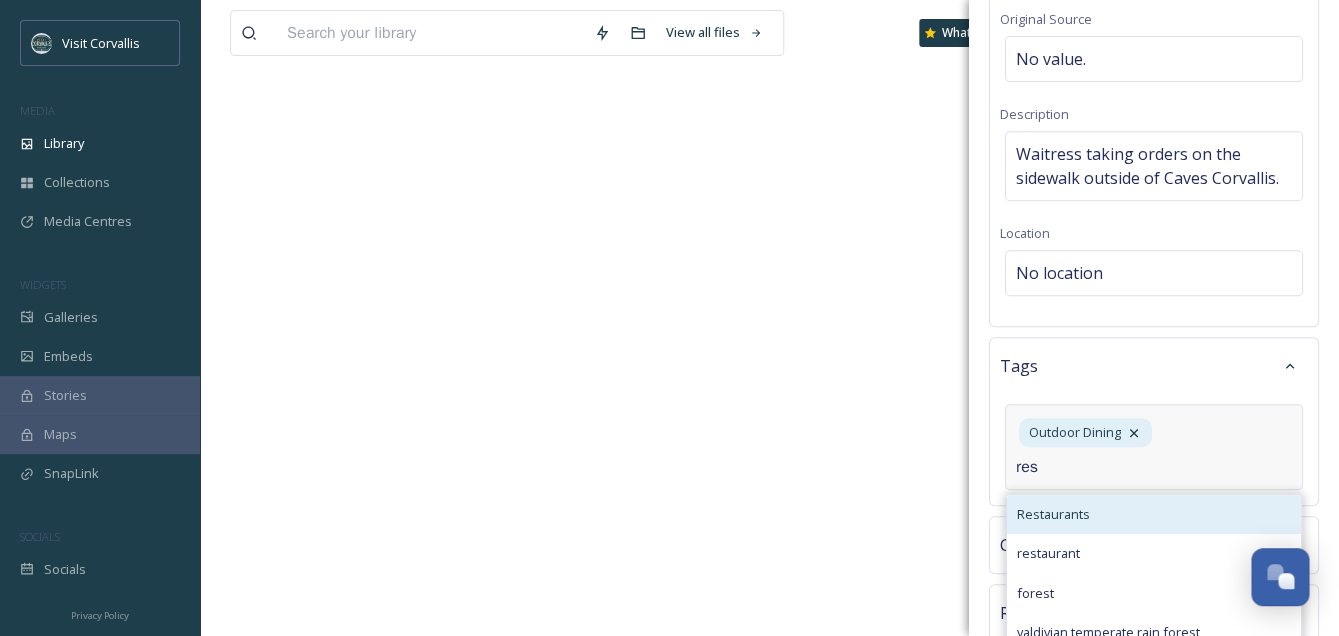 type on "res" 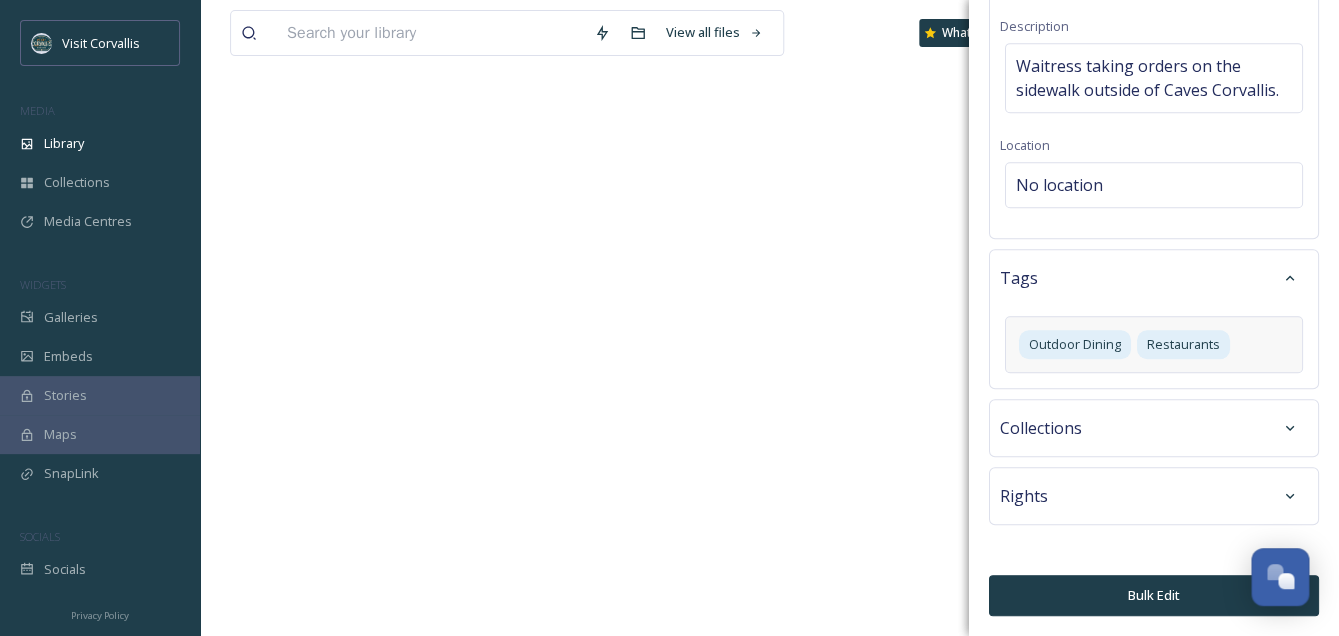 click on "Rights" at bounding box center [1154, 496] 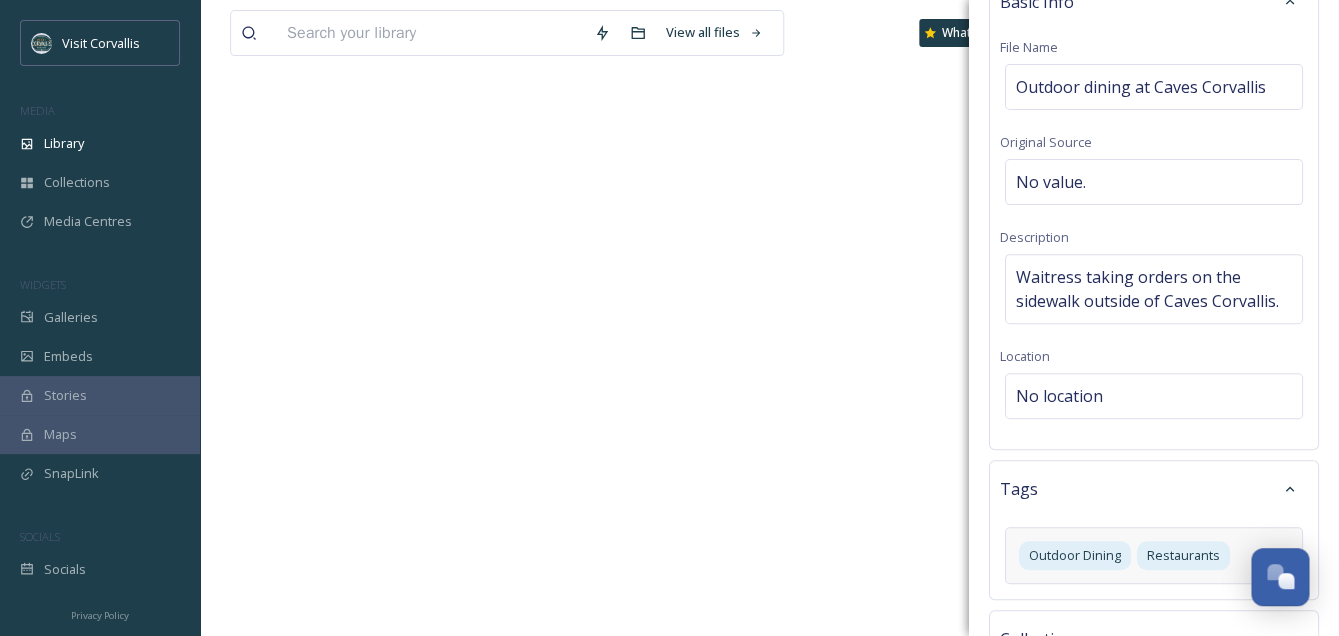 scroll, scrollTop: 0, scrollLeft: 0, axis: both 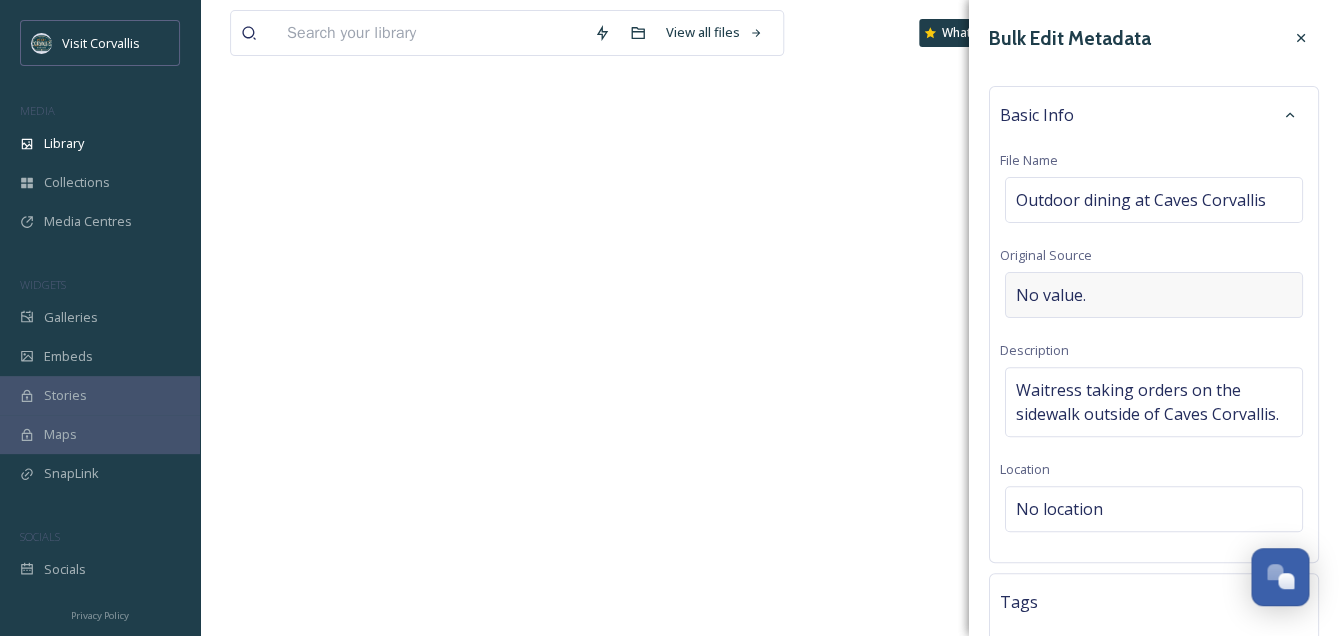 click on "No value." at bounding box center [1154, 295] 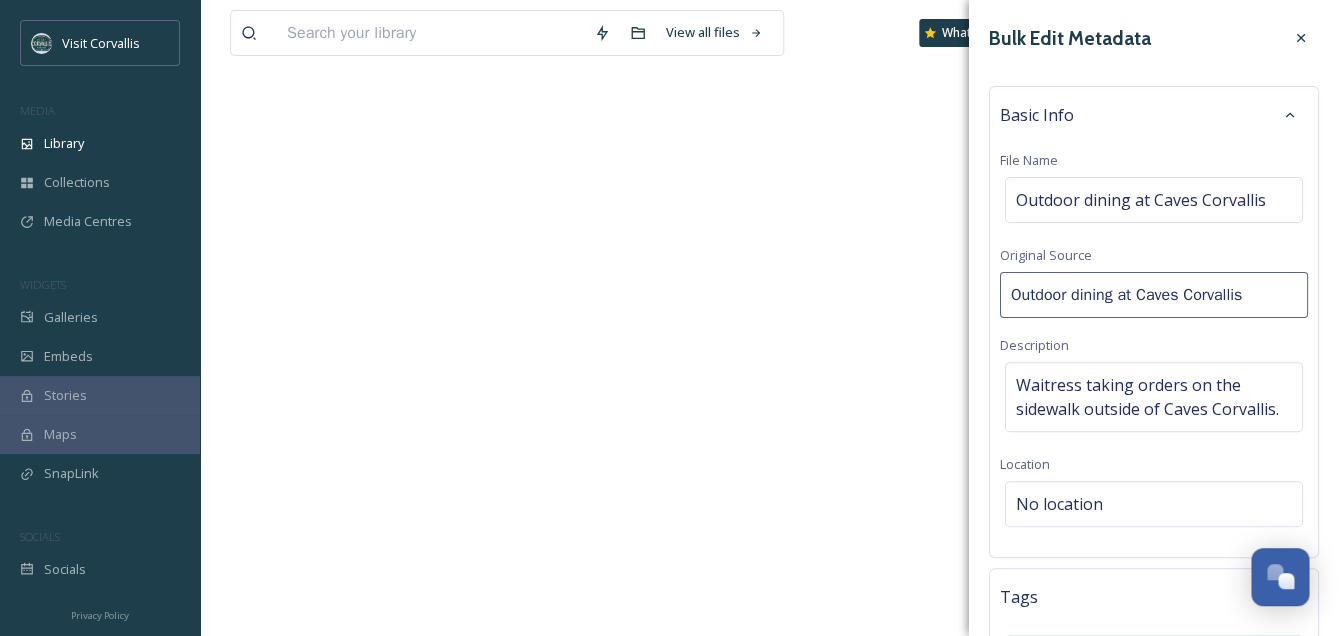 drag, startPoint x: 1188, startPoint y: 292, endPoint x: 954, endPoint y: 289, distance: 234.01923 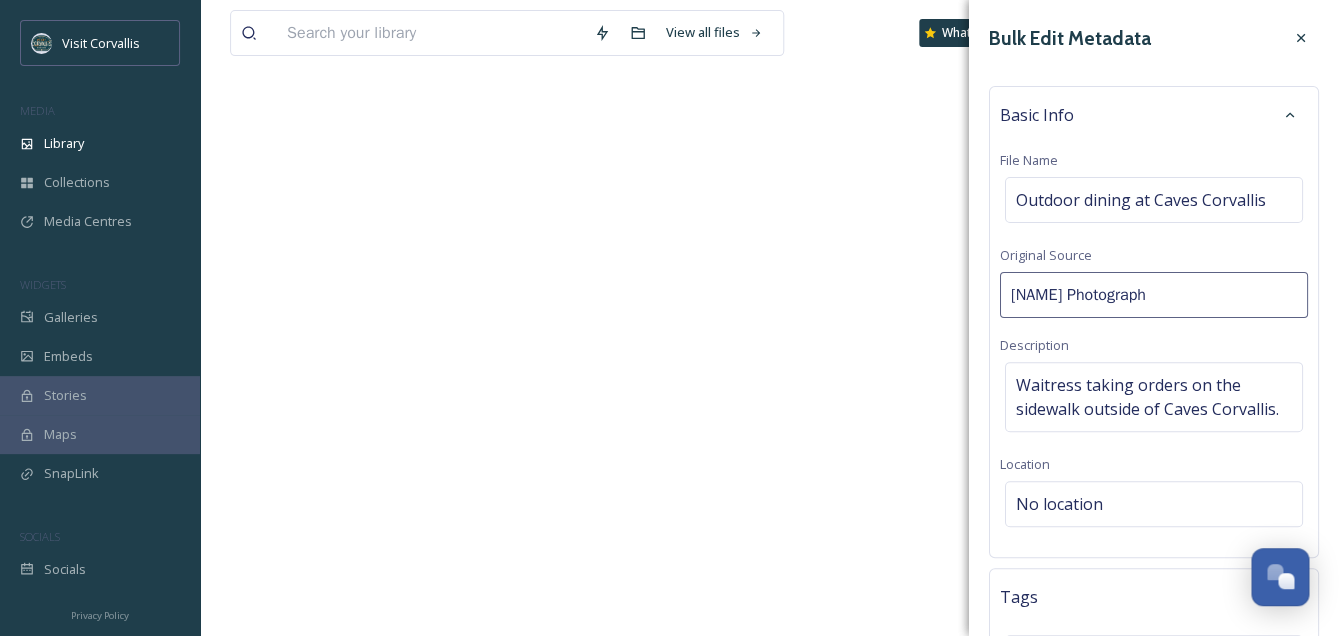 type on "Verena Dohman Photography" 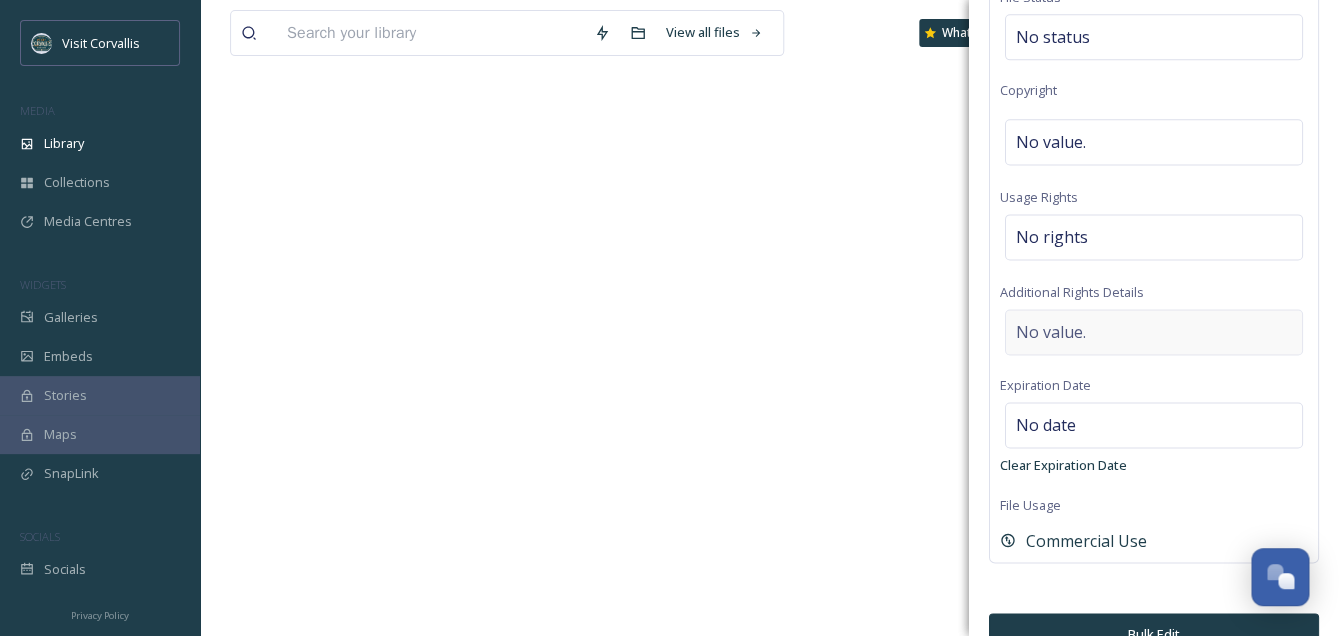 scroll, scrollTop: 900, scrollLeft: 0, axis: vertical 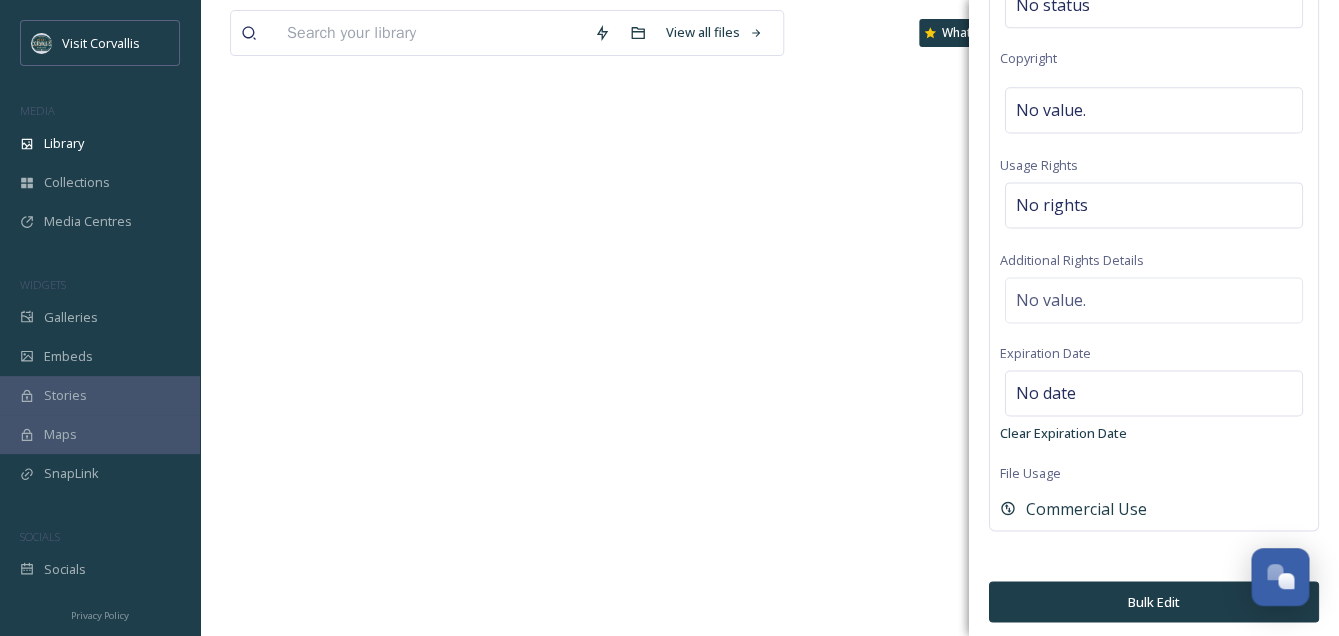 click on "Bulk Edit" at bounding box center (1154, 601) 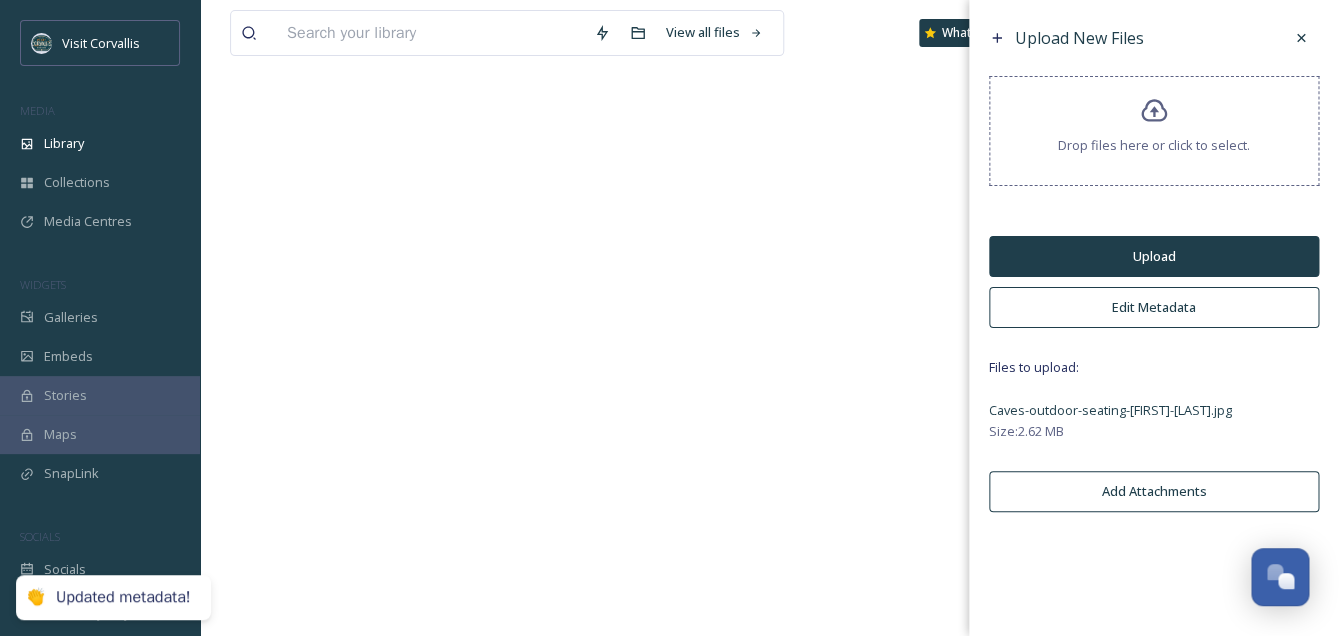 click on "Upload" at bounding box center (1154, 256) 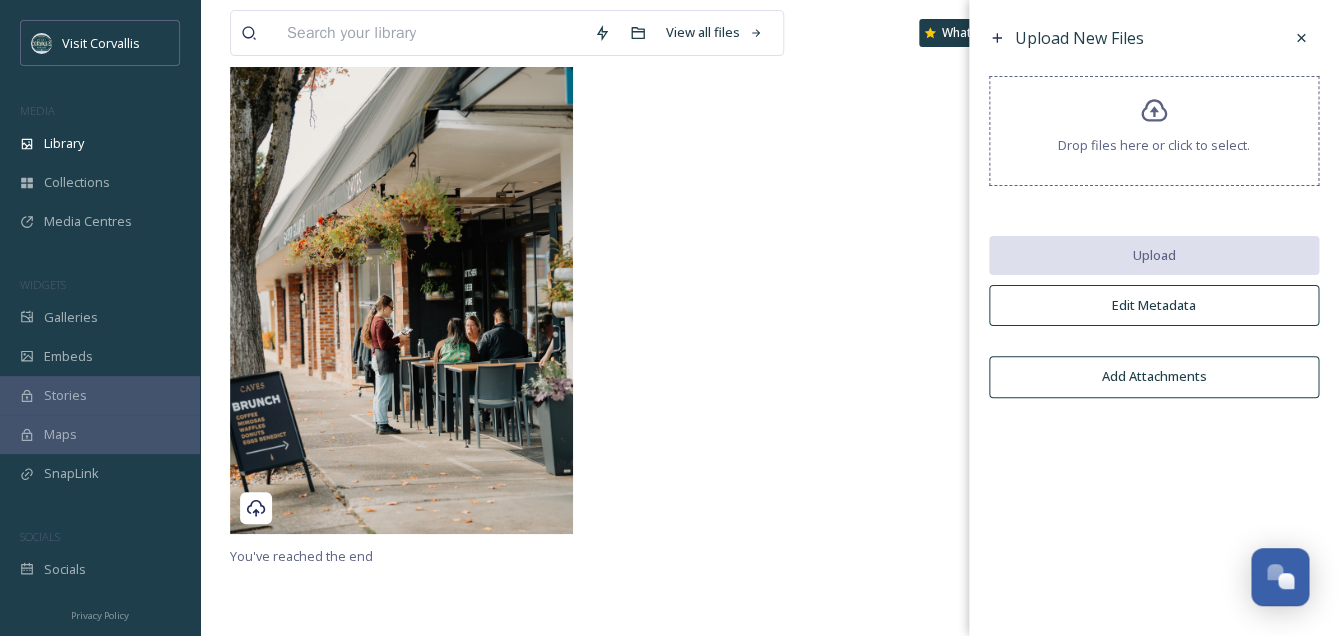 click on "Edit Metadata" at bounding box center (1154, 305) 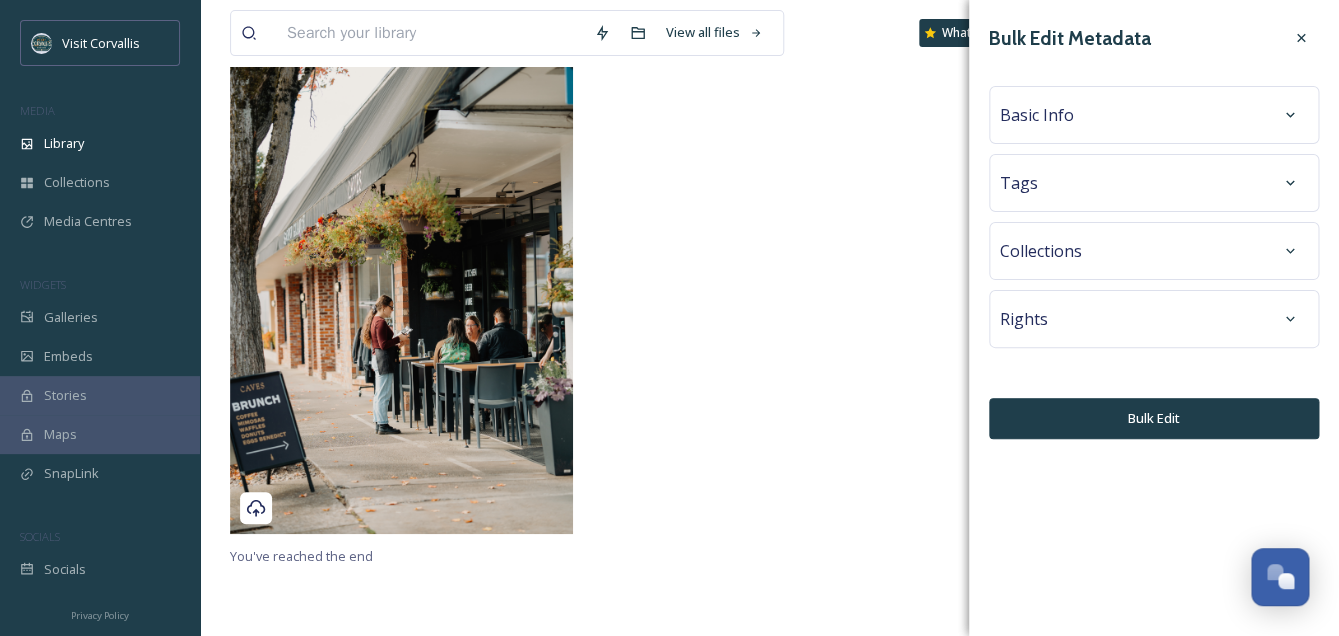 click on "Rights" at bounding box center [1154, 319] 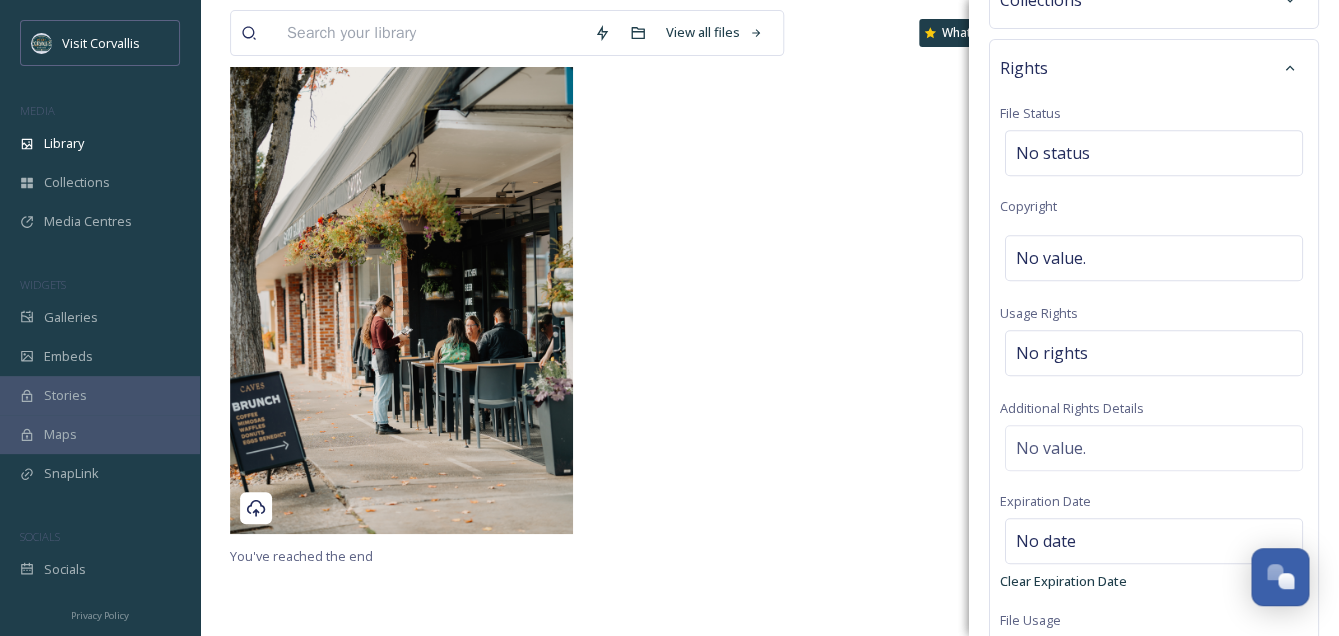 scroll, scrollTop: 405, scrollLeft: 0, axis: vertical 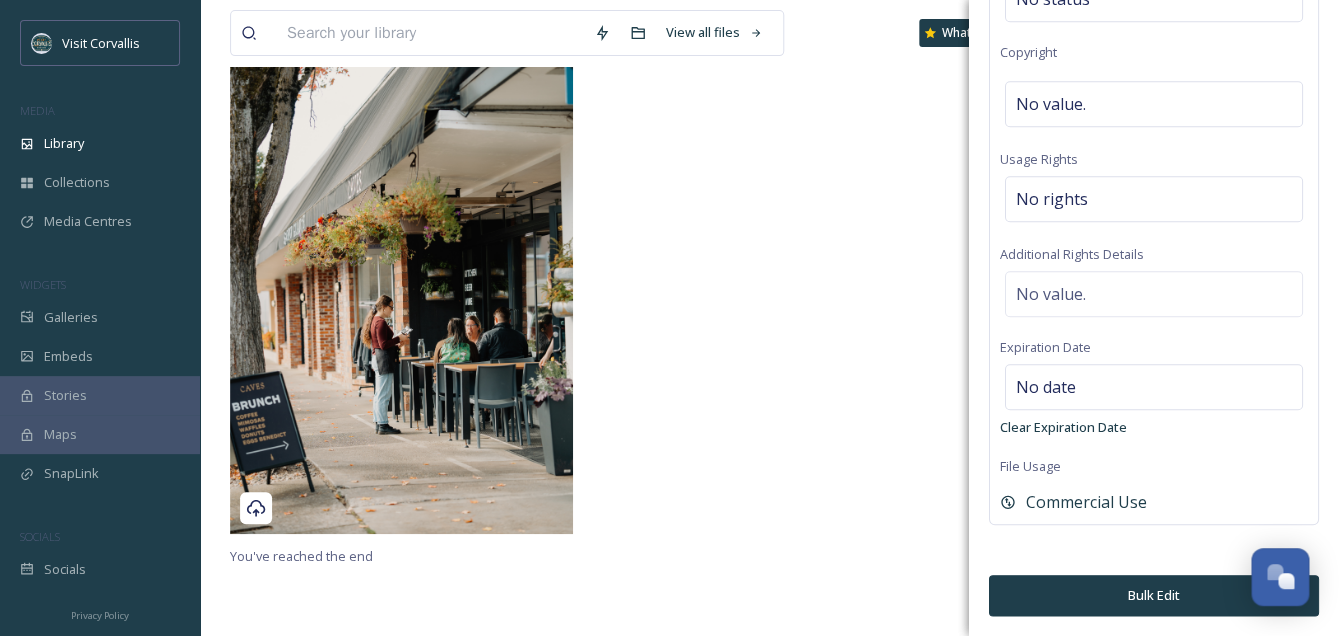 click at bounding box center [769, 281] 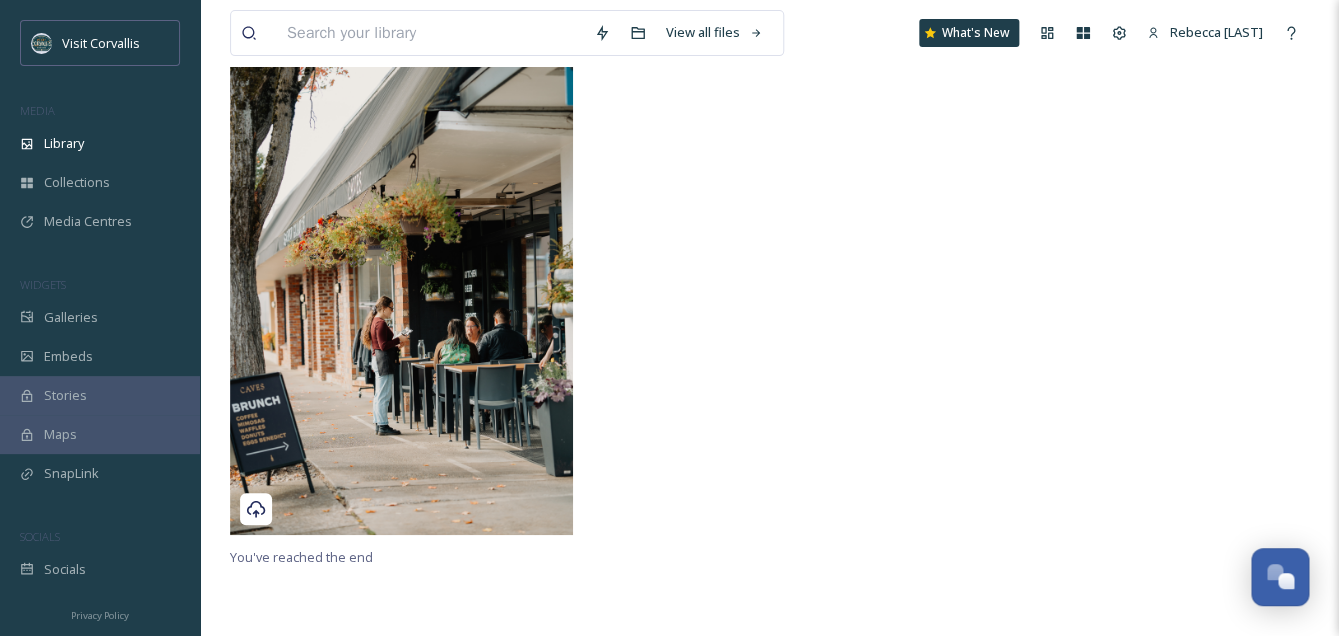 scroll, scrollTop: 0, scrollLeft: 0, axis: both 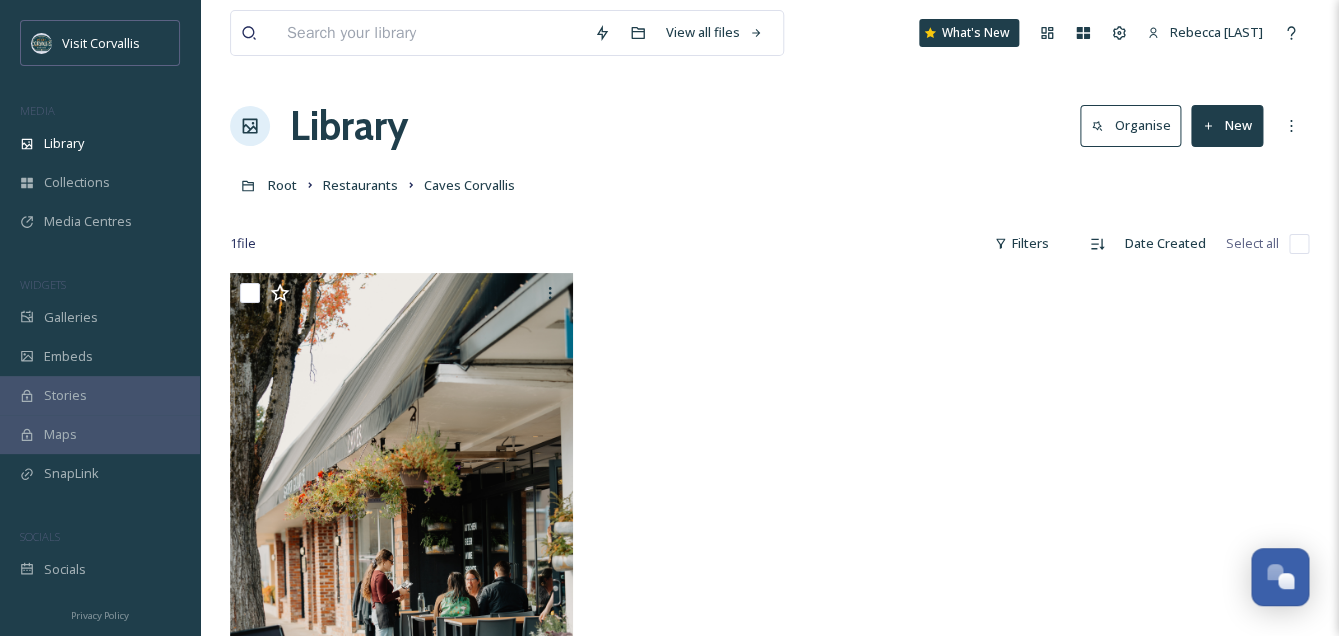 click on "View all files What's New Rebecca Barnhart Library Organise New Root Restaurants Caves Corvallis Your Selections There is nothing here. 1  file Filters Date Created Select all You've reached the end" at bounding box center (769, 454) 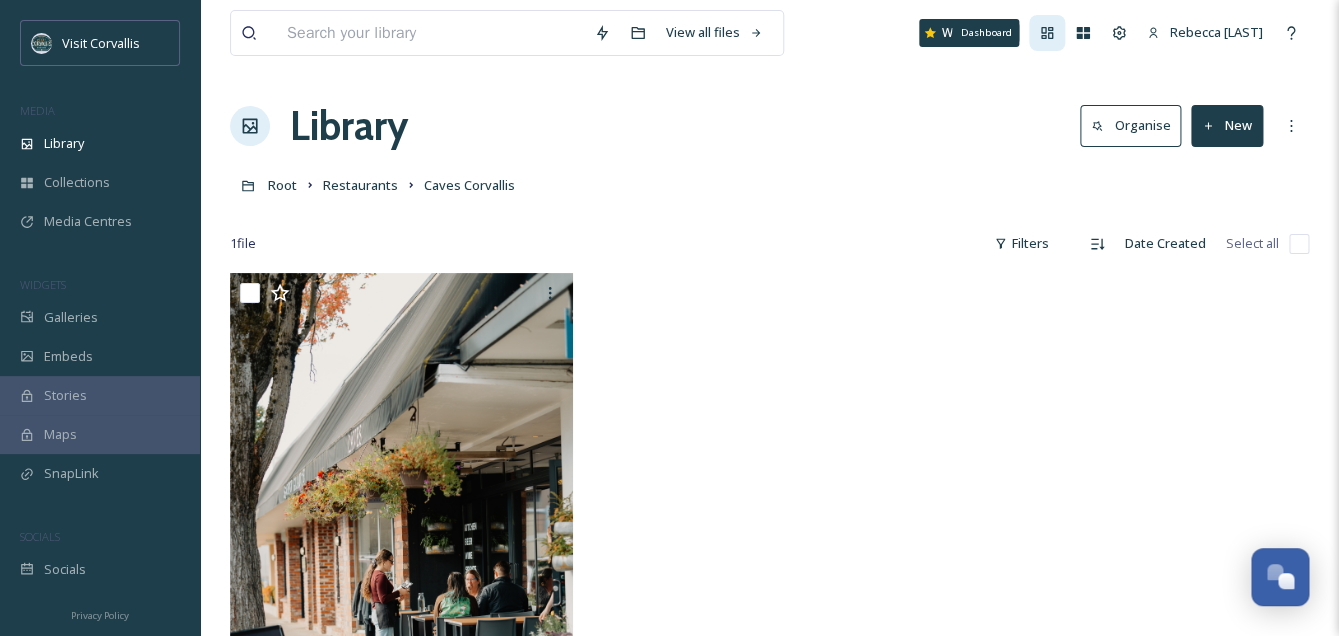 click 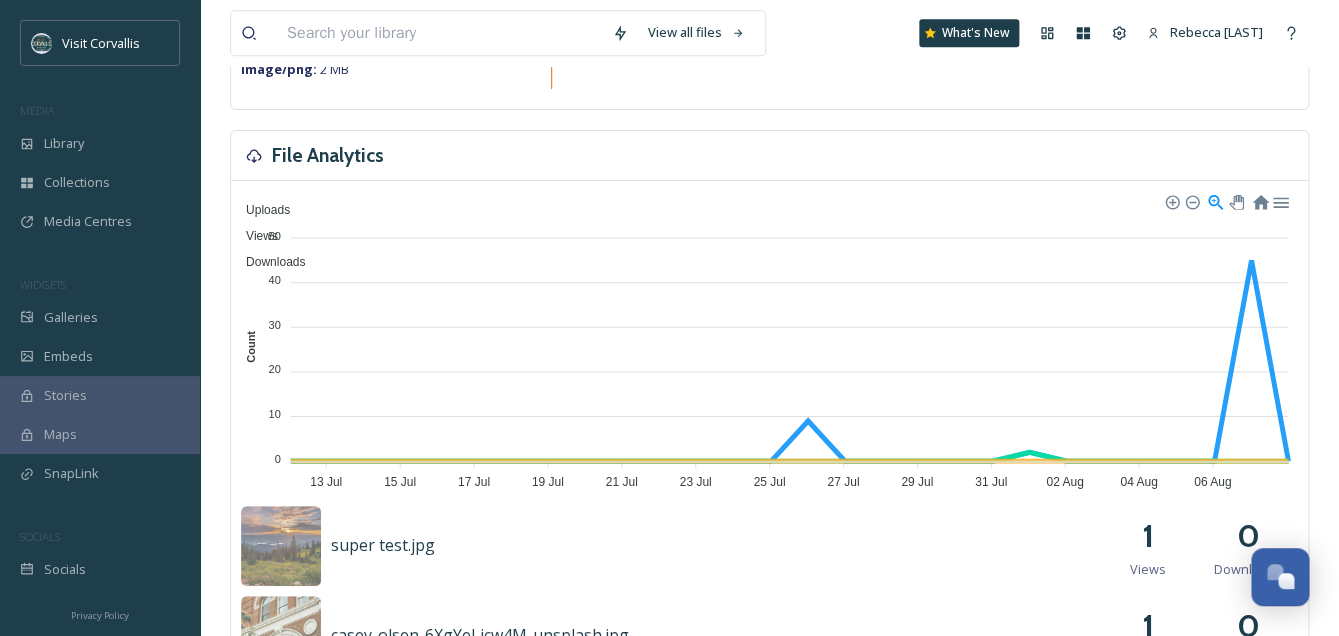 scroll, scrollTop: 0, scrollLeft: 0, axis: both 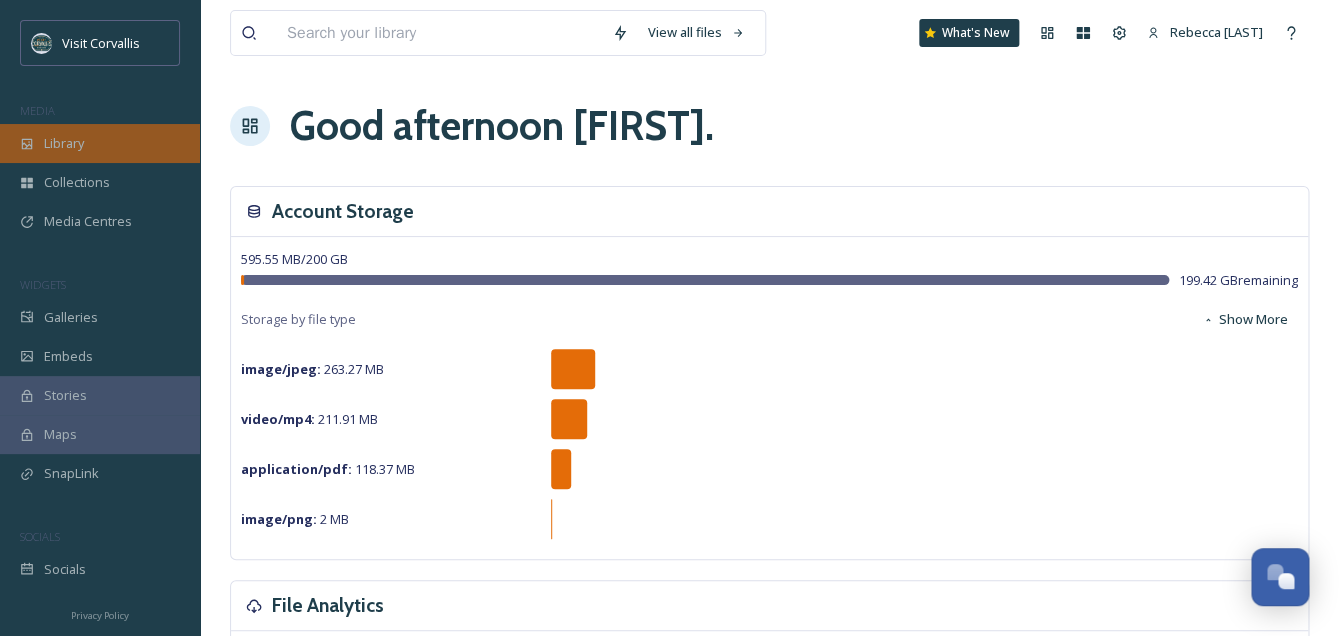 click on "Library" at bounding box center (100, 143) 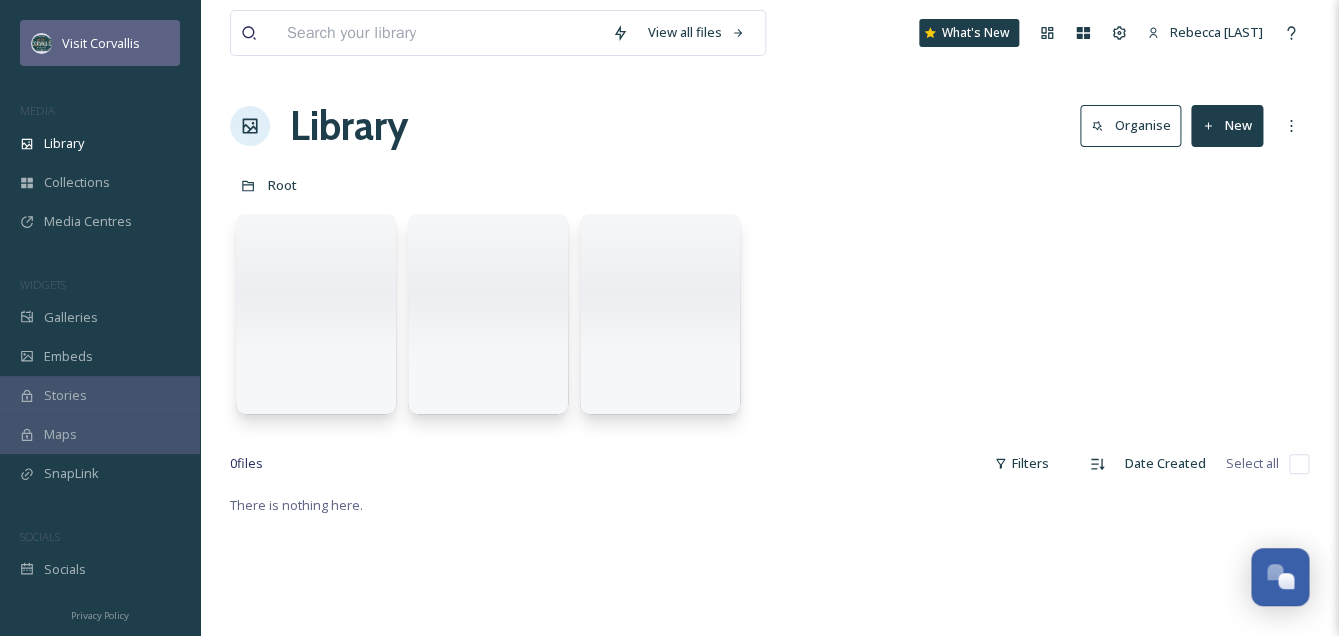 click on "Visit Corvallis" at bounding box center [101, 43] 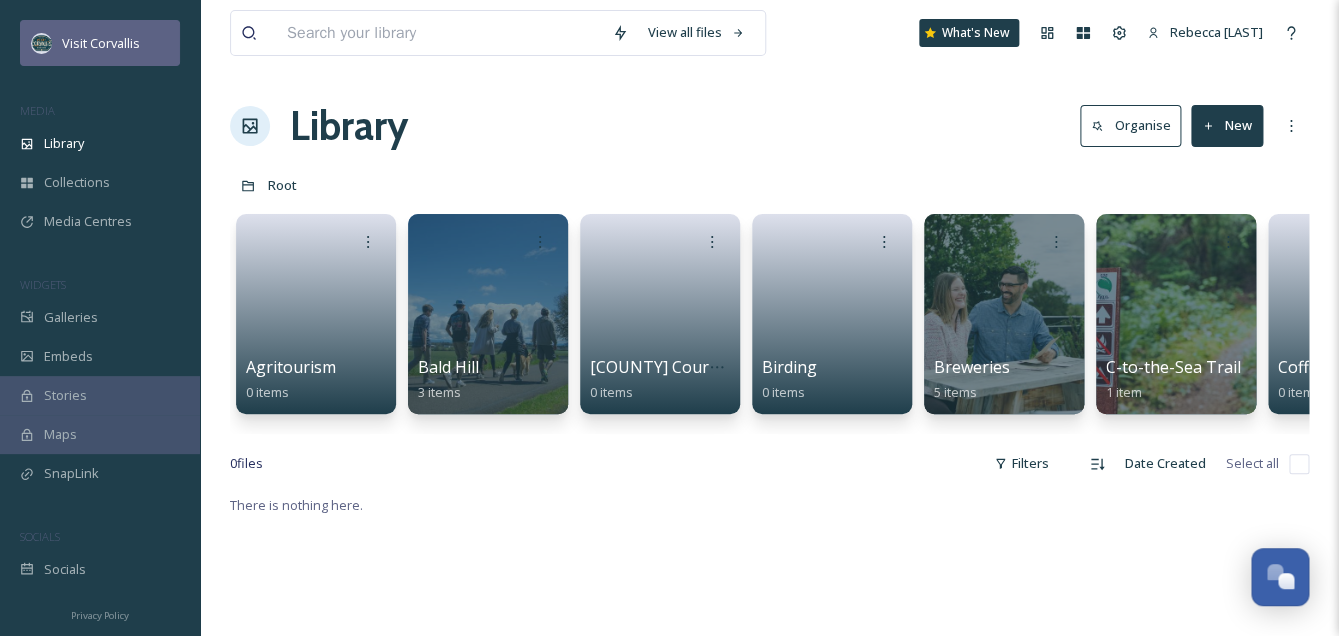 click on "Visit Corvallis" at bounding box center (101, 43) 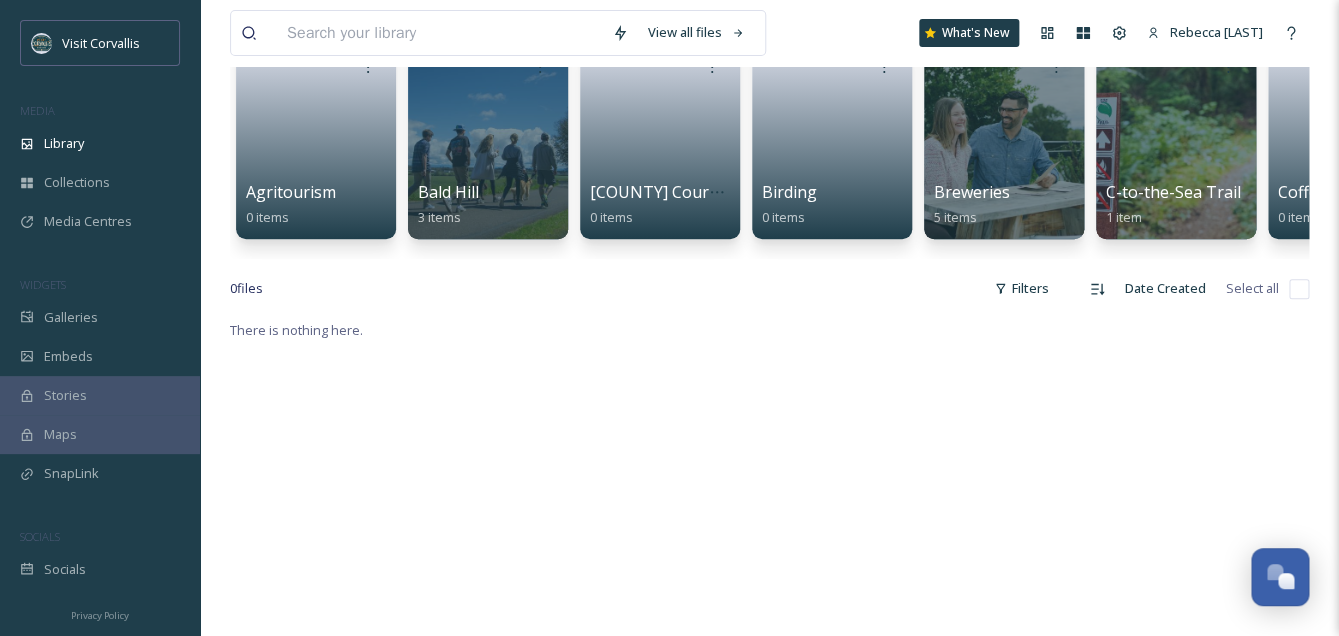 scroll, scrollTop: 0, scrollLeft: 0, axis: both 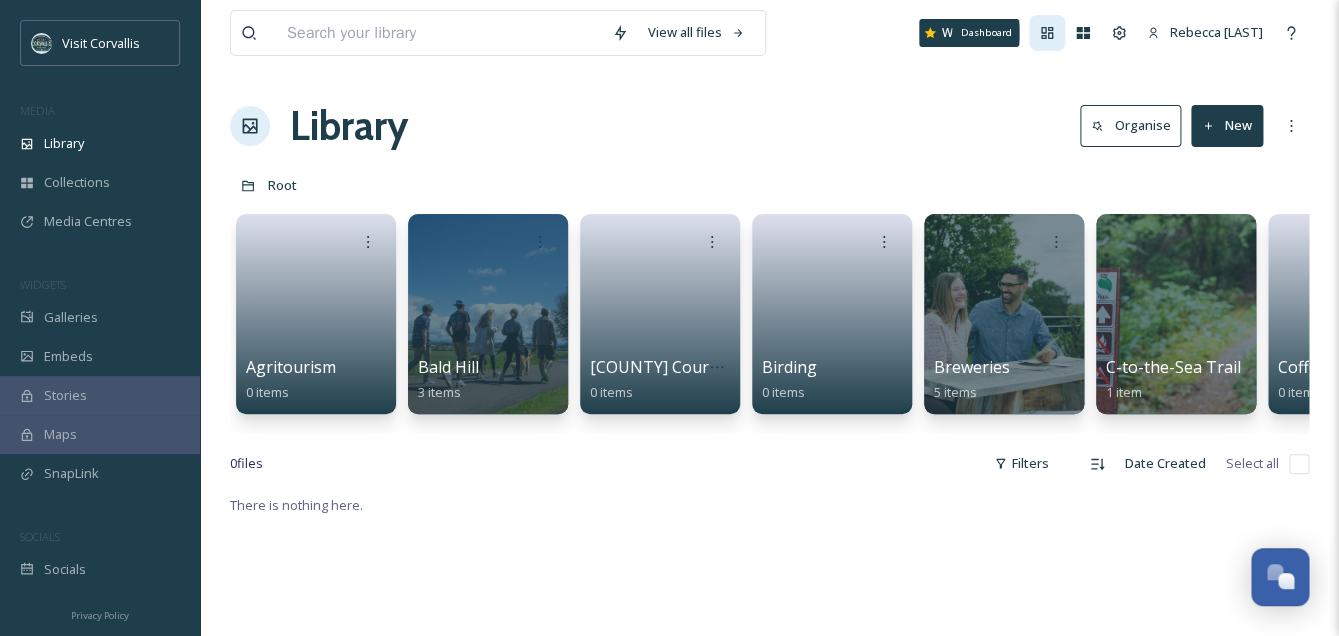 click 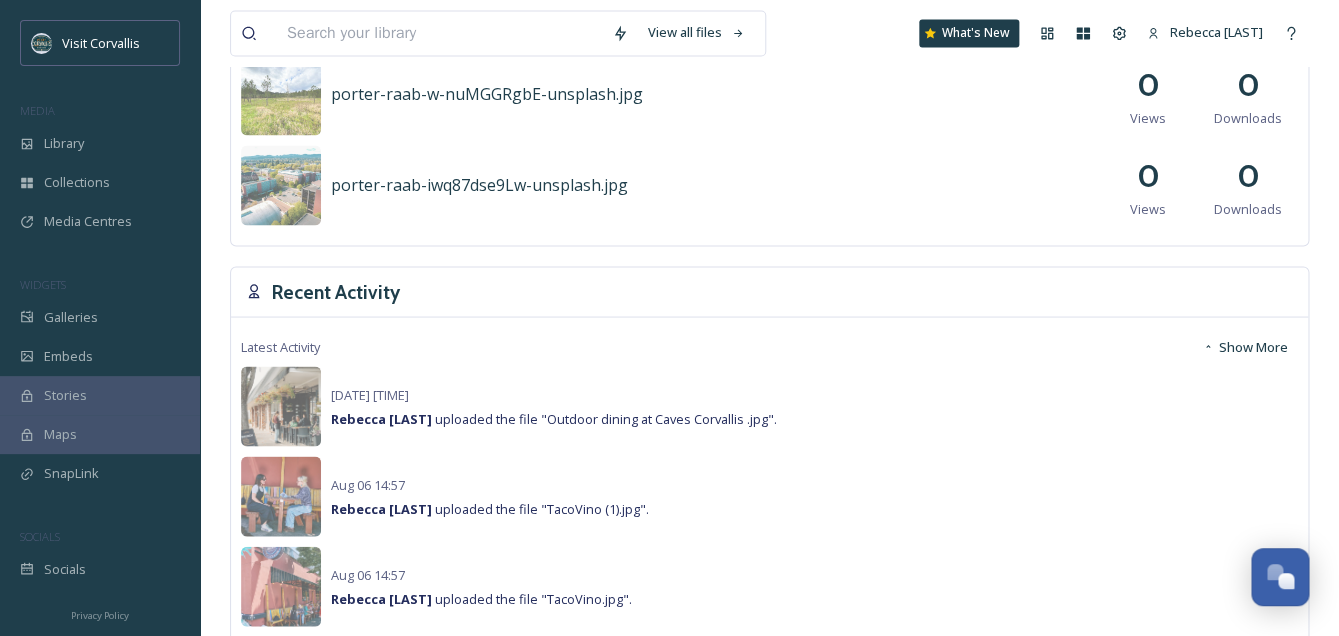 scroll, scrollTop: 1382, scrollLeft: 0, axis: vertical 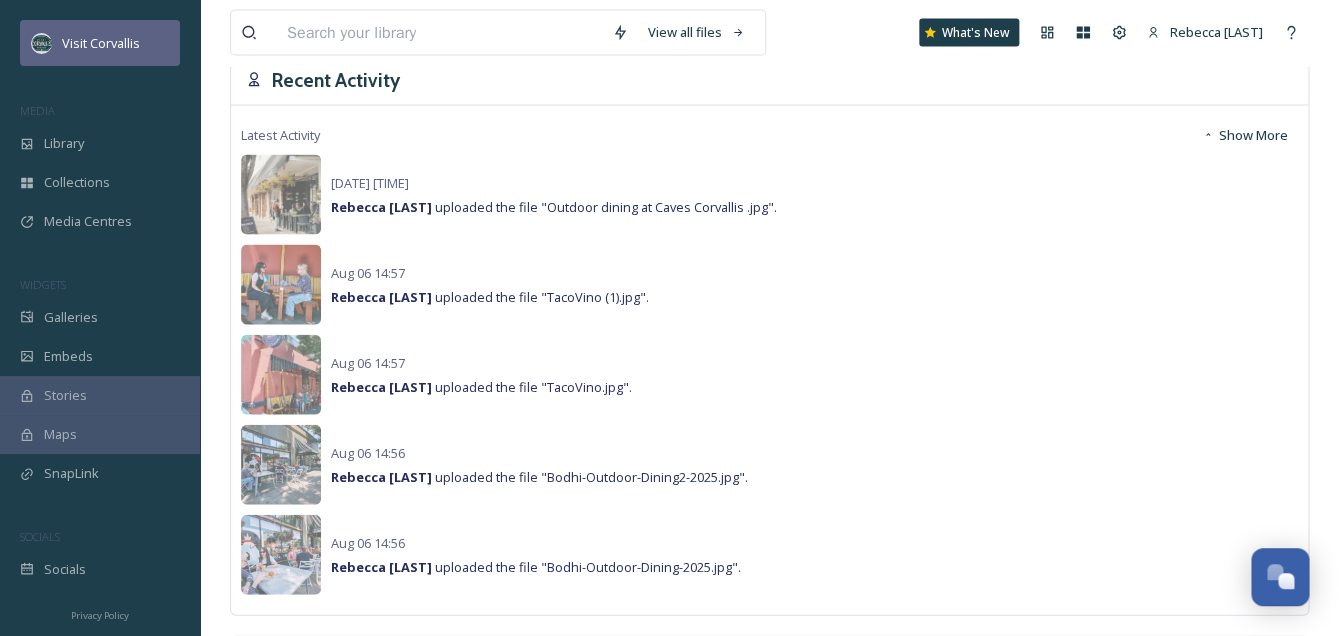 click on "Visit Corvallis" at bounding box center [101, 43] 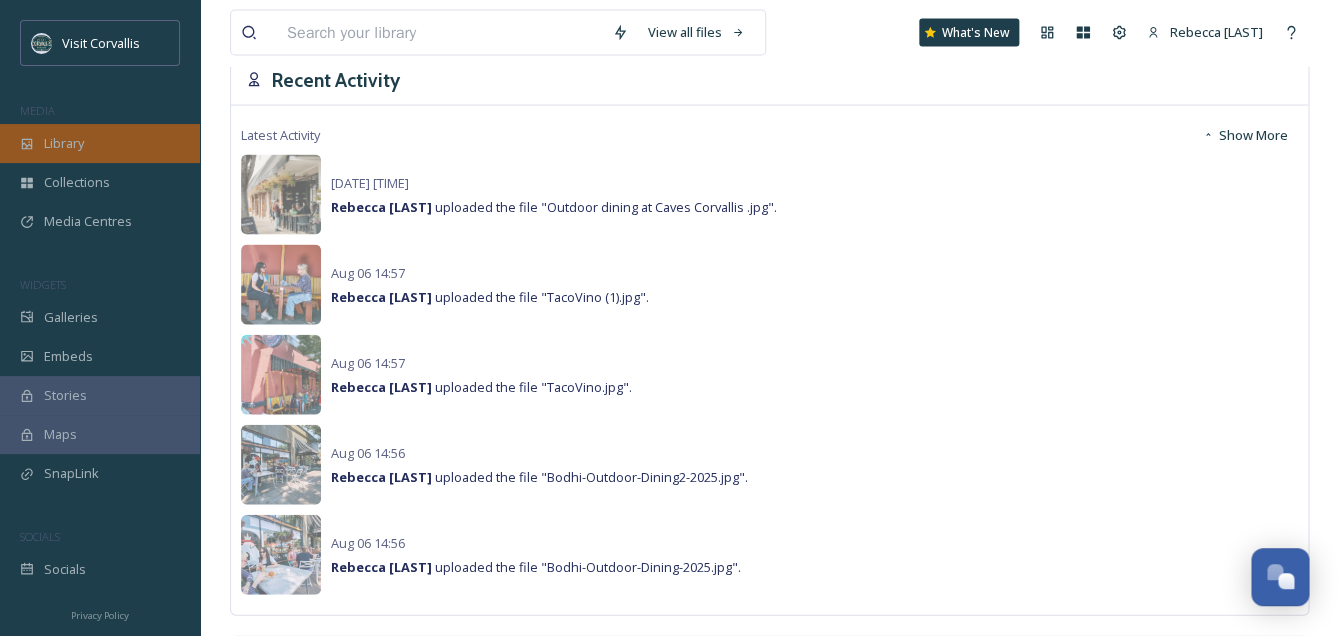 click on "Library" at bounding box center [64, 143] 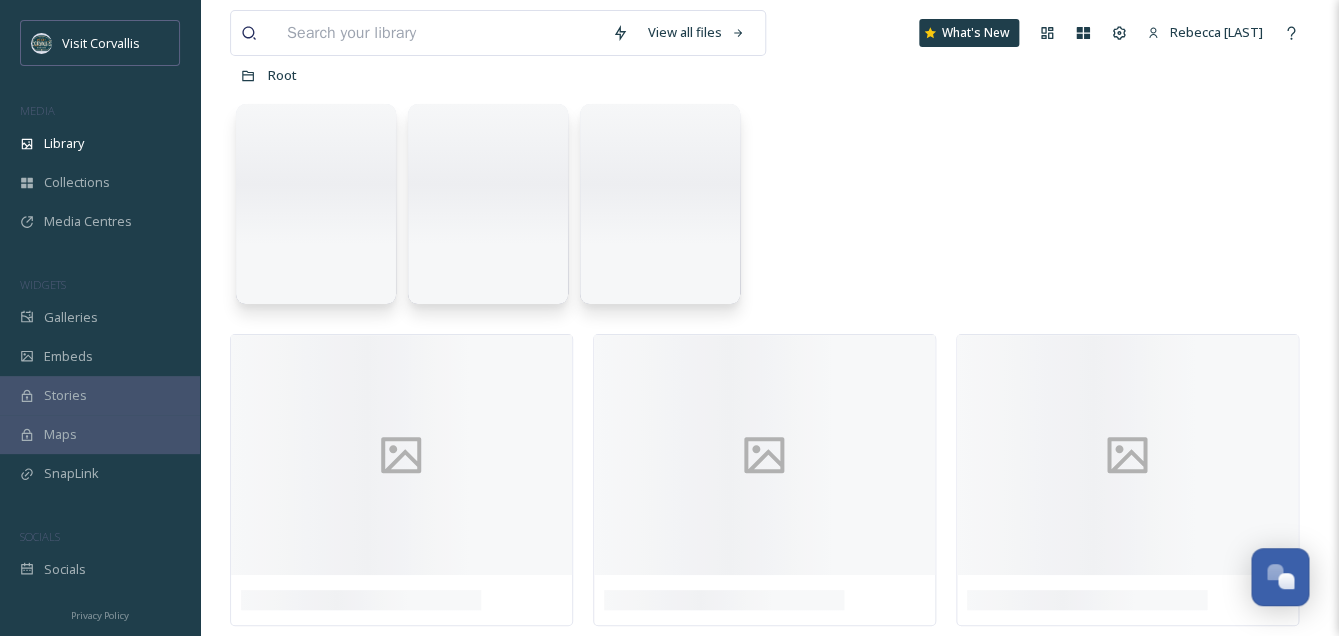 scroll, scrollTop: 0, scrollLeft: 0, axis: both 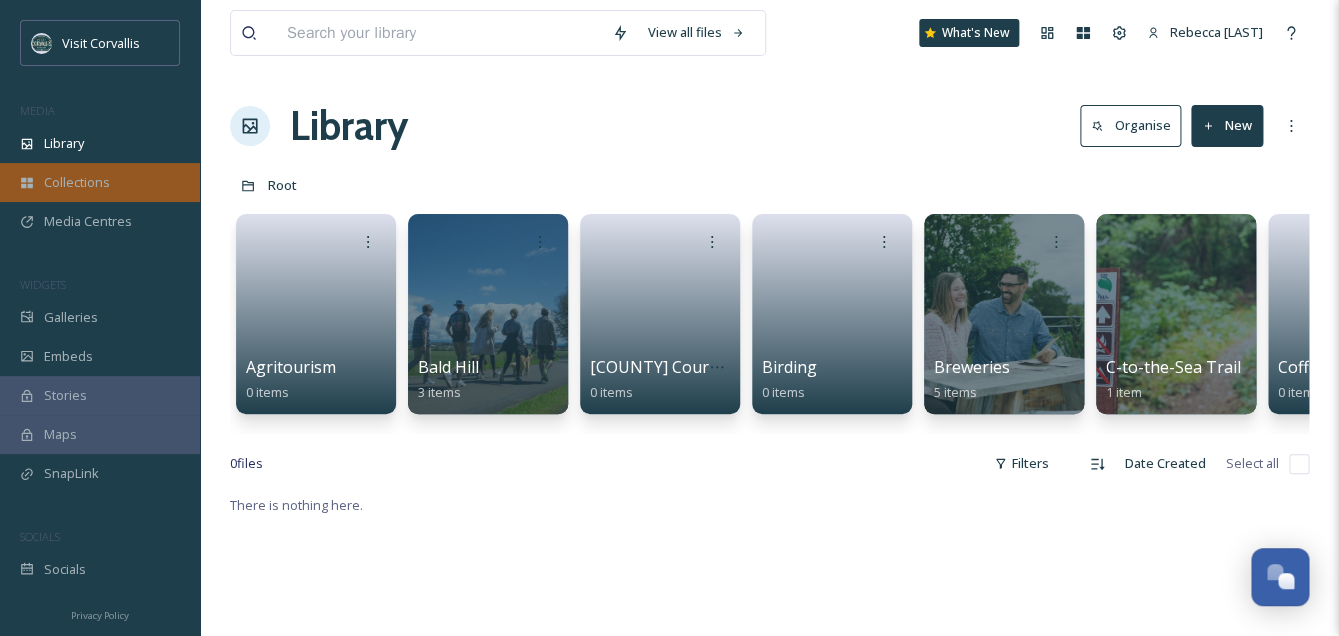 click on "Collections" at bounding box center [77, 182] 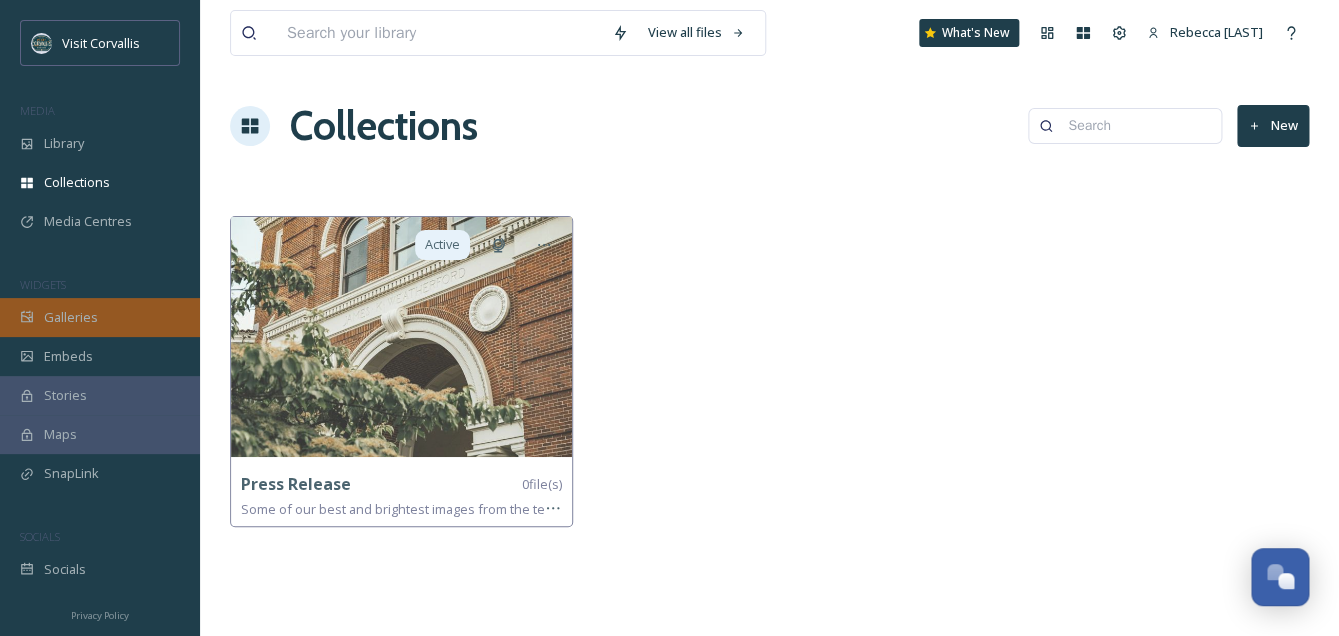 click on "Galleries" at bounding box center (71, 317) 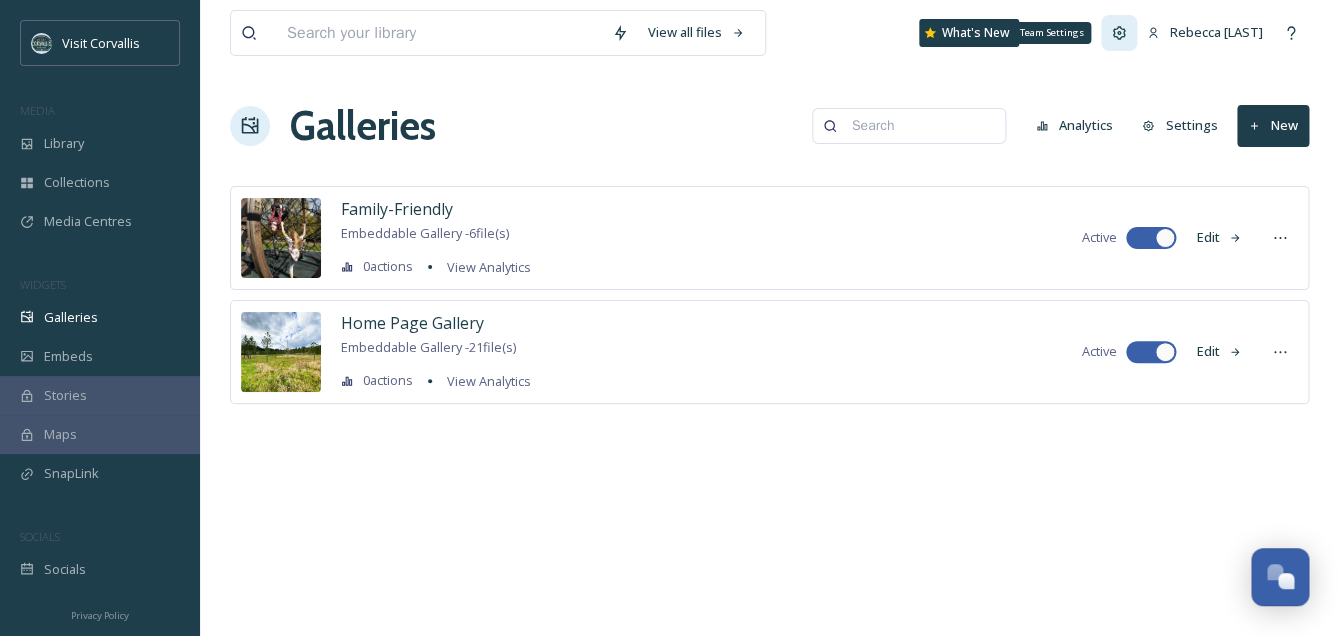 click 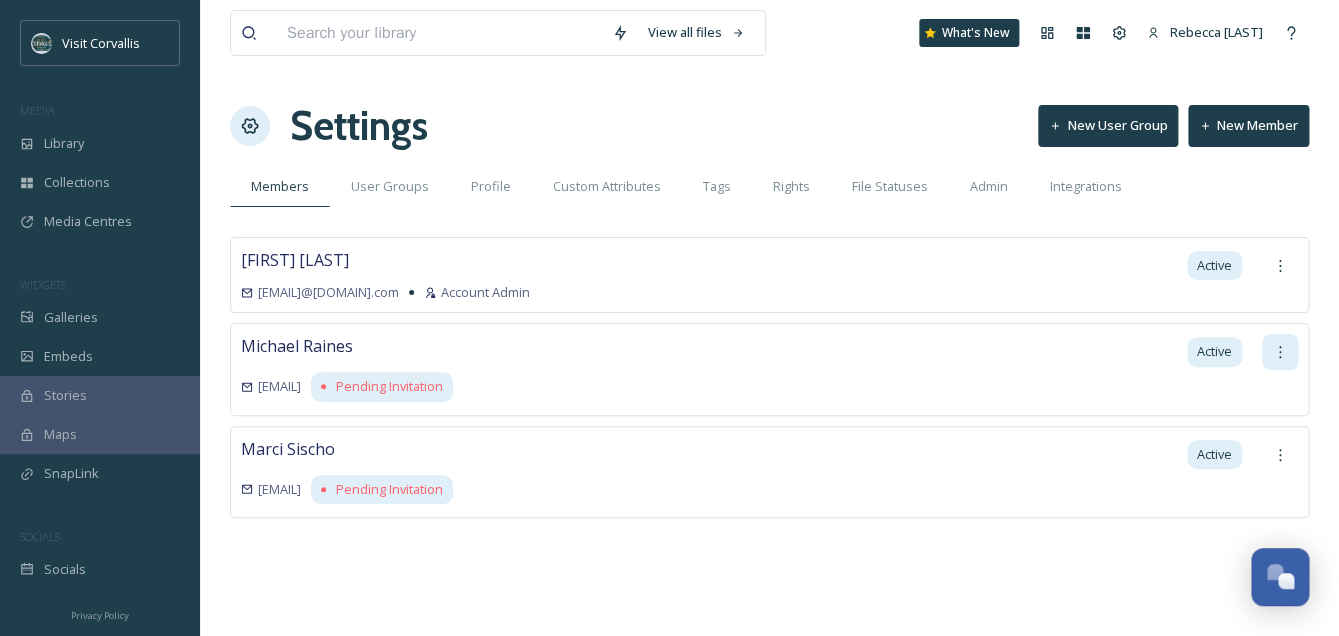 click 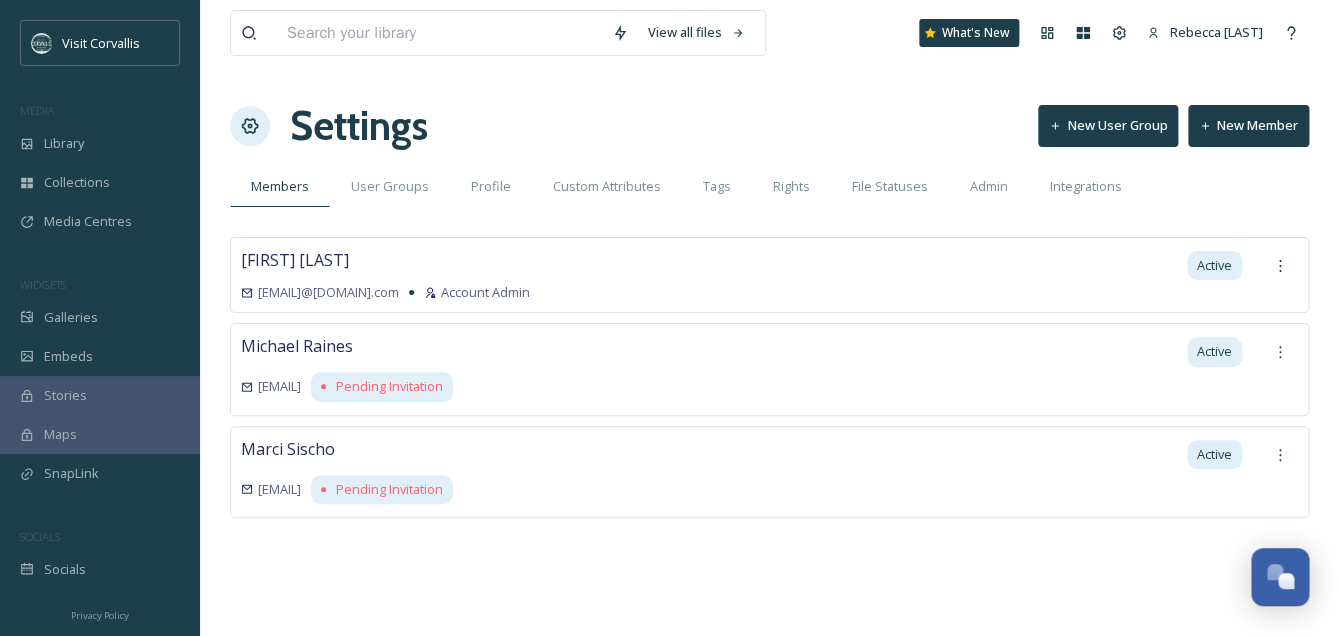 click on "View all files What's New Rebecca Barnhart Settings New User Group New Member Members User Groups Profile Custom Attributes Tags Rights File Statuses Admin Integrations Rebecca   Barnhart rebecca@visitcorvallis.com Account Admin Active Michael   Raines michael@sproutbox.co Pending Invitation Active Marci   Sischo marci@visitcorvallis.com Pending Invitation Active" at bounding box center [769, 318] 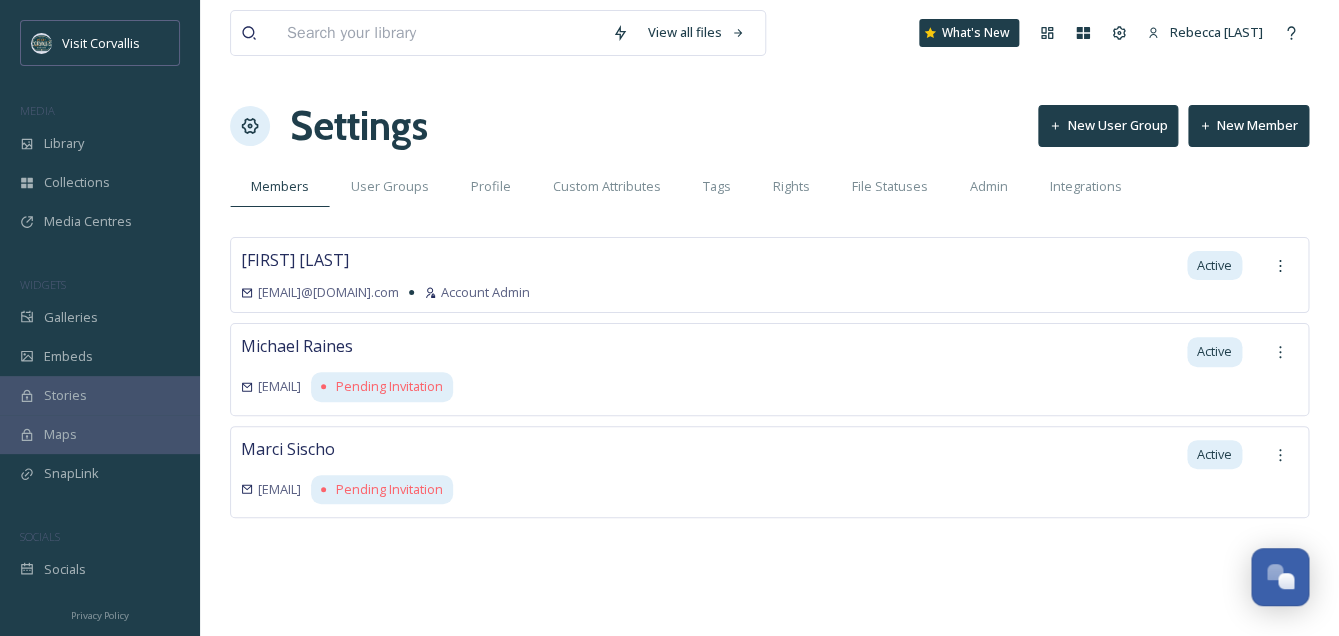 click on "Michael   Raines" at bounding box center (297, 346) 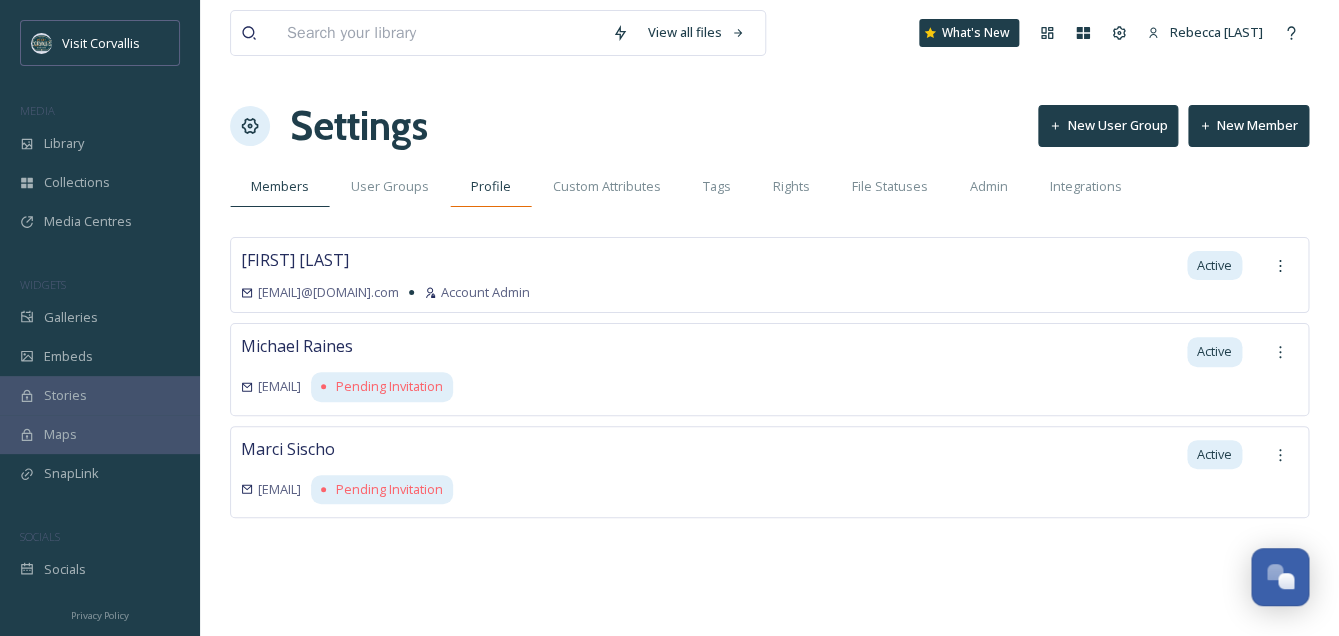 click on "Profile" at bounding box center [491, 186] 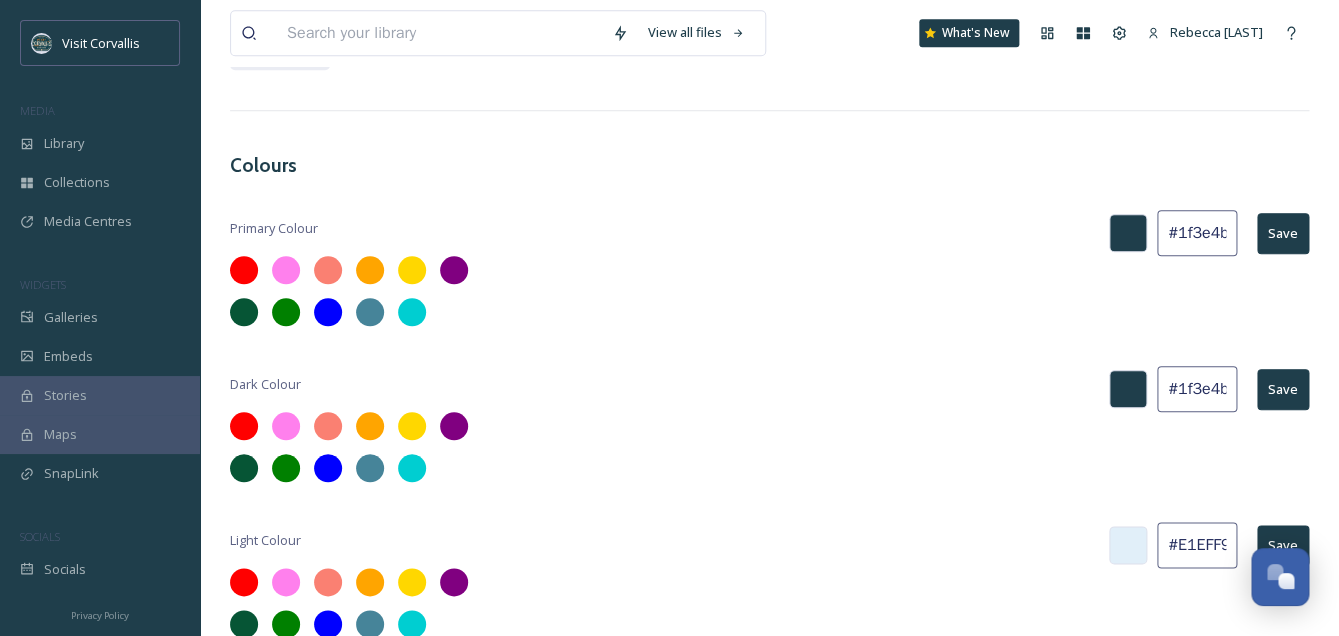 scroll, scrollTop: 682, scrollLeft: 0, axis: vertical 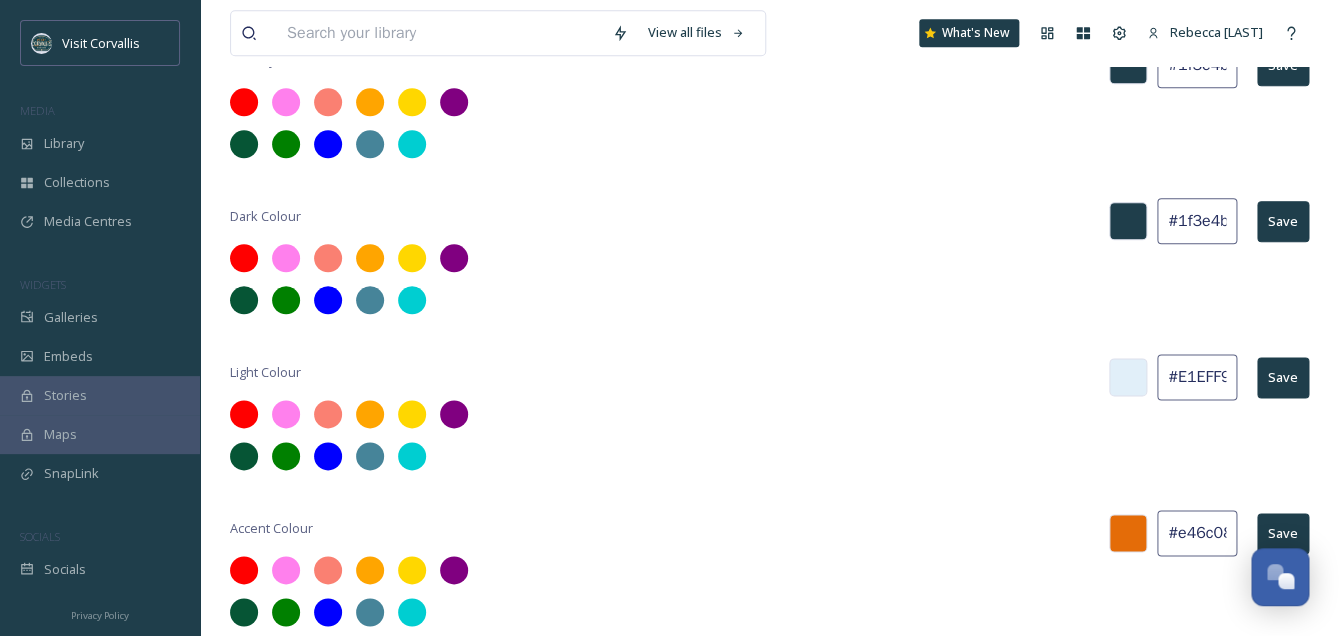 click on "#E1EFF9" at bounding box center (1197, 377) 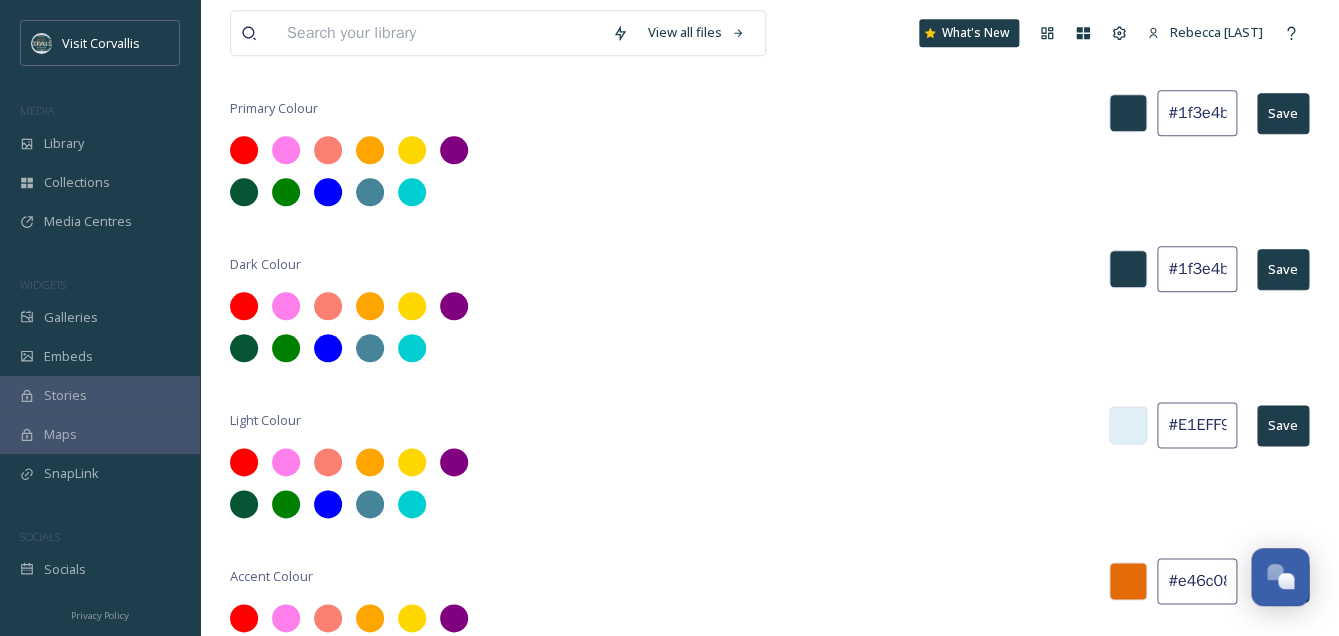 scroll, scrollTop: 623, scrollLeft: 0, axis: vertical 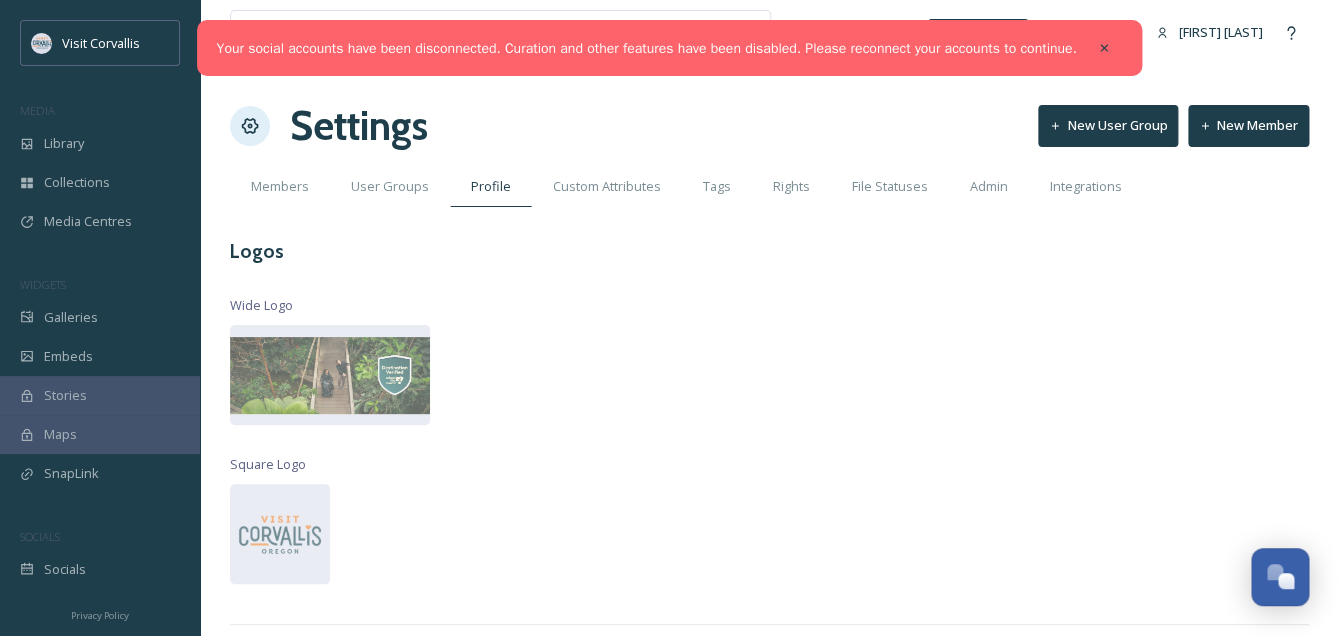 click on "View all files What's New [NAME] Settings New User Group New Member Members User Groups Profile Custom Attributes Tags Rights File Statuses Admin Integrations Logos Wide Logo Square Logo Colours Primary Colour #1f3e4b Save Dark Colour #1f3e4b Save Light Colour #E1EFF9 Save Accent Colour #e46c08 Save" at bounding box center [769, 659] 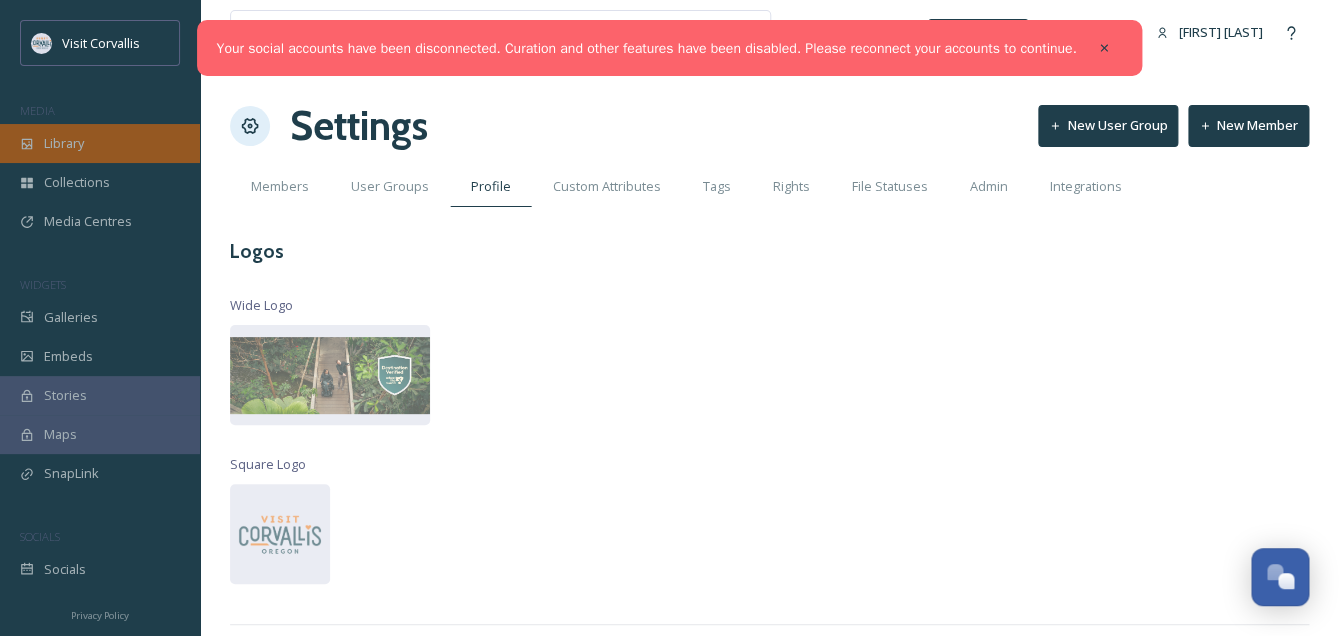click on "Library" at bounding box center [100, 143] 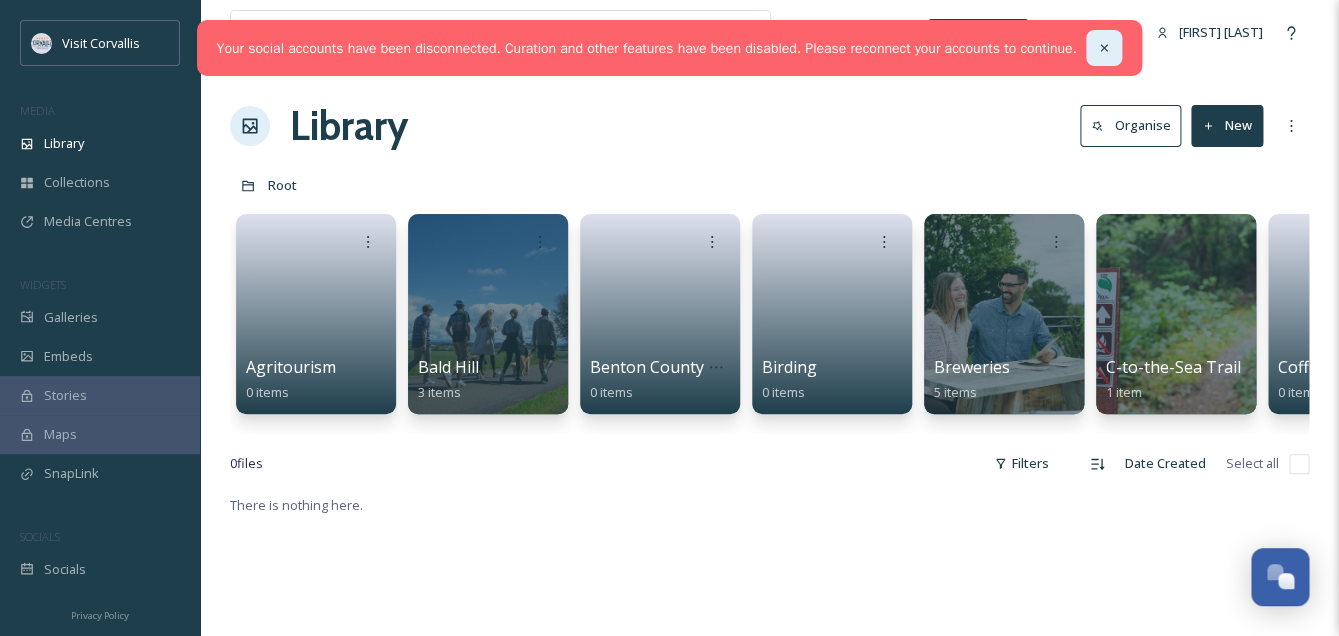 click 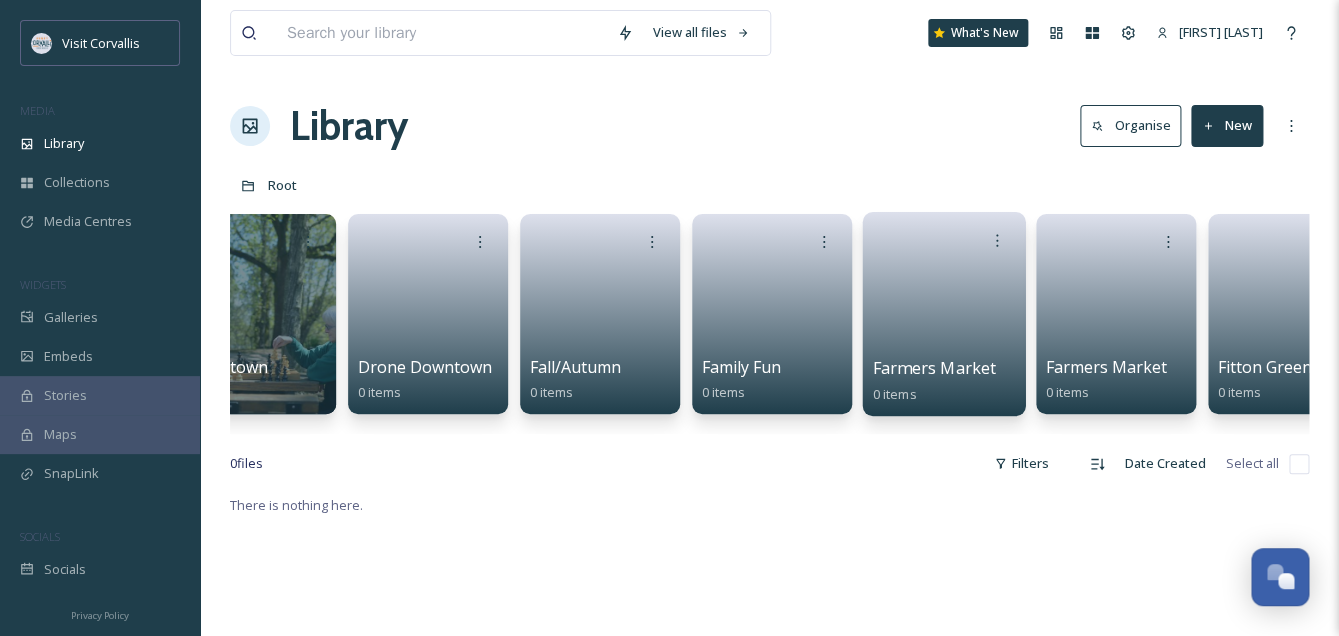 scroll, scrollTop: 0, scrollLeft: 1628, axis: horizontal 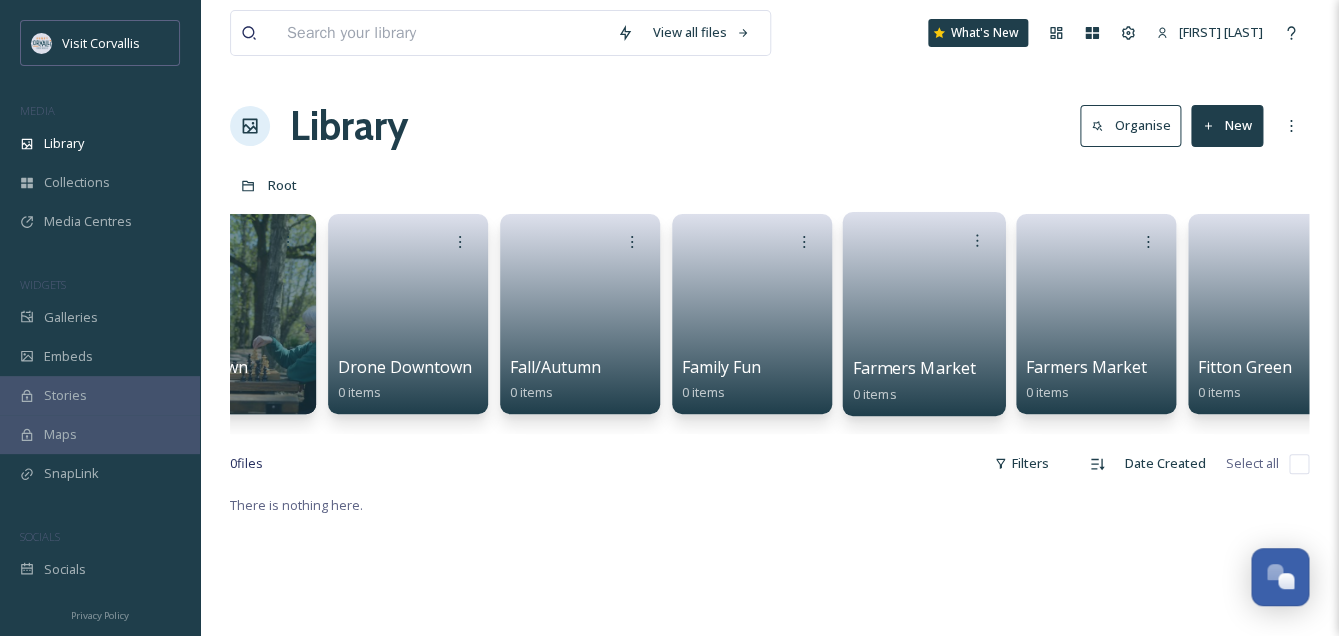 click at bounding box center (924, 307) 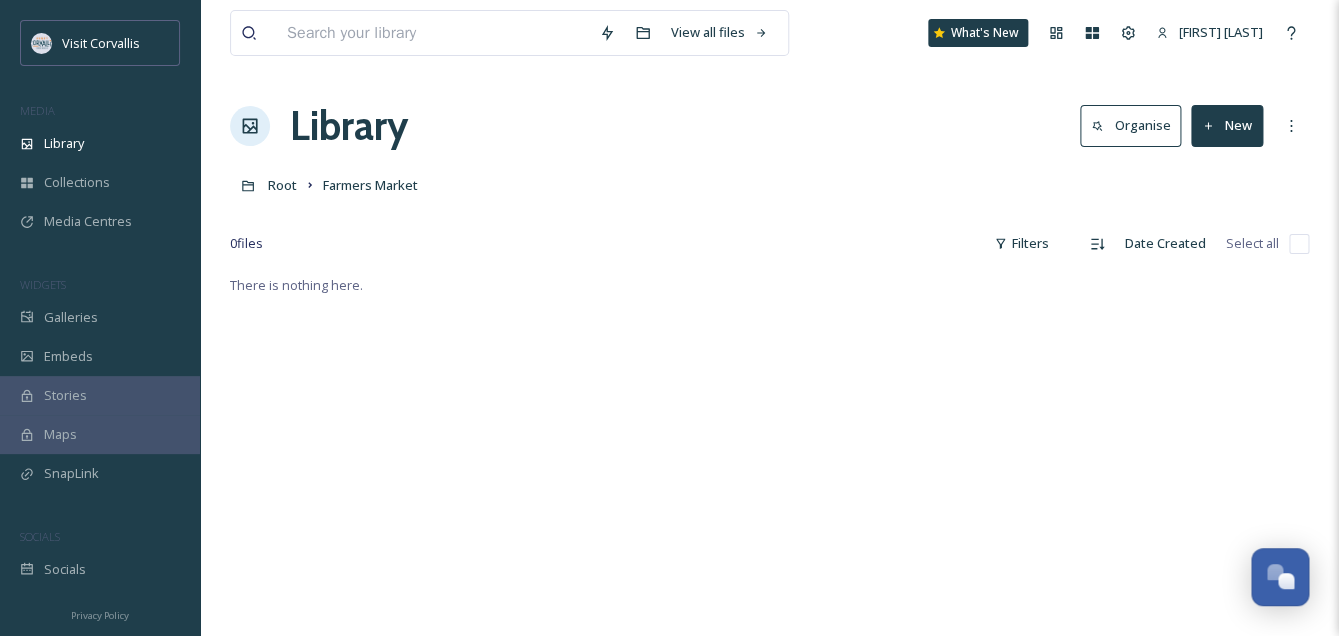 click 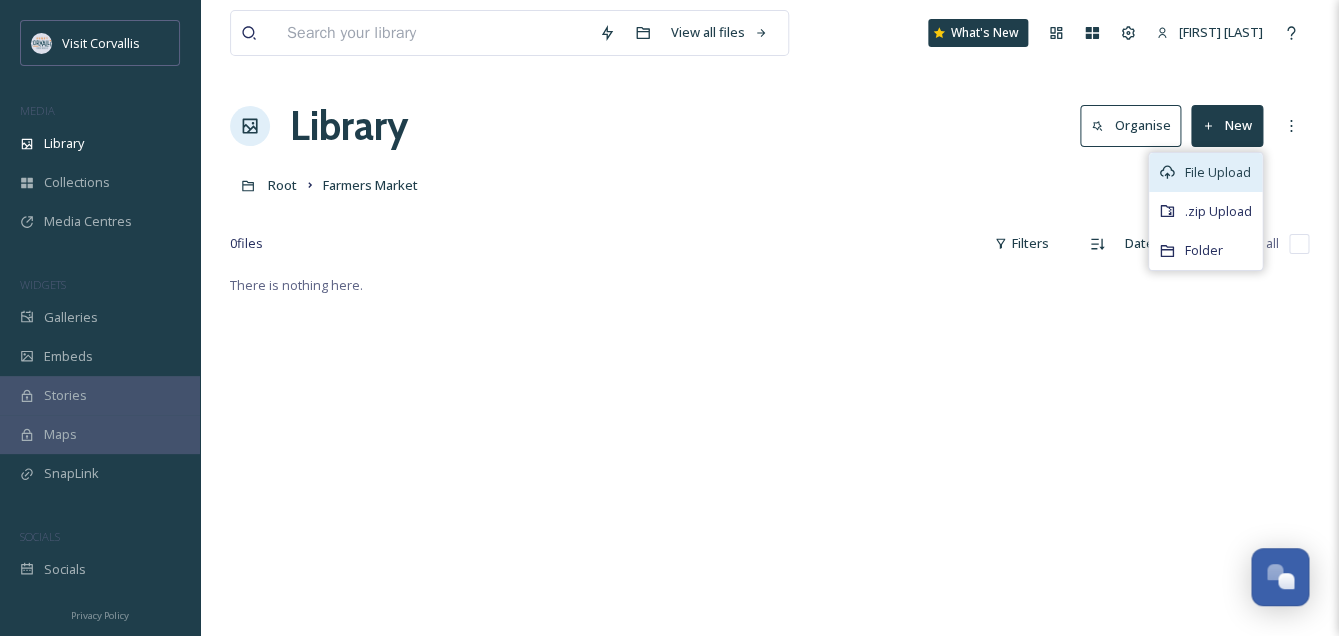 click on "File Upload" at bounding box center (1218, 172) 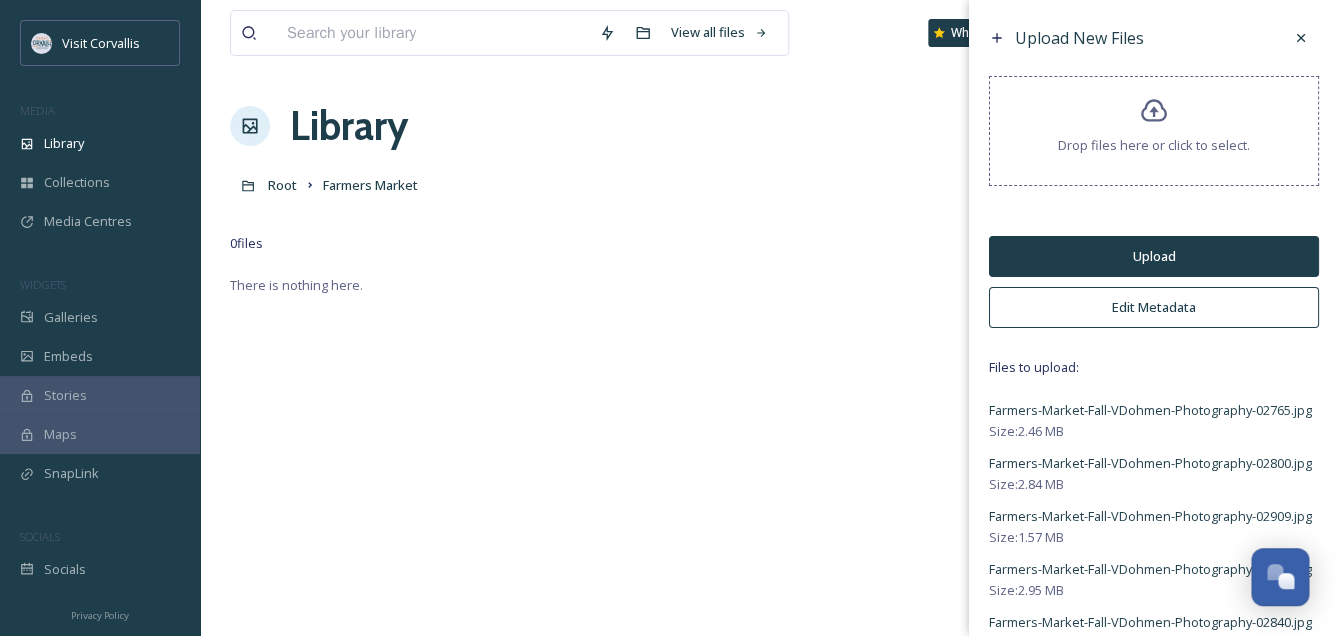 click on "Edit Metadata" at bounding box center [1154, 307] 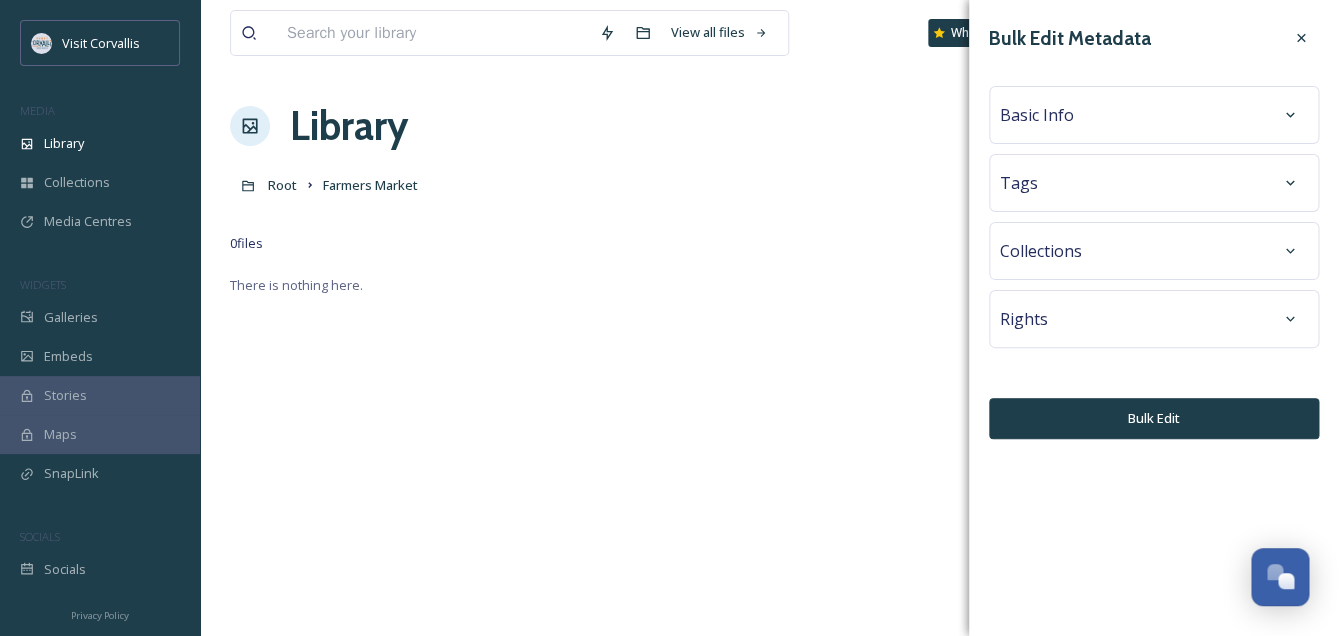 click on "Tags" at bounding box center [1154, 183] 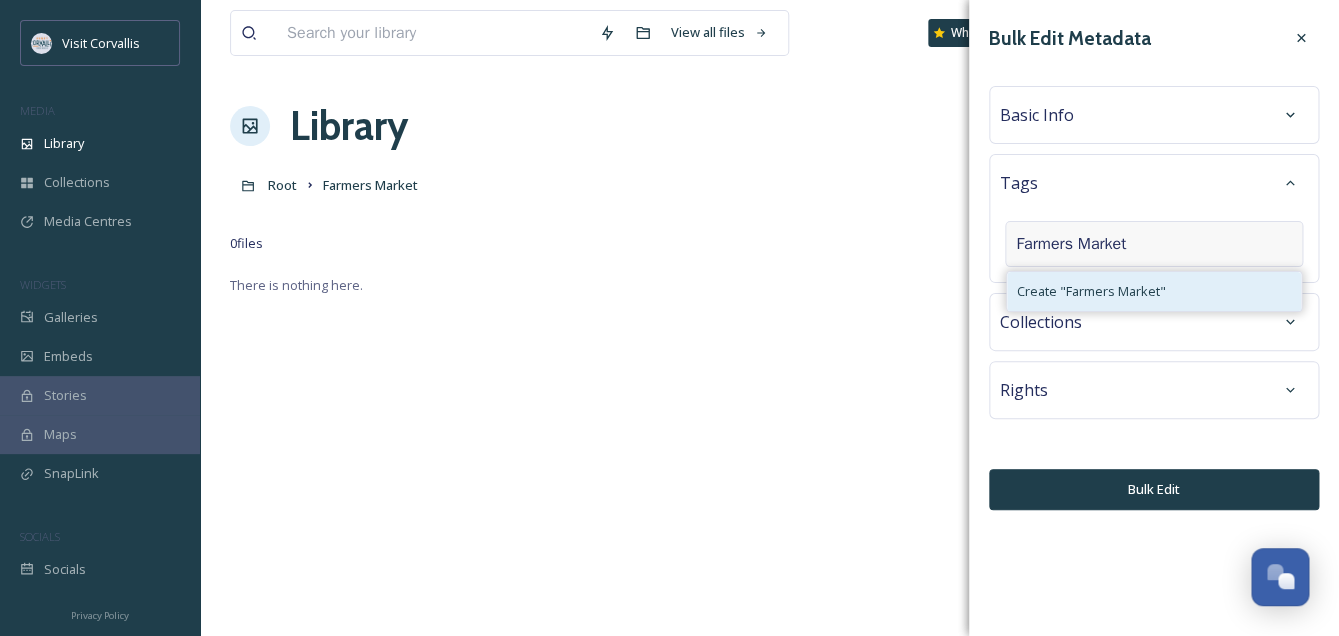 type on "Farmers Market" 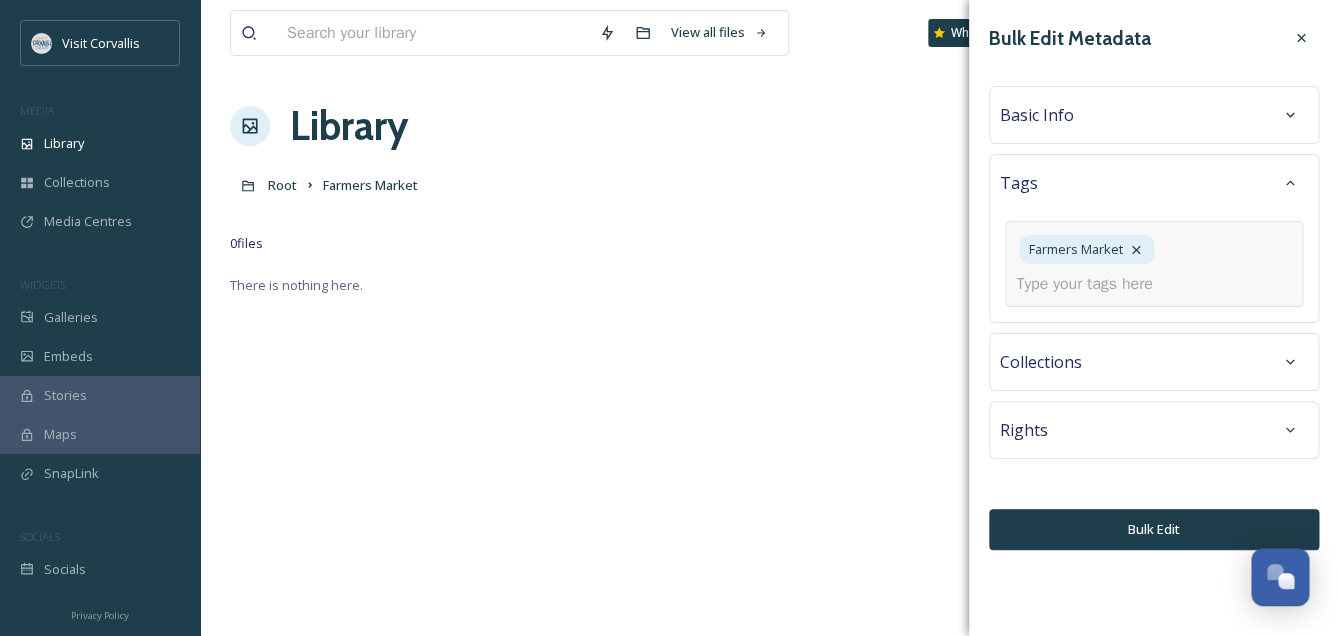 click on "Bulk Edit Metadata Basic Info Tags Farmers Market Collections Rights Bulk Edit" at bounding box center [1154, 285] 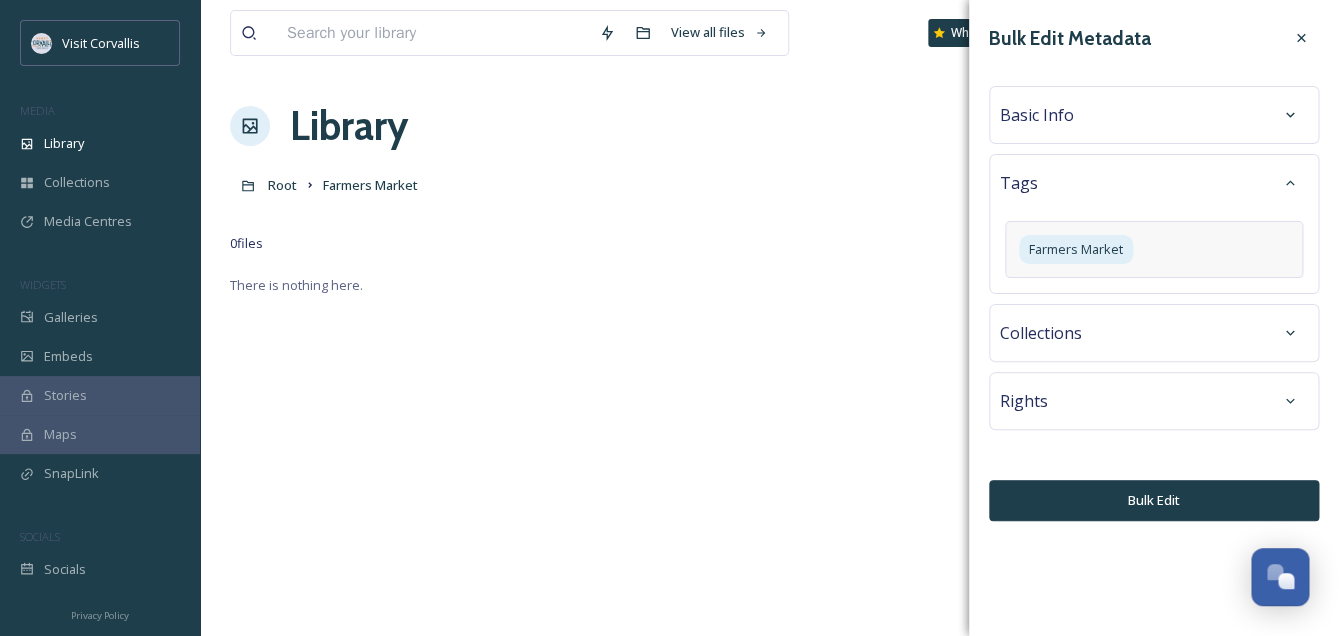 click on "Collections" at bounding box center [1154, 333] 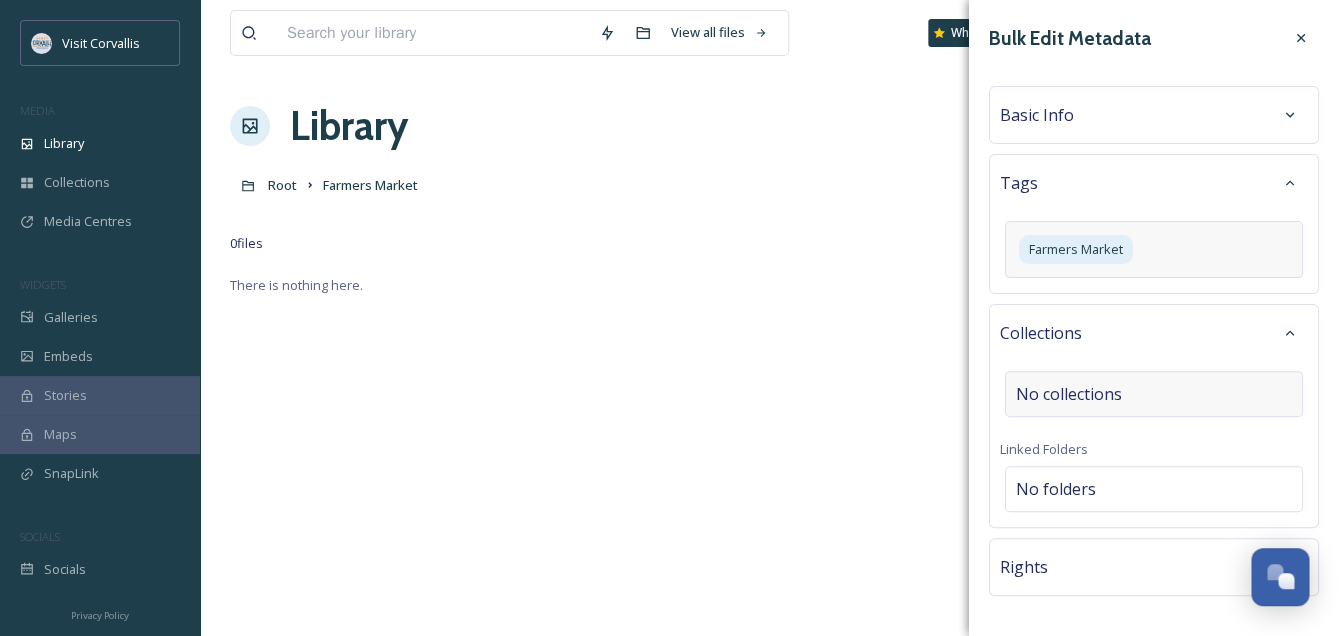 click on "No collections" at bounding box center (1154, 394) 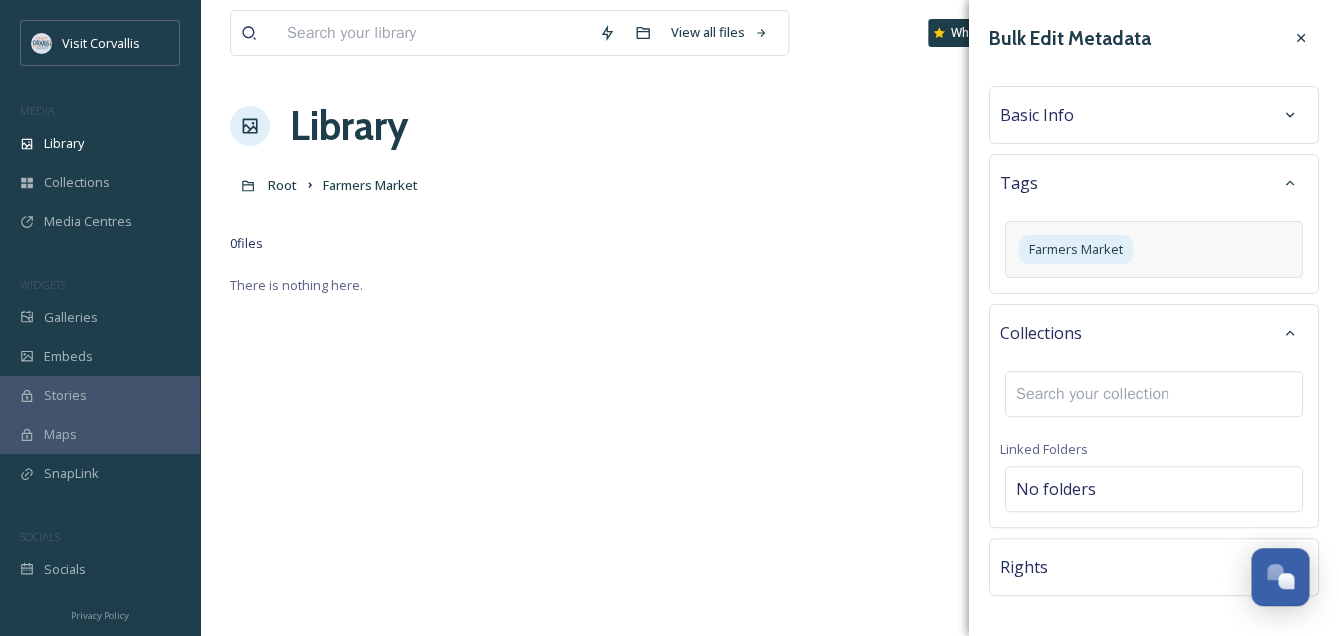click at bounding box center (1092, 394) 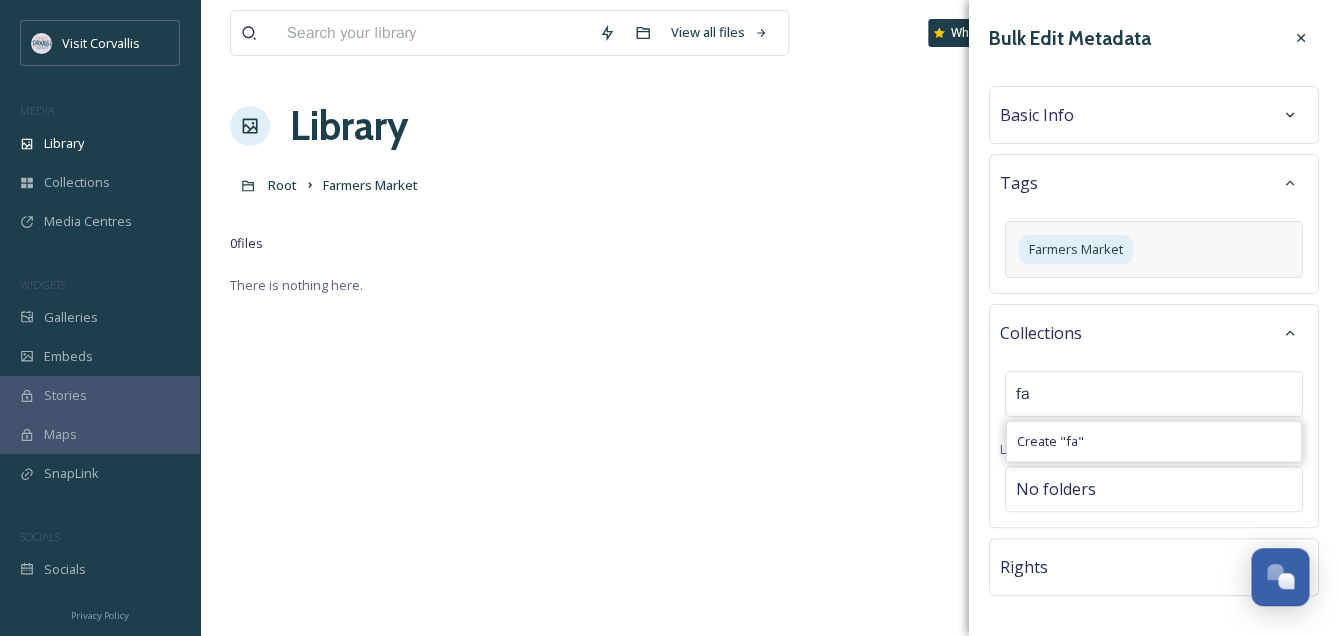 type on "f" 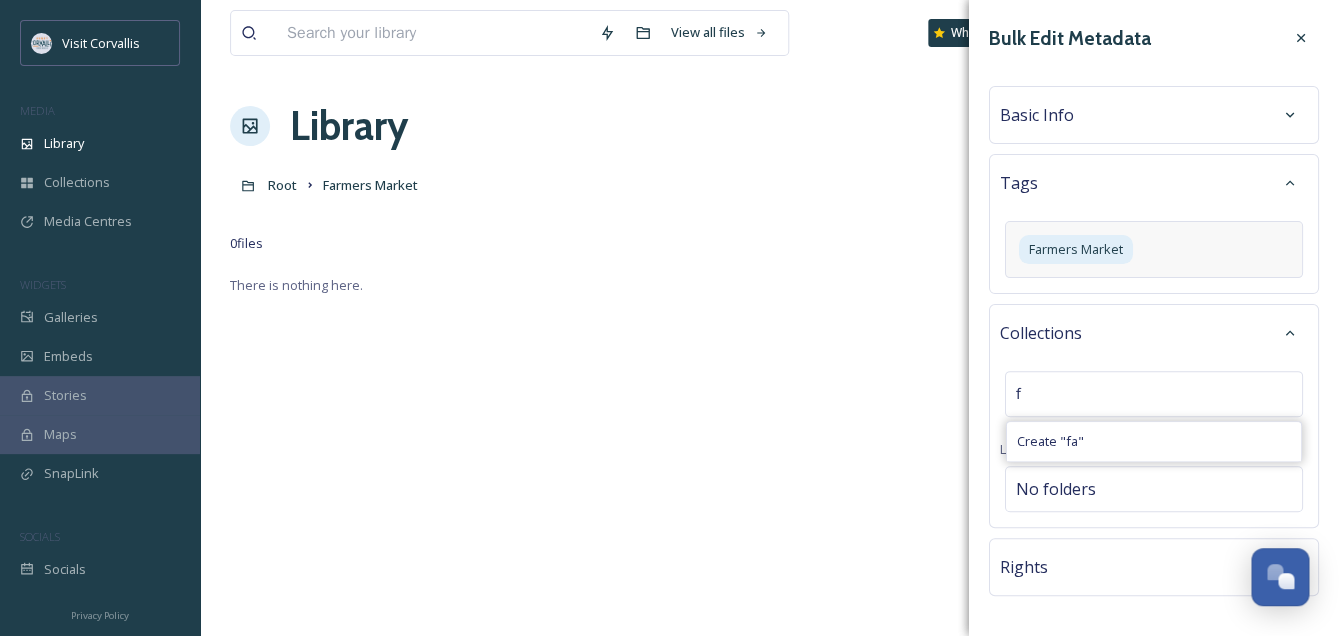 type 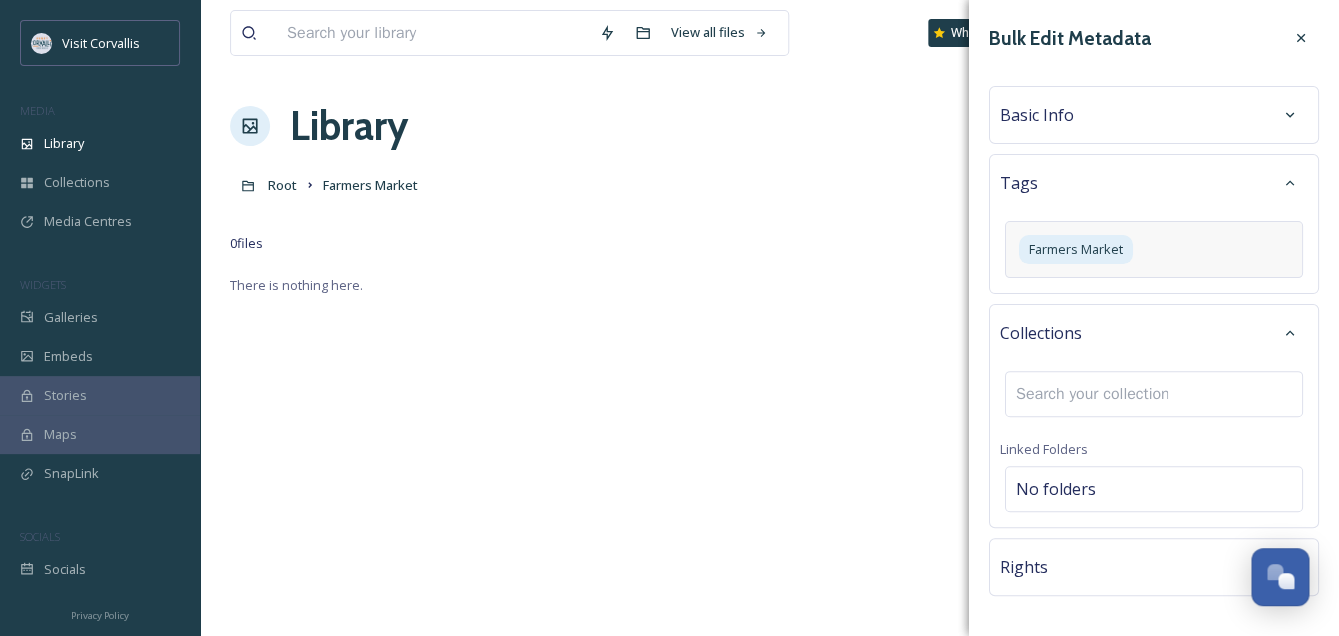 click on "Collections" at bounding box center [1041, 333] 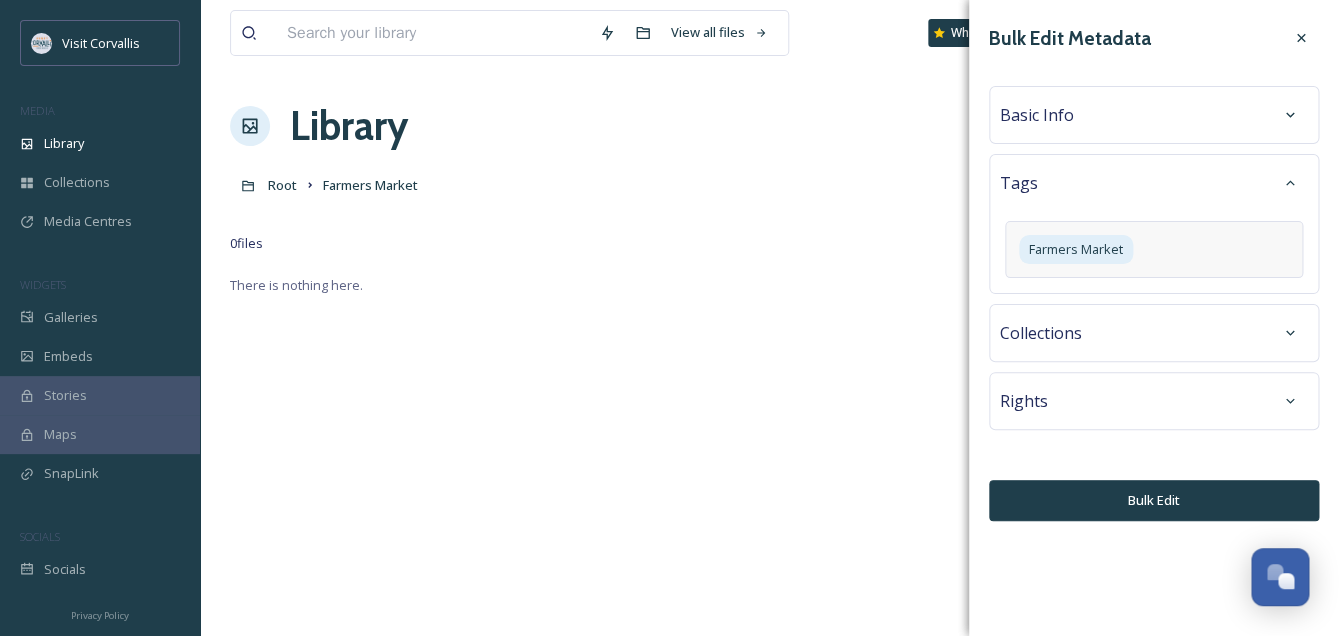 click on "Basic Info" at bounding box center (1154, 115) 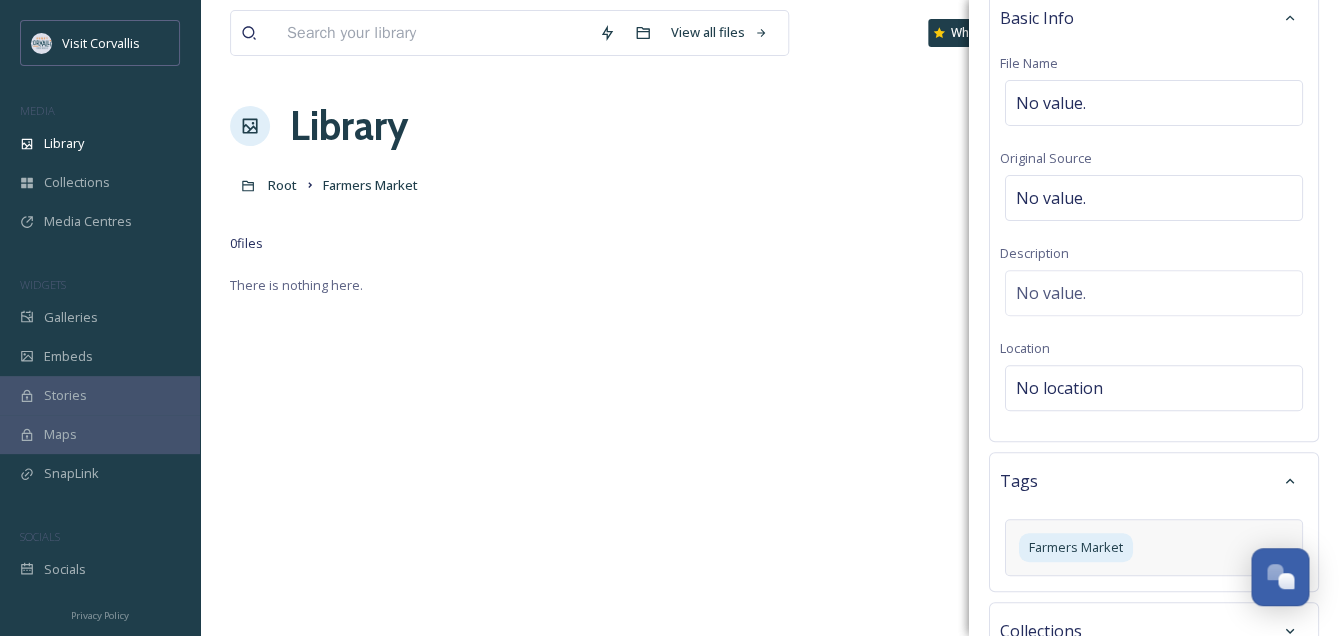 scroll, scrollTop: 0, scrollLeft: 0, axis: both 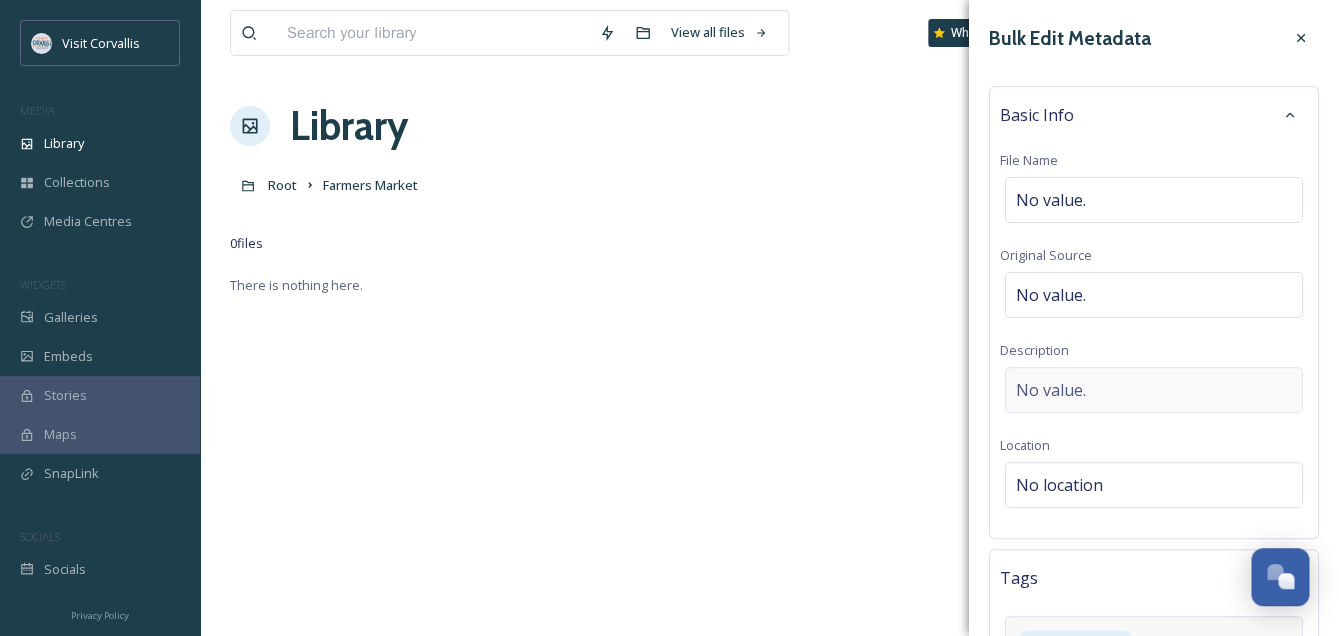 click on "No value." at bounding box center (1154, 390) 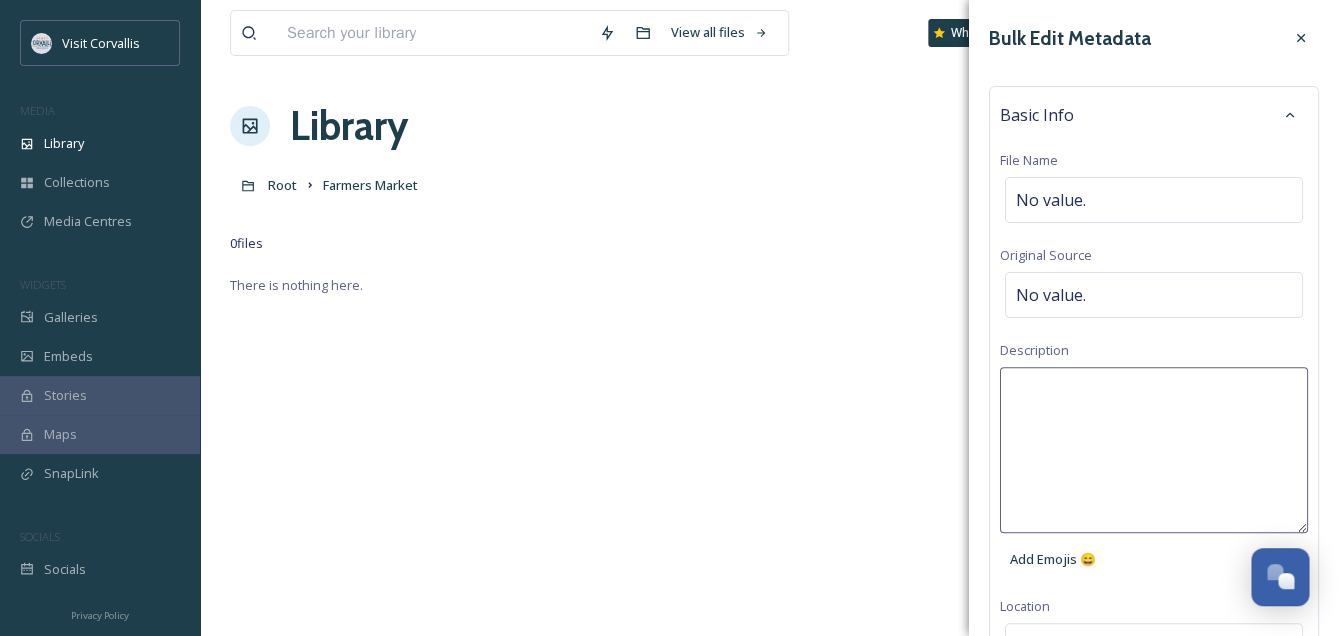 click at bounding box center (1154, 450) 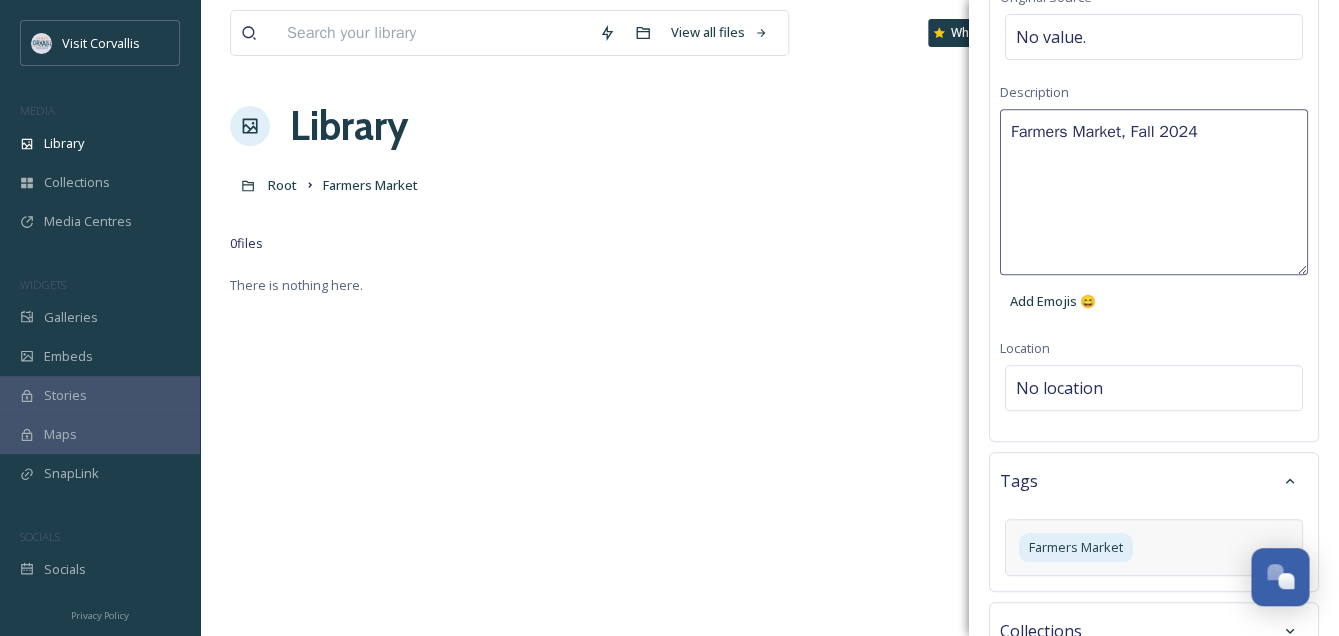 scroll, scrollTop: 259, scrollLeft: 0, axis: vertical 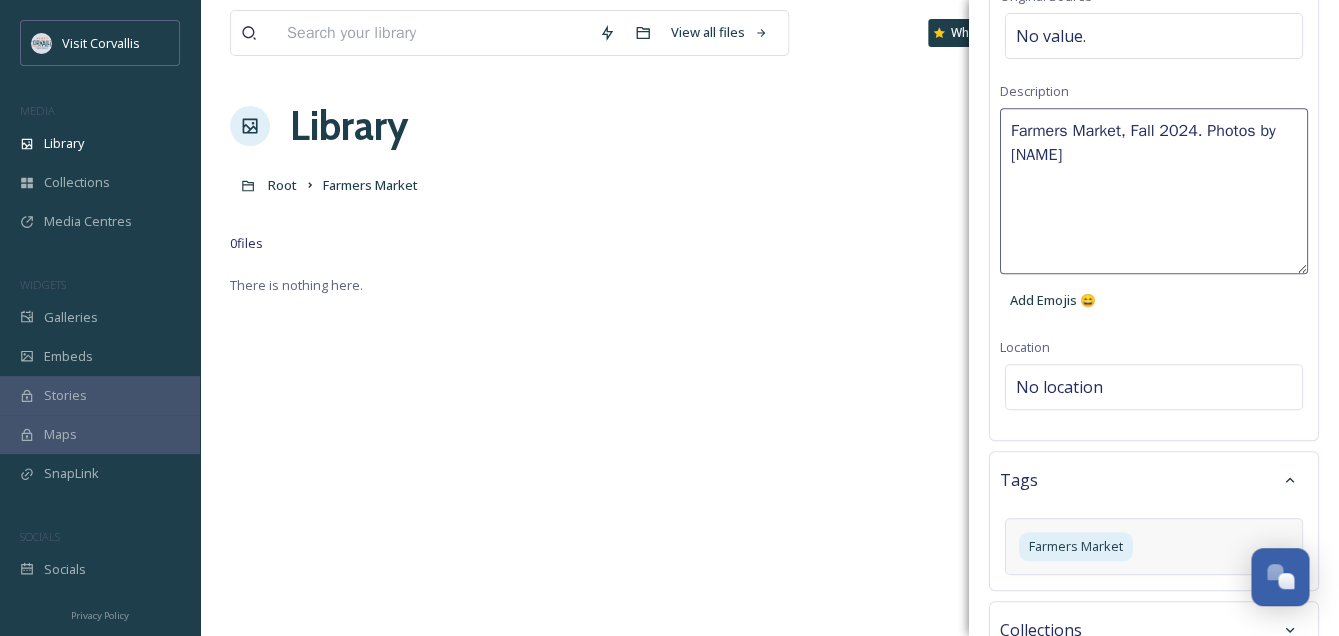 type on "Farmers Market, Fall 2024. Photos by [FIRST] [LAST]" 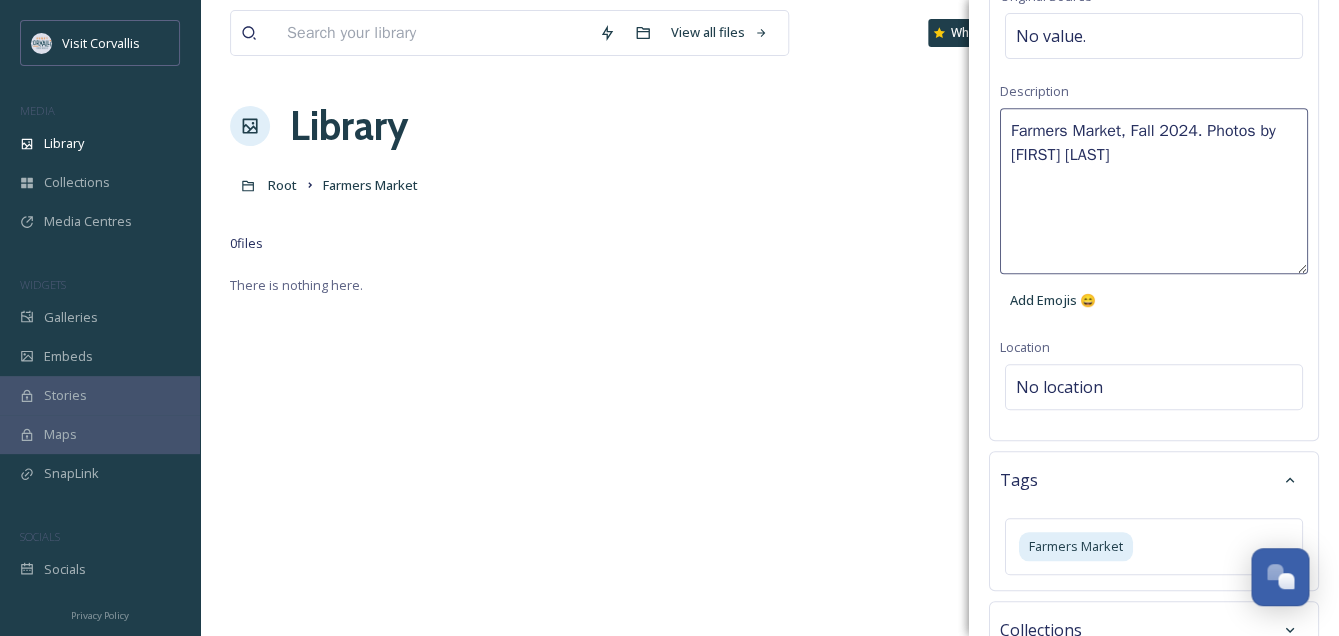 scroll, scrollTop: 456, scrollLeft: 0, axis: vertical 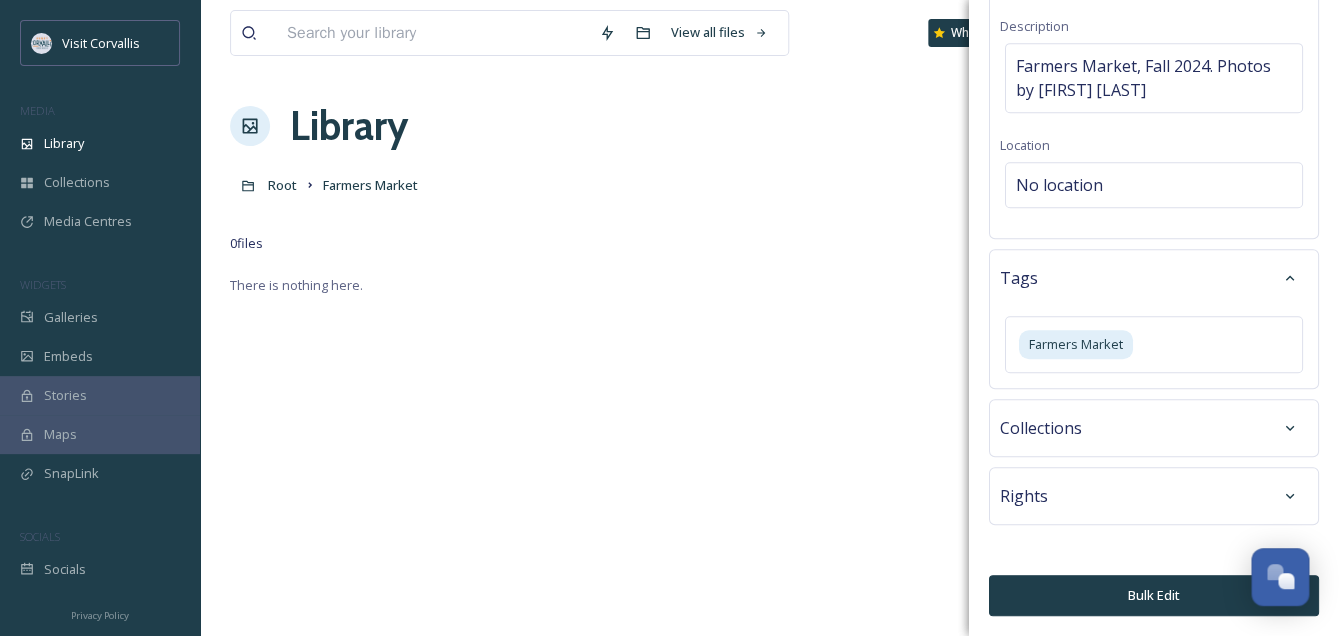 click on "Bulk Edit" at bounding box center [1154, 595] 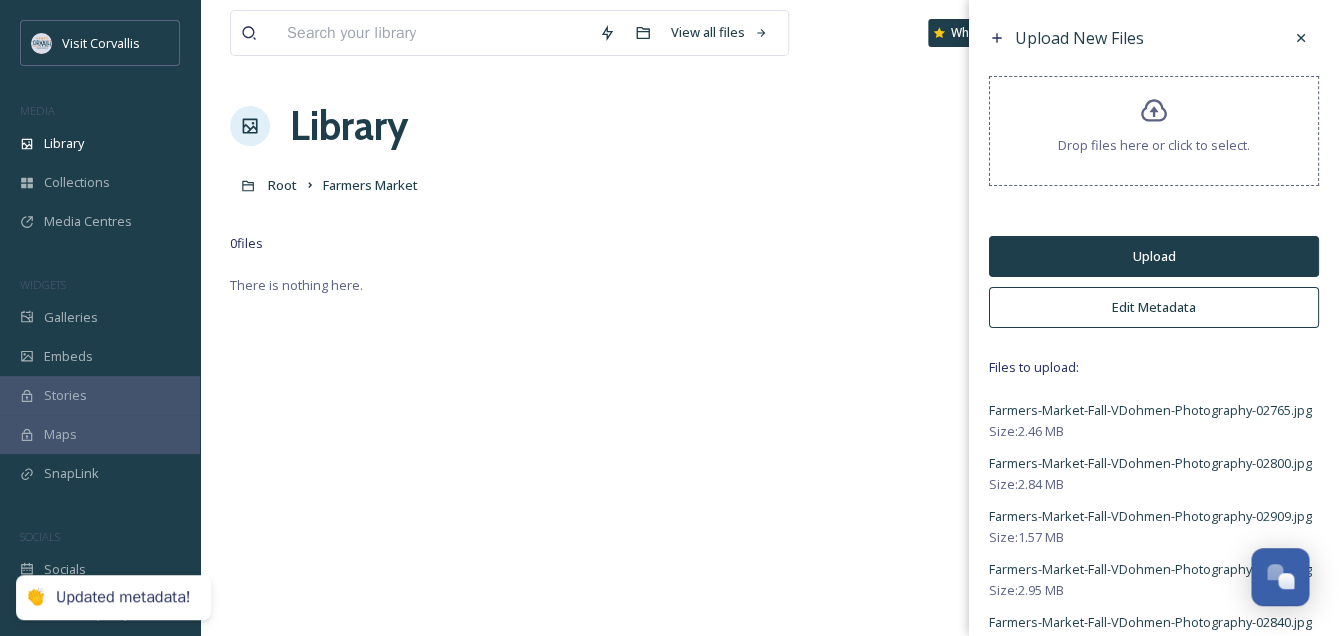 click on "Upload" at bounding box center (1154, 256) 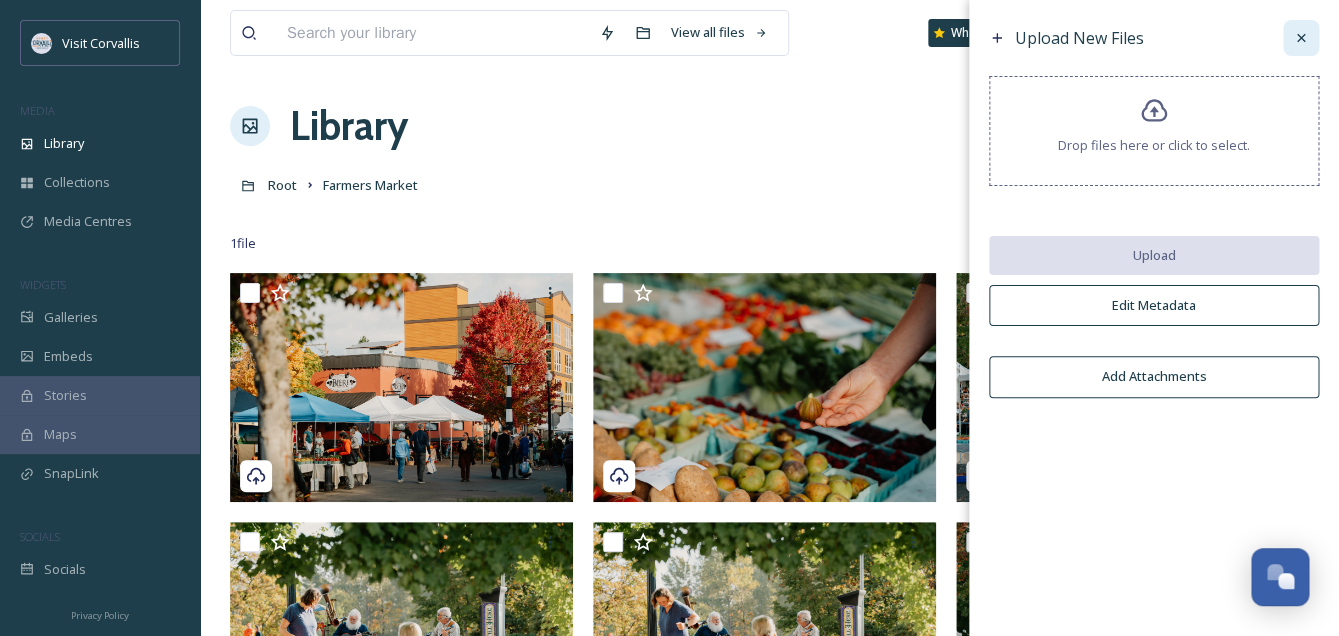 click 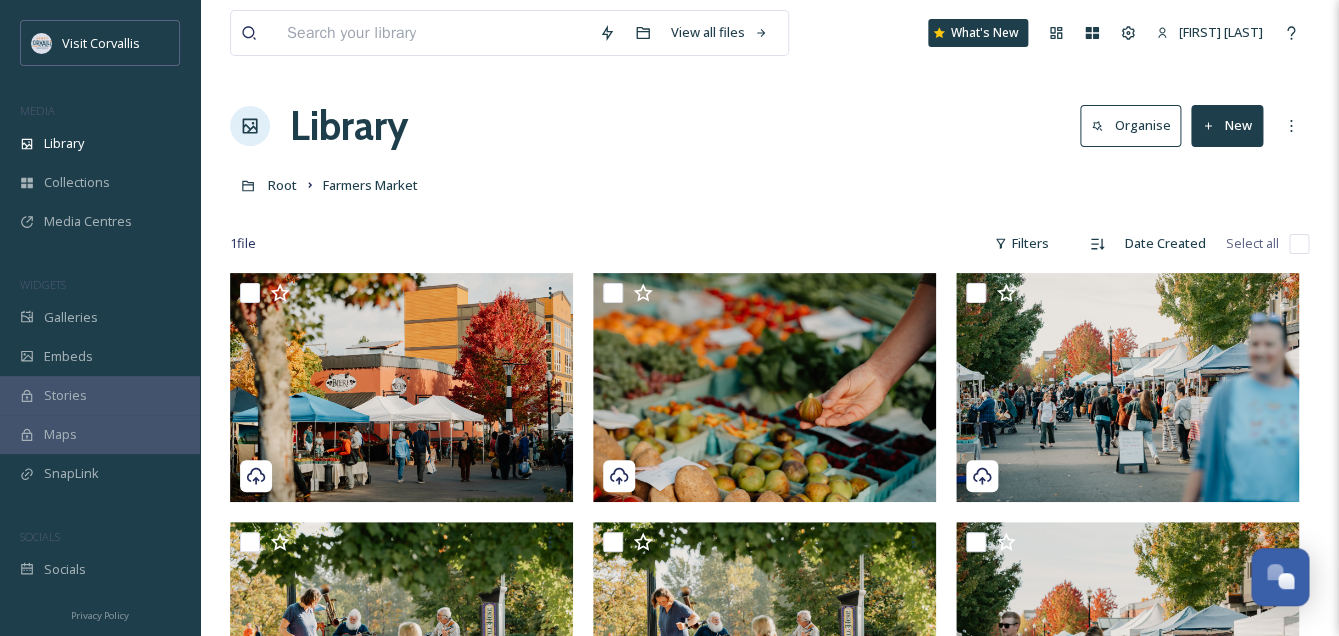 scroll, scrollTop: 10, scrollLeft: 0, axis: vertical 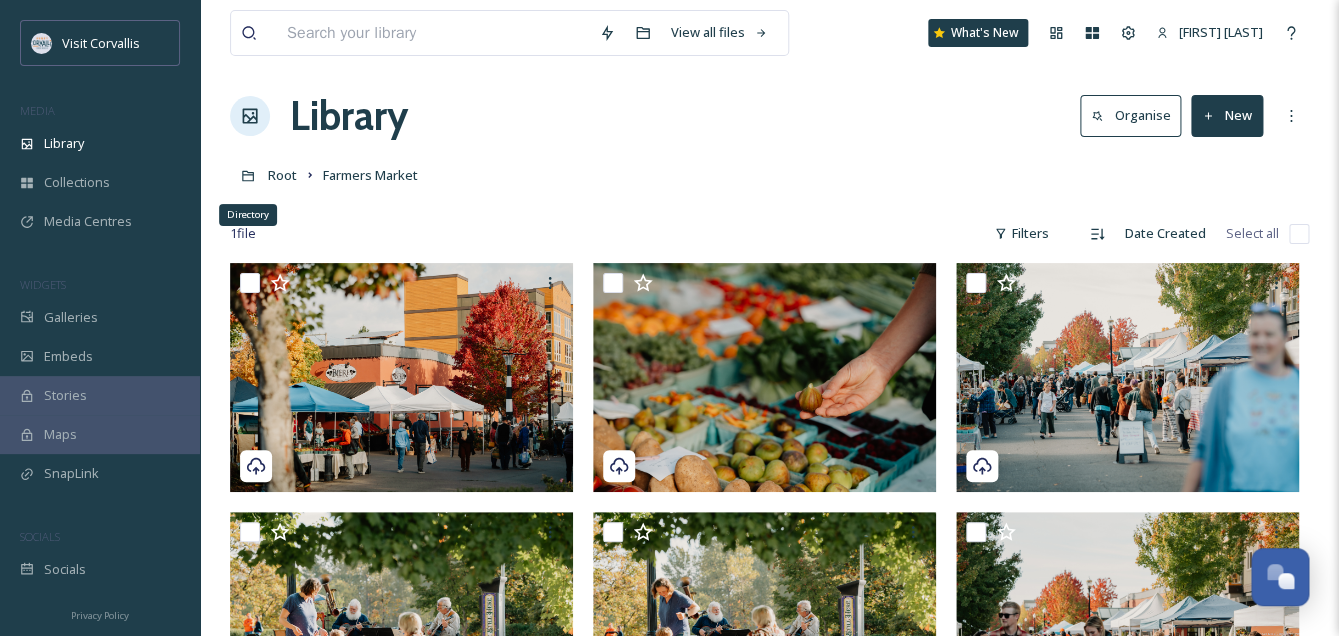 click on "Directory" at bounding box center [249, 175] 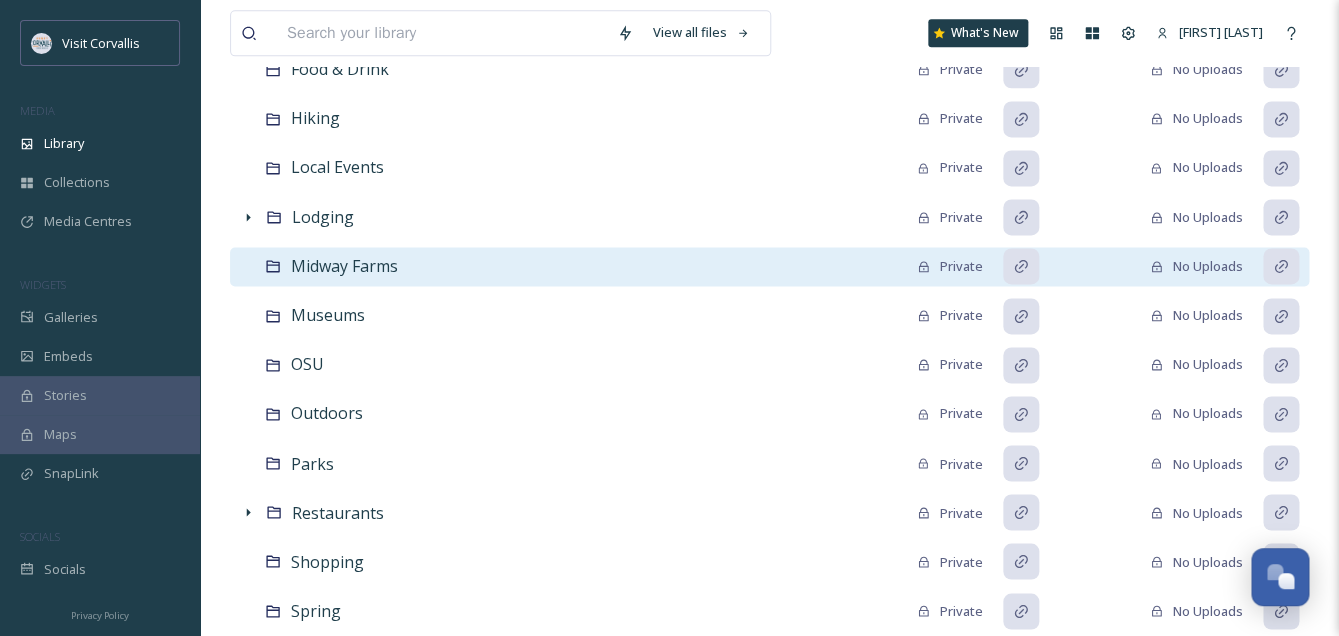scroll, scrollTop: 933, scrollLeft: 0, axis: vertical 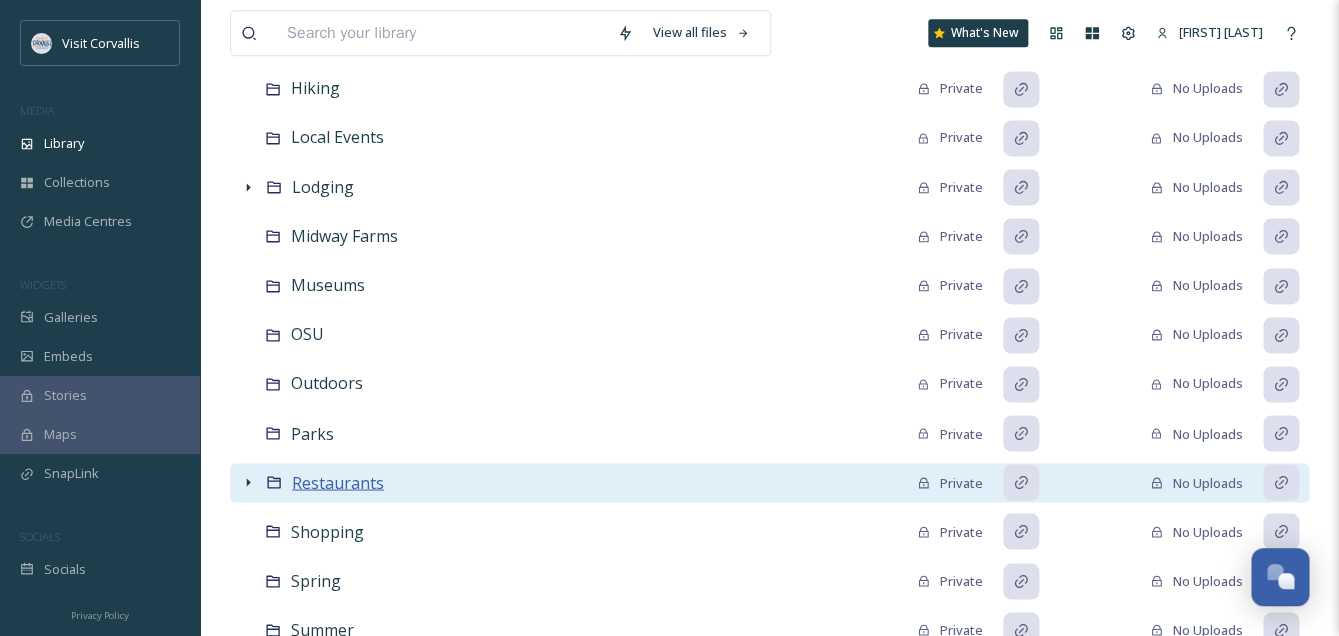 click on "Restaurants" at bounding box center (338, 482) 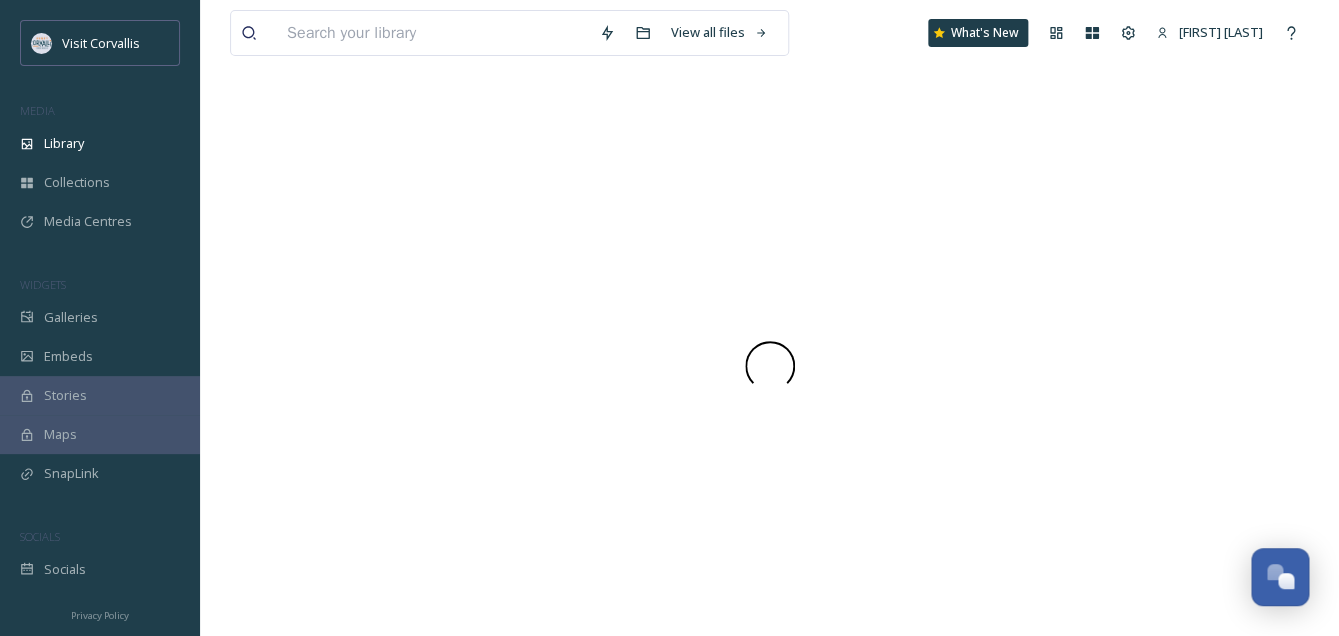 scroll, scrollTop: 0, scrollLeft: 0, axis: both 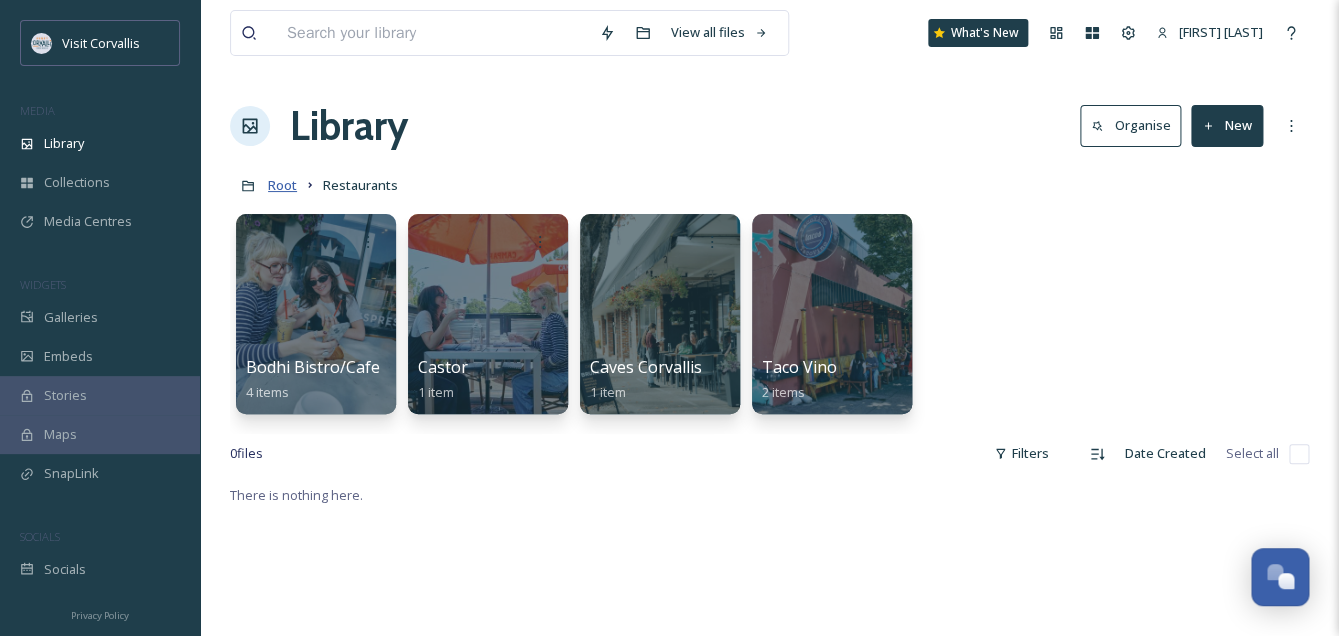 click on "Root" at bounding box center (282, 185) 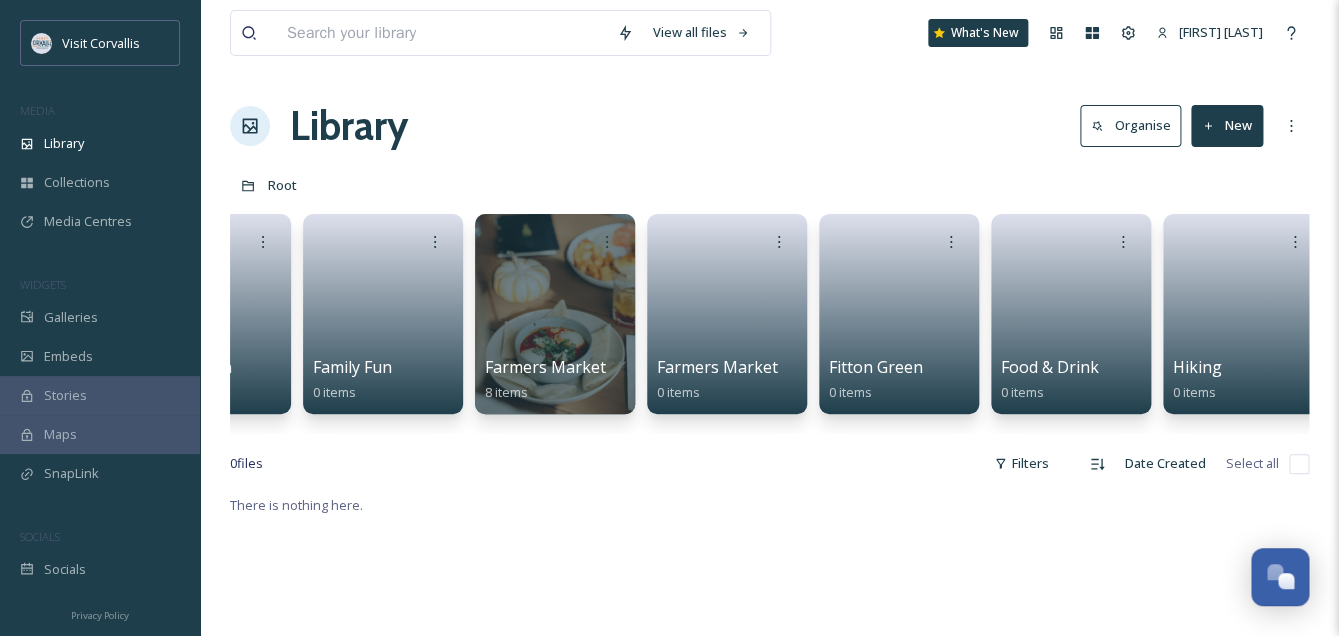 scroll, scrollTop: 0, scrollLeft: 1996, axis: horizontal 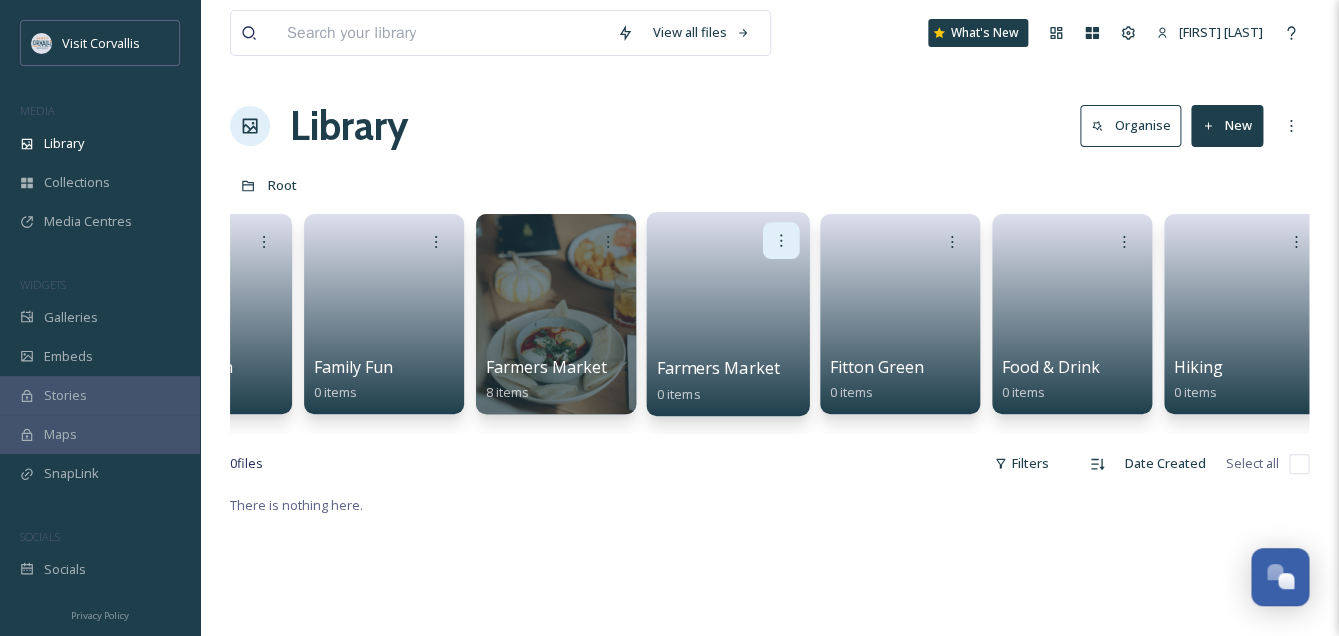 click 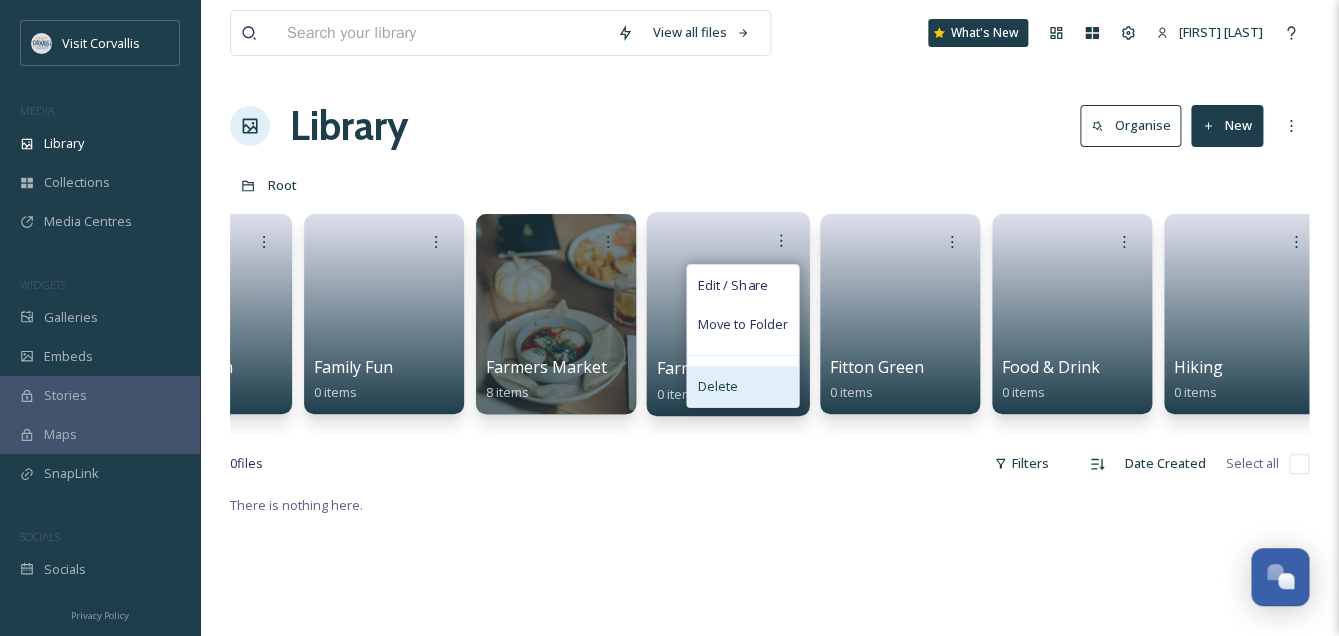 click on "Delete" at bounding box center (742, 386) 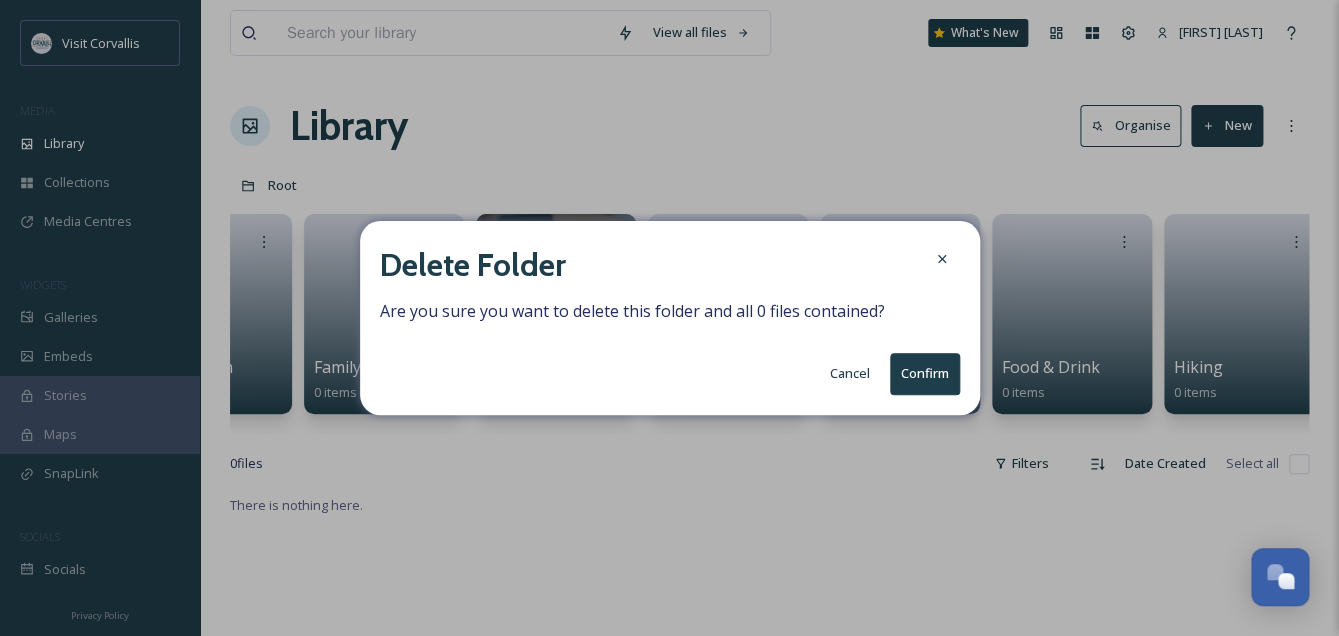 click on "Confirm" at bounding box center [925, 373] 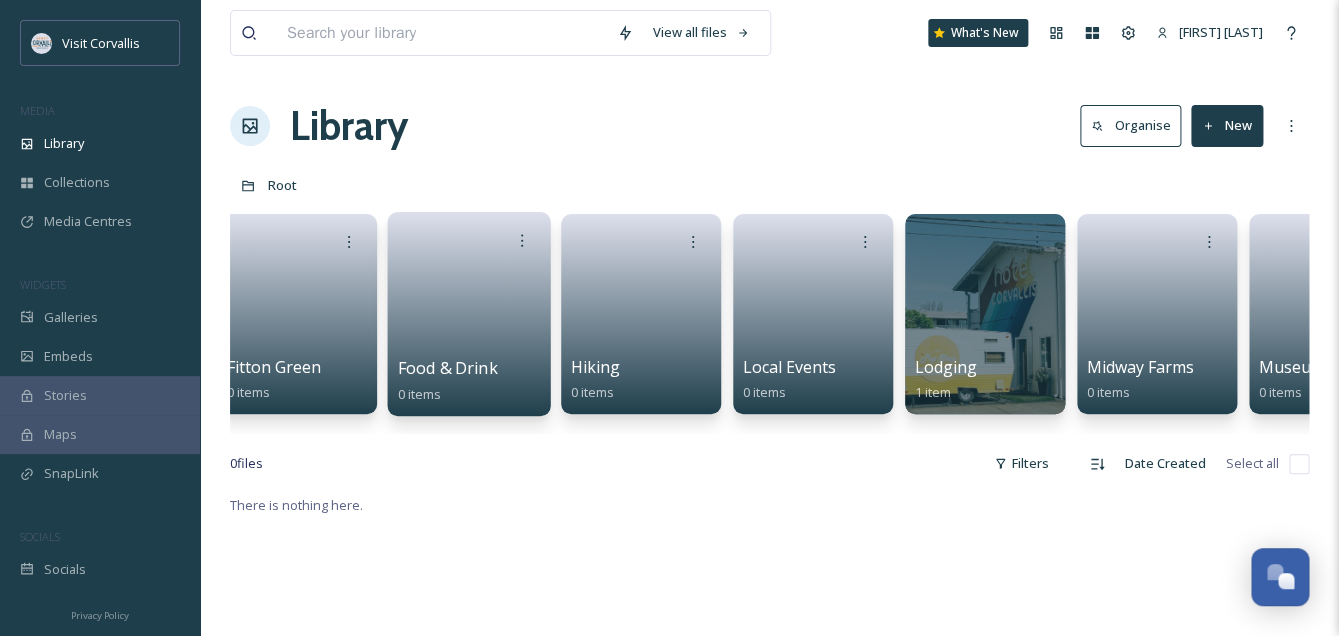scroll, scrollTop: 0, scrollLeft: 2057, axis: horizontal 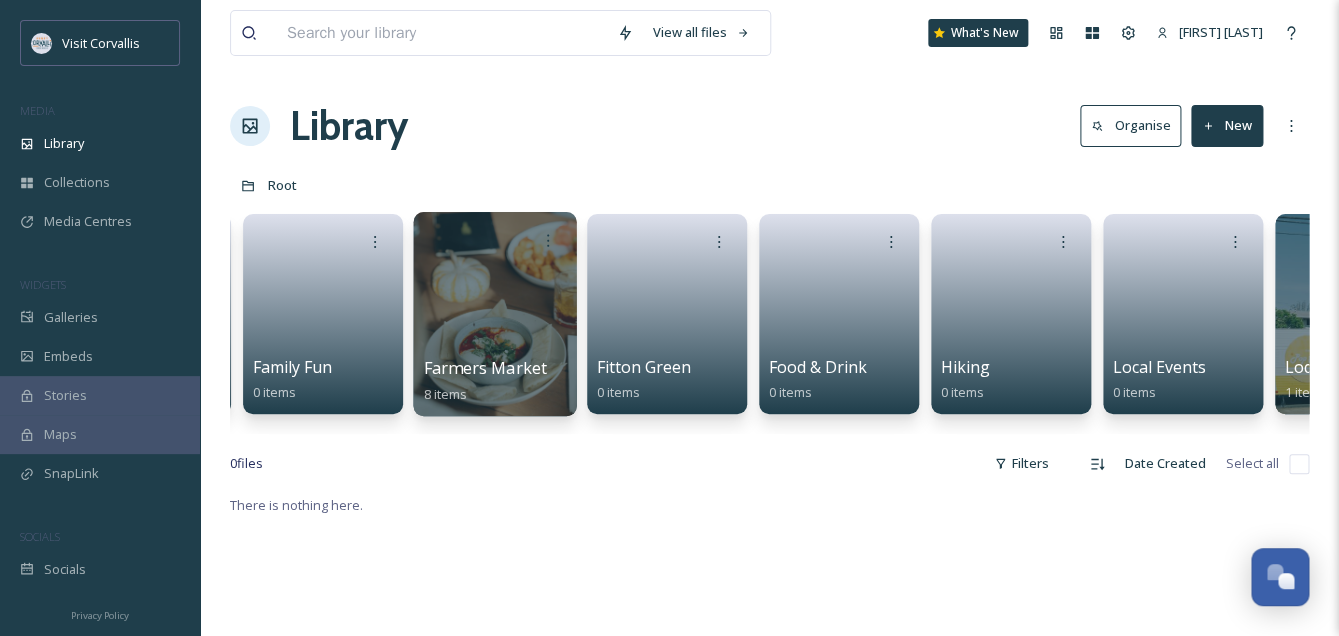 click at bounding box center (494, 314) 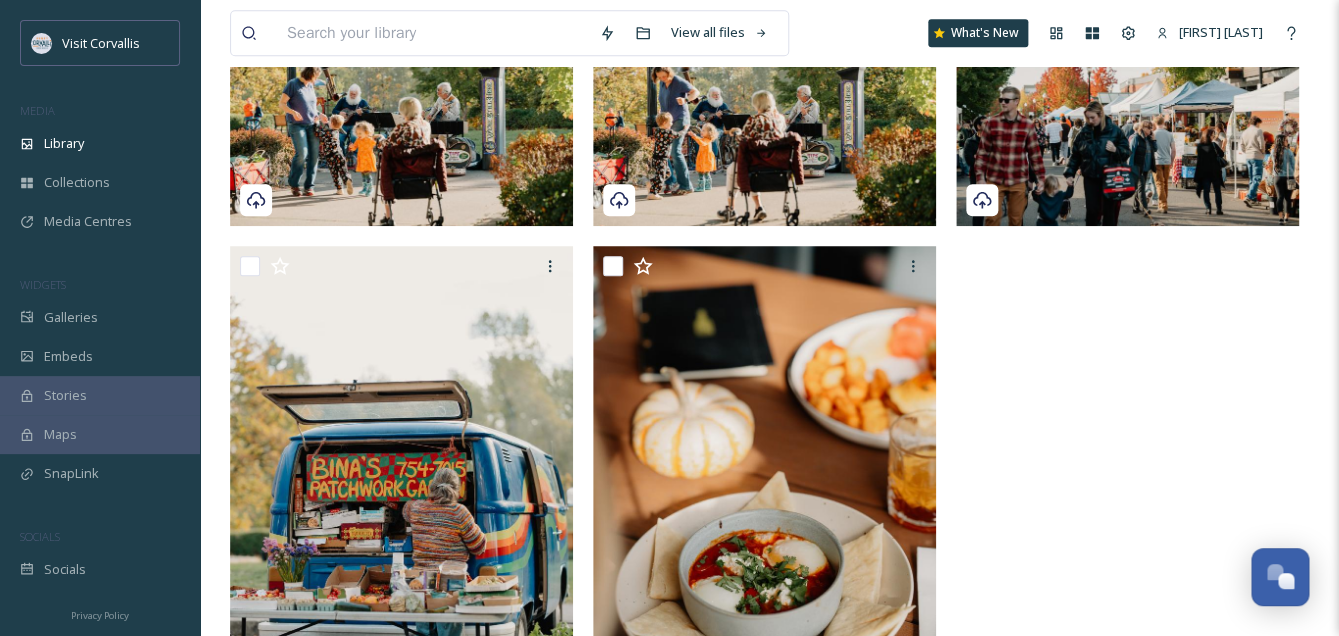 scroll, scrollTop: 522, scrollLeft: 0, axis: vertical 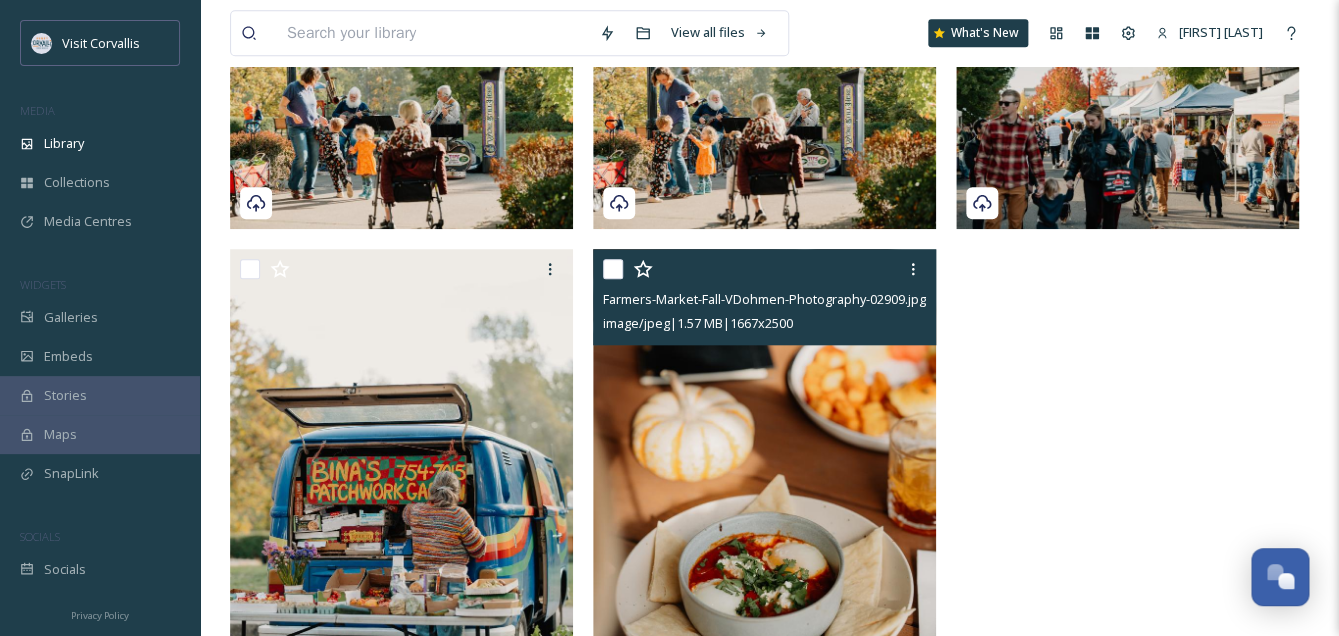 click at bounding box center (613, 269) 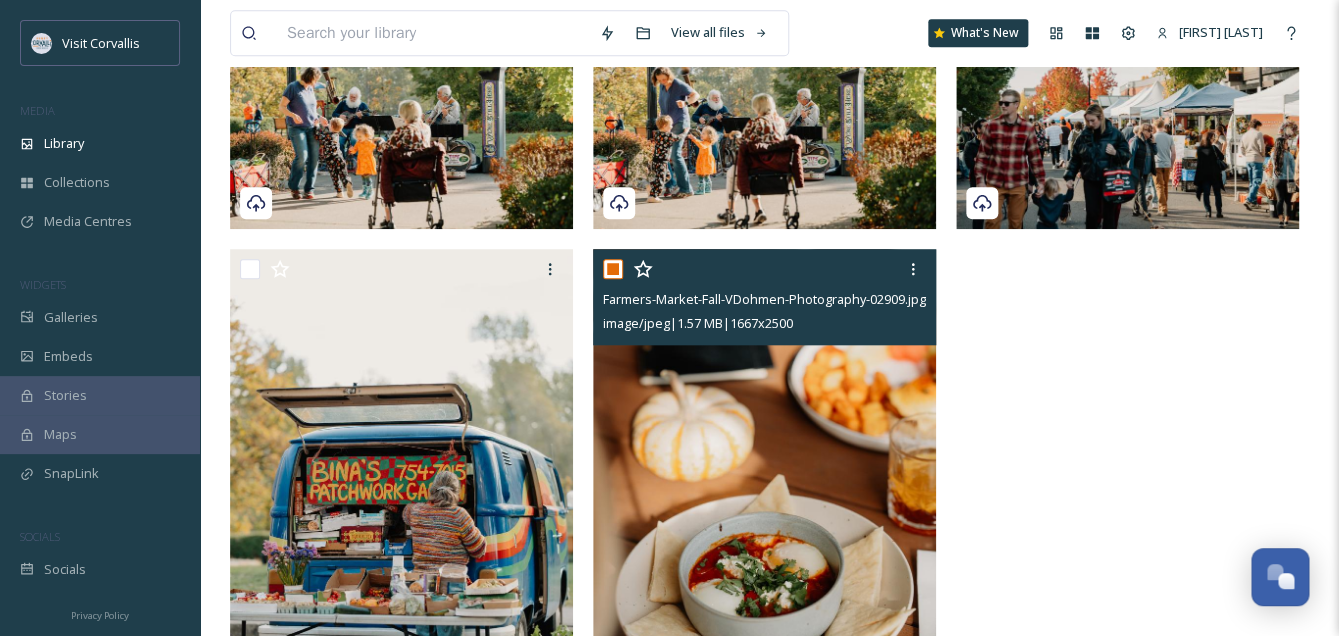 checkbox on "true" 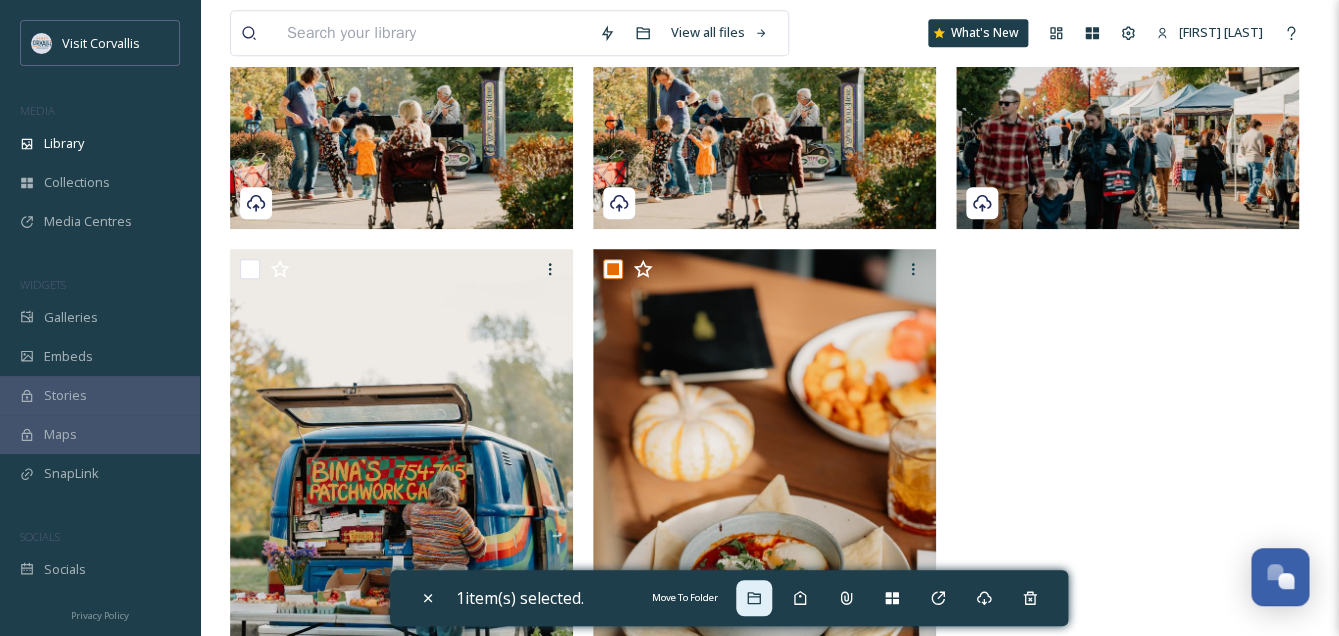 click 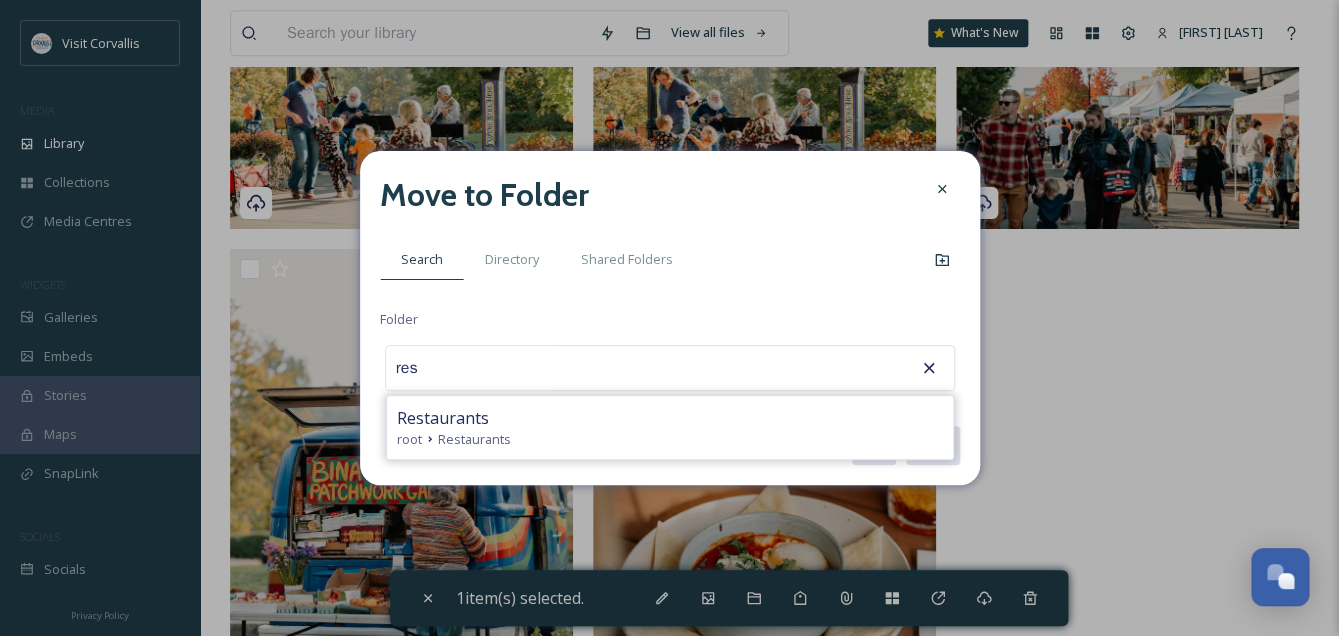 drag, startPoint x: 439, startPoint y: 374, endPoint x: 376, endPoint y: 370, distance: 63.126858 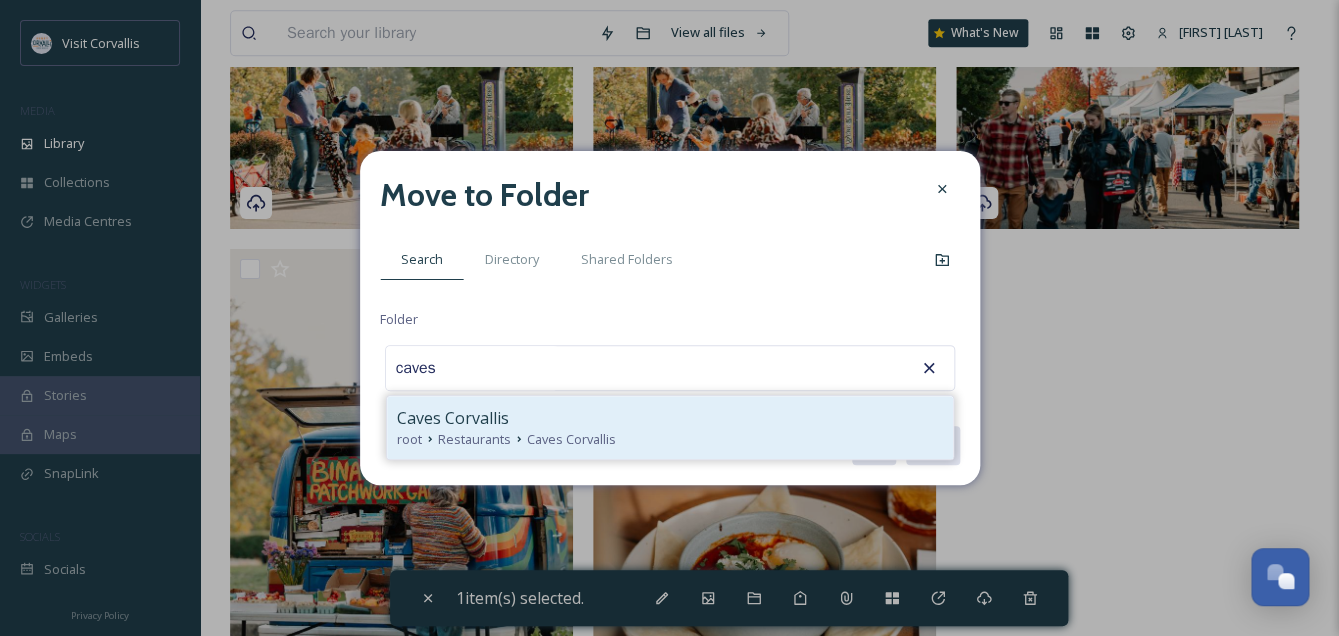 click on "root Restaurants Caves Corvallis" at bounding box center (670, 439) 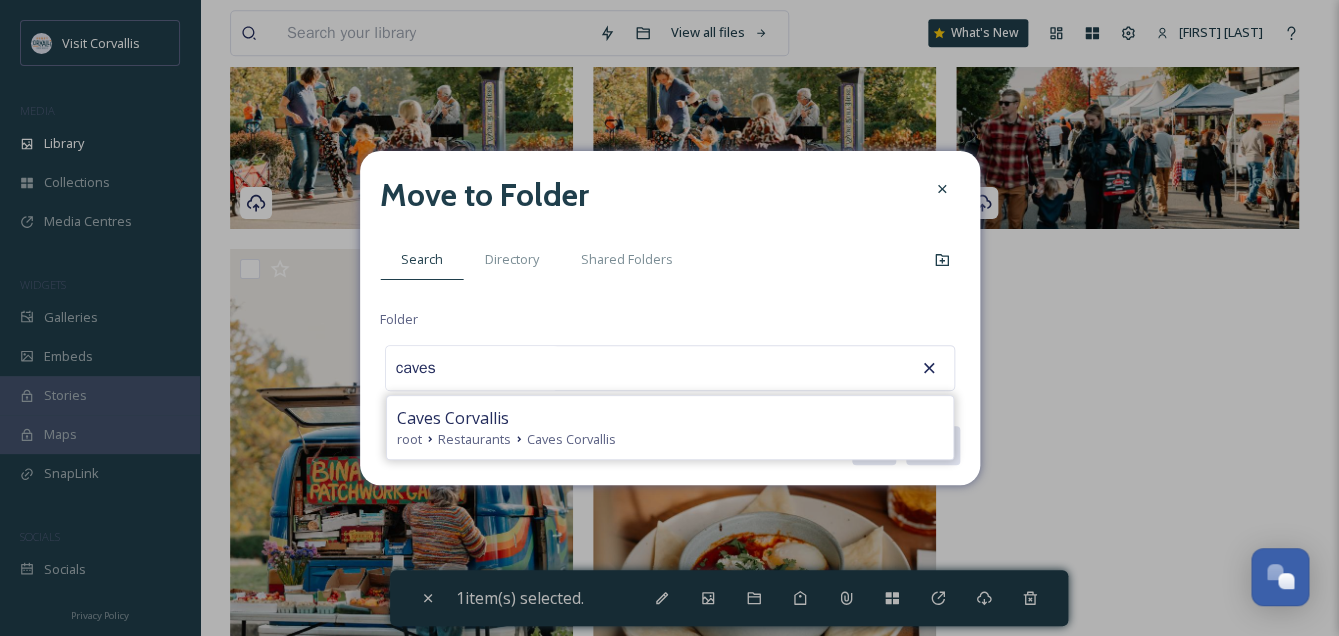type on "Caves Corvallis" 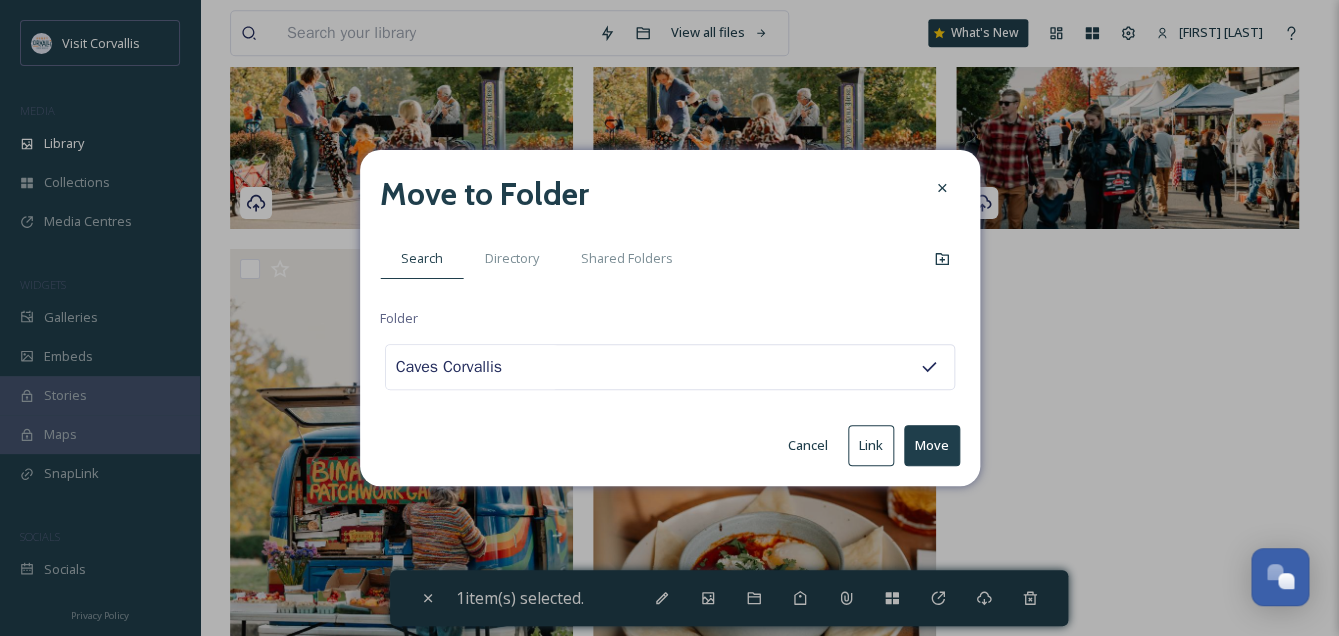 click on "Move" at bounding box center [932, 445] 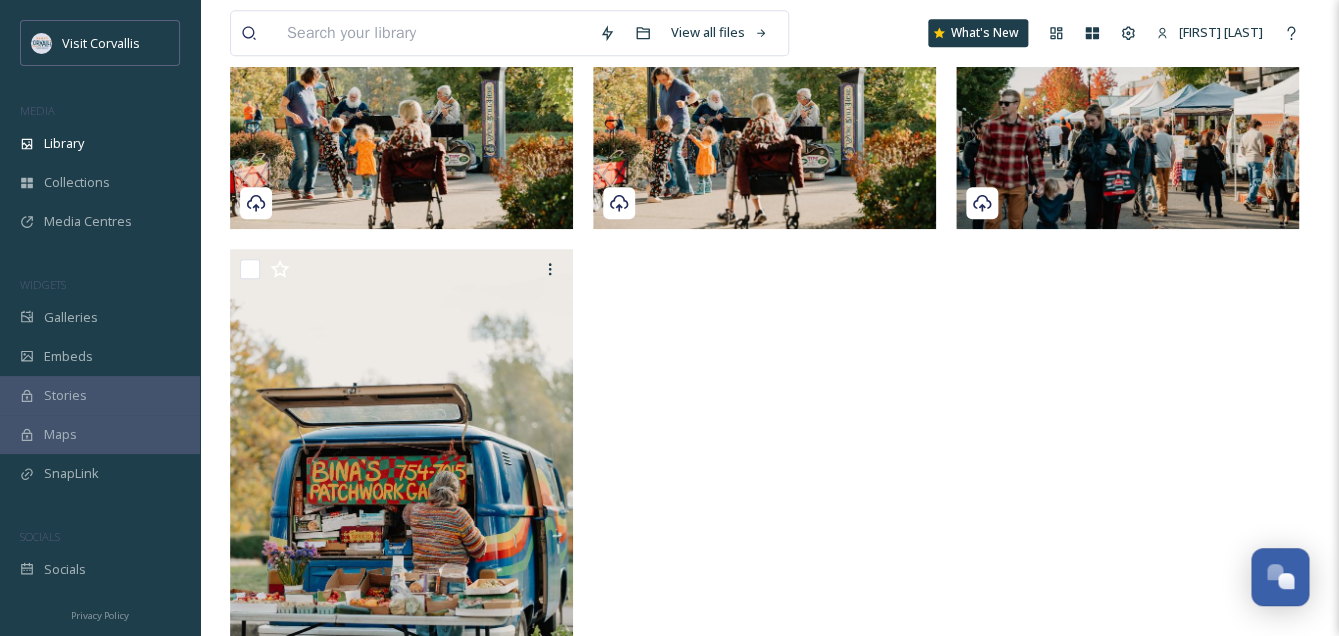 click at bounding box center [769, 262] 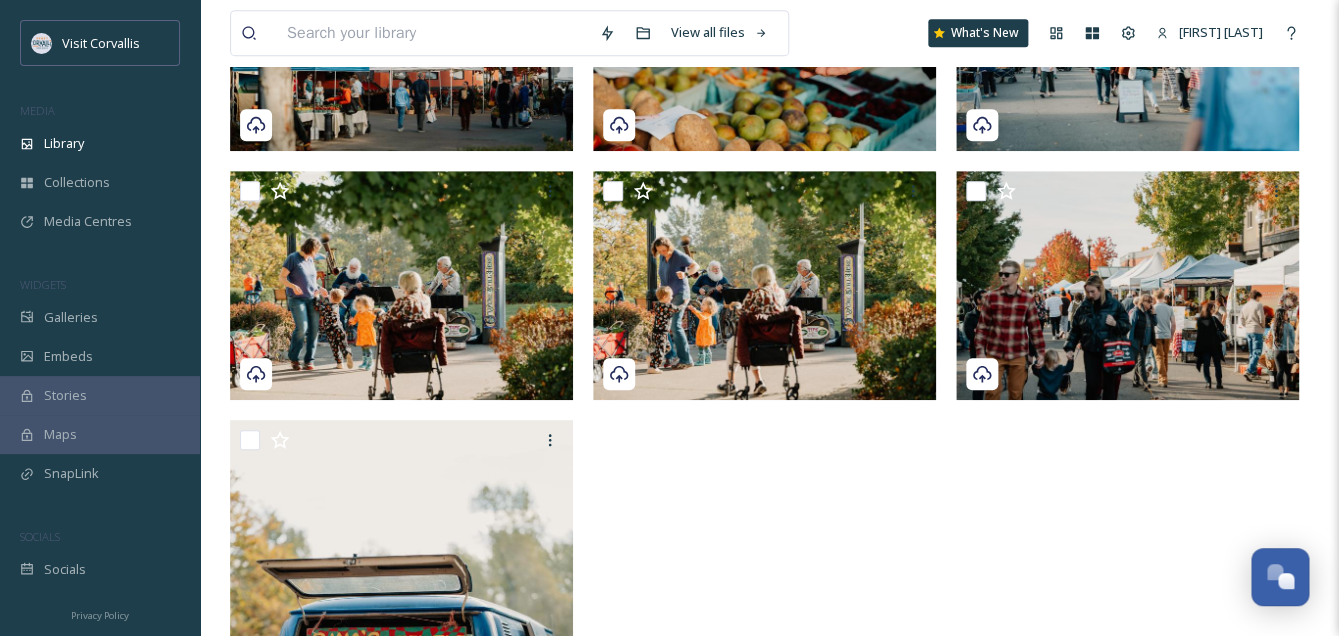 scroll, scrollTop: 0, scrollLeft: 0, axis: both 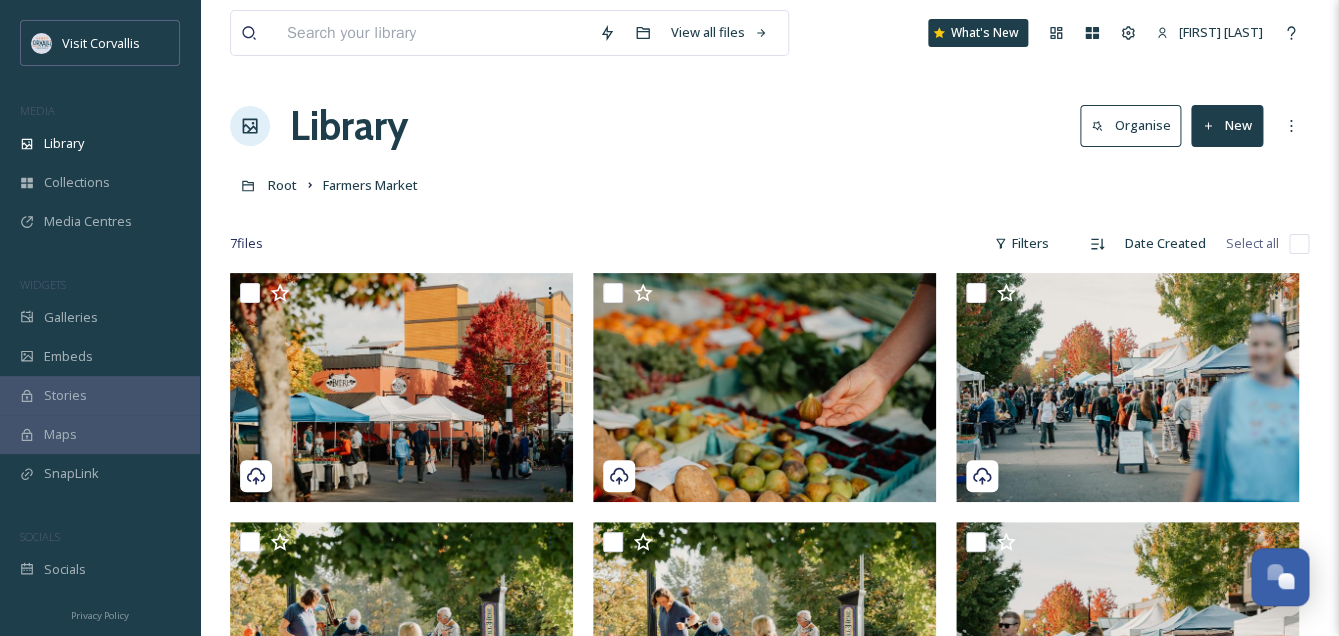 click on "Library Organise New" at bounding box center [769, 126] 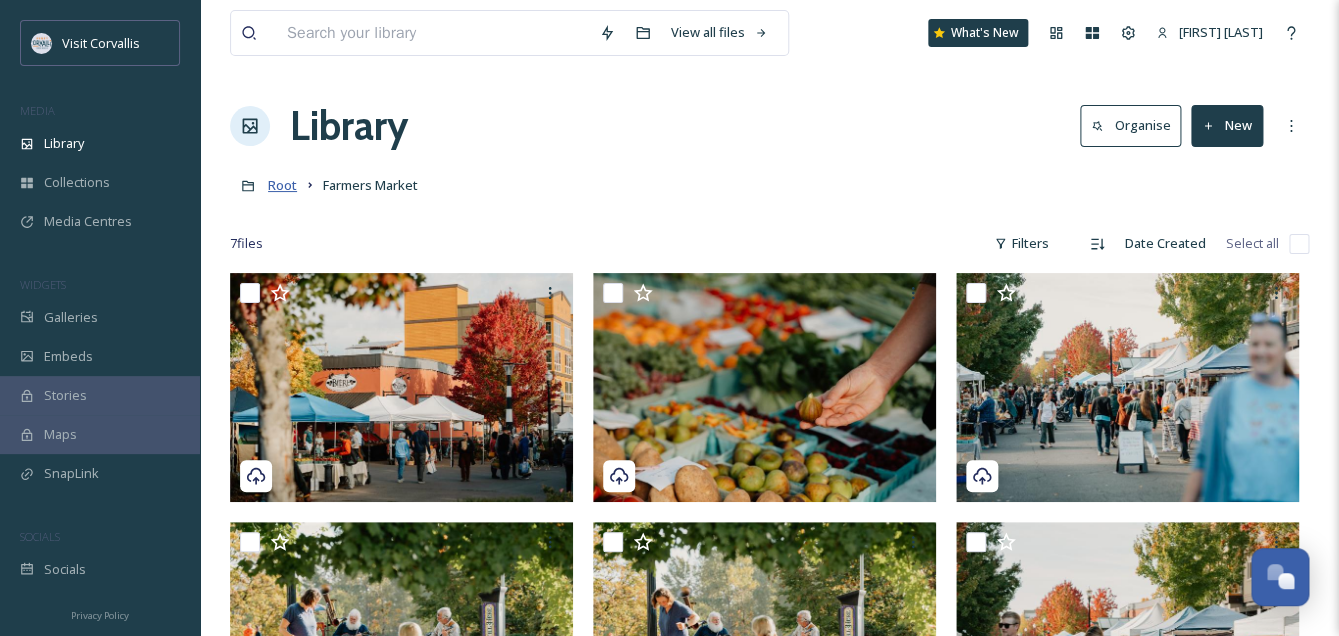 click on "Root" at bounding box center (282, 185) 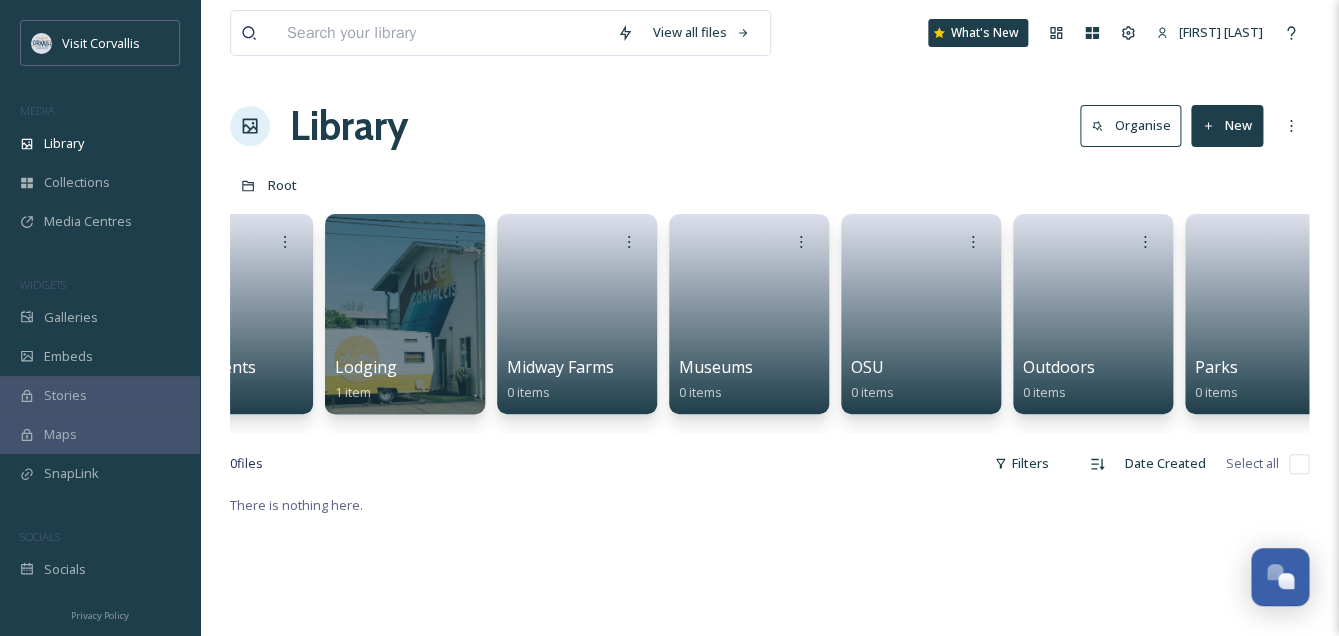 scroll, scrollTop: 0, scrollLeft: 3022, axis: horizontal 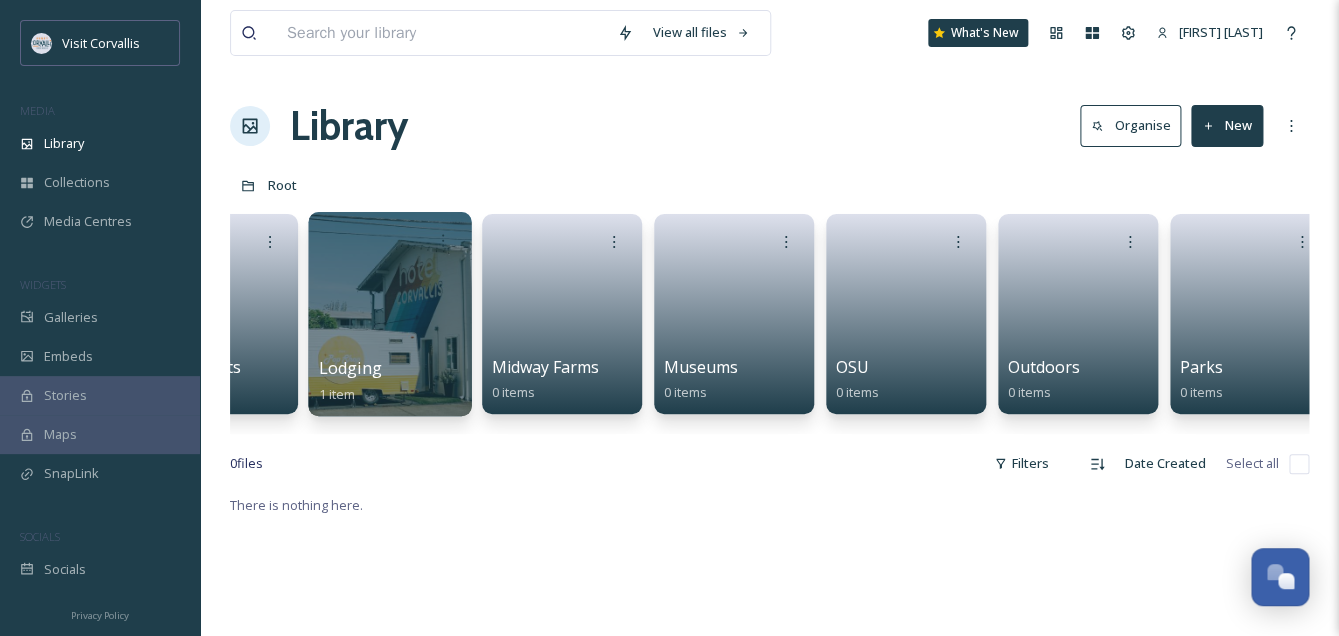 click at bounding box center (389, 314) 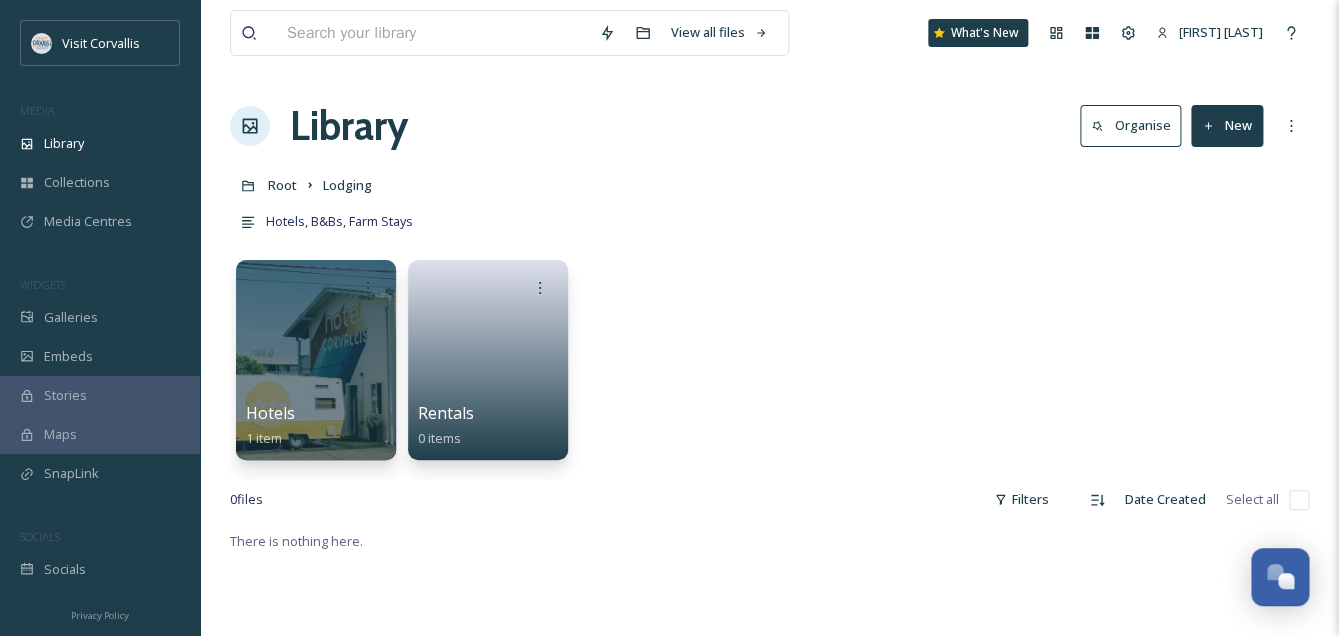 click on "Hotels 1   item Rentals 0   items" at bounding box center [769, 365] 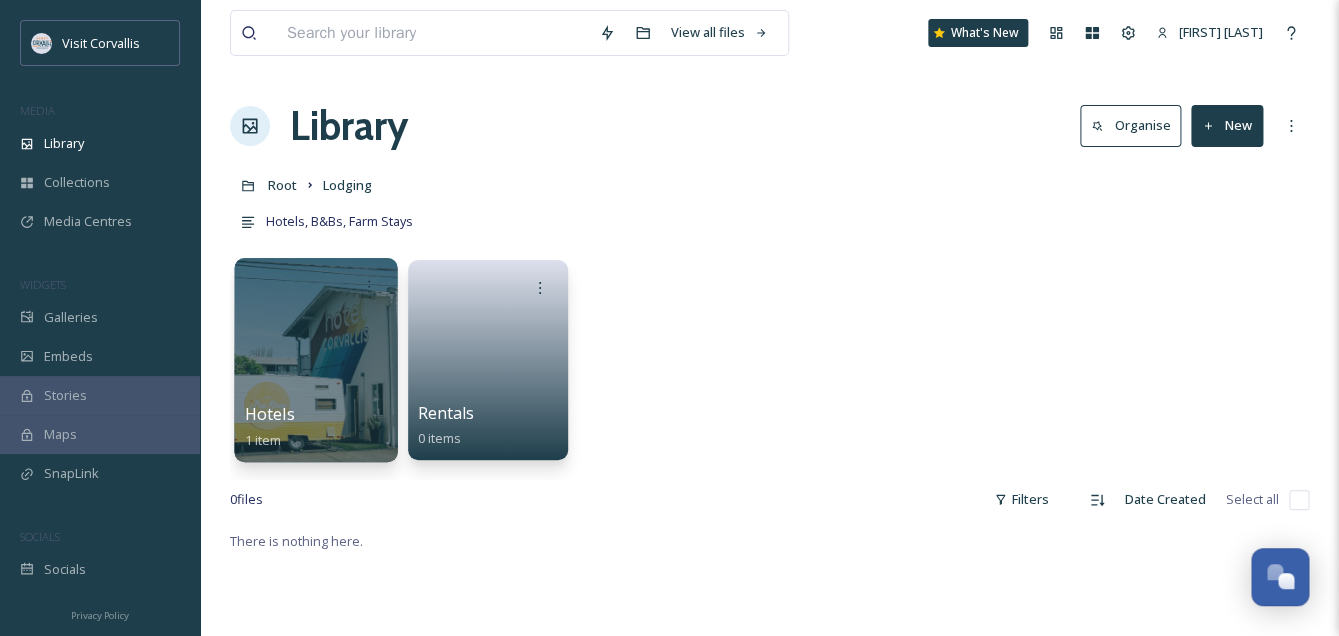 click at bounding box center (315, 360) 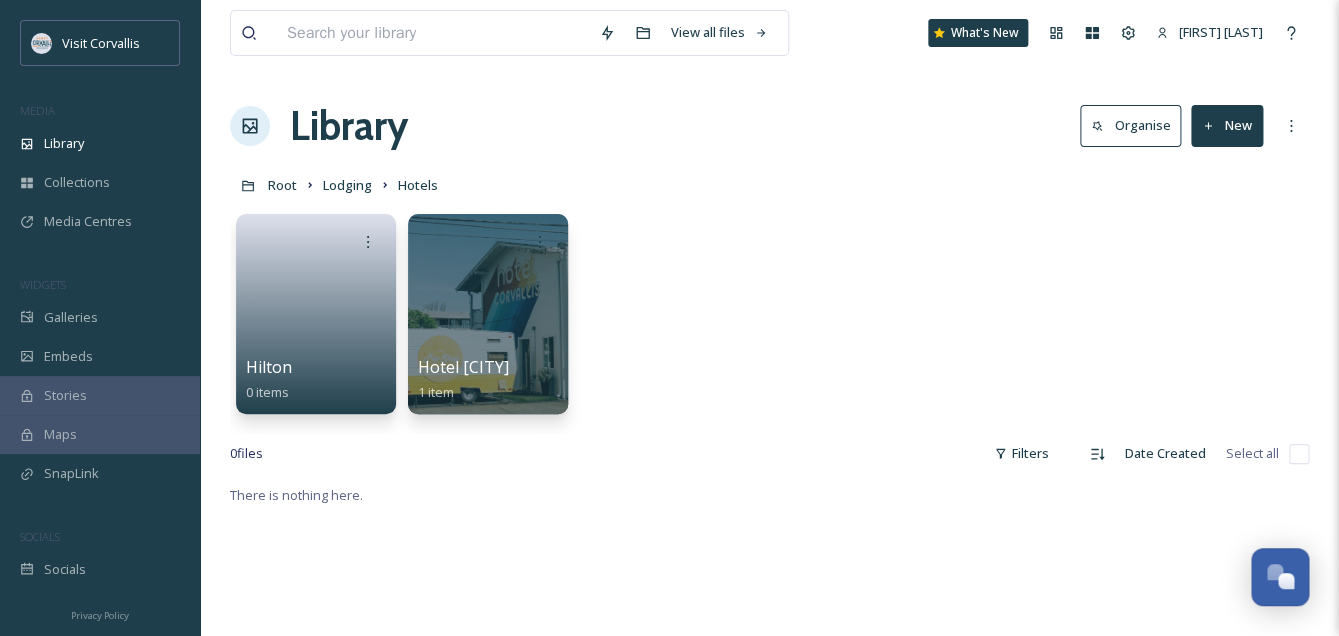 click on "New" at bounding box center (1227, 125) 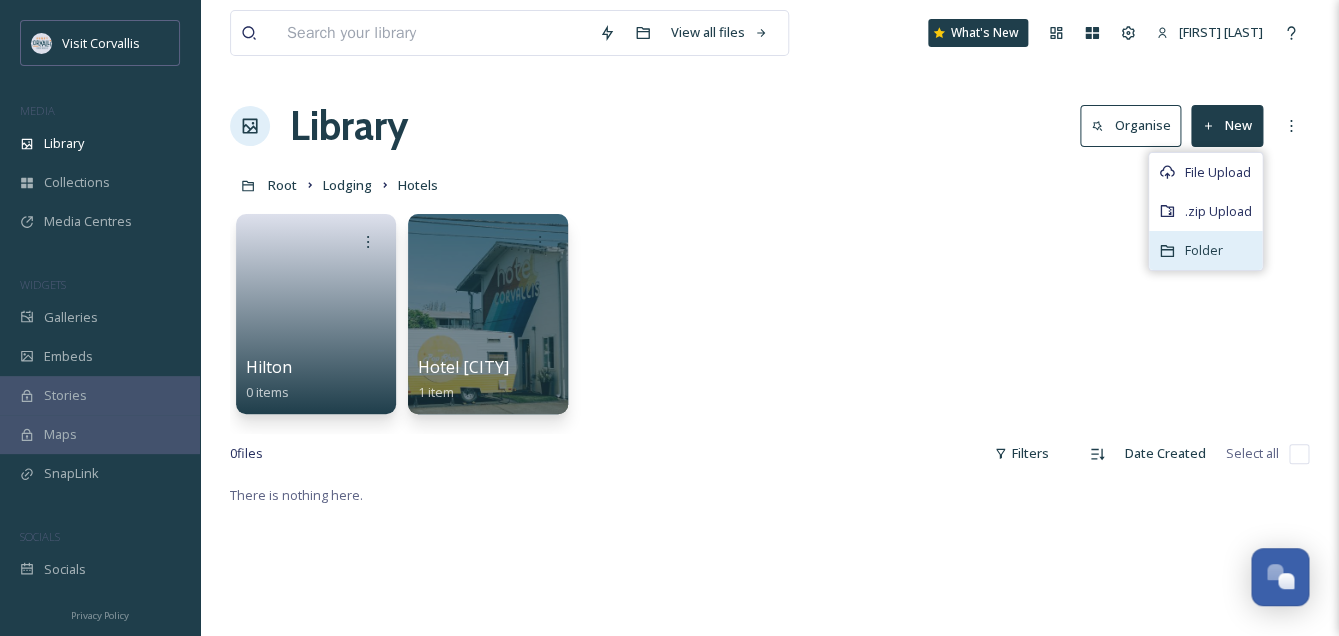 click on "Folder" at bounding box center [1204, 250] 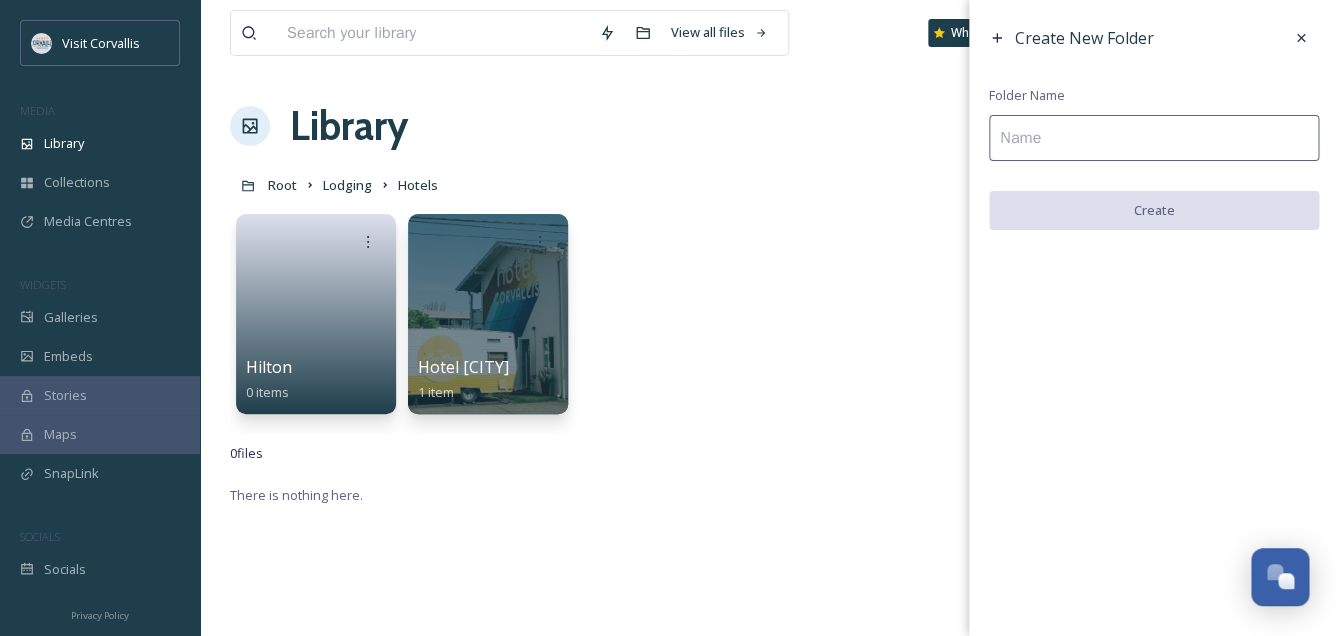 click at bounding box center (1154, 138) 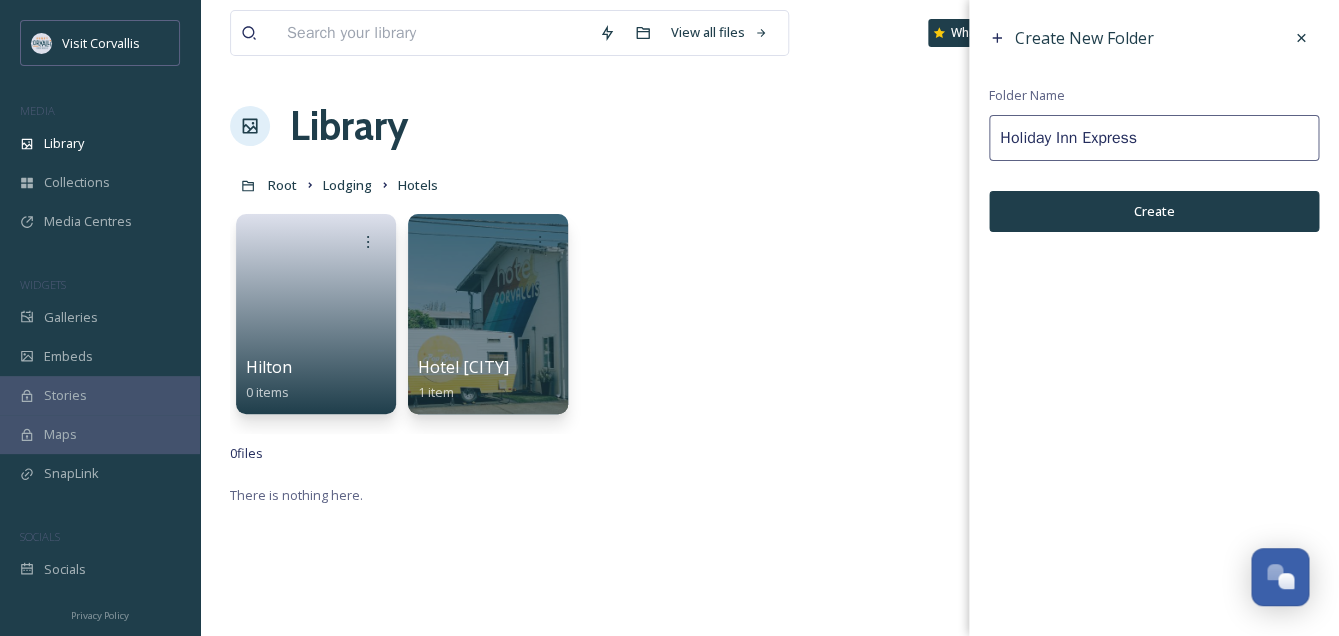 type on "Holiday Inn Express" 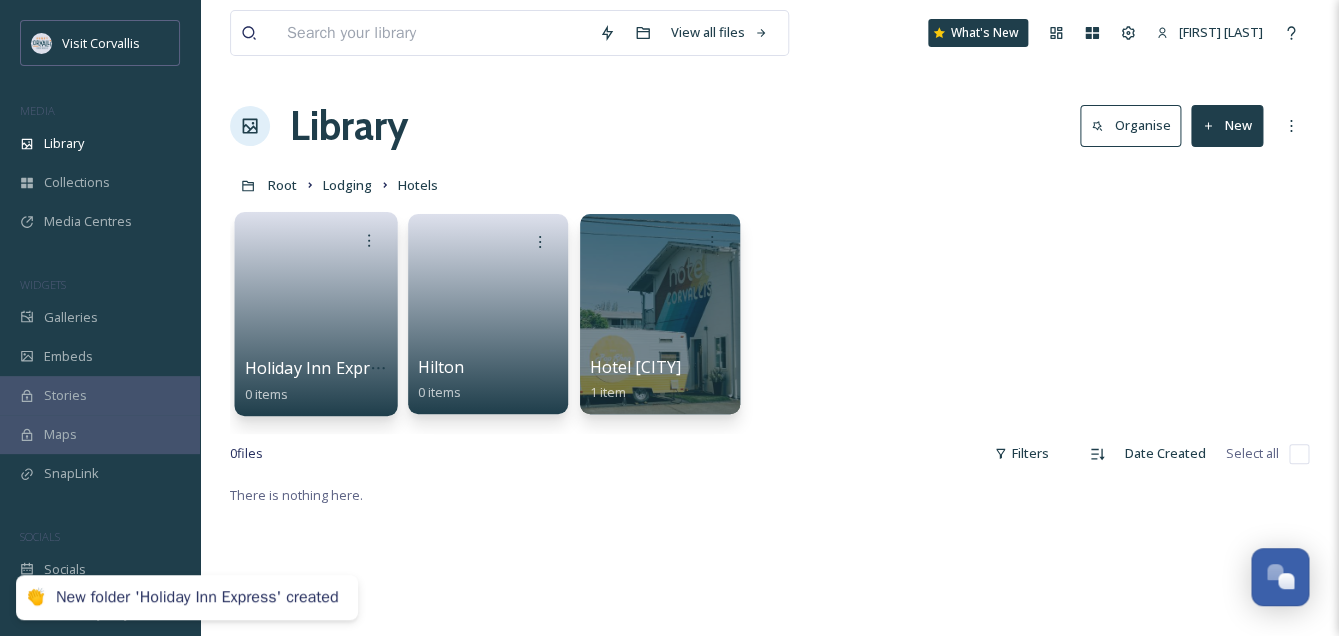 click at bounding box center [316, 307] 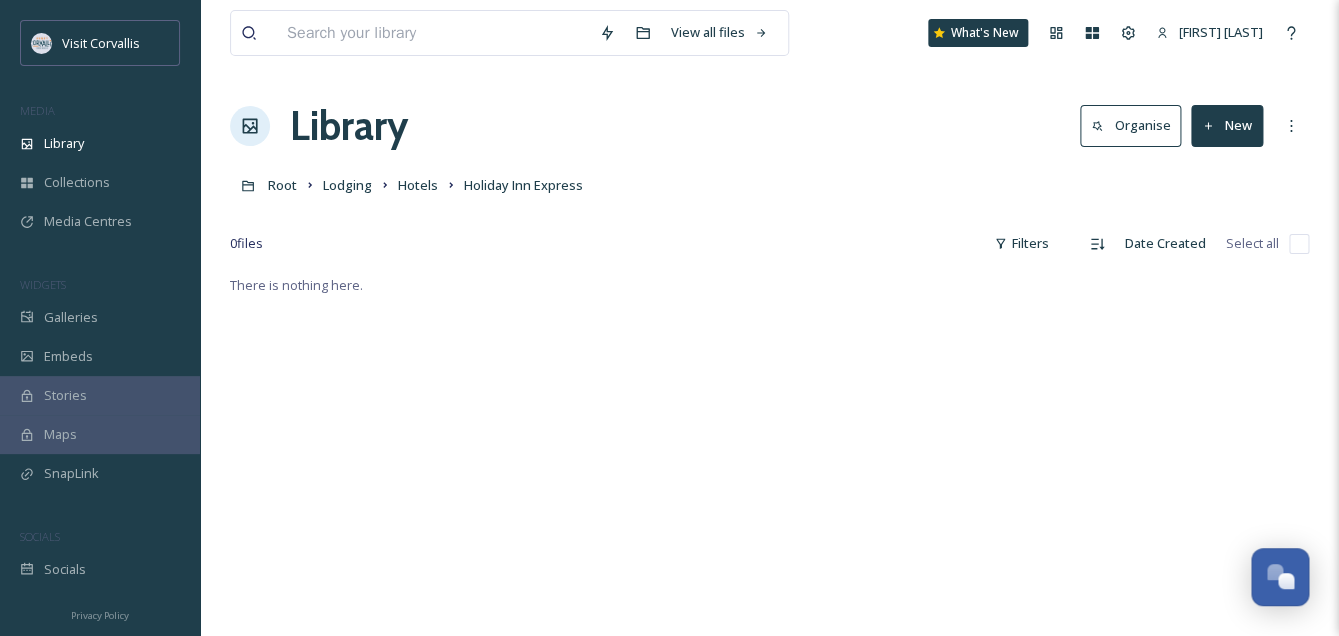 click on "New" at bounding box center [1227, 125] 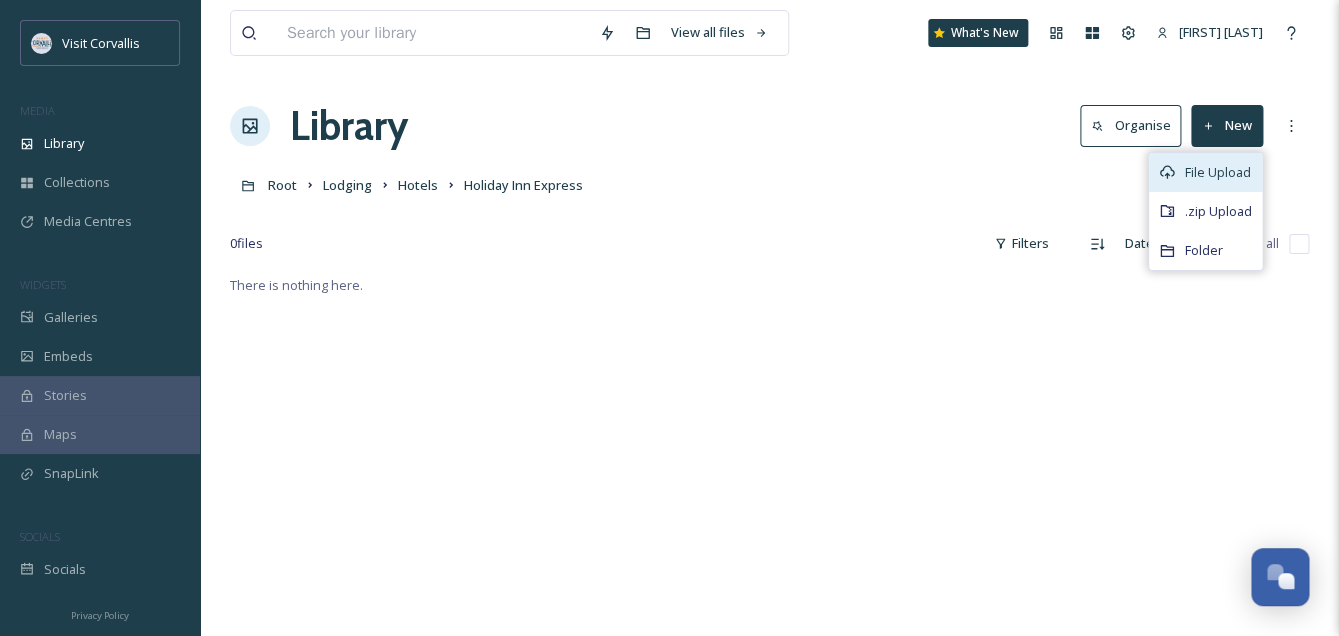 click on "File Upload" at bounding box center [1218, 172] 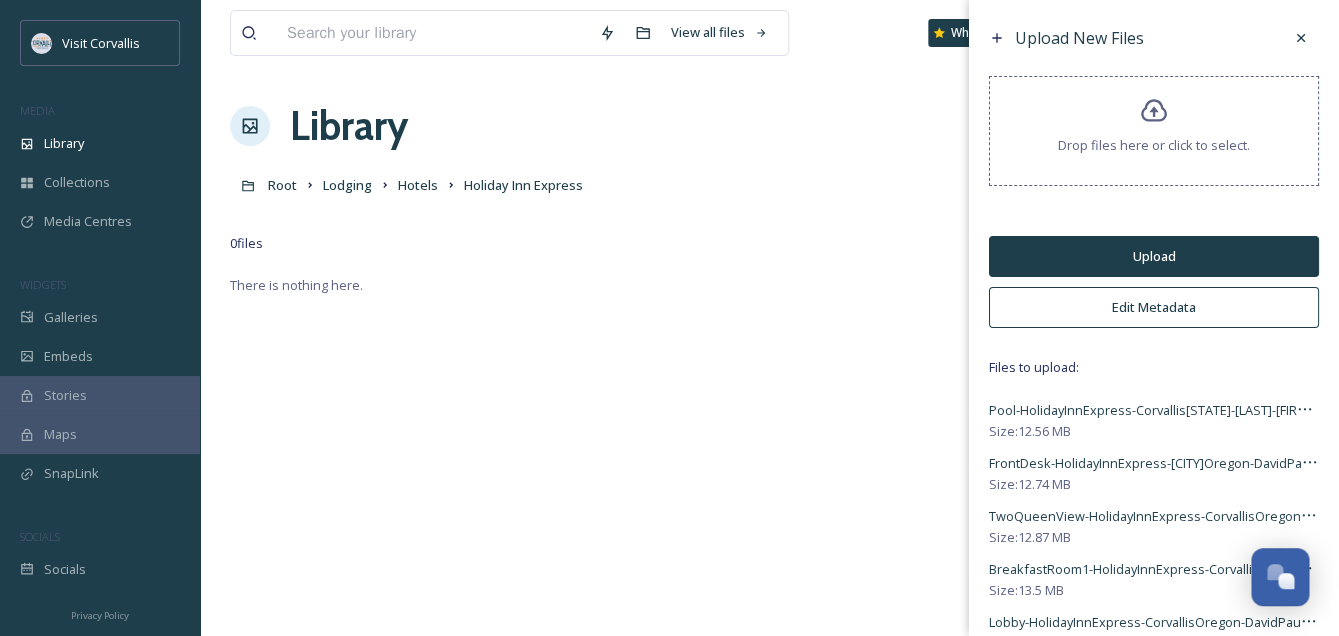 click on "Upload" at bounding box center [1154, 256] 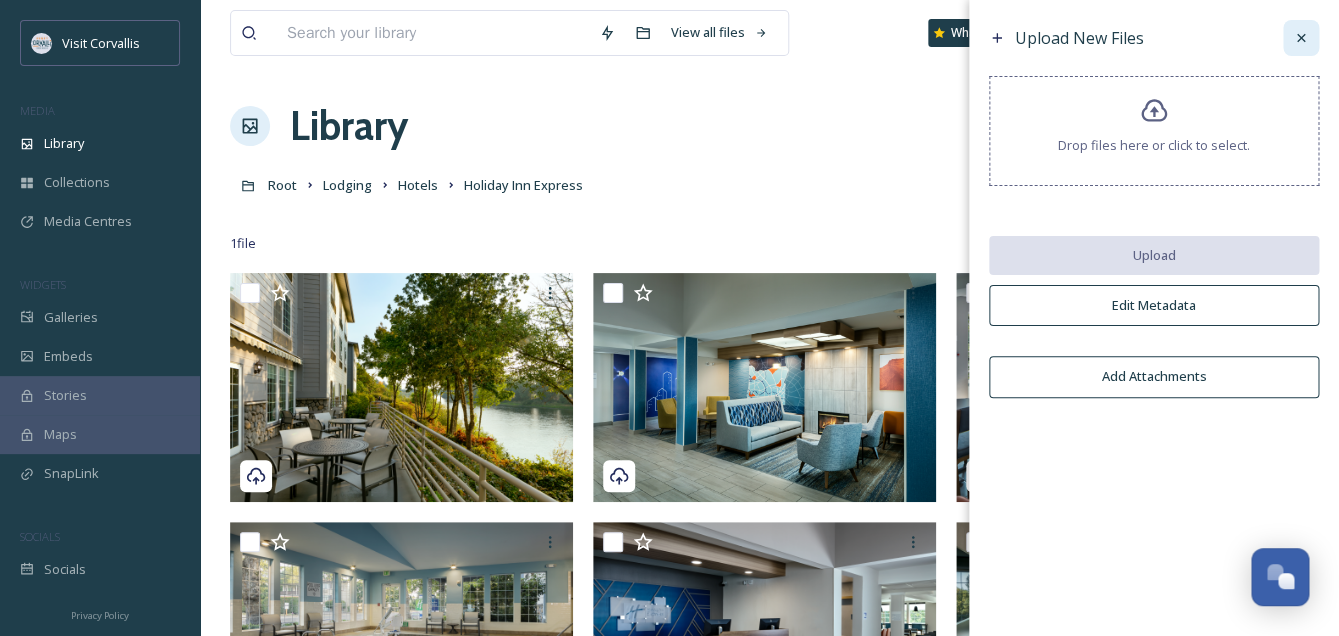 click 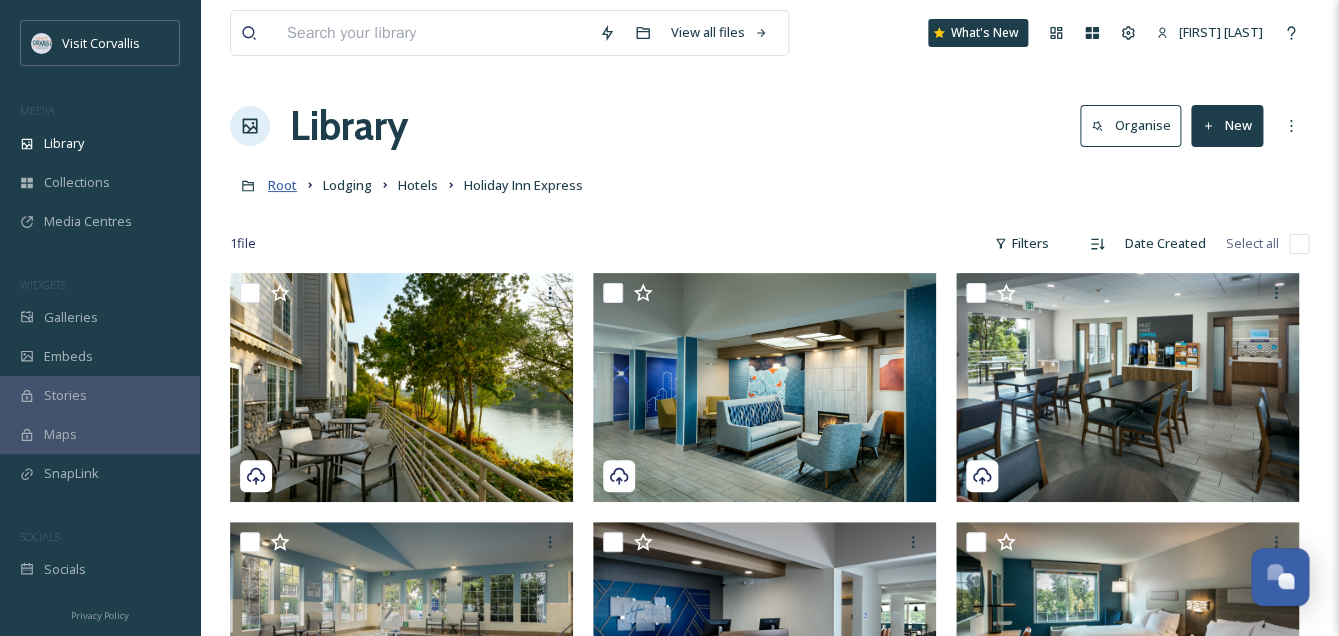 click on "Root" at bounding box center (282, 185) 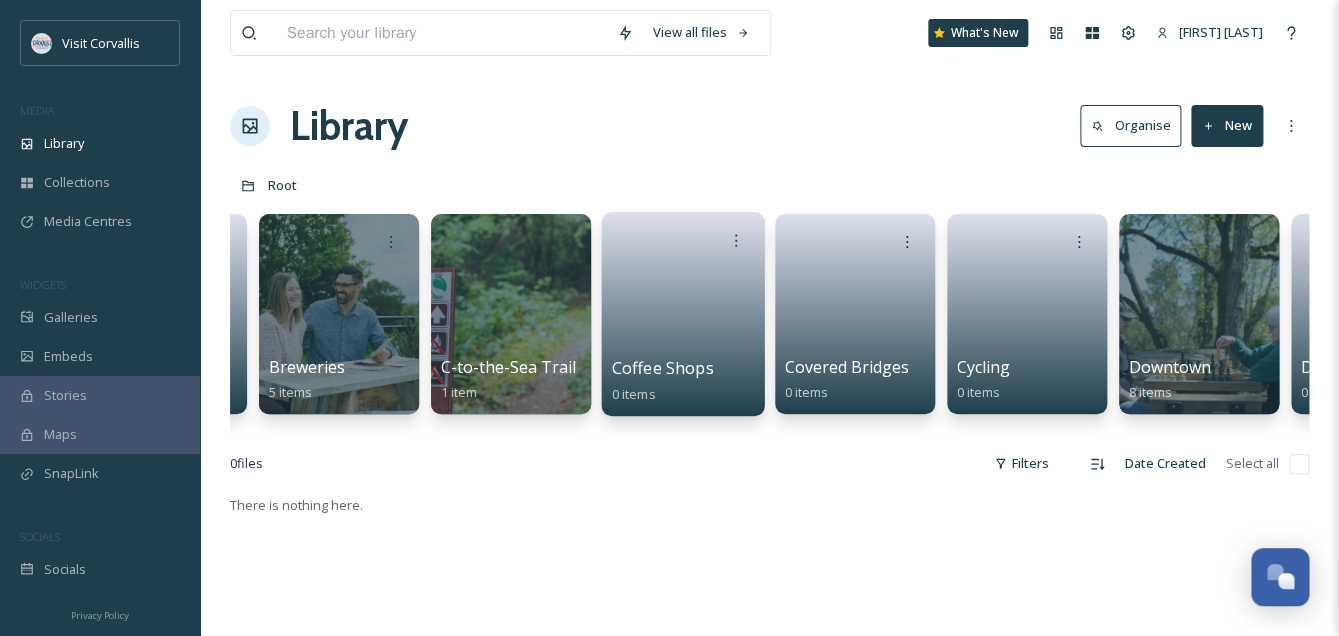 scroll, scrollTop: 0, scrollLeft: 672, axis: horizontal 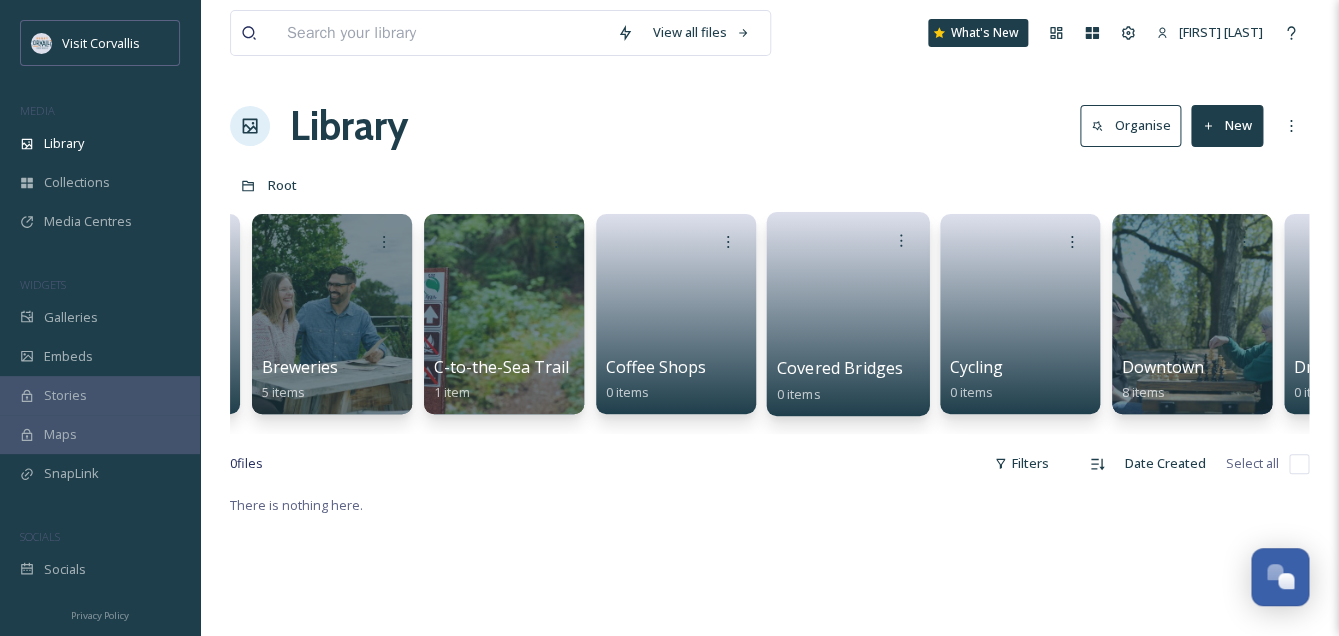 click at bounding box center (848, 307) 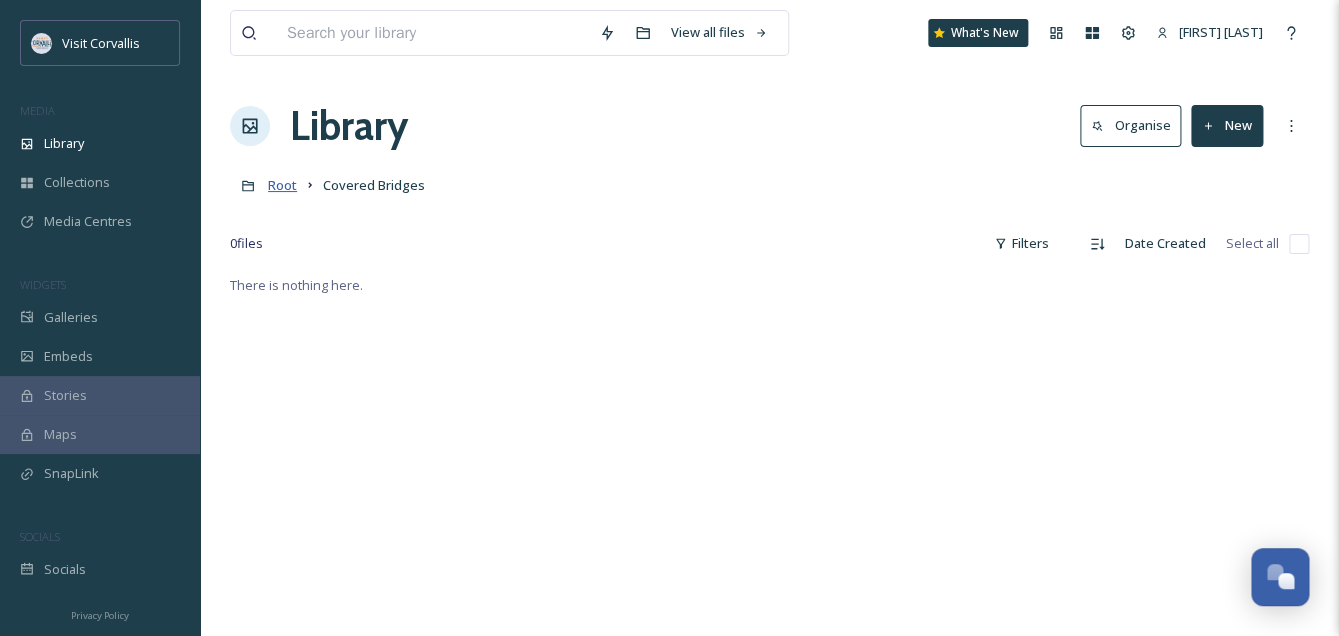 click on "Root" at bounding box center [282, 185] 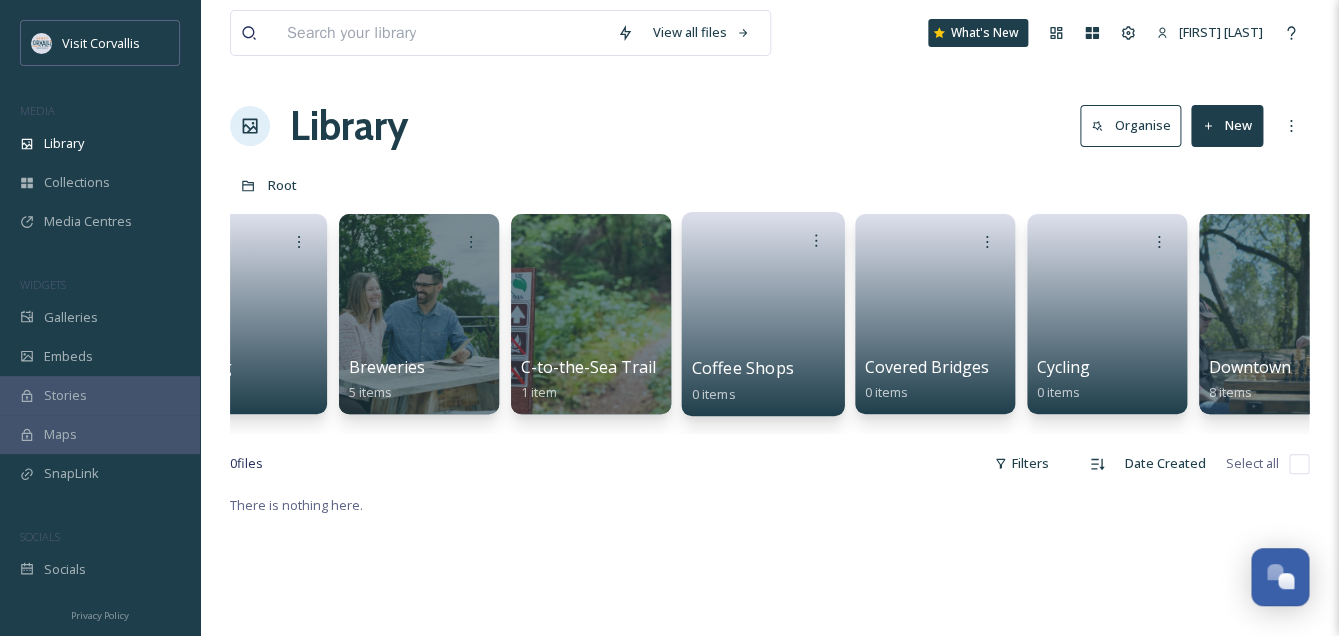 scroll, scrollTop: 0, scrollLeft: 596, axis: horizontal 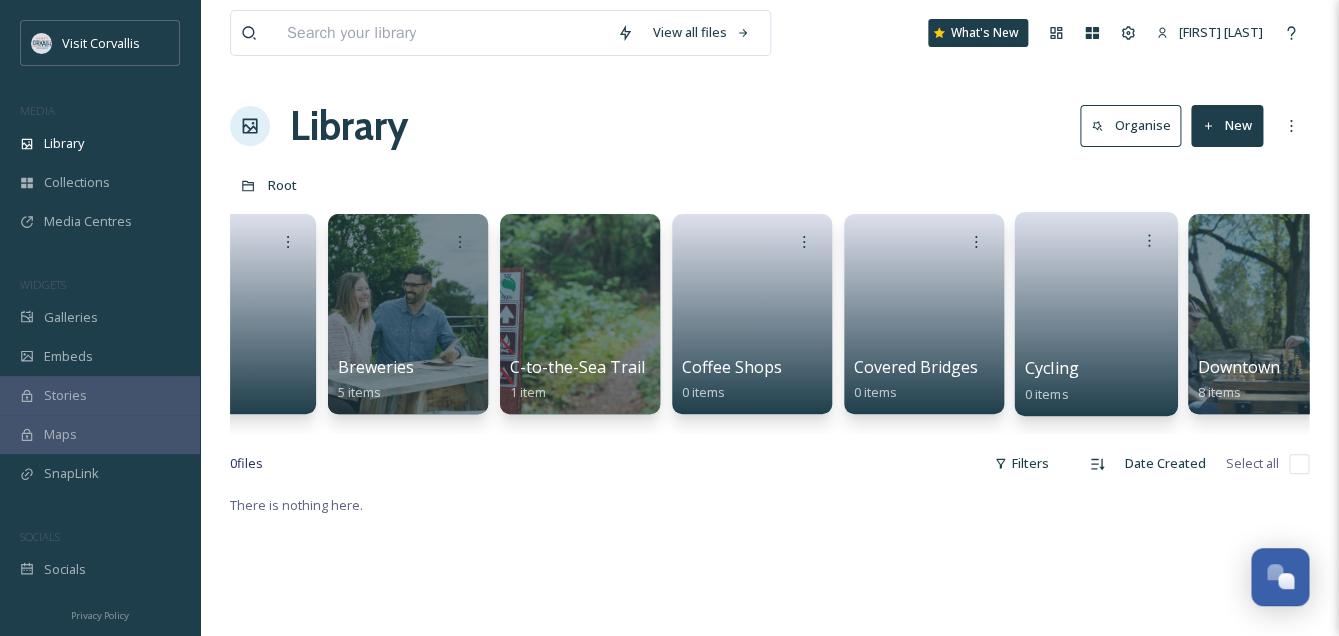 click at bounding box center (1096, 307) 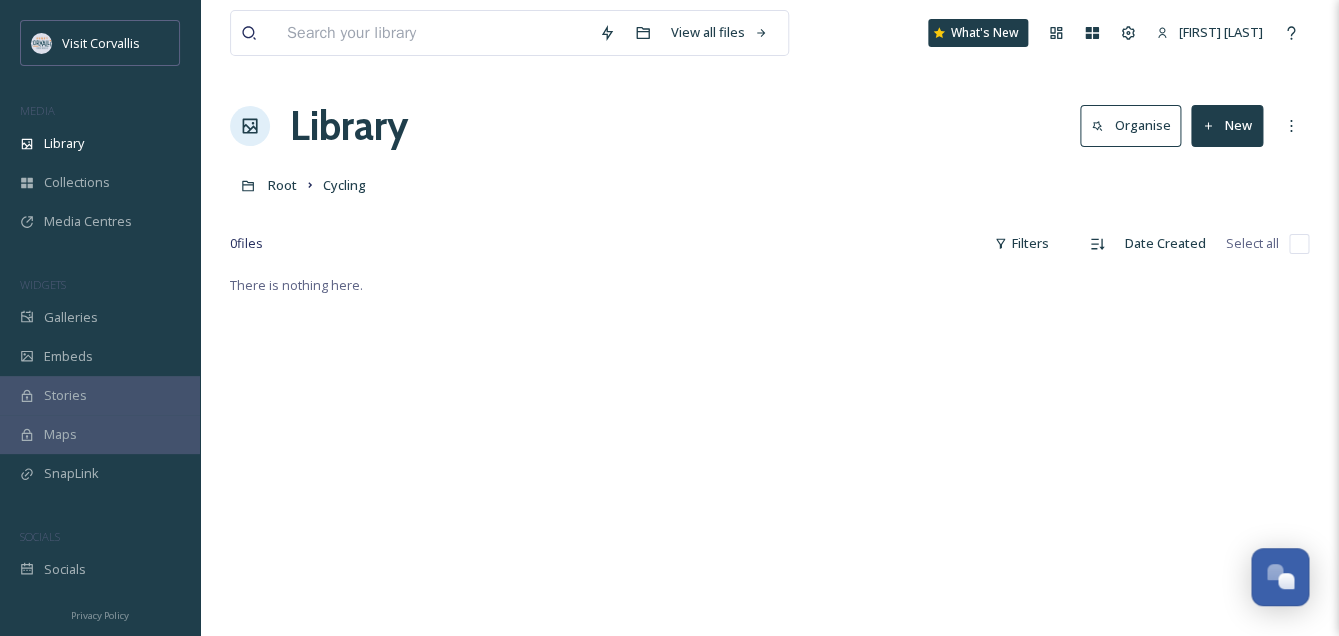 click 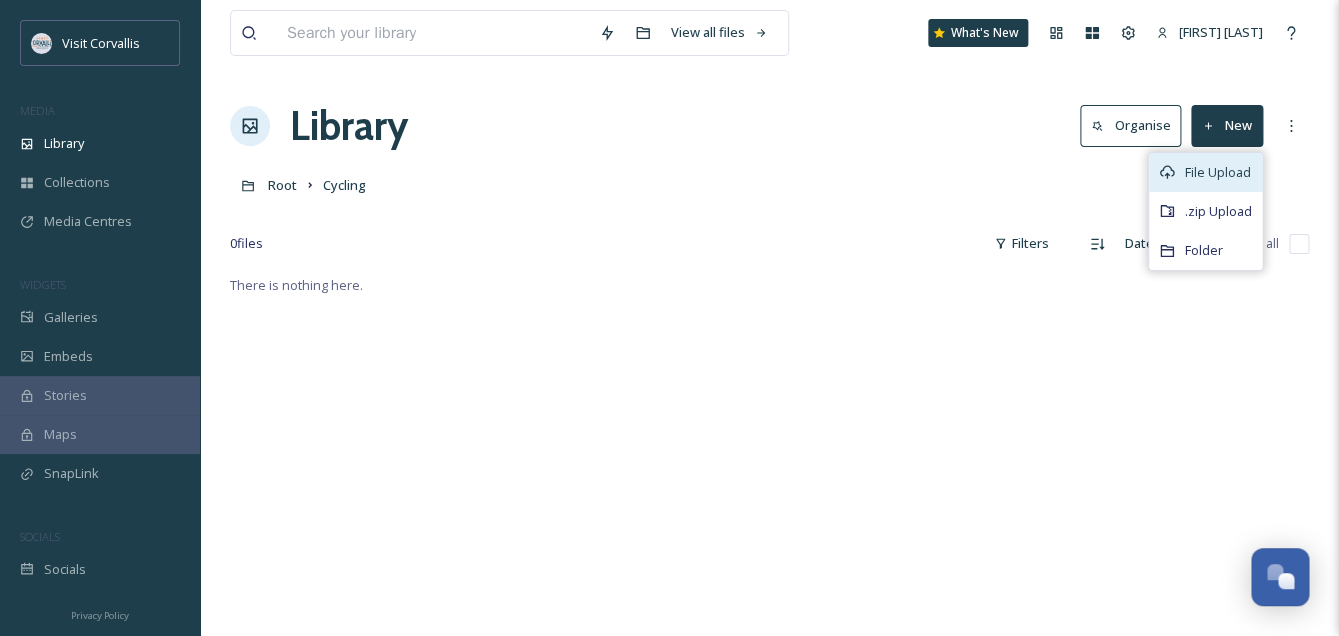 click on "File Upload" at bounding box center (1218, 172) 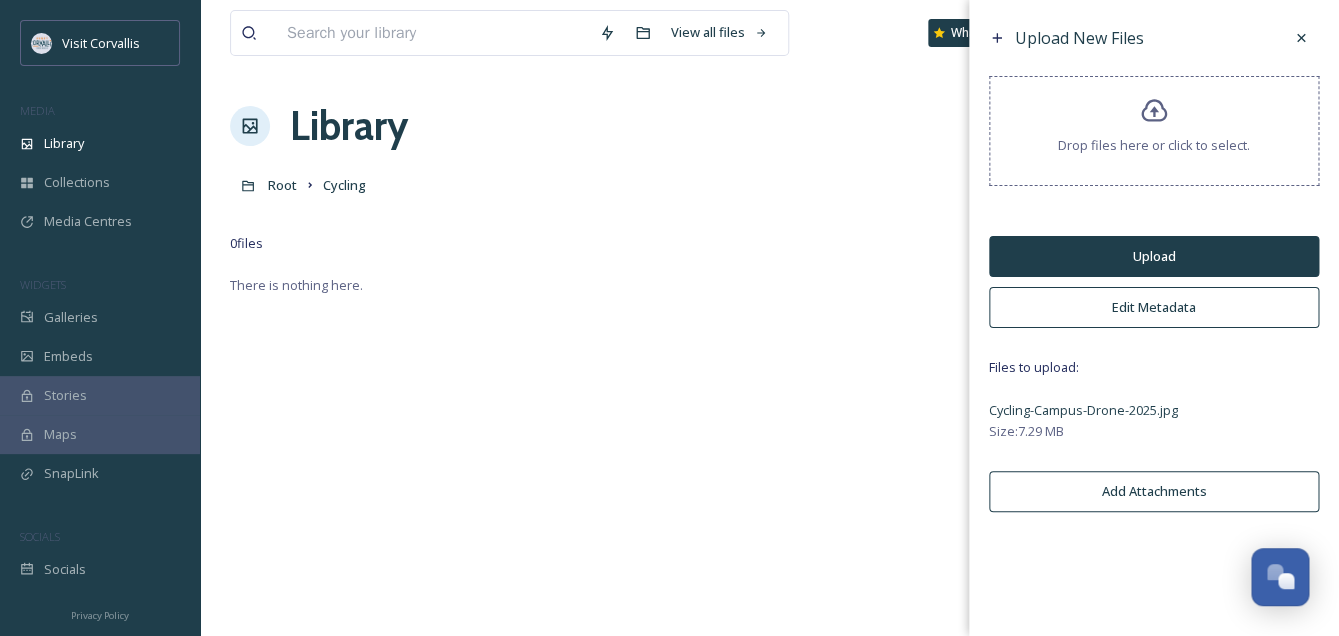 click on "Upload" at bounding box center [1154, 256] 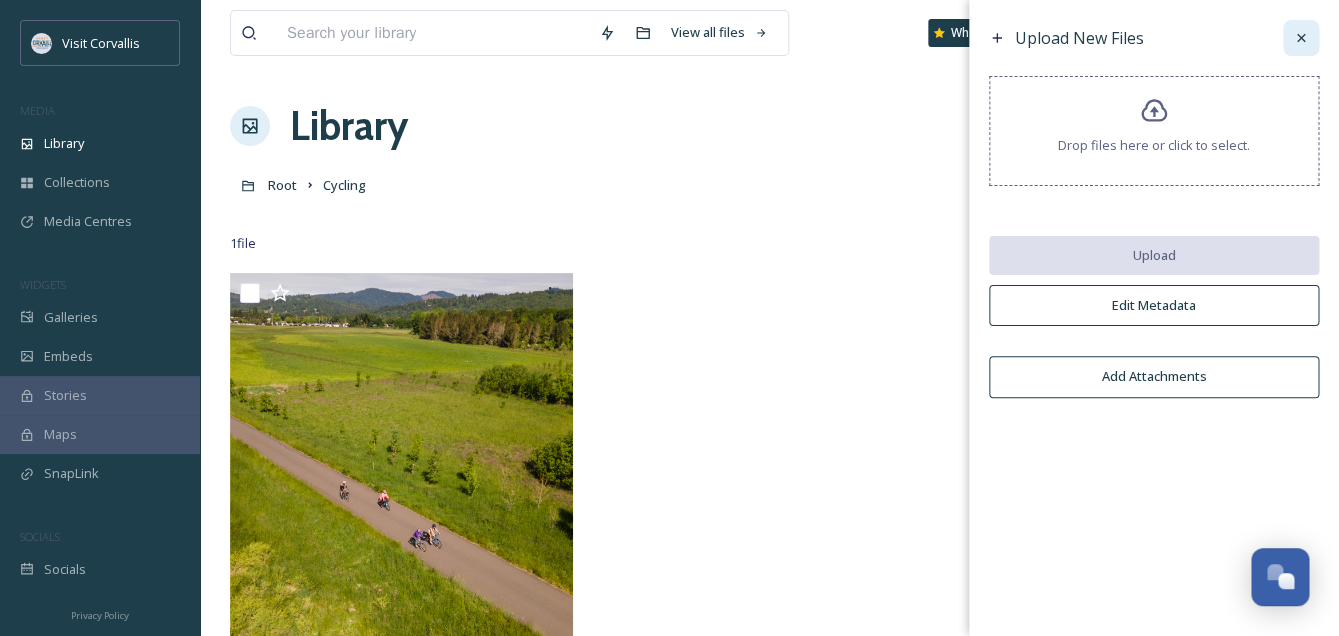 click 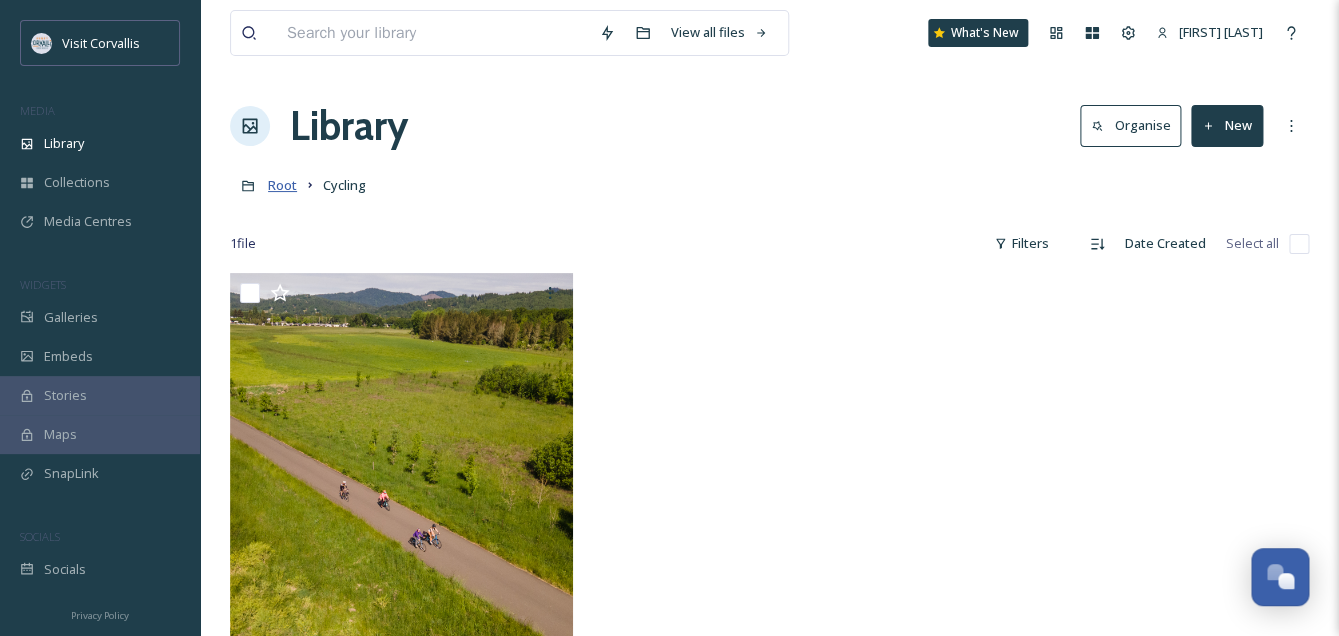 click on "Root" at bounding box center (282, 185) 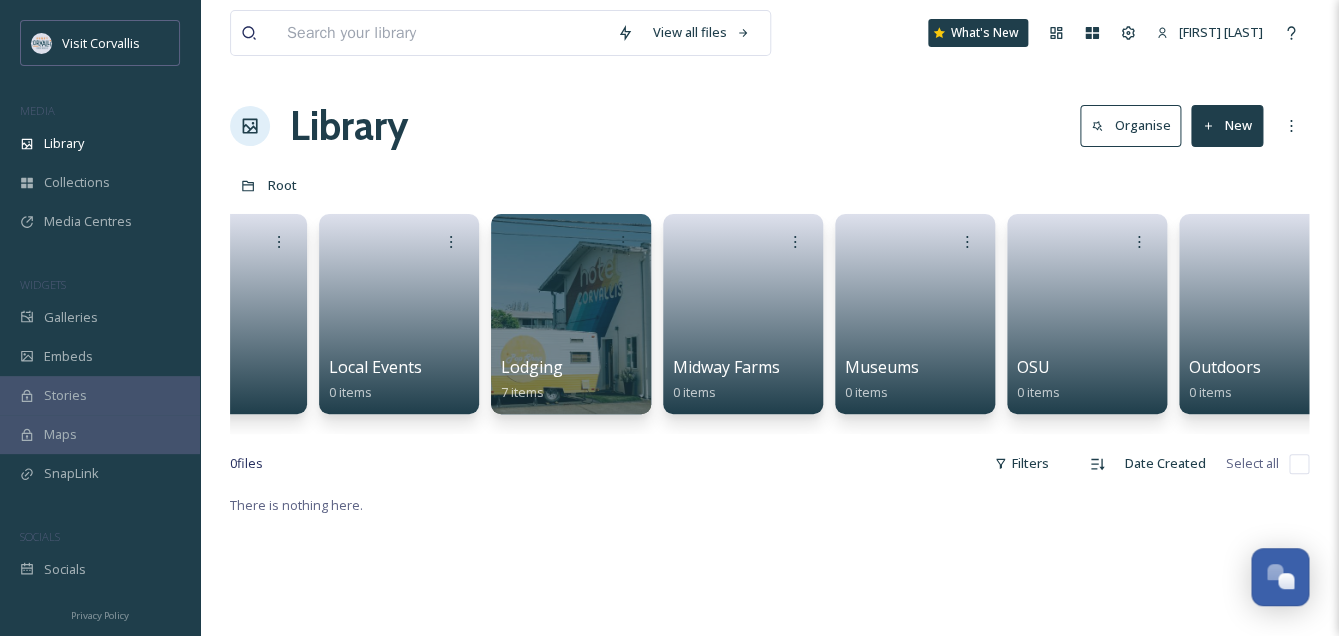 scroll, scrollTop: 0, scrollLeft: 2879, axis: horizontal 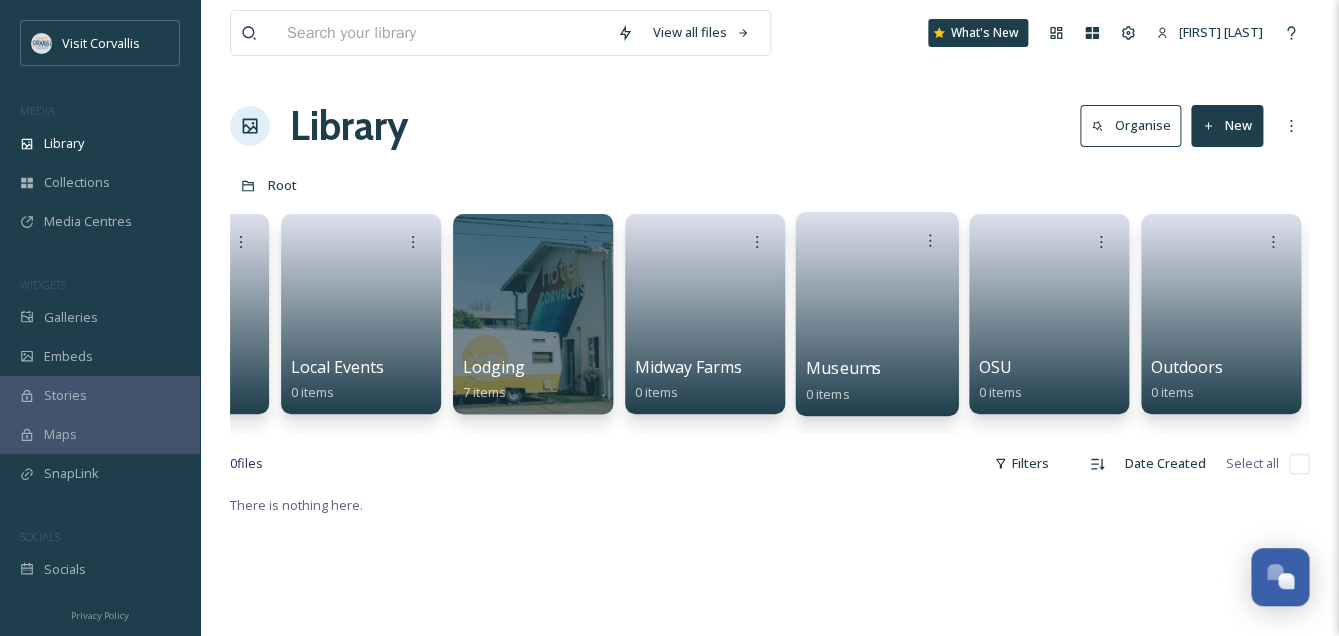 click at bounding box center (877, 307) 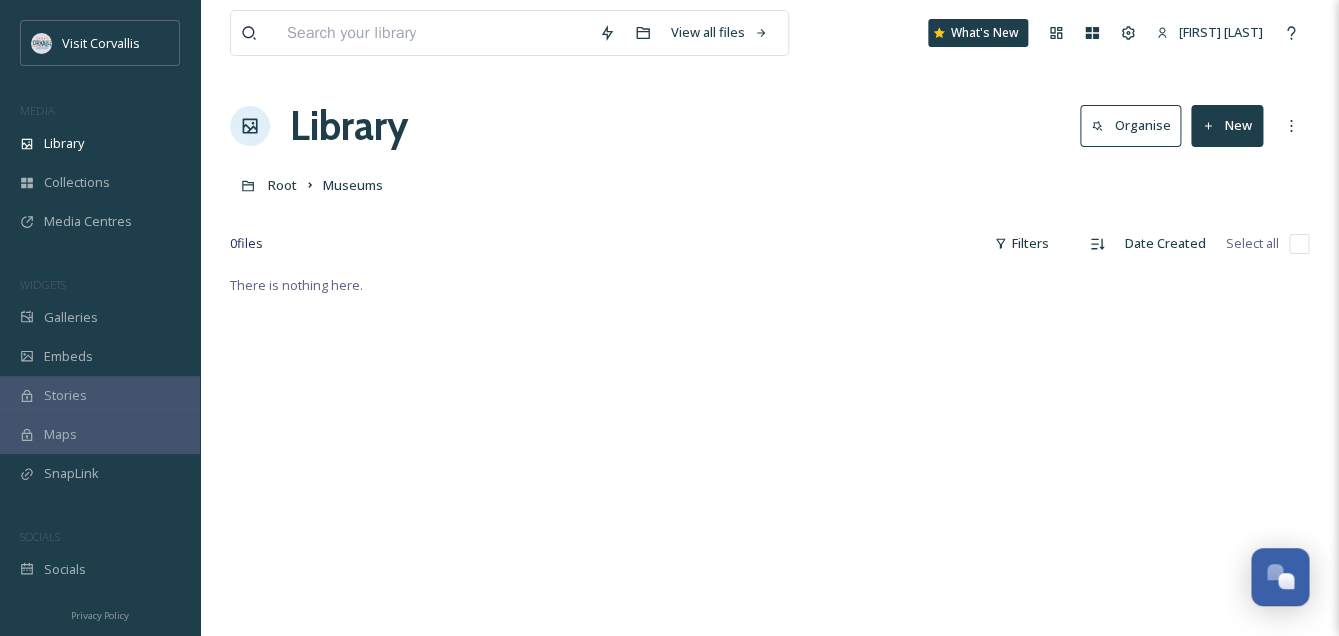 click on "New" at bounding box center [1227, 125] 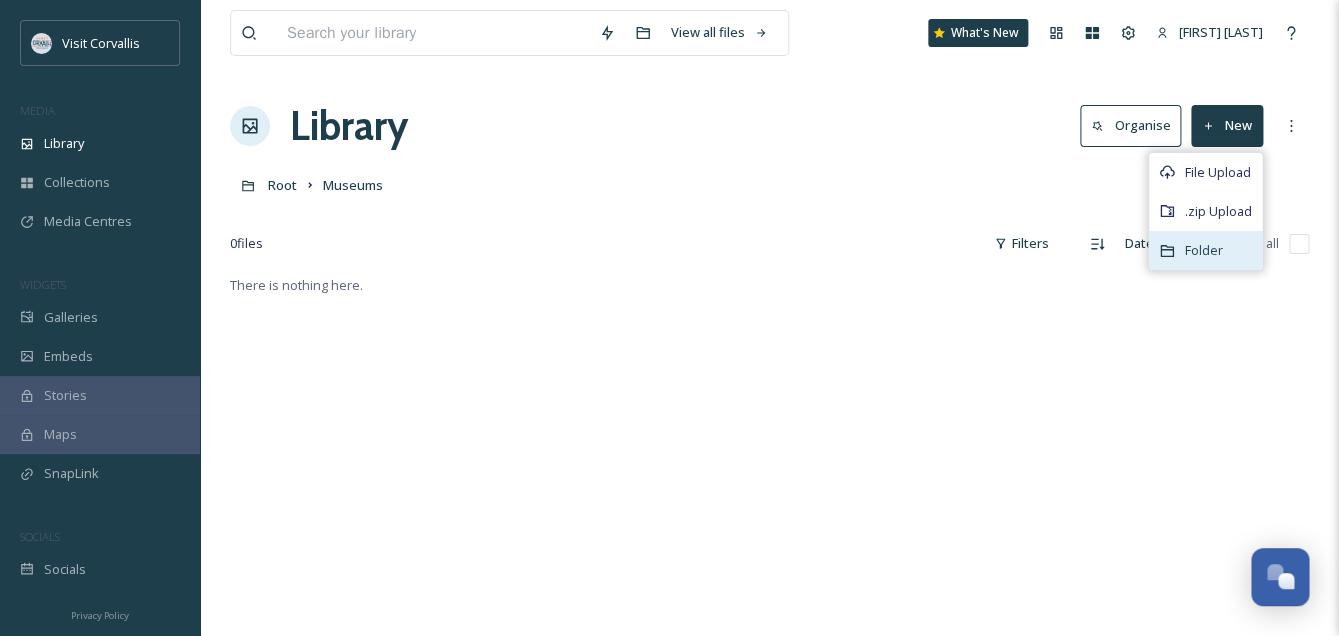 click on "Folder" at bounding box center [1204, 250] 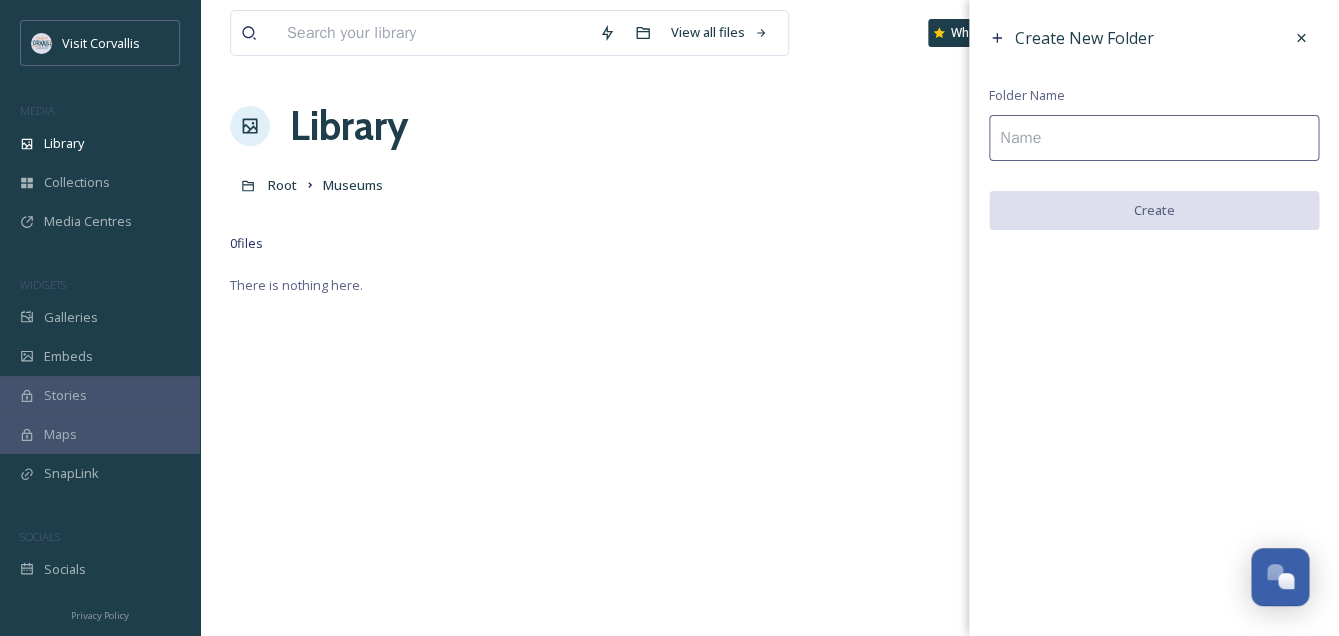 click at bounding box center [1154, 138] 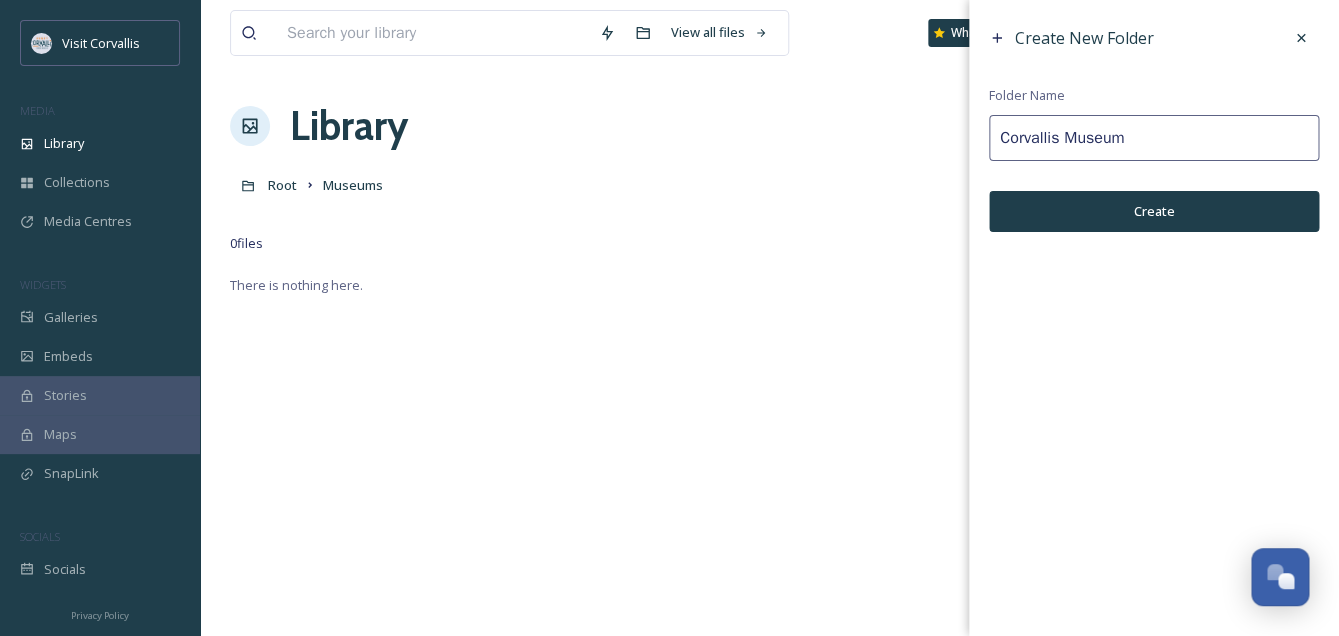 type on "Corvallis Museum" 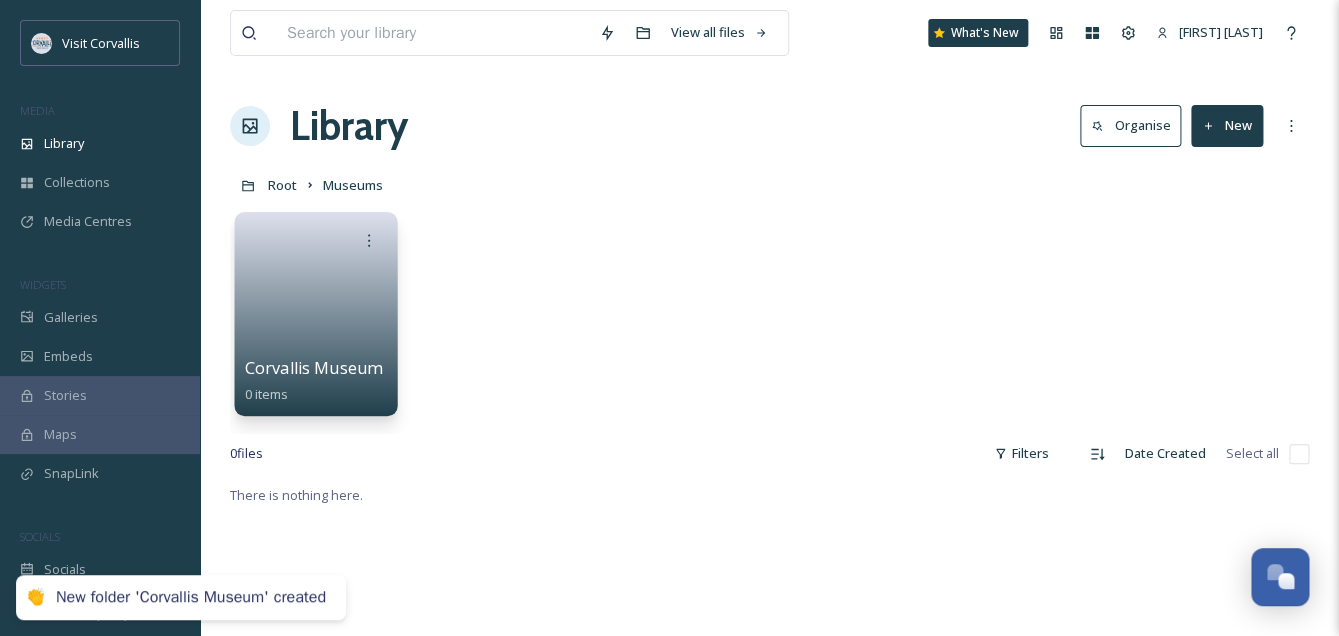 click at bounding box center (316, 307) 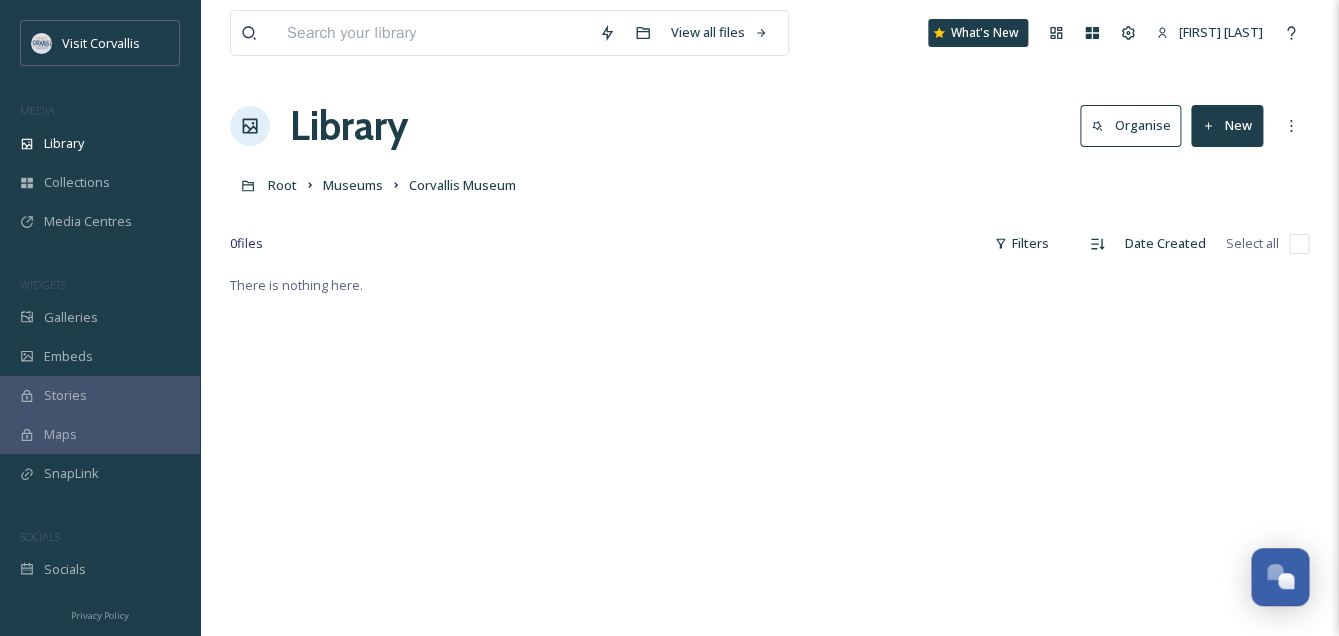 click on "New" at bounding box center [1227, 125] 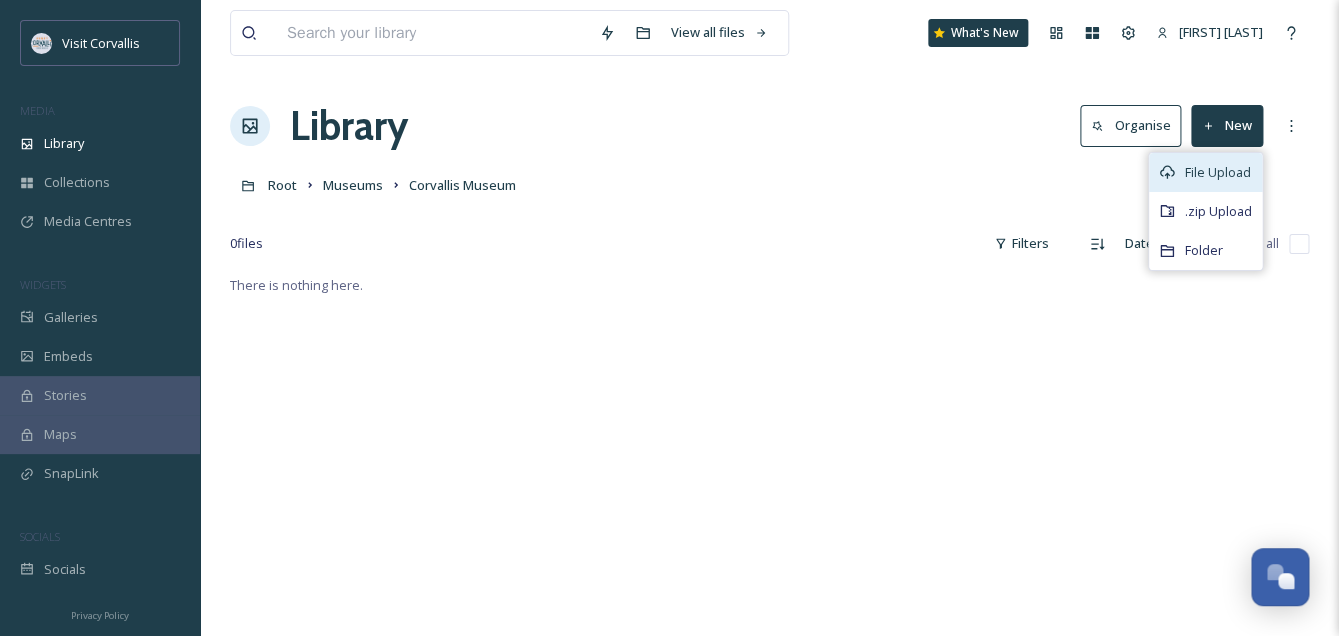 click on "File Upload" at bounding box center [1218, 172] 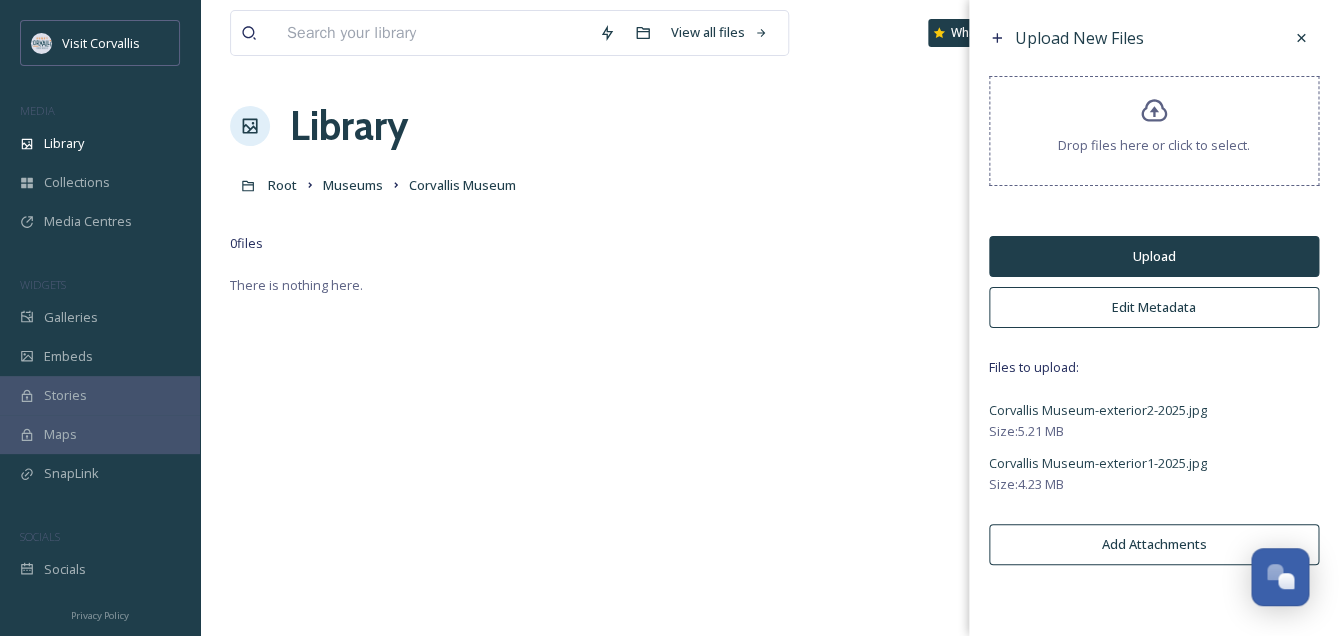 click on "Upload" at bounding box center [1154, 256] 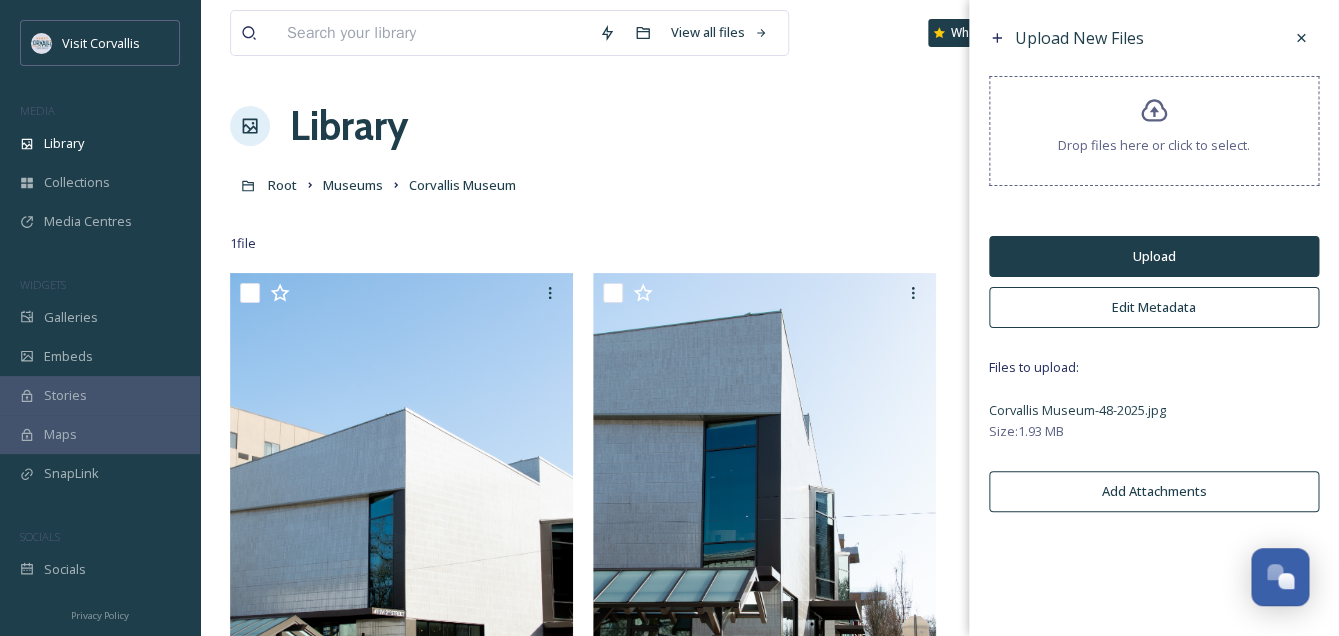 click on "Upload" at bounding box center [1154, 256] 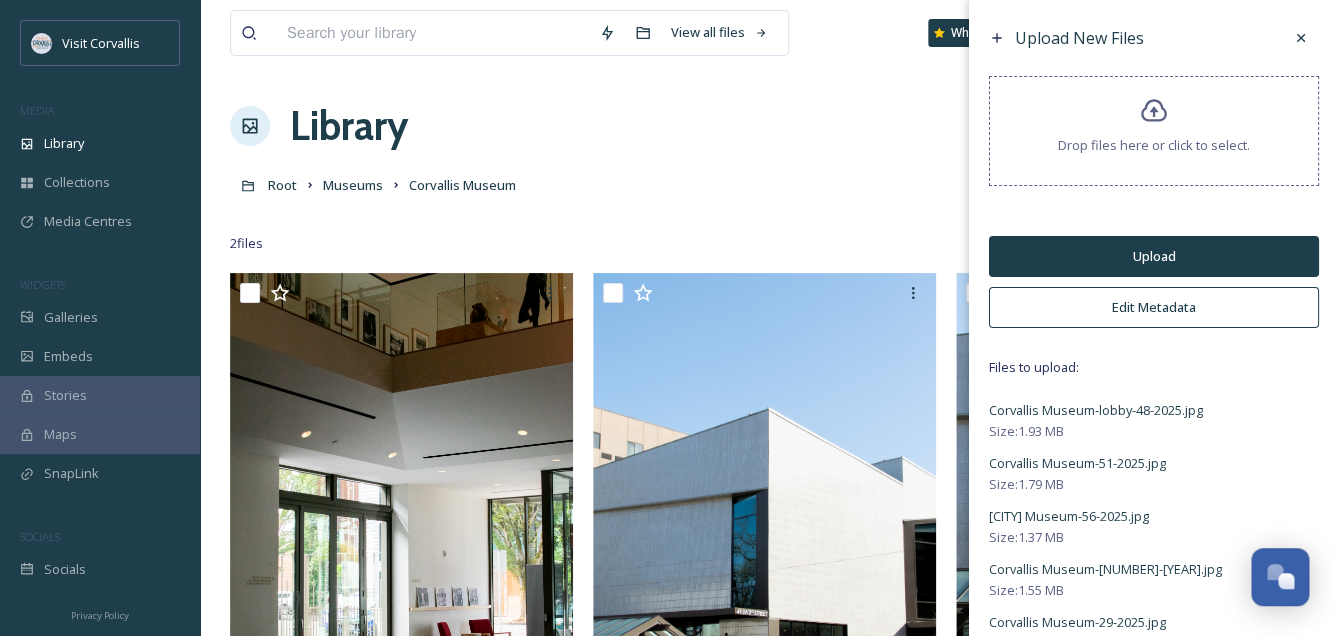 click on "Edit Metadata" at bounding box center [1154, 307] 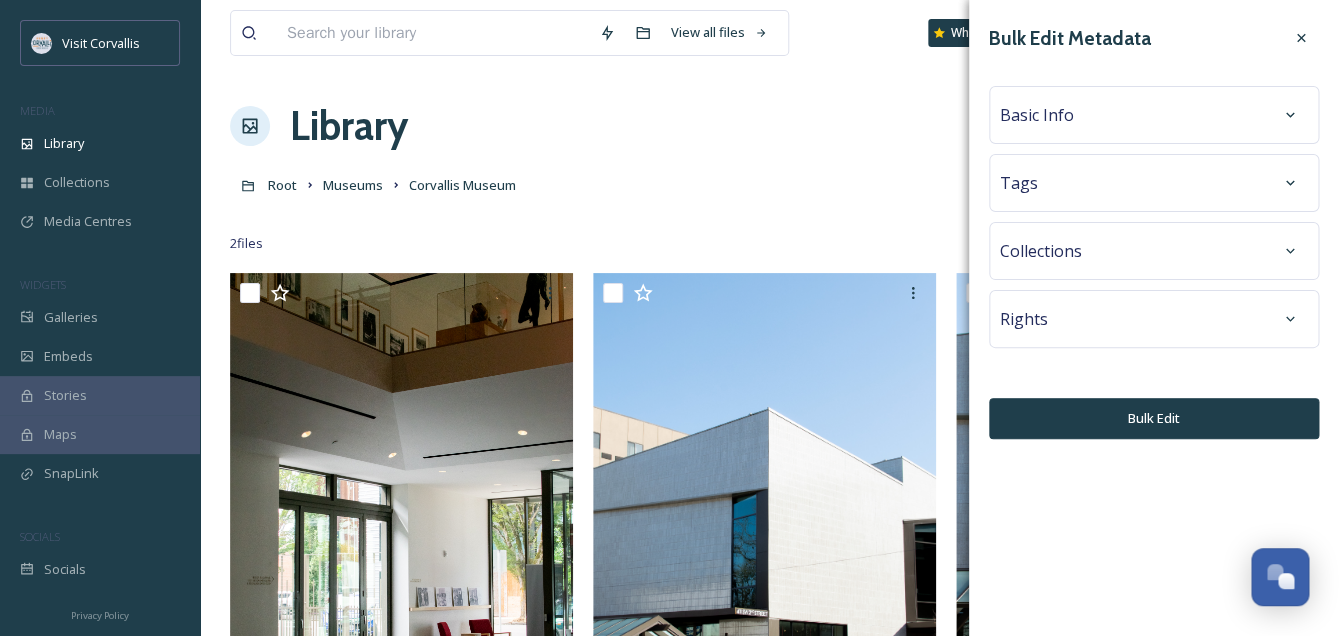 click on "Tags" at bounding box center (1154, 183) 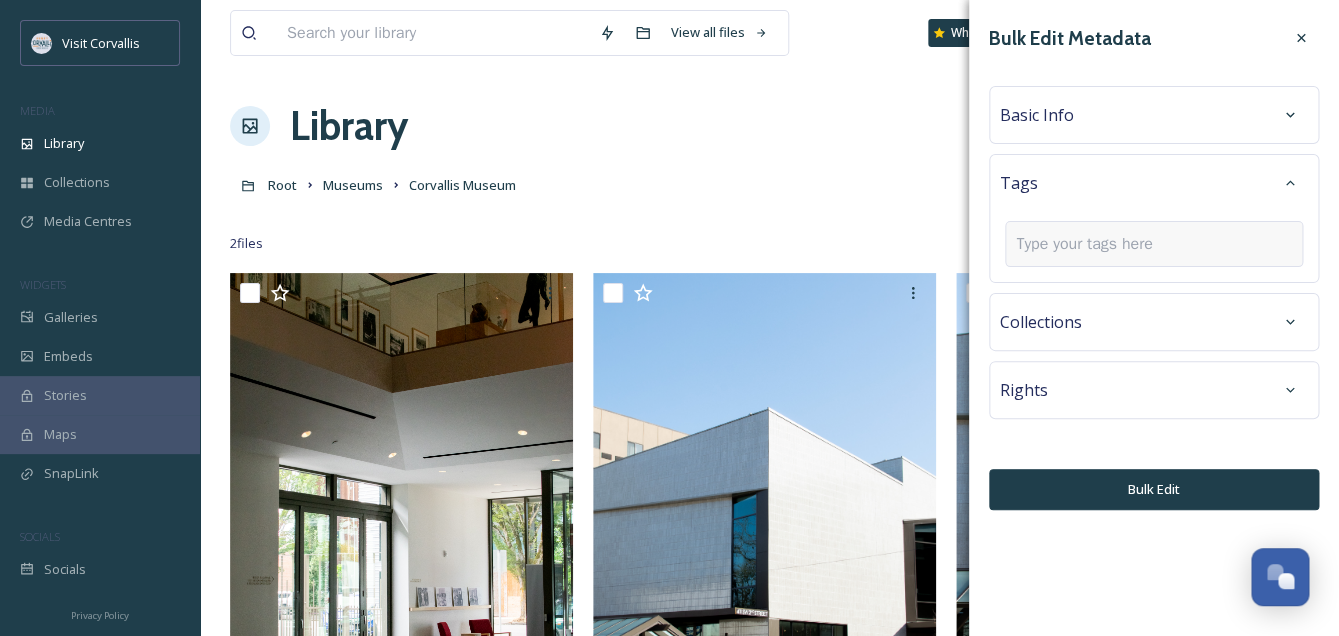 click at bounding box center (1092, 244) 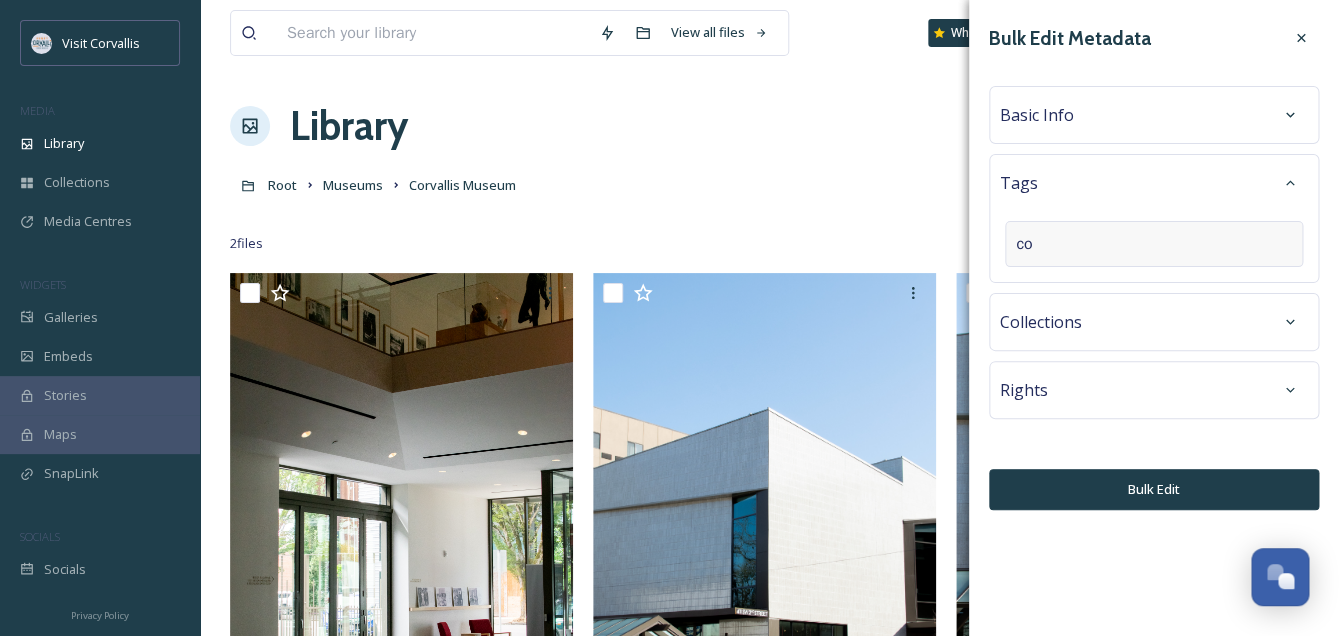 type on "c" 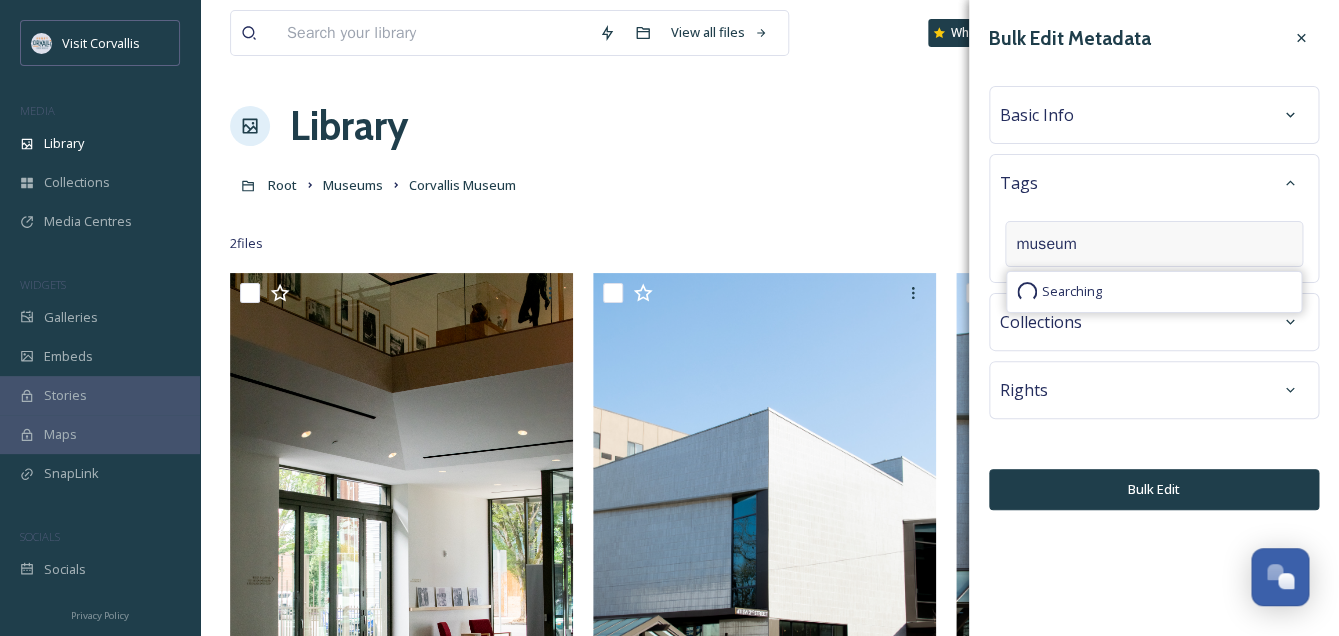 type on "museum" 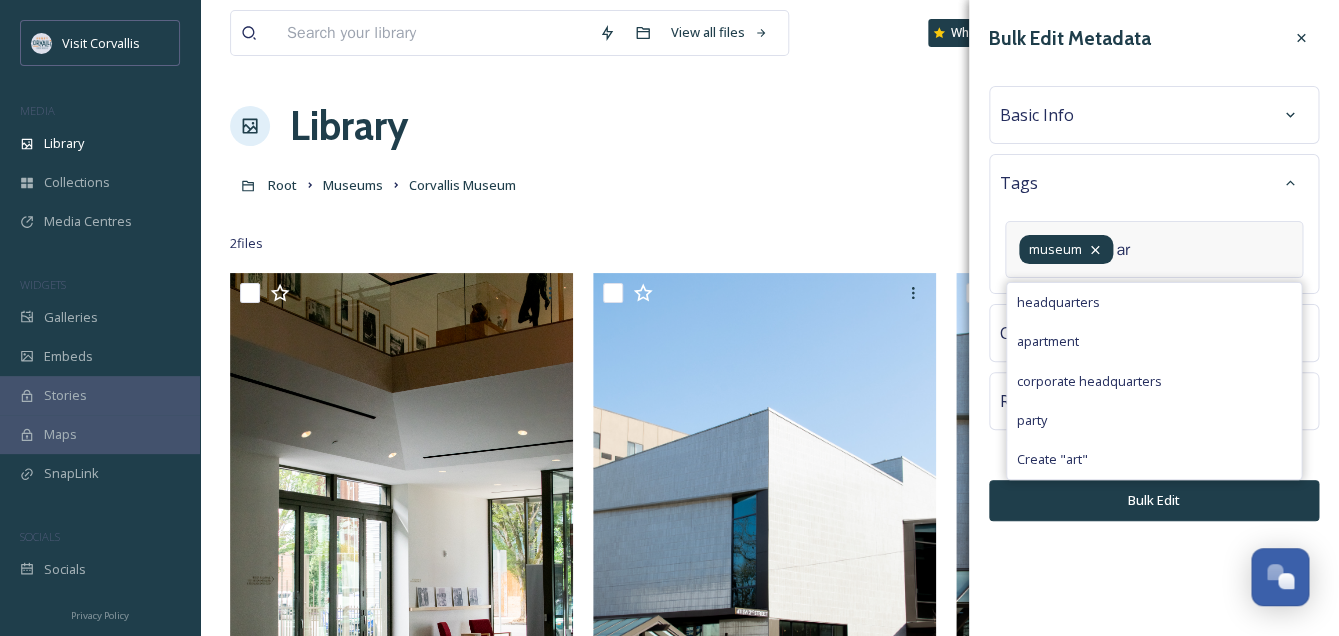 type on "a" 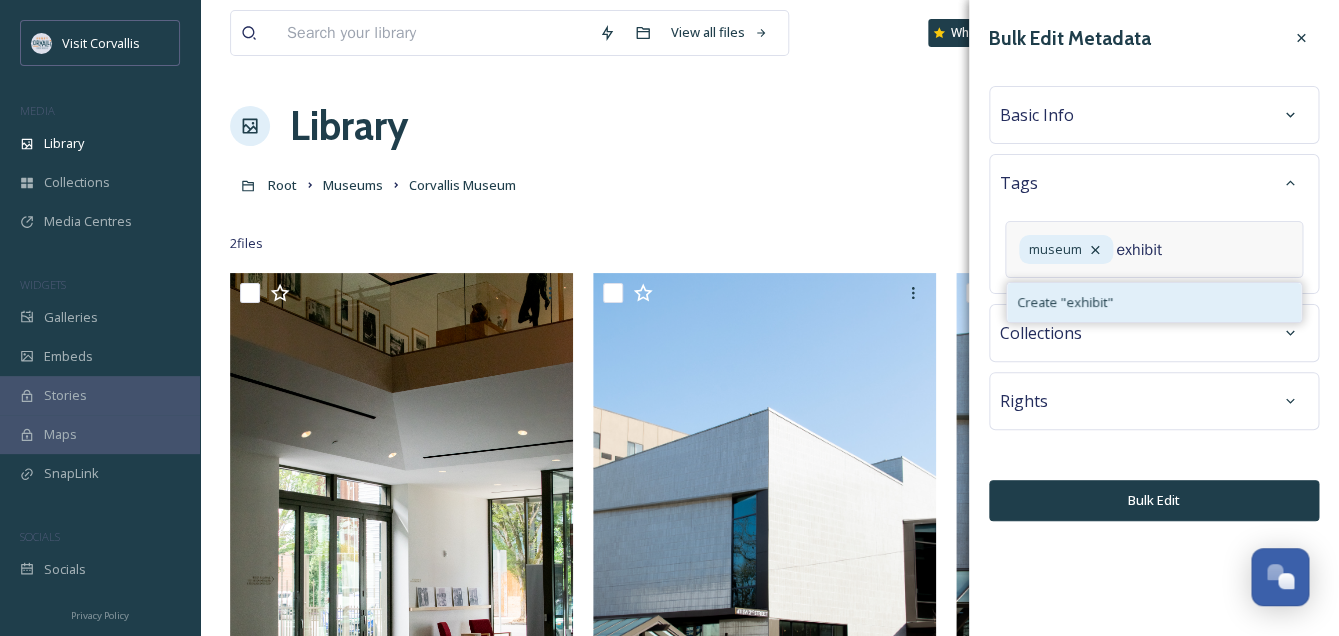 type on "exhibit" 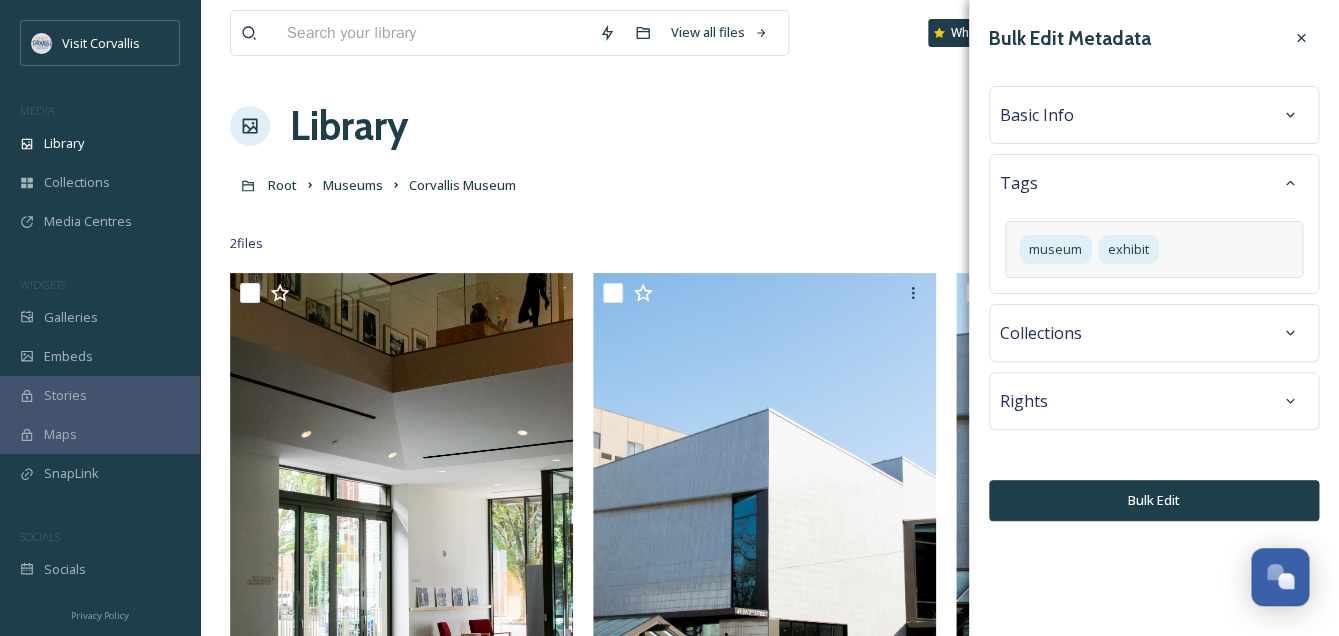 click on "Basic Info" at bounding box center (1154, 115) 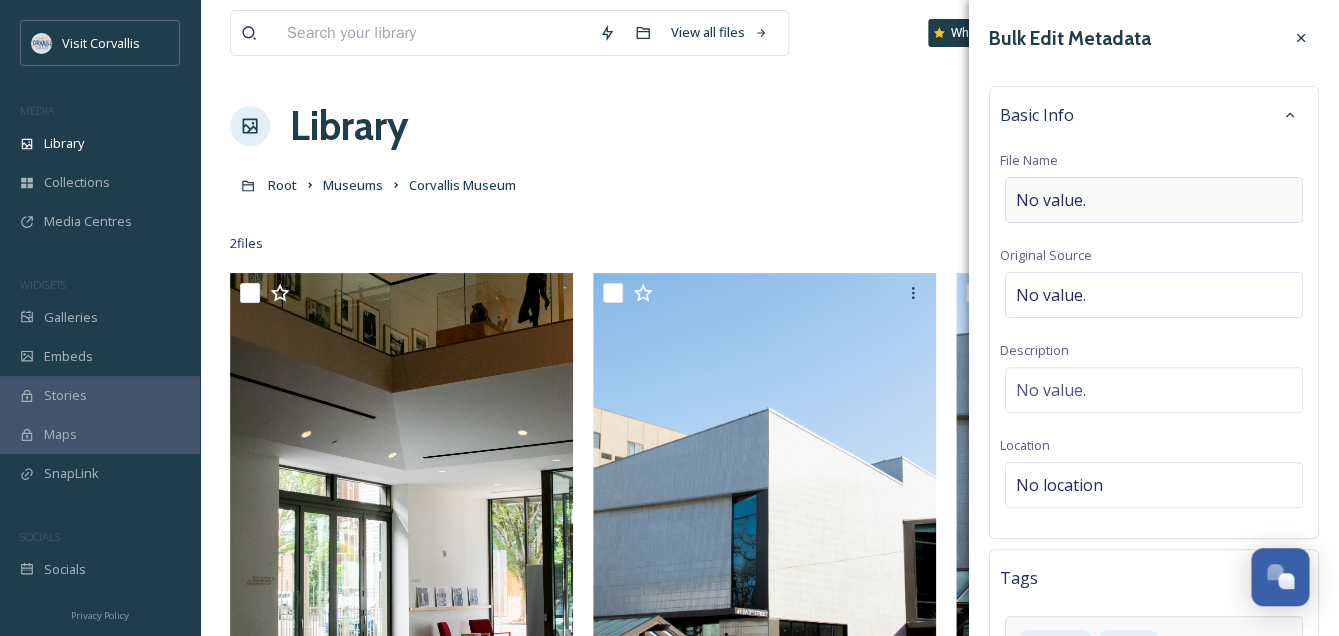 click on "No value." at bounding box center [1051, 200] 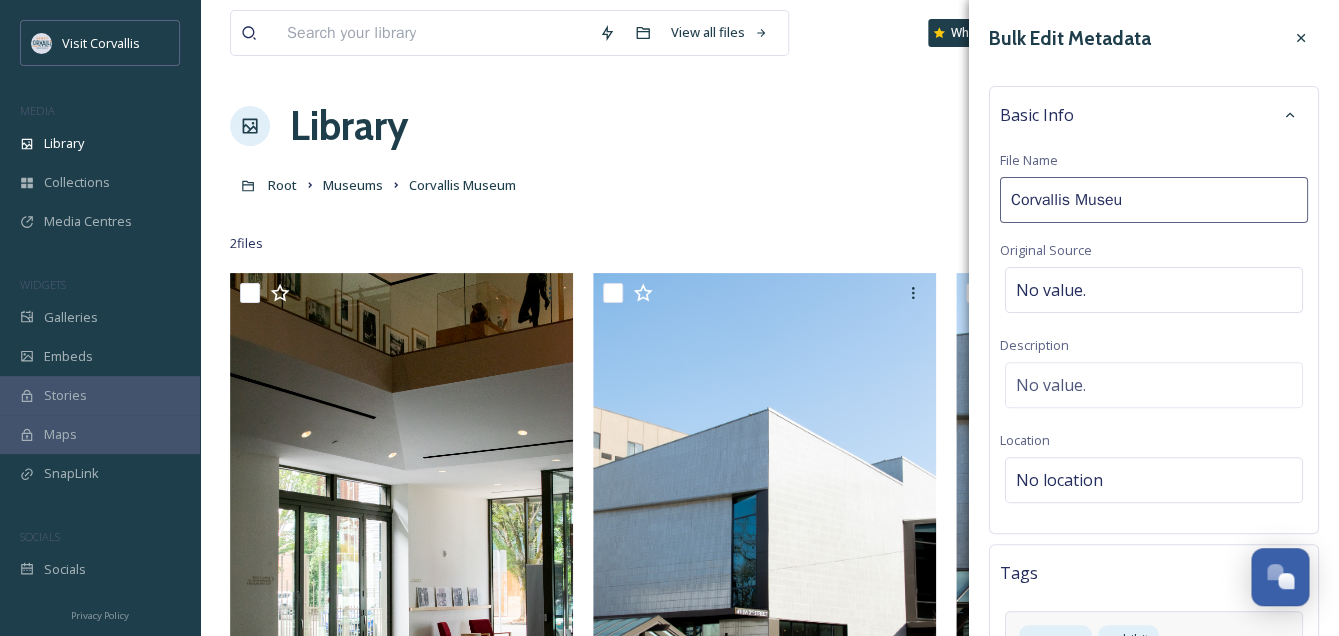 type on "Corvallis Museum" 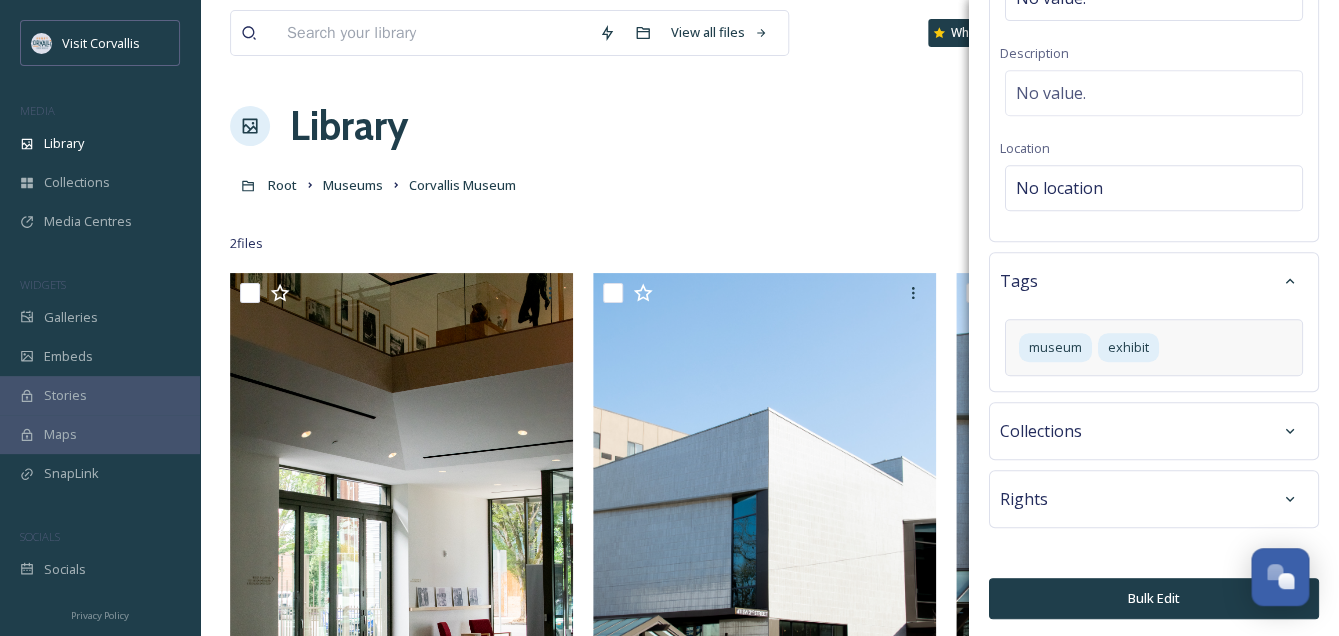 scroll, scrollTop: 294, scrollLeft: 0, axis: vertical 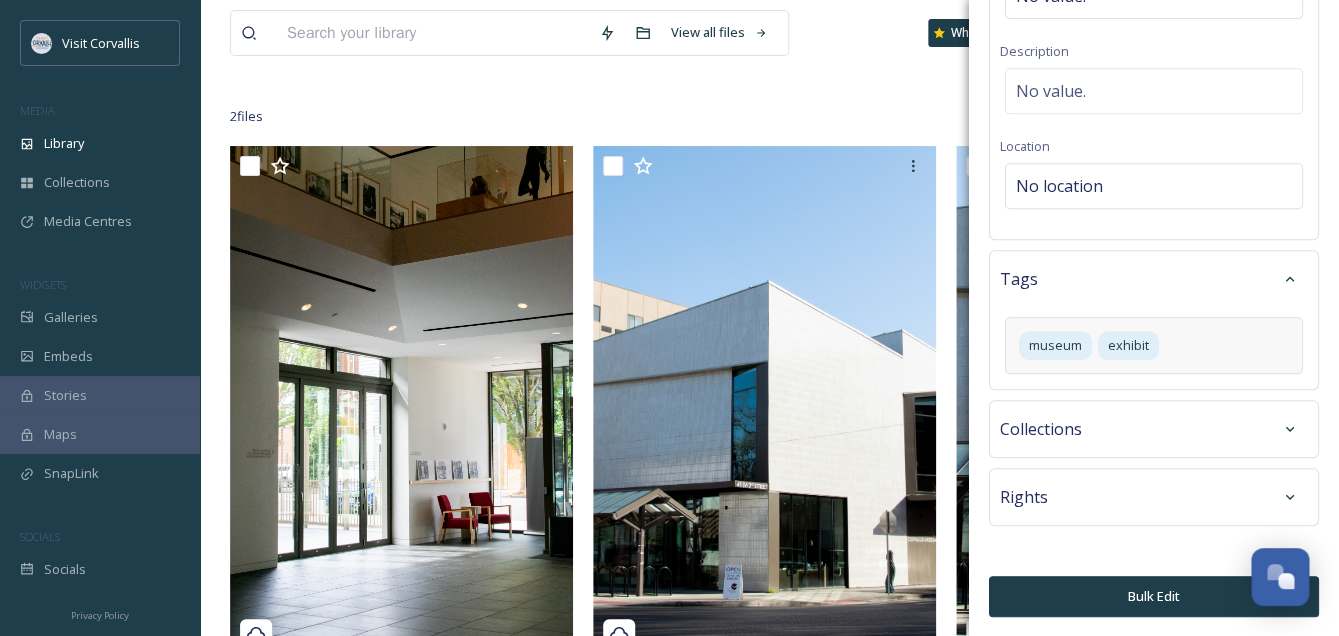 click on "Bulk Edit" at bounding box center [1154, 596] 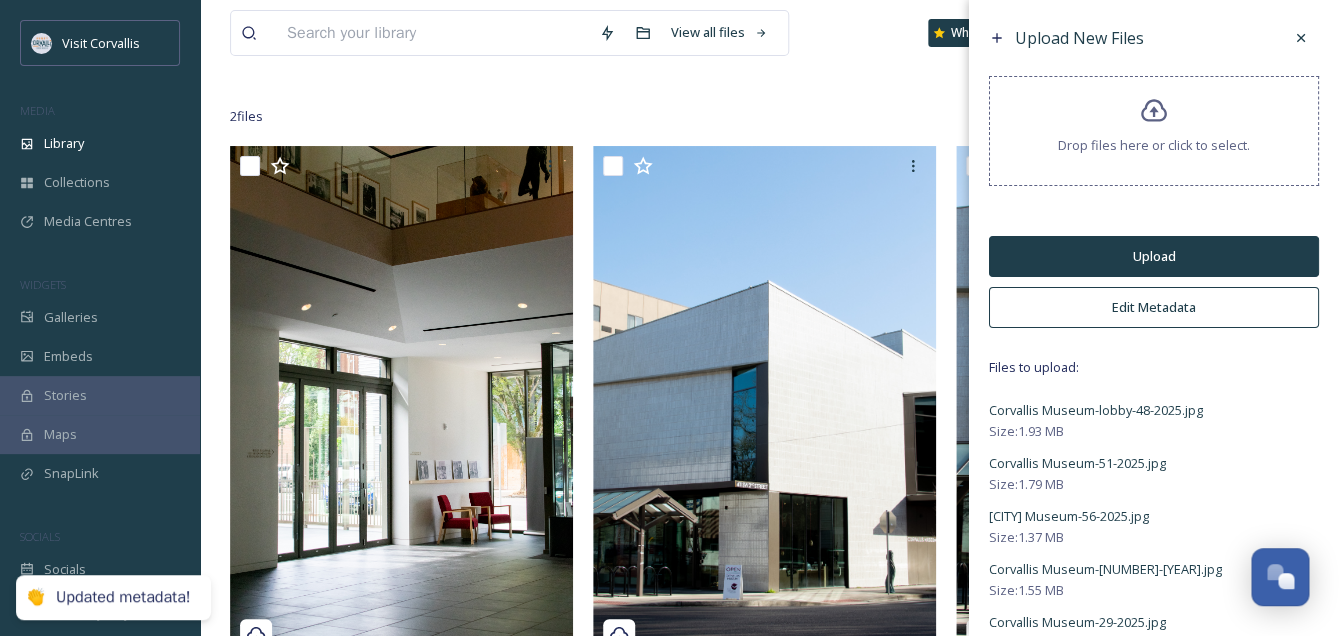 click on "Upload" at bounding box center (1154, 256) 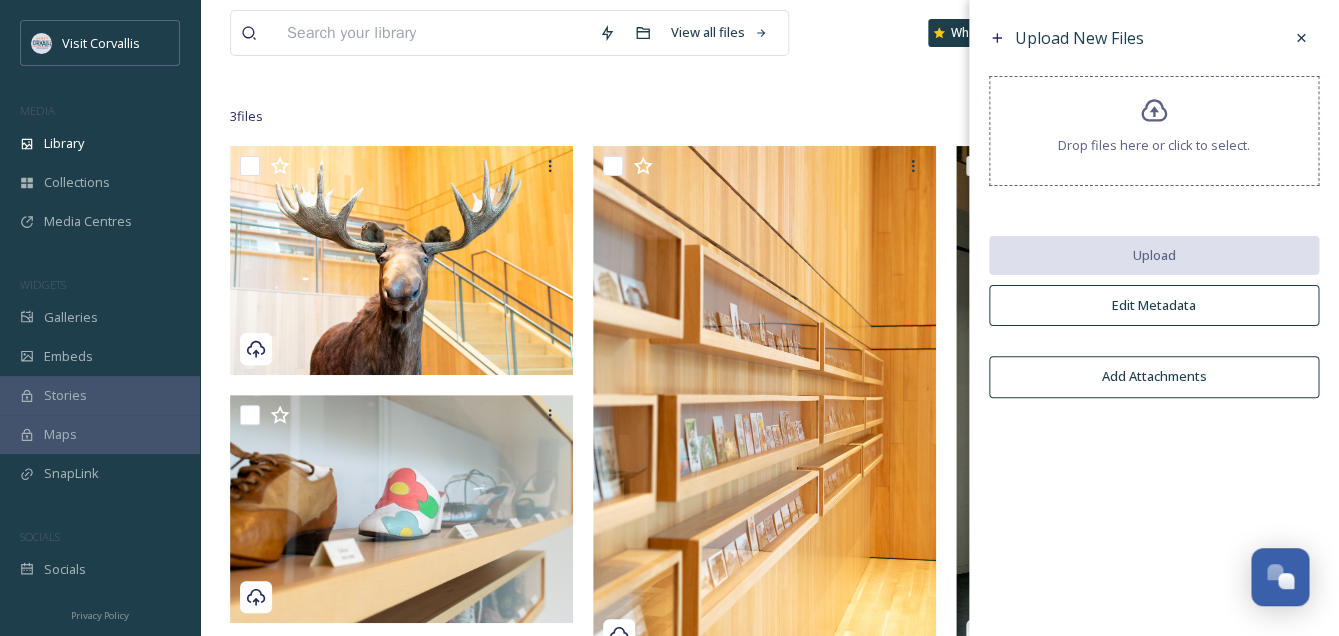 click on "3  file s Filters Date Created Select all" at bounding box center (769, 116) 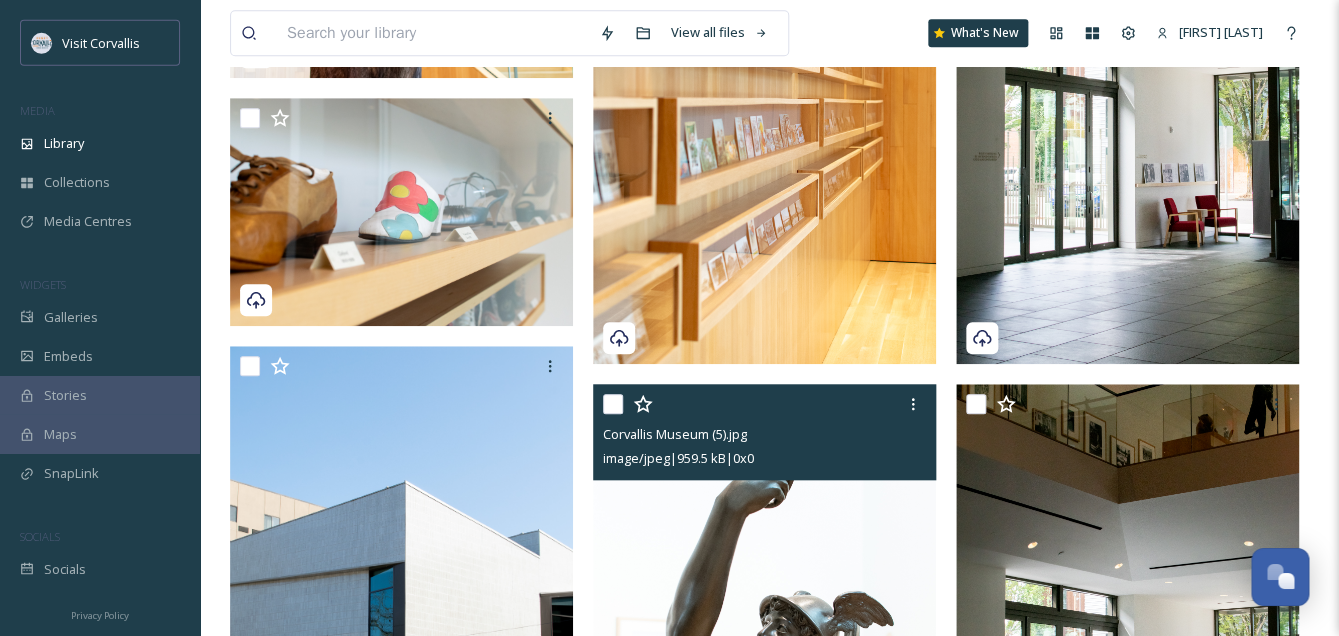 scroll, scrollTop: 0, scrollLeft: 0, axis: both 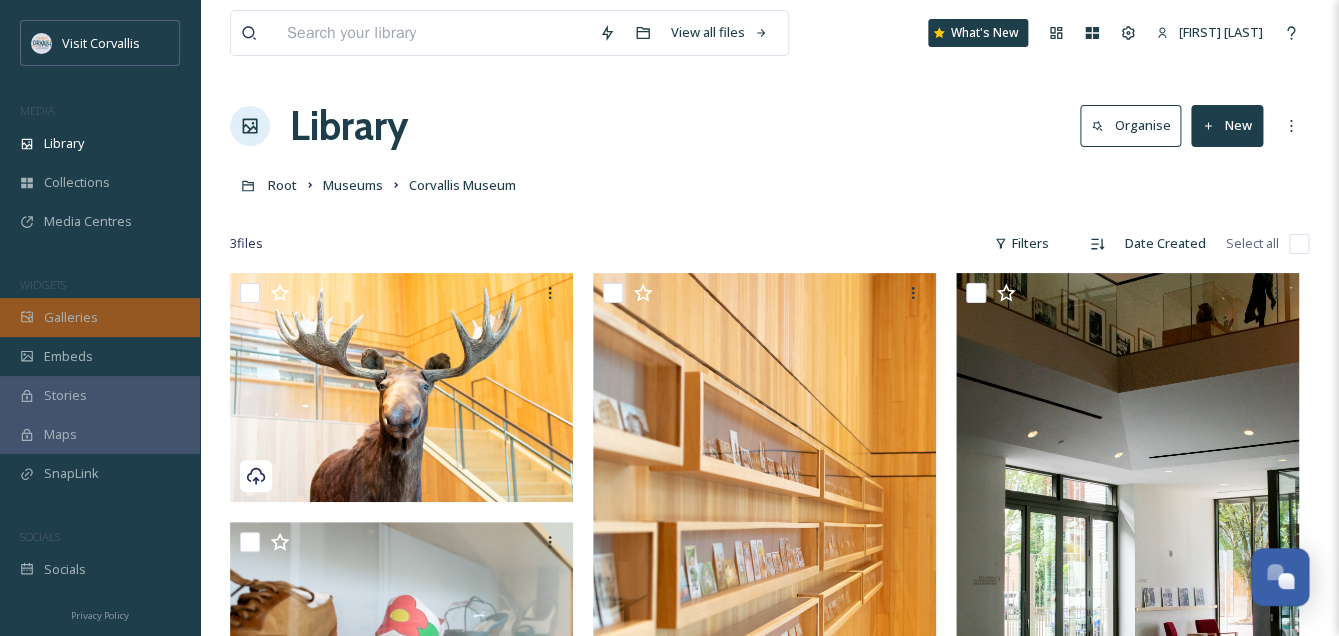 click on "Galleries" at bounding box center (100, 317) 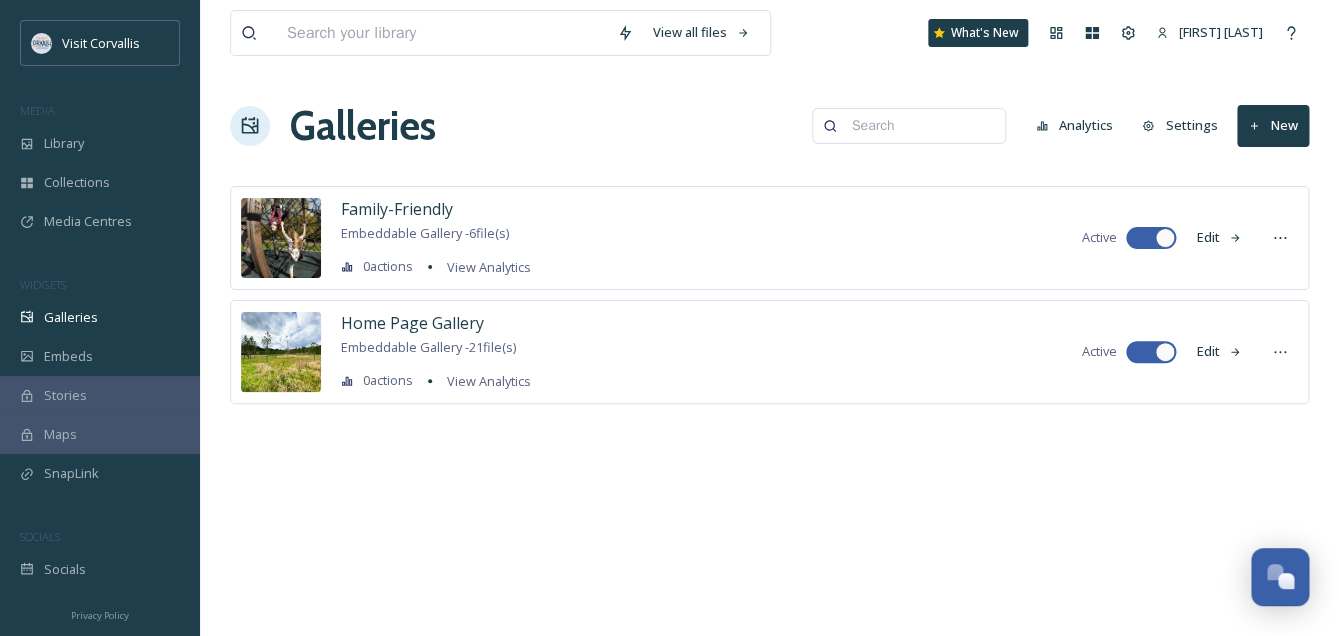 click on "New" at bounding box center (1273, 125) 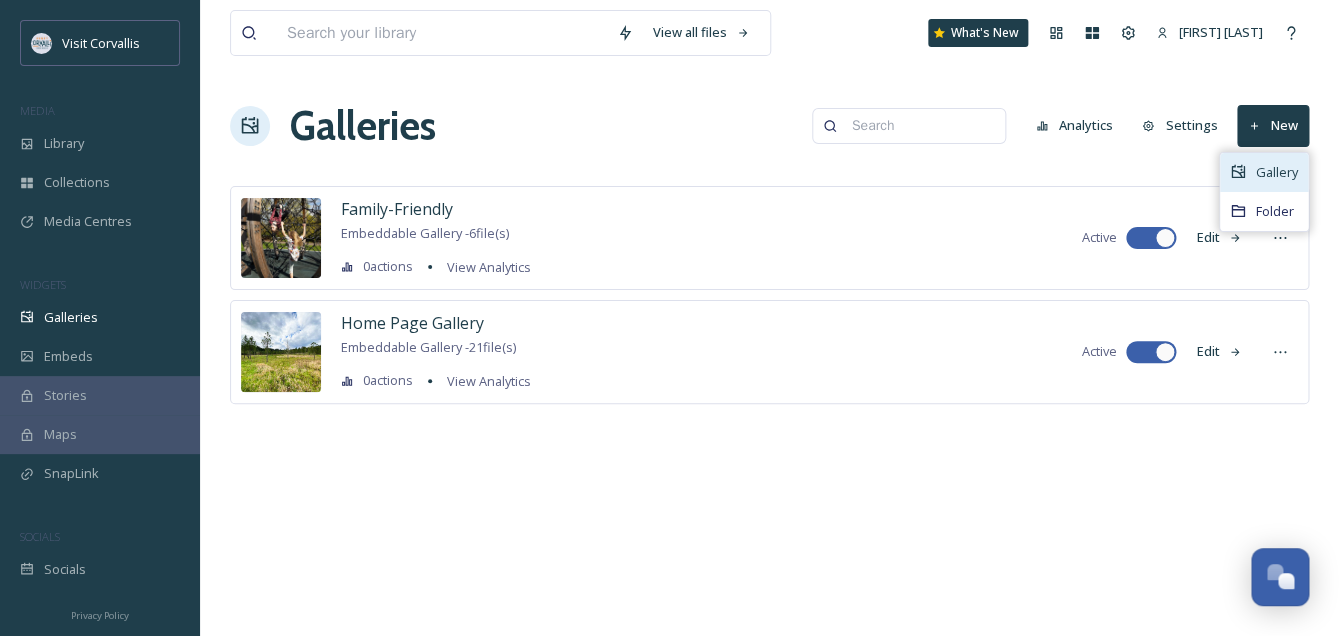 click on "Gallery" at bounding box center (1277, 172) 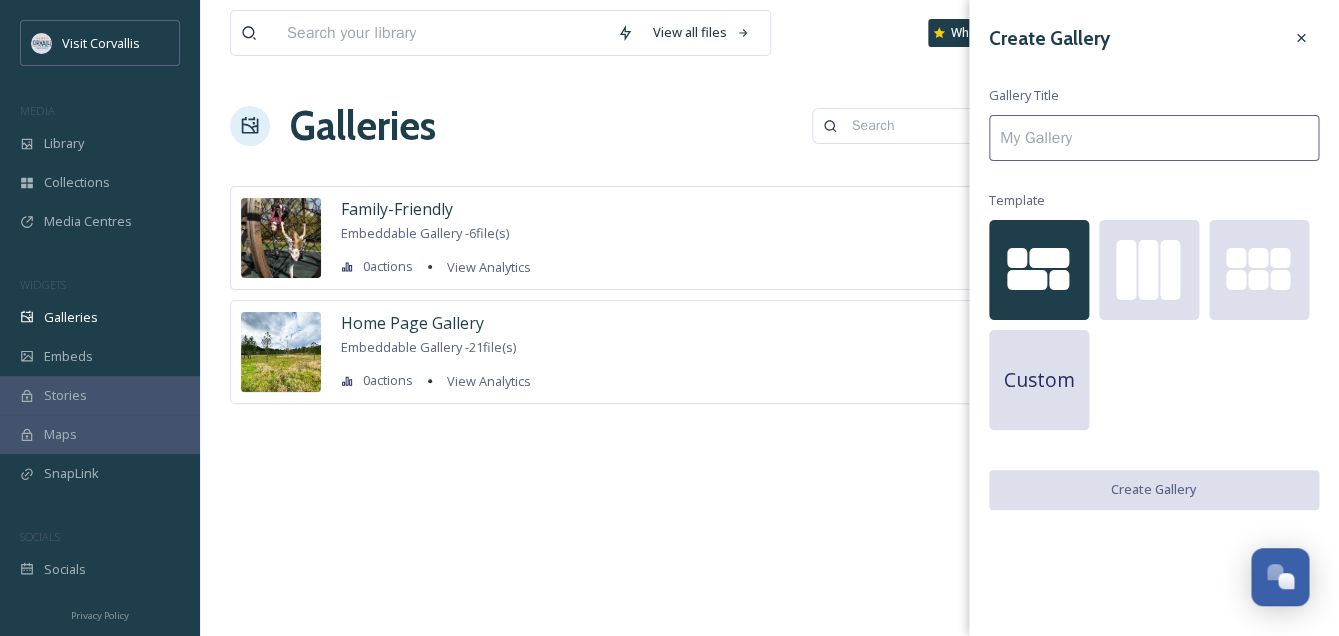click at bounding box center (1154, 138) 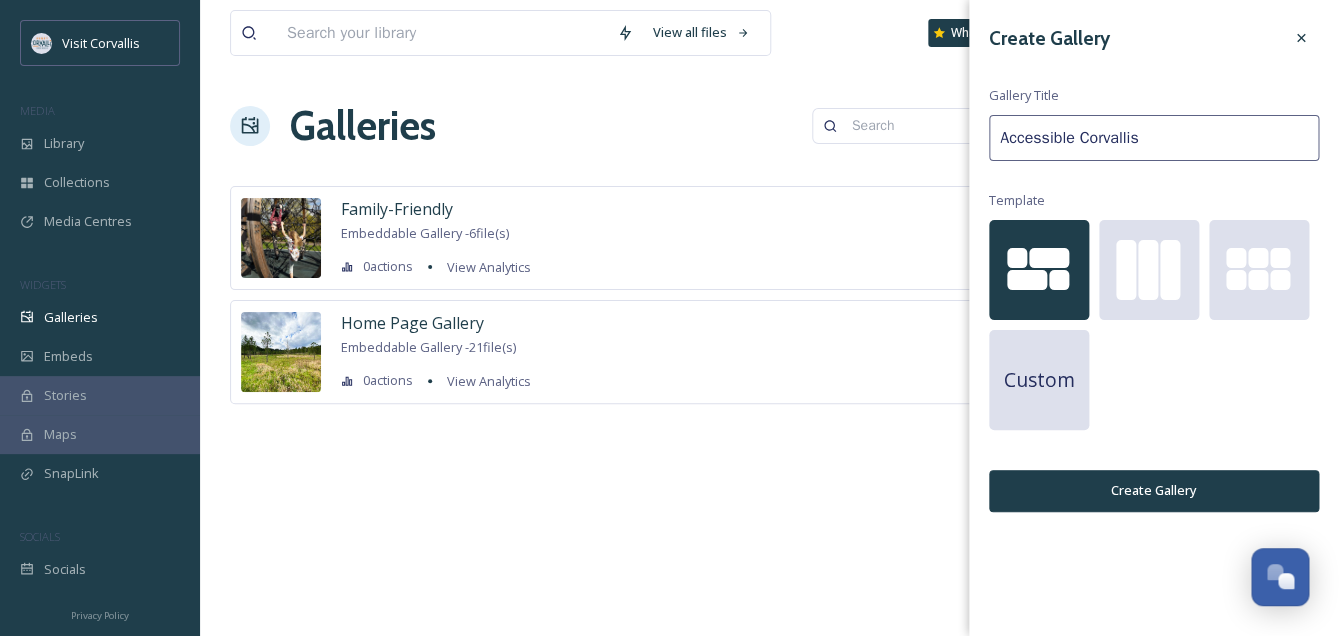 type on "Accessible Corvallis" 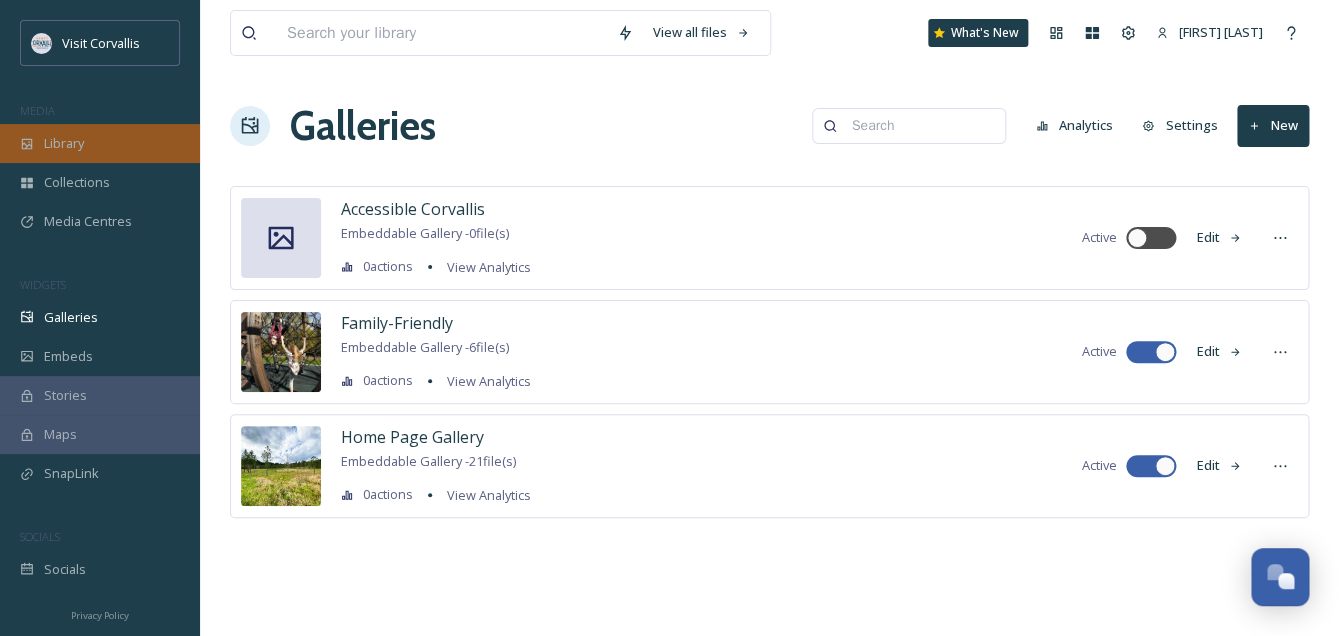 click on "Library" at bounding box center (100, 143) 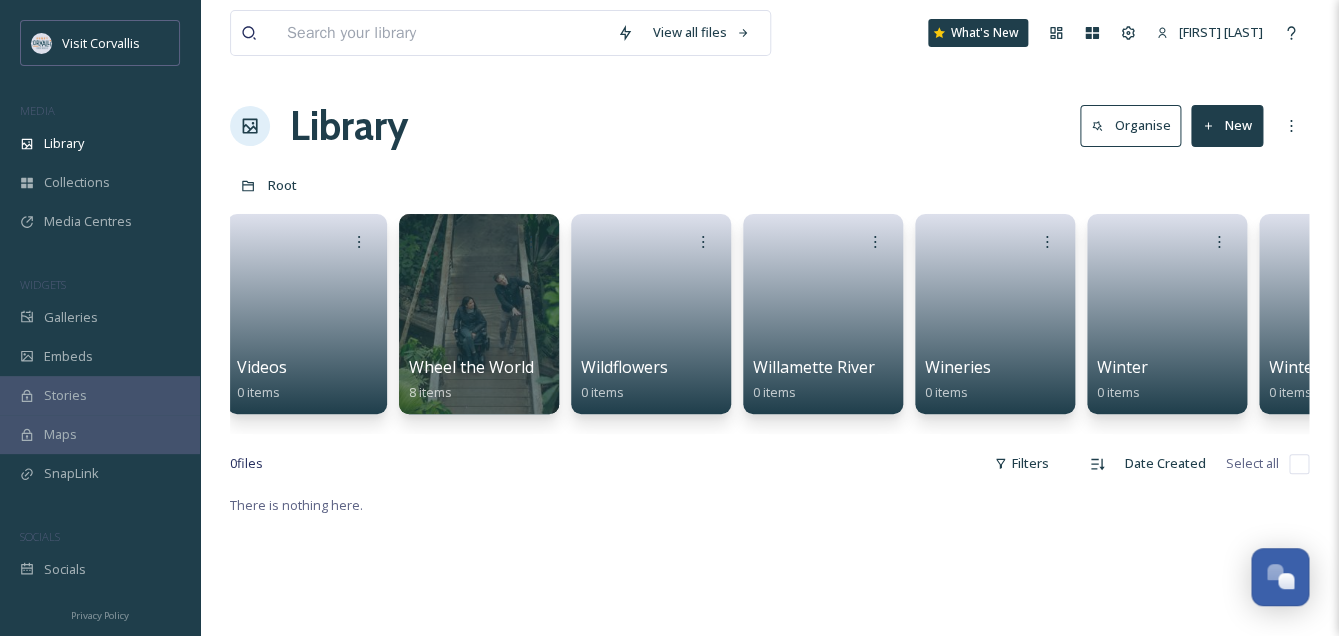 scroll, scrollTop: 0, scrollLeft: 5286, axis: horizontal 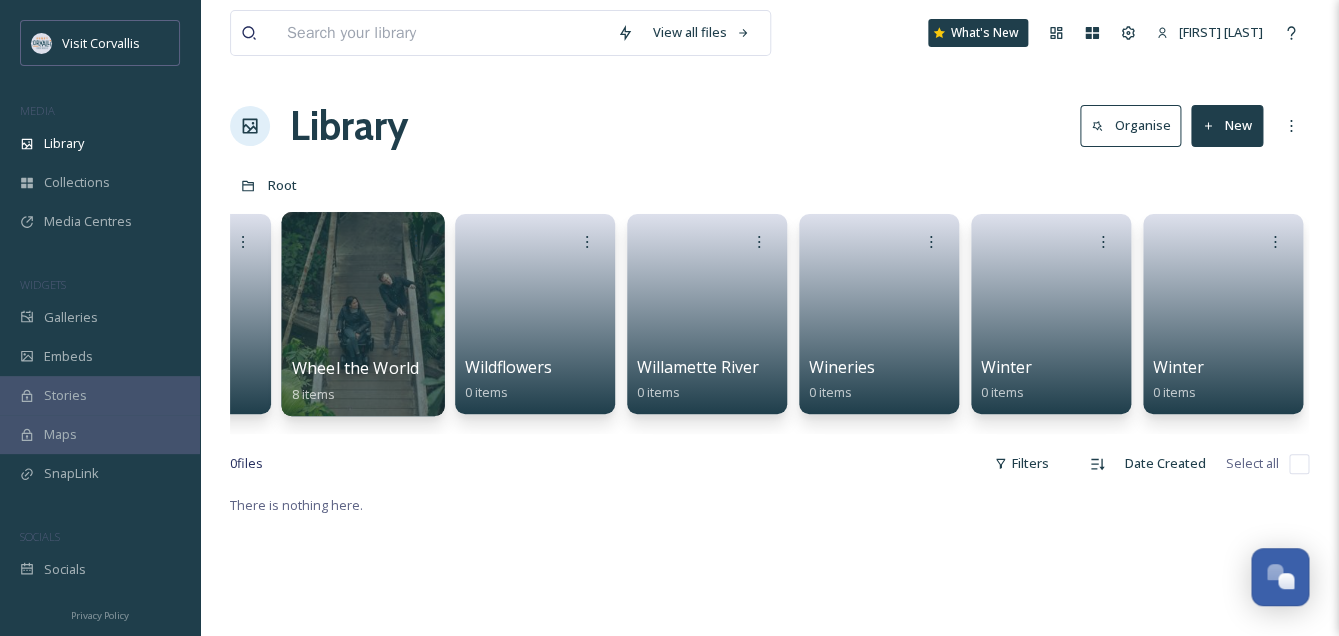 click at bounding box center (362, 314) 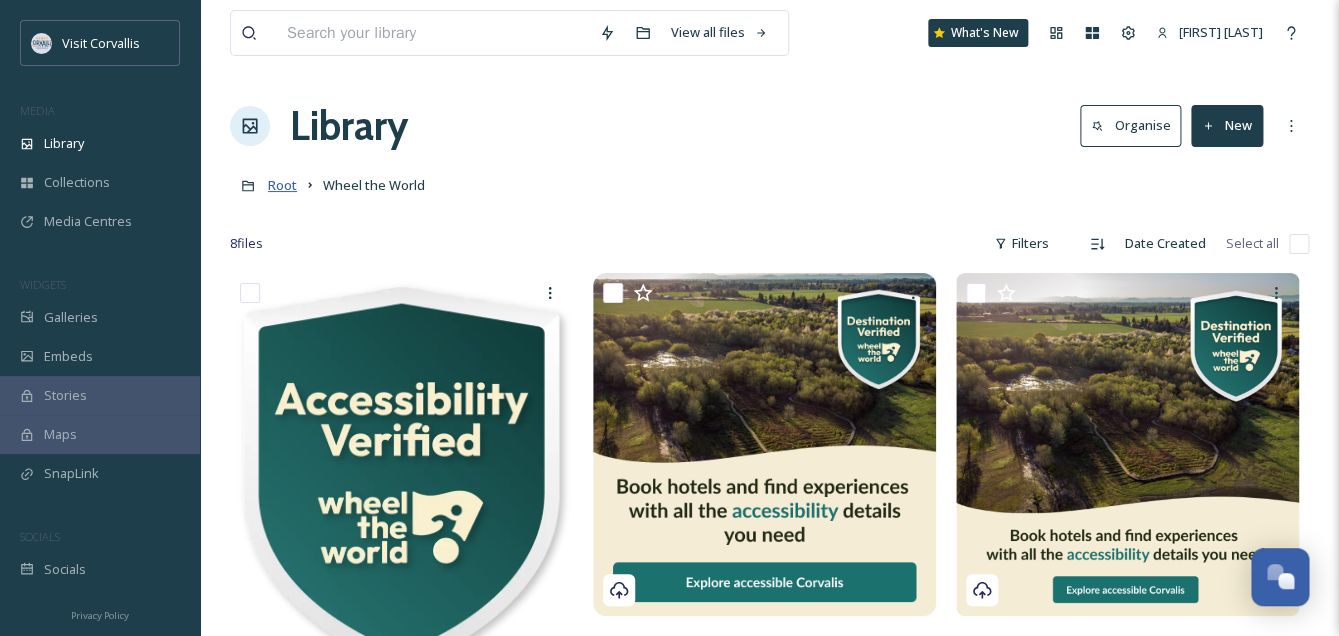 click on "Root" at bounding box center (282, 185) 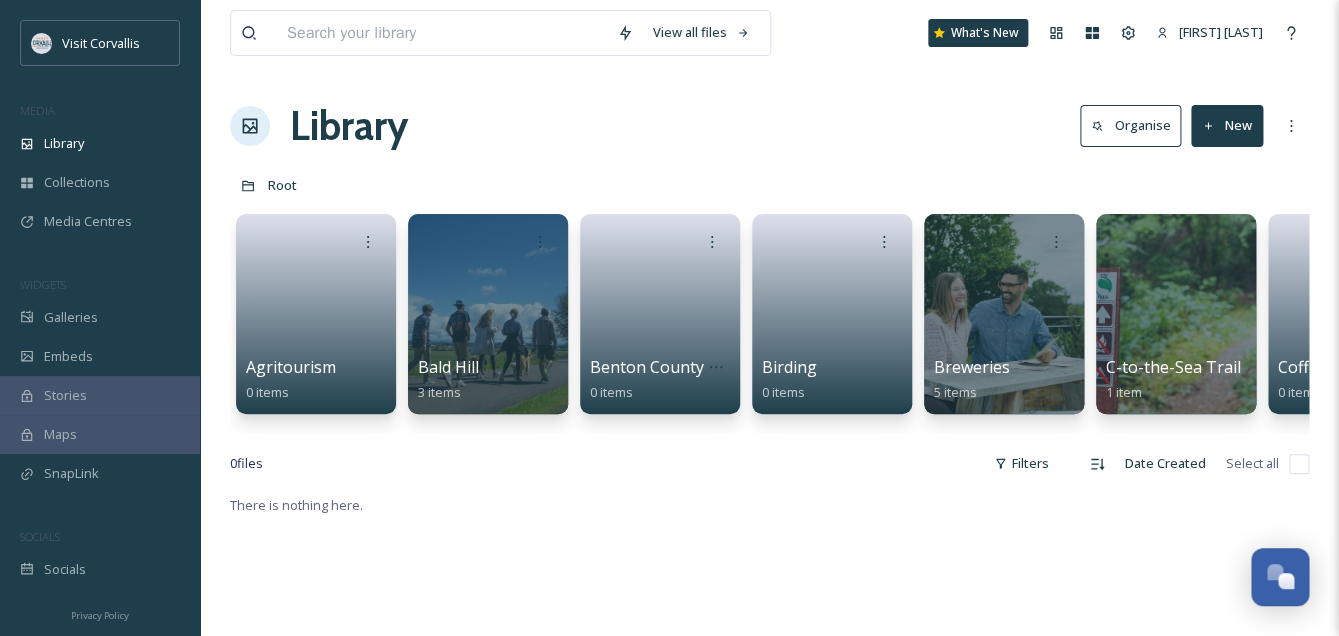 click on "New" at bounding box center [1227, 125] 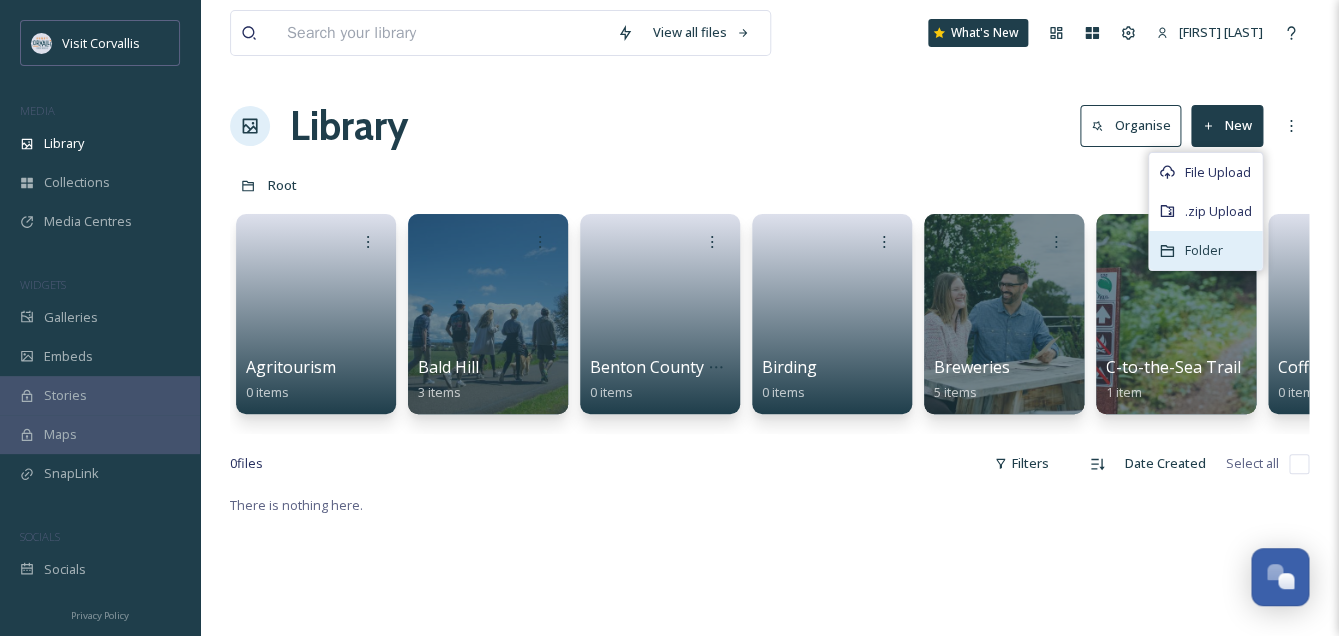 click on "Folder" at bounding box center (1204, 250) 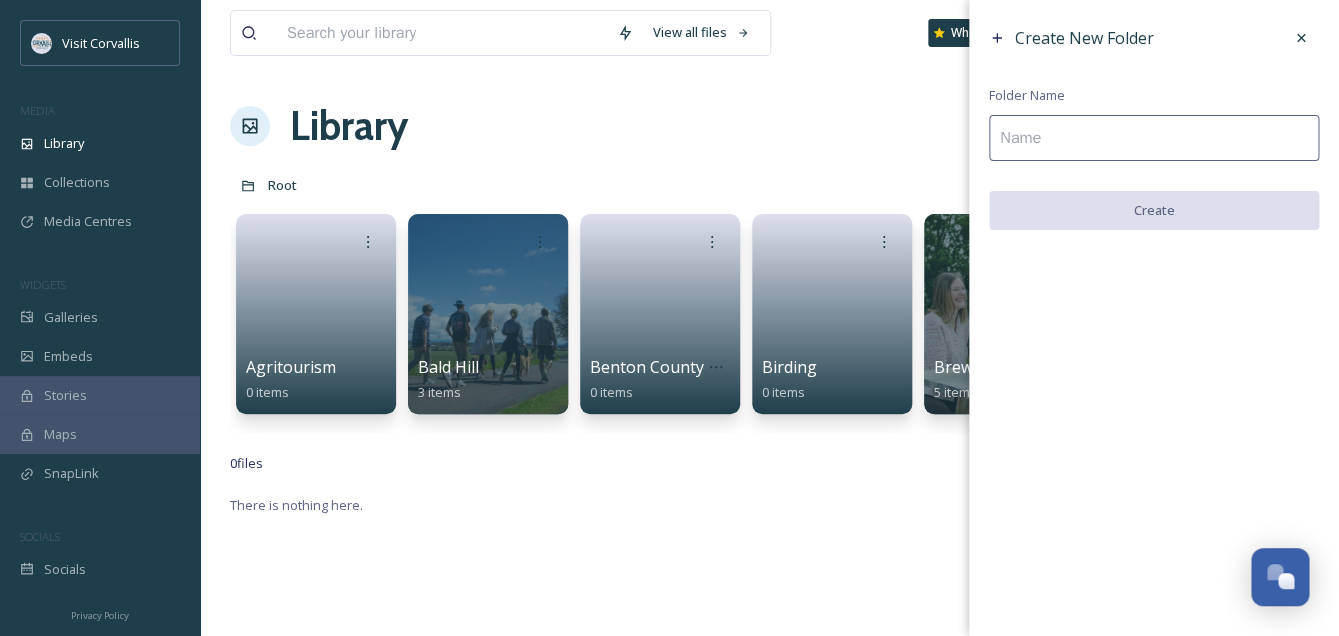 click at bounding box center (1154, 138) 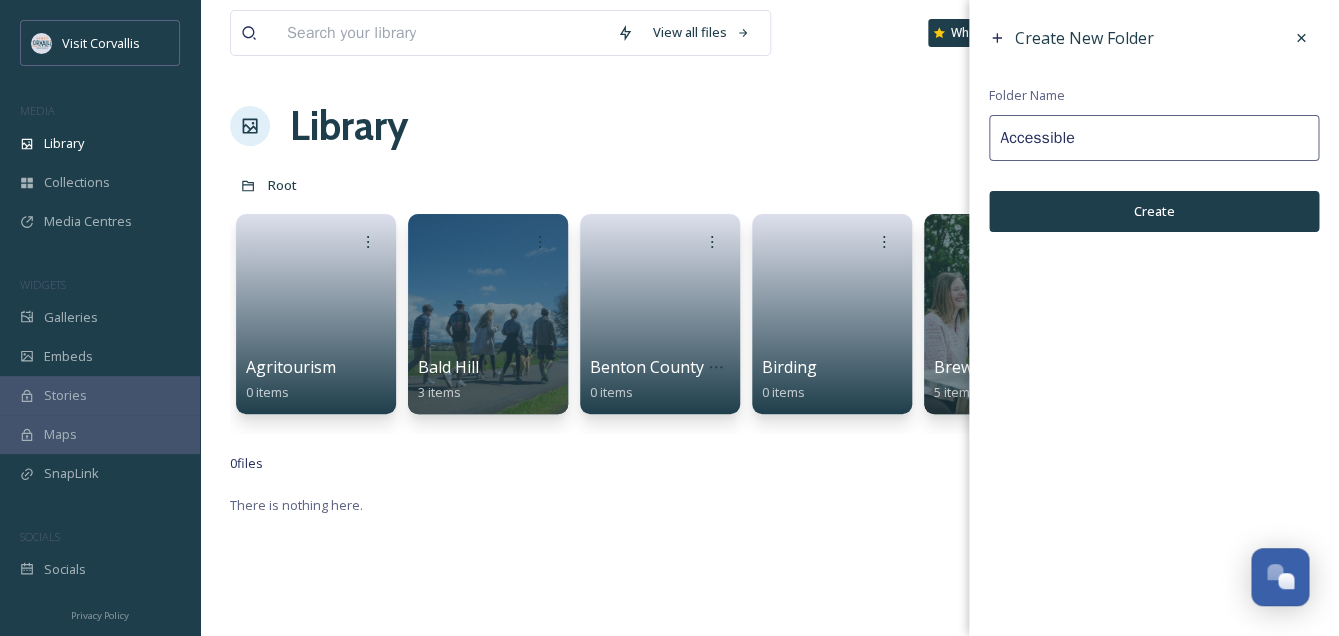type on "Accessible" 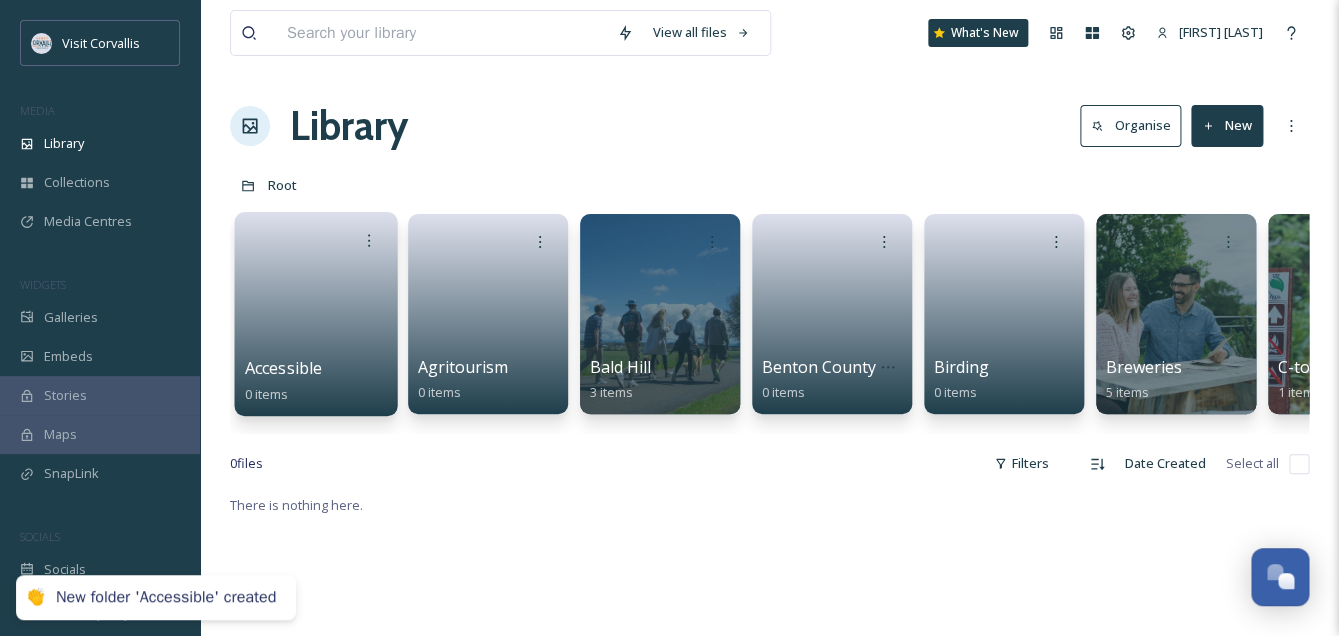 click at bounding box center (316, 307) 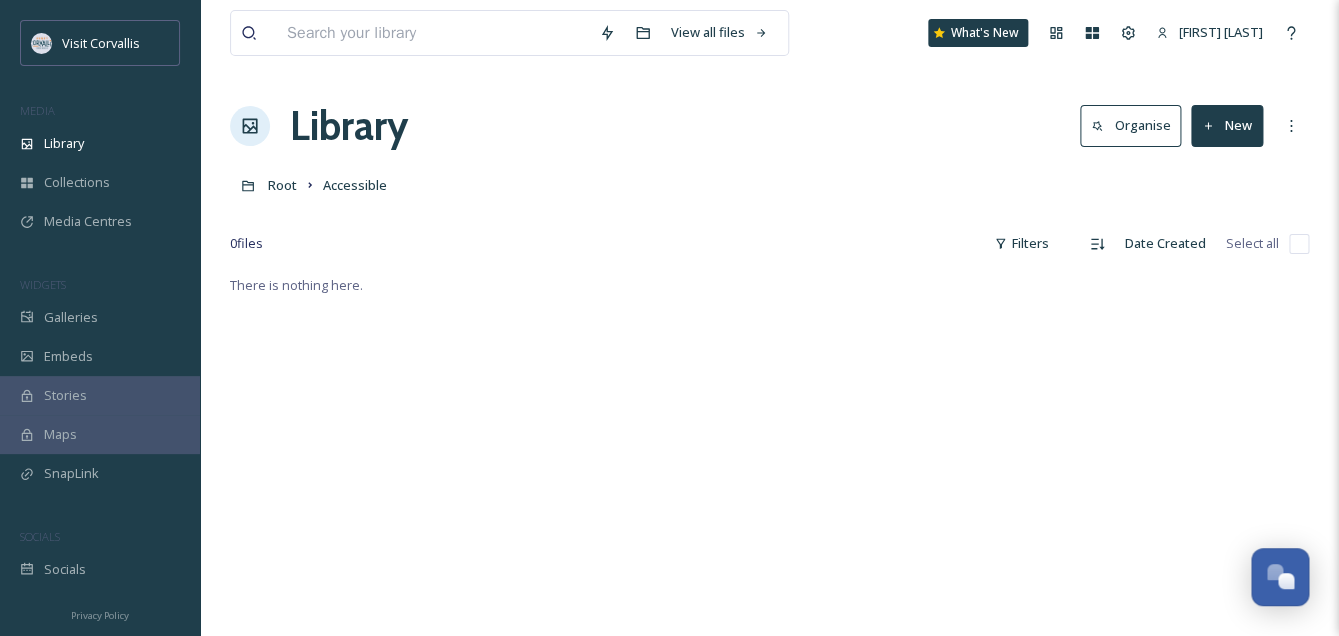 click on "New" at bounding box center (1227, 125) 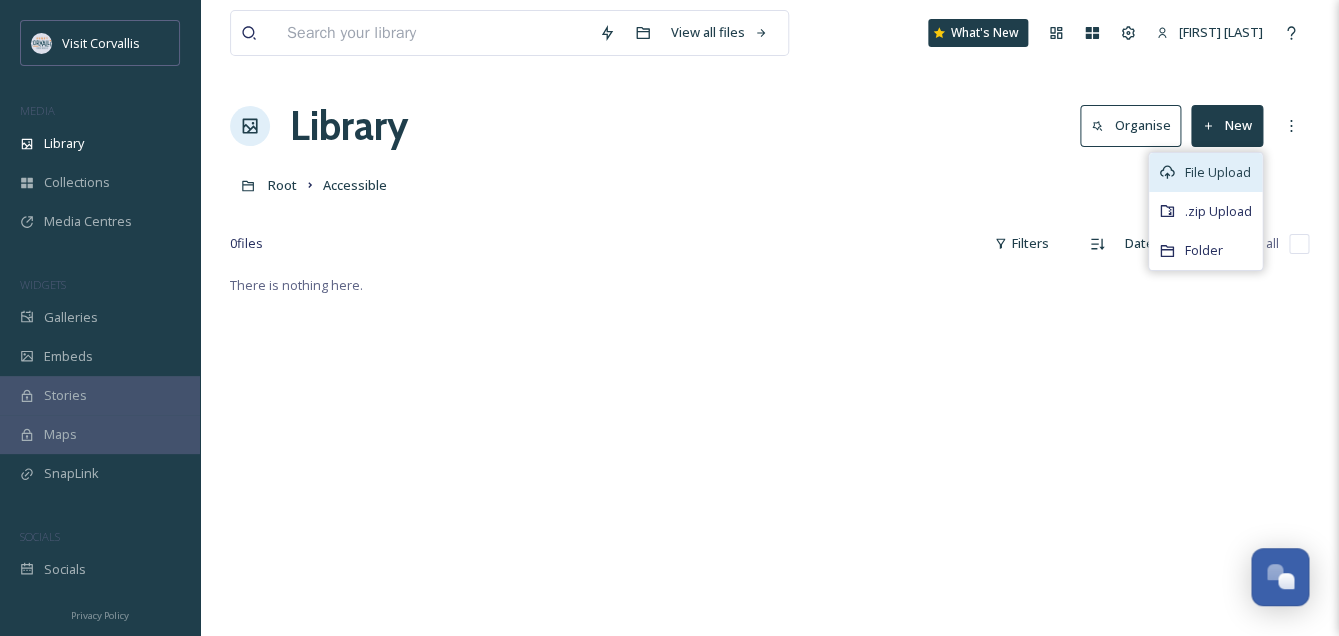click on "File Upload" at bounding box center (1218, 172) 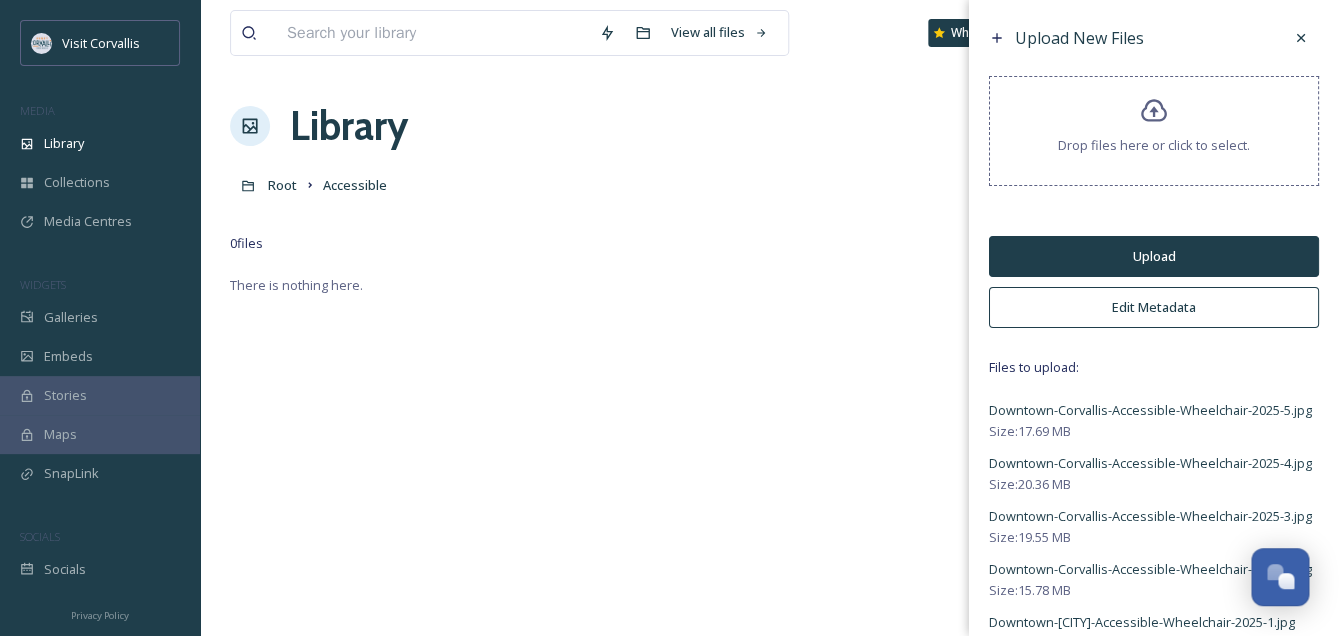 click on "Edit Metadata" at bounding box center [1154, 307] 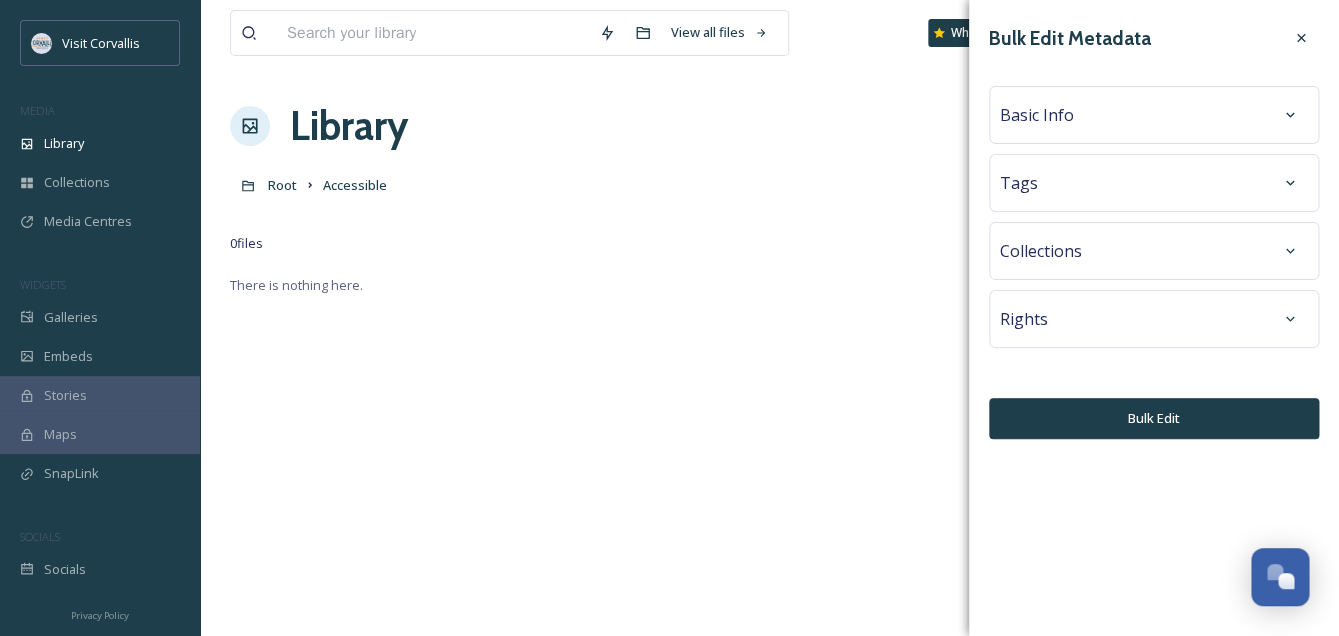 click on "Tags" at bounding box center (1154, 183) 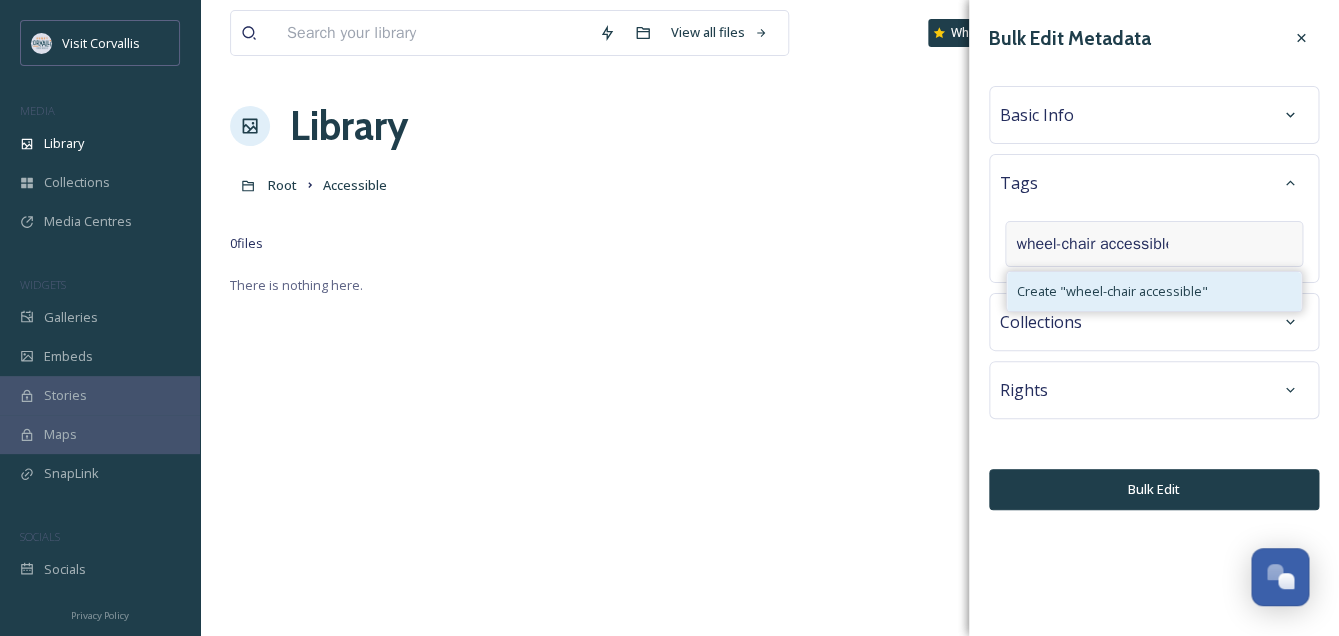 type on "wheel-chair accessible" 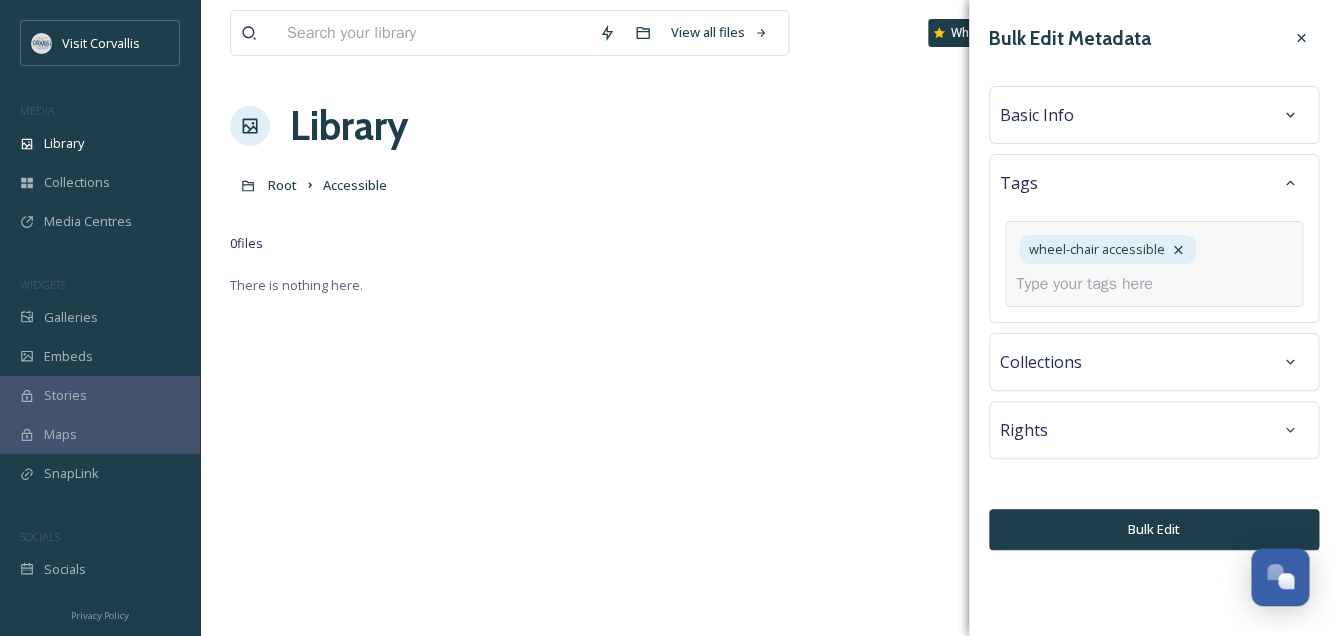 click at bounding box center [1092, 284] 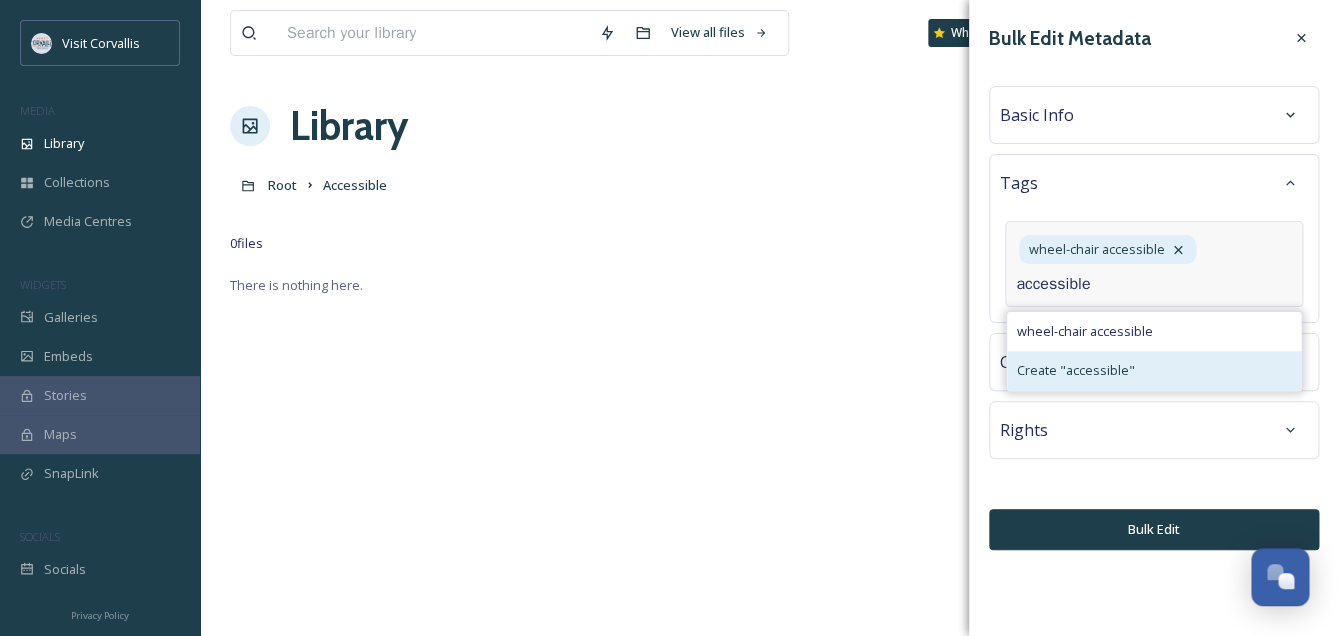type on "accessible" 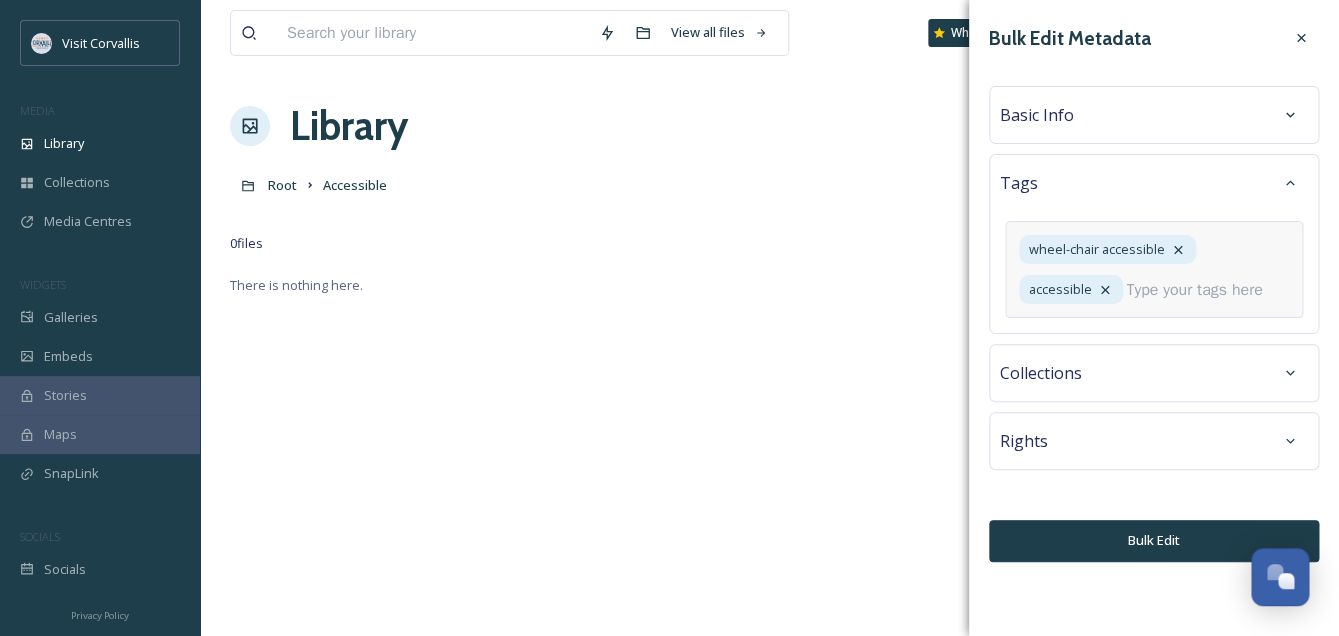 click at bounding box center (1202, 290) 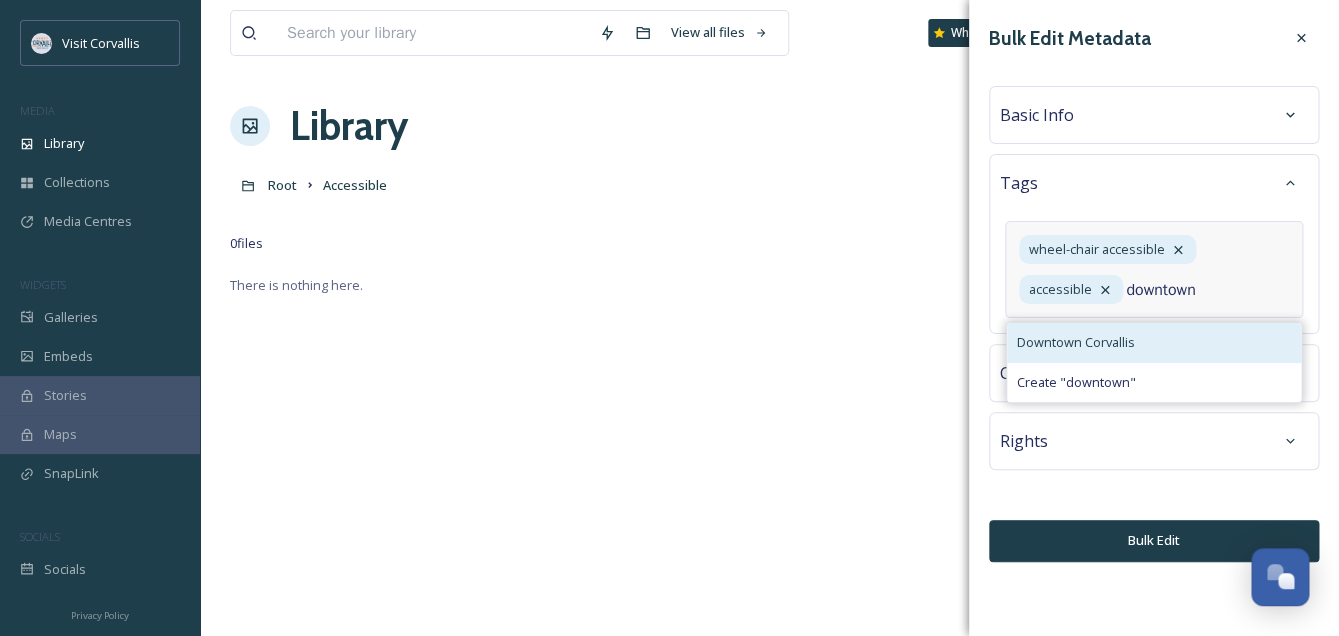 type on "downtown" 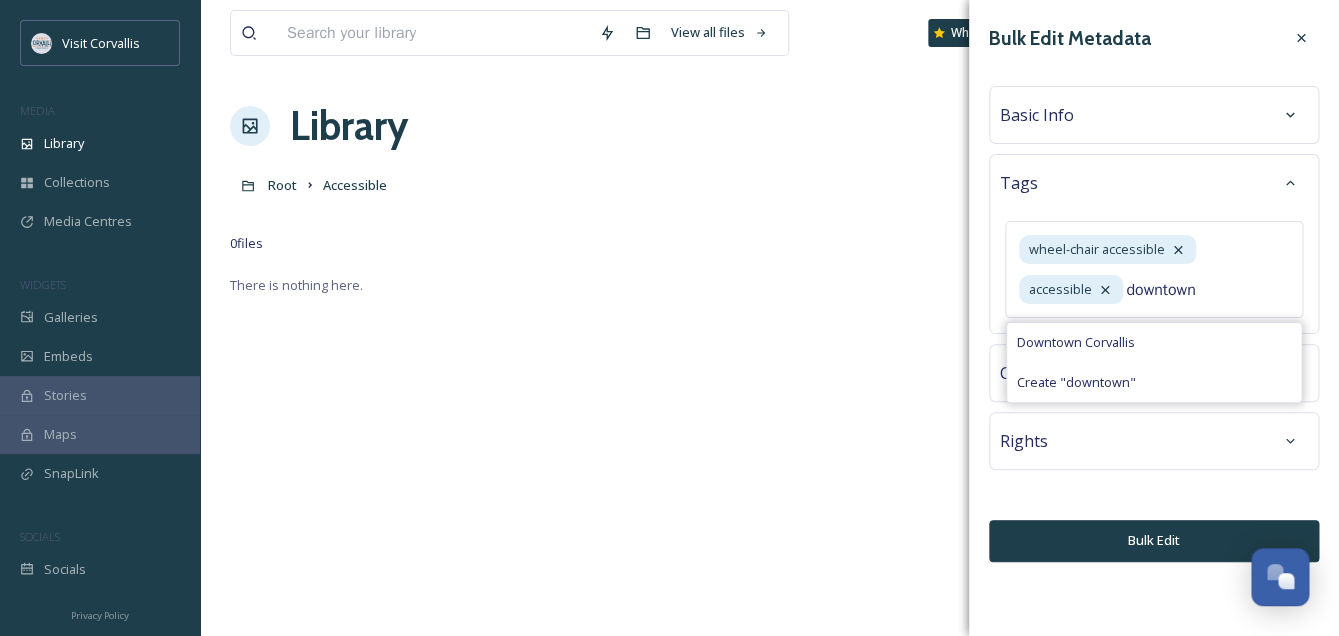 type 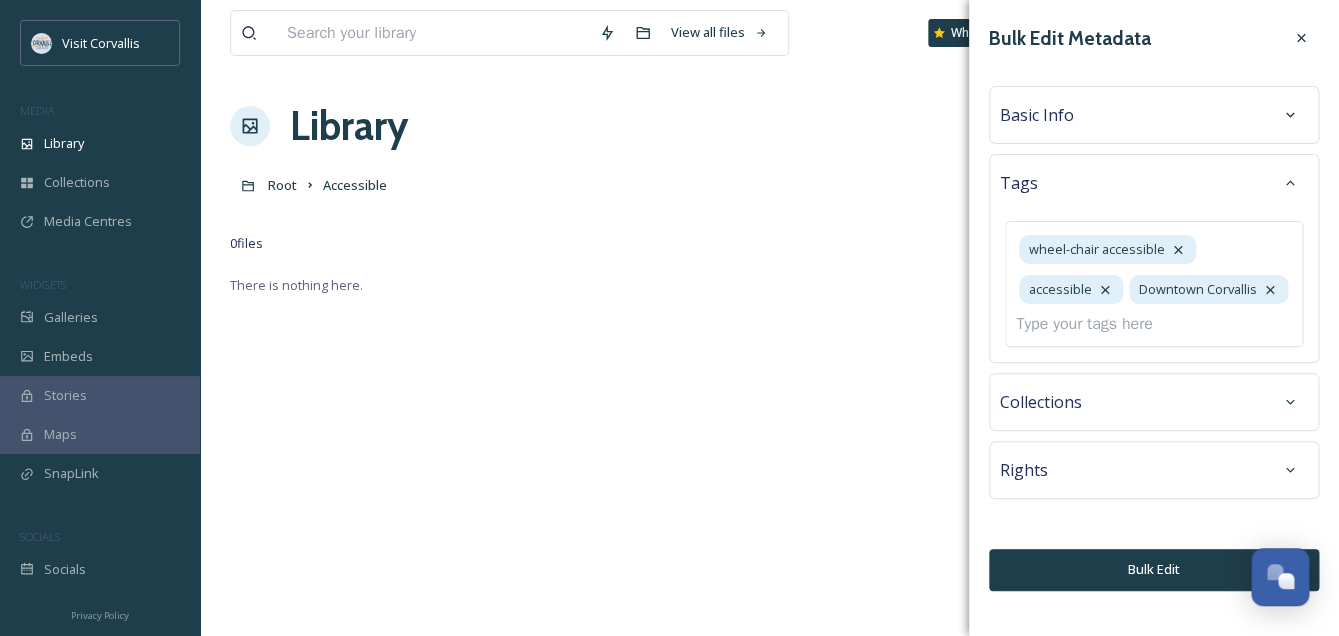click on "Basic Info" at bounding box center [1154, 115] 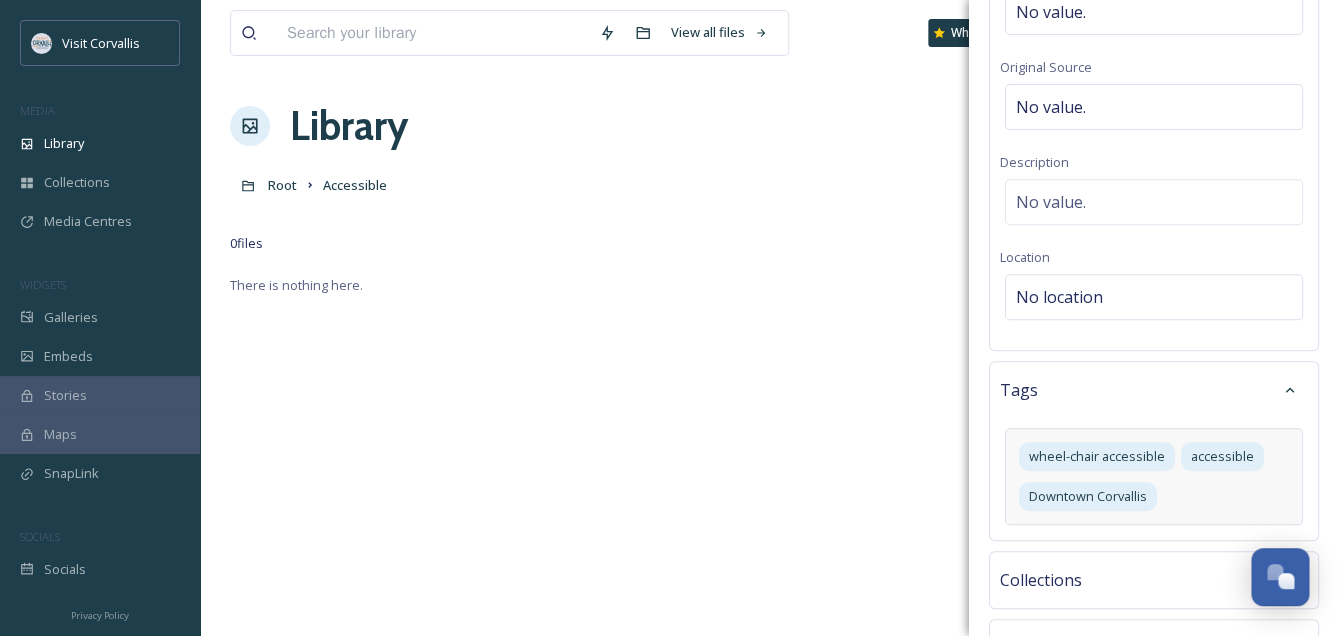 scroll, scrollTop: 340, scrollLeft: 0, axis: vertical 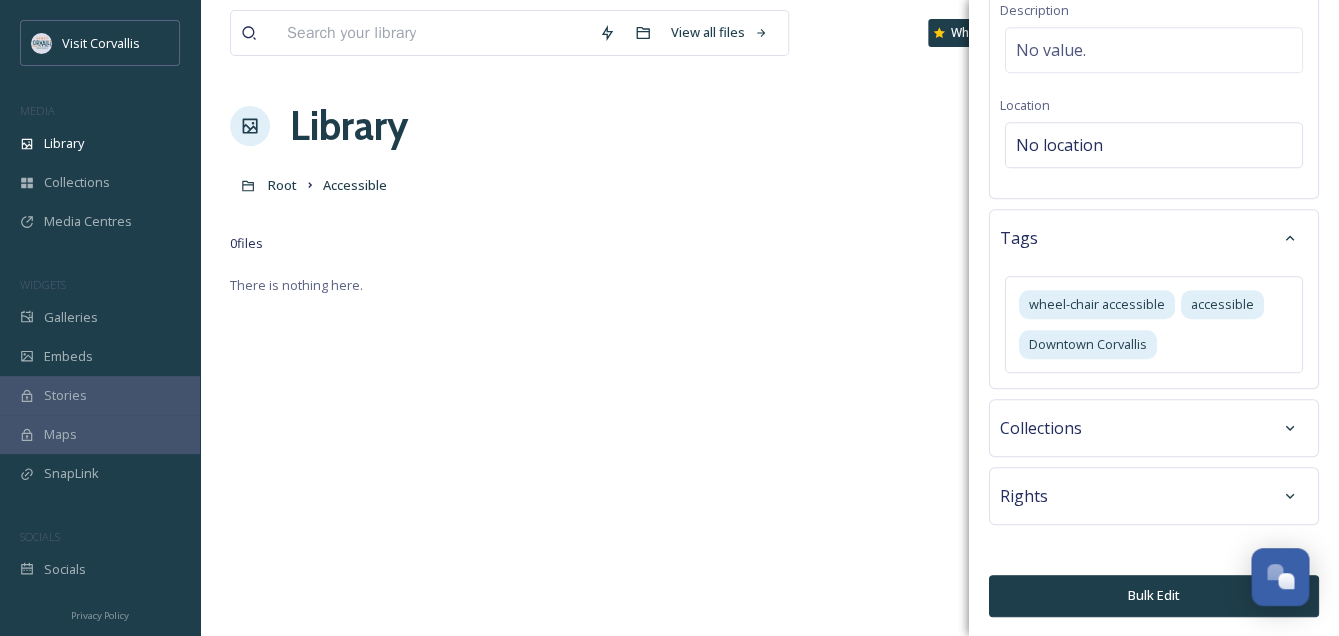 click on "Bulk Edit" at bounding box center (1154, 595) 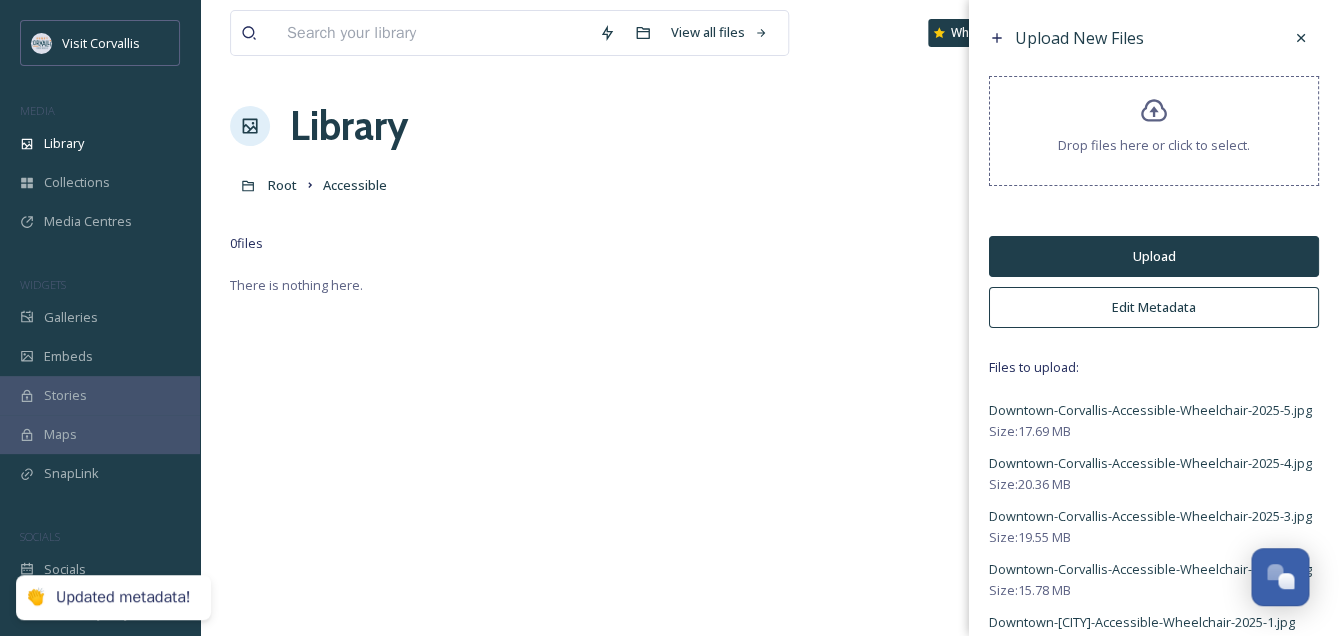 click on "Upload" at bounding box center [1154, 256] 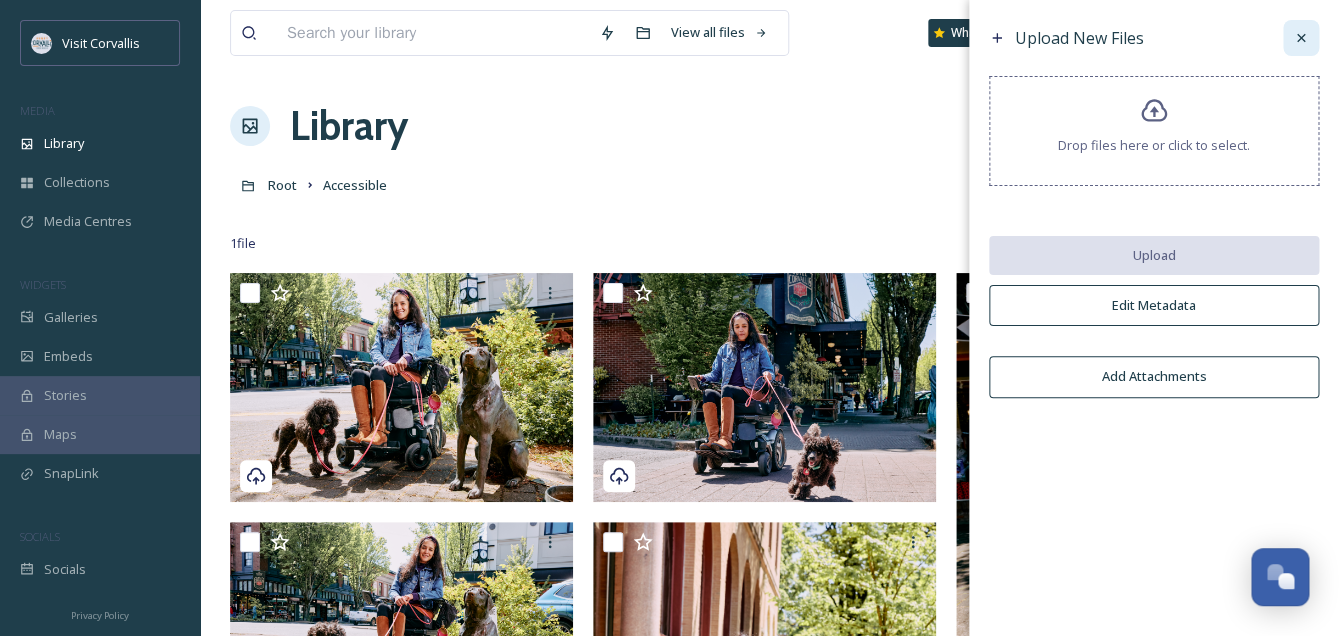 click 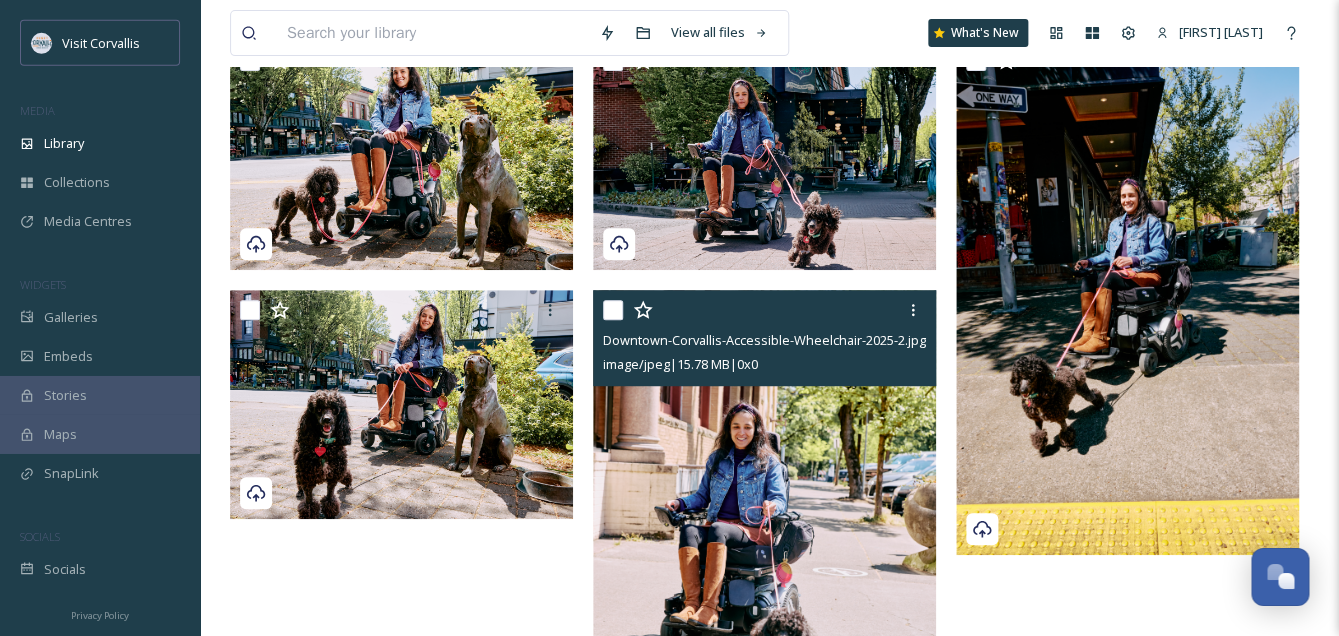 scroll, scrollTop: 0, scrollLeft: 0, axis: both 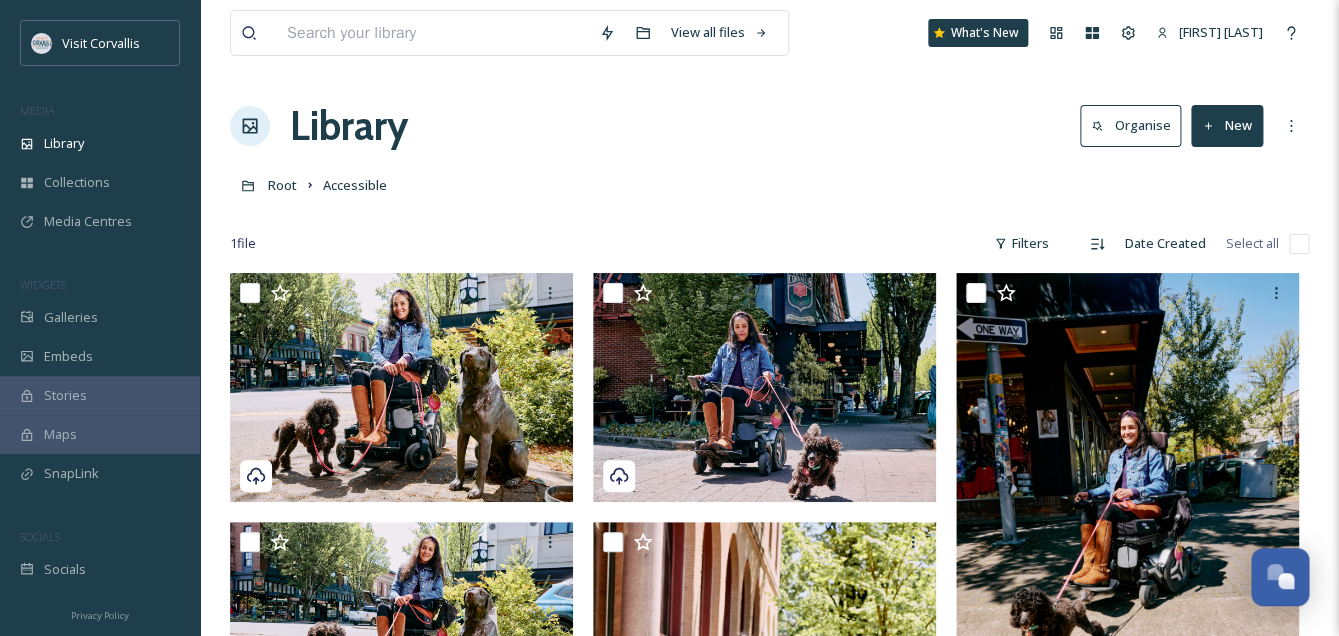 drag, startPoint x: 911, startPoint y: 148, endPoint x: 854, endPoint y: 165, distance: 59.48109 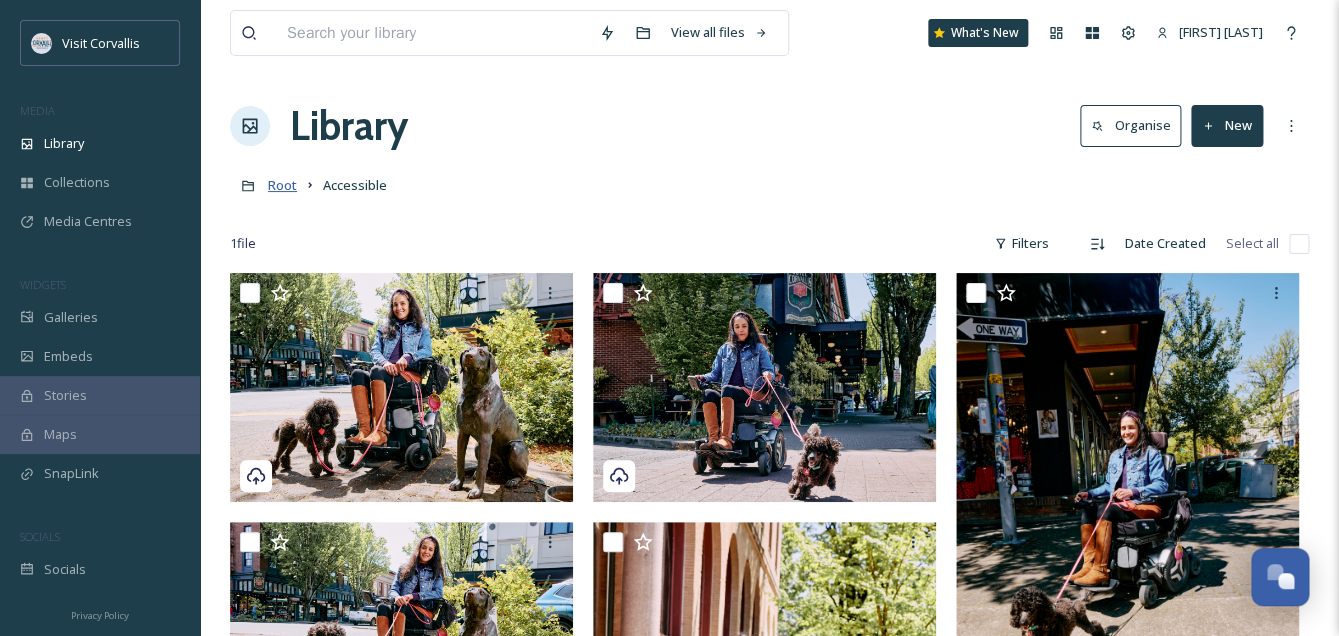 click on "Root" at bounding box center (282, 185) 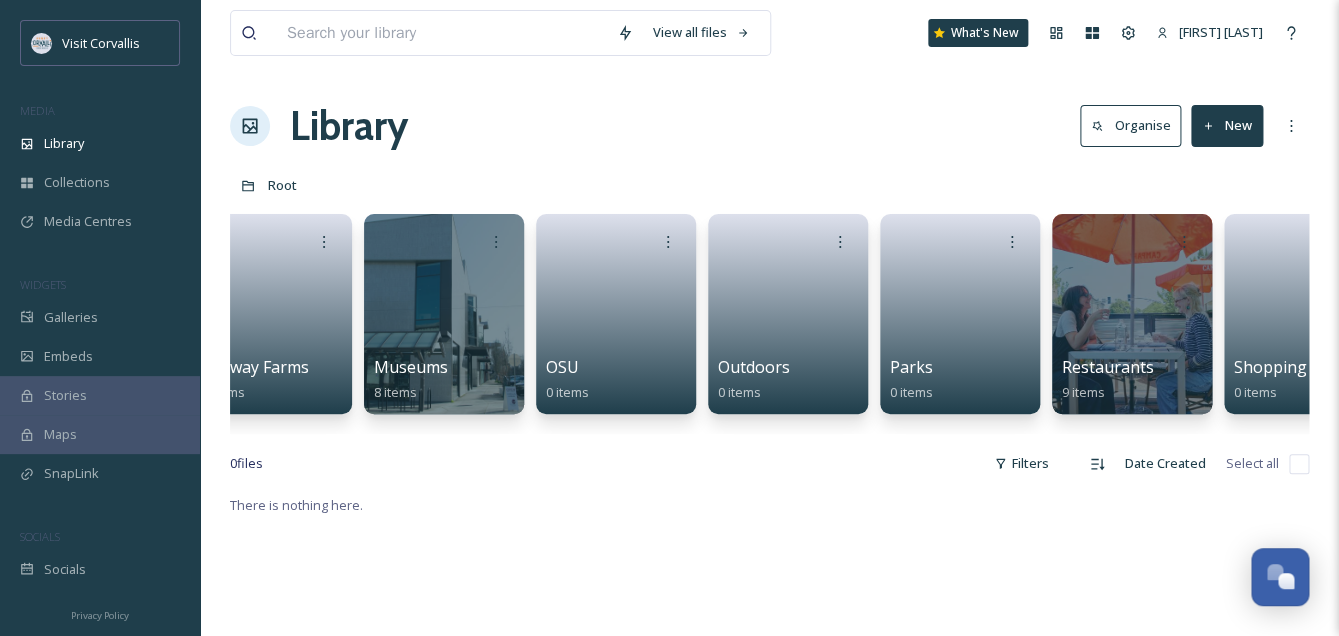 scroll, scrollTop: 0, scrollLeft: 3518, axis: horizontal 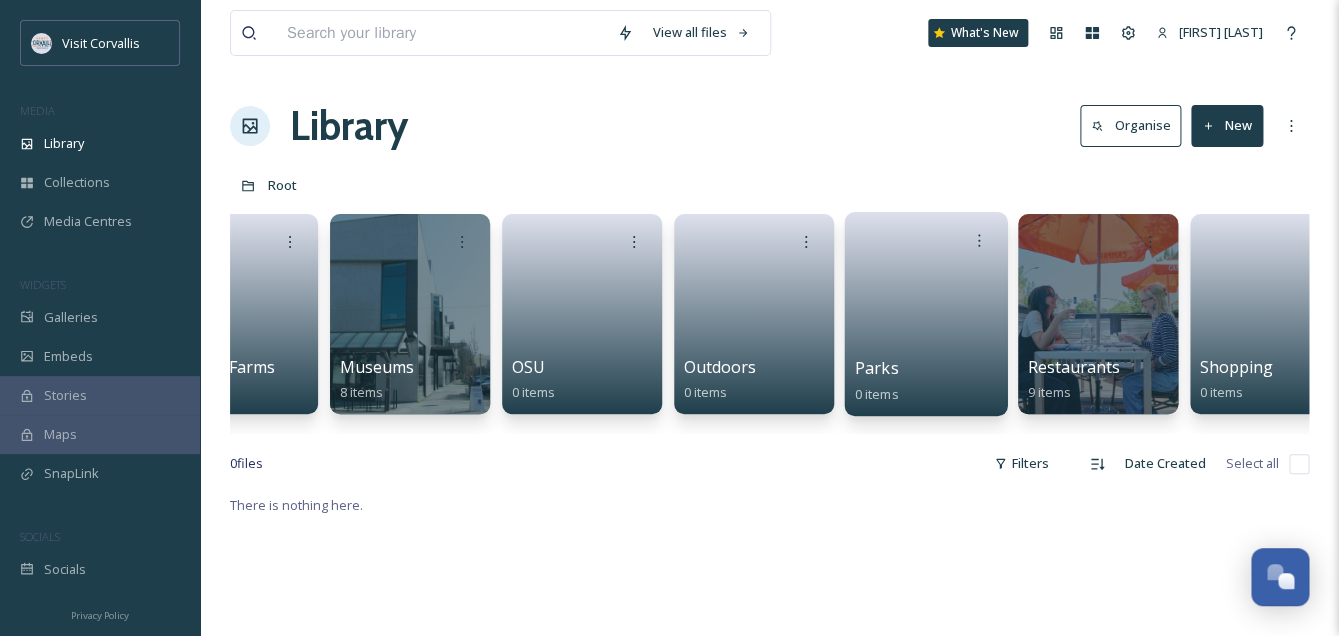 click at bounding box center [926, 307] 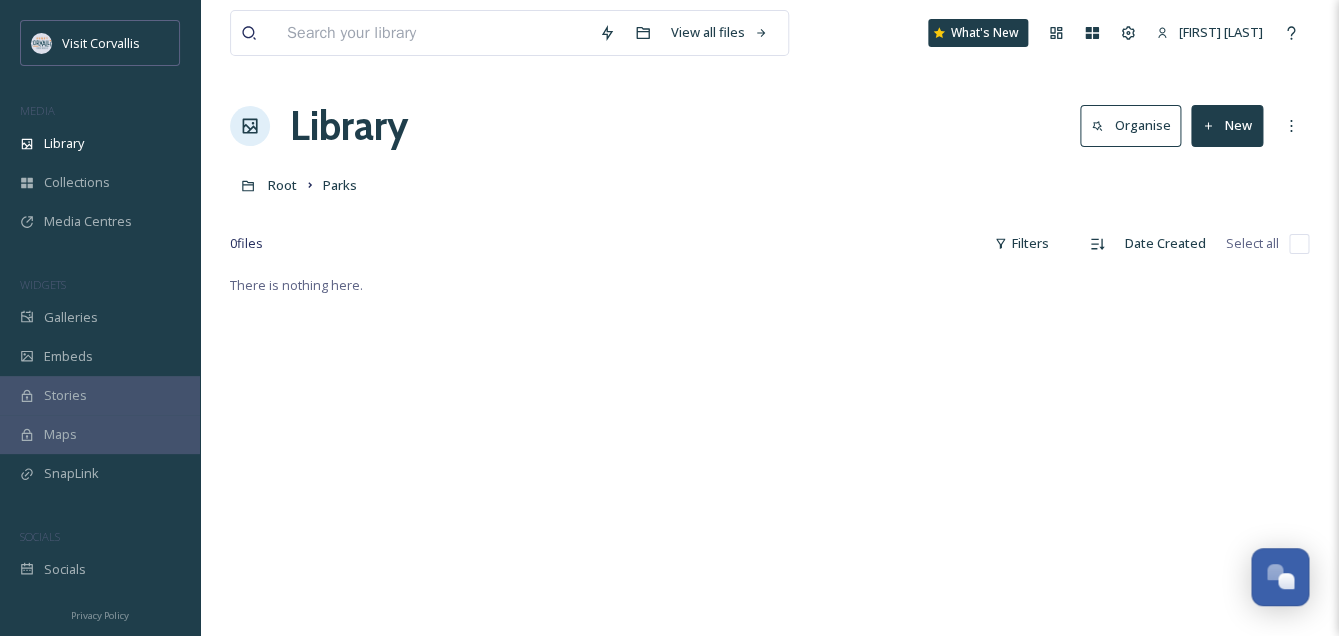 click 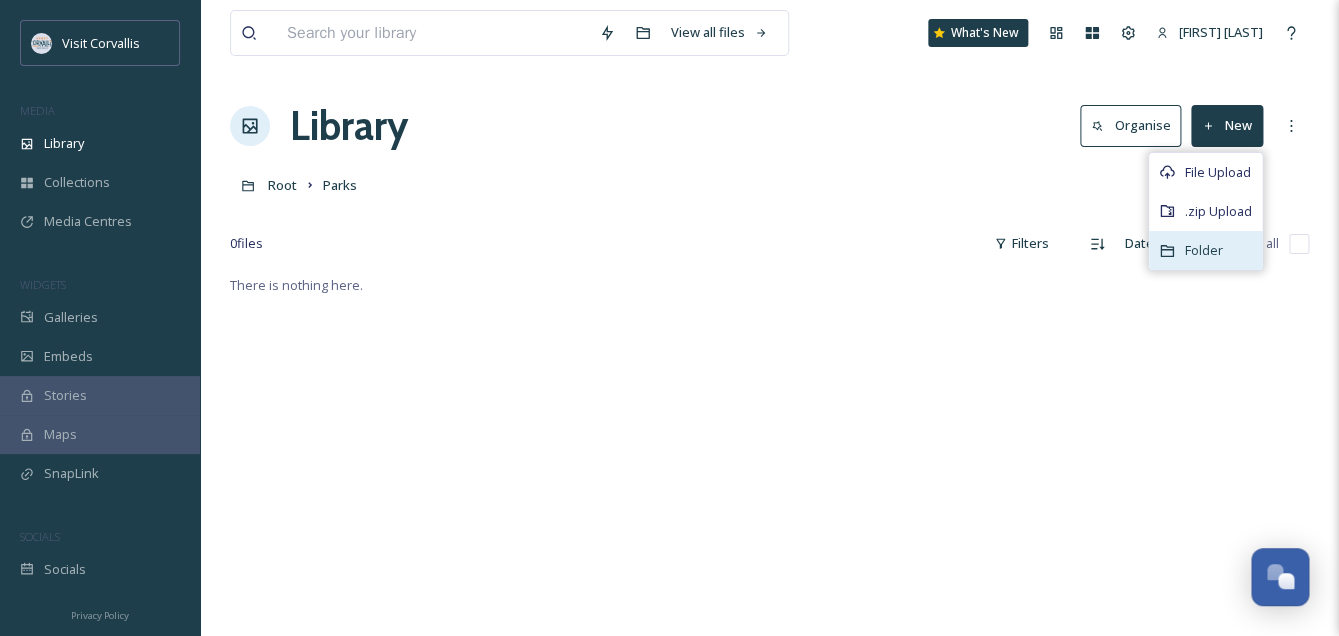 click on "Folder" at bounding box center (1204, 250) 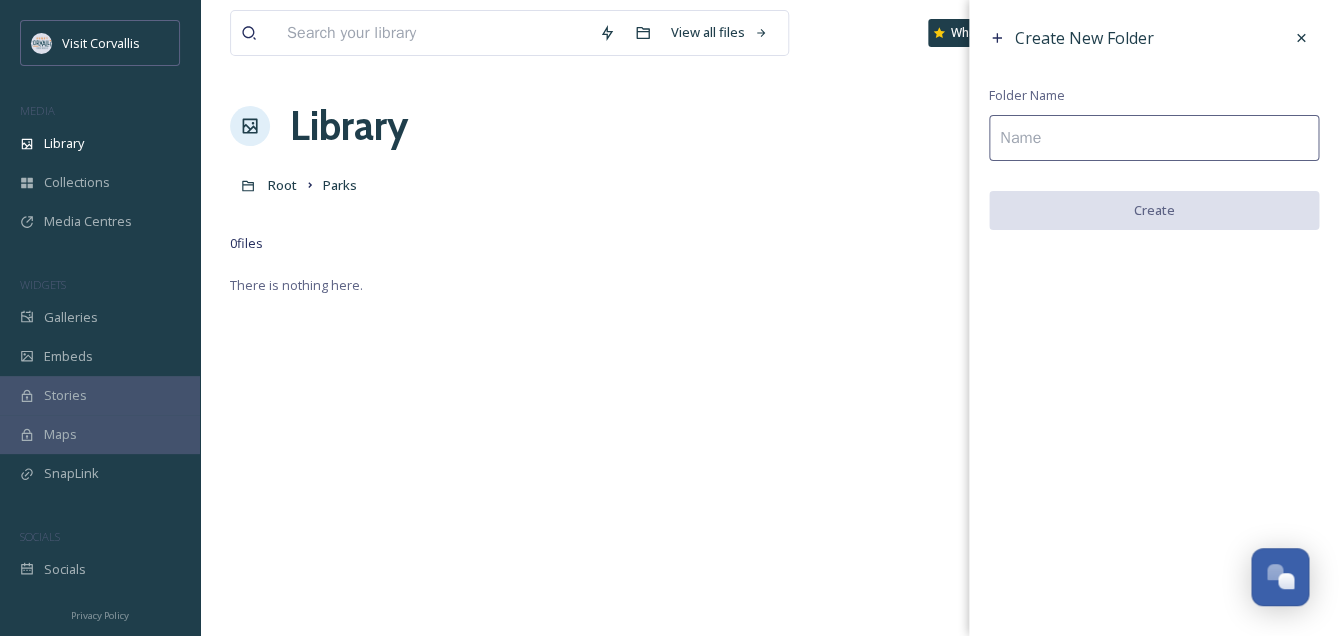 click at bounding box center [1154, 138] 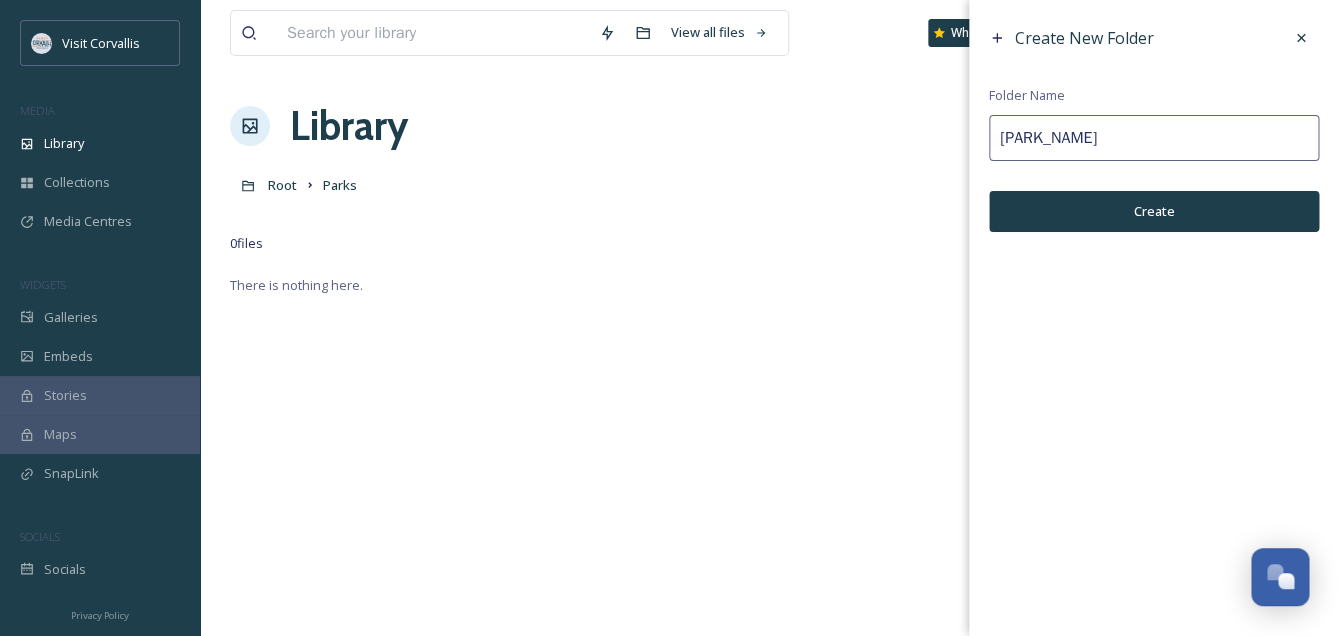 type on "[PARK_NAME]" 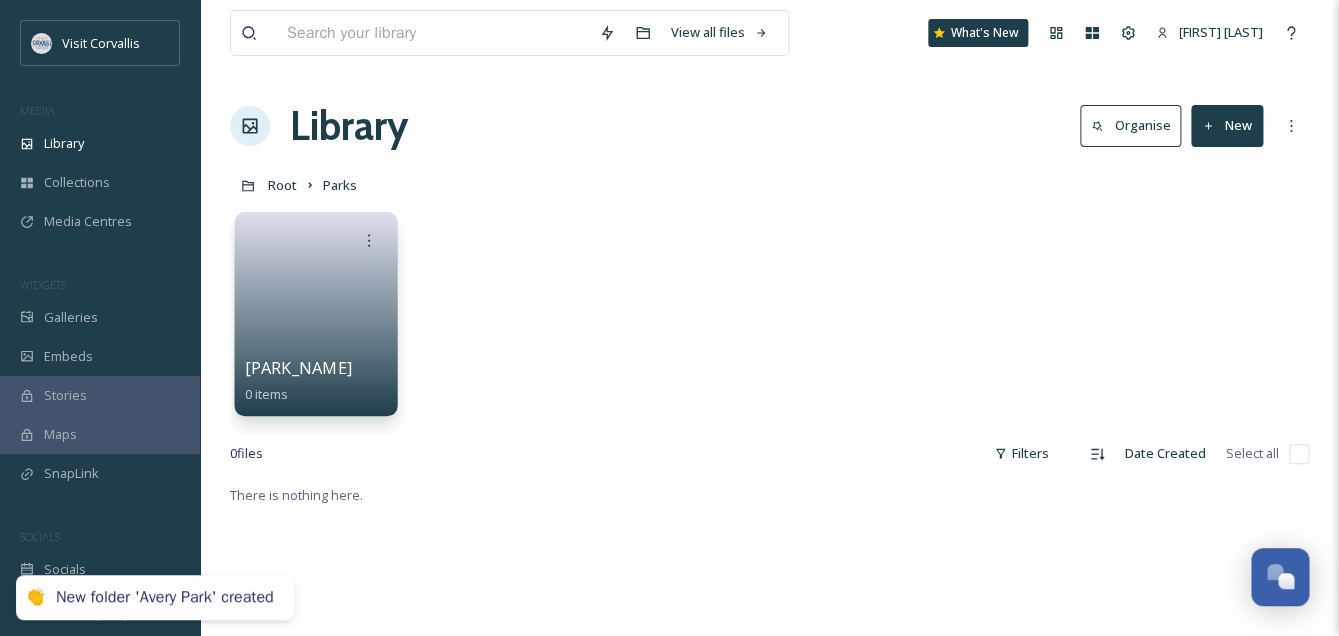 click at bounding box center (316, 307) 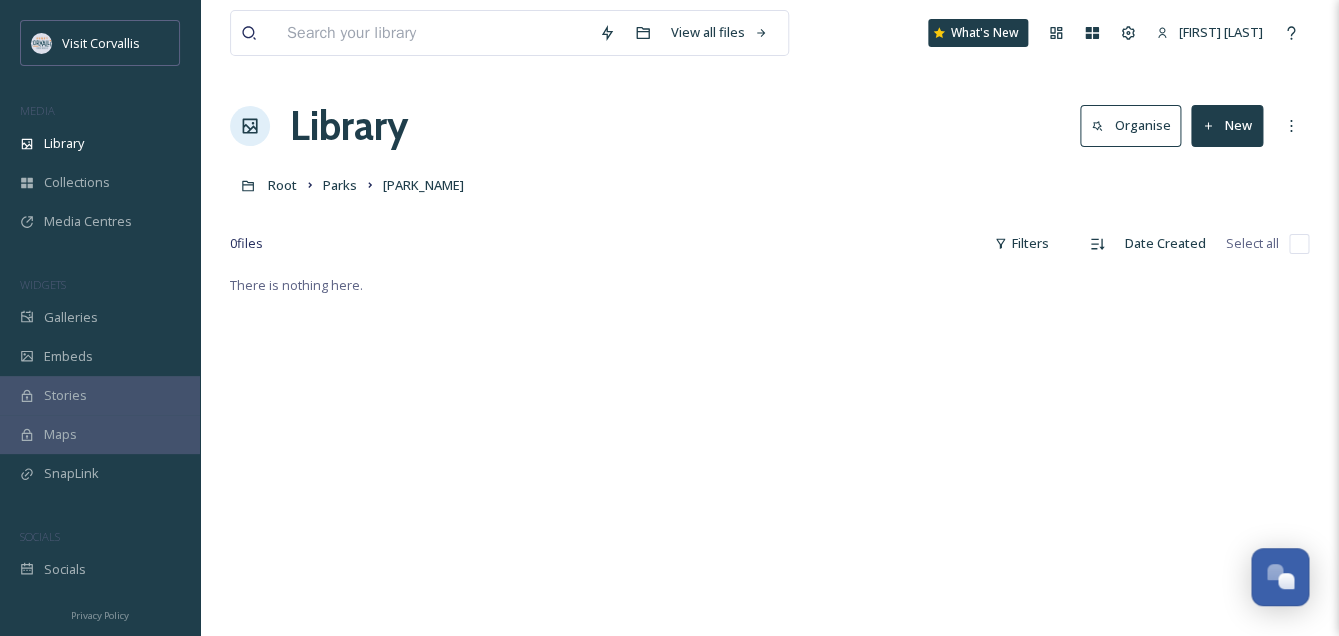 click on "New" at bounding box center [1227, 125] 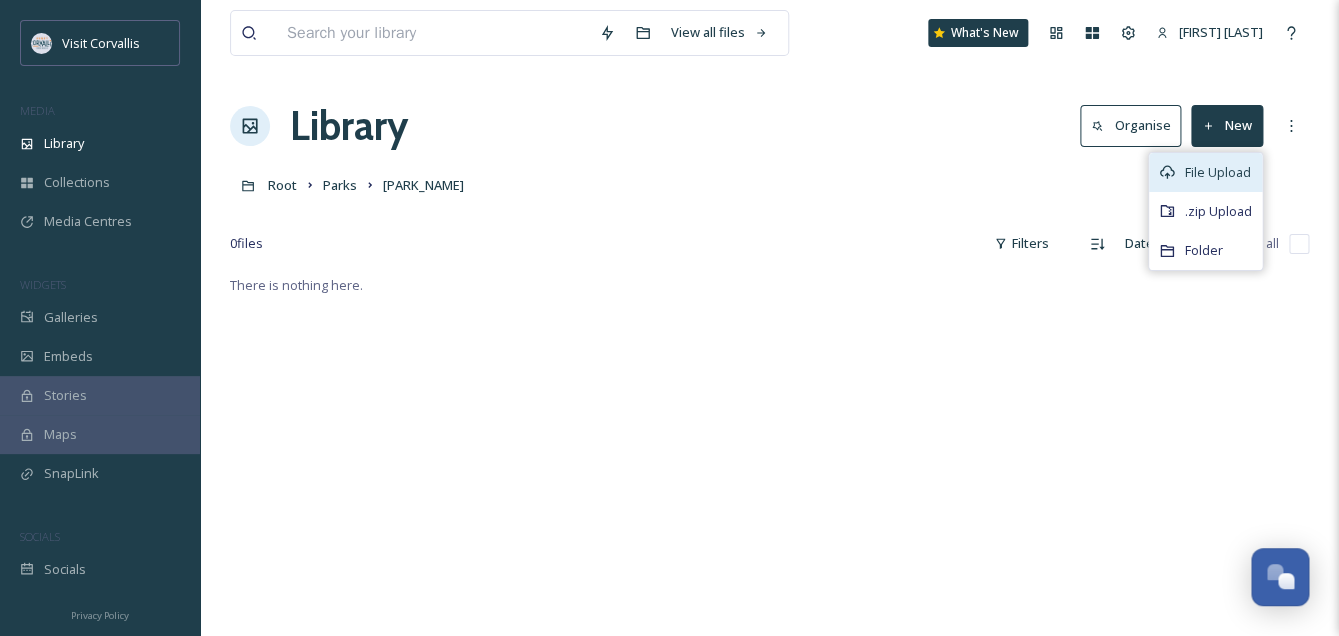 click on "File Upload" at bounding box center (1218, 172) 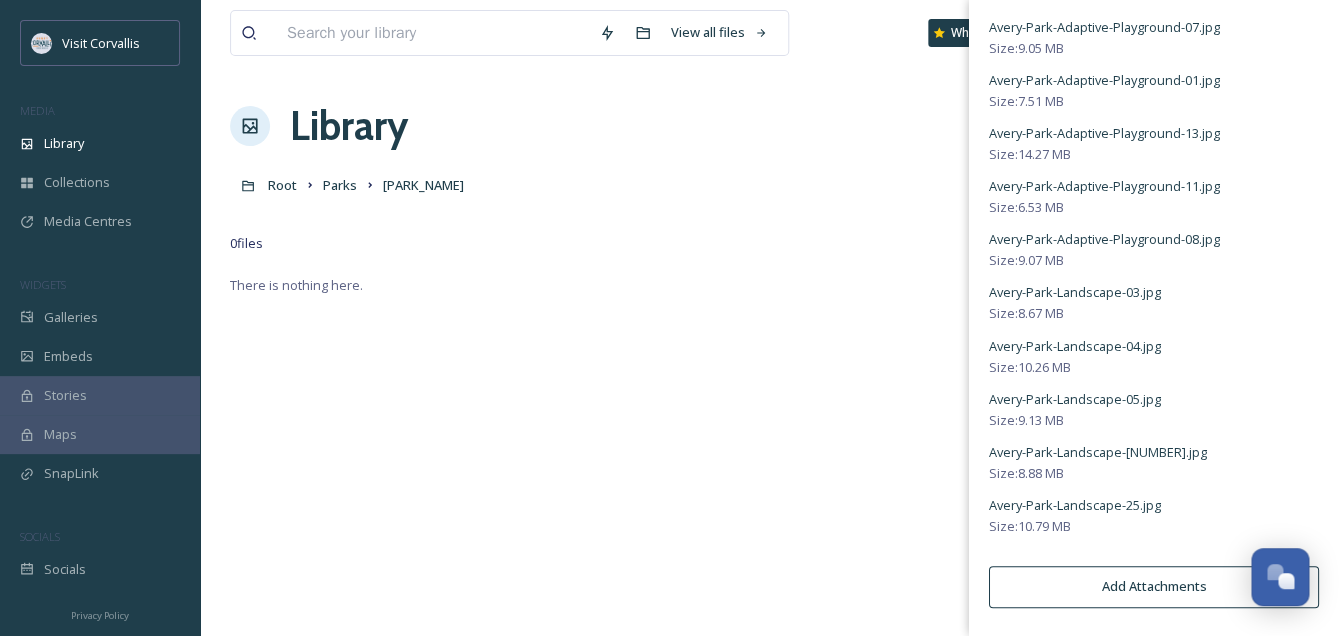 scroll, scrollTop: 0, scrollLeft: 0, axis: both 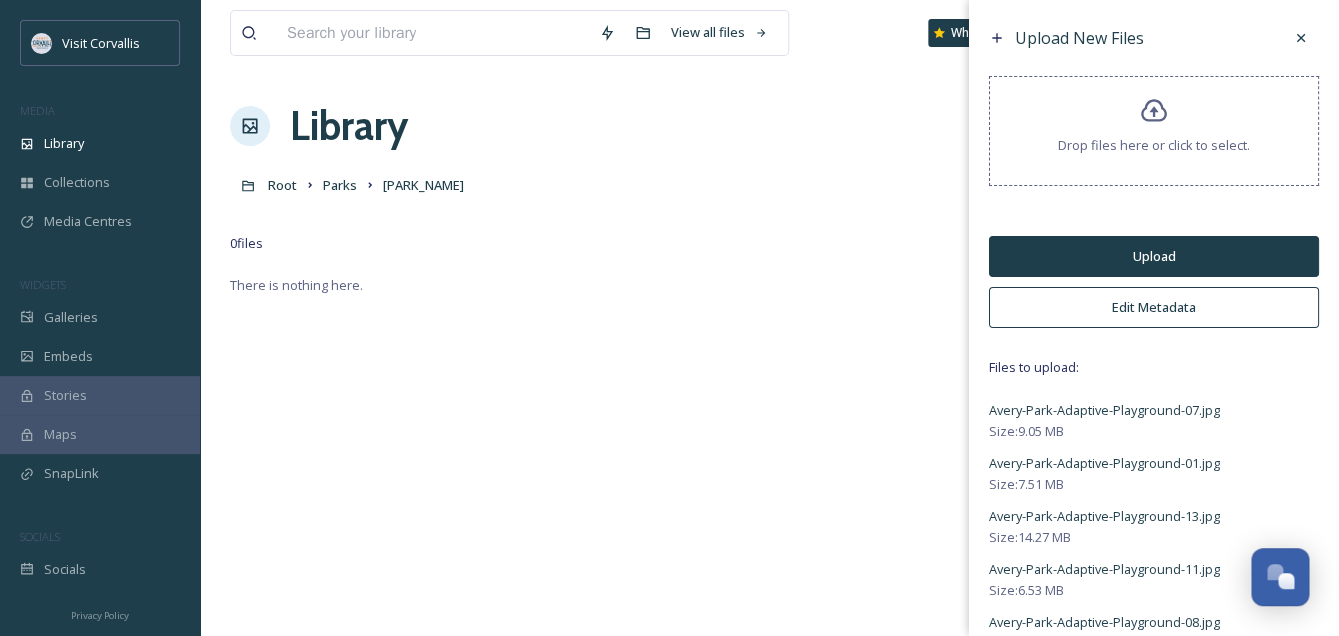click on "Edit Metadata" at bounding box center (1154, 307) 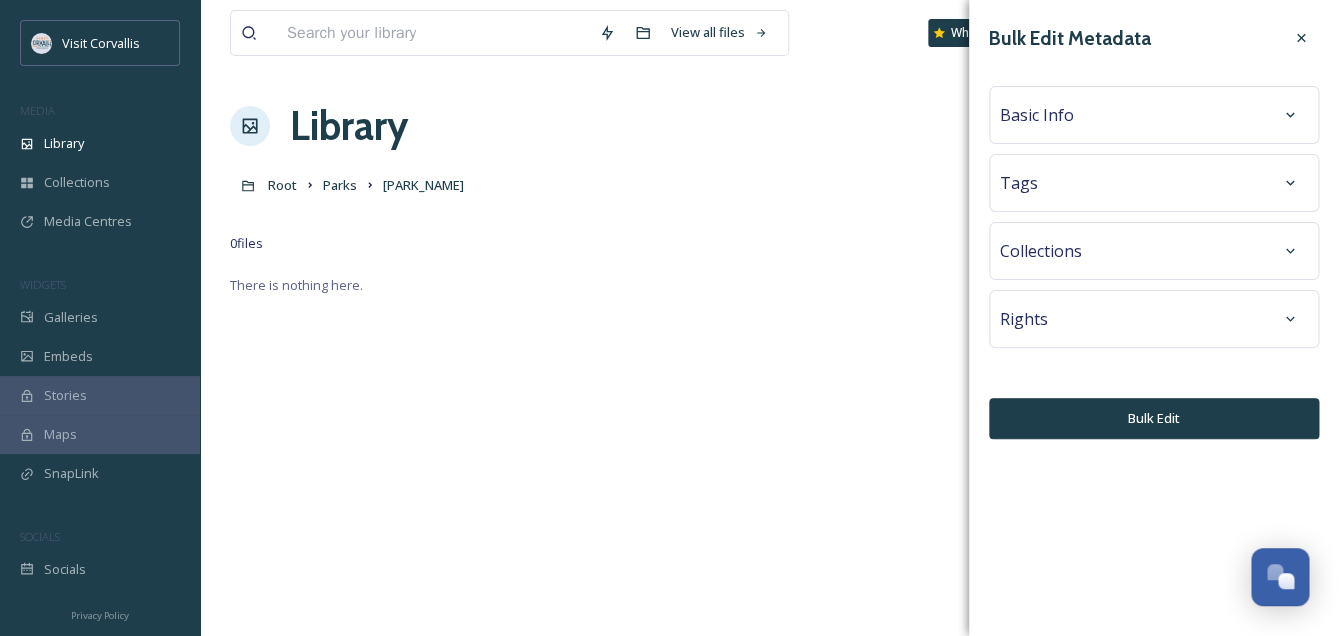 click on "Tags" at bounding box center [1154, 183] 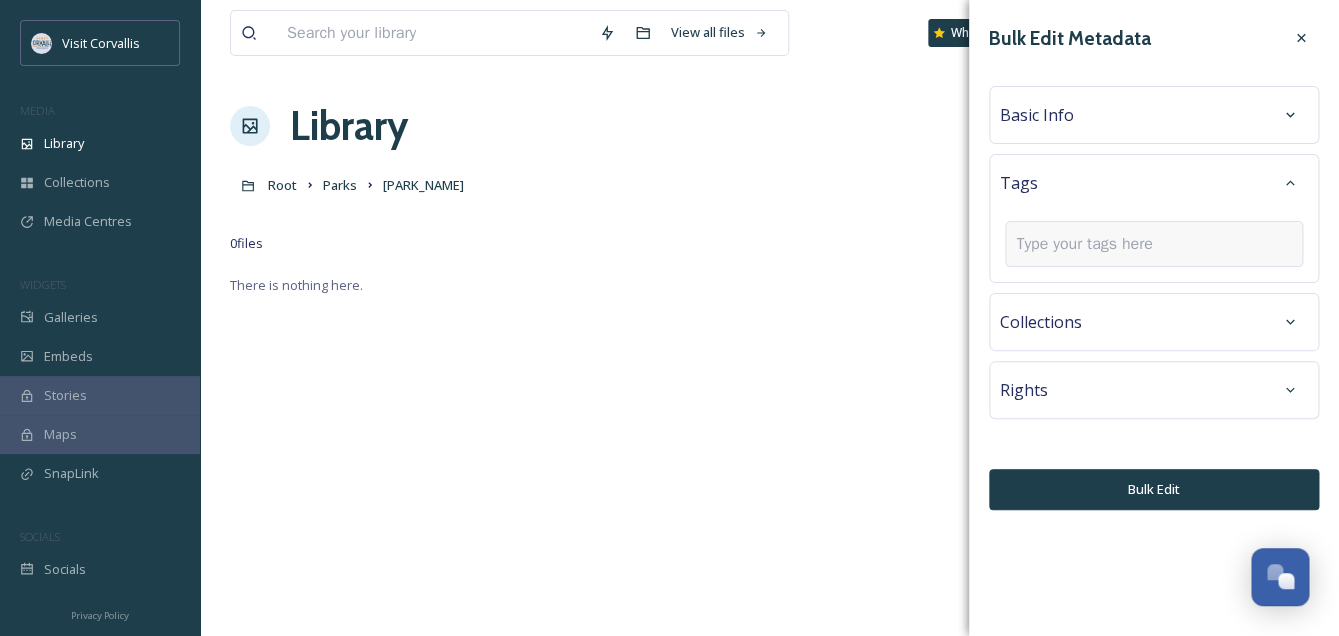 click at bounding box center [1092, 244] 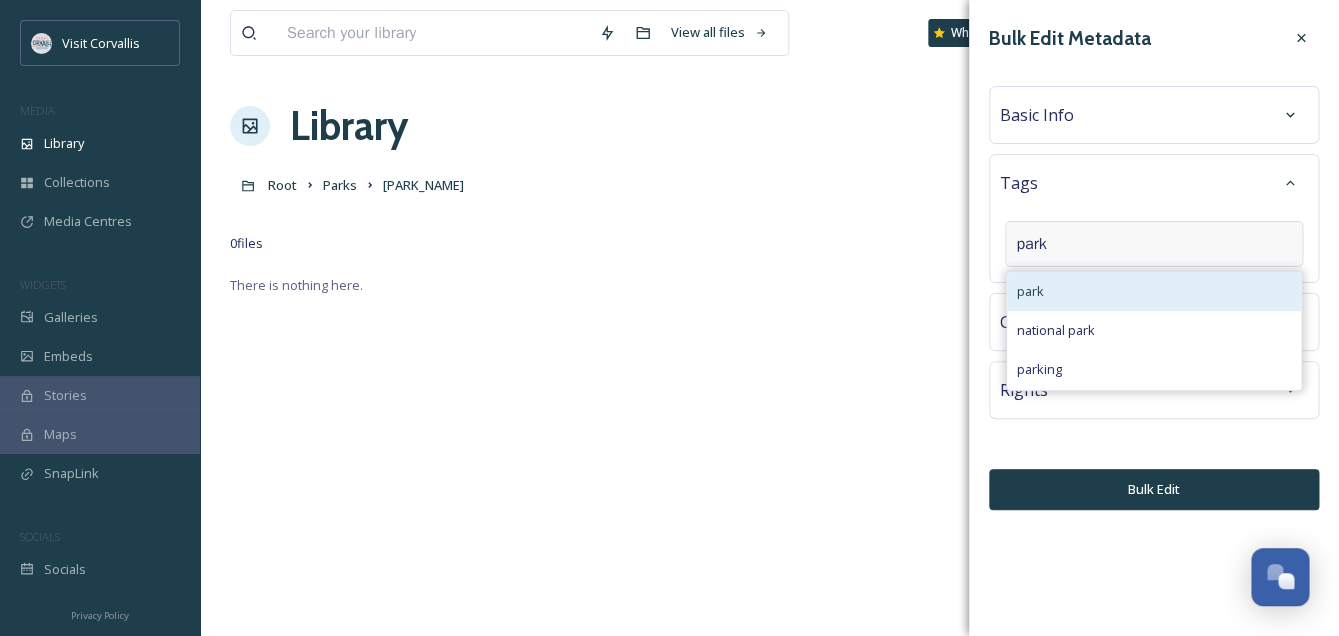 type on "park" 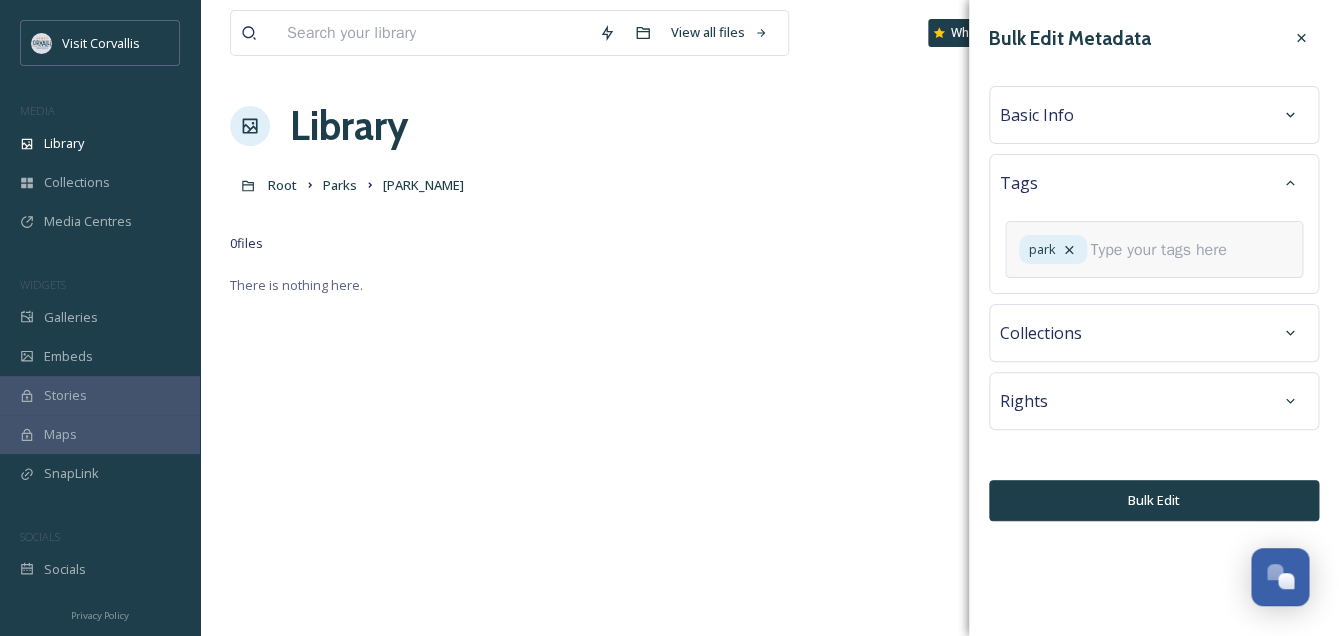 click at bounding box center [1166, 250] 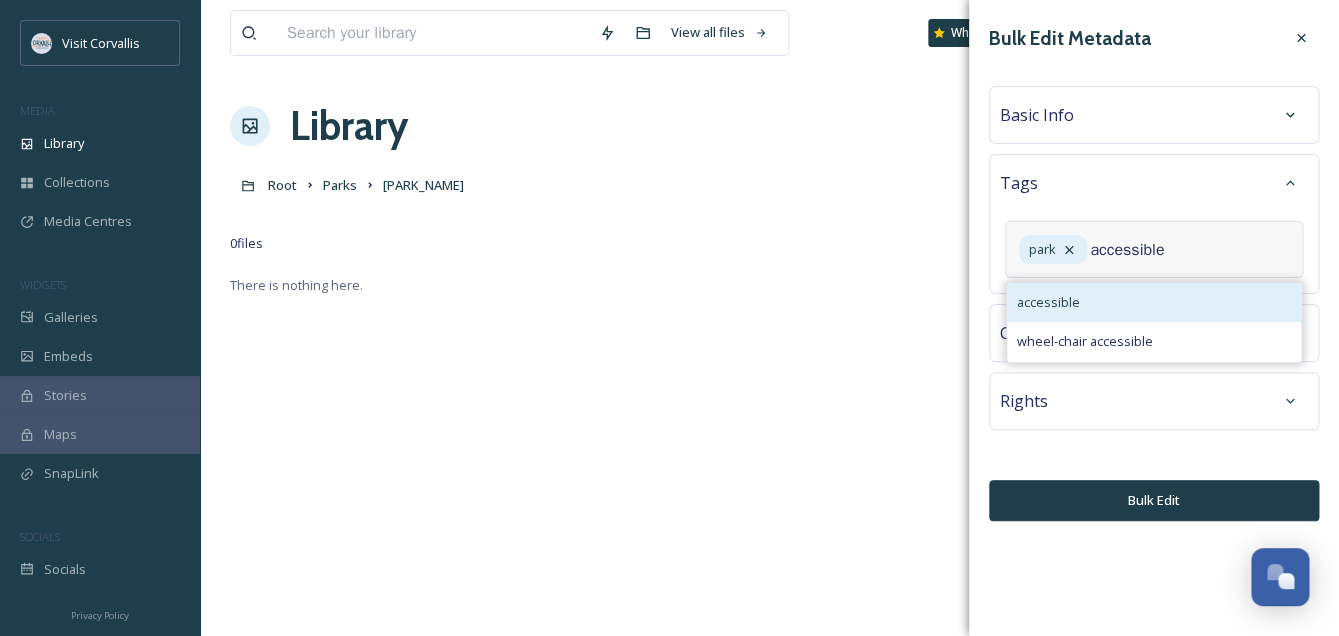 type on "accessible" 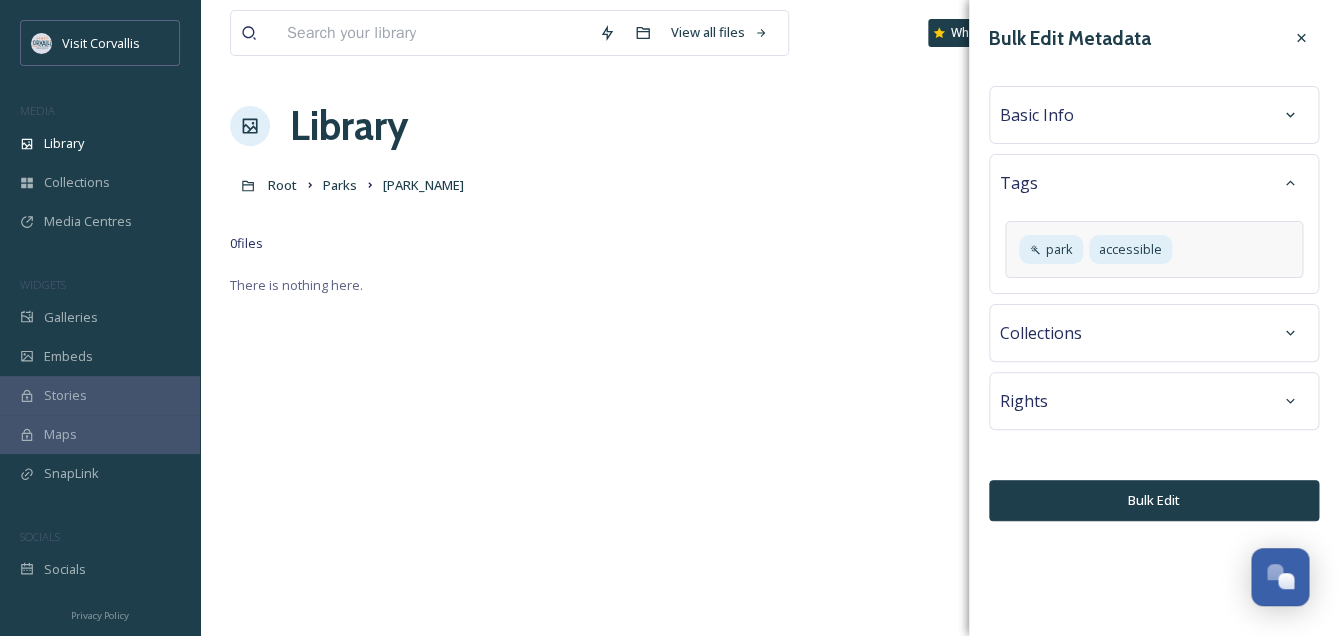 click on "Basic Info" at bounding box center (1037, 115) 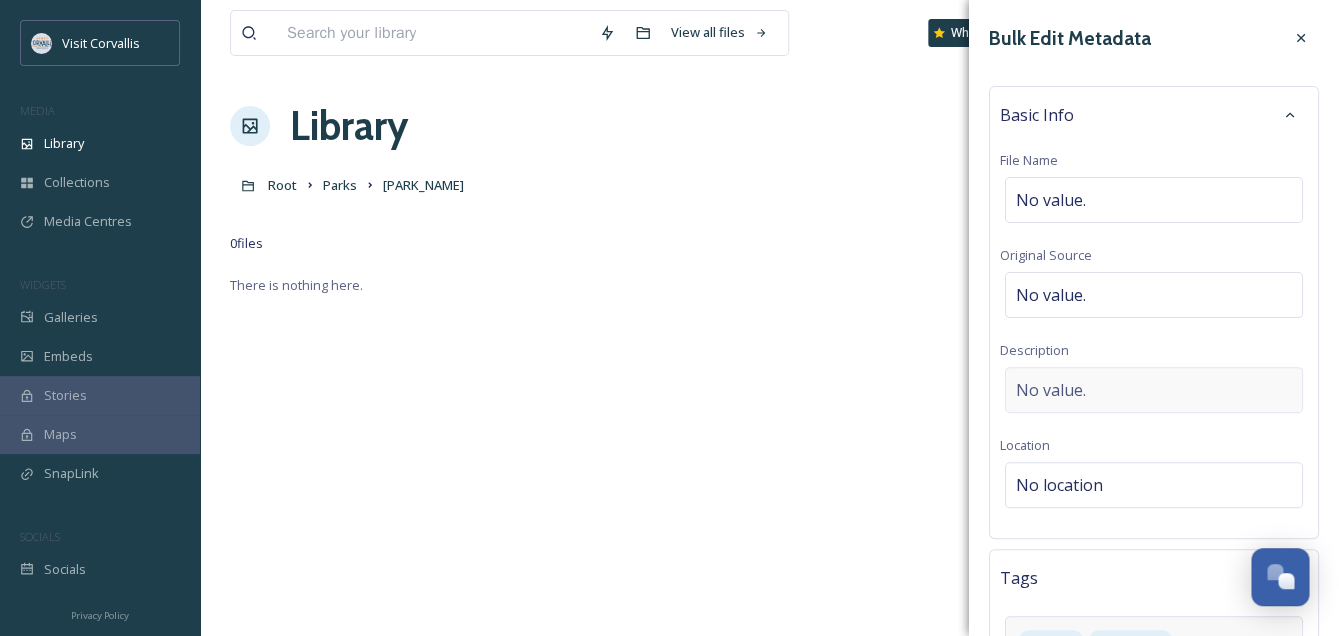 click on "No value." at bounding box center (1051, 390) 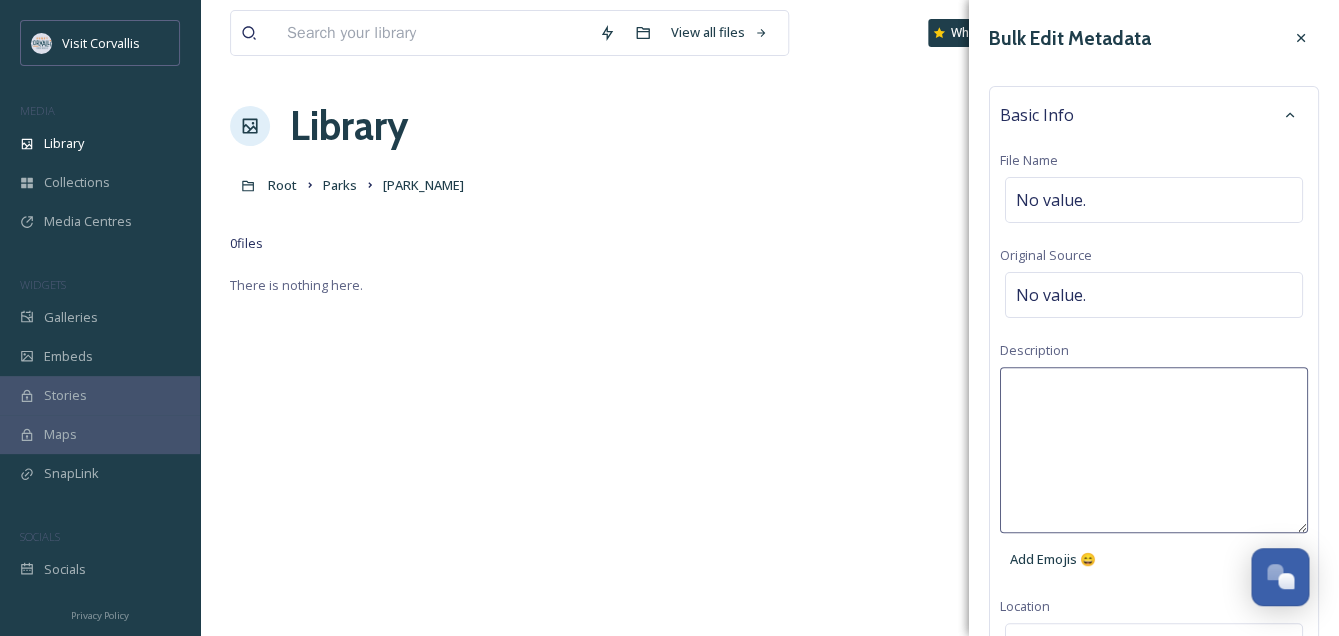 click at bounding box center (1154, 450) 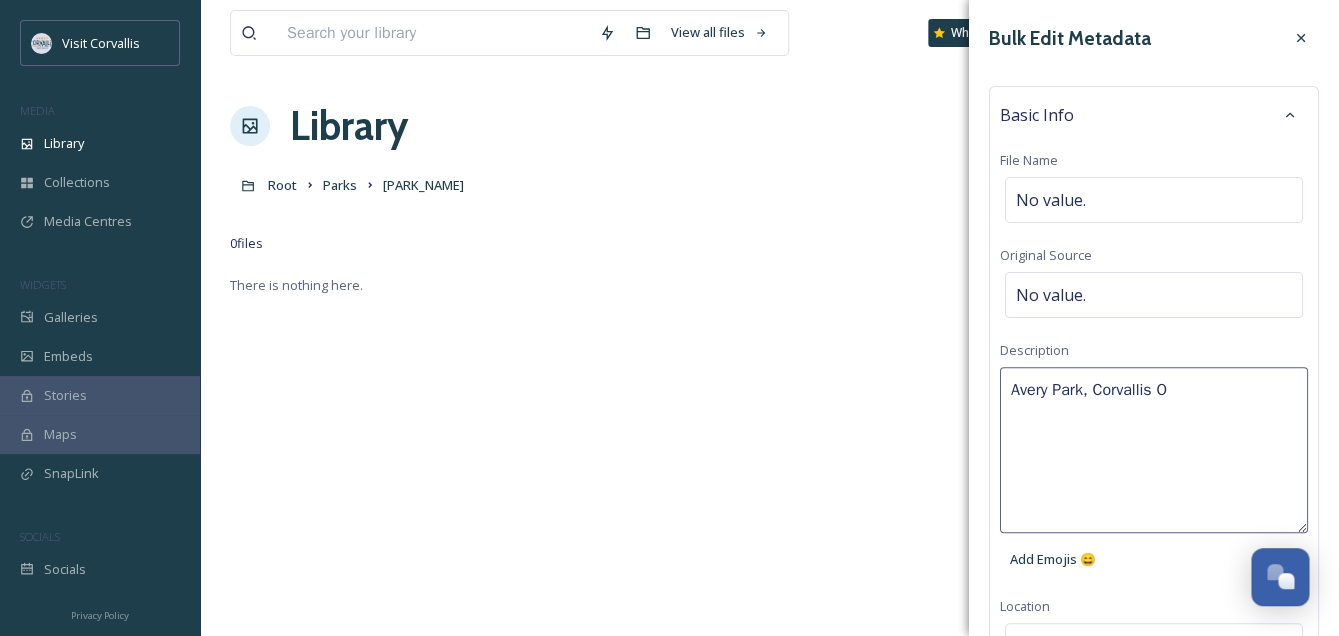 type on "Avery Park, Corvallis OR" 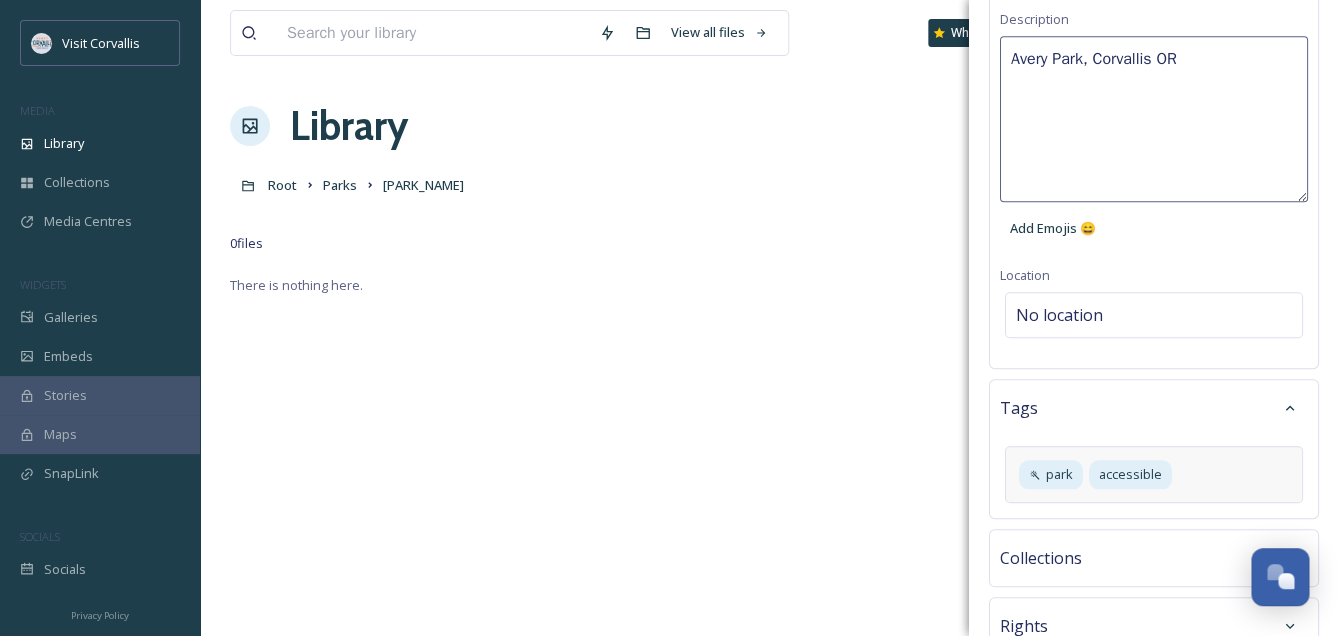 scroll, scrollTop: 456, scrollLeft: 0, axis: vertical 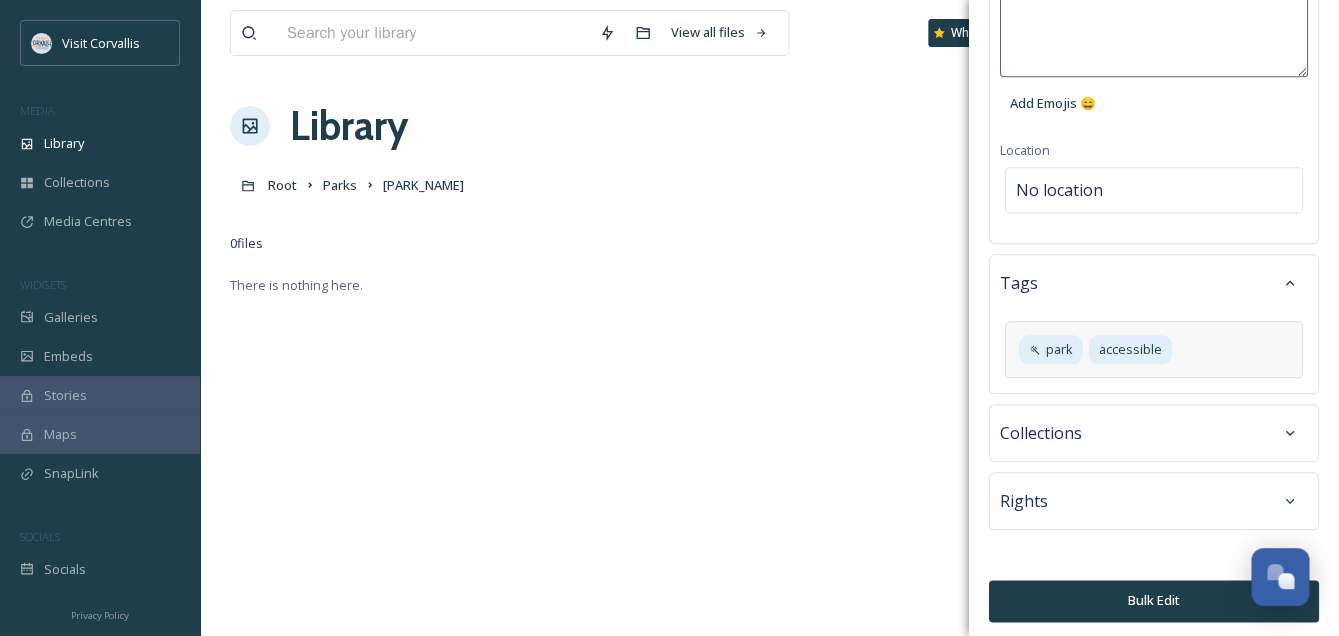 click on "Bulk Edit" at bounding box center (1154, 600) 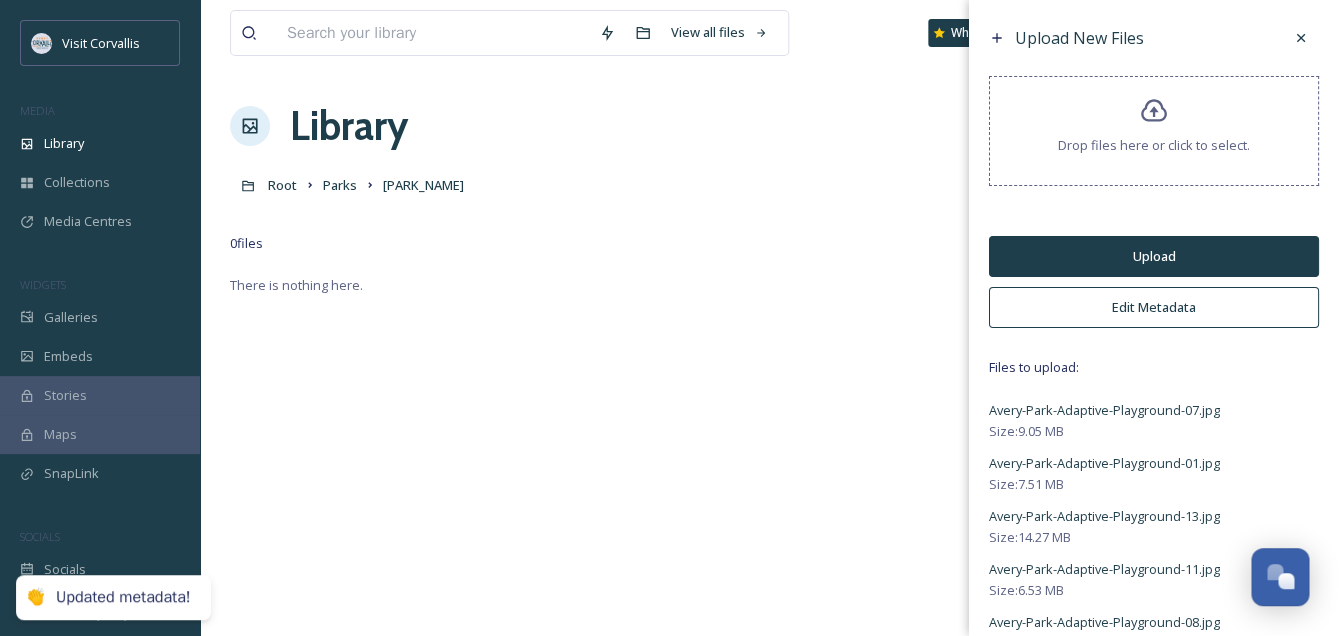 click on "Upload" at bounding box center (1154, 256) 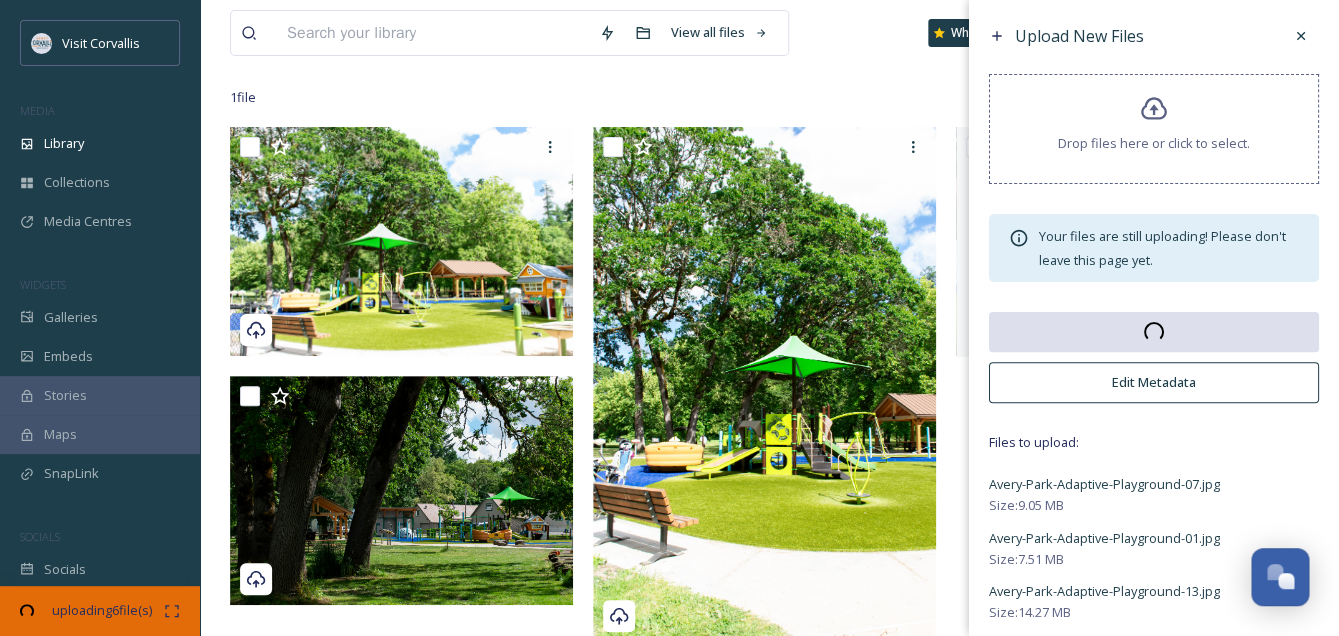 scroll, scrollTop: 0, scrollLeft: 0, axis: both 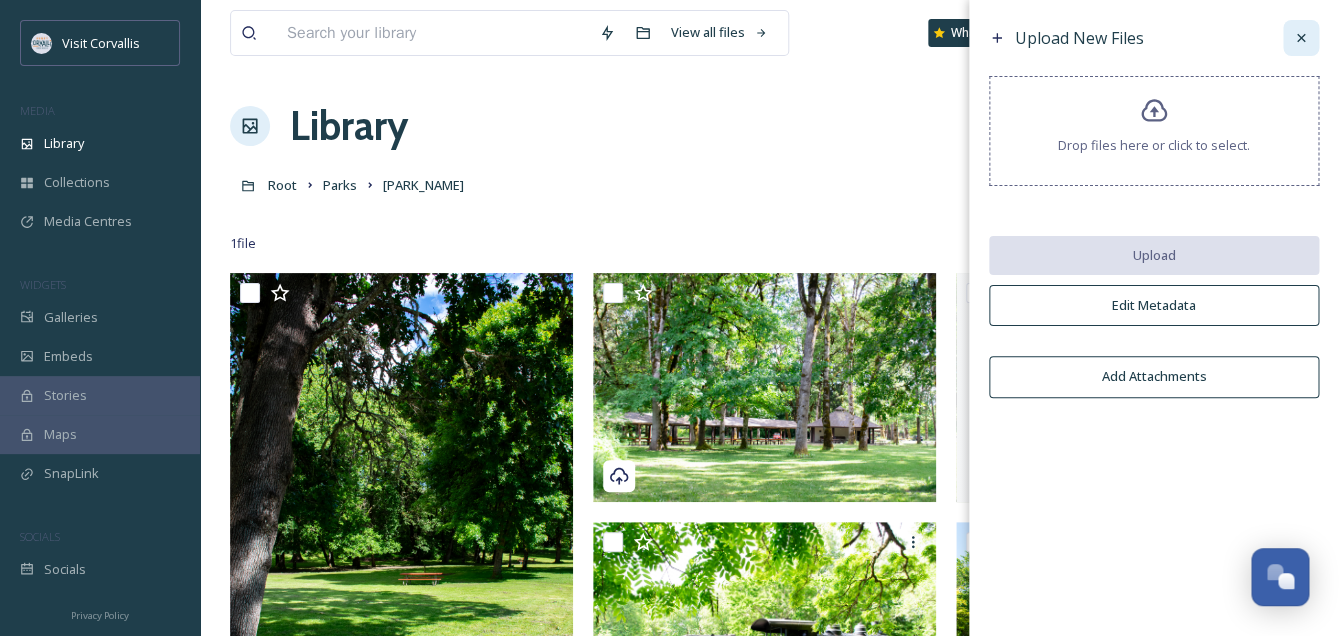 click 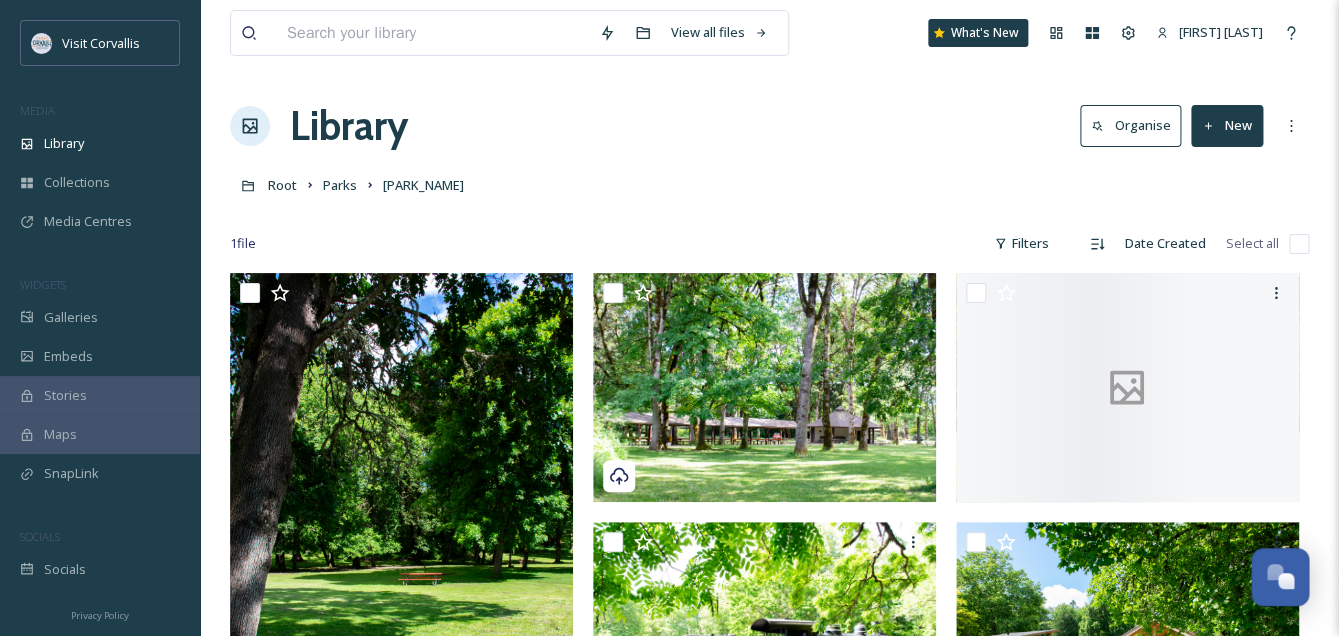 click on "Library Organise New" at bounding box center (769, 126) 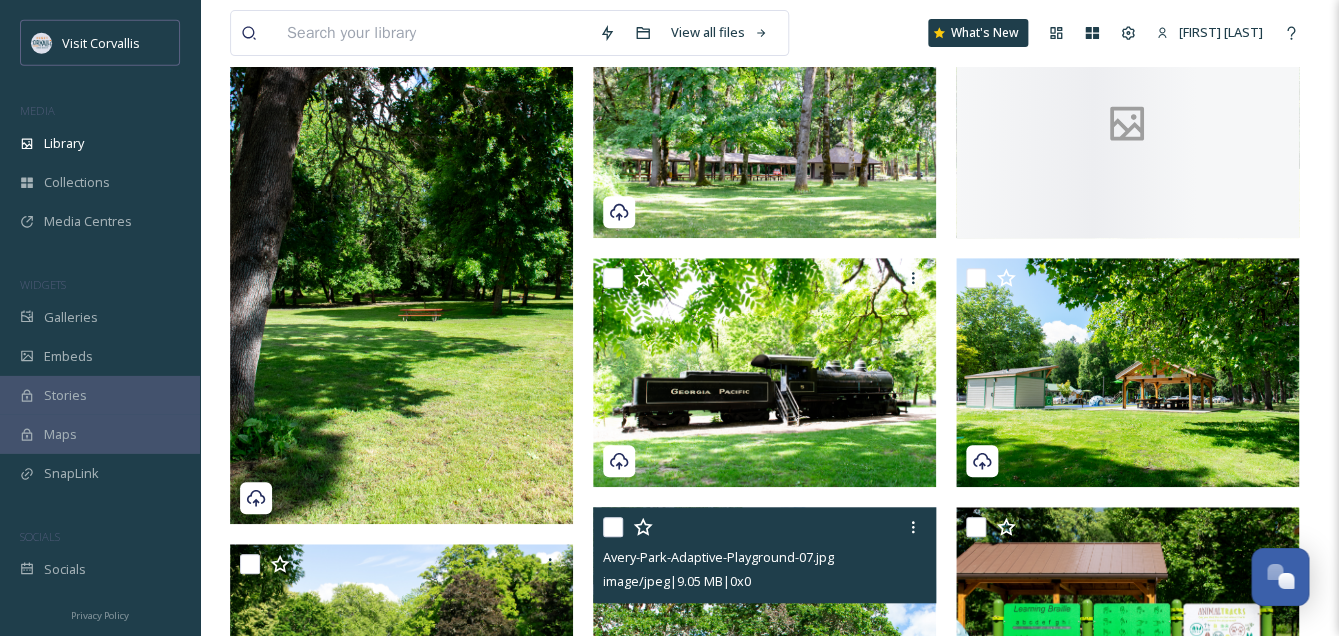 scroll, scrollTop: 0, scrollLeft: 0, axis: both 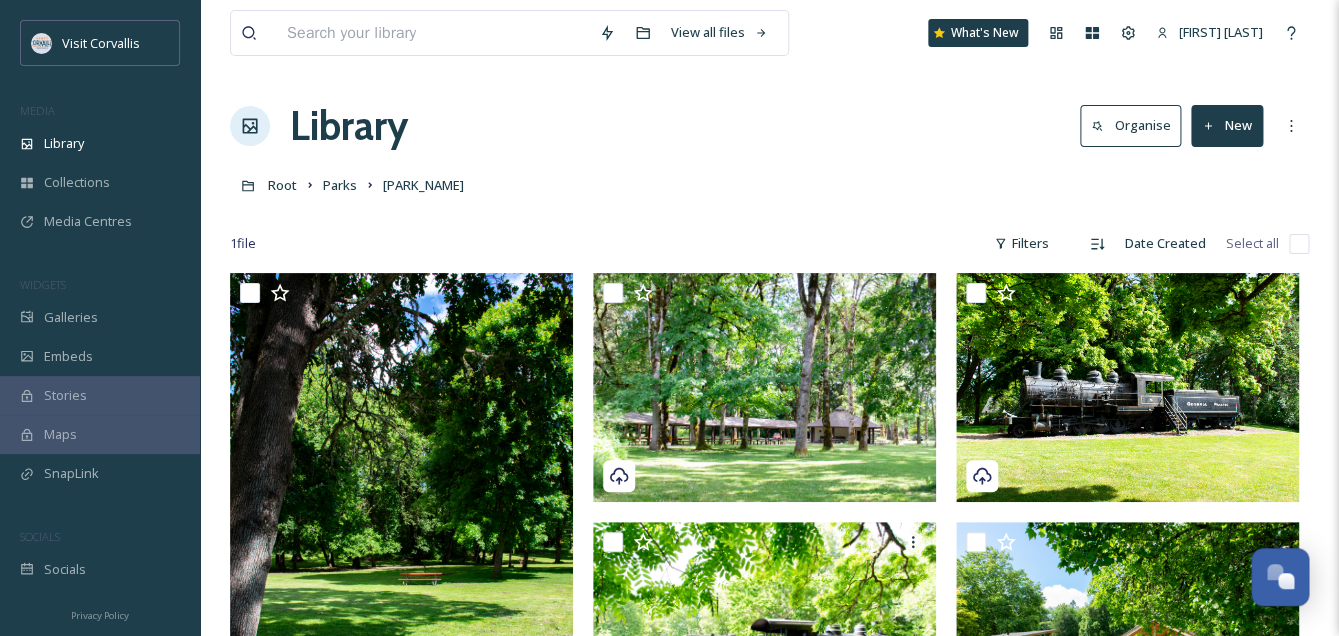 click at bounding box center [769, 214] 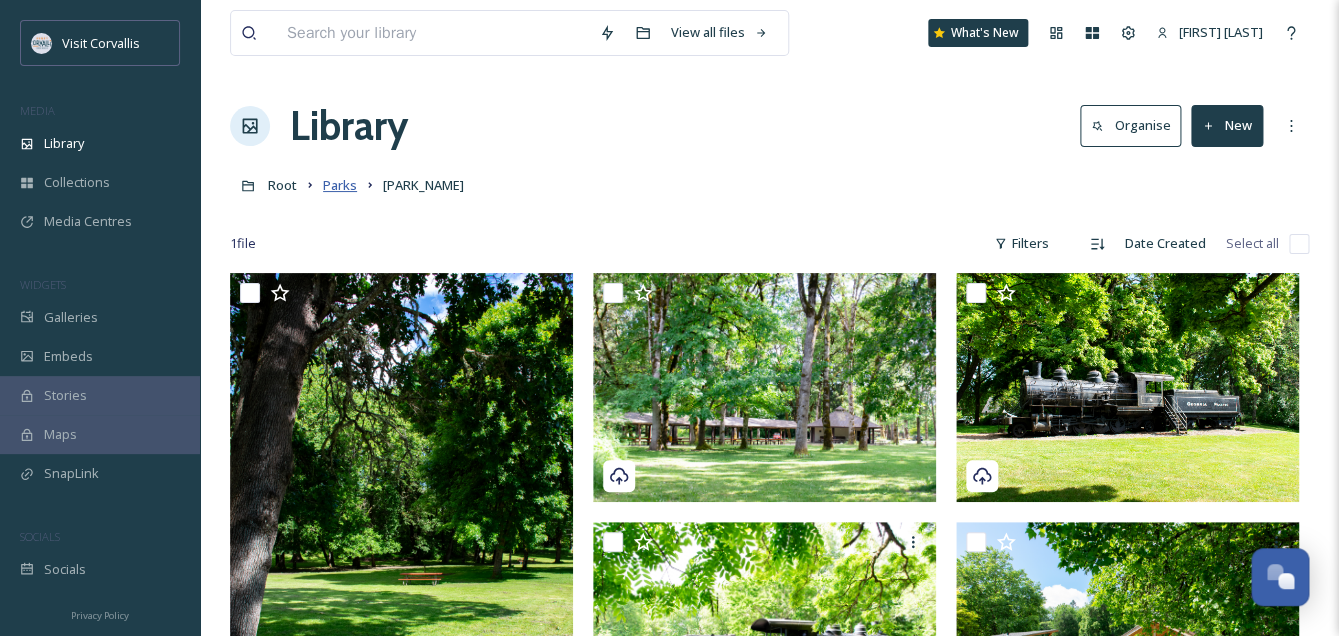click on "Parks" at bounding box center (340, 185) 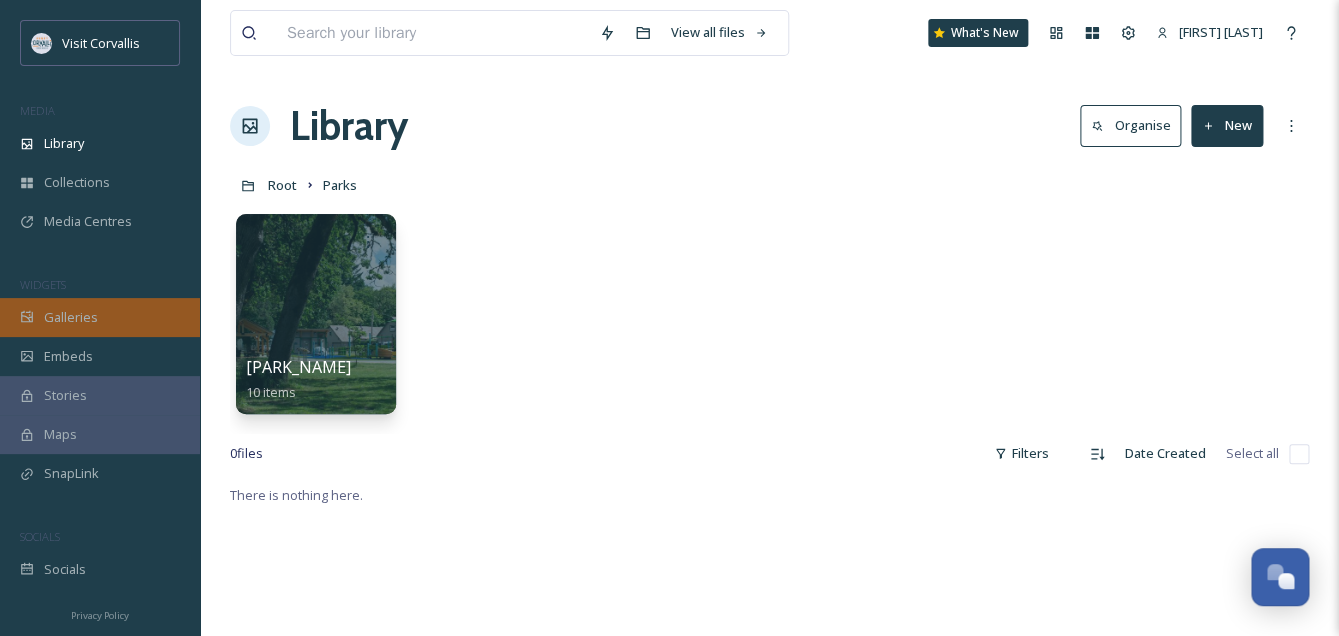 click on "Galleries" at bounding box center [71, 317] 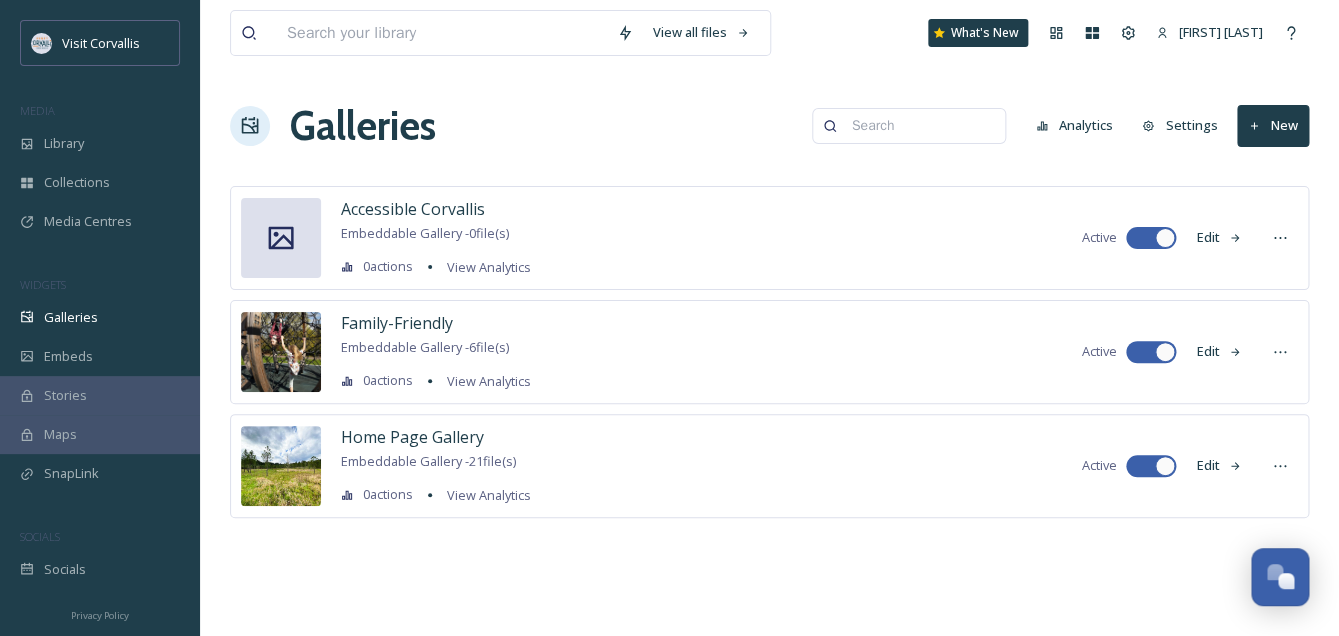 click on "Embeddable Gallery -  0  file(s)" at bounding box center (425, 233) 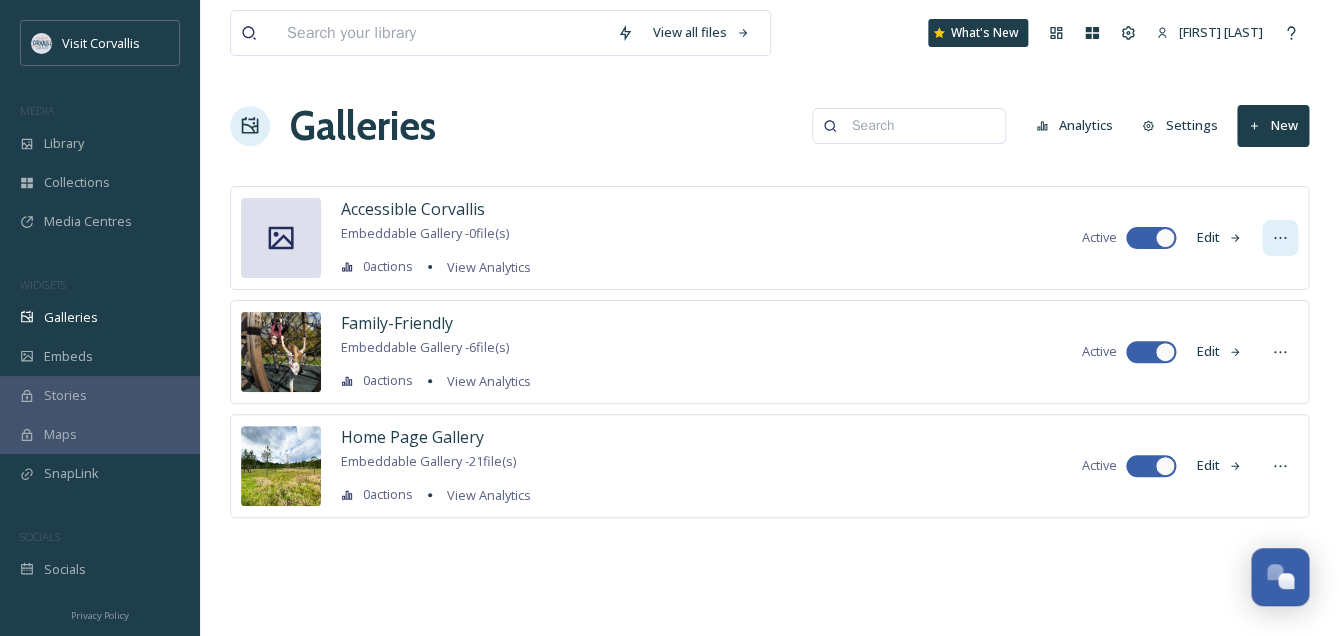 click 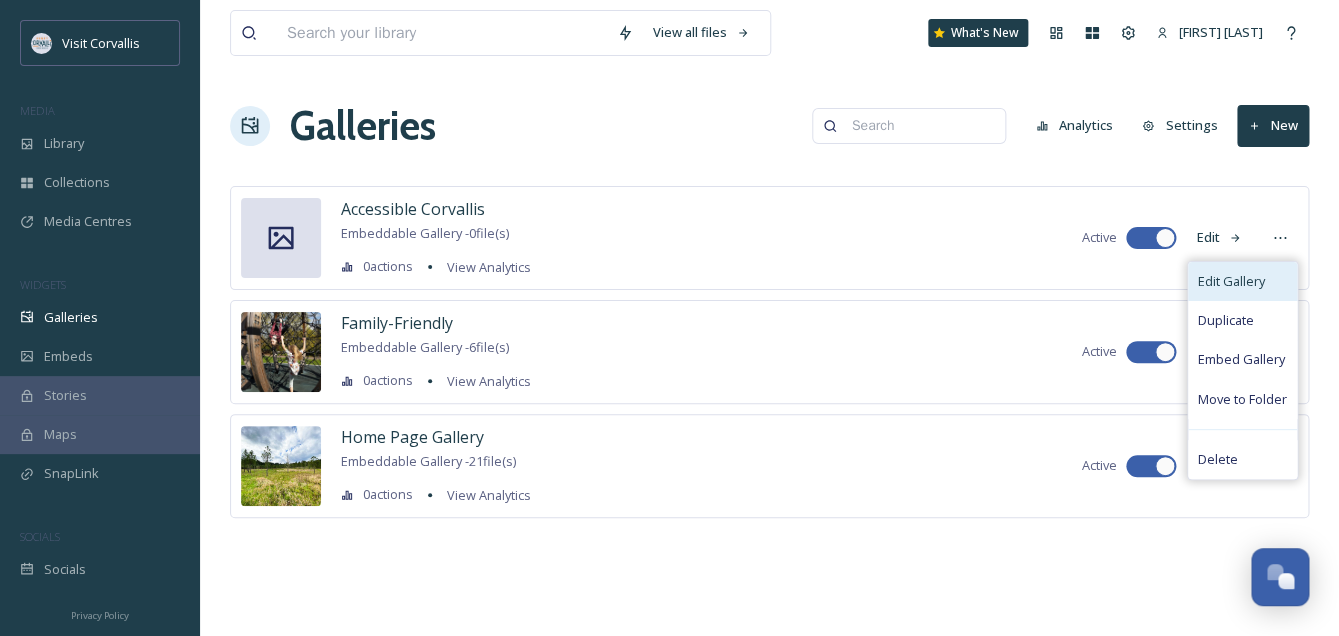 click on "Edit Gallery" at bounding box center (1231, 281) 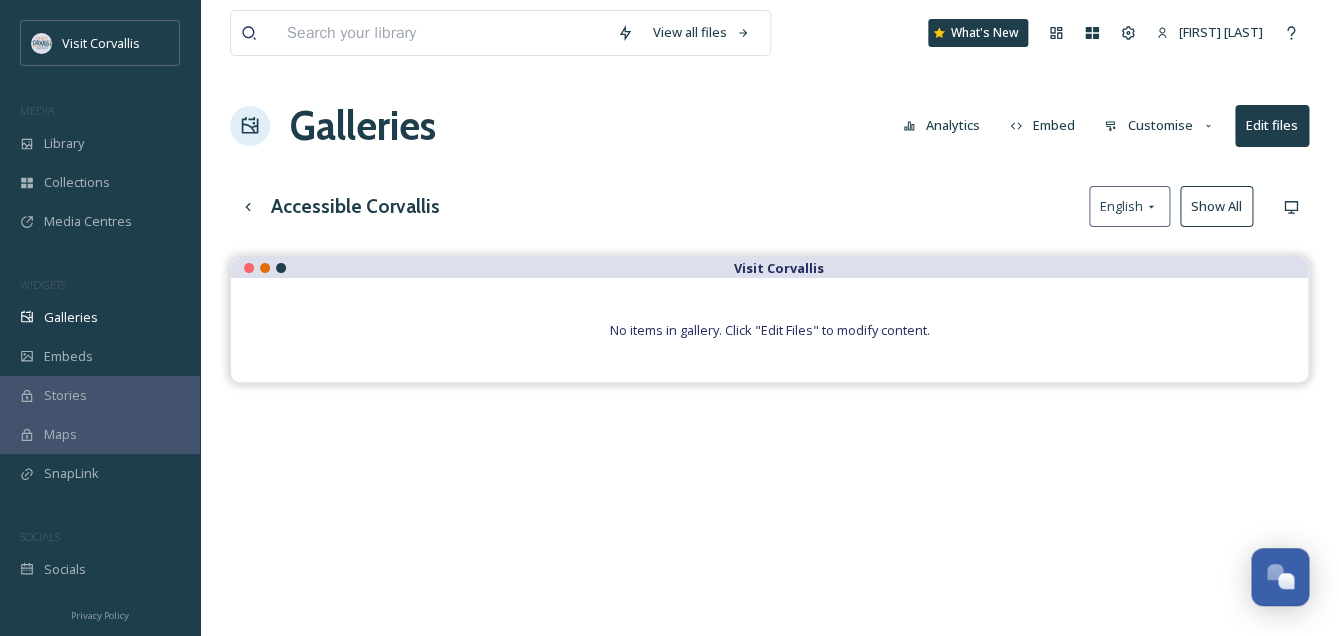 click on "View all files What's New Rebecca Barnhart Galleries Analytics Embed Customise Edit files Accessible [CITY] English Show All Visit [CITY] No items in gallery. Click "Edit Files" to modify content." at bounding box center (769, 461) 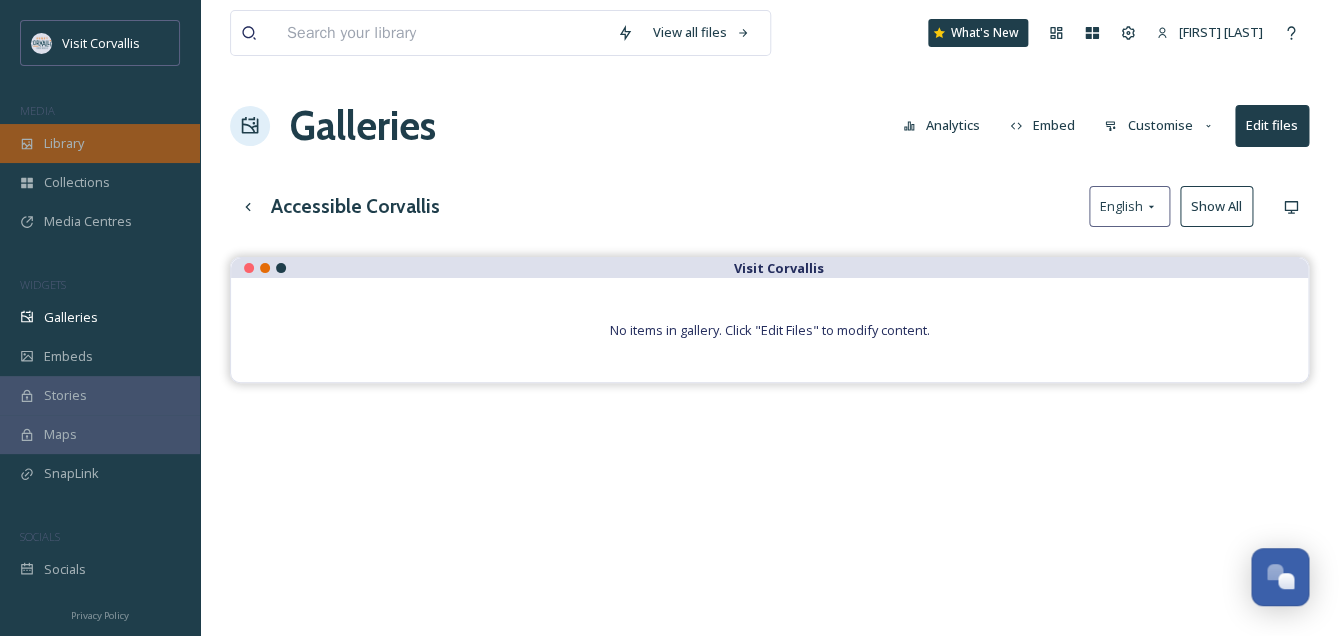 click on "Library" at bounding box center (100, 143) 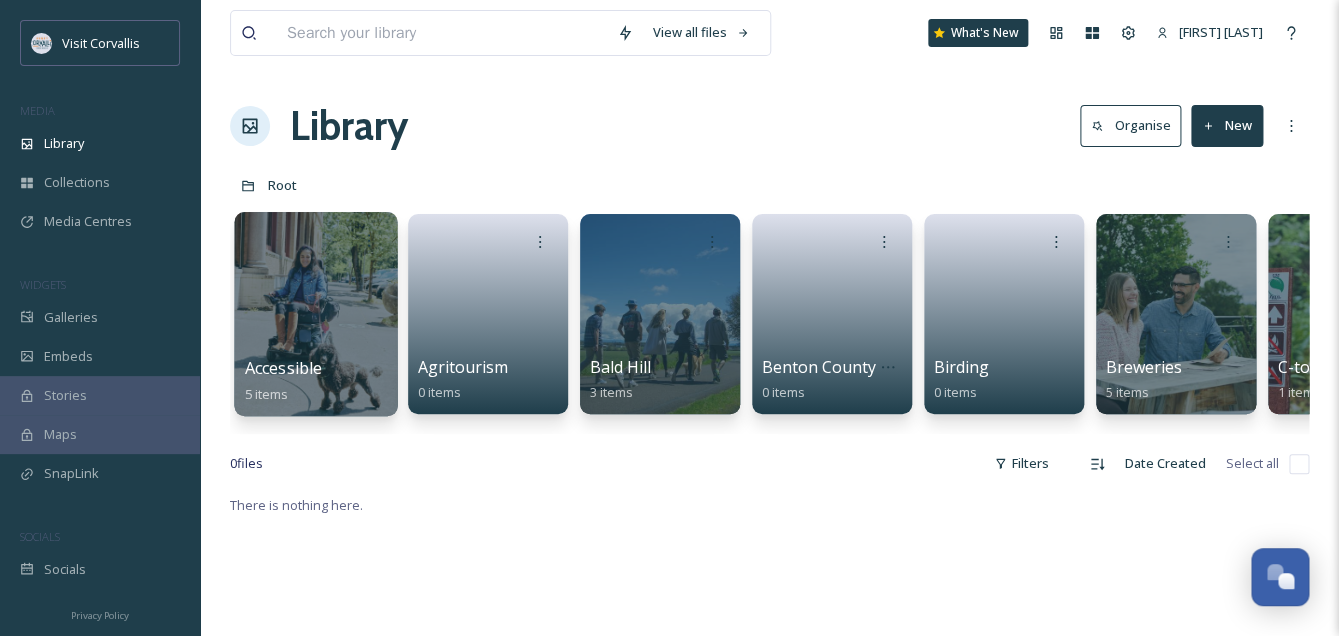 click at bounding box center (315, 314) 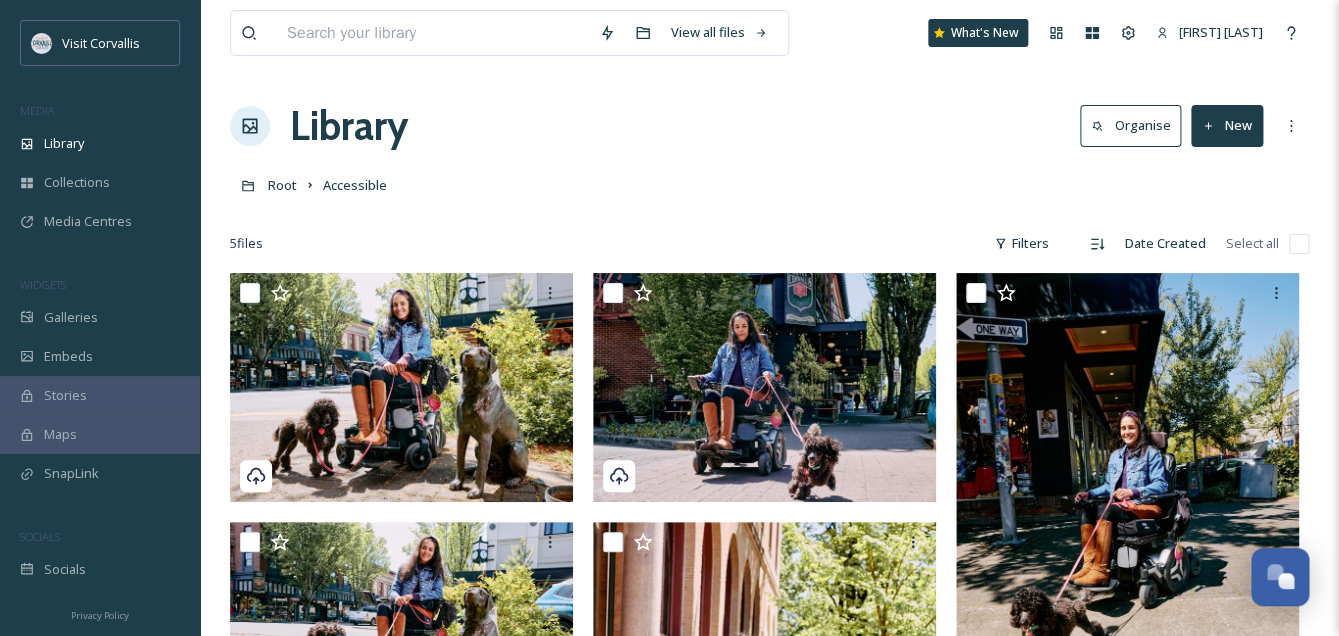 click at bounding box center (1299, 244) 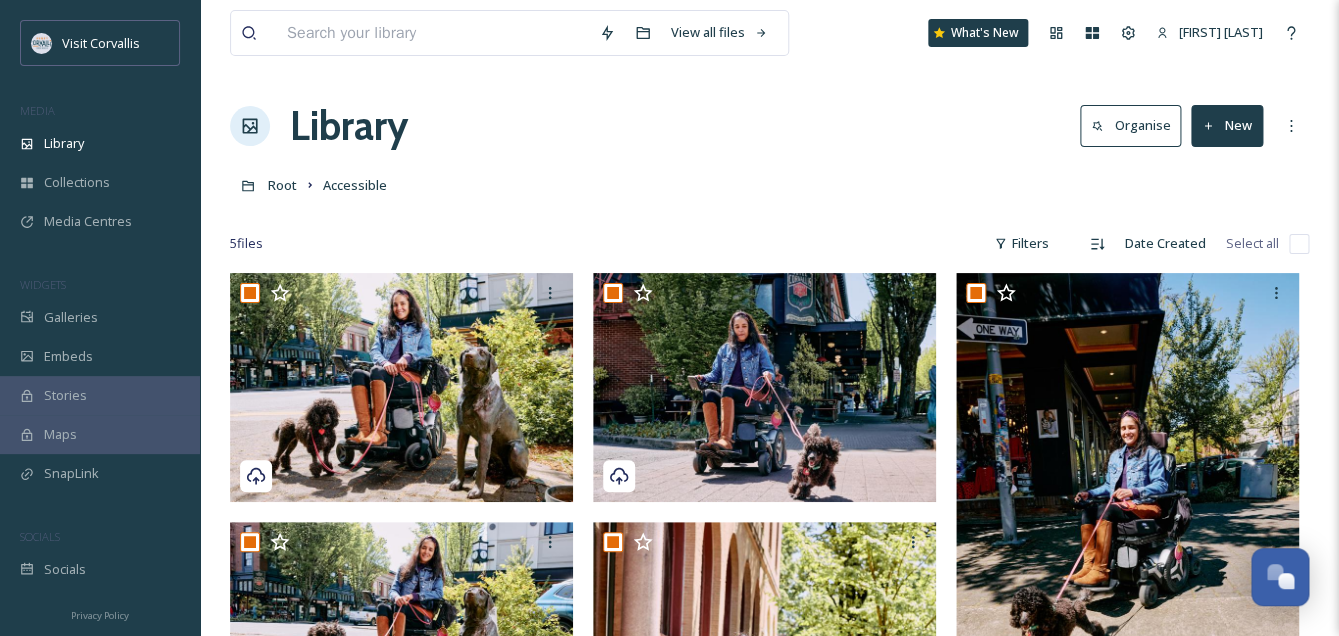 checkbox on "true" 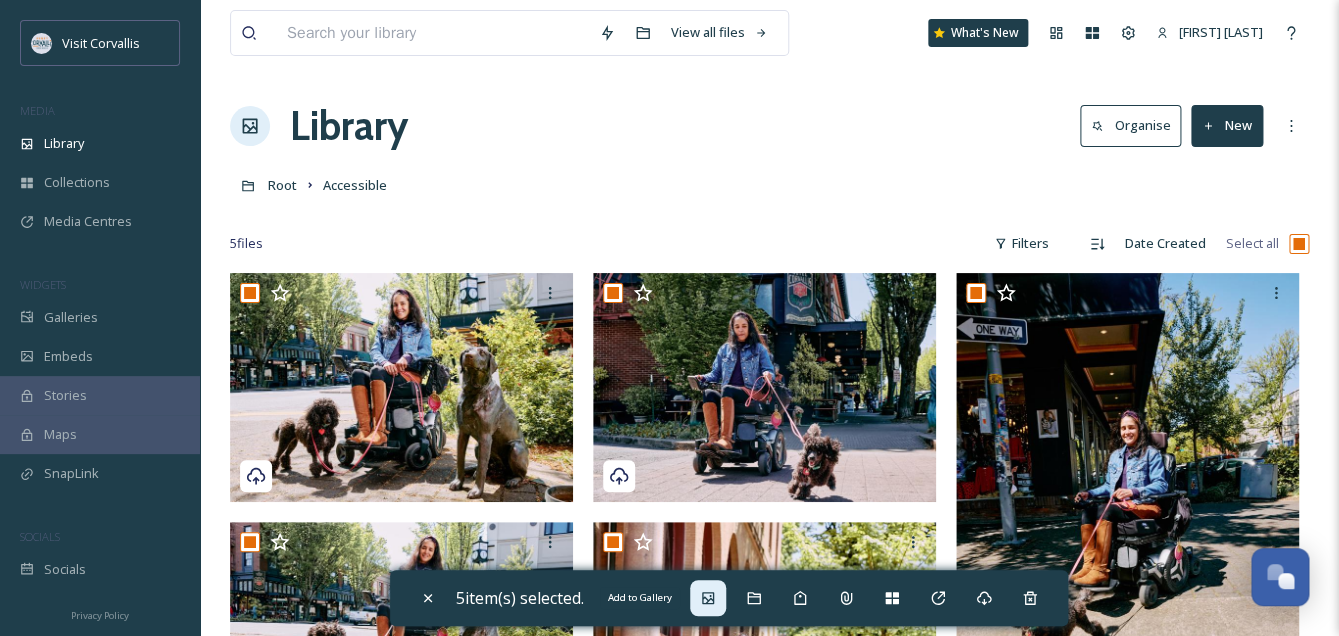 click 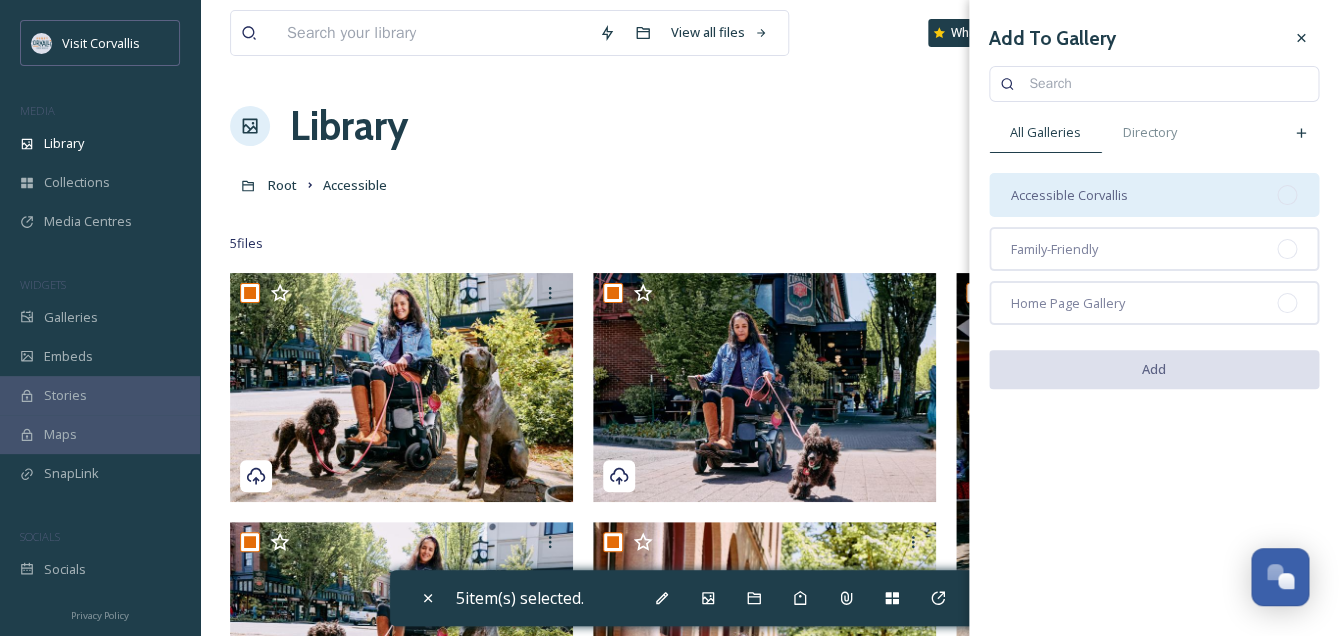 click on "Accessible Corvallis" at bounding box center (1154, 195) 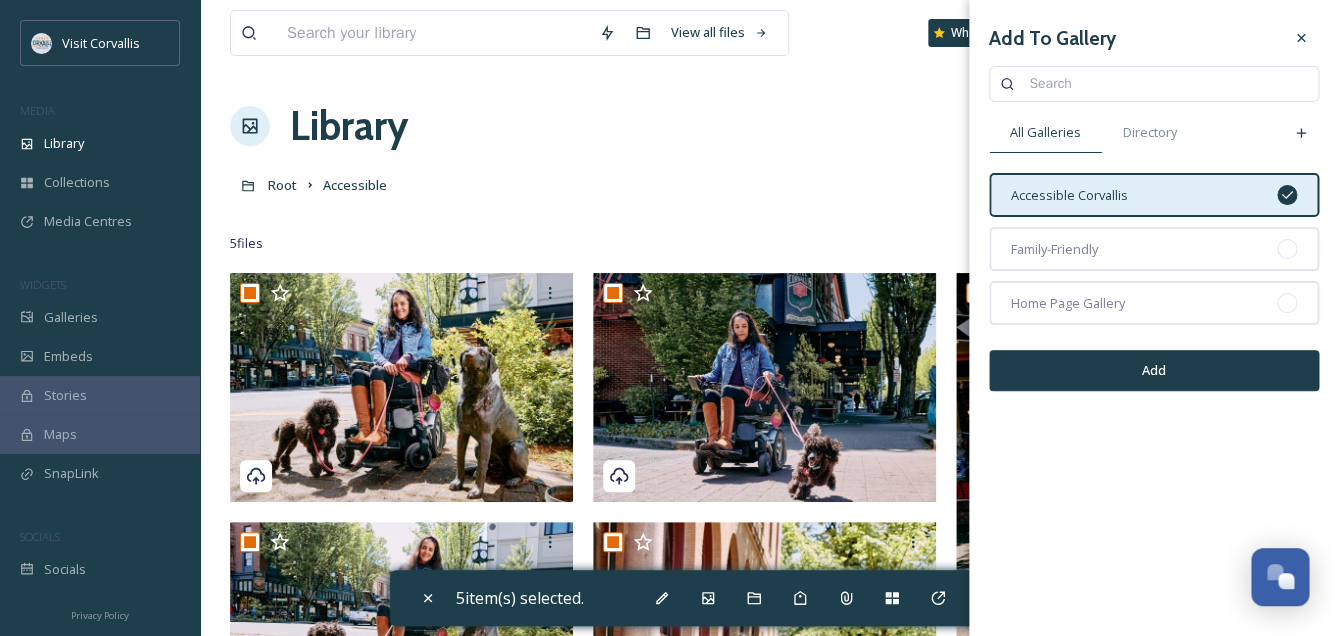 click on "Add" at bounding box center (1154, 370) 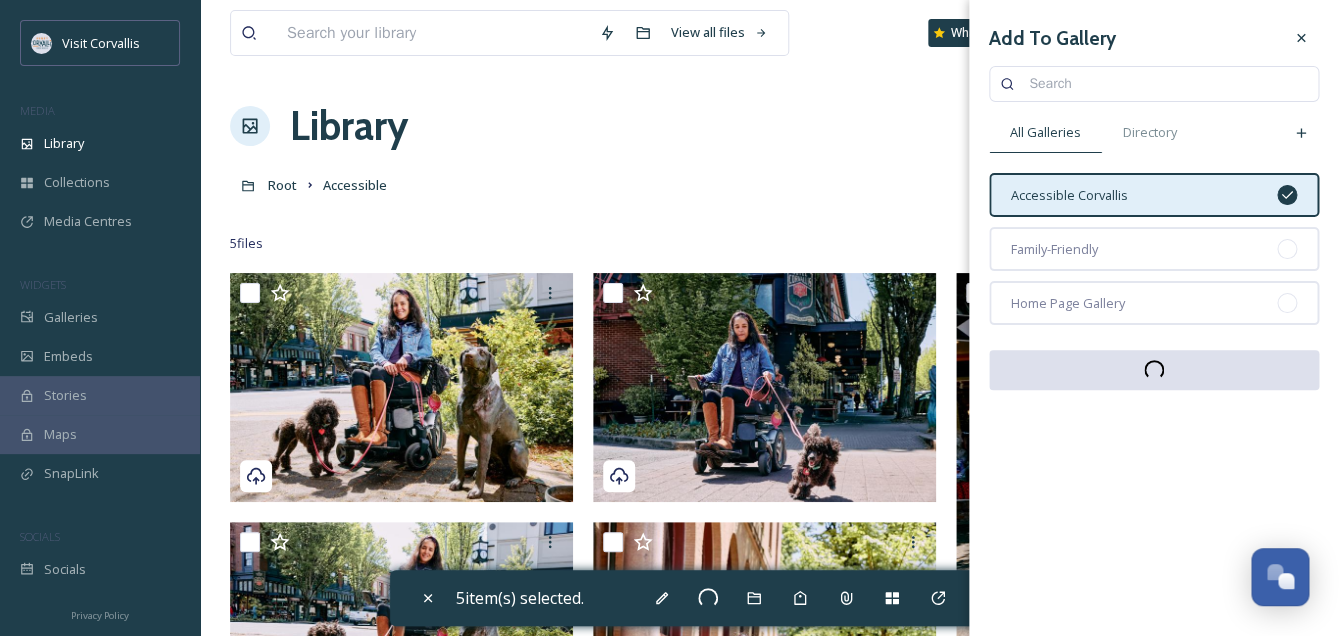 checkbox on "false" 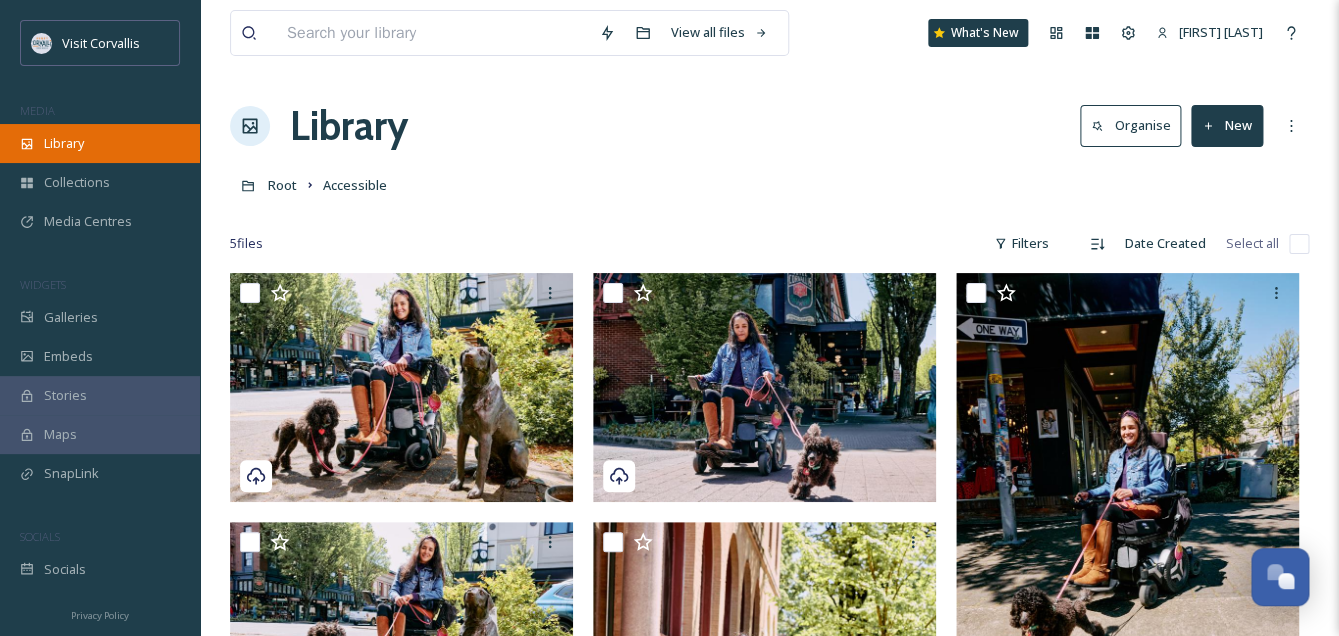 click on "Library" at bounding box center [64, 143] 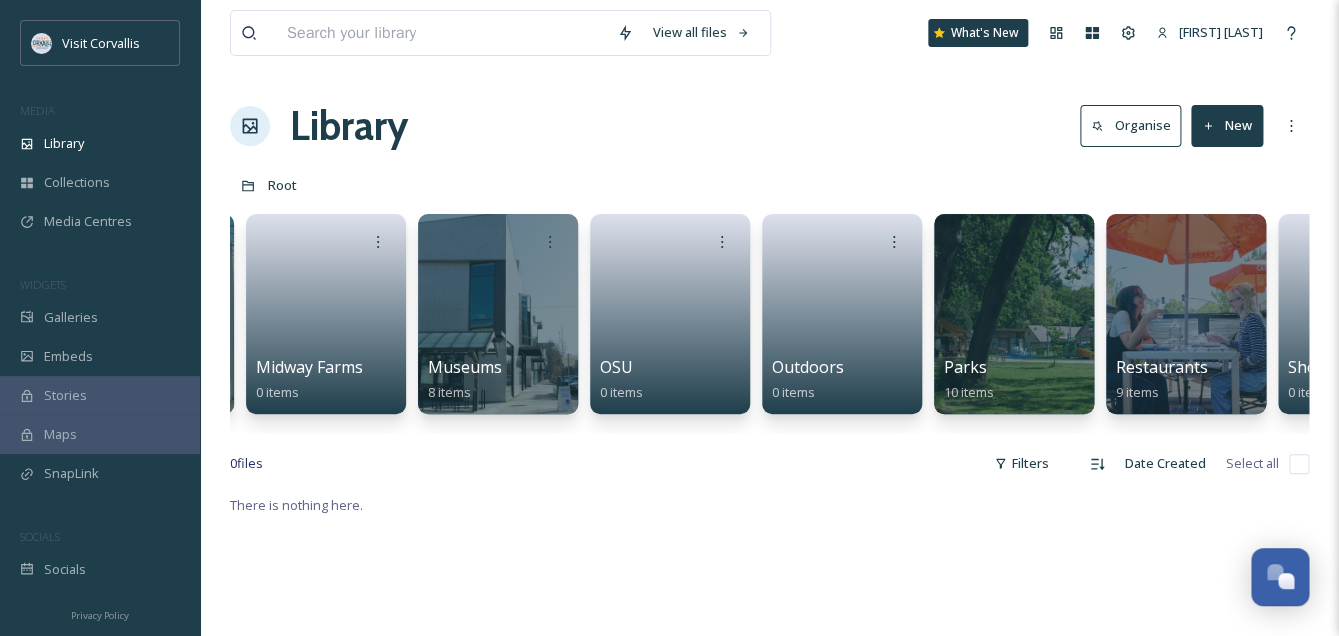 scroll, scrollTop: 0, scrollLeft: 3507, axis: horizontal 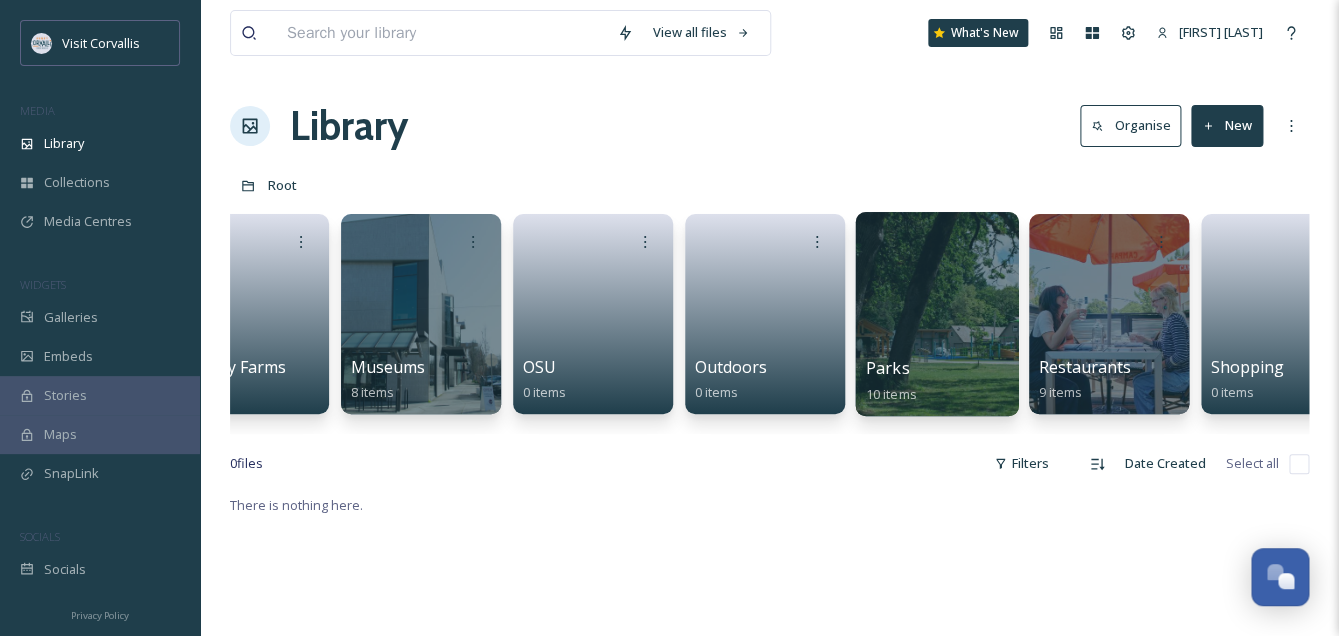click at bounding box center [936, 314] 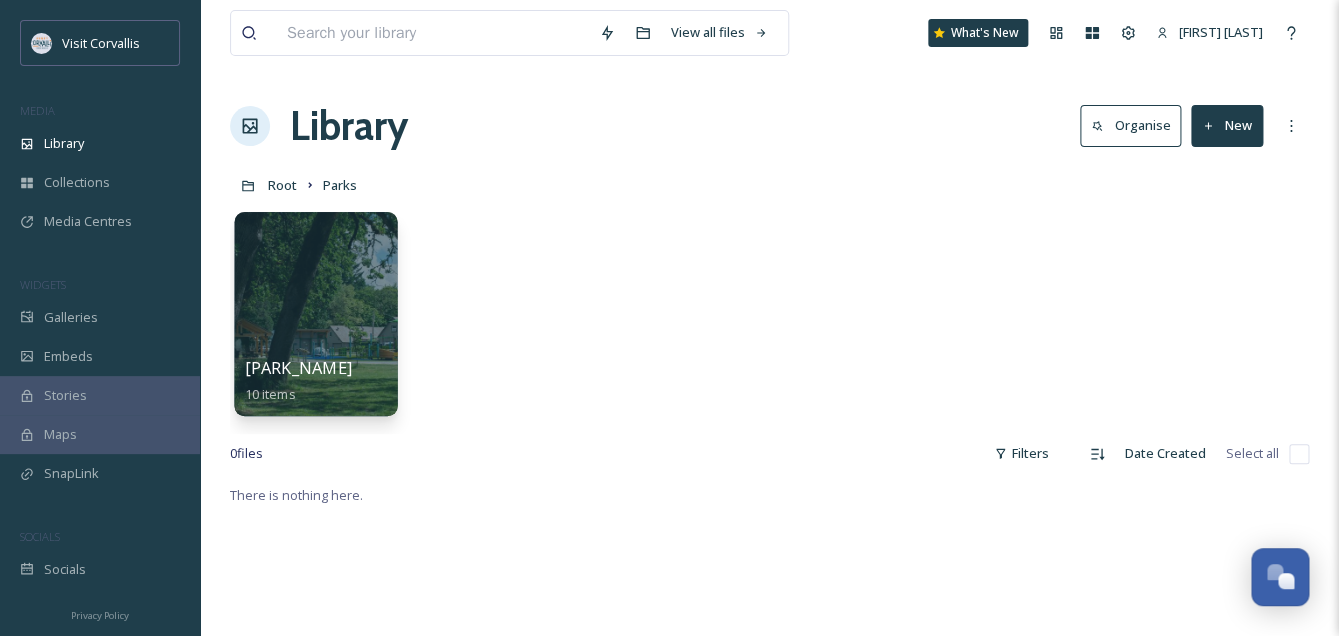 click at bounding box center [315, 314] 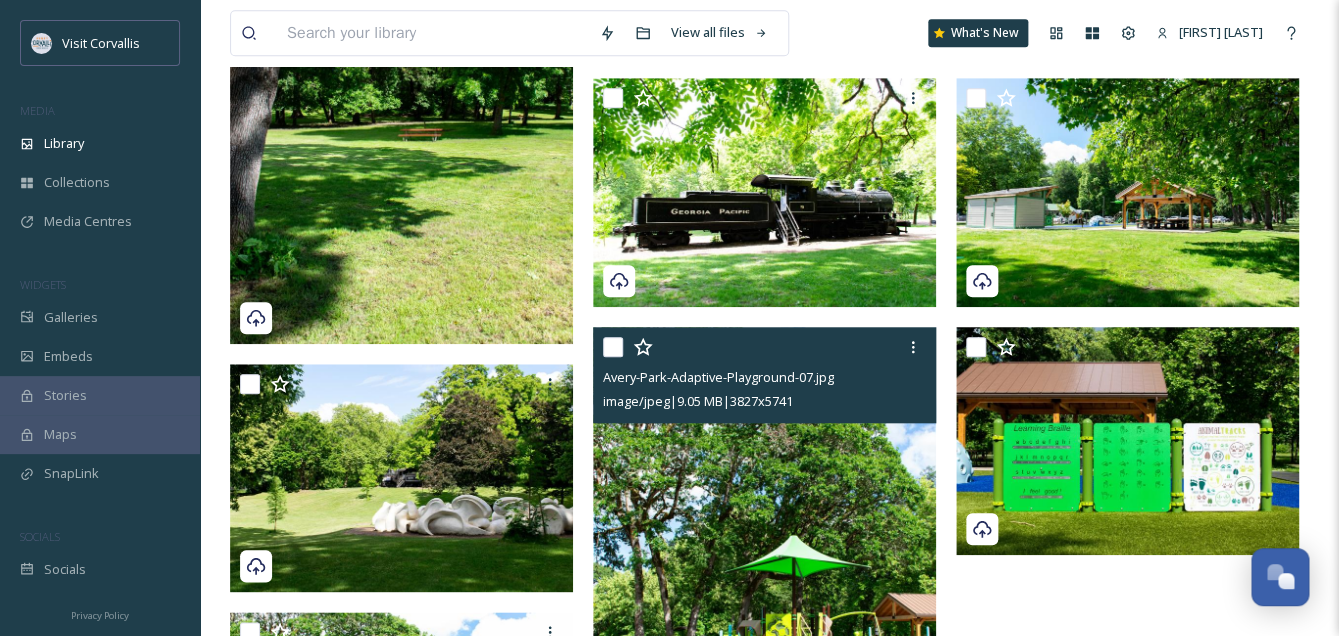 scroll, scrollTop: 598, scrollLeft: 0, axis: vertical 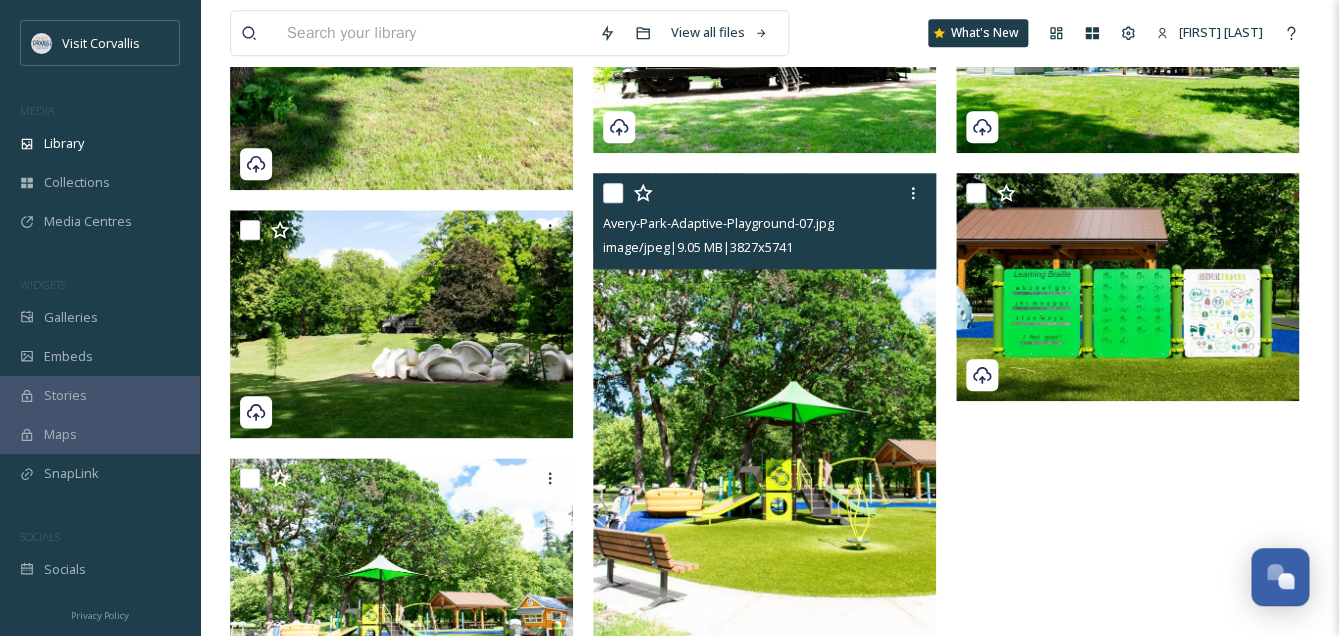 click at bounding box center [613, 193] 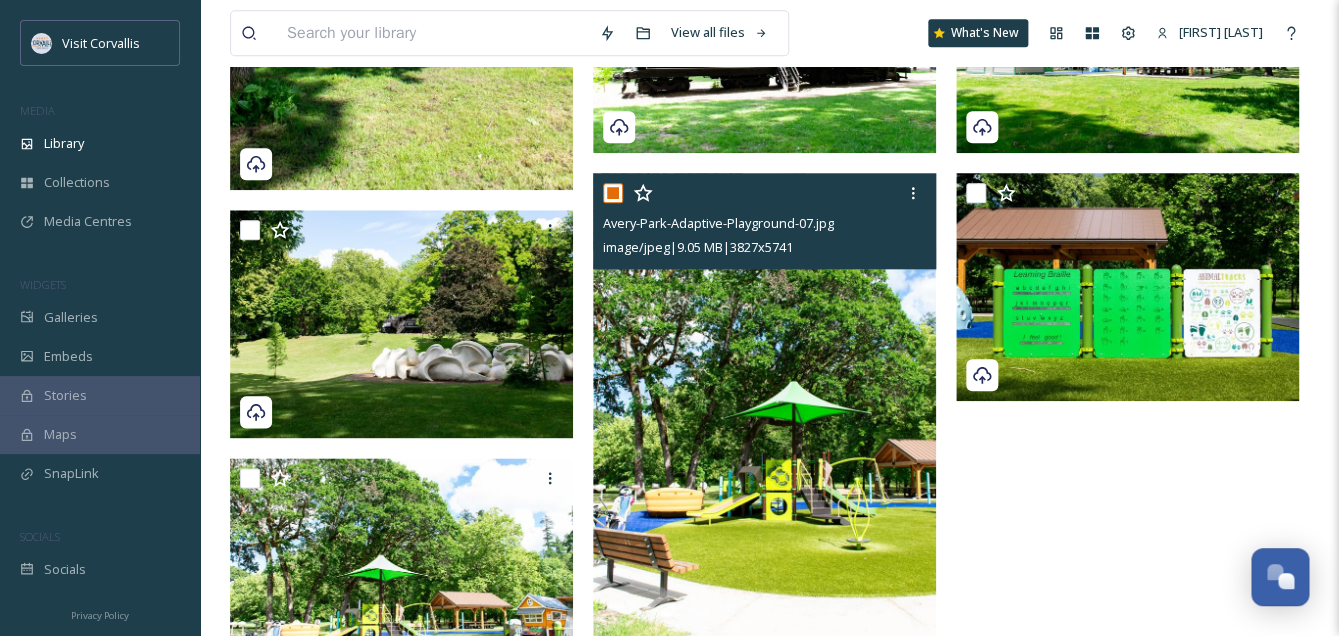 checkbox on "true" 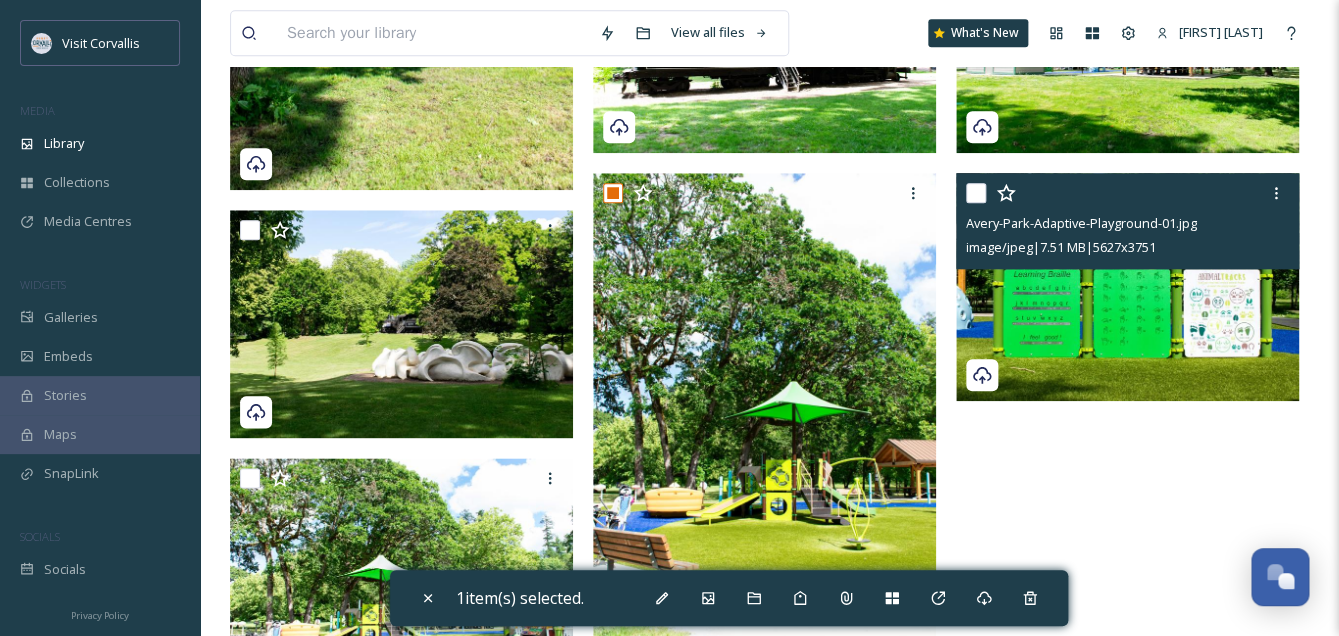 click at bounding box center [976, 193] 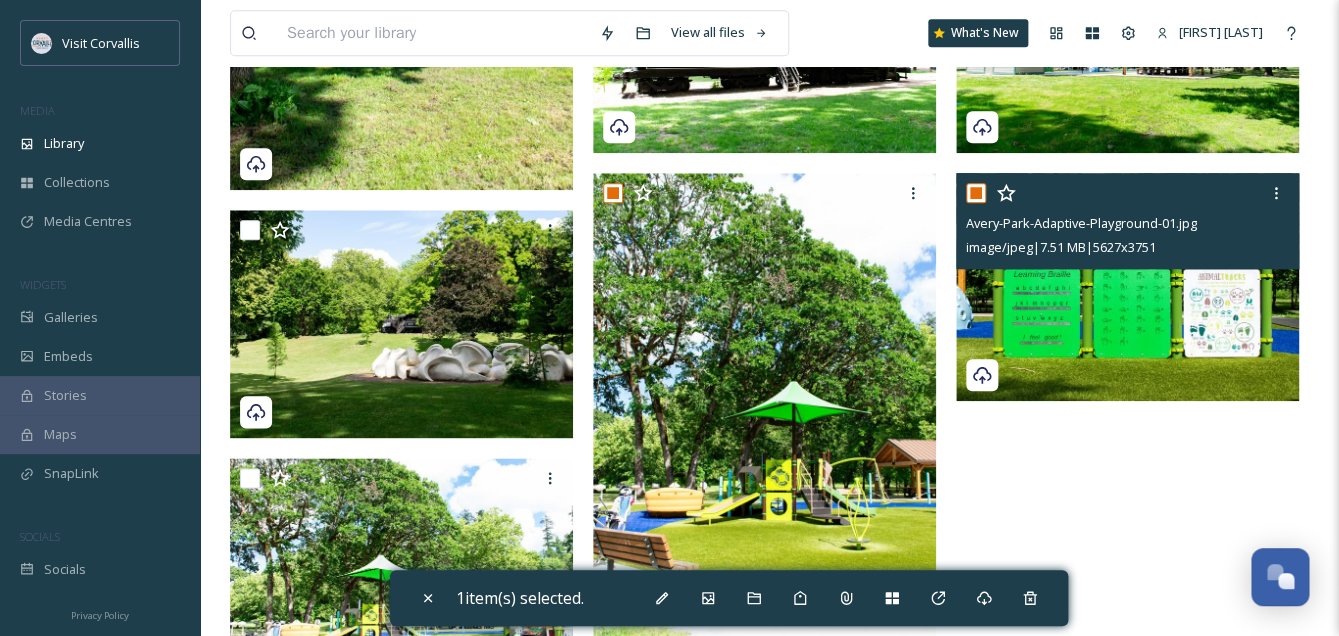 checkbox on "true" 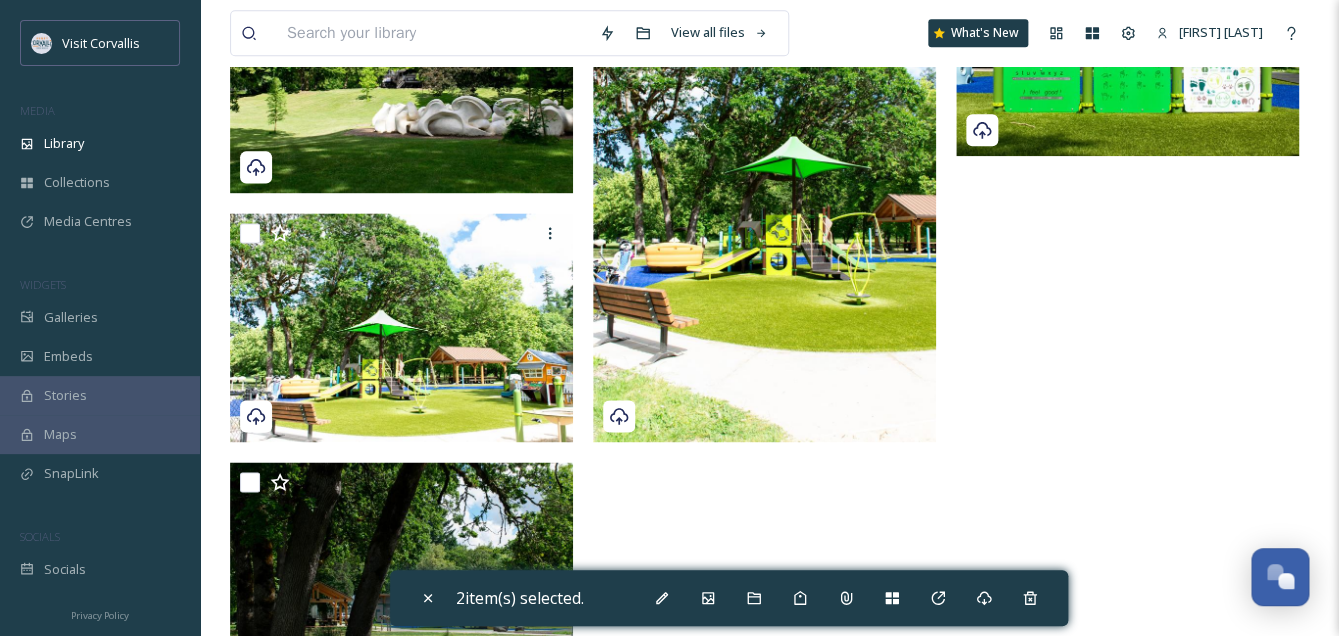 scroll, scrollTop: 846, scrollLeft: 0, axis: vertical 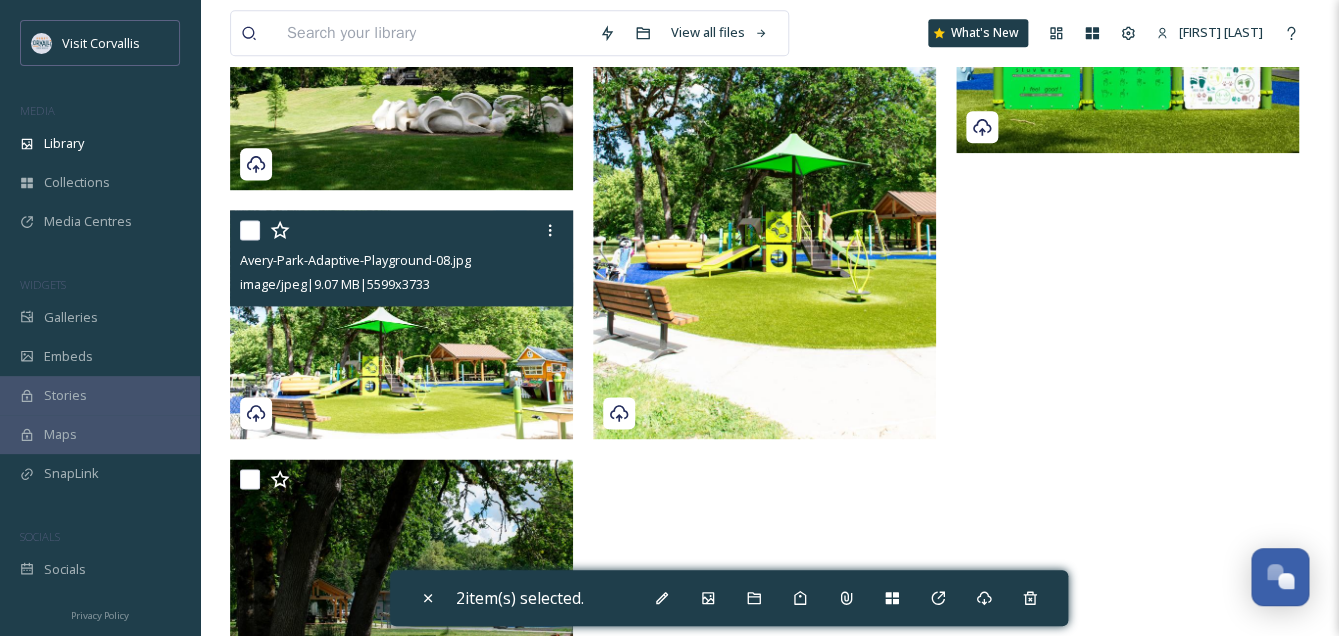 click at bounding box center (250, 230) 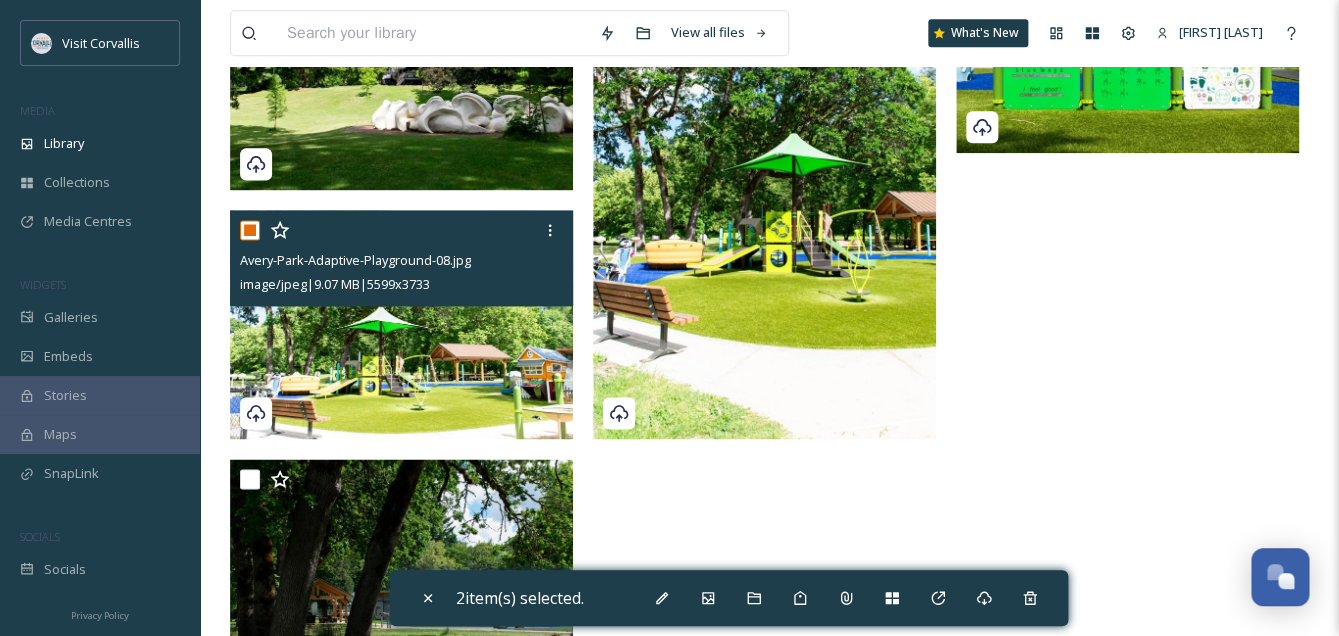 checkbox on "true" 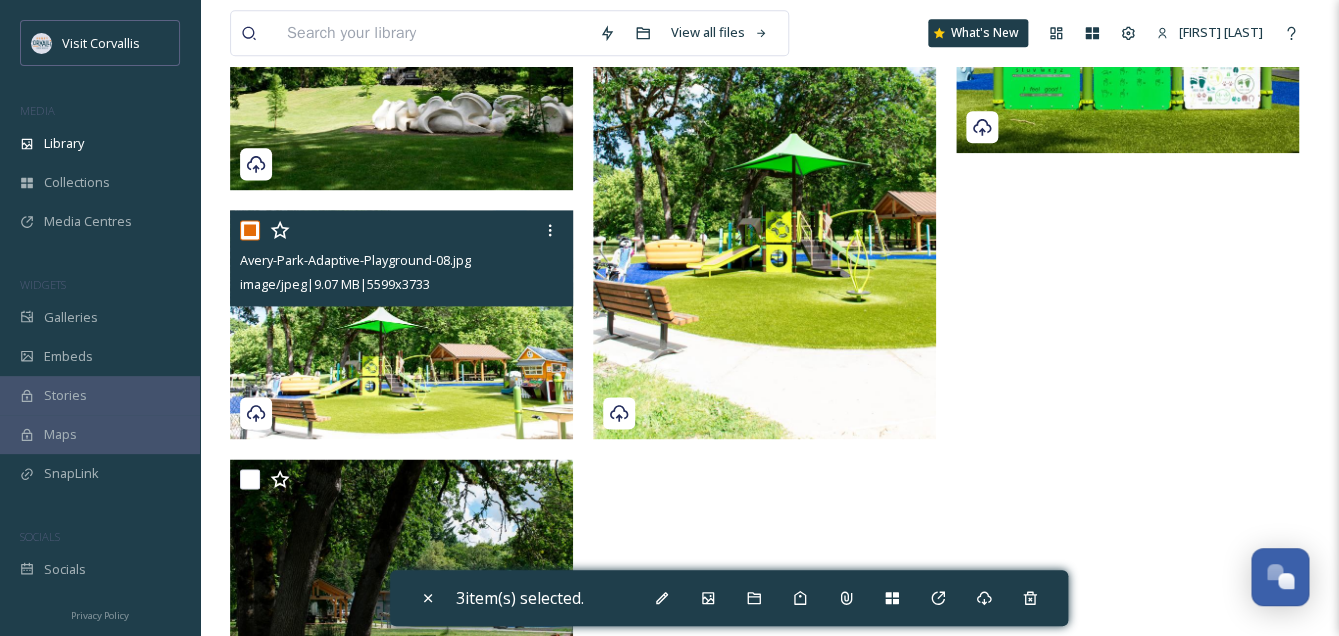 scroll, scrollTop: 932, scrollLeft: 0, axis: vertical 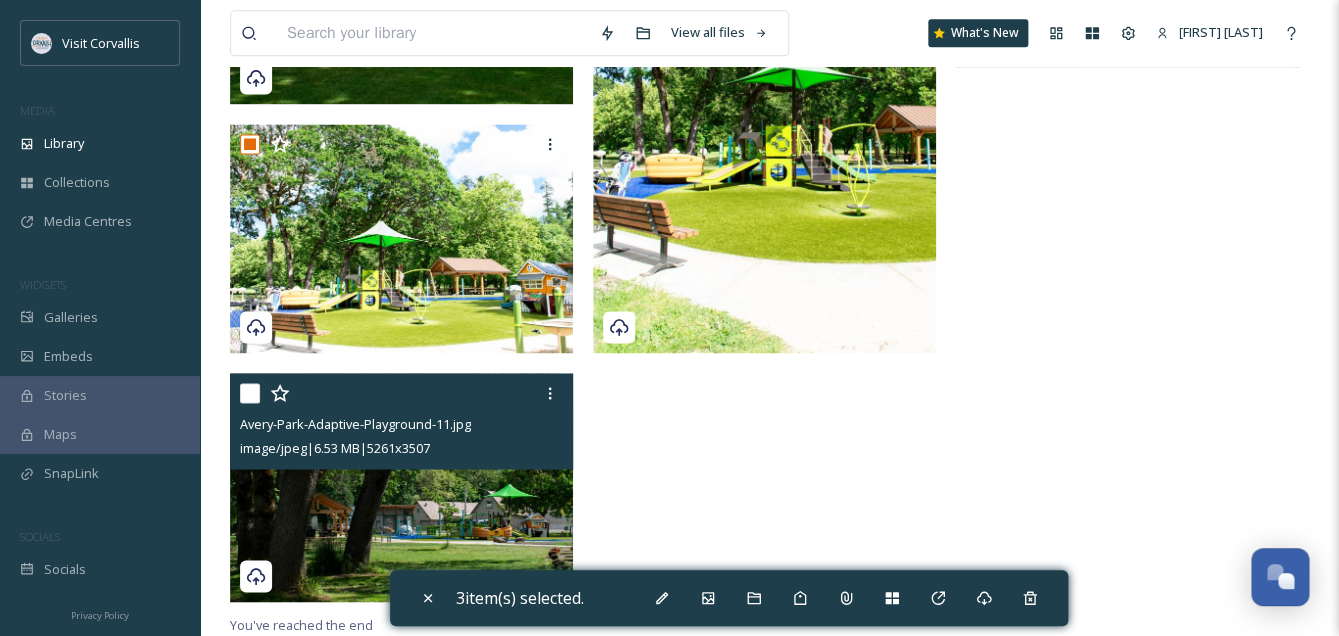 click at bounding box center [250, 393] 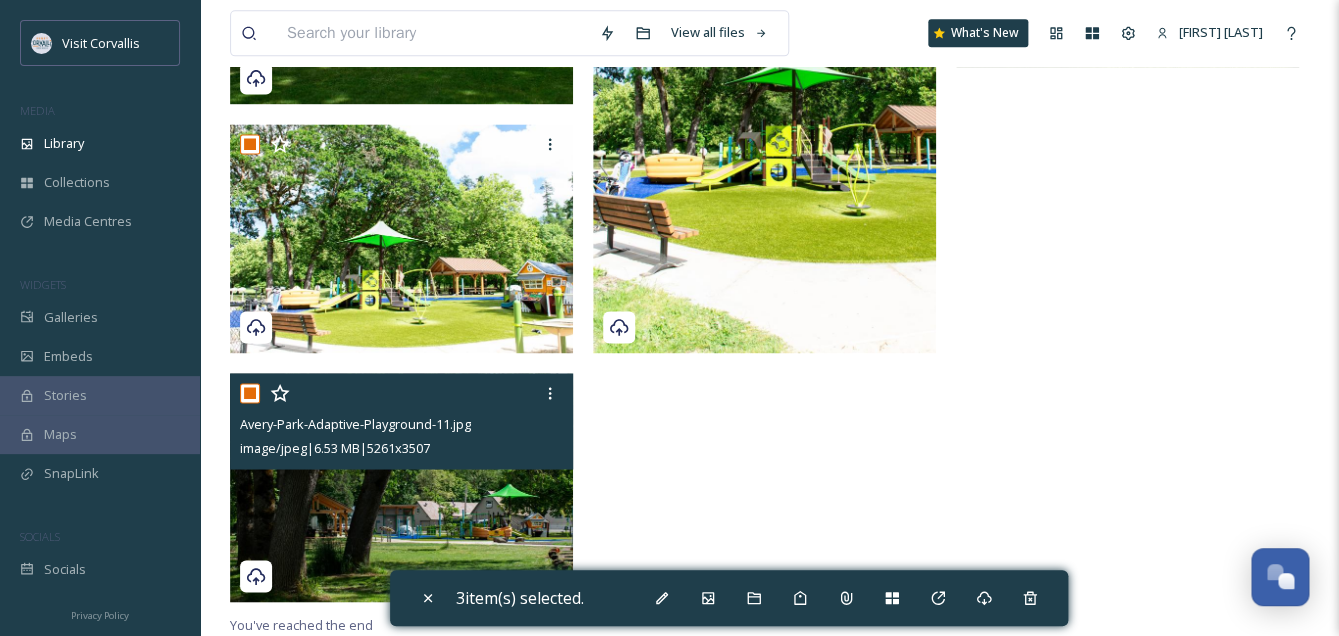 checkbox on "true" 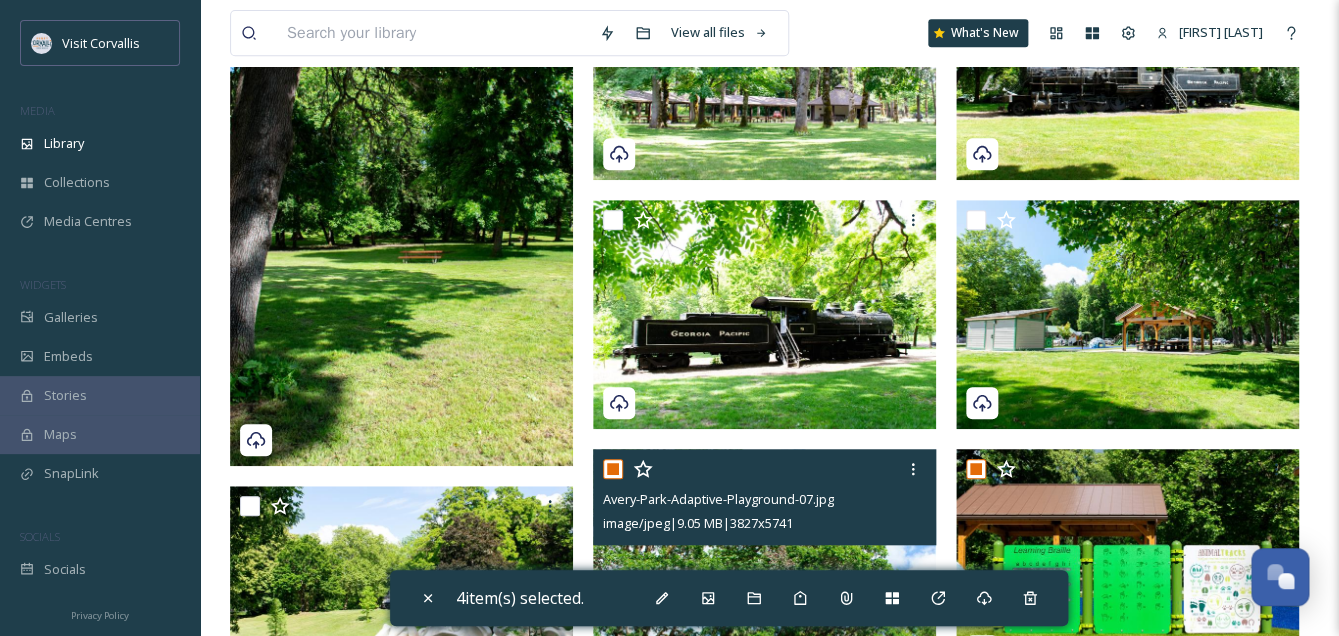 scroll, scrollTop: 304, scrollLeft: 0, axis: vertical 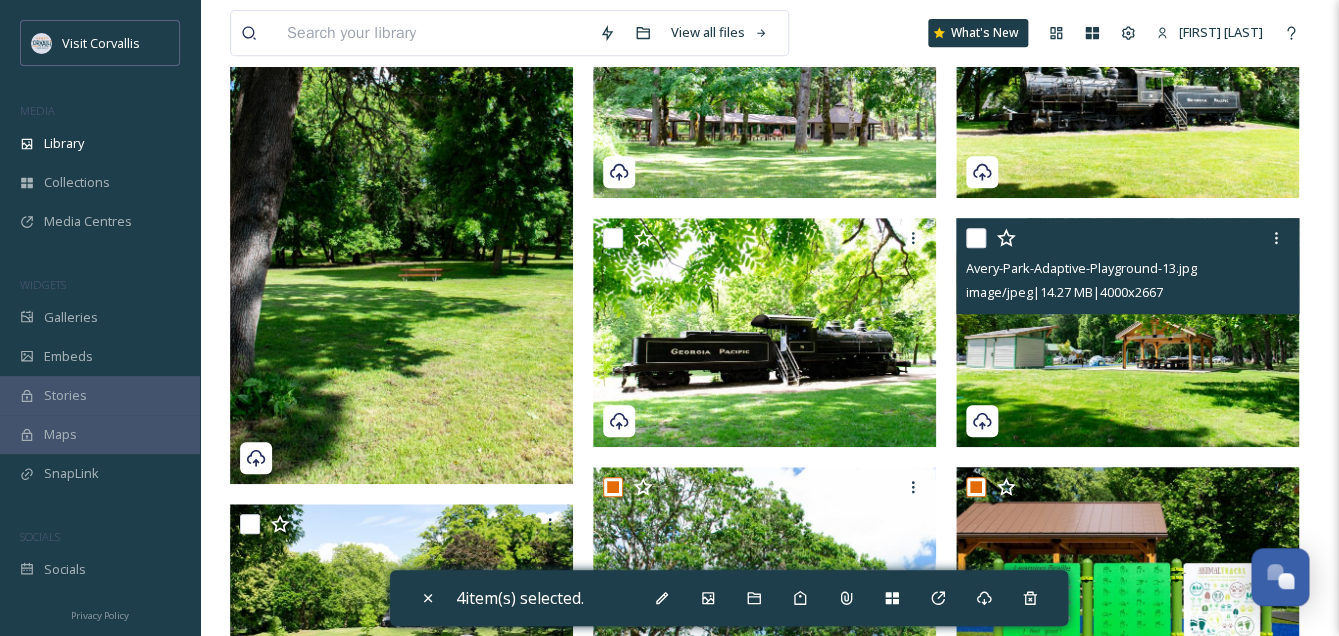 click at bounding box center [976, 238] 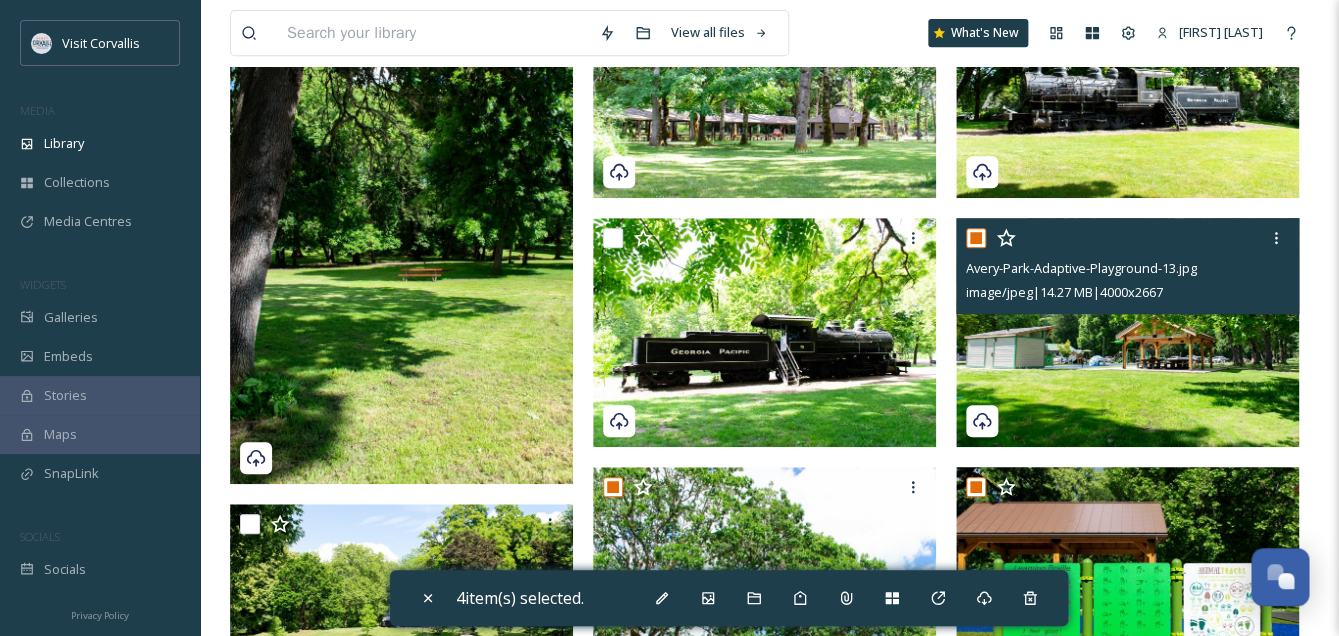 checkbox on "true" 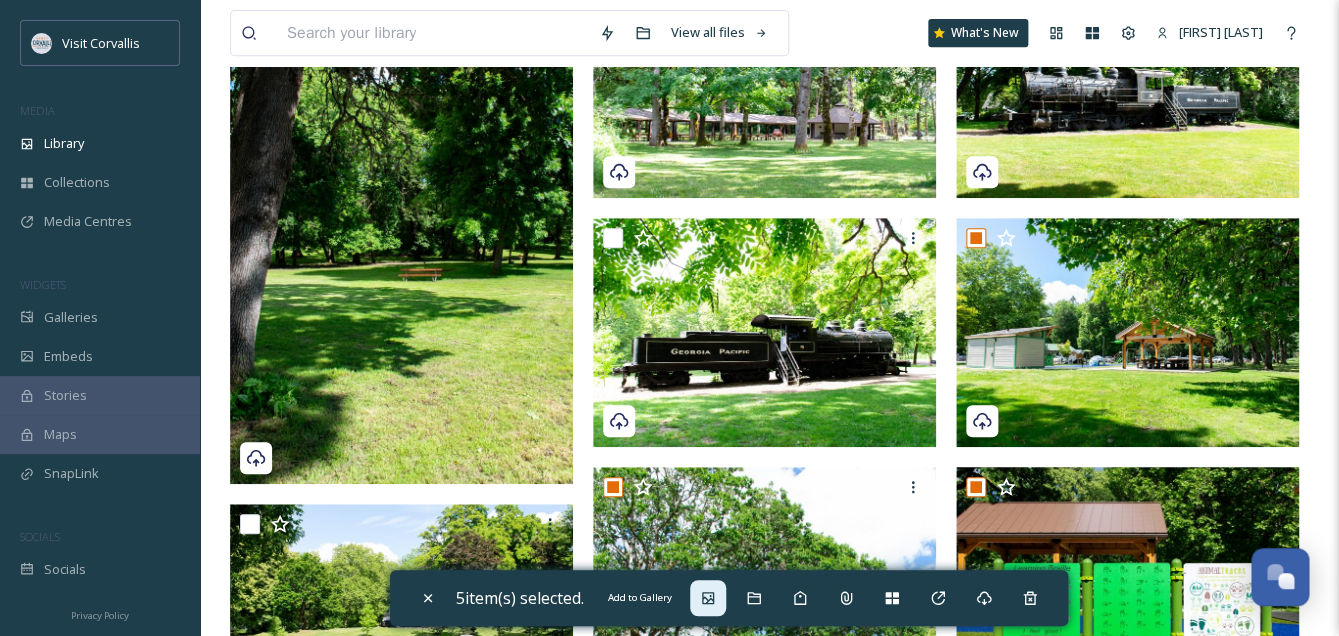 click 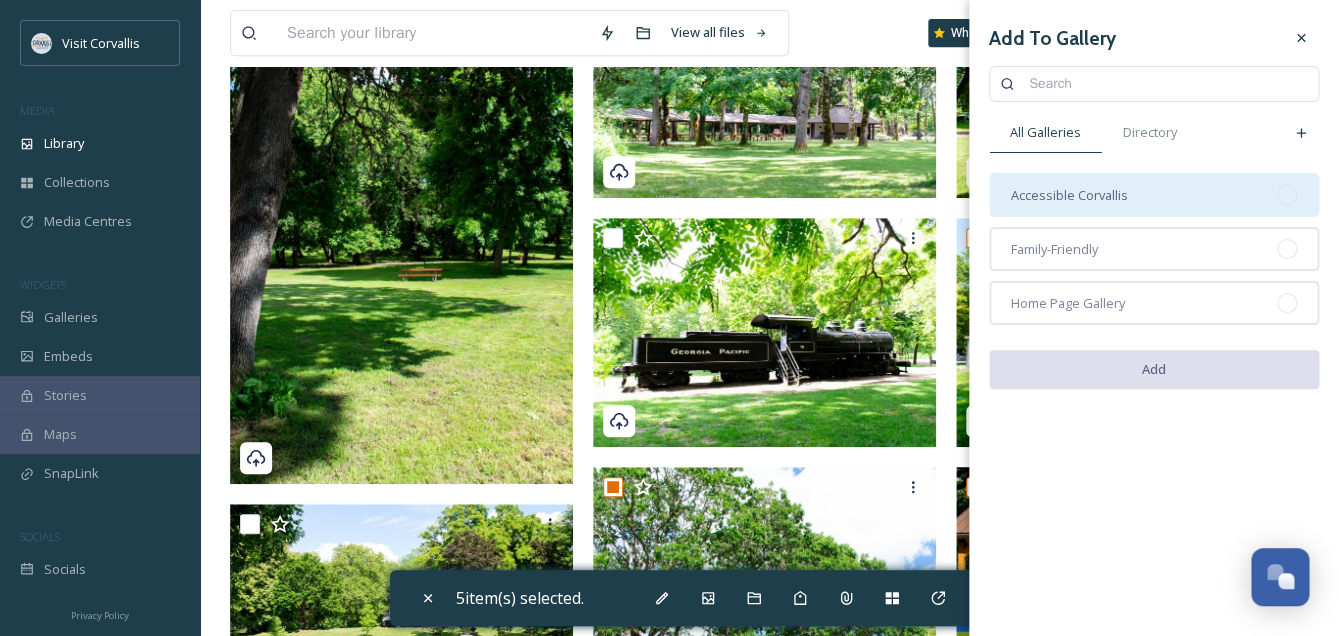 click on "Accessible Corvallis" at bounding box center (1069, 195) 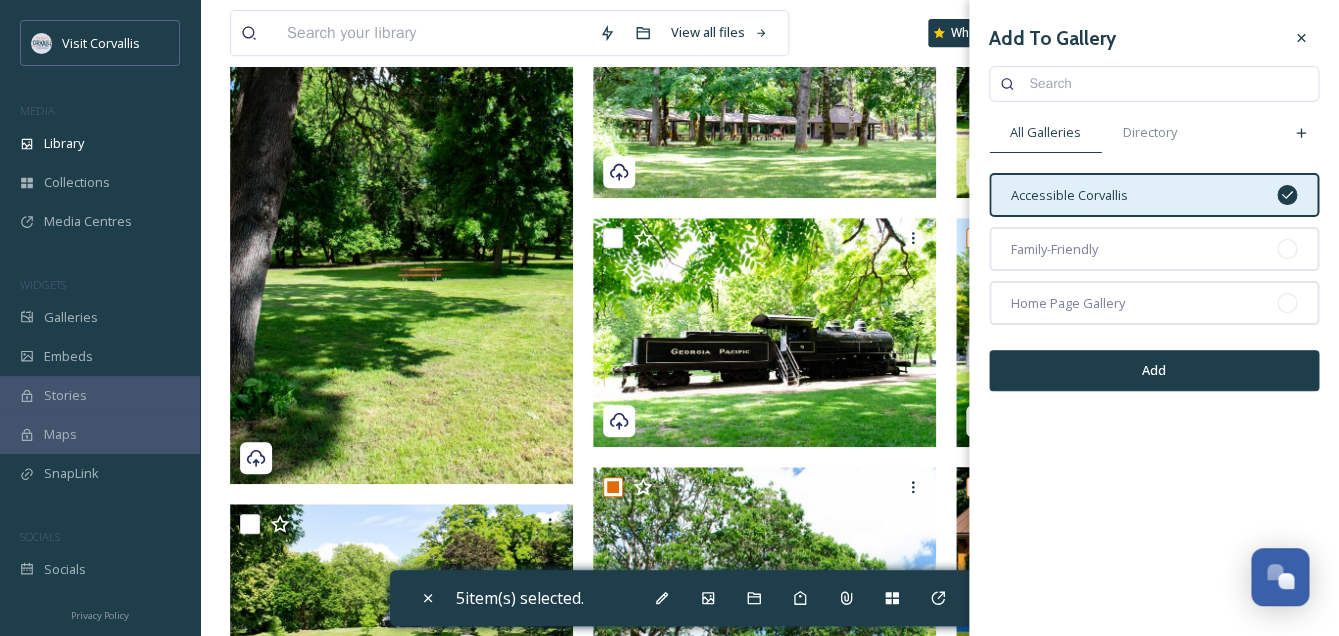 click on "Add" at bounding box center (1154, 370) 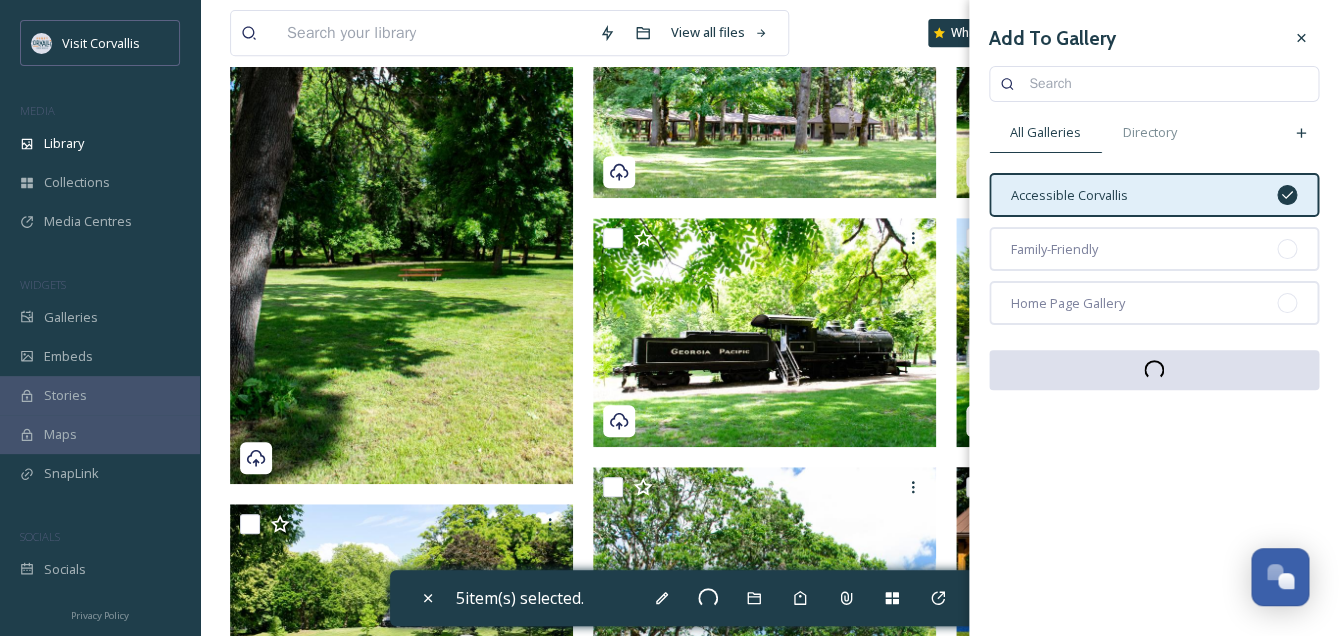 checkbox on "false" 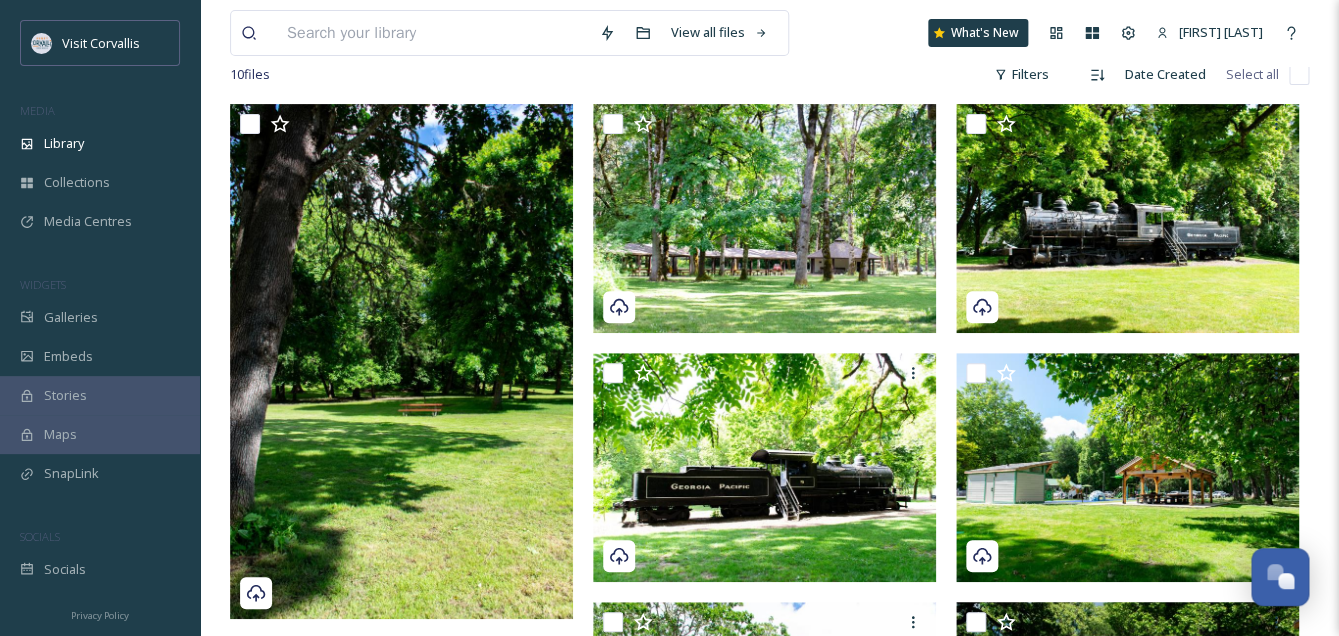 scroll, scrollTop: 0, scrollLeft: 0, axis: both 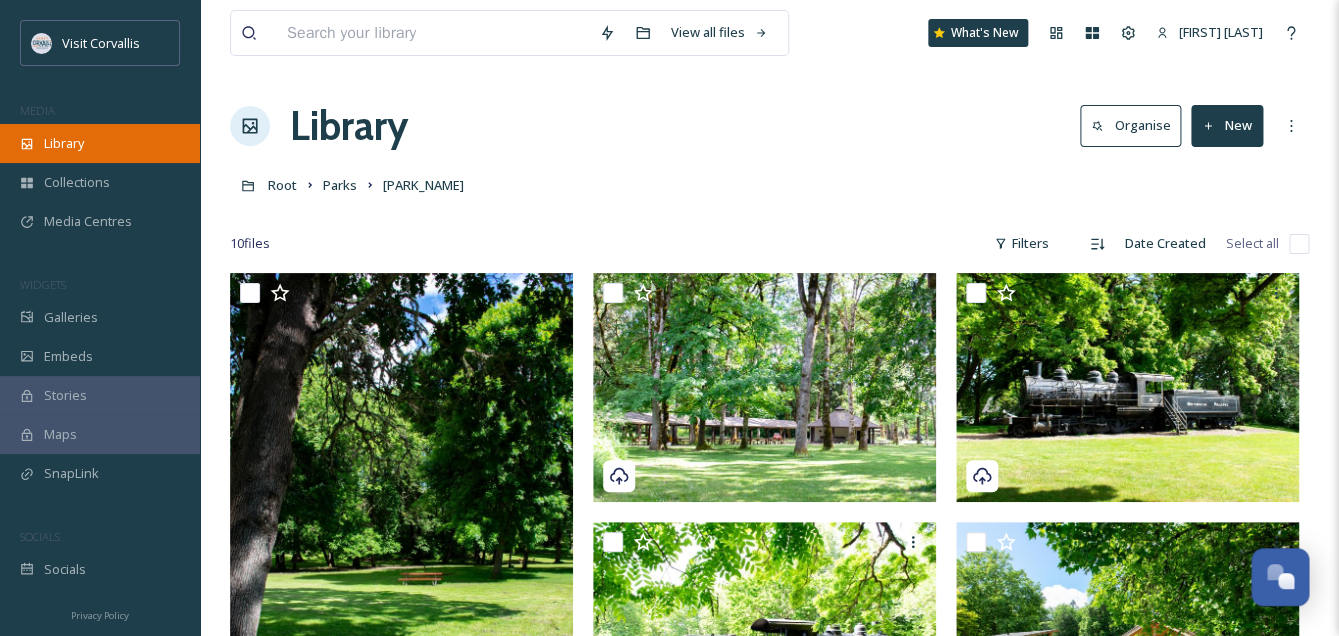 click on "Library" at bounding box center [100, 143] 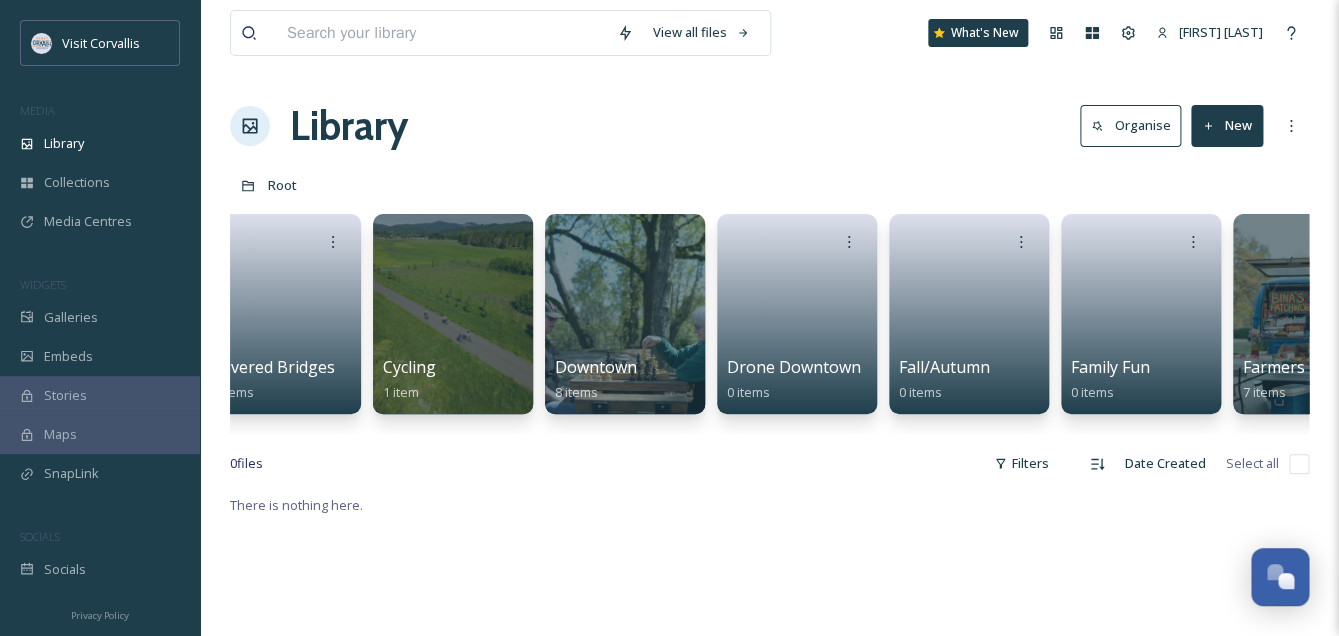 scroll, scrollTop: 0, scrollLeft: 1722, axis: horizontal 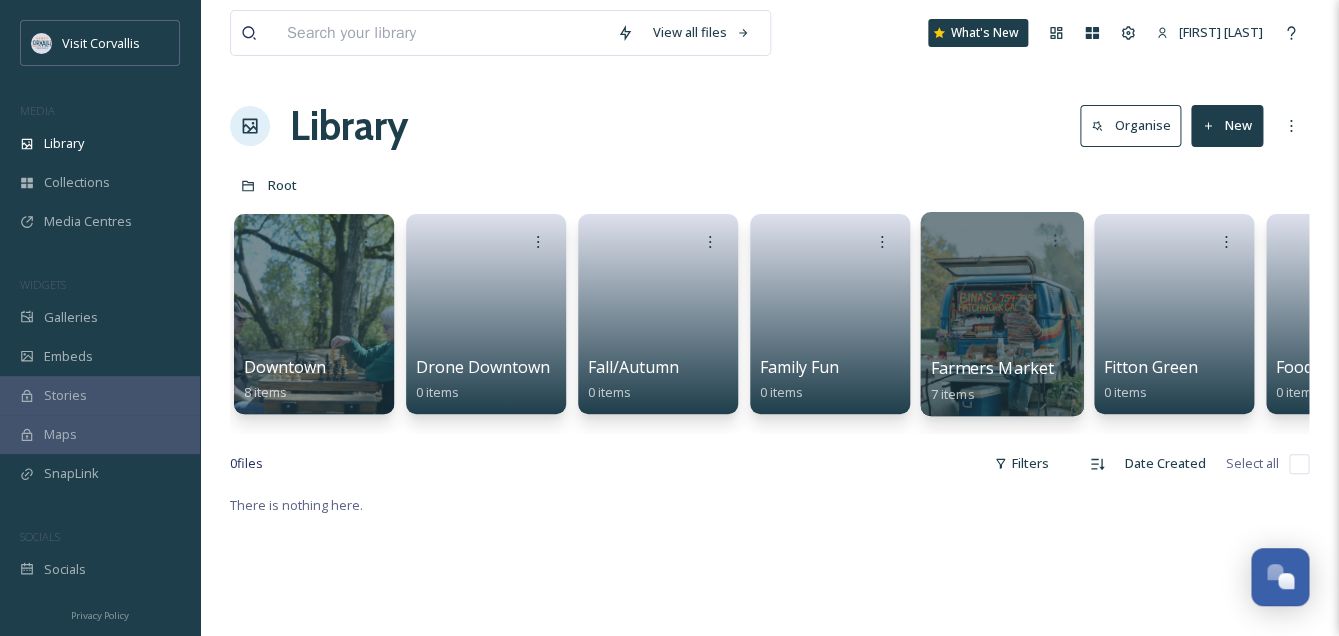 click at bounding box center (1001, 314) 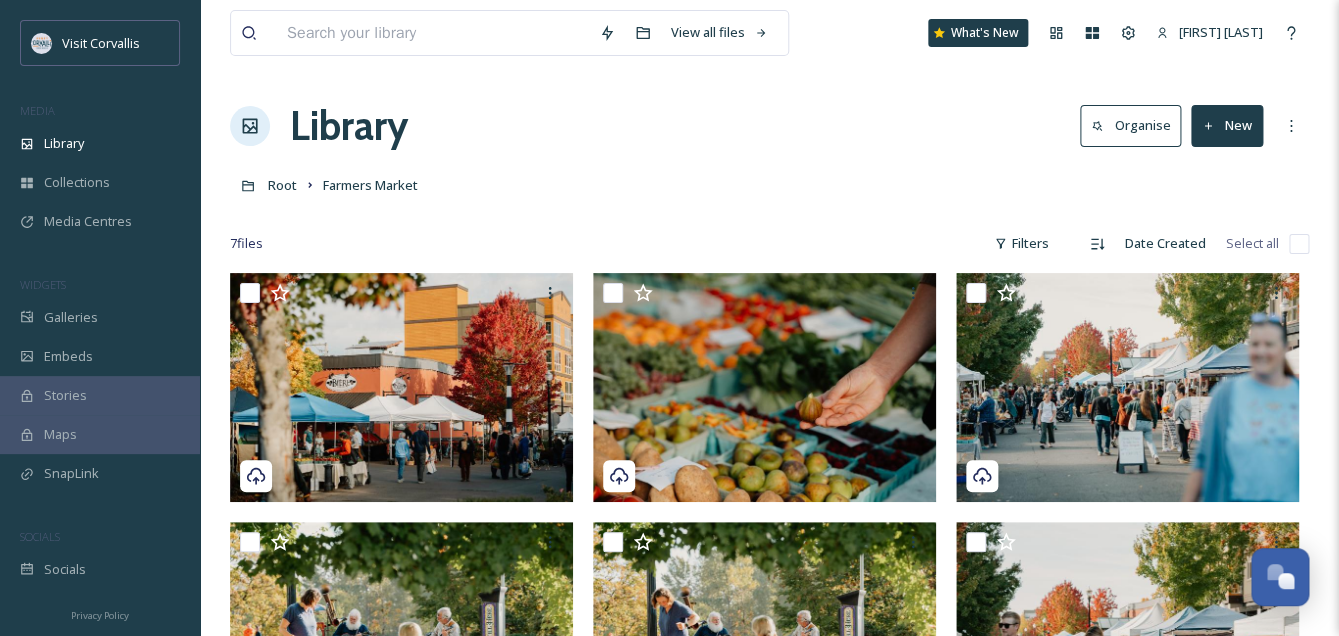 click on "New" at bounding box center (1227, 125) 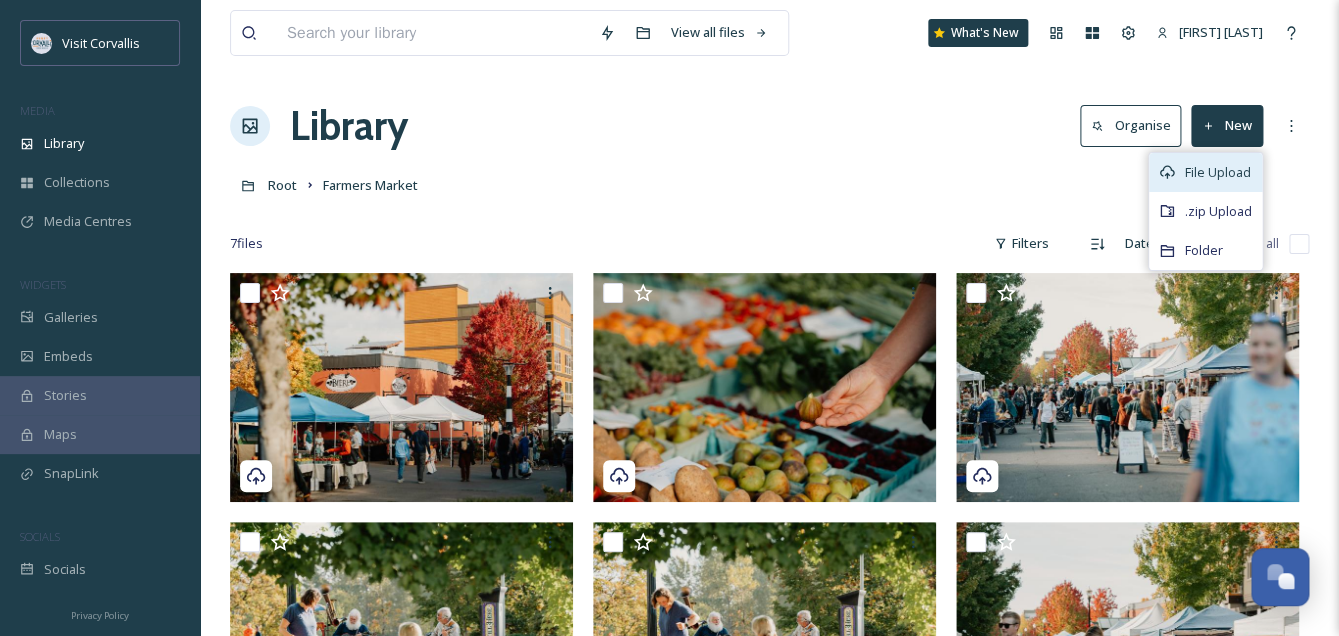 click on "File Upload" at bounding box center [1218, 172] 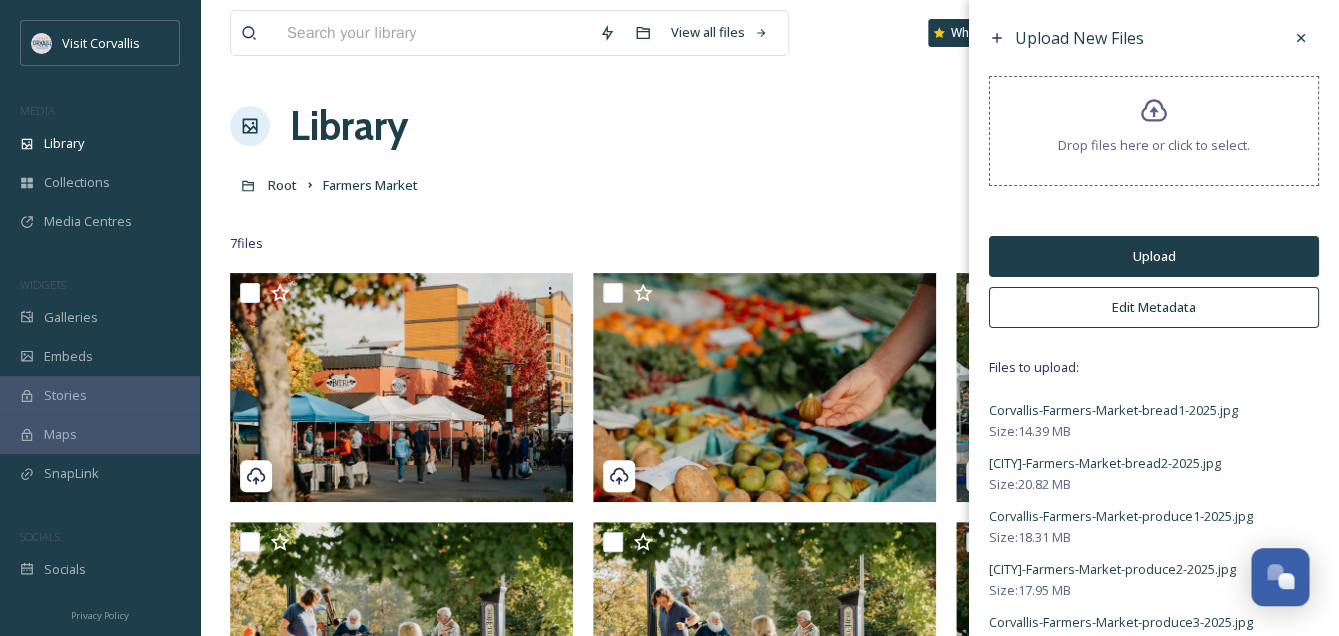 click on "Upload" at bounding box center (1154, 256) 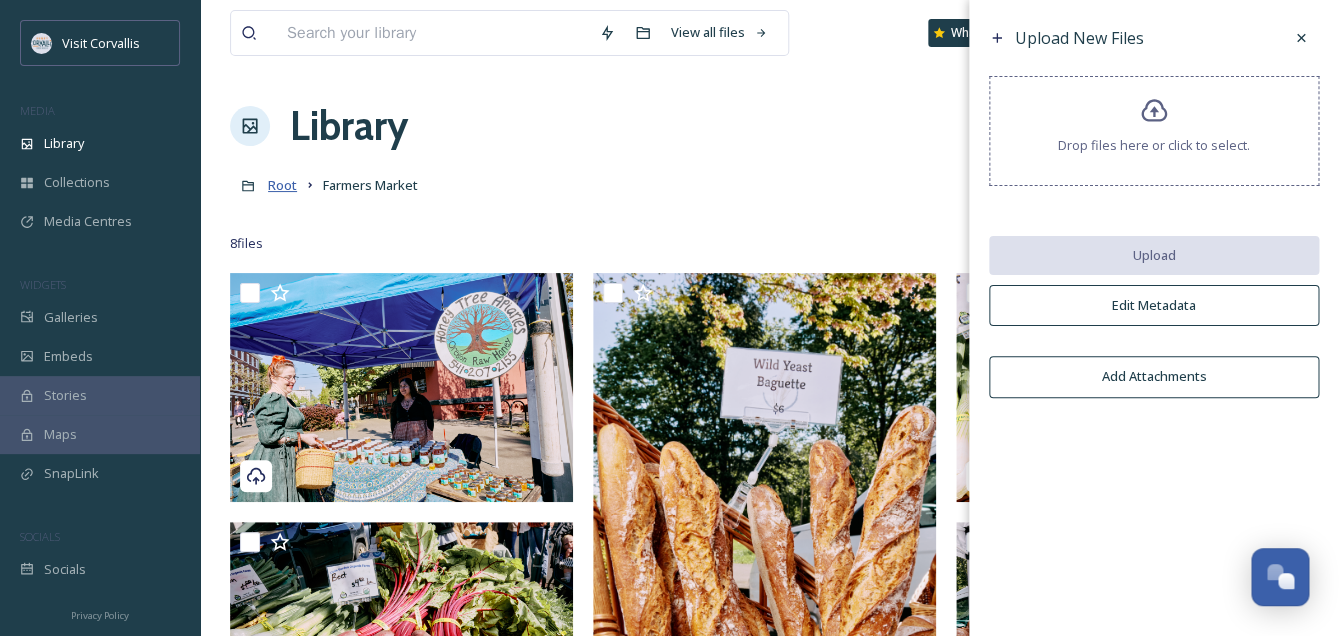 click on "Root" at bounding box center (282, 185) 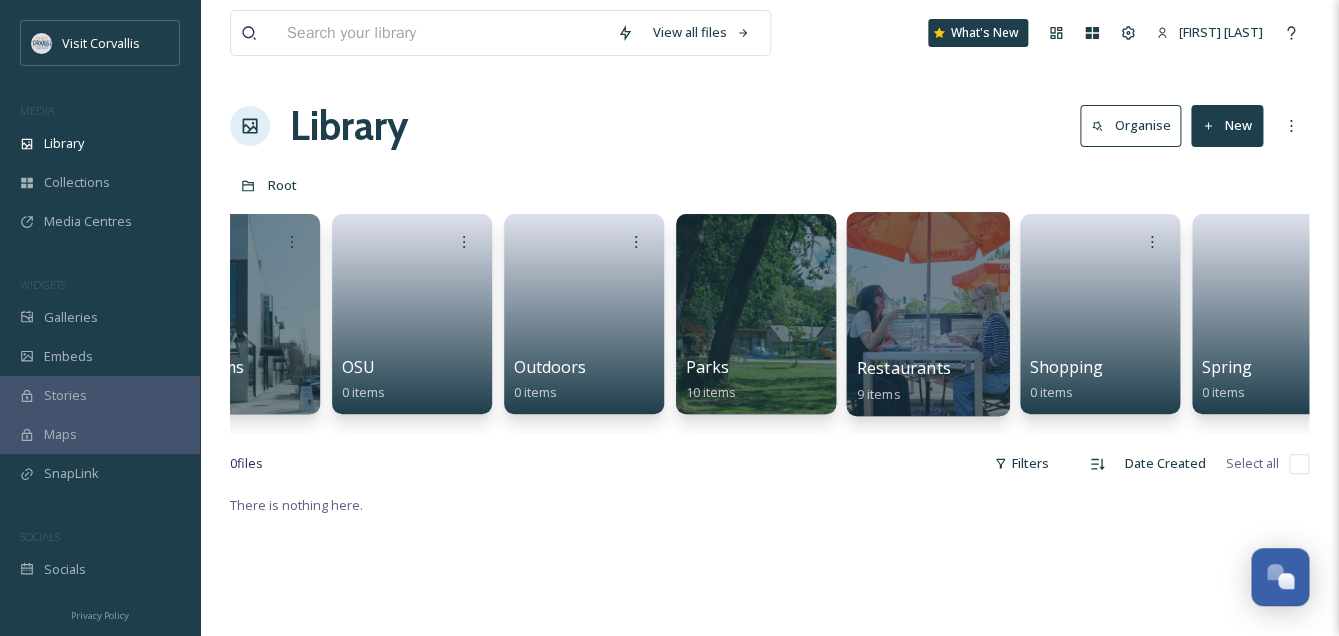 scroll, scrollTop: 0, scrollLeft: 3707, axis: horizontal 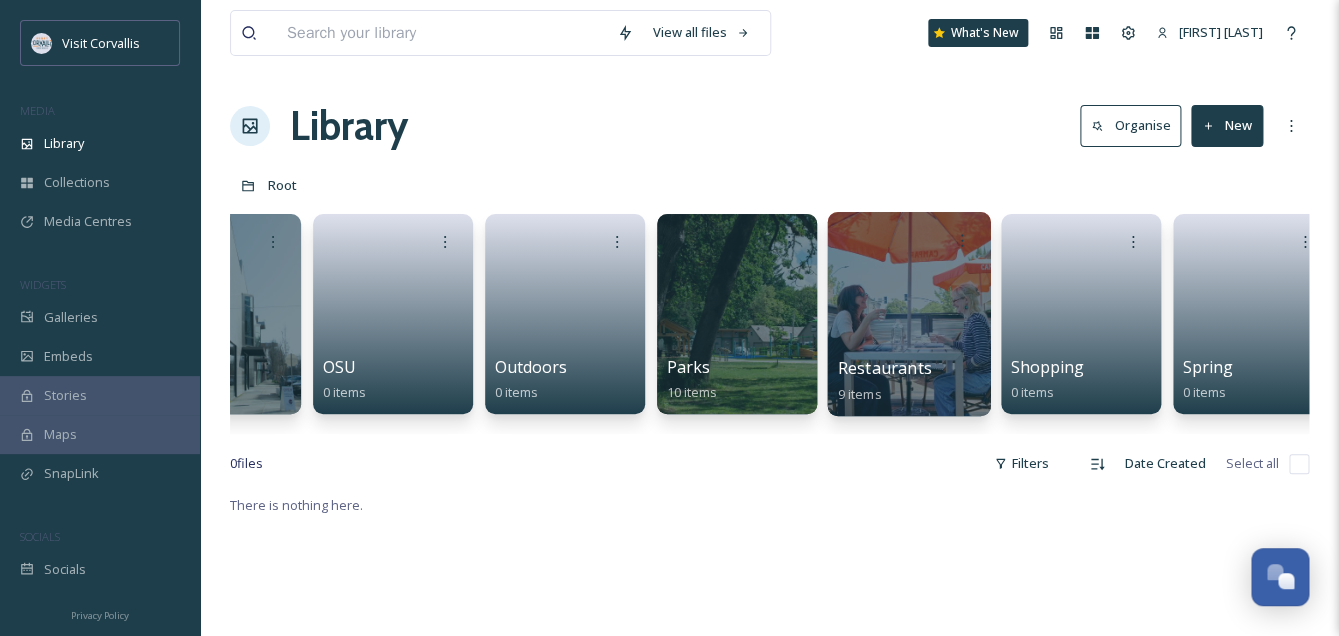 click at bounding box center (908, 314) 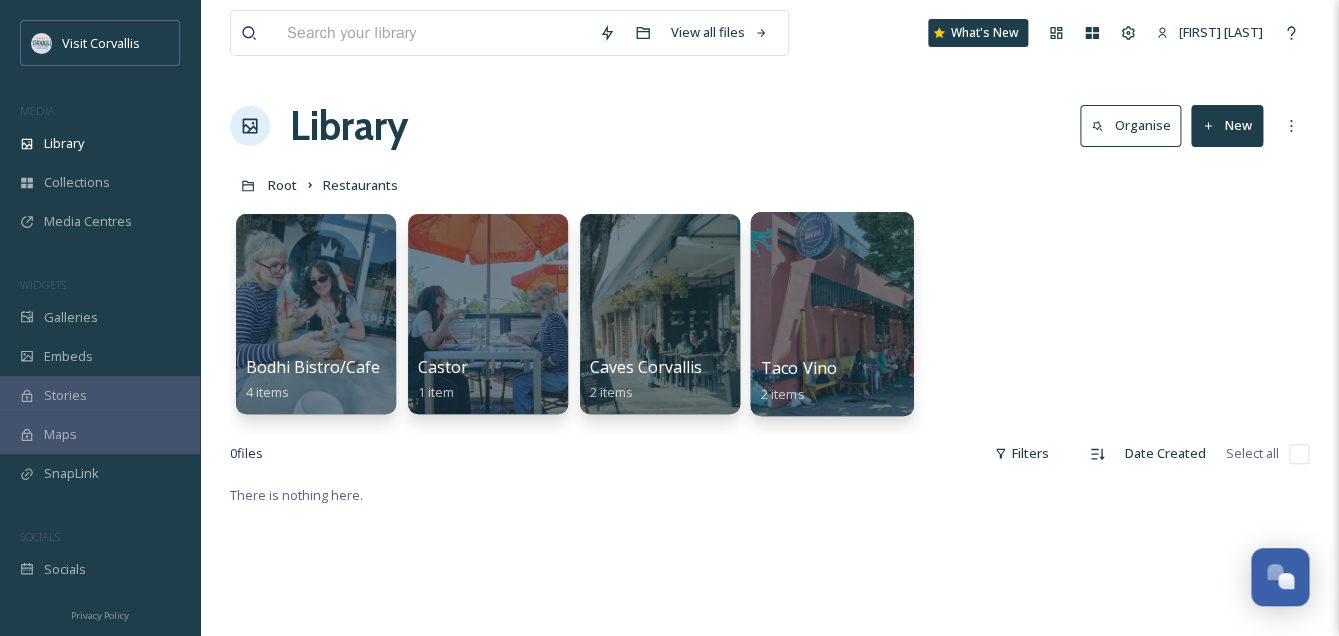 click at bounding box center [831, 314] 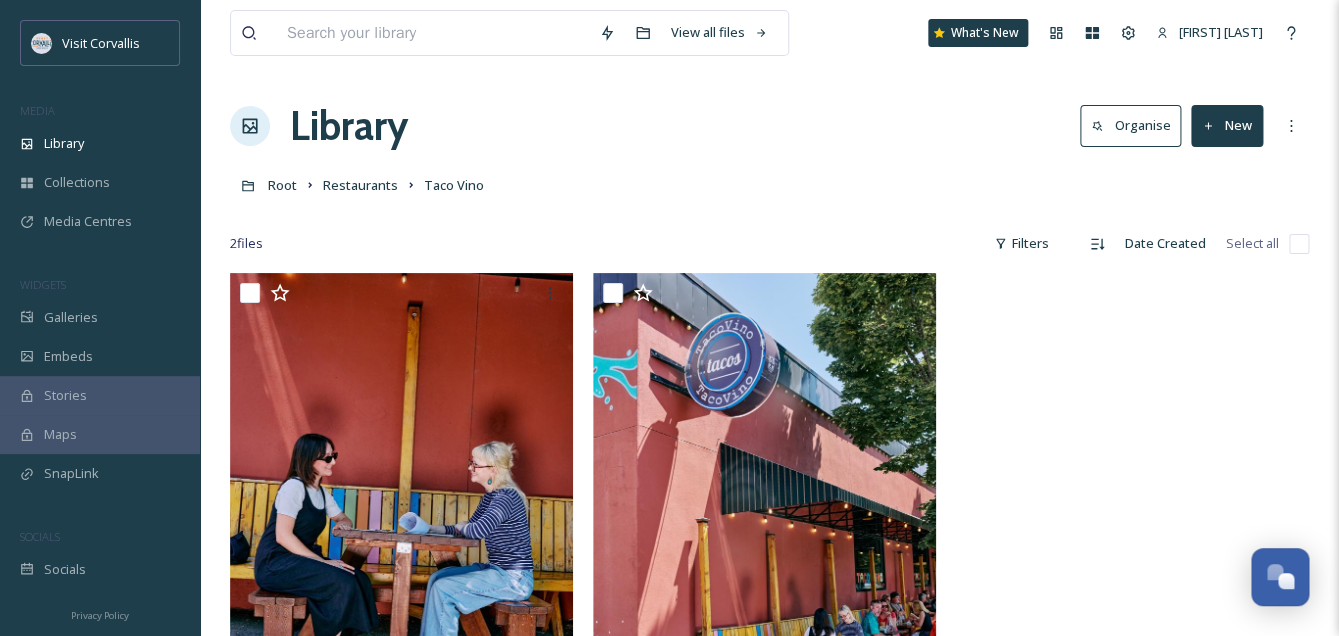 click on "New" at bounding box center (1227, 125) 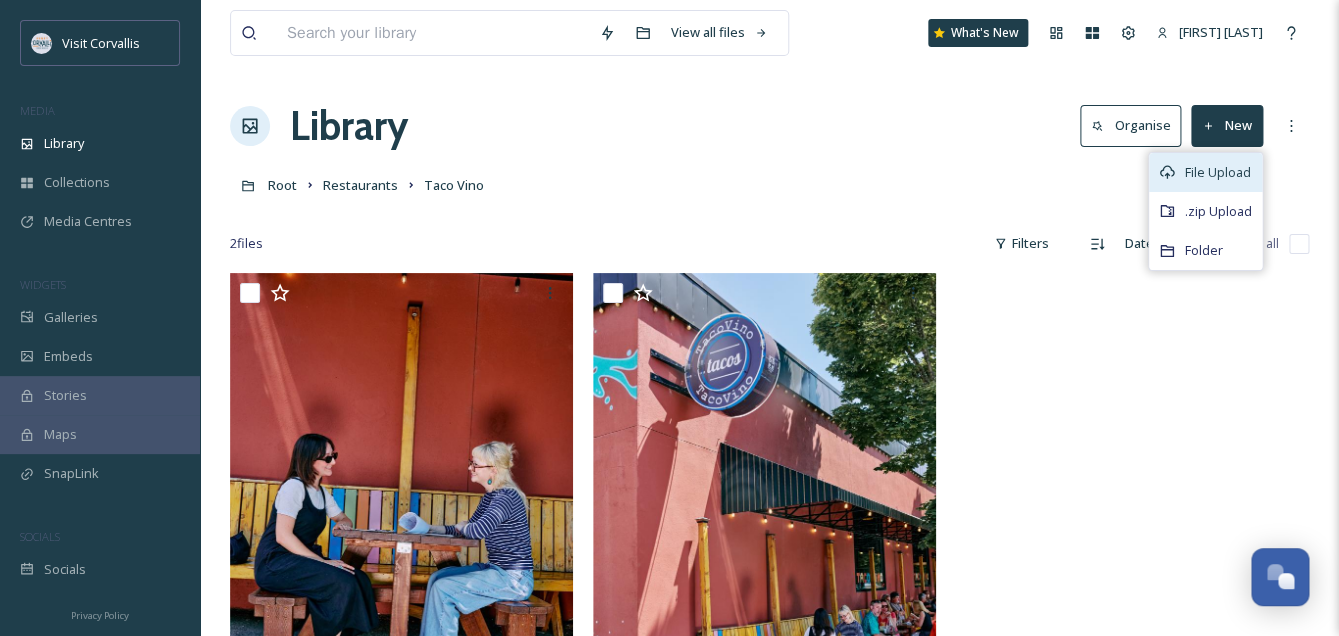click on "File Upload" at bounding box center (1218, 172) 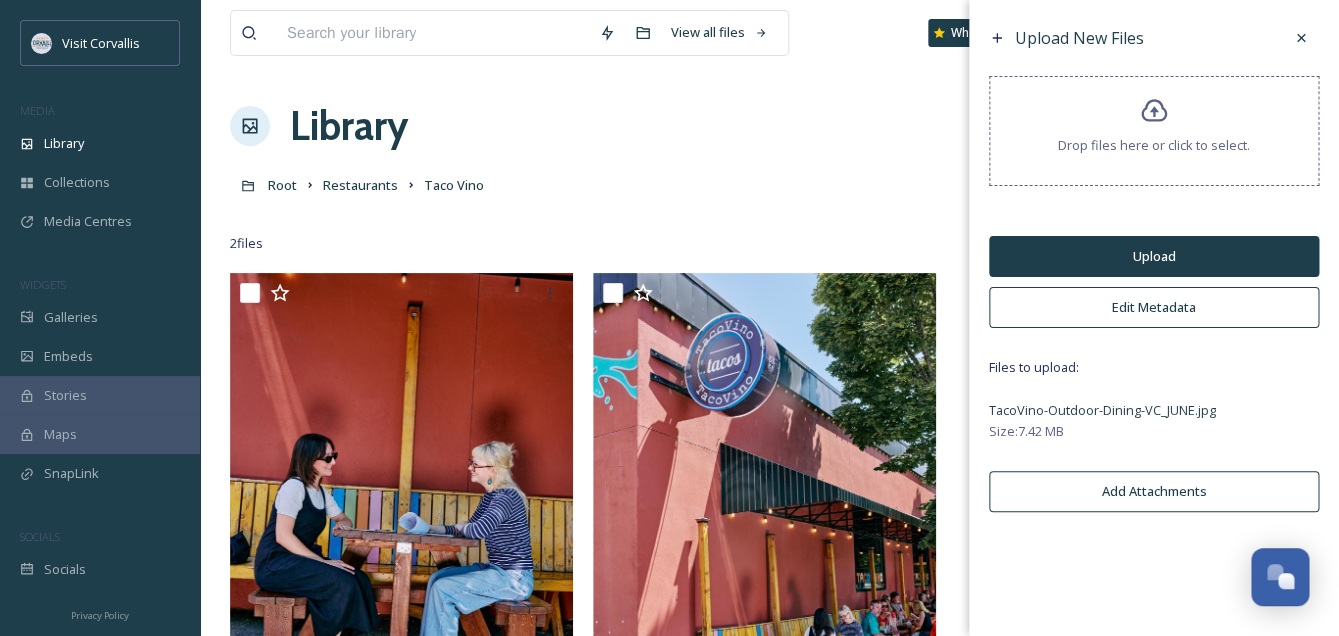 click on "Upload" at bounding box center (1154, 256) 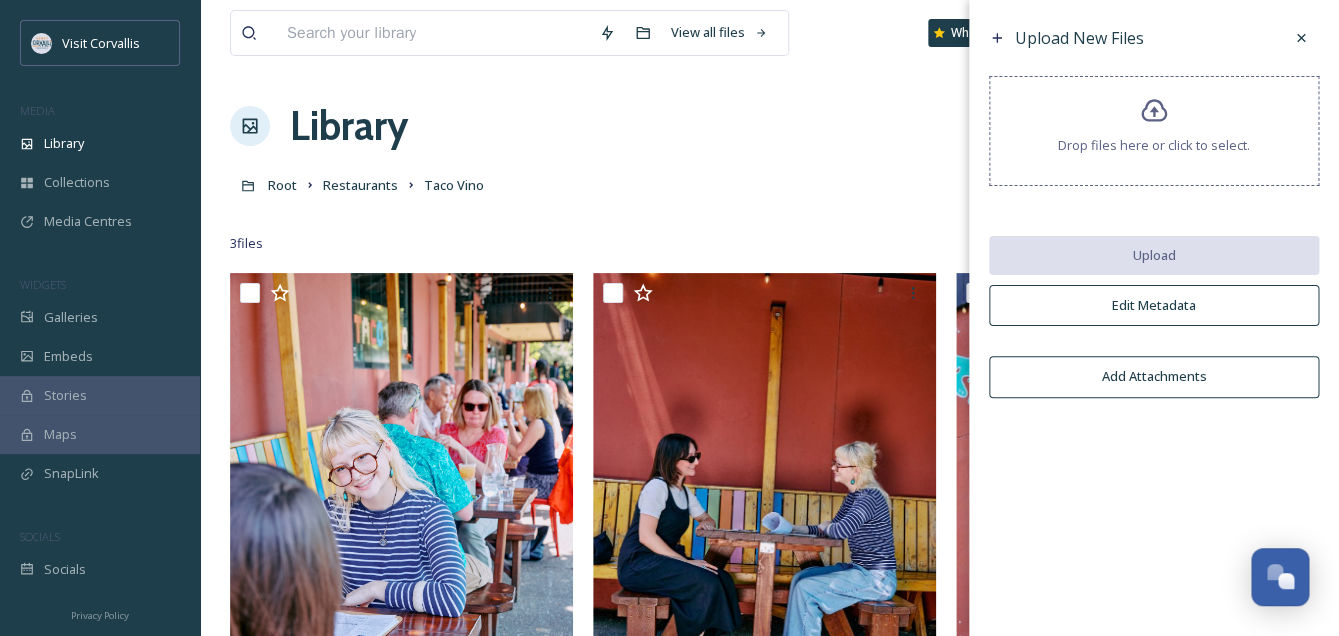 click on "Edit Metadata" at bounding box center (1154, 305) 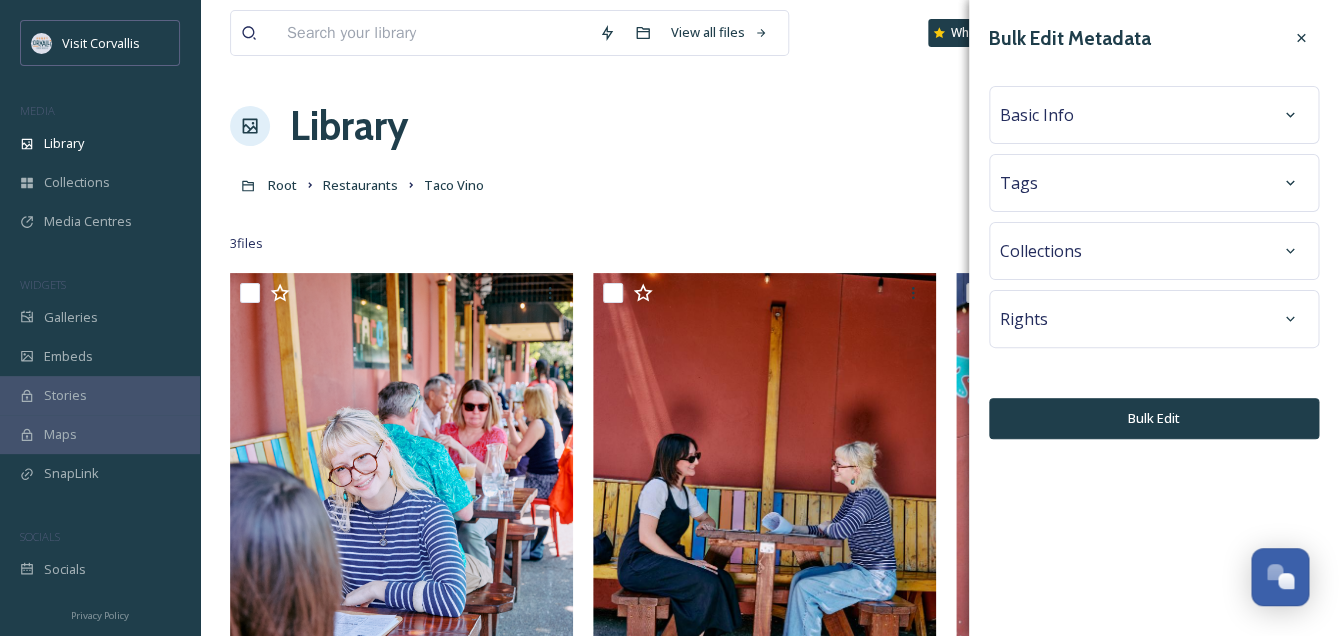 click on "Basic Info" at bounding box center [1037, 115] 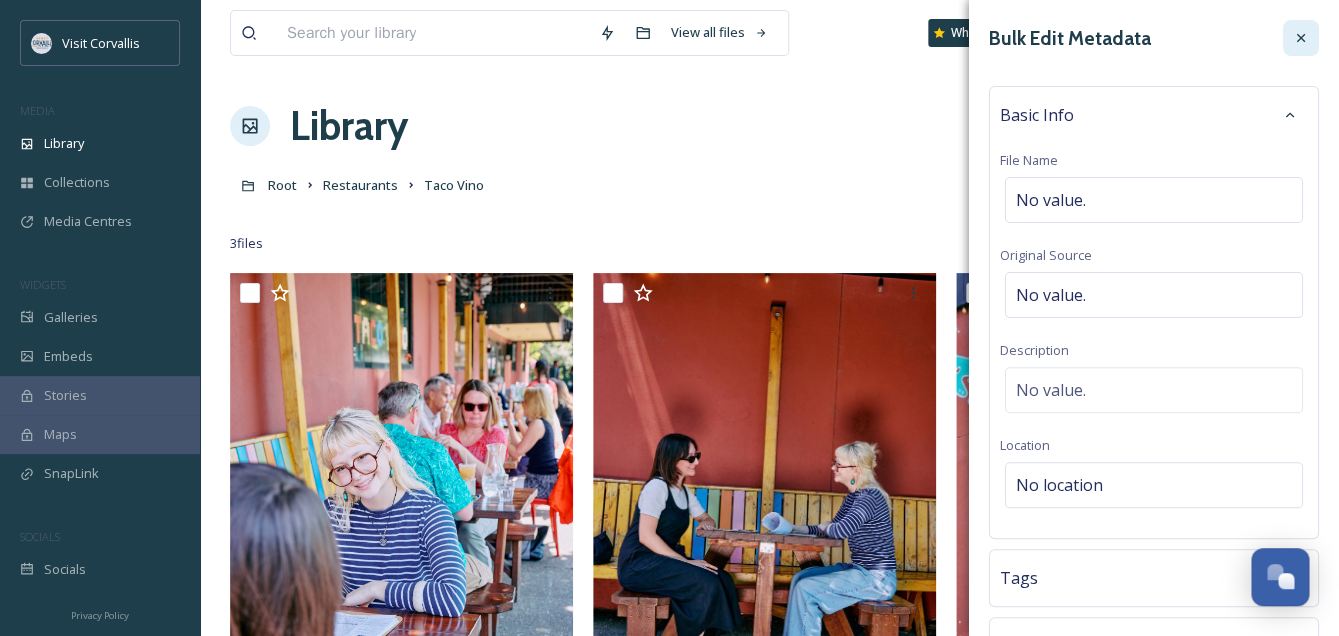 click 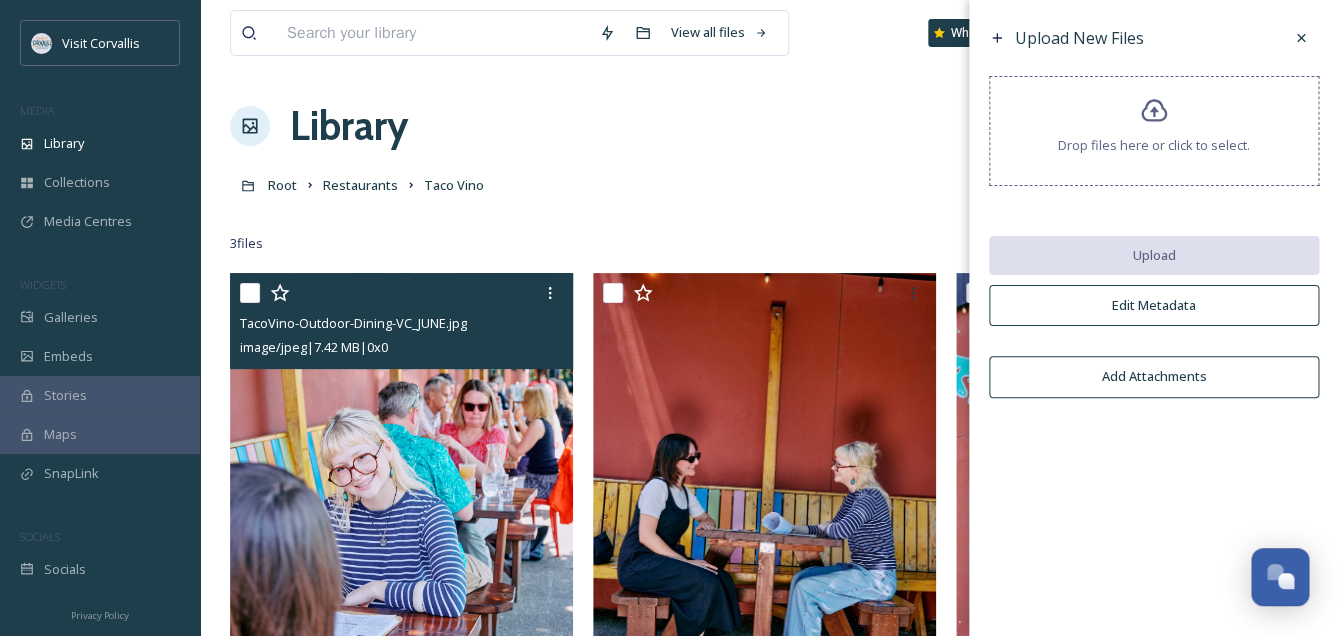 click at bounding box center (401, 530) 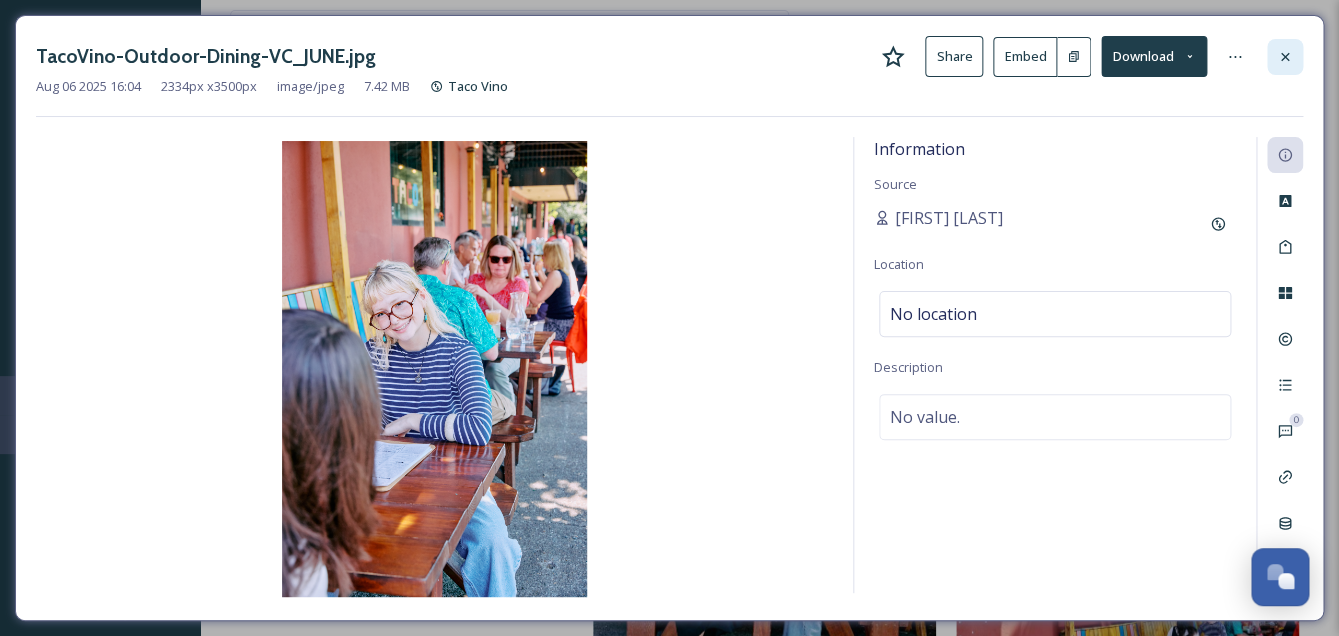 click at bounding box center [1285, 57] 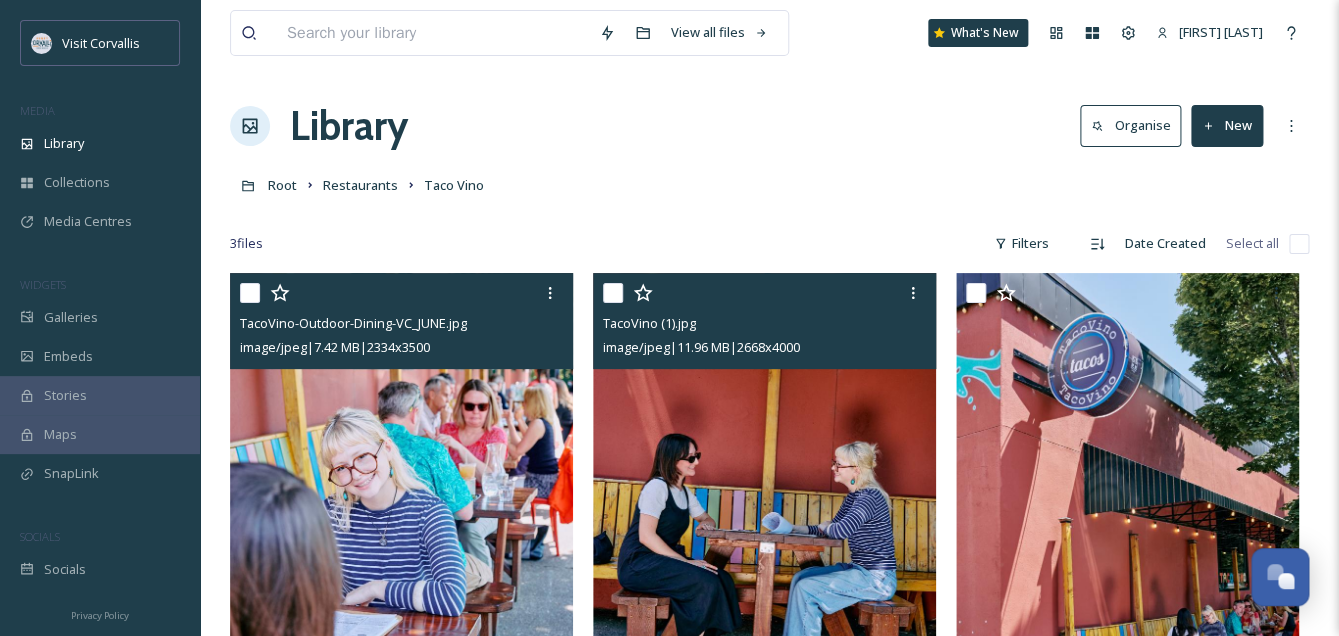 click at bounding box center (764, 530) 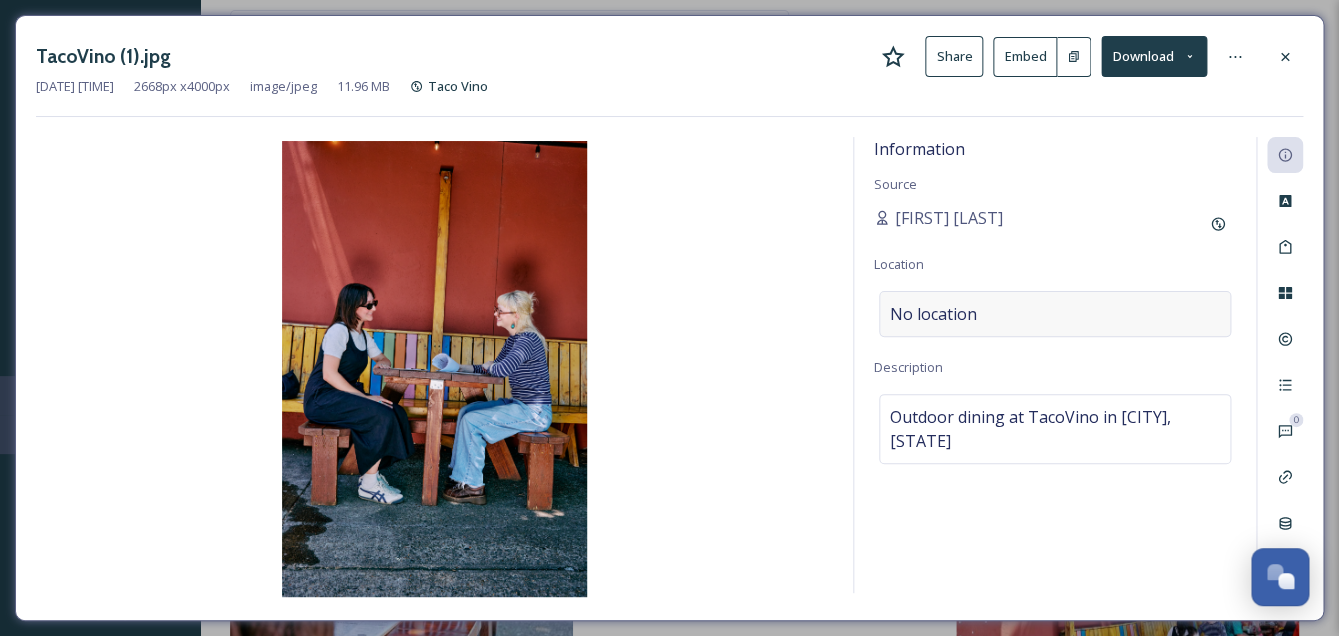 click on "No location" at bounding box center (1055, 314) 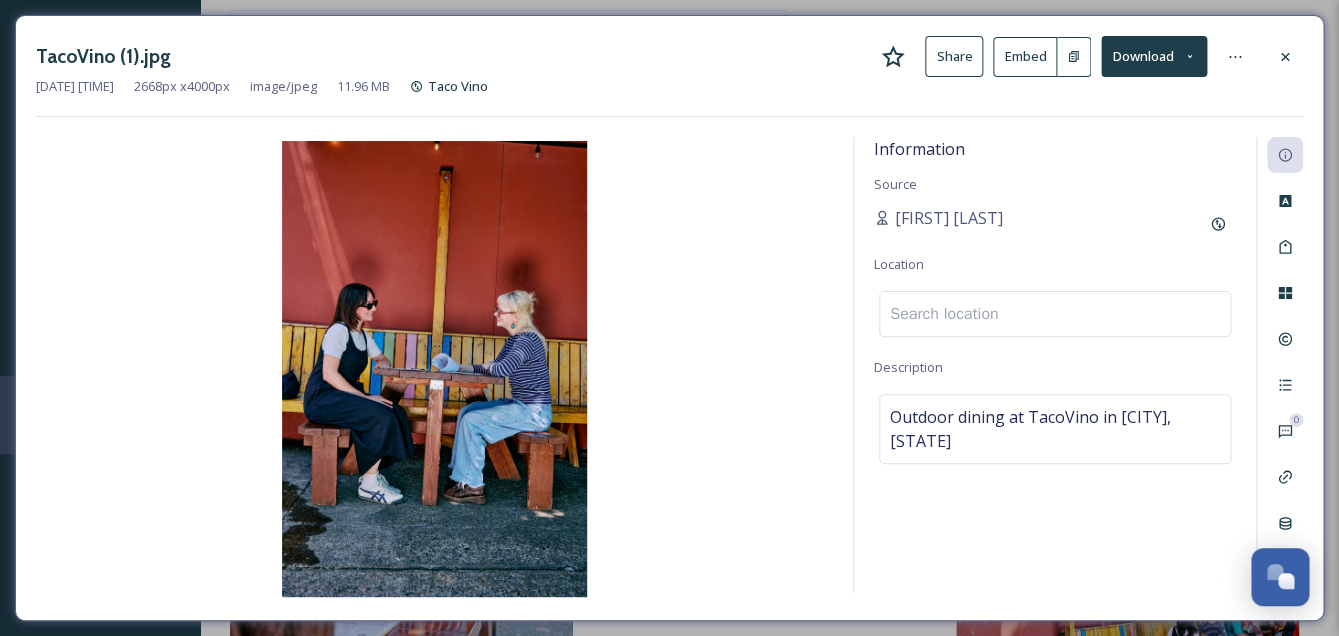 click at bounding box center [1055, 314] 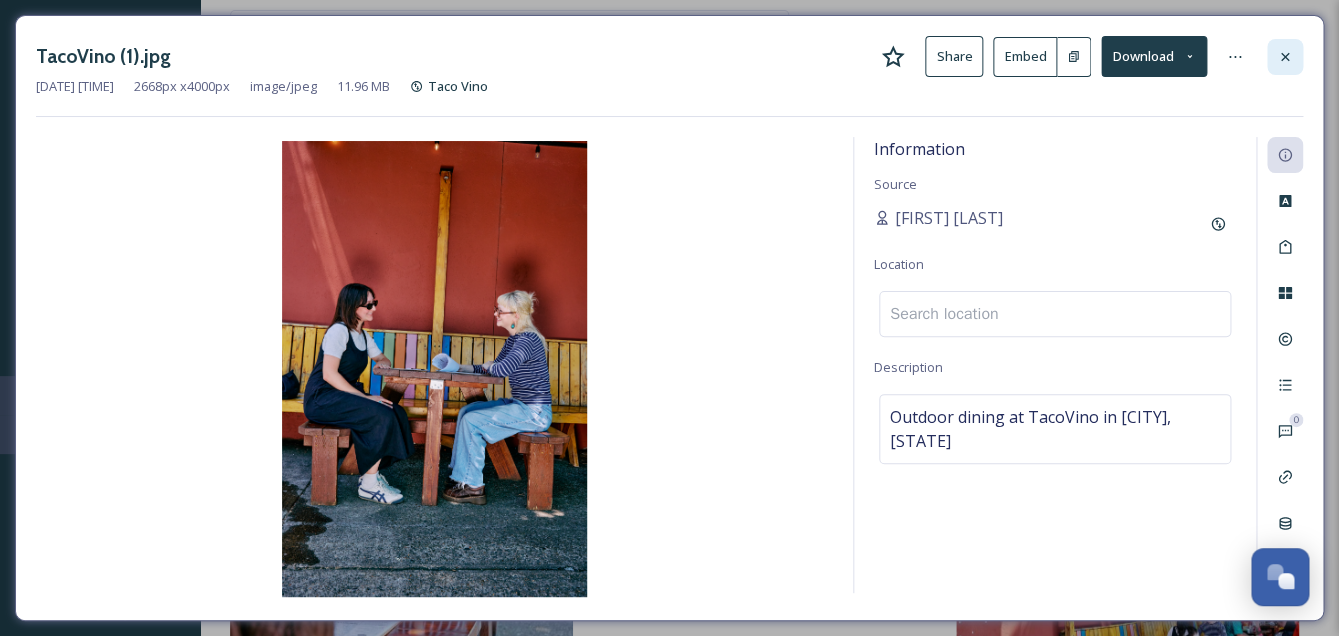 click 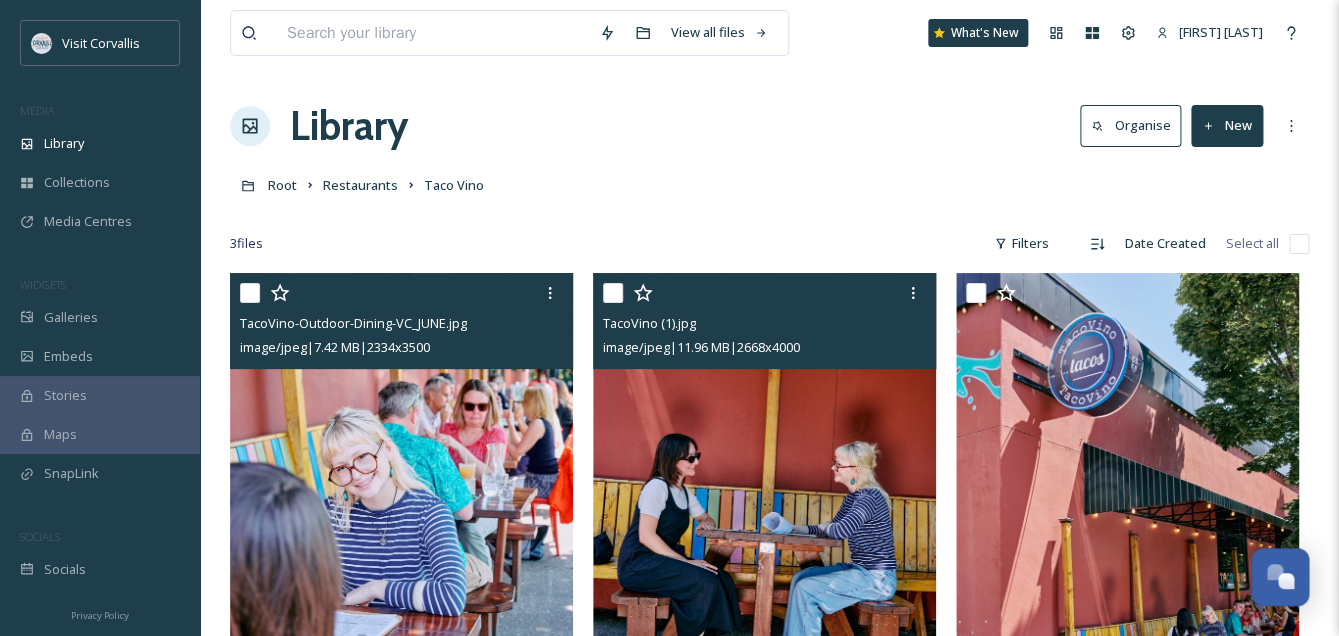 click at bounding box center (613, 293) 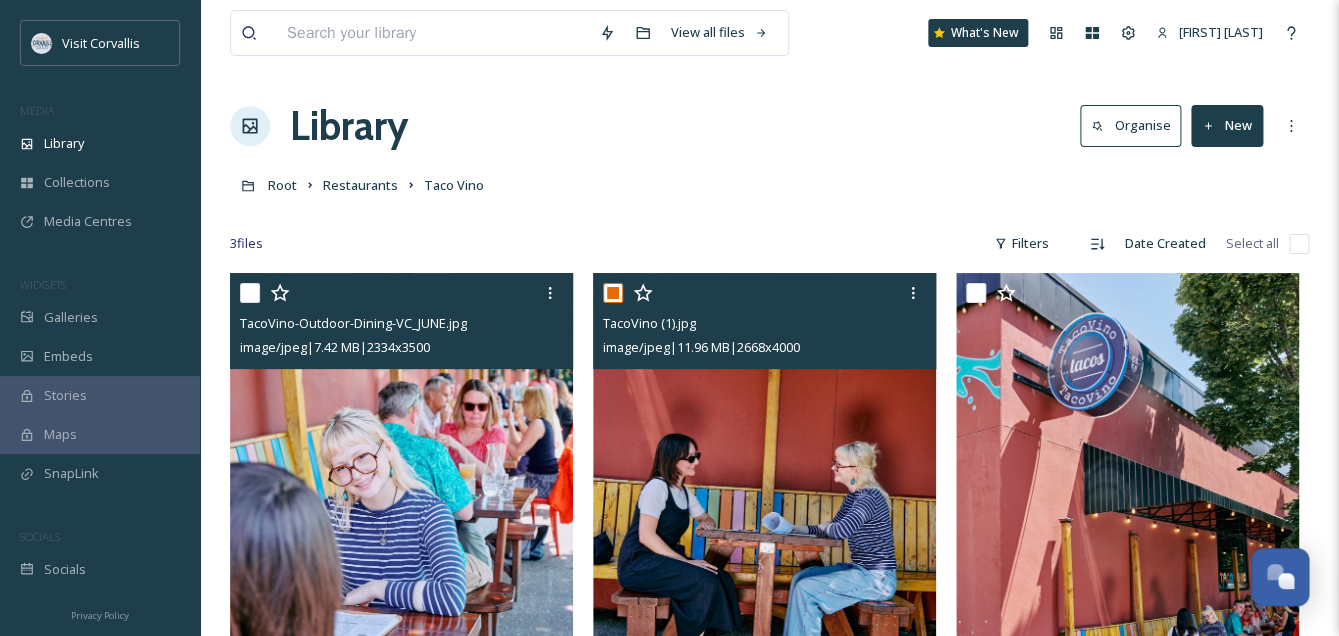 checkbox on "true" 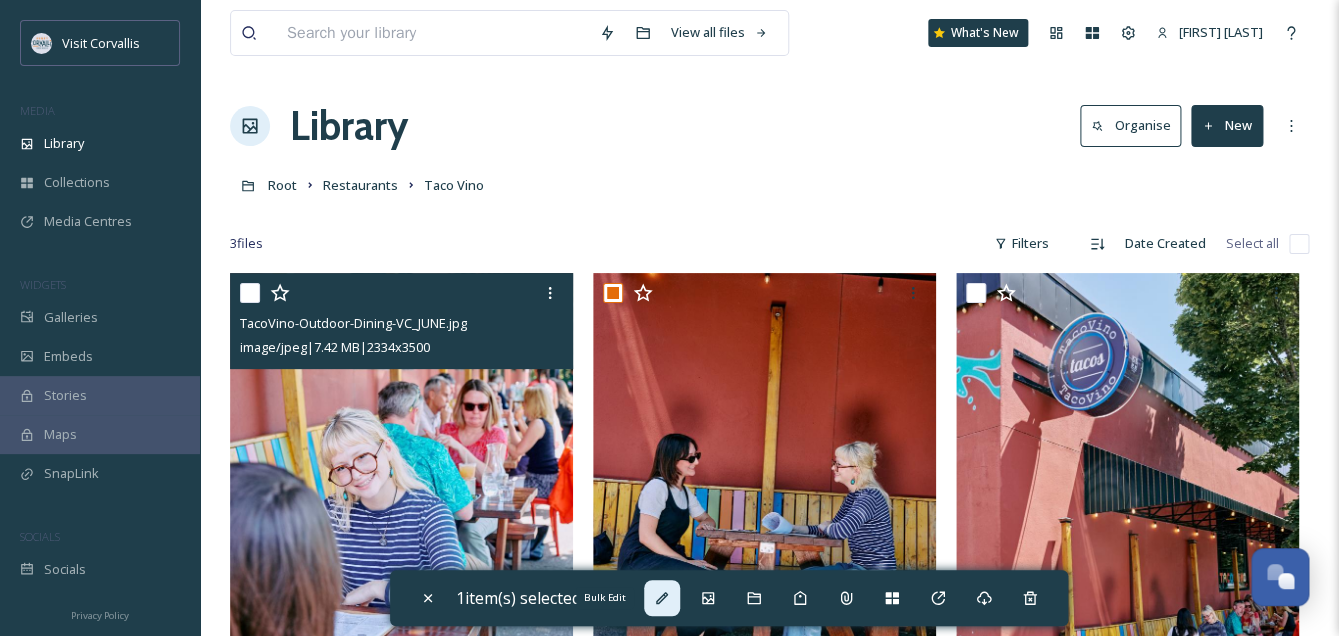 click 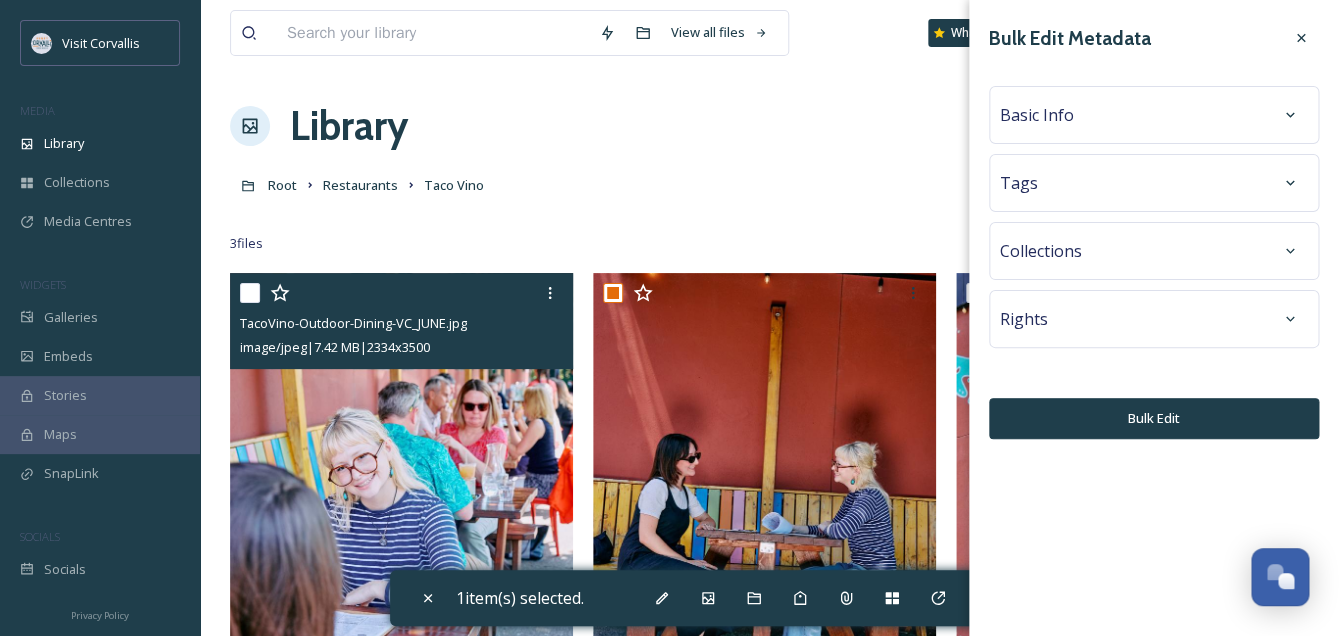 click on "Basic Info" at bounding box center [1037, 115] 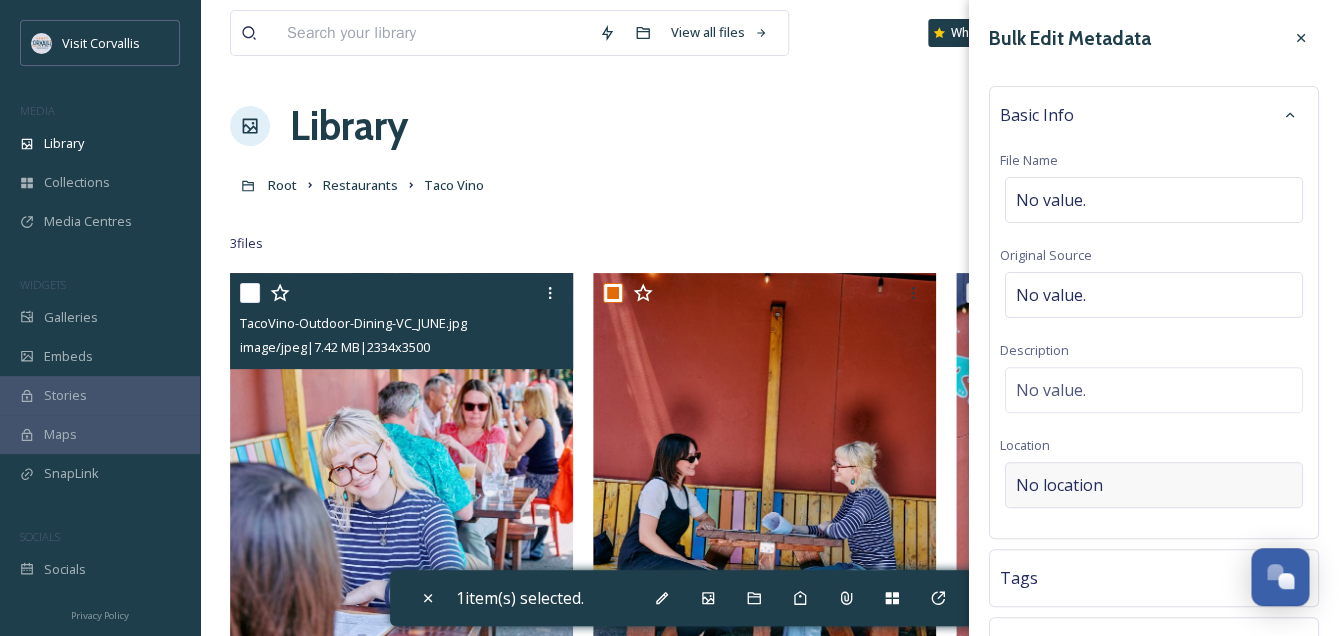 click on "No location" at bounding box center (1059, 485) 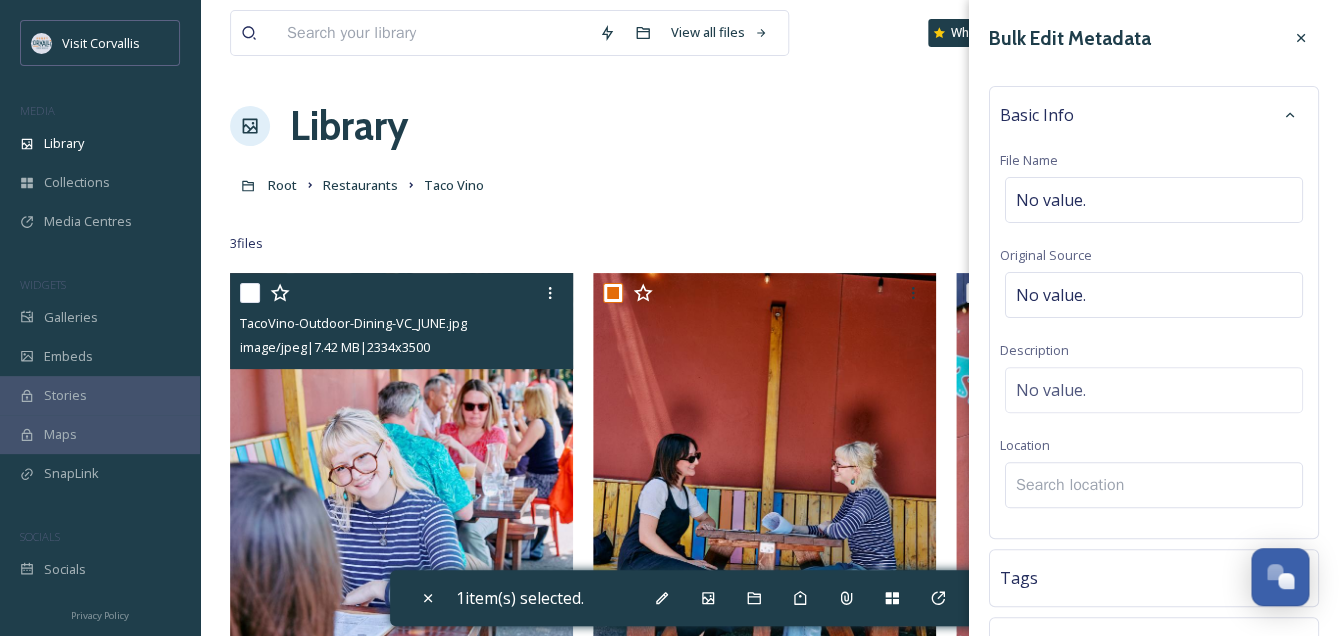 click at bounding box center [1154, 485] 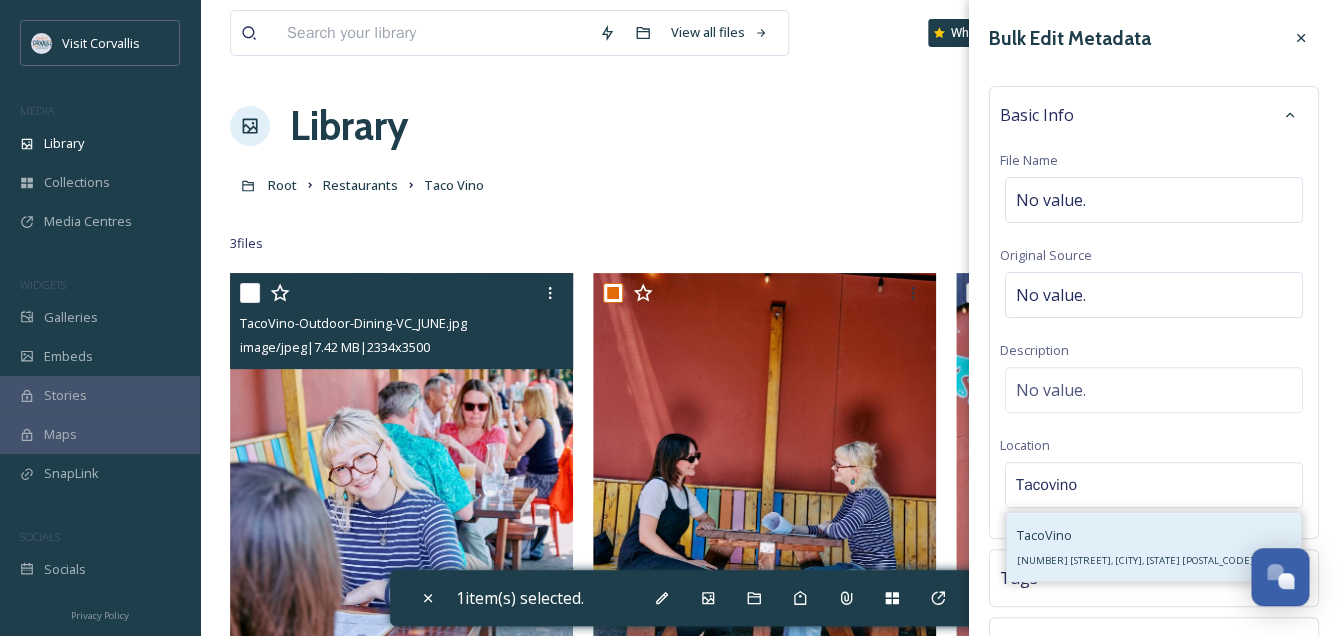 type on "Tacovino" 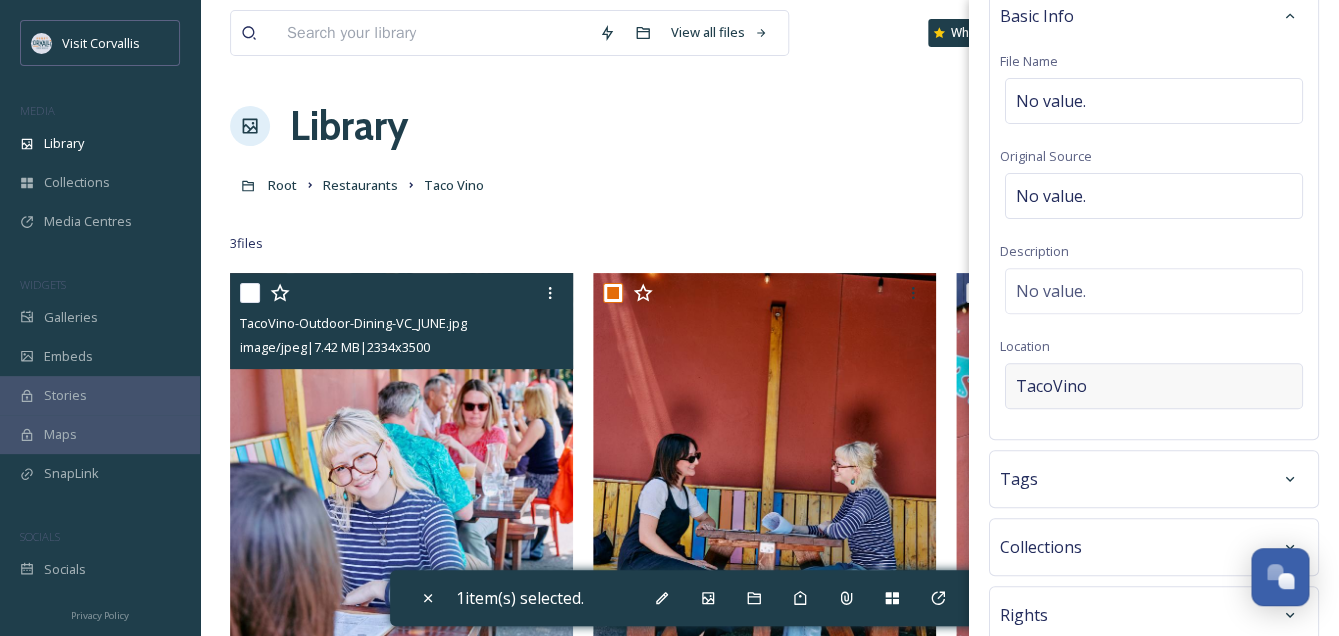 scroll, scrollTop: 122, scrollLeft: 0, axis: vertical 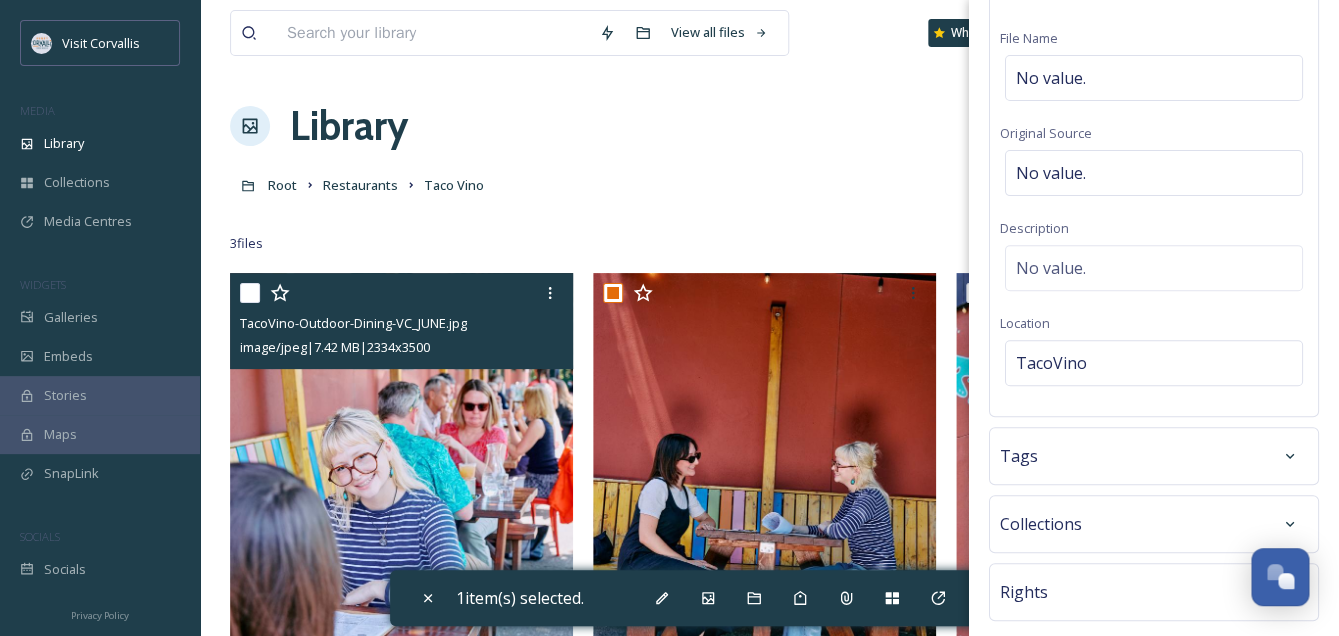 click on "Tags" at bounding box center (1154, 456) 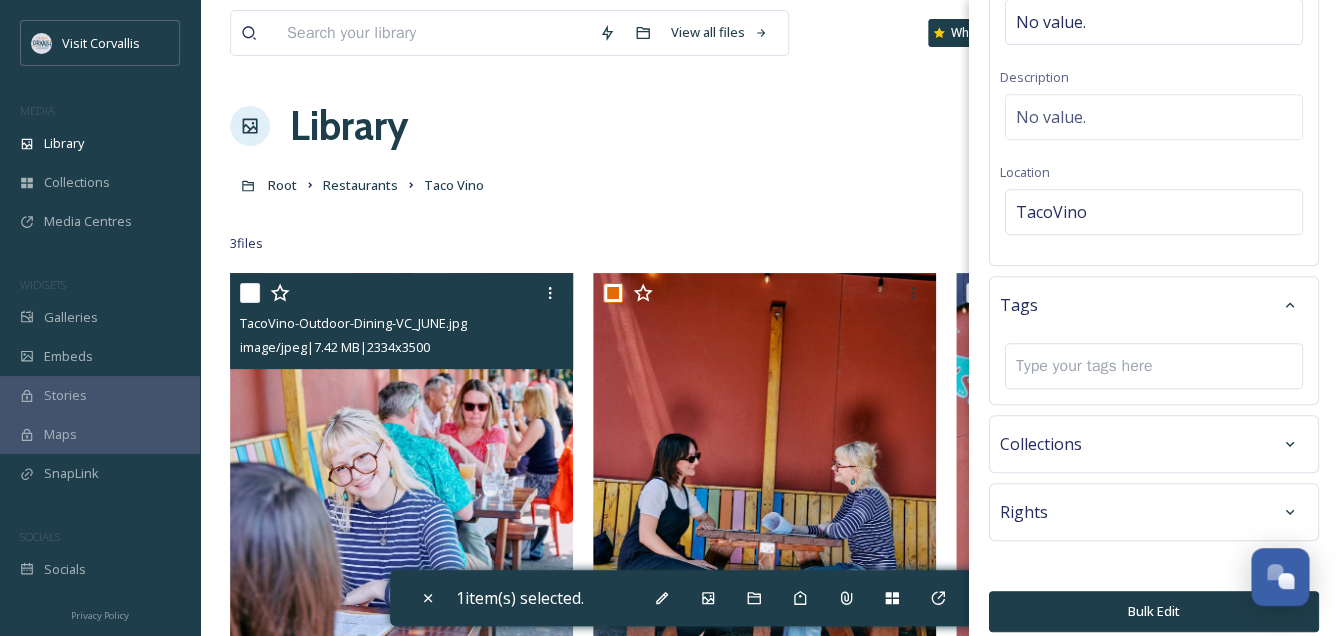 scroll, scrollTop: 274, scrollLeft: 0, axis: vertical 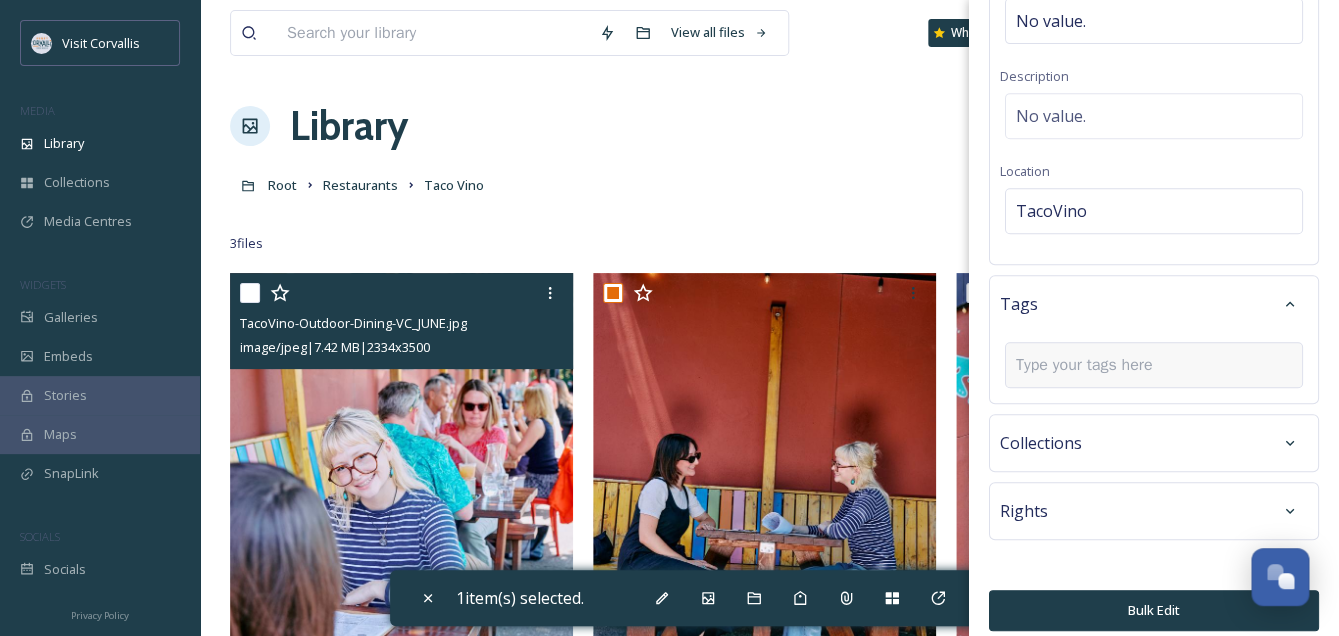 click at bounding box center (1092, 365) 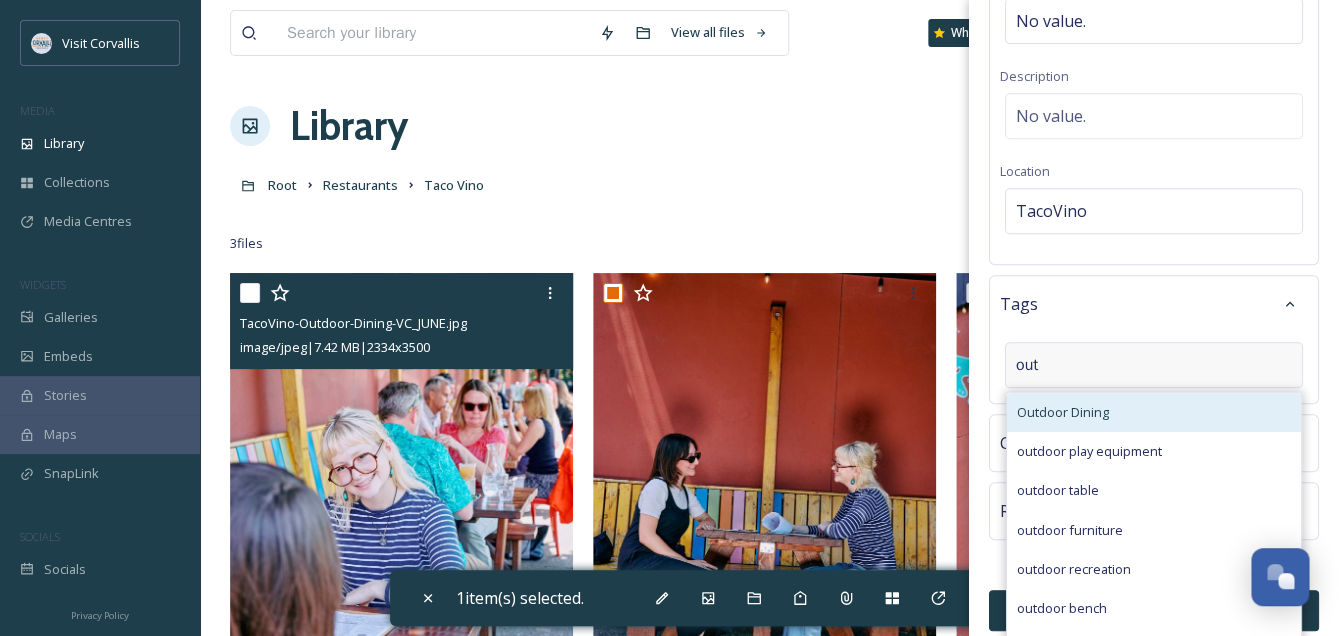 type on "out" 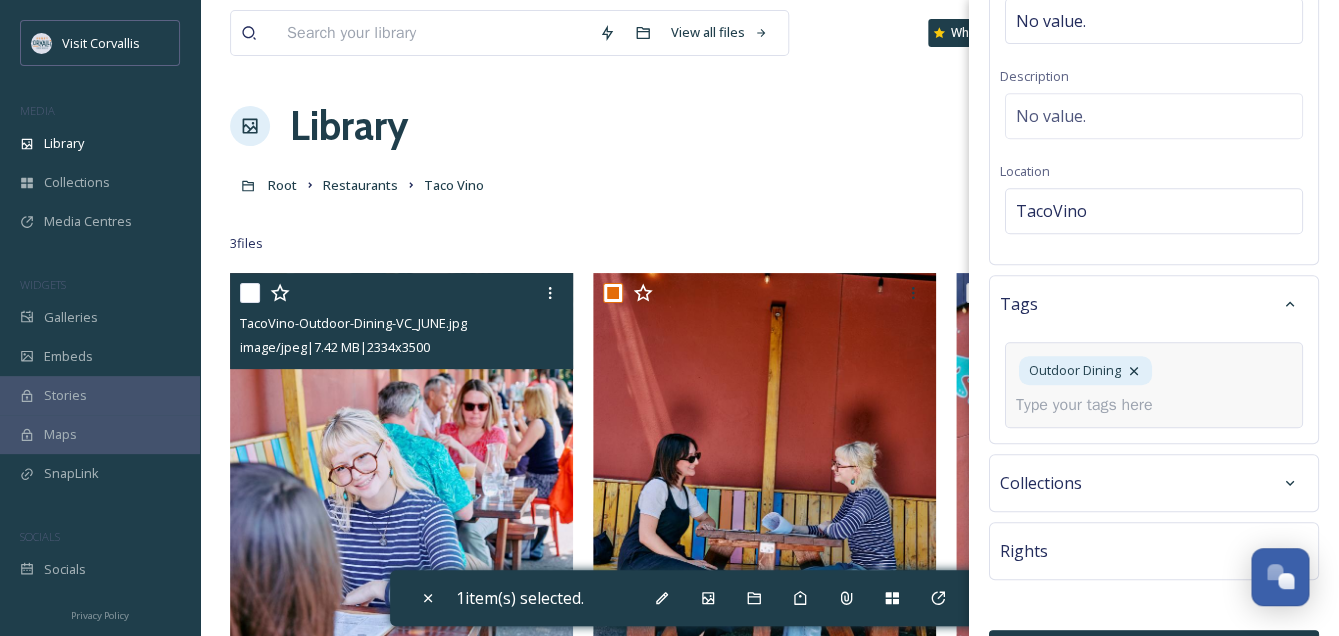 click at bounding box center [1092, 405] 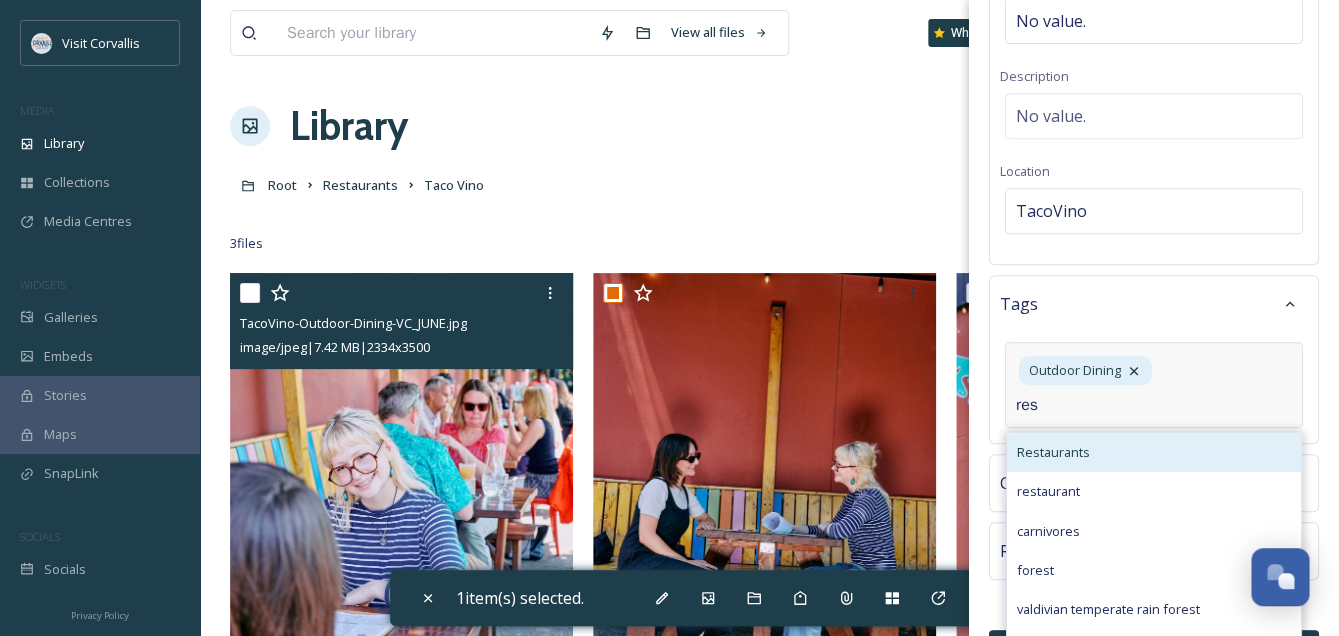 type on "res" 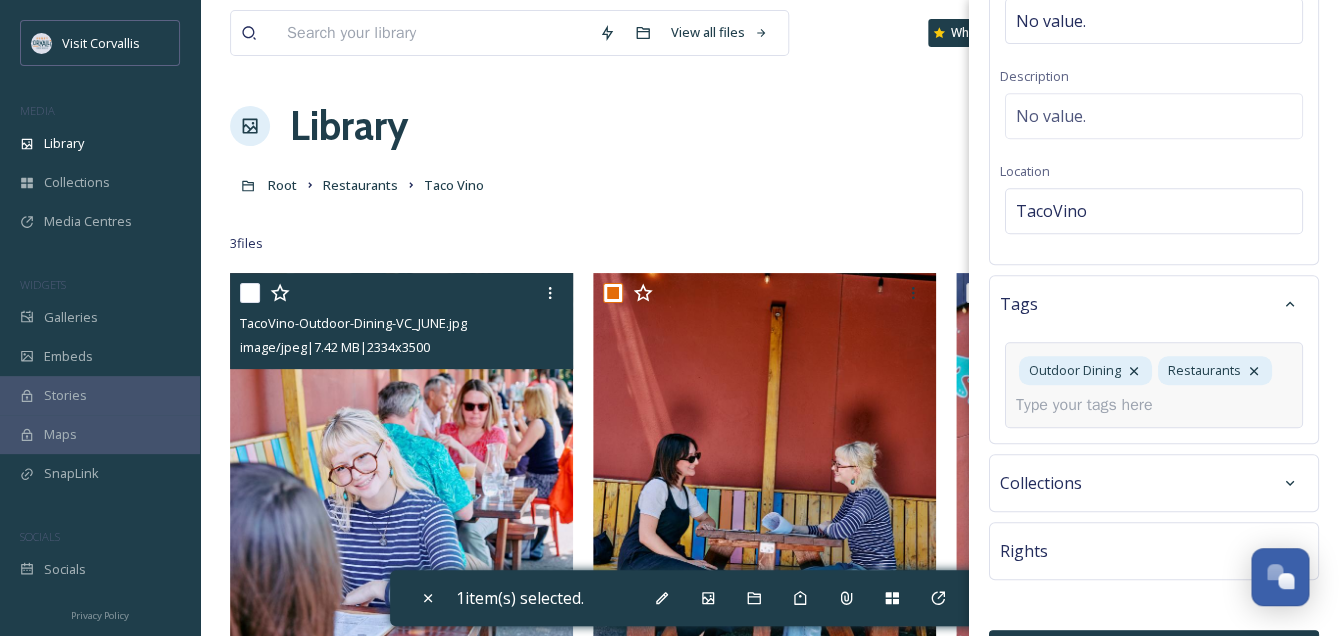 click at bounding box center [1092, 405] 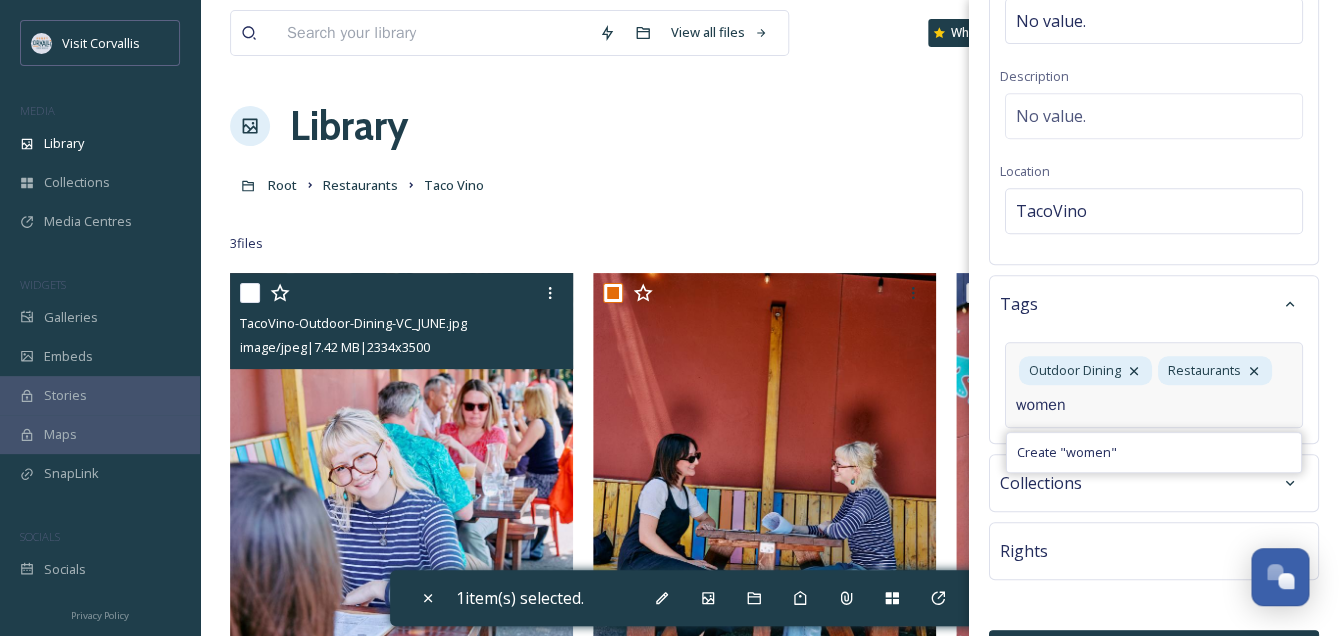 drag, startPoint x: 1055, startPoint y: 402, endPoint x: 1004, endPoint y: 398, distance: 51.156624 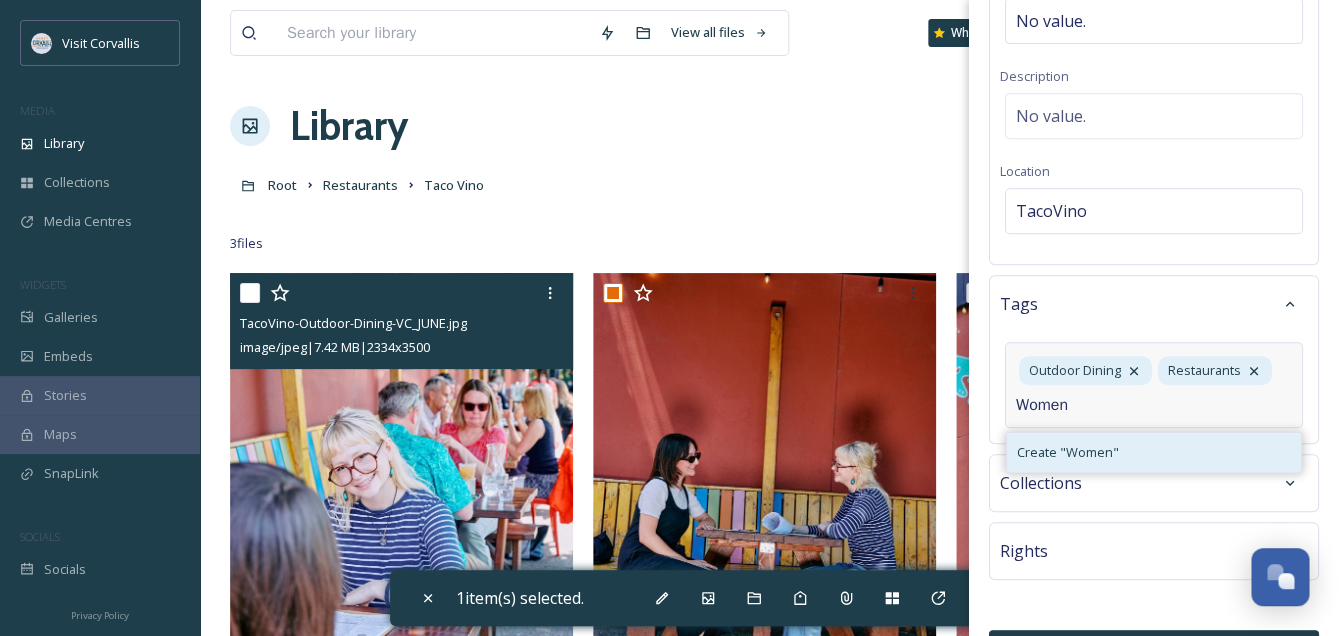 type on "Women" 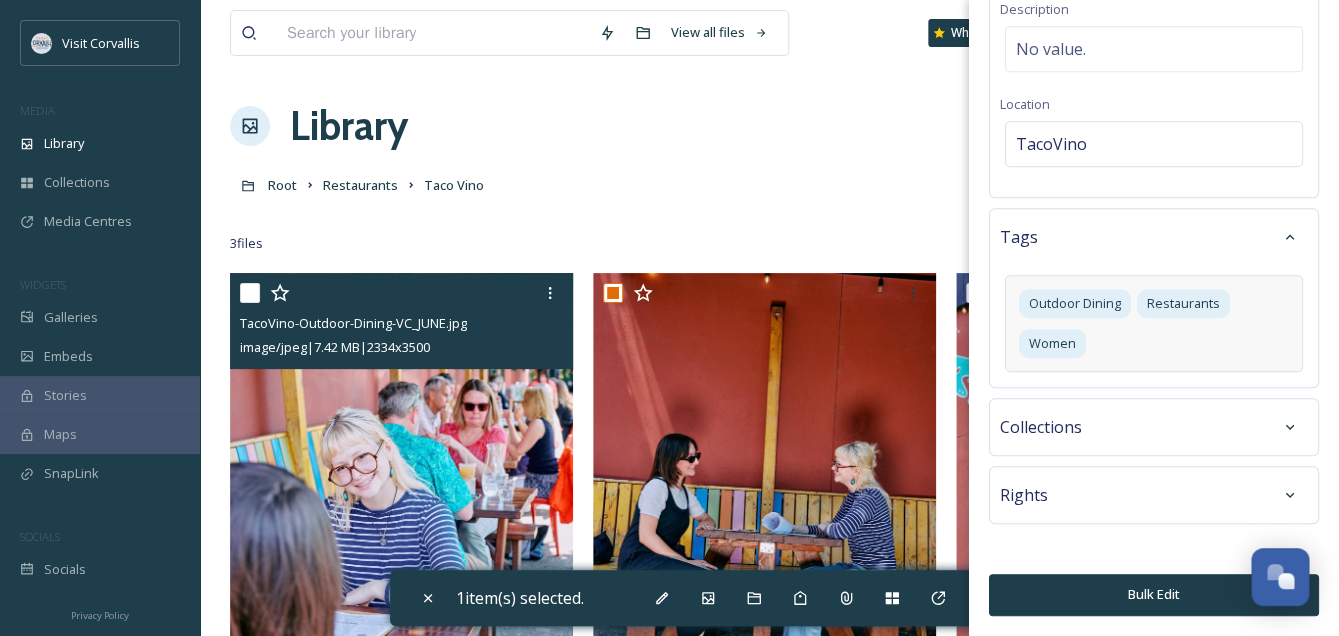 click on "Bulk Edit" at bounding box center (1154, 594) 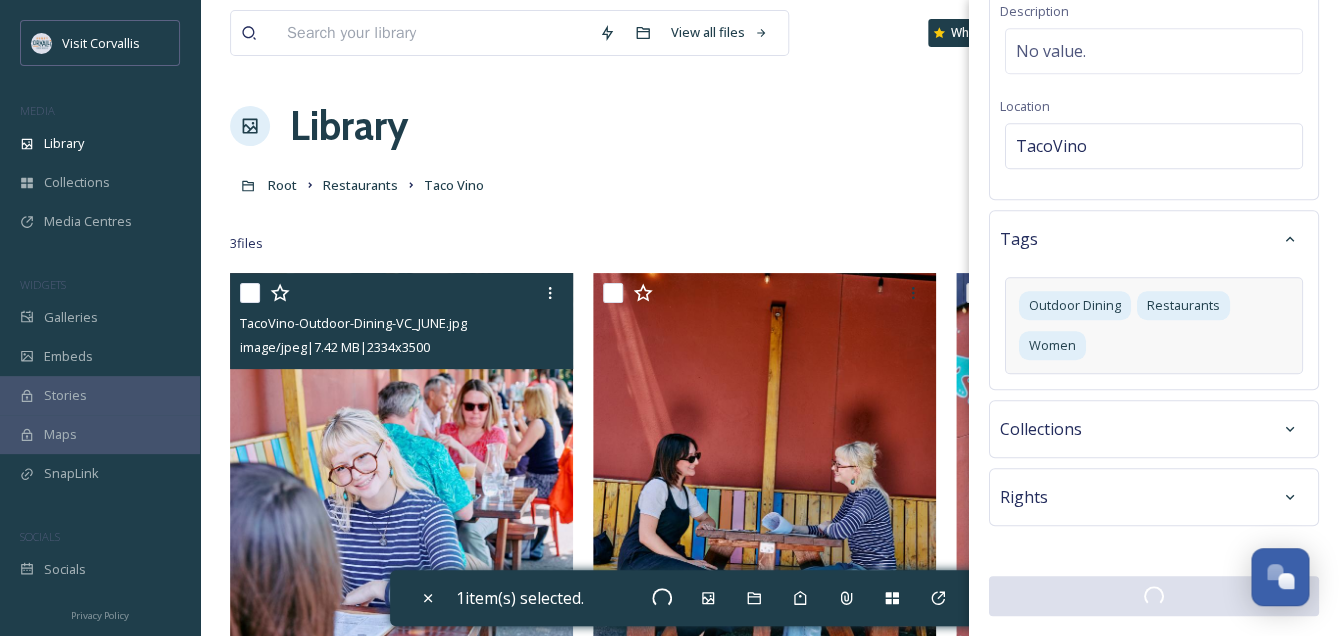 checkbox on "false" 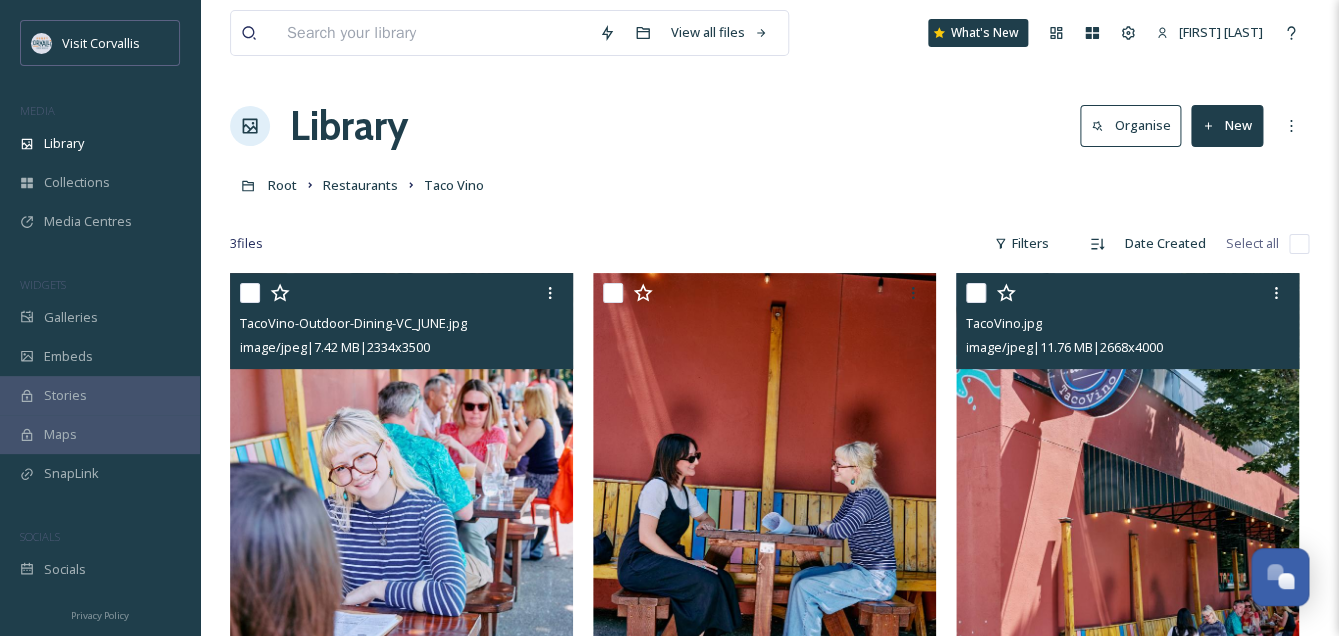 click at bounding box center [1127, 530] 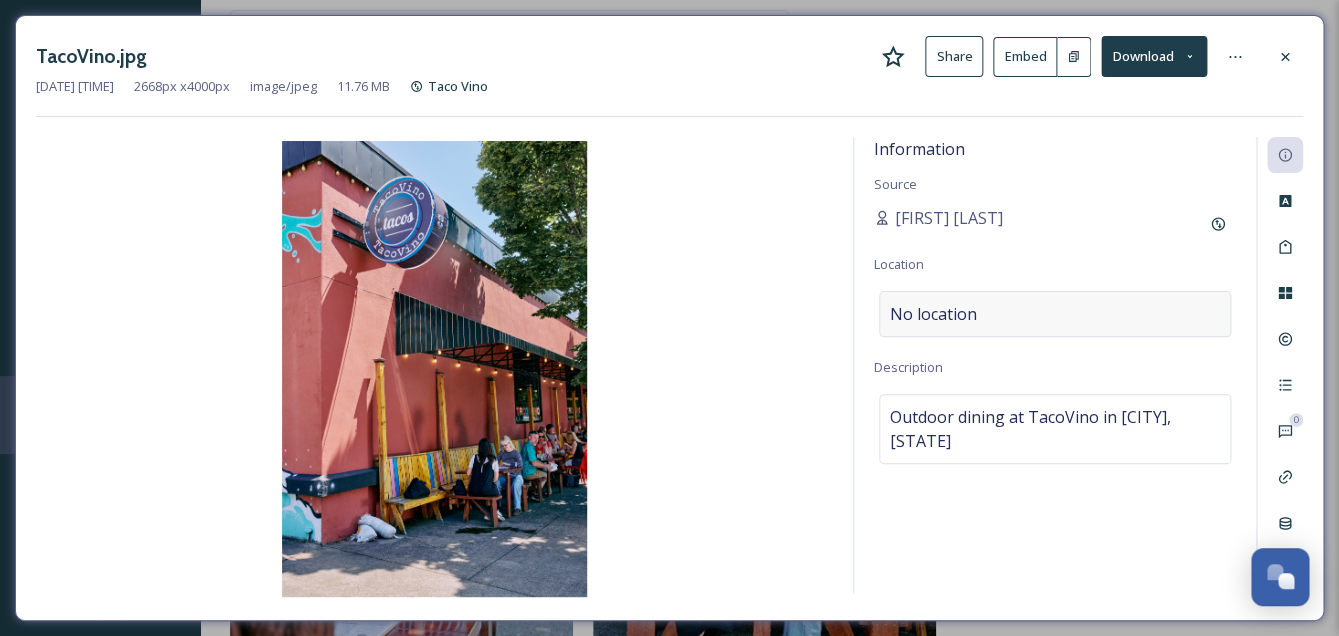 click on "No location" at bounding box center [933, 314] 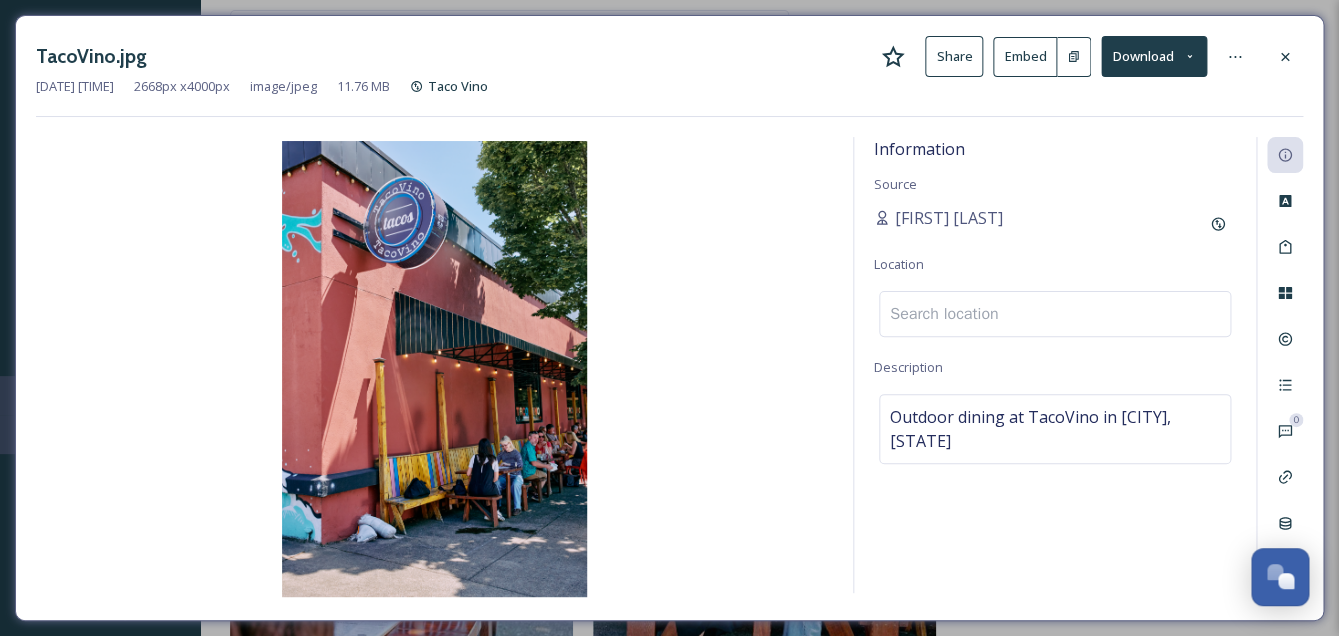 click at bounding box center (1055, 314) 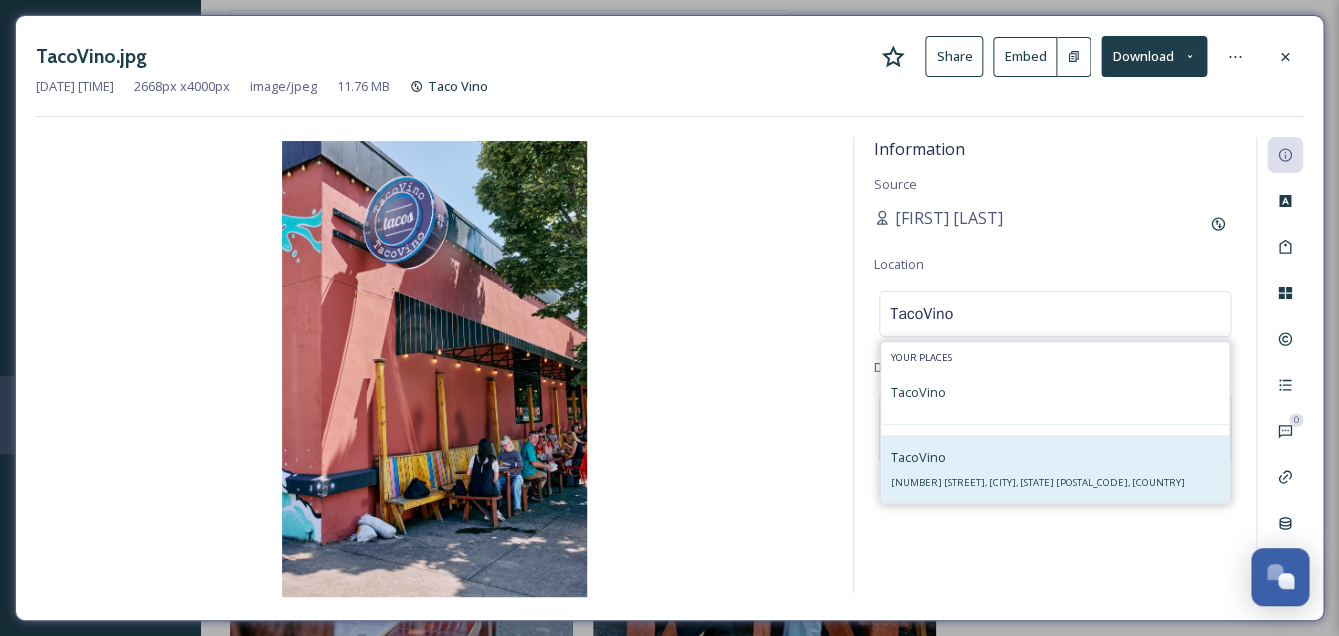 type on "TacoVino" 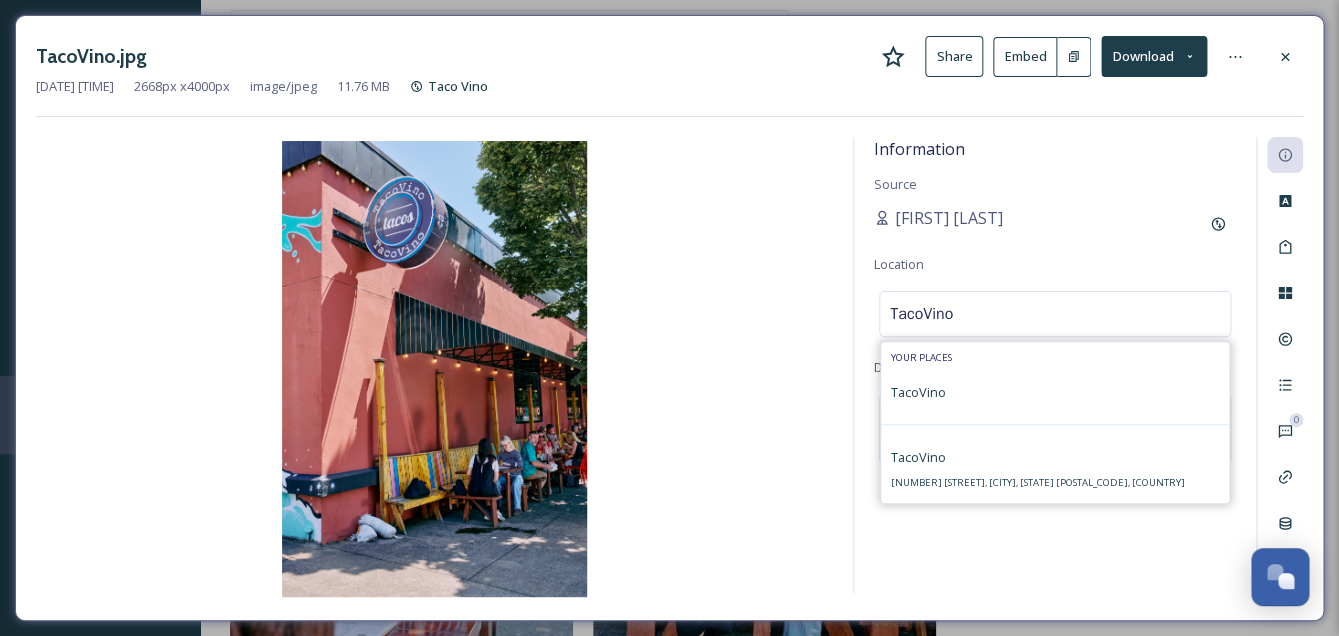click on "[RESTAURANT_NAME] [NUMBER] [STREET], [CITY], [STATE] [POSTAL_CODE], [COUNTRY]" at bounding box center (1038, 469) 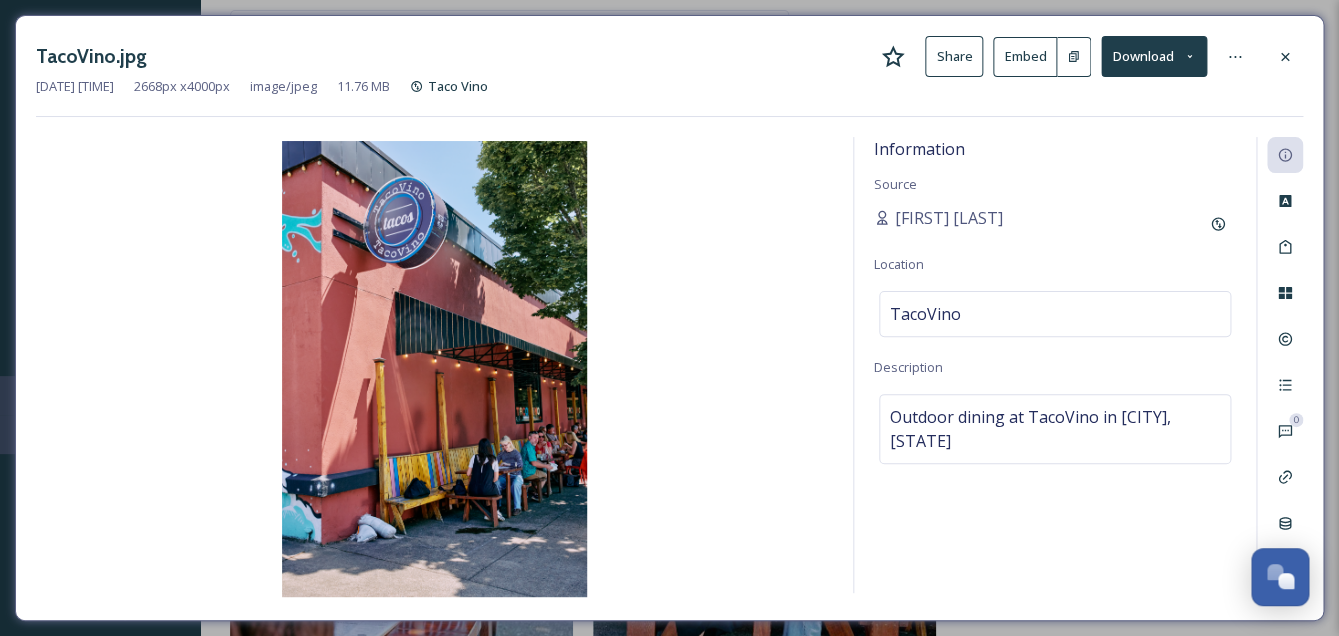 click on "Information Source [PERSON] Location TacoVino Description Outdoor dining at TacoVino in Corvallis, OR" at bounding box center (1055, 365) 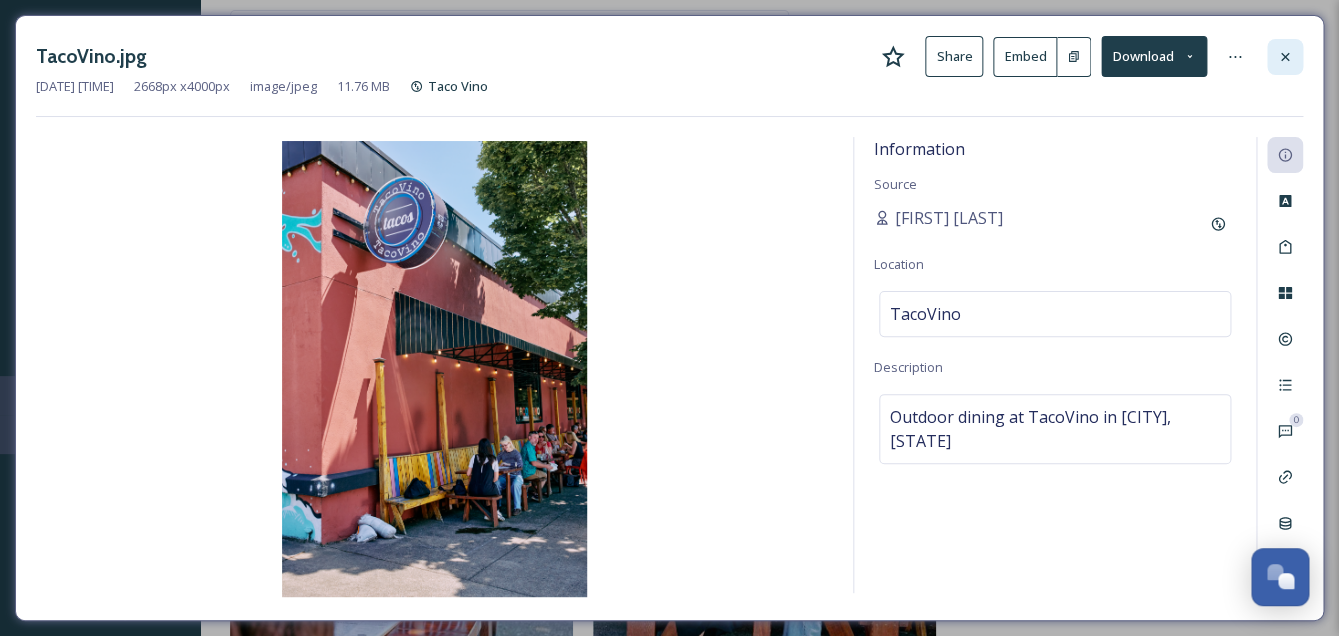 click 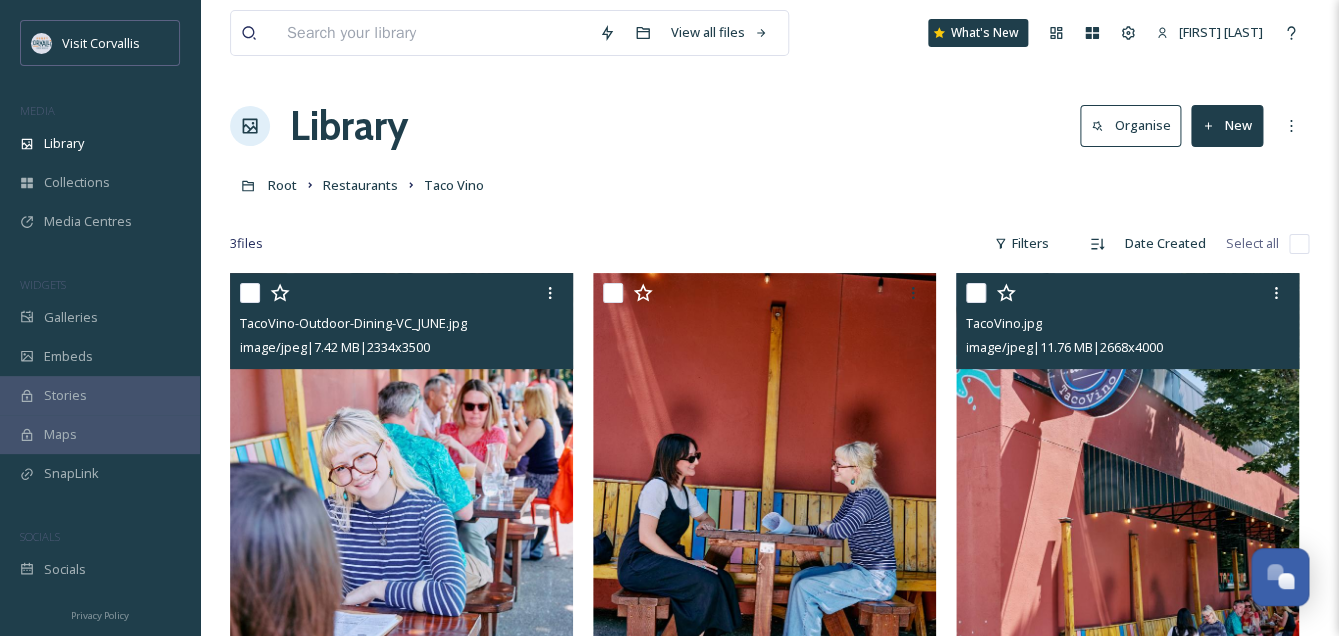 click at bounding box center [401, 530] 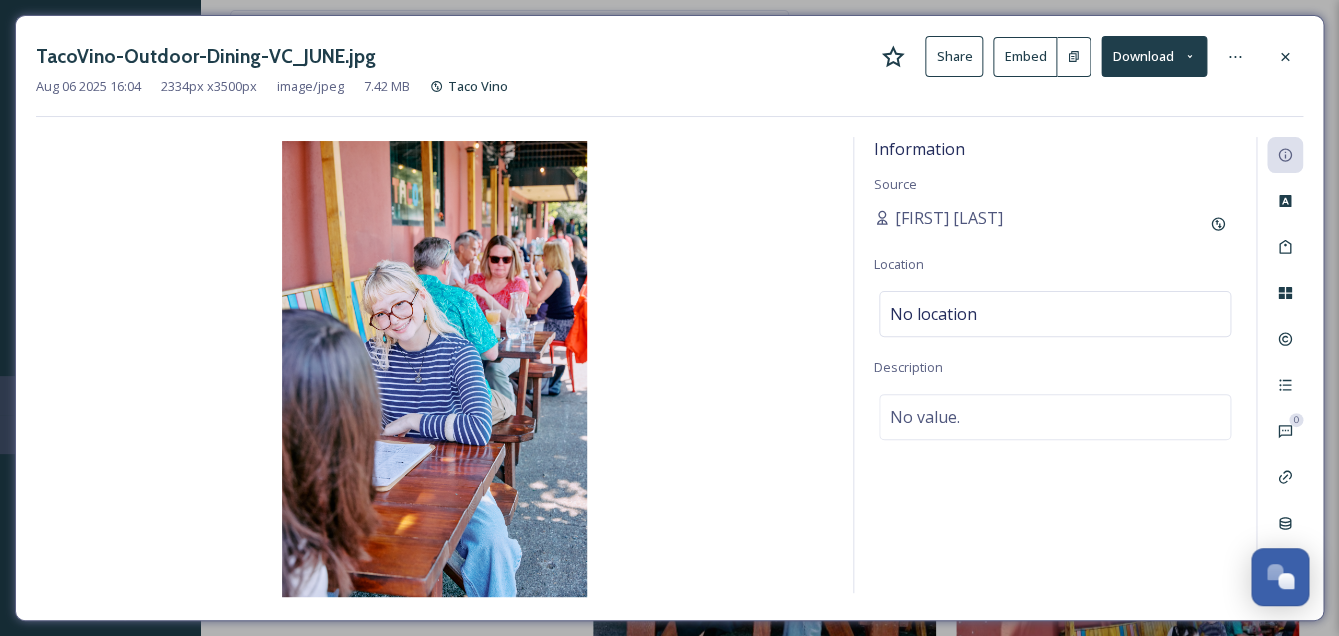 click on "Information Source [FIRST] [LAST] Location No location Description No value." at bounding box center (1055, 365) 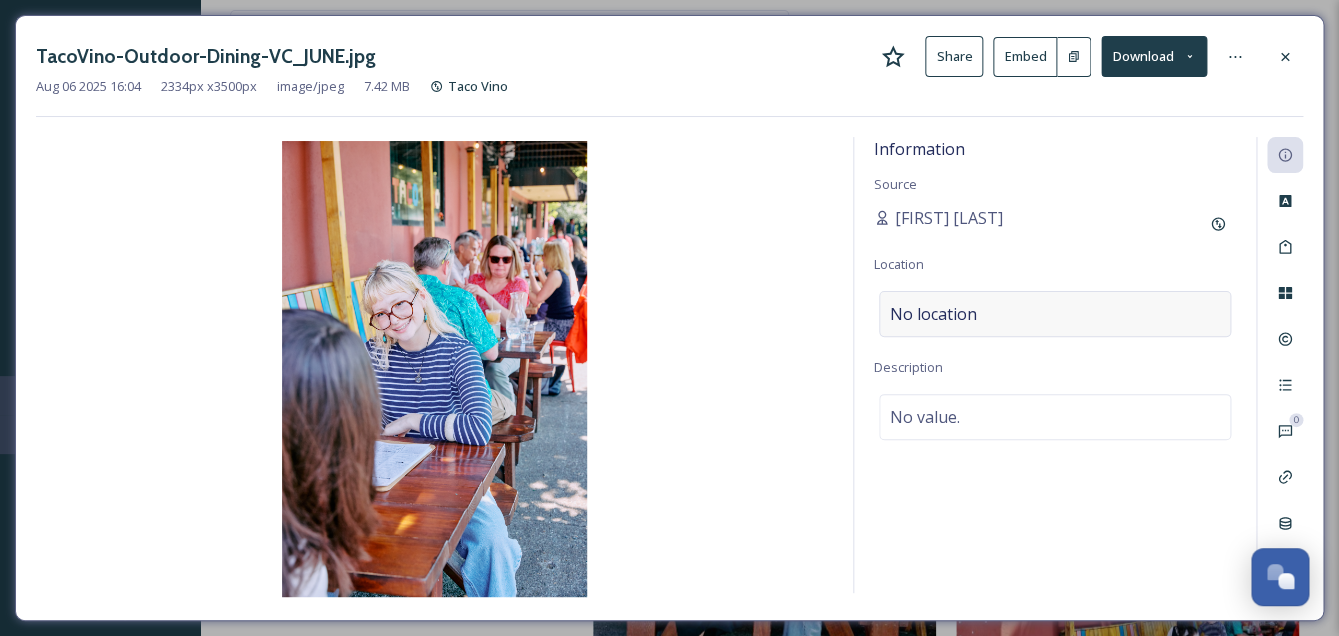 click on "No location" at bounding box center [1055, 314] 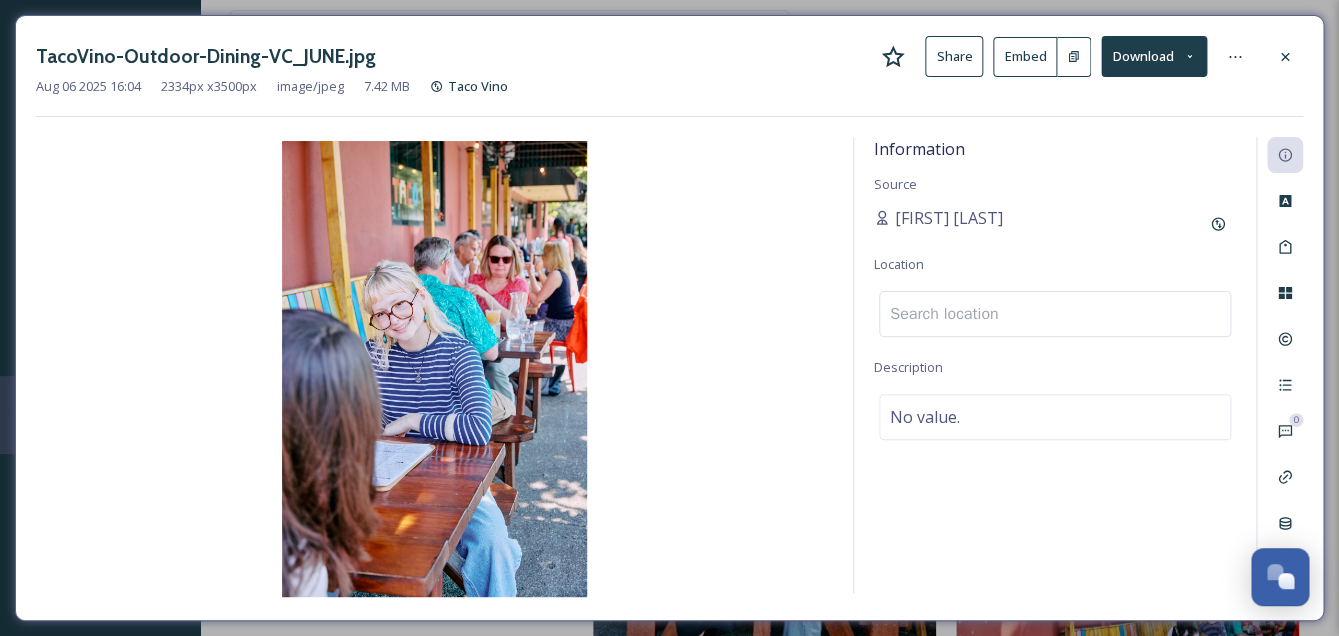 click at bounding box center (1055, 314) 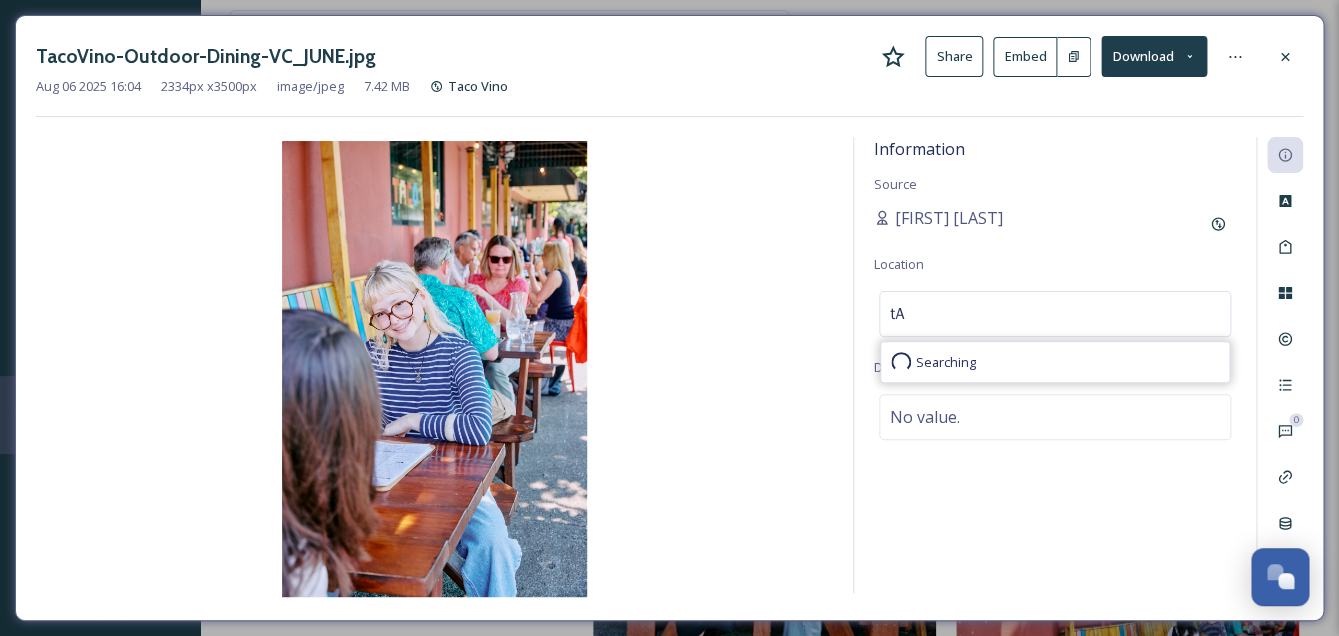 type on "t" 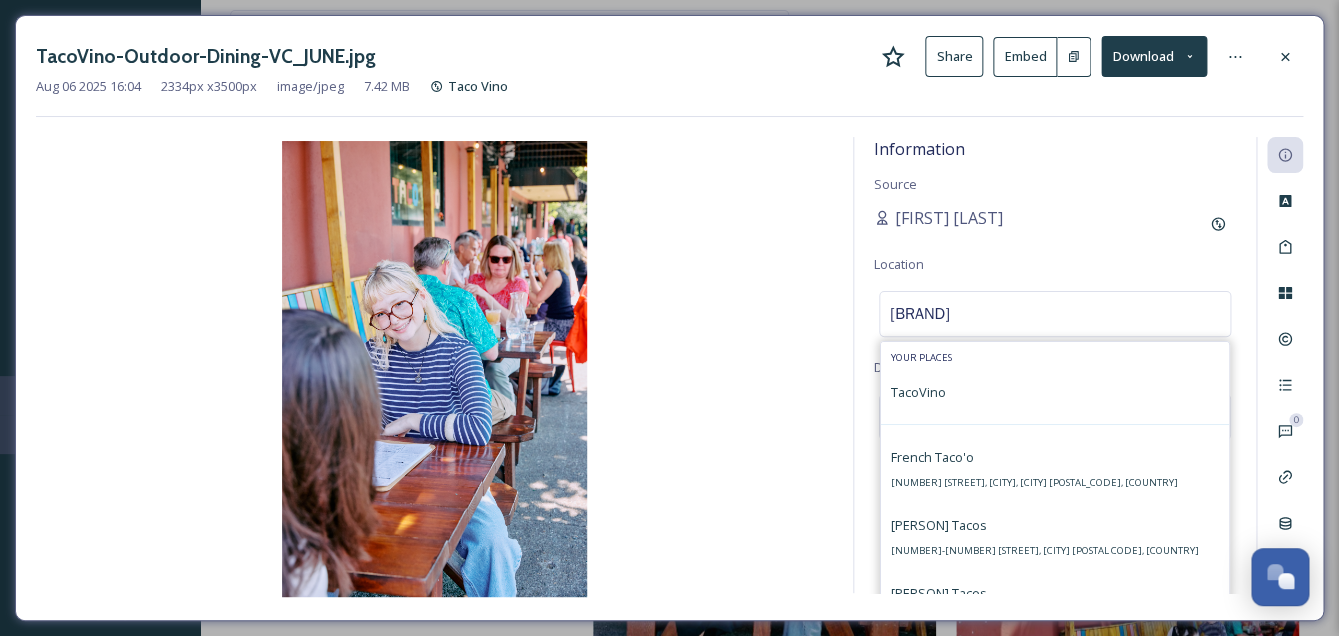 type on "Tacovino" 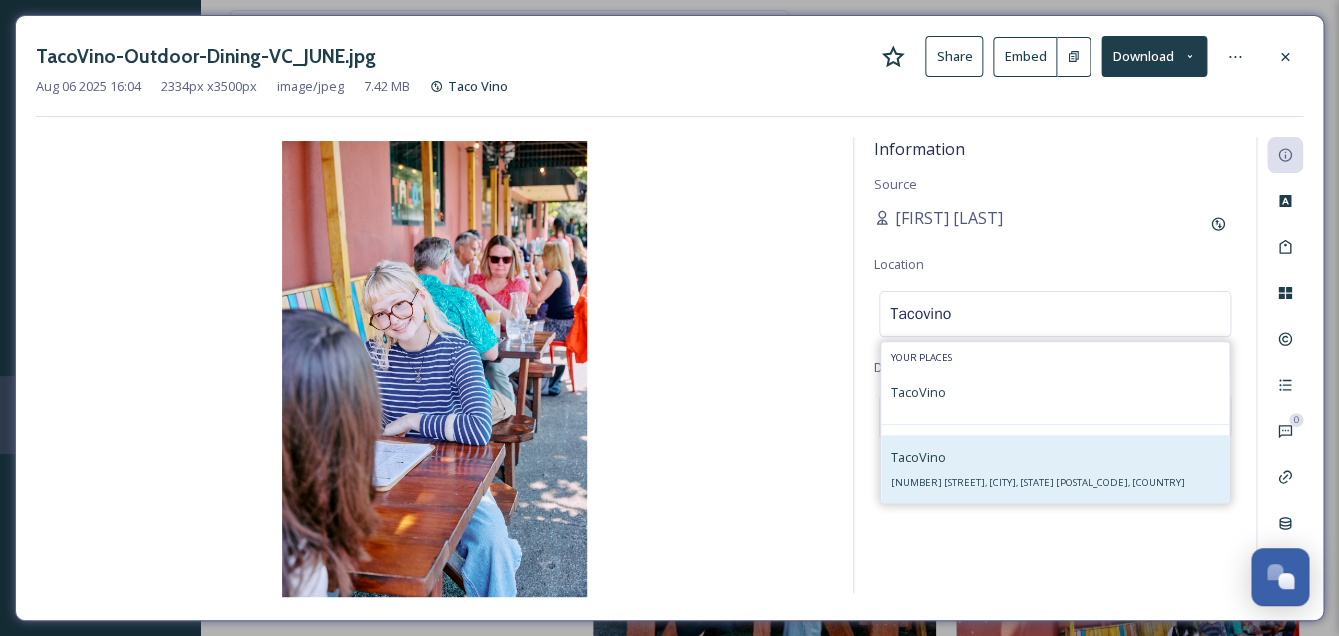 click on "[RESTAURANT_NAME] [NUMBER] [STREET], [CITY], [STATE] [POSTAL_CODE], [COUNTRY]" at bounding box center (1038, 469) 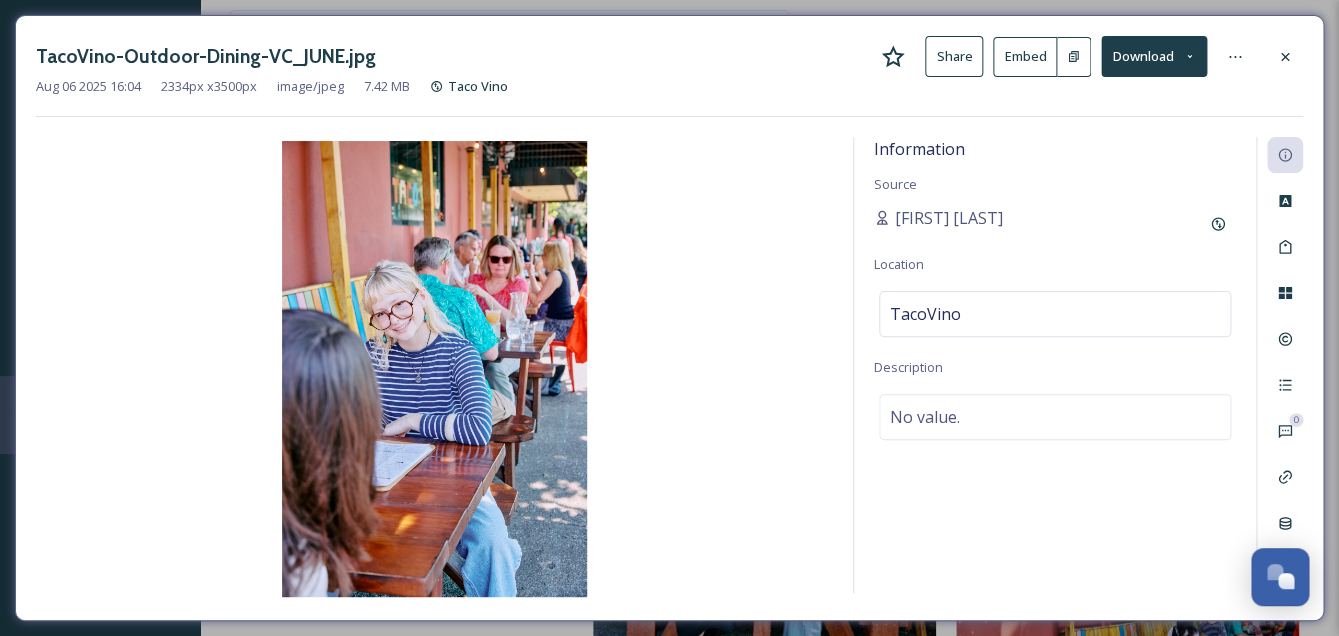 click 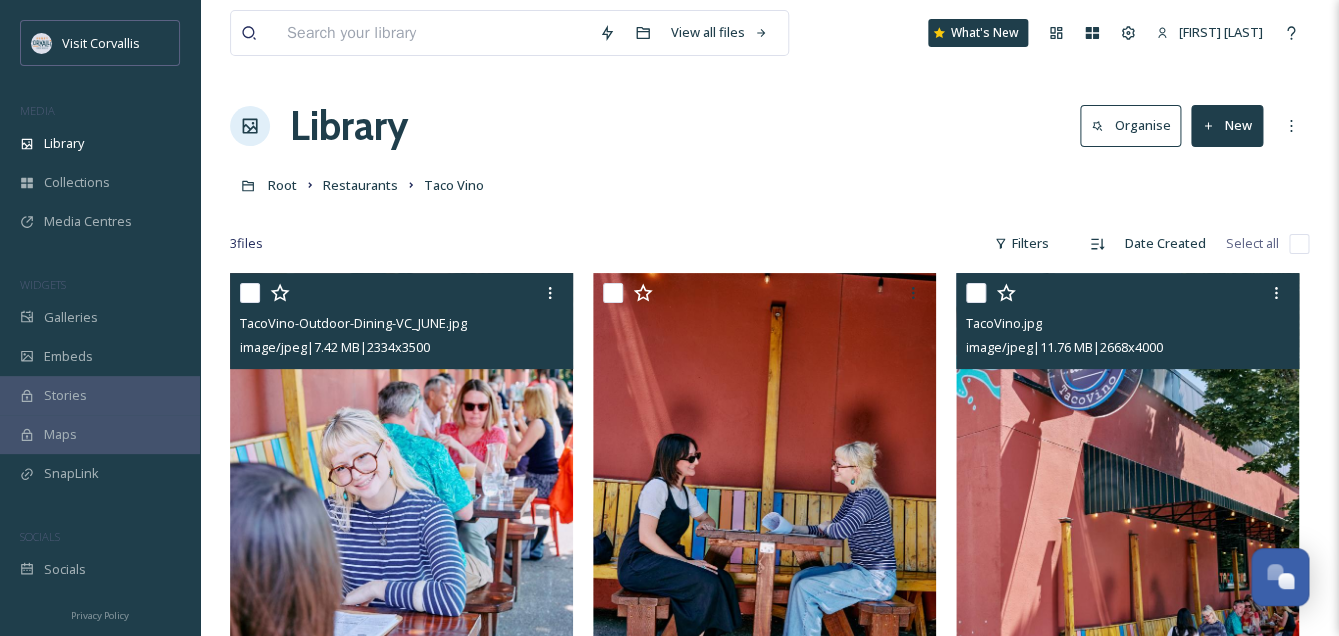 click on "Library Organise New" at bounding box center [769, 126] 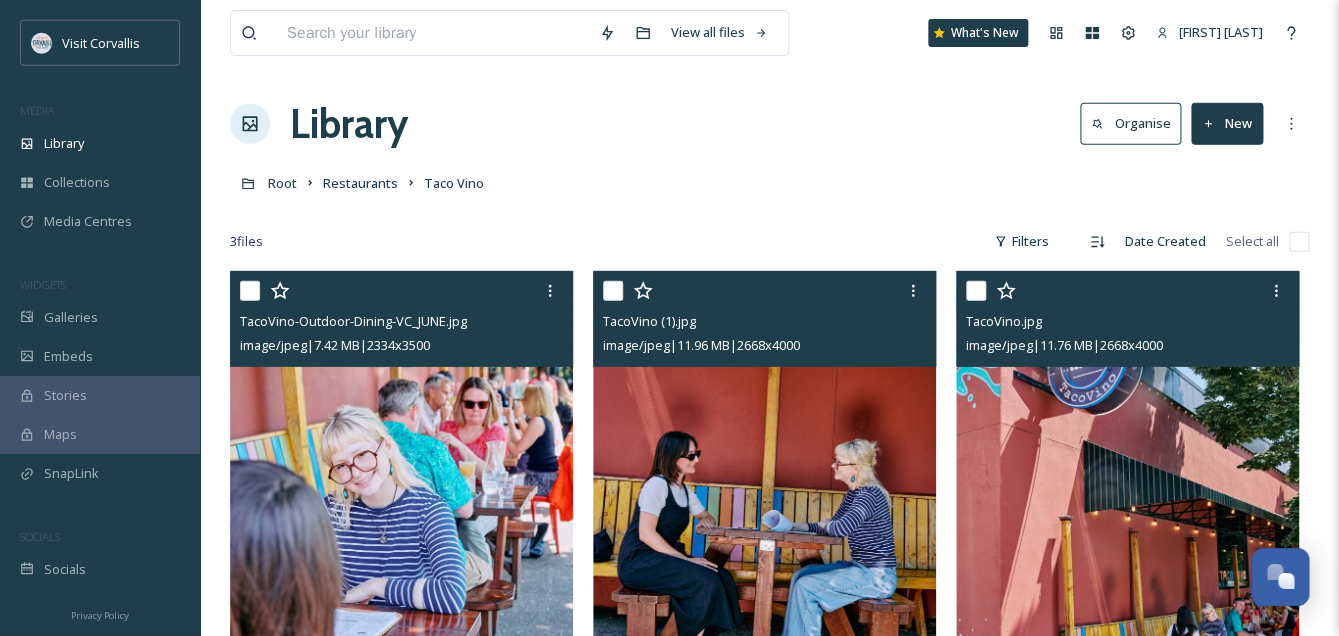 scroll, scrollTop: 0, scrollLeft: 0, axis: both 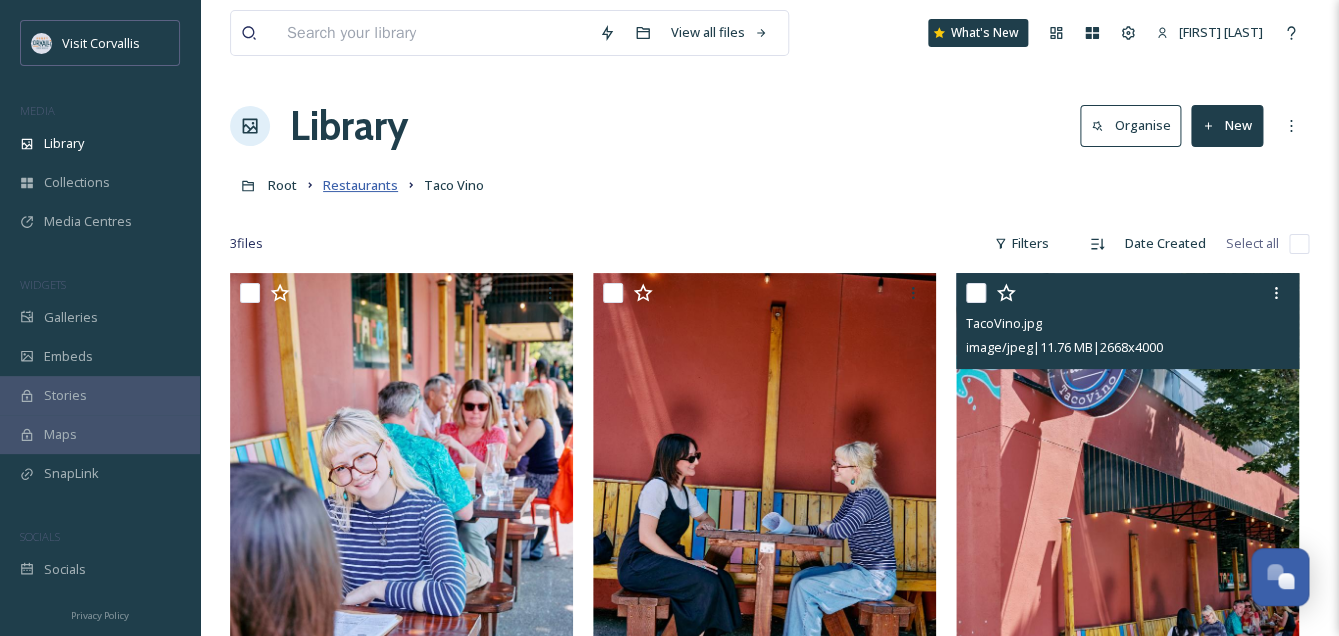 click on "Restaurants" at bounding box center (360, 185) 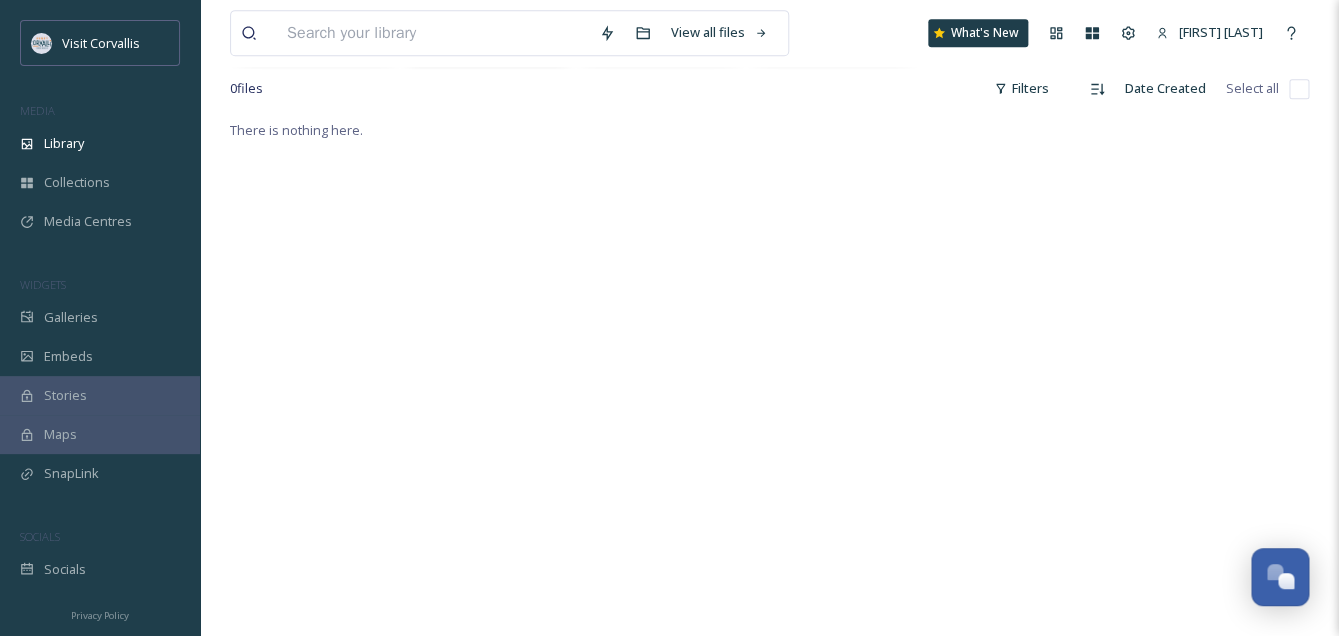 scroll, scrollTop: 0, scrollLeft: 0, axis: both 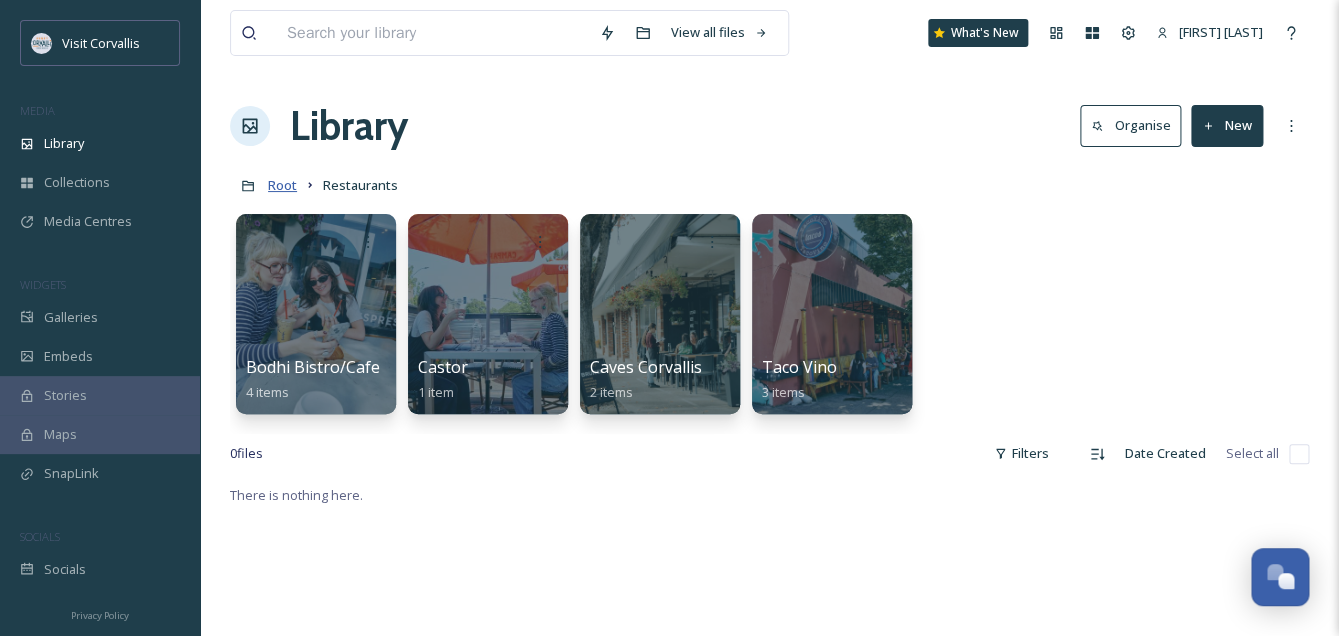 click on "Root" at bounding box center [282, 185] 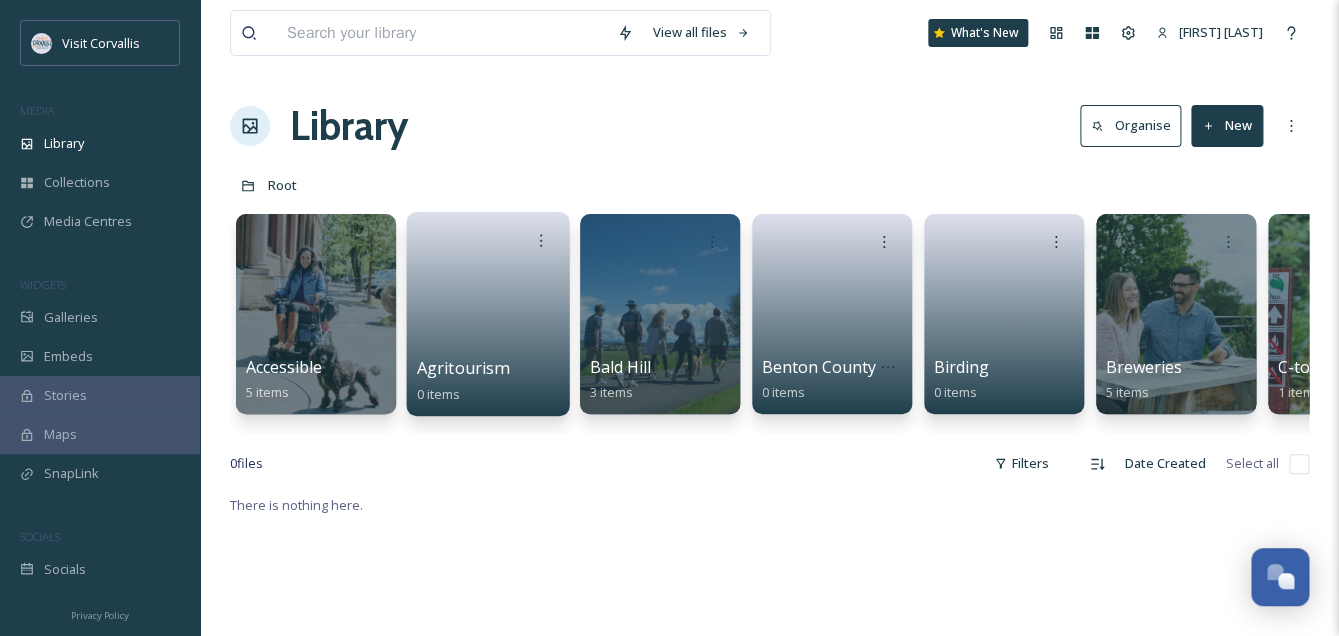 click at bounding box center (488, 307) 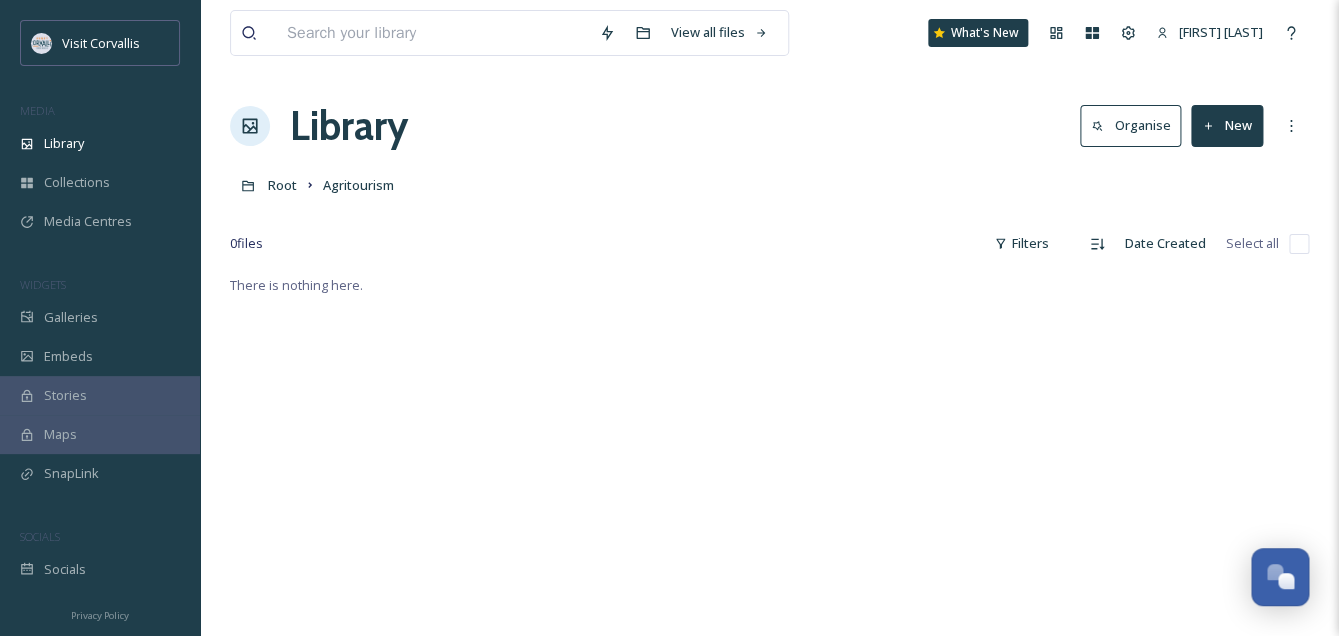 click on "New" at bounding box center (1227, 125) 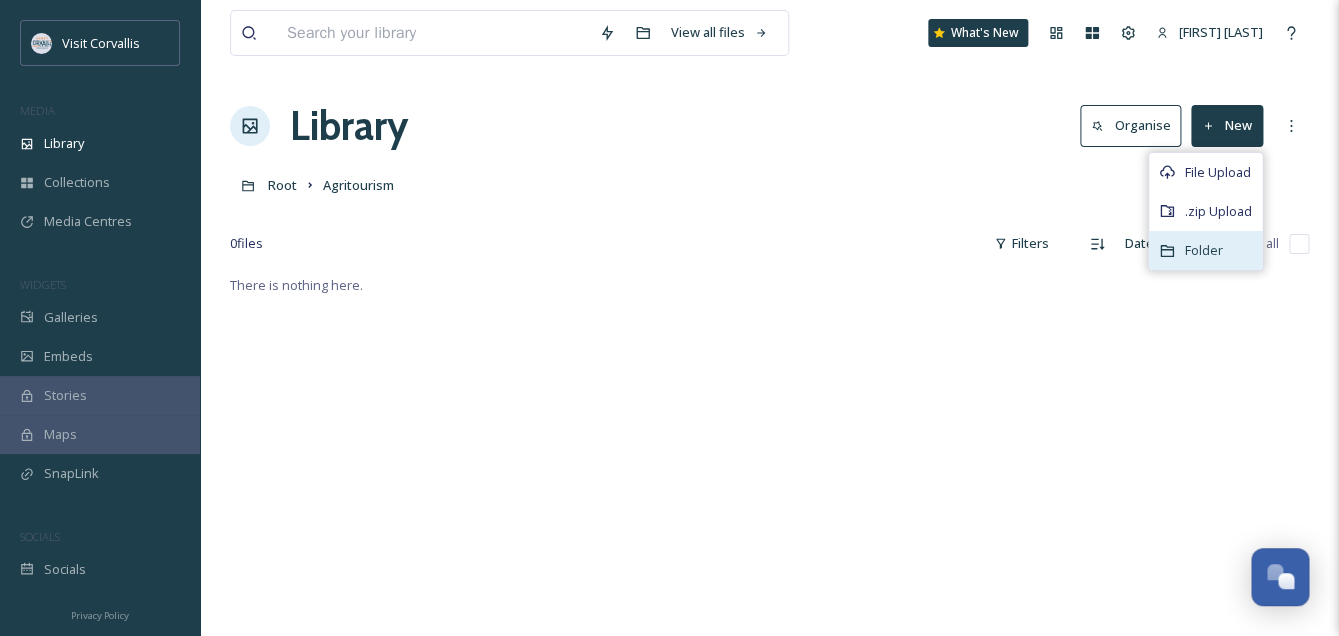 click on "Folder" at bounding box center [1205, 250] 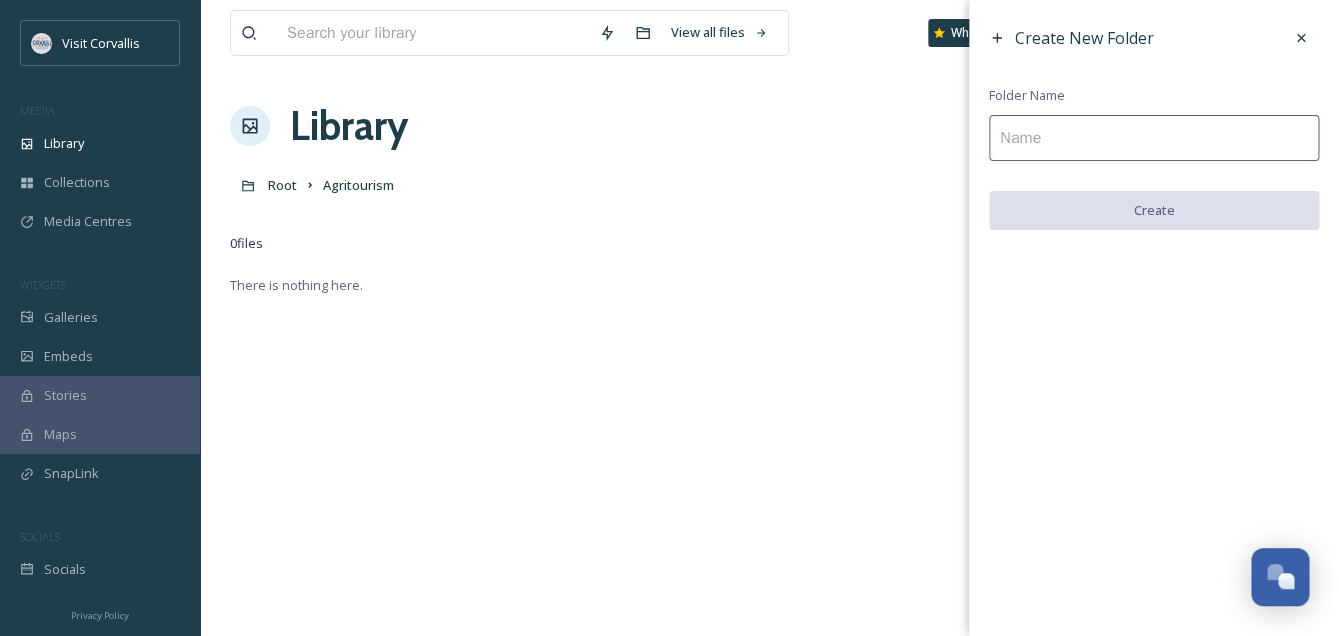 click at bounding box center [1154, 138] 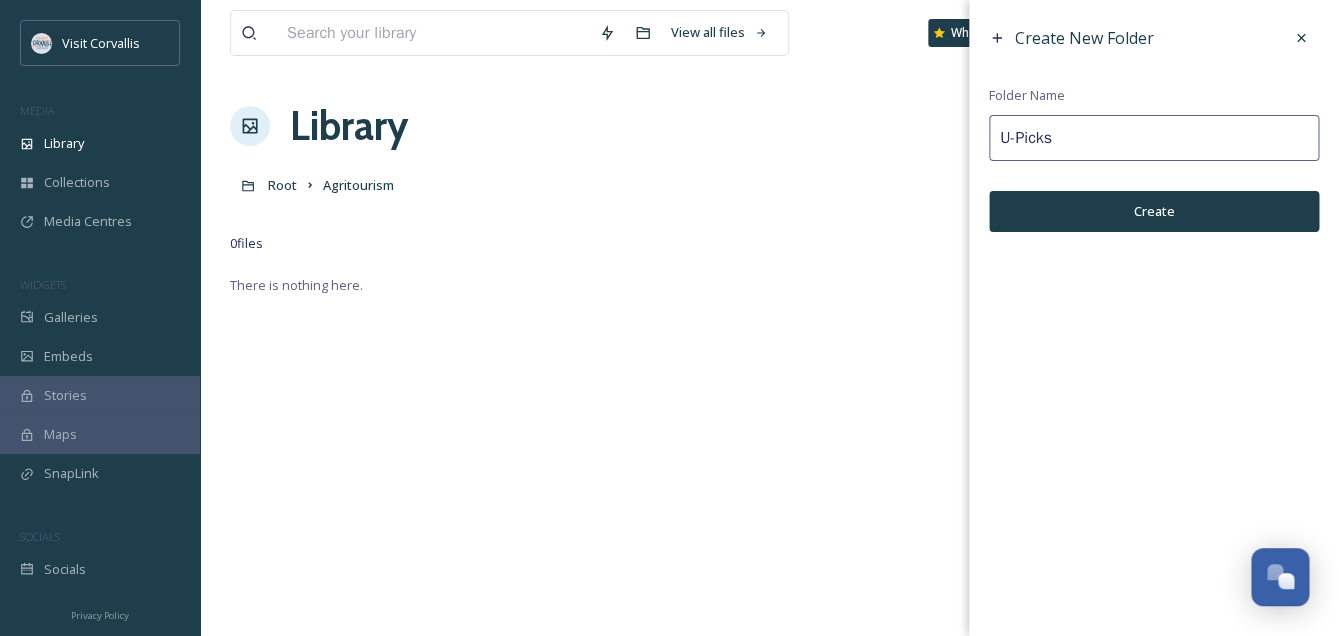 type on "U-Picks" 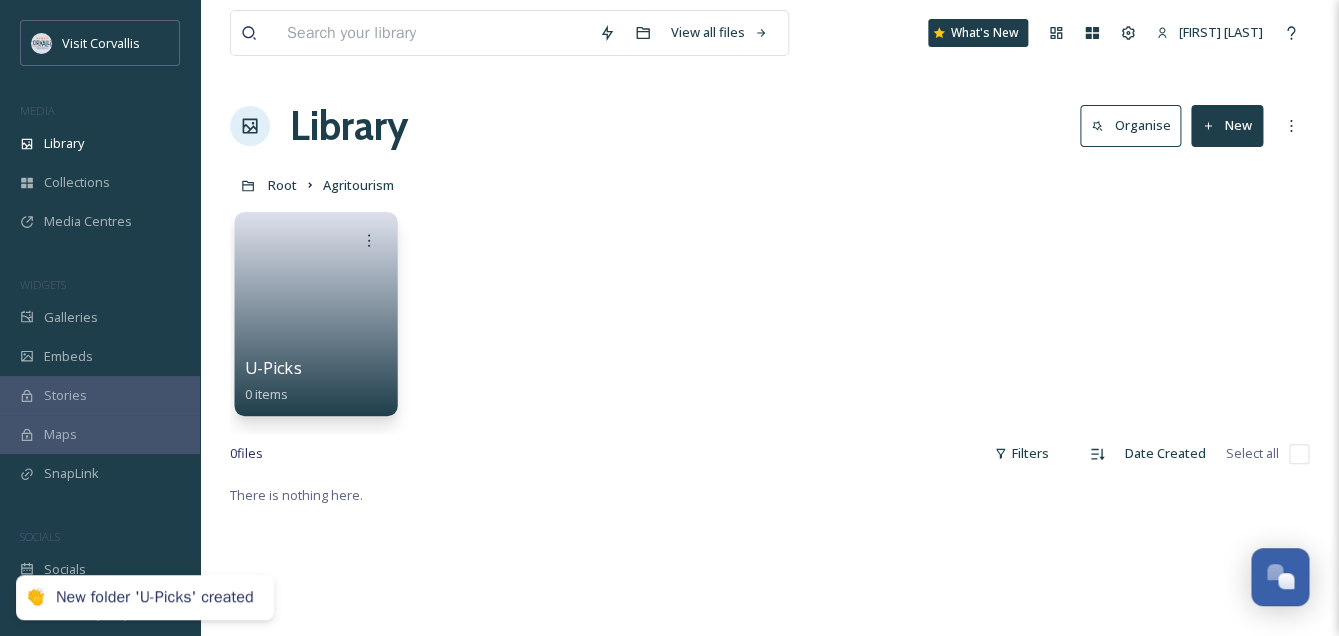 click at bounding box center [316, 307] 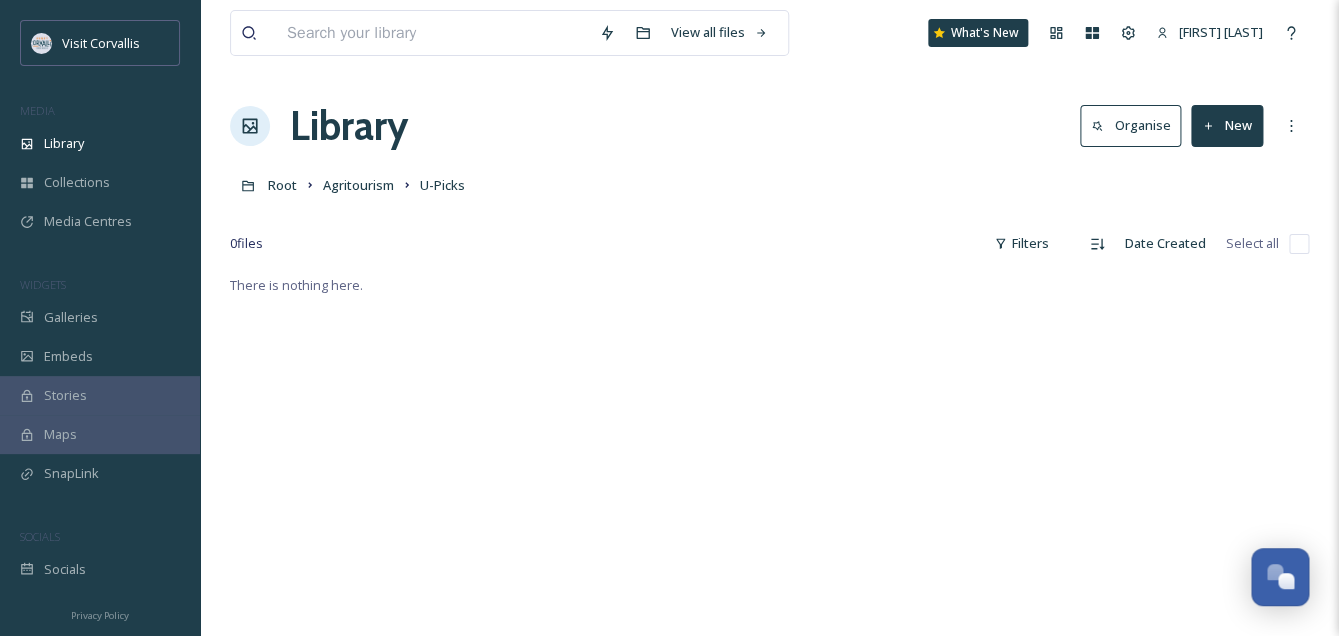 click 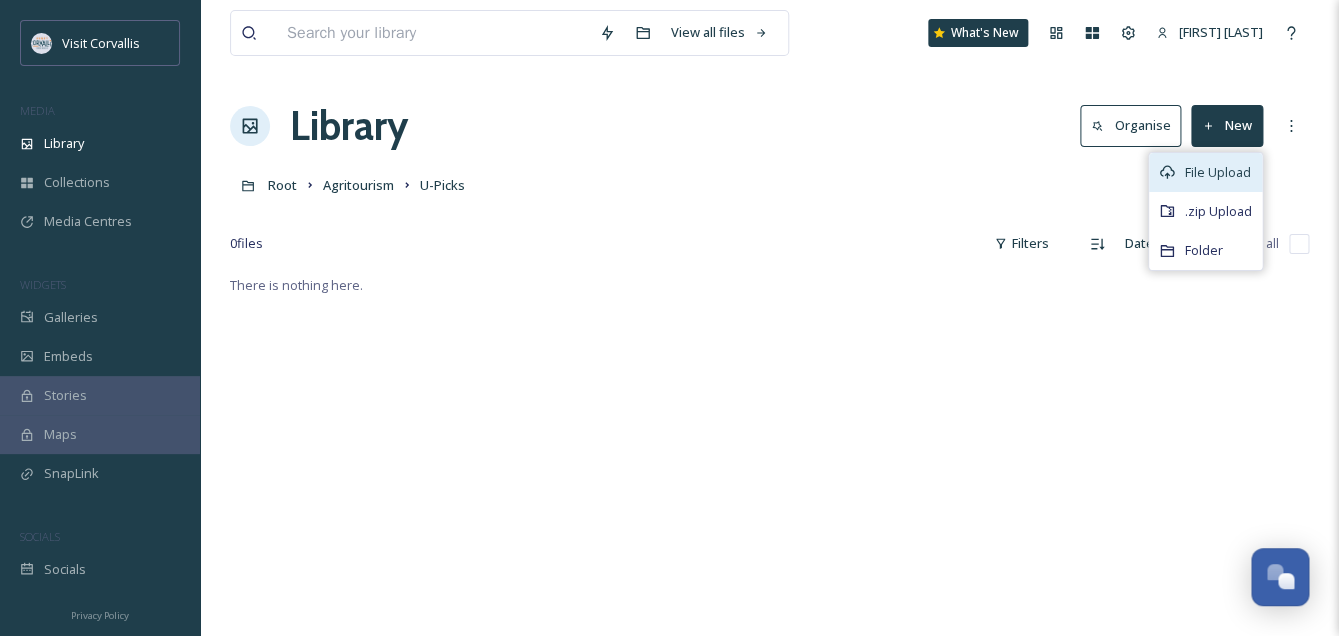 click on "File Upload" at bounding box center (1205, 172) 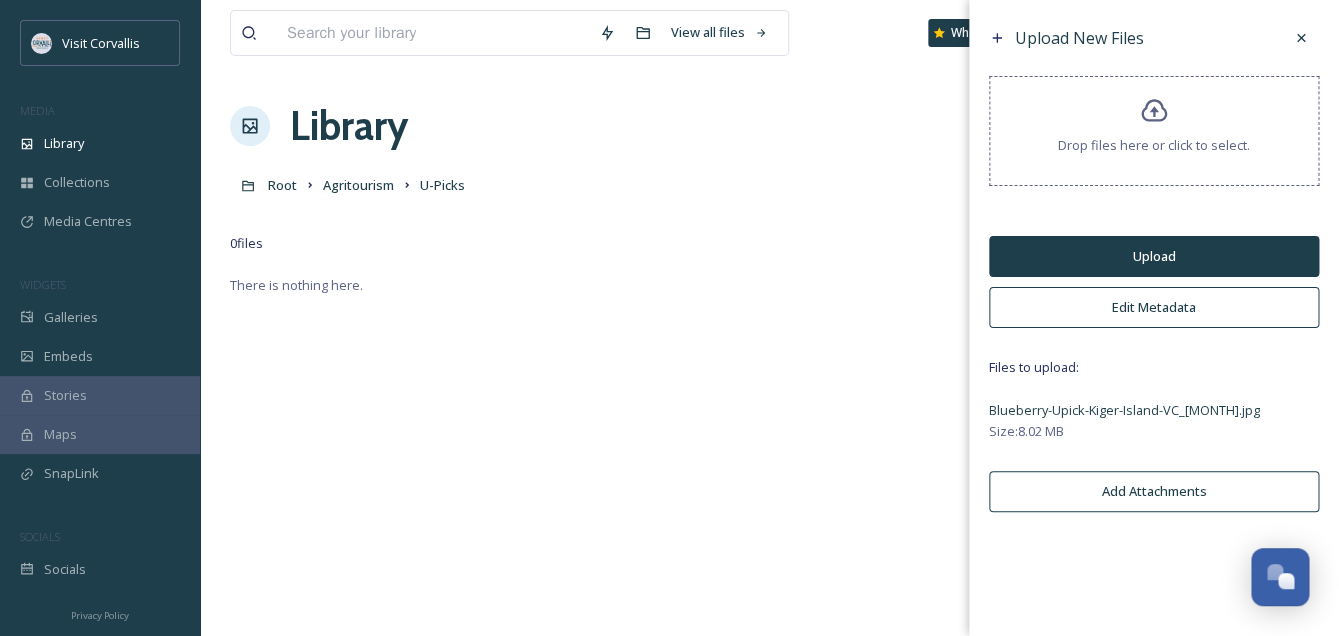 click on "Edit Metadata" at bounding box center (1154, 307) 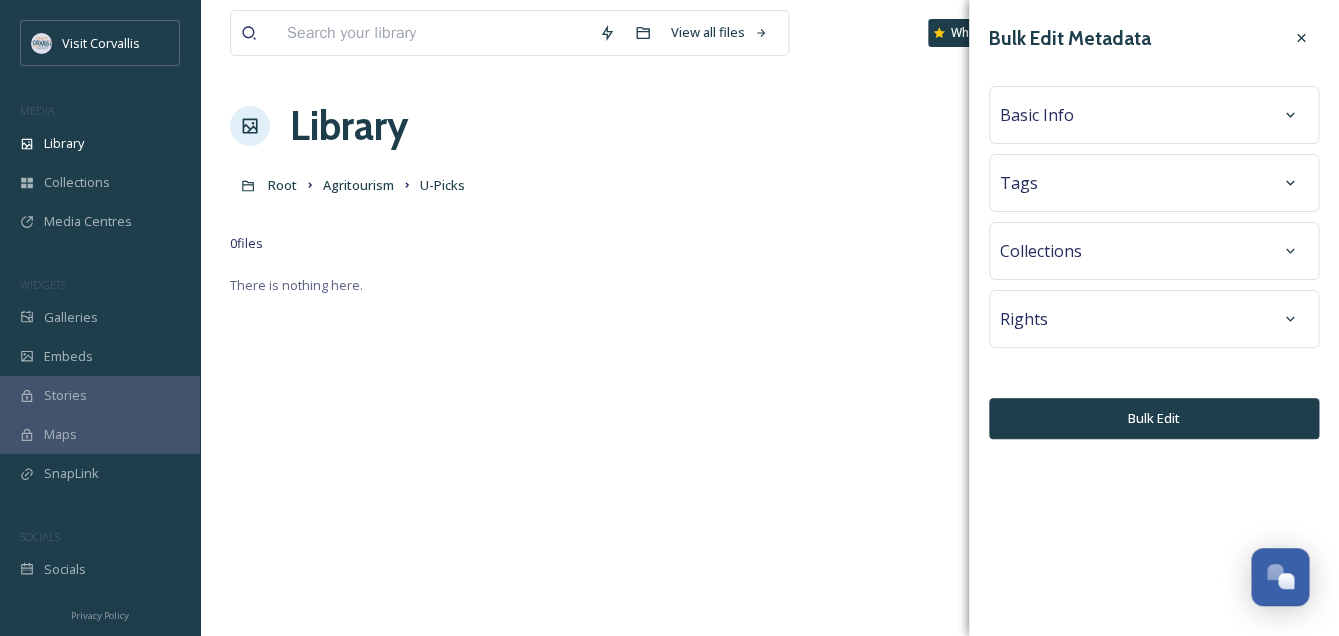 click on "Tags" at bounding box center [1154, 183] 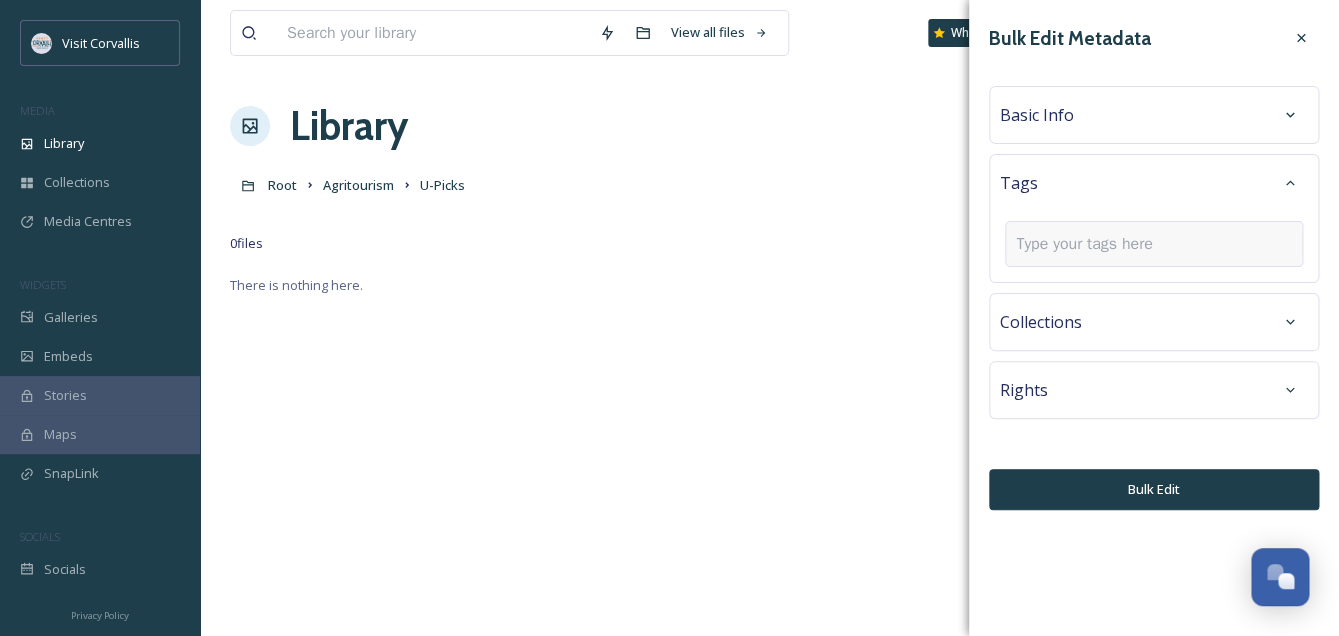 click at bounding box center (1092, 244) 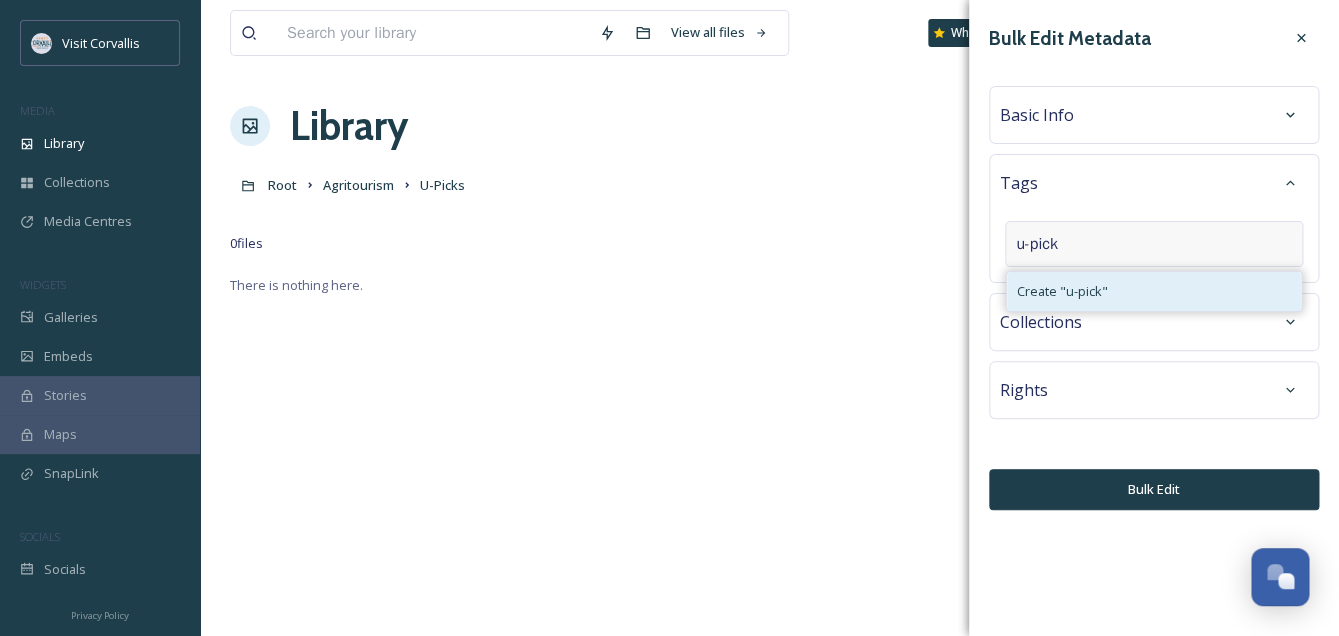 type on "u-pick" 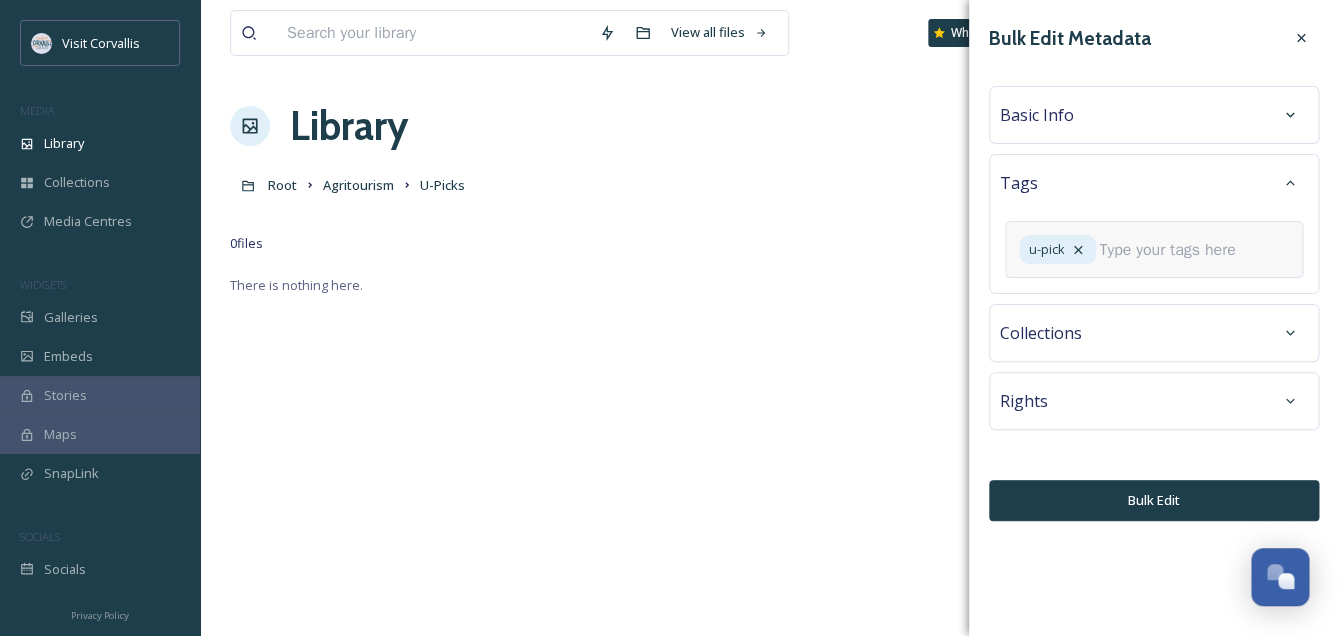 click at bounding box center [1175, 250] 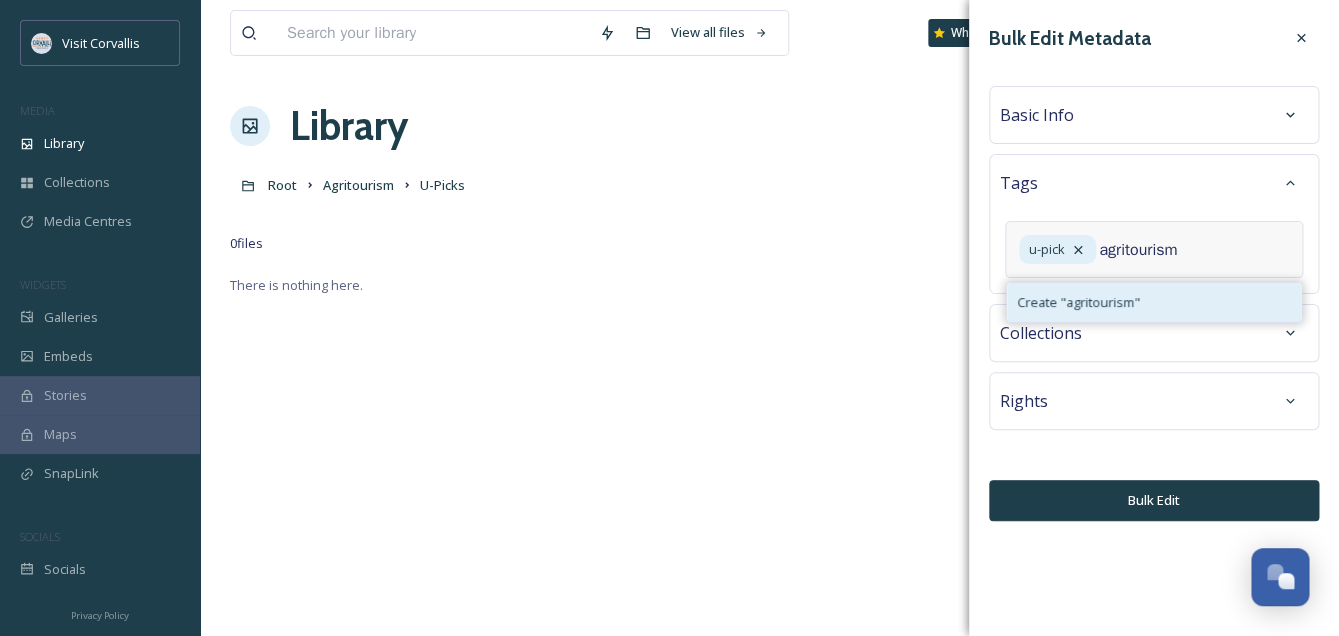 type on "agritourism" 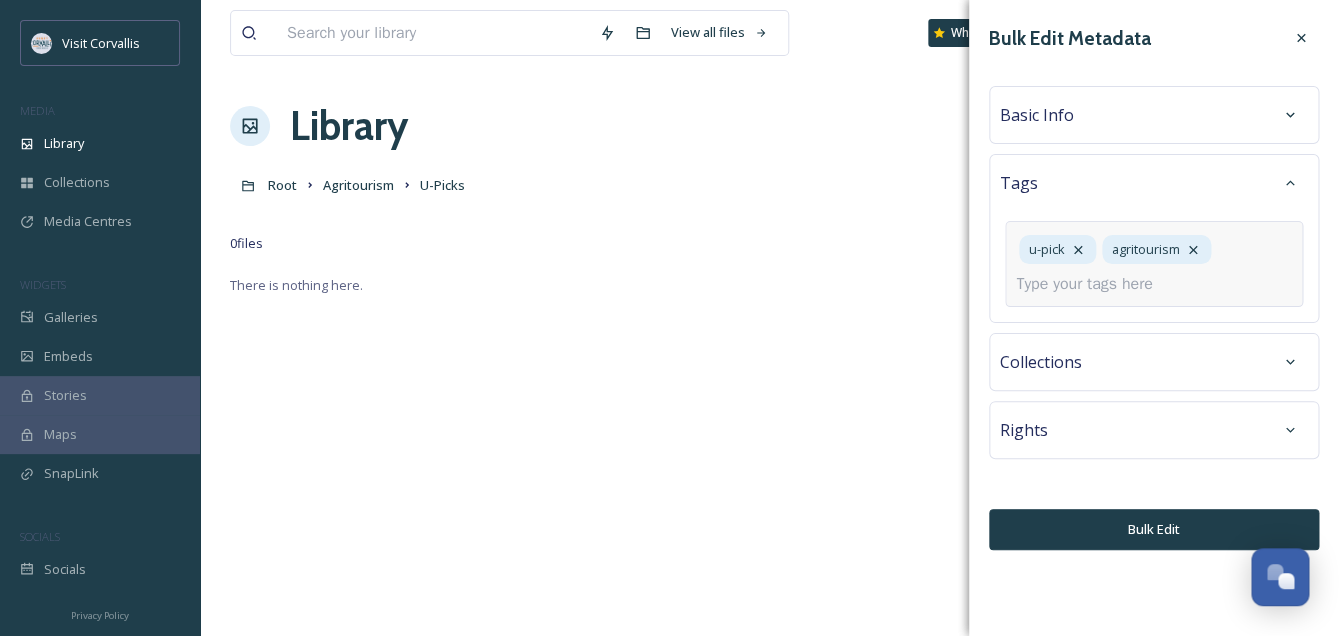 click at bounding box center (1092, 284) 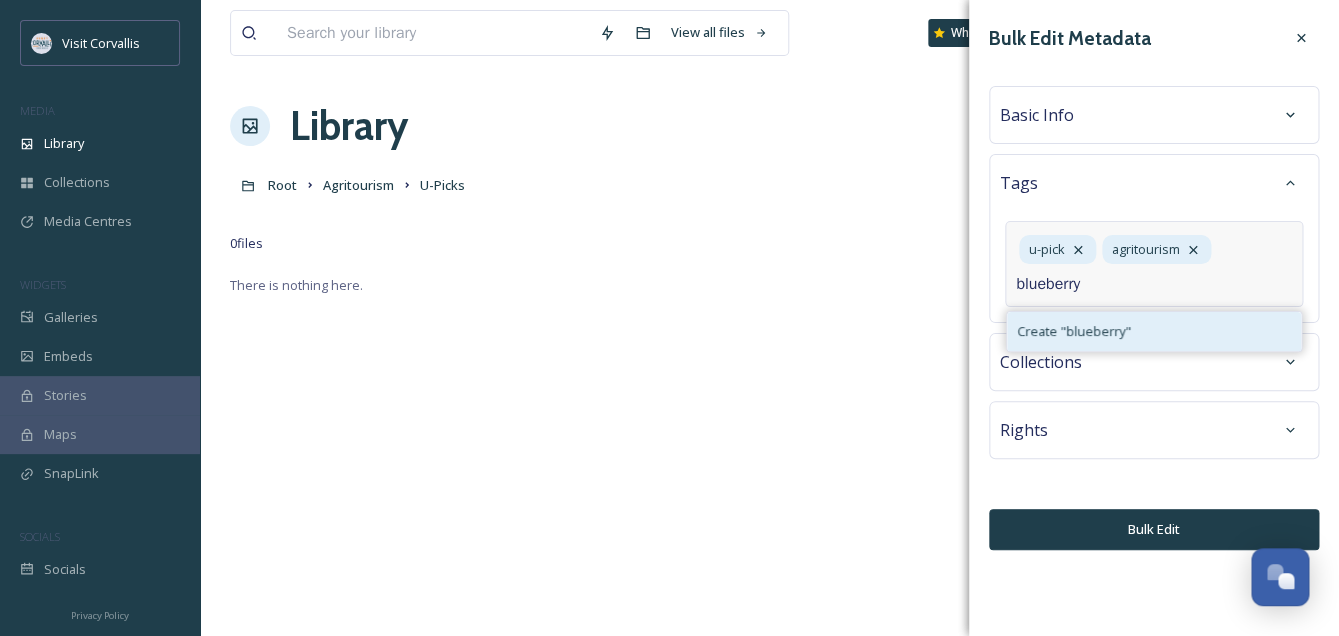type on "blueberry" 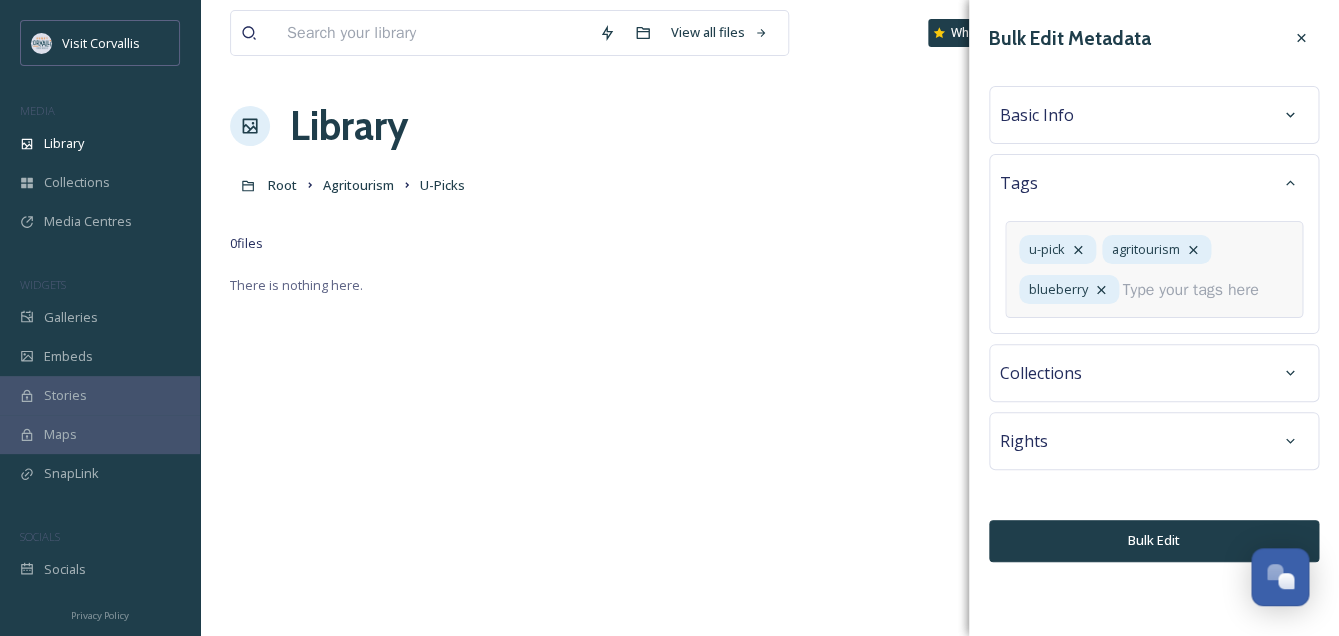 click on "Basic Info" at bounding box center (1037, 115) 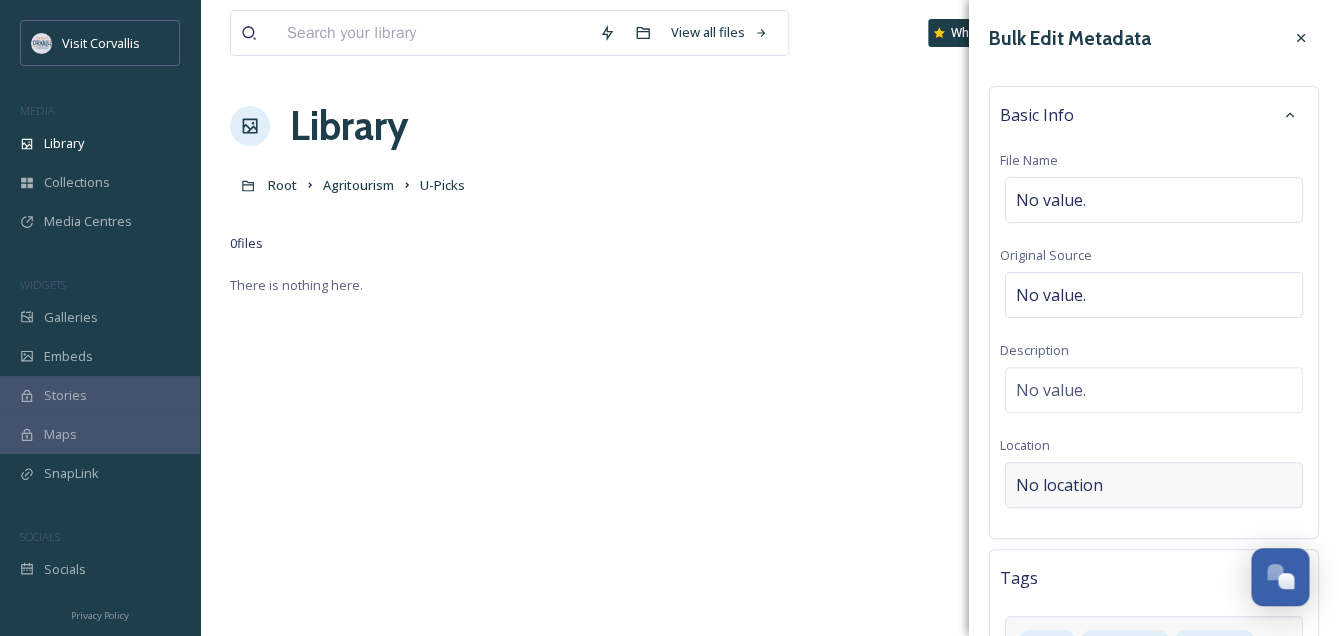 click on "No location" at bounding box center [1154, 485] 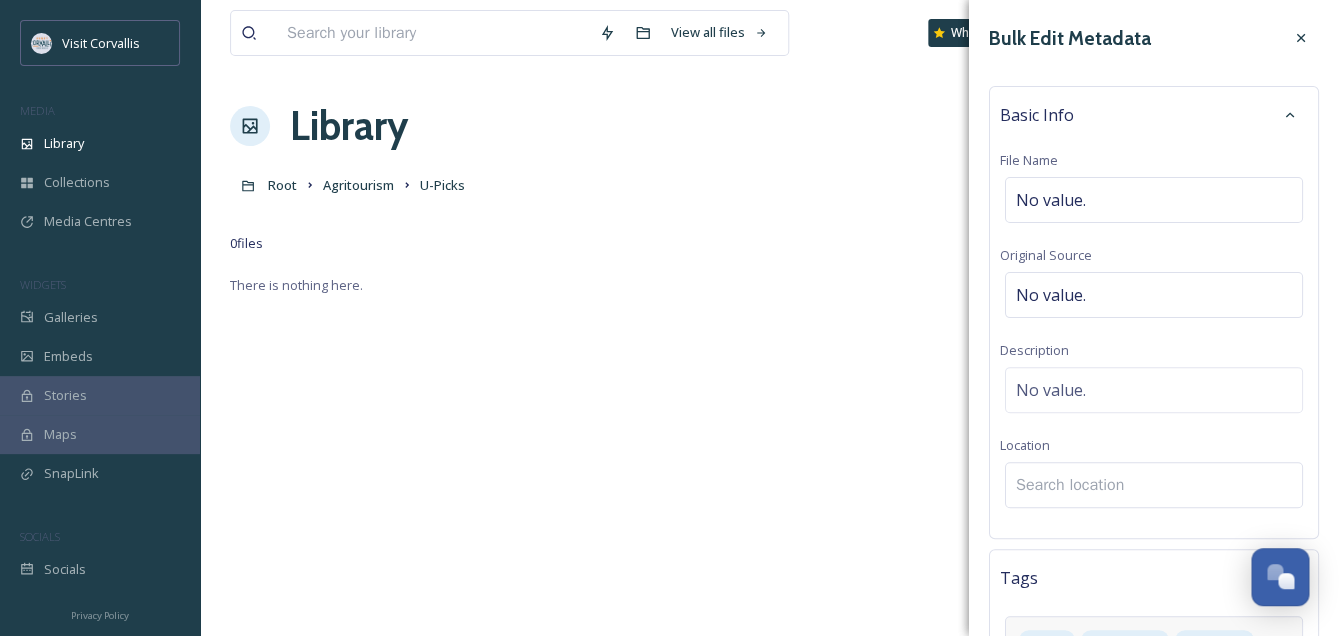 click at bounding box center [1154, 485] 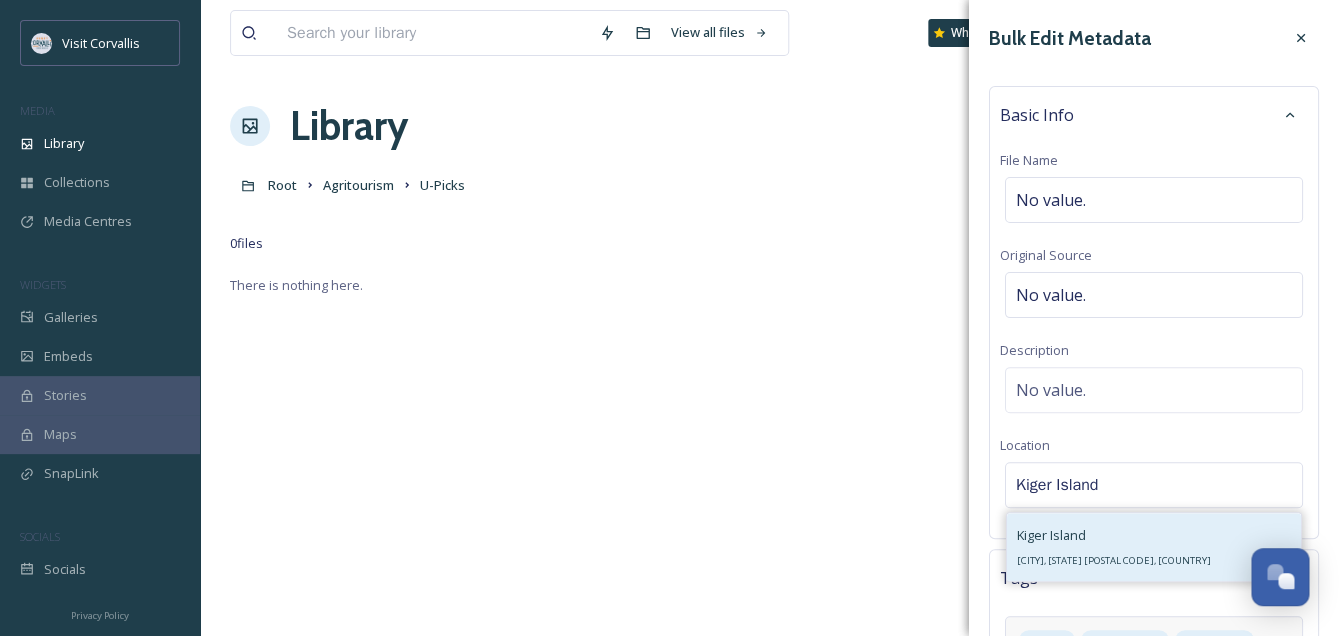 type on "Kiger Island" 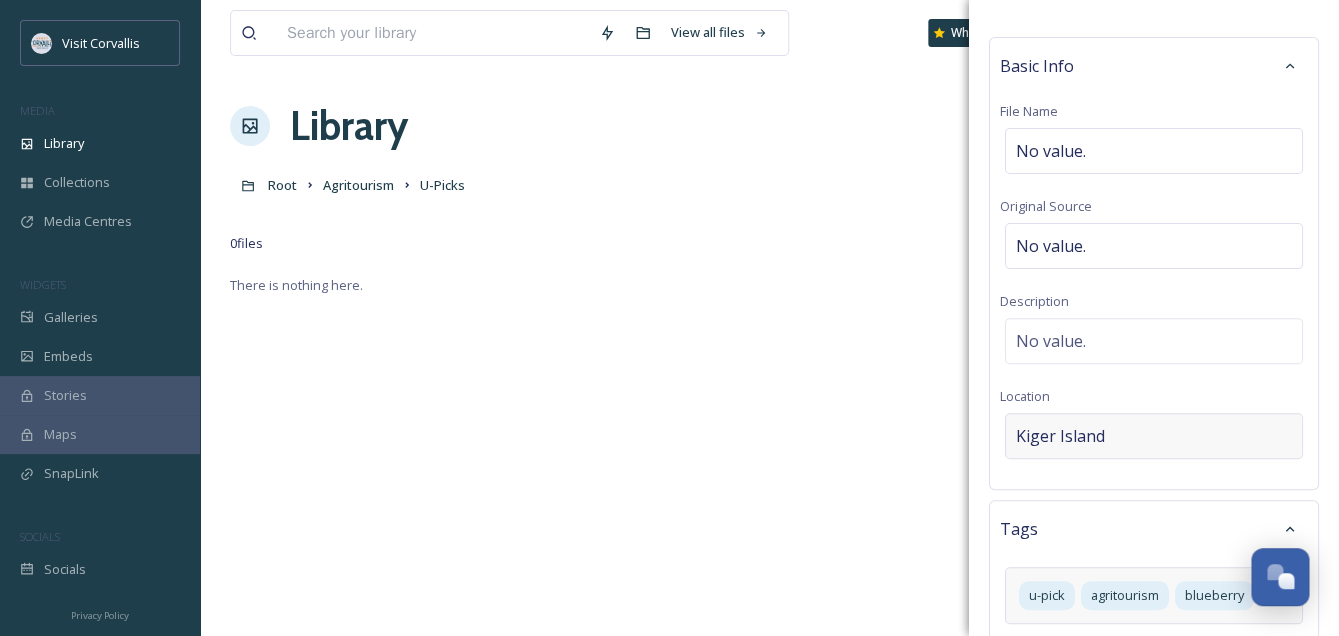 scroll, scrollTop: 0, scrollLeft: 0, axis: both 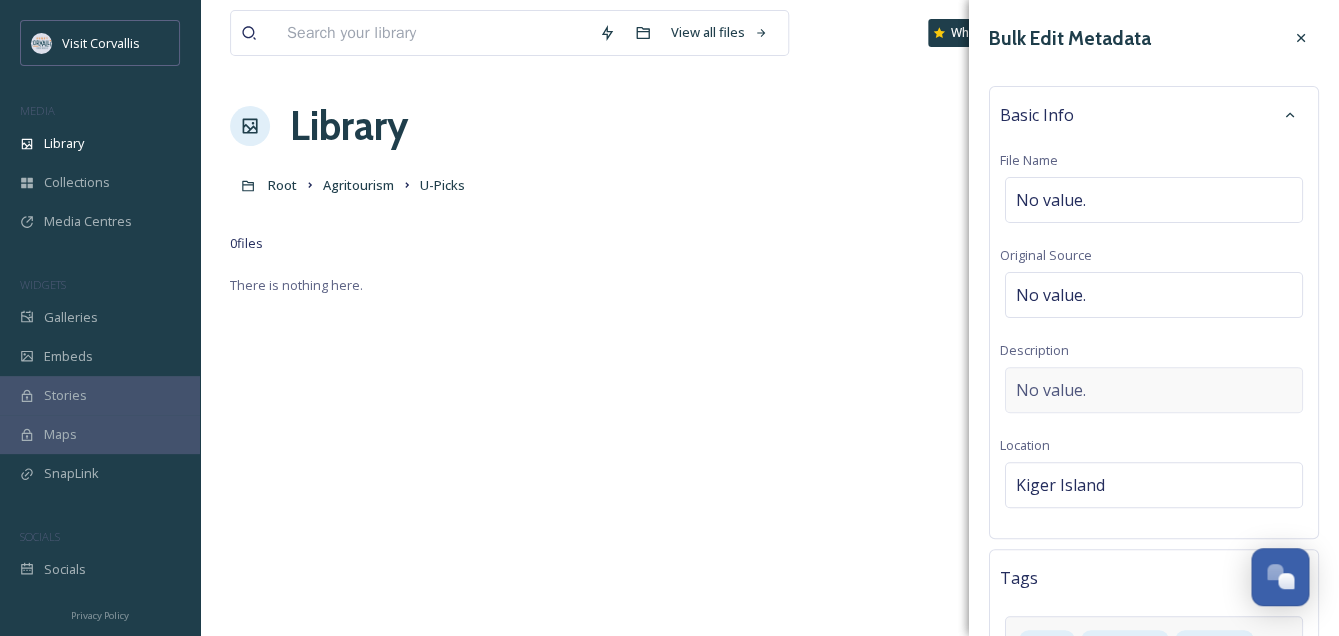 click on "No value." at bounding box center [1154, 390] 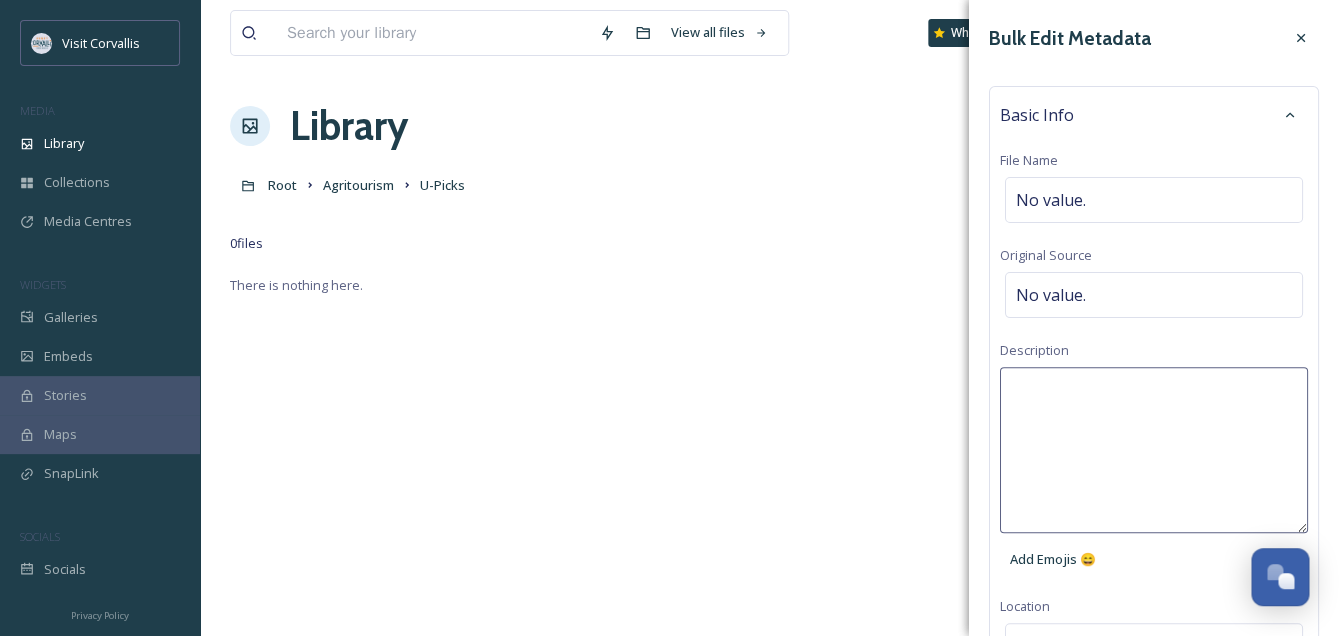 click at bounding box center [1154, 450] 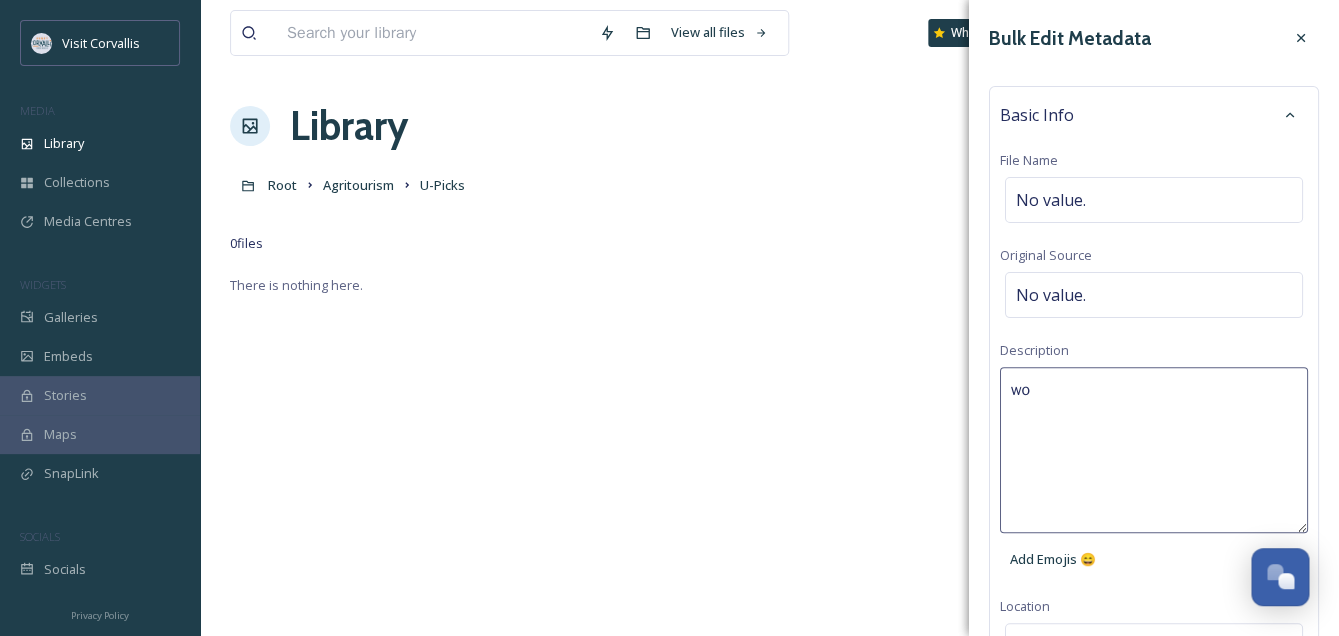 type on "w" 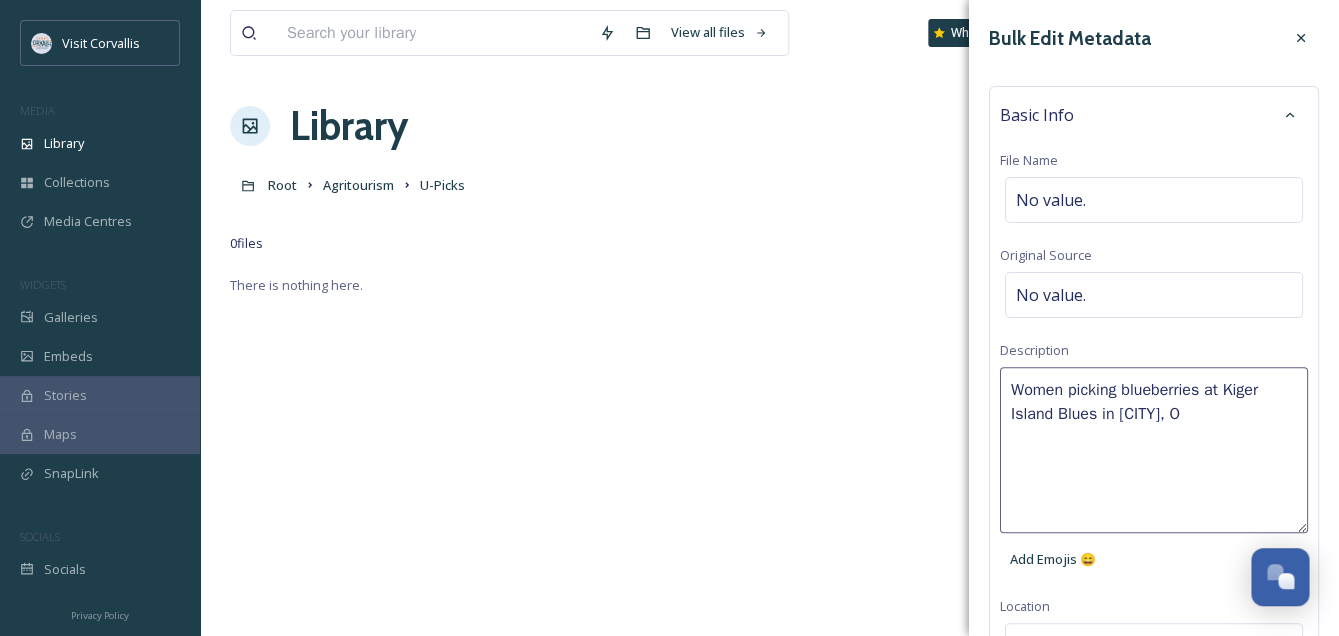 type on "Women picking blueberries at Kiger Island Blues in [CITY], [STATE]" 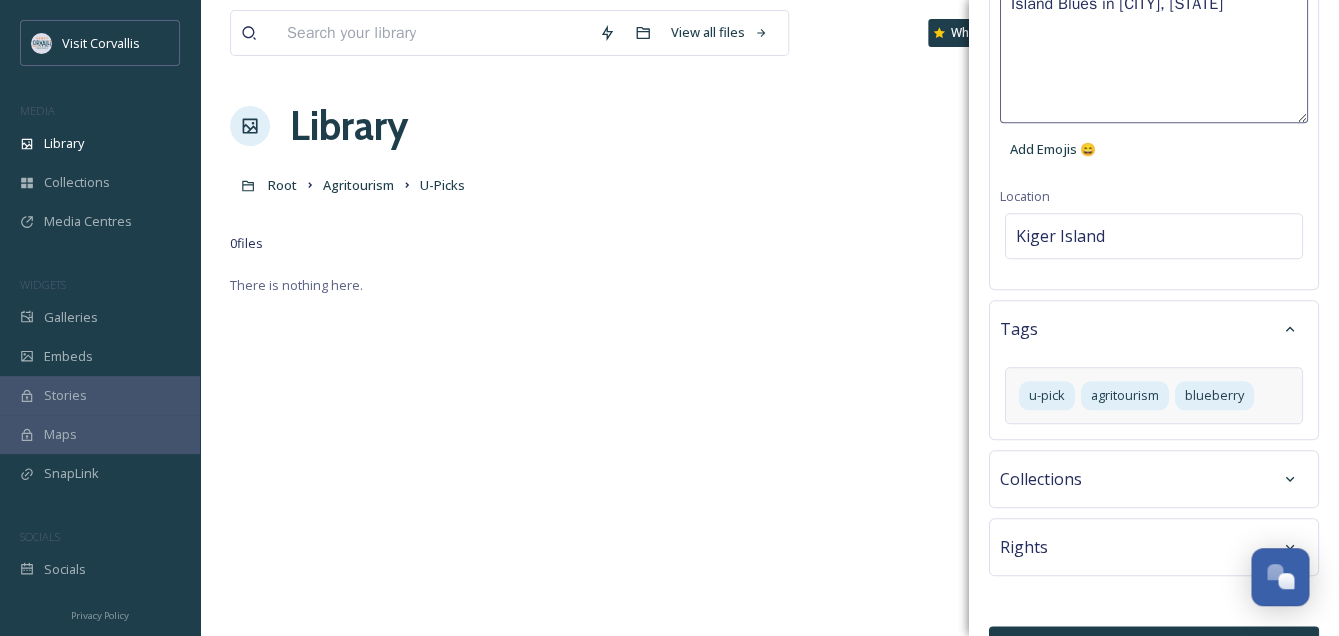 scroll, scrollTop: 456, scrollLeft: 0, axis: vertical 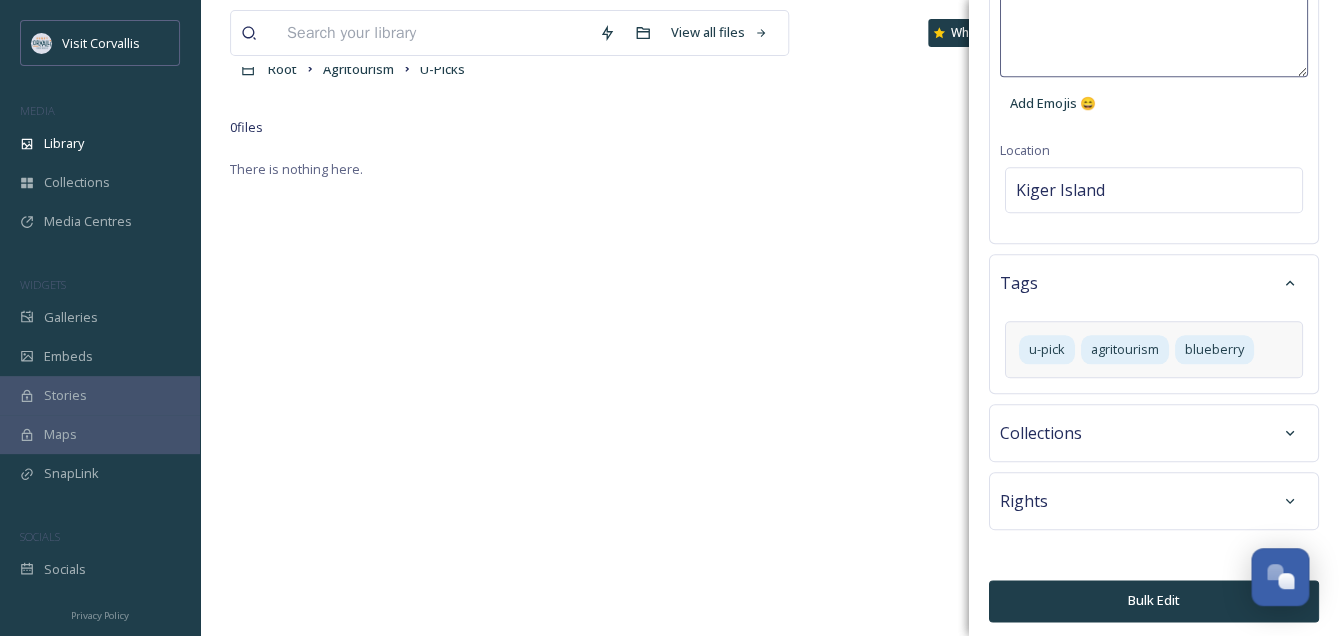 click on "Bulk Edit" at bounding box center [1154, 600] 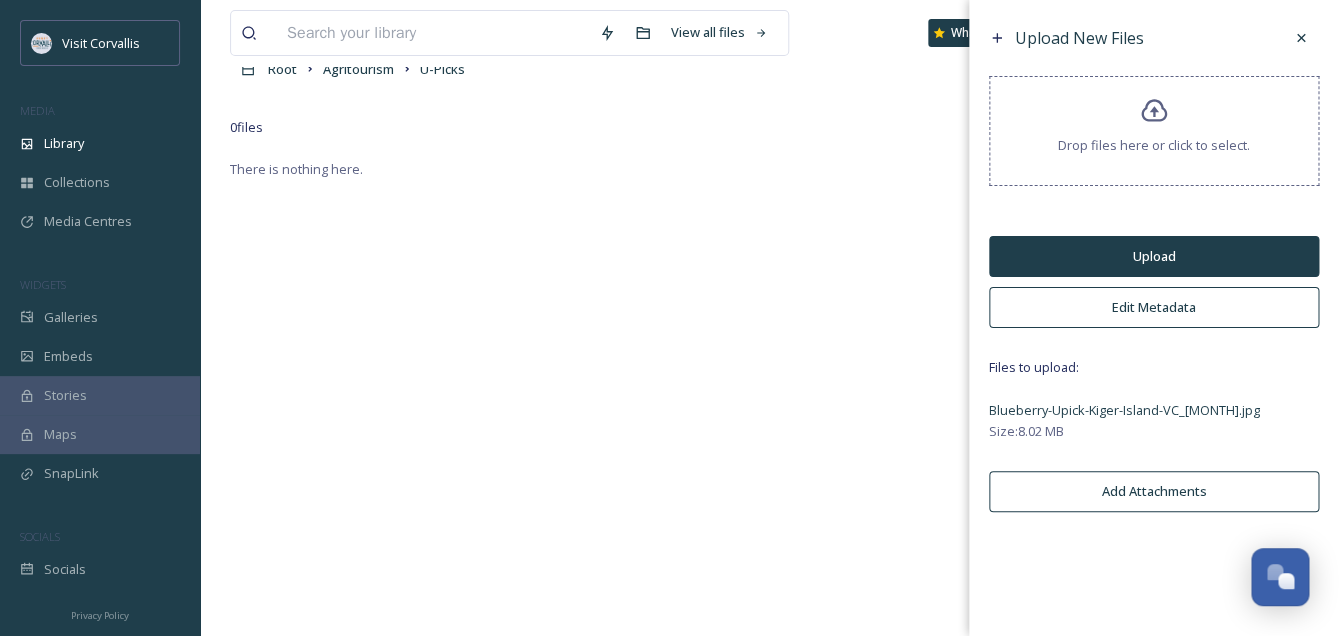 click on "Upload" at bounding box center [1154, 256] 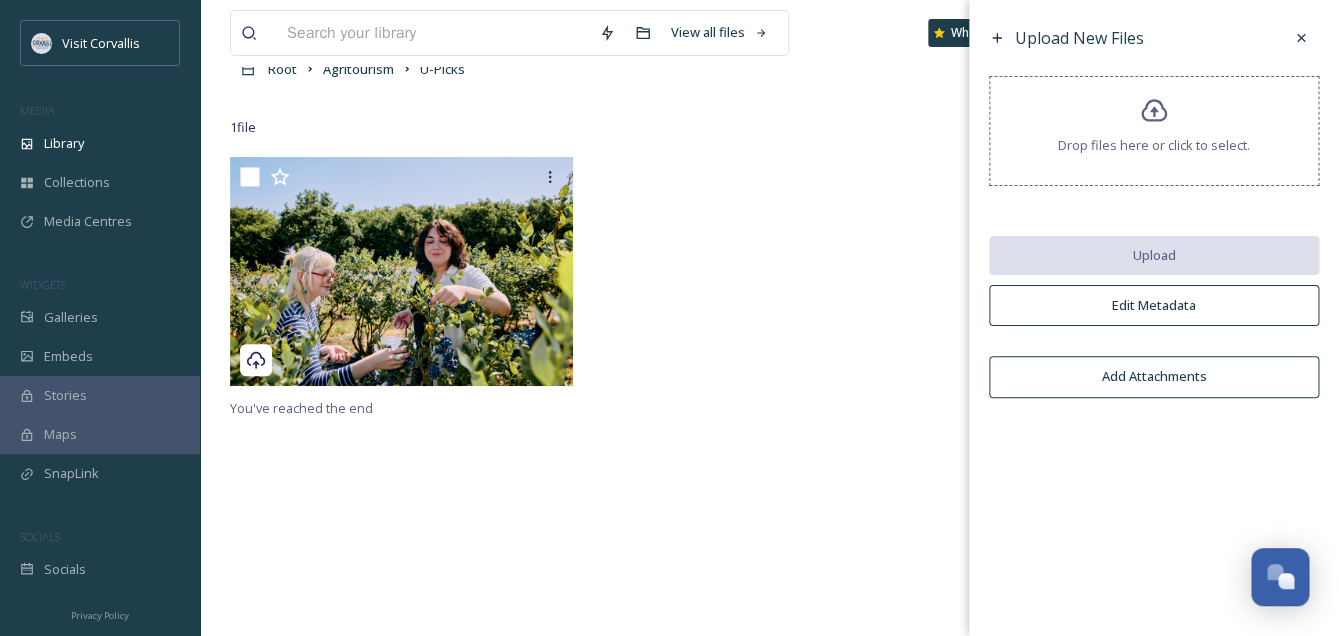 click on "Edit Metadata" at bounding box center (1154, 305) 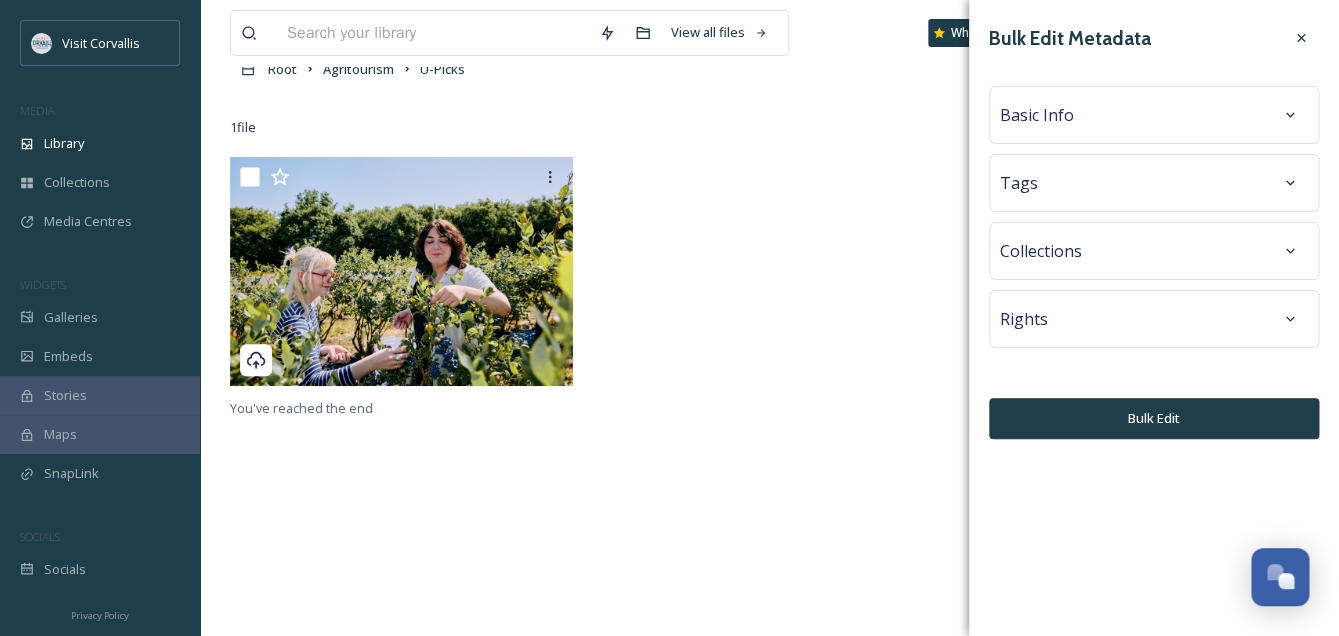click on "Basic Info" at bounding box center (1154, 115) 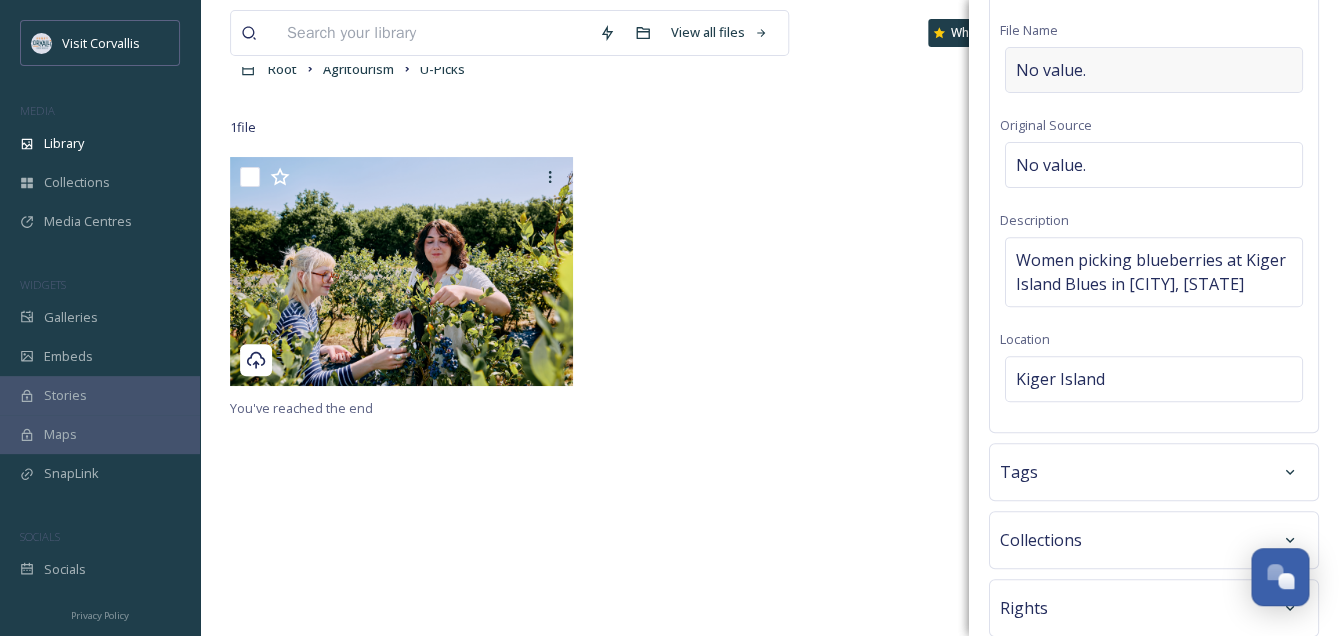 scroll, scrollTop: 143, scrollLeft: 0, axis: vertical 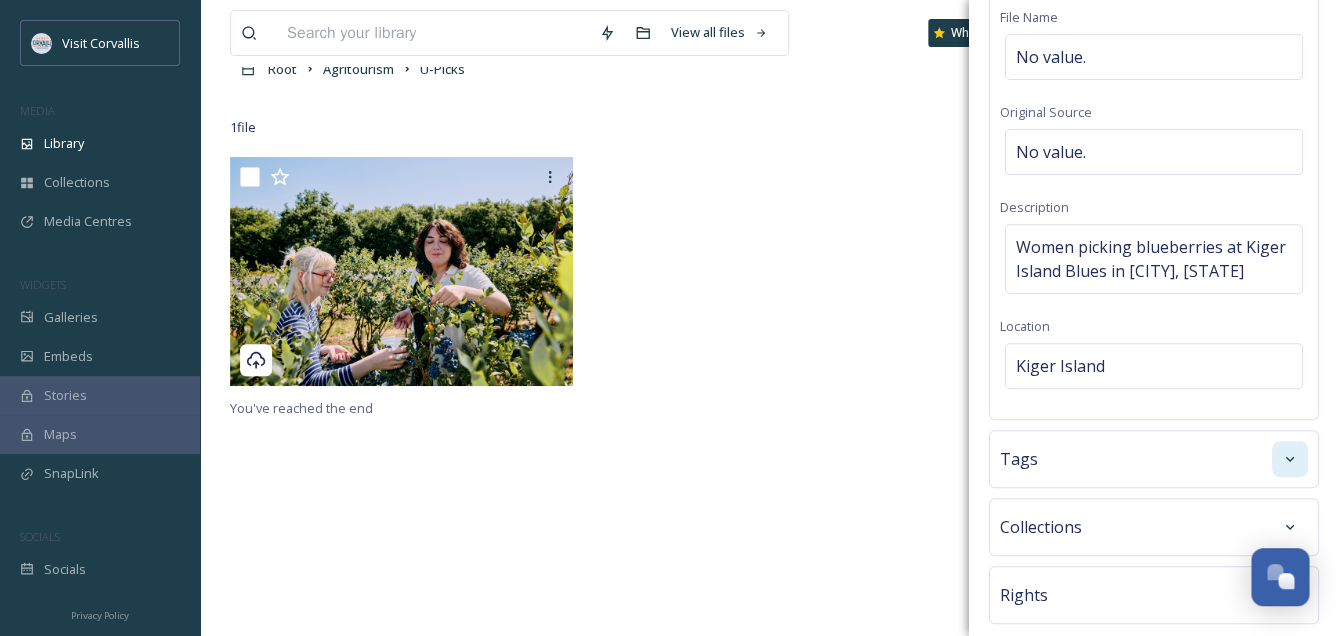 click 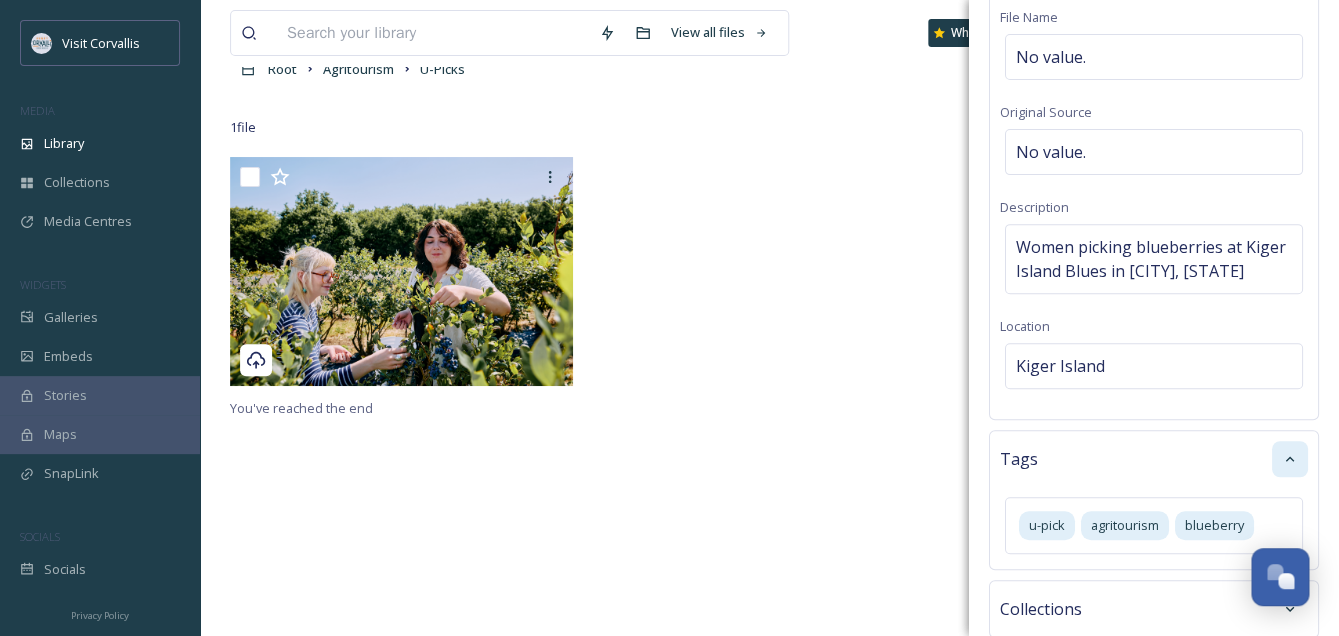 scroll, scrollTop: 137, scrollLeft: 0, axis: vertical 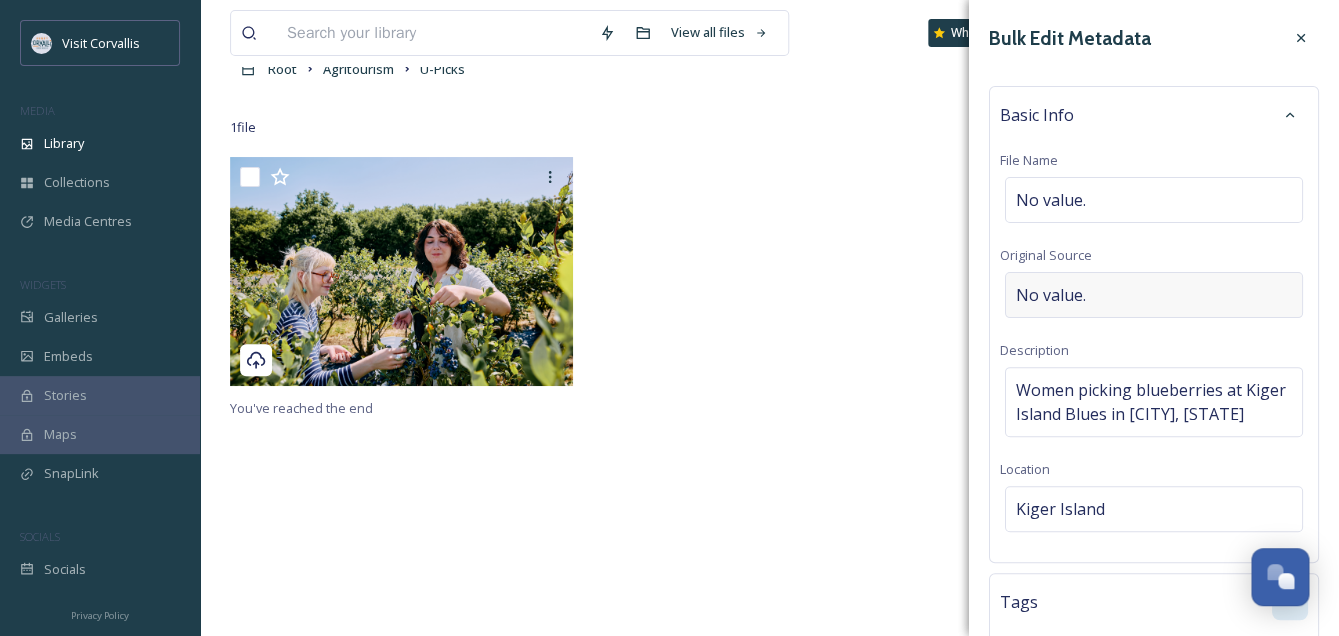 click on "No value." at bounding box center (1154, 295) 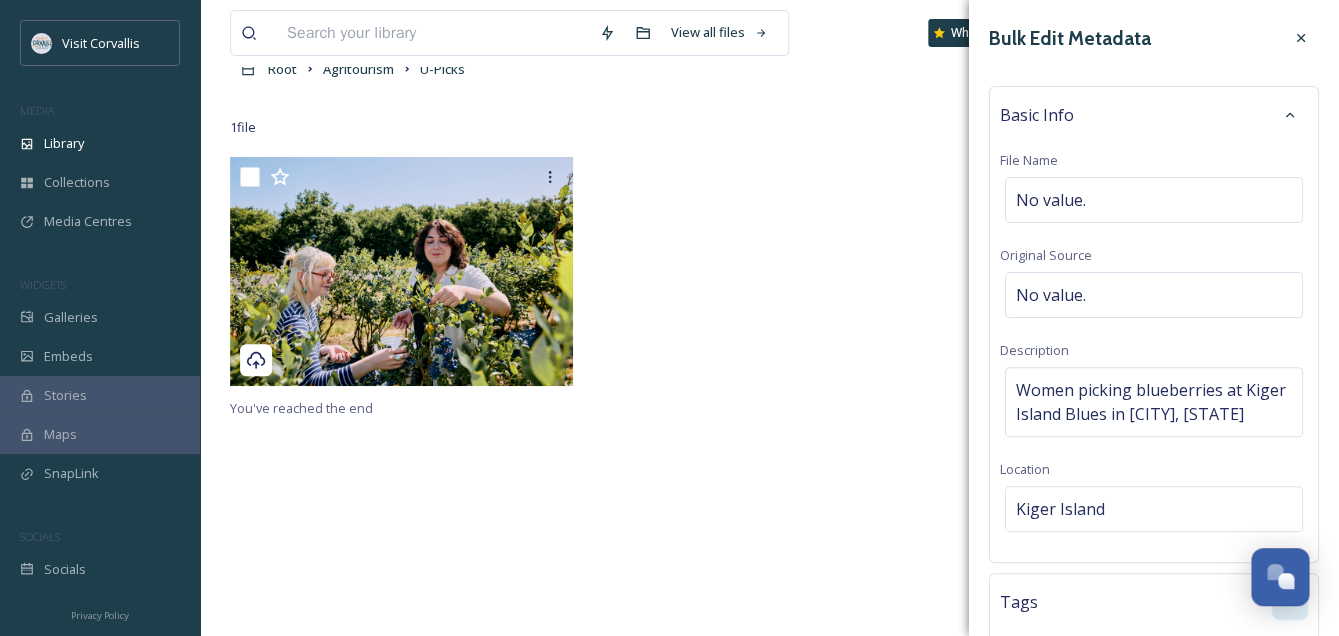 click on "1  file Filters Date Created Select all" at bounding box center [769, 127] 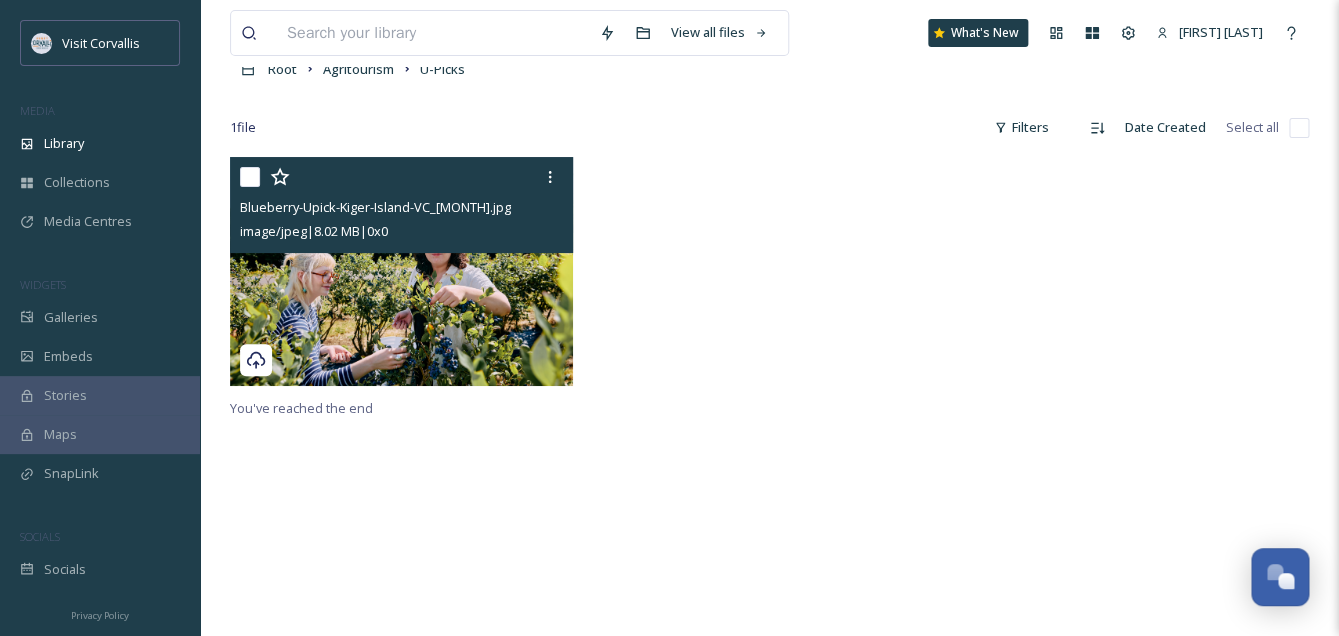 drag, startPoint x: 448, startPoint y: 221, endPoint x: 451, endPoint y: 231, distance: 10.440307 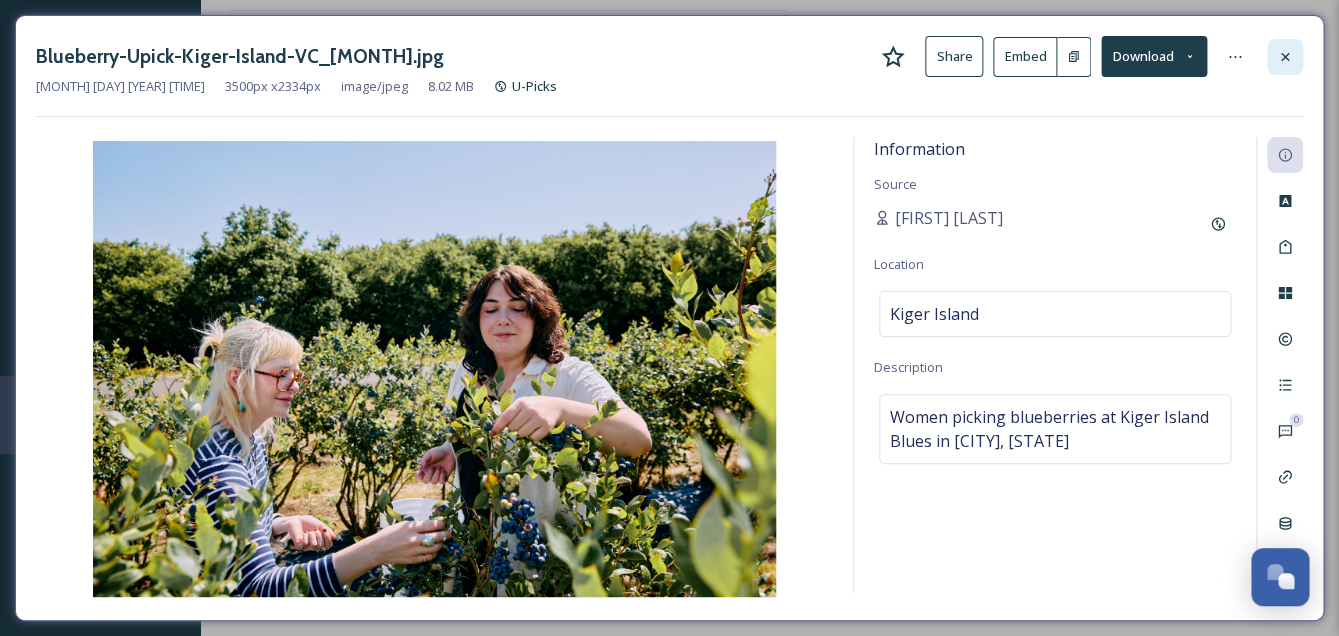 click 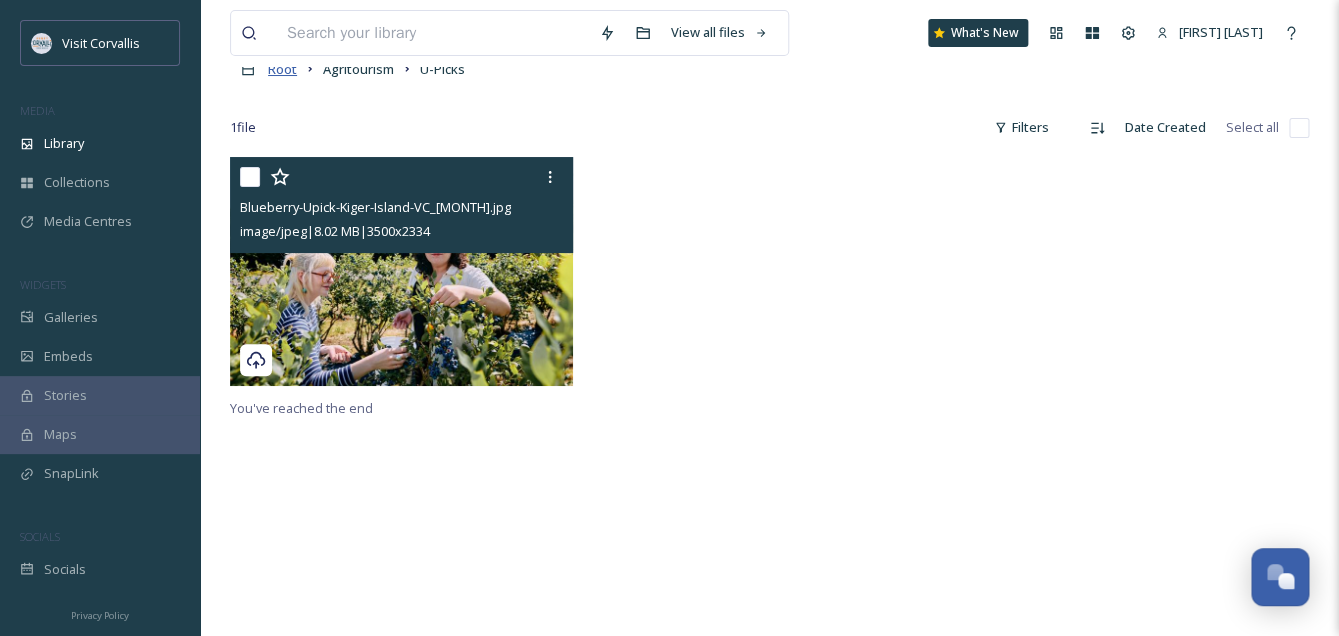 click on "Root" at bounding box center [282, 69] 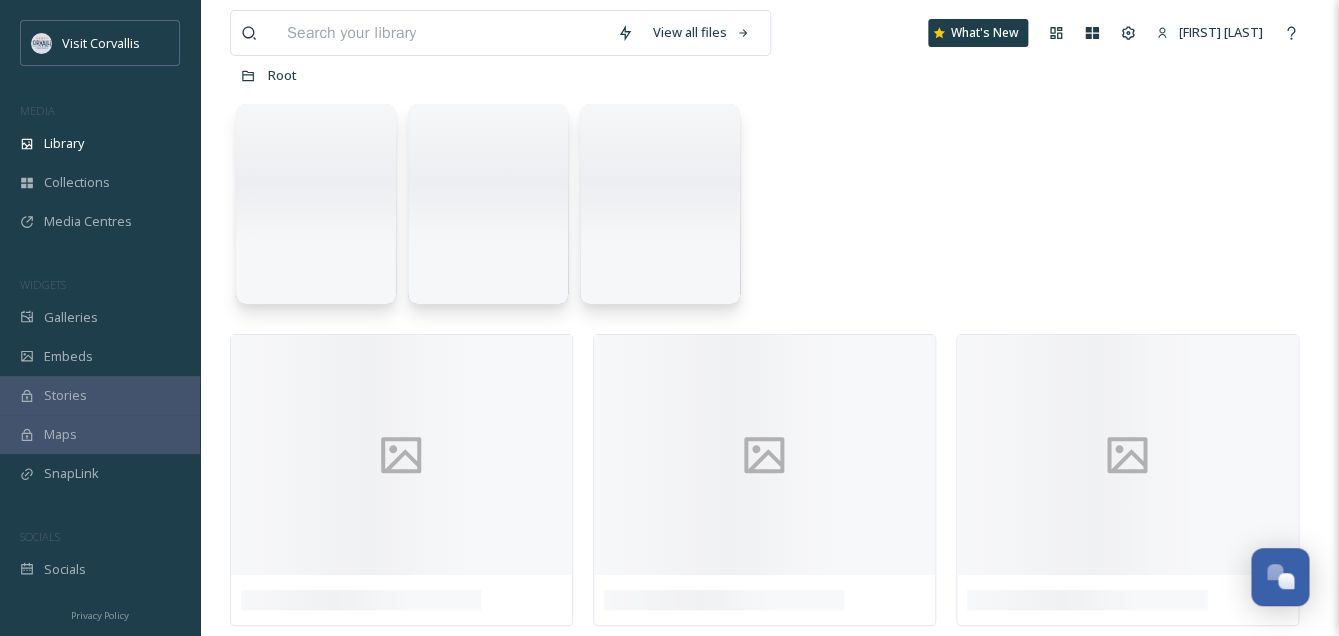 scroll, scrollTop: 0, scrollLeft: 0, axis: both 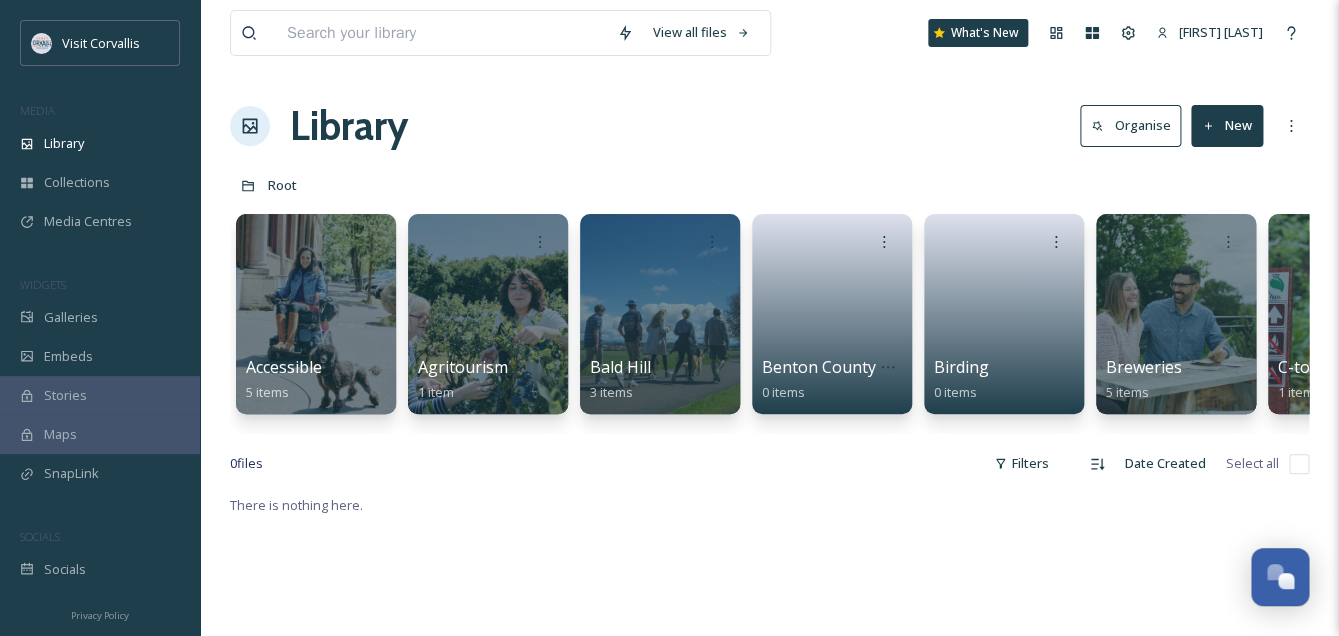 click on "Library Organise New" at bounding box center [769, 126] 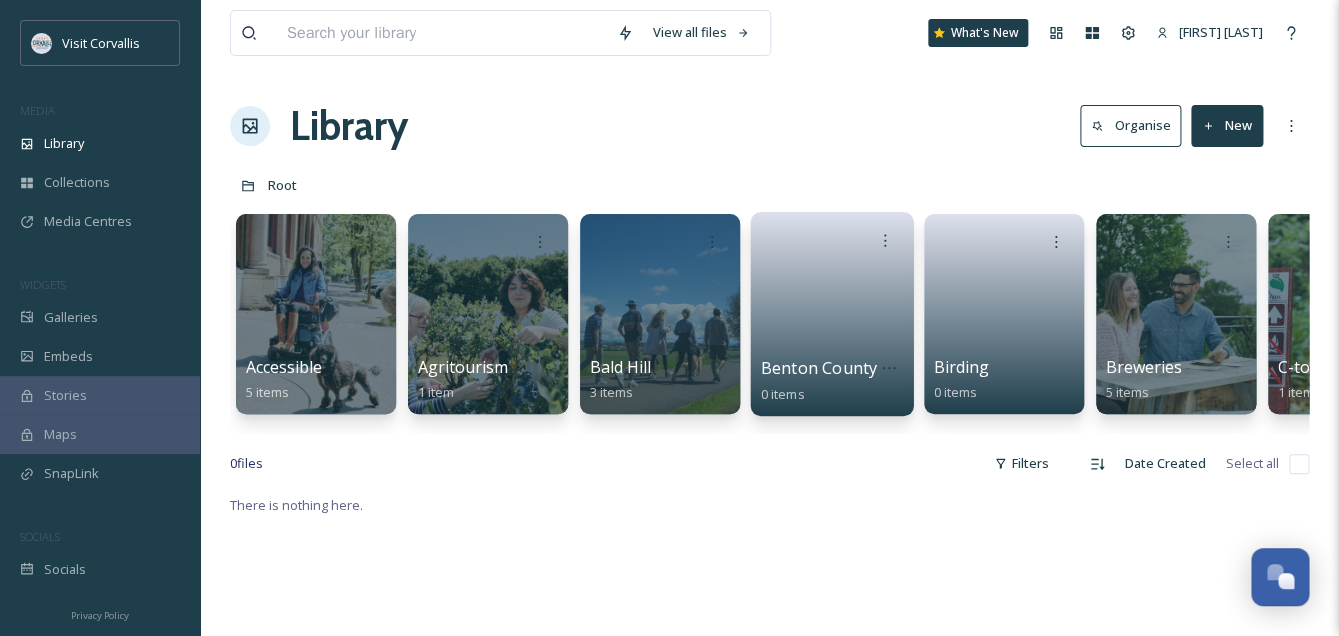 click at bounding box center [832, 307] 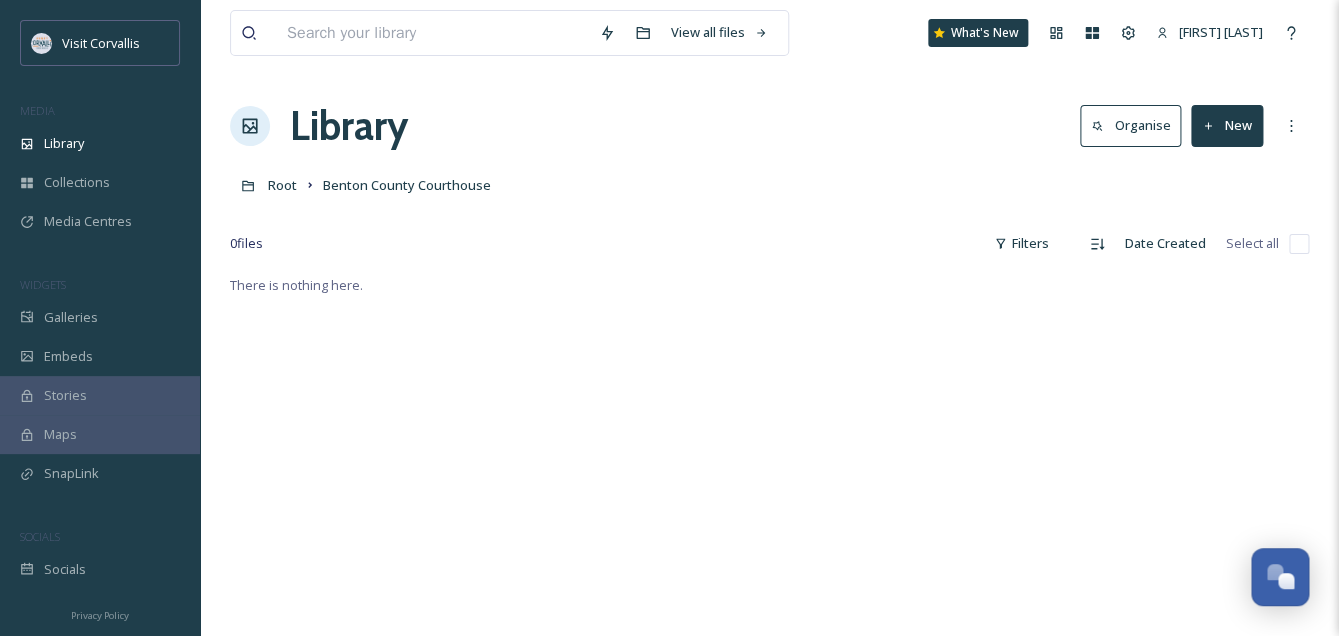 click 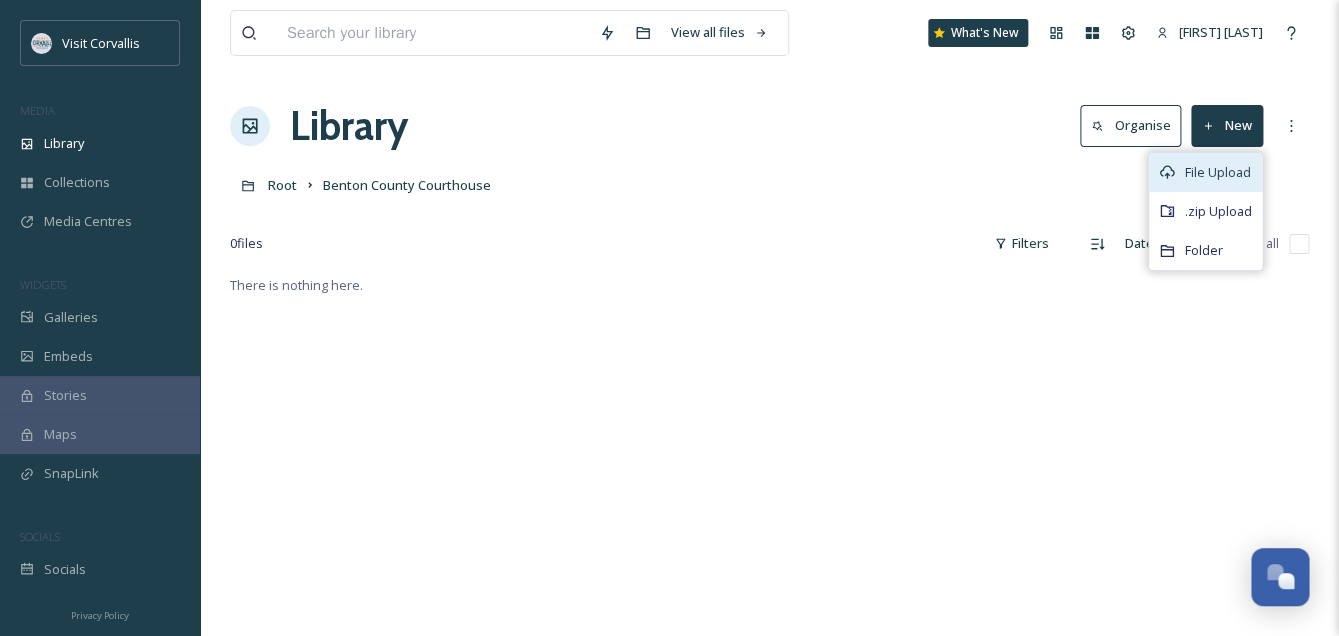 click on "File Upload" at bounding box center [1218, 172] 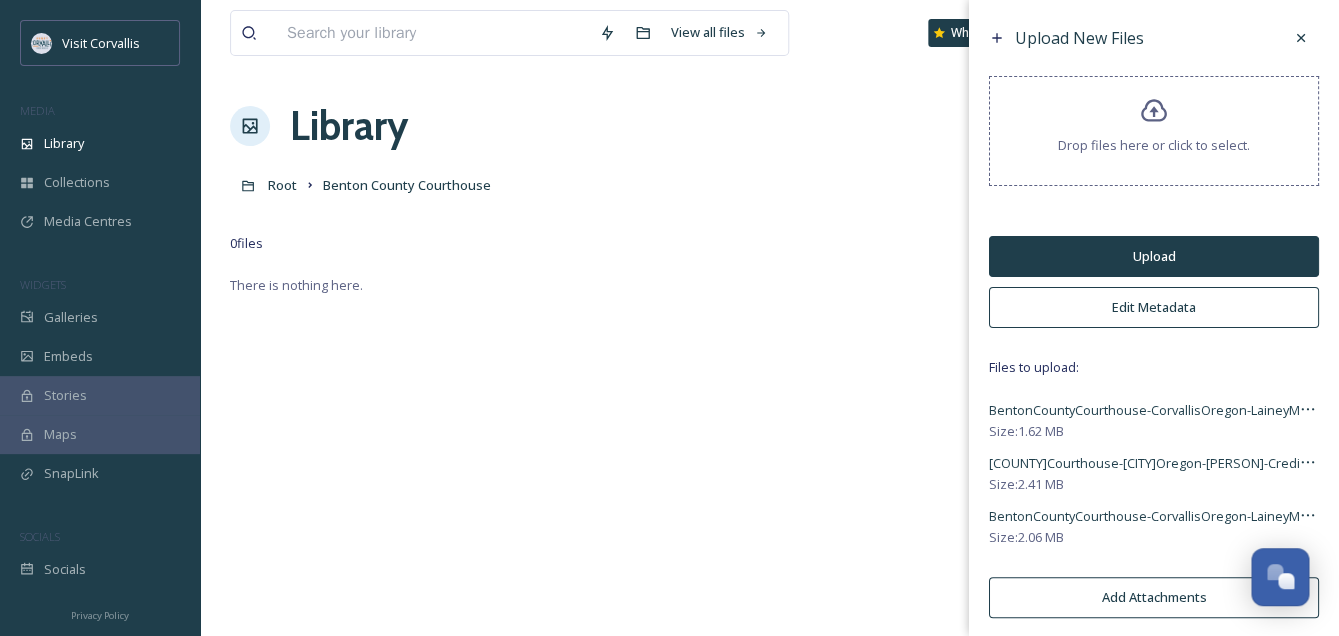 click on "Upload" at bounding box center (1154, 256) 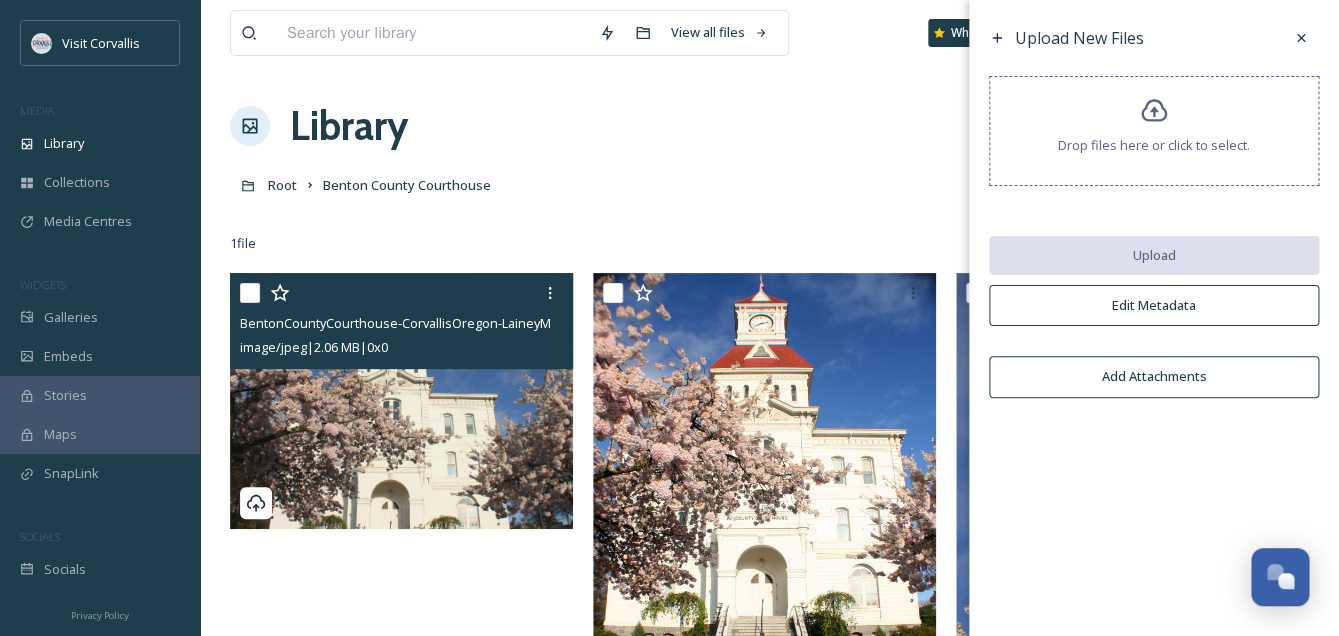click at bounding box center [250, 293] 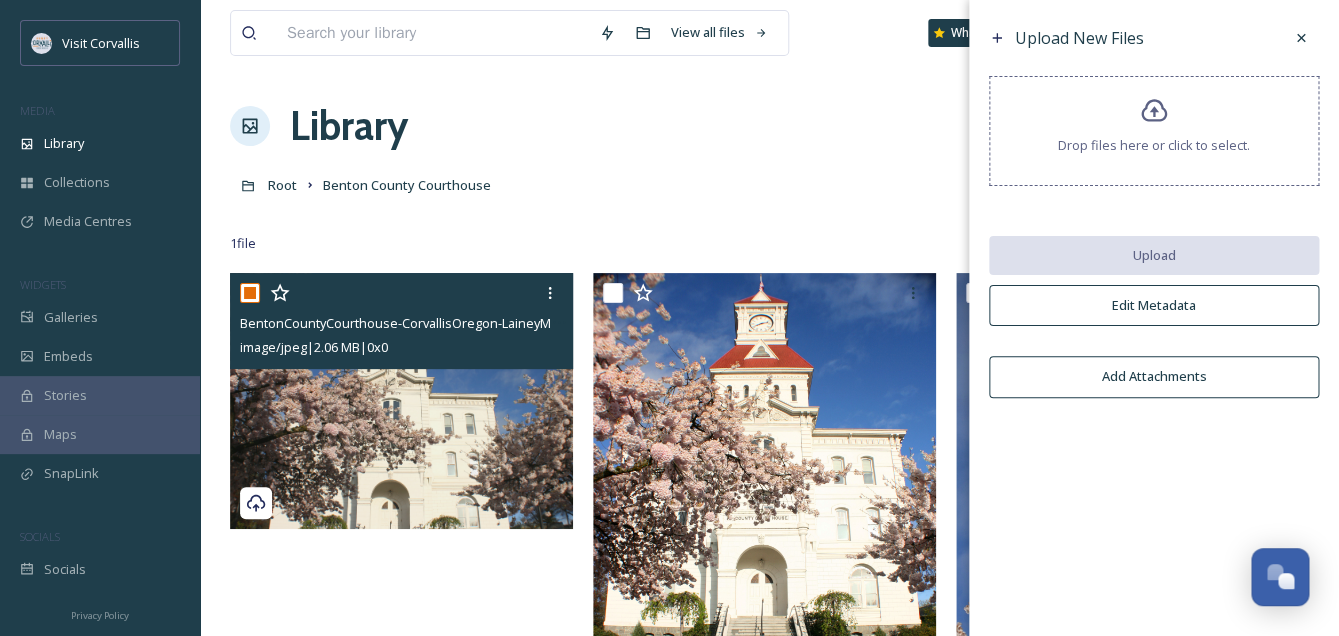 checkbox on "true" 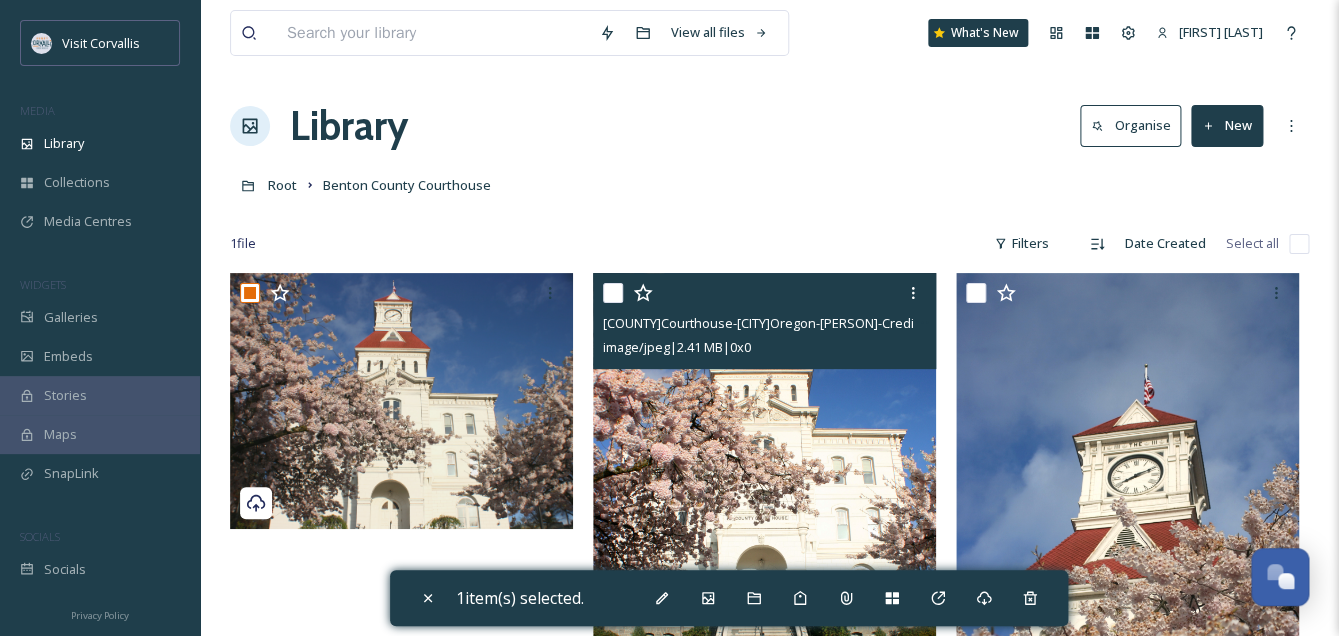 click at bounding box center [613, 293] 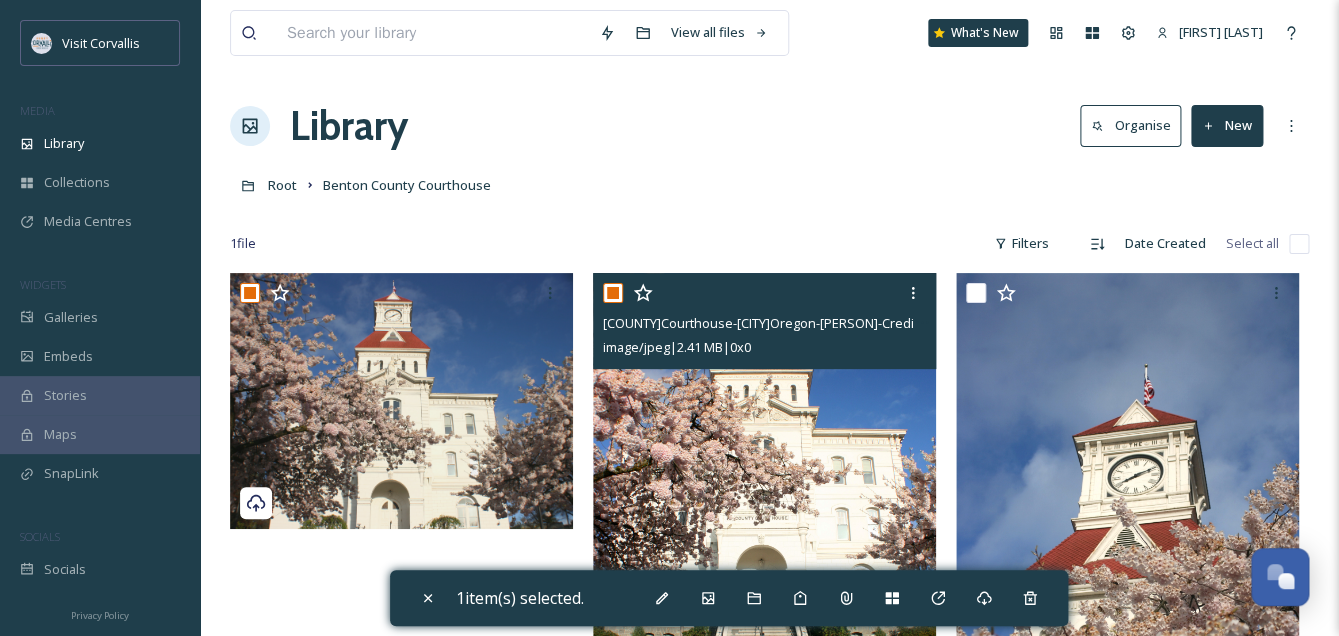 checkbox on "true" 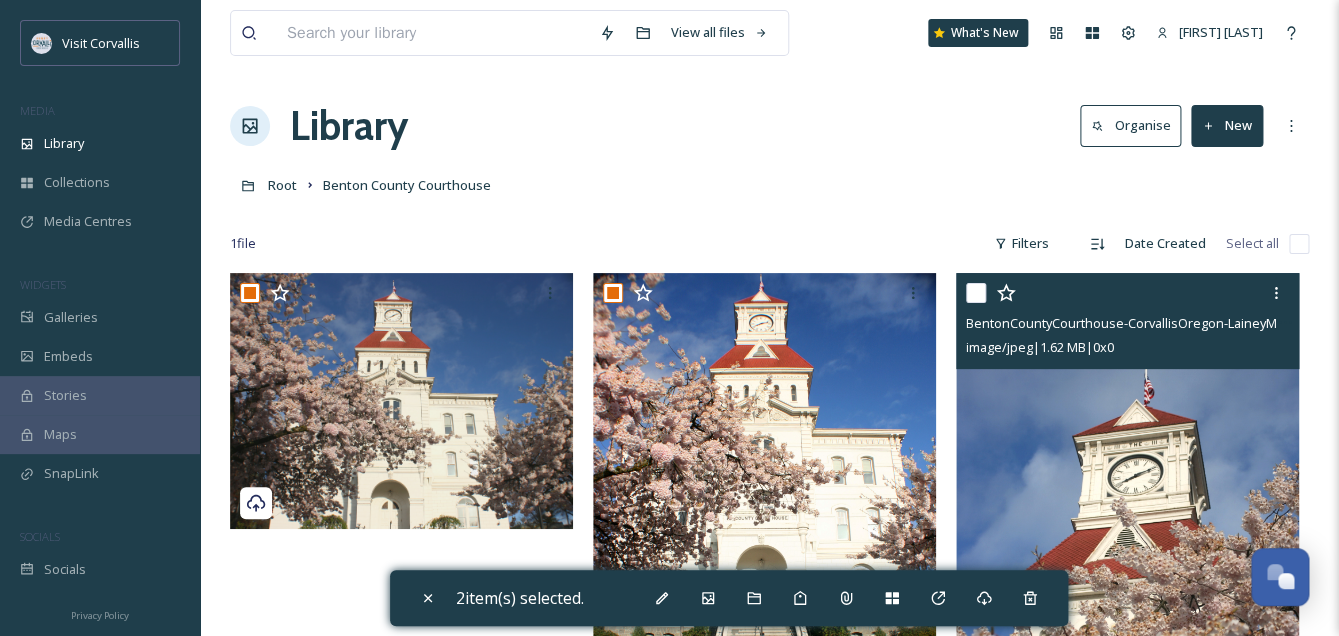 click at bounding box center [976, 293] 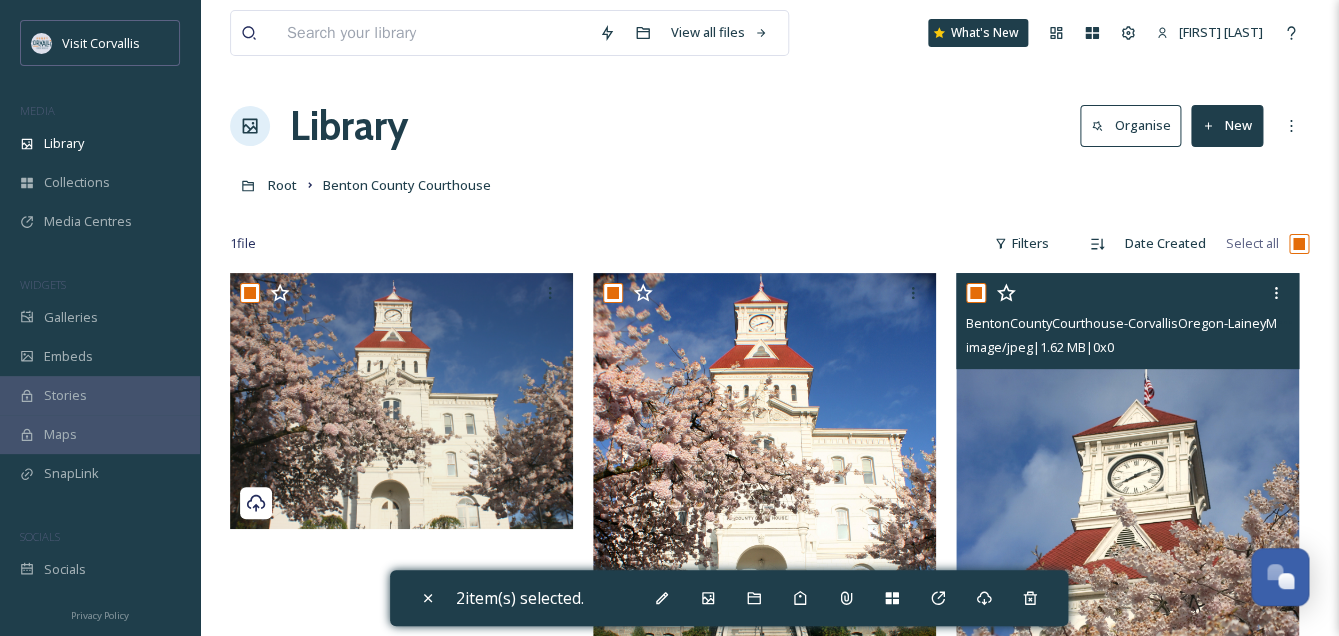 checkbox on "true" 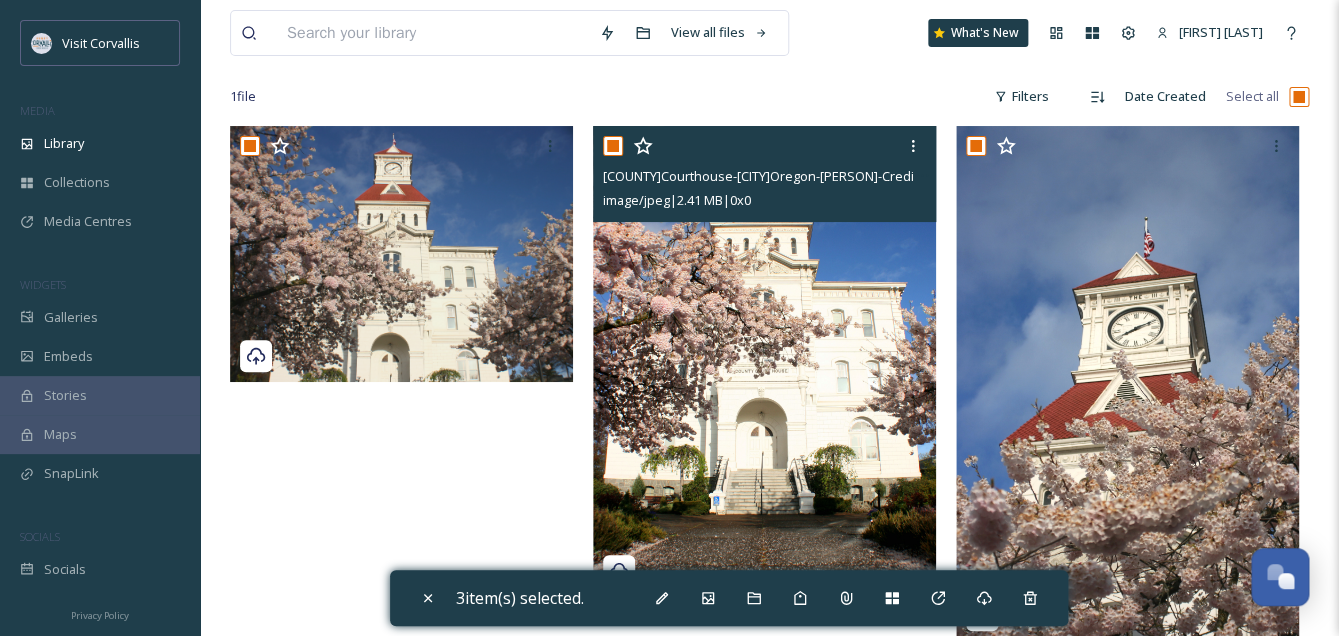 scroll, scrollTop: 149, scrollLeft: 0, axis: vertical 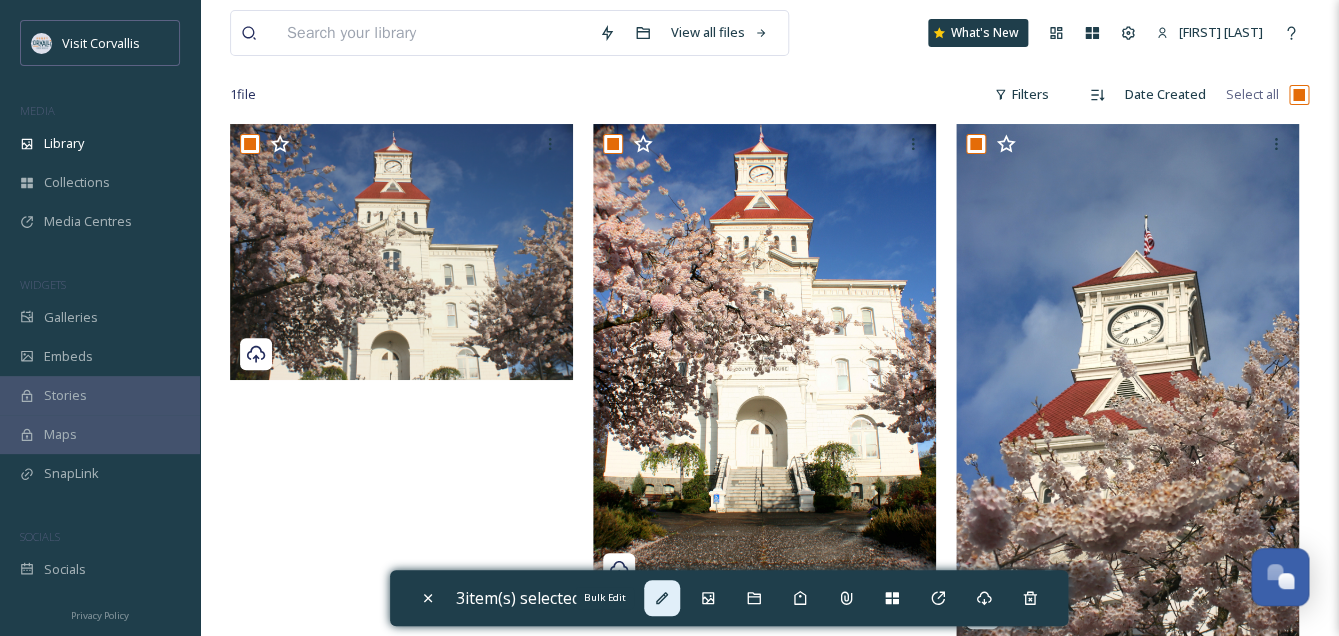 click 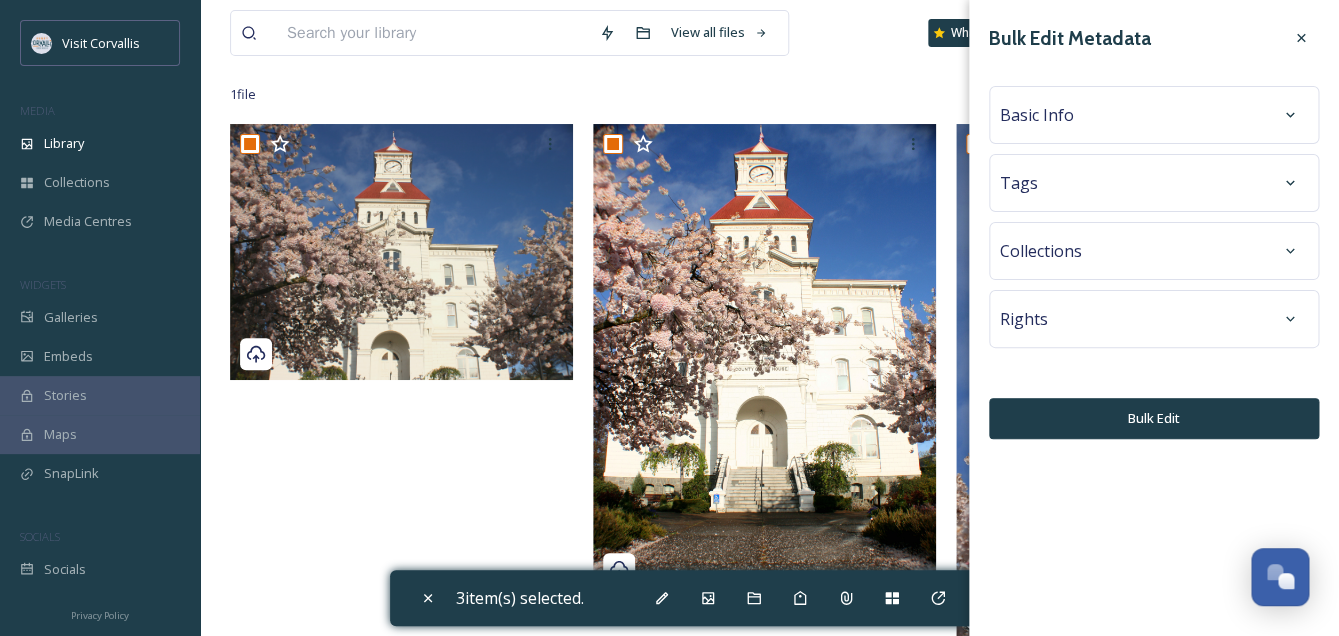 click on "Basic Info" at bounding box center (1037, 115) 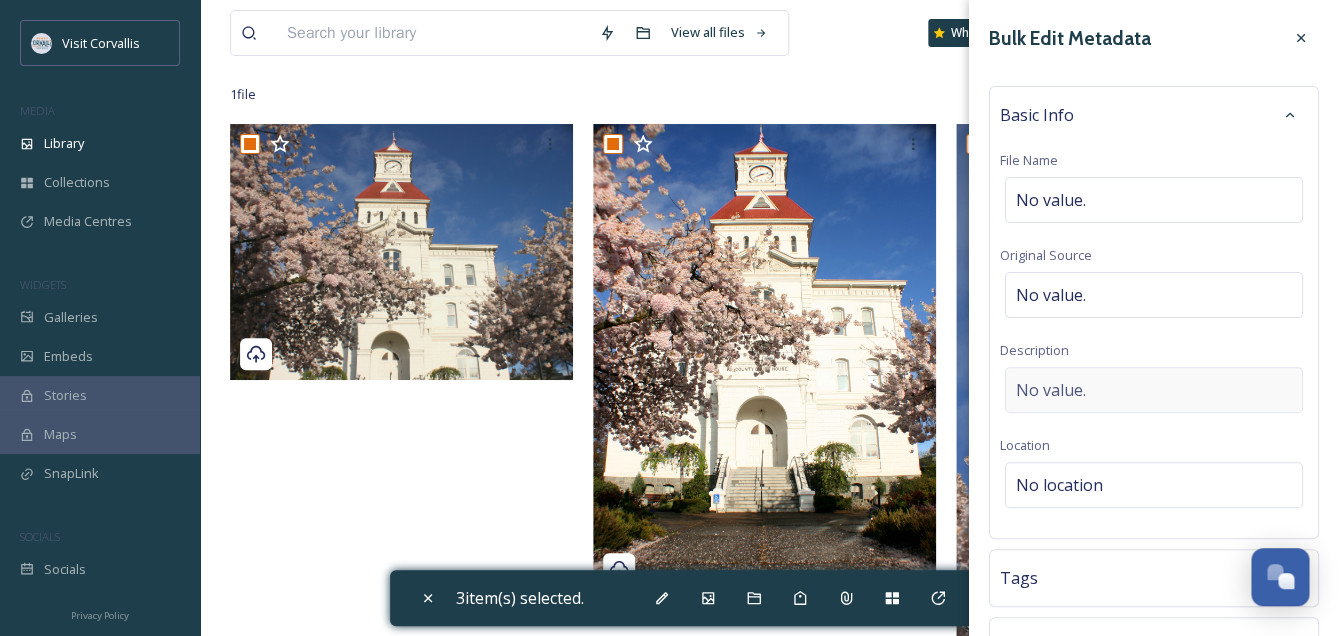 click on "No value." at bounding box center [1051, 390] 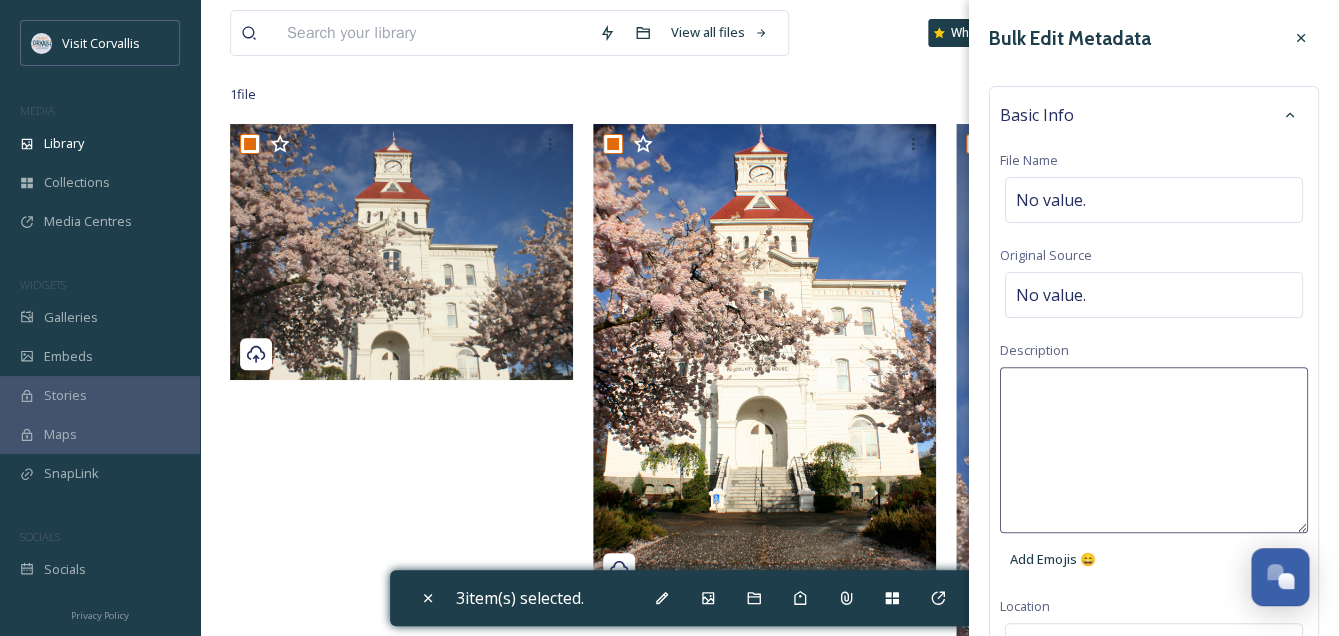 click at bounding box center [1154, 450] 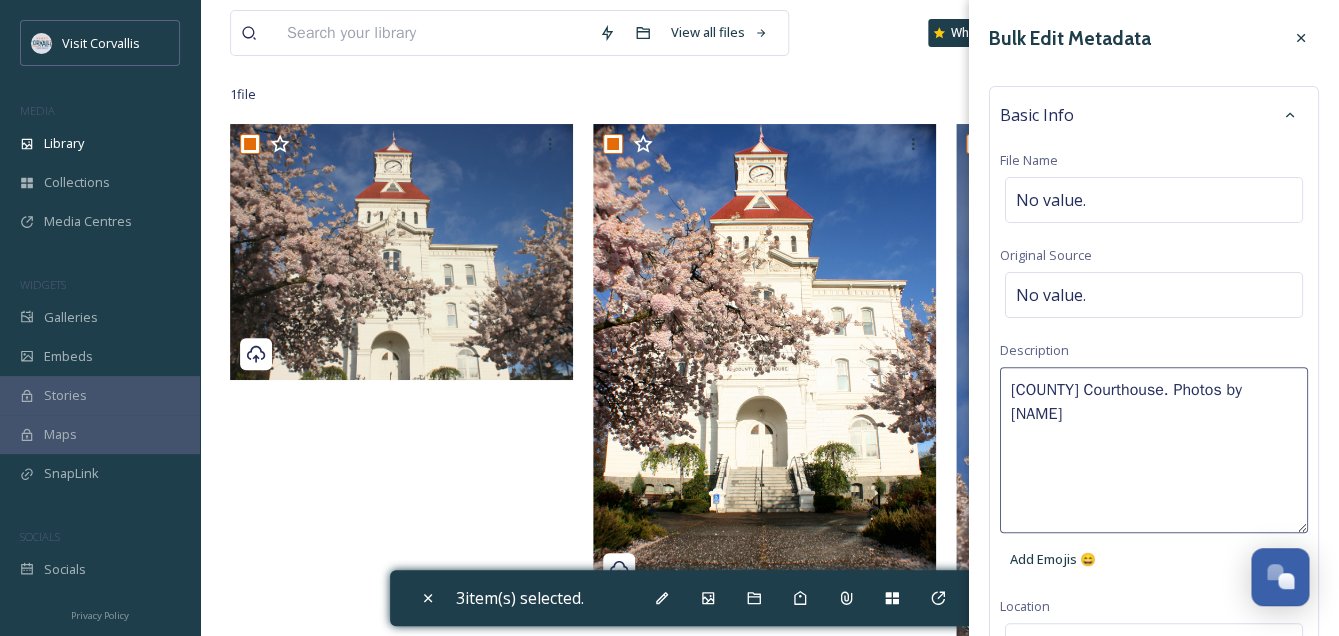 click on "[COUNTY] Courthouse. Photos by [NAME]" at bounding box center [1154, 450] 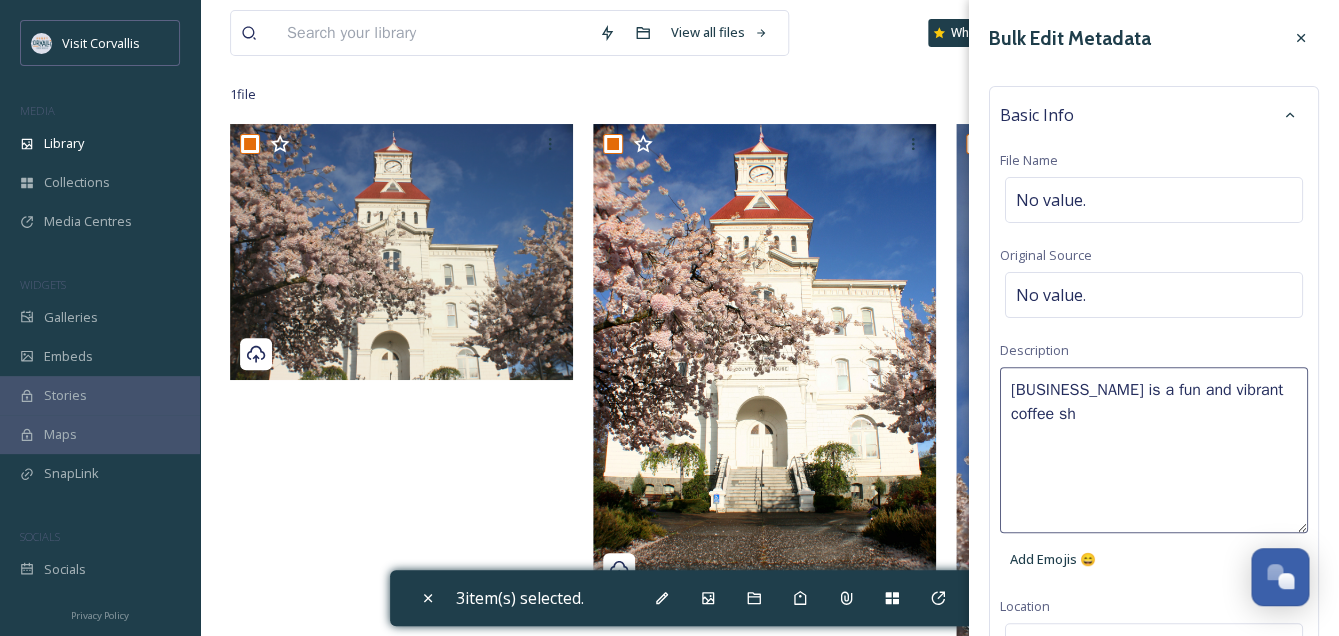 click on "[BUSINESS_NAME] is a fun and vibrant coffee sh" at bounding box center (1154, 450) 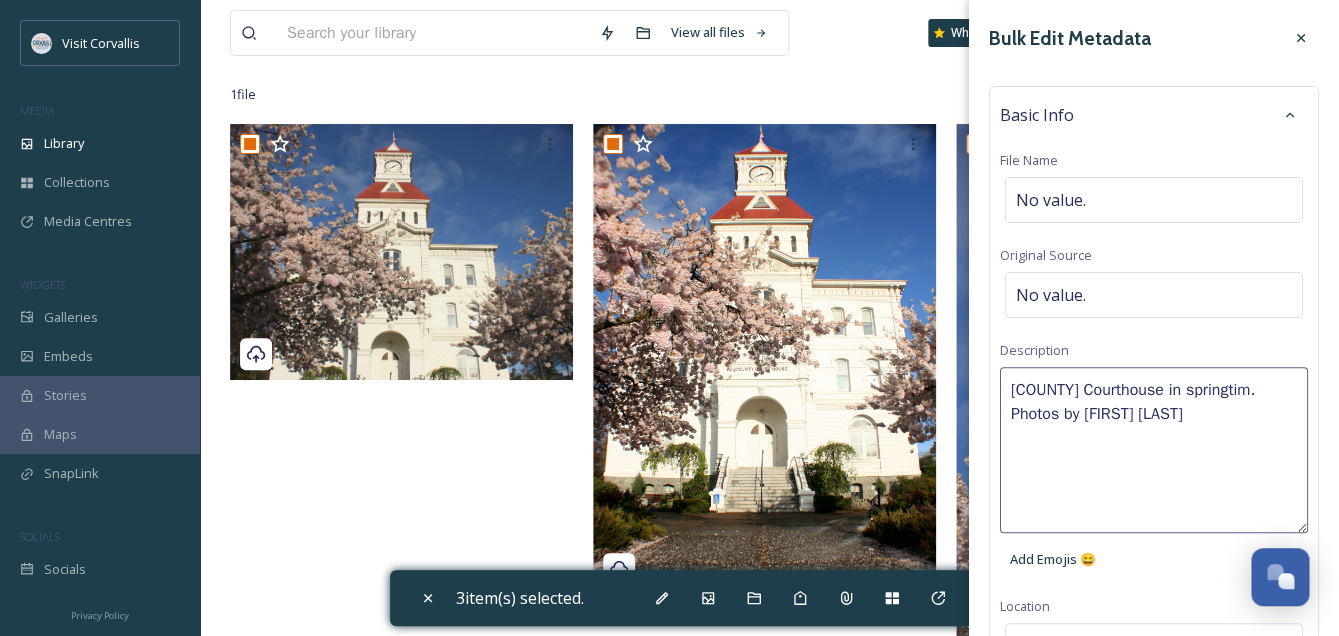 type on "Benton County Courthouse in springtime. Photos by [PERSON]" 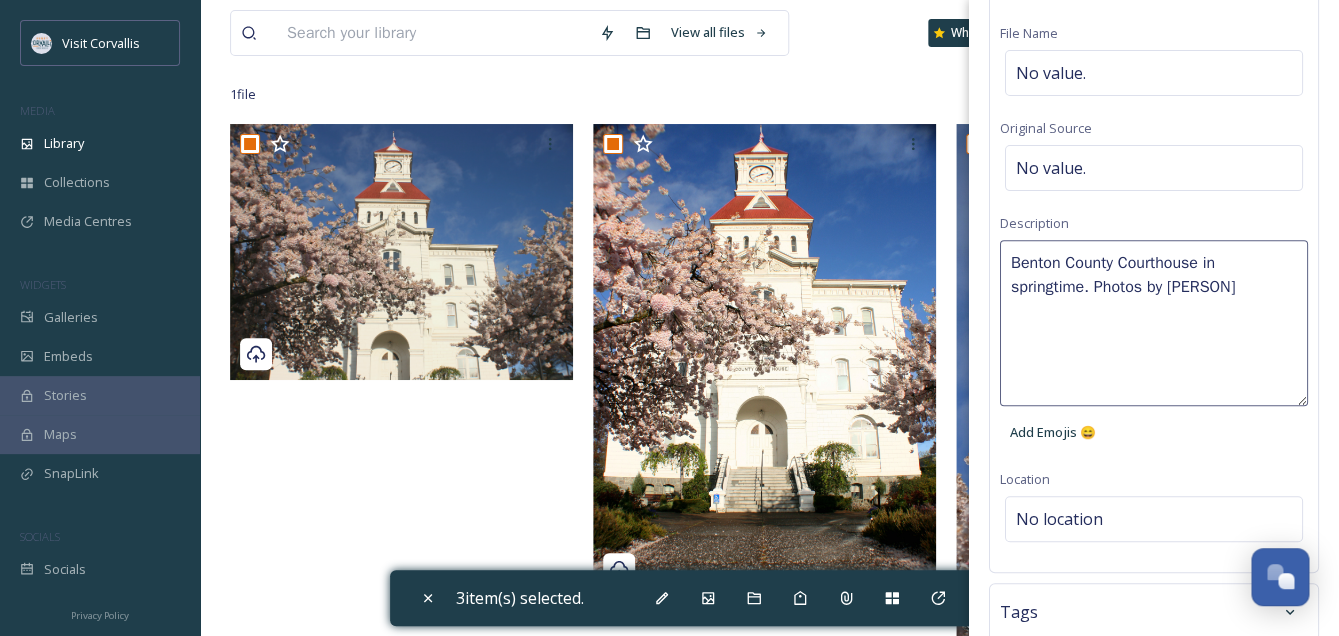 scroll, scrollTop: 135, scrollLeft: 0, axis: vertical 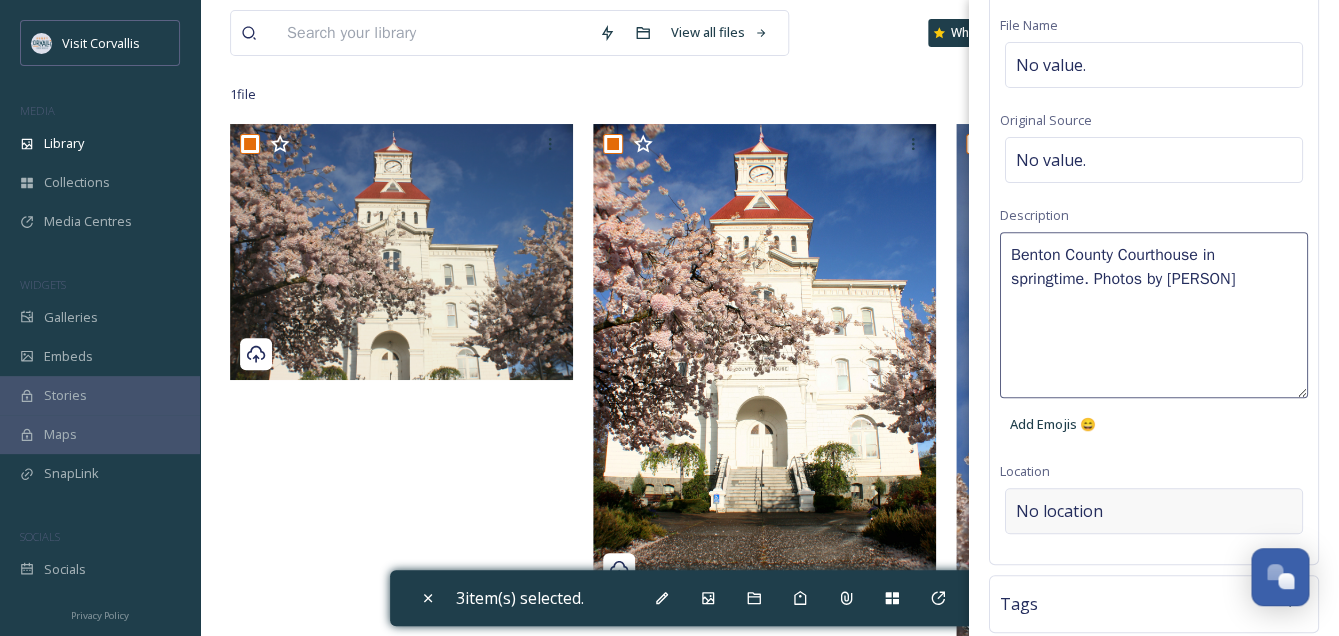 click on "Bulk Edit Metadata Basic Info File Name No value. Original Source No value. Description [COUNTY] Courthouse in springtime.  Photos by [FIRST] [LAST] Add Emojis 😄 Location No location Tags Collections Rights Bulk Edit" at bounding box center [1154, 372] 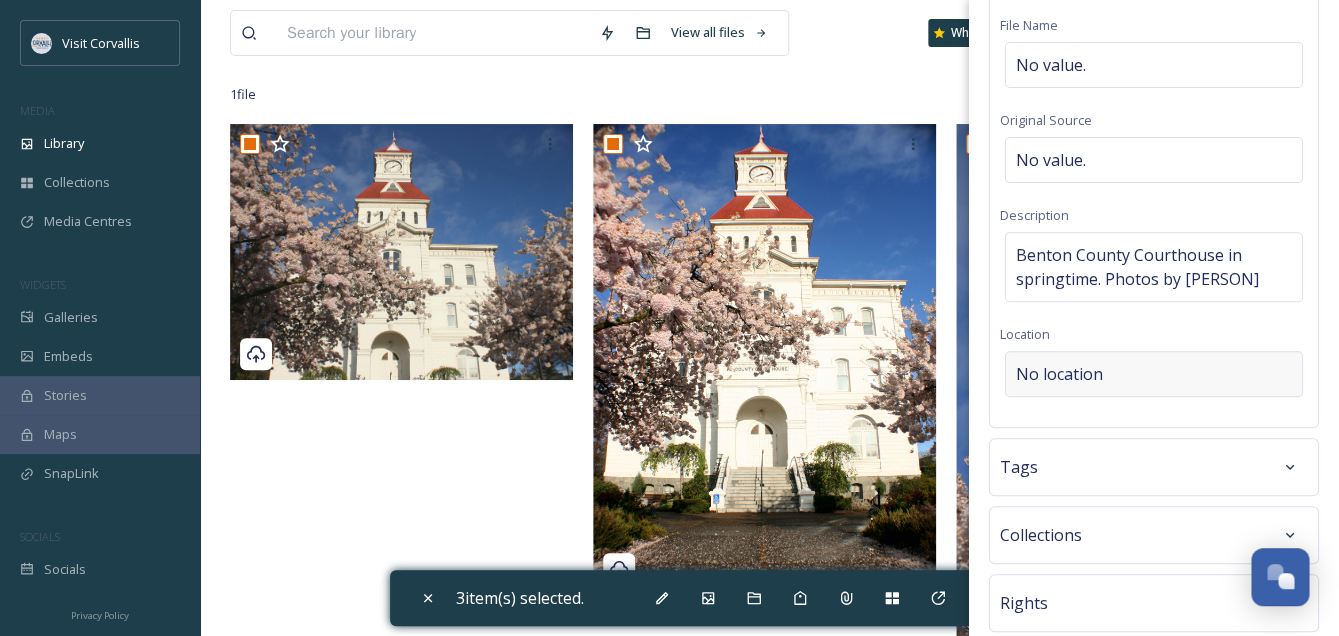 click on "No location" at bounding box center [1154, 374] 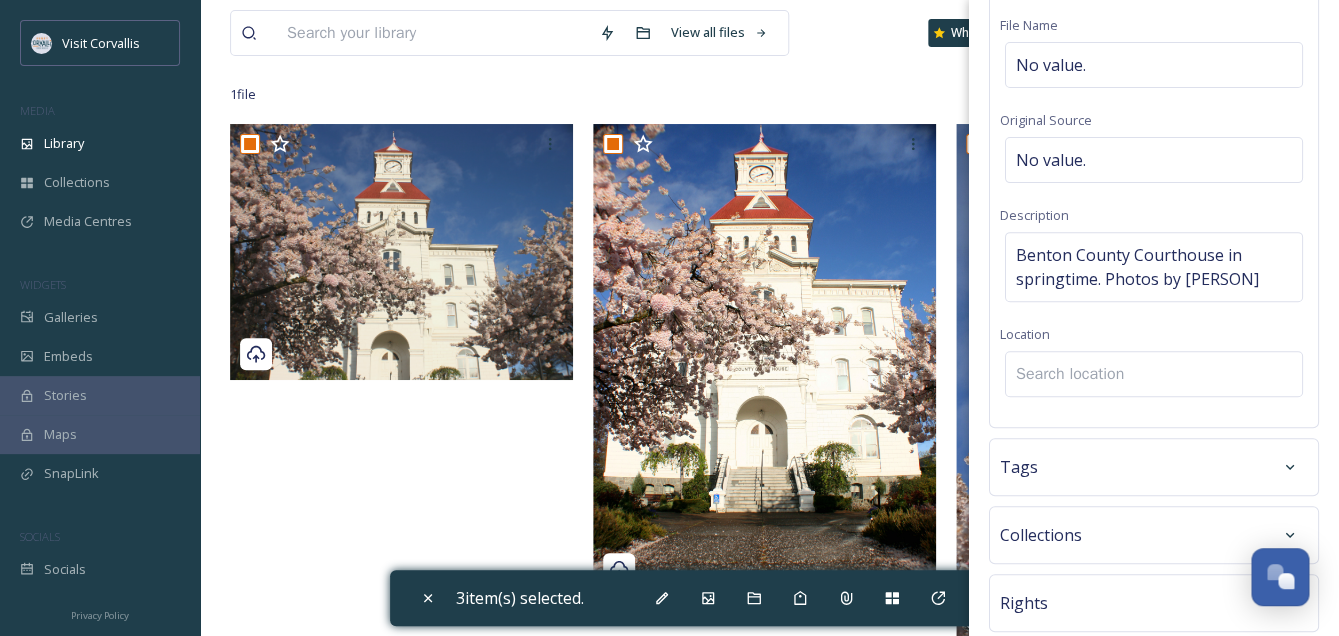 click at bounding box center (1154, 374) 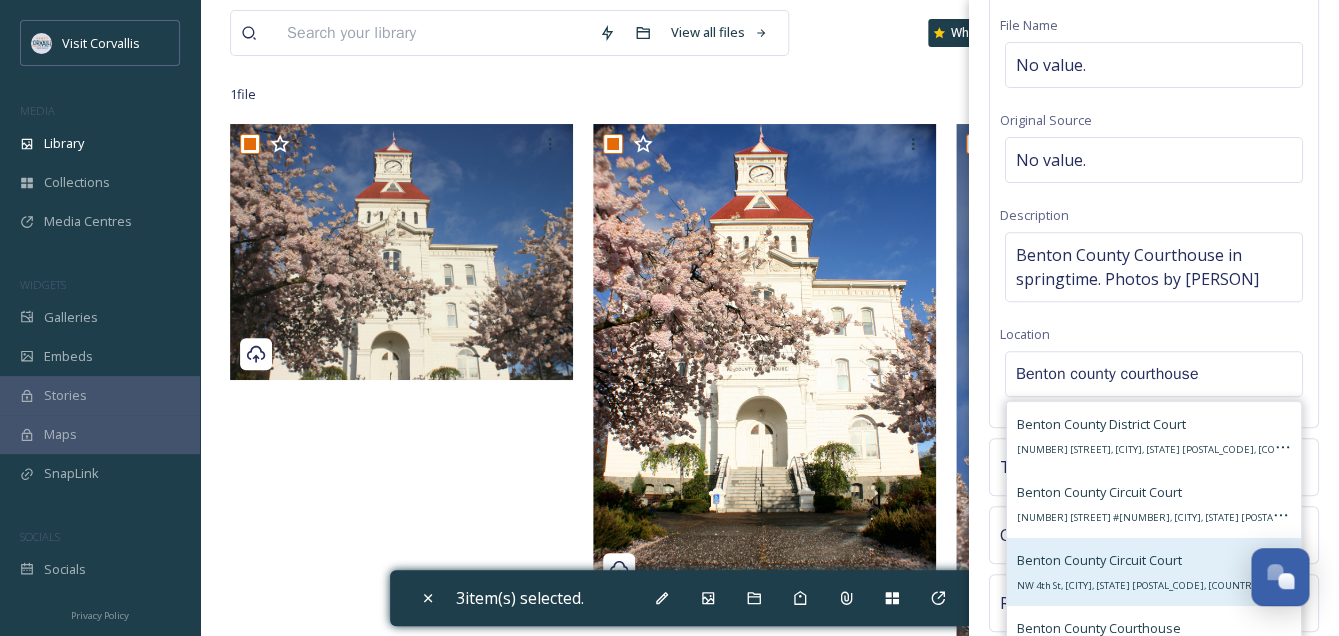 scroll, scrollTop: 86, scrollLeft: 0, axis: vertical 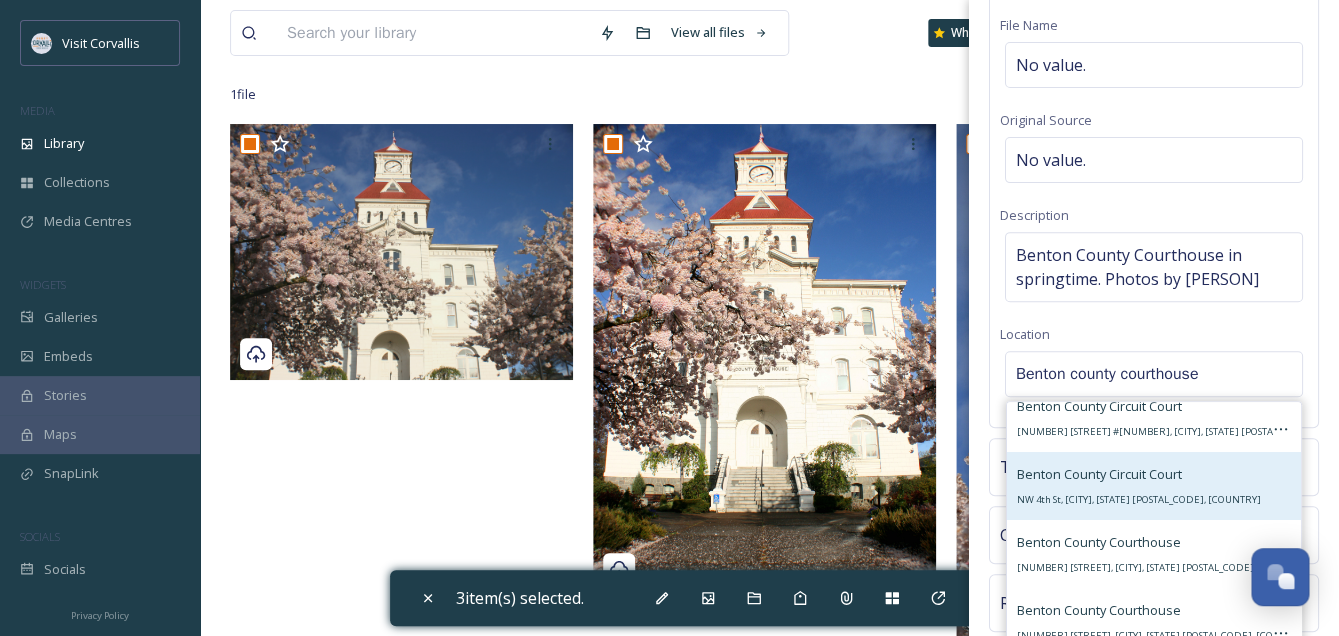 type on "Benton county courthouse" 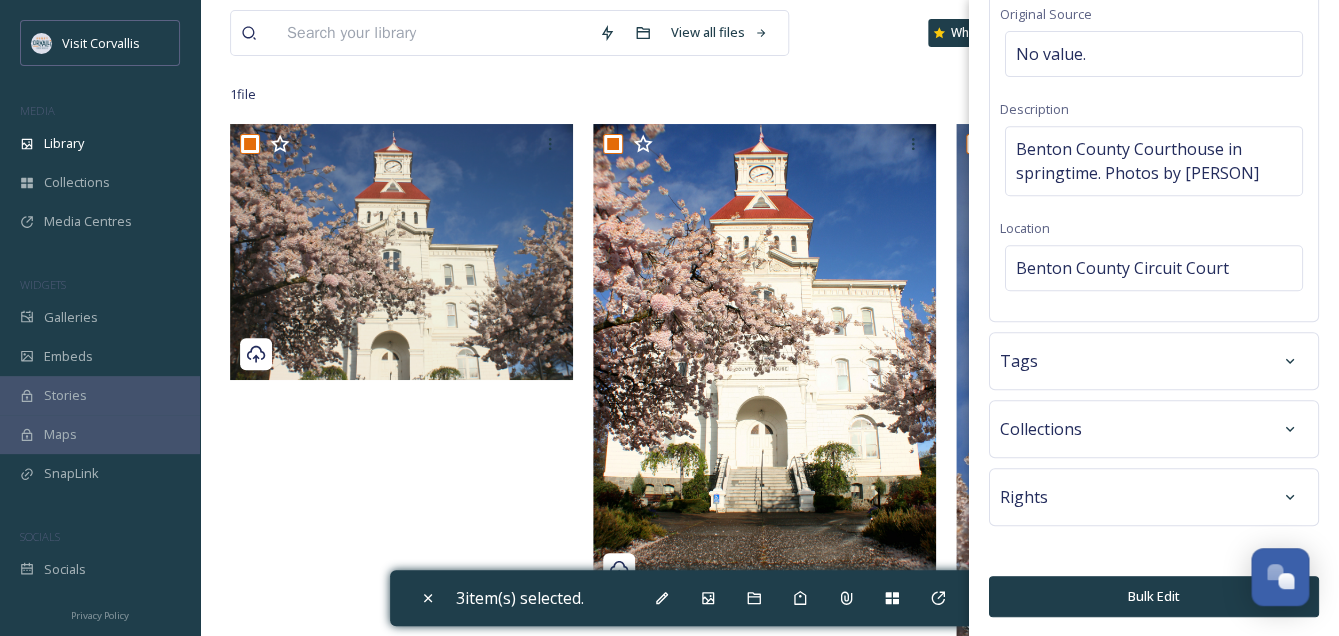 scroll, scrollTop: 242, scrollLeft: 0, axis: vertical 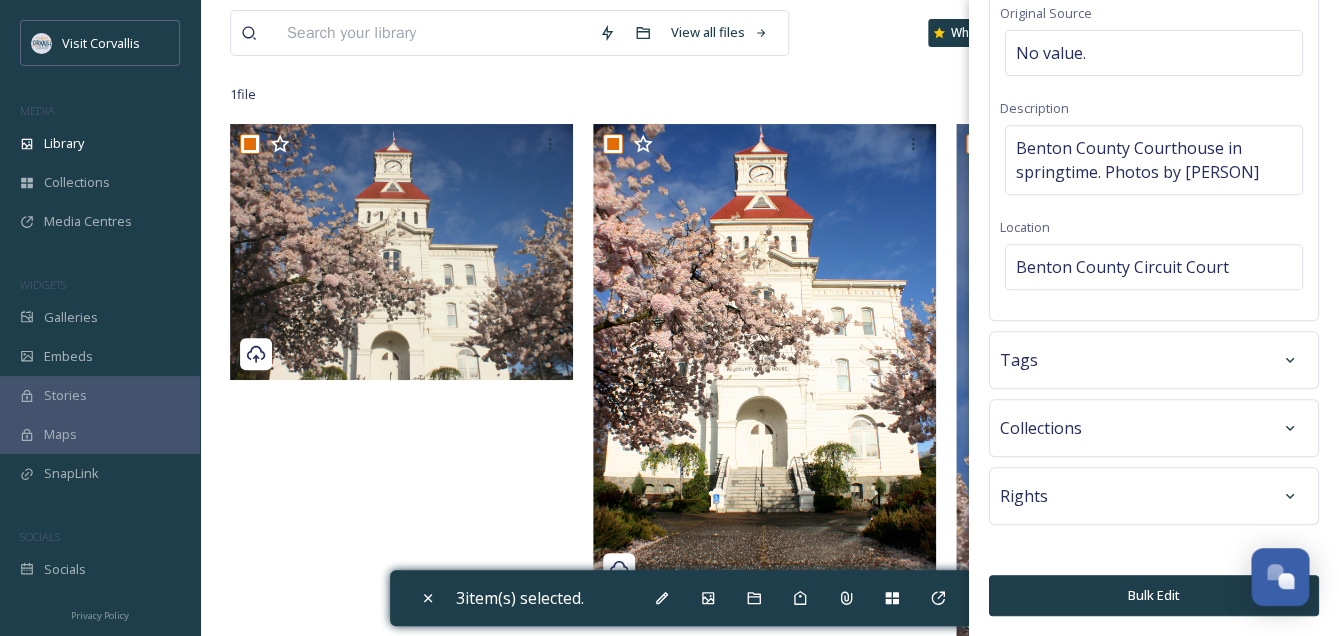 click on "Tags" at bounding box center [1154, 360] 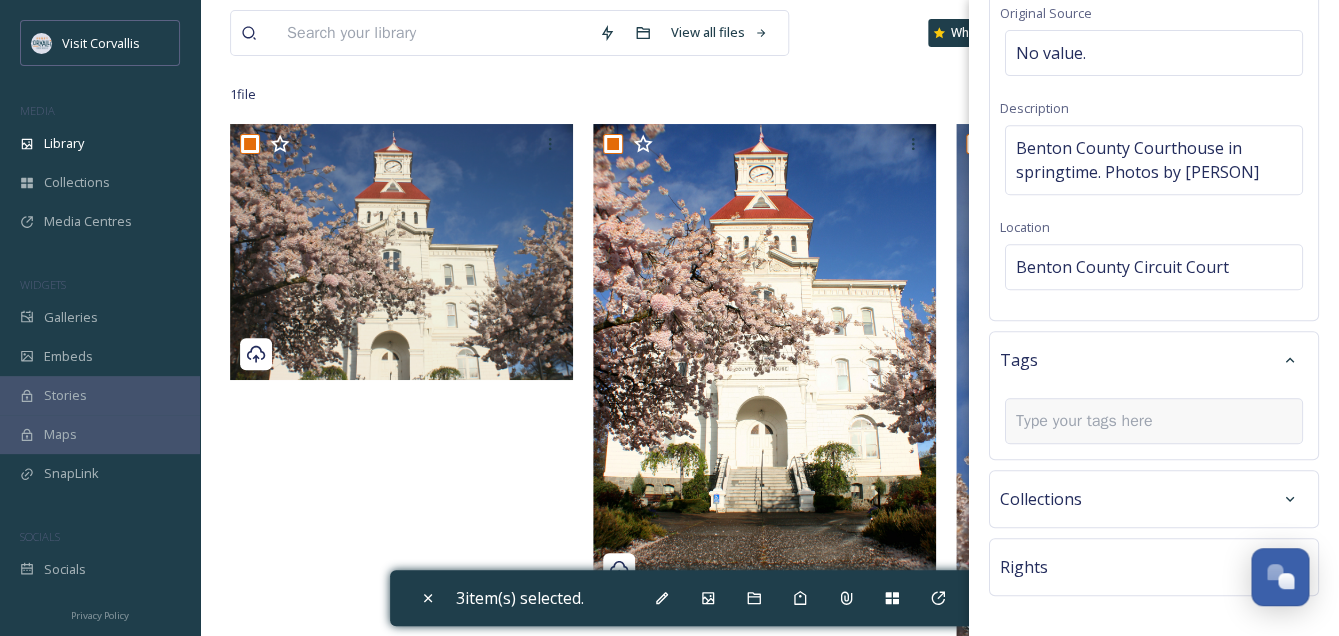 click at bounding box center [1092, 421] 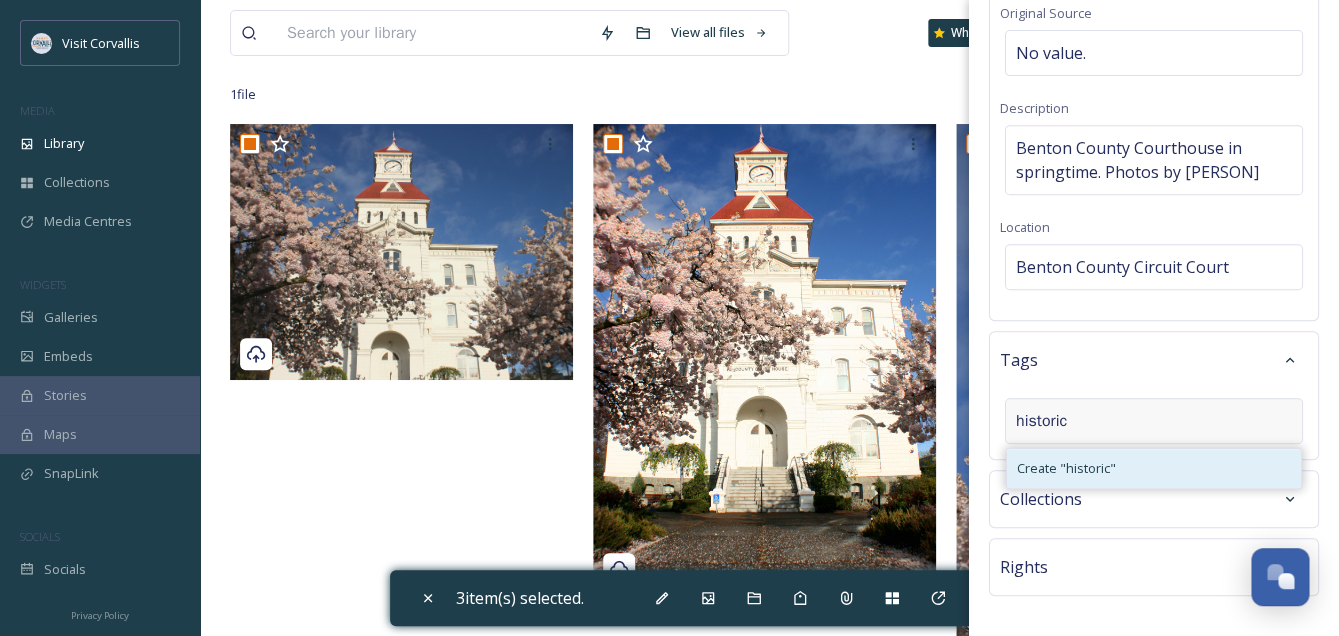 type on "historic" 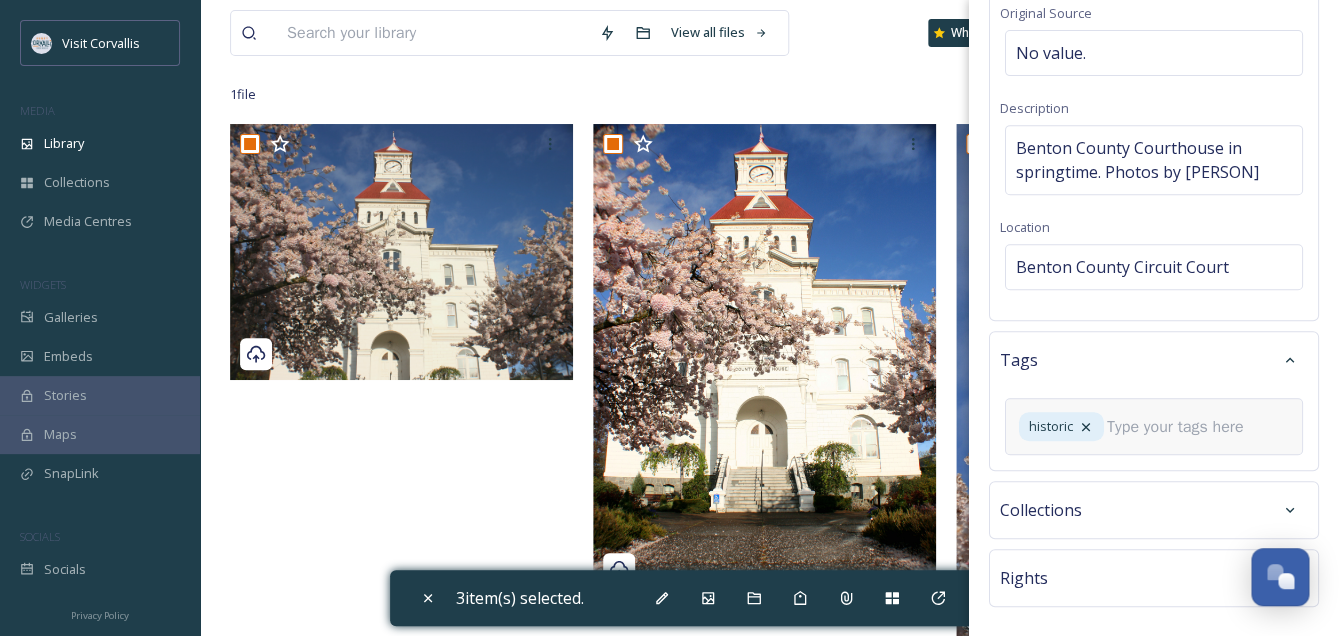click at bounding box center (1183, 427) 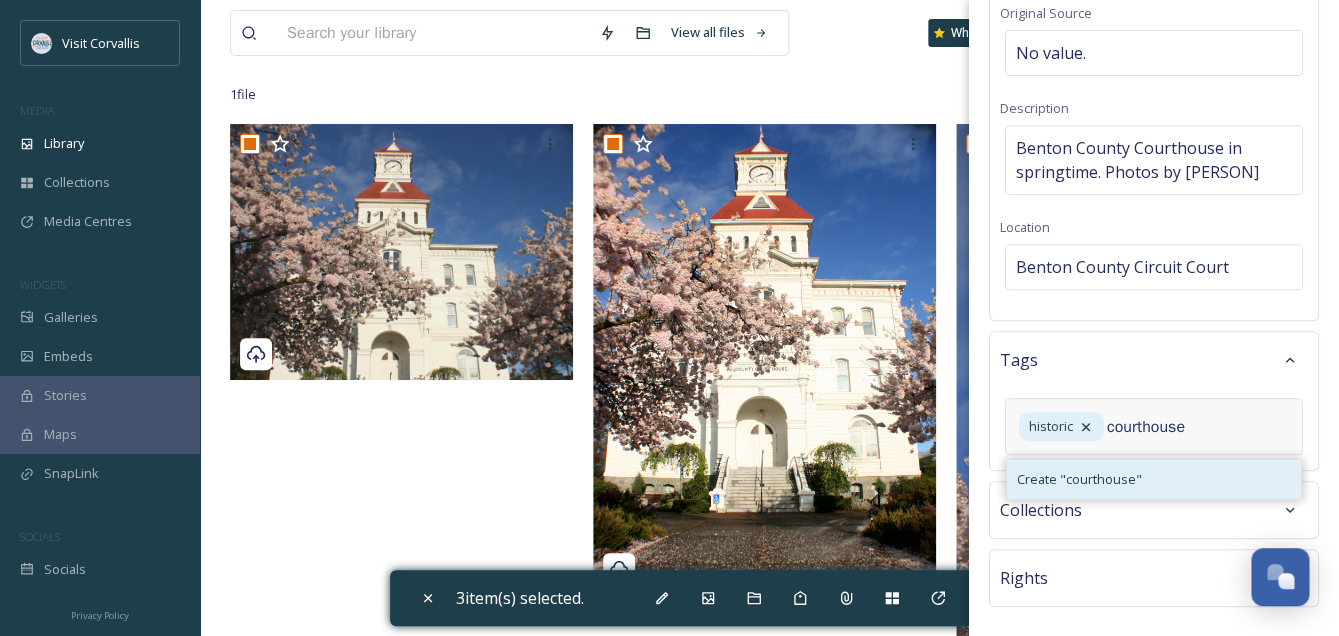 type on "courthouse" 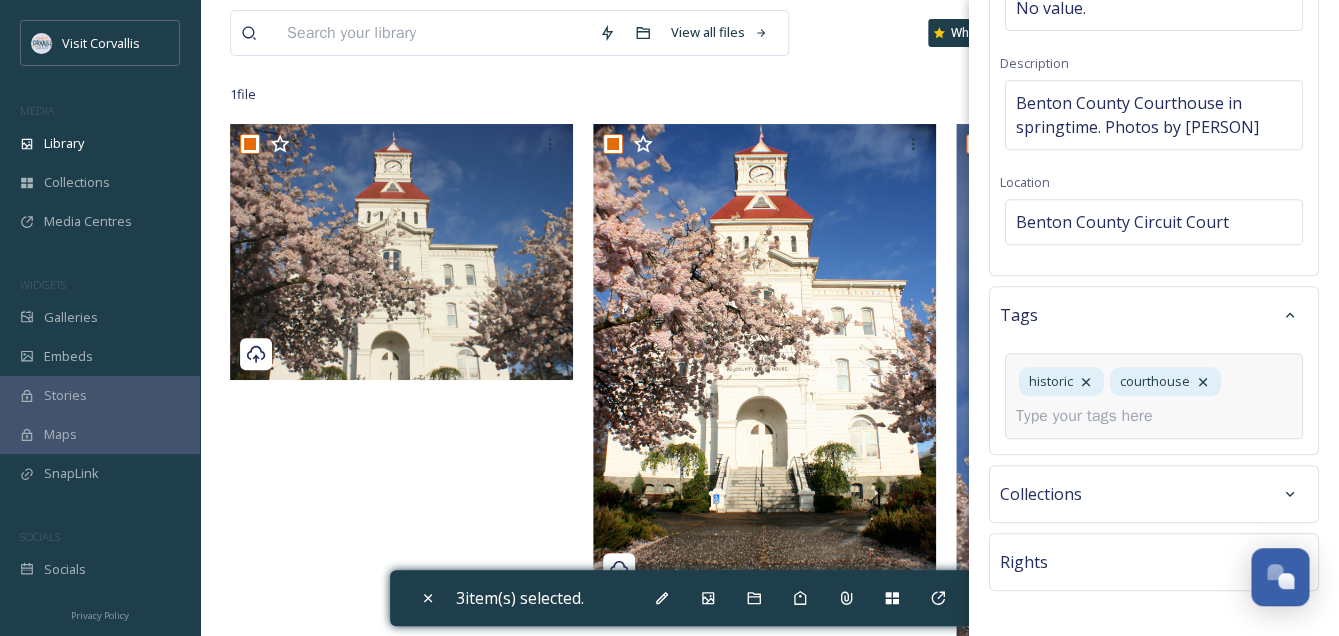 scroll, scrollTop: 353, scrollLeft: 0, axis: vertical 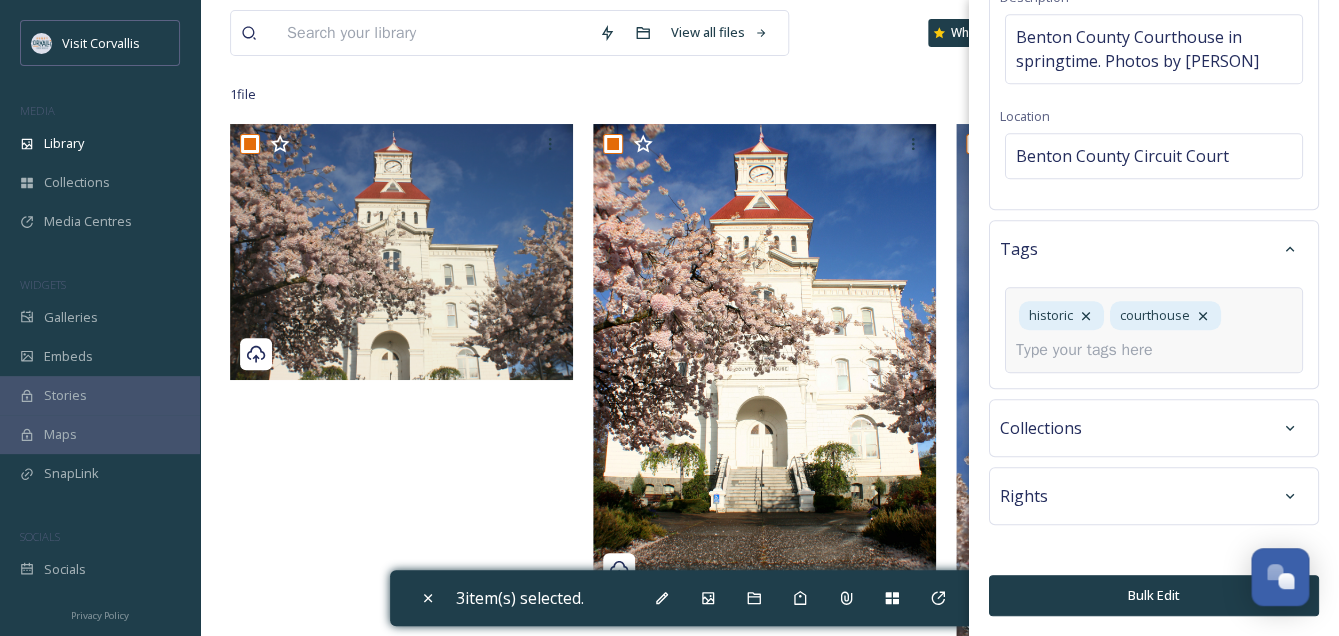 click on "Bulk Edit" at bounding box center [1154, 595] 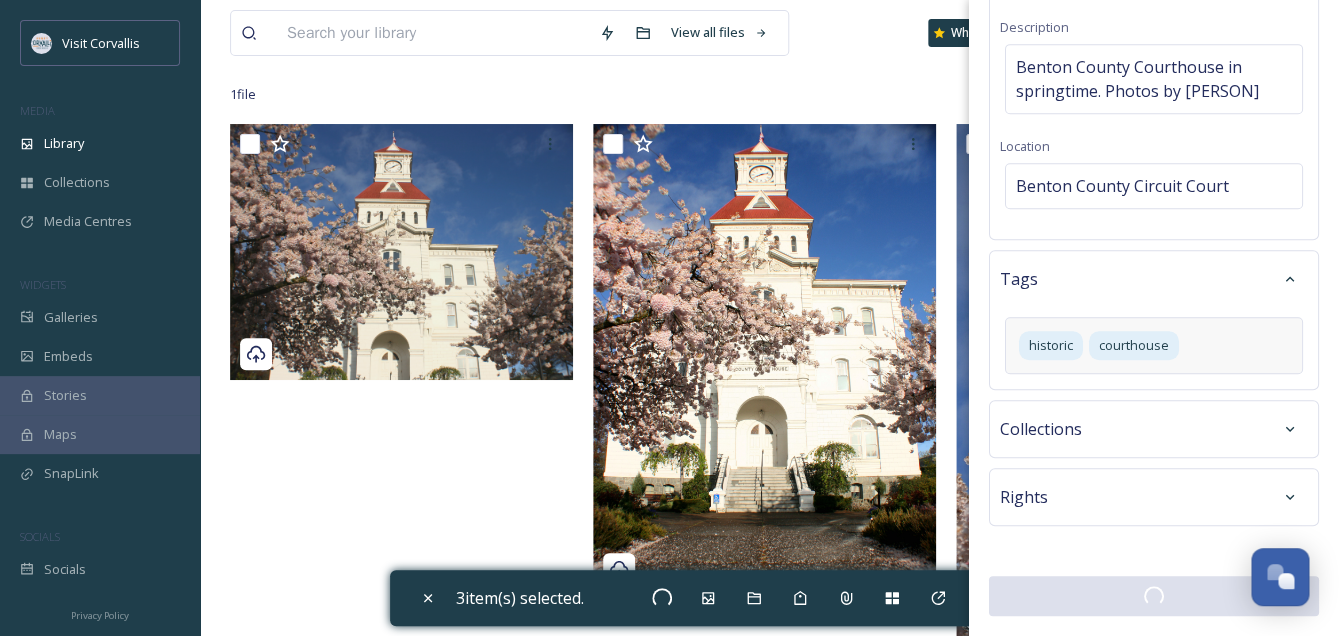 checkbox on "false" 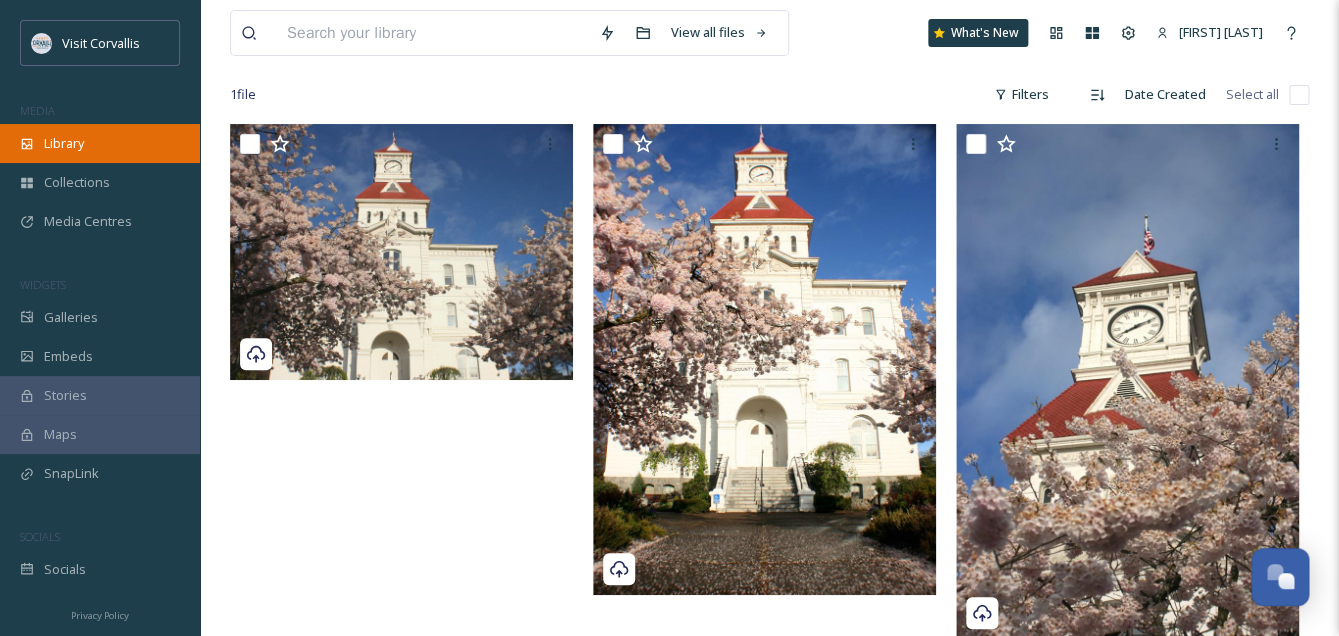 click on "Library" at bounding box center [100, 143] 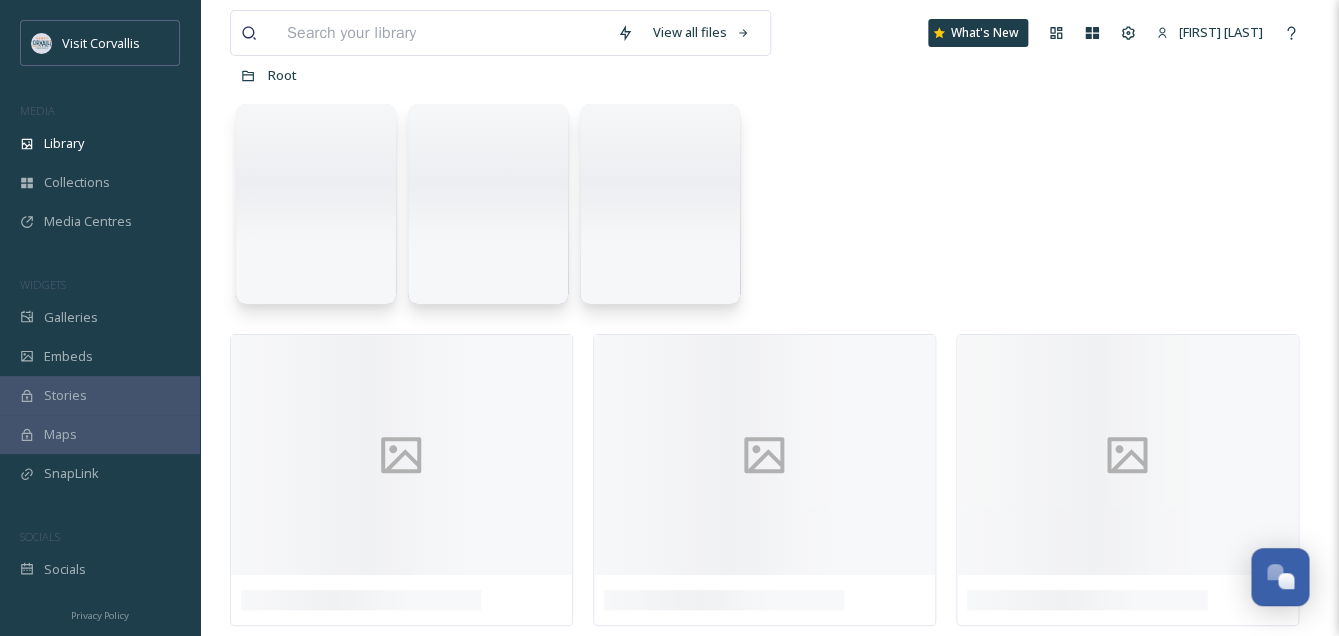 scroll, scrollTop: 0, scrollLeft: 0, axis: both 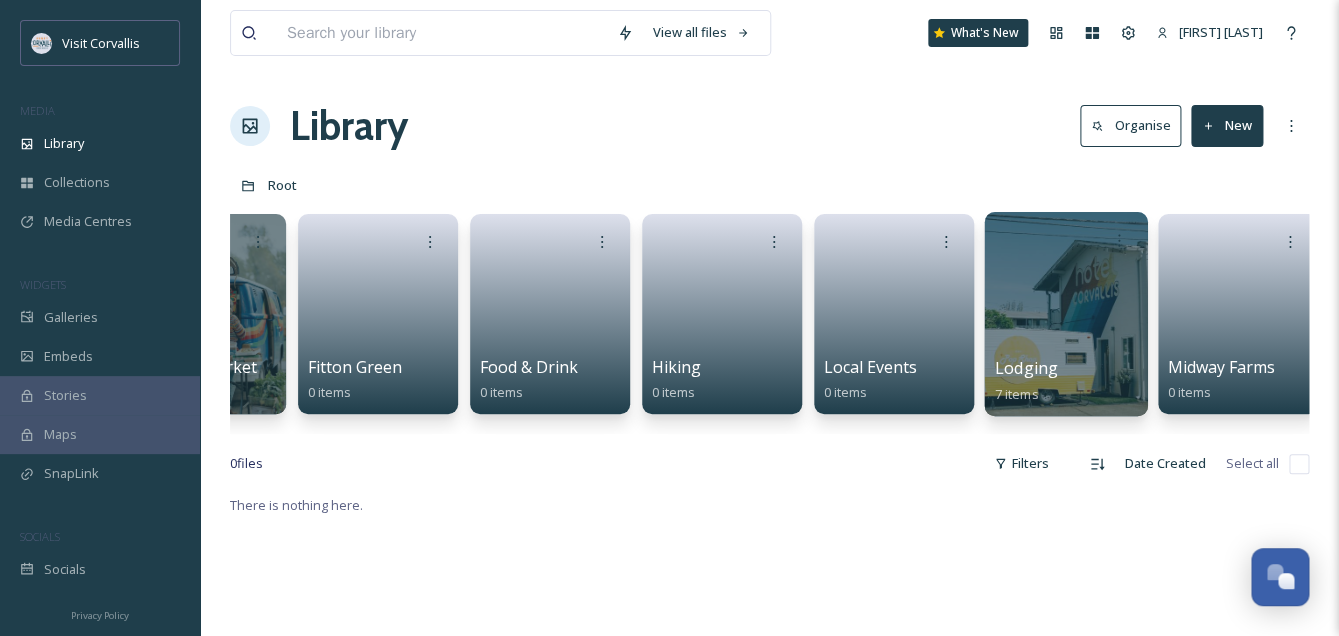 click at bounding box center (1065, 314) 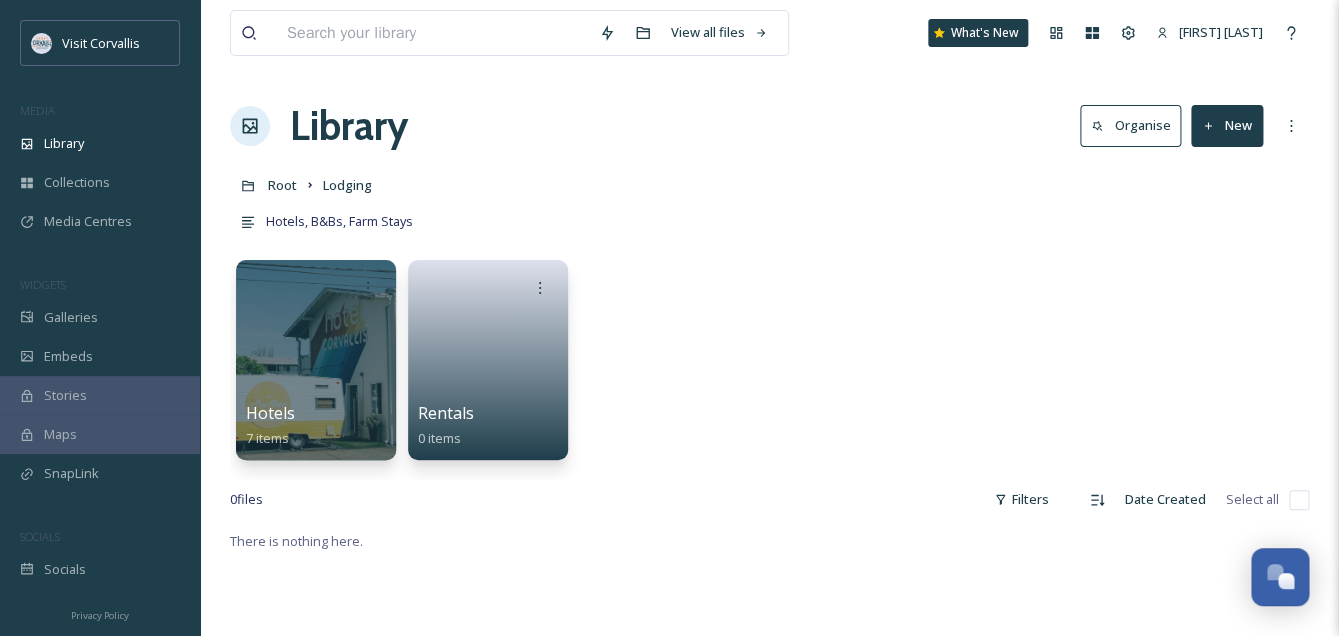 click on "New" at bounding box center [1227, 125] 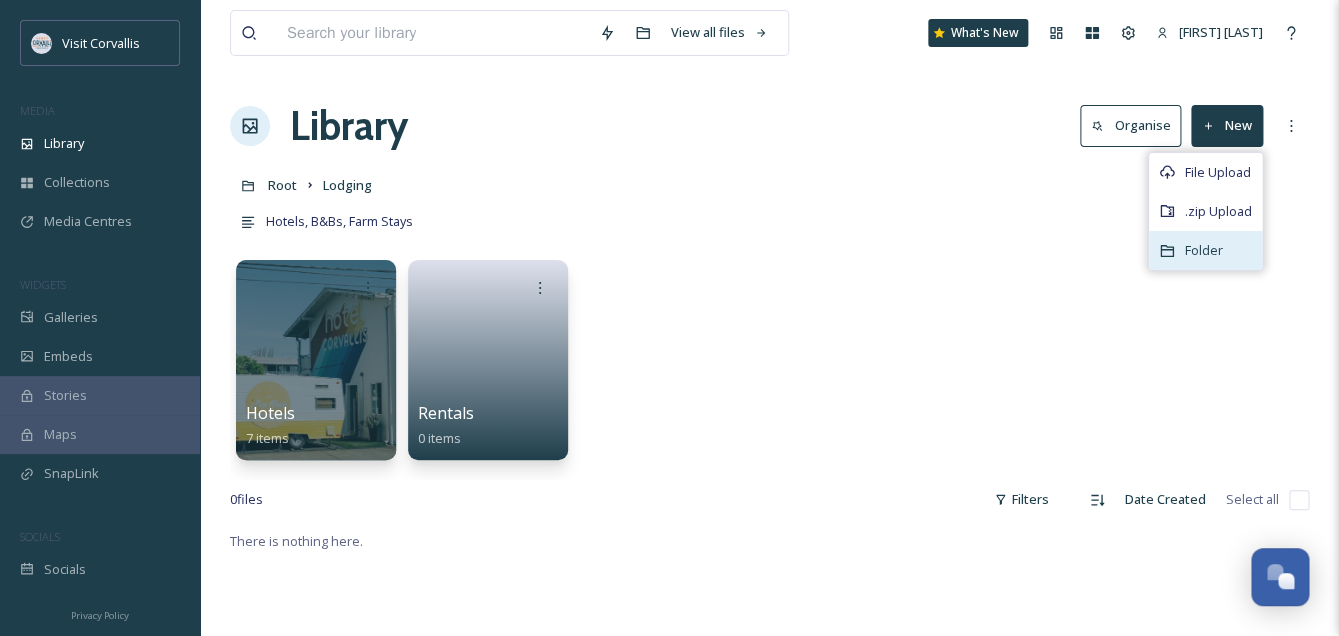 click on "Folder" at bounding box center [1204, 250] 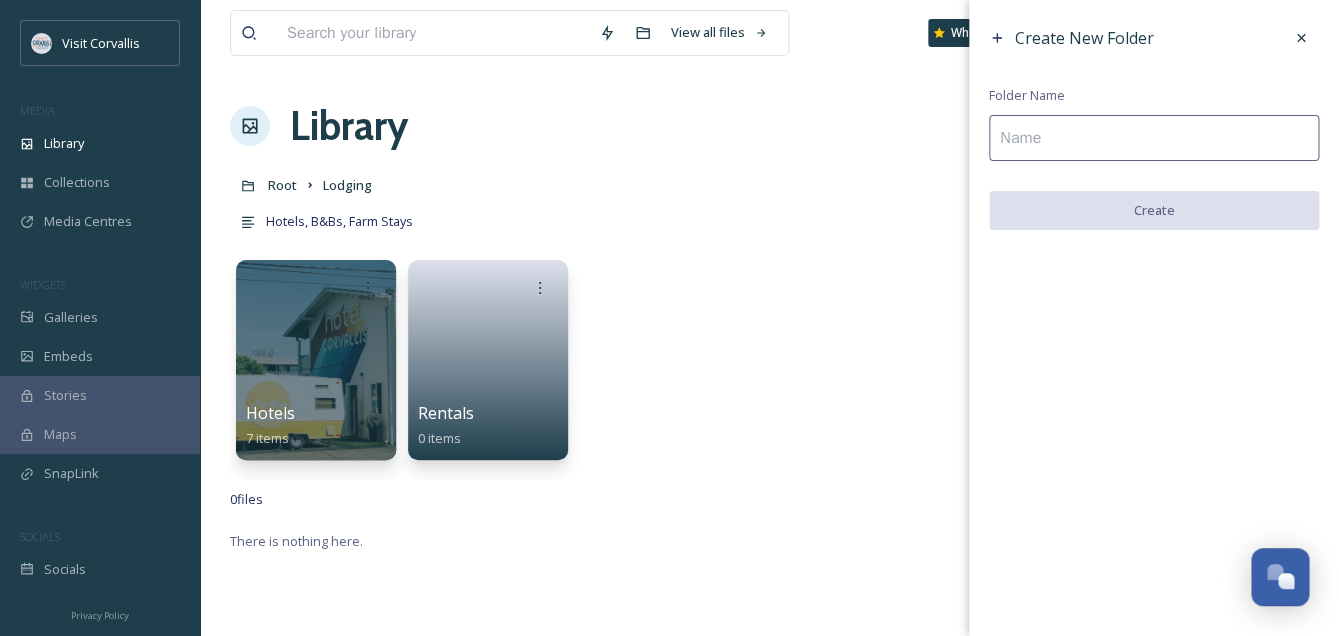 click at bounding box center [1154, 138] 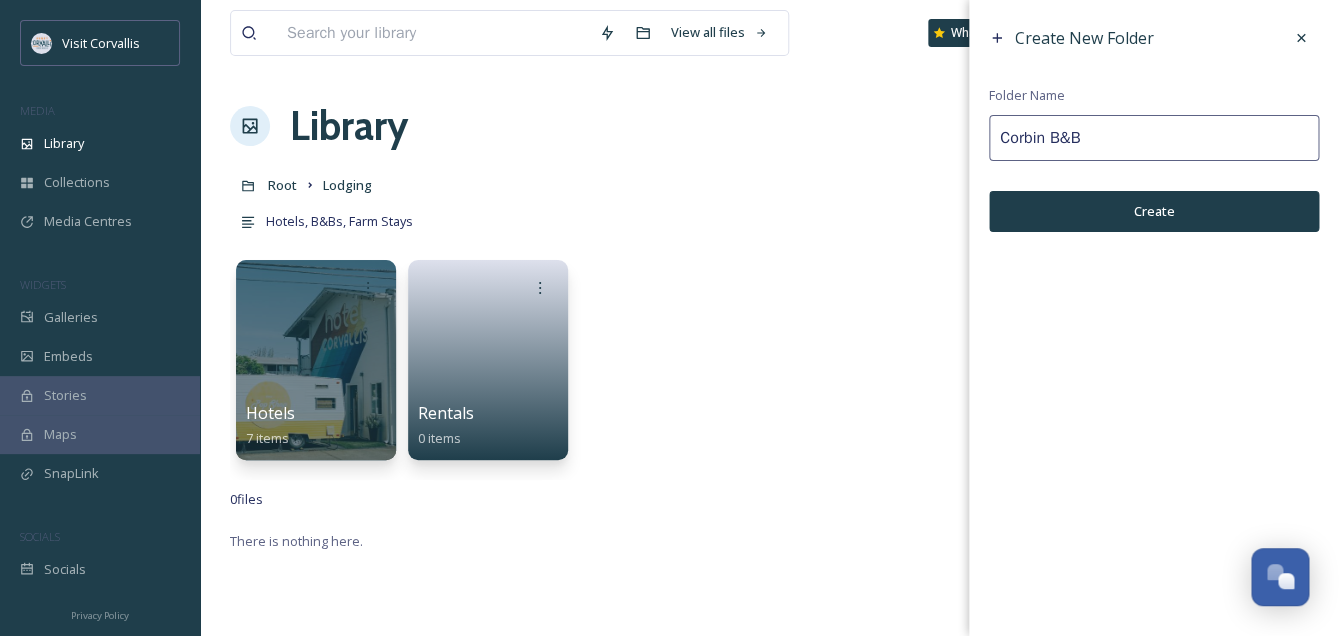 type on "Corbin B&B" 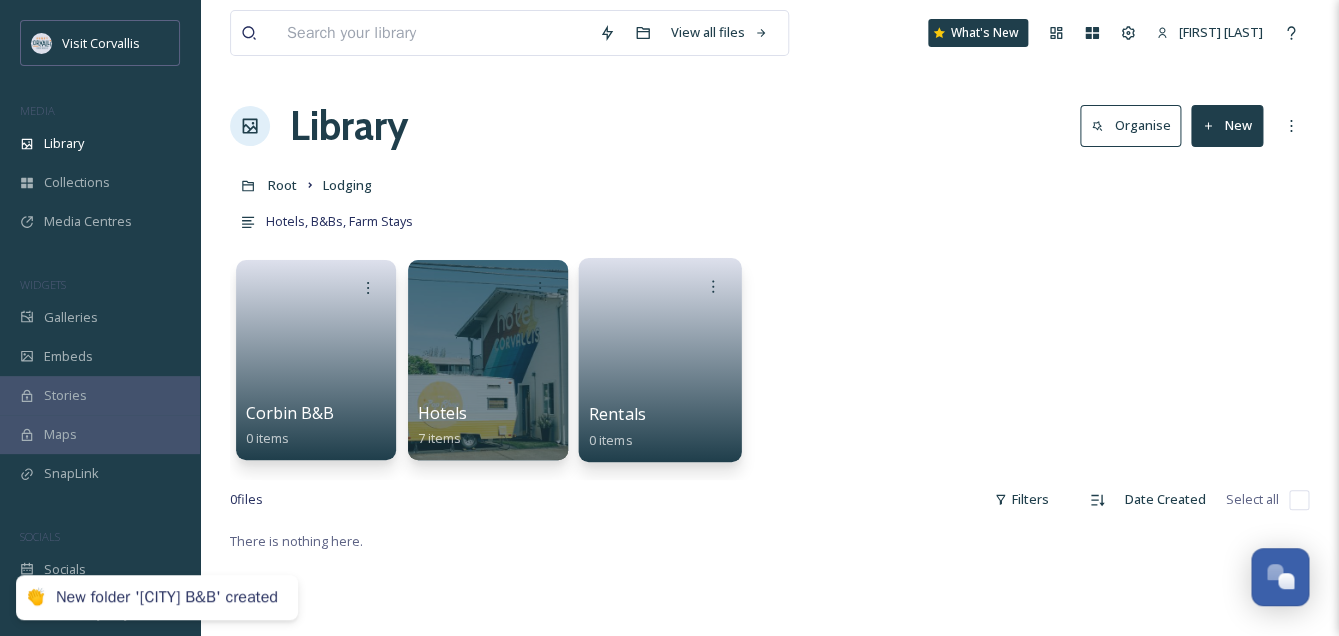 click at bounding box center [660, 353] 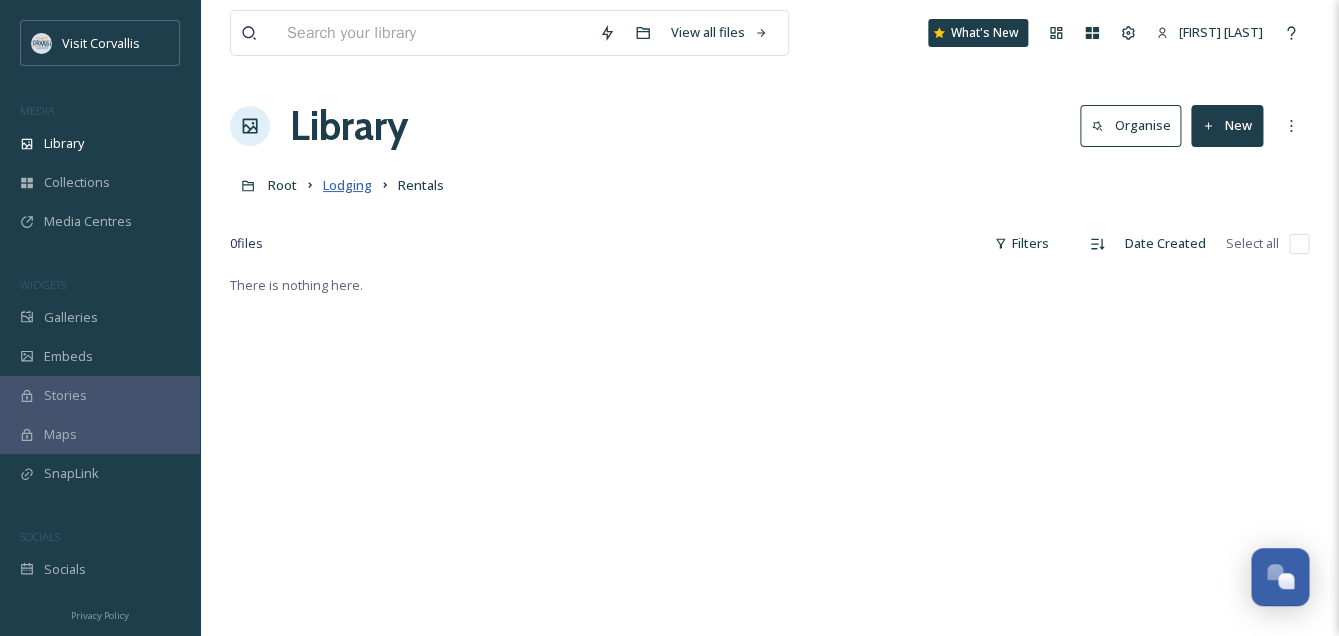 click on "Lodging" at bounding box center (347, 185) 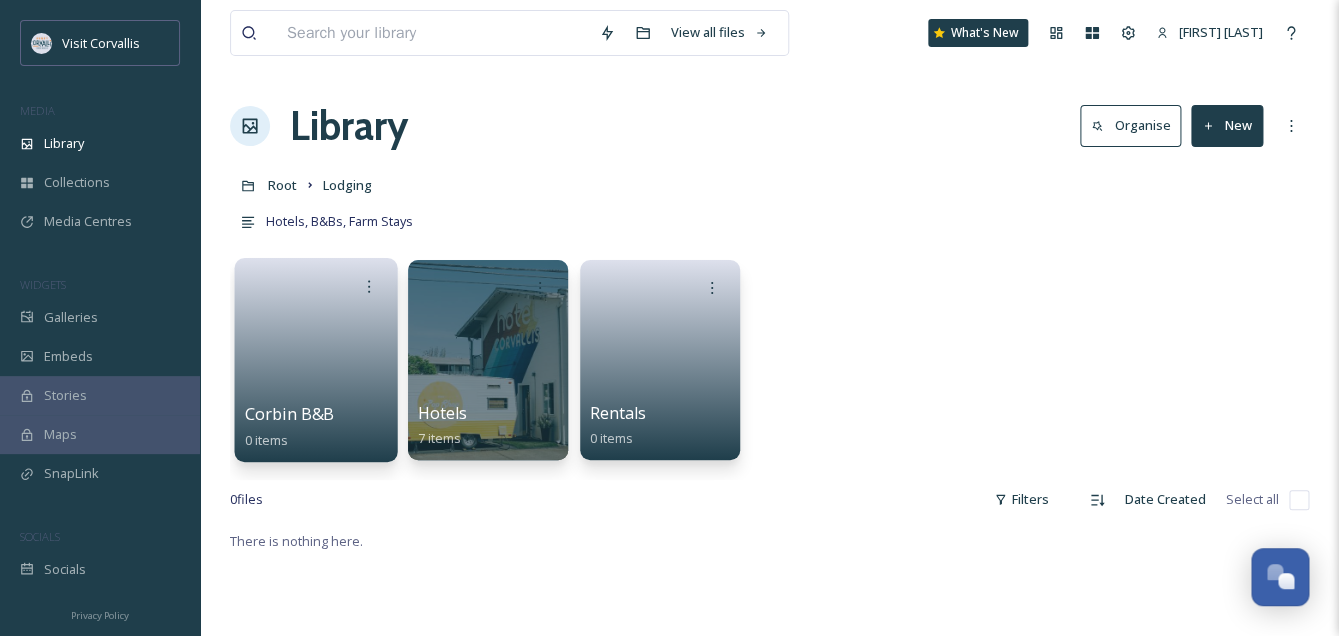 click at bounding box center [316, 353] 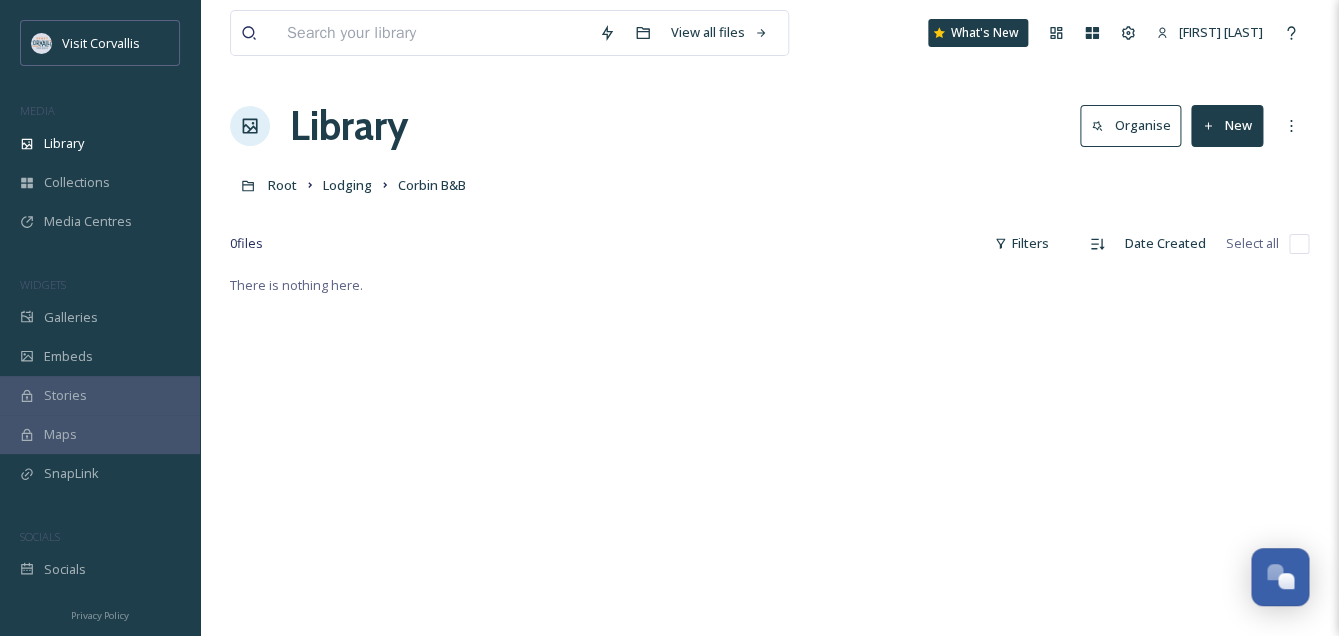 click 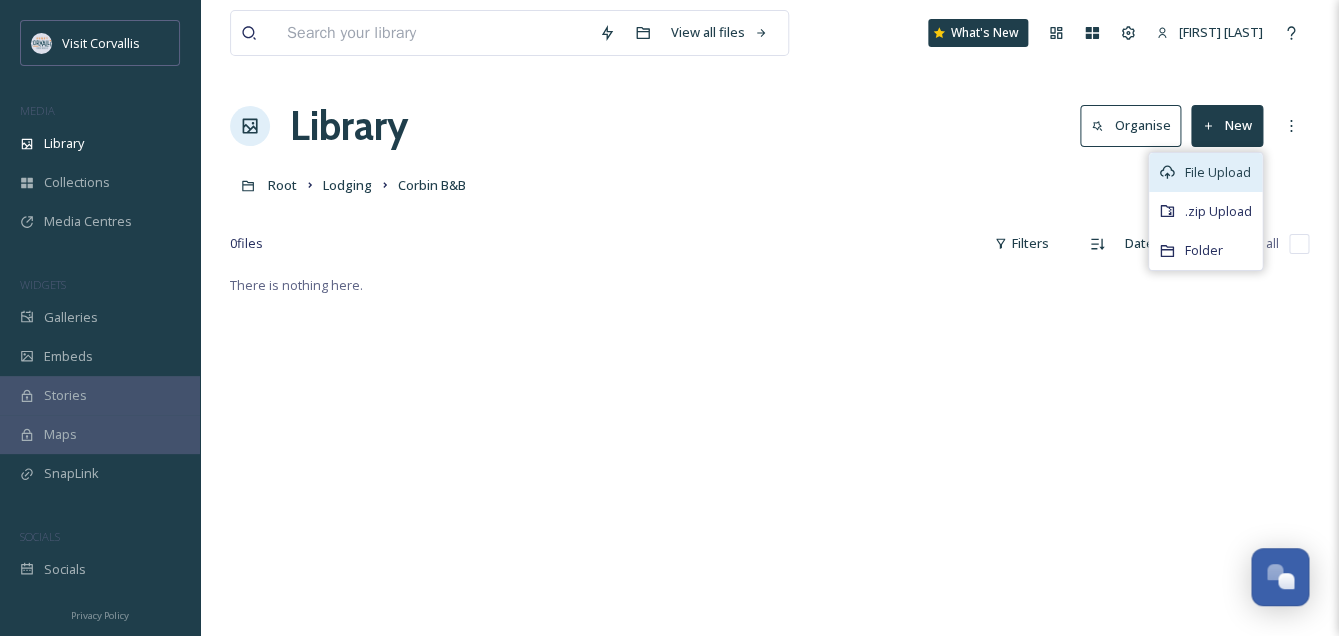 click on "File Upload" at bounding box center (1218, 172) 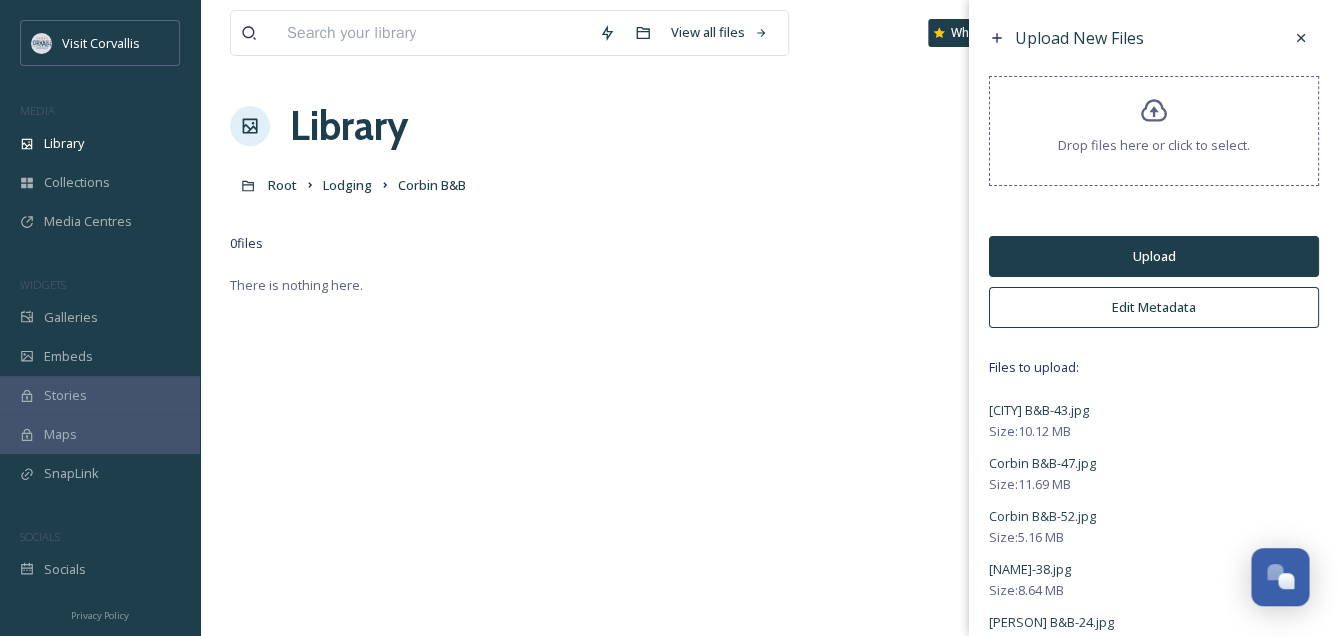 click on "Edit Metadata" at bounding box center (1154, 307) 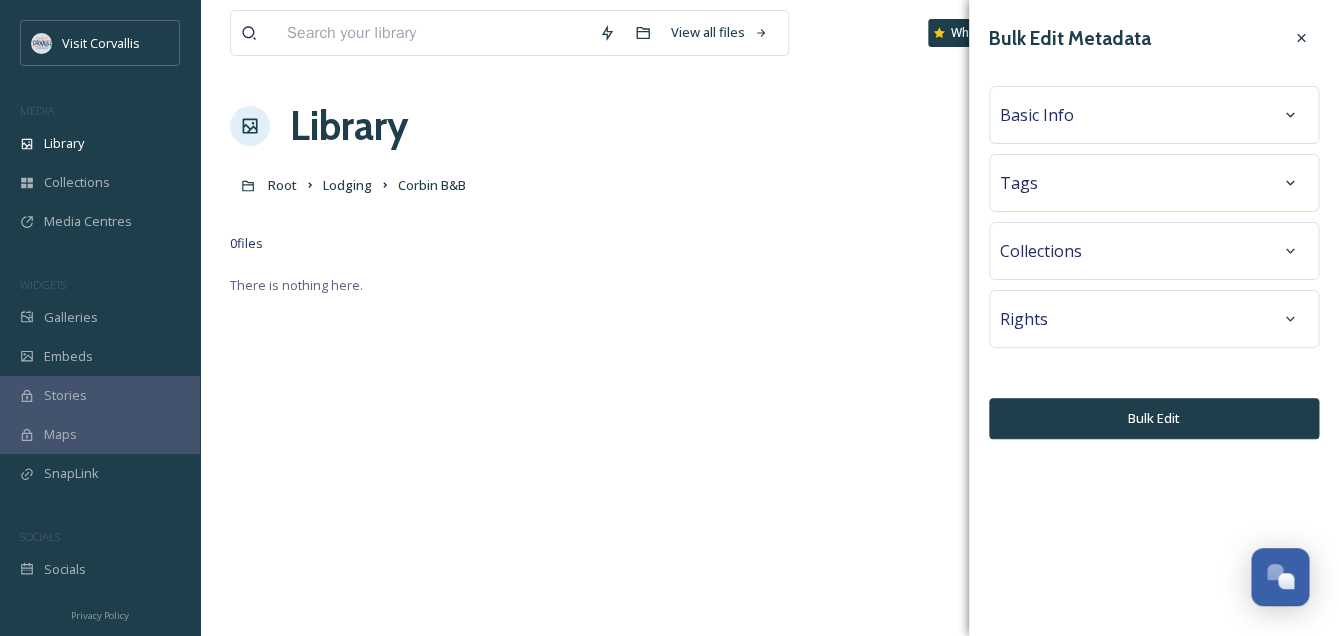 click on "Tags" at bounding box center [1154, 183] 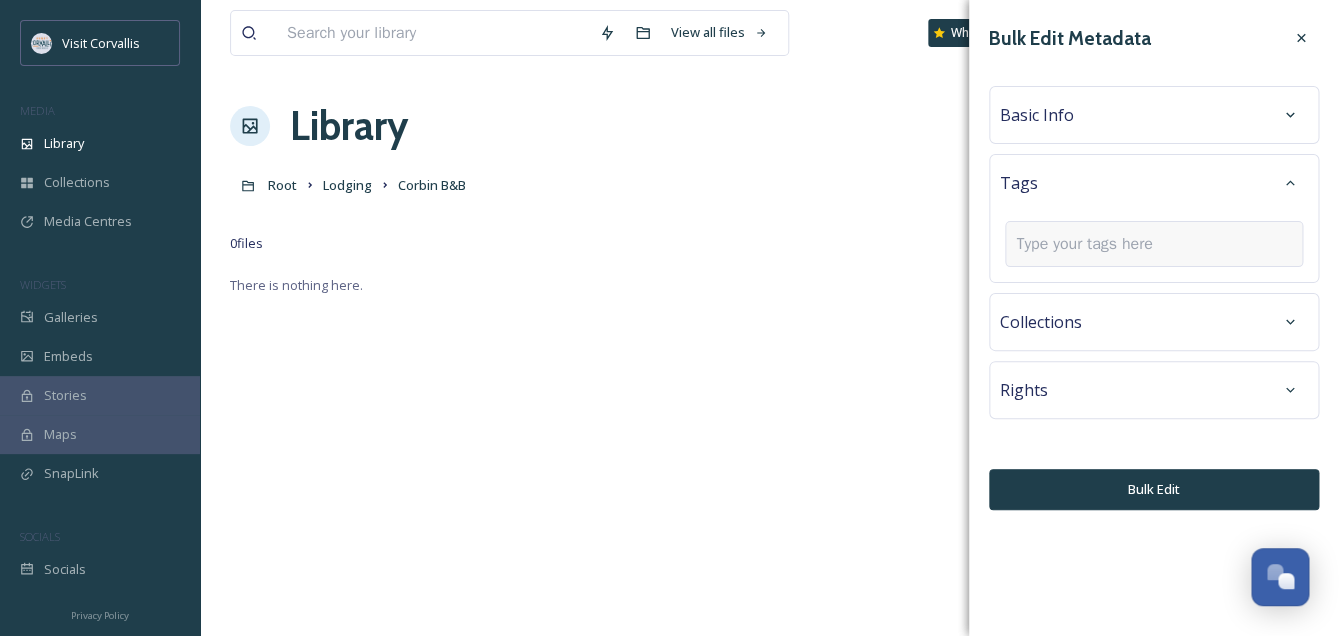 click at bounding box center (1092, 244) 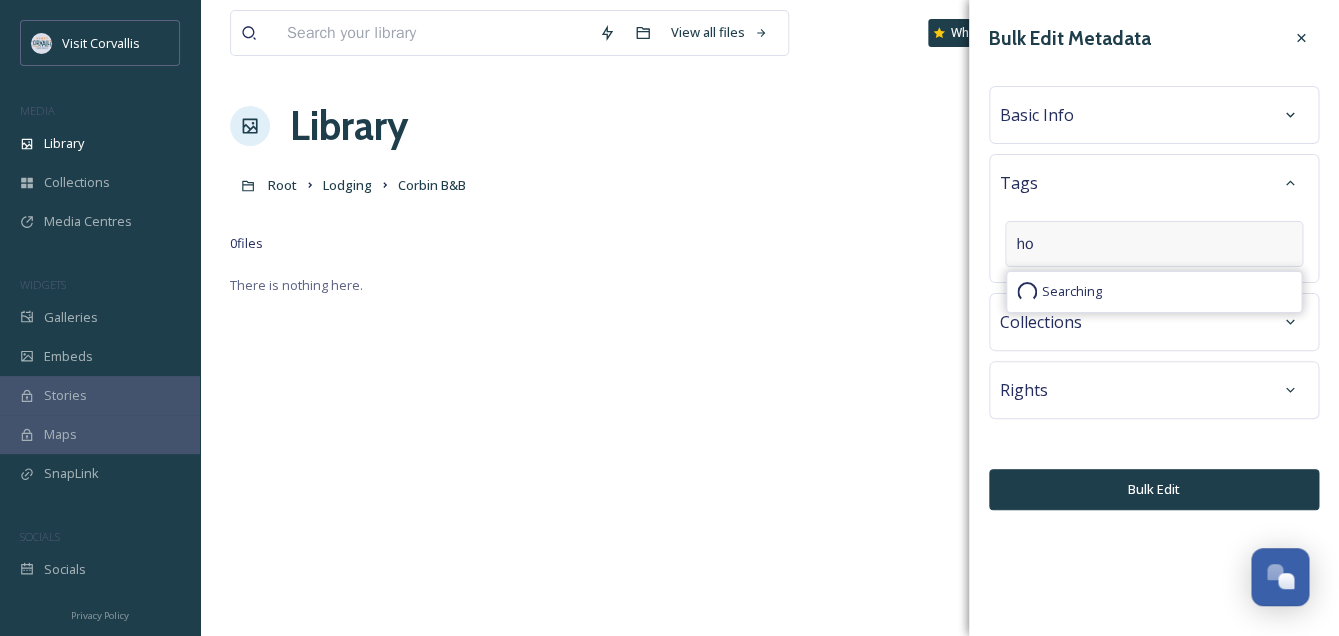 type on "h" 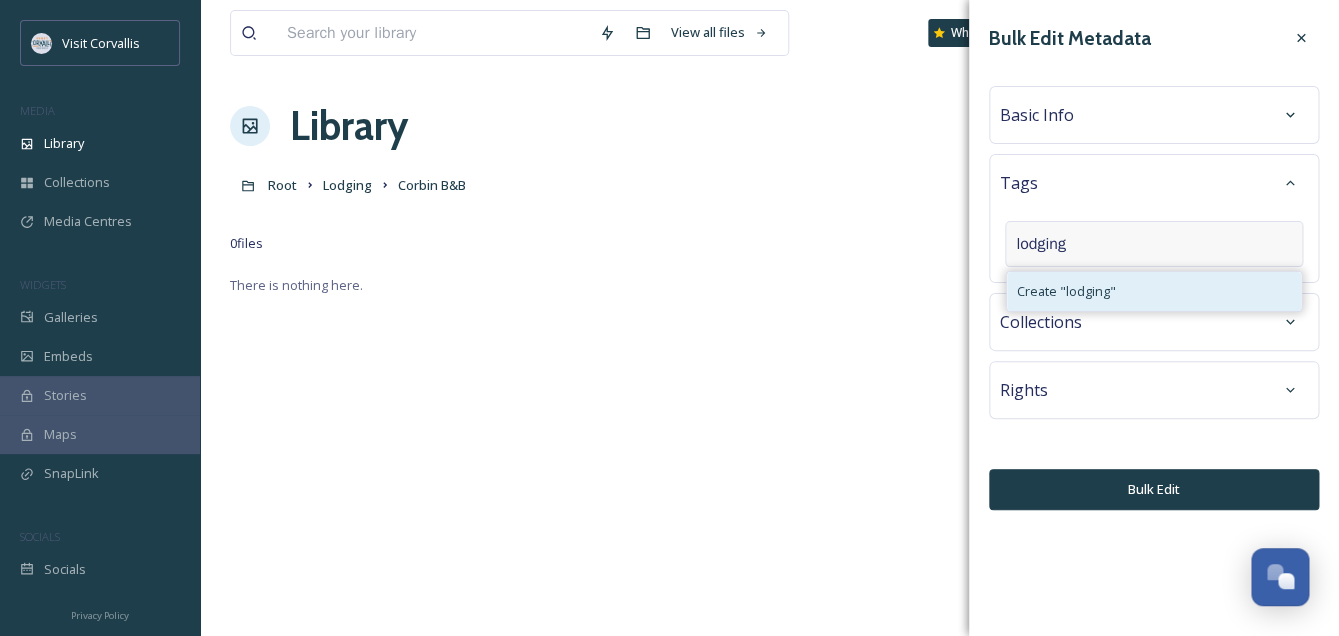type on "lodging" 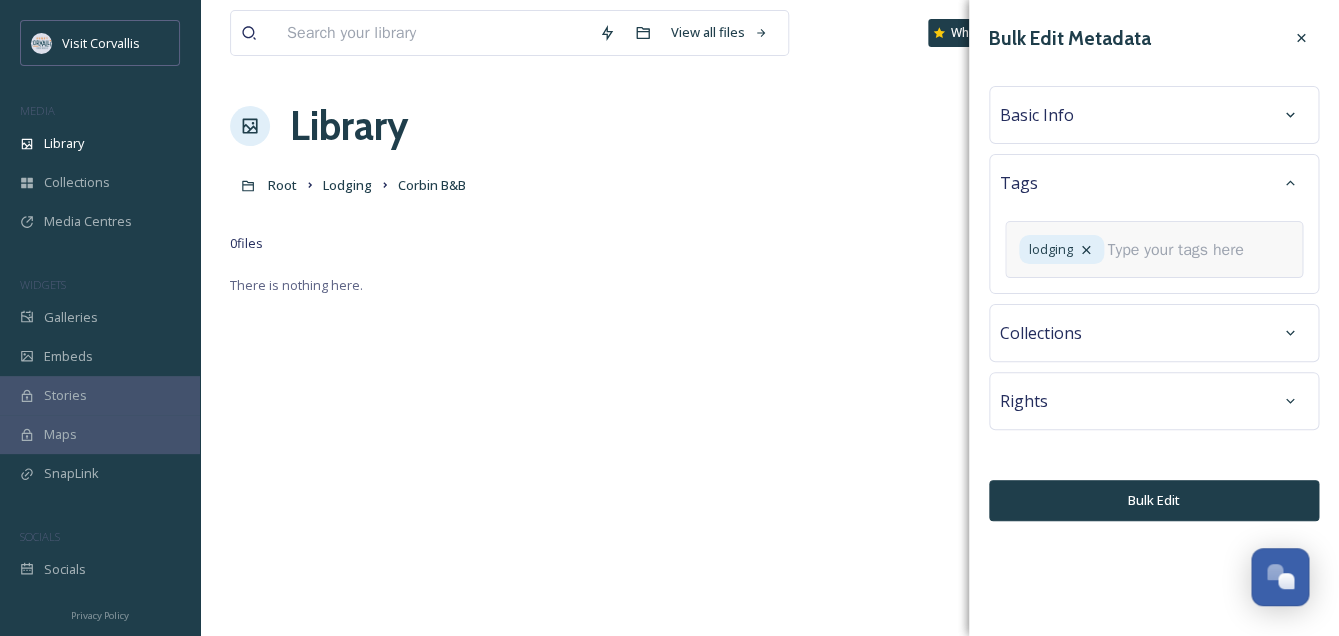 click at bounding box center (1183, 250) 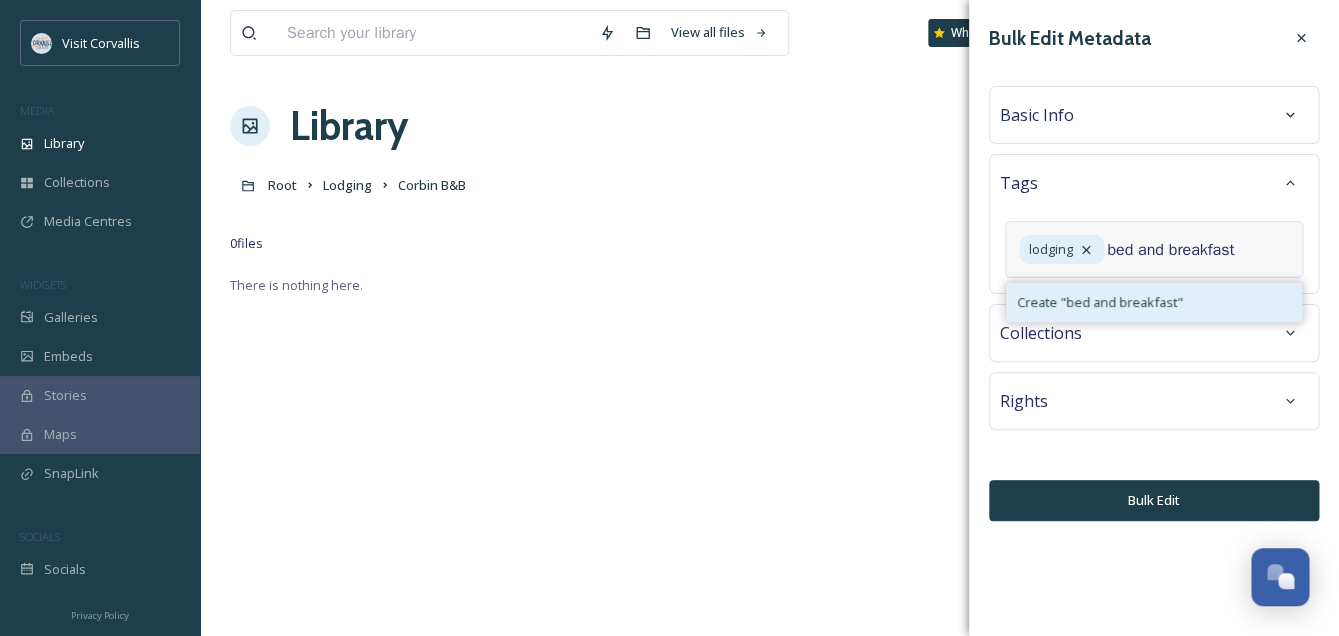 type on "bed and breakfast" 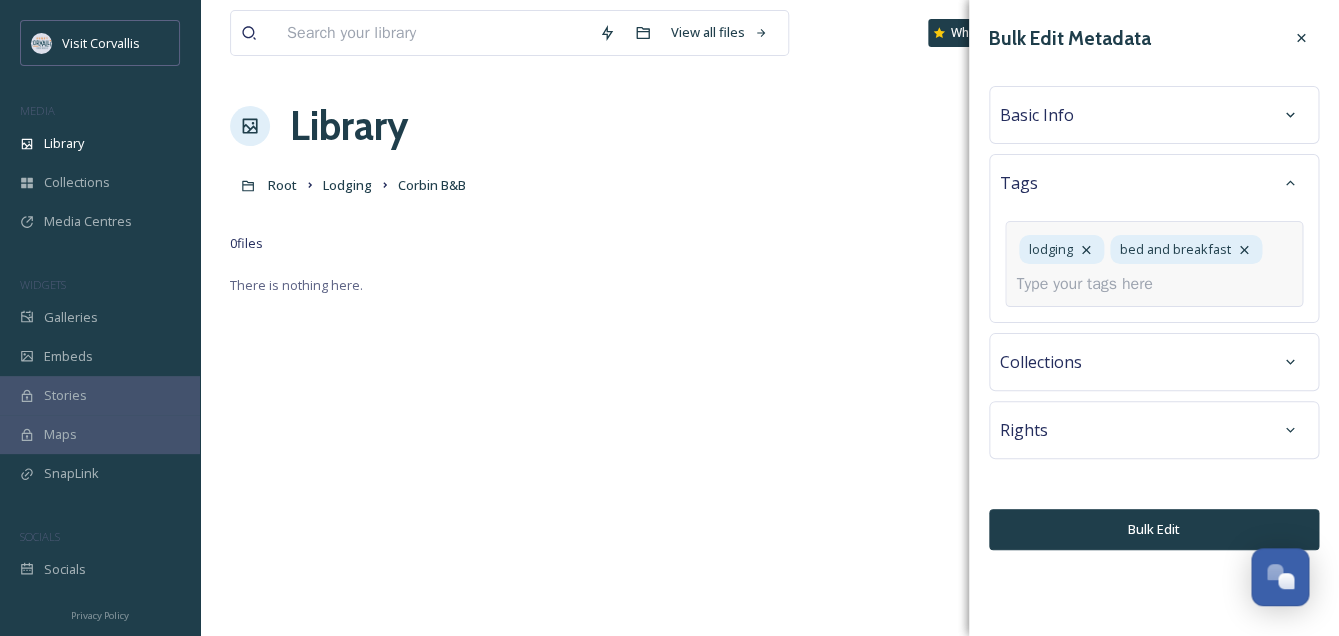 click at bounding box center [1092, 284] 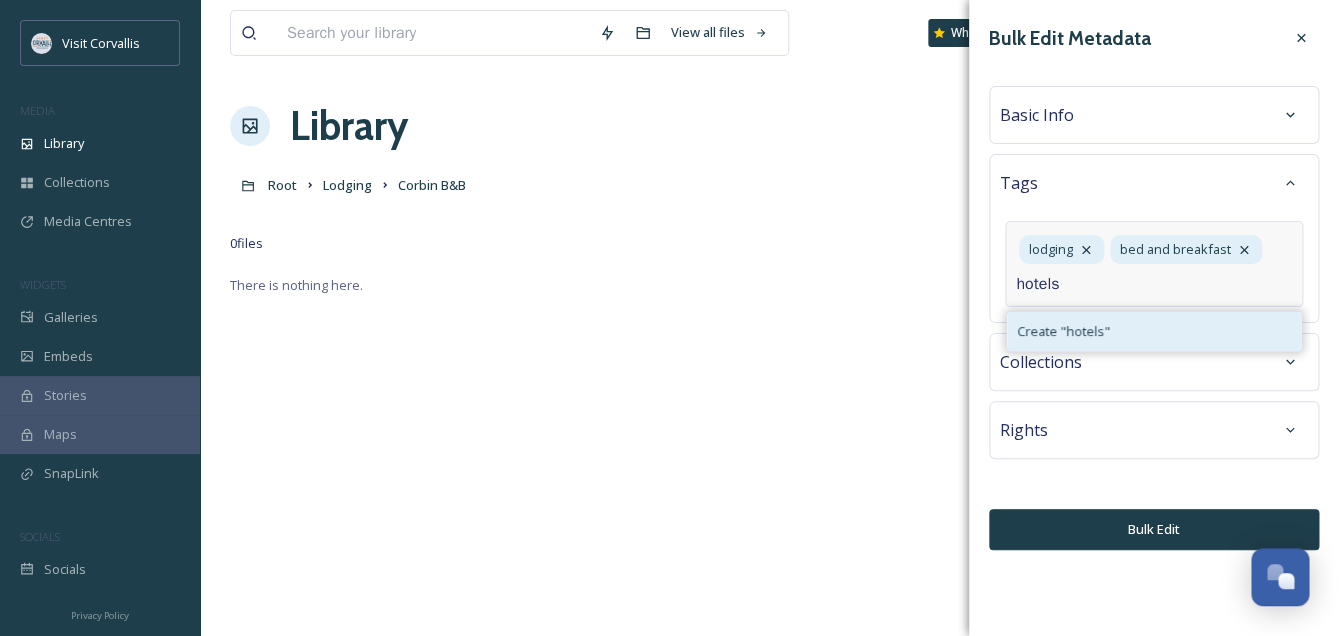 type on "hotels" 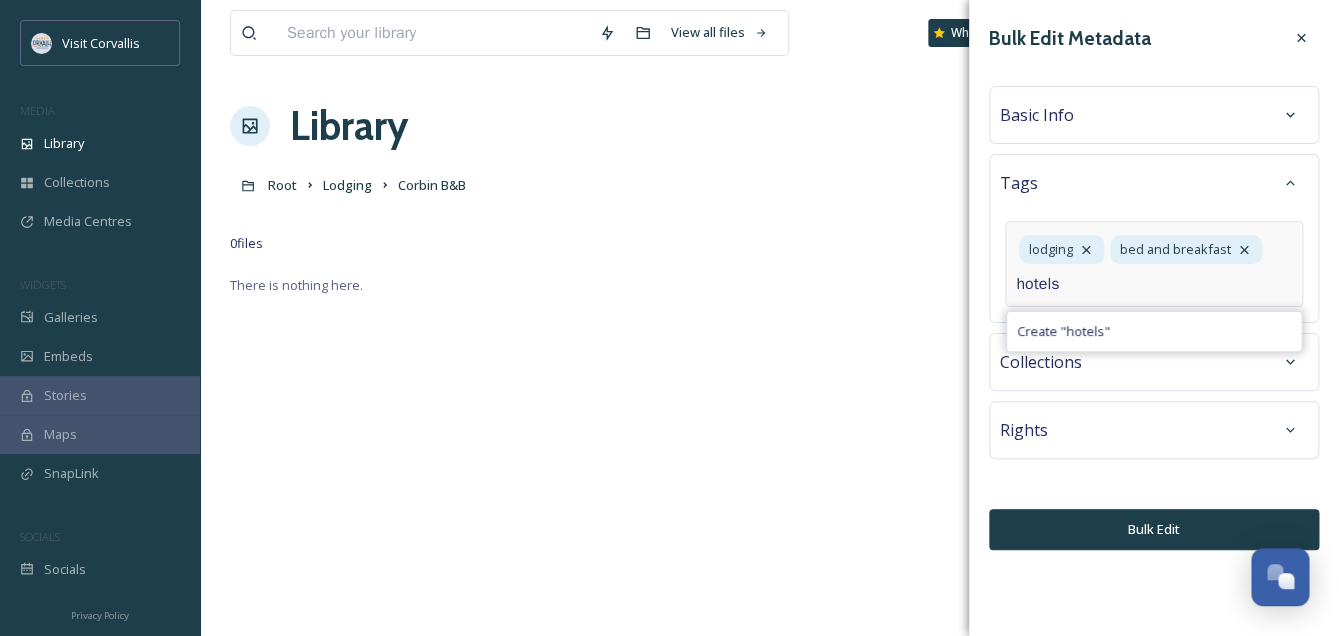 type 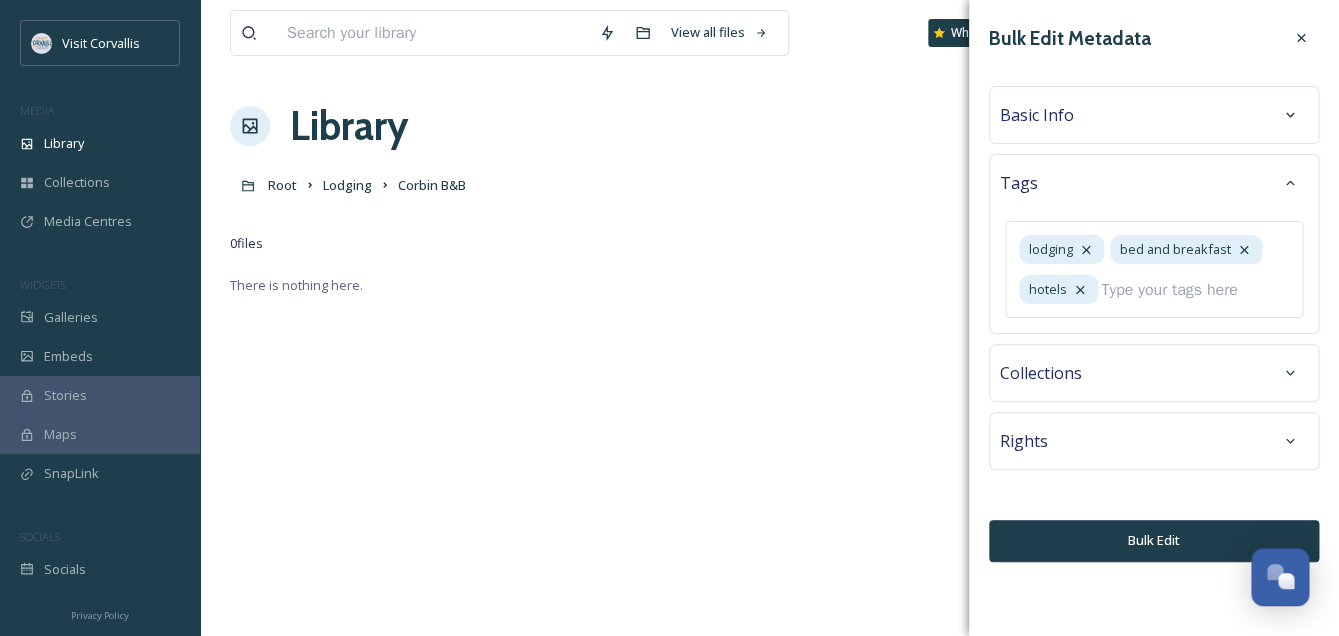 click on "Basic Info" at bounding box center [1154, 115] 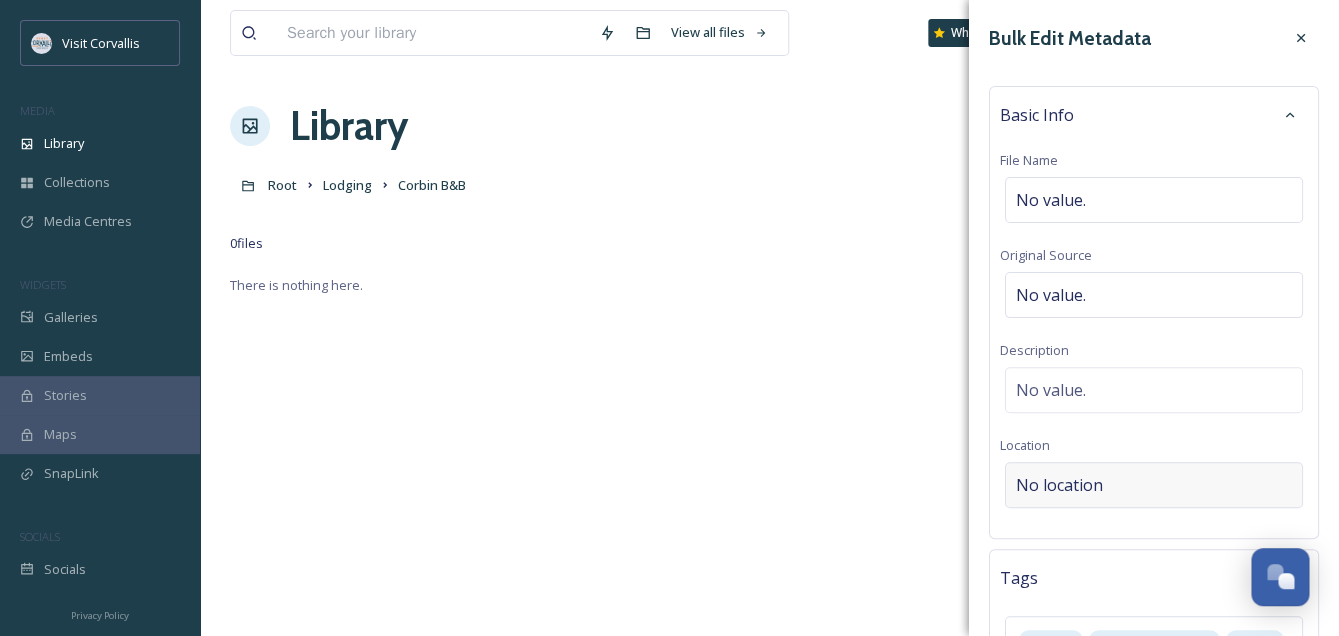 click on "No location" at bounding box center [1059, 485] 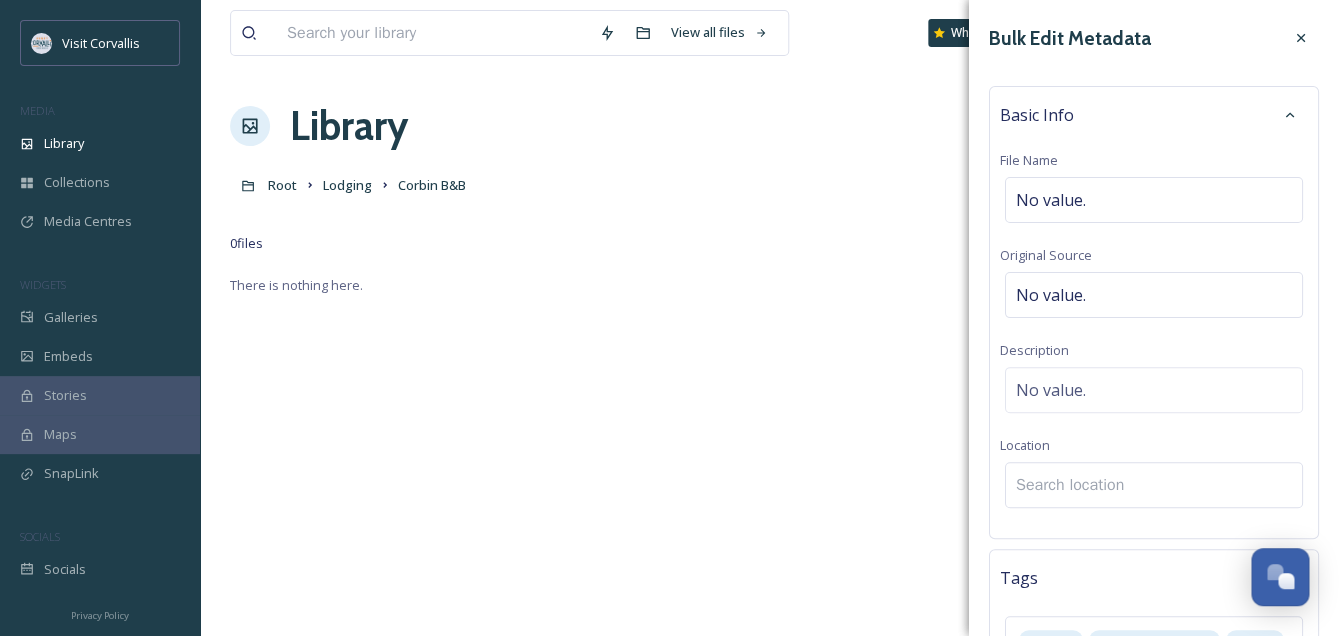 click at bounding box center [1154, 485] 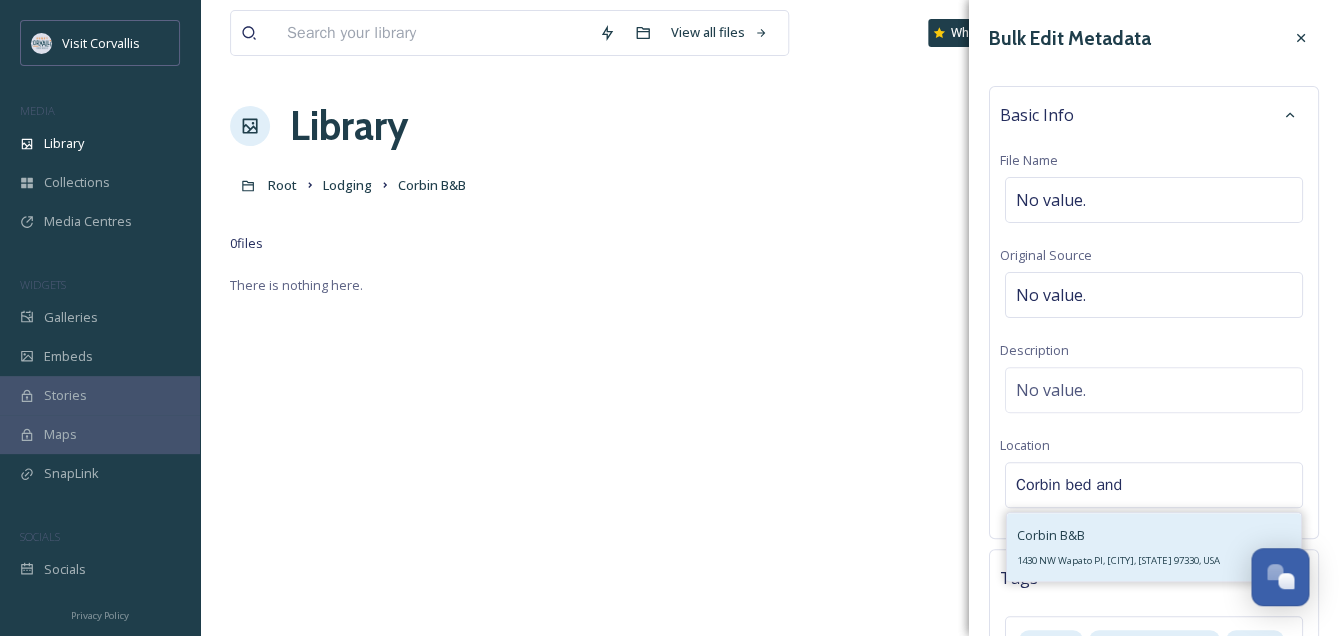 type on "Corbin bed and" 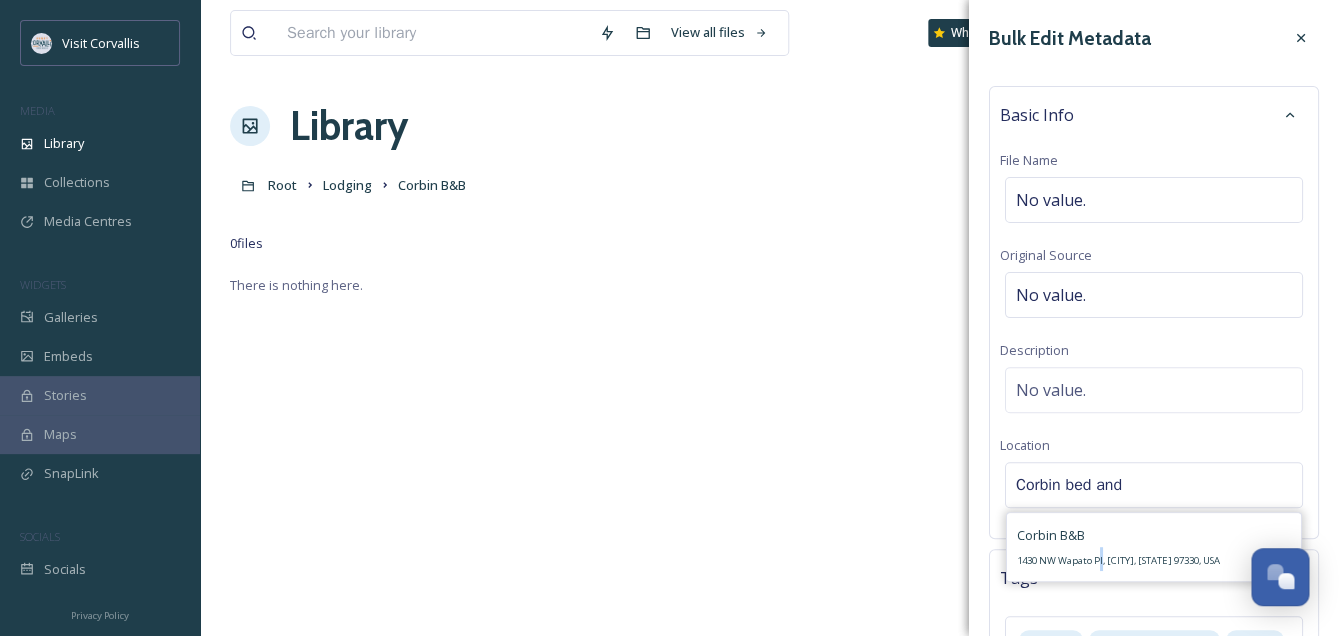 click on "Corbin B&B [NUMBER] [STREET], [CITY], [STATE] [POSTAL_CODE], [COUNTRY]" at bounding box center (1118, 547) 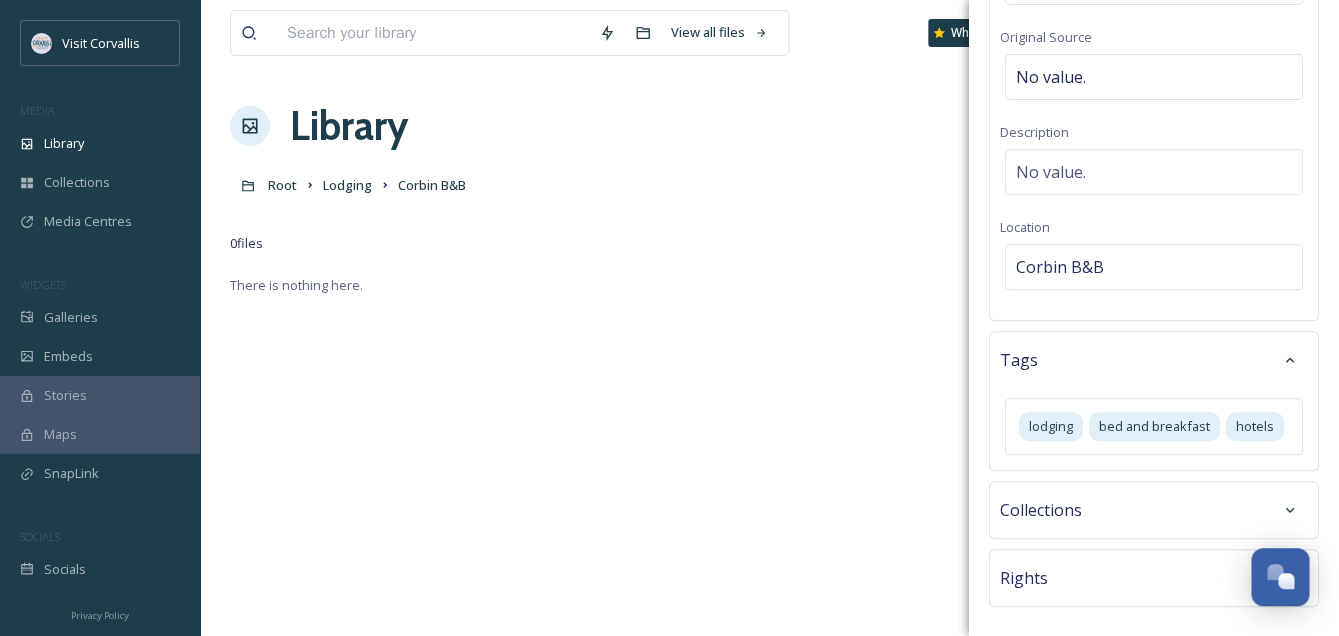 scroll, scrollTop: 300, scrollLeft: 0, axis: vertical 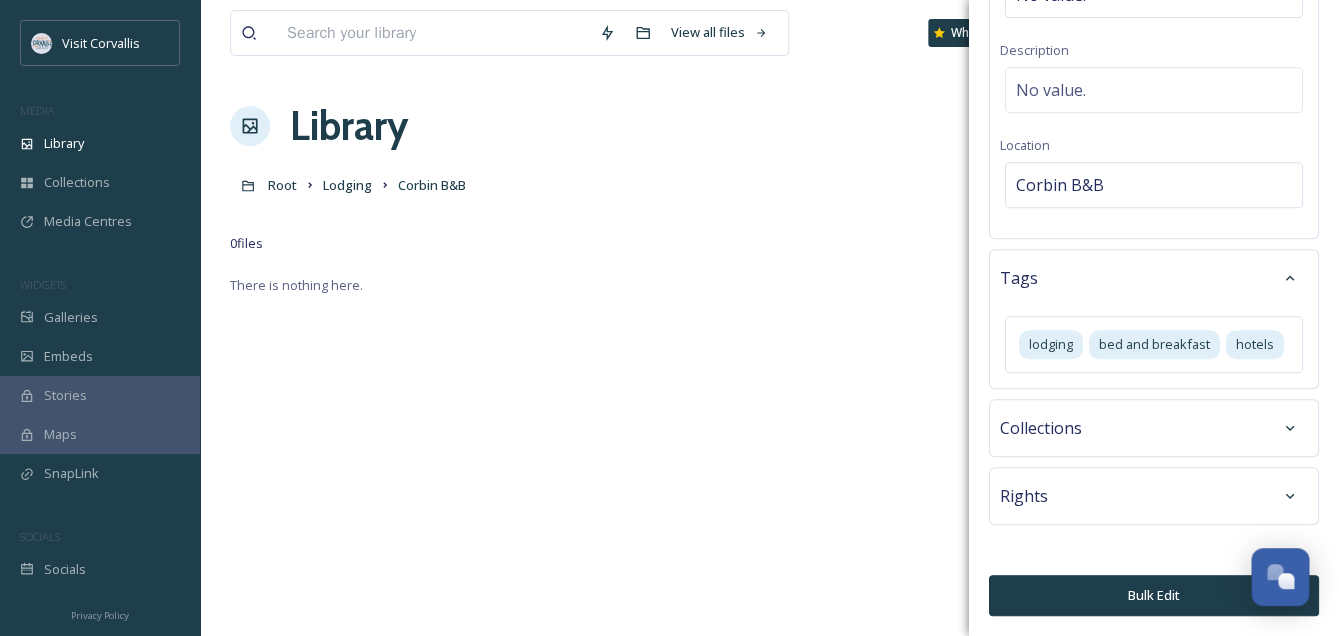 click on "Bulk Edit" at bounding box center [1154, 595] 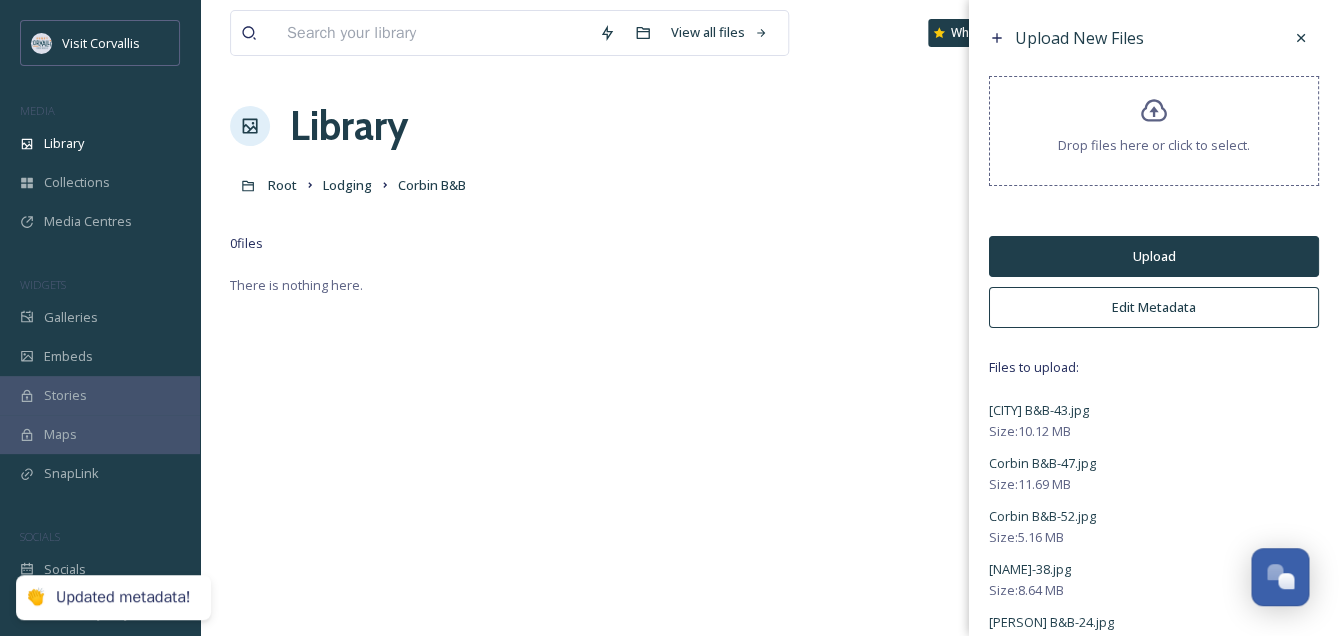 click on "Upload" at bounding box center (1154, 256) 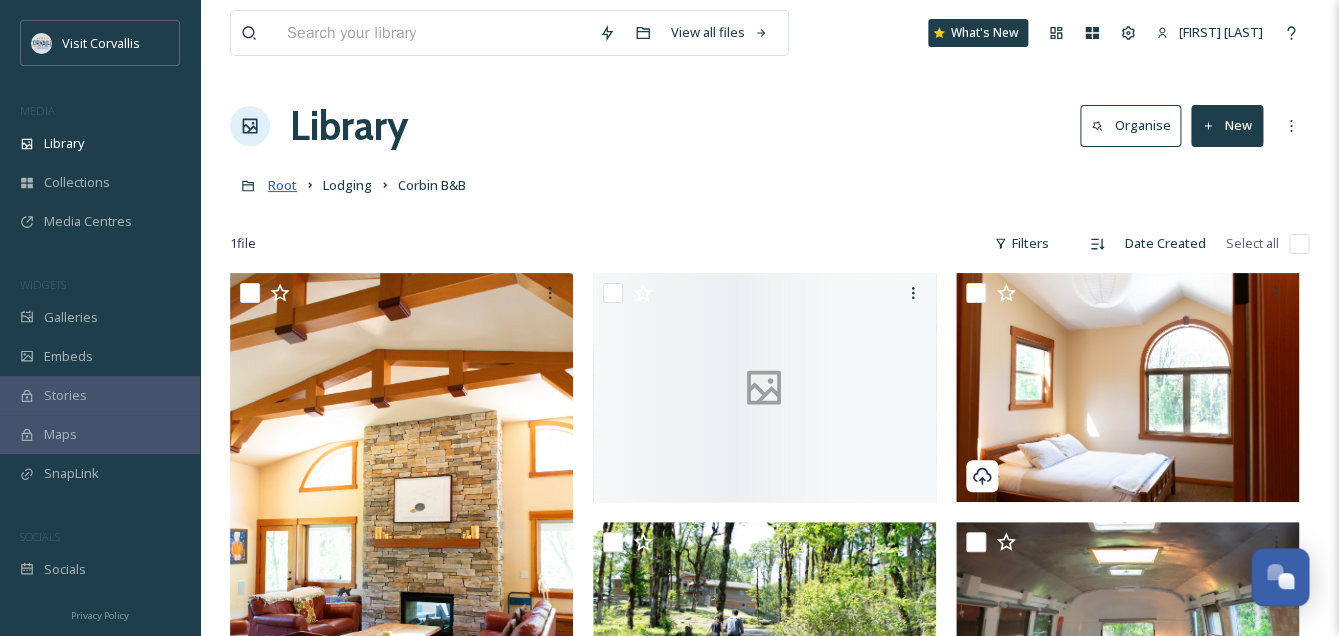click on "Root" at bounding box center (282, 185) 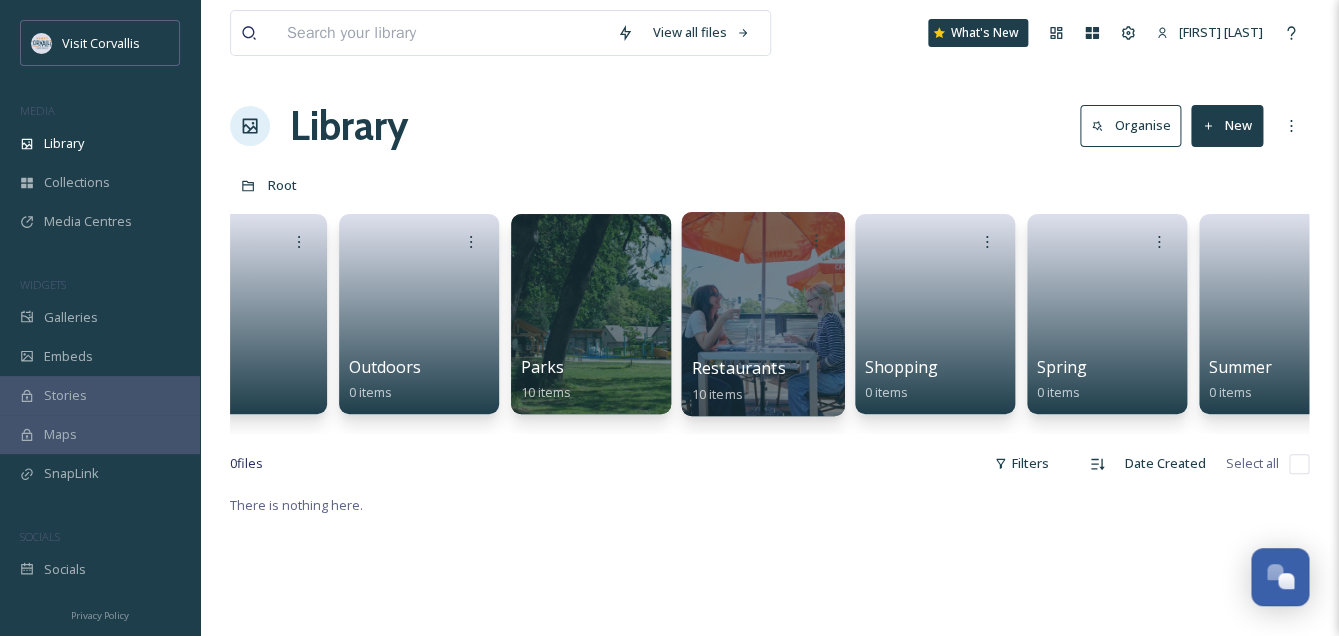scroll, scrollTop: 0, scrollLeft: 3855, axis: horizontal 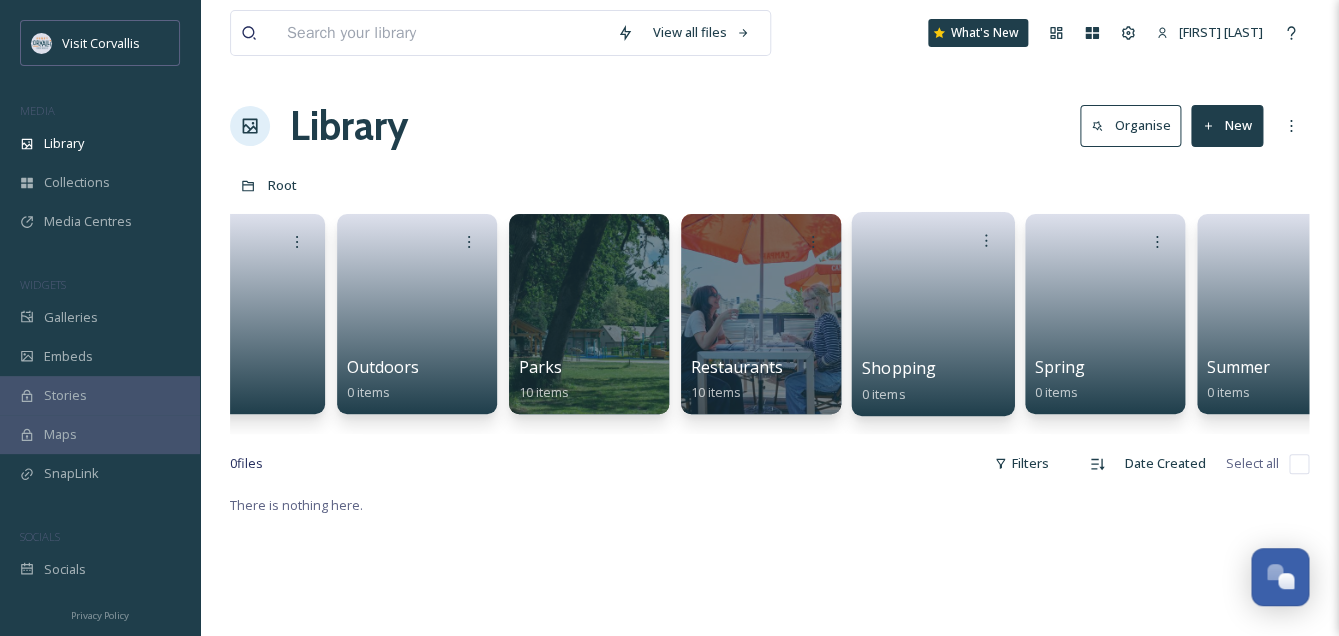 click at bounding box center (933, 307) 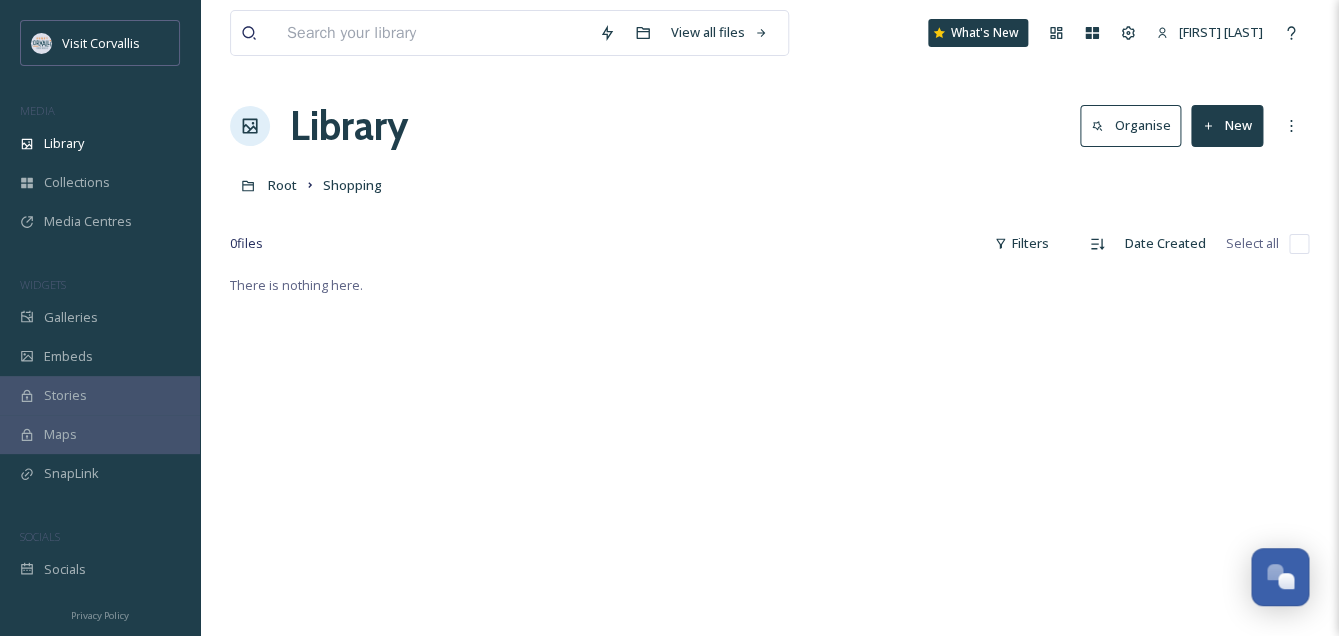 click on "New" at bounding box center (1227, 125) 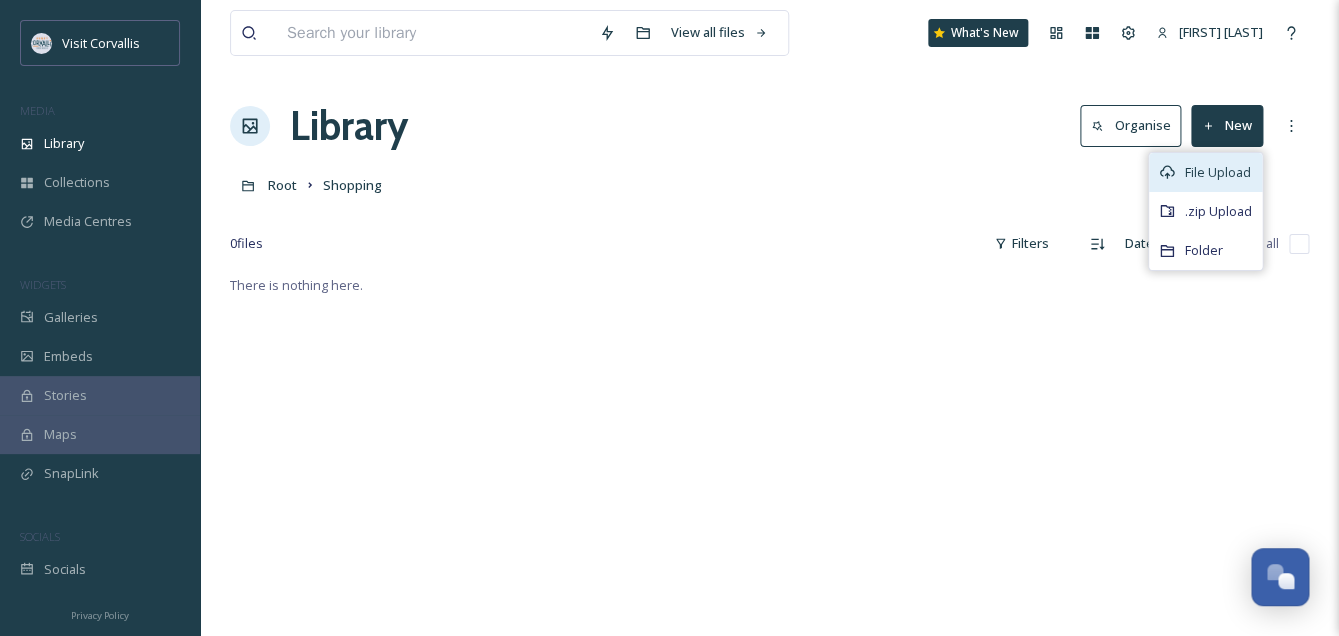click on "File Upload" at bounding box center [1218, 172] 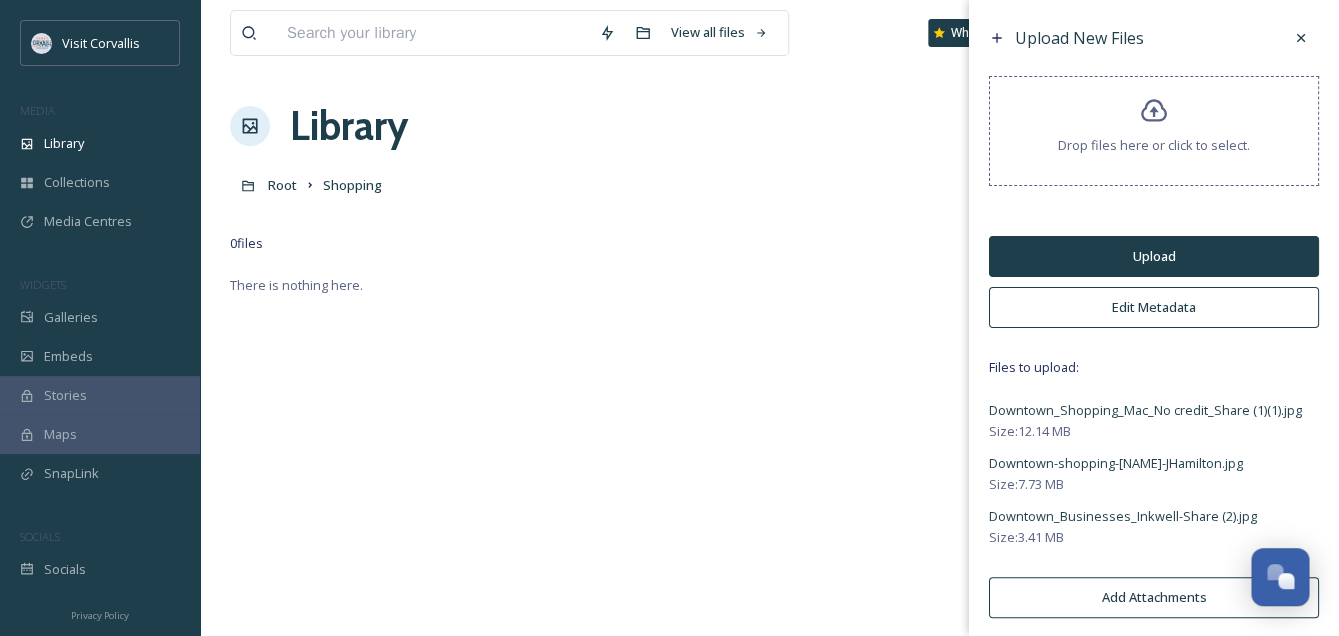 click on "Edit Metadata" at bounding box center (1154, 307) 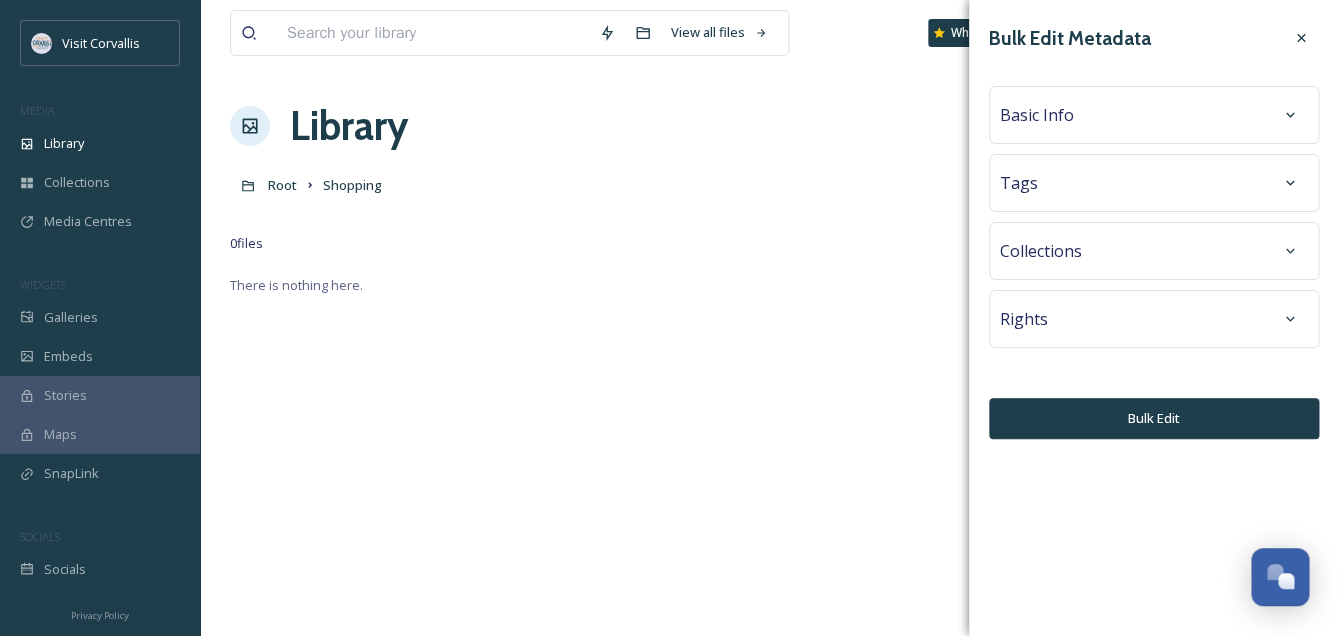 click on "Tags" at bounding box center [1154, 183] 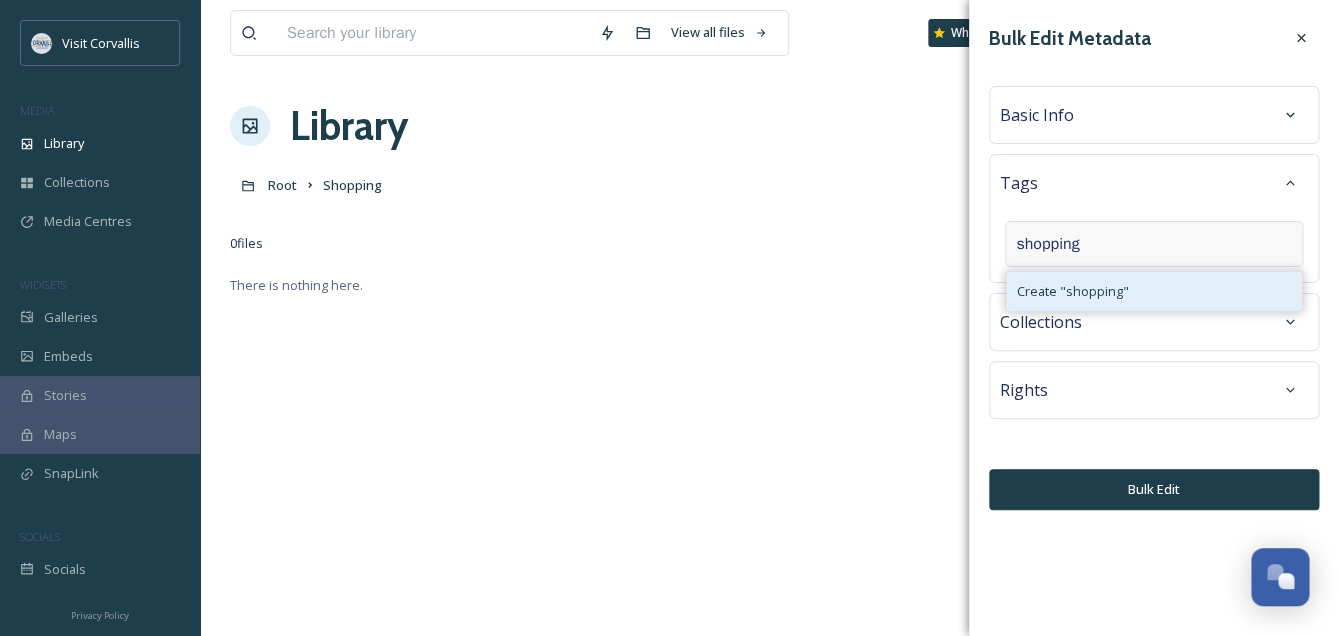 type on "shopping" 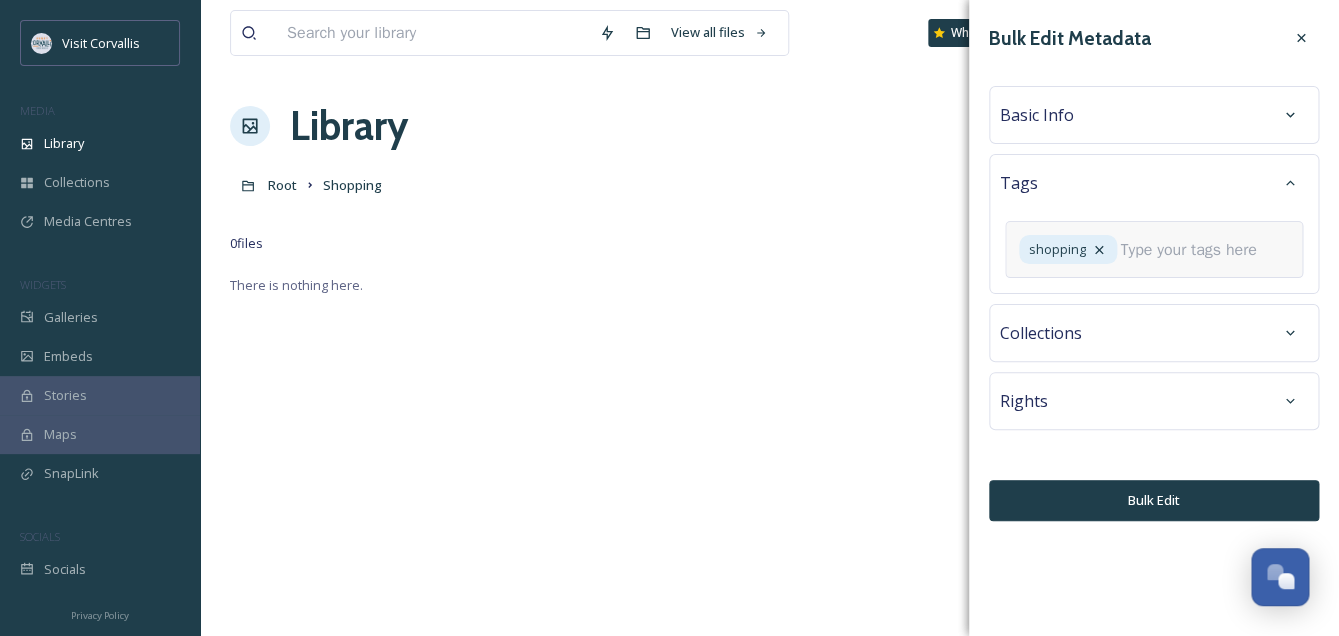 click at bounding box center (1196, 250) 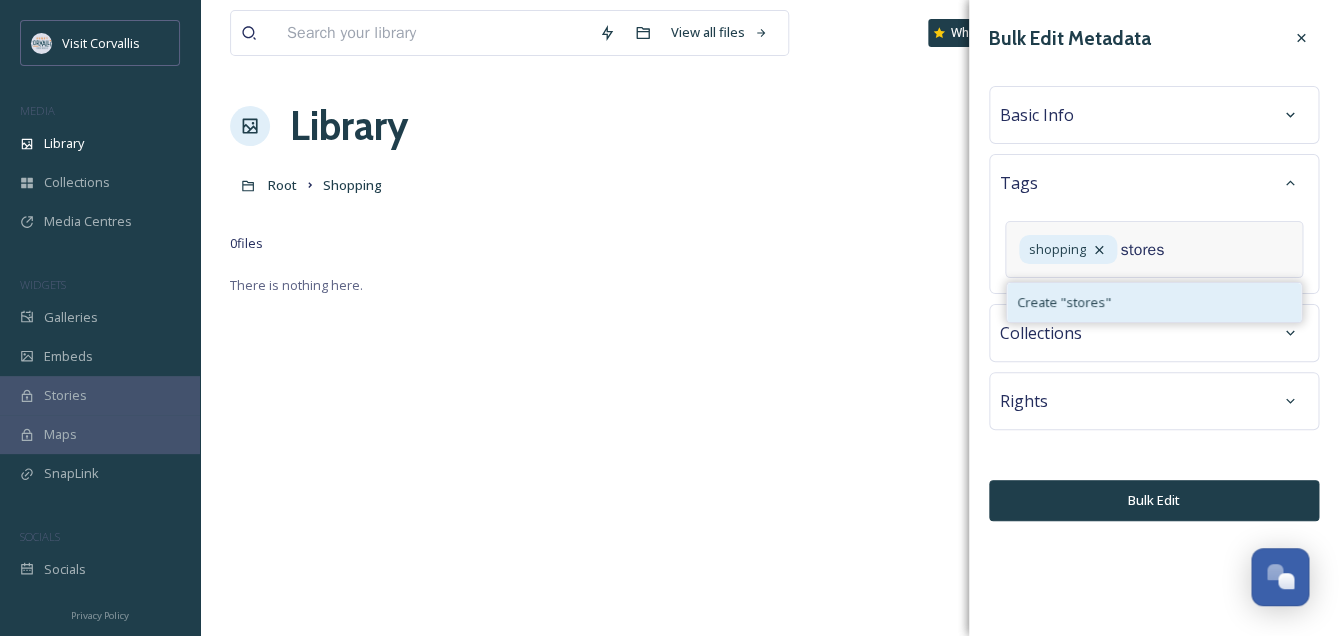 type on "stores" 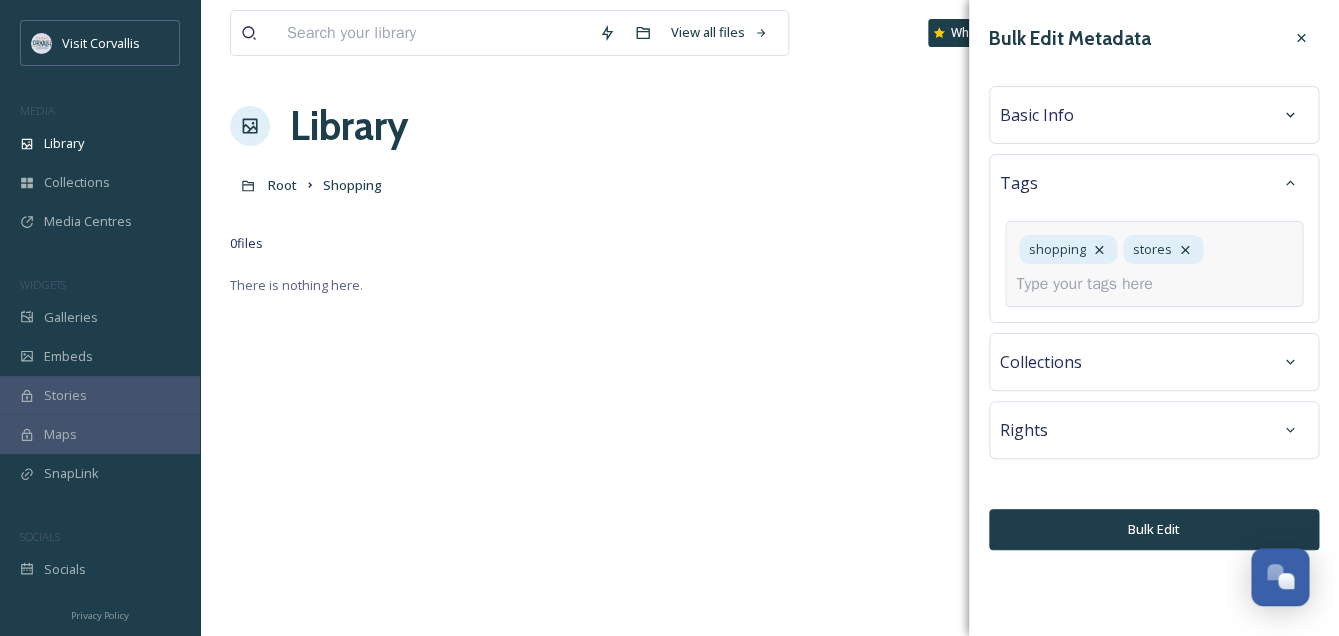 click at bounding box center [1092, 284] 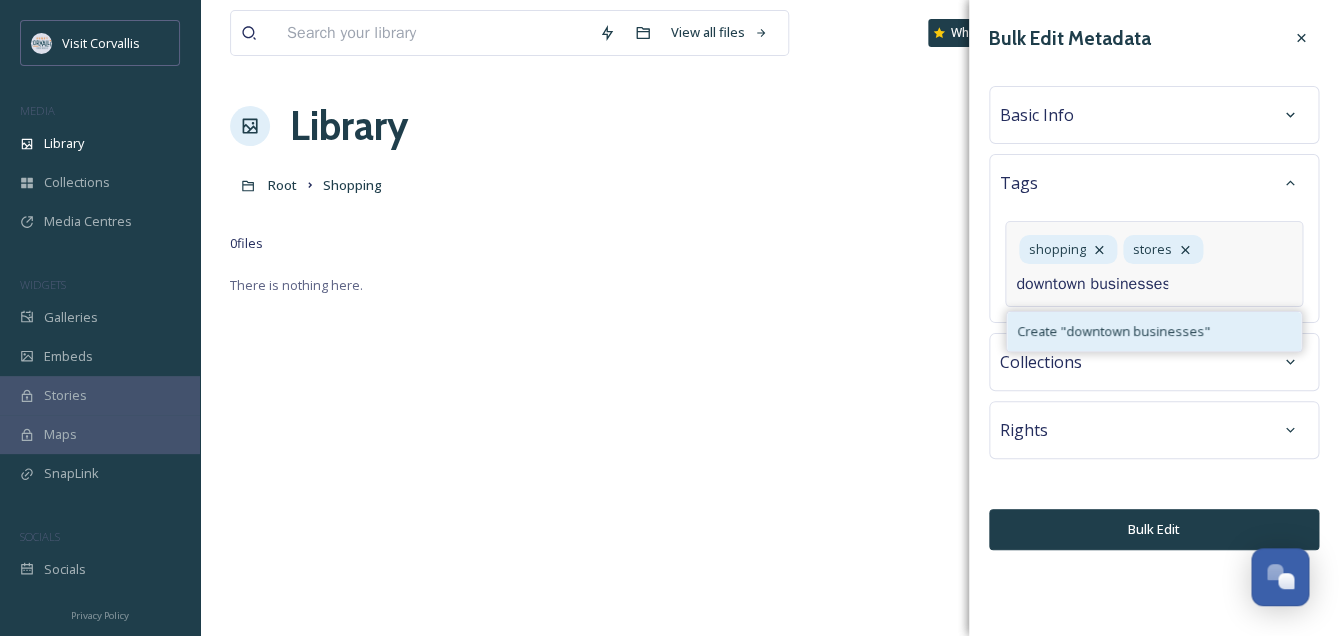 type on "downtown businesses" 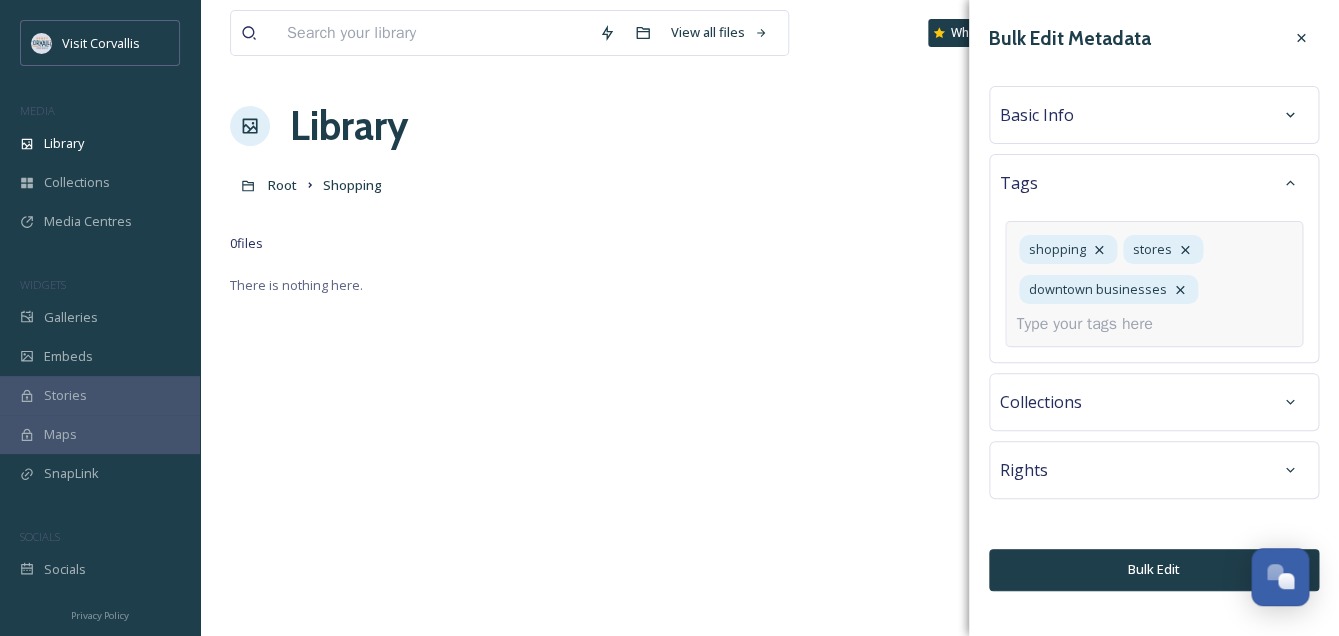click on "Basic Info" at bounding box center (1154, 115) 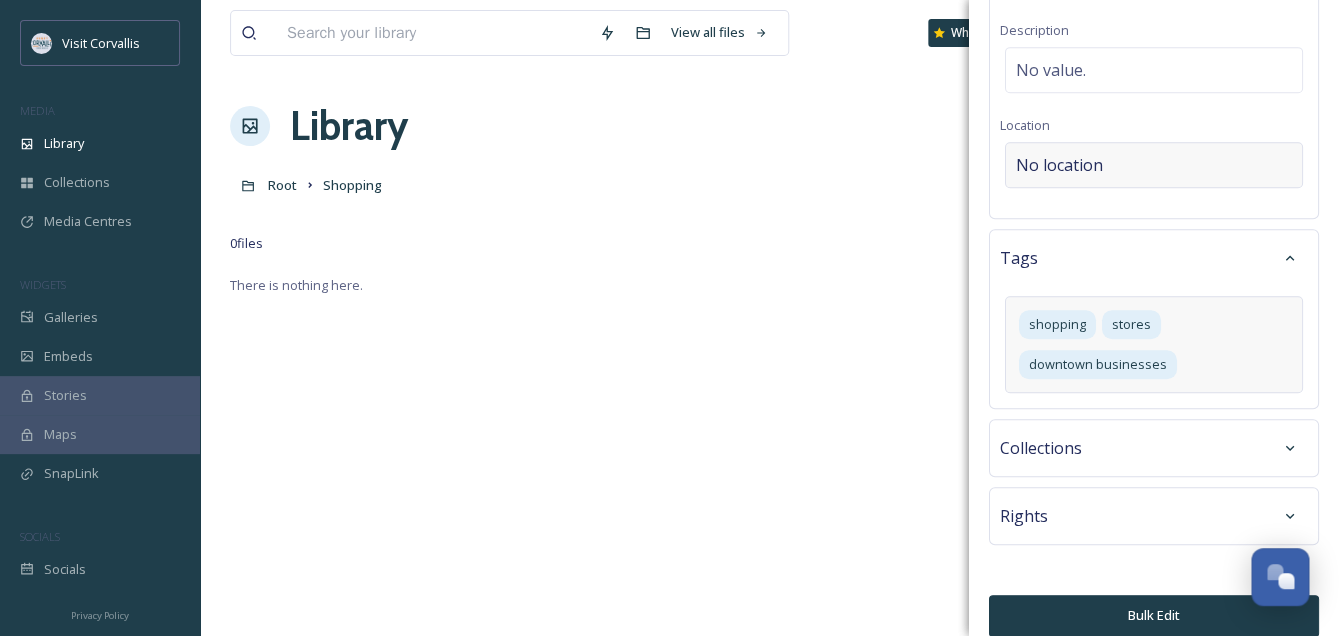scroll, scrollTop: 340, scrollLeft: 0, axis: vertical 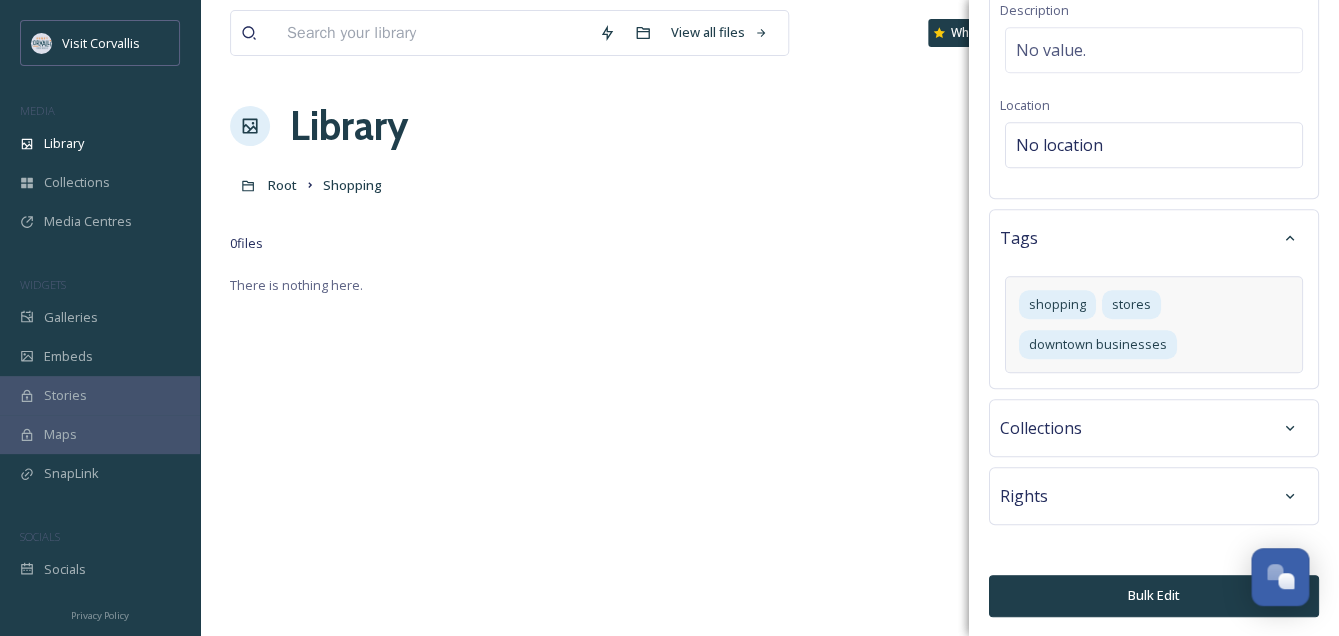 click on "Bulk Edit" at bounding box center (1154, 595) 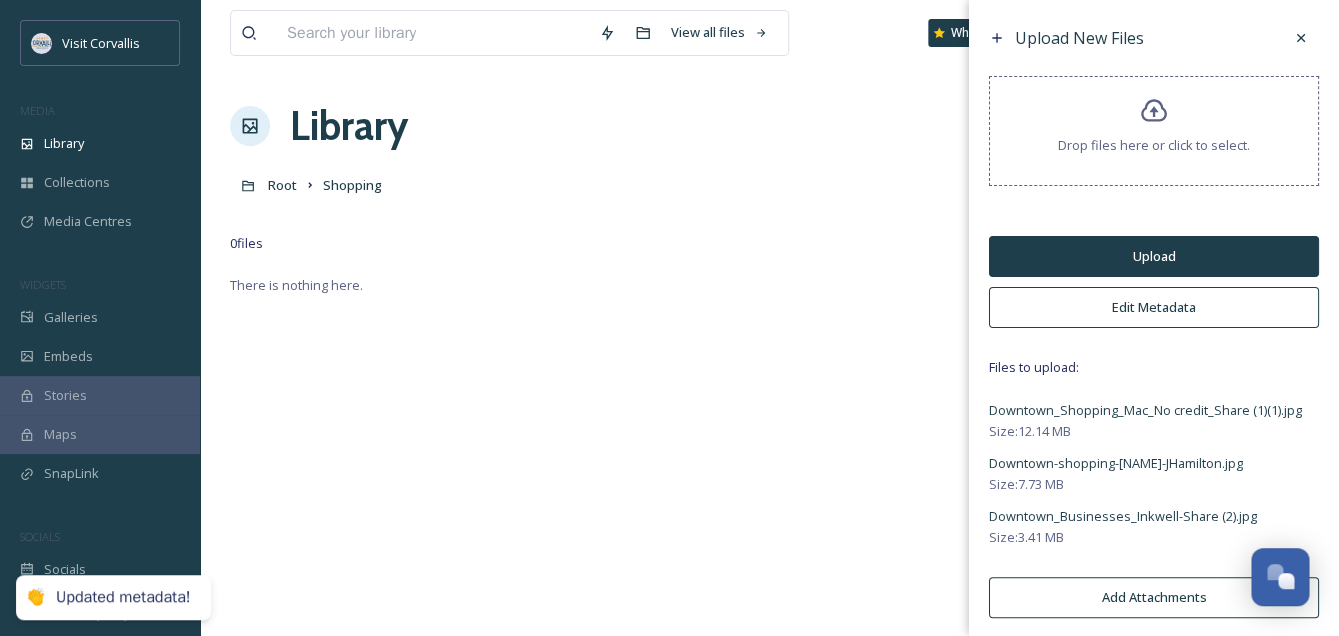 click on "Upload" at bounding box center [1154, 256] 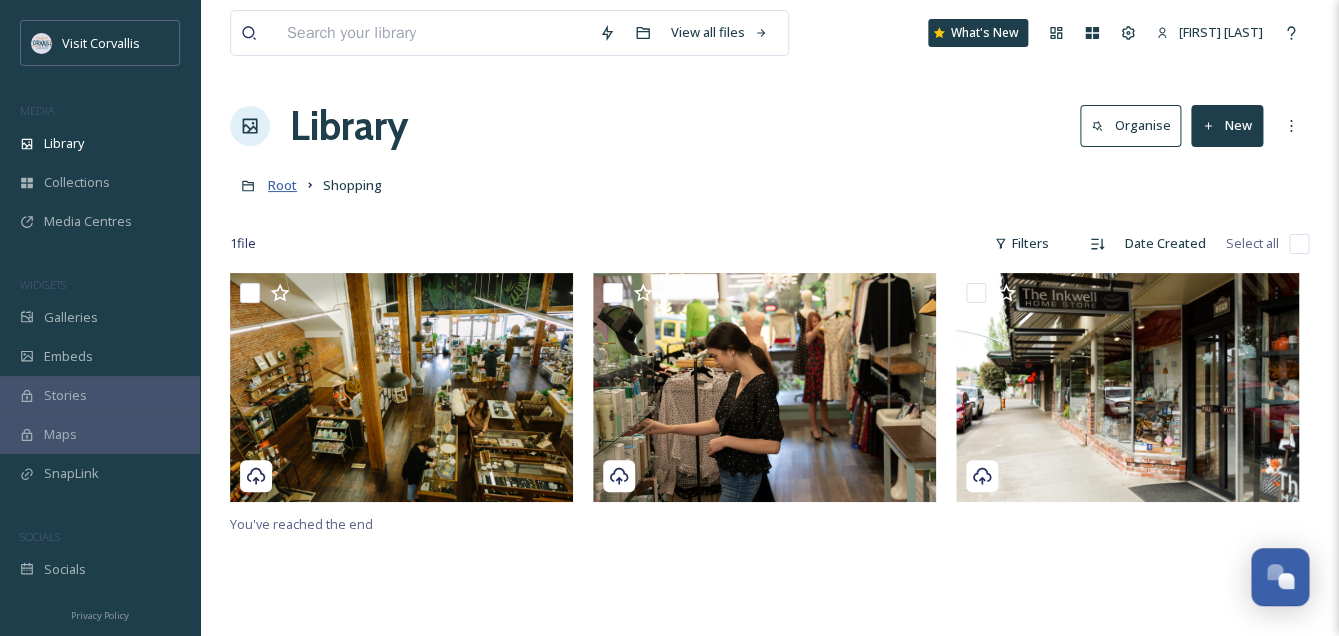 click on "Root" at bounding box center [282, 185] 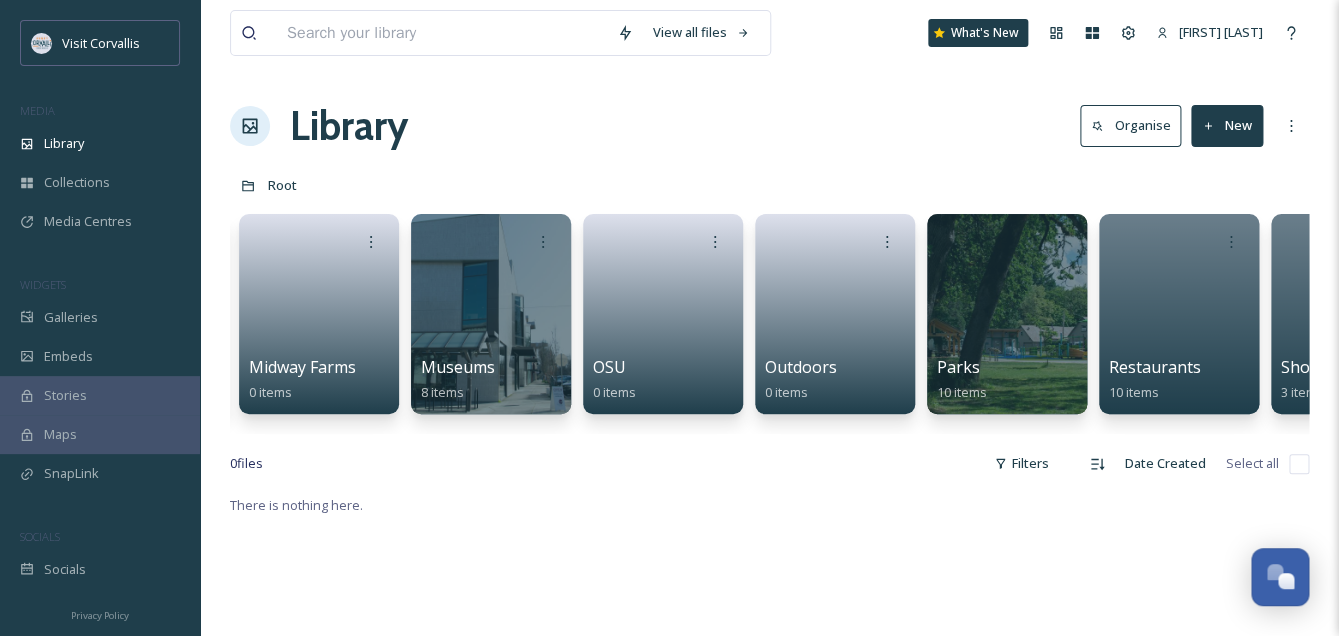 scroll, scrollTop: 0, scrollLeft: 3873, axis: horizontal 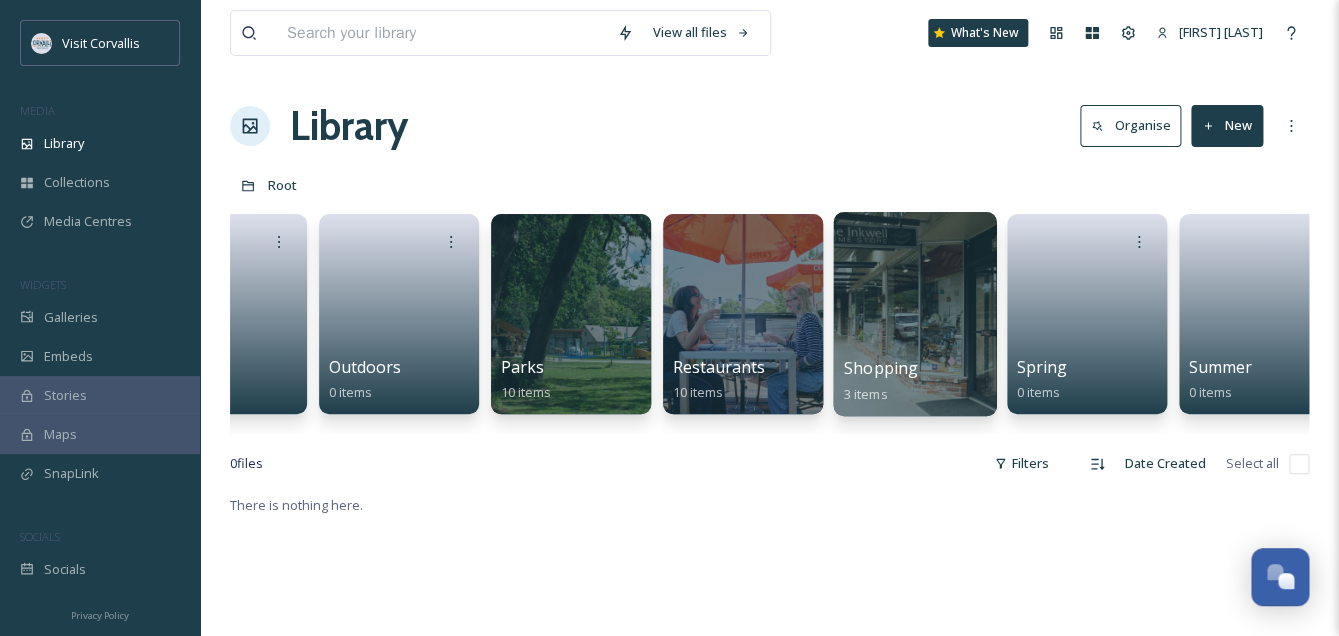 click at bounding box center (914, 314) 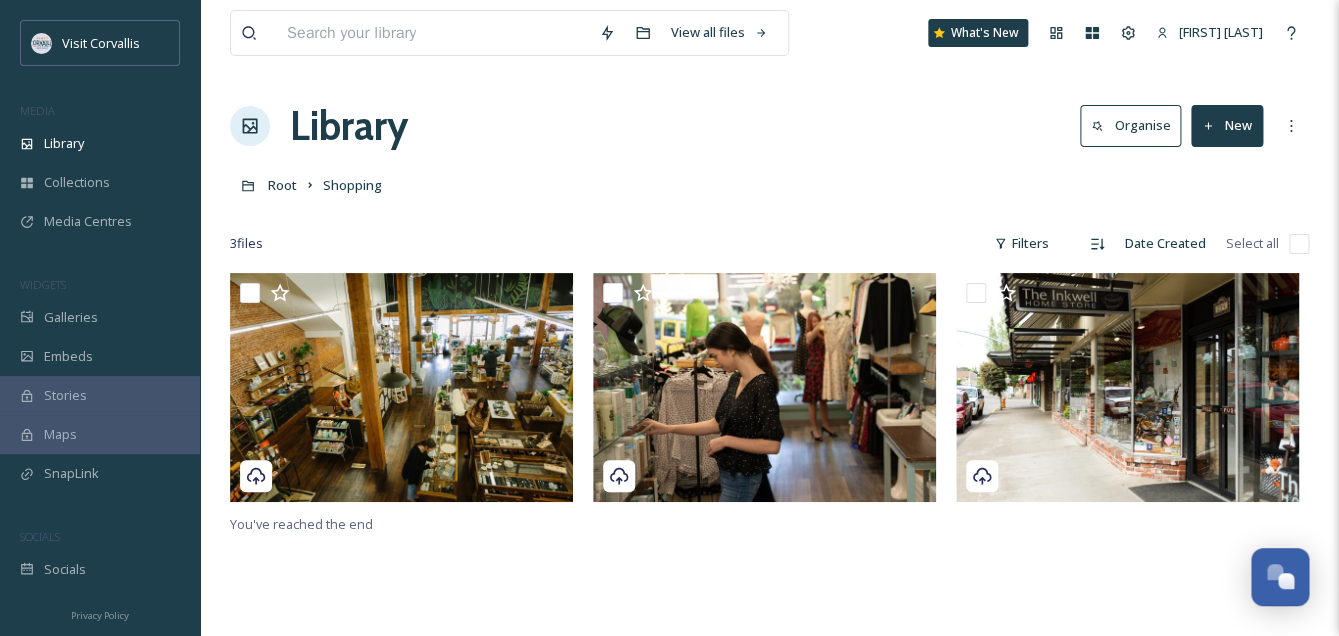 click on "New" at bounding box center (1227, 125) 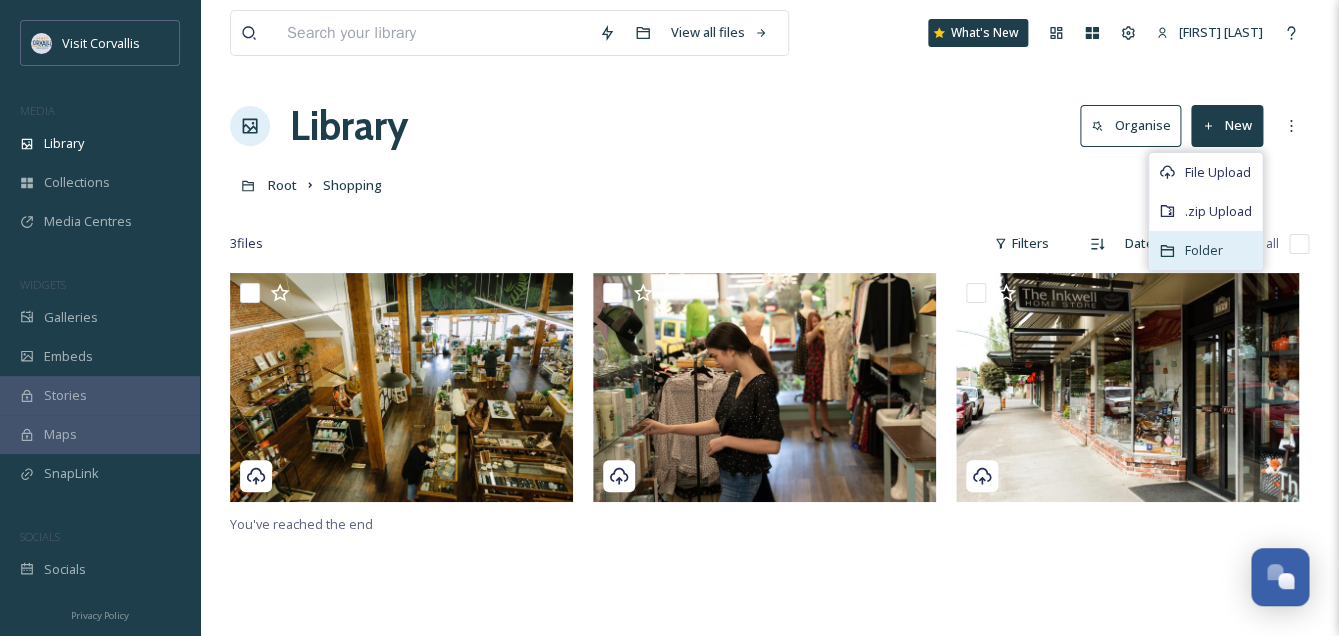 click on "Folder" at bounding box center [1204, 250] 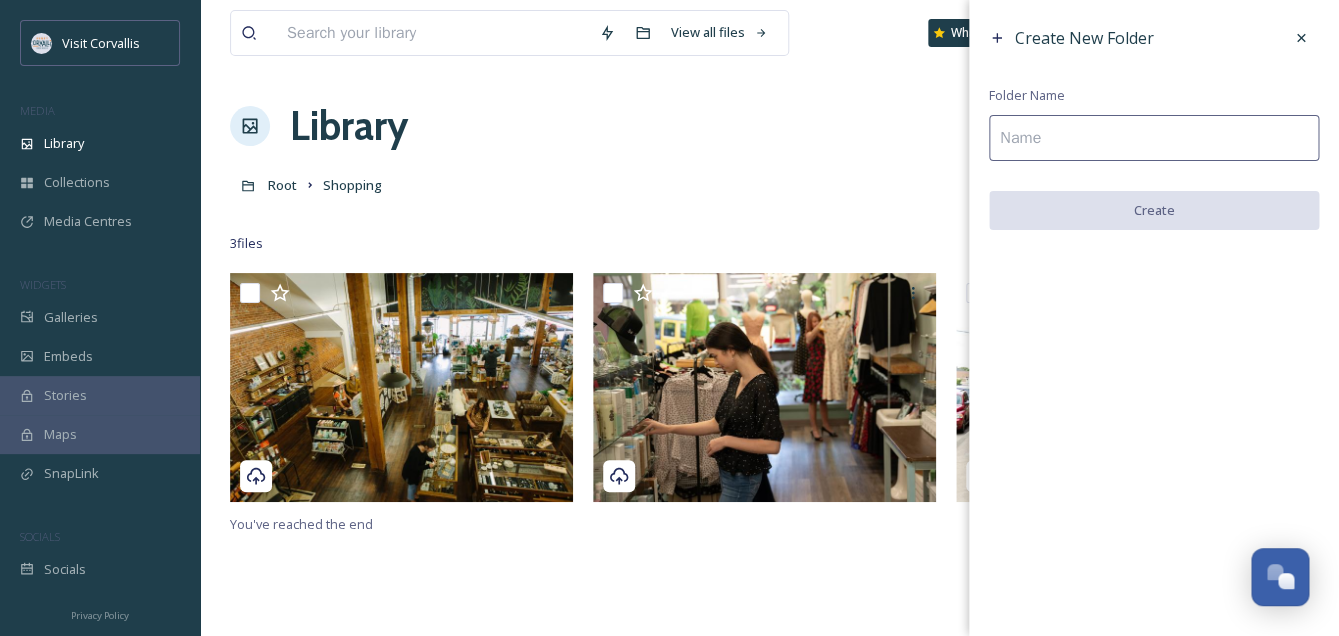 click at bounding box center (1154, 138) 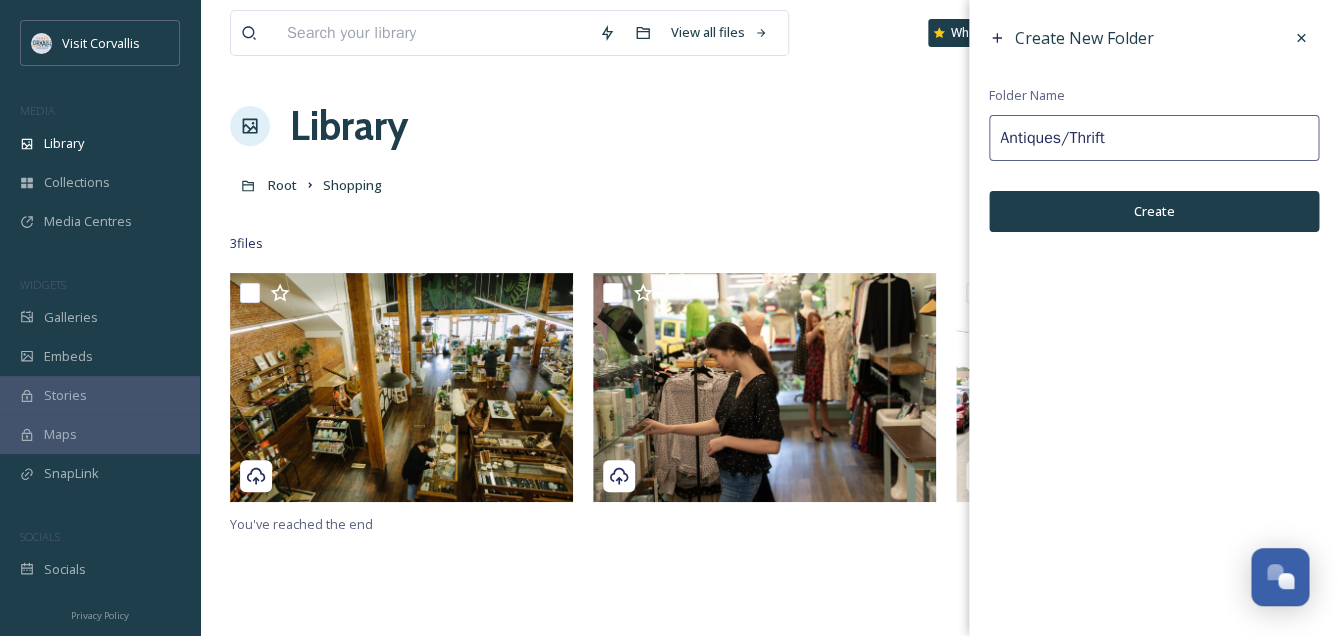 type on "Antiques/Thrift" 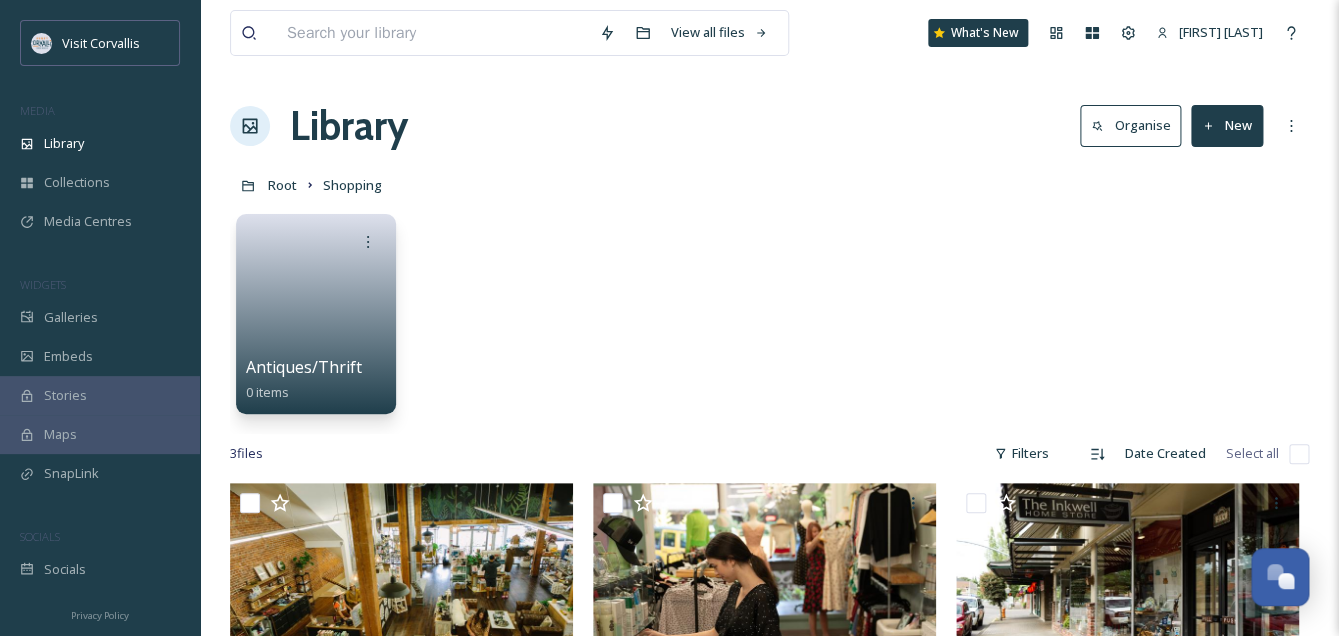 click on "Antiques/Thrift 0   items" at bounding box center (769, 319) 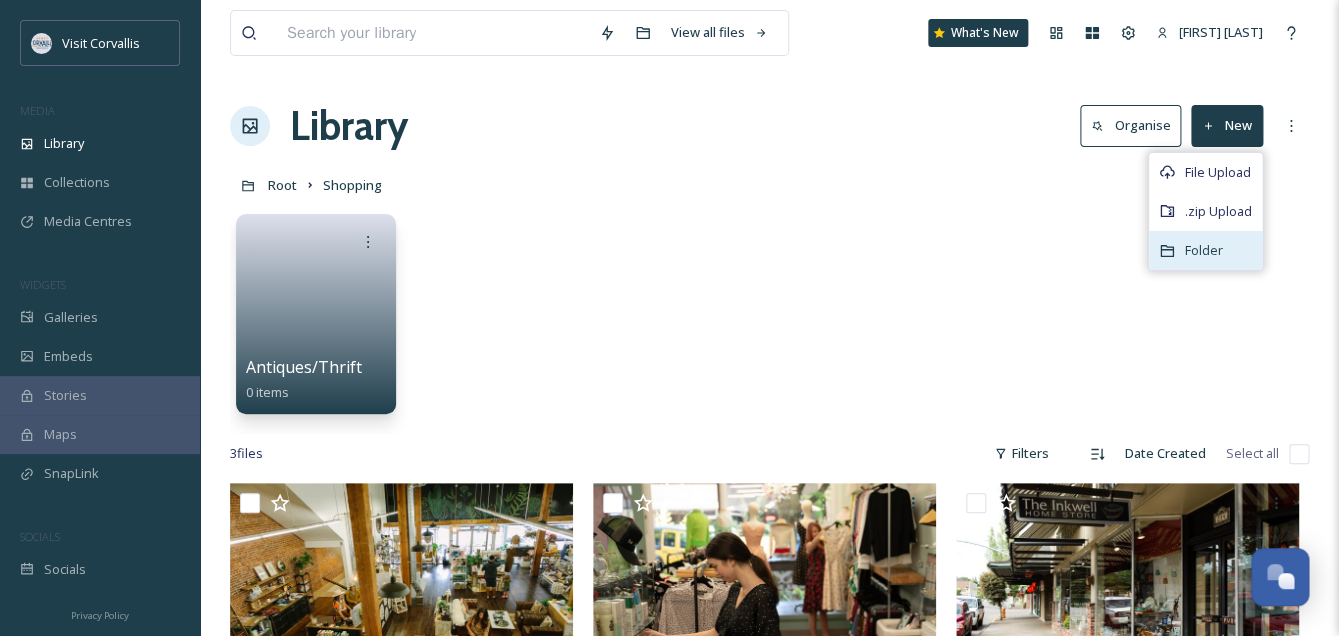 click on "Folder" at bounding box center [1204, 250] 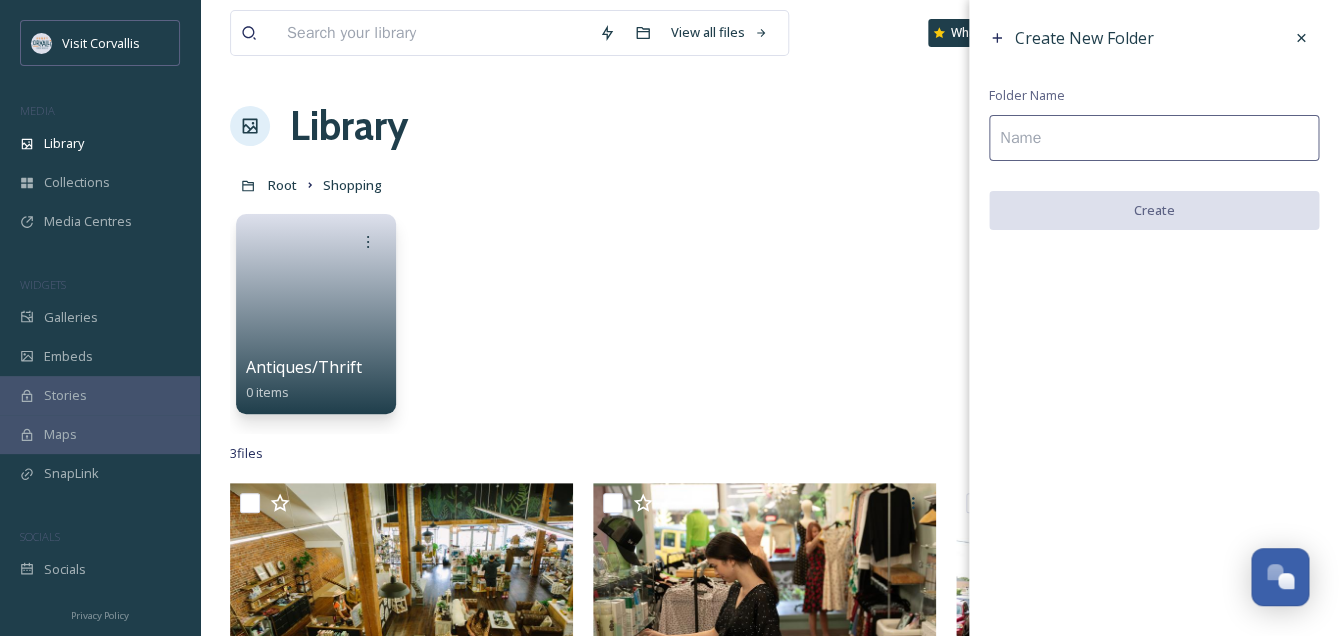 click at bounding box center [1154, 138] 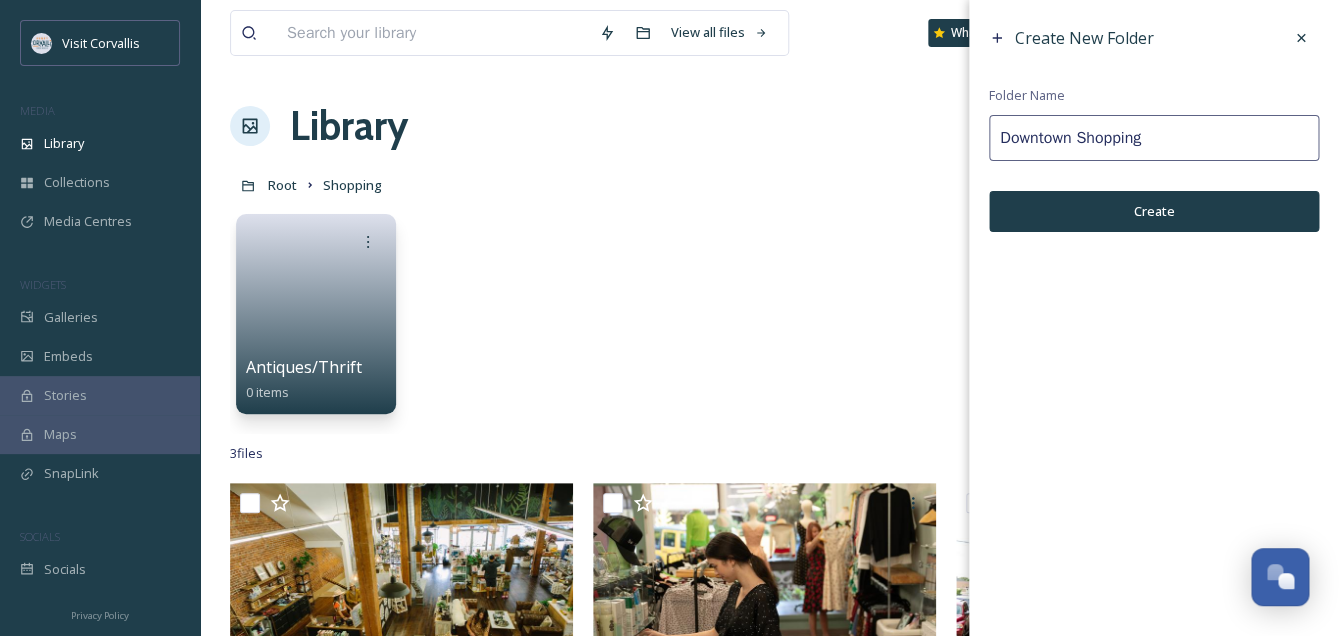 type on "Downtown Shopping" 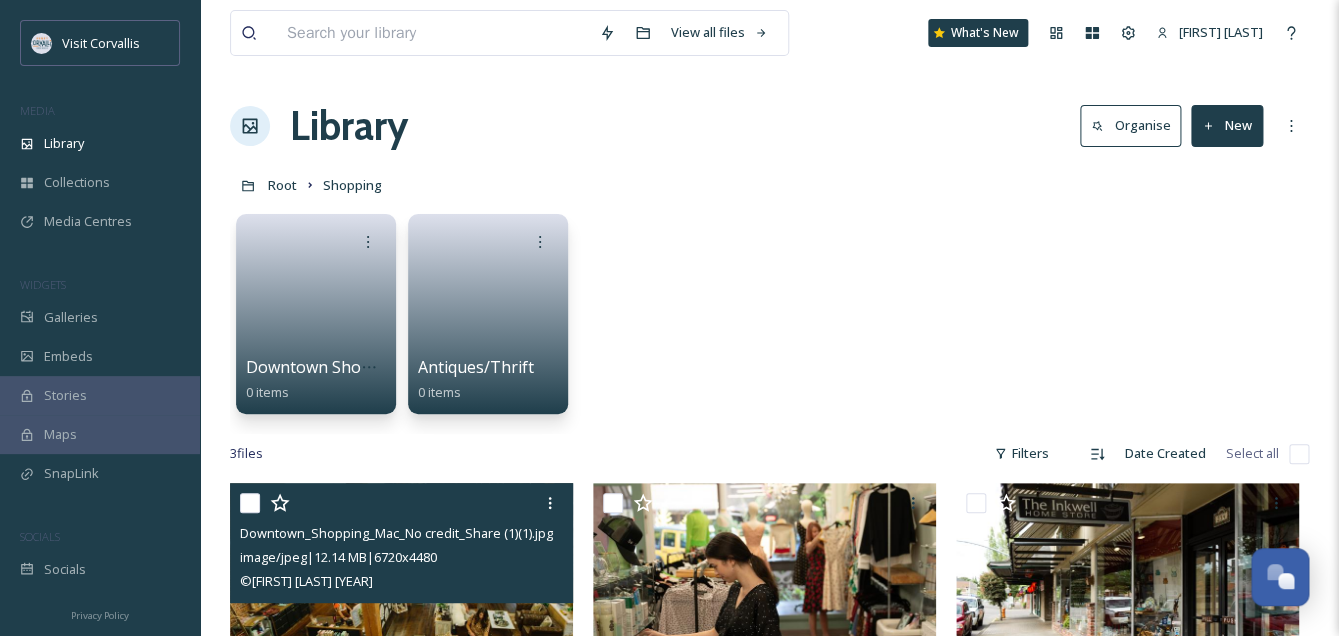 drag, startPoint x: 257, startPoint y: 502, endPoint x: 279, endPoint y: 504, distance: 22.090721 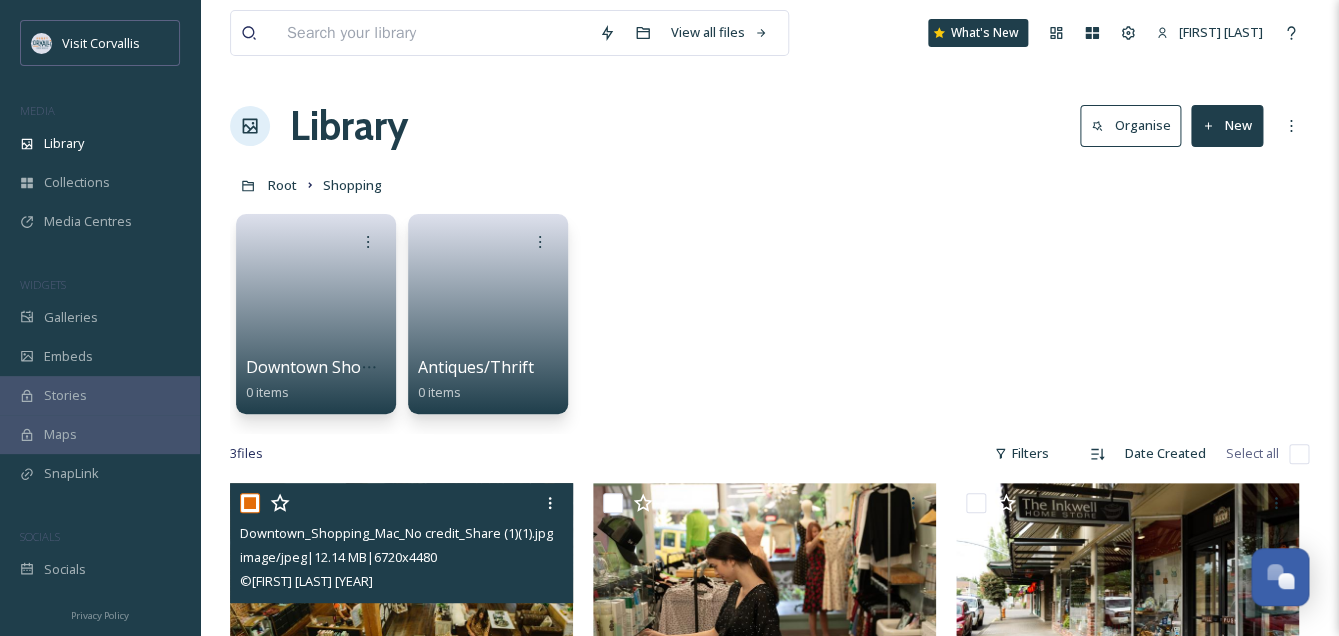 checkbox on "true" 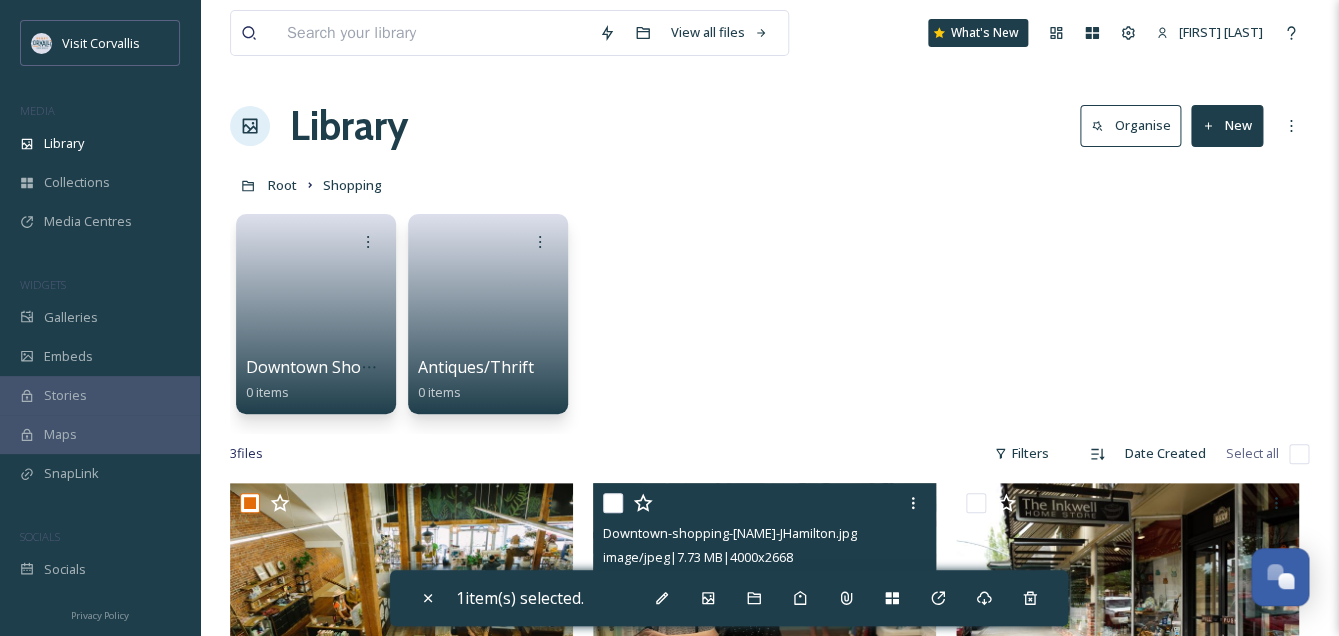 click at bounding box center (613, 503) 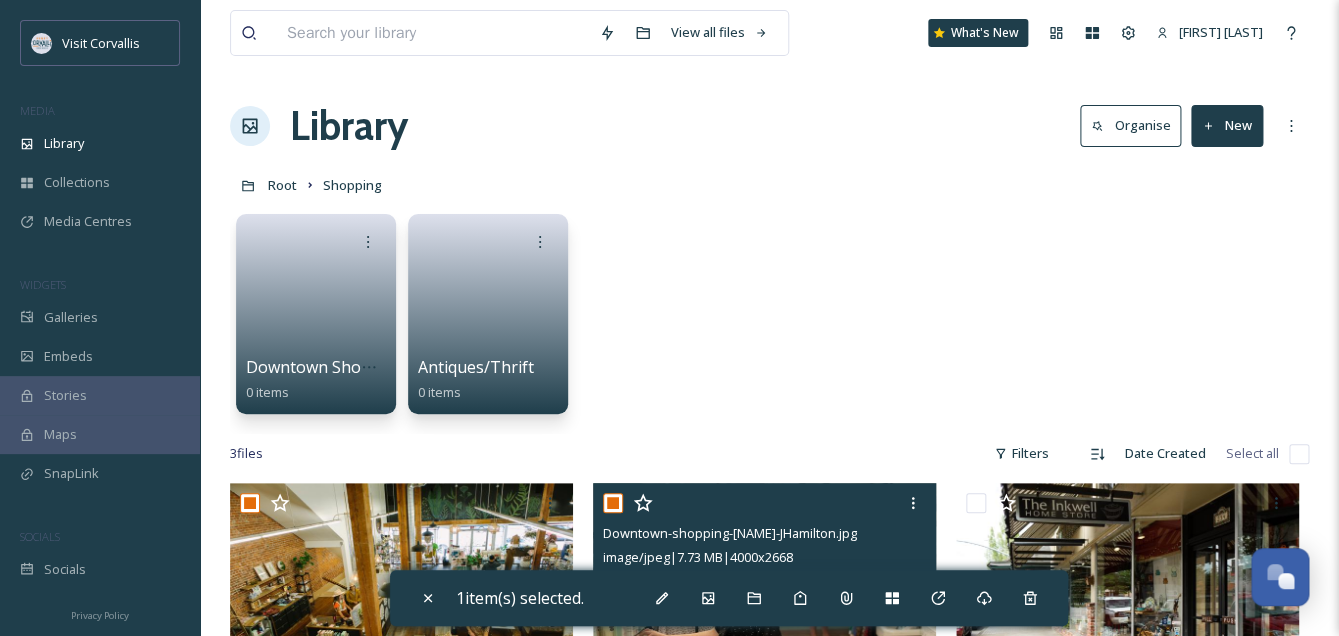 checkbox on "true" 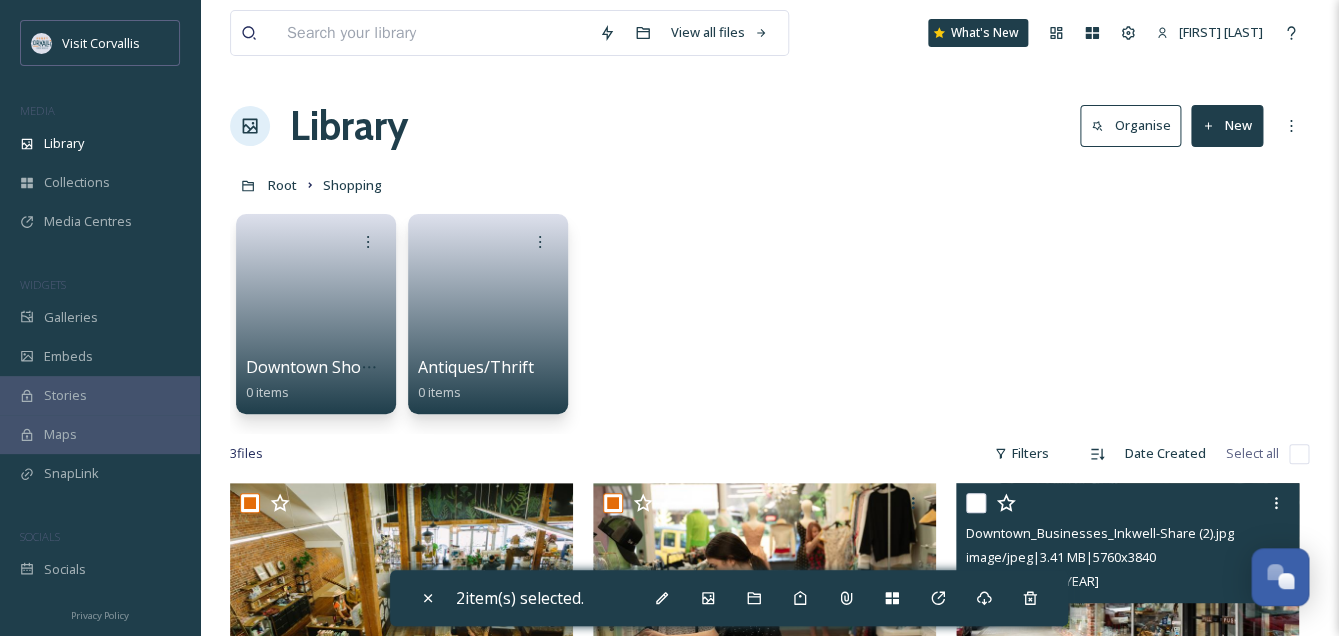 drag, startPoint x: 978, startPoint y: 503, endPoint x: 717, endPoint y: 502, distance: 261.00192 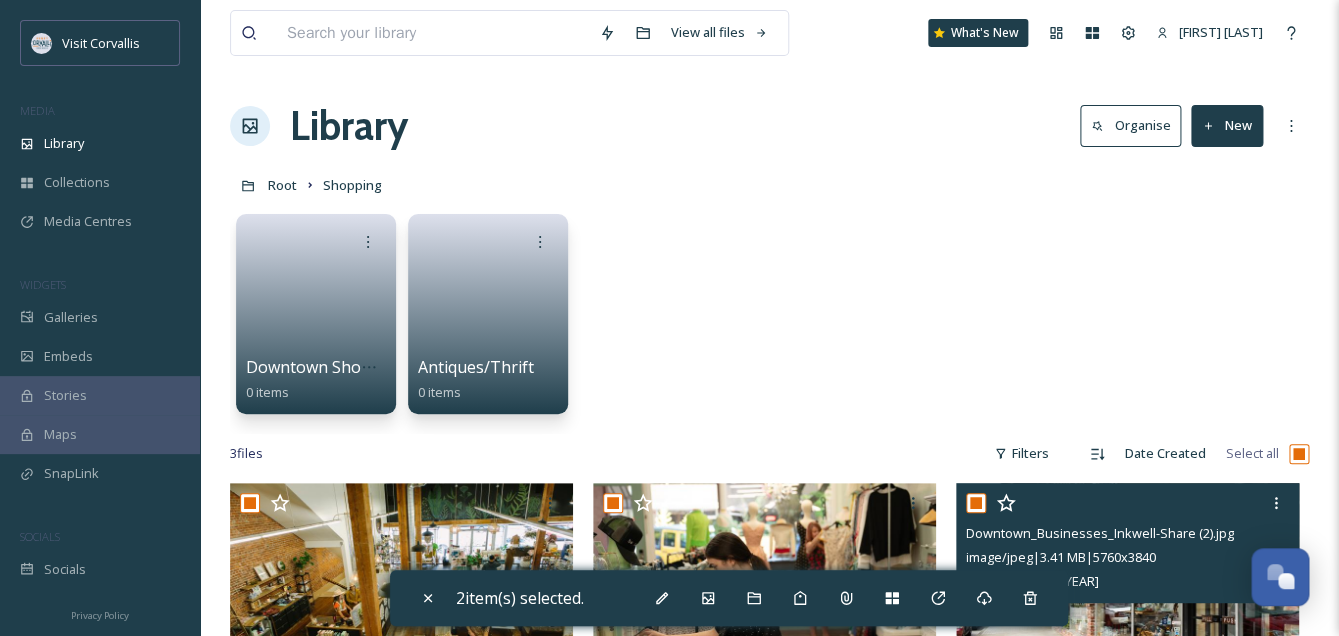checkbox on "true" 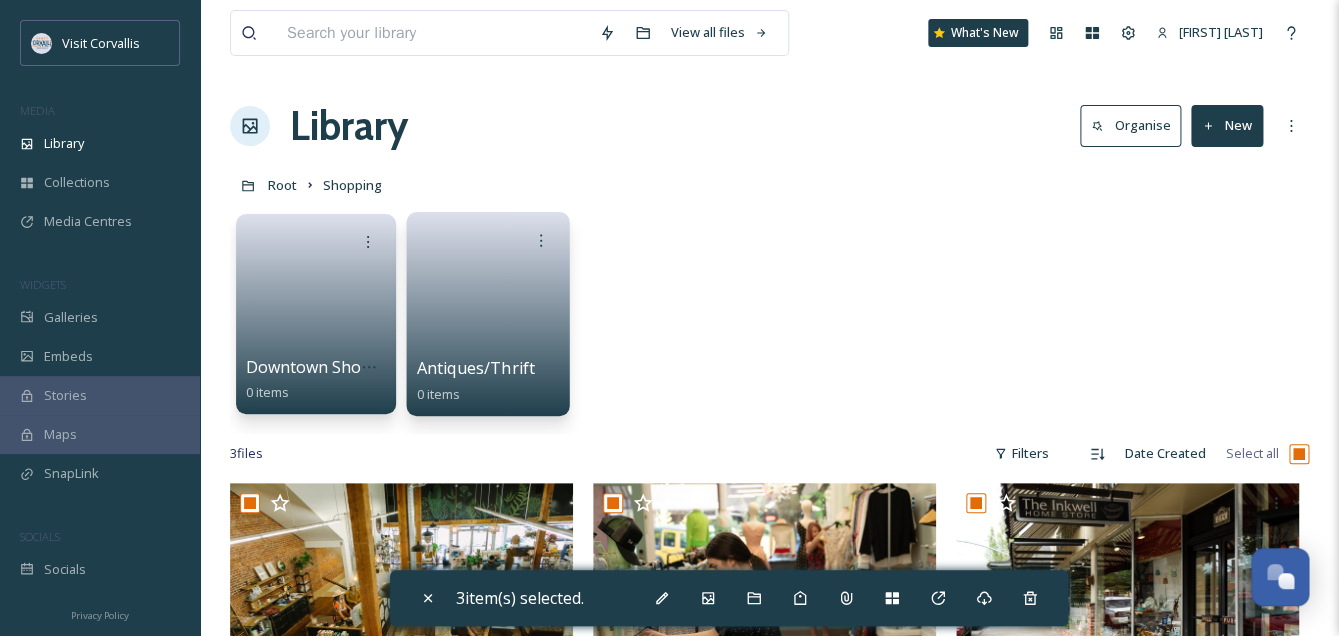 drag, startPoint x: 403, startPoint y: 512, endPoint x: 458, endPoint y: 371, distance: 151.34729 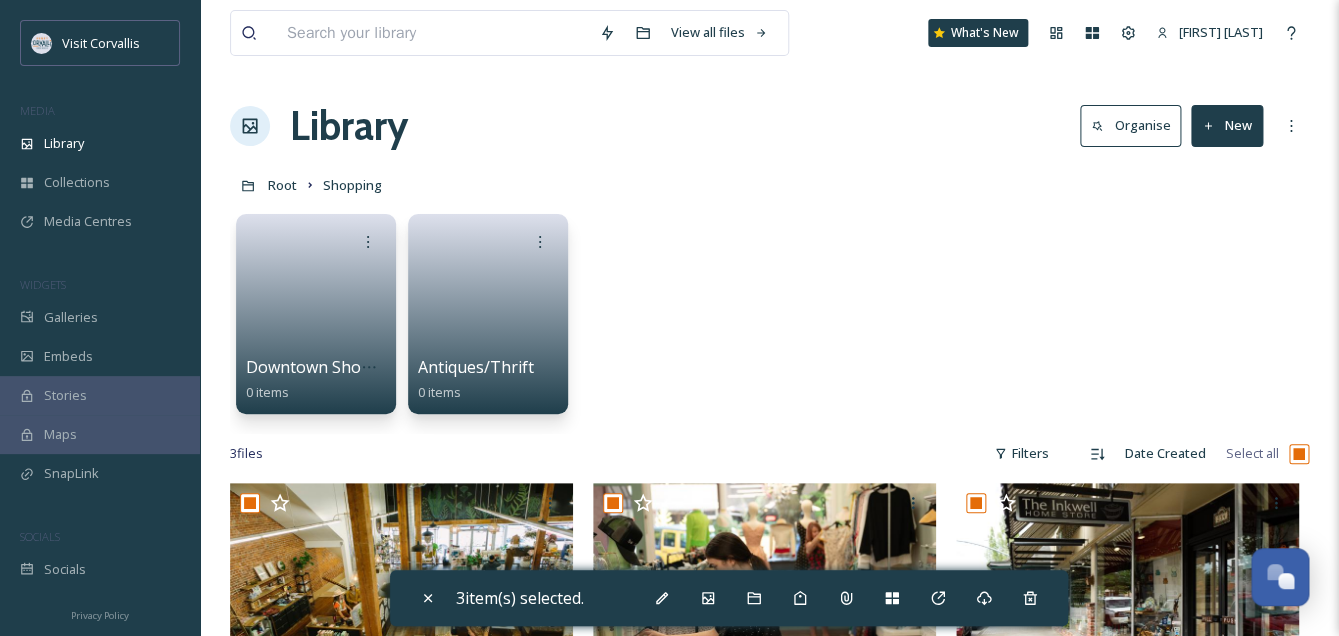 click on "3  file s Filters Date Created Select all" at bounding box center (769, 453) 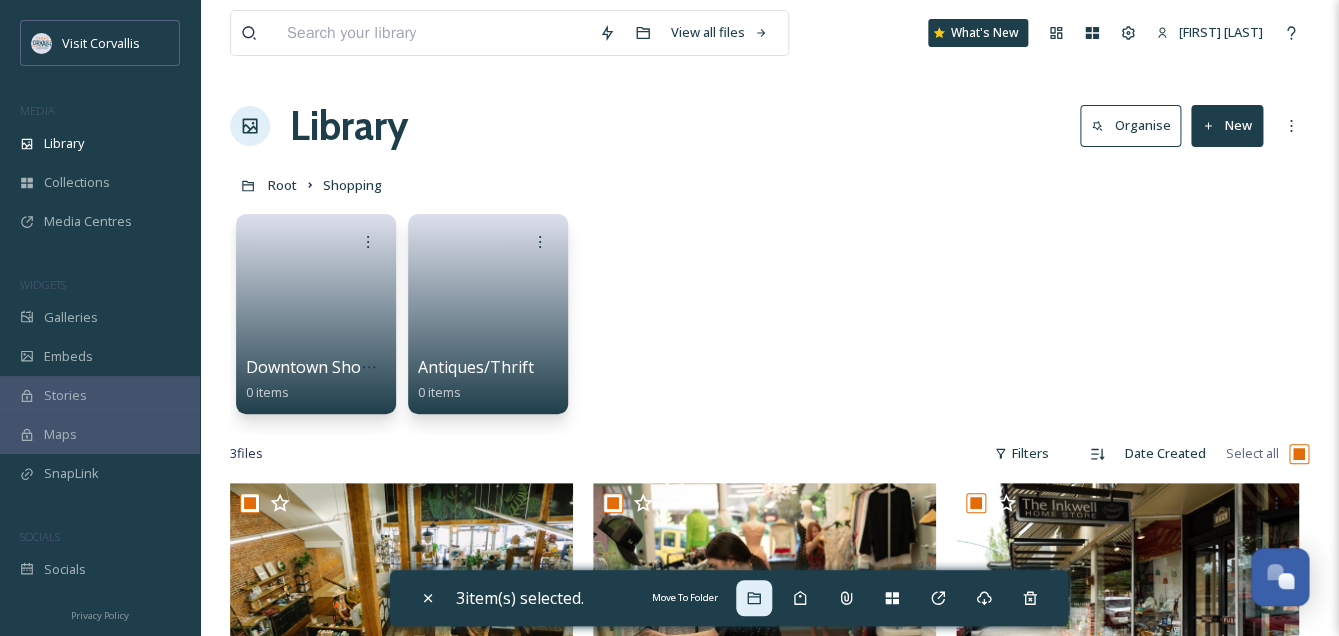 click on "Move To Folder" at bounding box center (754, 598) 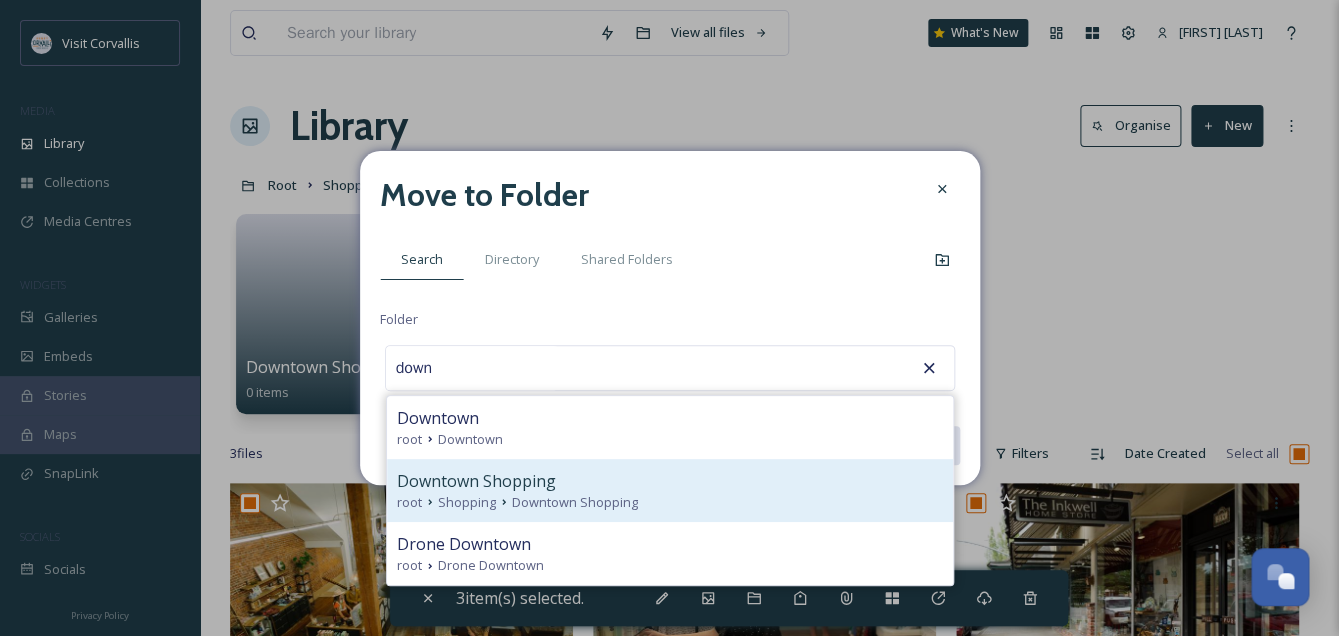 click on "Downtown Shopping" at bounding box center (575, 502) 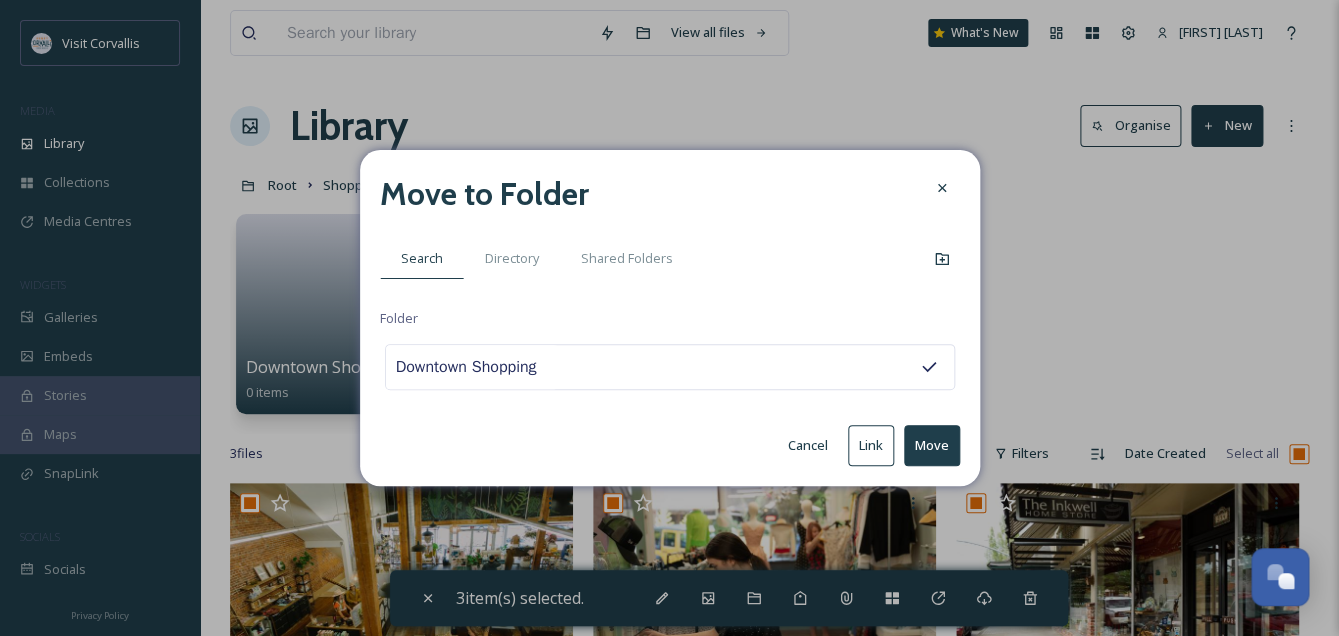 click on "Move" at bounding box center (932, 445) 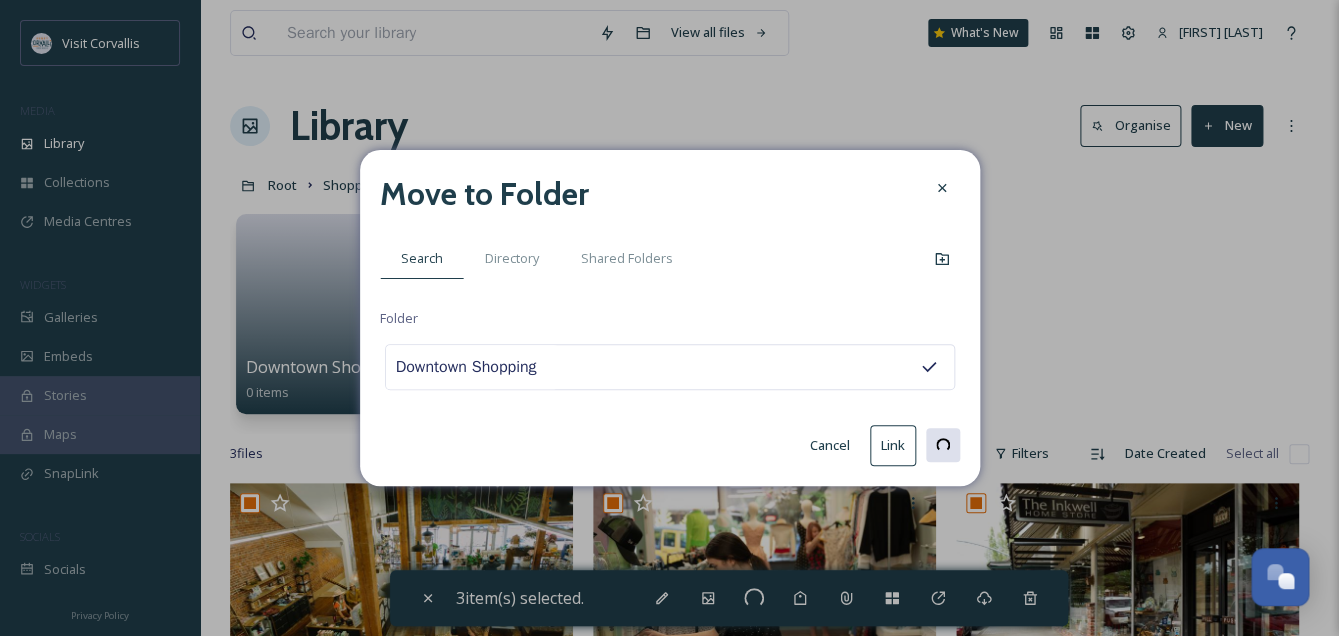 checkbox on "false" 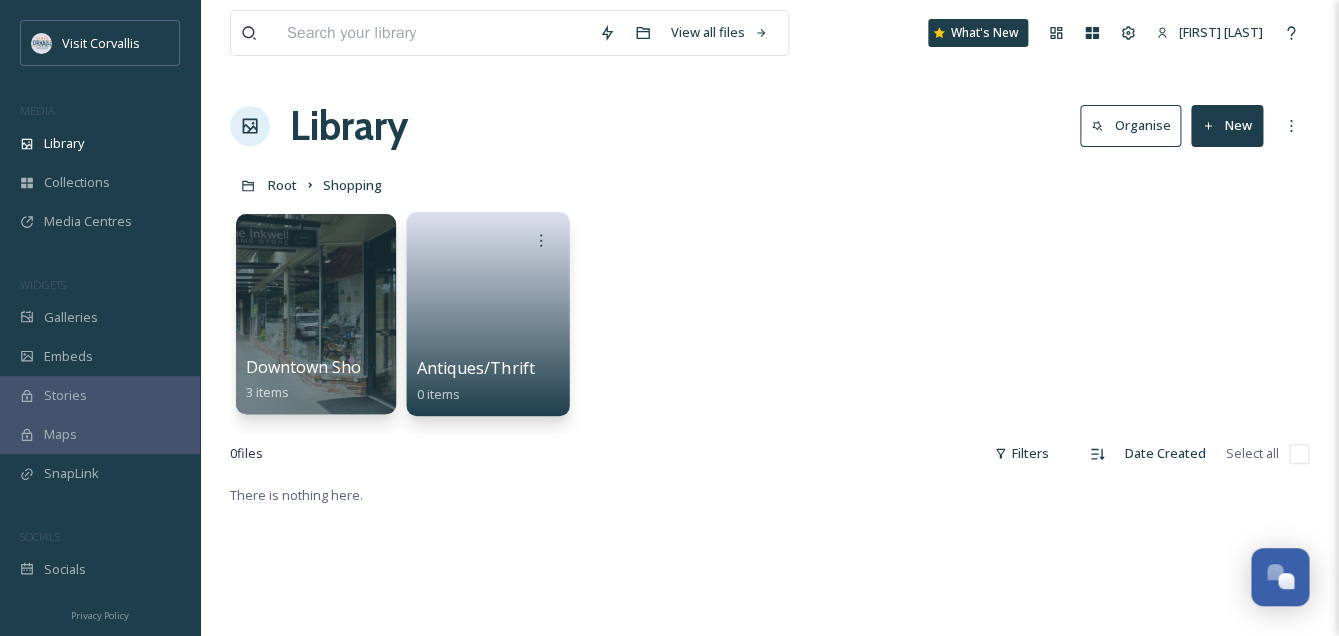 click at bounding box center [488, 307] 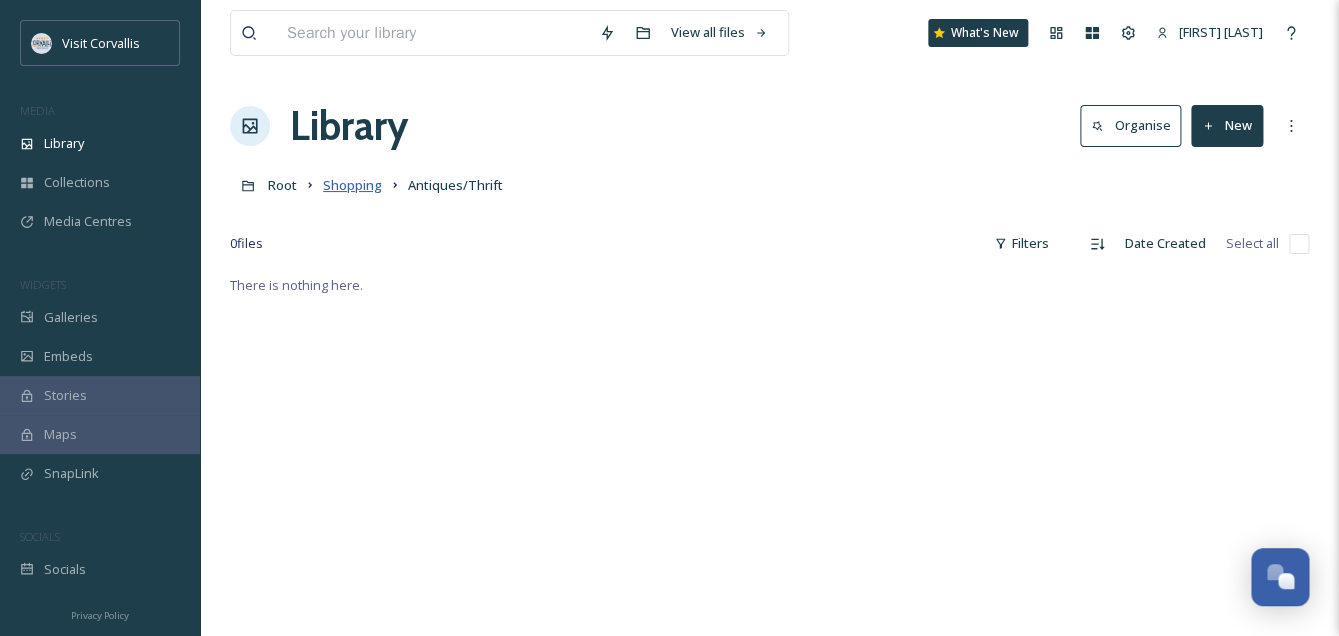 click on "Shopping" at bounding box center [352, 185] 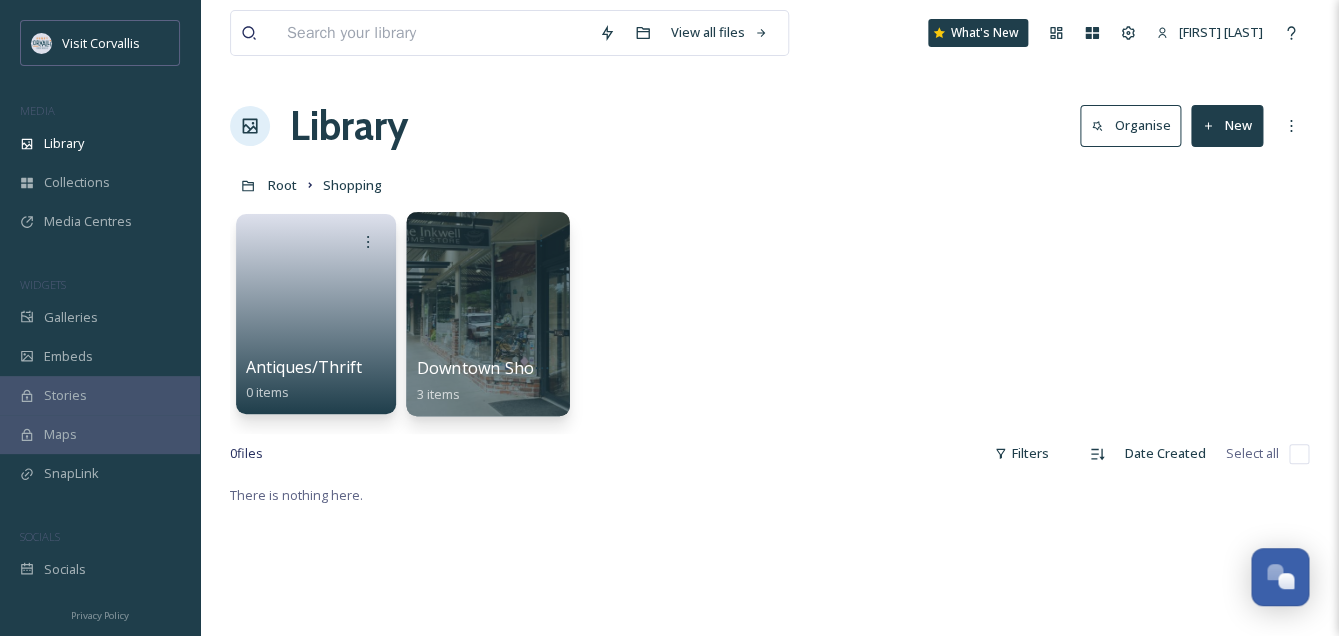 click at bounding box center [487, 314] 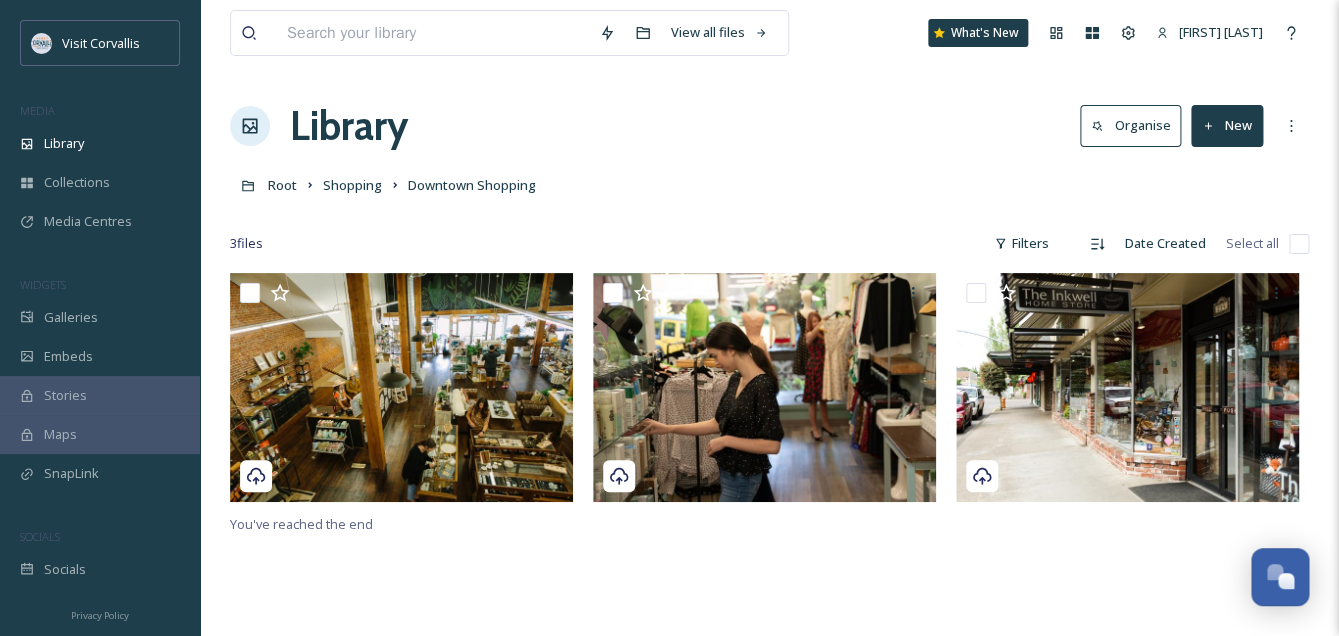 click on "New" at bounding box center (1227, 125) 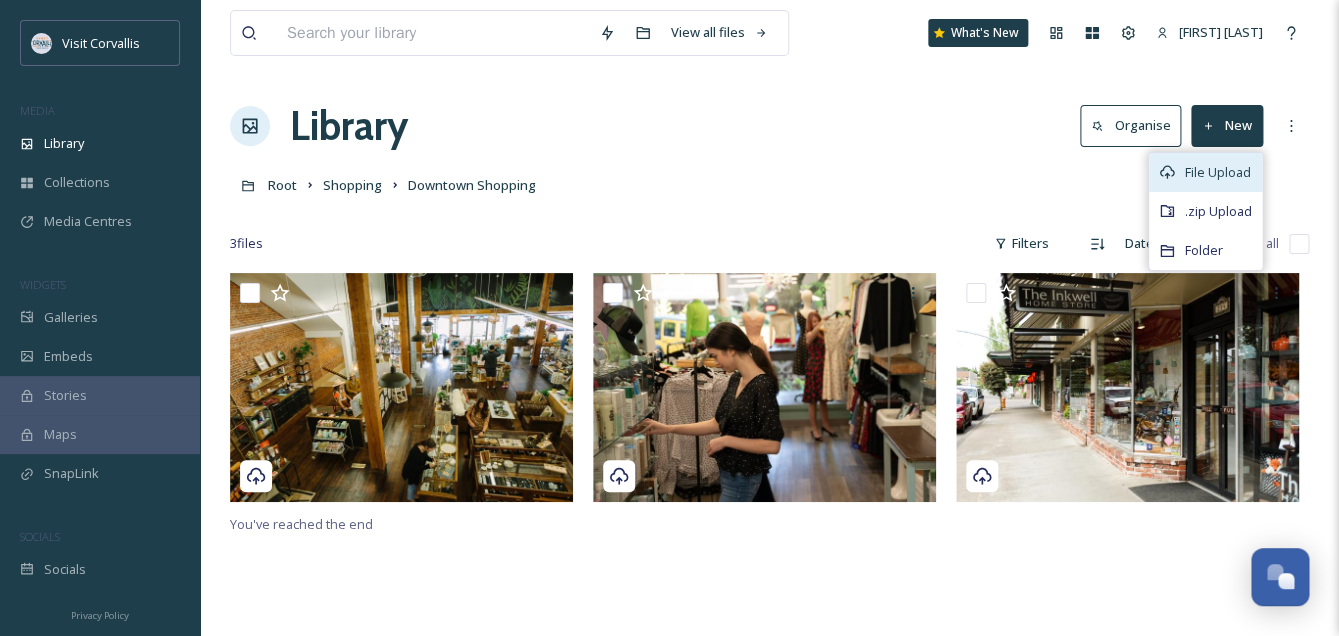 click on "File Upload" at bounding box center [1218, 172] 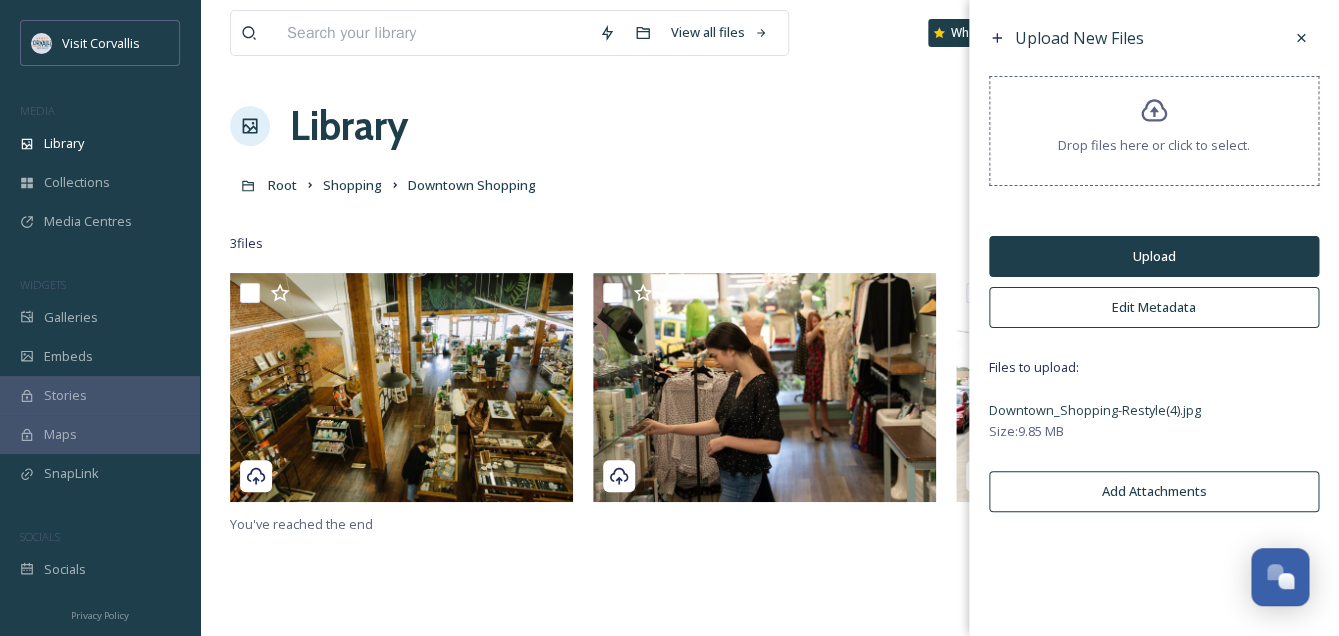 click on "Upload" at bounding box center [1154, 256] 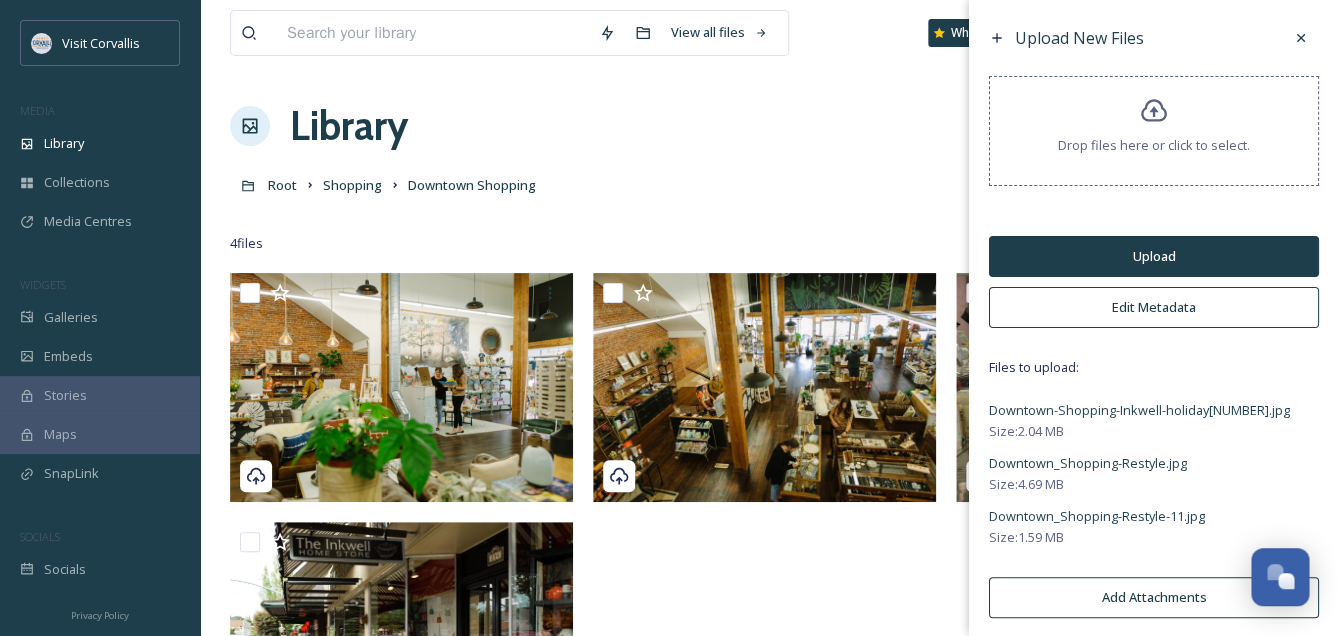 click on "Edit Metadata" at bounding box center (1154, 307) 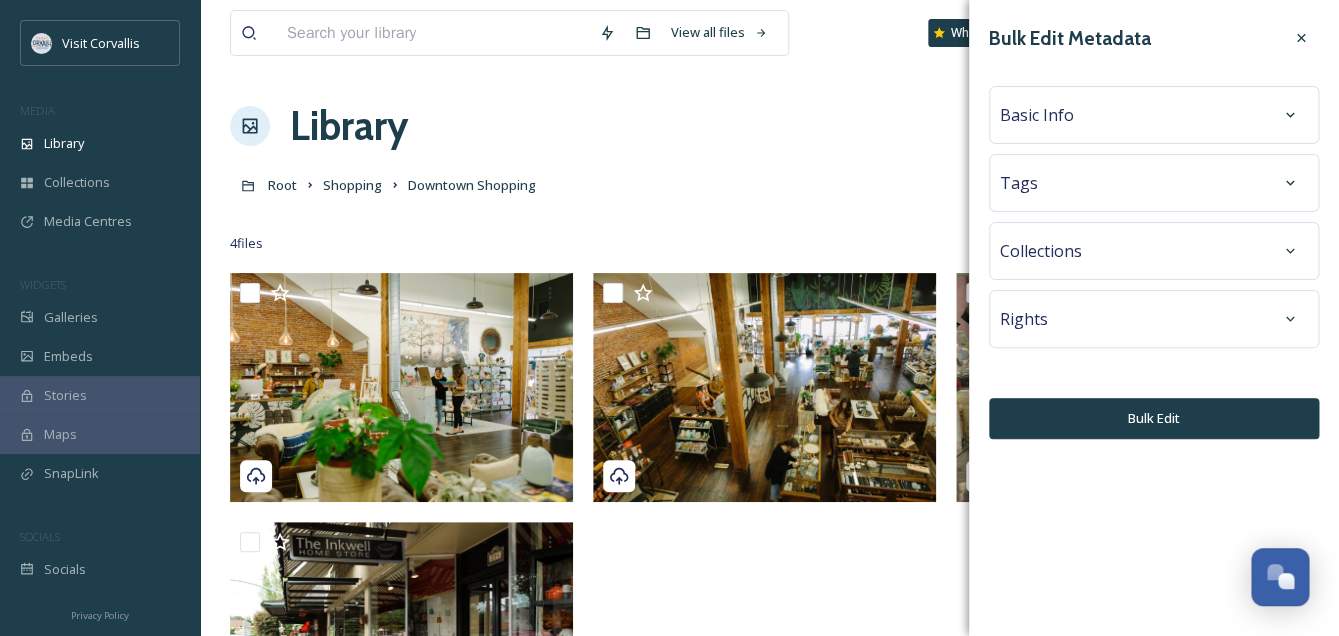 click on "Tags" at bounding box center (1154, 183) 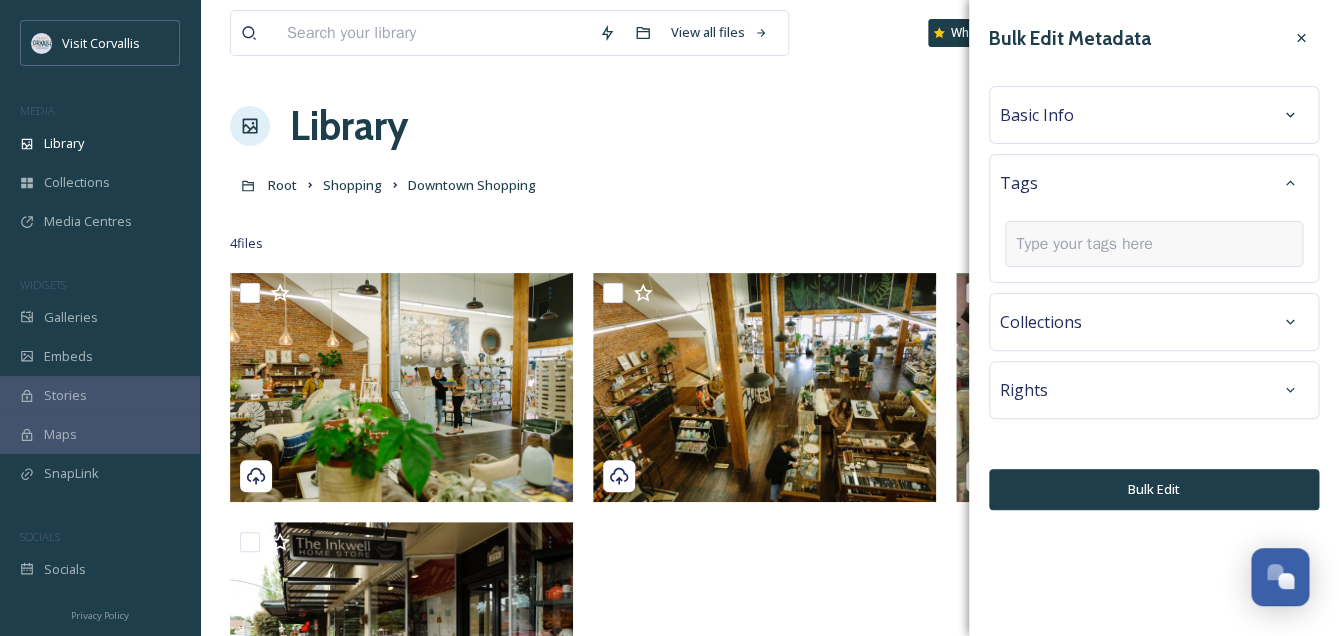 click at bounding box center [1092, 244] 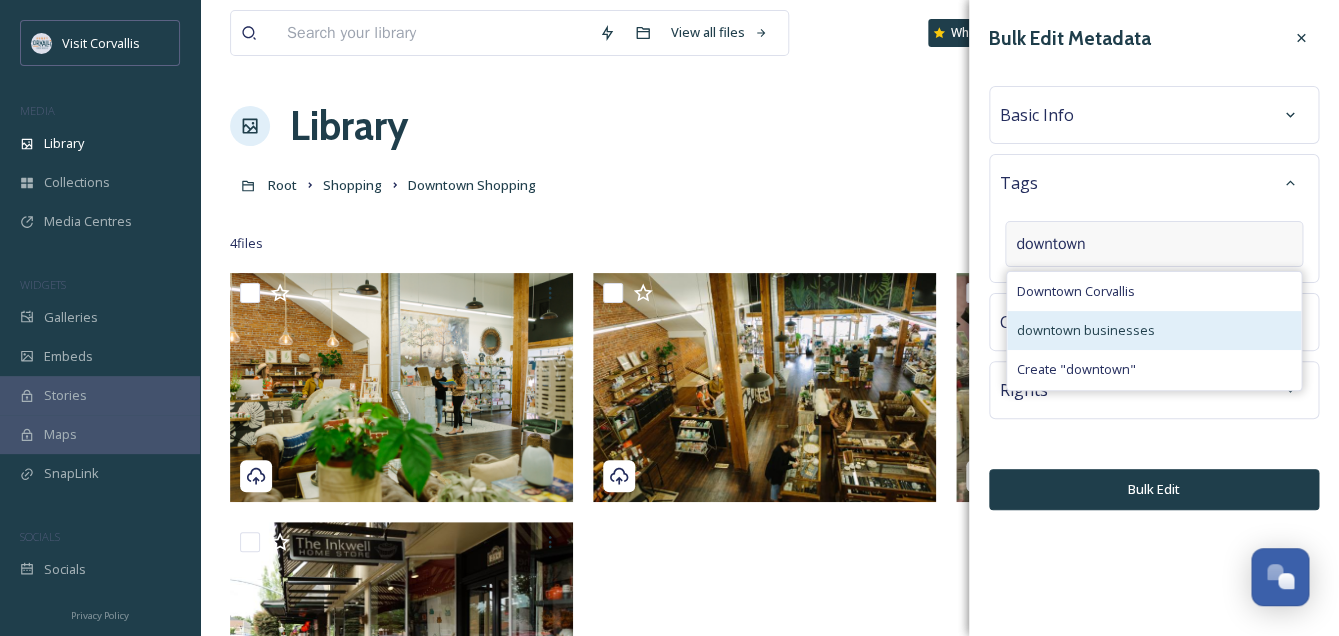 type on "downtown" 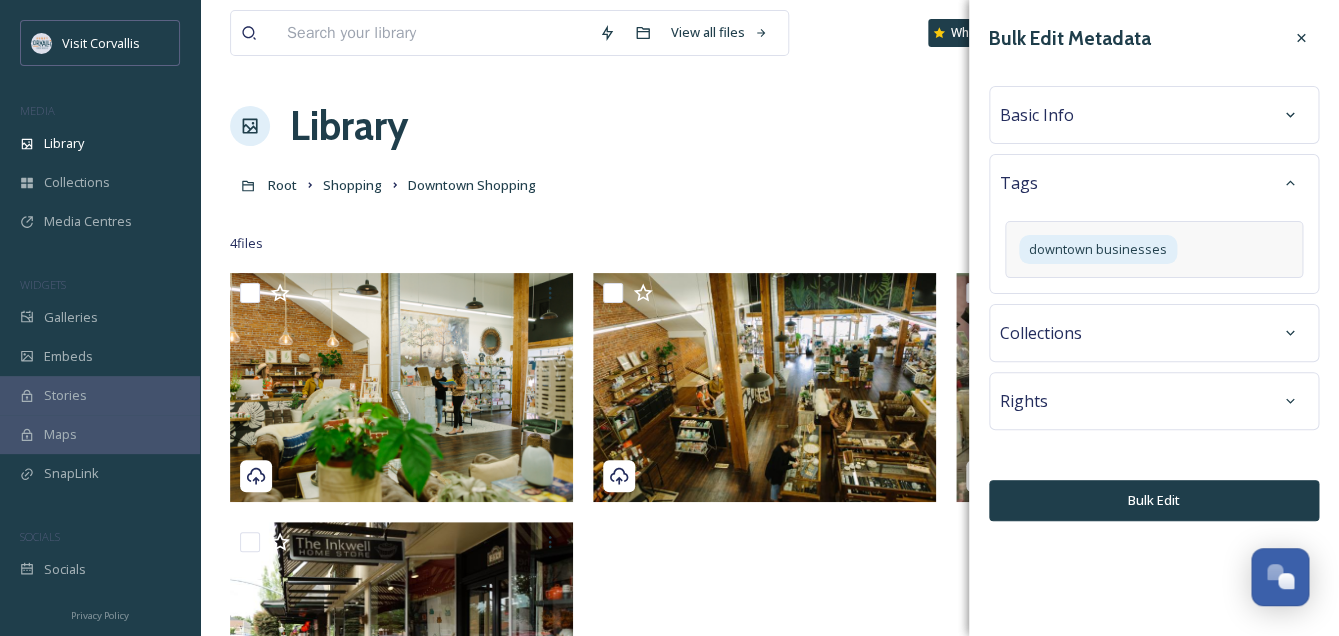 click on "Basic Info" at bounding box center (1037, 115) 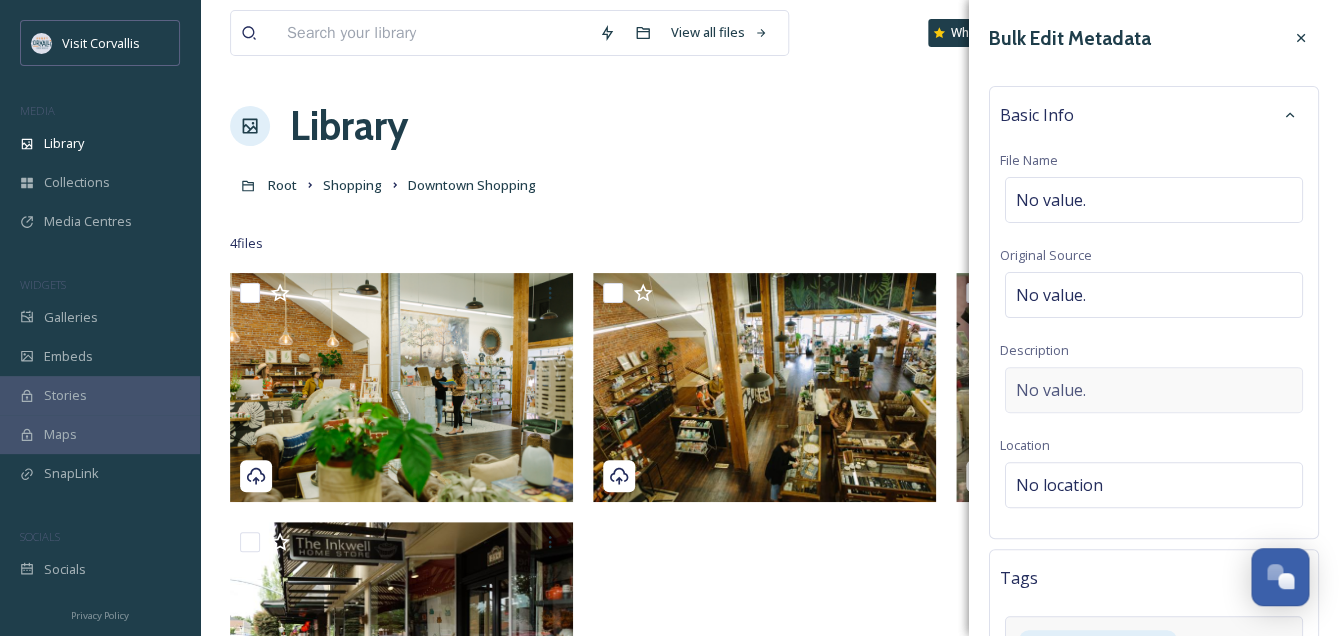 click on "No value." at bounding box center [1051, 390] 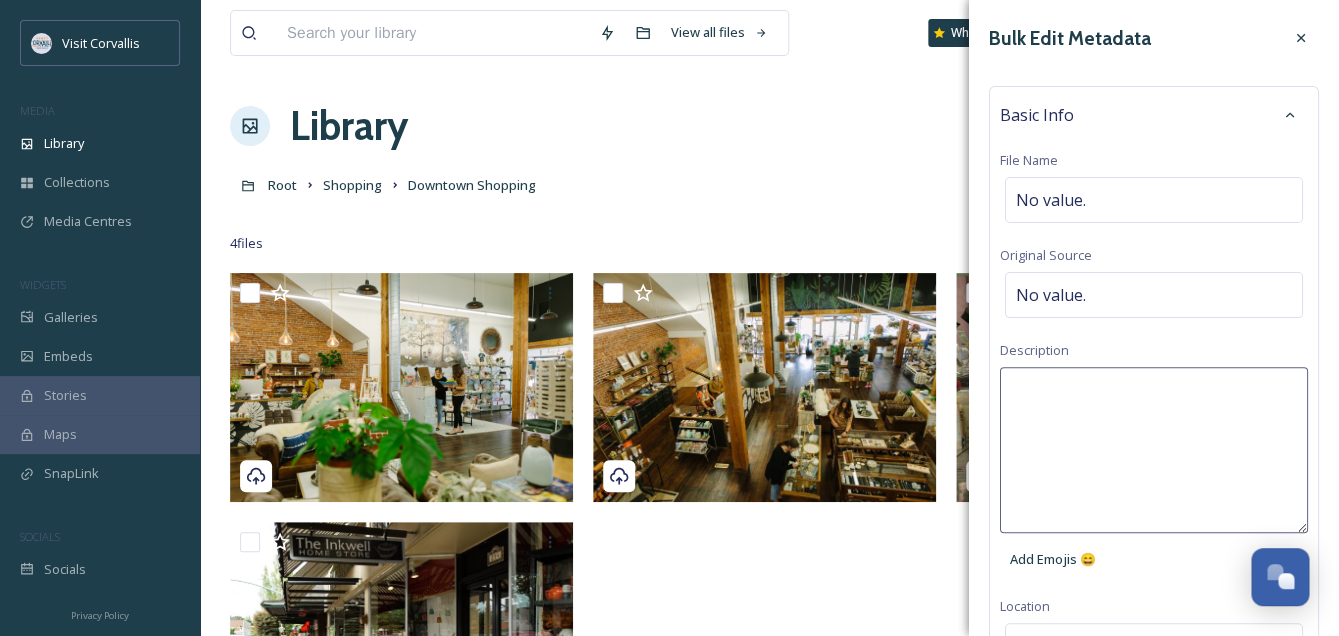 click at bounding box center [1154, 450] 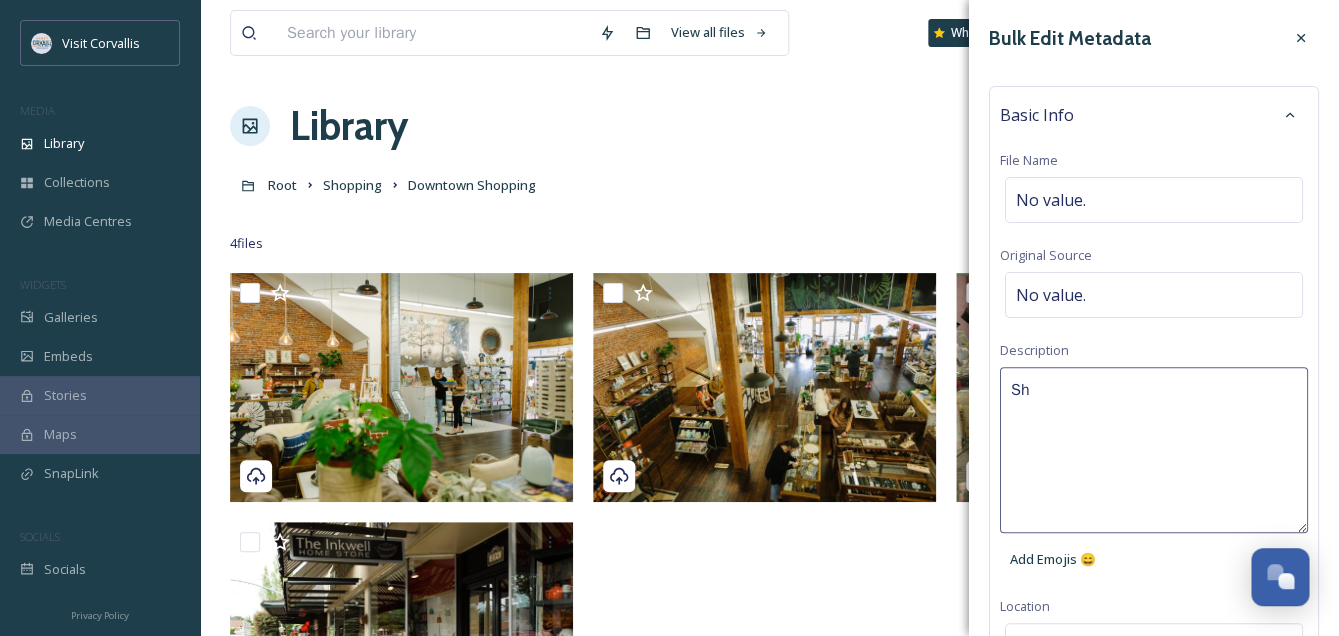 type on "S" 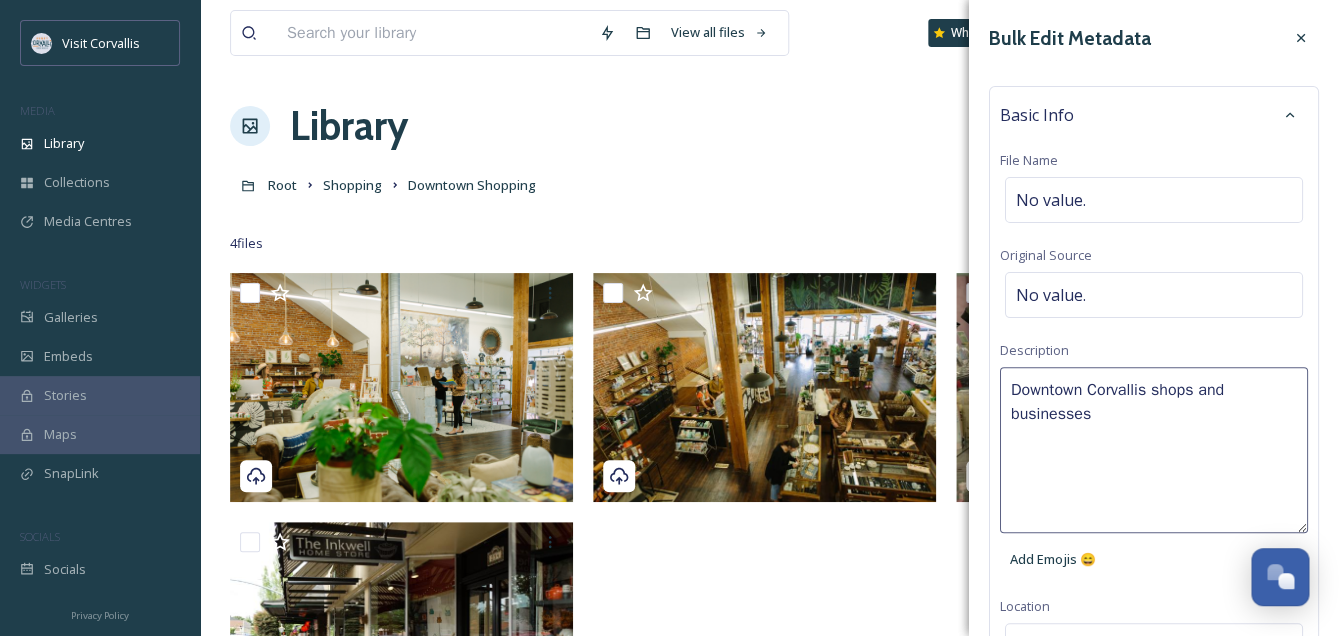 type on "Downtown [CITY] shops and businesses." 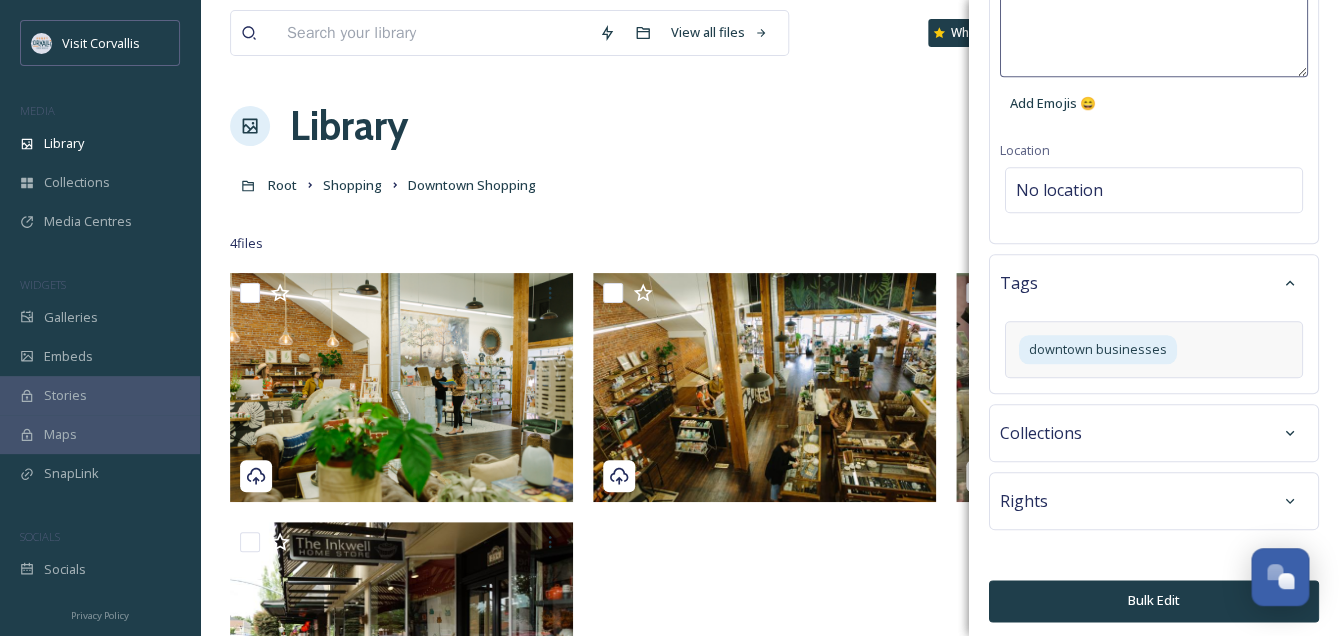 click on "downtown businesses" at bounding box center [1154, 349] 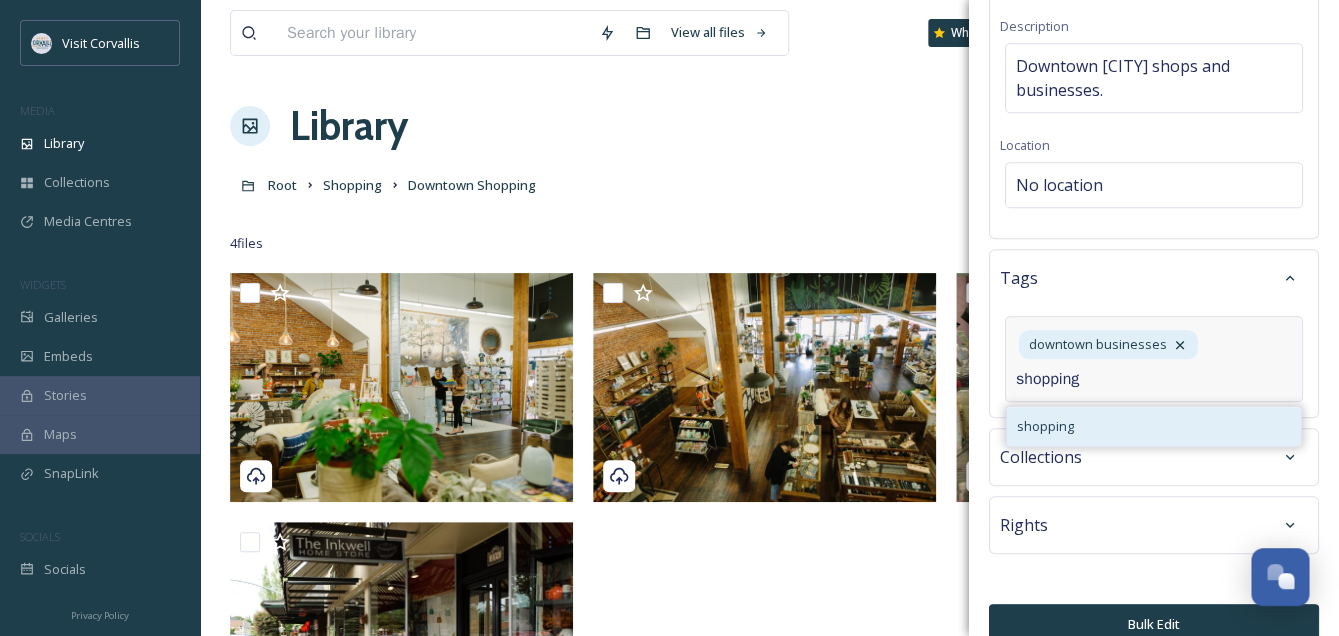 type on "shopping" 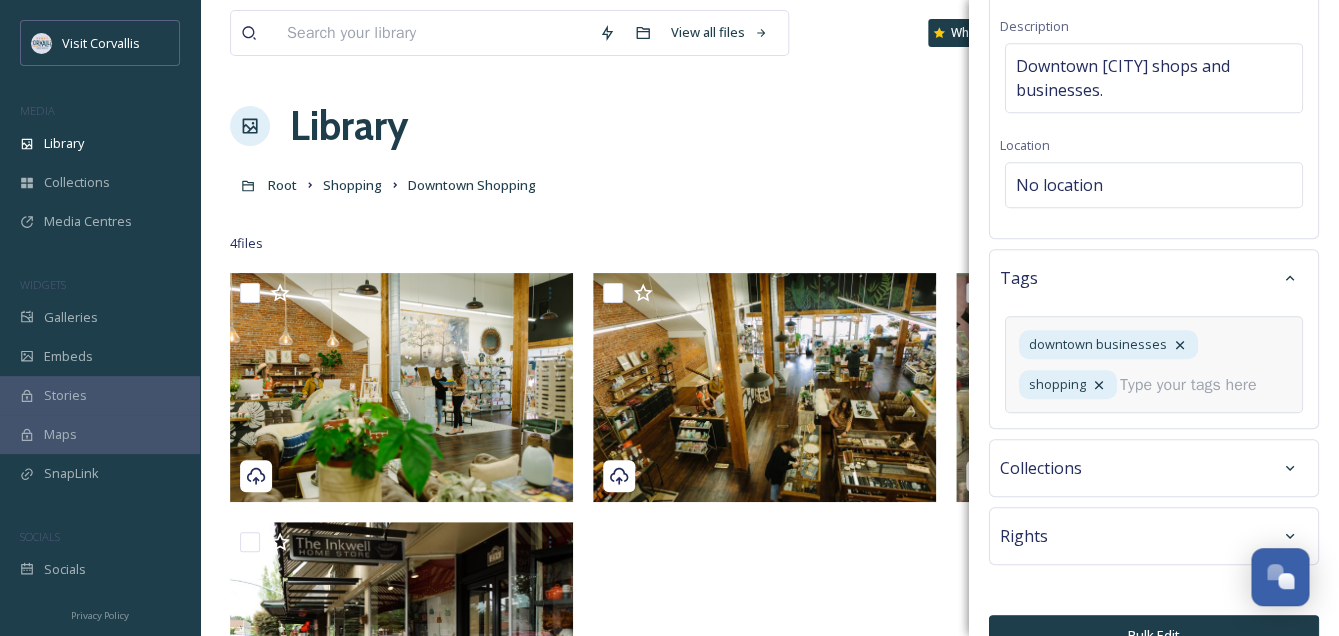 scroll, scrollTop: 393, scrollLeft: 0, axis: vertical 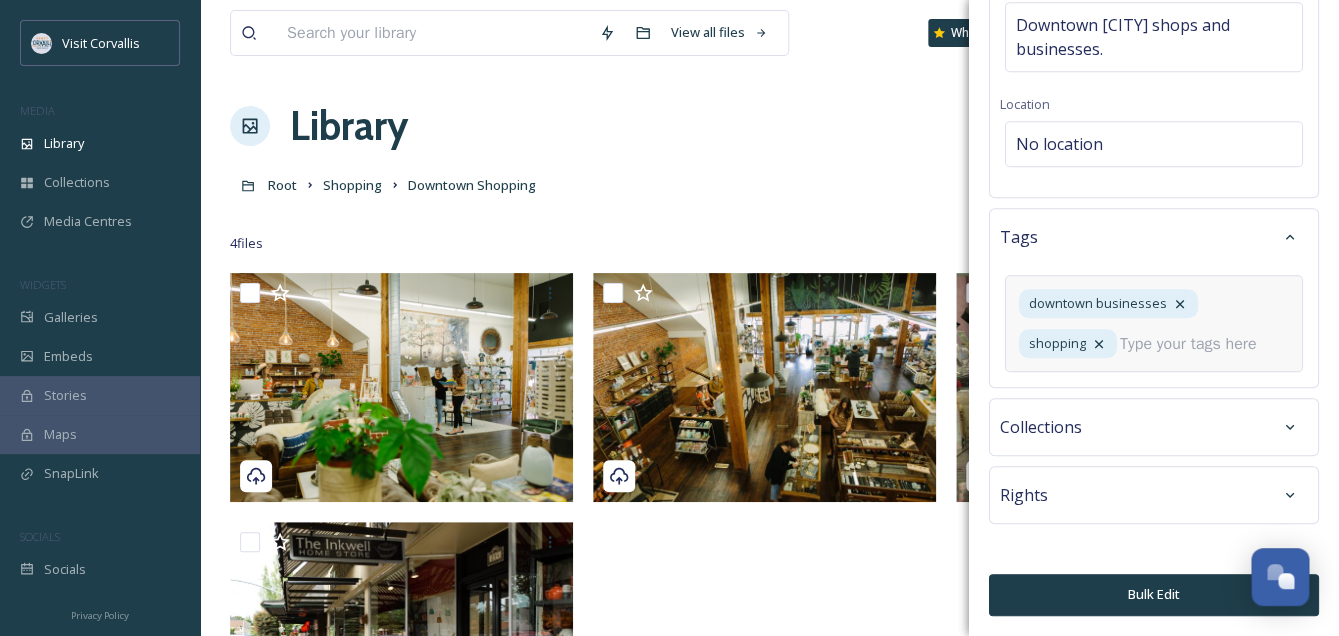 click on "Bulk Edit" at bounding box center [1154, 594] 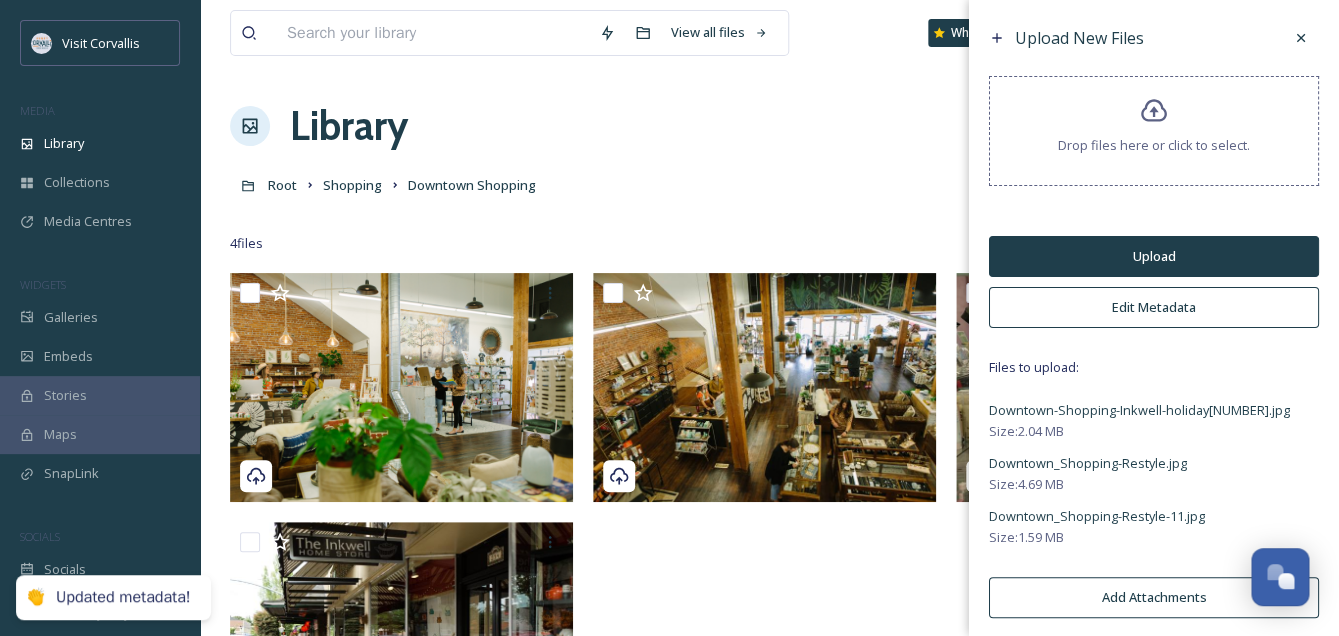 click on "Upload" at bounding box center [1154, 256] 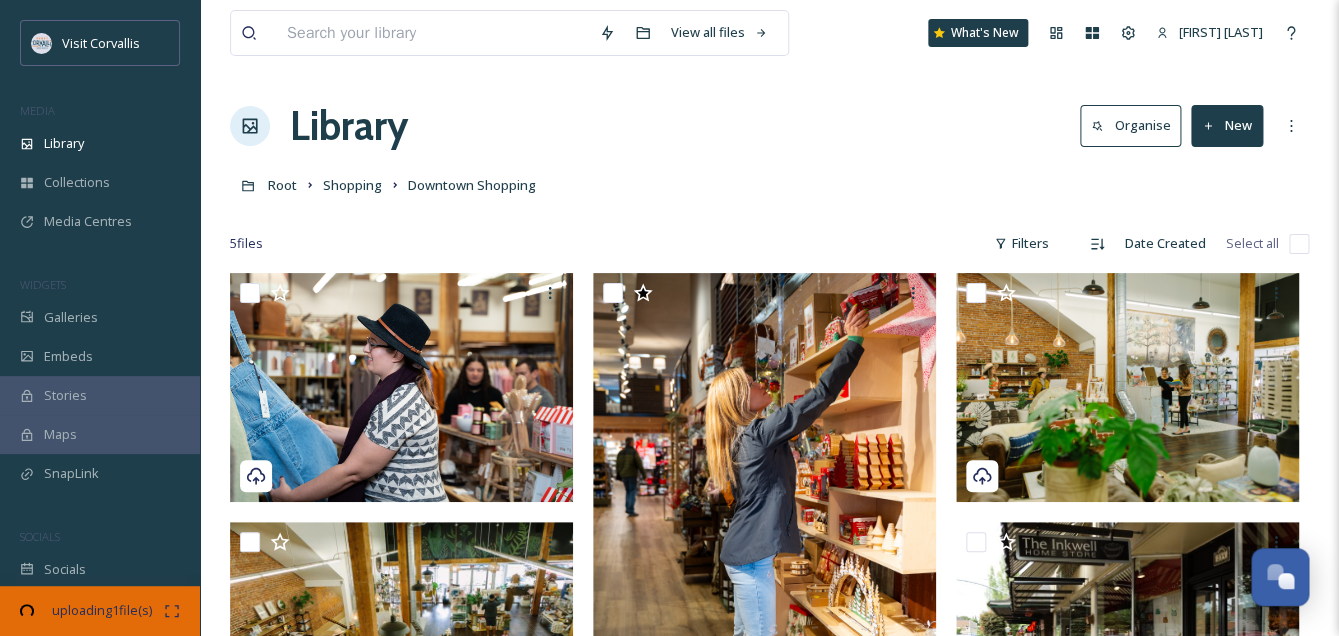drag, startPoint x: 787, startPoint y: 108, endPoint x: 246, endPoint y: 225, distance: 553.507 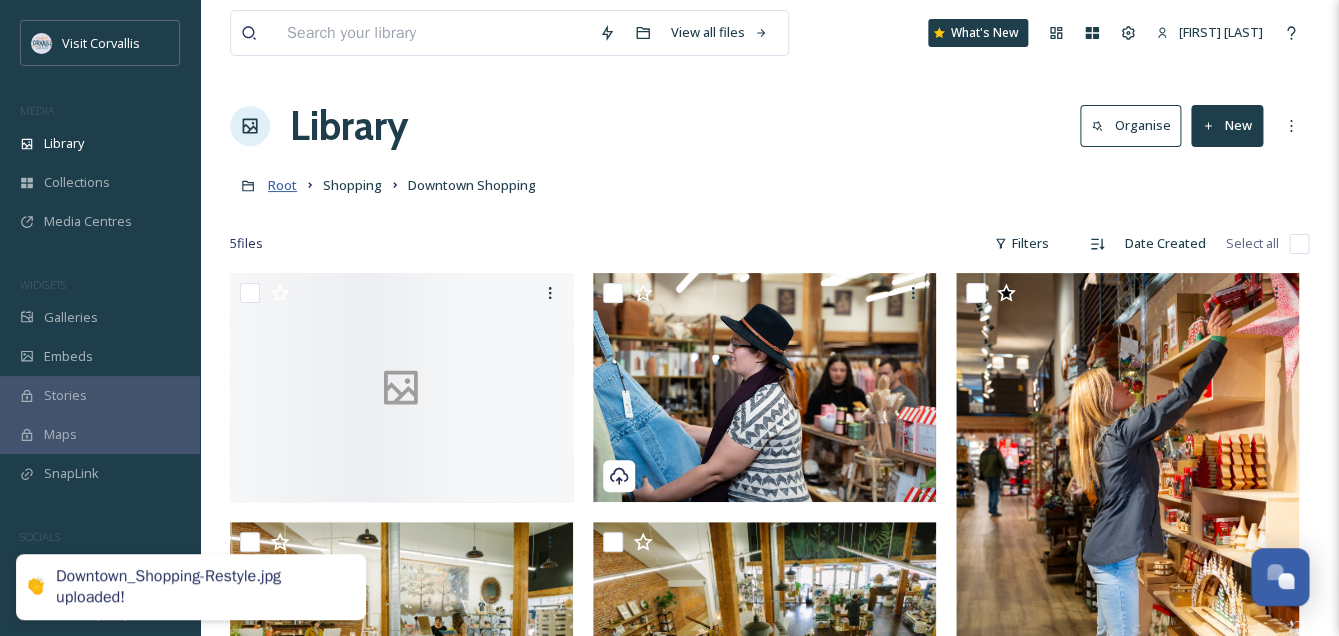 click on "Root" at bounding box center [282, 185] 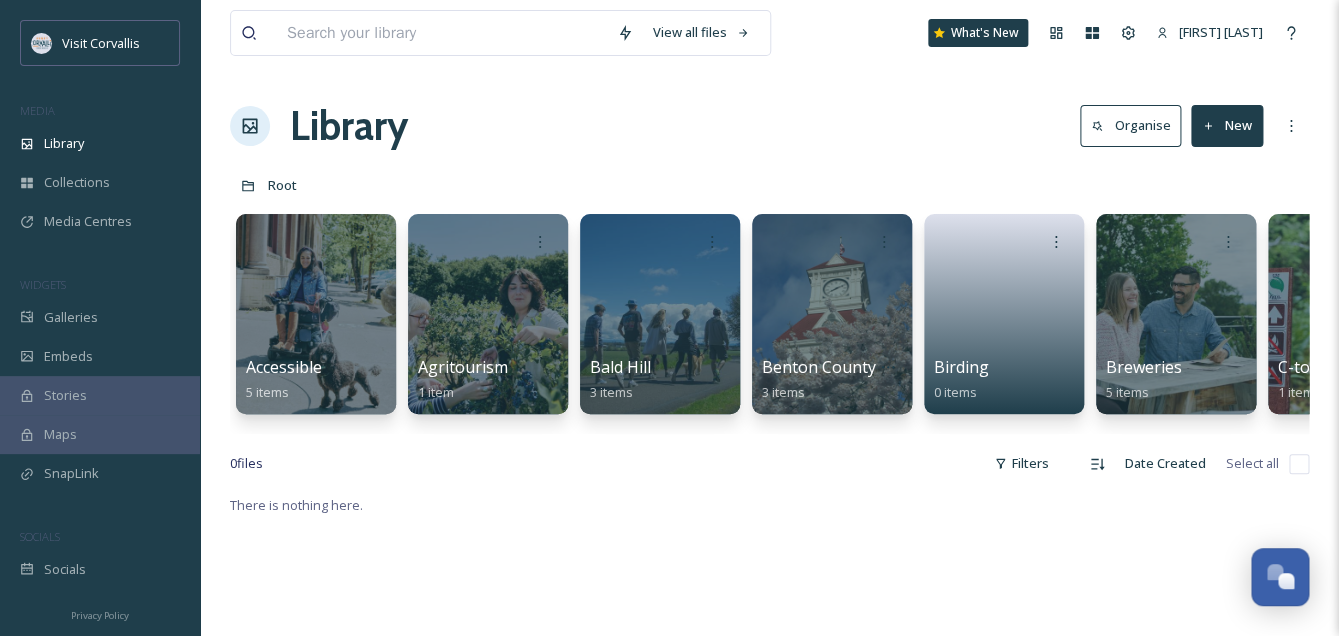 scroll, scrollTop: 30, scrollLeft: 0, axis: vertical 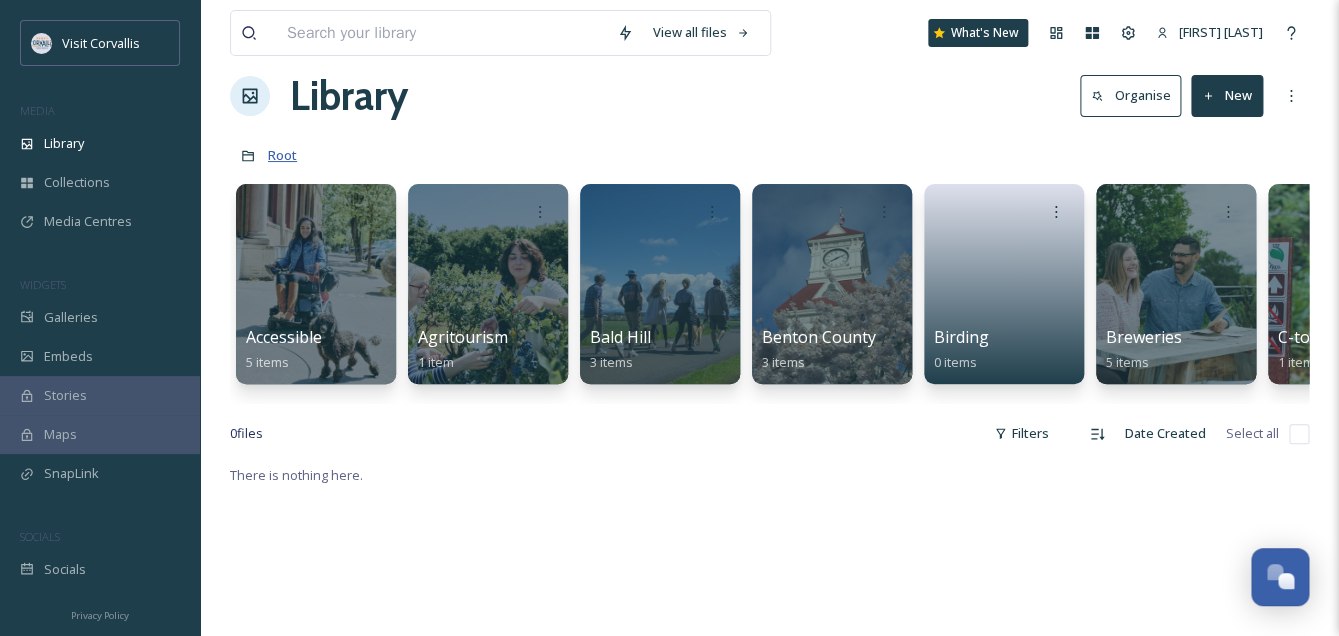 click on "Root" at bounding box center (282, 155) 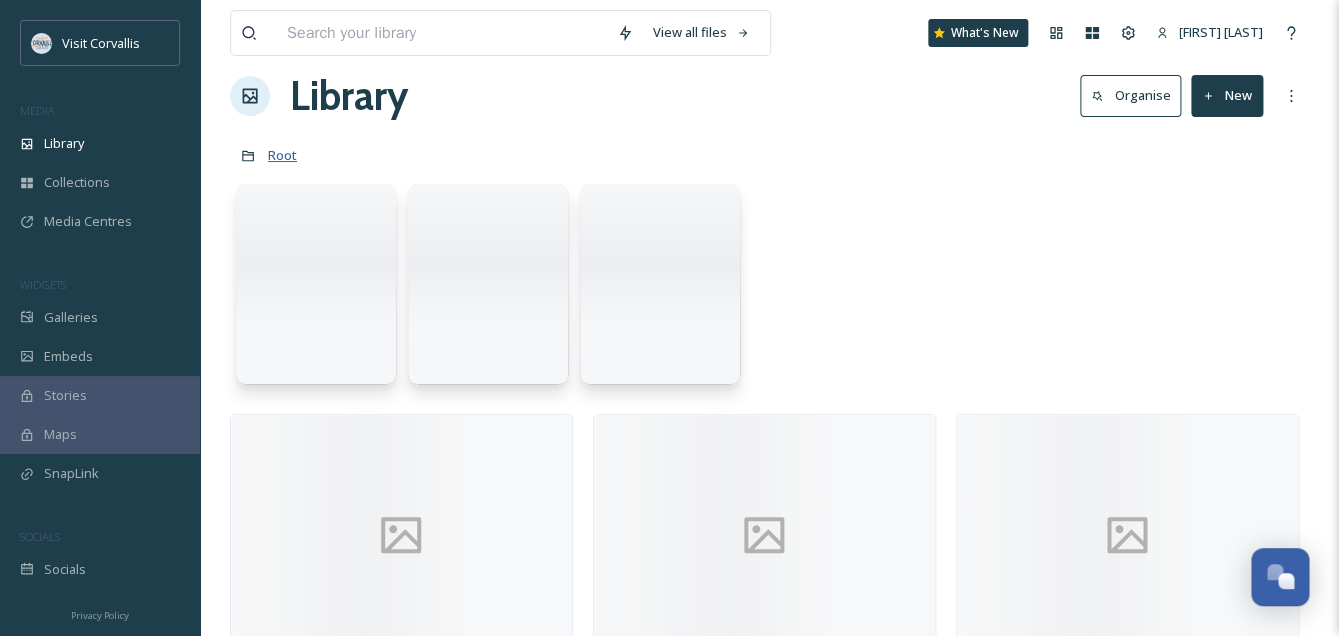 scroll, scrollTop: 0, scrollLeft: 0, axis: both 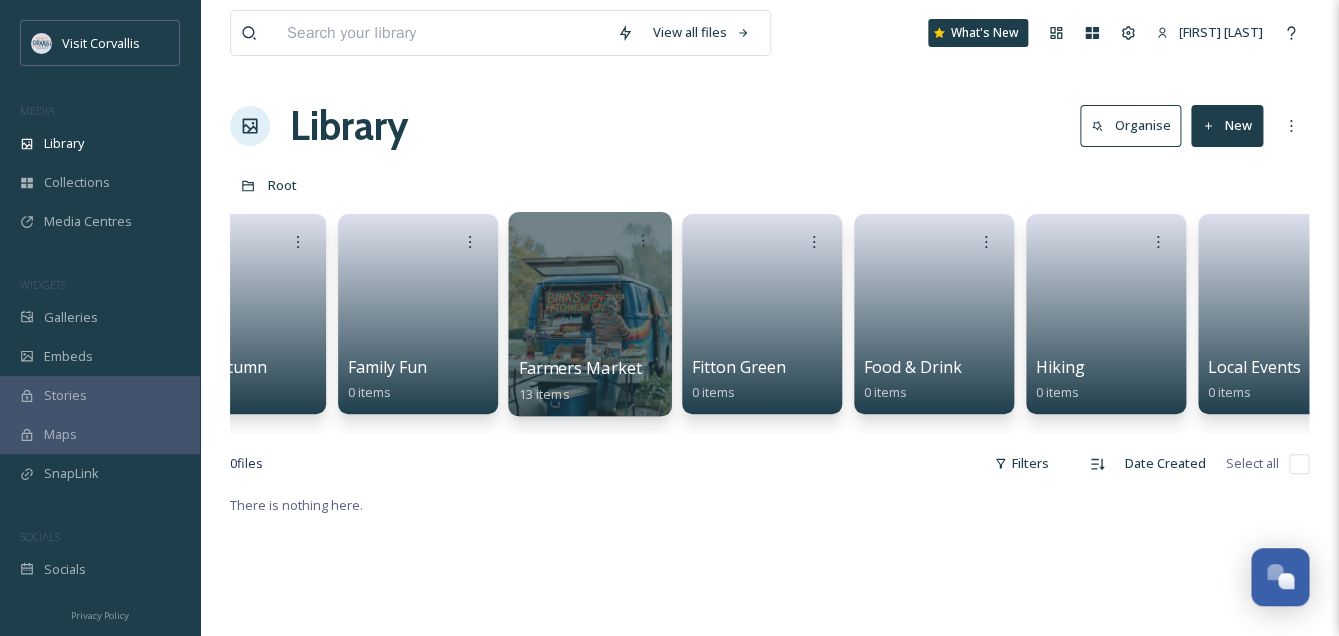 click at bounding box center (589, 314) 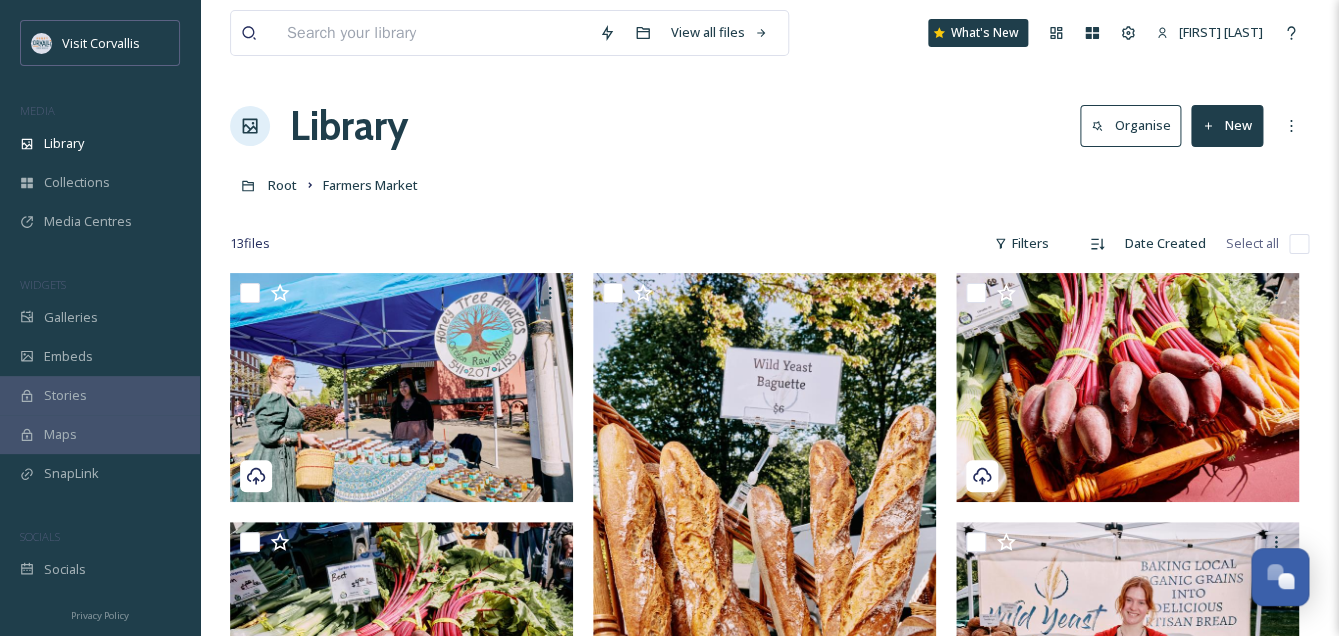click on "New" at bounding box center (1227, 125) 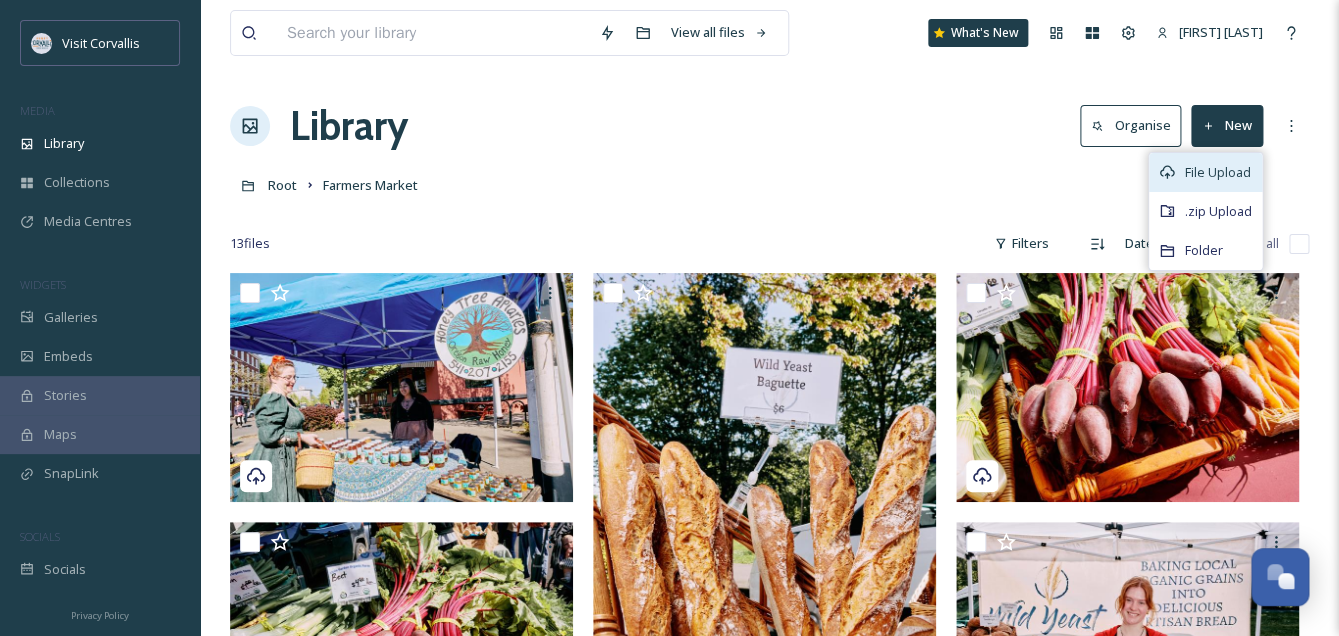 click on "File Upload" at bounding box center [1218, 172] 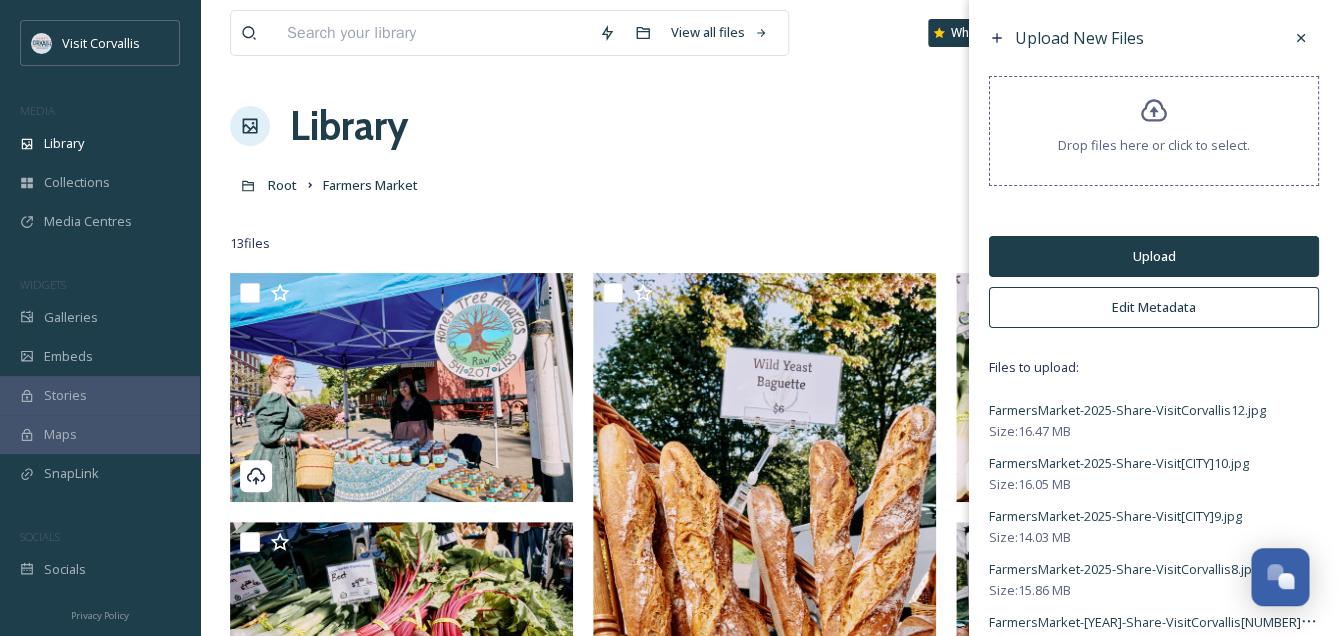click on "Edit Metadata" at bounding box center (1154, 307) 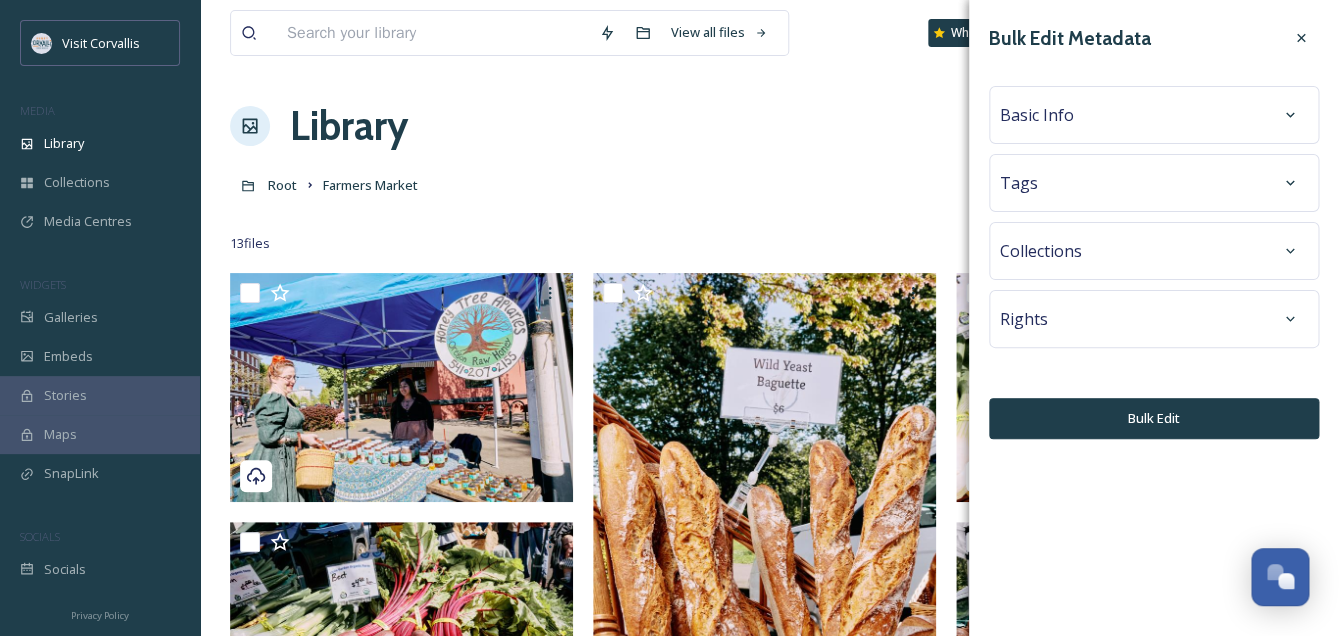 click on "Basic Info" at bounding box center (1037, 115) 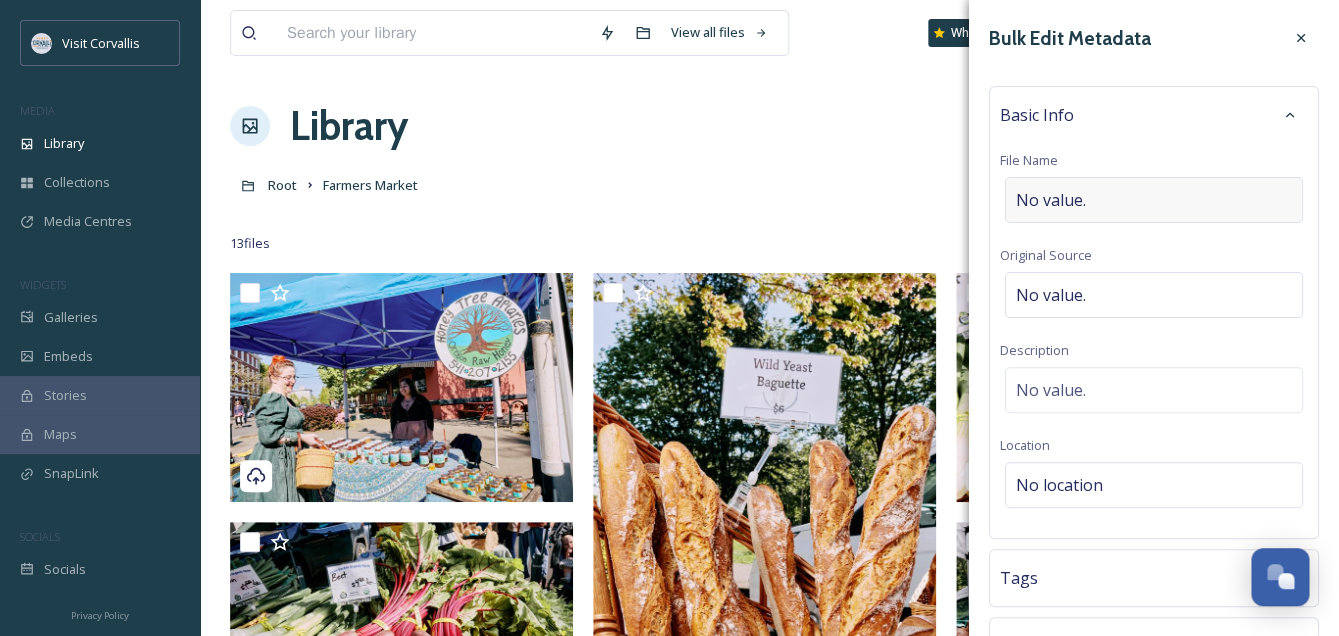 click on "No value." at bounding box center (1051, 200) 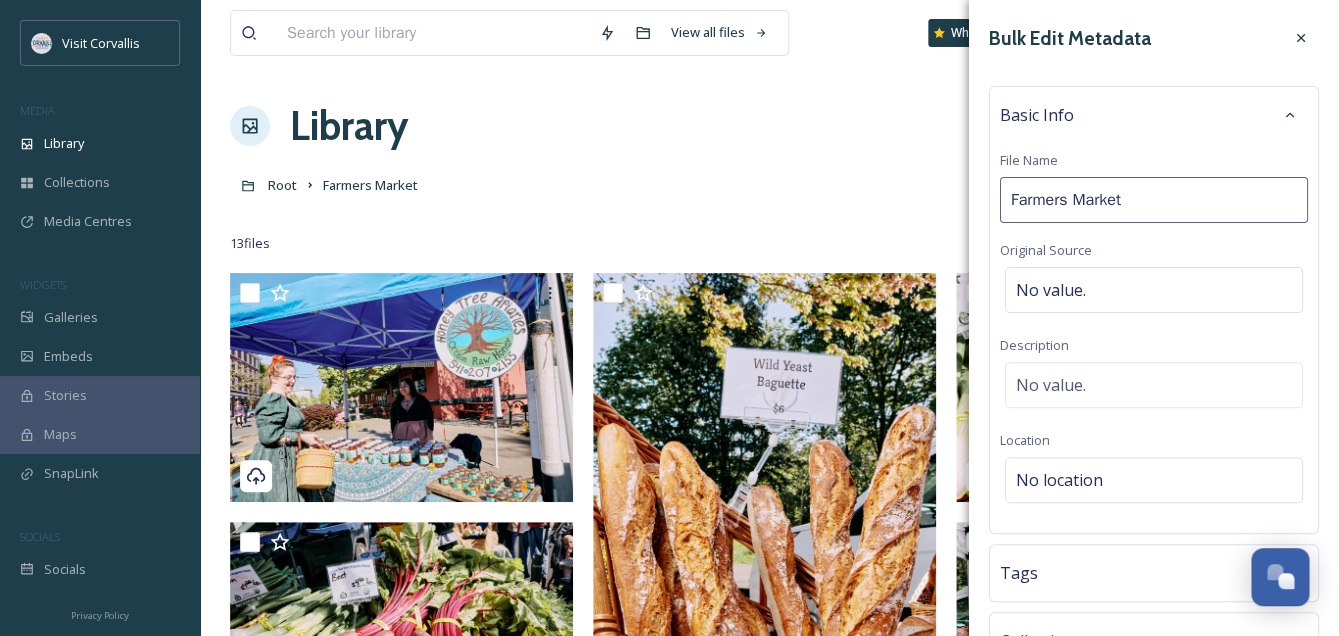 click on "Farmers Market" at bounding box center (1154, 200) 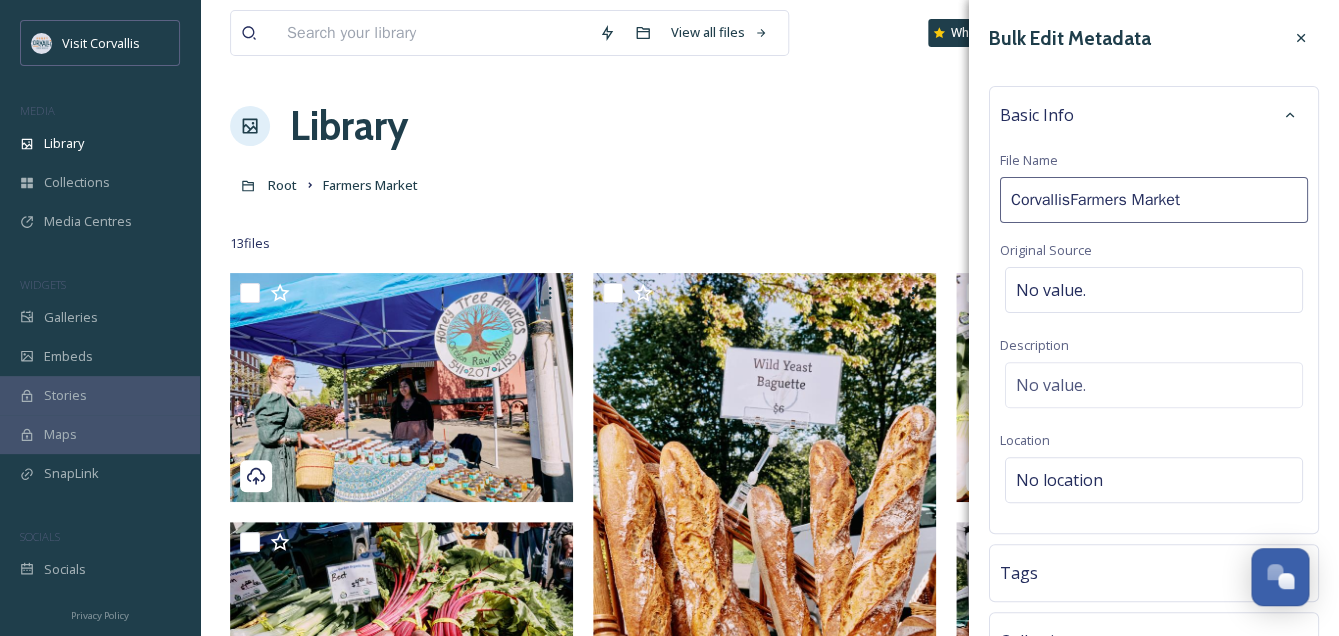 type on "Corvallis Farmers Market" 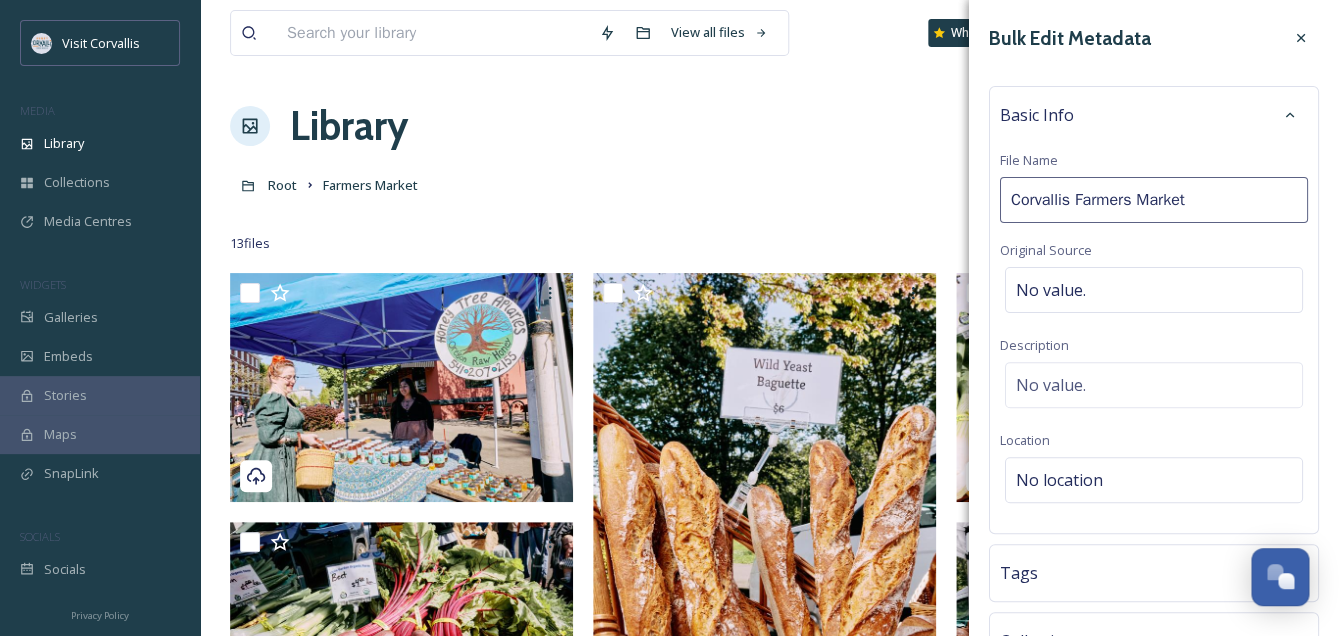 drag, startPoint x: 1217, startPoint y: 200, endPoint x: 957, endPoint y: 182, distance: 260.62234 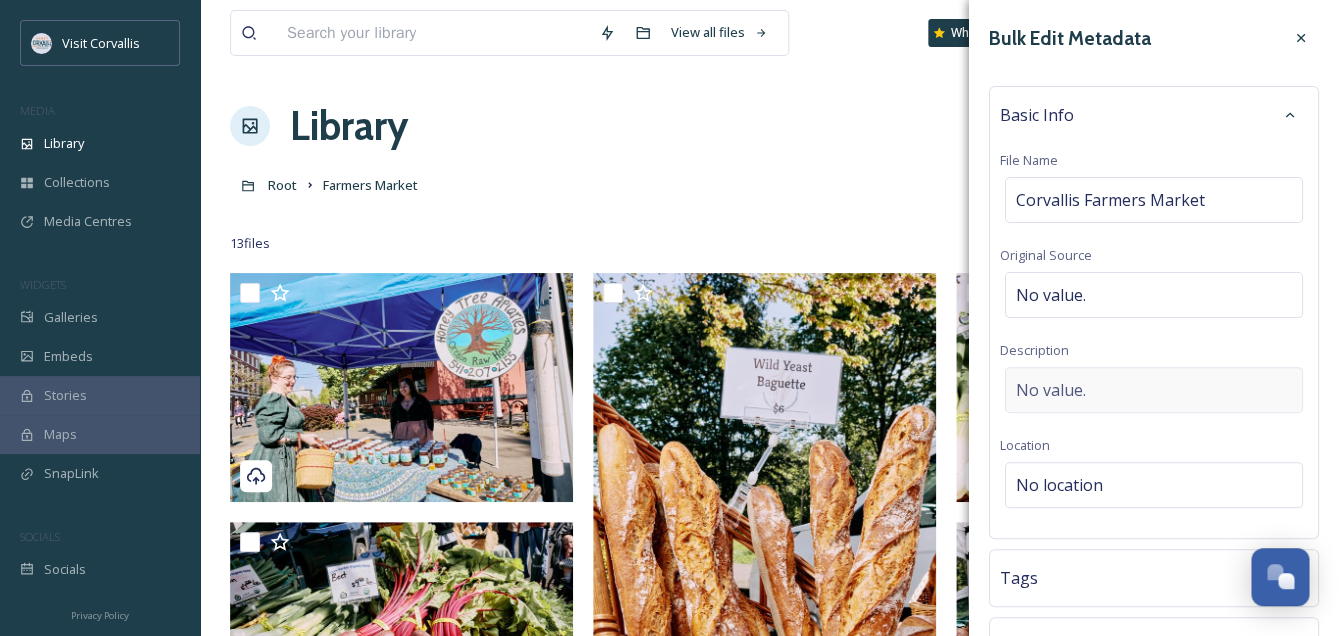 click on "No value." at bounding box center (1154, 390) 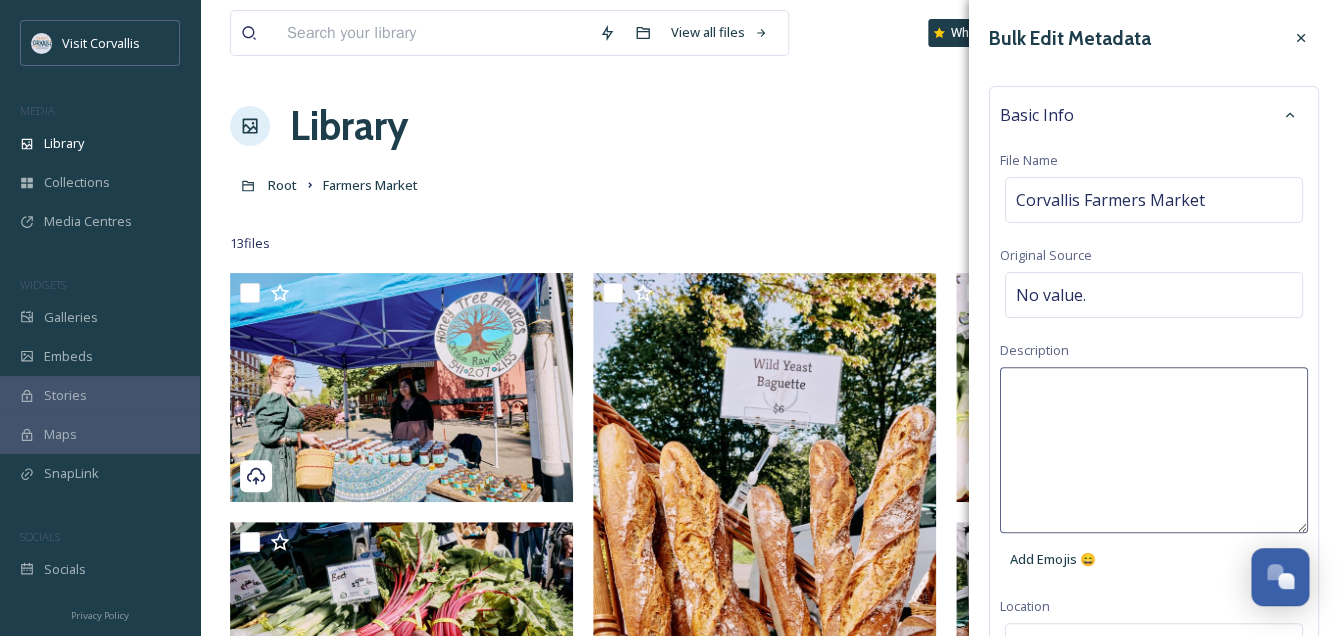 click at bounding box center (1154, 450) 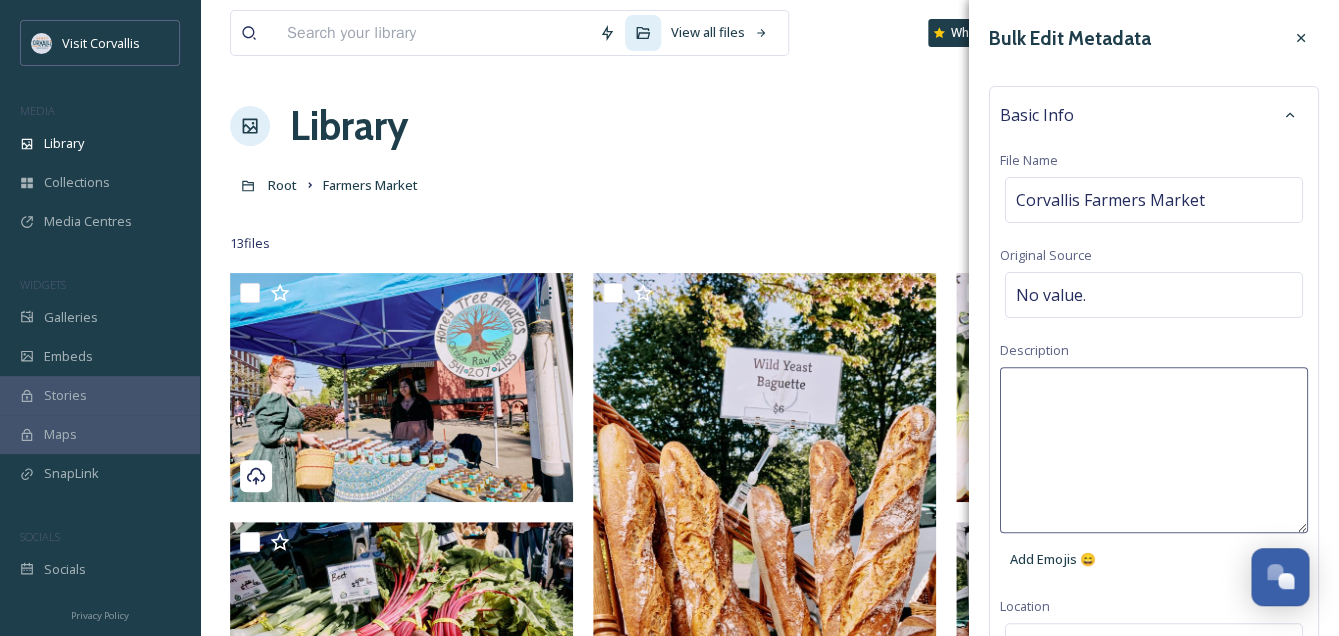 paste on "Corvallis Farmers Market" 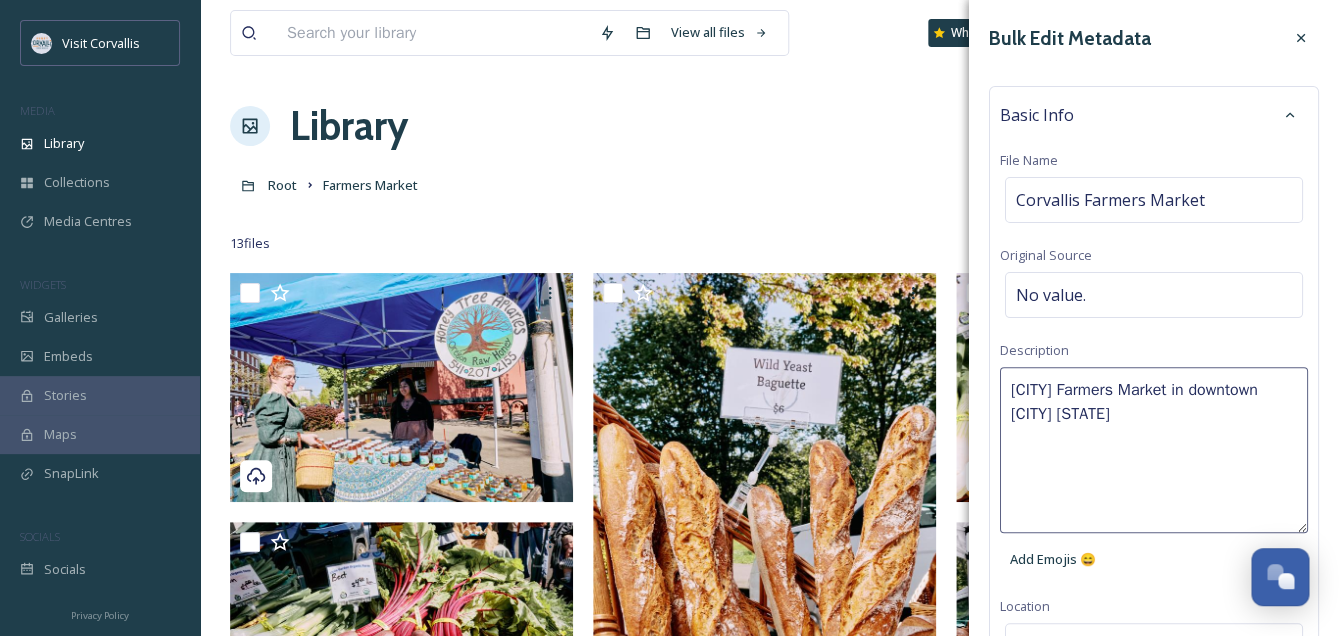 type on "Corvallis Farmers Market in downtown Corvallis OR." 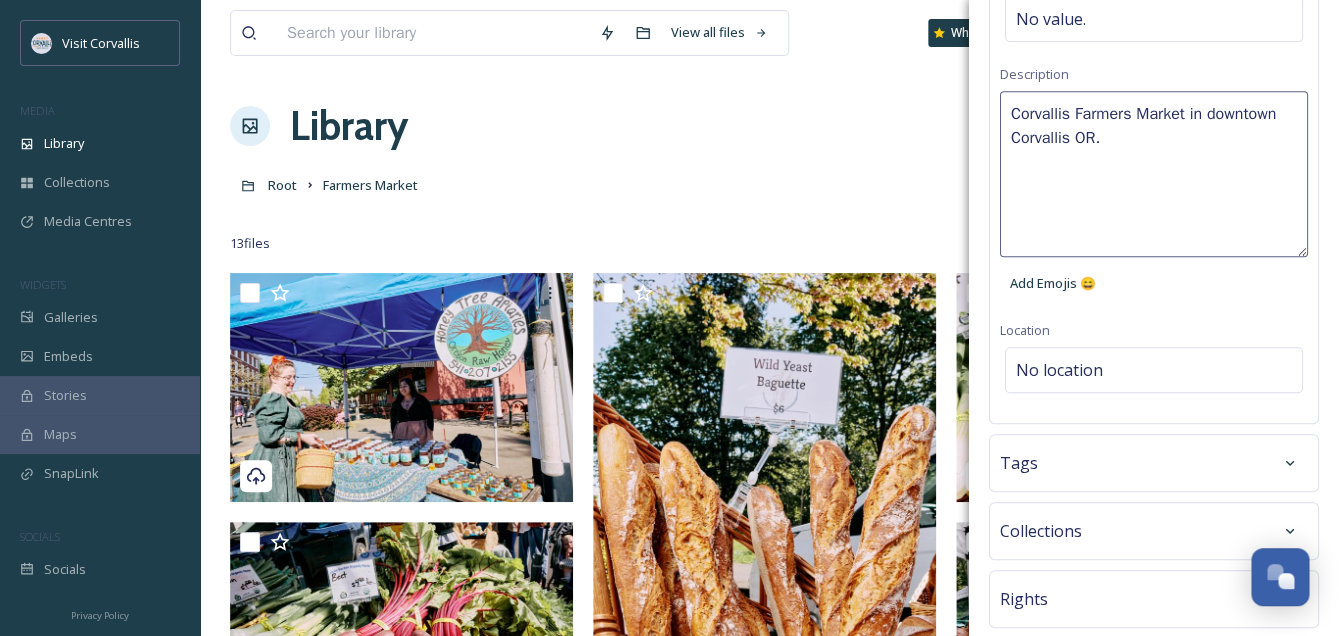 scroll, scrollTop: 374, scrollLeft: 0, axis: vertical 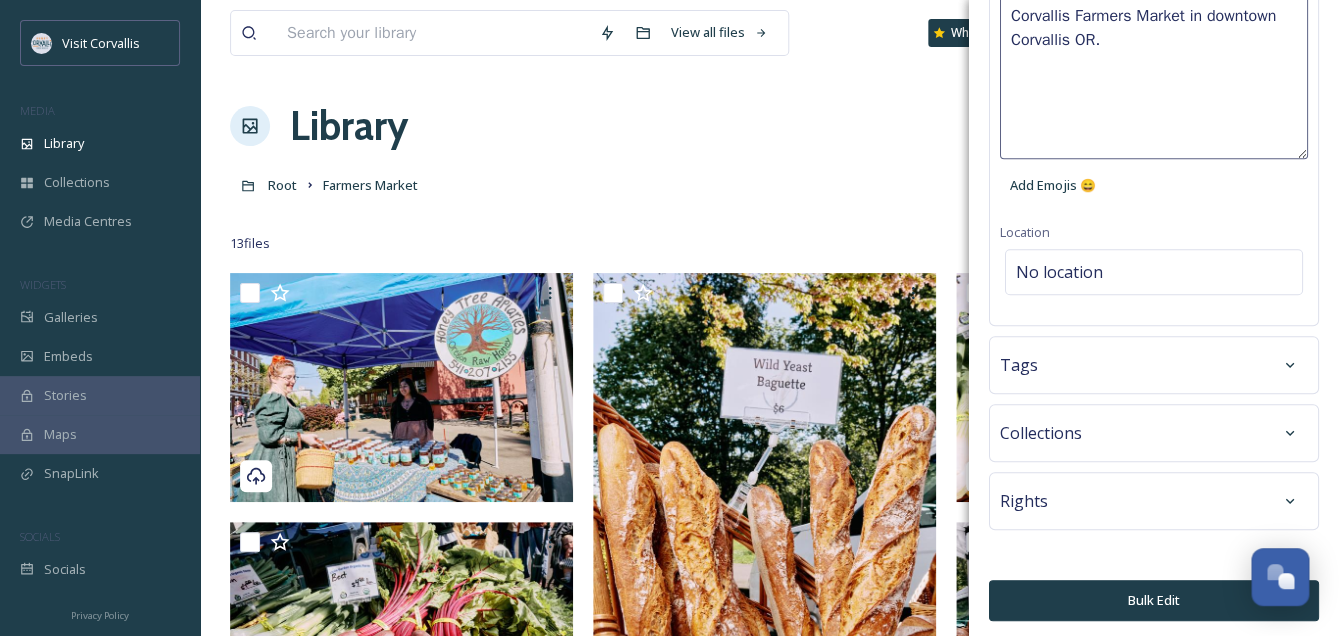 click on "Tags" at bounding box center [1154, 365] 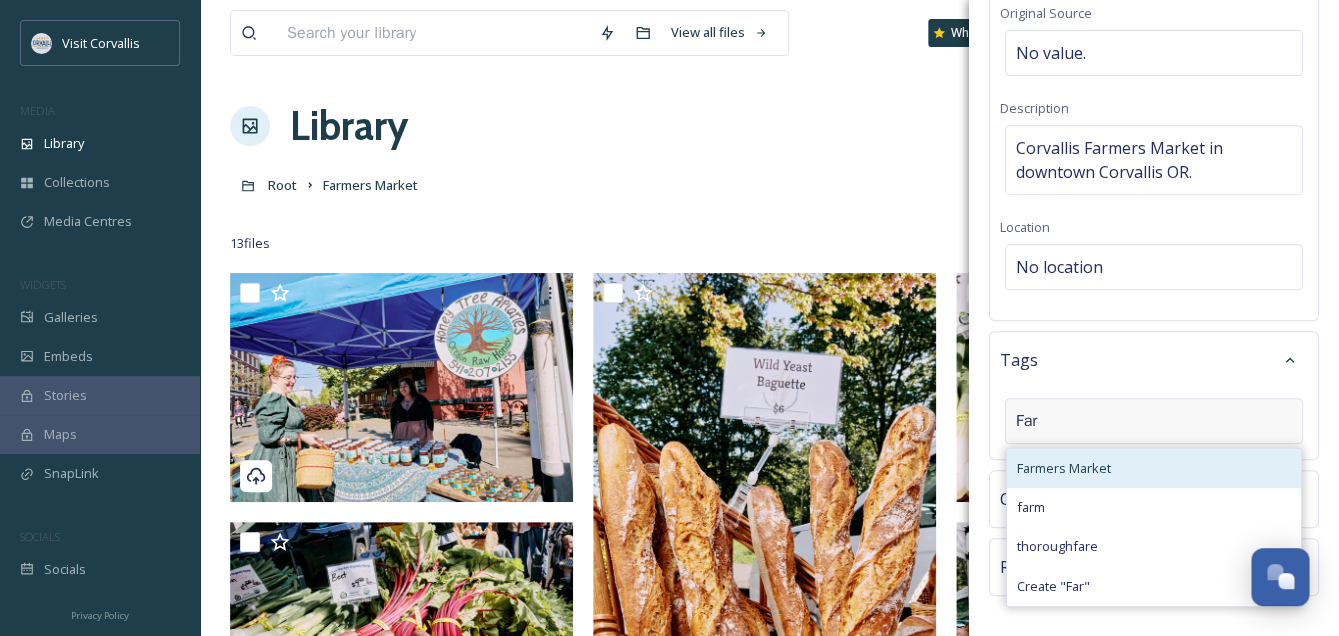 type on "Far" 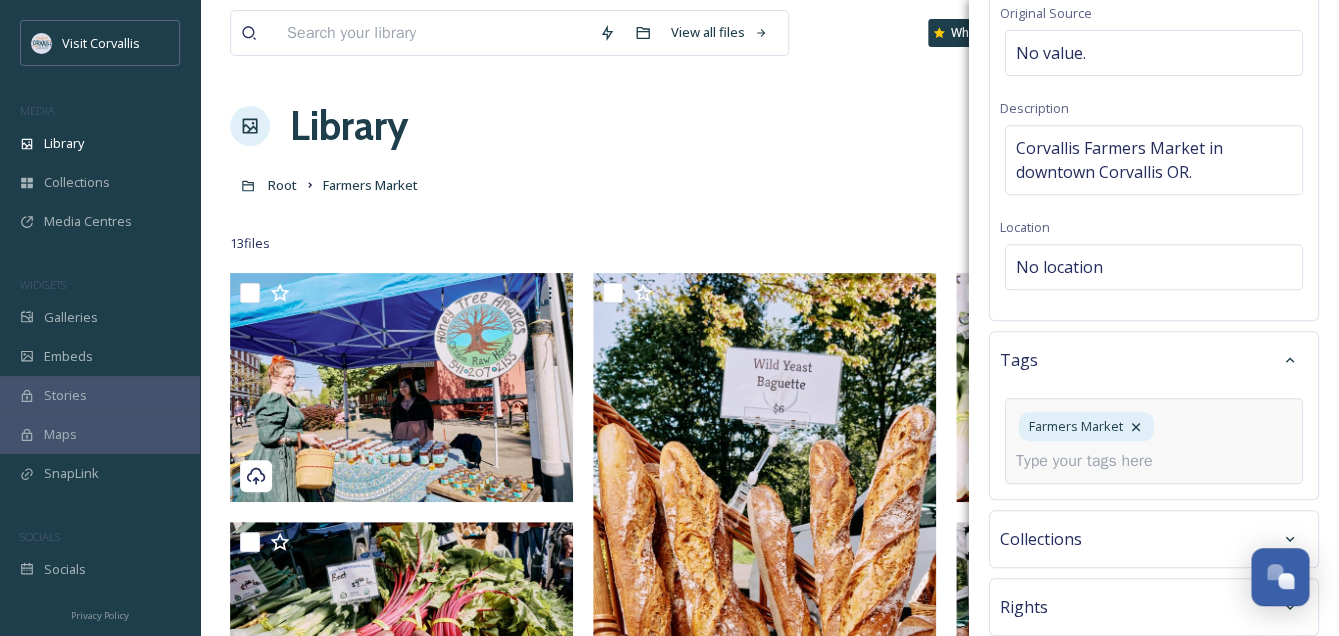 click at bounding box center [1092, 461] 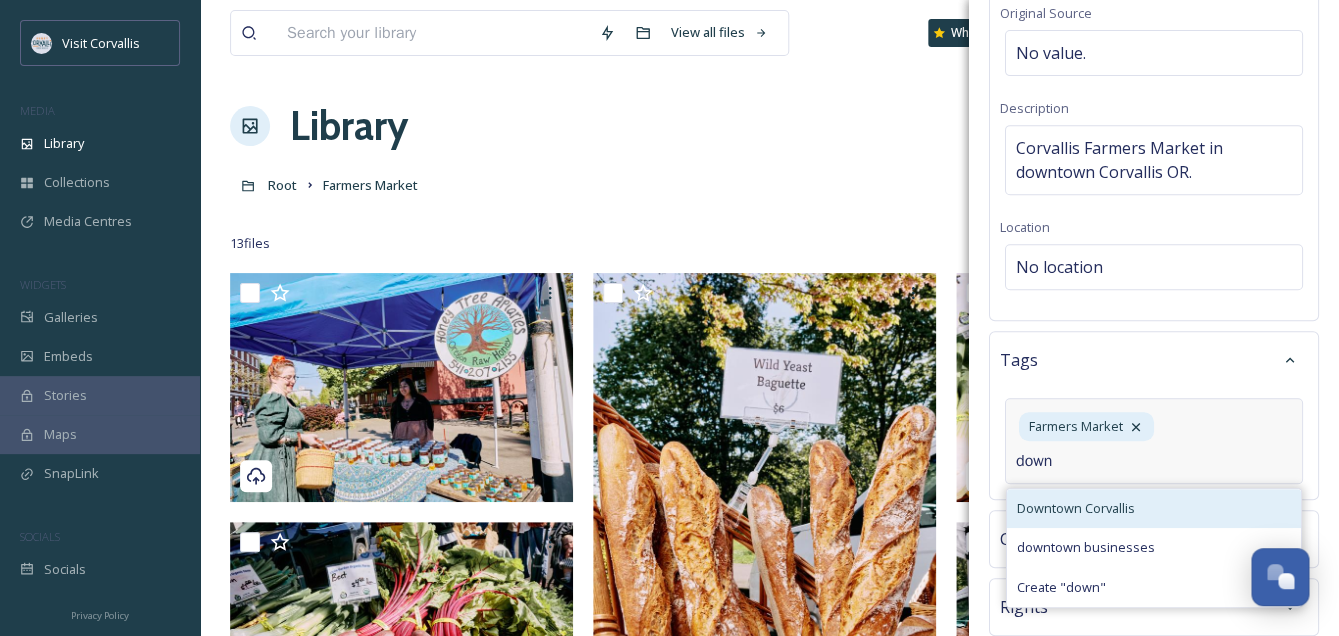 type on "down" 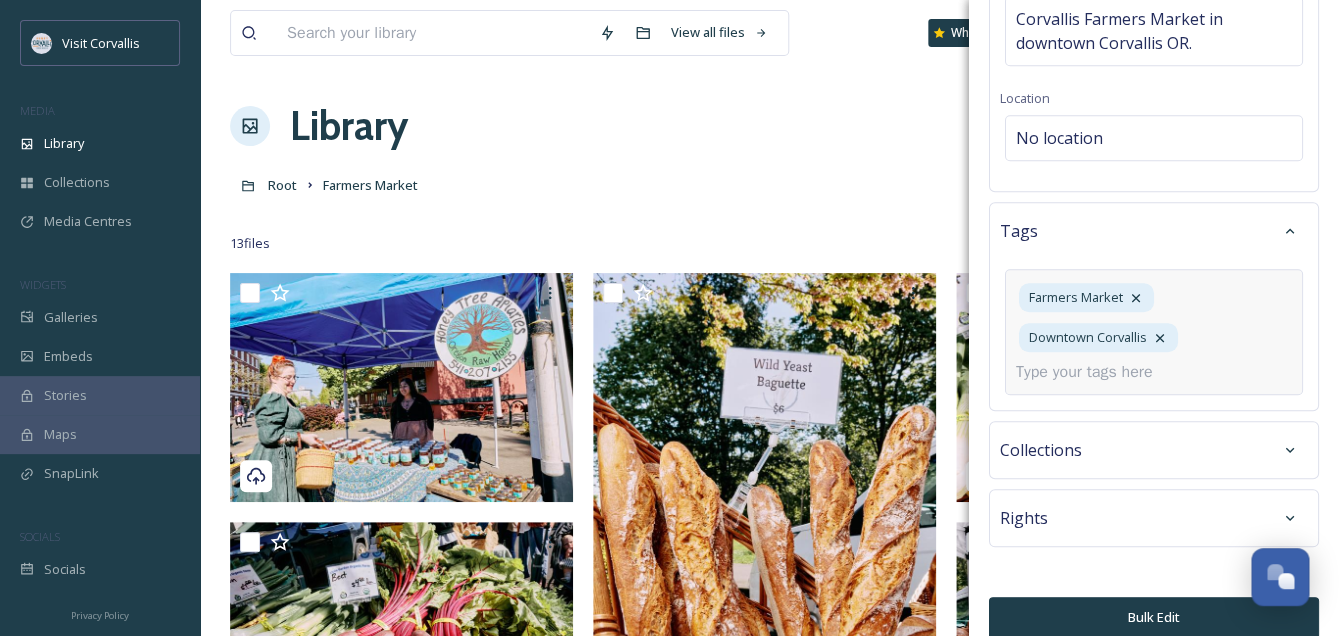 scroll, scrollTop: 393, scrollLeft: 0, axis: vertical 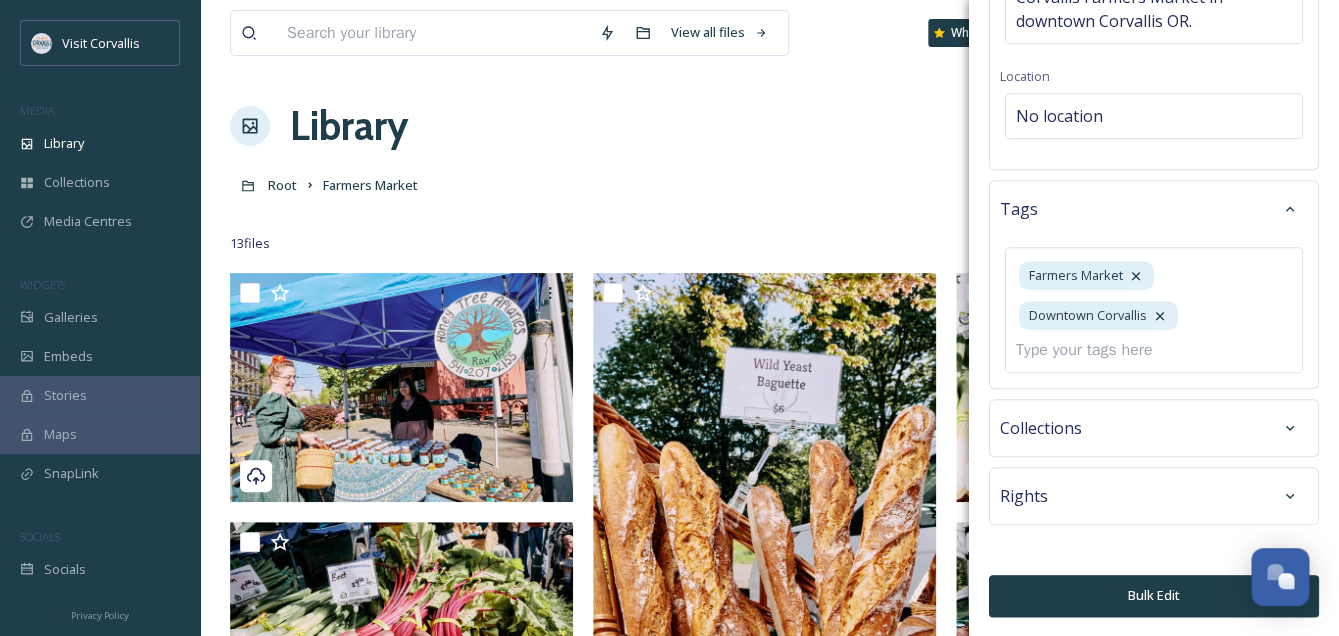 click on "Bulk Edit" at bounding box center (1154, 595) 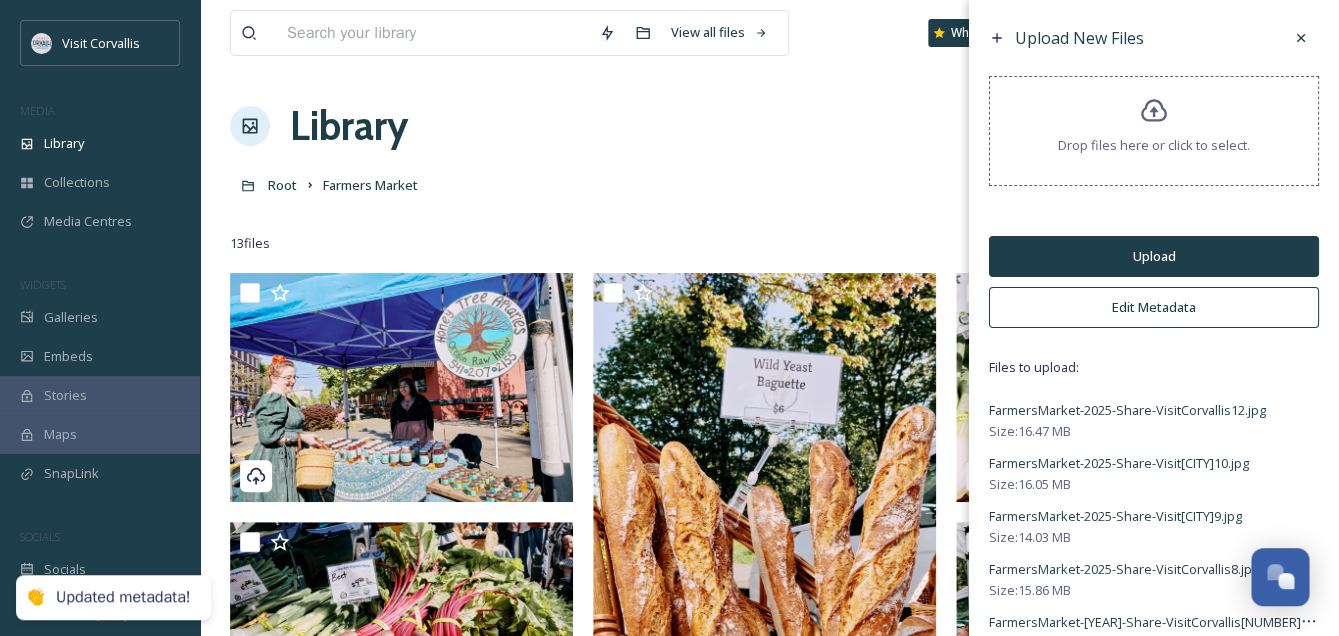 click on "Upload" at bounding box center (1154, 256) 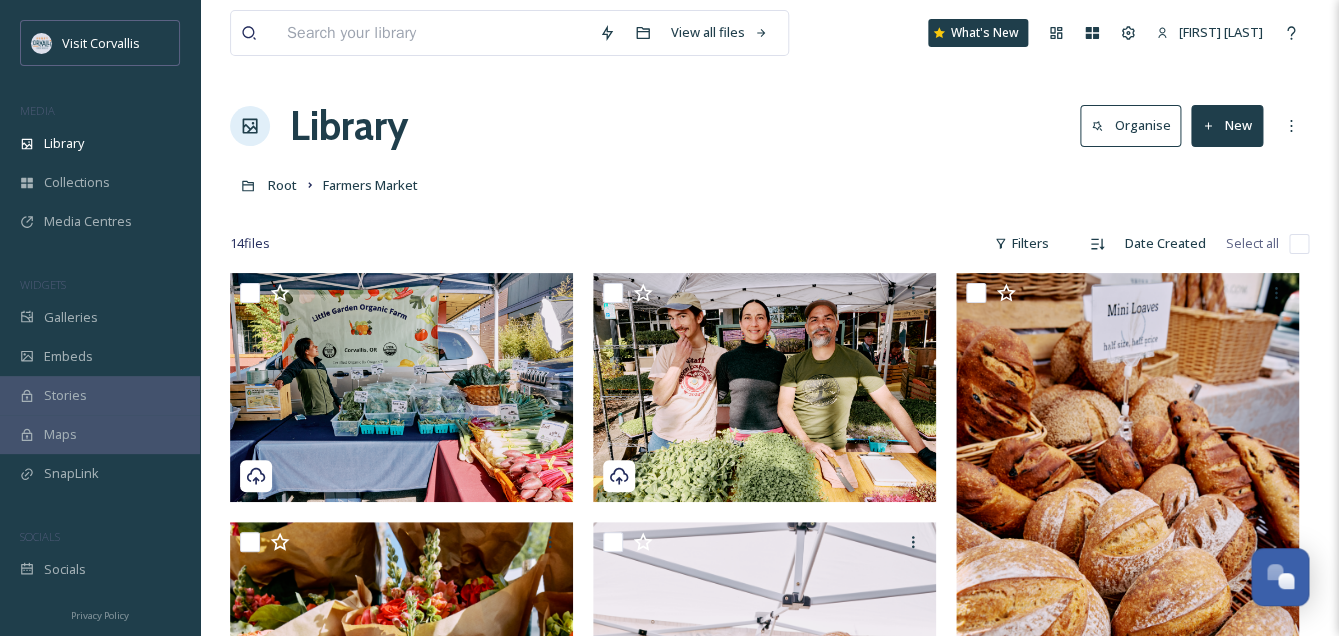 click on "View all files What's New [NAME] Library Organise New Root Farmers Market Your Selections There is nothing here. 14  file s Filters Date Created Select all You've reached the end" at bounding box center [769, 1318] 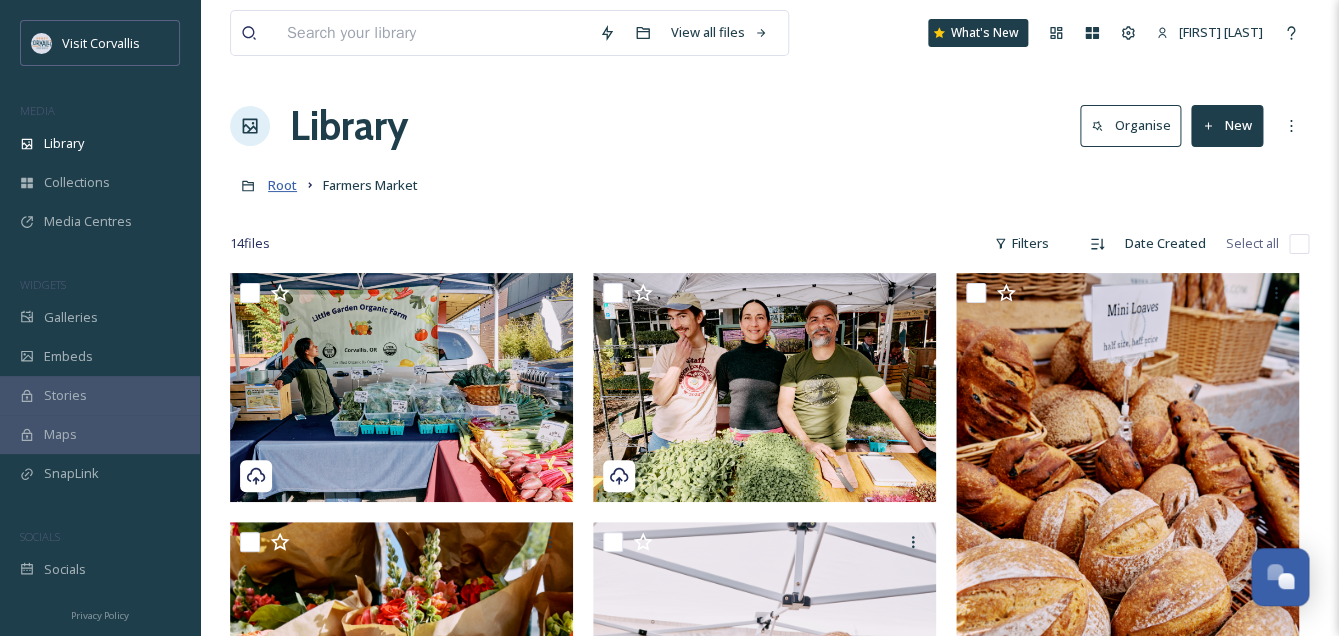 click on "Root" at bounding box center [282, 185] 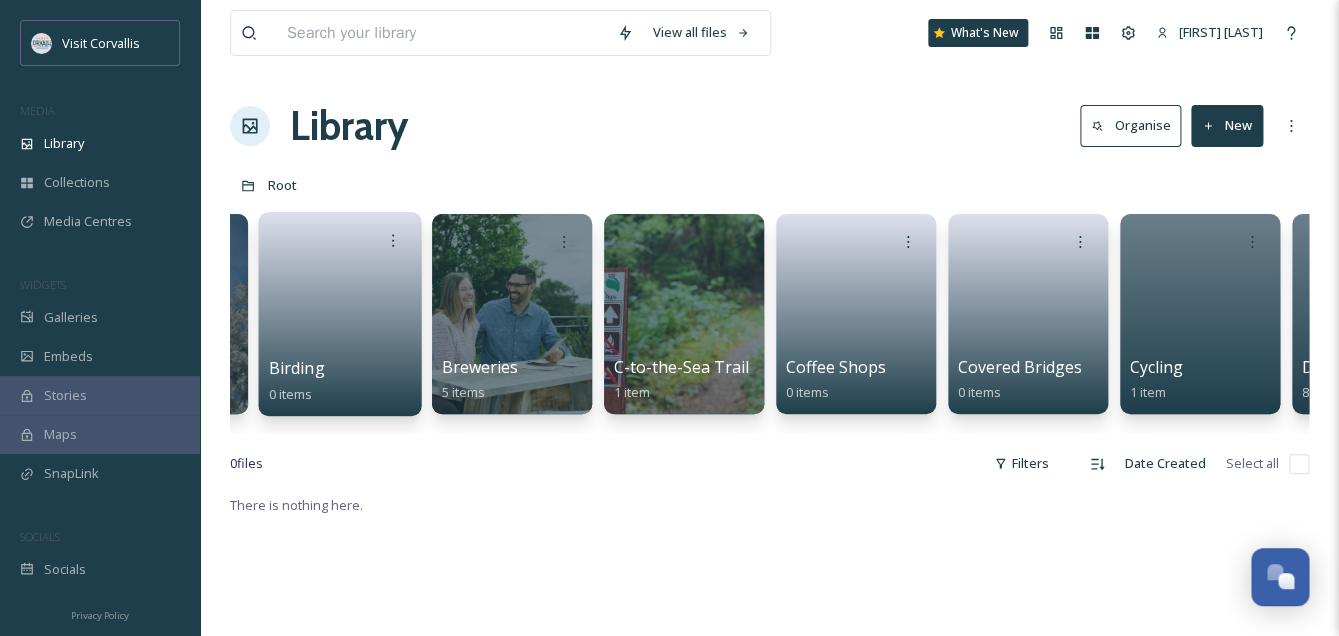 scroll, scrollTop: 0, scrollLeft: 696, axis: horizontal 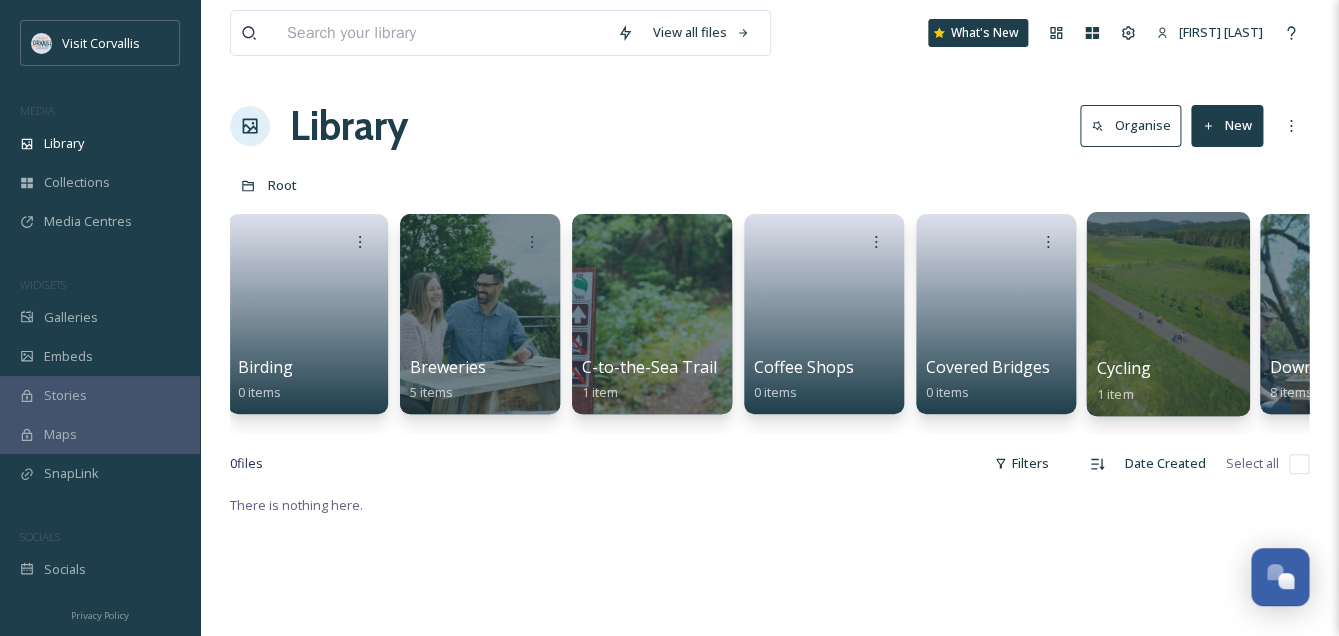 click at bounding box center [1167, 314] 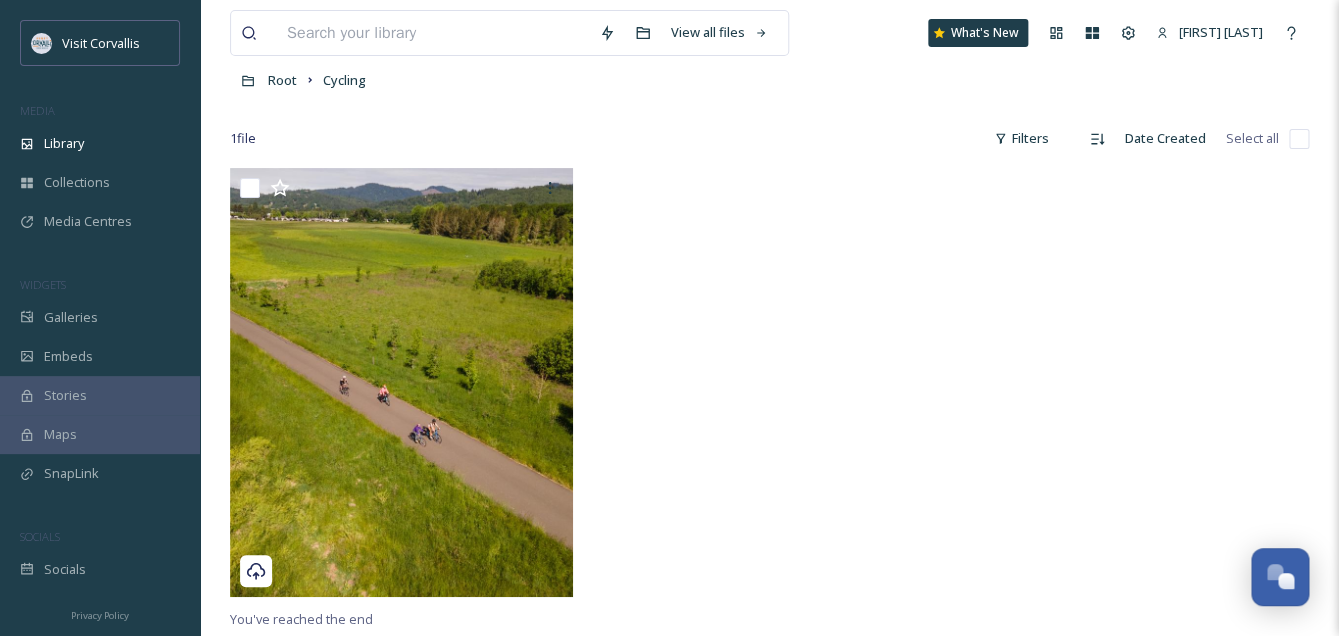 scroll, scrollTop: 0, scrollLeft: 0, axis: both 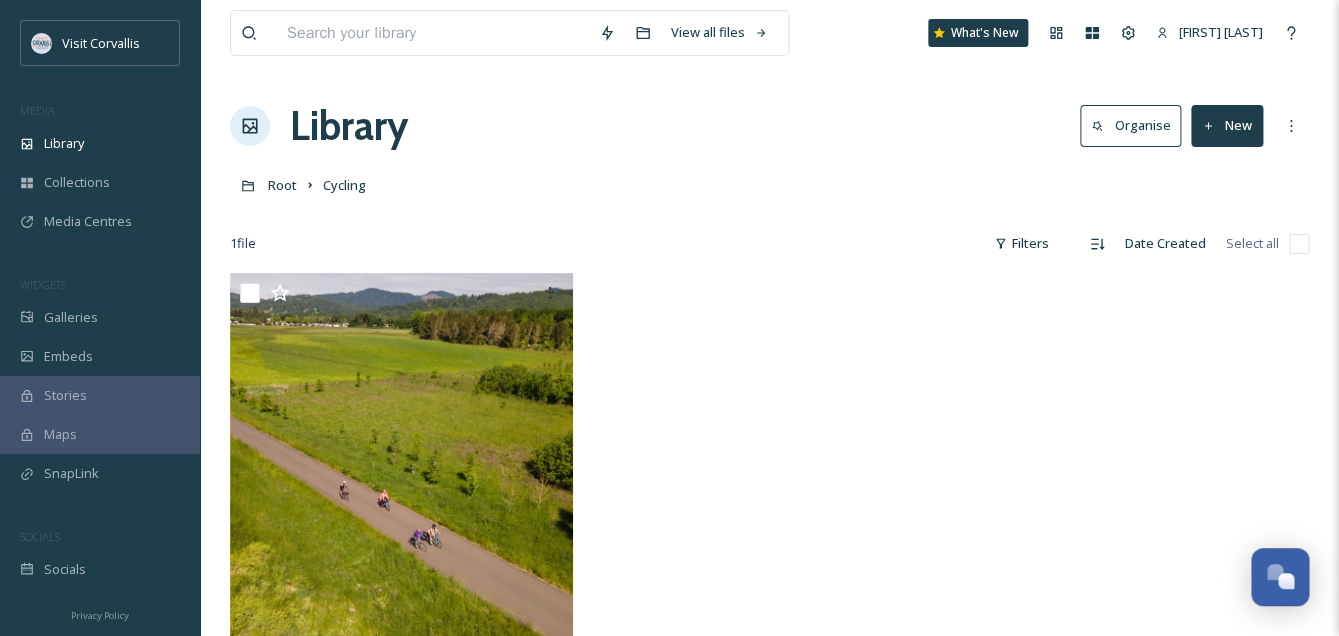 click on "New" at bounding box center [1227, 125] 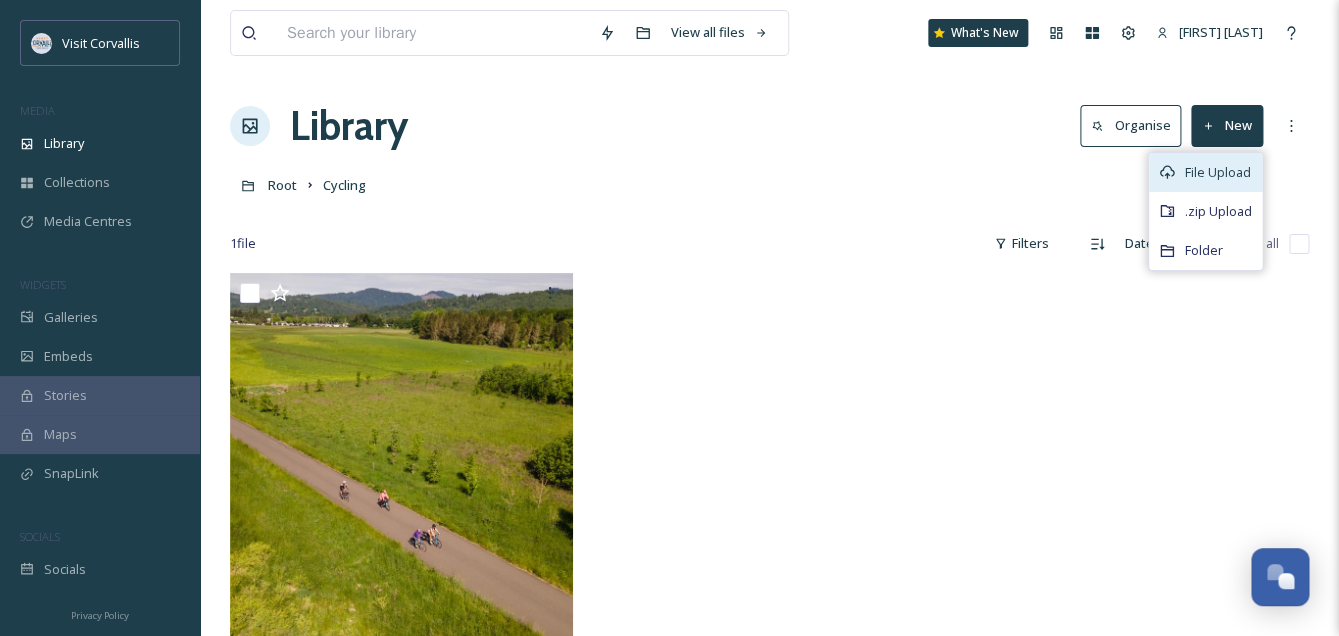 click on "File Upload" at bounding box center [1218, 172] 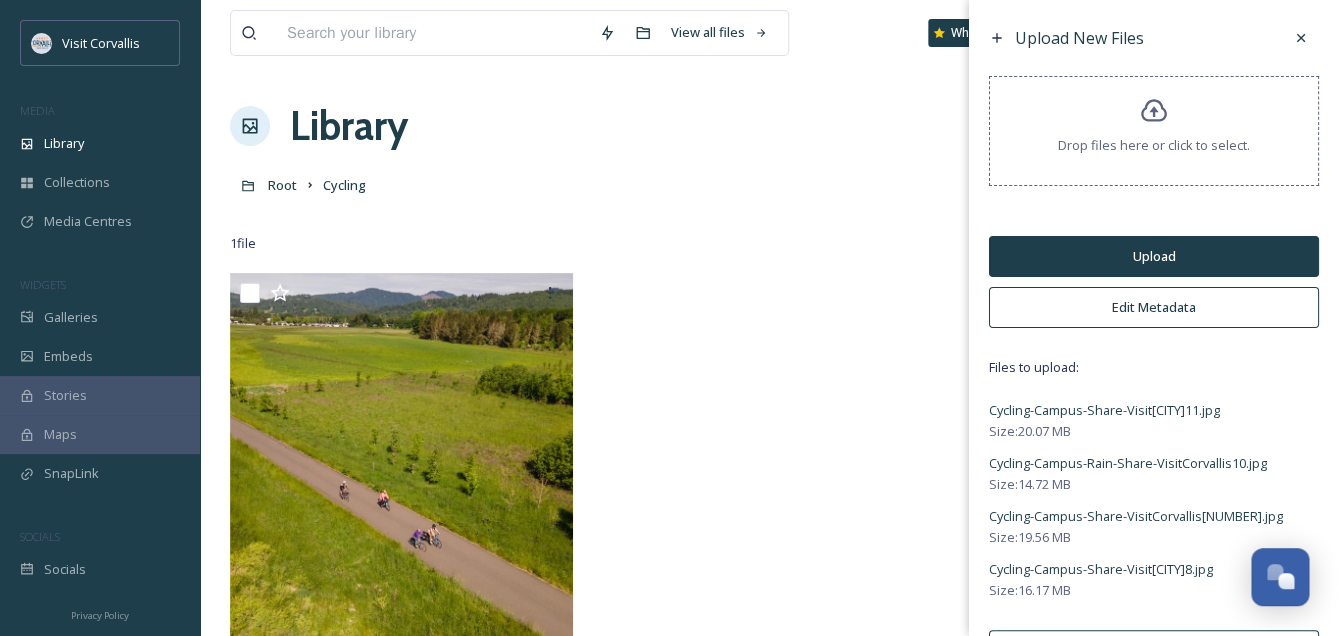click on "Edit Metadata" at bounding box center (1154, 307) 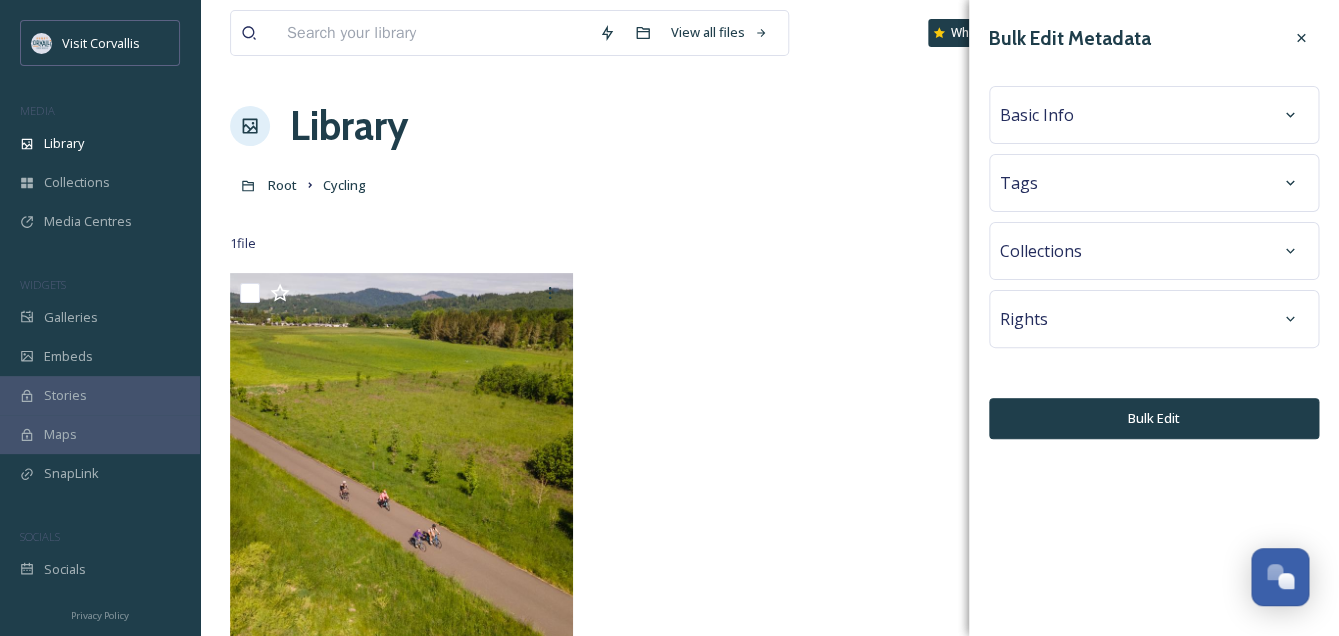 click on "Basic Info" at bounding box center [1154, 115] 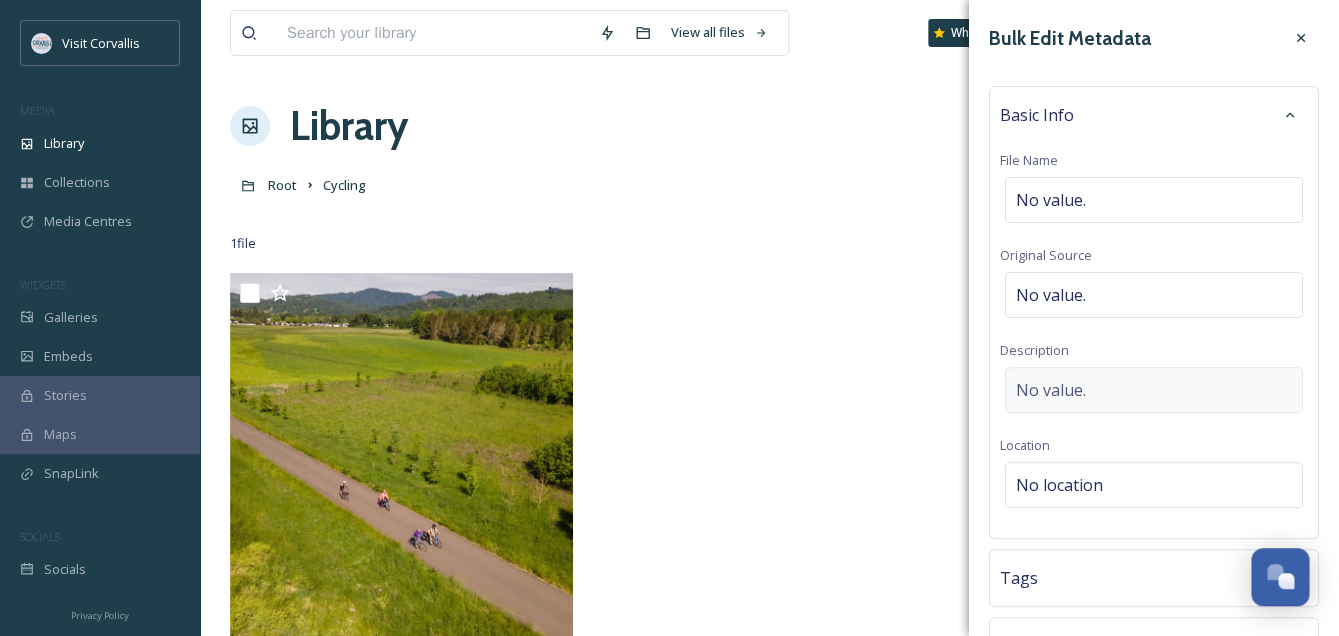 click on "No value." at bounding box center (1051, 390) 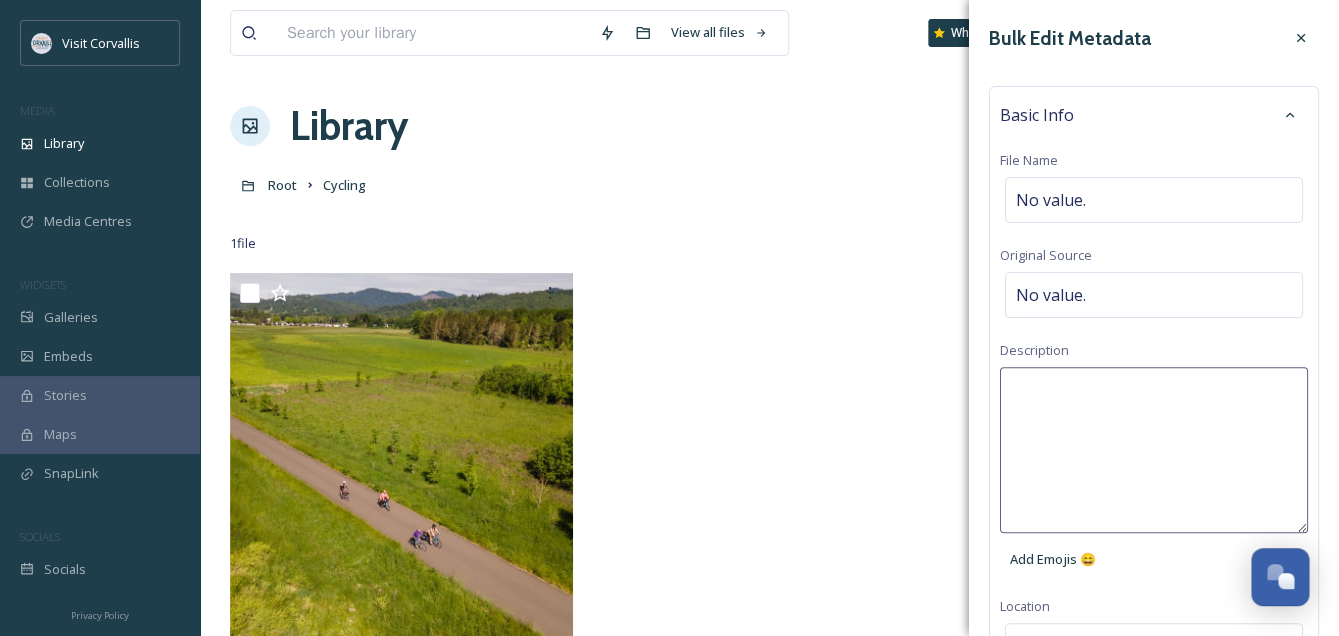 click at bounding box center [1154, 450] 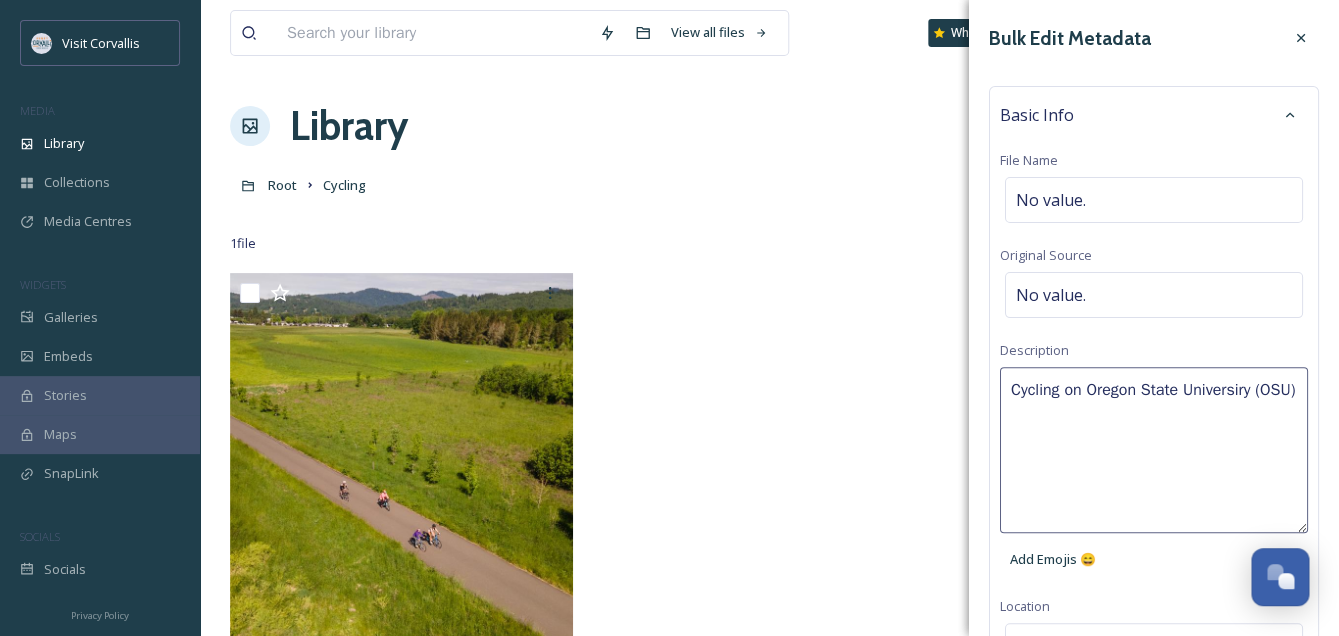 click on "Cycling on Oregon State Universiry (OSU)" at bounding box center [1154, 450] 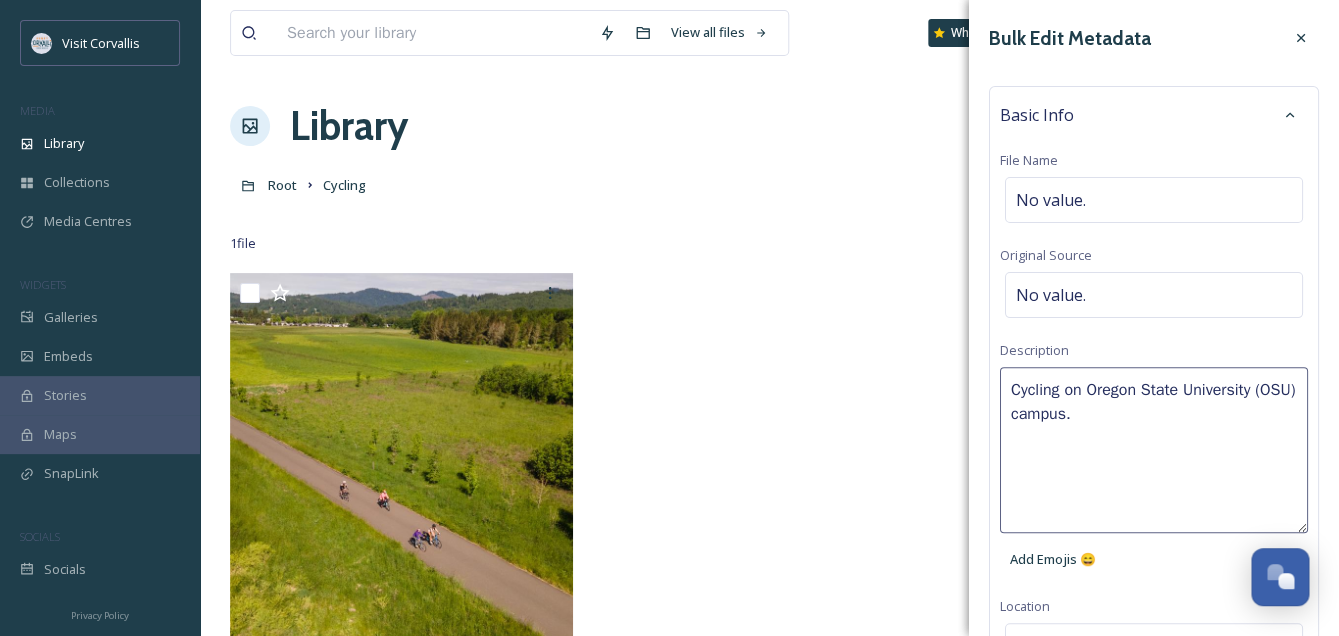 type on "Cycling on Oregon State University (OSU) campus." 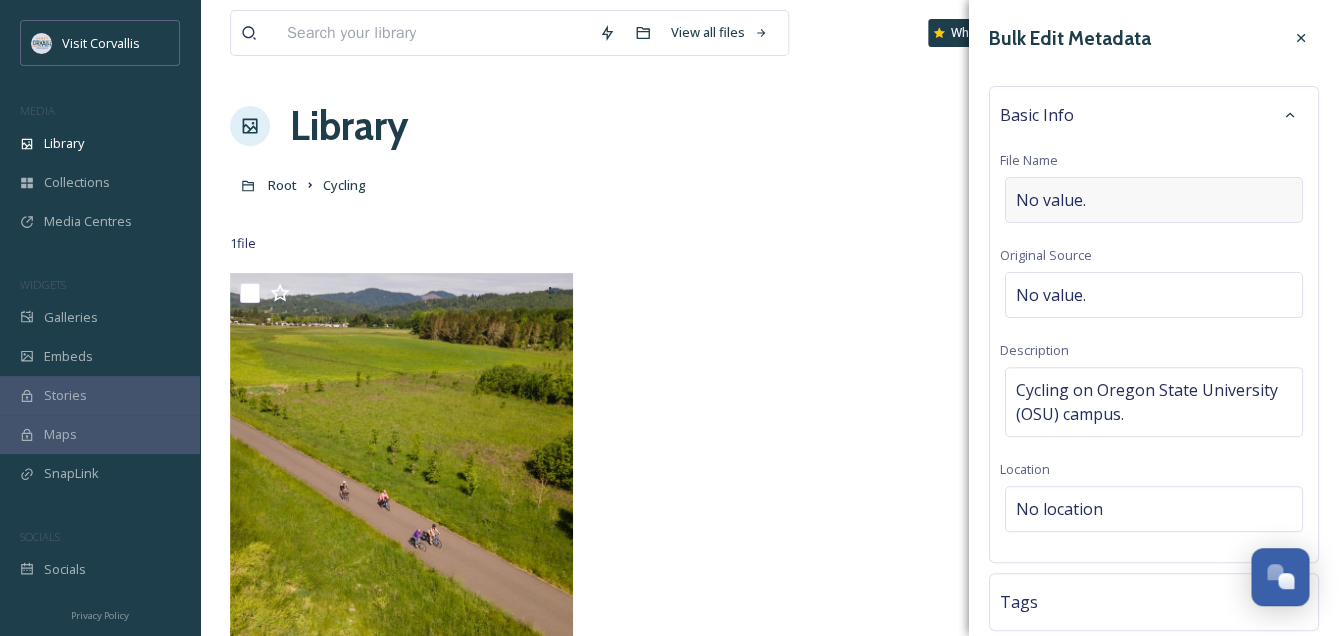 click on "No value." at bounding box center [1154, 200] 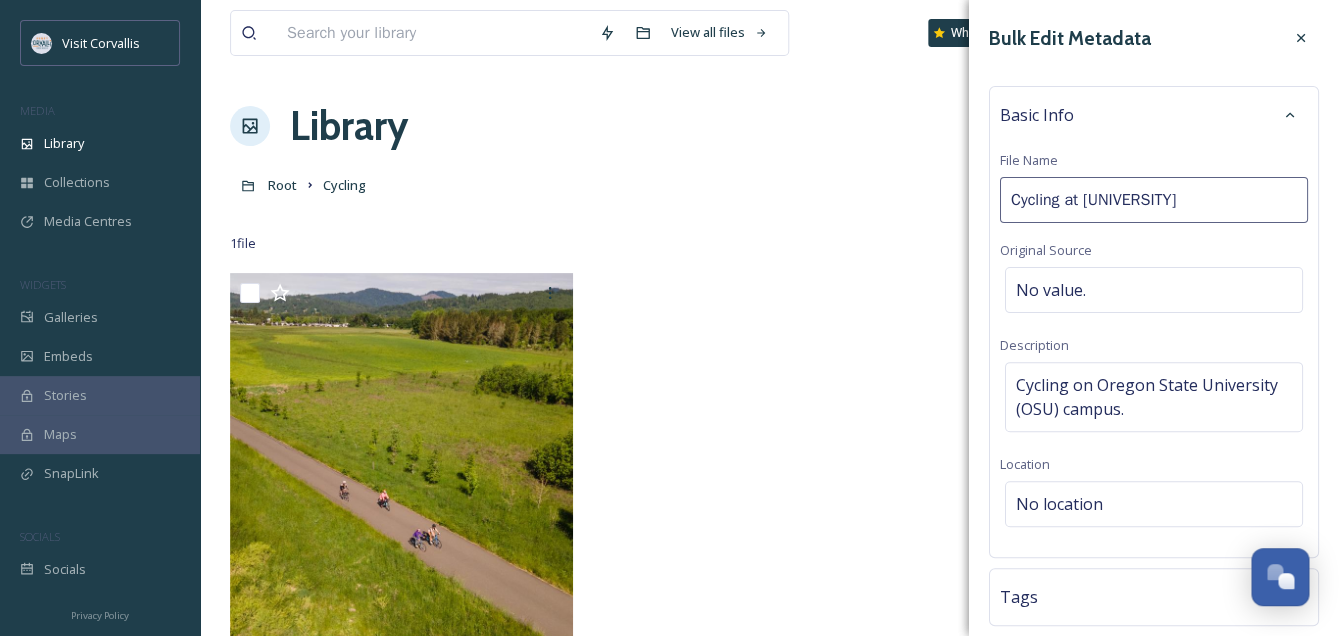 type on "Cycling at OSU" 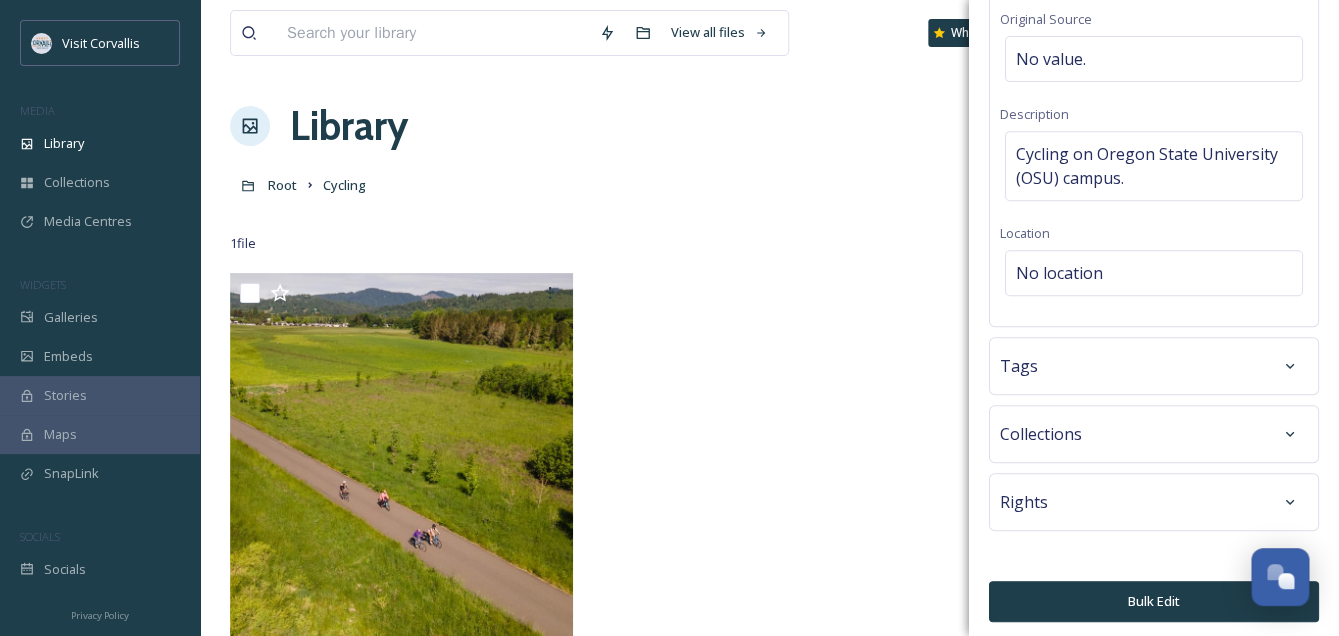 click on "Tags" at bounding box center [1154, 366] 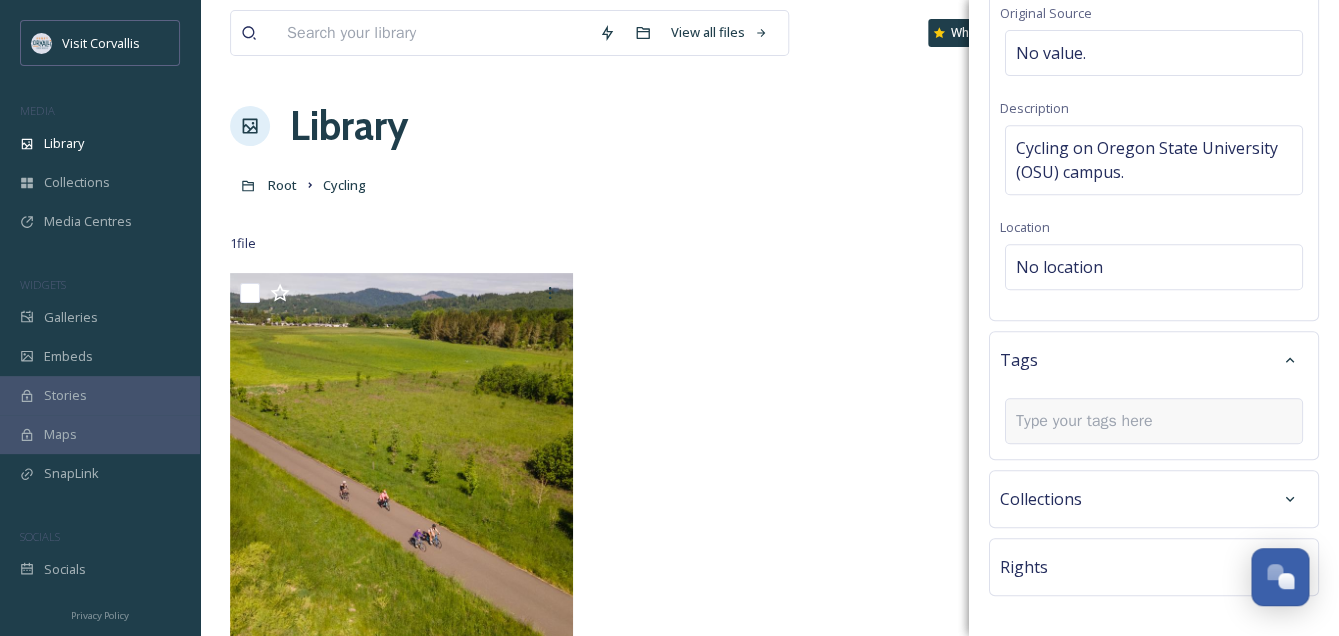 click at bounding box center [1092, 421] 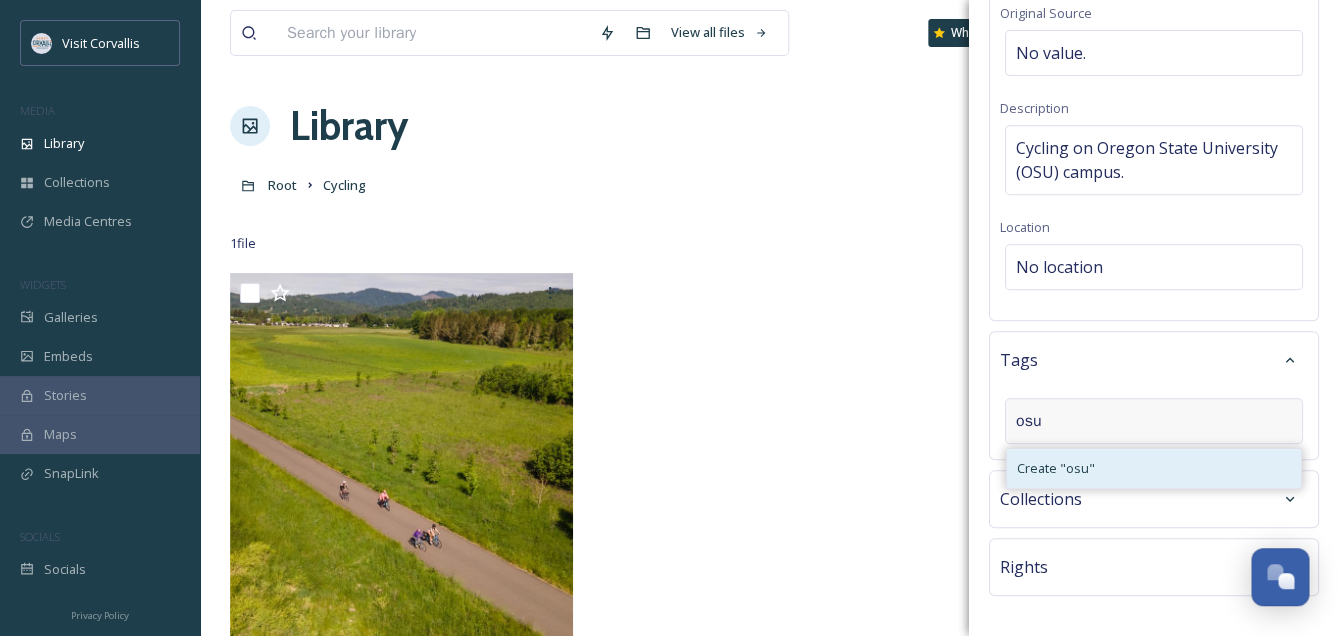 type on "osu" 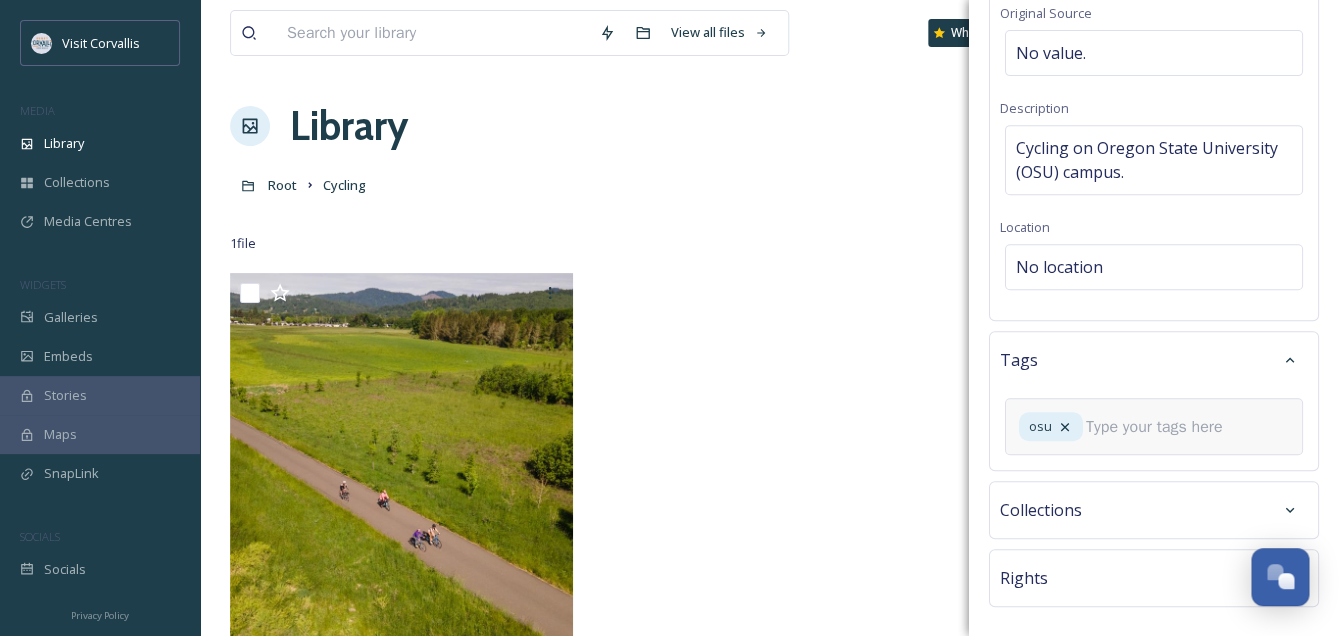 click at bounding box center (1162, 427) 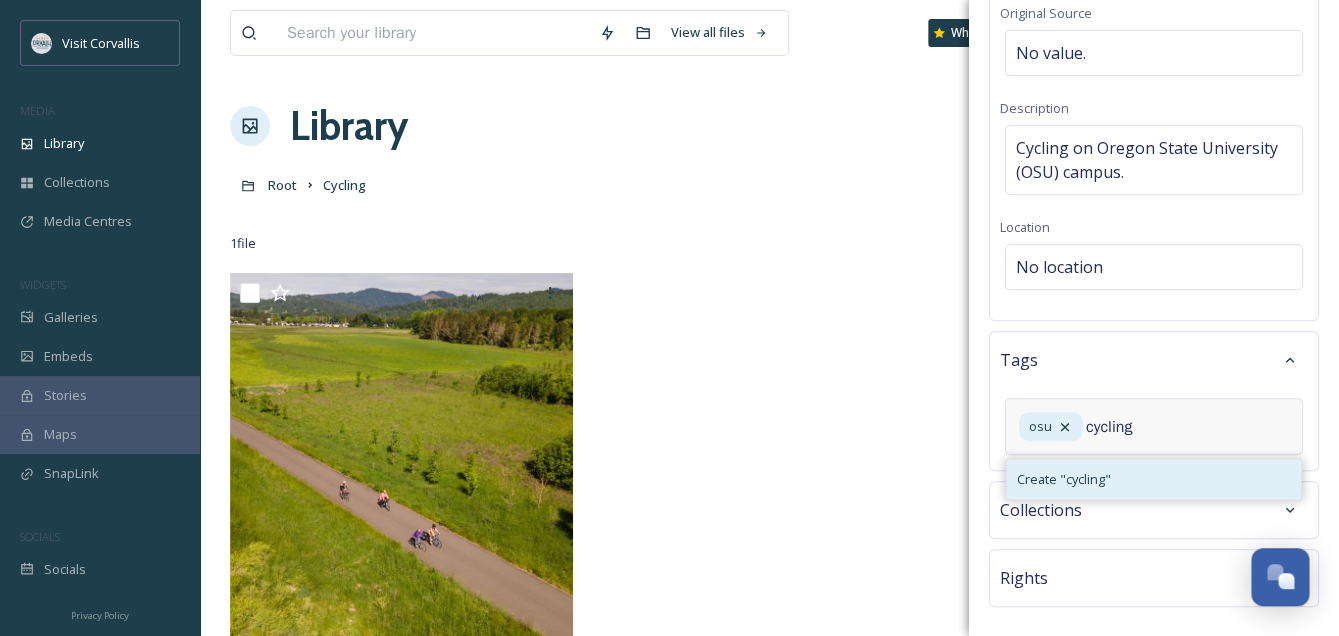 type on "cycling" 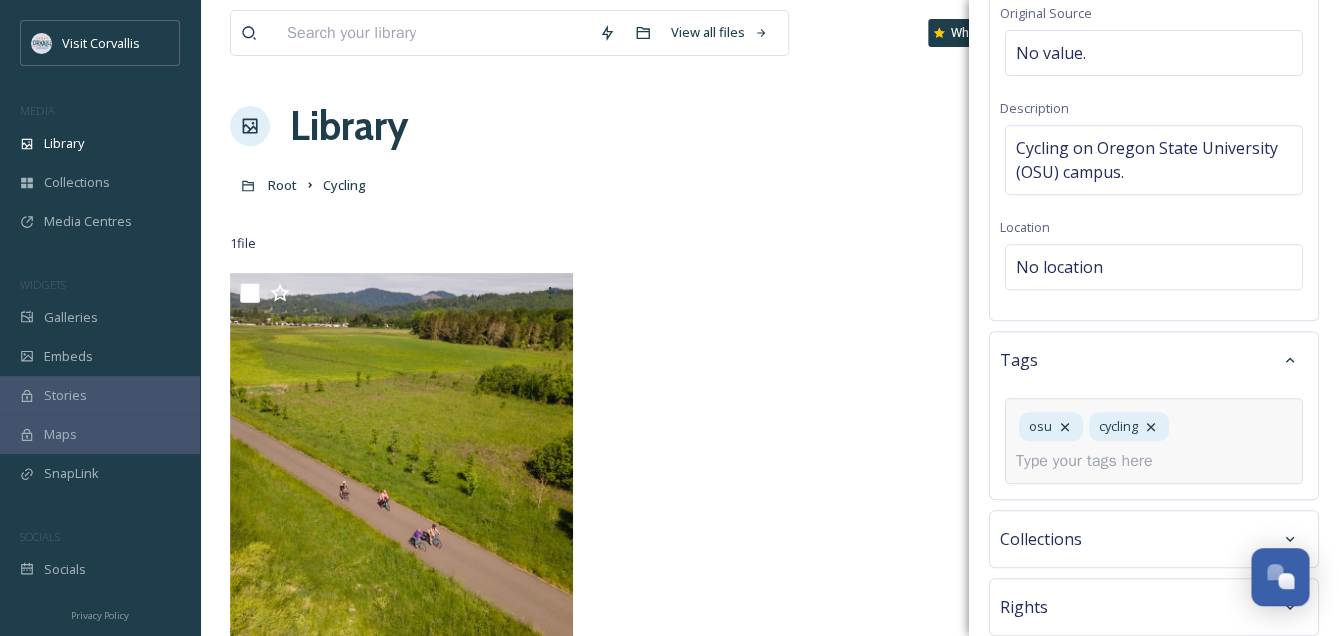 click at bounding box center [1092, 461] 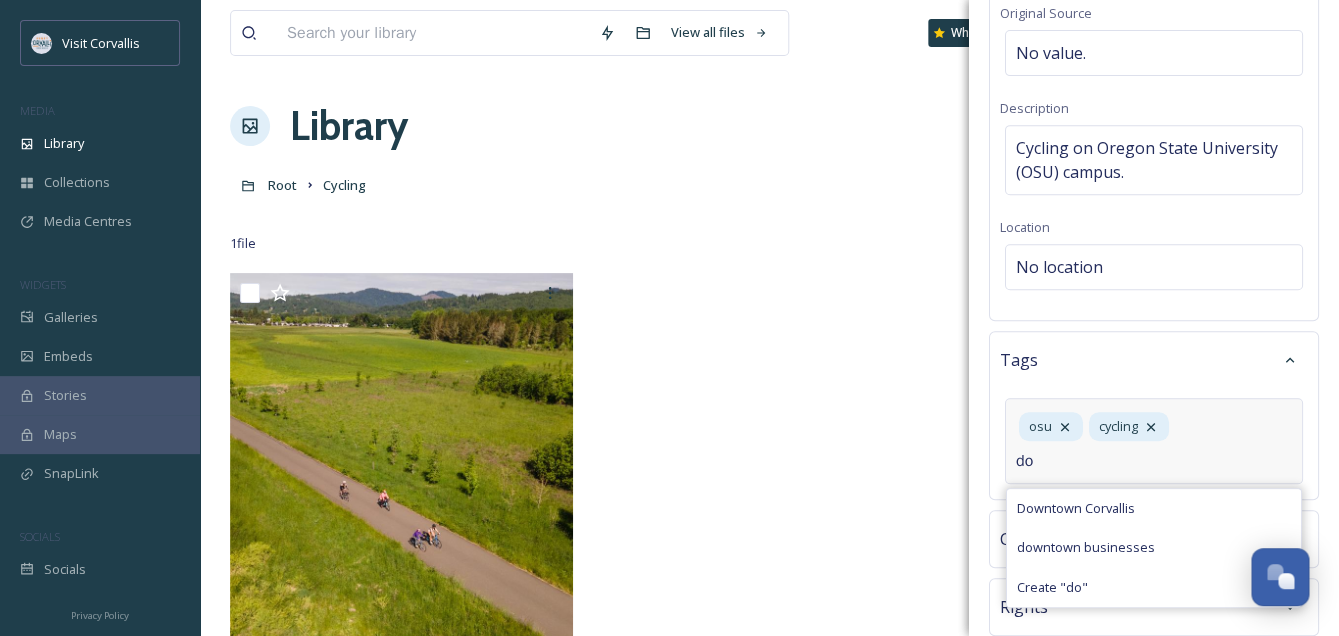 type on "d" 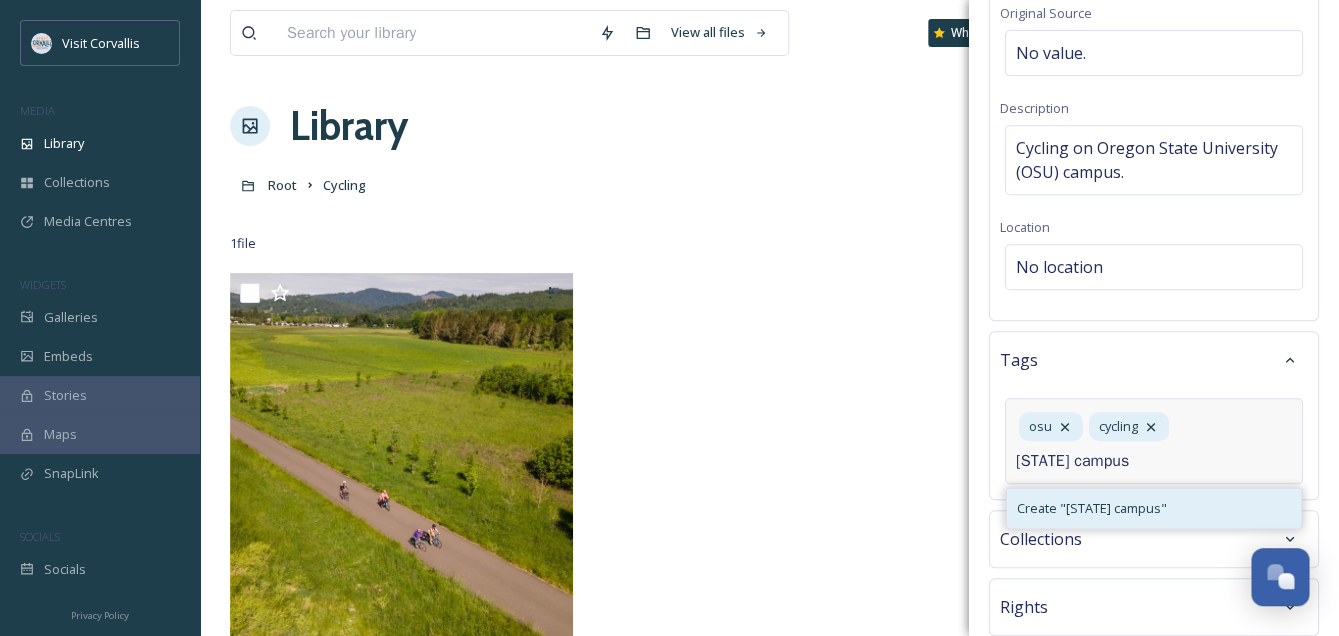 type on "[STATE] campus" 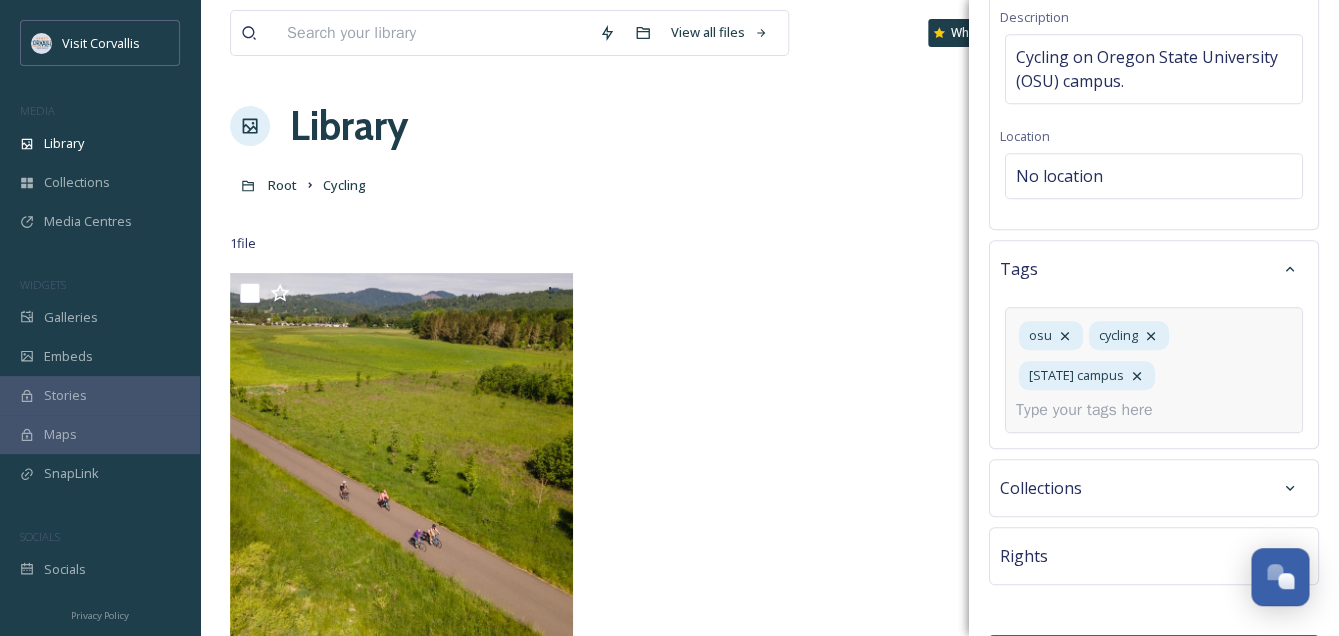 scroll, scrollTop: 353, scrollLeft: 0, axis: vertical 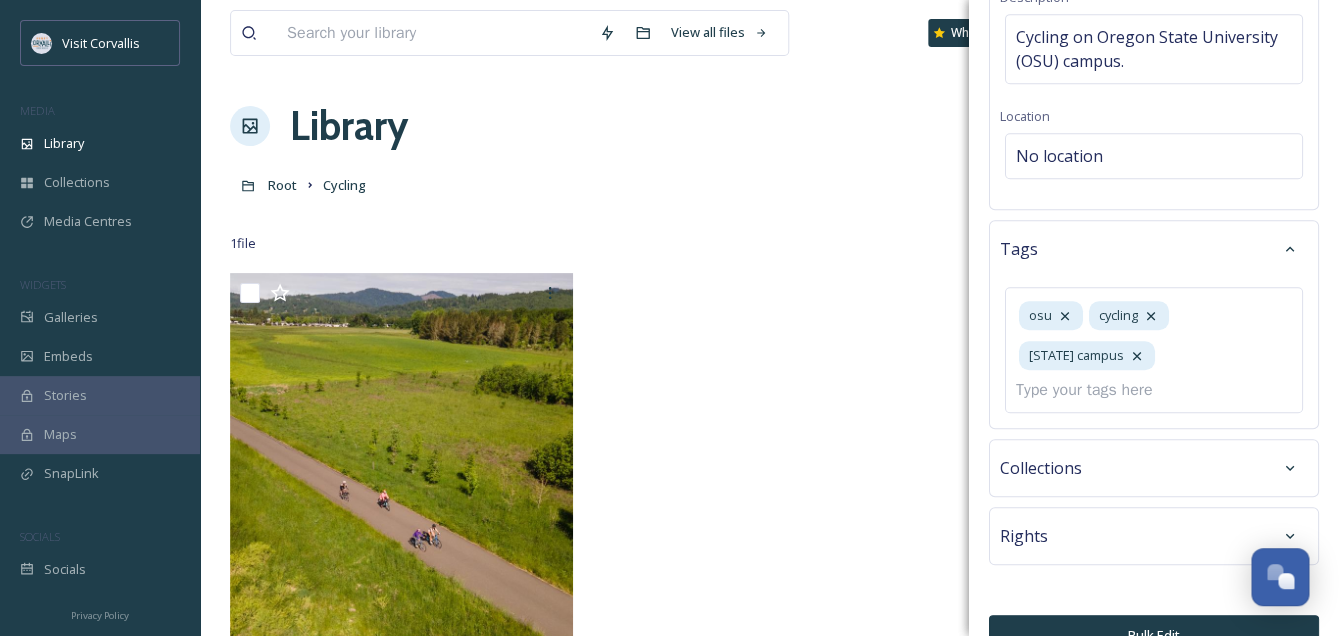 click on "Bulk Edit" at bounding box center (1154, 635) 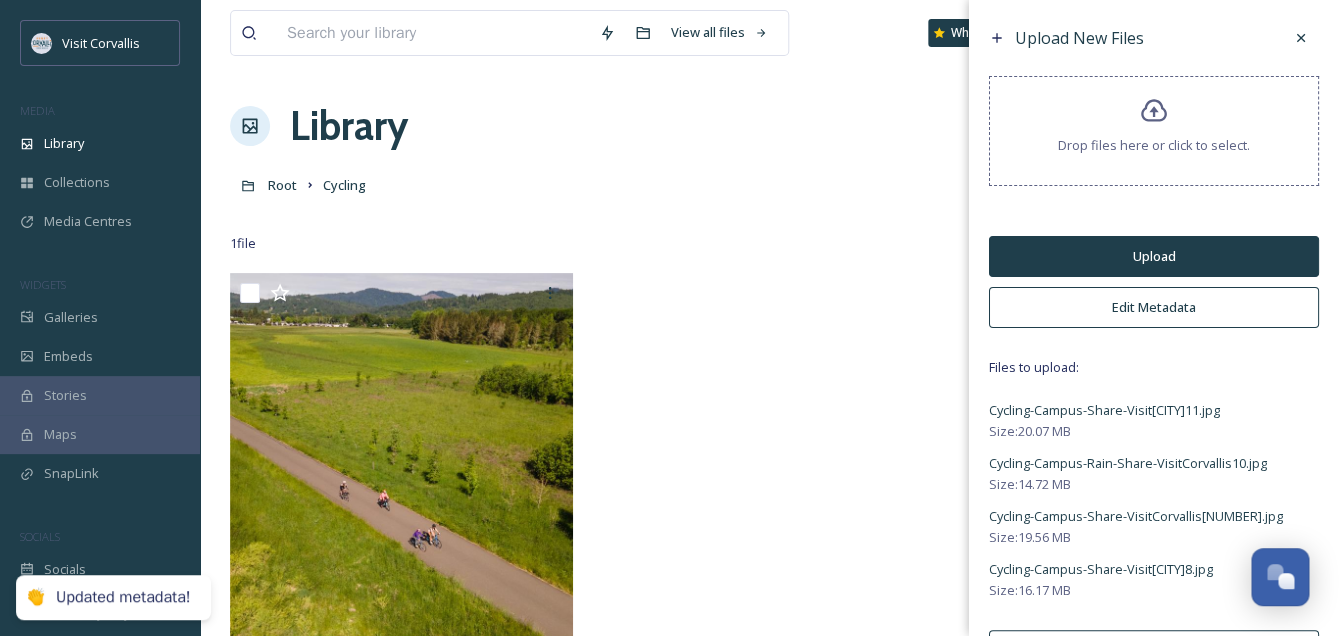 click on "Upload" at bounding box center [1154, 256] 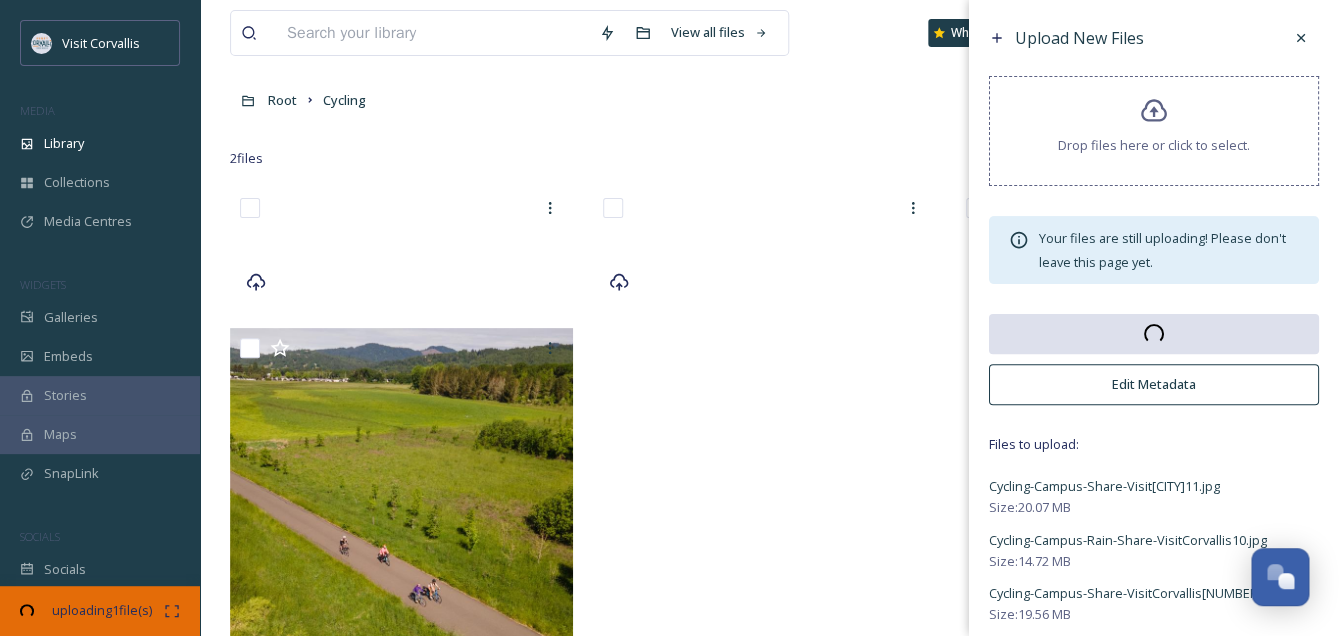 scroll, scrollTop: 48, scrollLeft: 0, axis: vertical 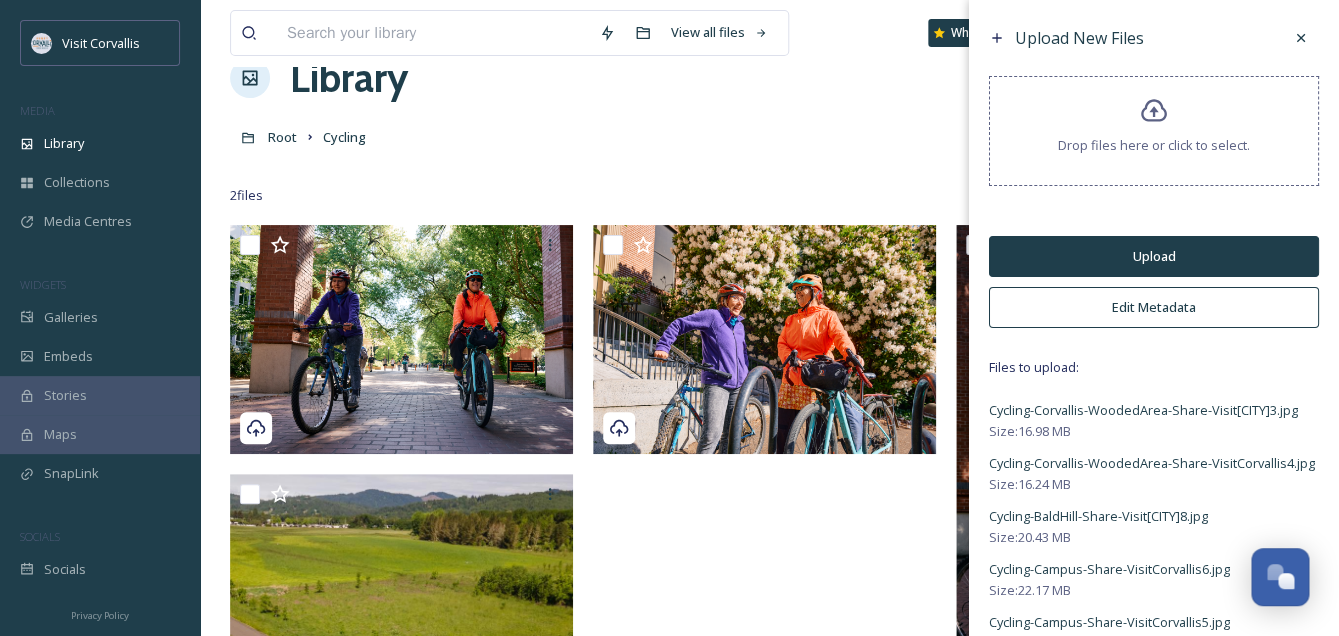 click on "Edit Metadata" at bounding box center [1154, 307] 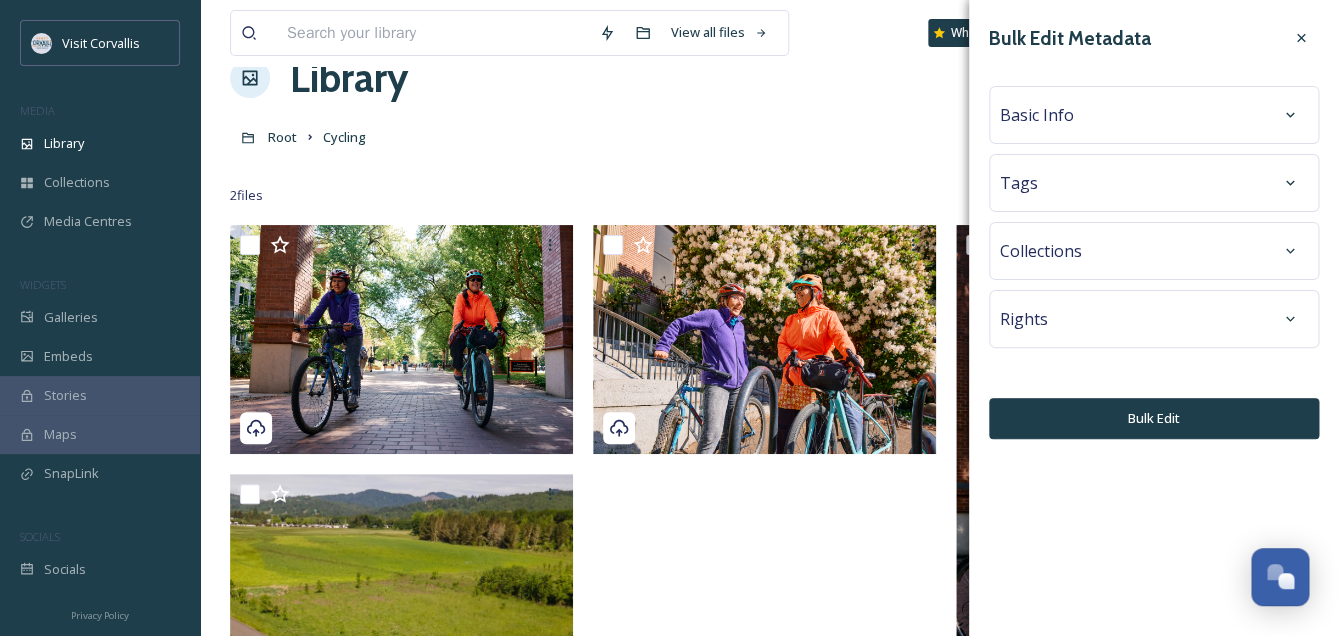click on "Tags" at bounding box center (1154, 183) 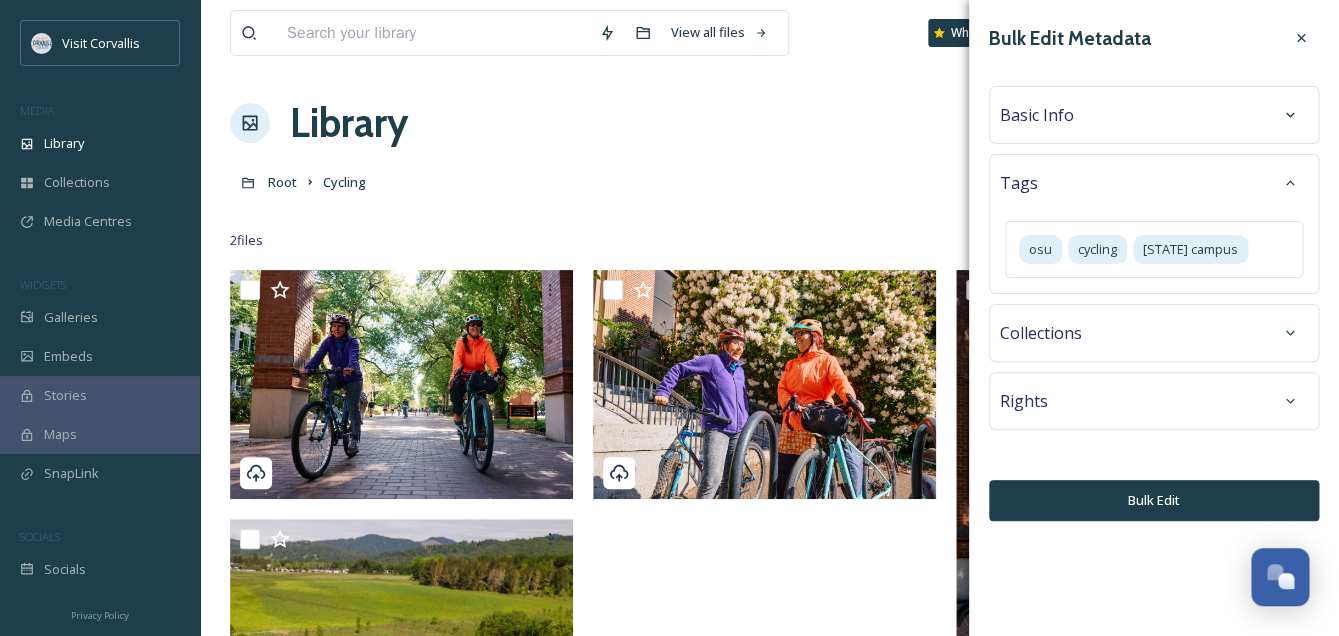 scroll, scrollTop: 0, scrollLeft: 0, axis: both 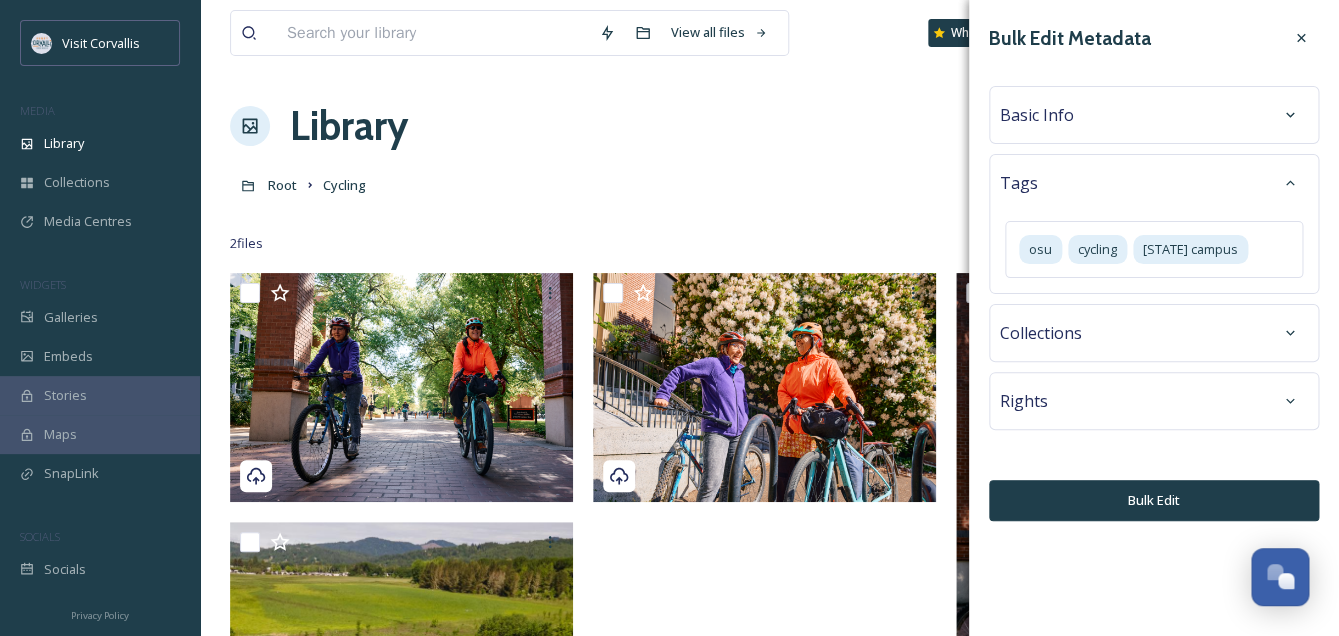 click on "Basic Info" at bounding box center (1154, 115) 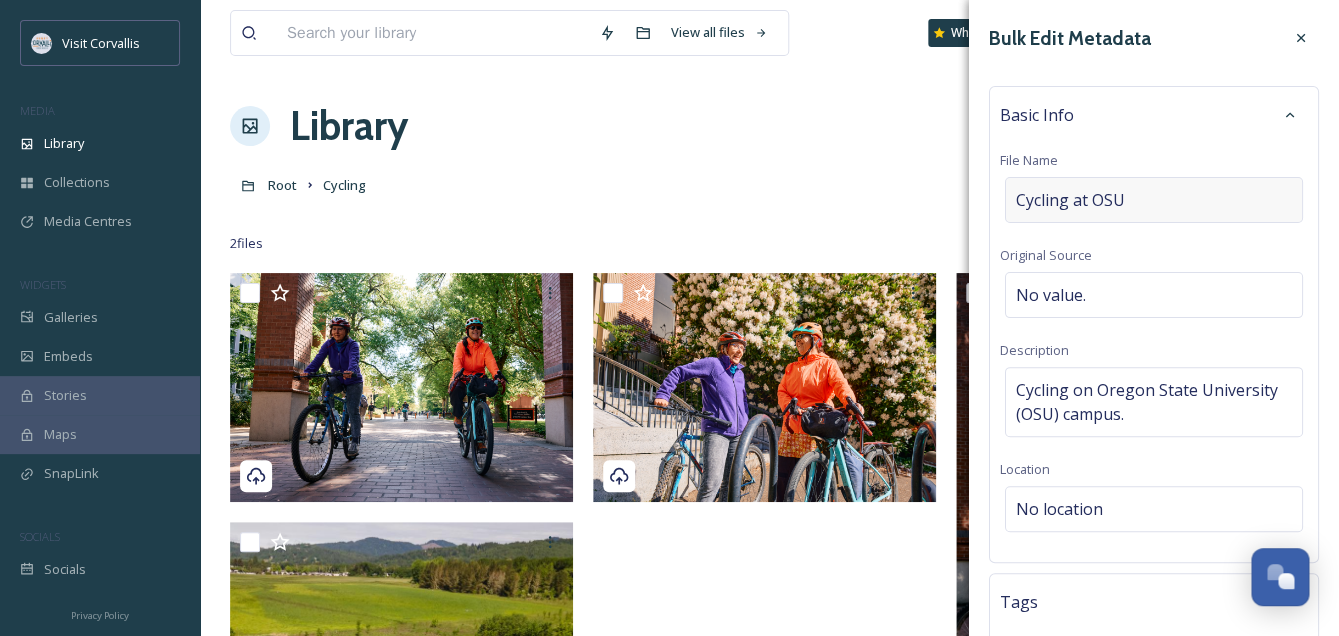click on "Cycling at OSU" at bounding box center [1154, 200] 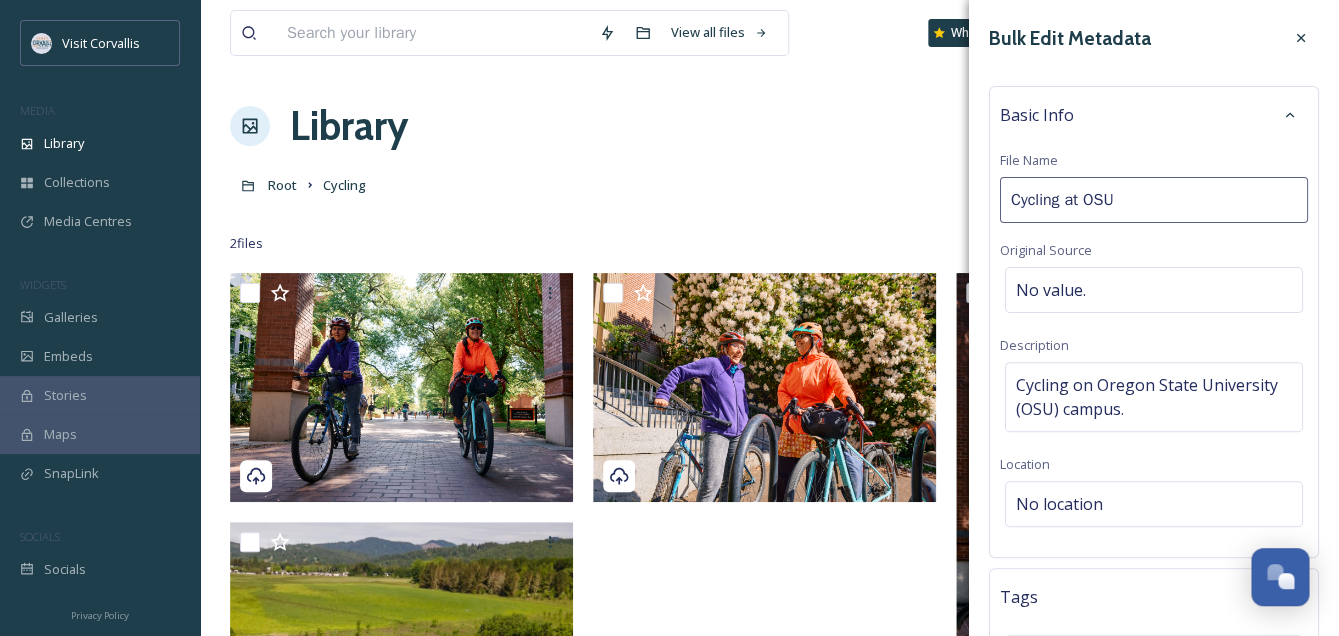 click on "Cycling at OSU" at bounding box center (1154, 200) 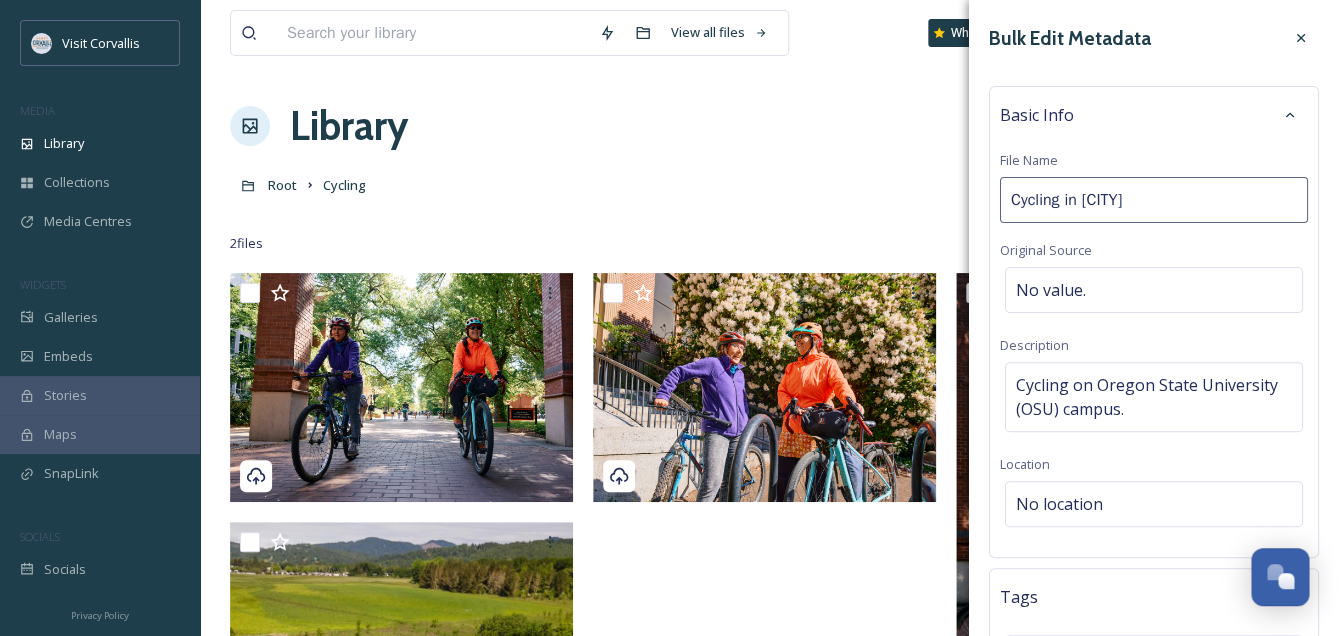 type on "Cycling in Corvallis" 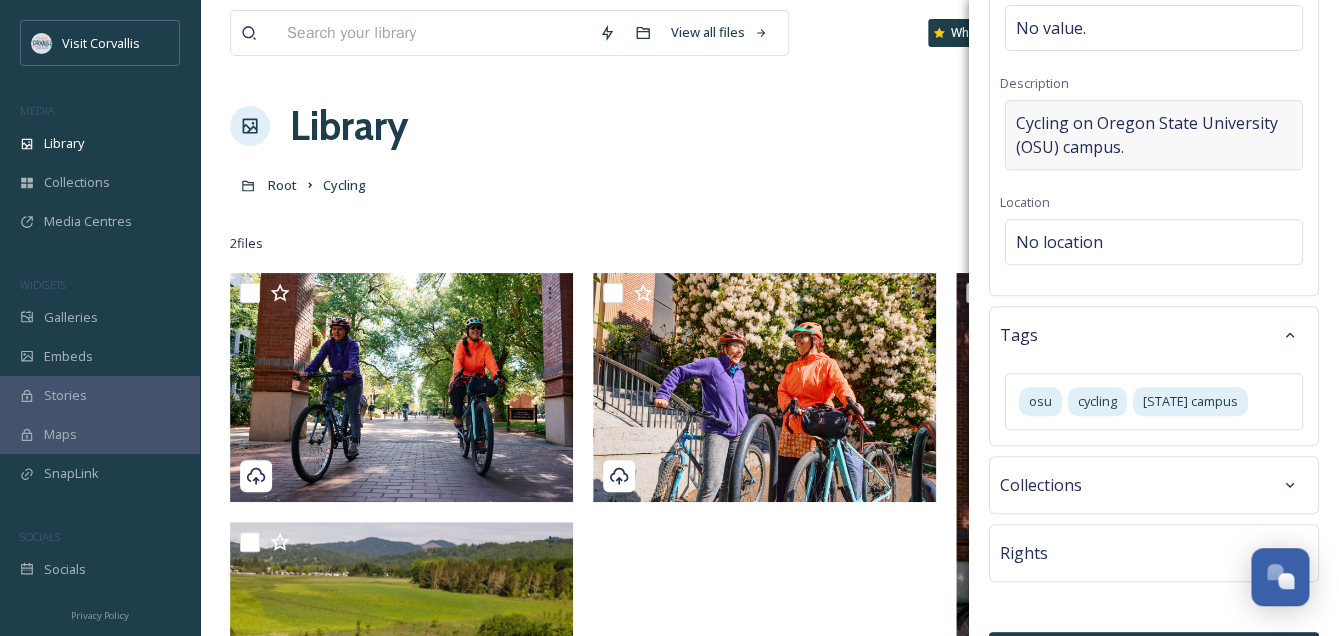 scroll, scrollTop: 318, scrollLeft: 0, axis: vertical 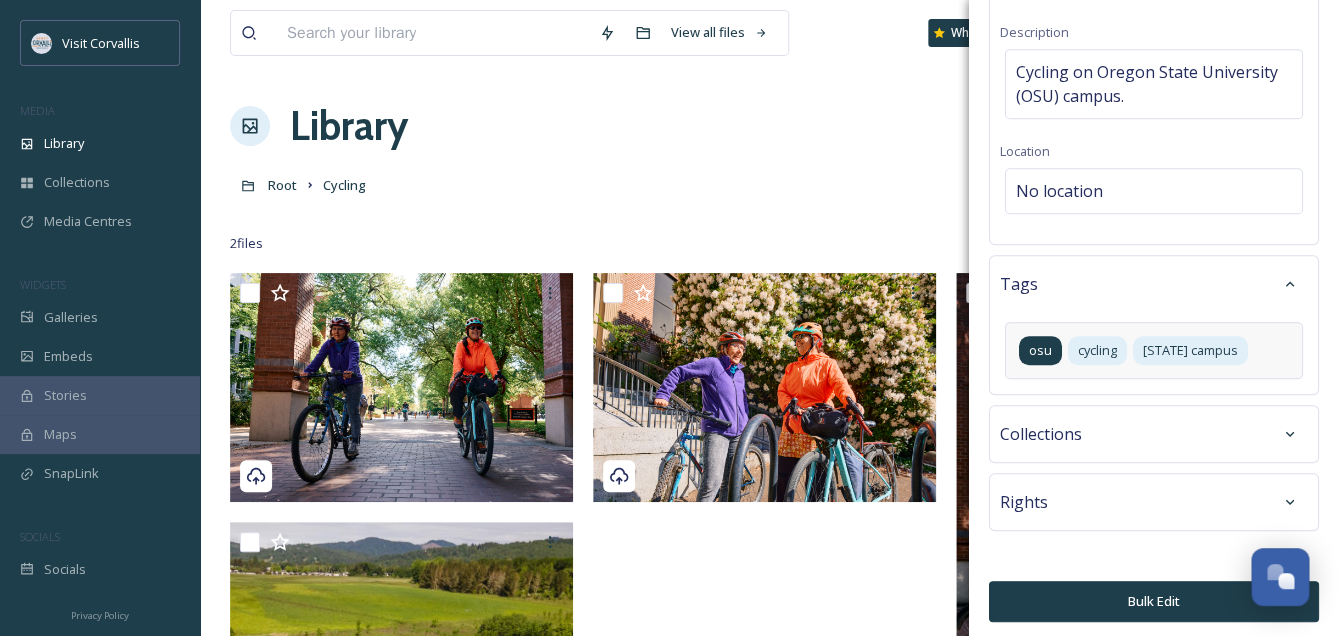 click on "osu" at bounding box center (1040, 350) 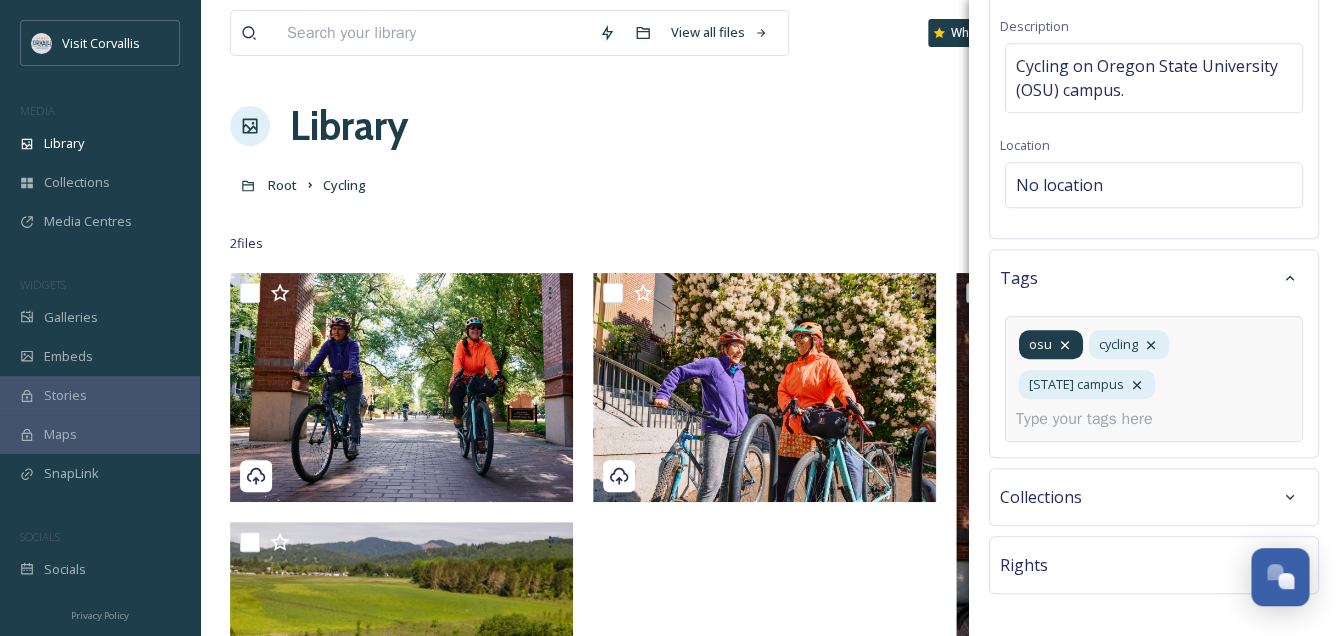 click 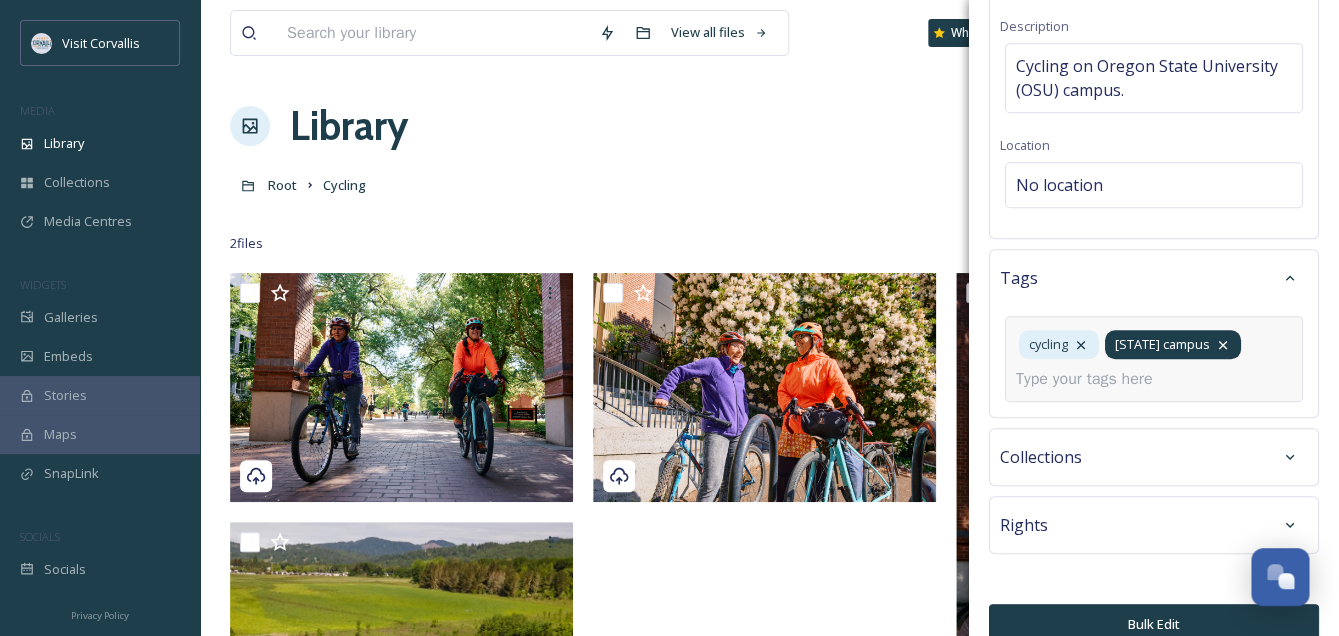 click 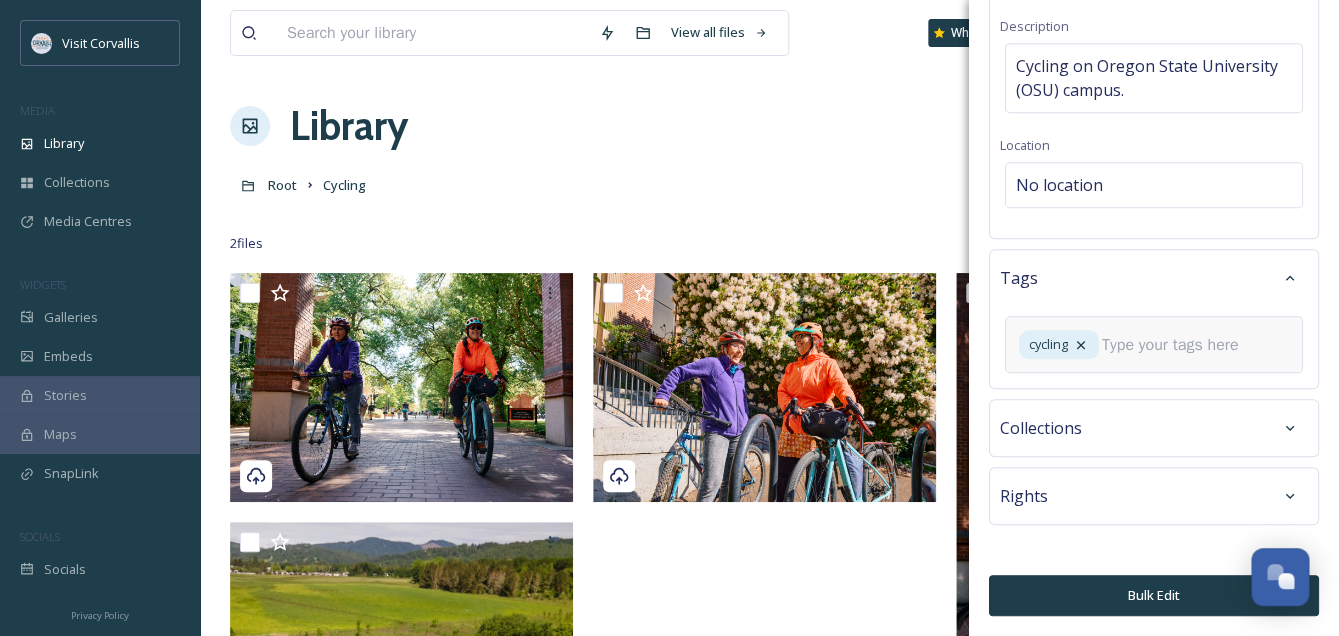 scroll, scrollTop: 353, scrollLeft: 0, axis: vertical 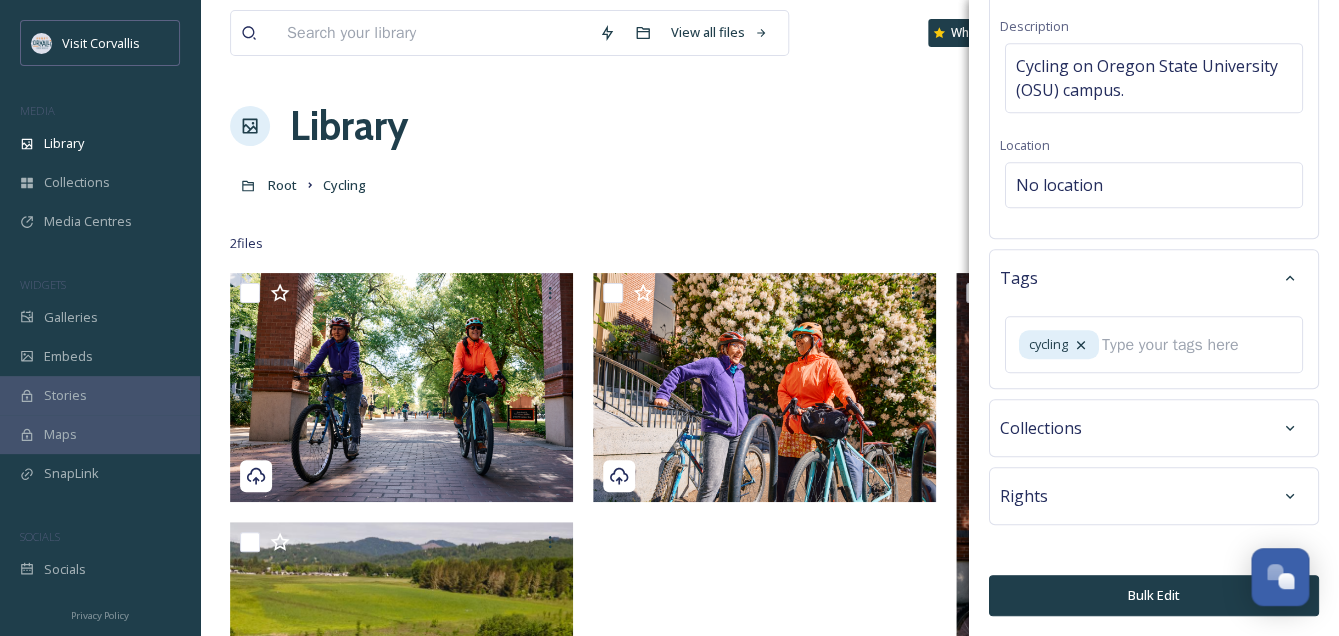 click on "Bulk Edit" at bounding box center [1154, 595] 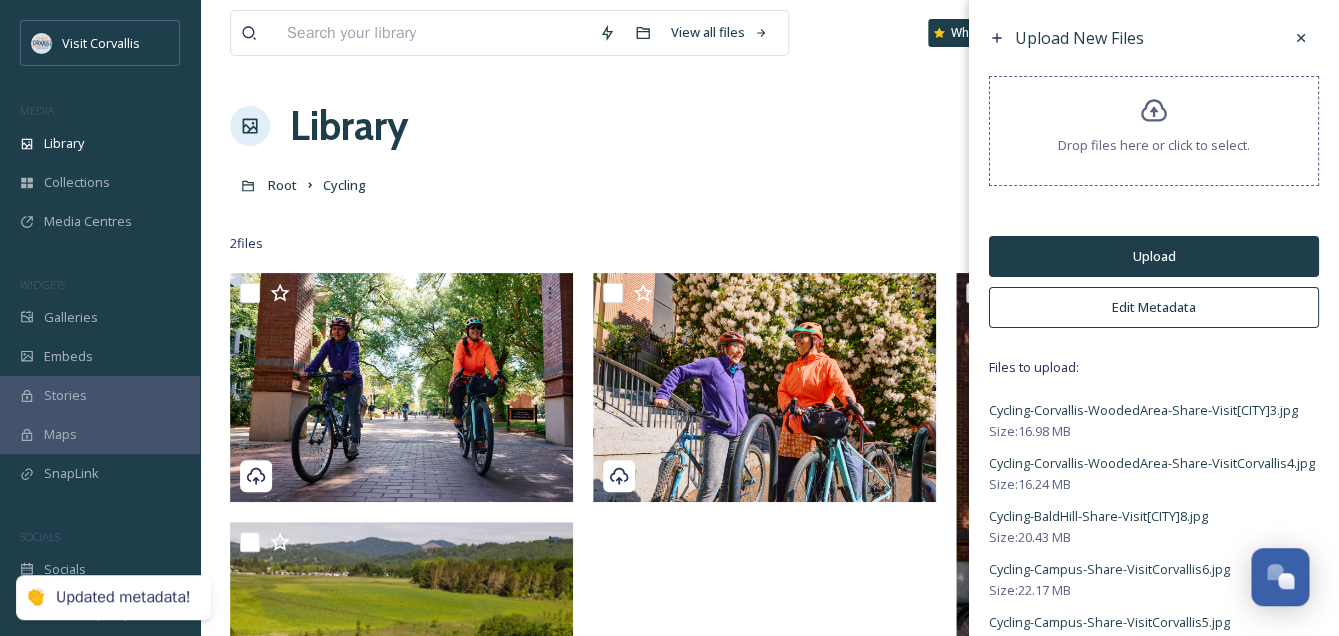 click on "Upload" at bounding box center [1154, 256] 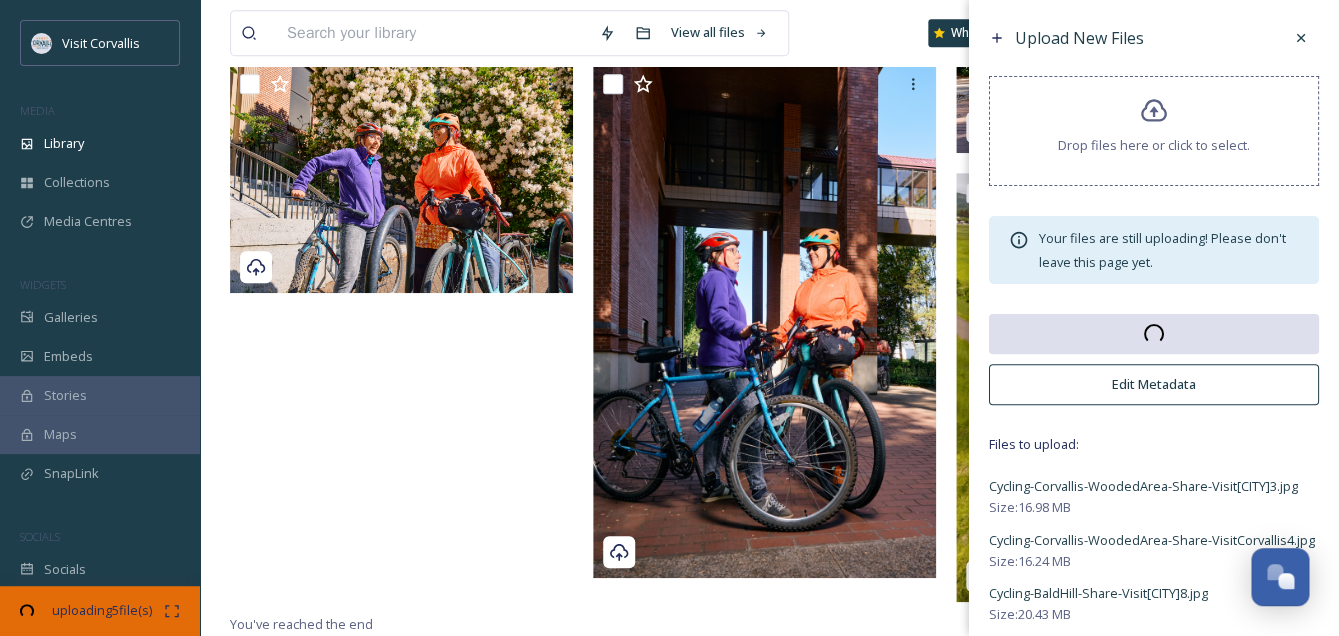 scroll, scrollTop: 0, scrollLeft: 0, axis: both 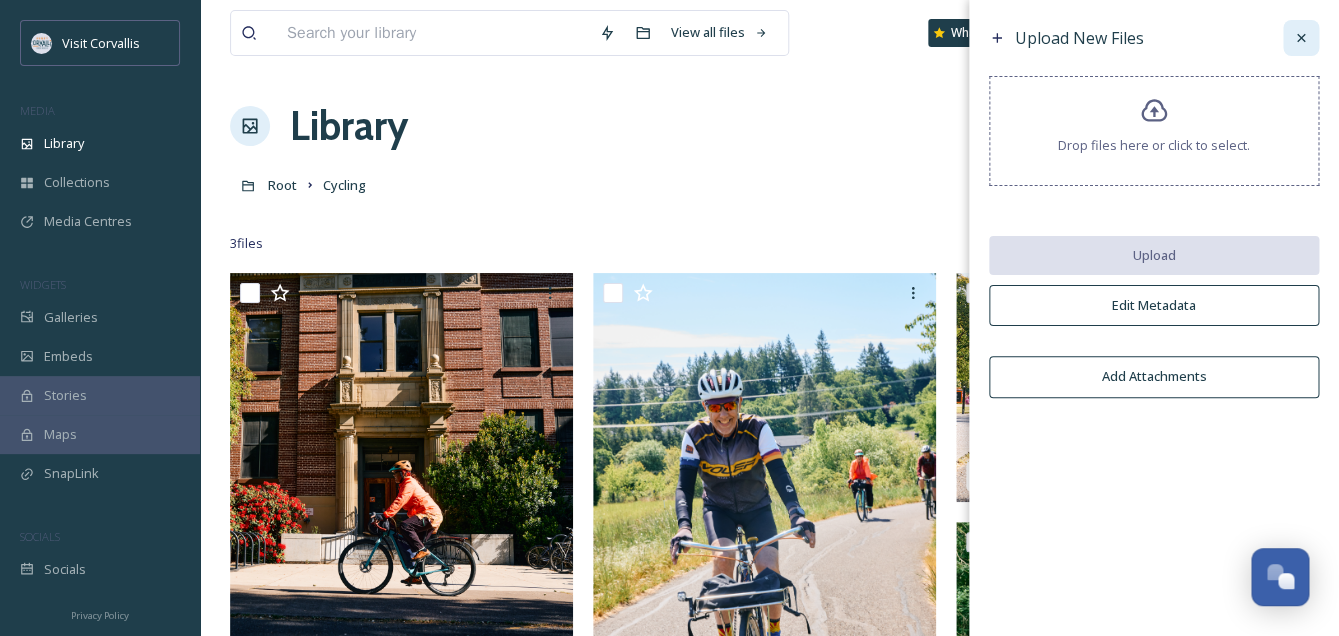 click at bounding box center [1301, 38] 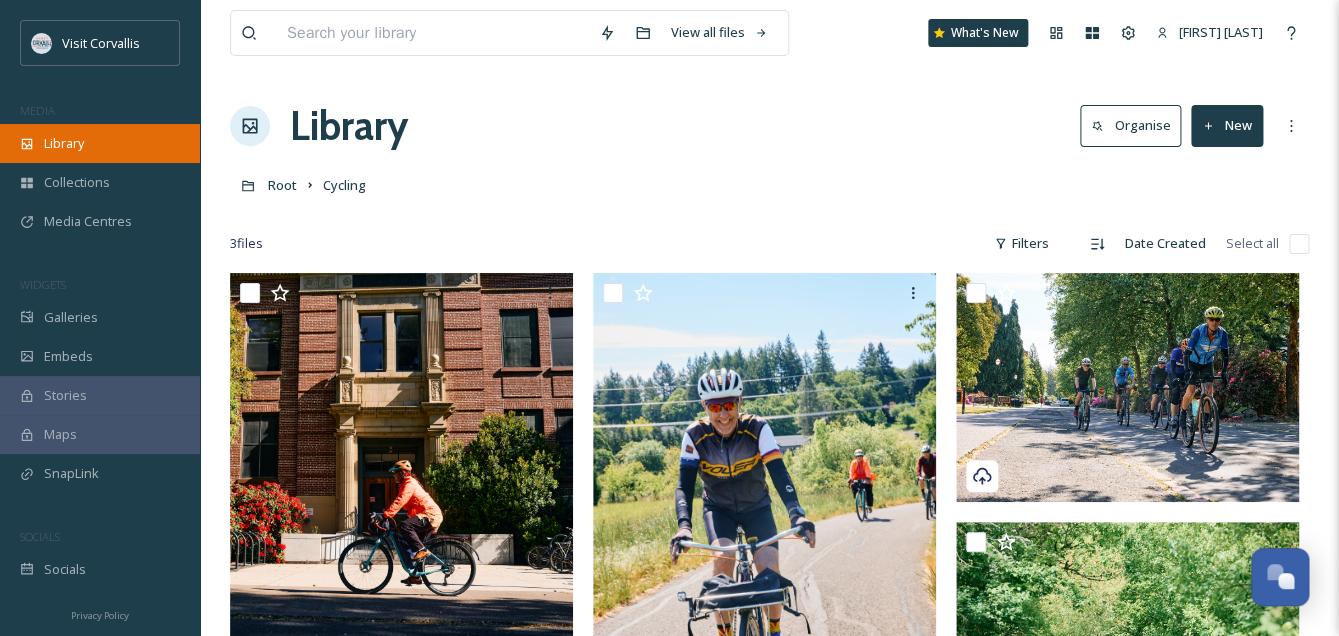 click on "Library" at bounding box center [64, 143] 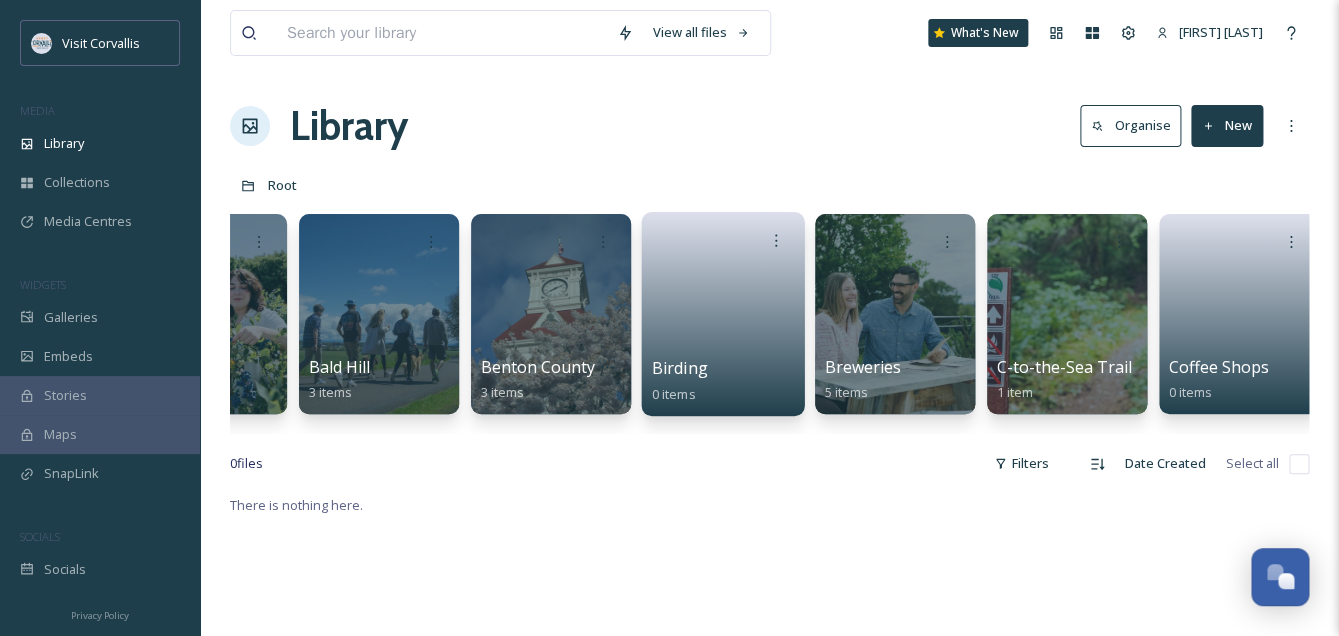 scroll, scrollTop: 0, scrollLeft: 329, axis: horizontal 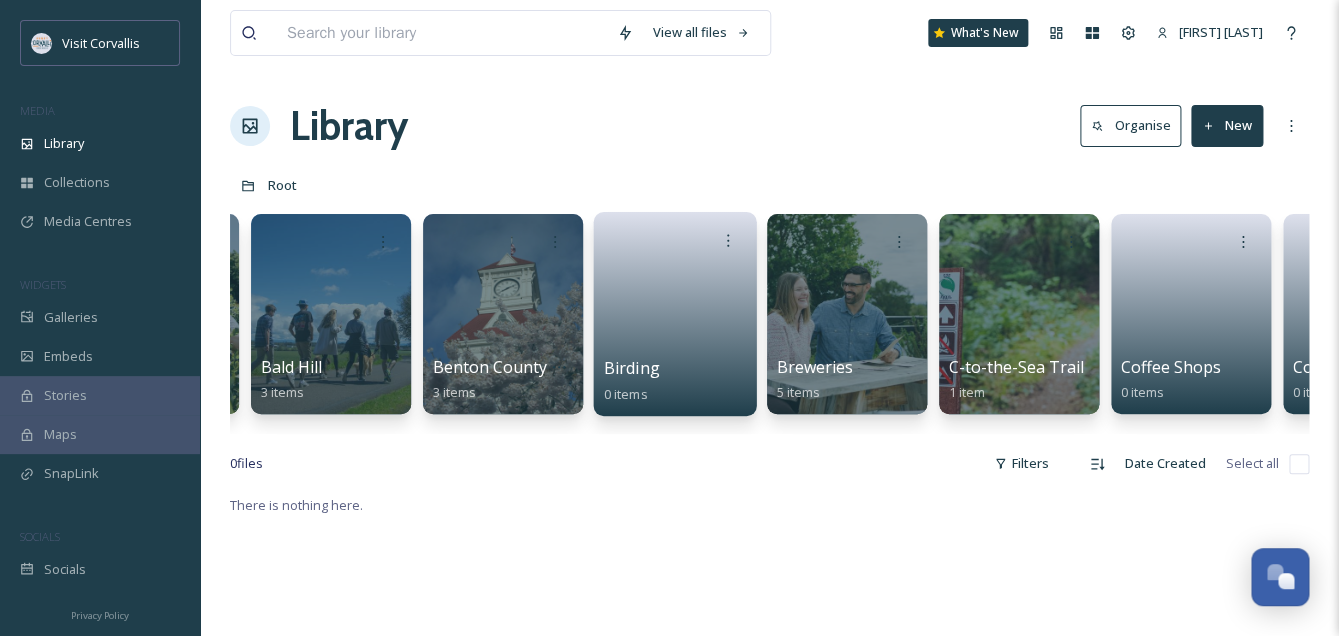 click at bounding box center [675, 307] 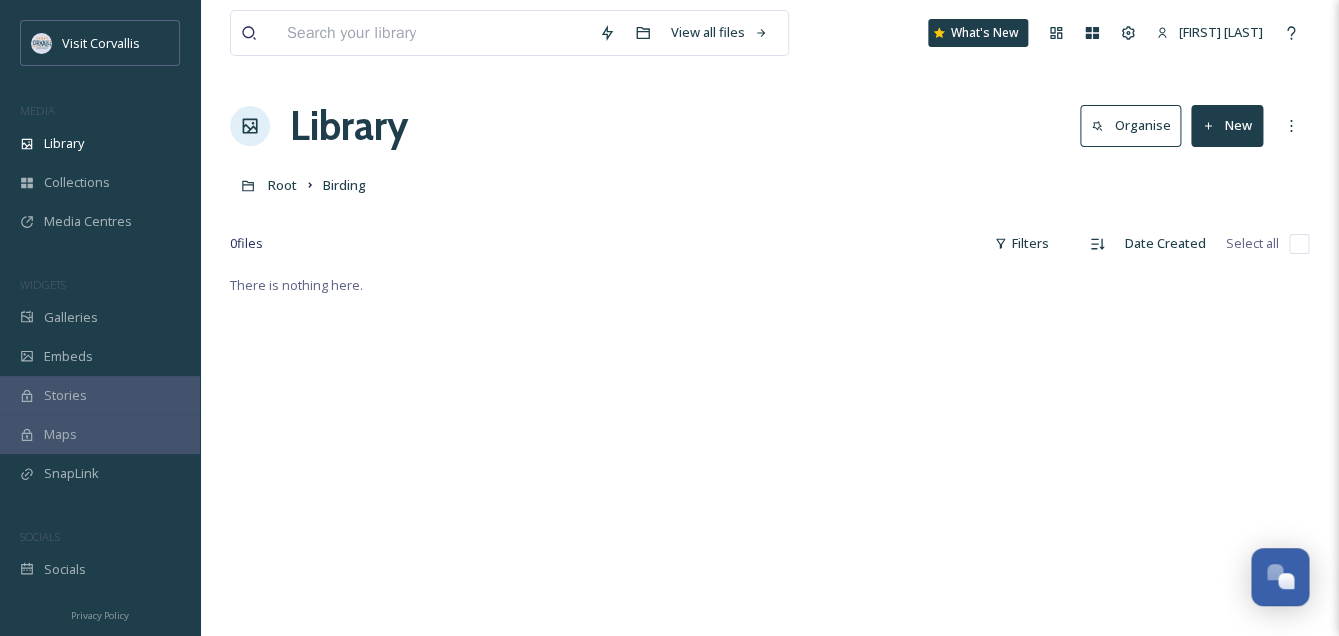 click on "New" at bounding box center (1227, 125) 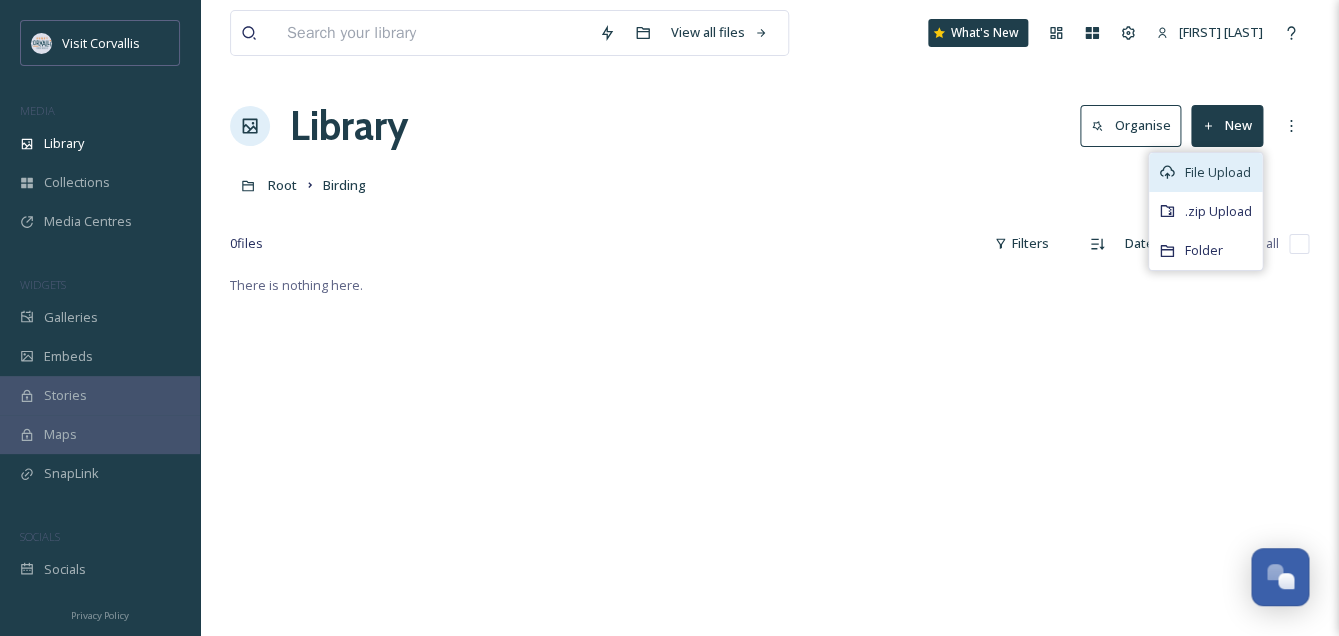 click on "File Upload" at bounding box center (1218, 172) 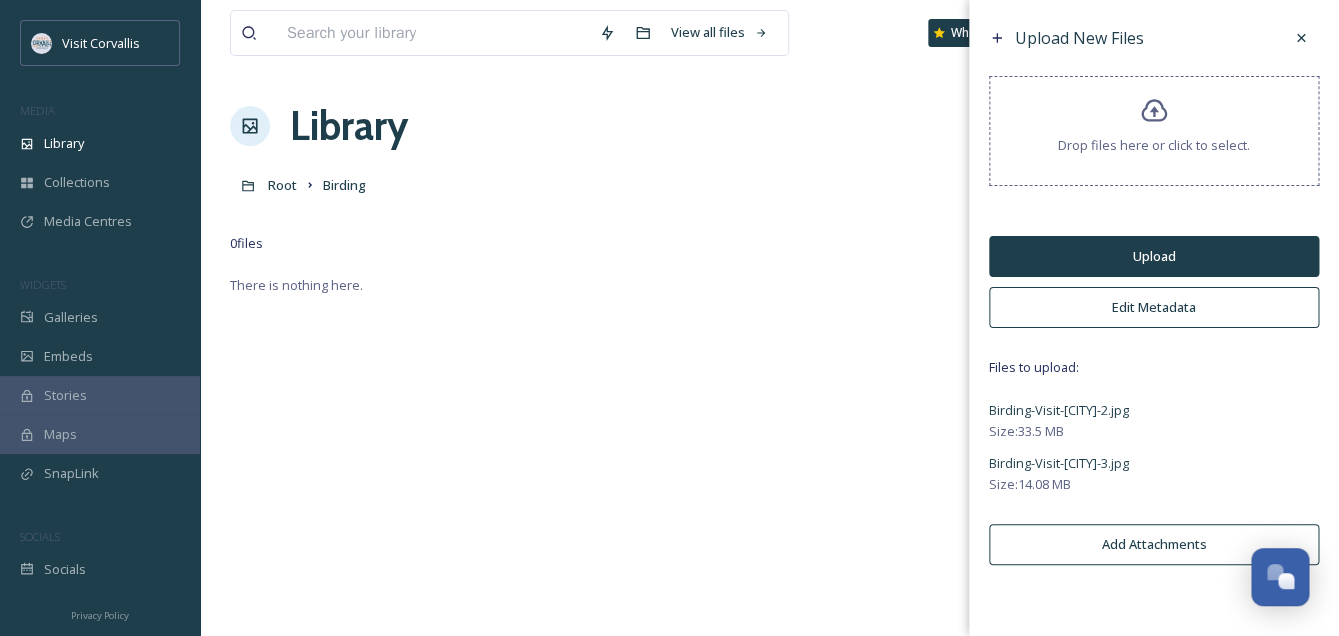 click on "Upload" at bounding box center [1154, 256] 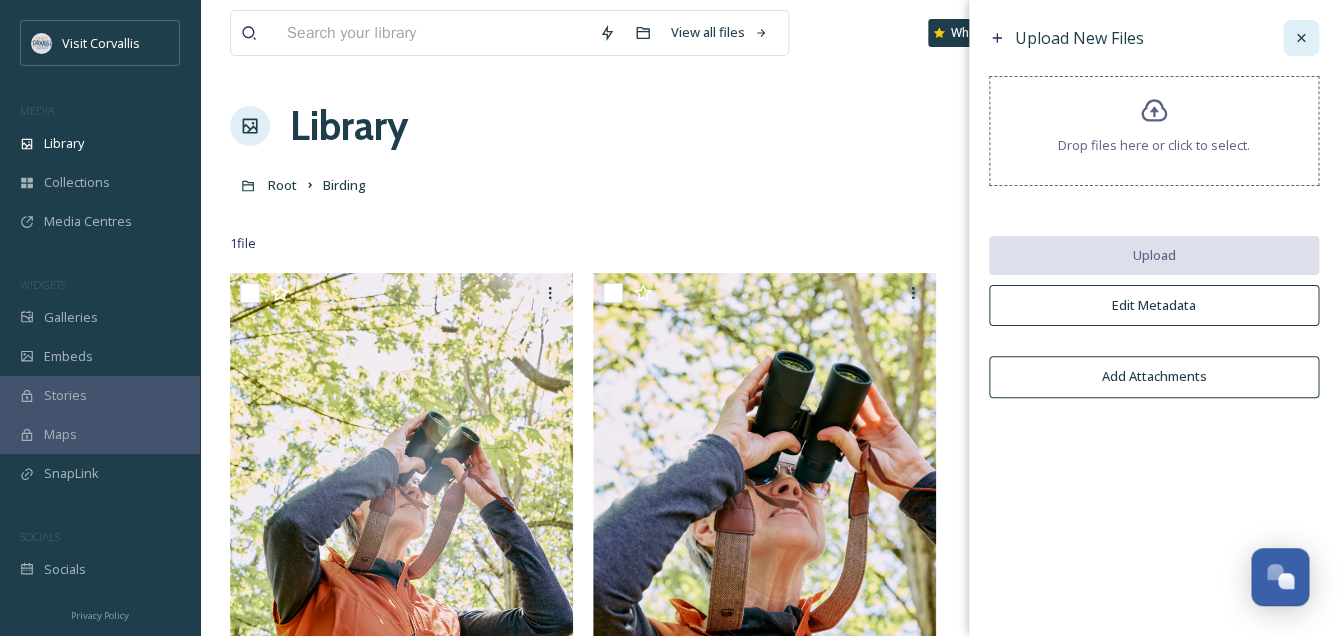click 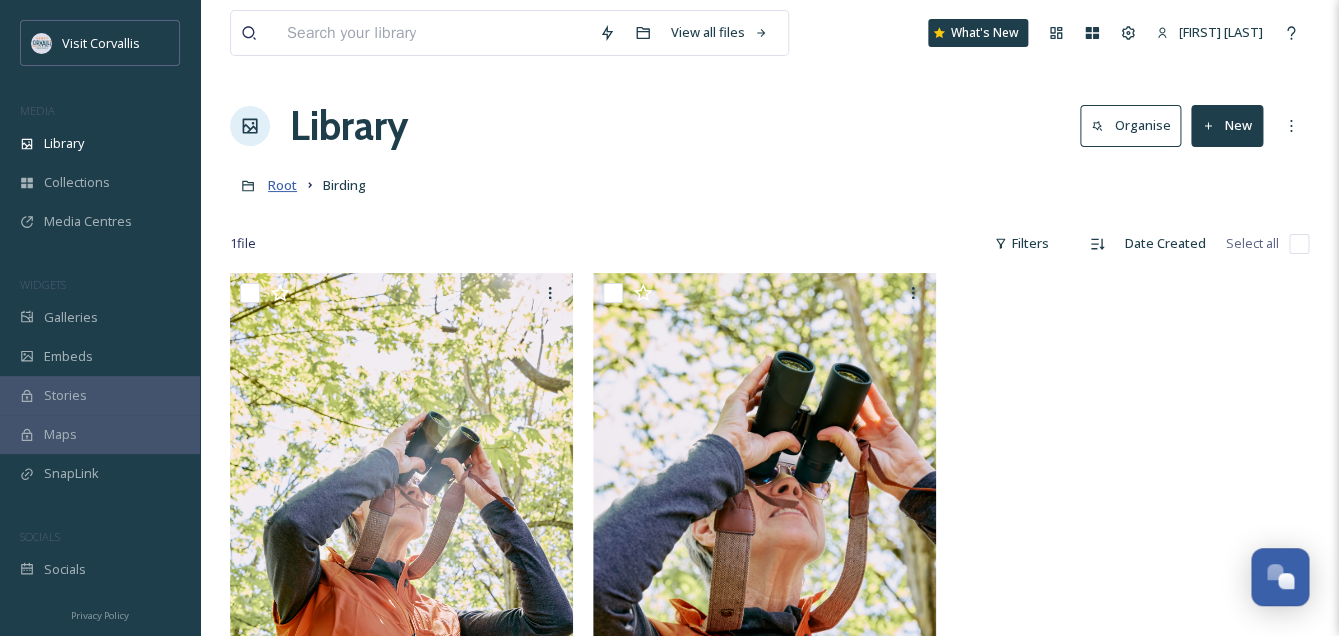 click on "Root" at bounding box center (282, 185) 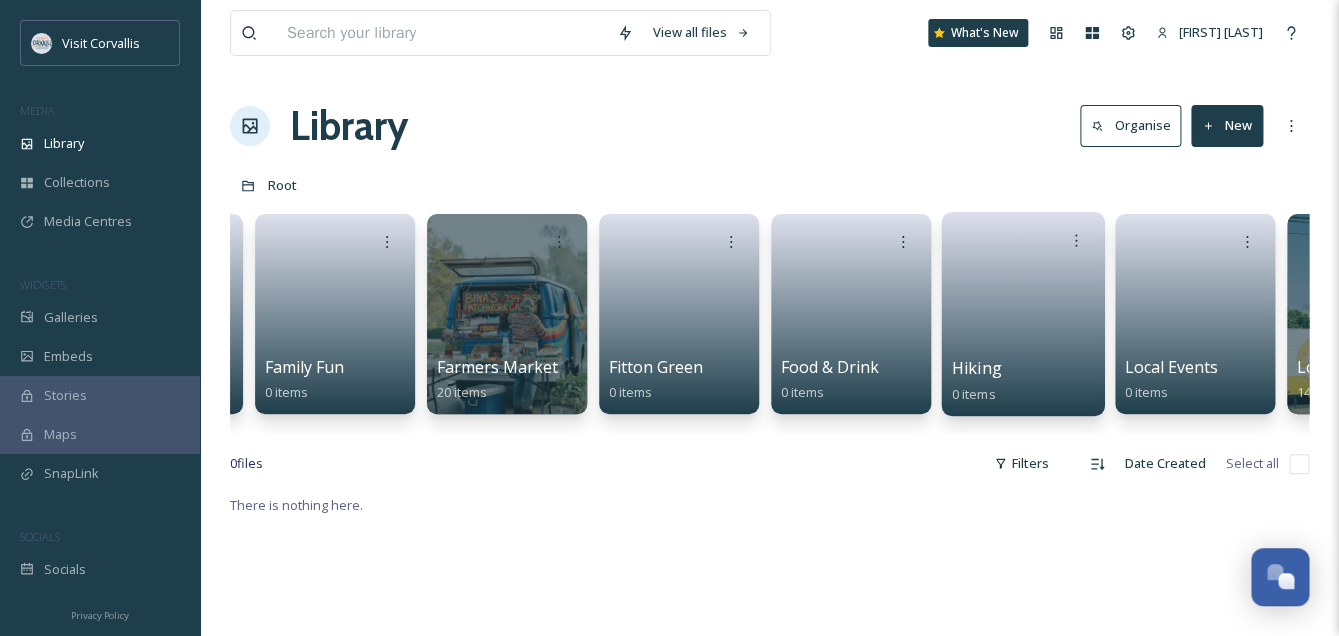 scroll, scrollTop: 0, scrollLeft: 2218, axis: horizontal 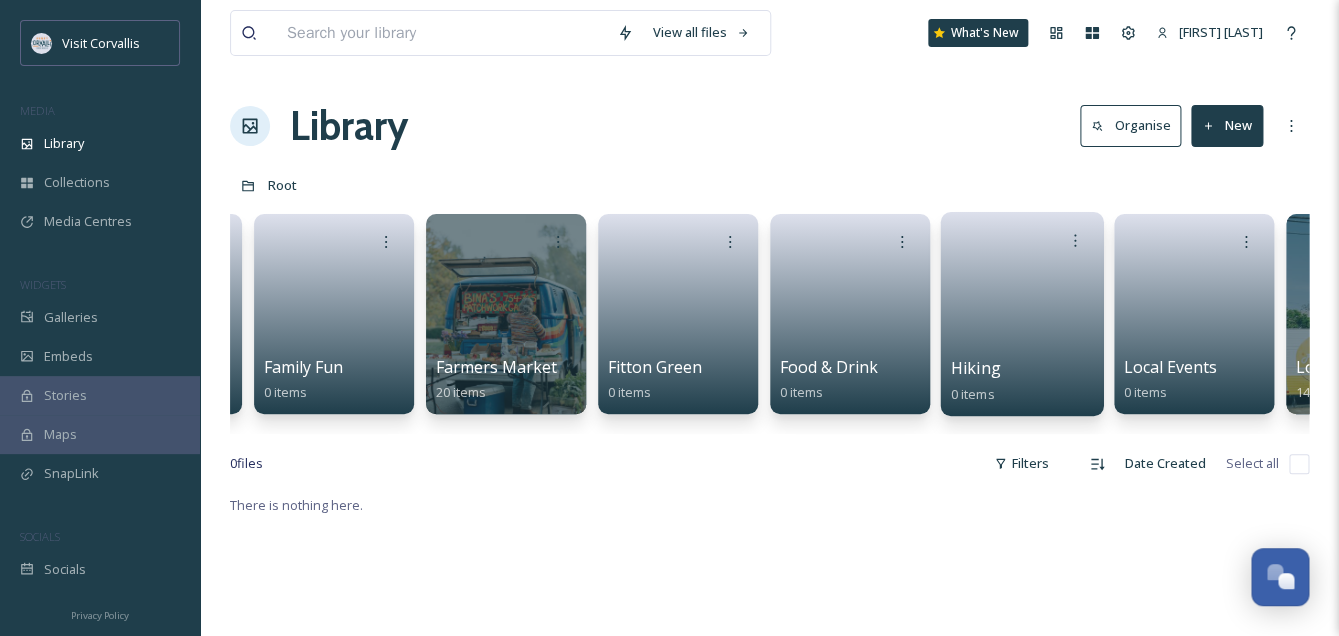 click at bounding box center (1022, 307) 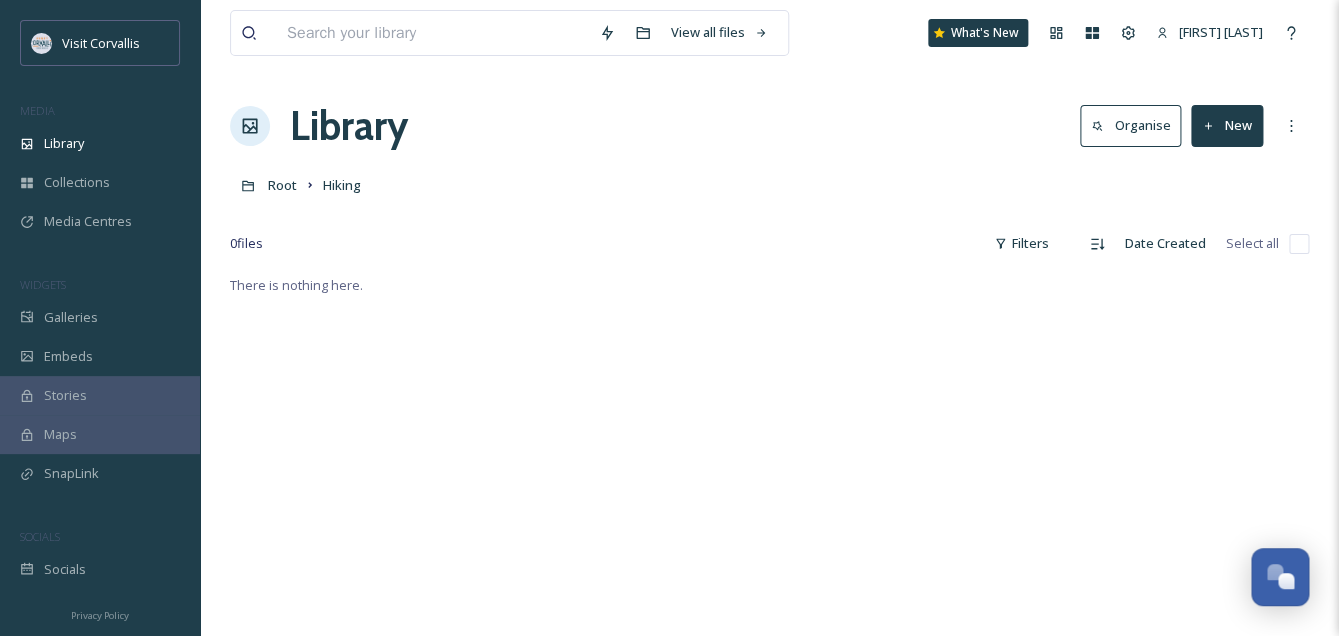 click on "New" at bounding box center [1227, 125] 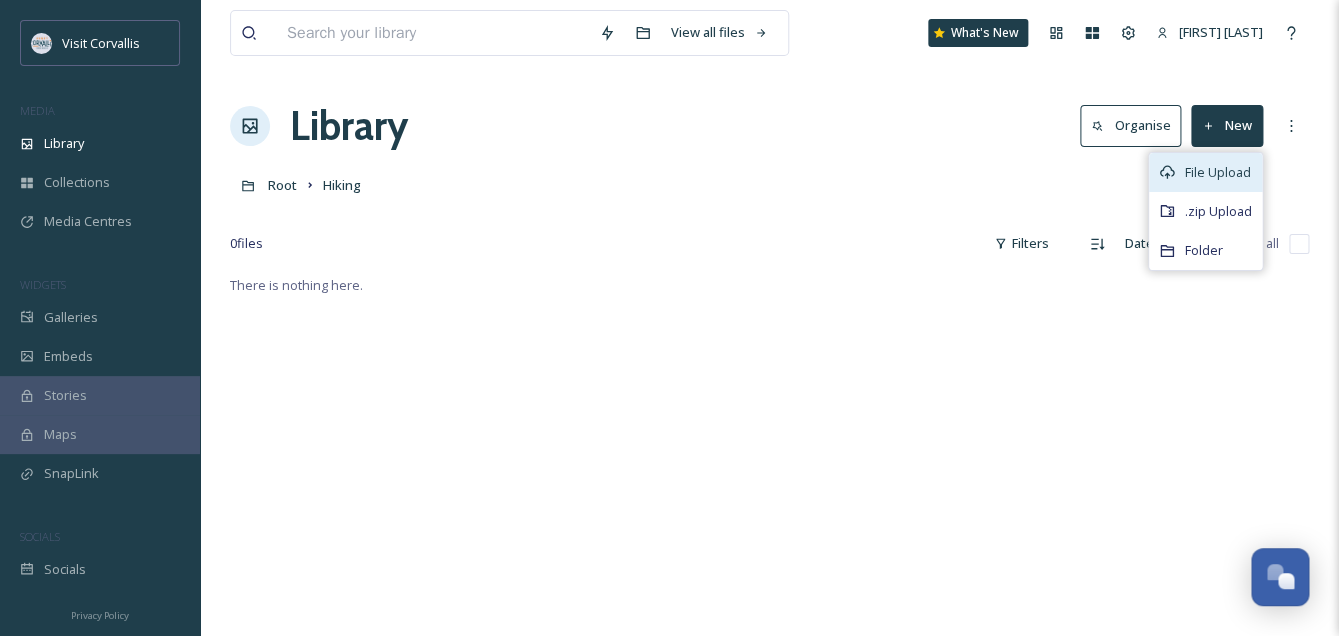 click on "File Upload" at bounding box center [1218, 172] 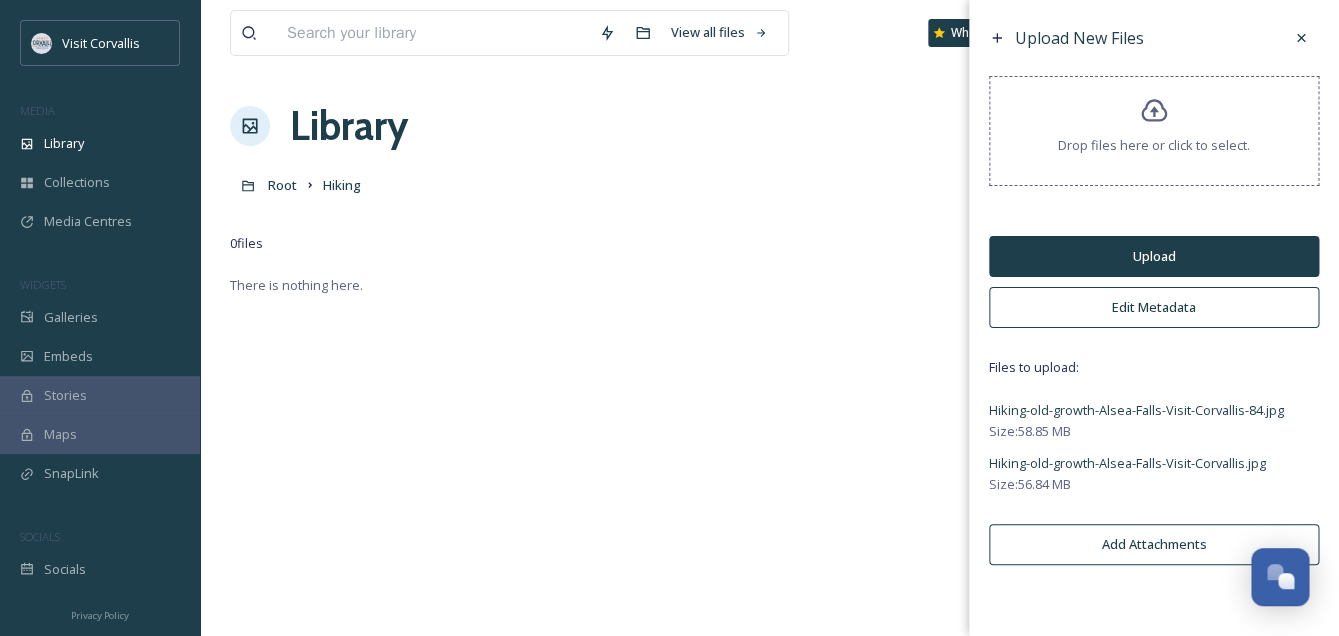 click on "Edit Metadata" at bounding box center (1154, 307) 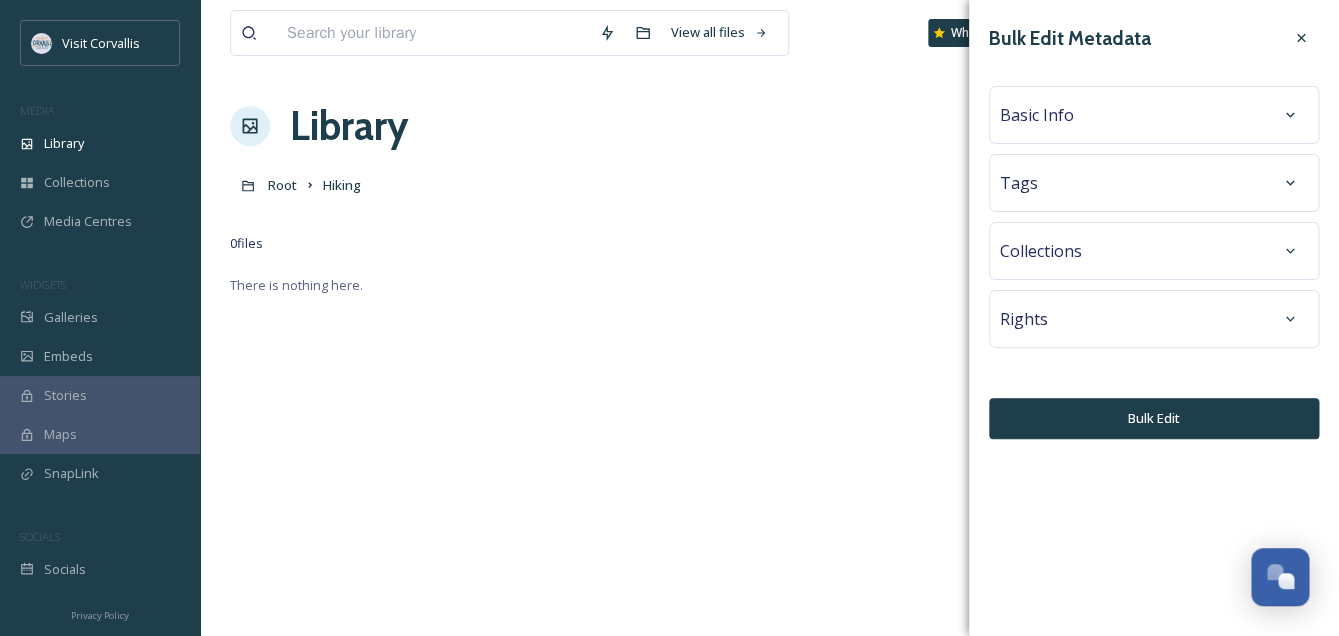 click on "Basic Info" at bounding box center [1154, 115] 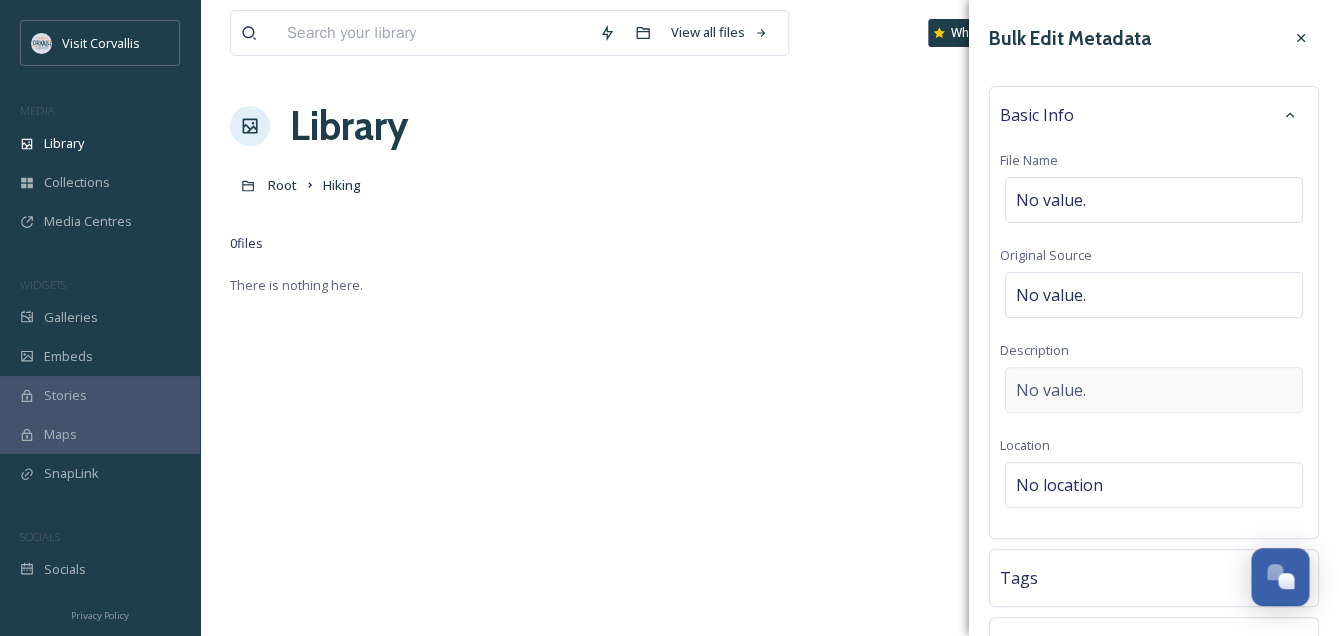 click on "No value." at bounding box center (1051, 390) 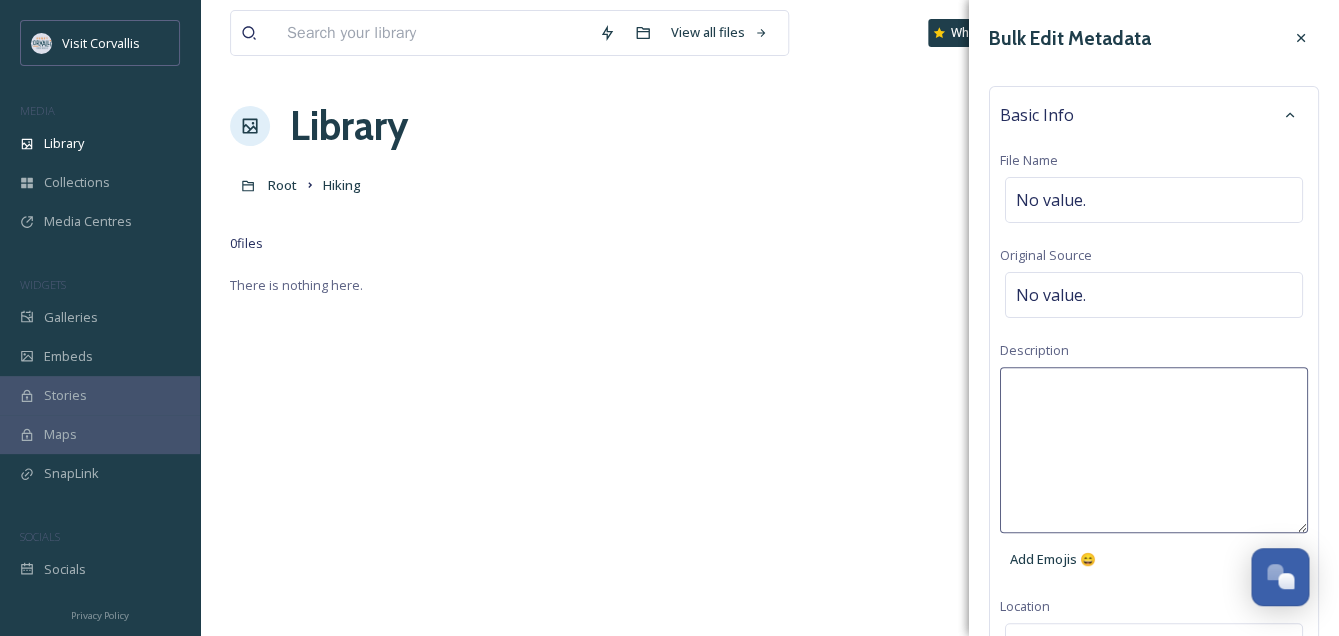 click at bounding box center [1154, 450] 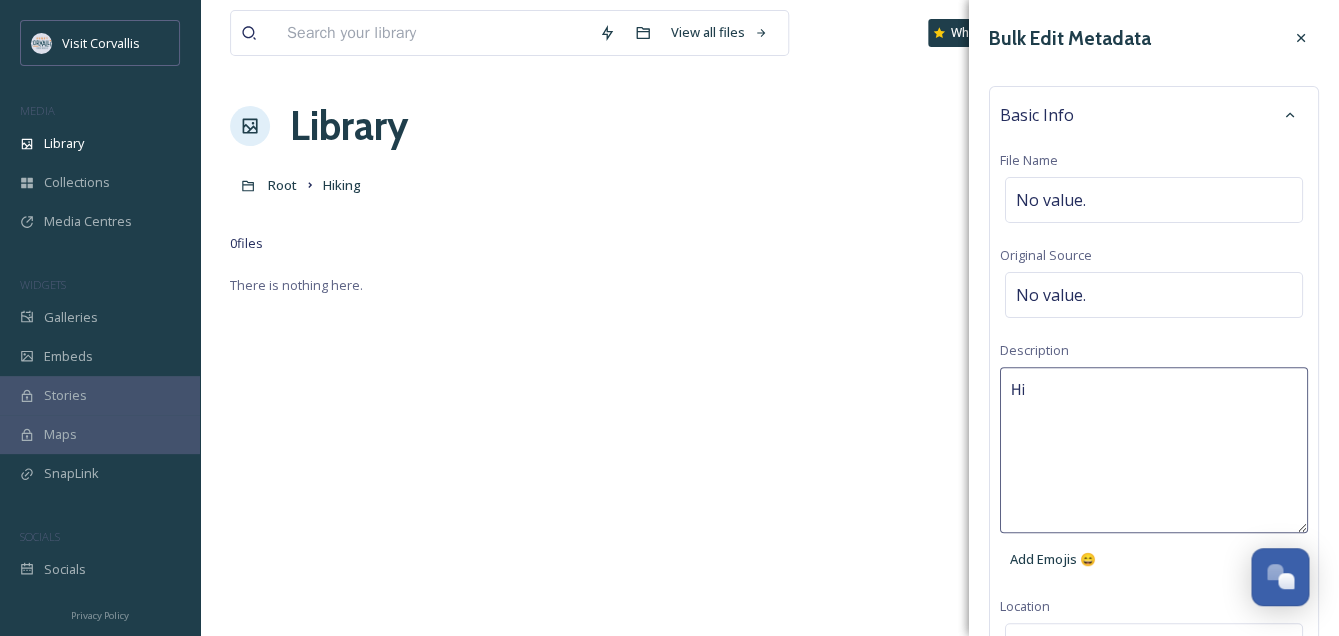 type on "H" 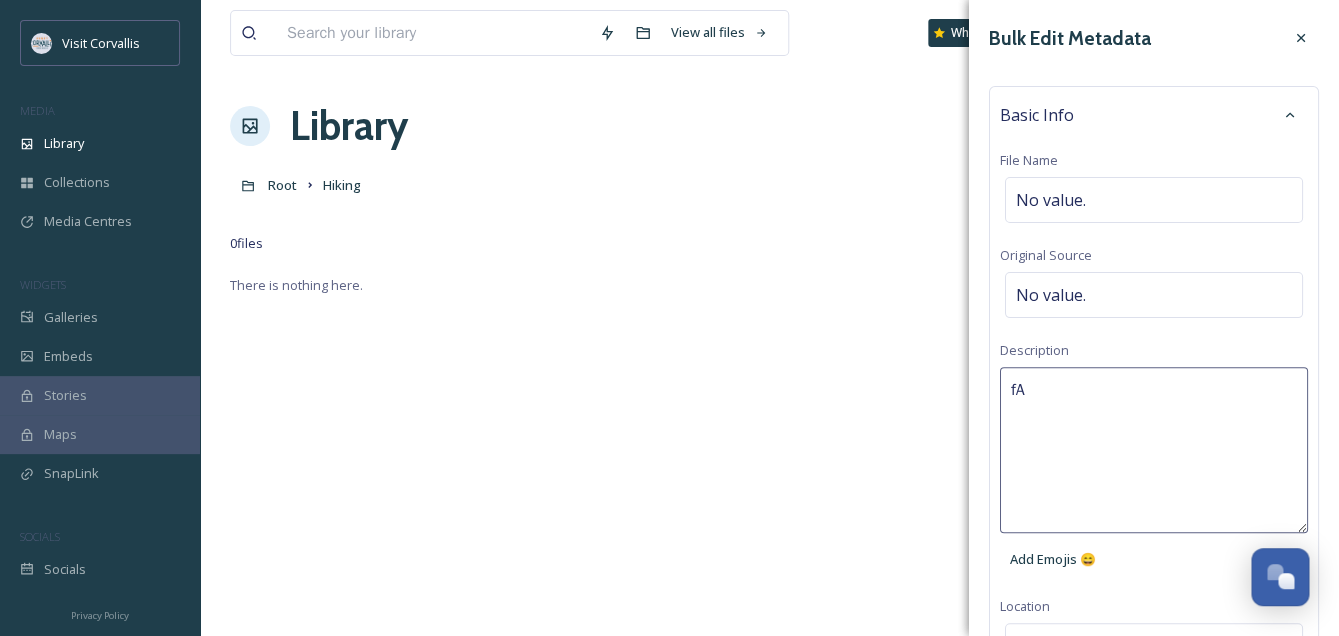 type on "f" 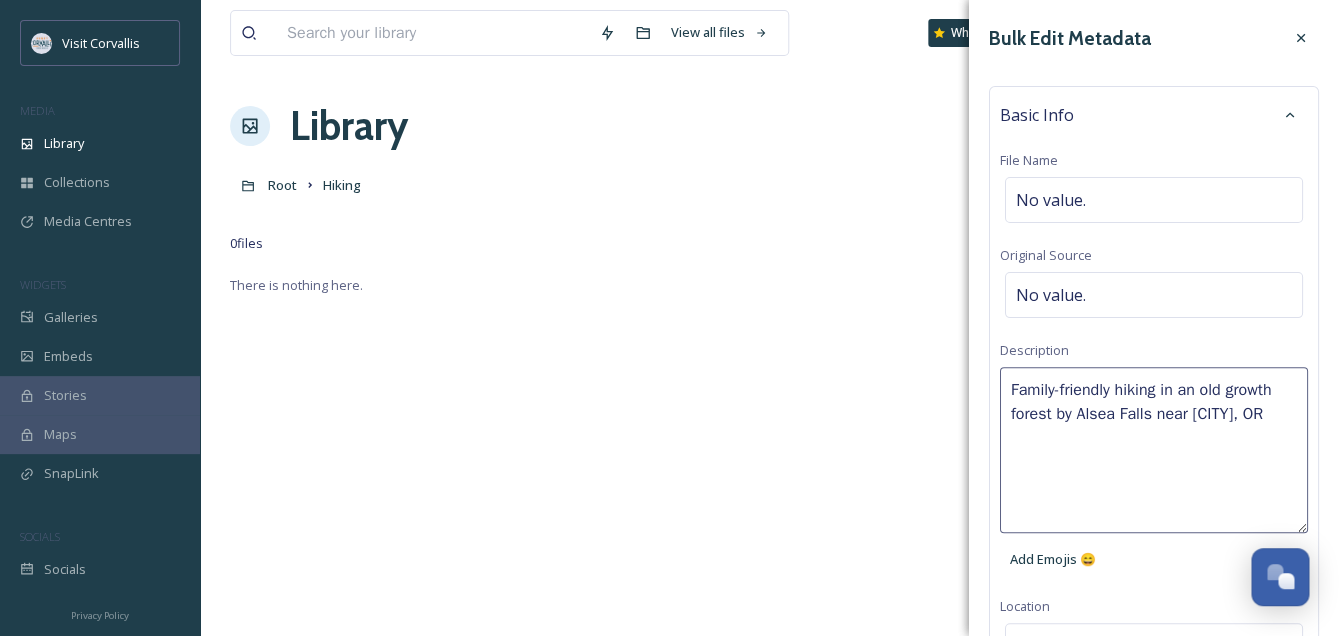 type on "Family-friendly hiking in an old growth forest by Alsea Falls near Corvallis, OR." 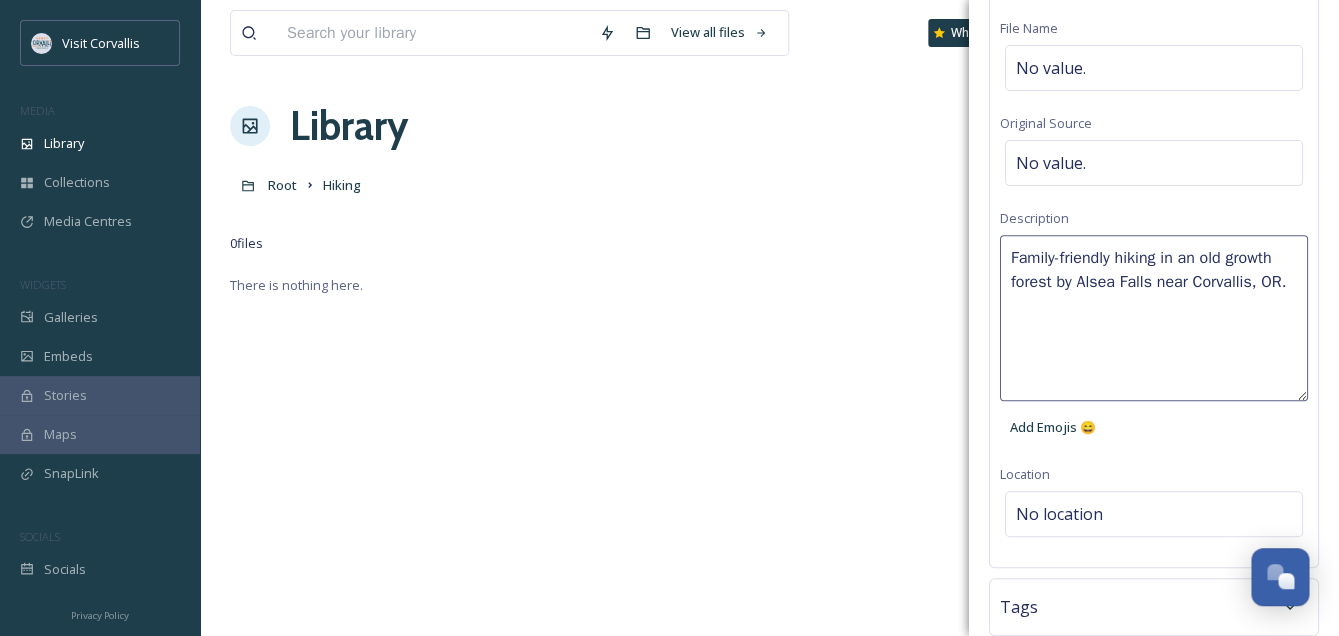 scroll, scrollTop: 223, scrollLeft: 0, axis: vertical 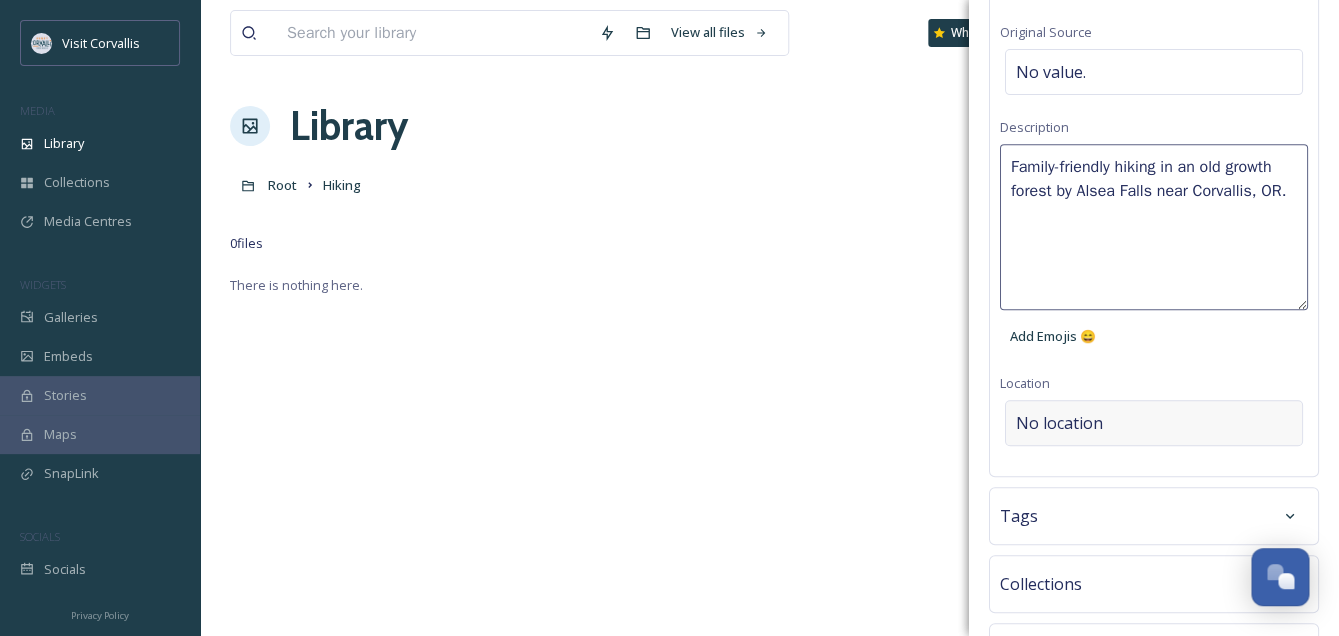 click on "Family-friendly hiking in an old growth forest by Alsea Falls near Corvallis, OR." at bounding box center [1154, 284] 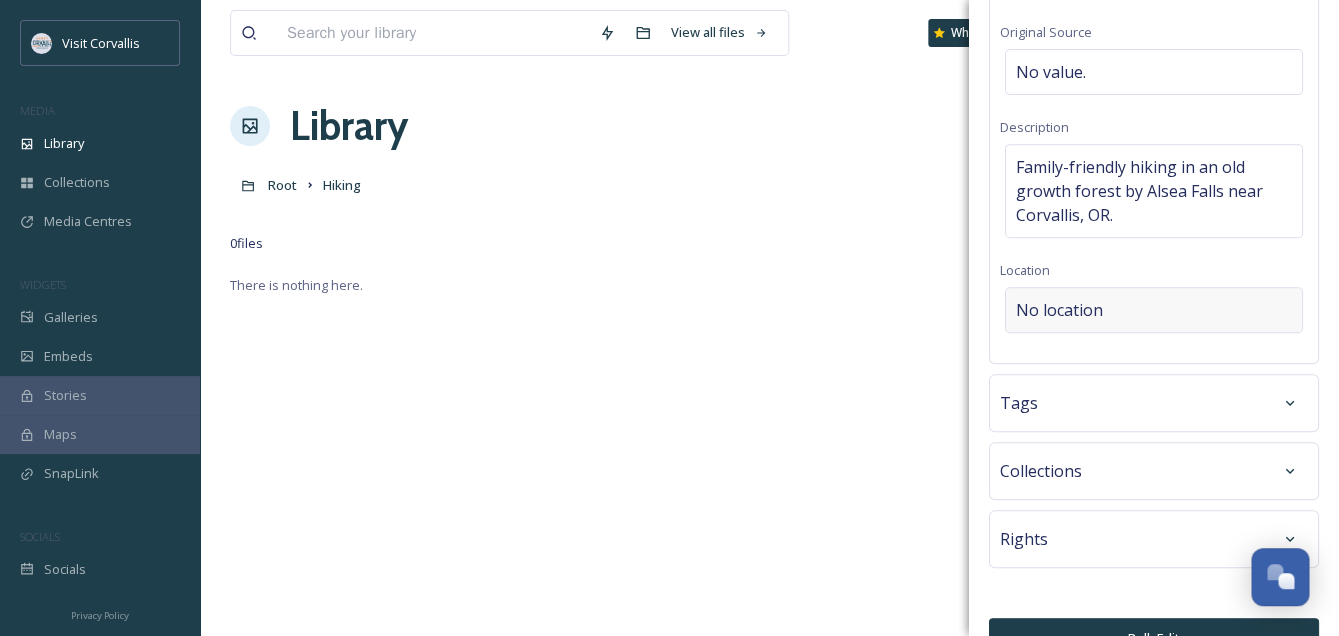 click on "No location" at bounding box center [1059, 310] 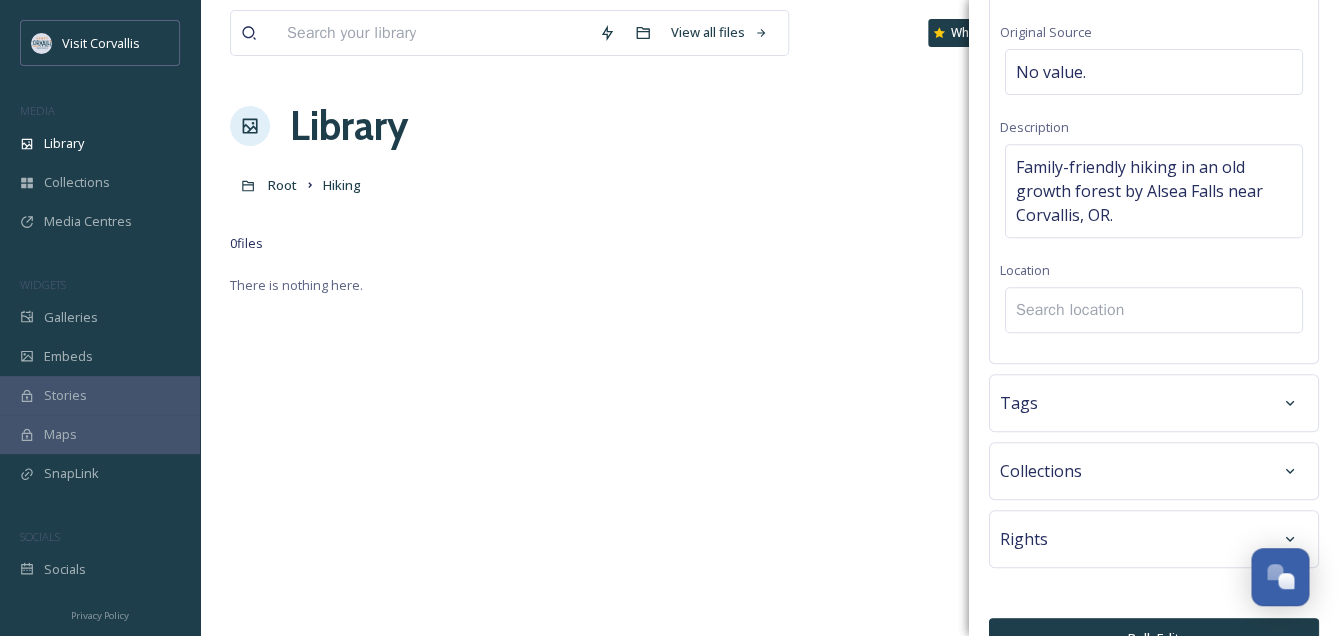 click at bounding box center (1154, 310) 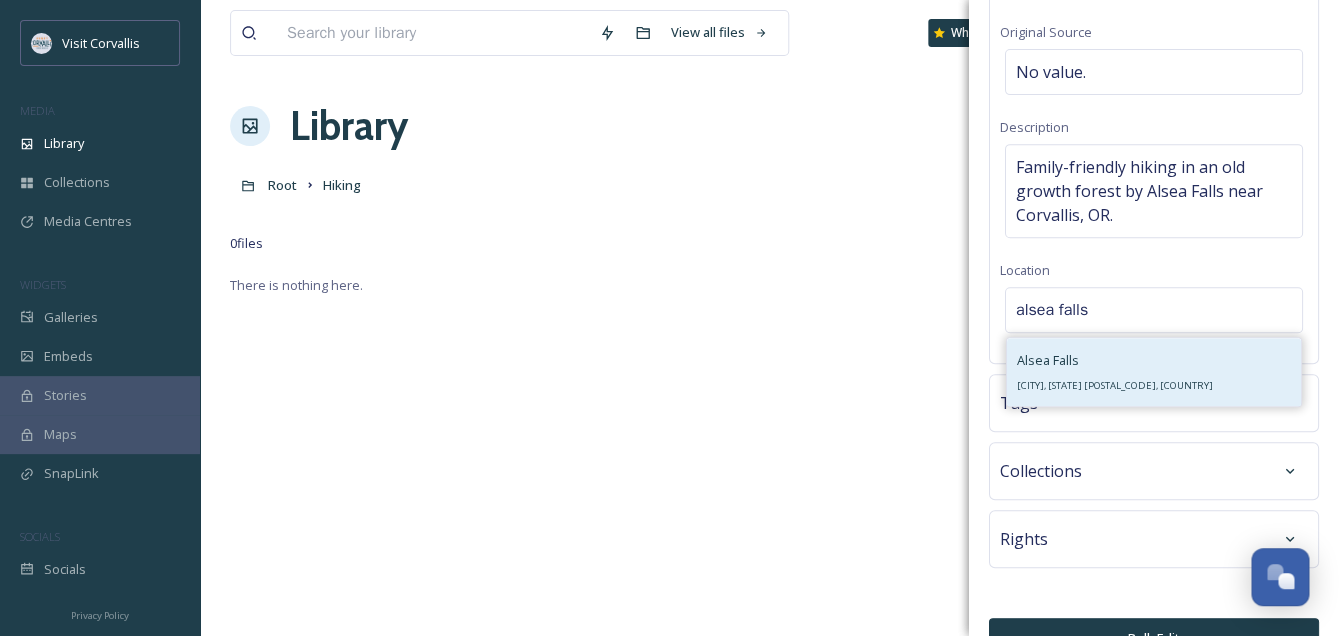 type on "alsea falls" 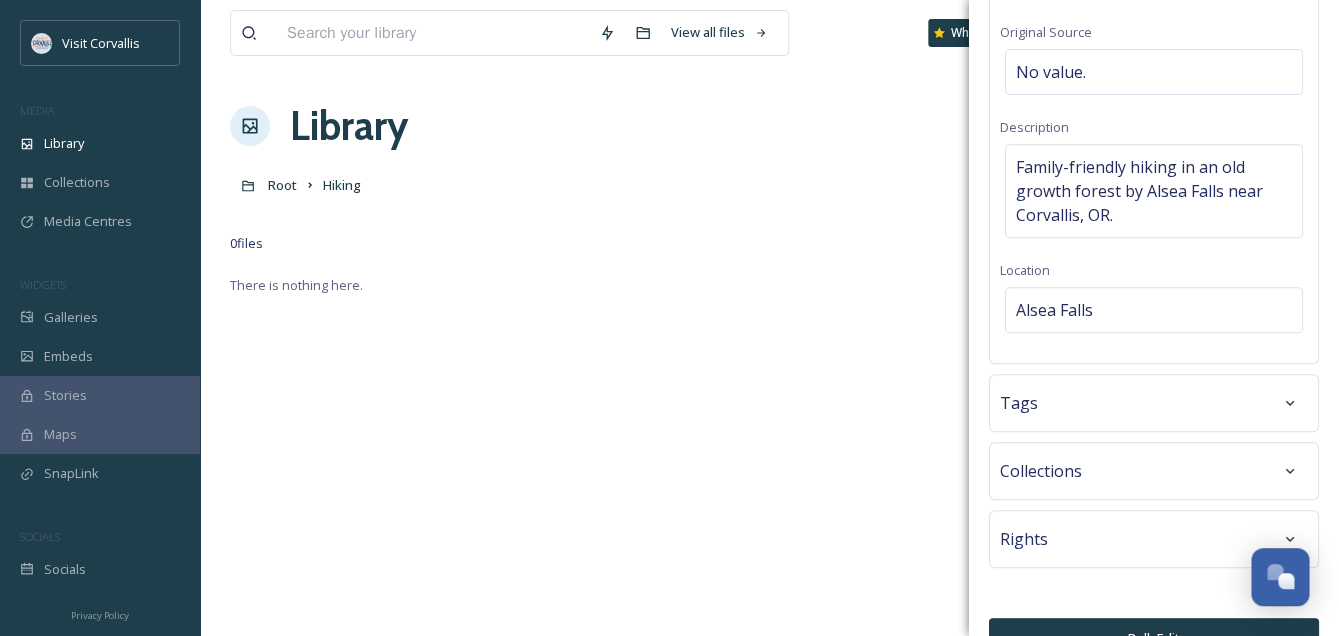 click on "Tags" at bounding box center (1154, 403) 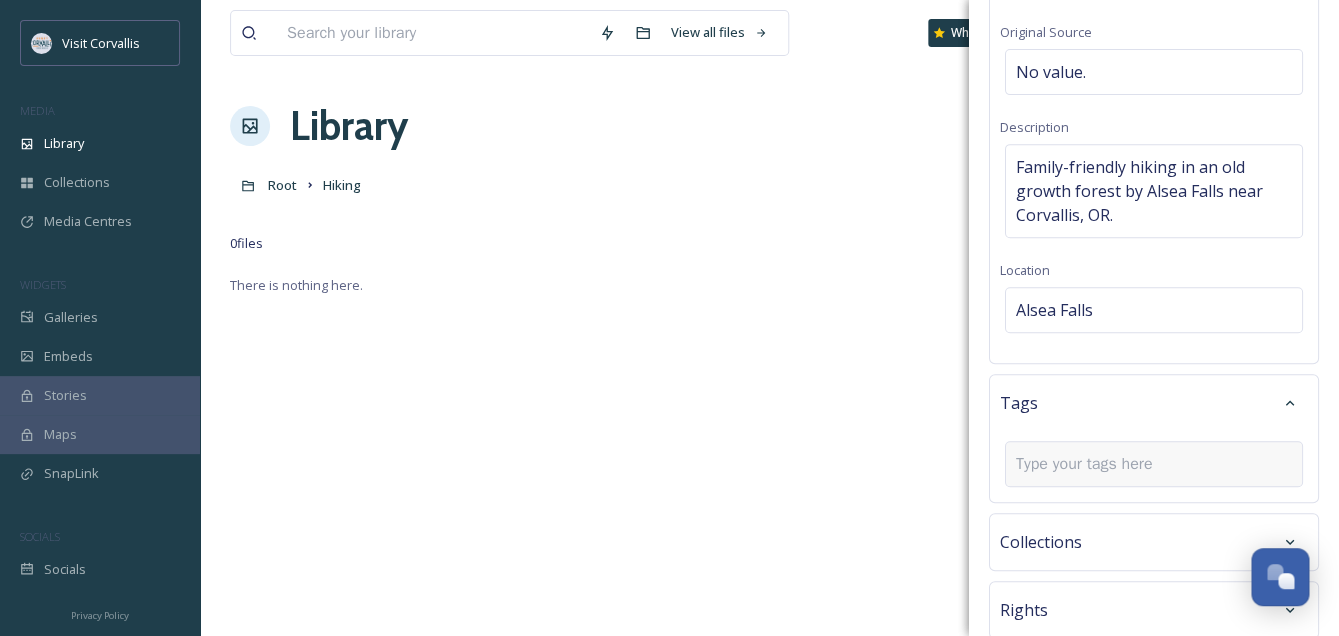 click at bounding box center (1092, 464) 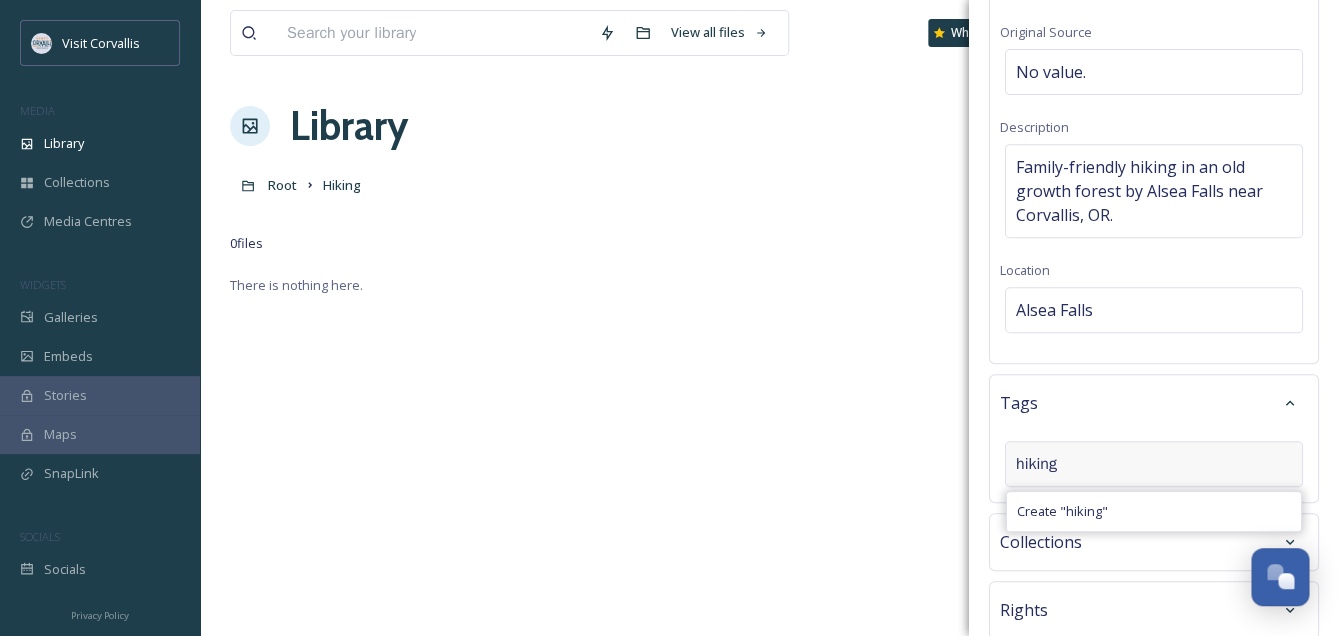 type on "hiking" 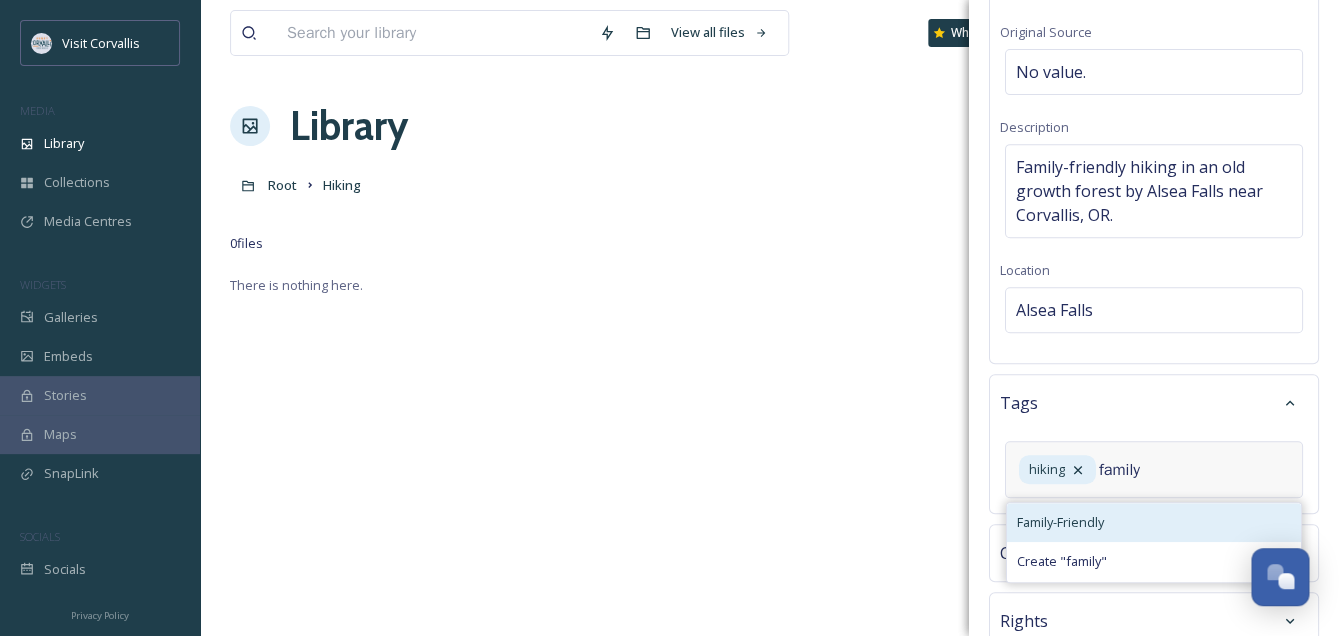 type on "family" 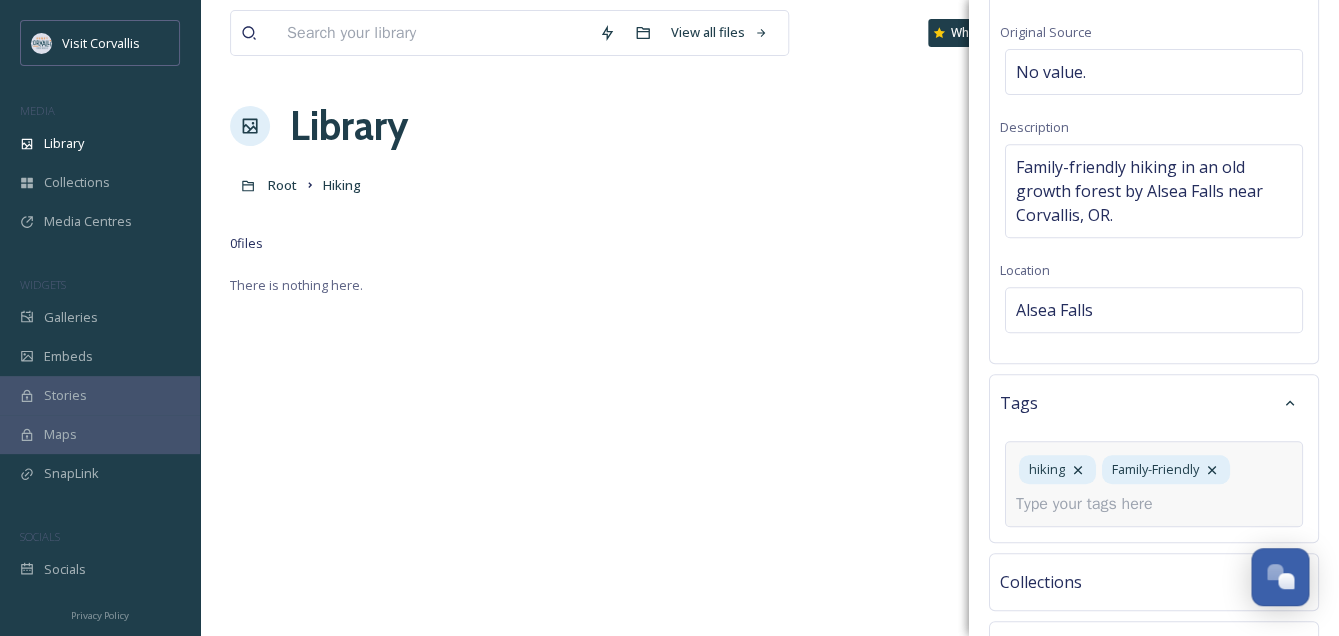 click at bounding box center (1092, 504) 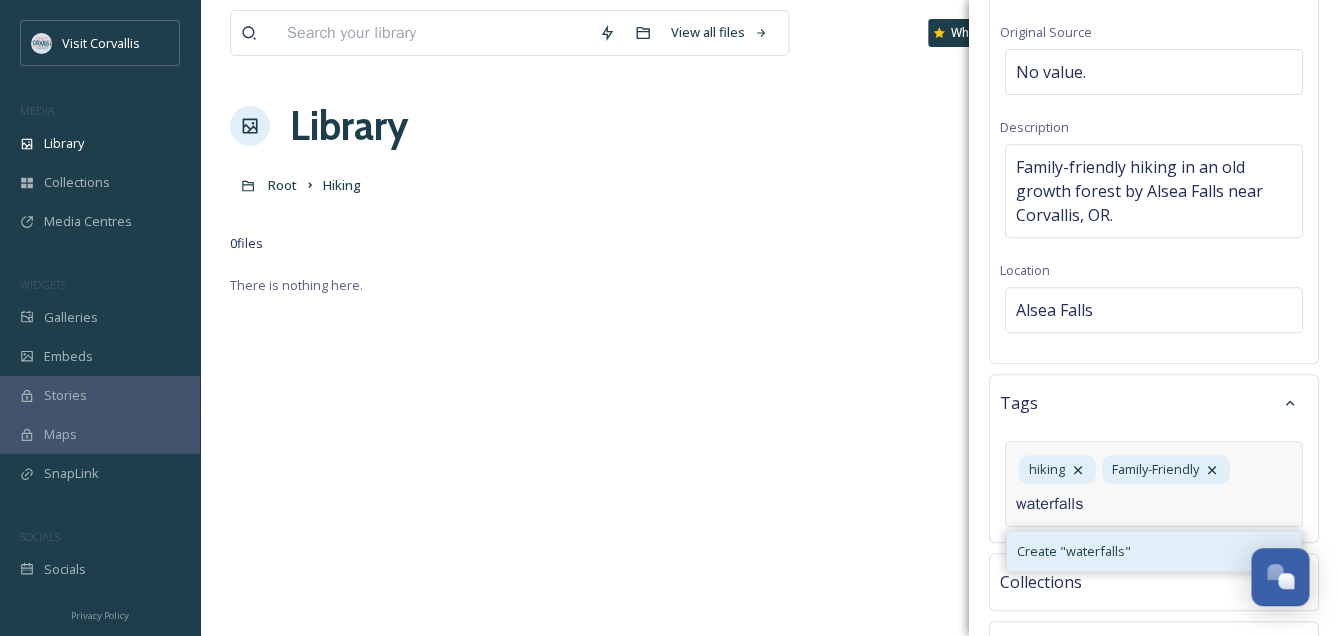 type on "waterfalls" 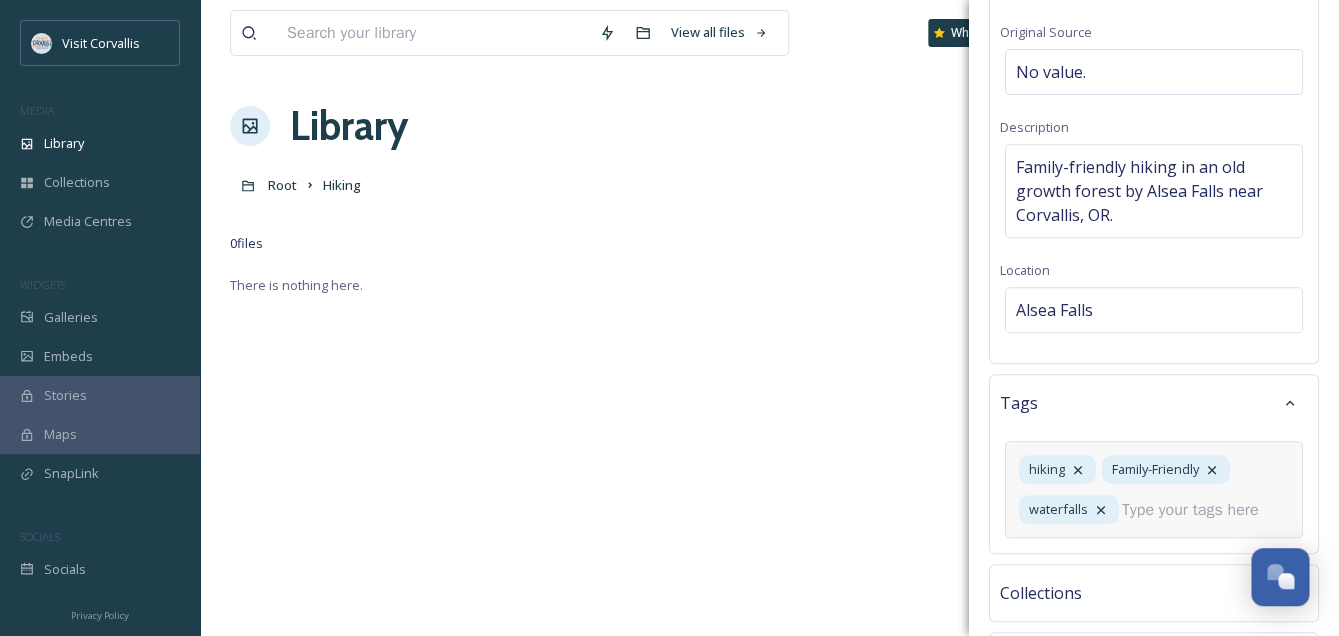 click on "hiking Family-Friendly waterfalls" at bounding box center [1154, 489] 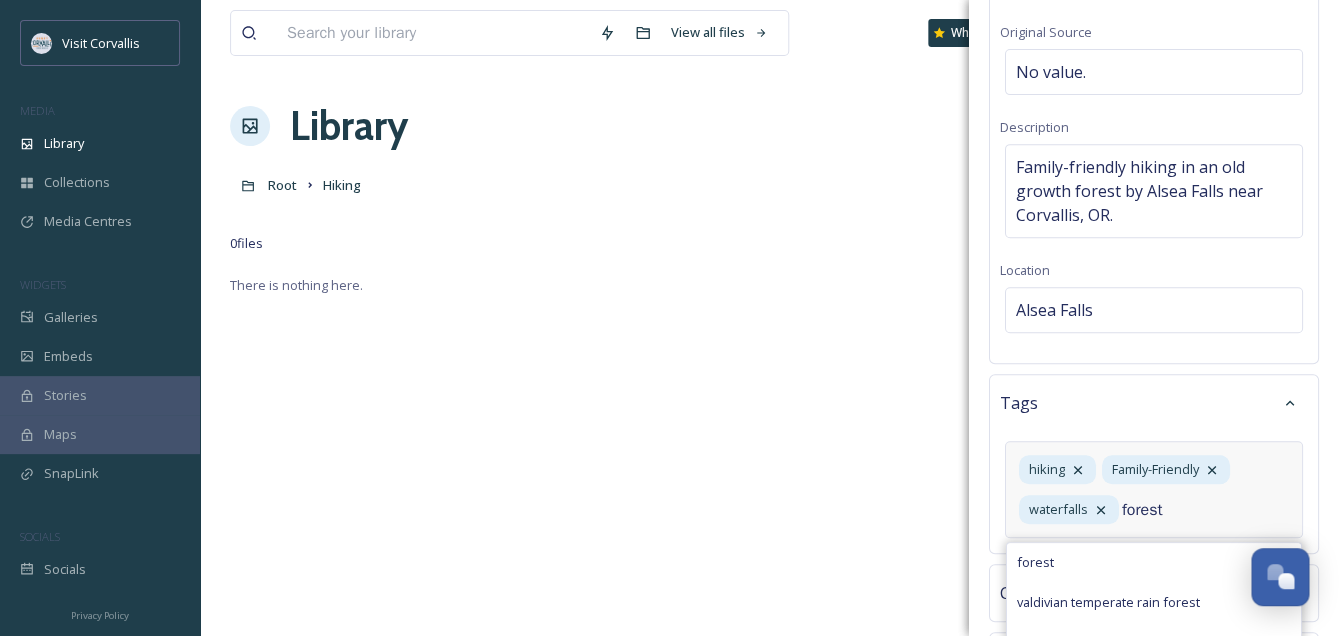 click on "forest" at bounding box center (1198, 510) 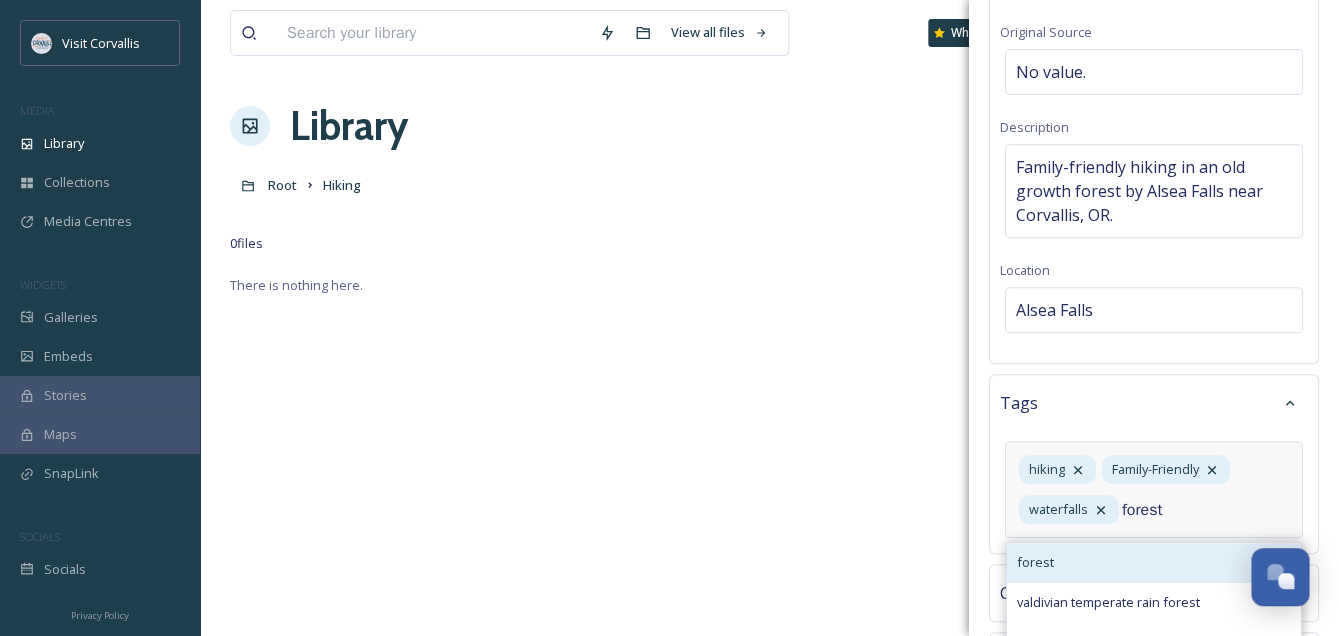 type on "forest" 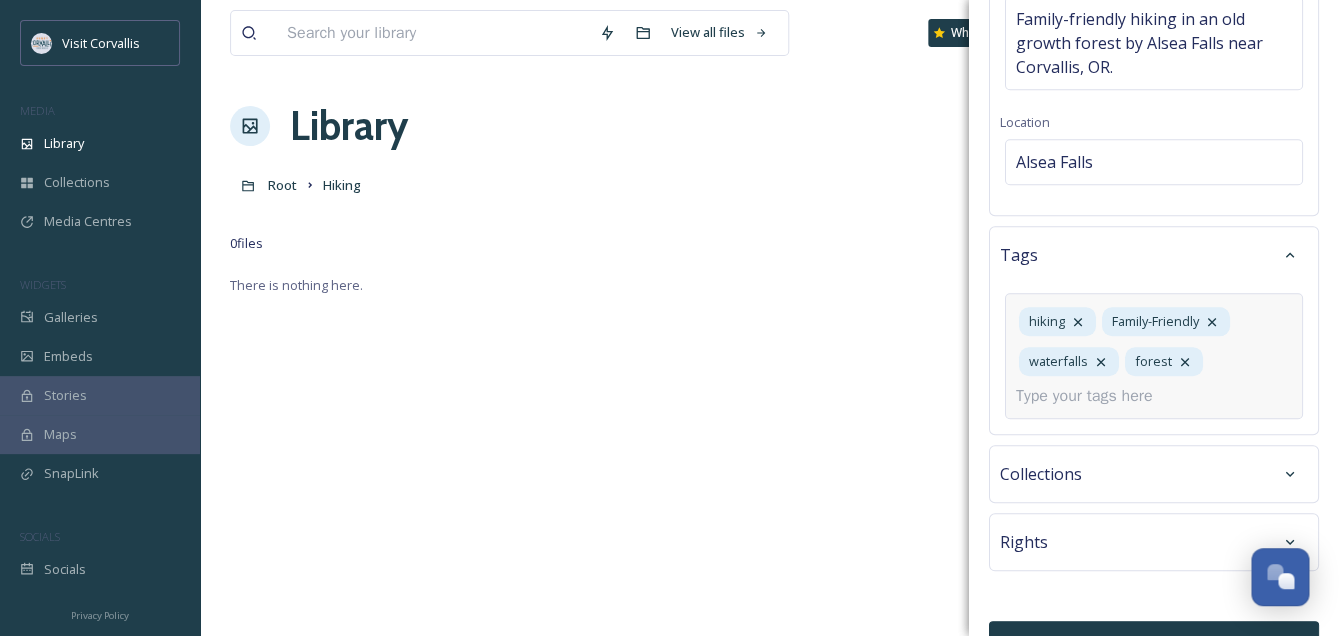 scroll, scrollTop: 417, scrollLeft: 0, axis: vertical 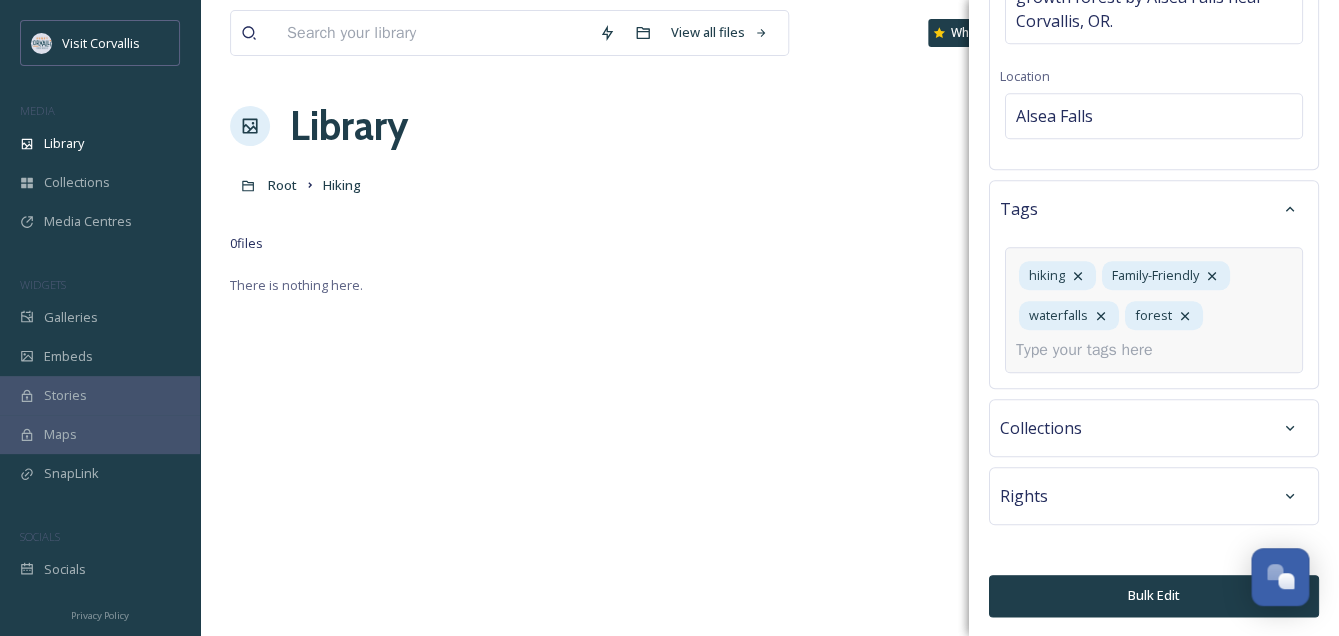 click on "Bulk Edit" at bounding box center [1154, 595] 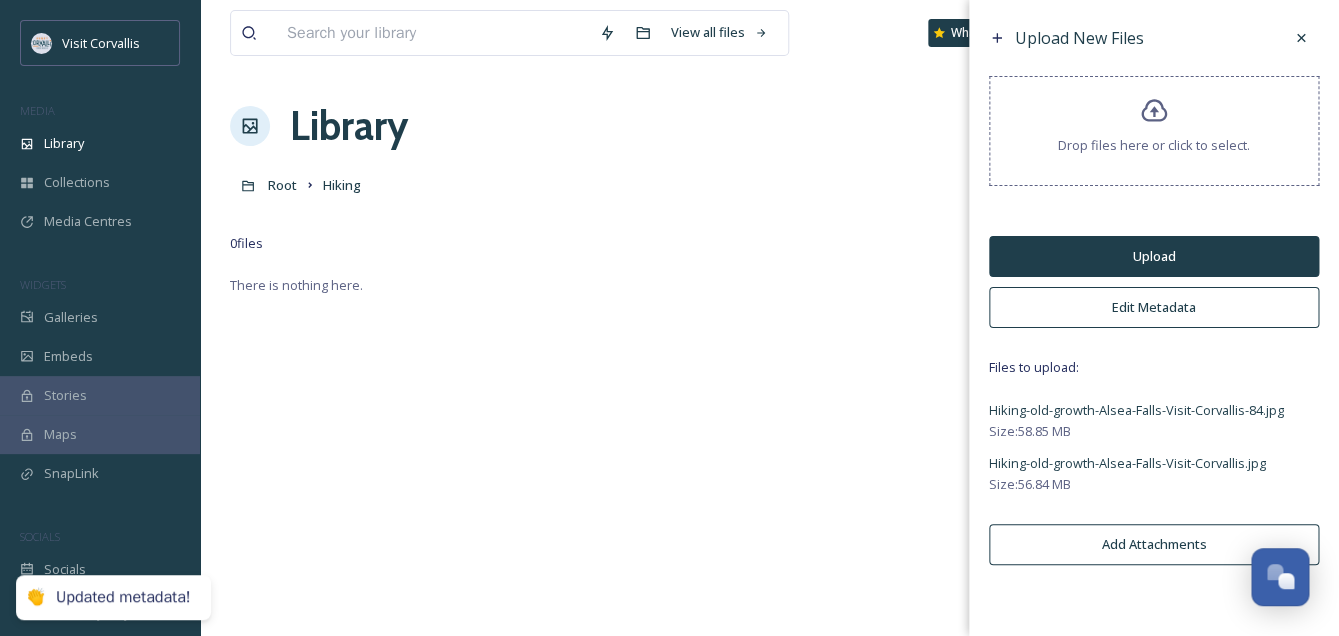 click on "Upload" at bounding box center [1154, 256] 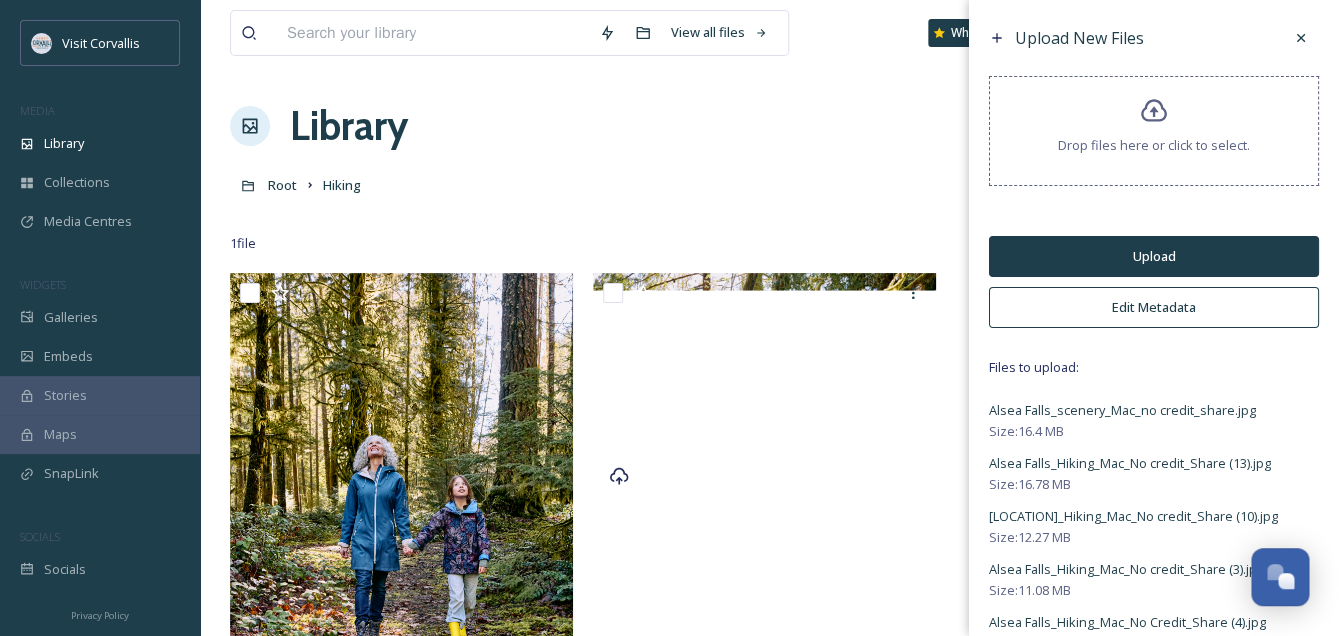 click on "Edit Metadata" at bounding box center (1154, 307) 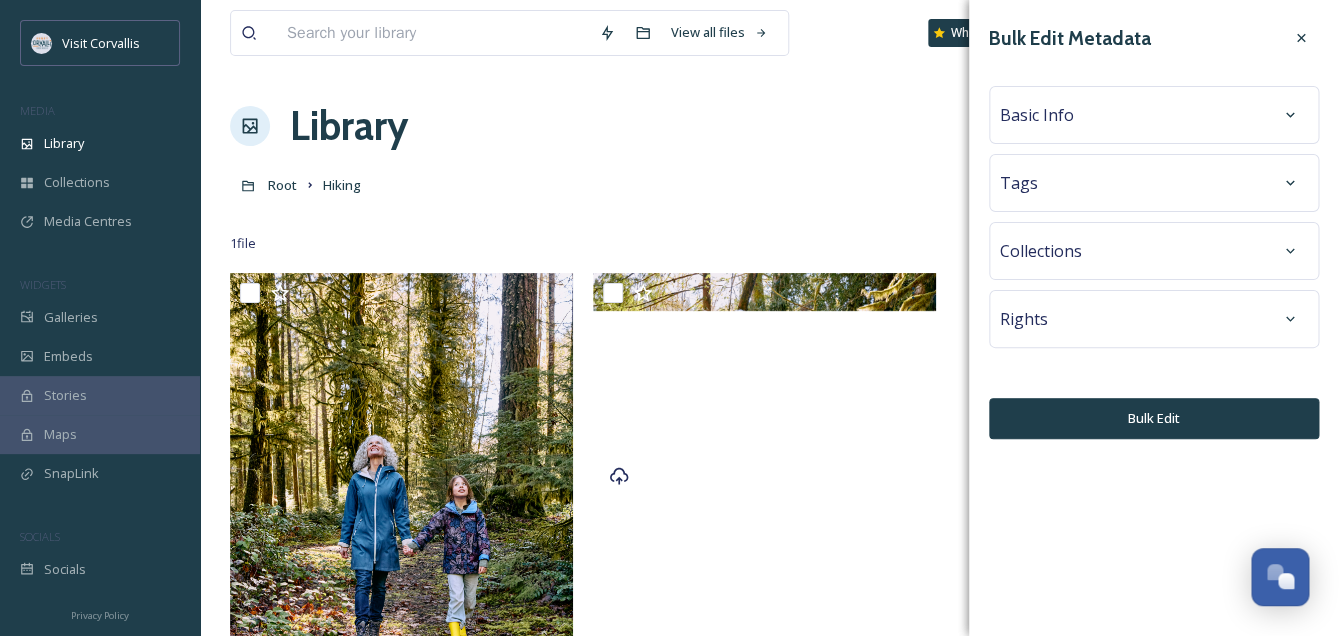 click on "Tags" at bounding box center (1154, 183) 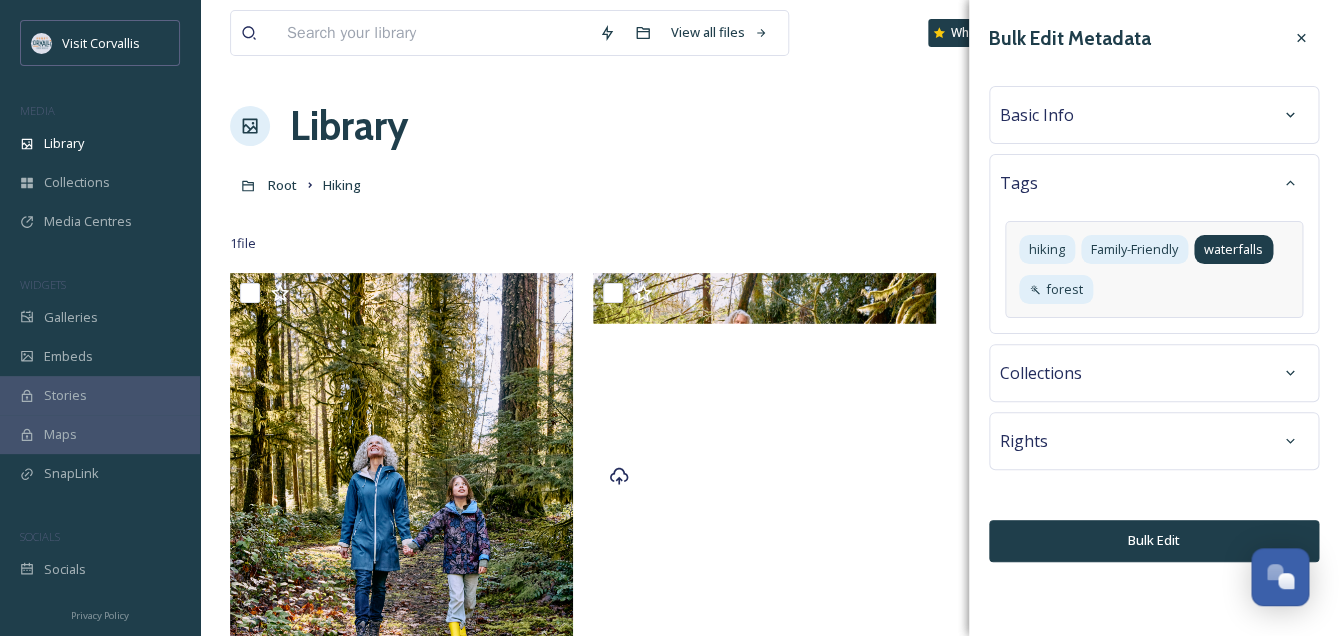 click on "waterfalls" at bounding box center (1233, 249) 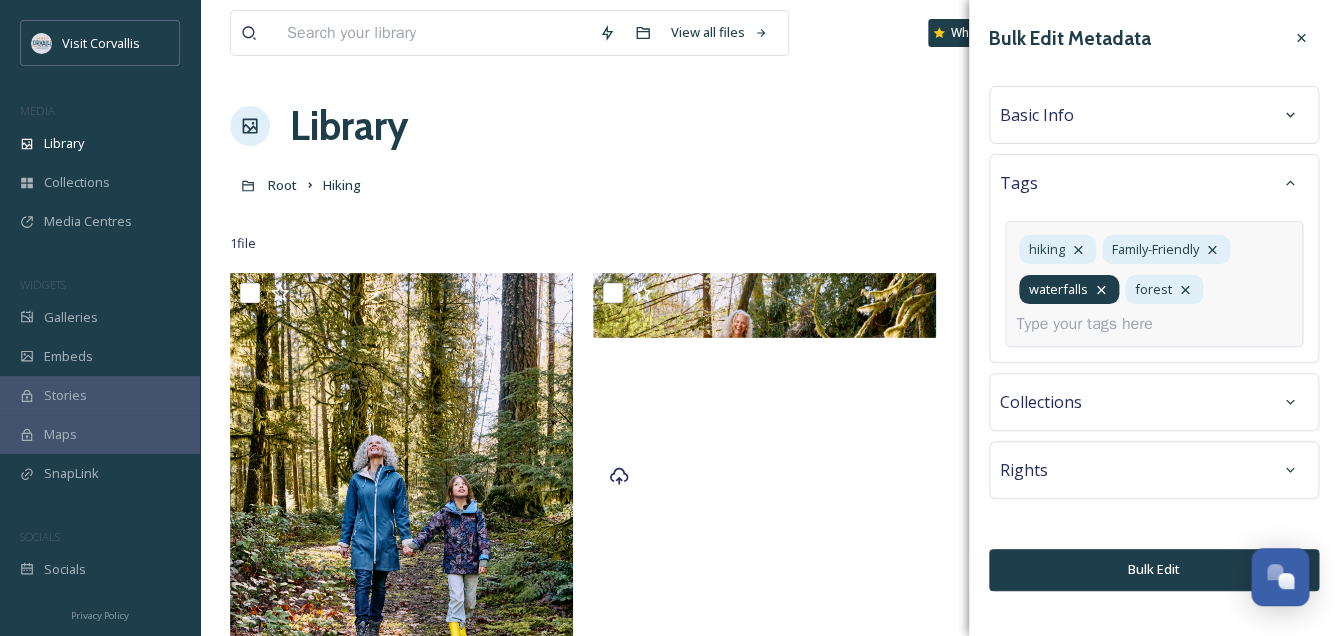 click 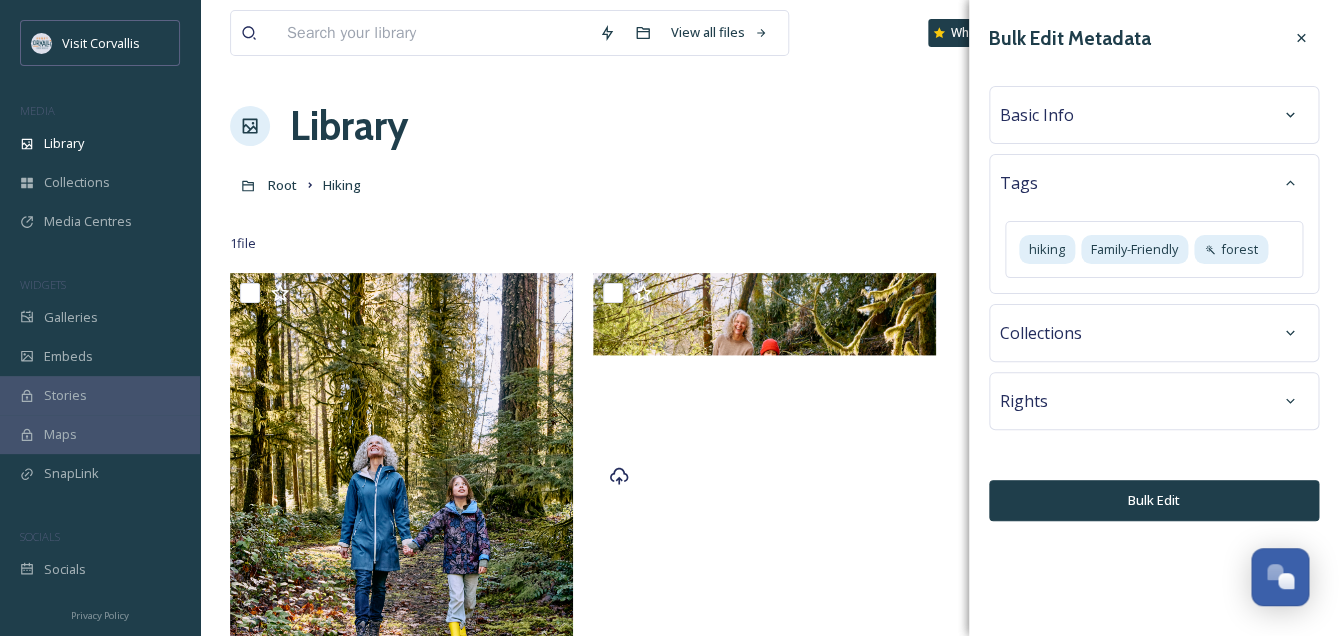 click on "Basic Info" at bounding box center (1154, 115) 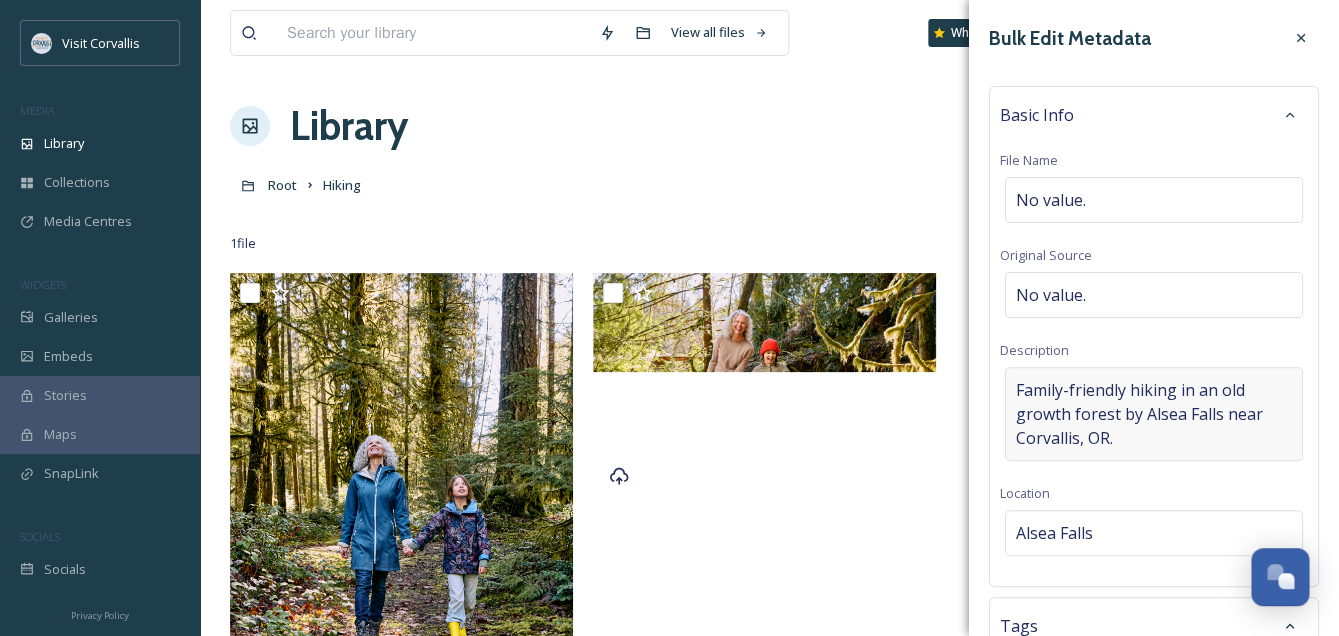click on "Family-friendly hiking in an old growth forest by Alsea Falls near Corvallis, OR." at bounding box center (1154, 414) 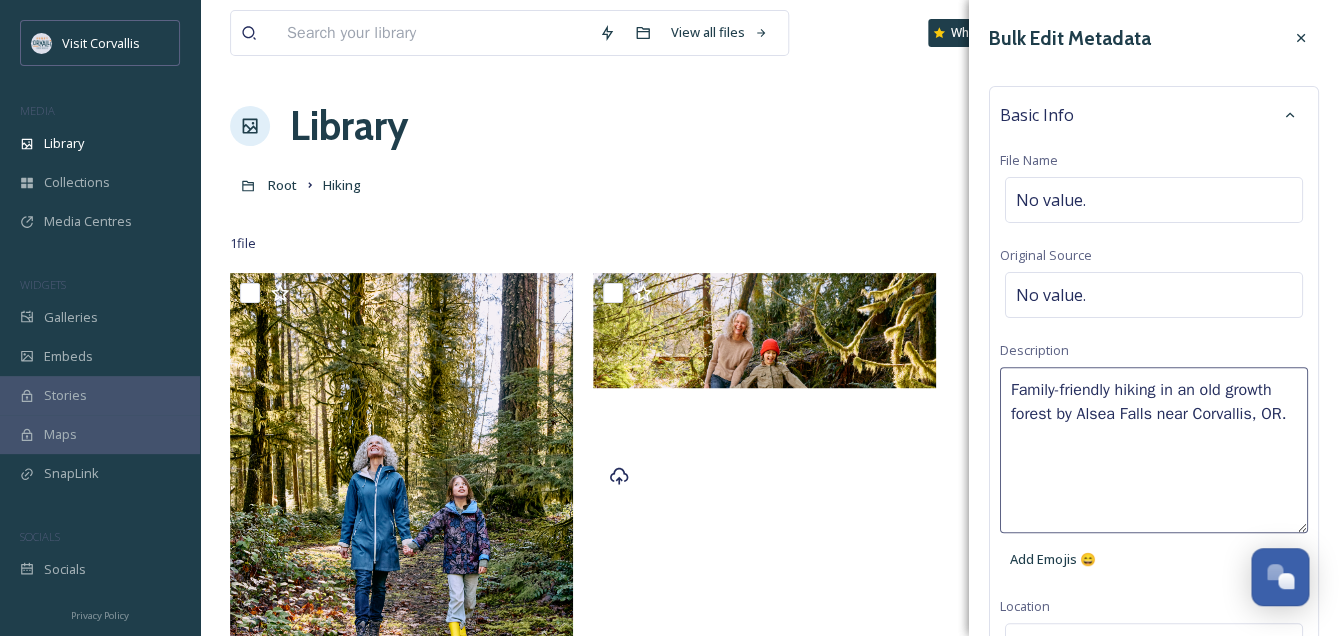 drag, startPoint x: 1060, startPoint y: 418, endPoint x: 1155, endPoint y: 416, distance: 95.02105 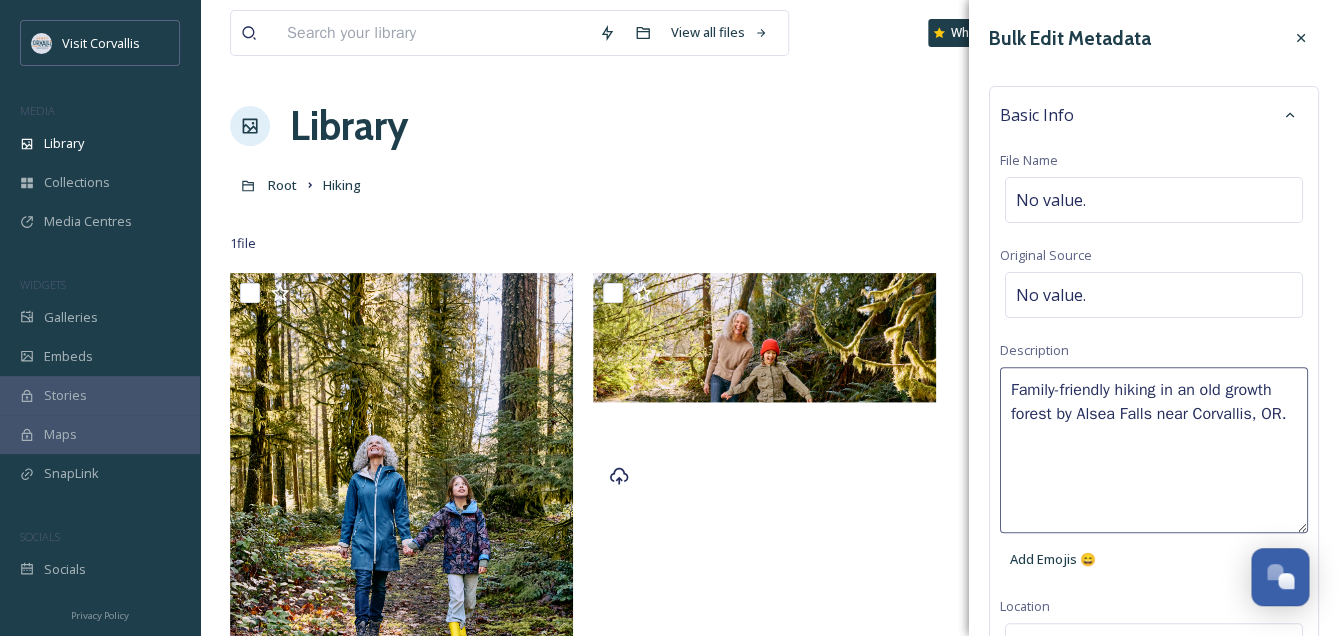 click on "Family-friendly hiking in an old growth forest by Alsea Falls near Corvallis, OR." at bounding box center [1154, 450] 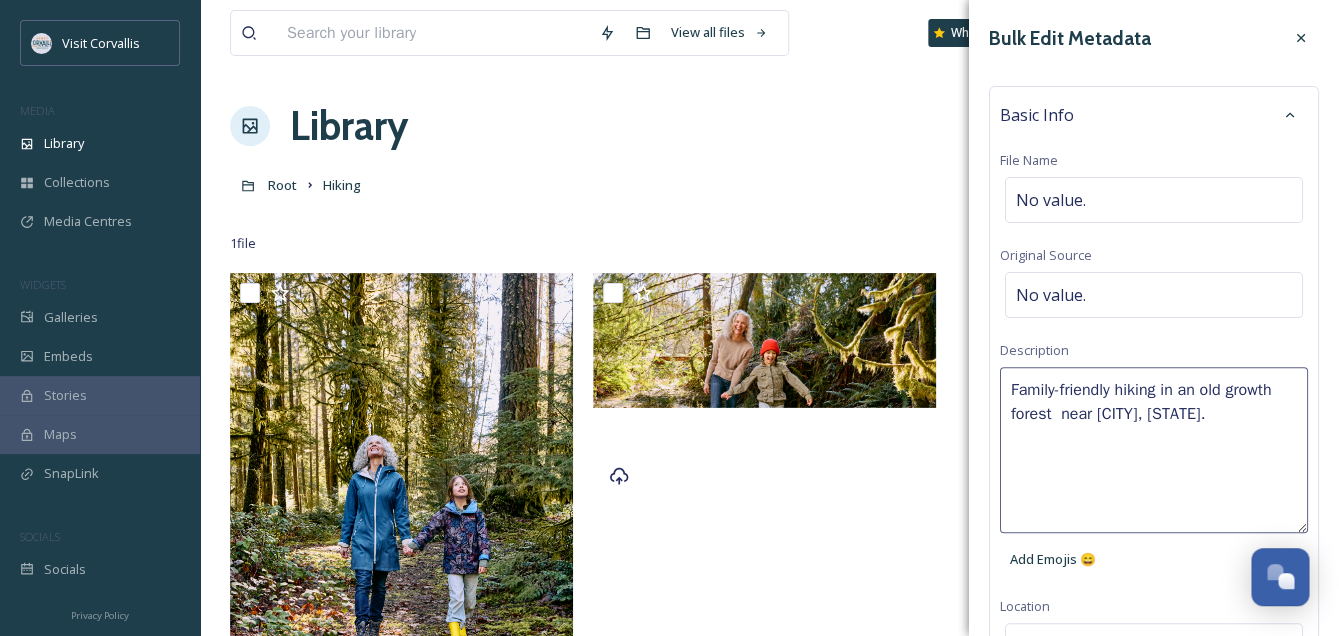 type on "Family-friendly hiking in an old growth forest near Corvallis, OR." 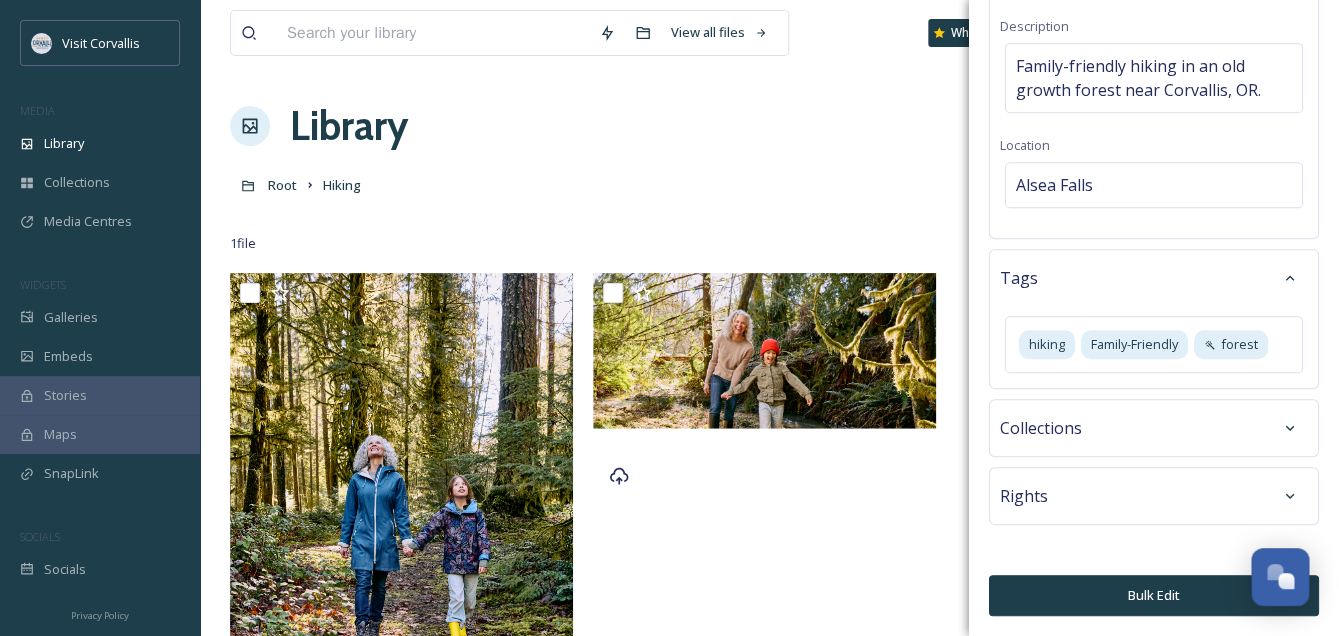 scroll, scrollTop: 324, scrollLeft: 0, axis: vertical 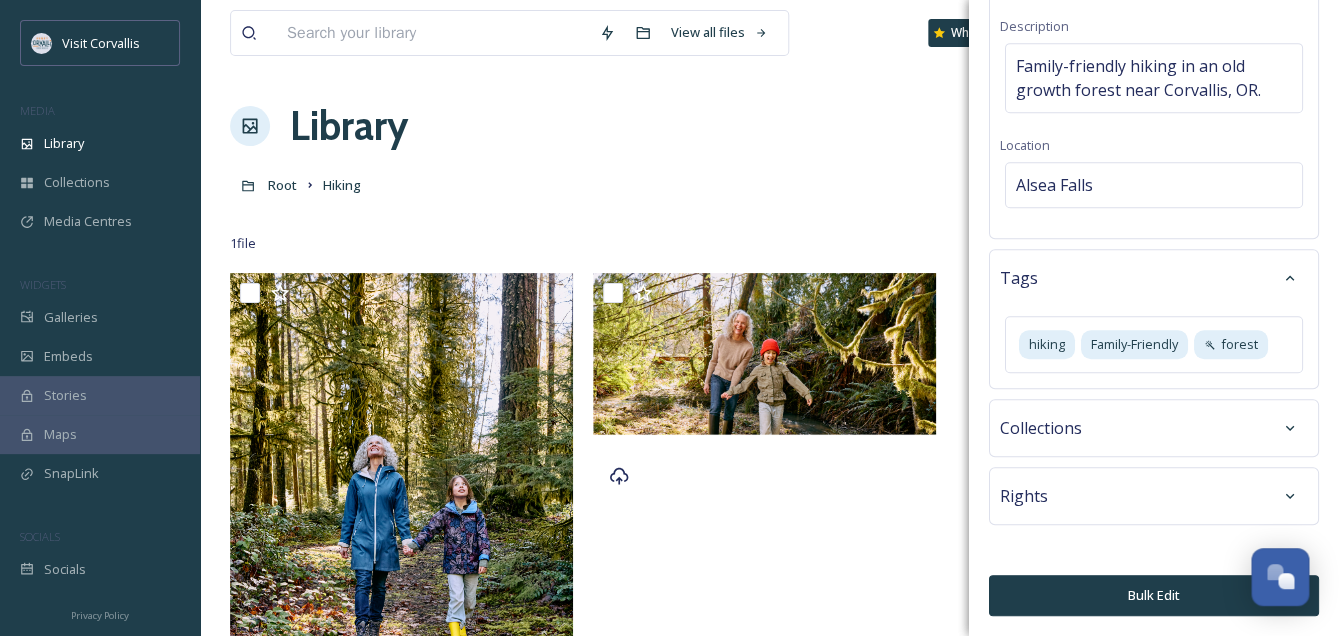 click on "Bulk Edit" at bounding box center (1154, 595) 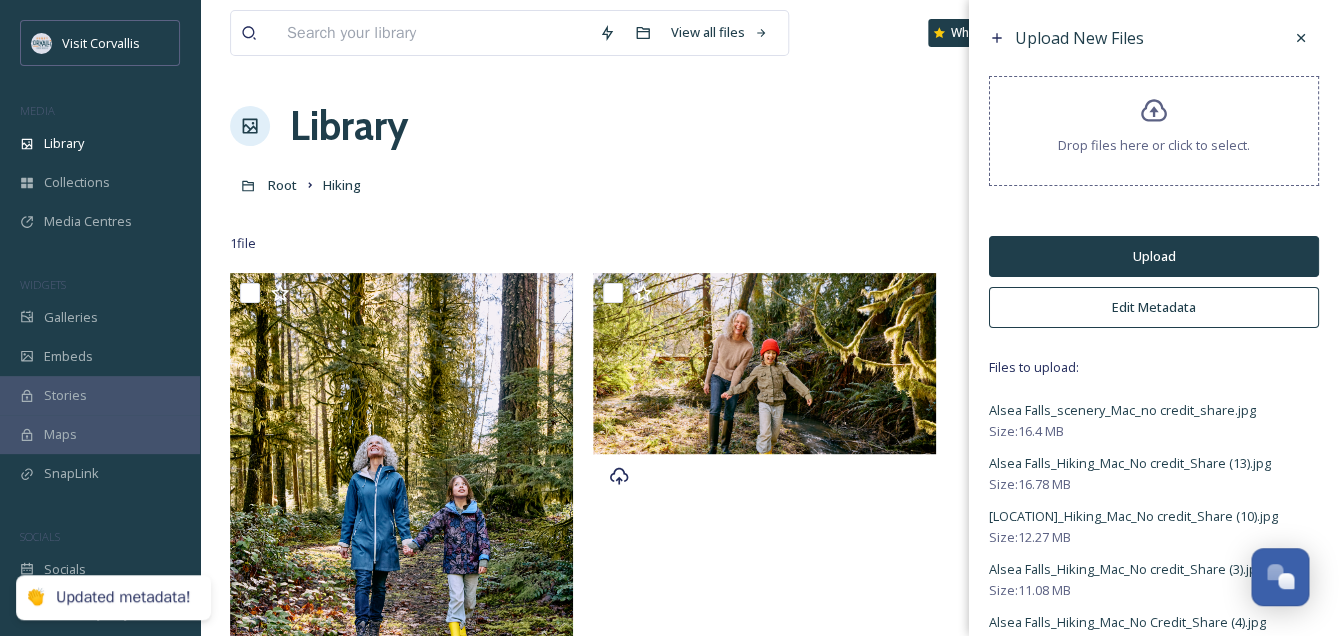 click on "Upload" at bounding box center [1154, 256] 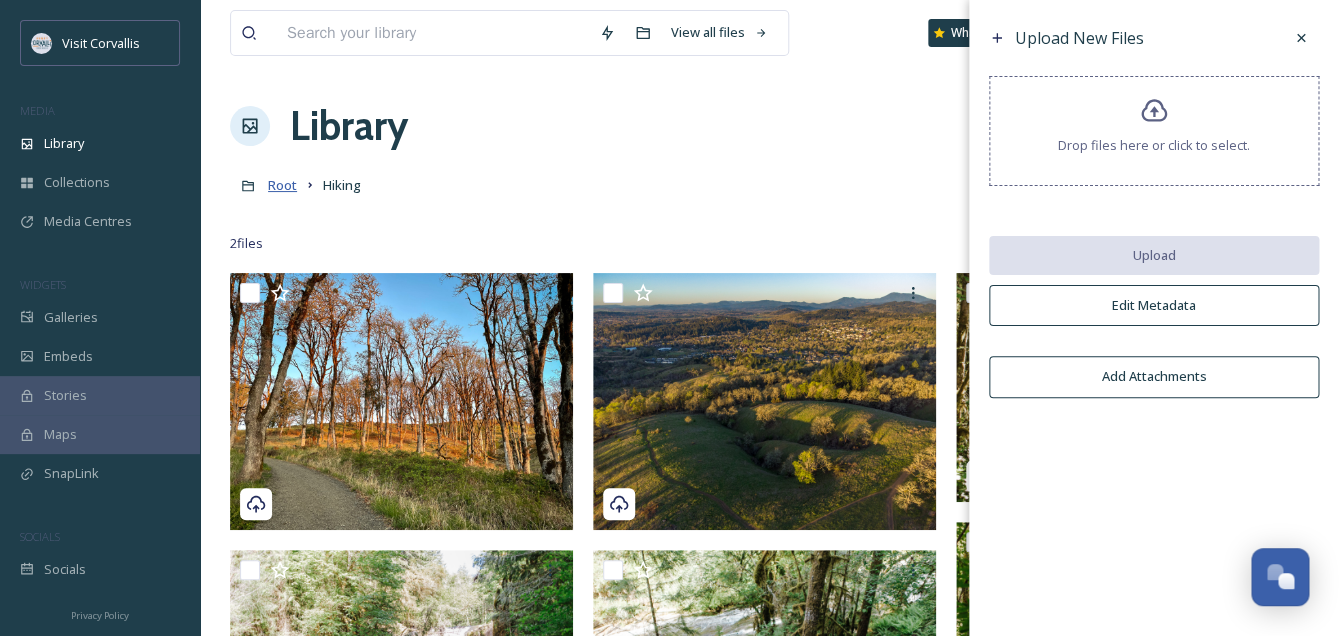 click on "Root" at bounding box center [282, 185] 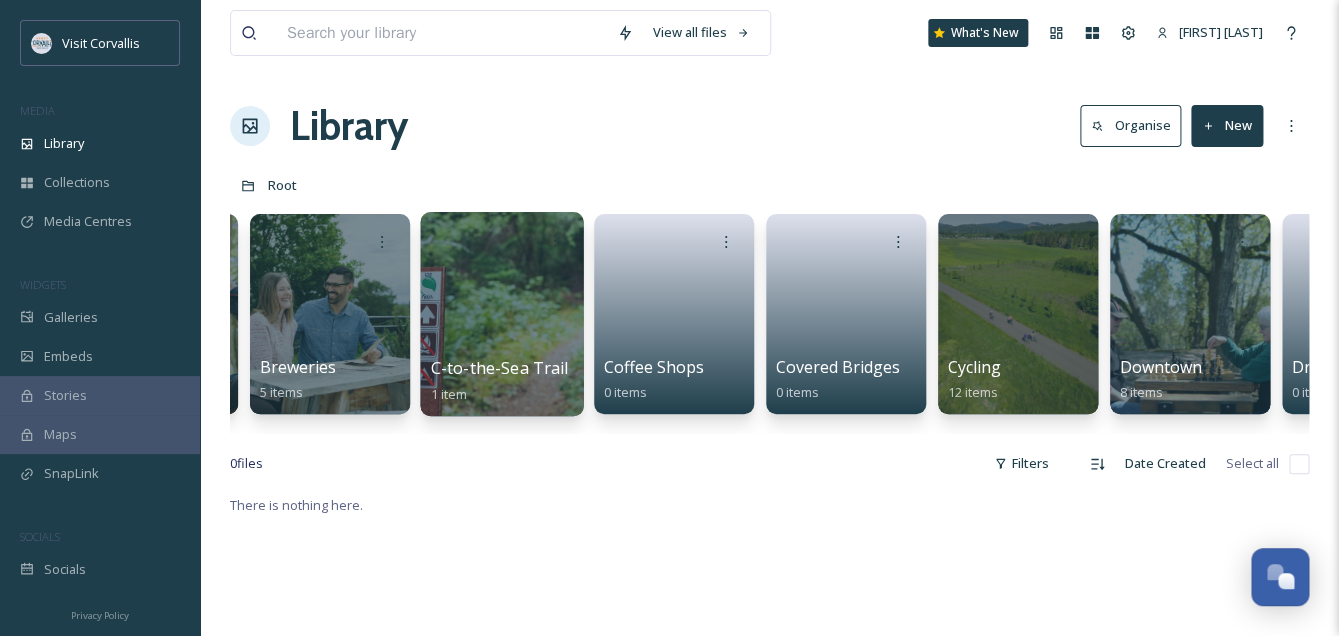 scroll, scrollTop: 0, scrollLeft: 840, axis: horizontal 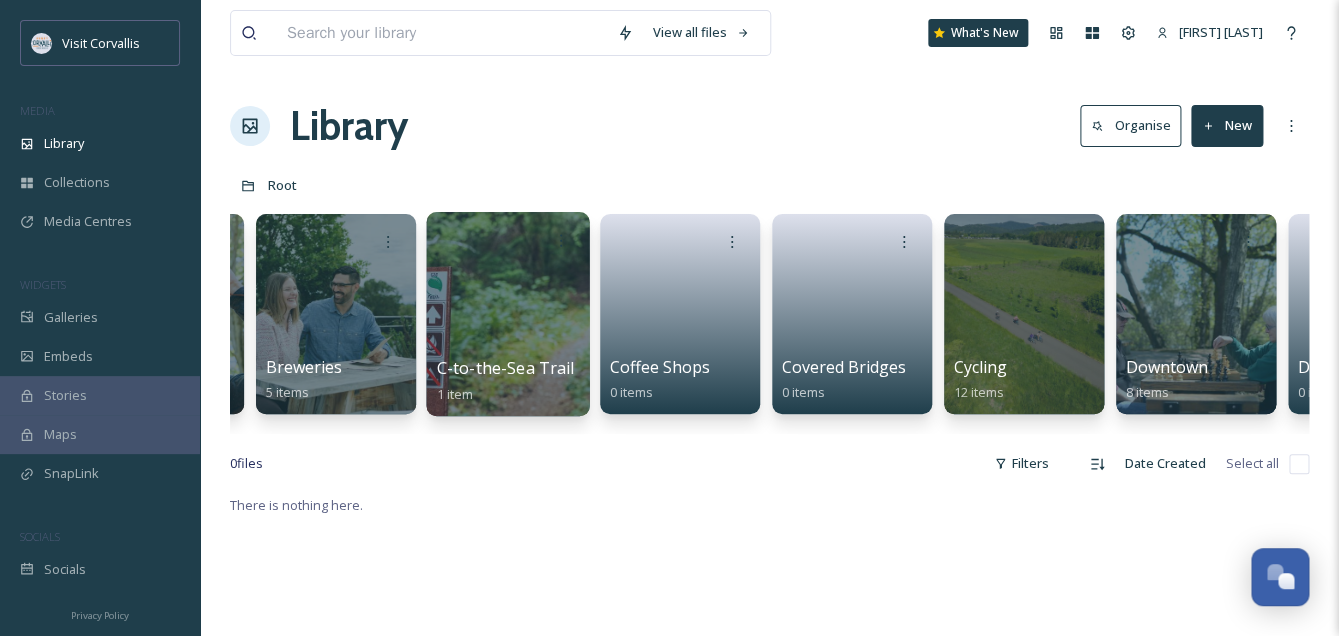 click at bounding box center [507, 314] 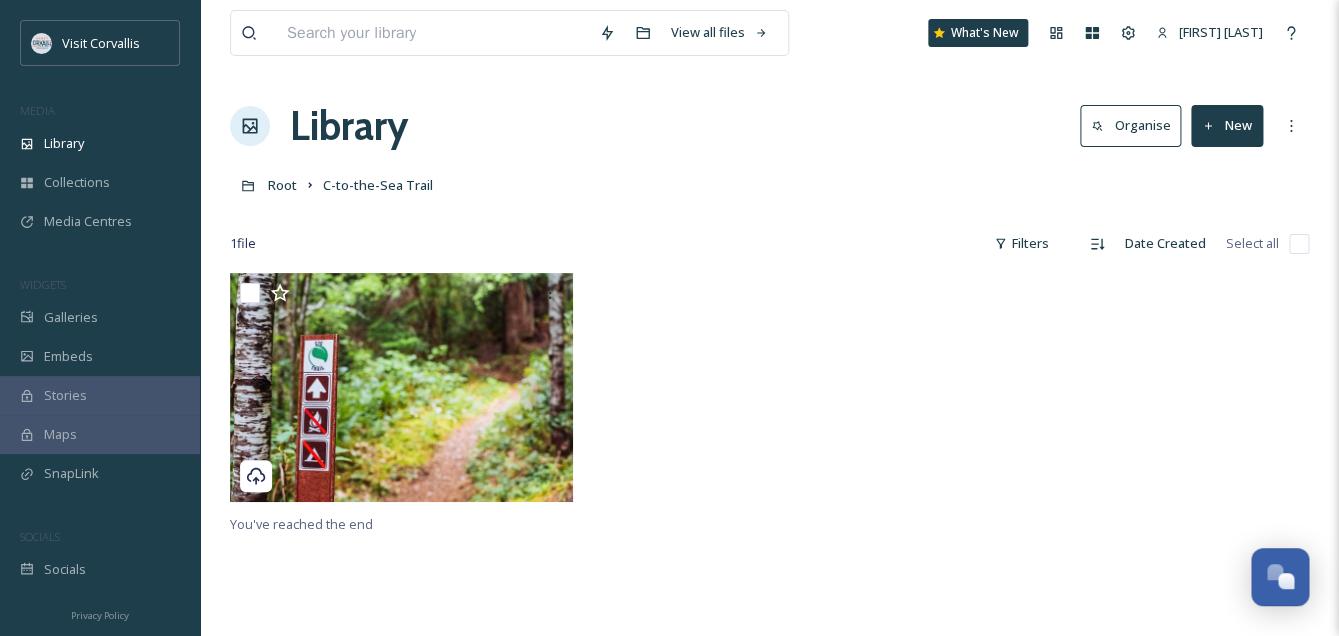click on "New" at bounding box center [1227, 125] 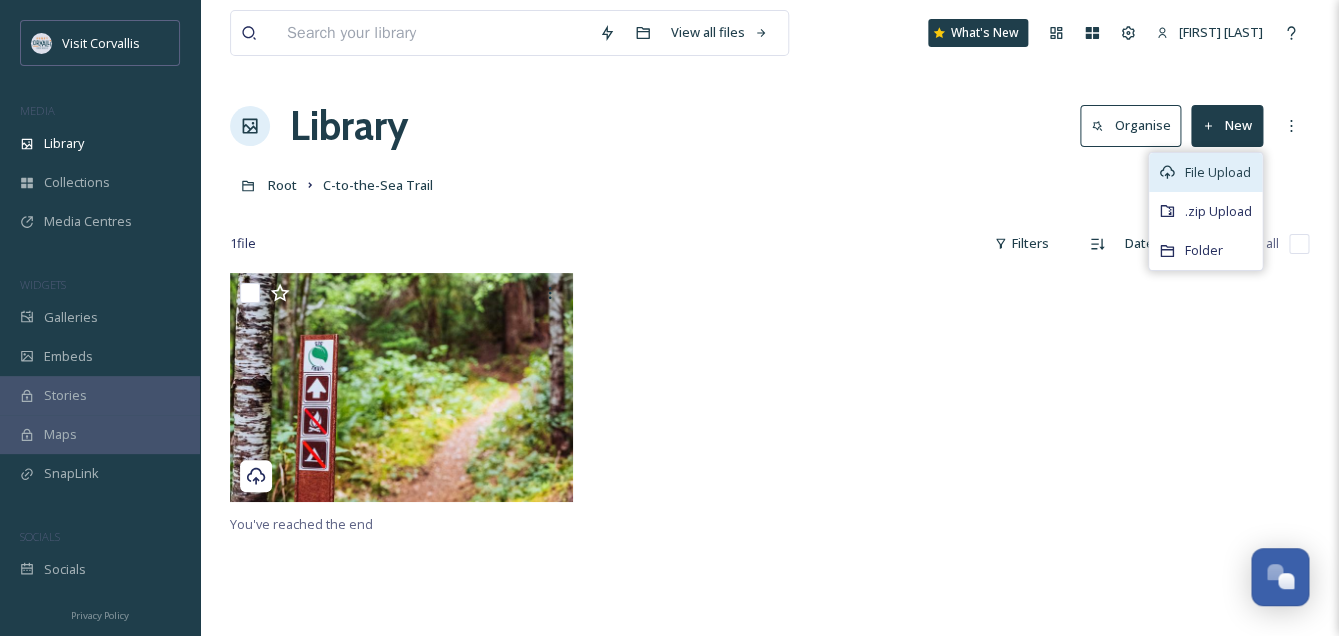 click on "File Upload" at bounding box center (1205, 172) 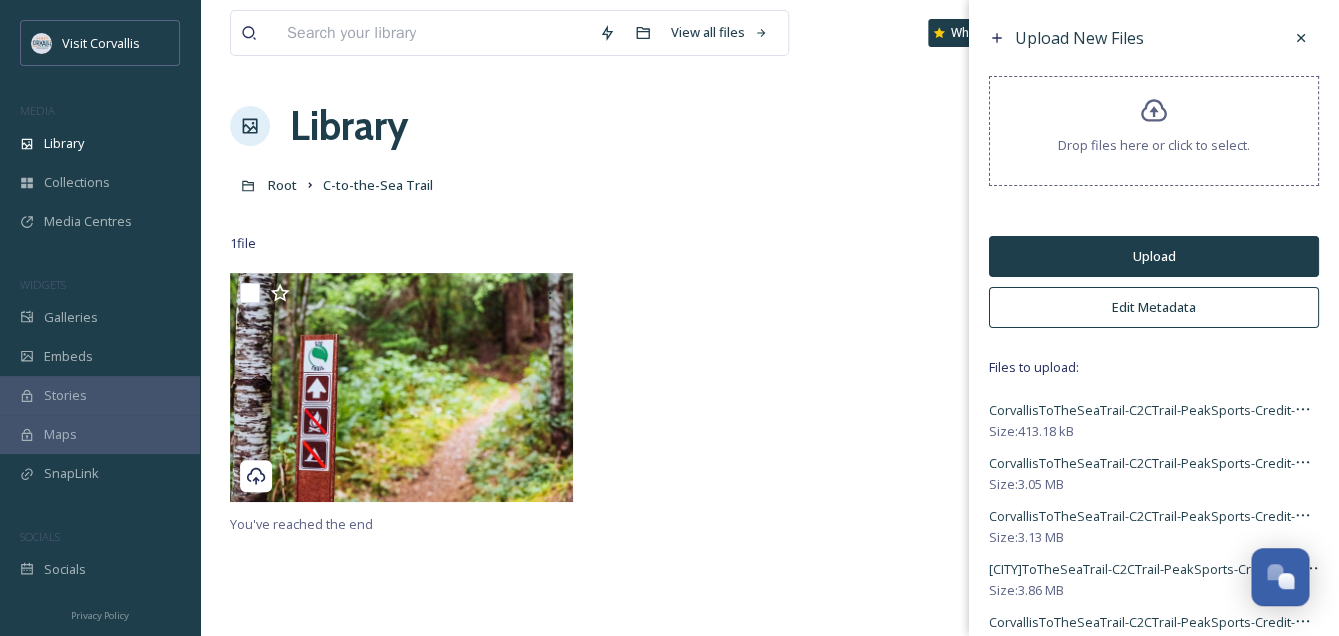 click on "Edit Metadata" at bounding box center [1154, 307] 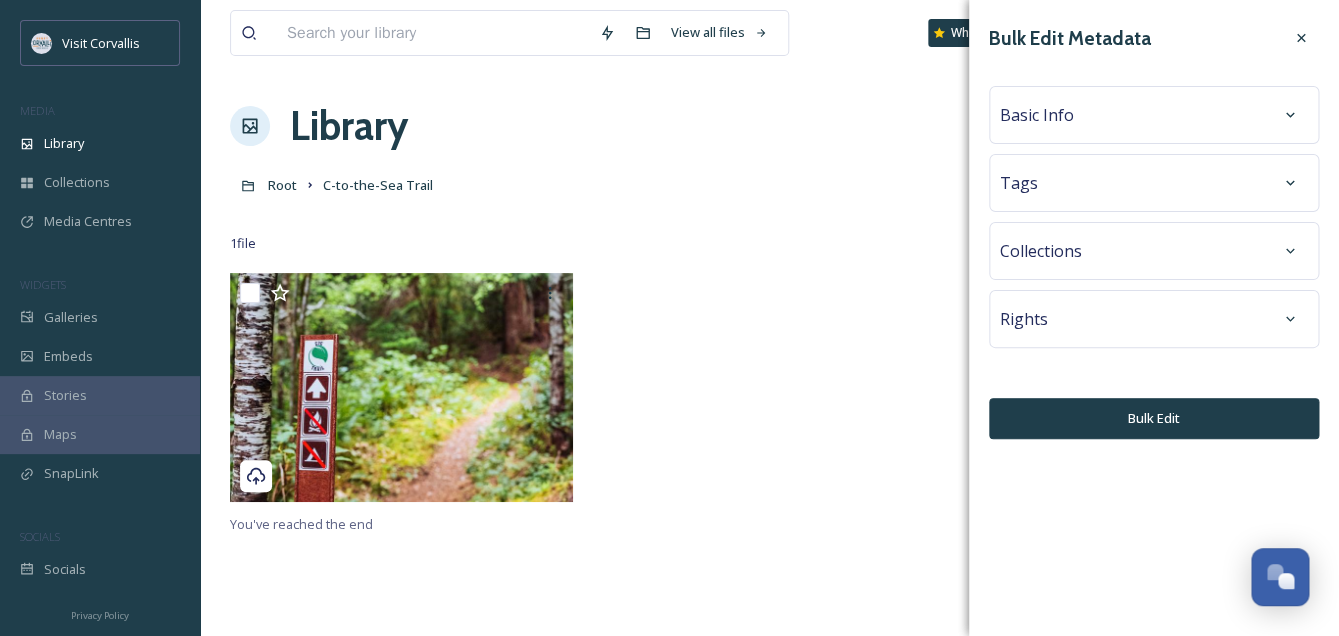 click on "Tags" at bounding box center [1154, 183] 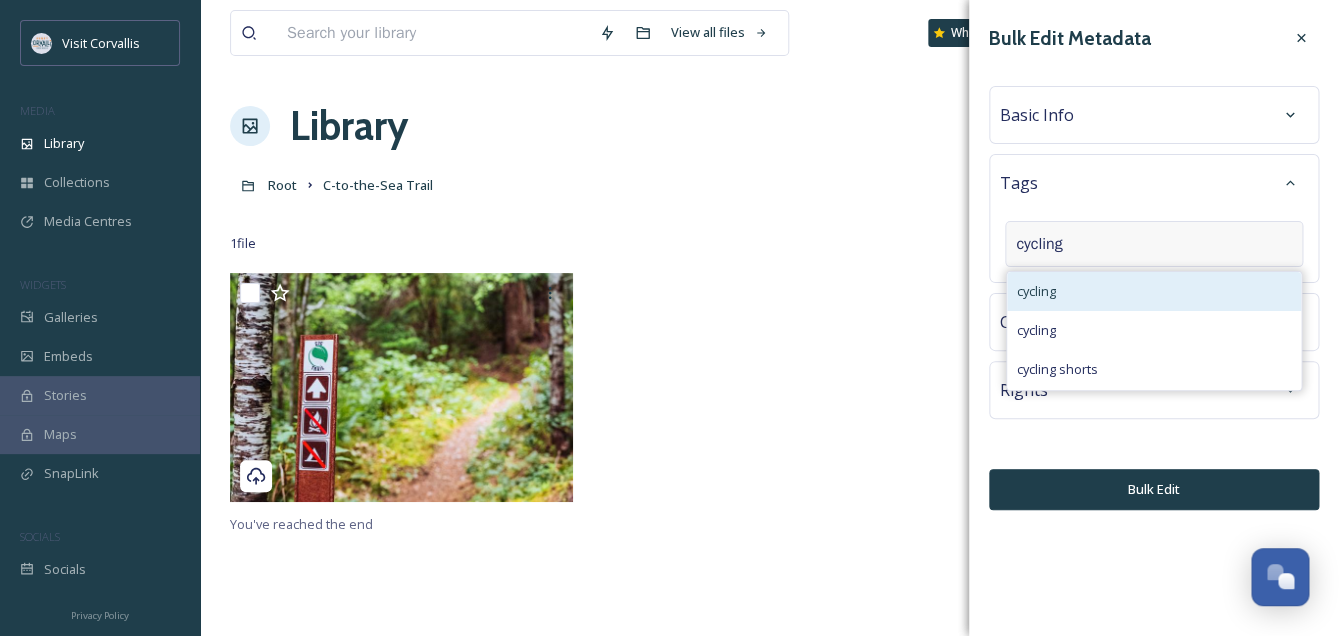 type on "cycling" 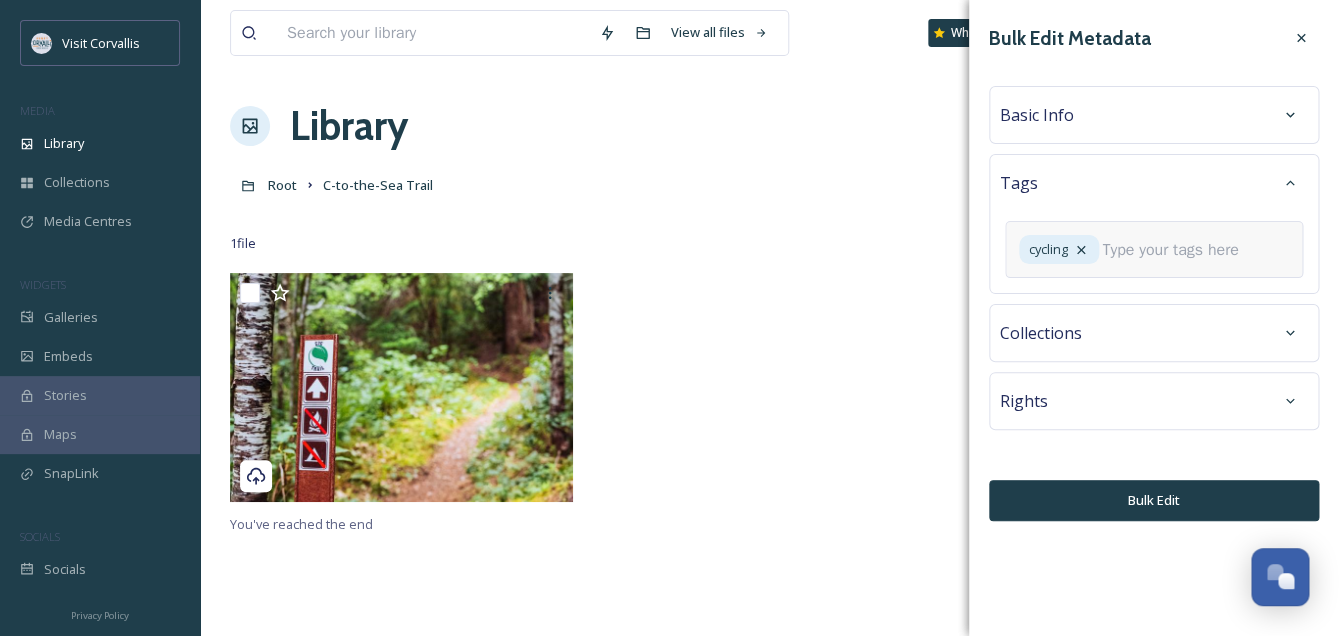 click at bounding box center (1178, 250) 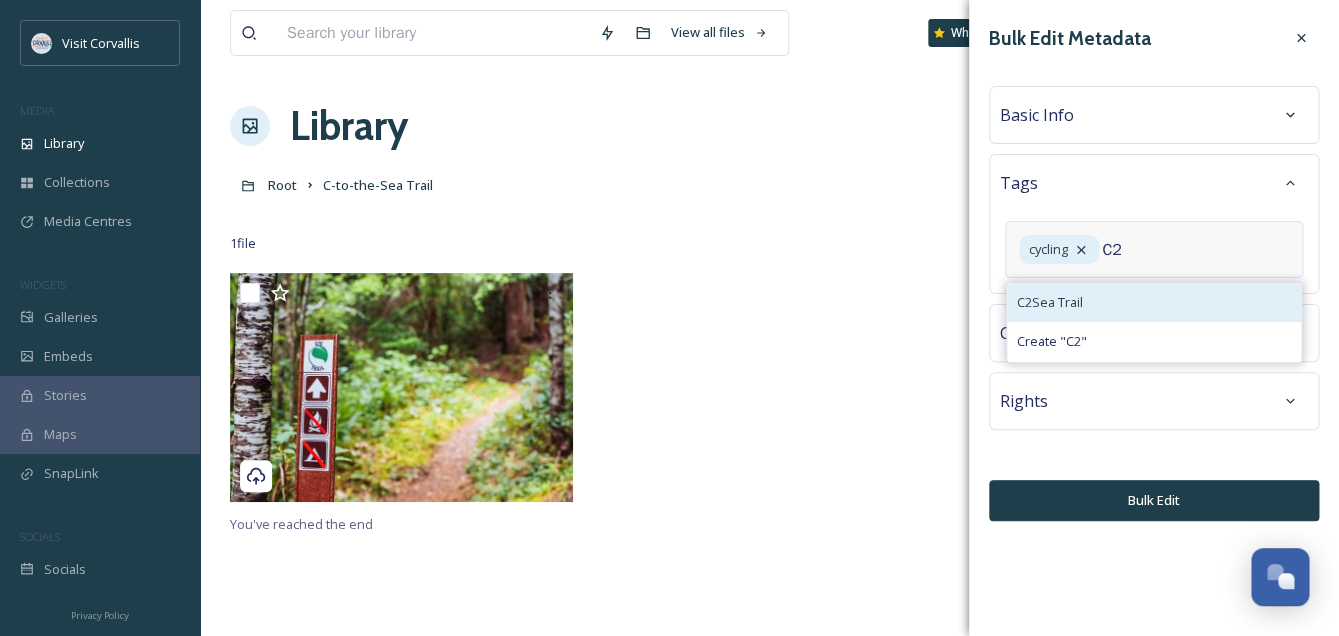 type on "C2" 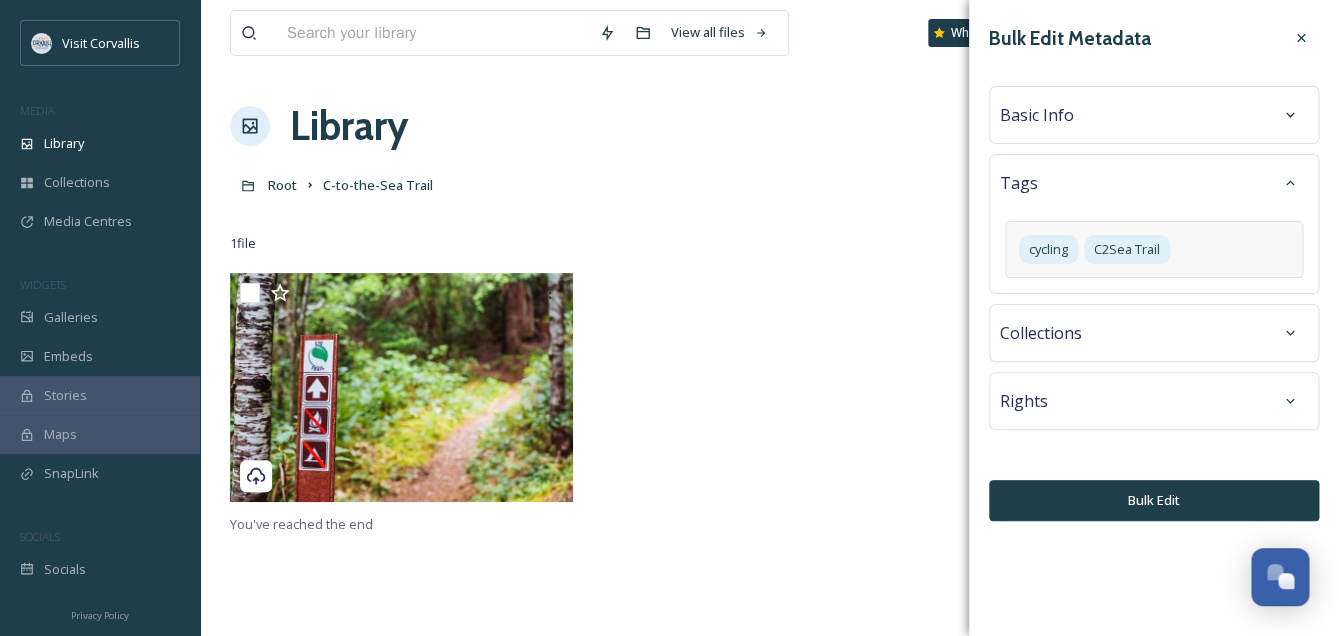 click on "Basic Info" at bounding box center [1154, 115] 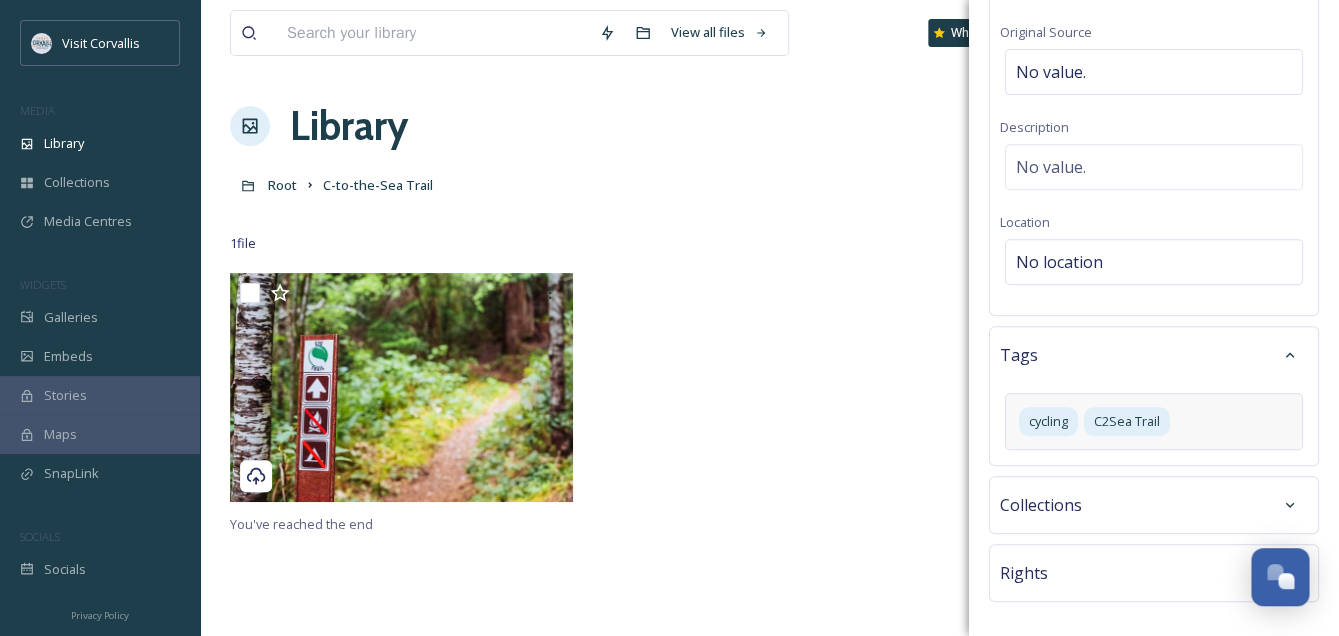 scroll, scrollTop: 300, scrollLeft: 0, axis: vertical 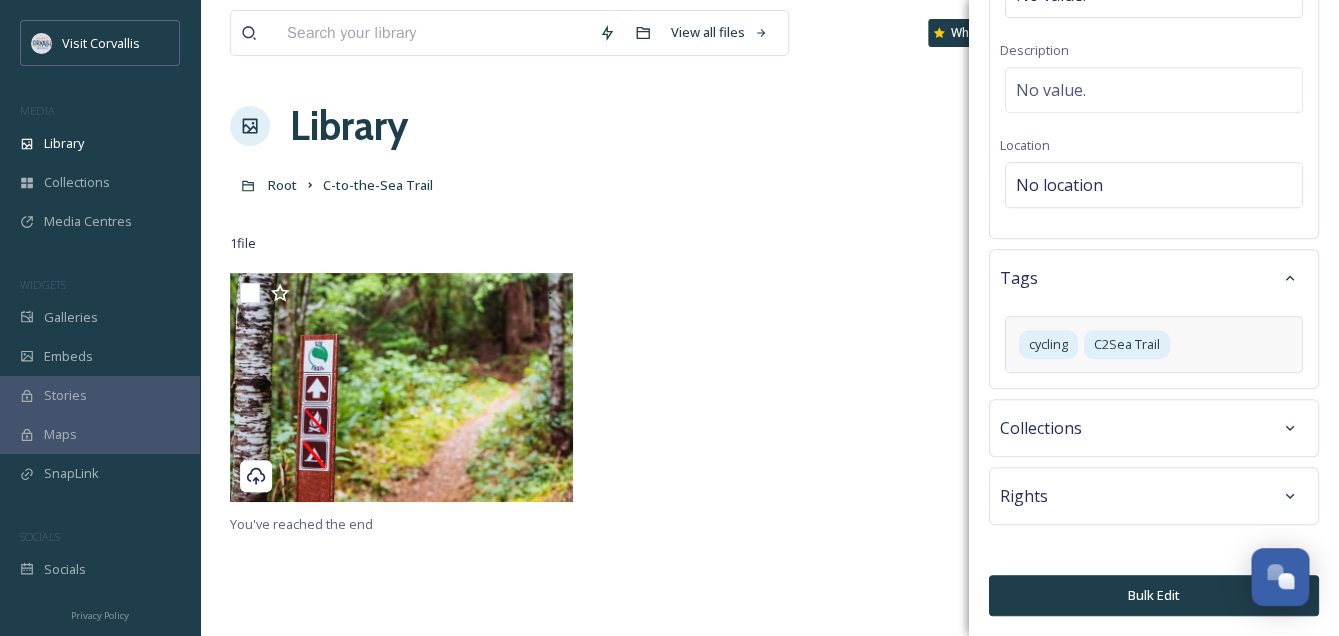 click on "Bulk Edit" at bounding box center [1154, 595] 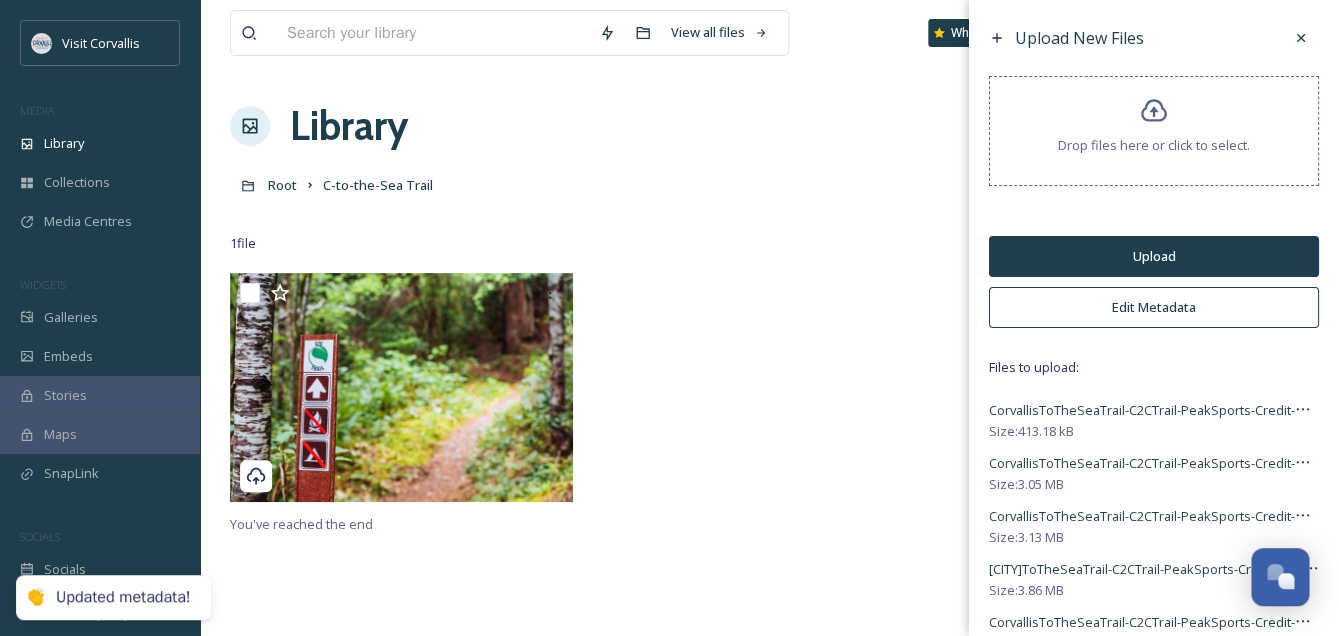 click on "Upload" at bounding box center [1154, 256] 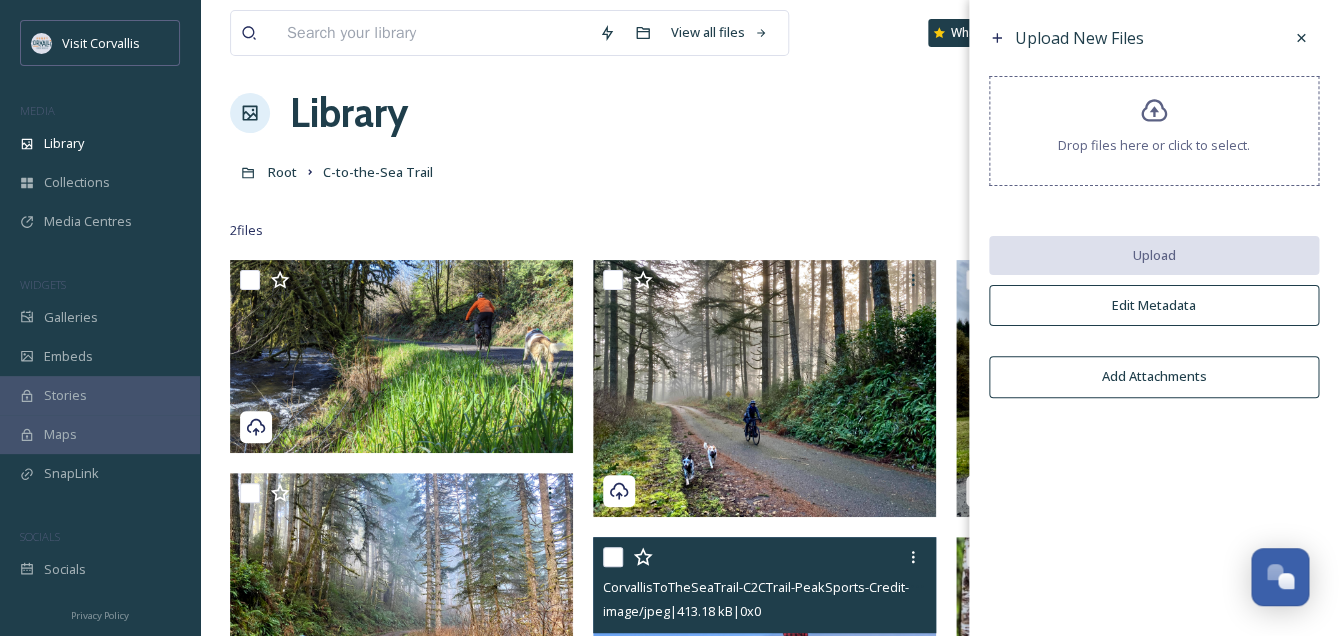 scroll, scrollTop: 0, scrollLeft: 0, axis: both 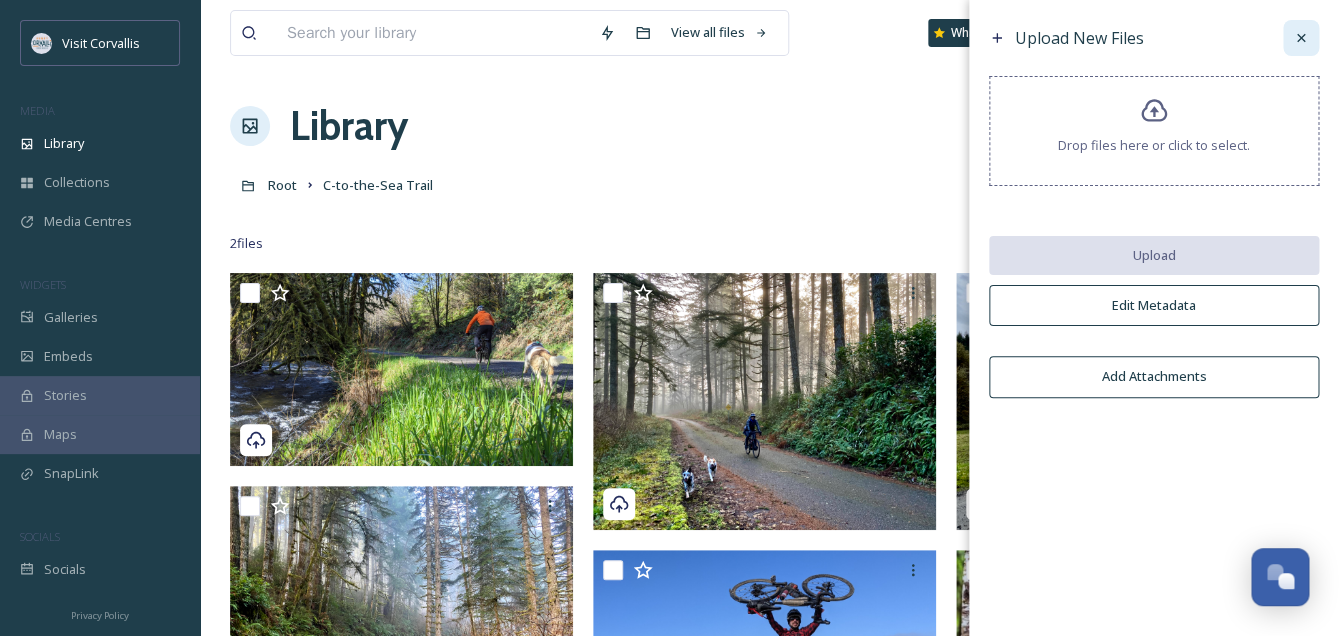 click 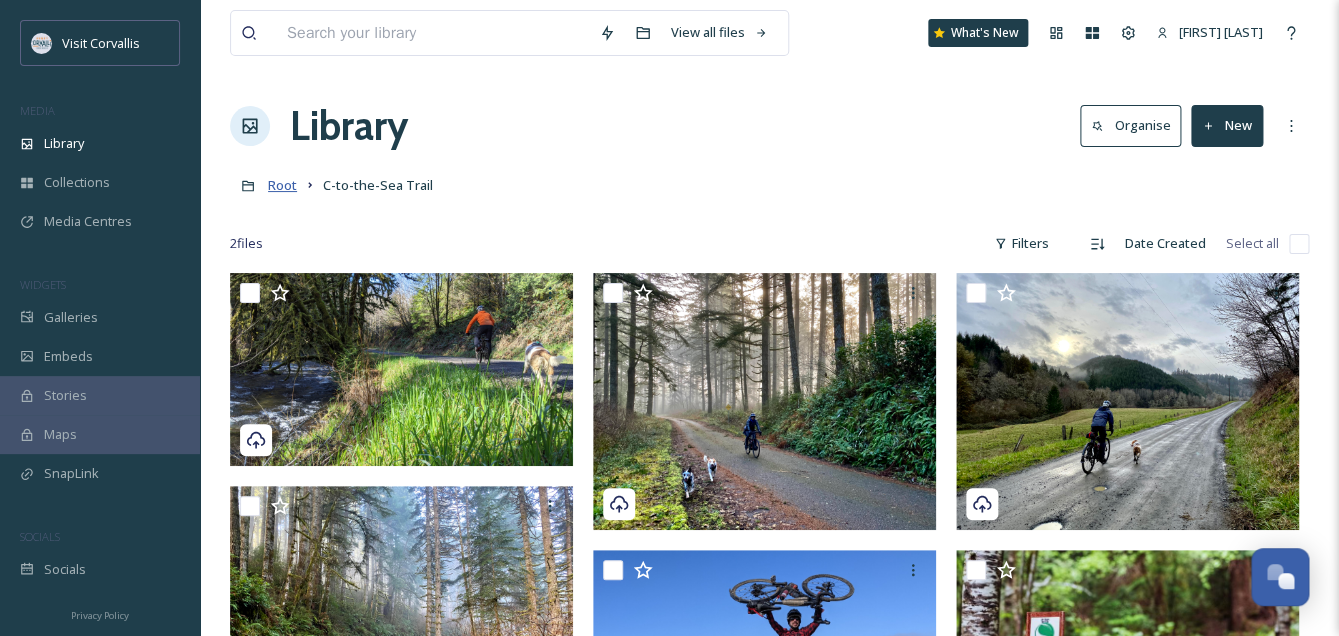 click on "Root" at bounding box center (282, 185) 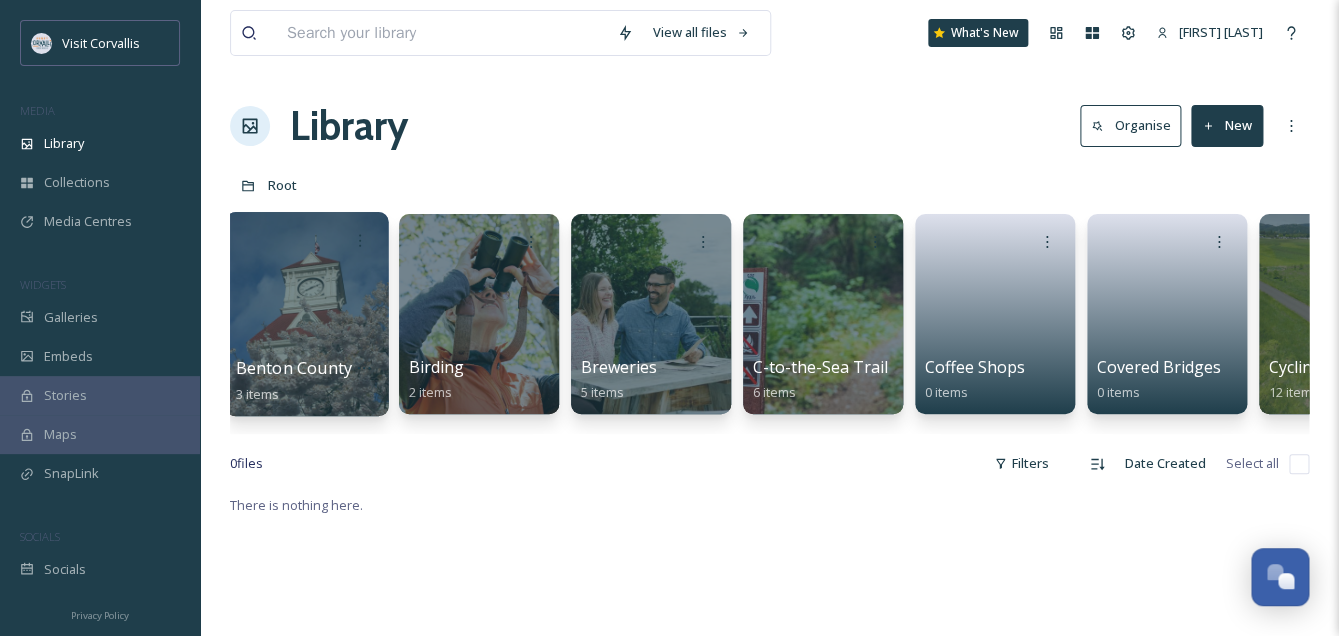scroll, scrollTop: 0, scrollLeft: 591, axis: horizontal 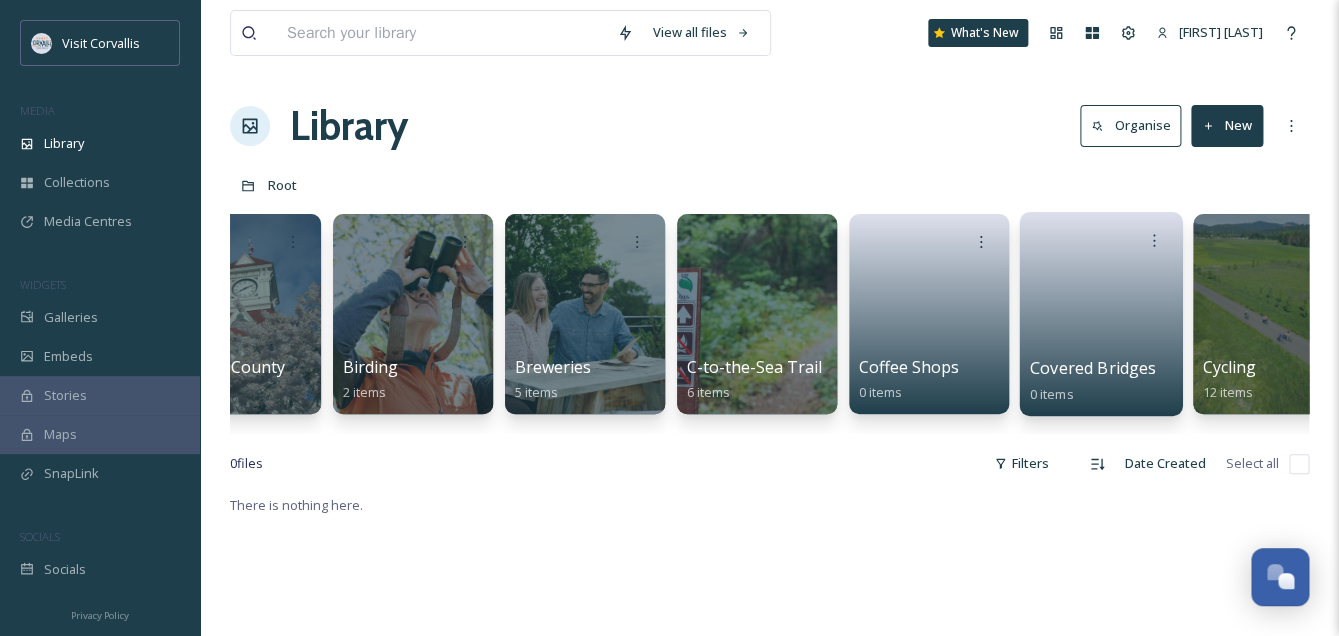 click at bounding box center [1101, 307] 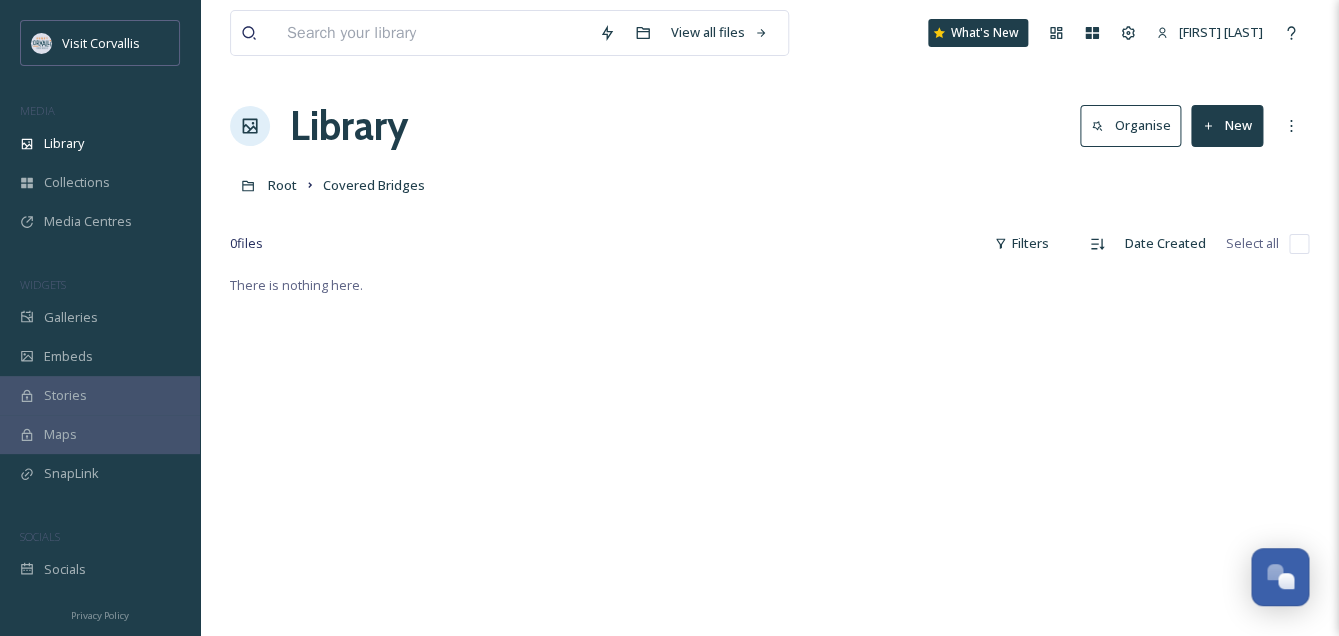 click on "New" at bounding box center [1227, 125] 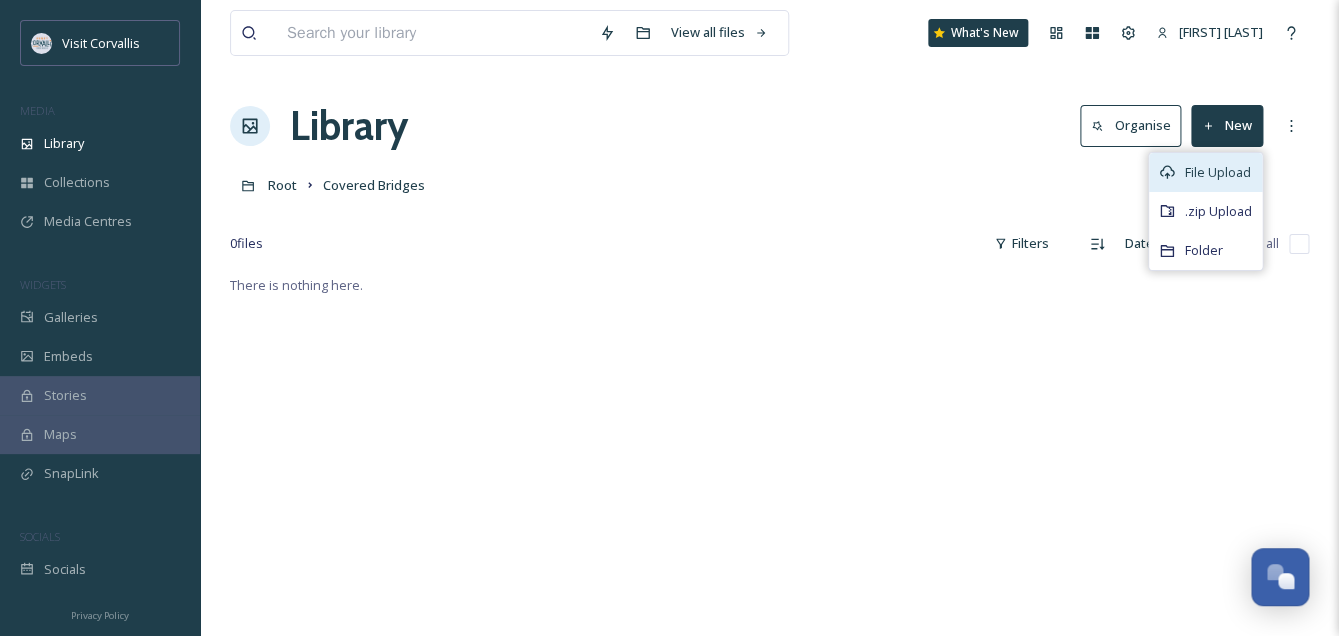 click on "File Upload" at bounding box center [1218, 172] 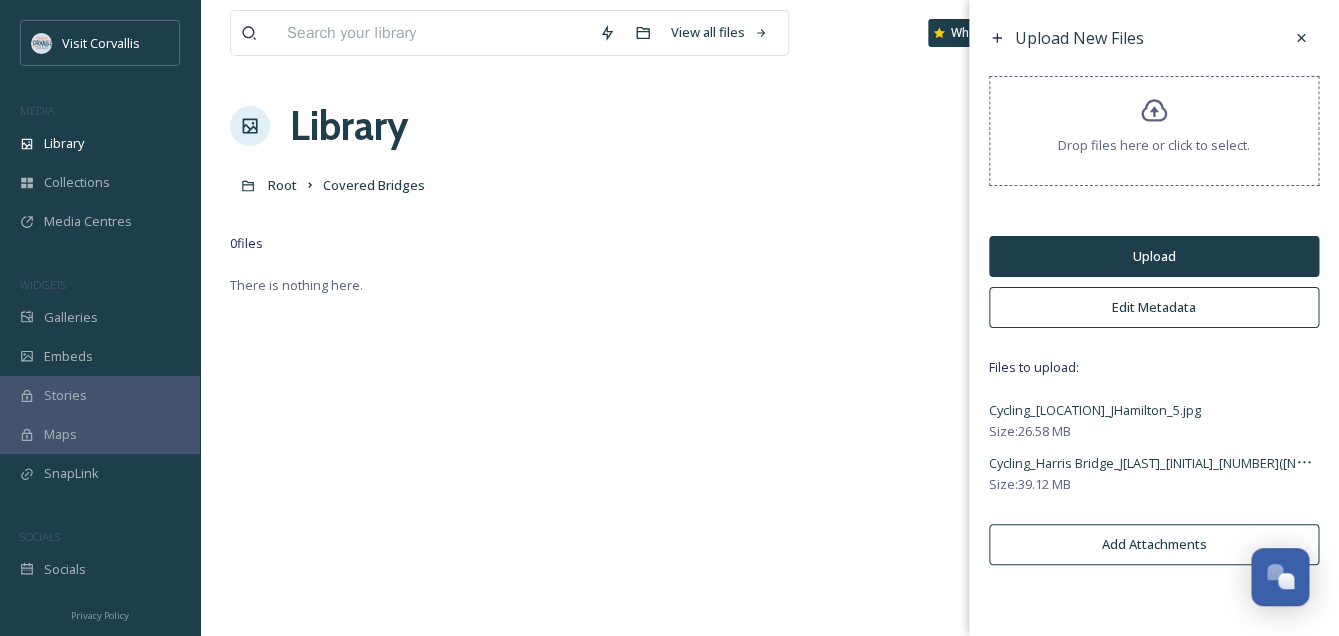click on "Edit Metadata" at bounding box center (1154, 307) 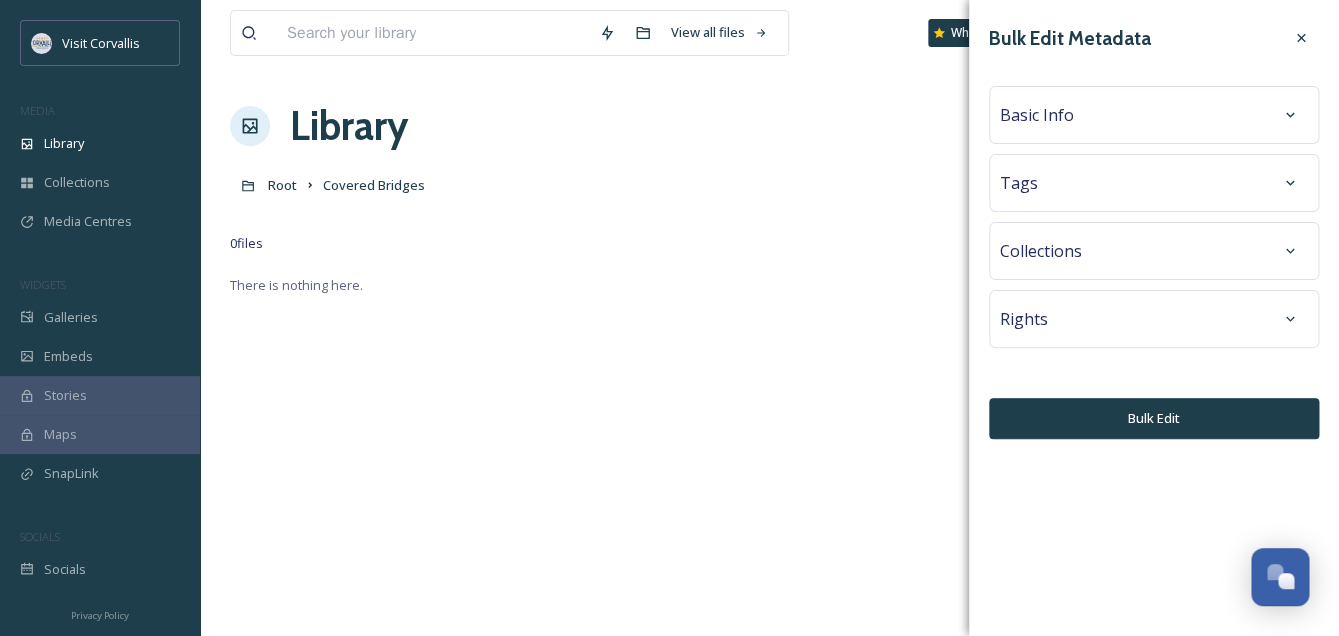 click on "Basic Info" at bounding box center (1037, 115) 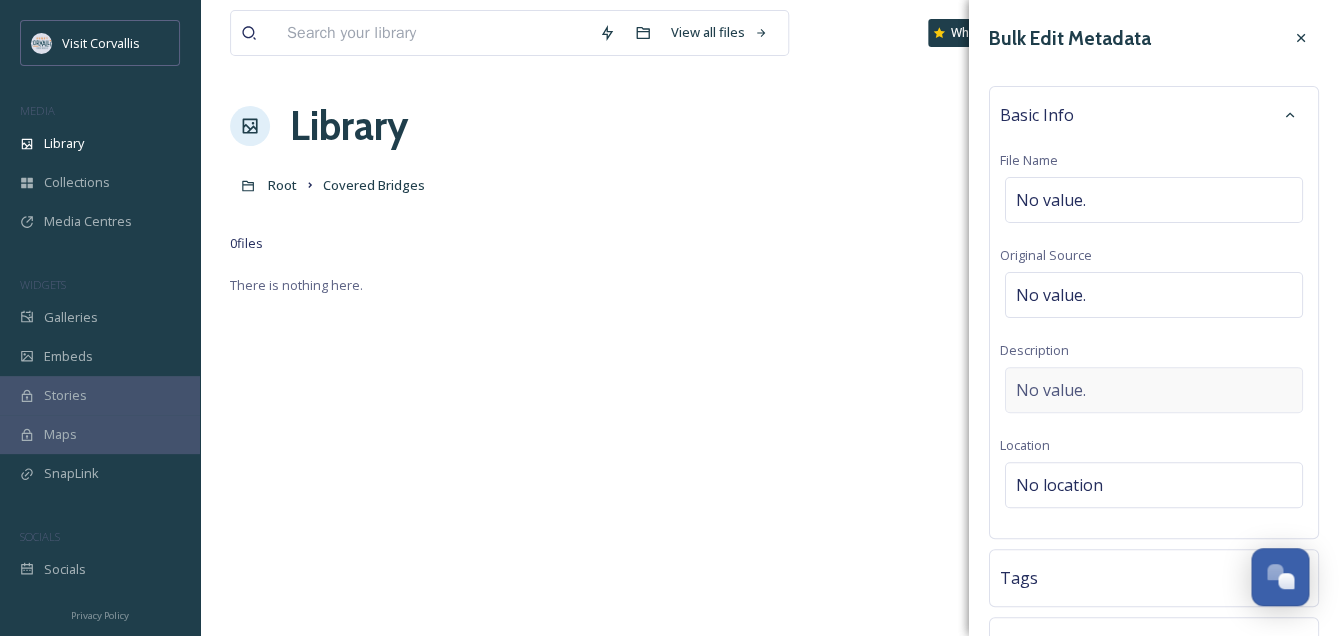 click on "No value." at bounding box center (1154, 390) 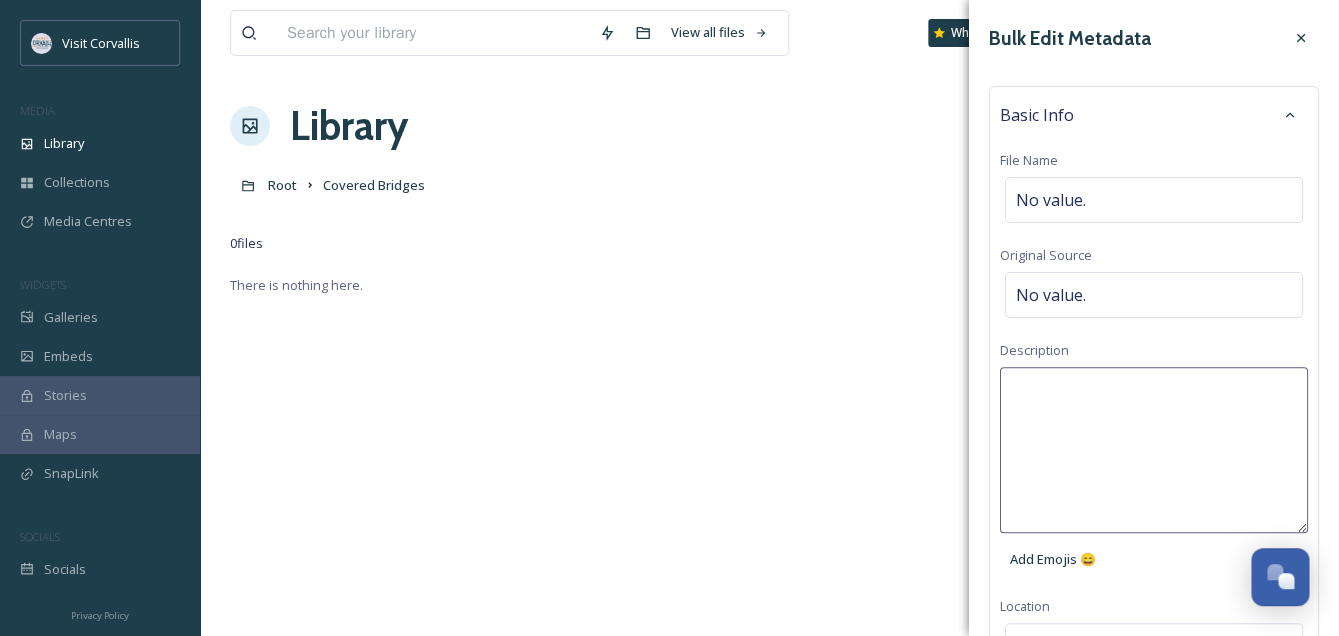 click at bounding box center [1154, 450] 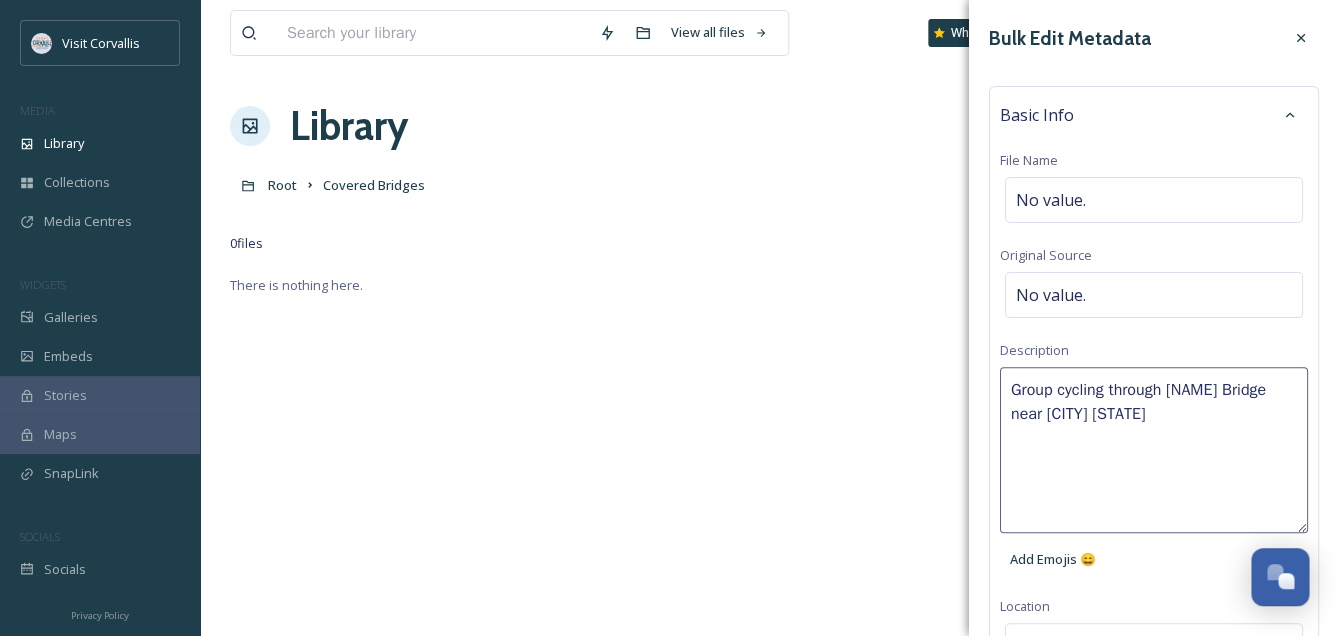 type on "Group cycling through Harris Bridge near [CITY] [STATE]." 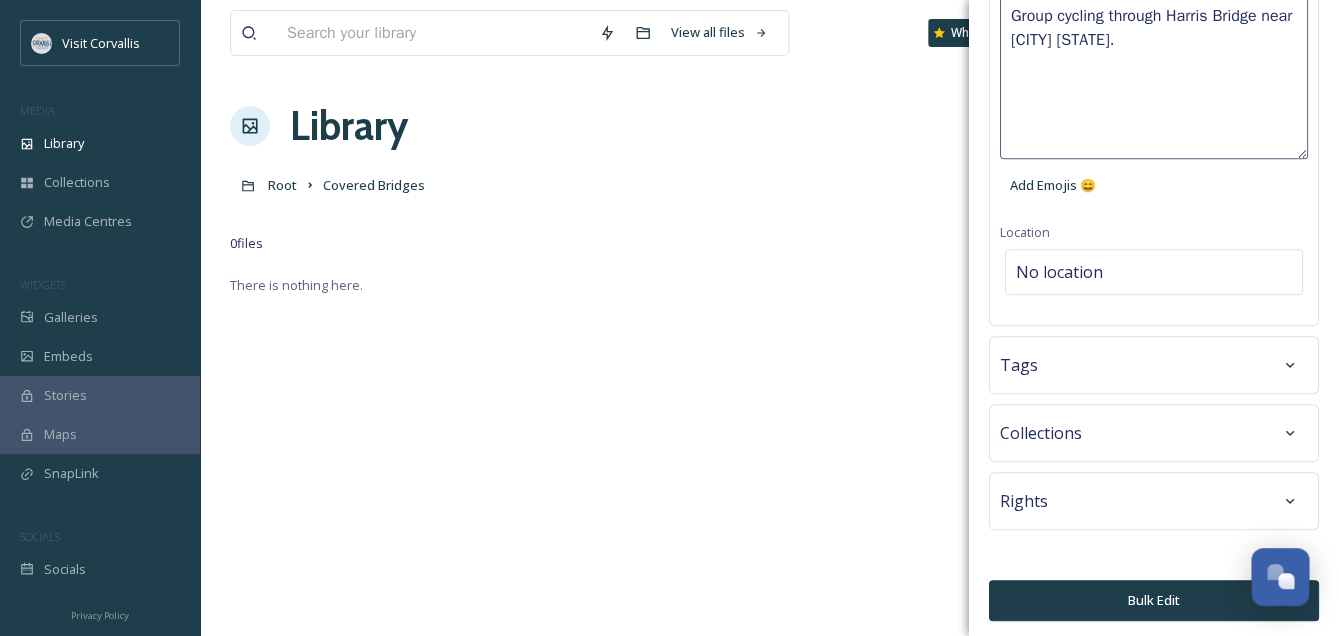 click on "Tags" at bounding box center [1154, 365] 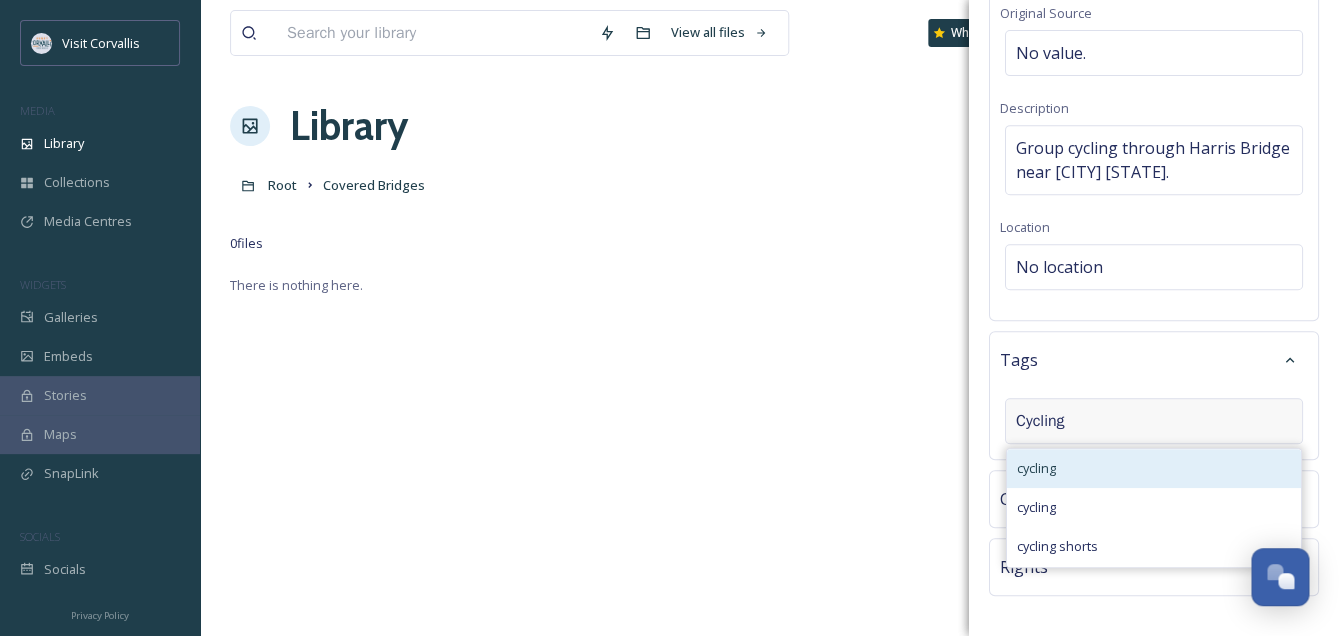 type on "Cycling" 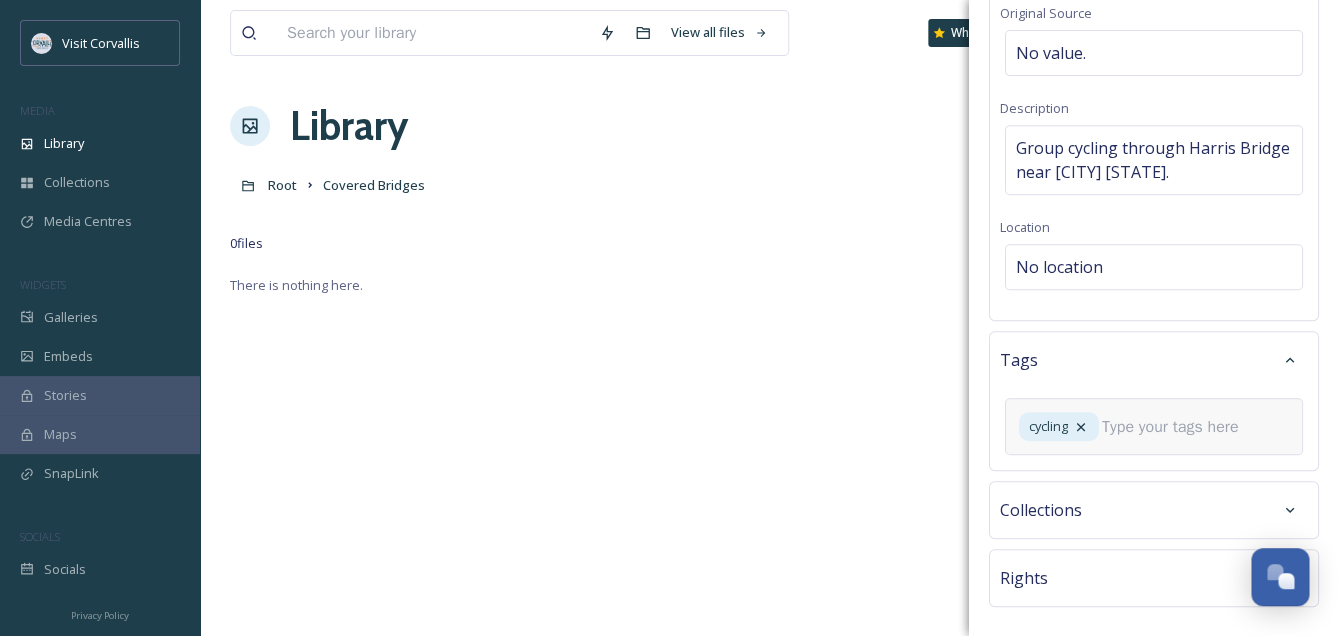 click at bounding box center [1178, 427] 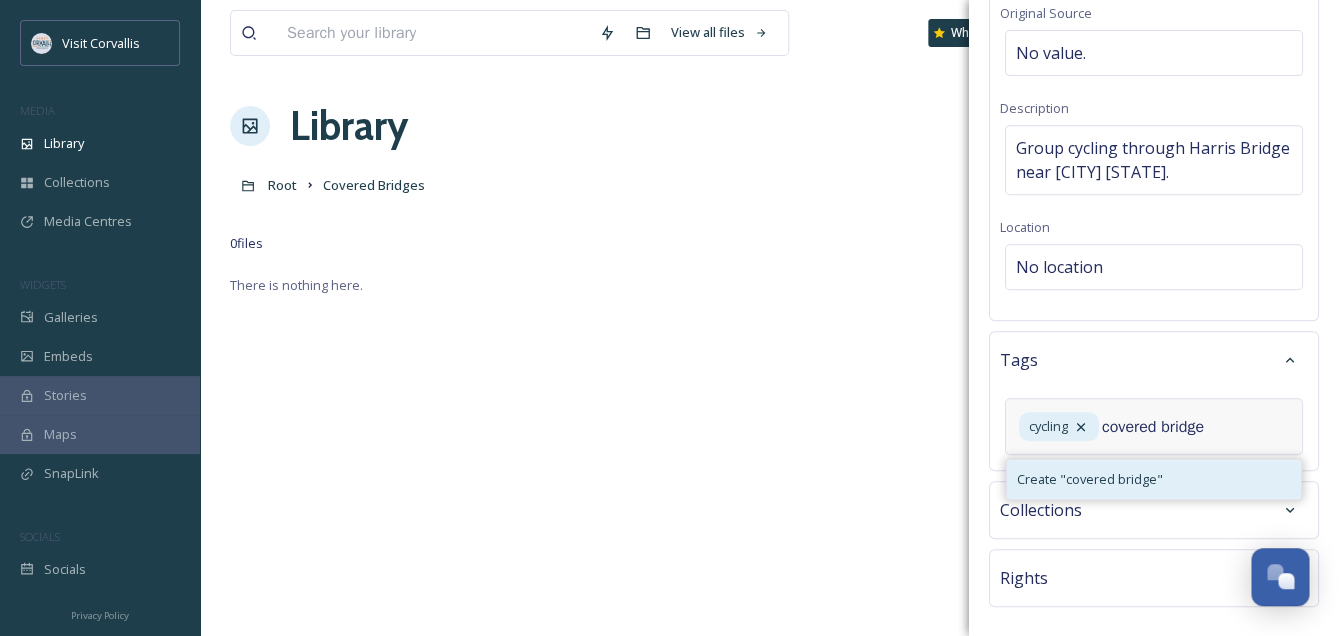 type on "covered bridge" 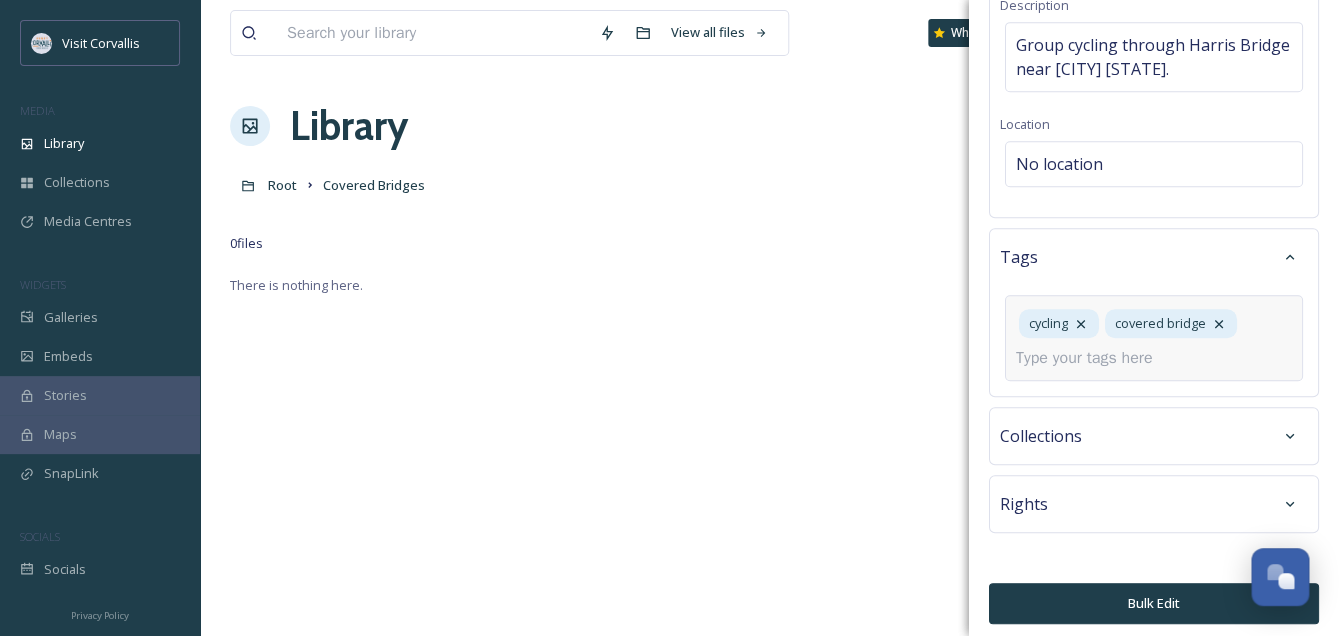 scroll, scrollTop: 353, scrollLeft: 0, axis: vertical 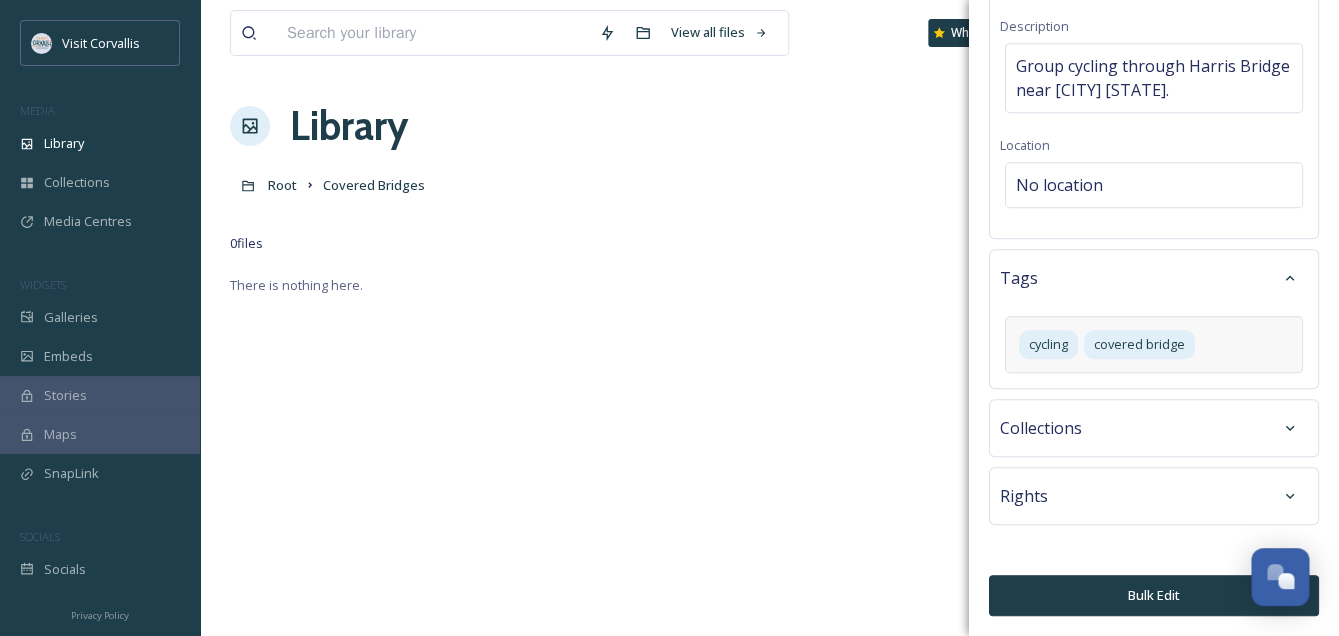 click on "Bulk Edit" at bounding box center [1154, 595] 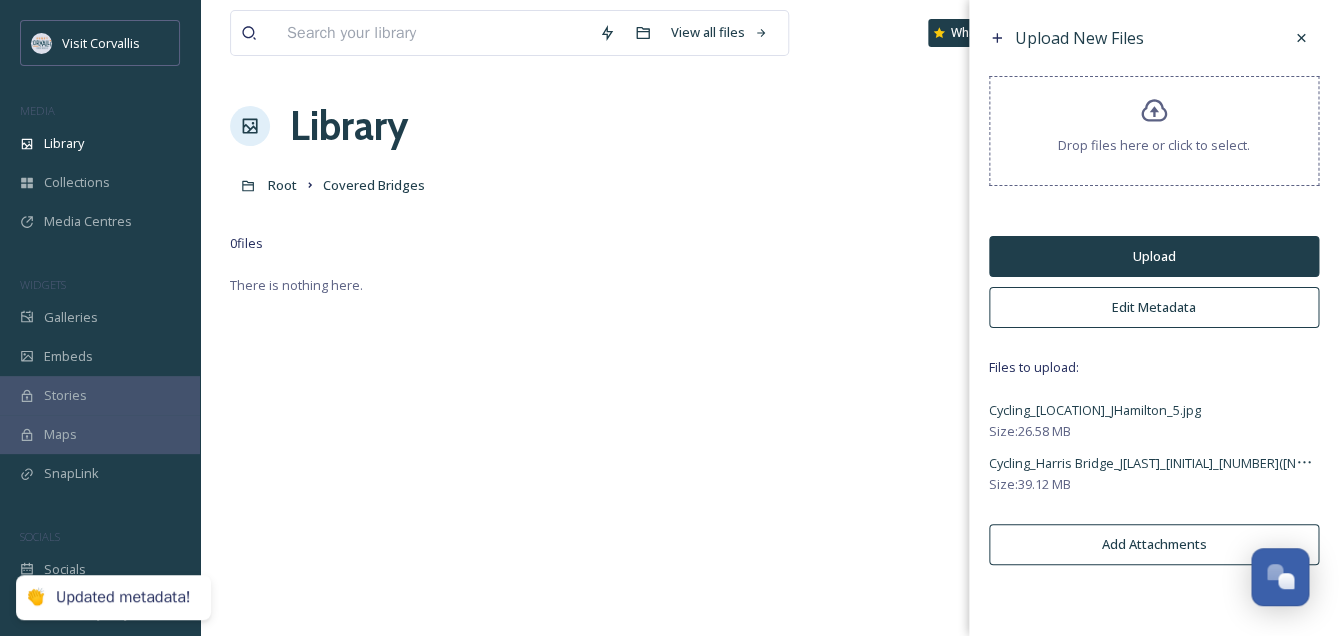 click on "Upload" at bounding box center (1154, 256) 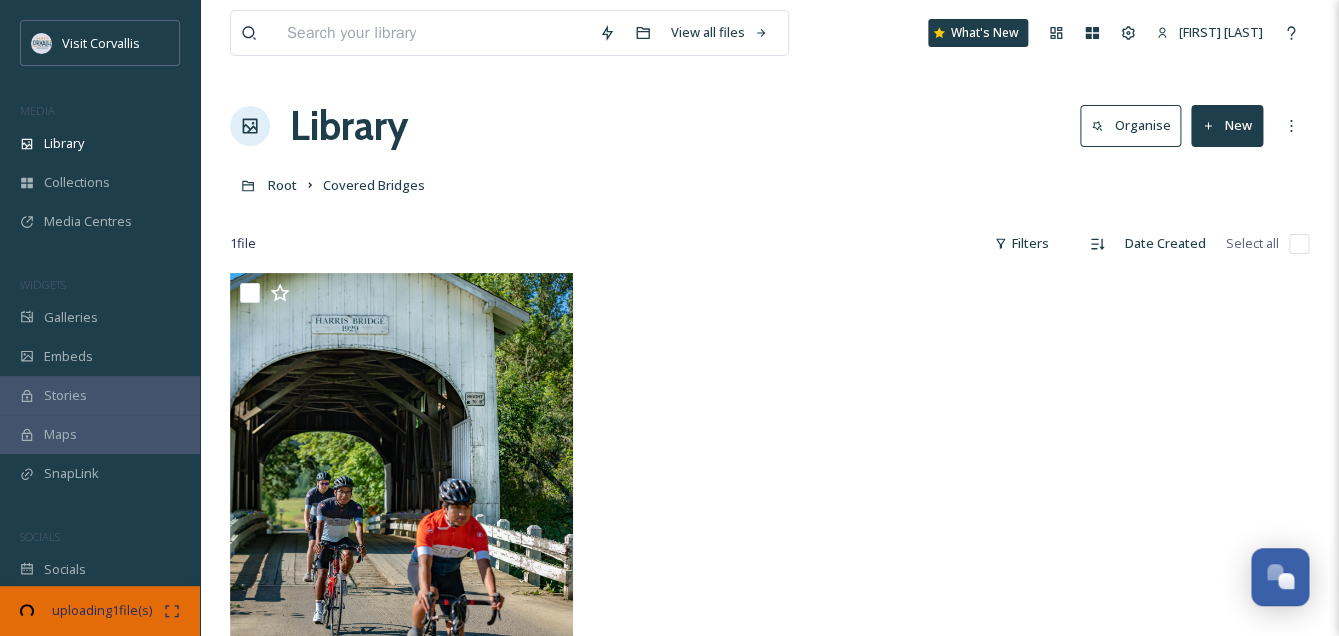 click on "Library Organise New" at bounding box center (769, 126) 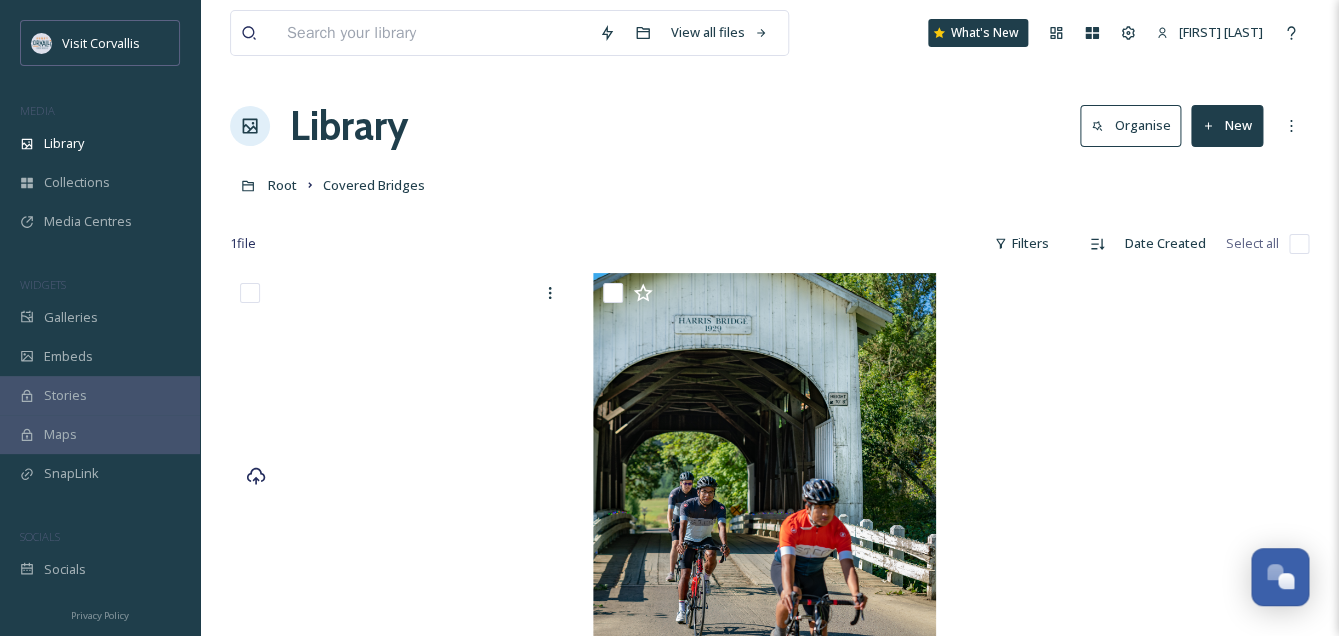 click on "1  file Filters Date Created Select all" at bounding box center [769, 243] 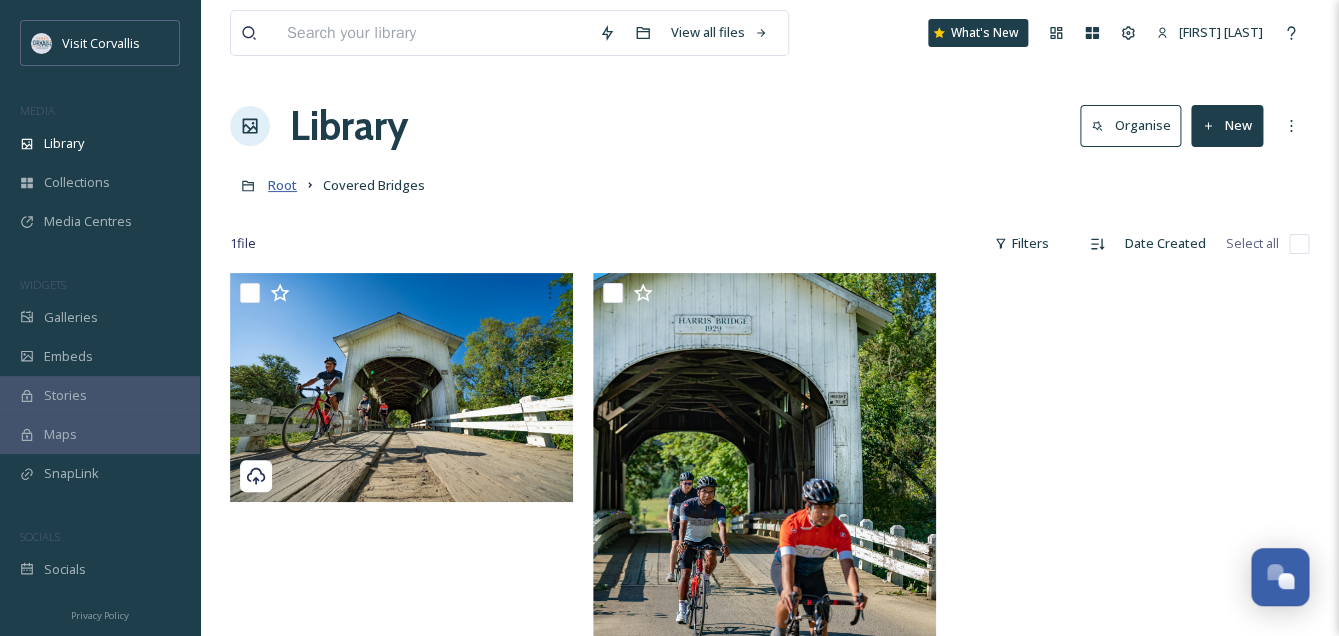 click on "Root" at bounding box center [282, 185] 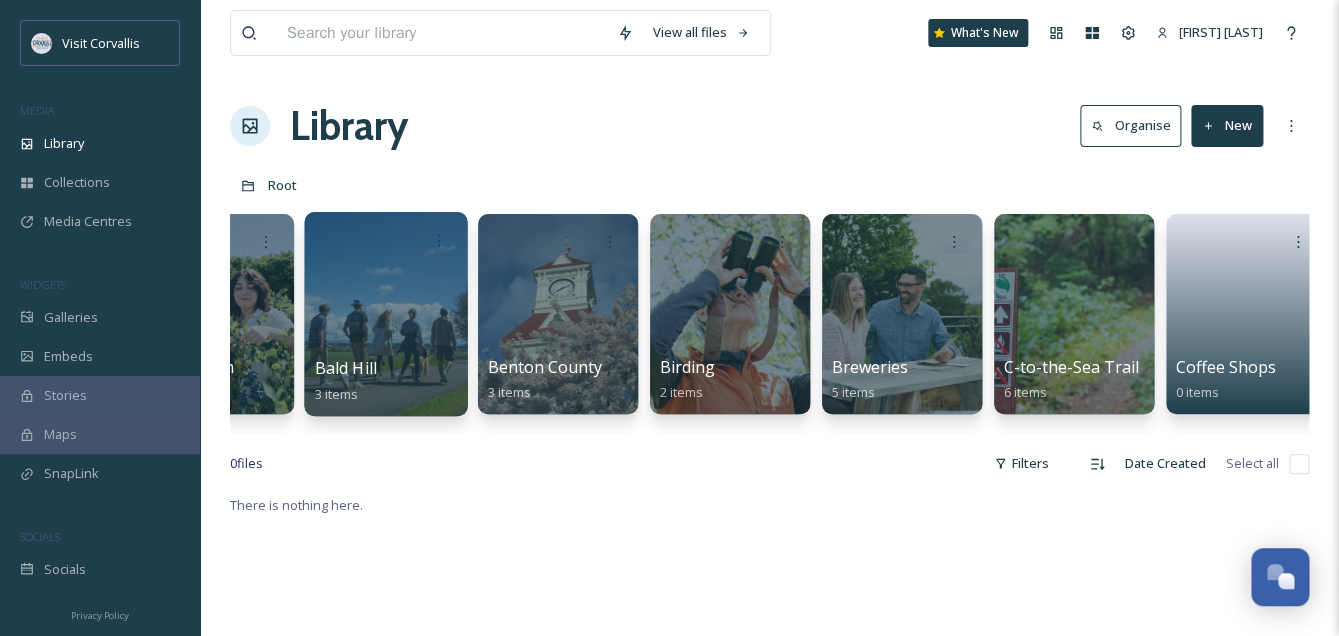 scroll, scrollTop: 0, scrollLeft: 298, axis: horizontal 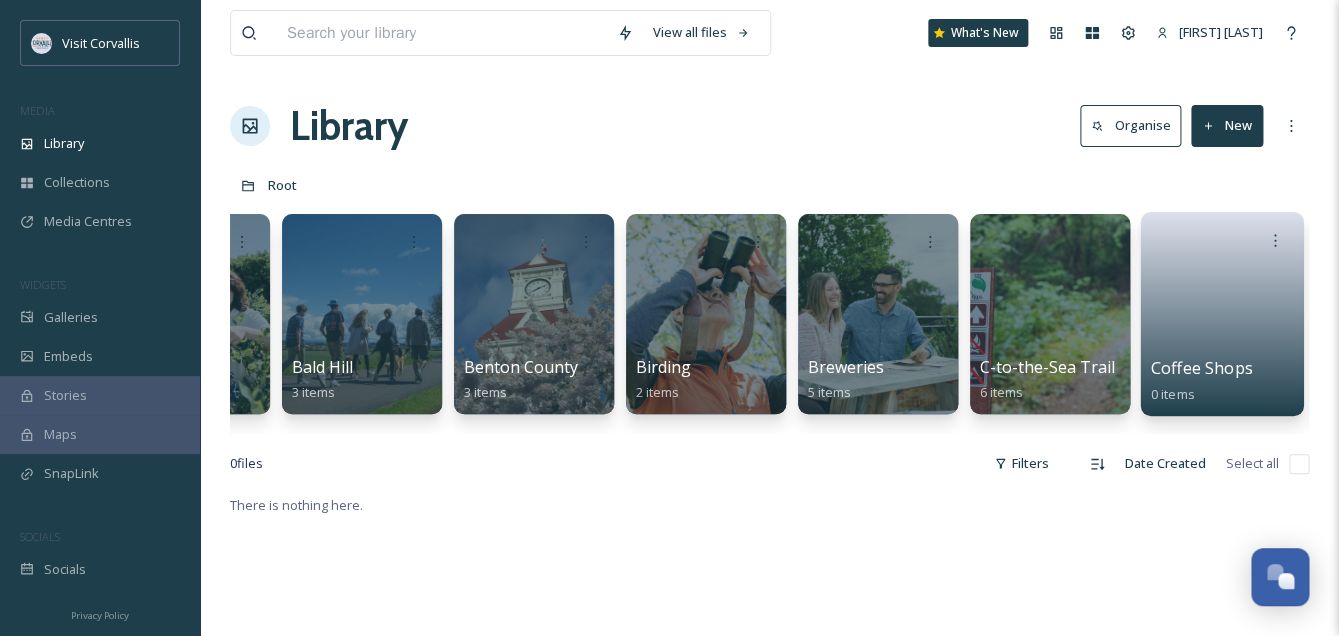 click at bounding box center (1222, 307) 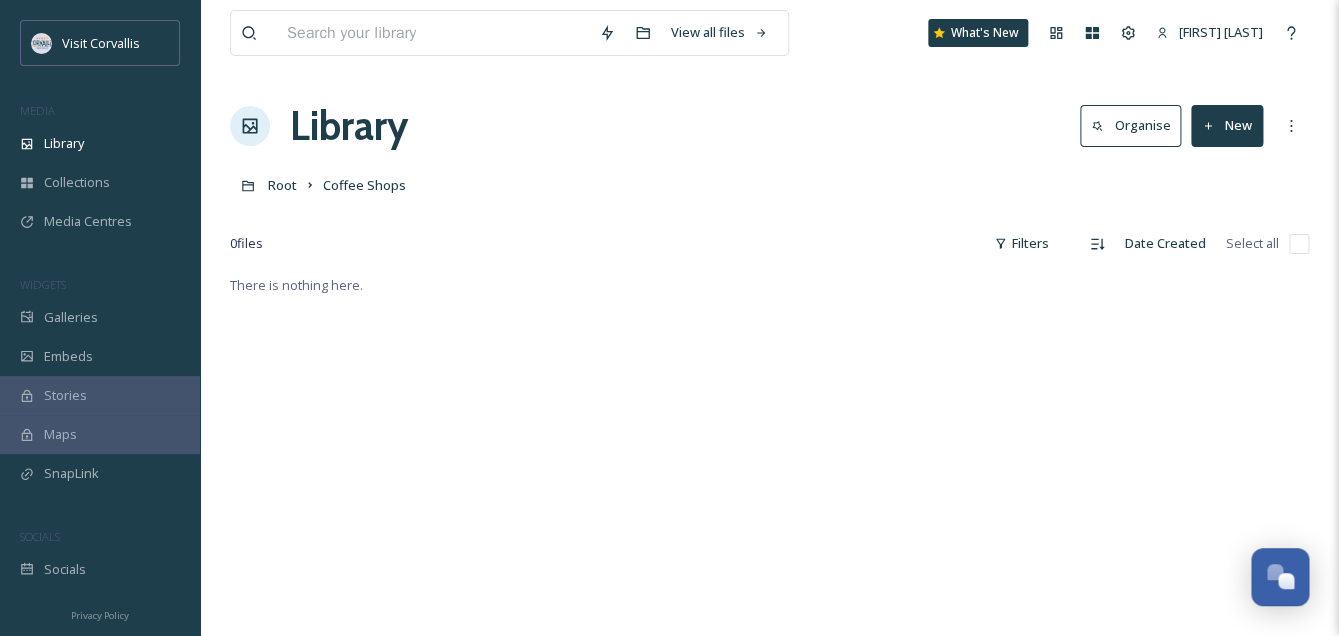 click on "New" at bounding box center [1227, 125] 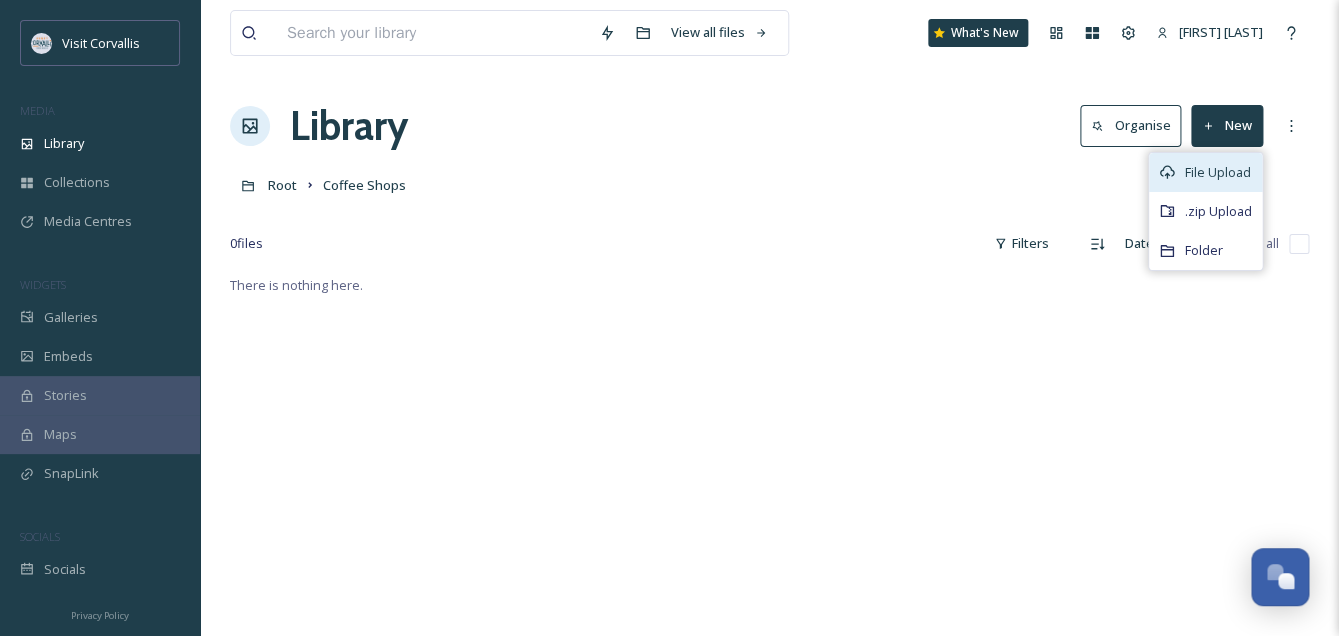 click on "File Upload" at bounding box center [1218, 172] 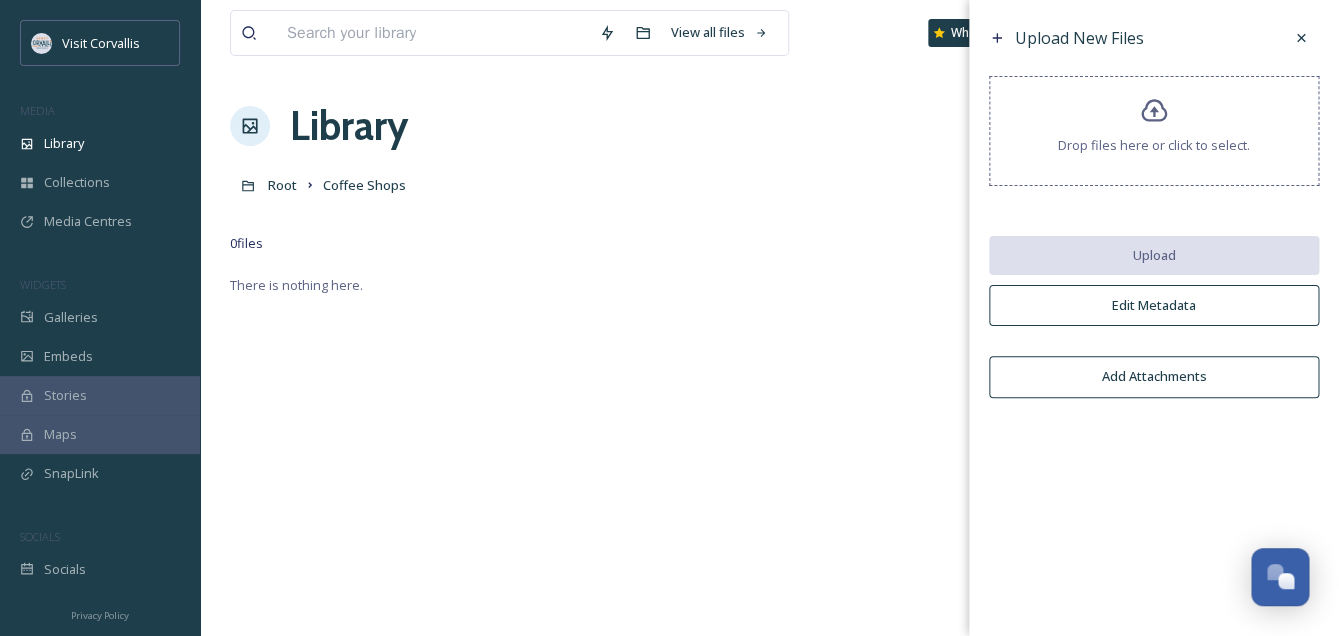click on "Drop files here or click to select." at bounding box center (1154, 145) 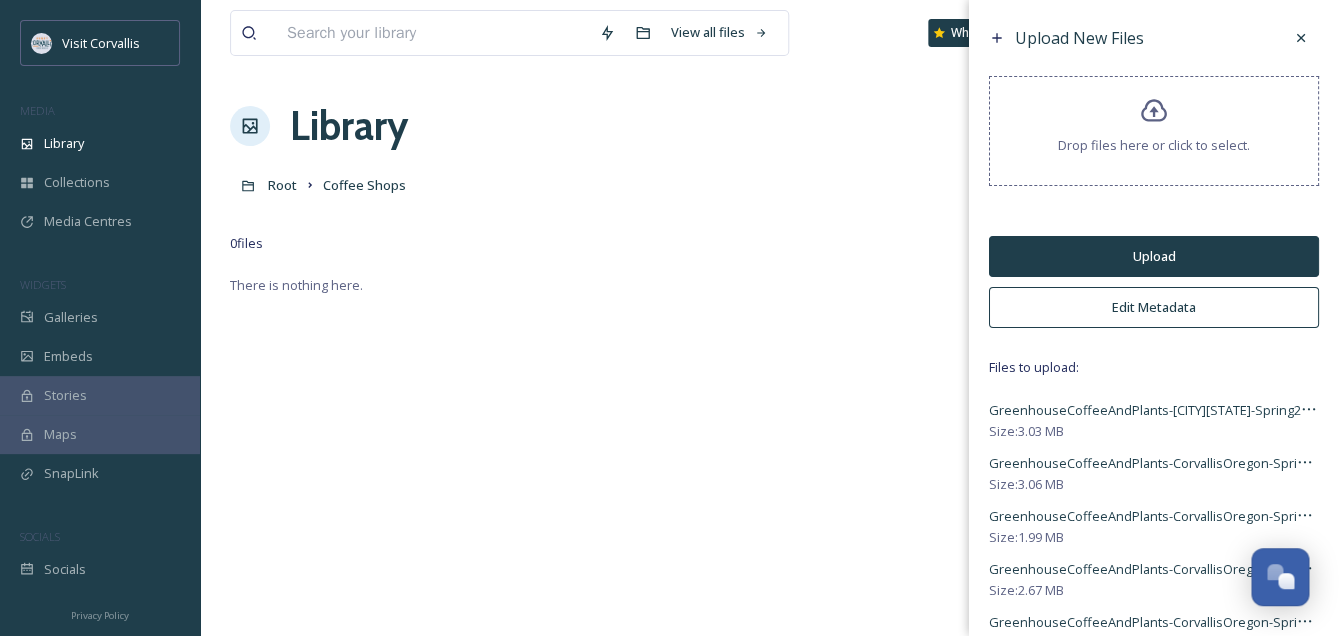 click on "Edit Metadata" at bounding box center [1154, 307] 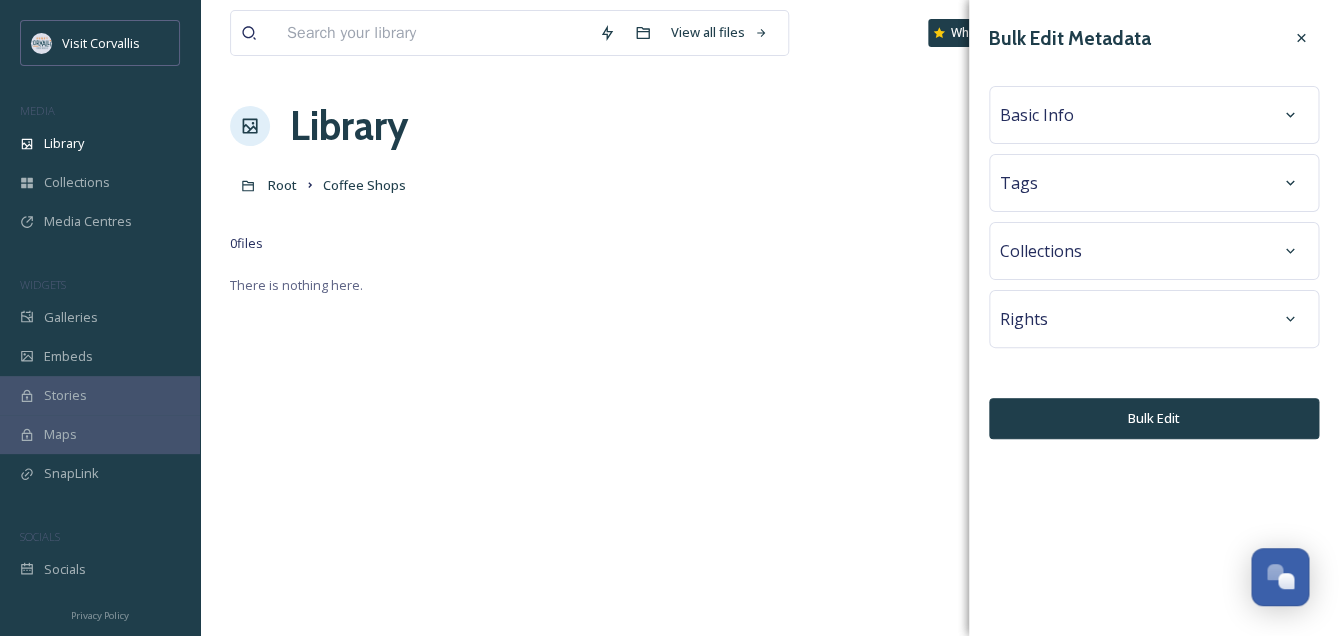 click on "Tags" at bounding box center (1154, 183) 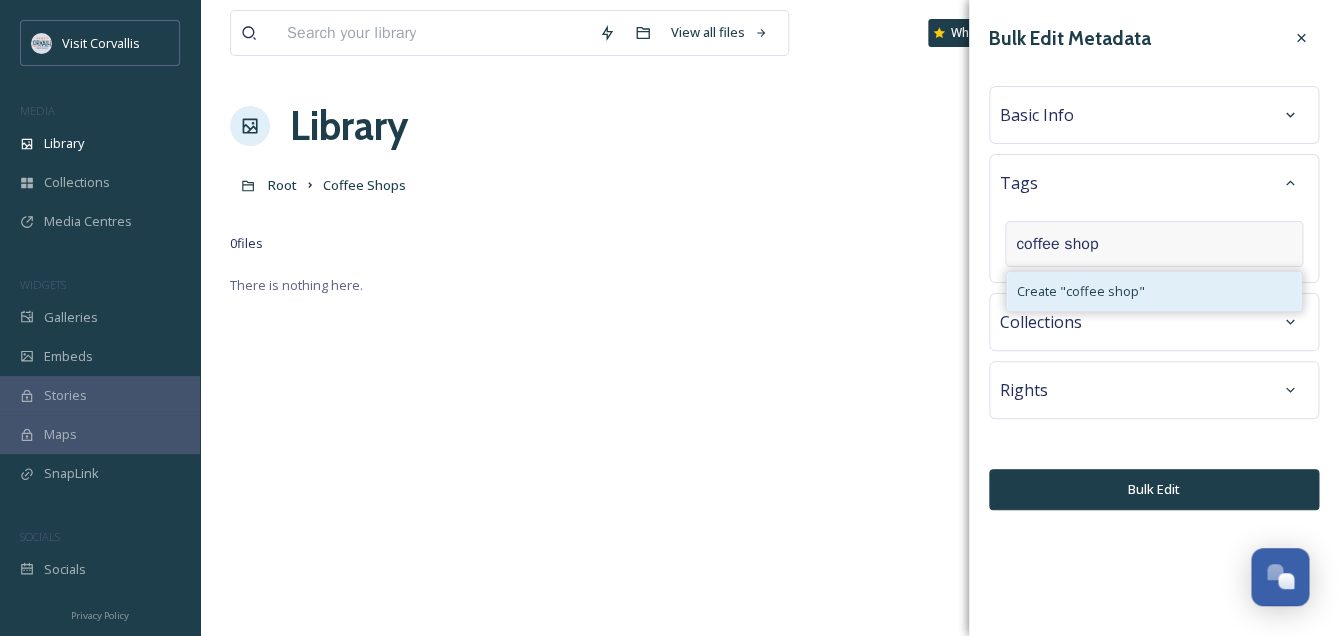 type on "coffee shop" 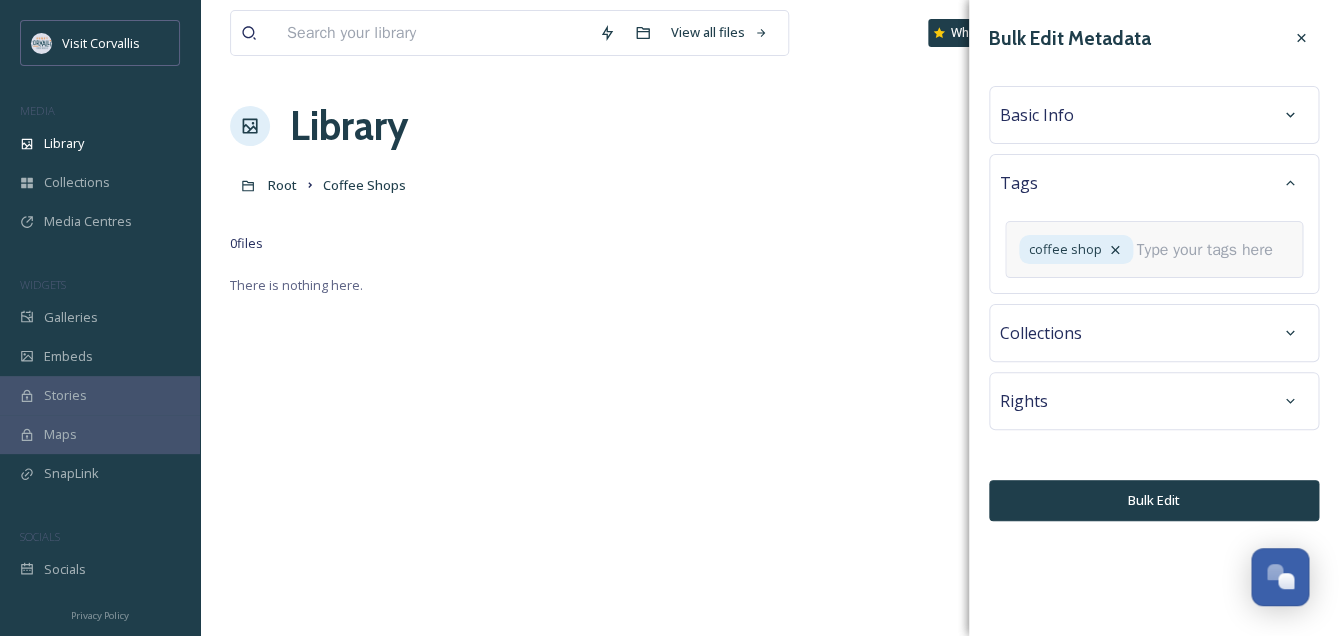 click at bounding box center [1212, 250] 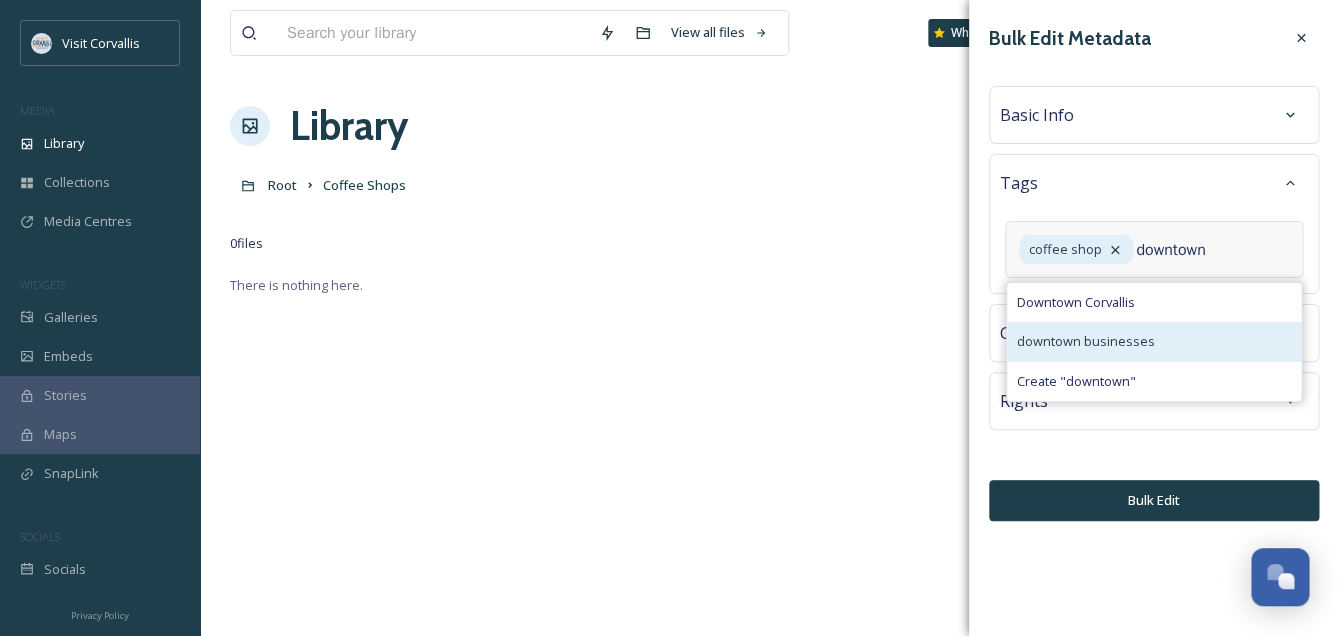 type on "downtown" 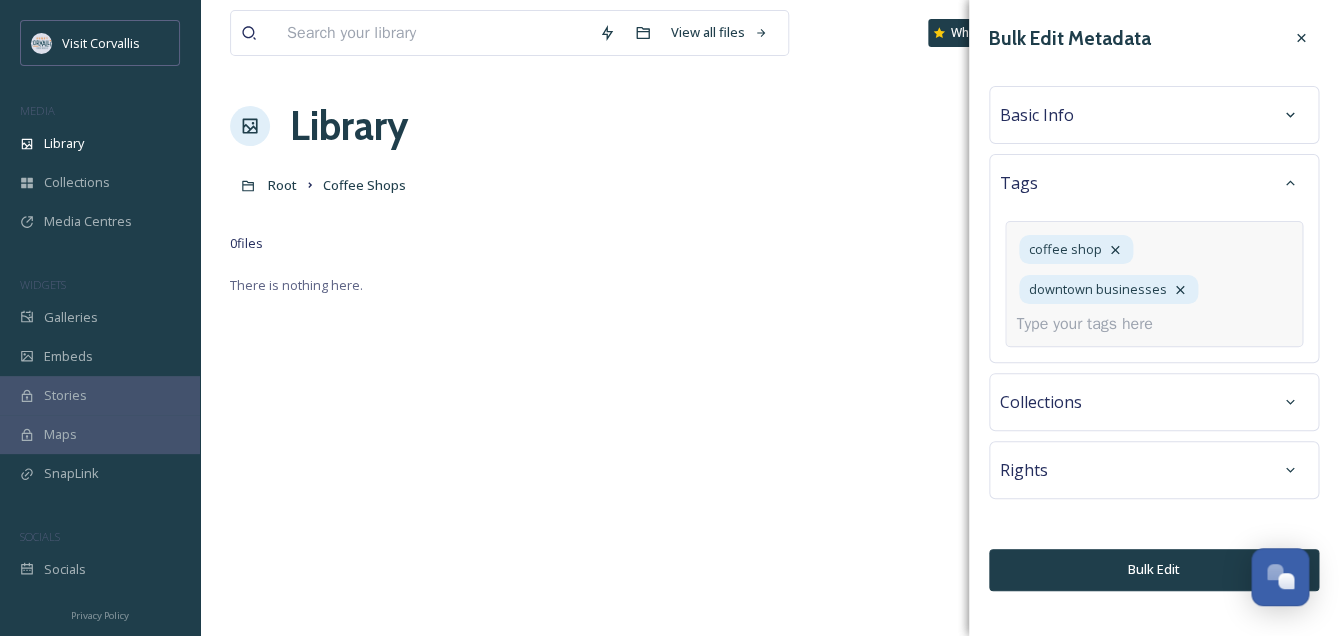 click at bounding box center [1092, 324] 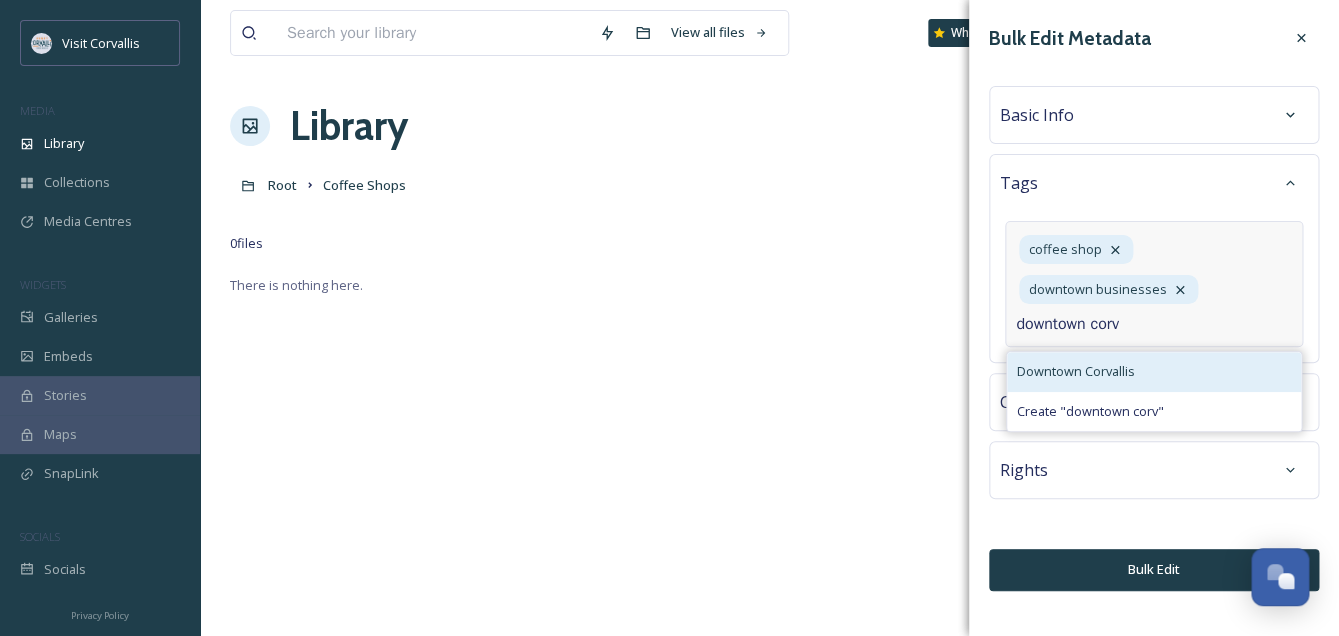 type on "downtown corv" 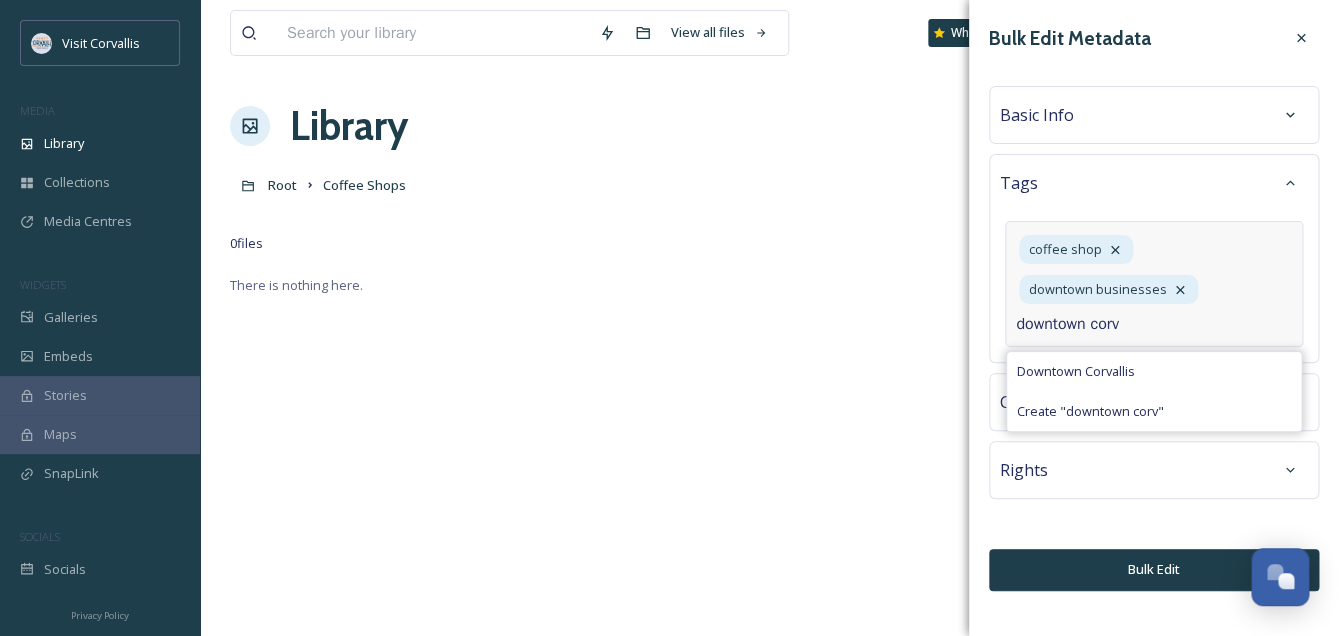 click on "Downtown Corvallis" at bounding box center (1154, 371) 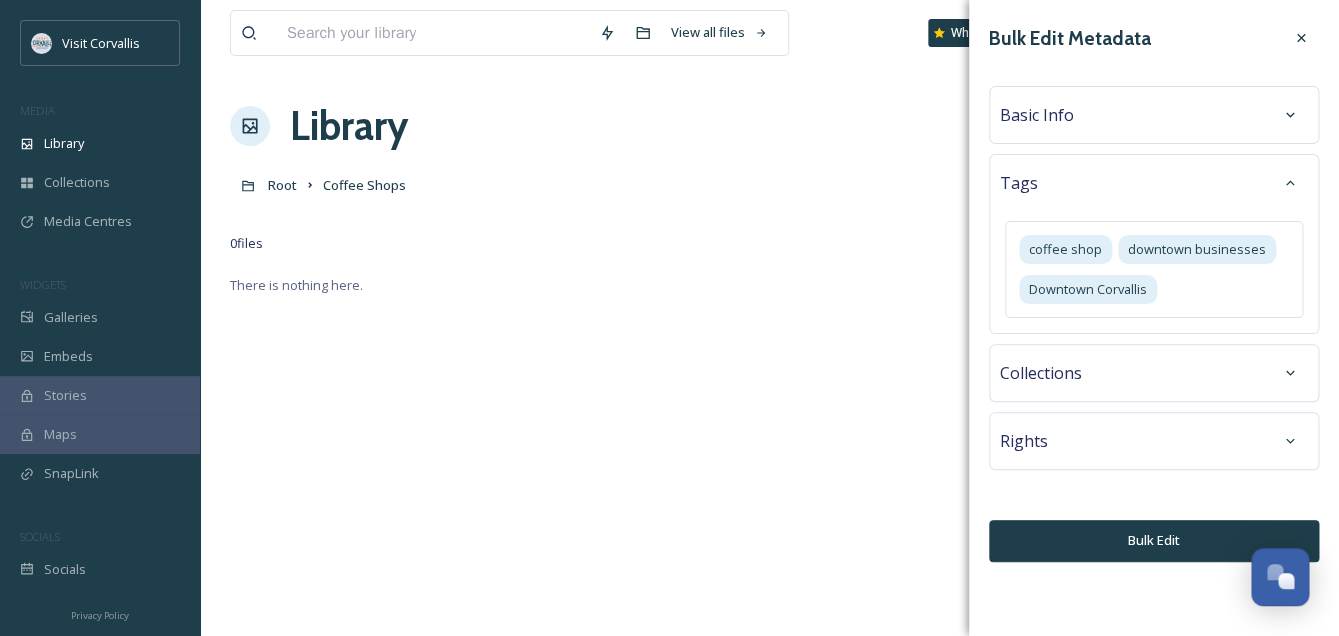 click on "Basic Info" at bounding box center [1154, 115] 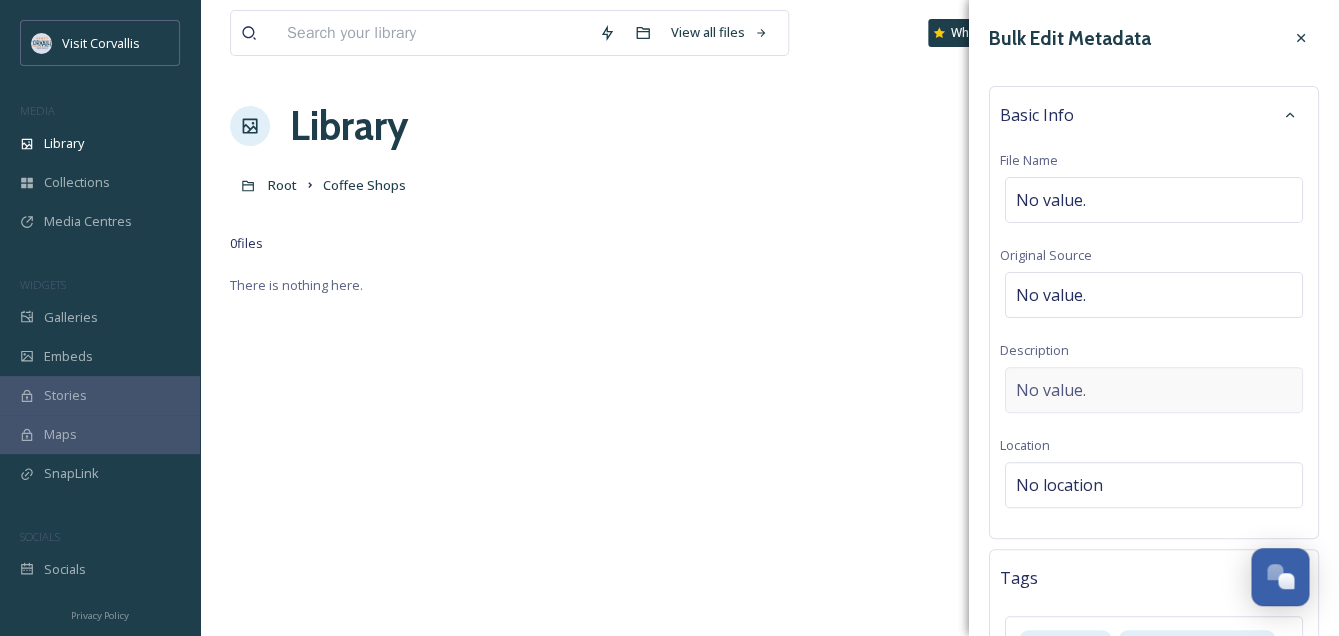 click on "No value." at bounding box center [1051, 390] 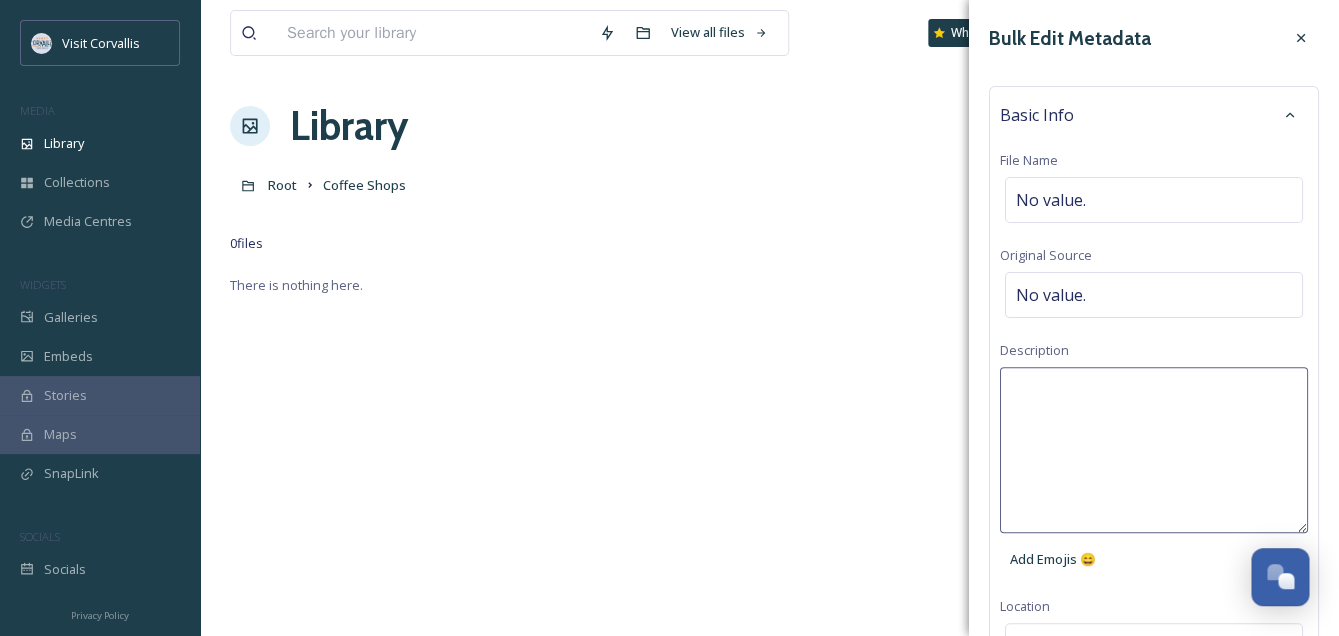 click at bounding box center (1154, 450) 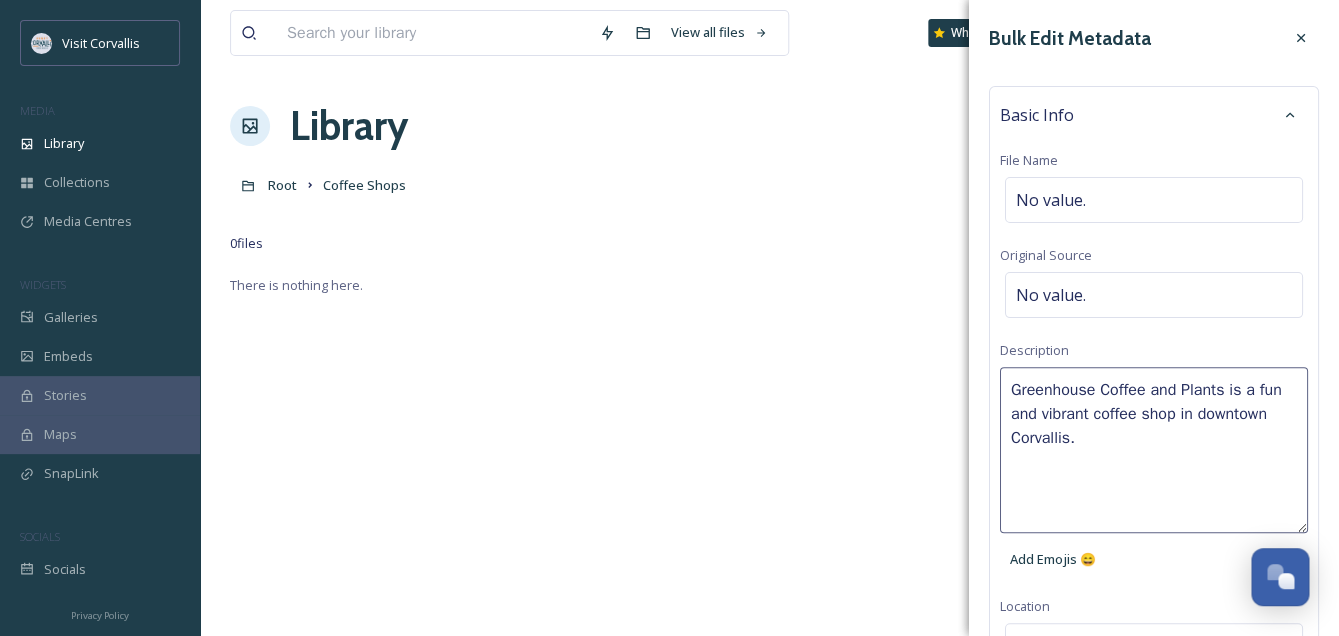 type on "Greenhouse Coffee and Plants is a fun and vibrant coffee shop in downtown Corvallis." 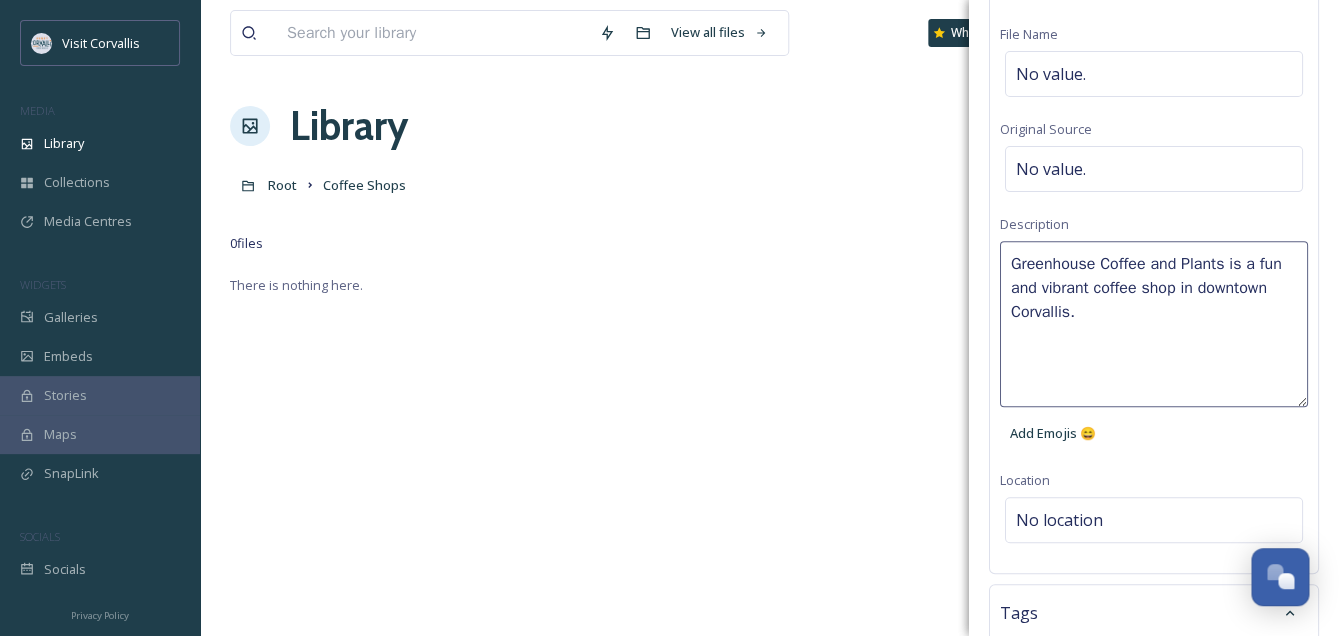 scroll, scrollTop: 128, scrollLeft: 0, axis: vertical 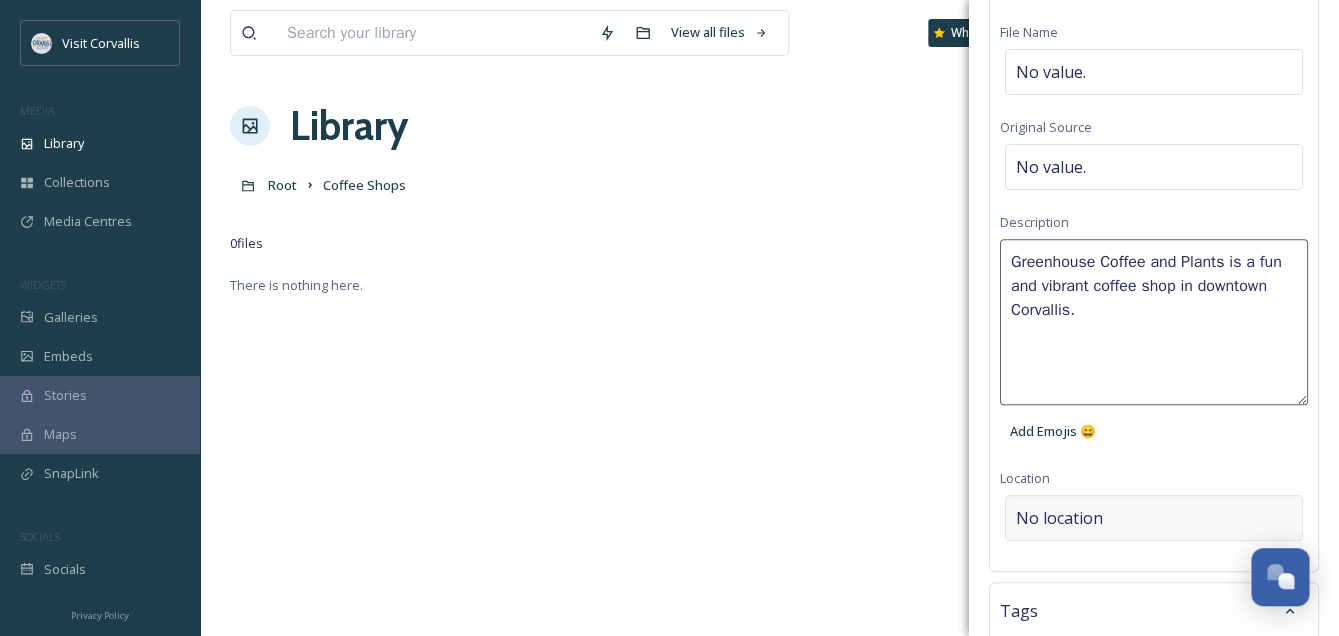 click on "Bulk Edit Metadata Basic Info File Name No value. Original Source No value. Description Greenhouse Coffee and Plants is a fun and vibrant coffee shop in downtown [CITY].  Add Emojis 😄 Location No location Tags coffee shop businesses Downtown [CITY] Collections Rights Bulk Edit" at bounding box center (1154, 441) 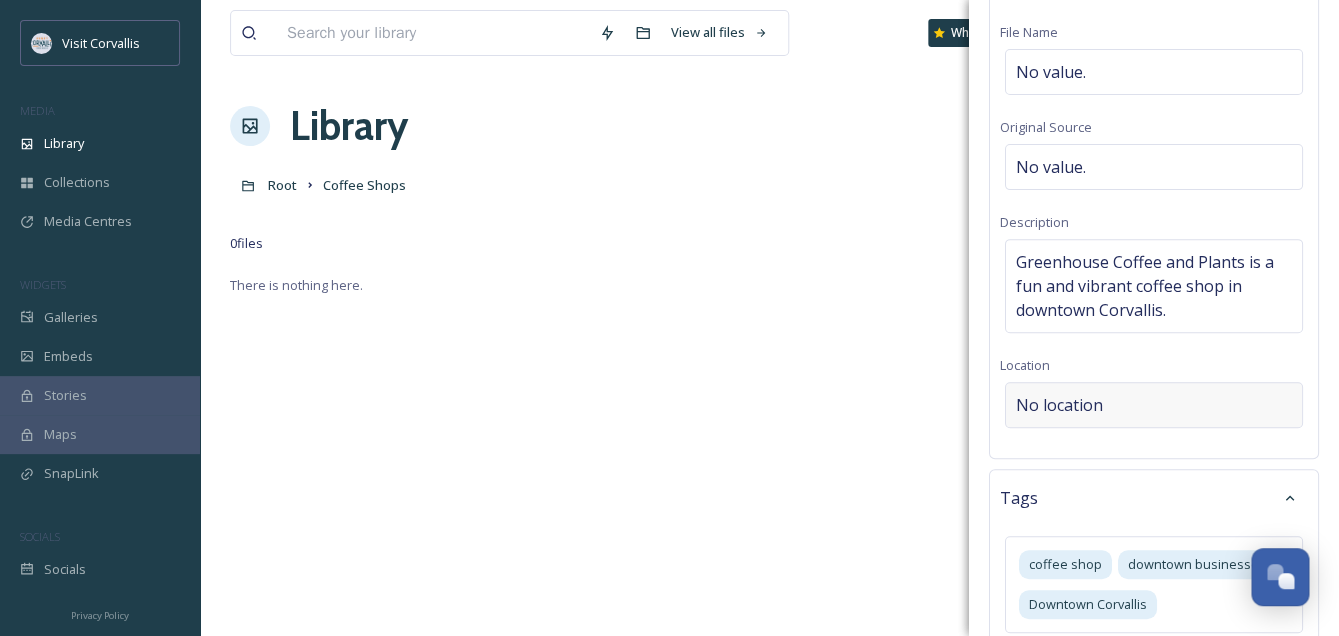 click on "No location" at bounding box center (1059, 405) 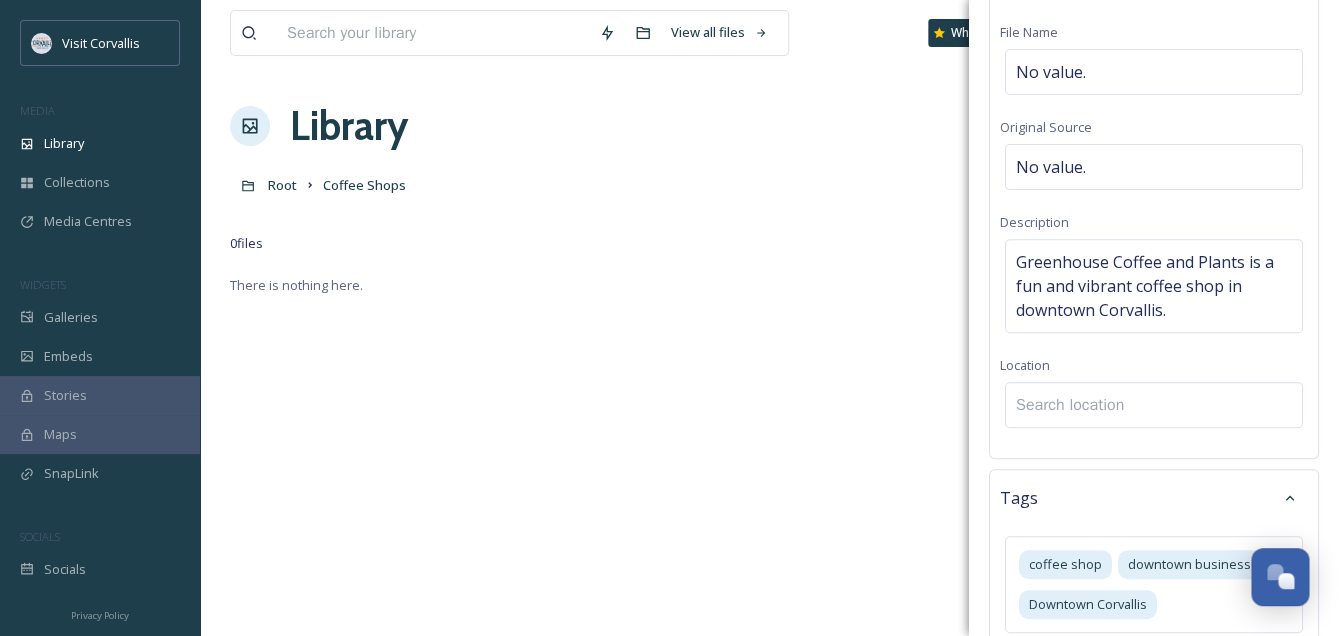 click at bounding box center (1154, 405) 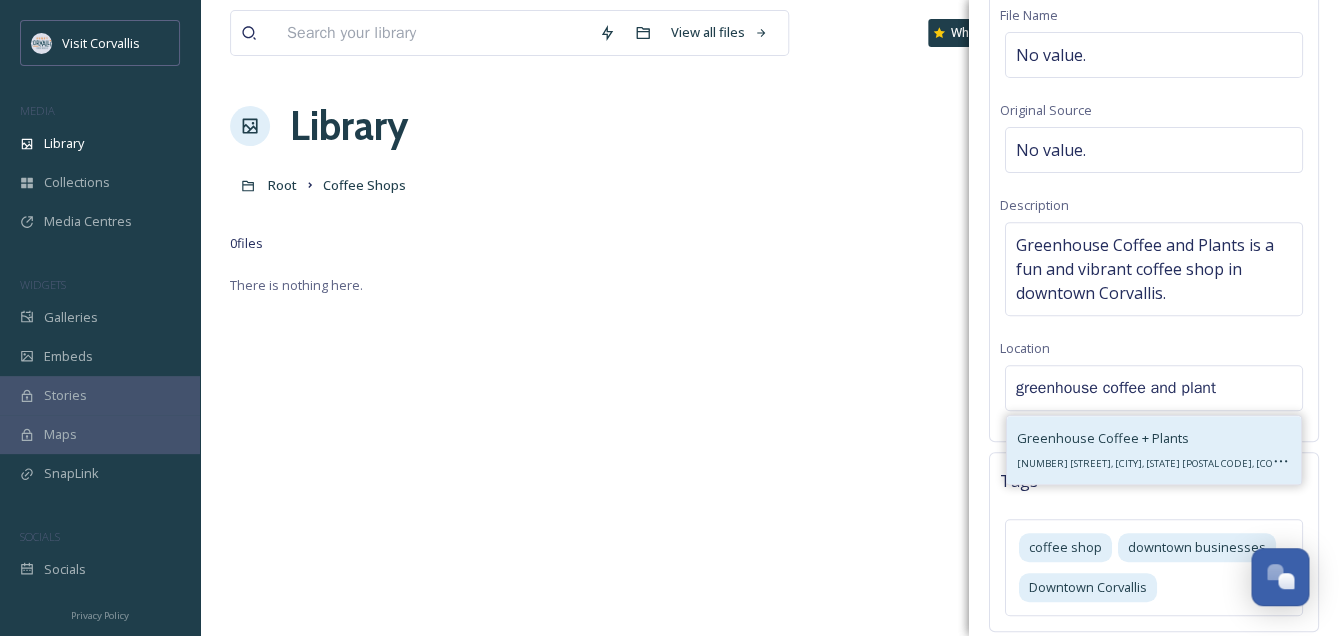 type on "greenhouse coffee and plant" 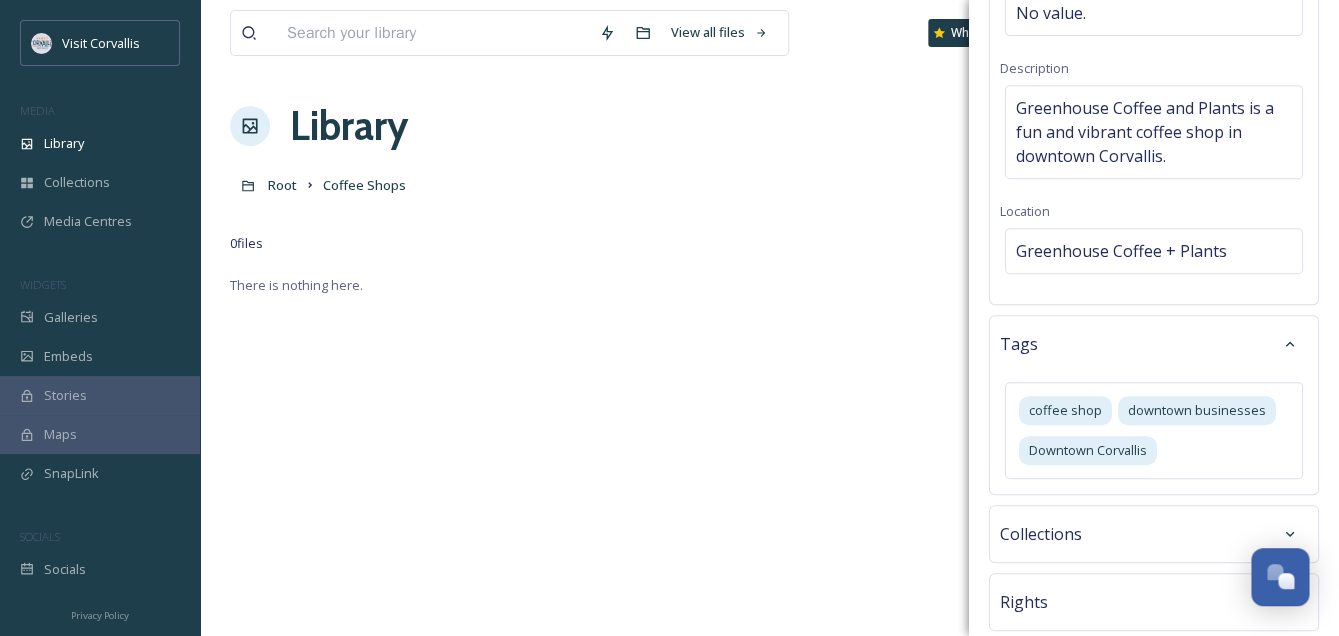 scroll, scrollTop: 388, scrollLeft: 0, axis: vertical 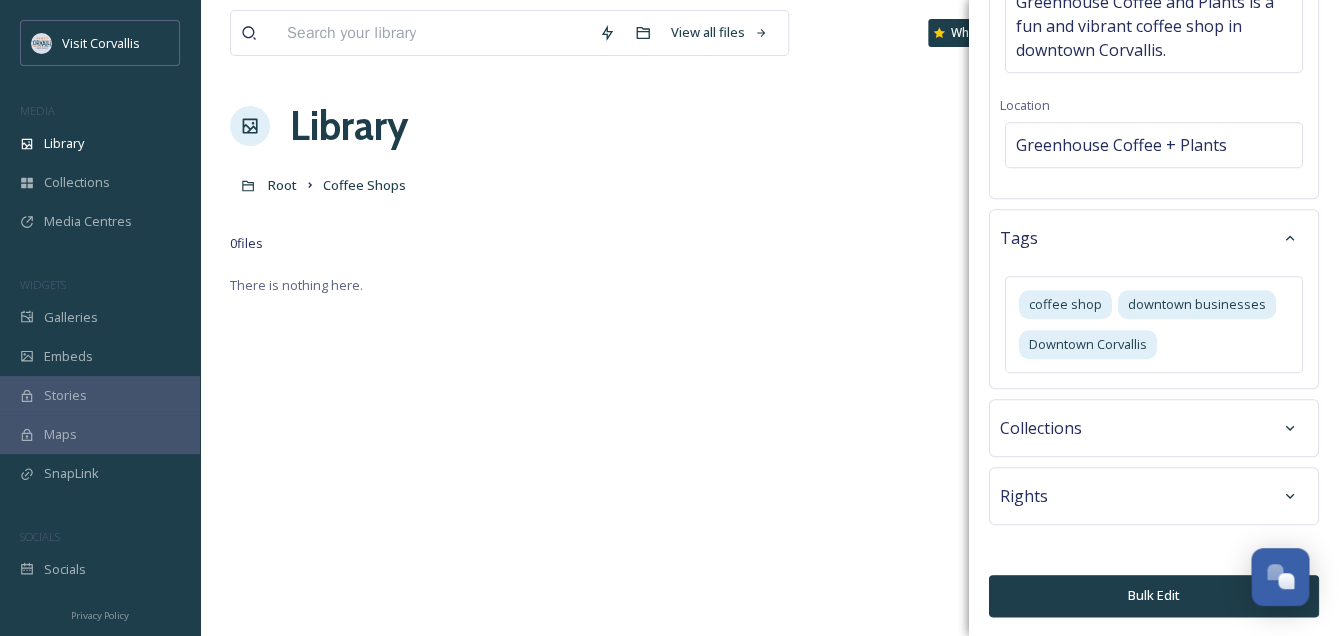click on "Bulk Edit" at bounding box center (1154, 595) 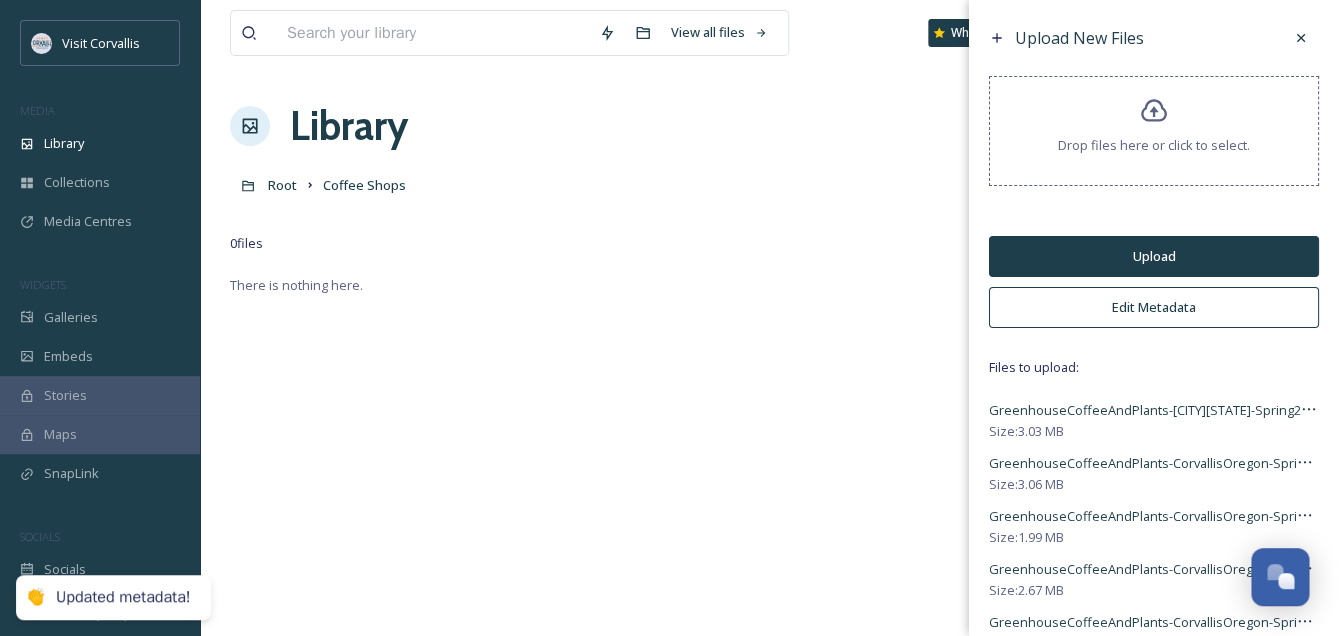 click on "Upload" at bounding box center (1154, 256) 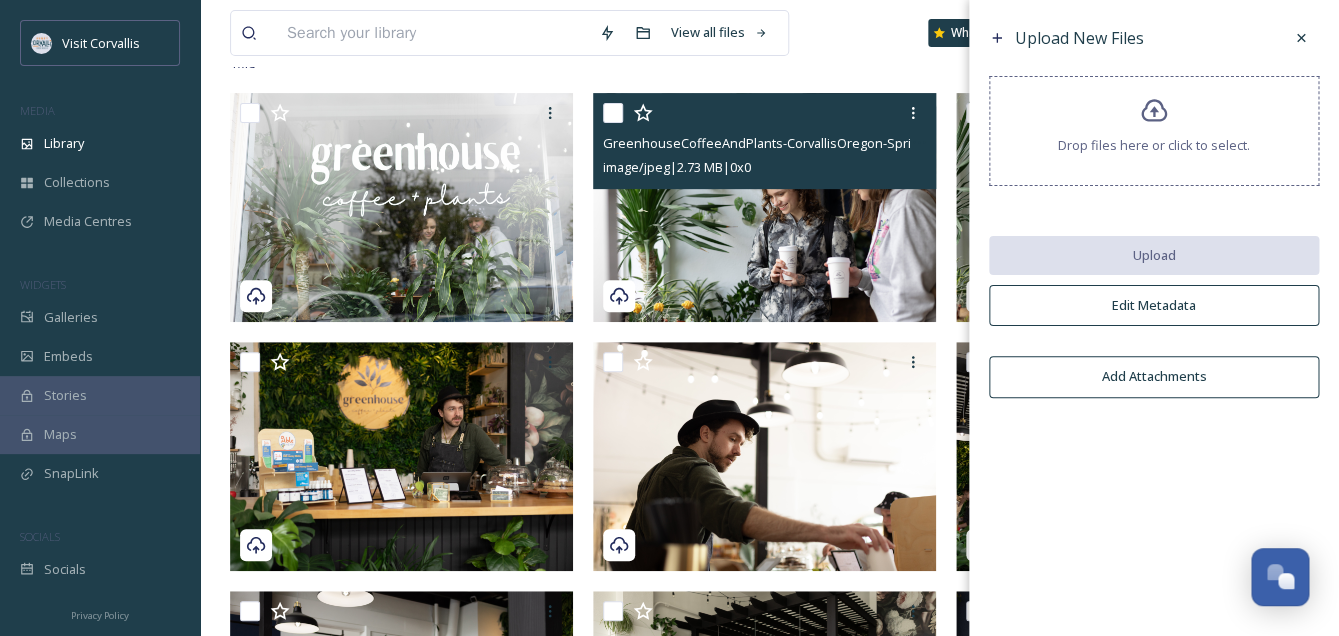 scroll, scrollTop: 0, scrollLeft: 0, axis: both 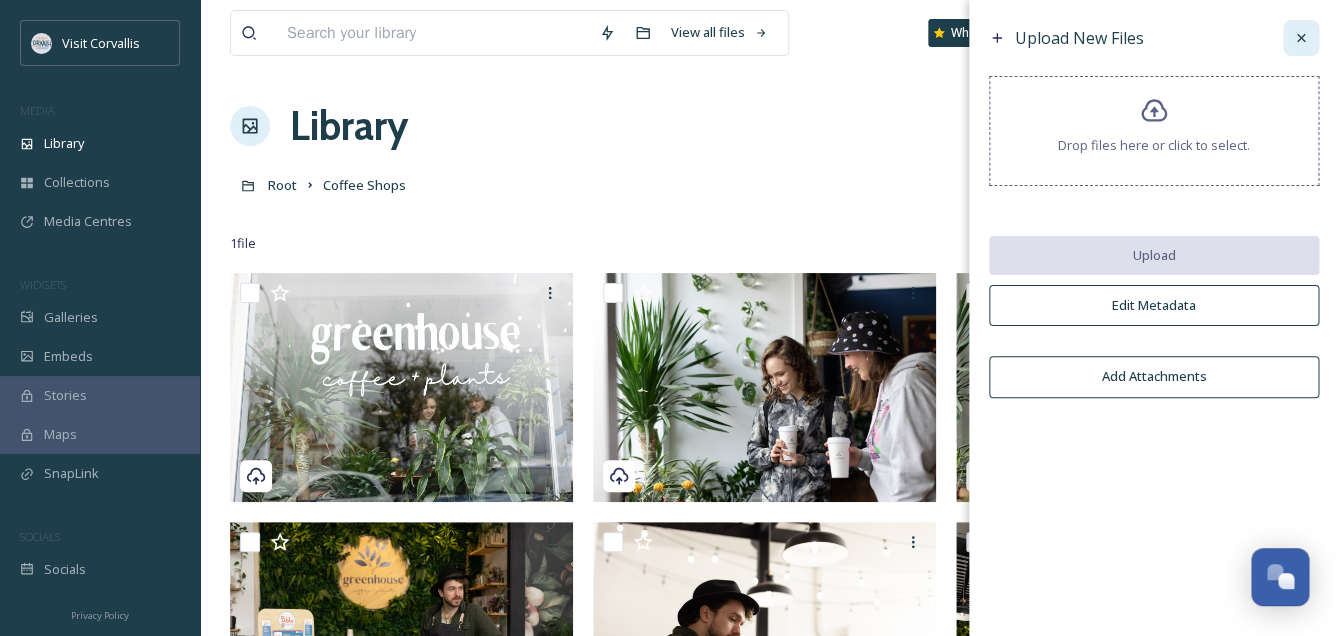 click 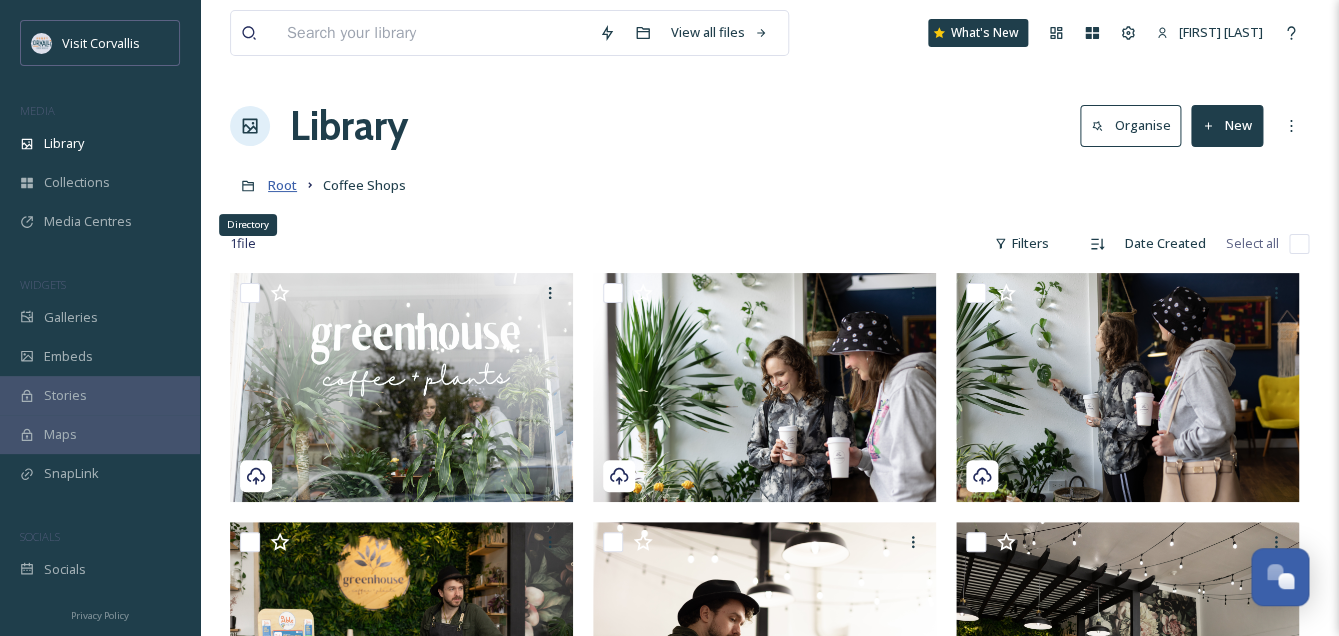 click on "Root" at bounding box center (282, 185) 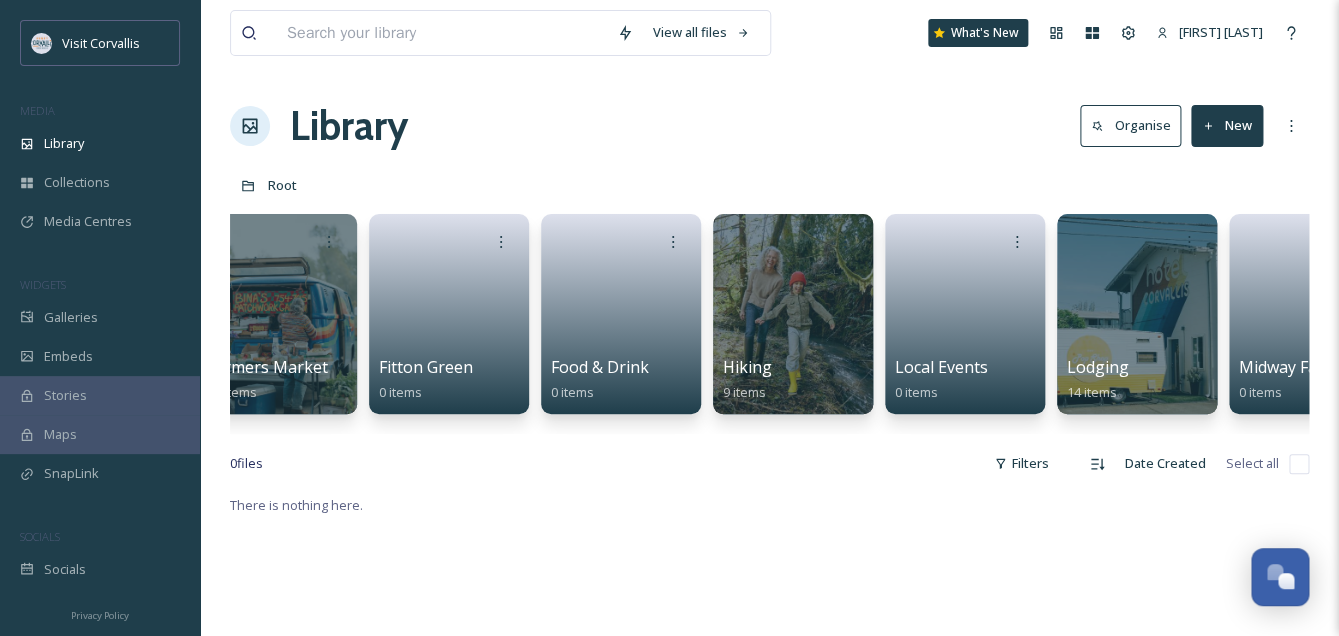 scroll, scrollTop: 0, scrollLeft: 2477, axis: horizontal 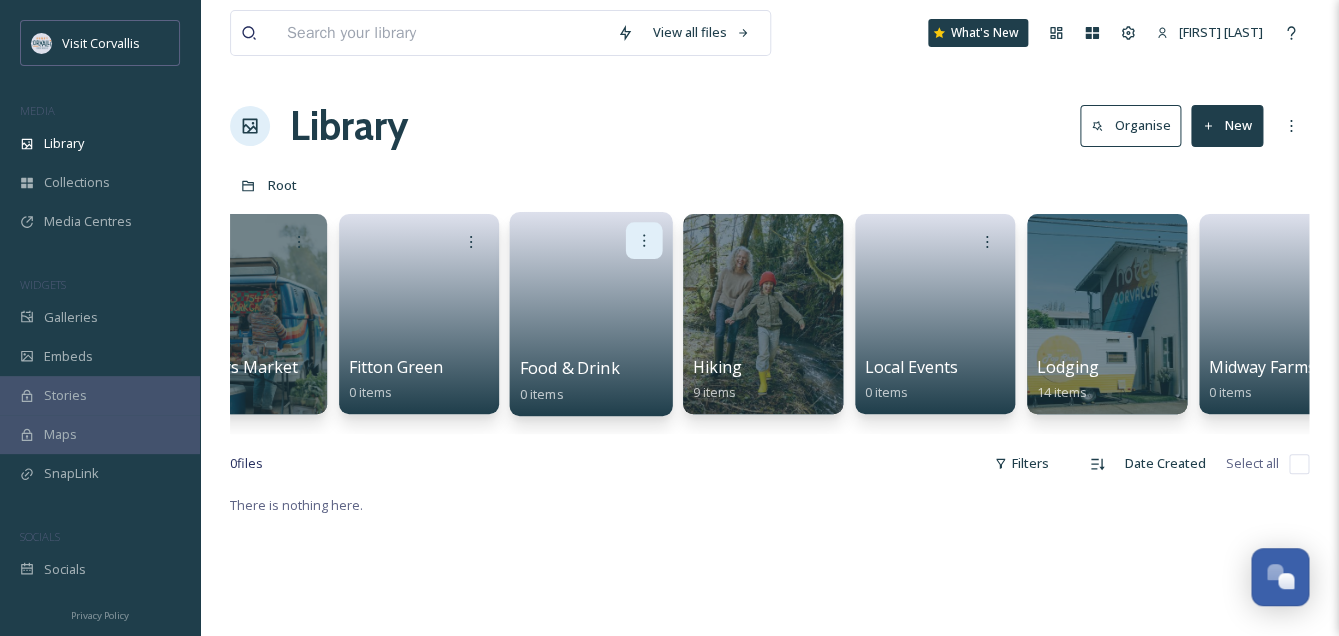 click 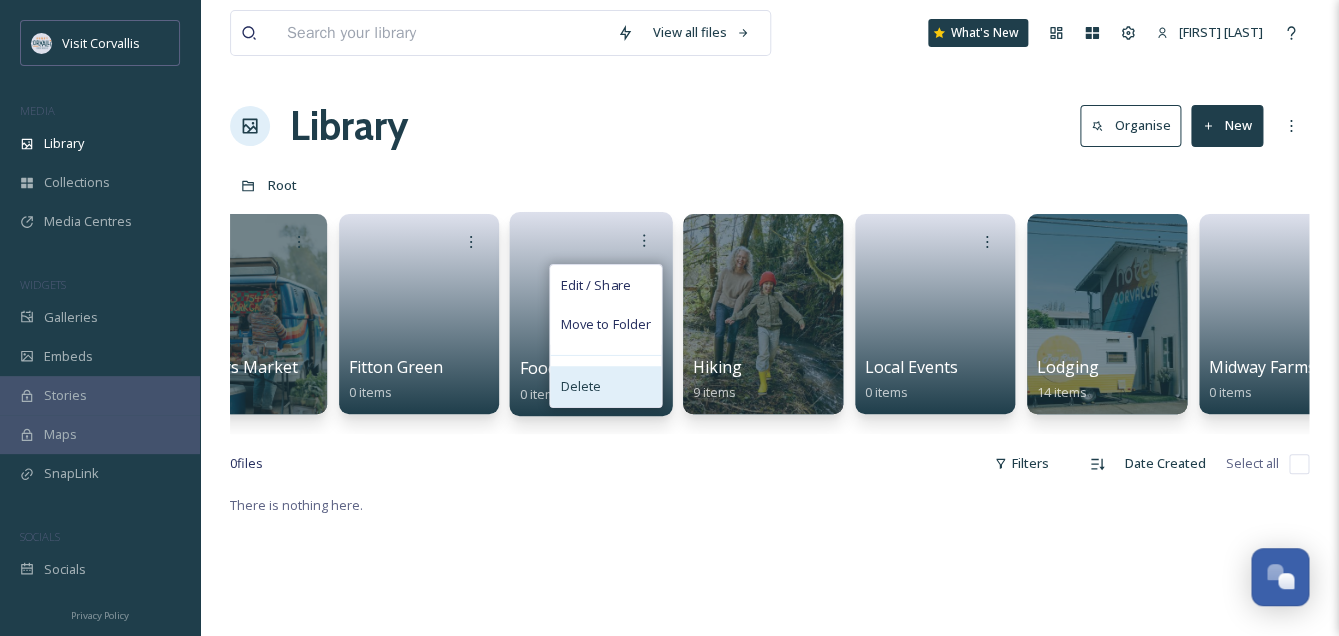 click on "Delete" at bounding box center (605, 386) 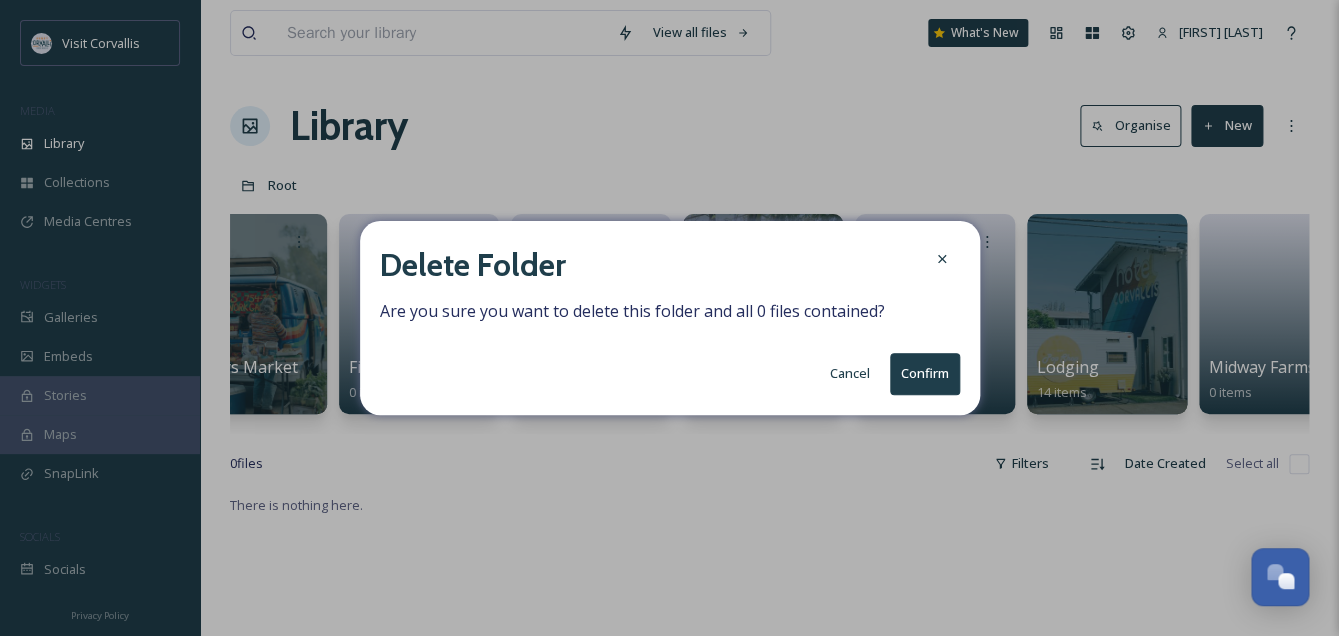 click on "Confirm" at bounding box center (925, 373) 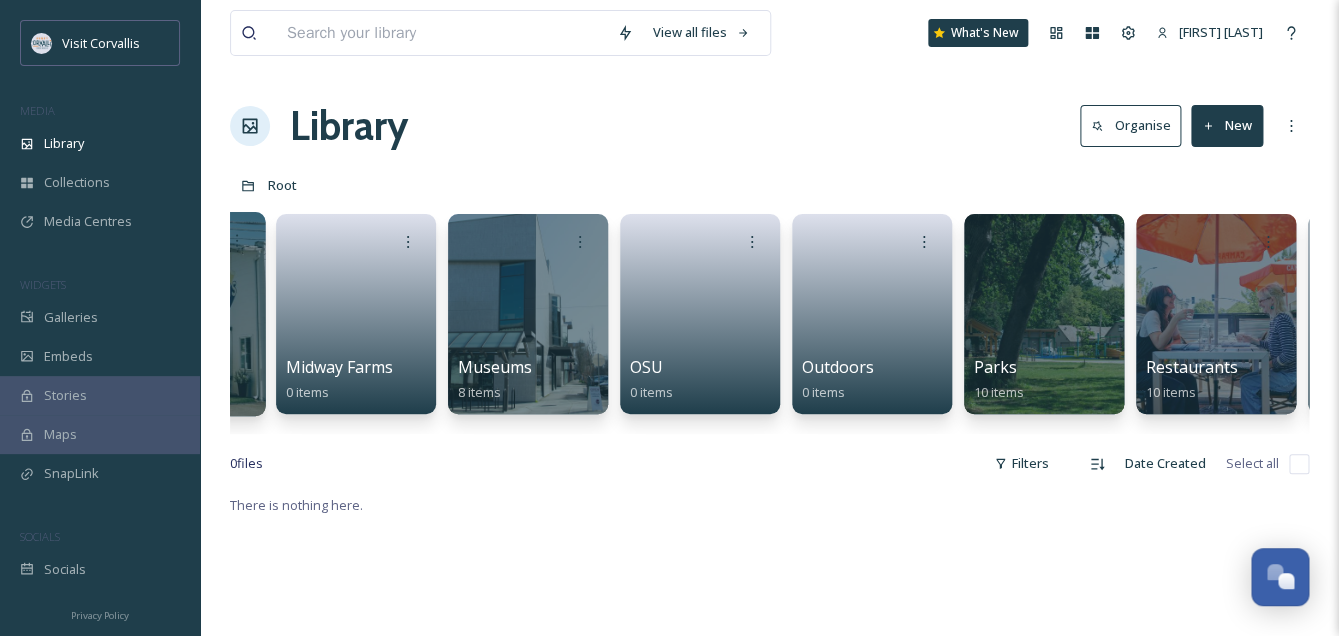 scroll, scrollTop: 0, scrollLeft: 3231, axis: horizontal 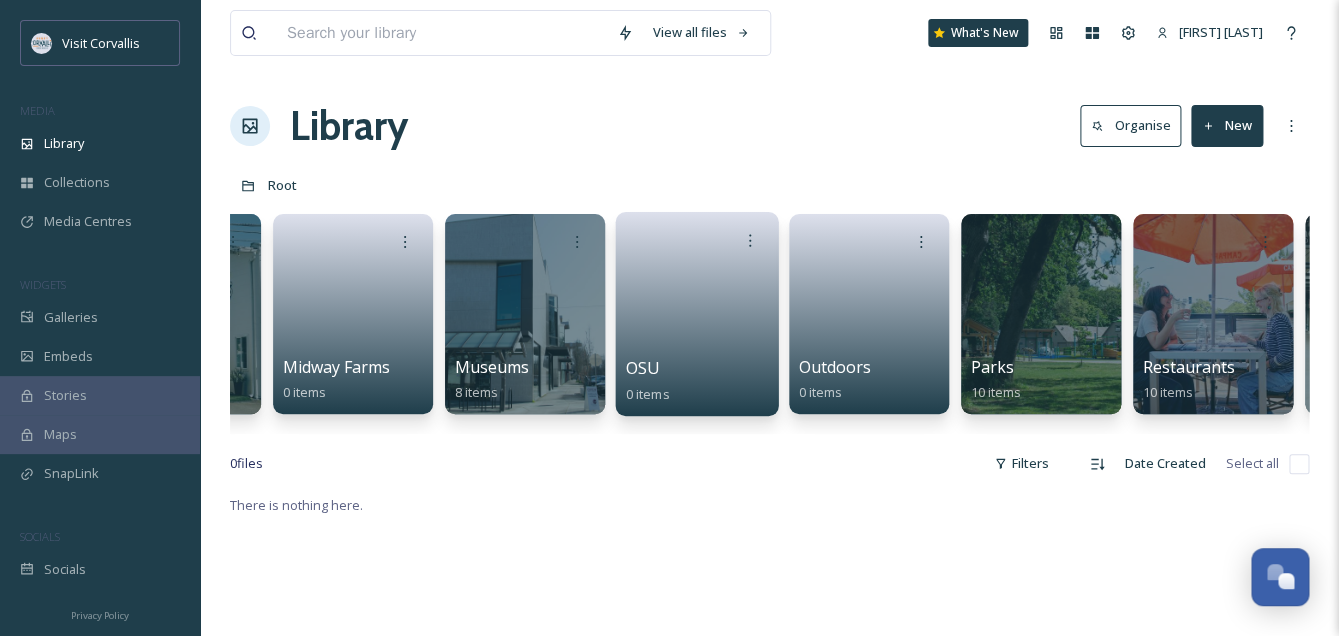 click at bounding box center [697, 307] 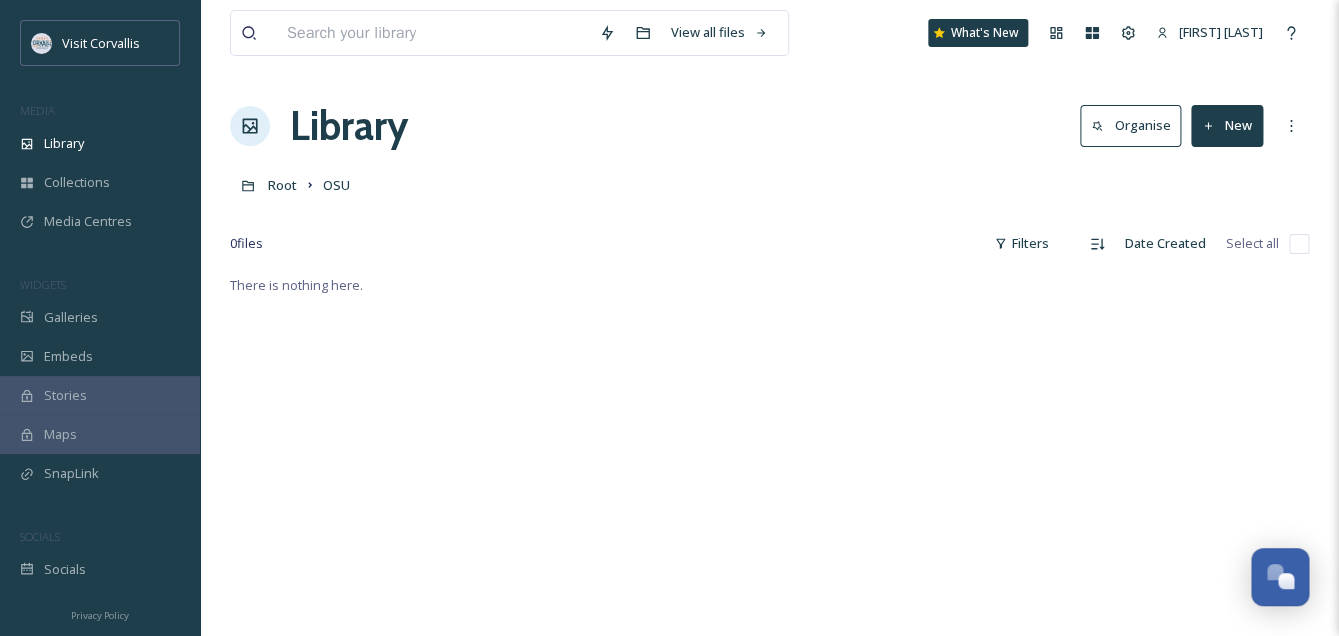 click on "New" at bounding box center (1227, 125) 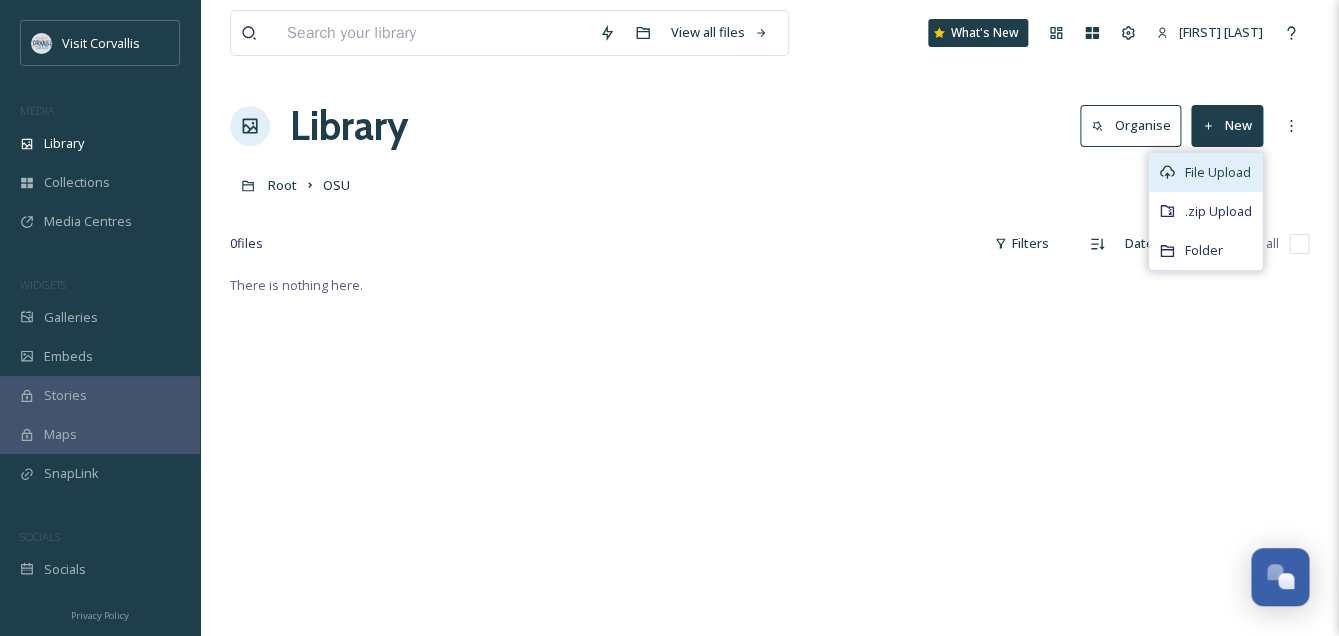 click on "File Upload" at bounding box center [1218, 172] 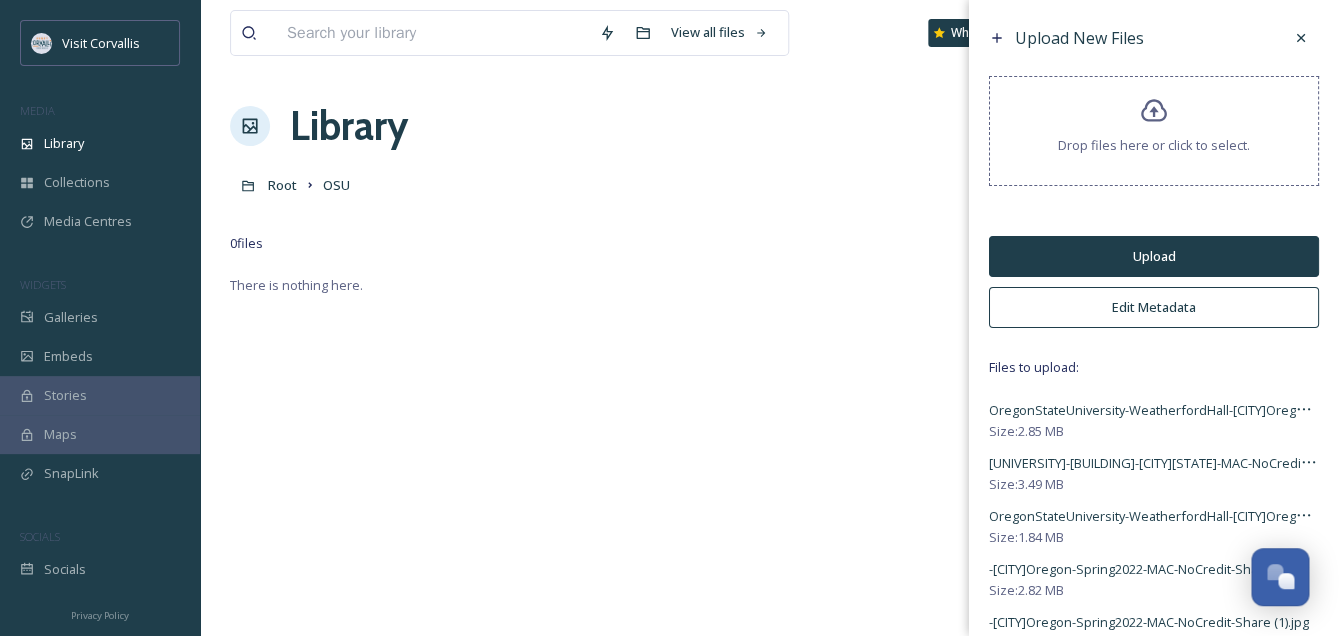 click on "Edit Metadata" at bounding box center [1154, 307] 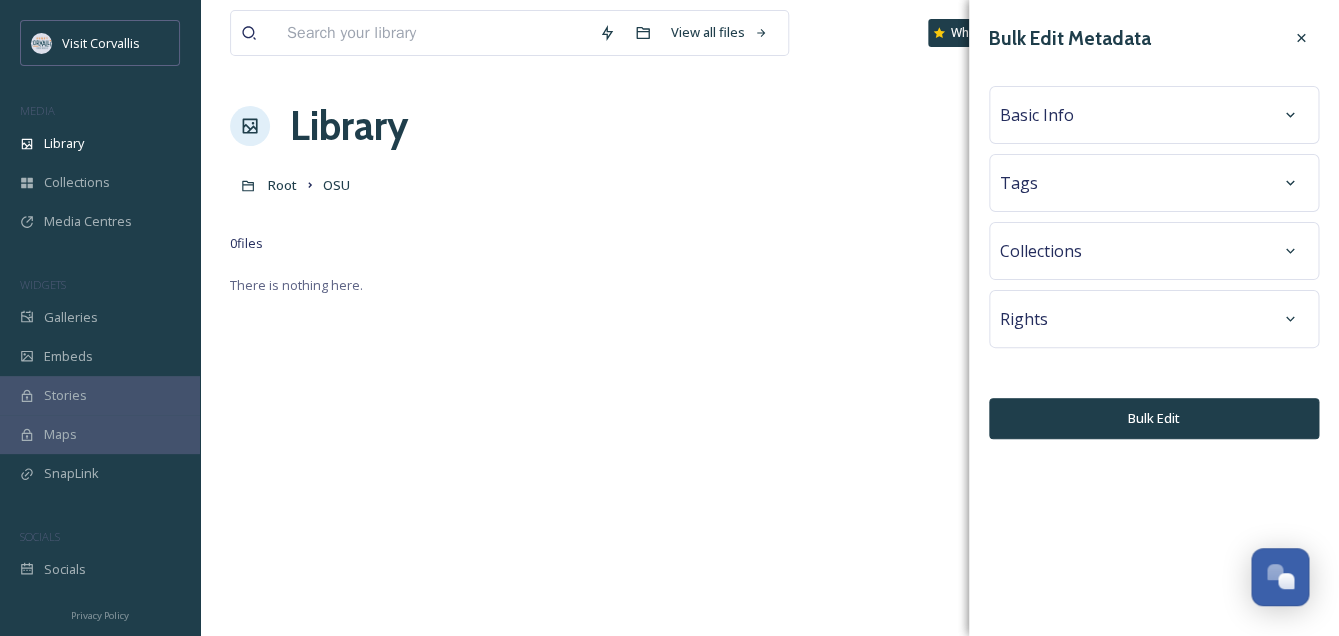 click on "Tags" at bounding box center (1154, 183) 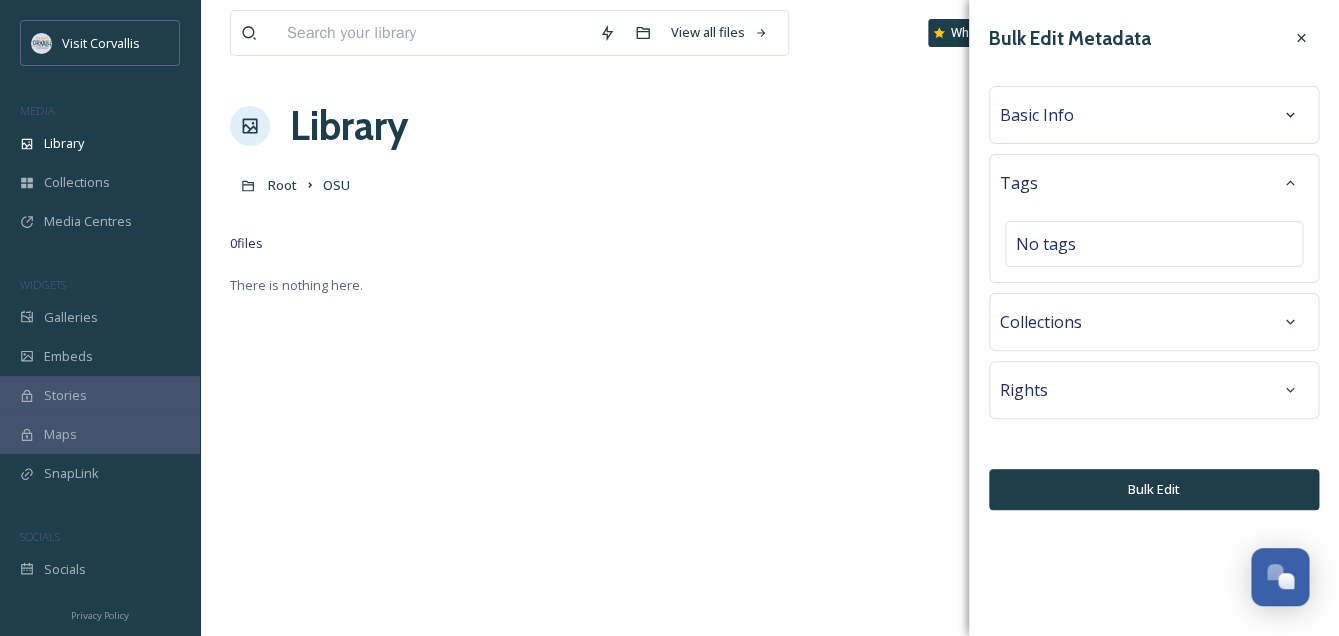 click on "Collections" at bounding box center [1154, 322] 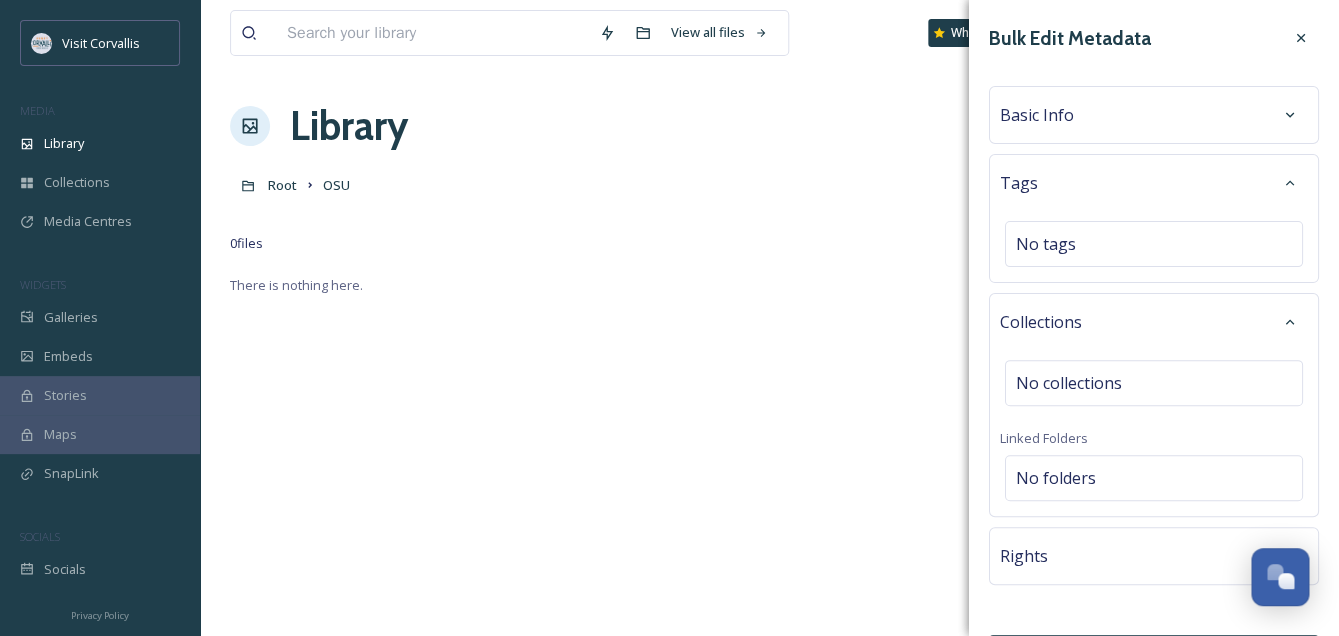 click on "Basic Info" at bounding box center [1037, 115] 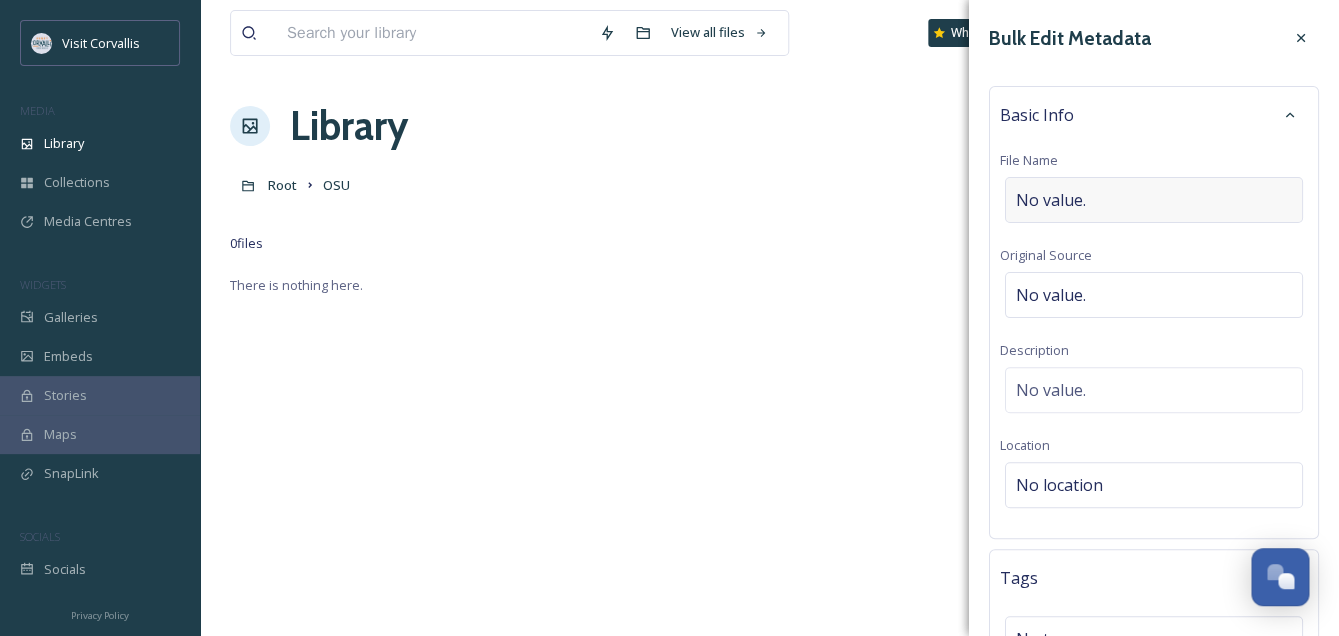 click on "No value." at bounding box center (1051, 200) 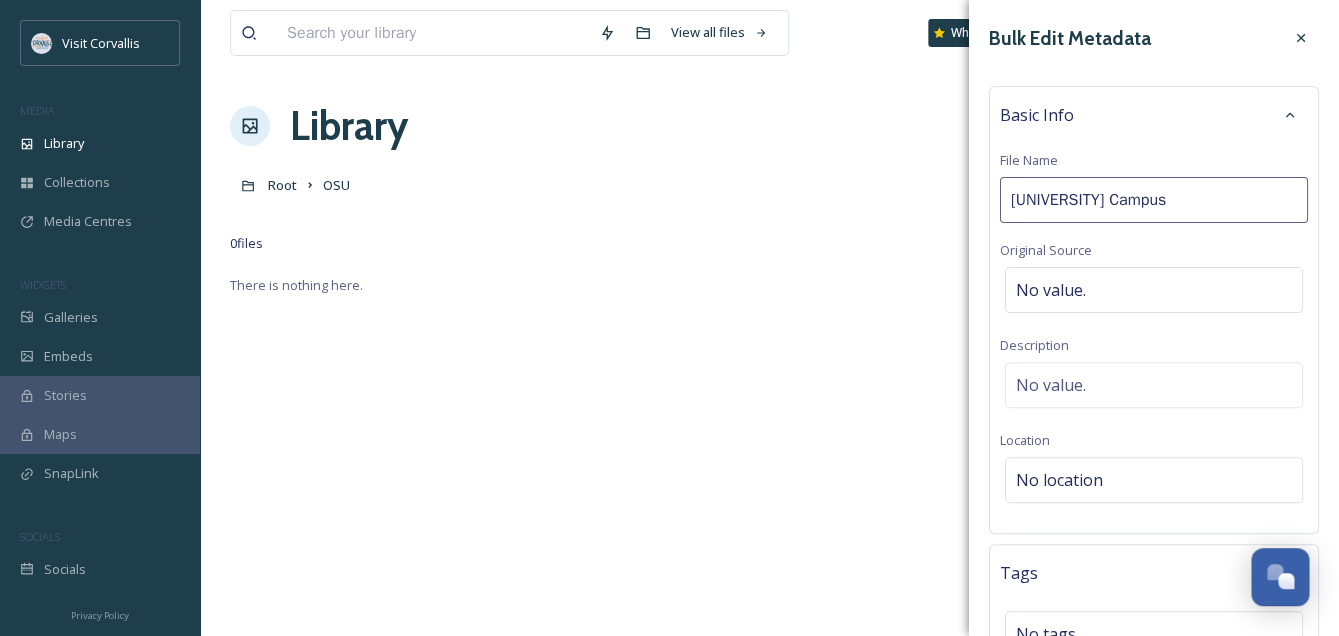 click on "[UNIVERSITY] Campus" at bounding box center [1154, 200] 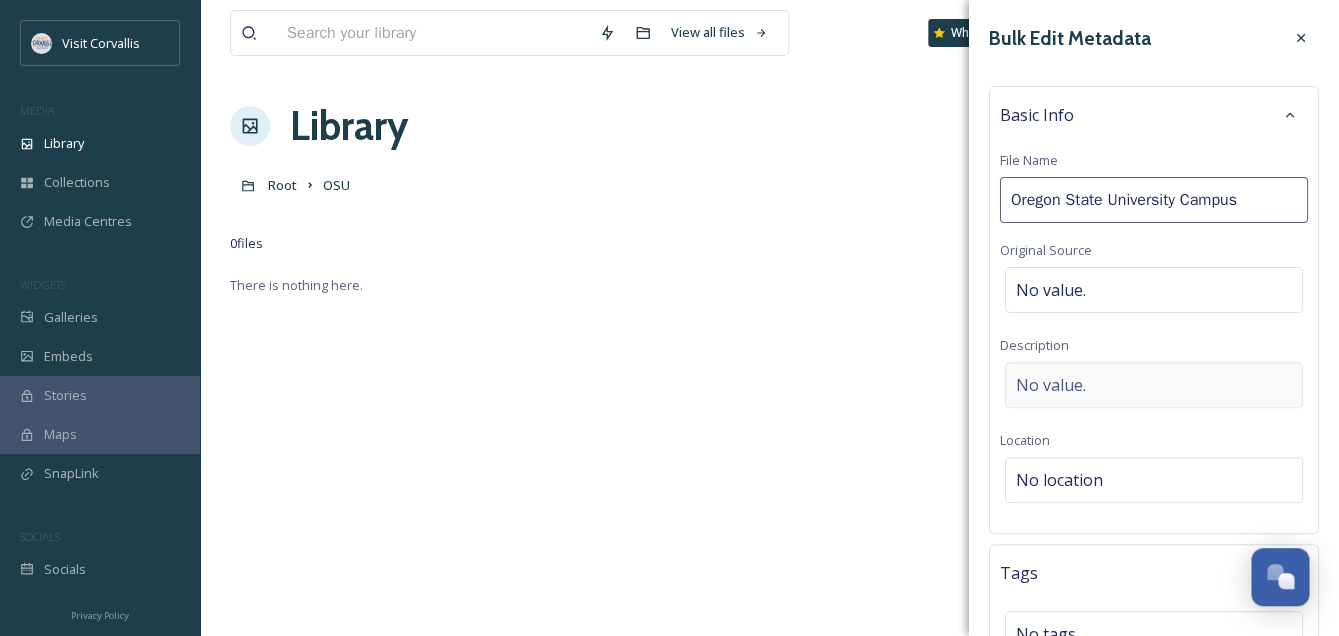 click on "No value. Description No value. Location No location" at bounding box center [1154, 310] 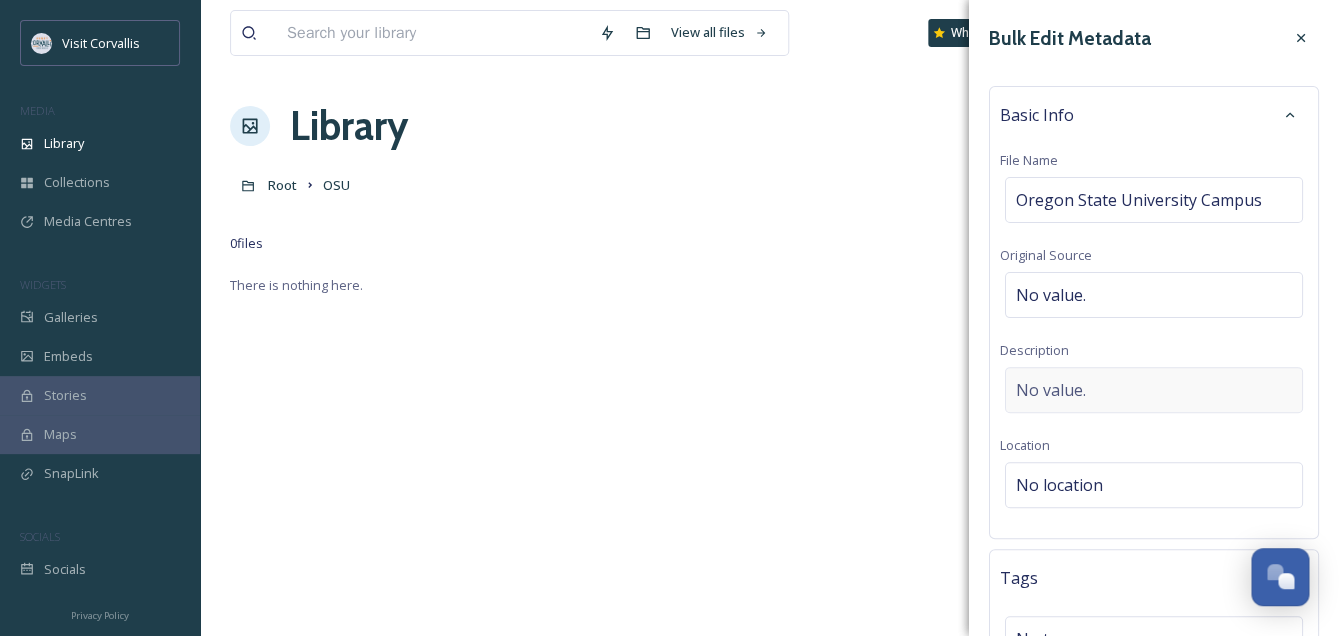 click on "No value." at bounding box center (1154, 390) 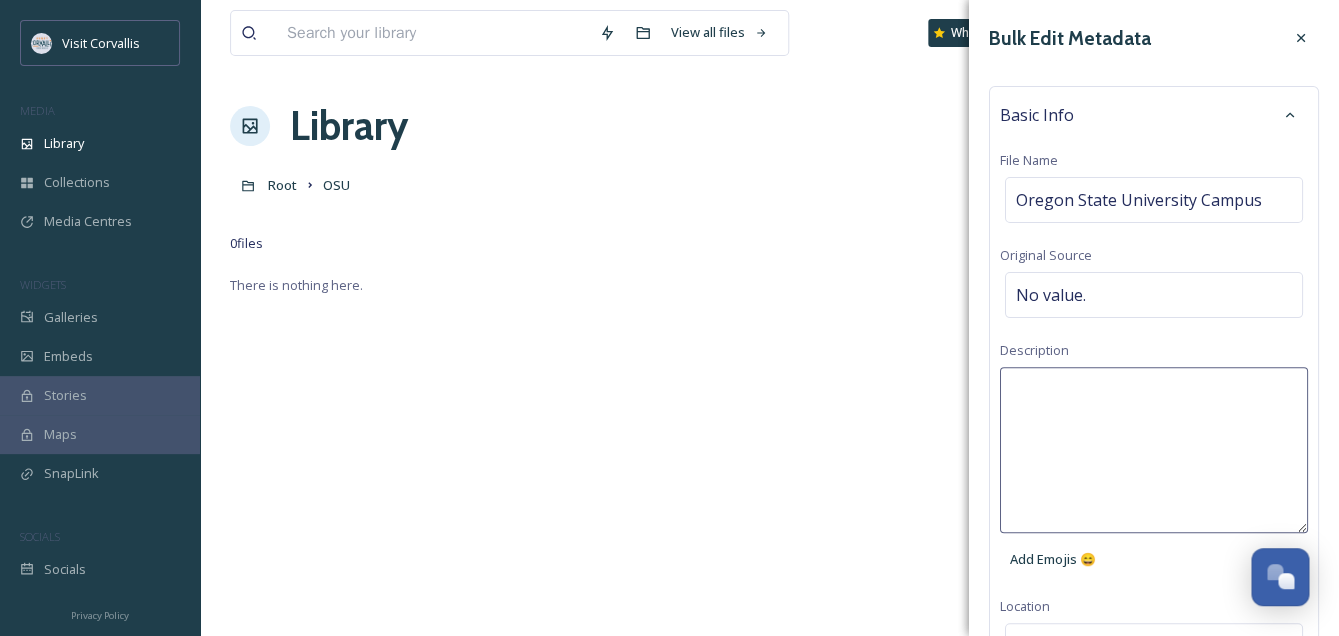 scroll, scrollTop: 323, scrollLeft: 0, axis: vertical 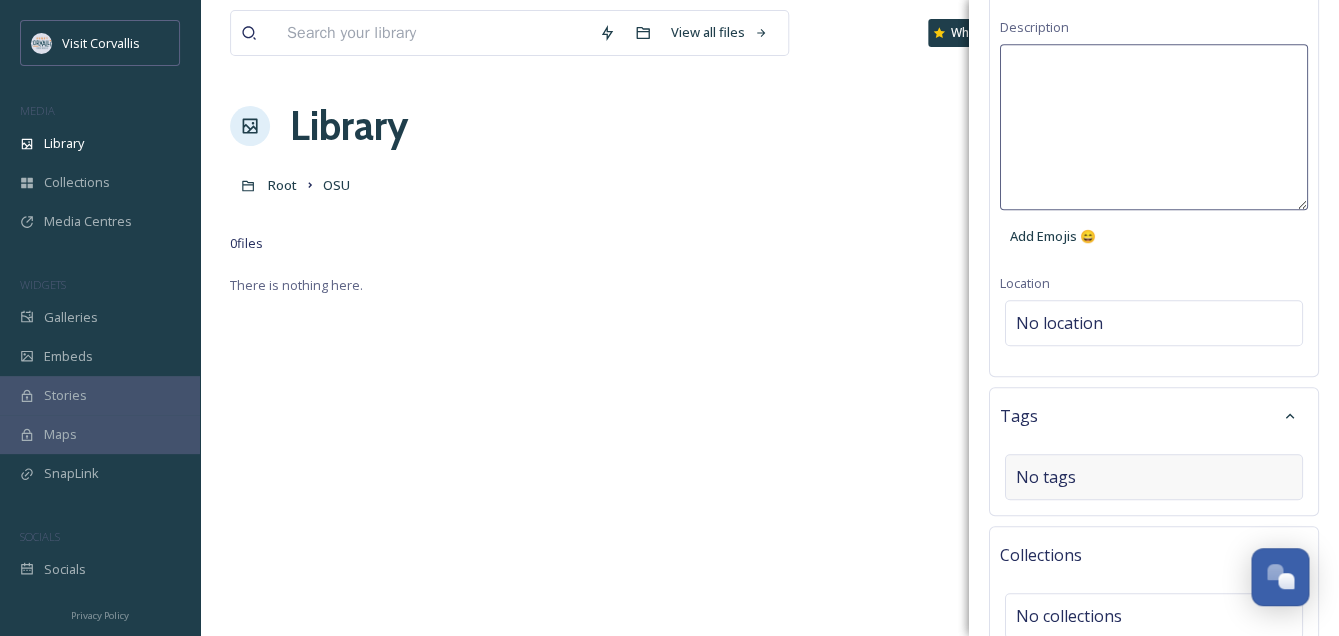 click on "Bulk Edit Metadata Basic Info File Name [STATE] [NAME] Campus Original Source No value. Description Add Emojis 😄 Location No location Tags No tags Collections No collections Linked Folders No folders Rights Bulk Edit" at bounding box center [1154, 303] 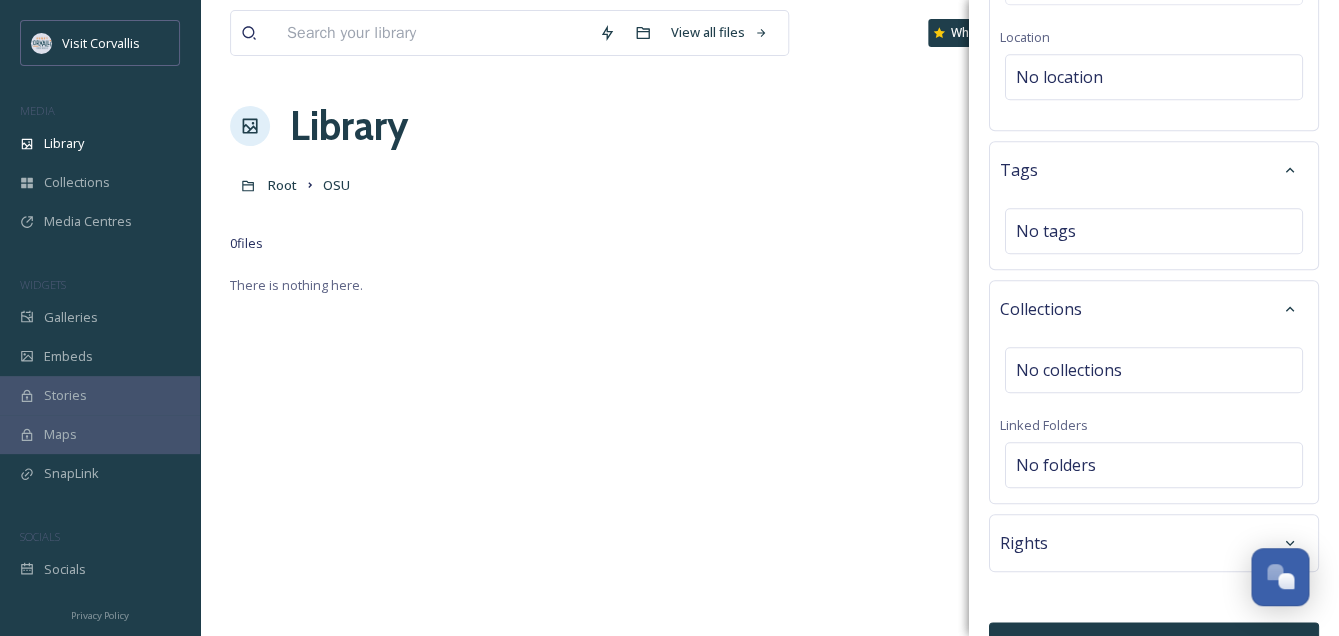 scroll, scrollTop: 442, scrollLeft: 0, axis: vertical 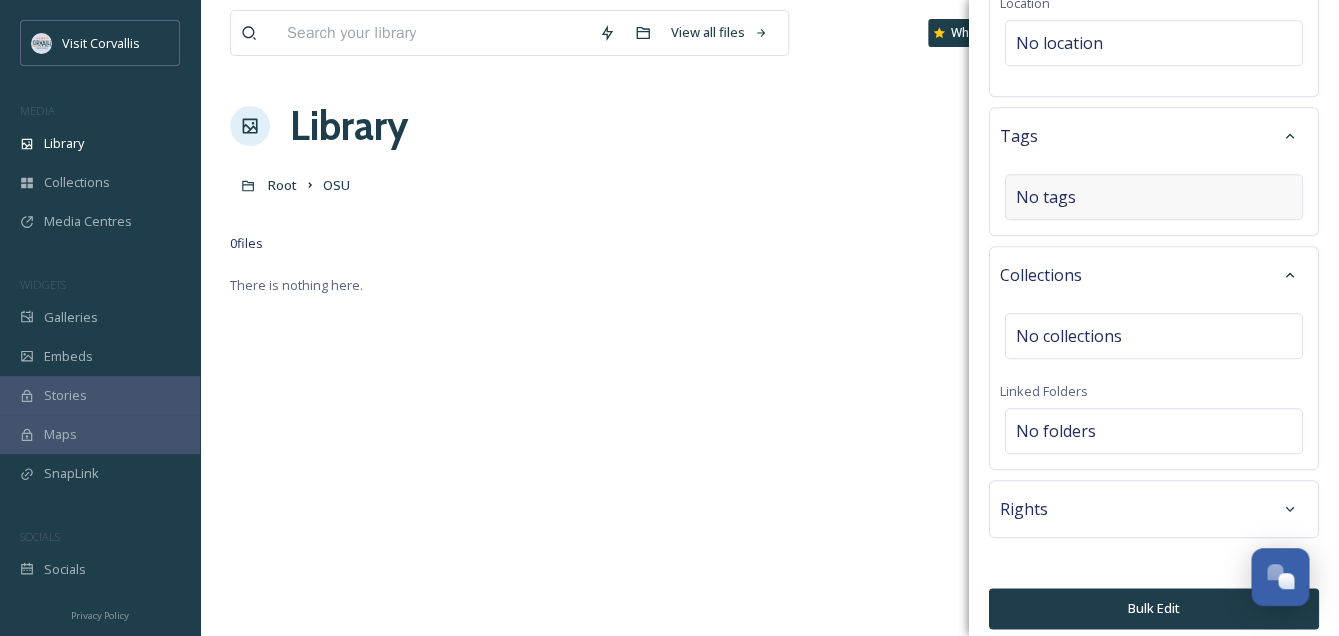 click on "No tags" at bounding box center (1046, 197) 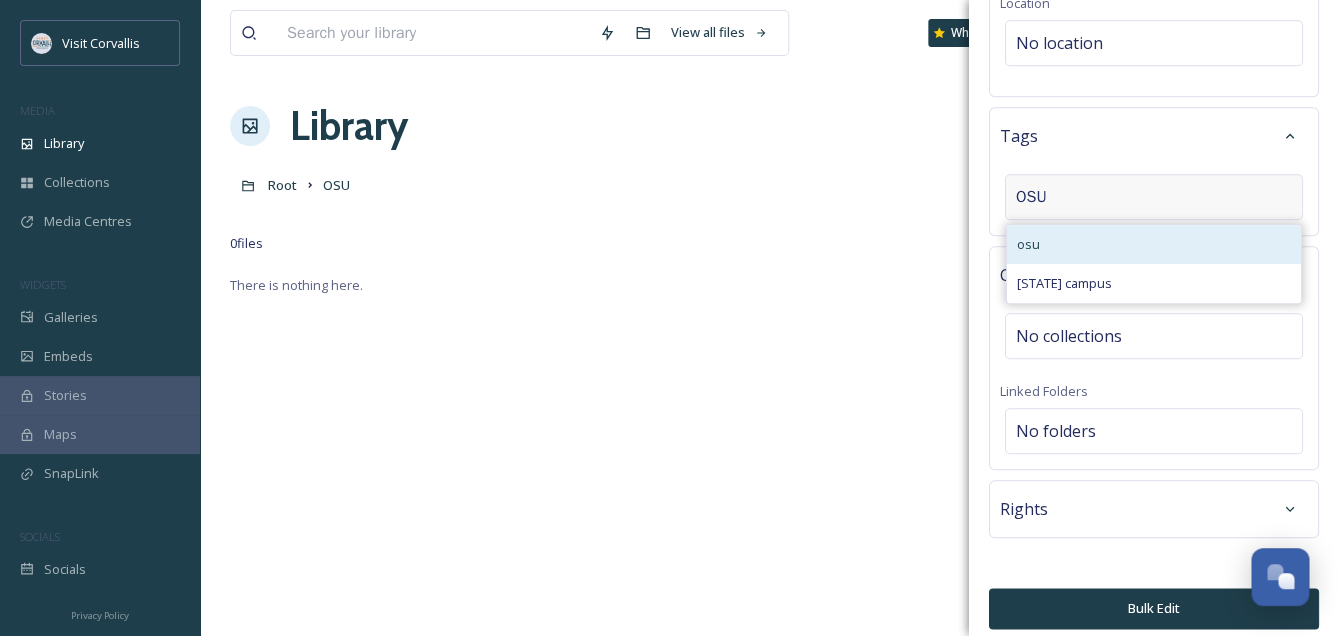 type on "OSU" 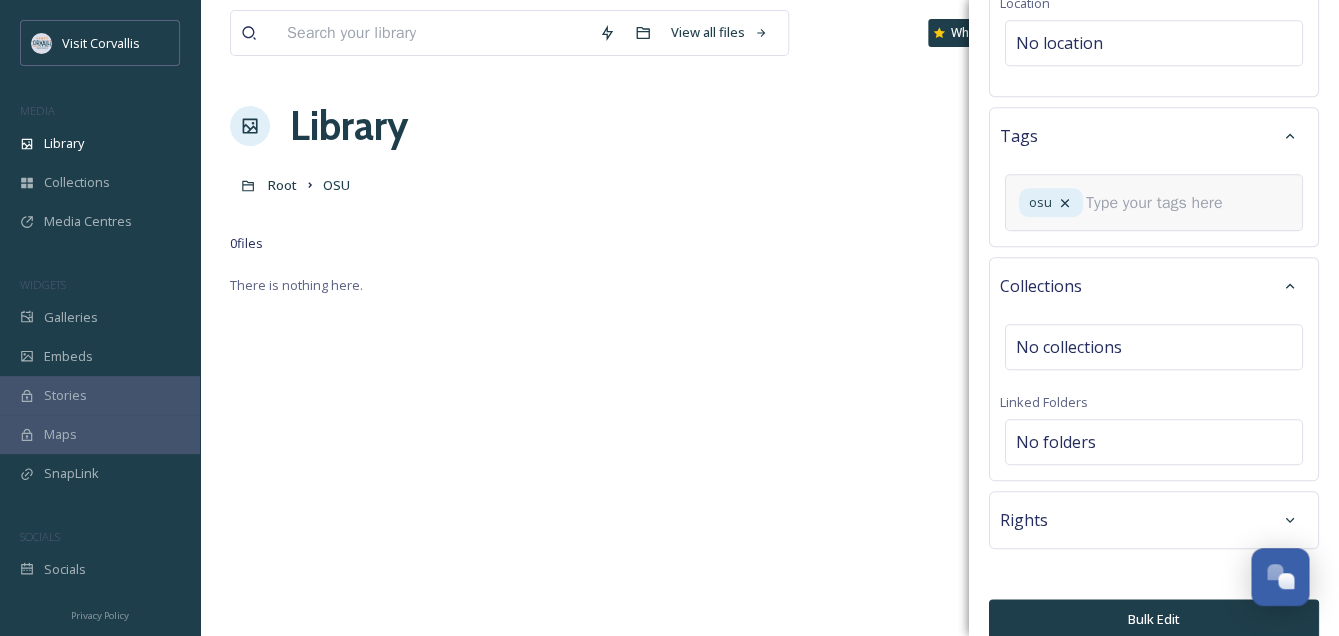 click at bounding box center [1162, 203] 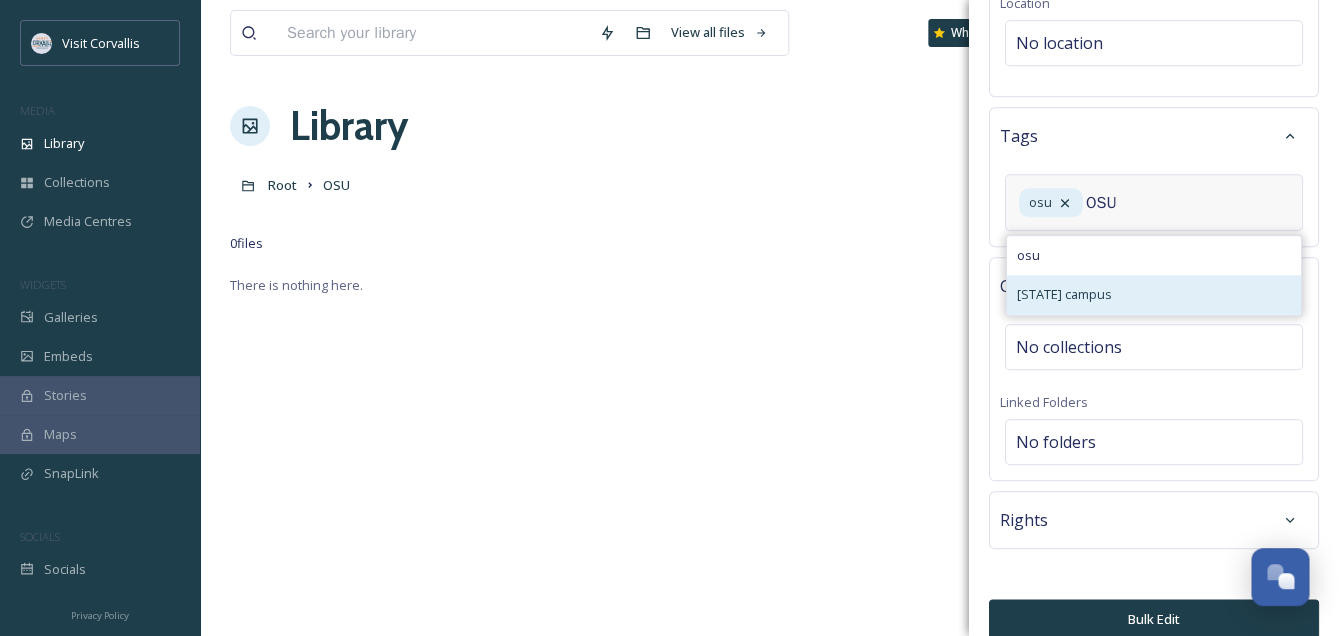 type on "OSU" 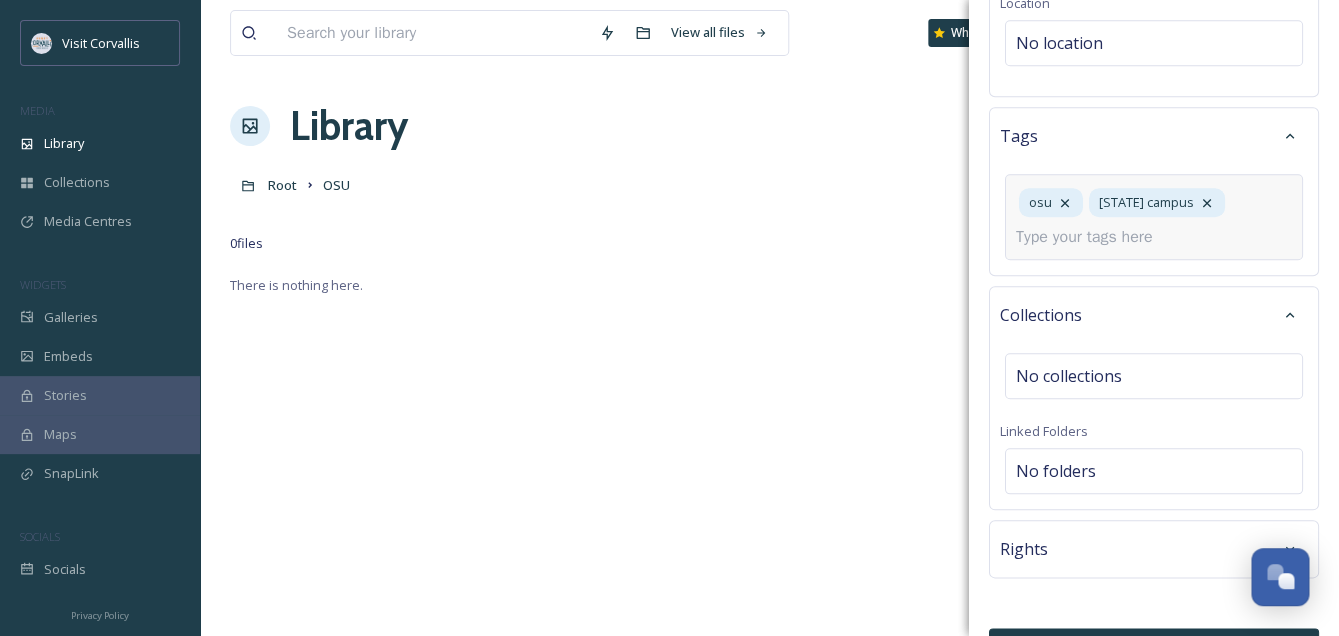 scroll, scrollTop: 495, scrollLeft: 0, axis: vertical 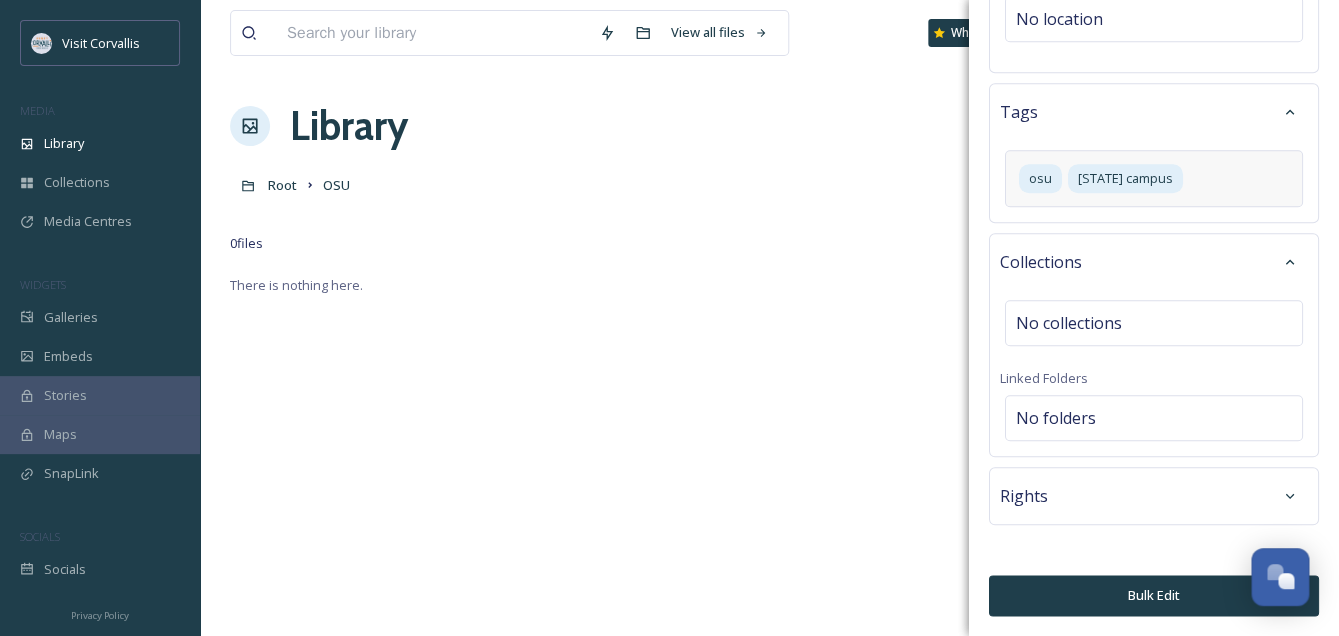 click on "Bulk Edit" at bounding box center (1154, 595) 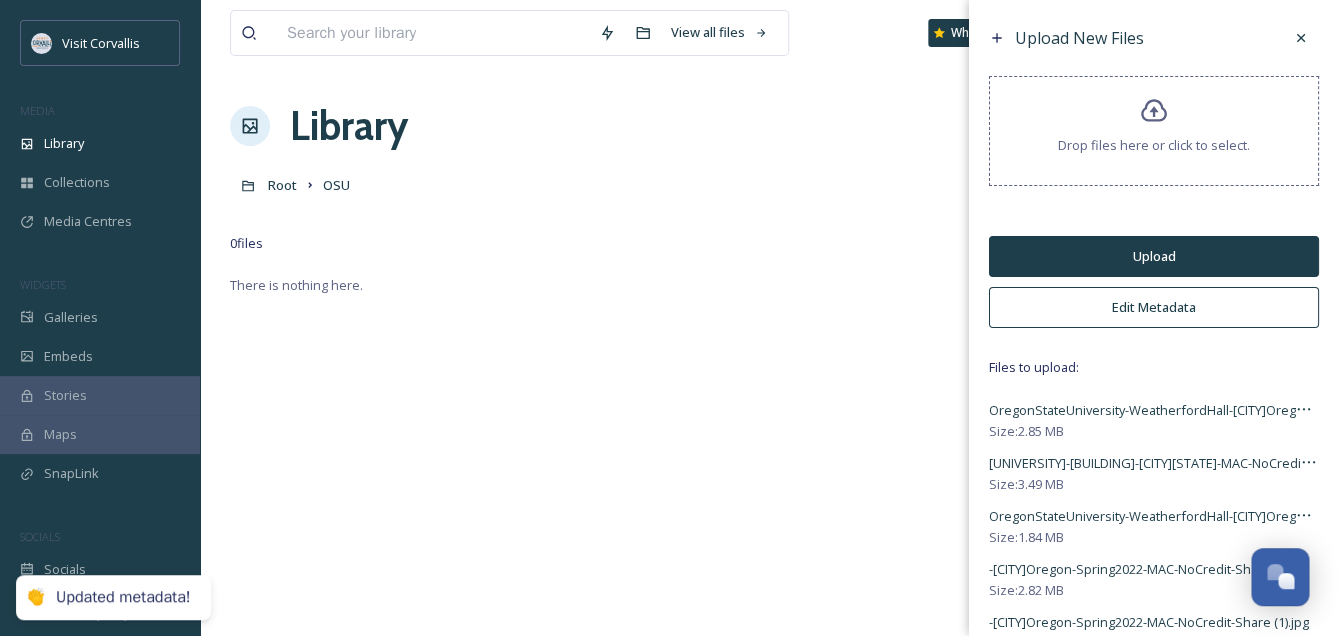 click on "Upload" at bounding box center (1154, 256) 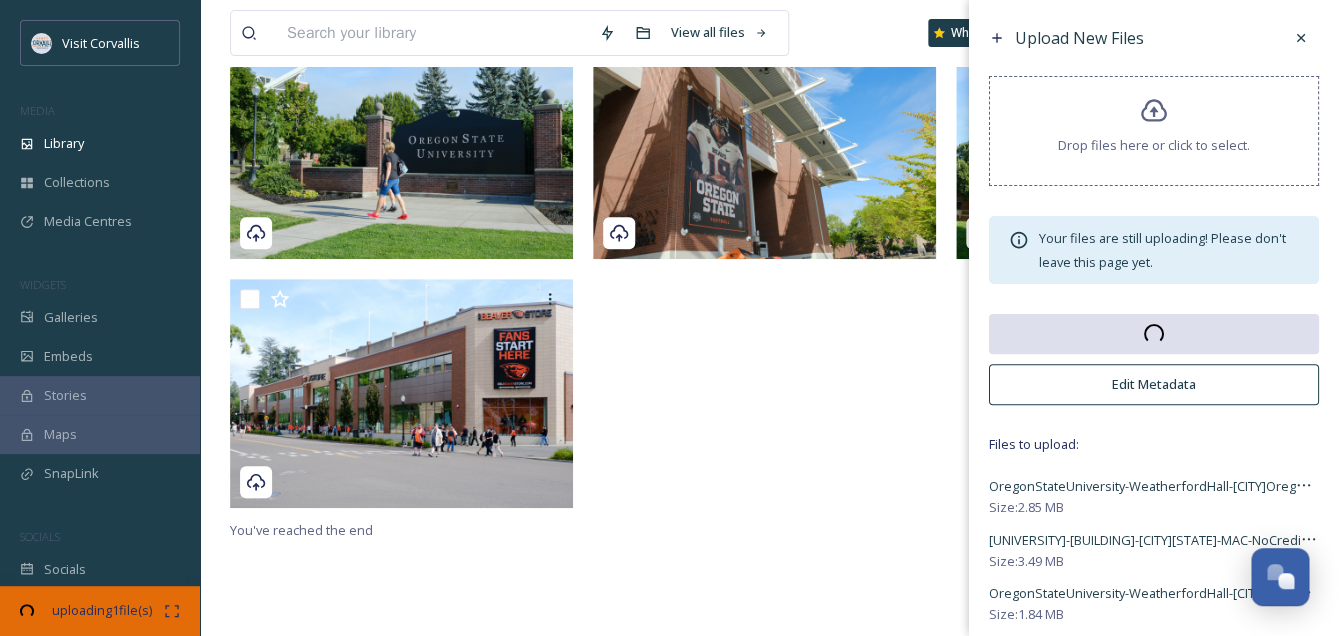 scroll, scrollTop: 248, scrollLeft: 0, axis: vertical 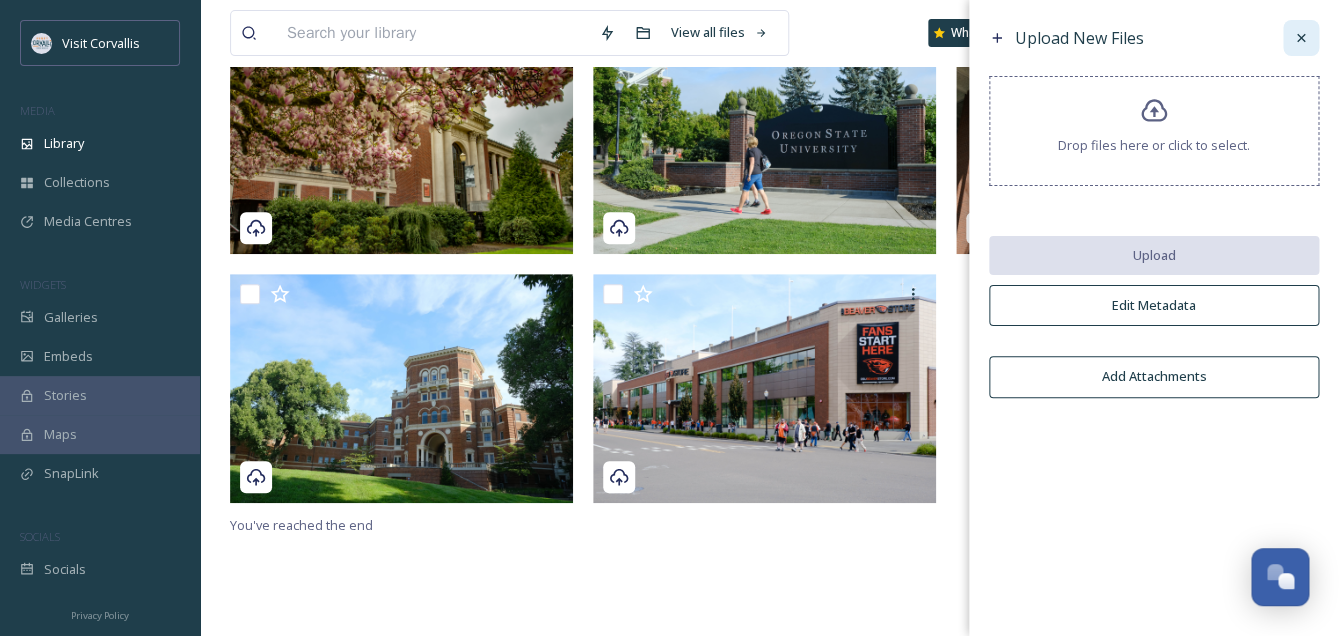 click at bounding box center (1301, 38) 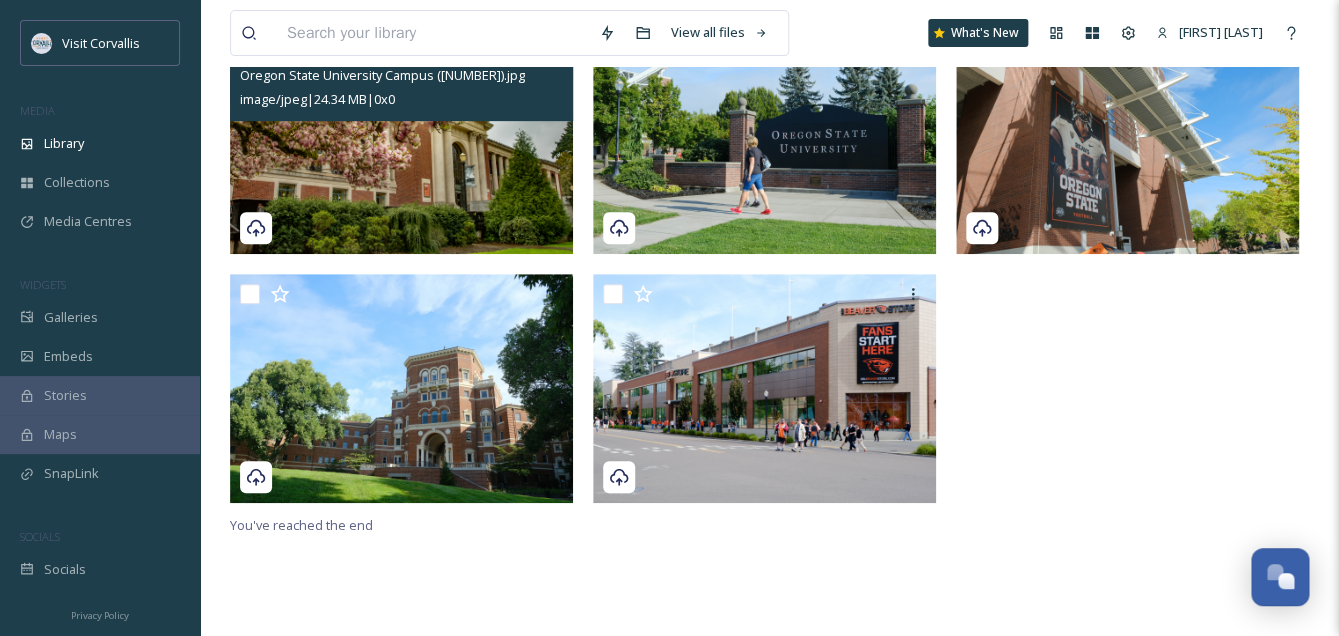 scroll, scrollTop: 0, scrollLeft: 0, axis: both 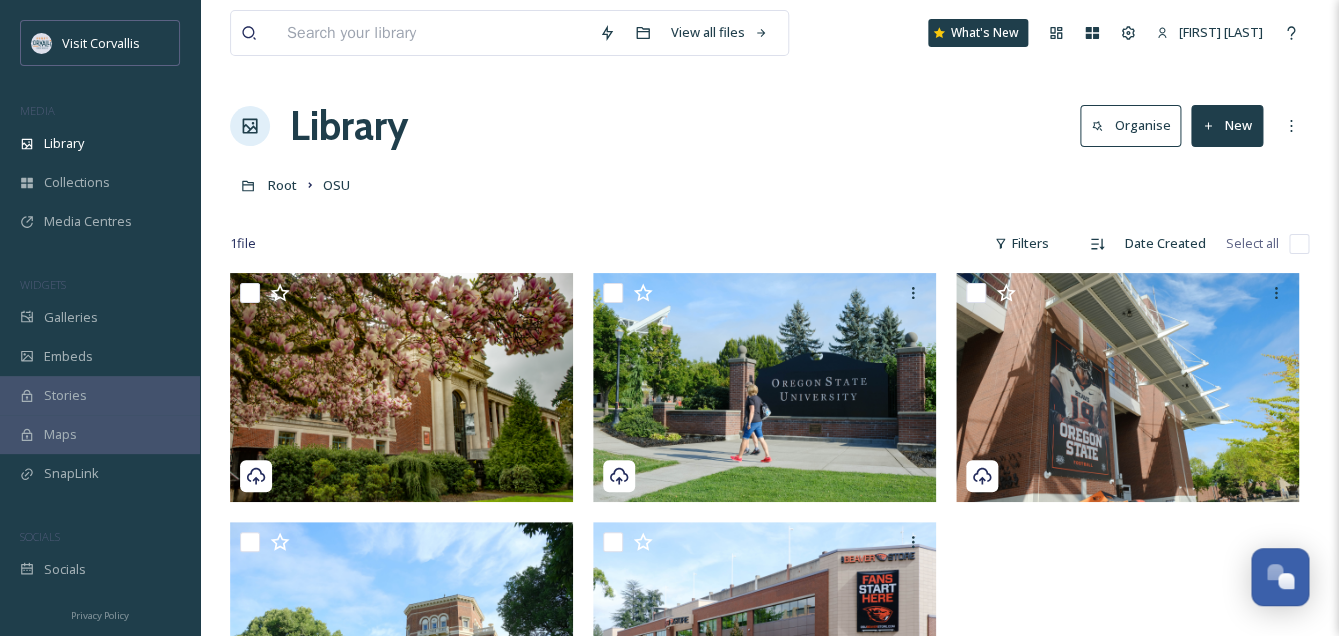 click on "Library Organise New" at bounding box center (769, 126) 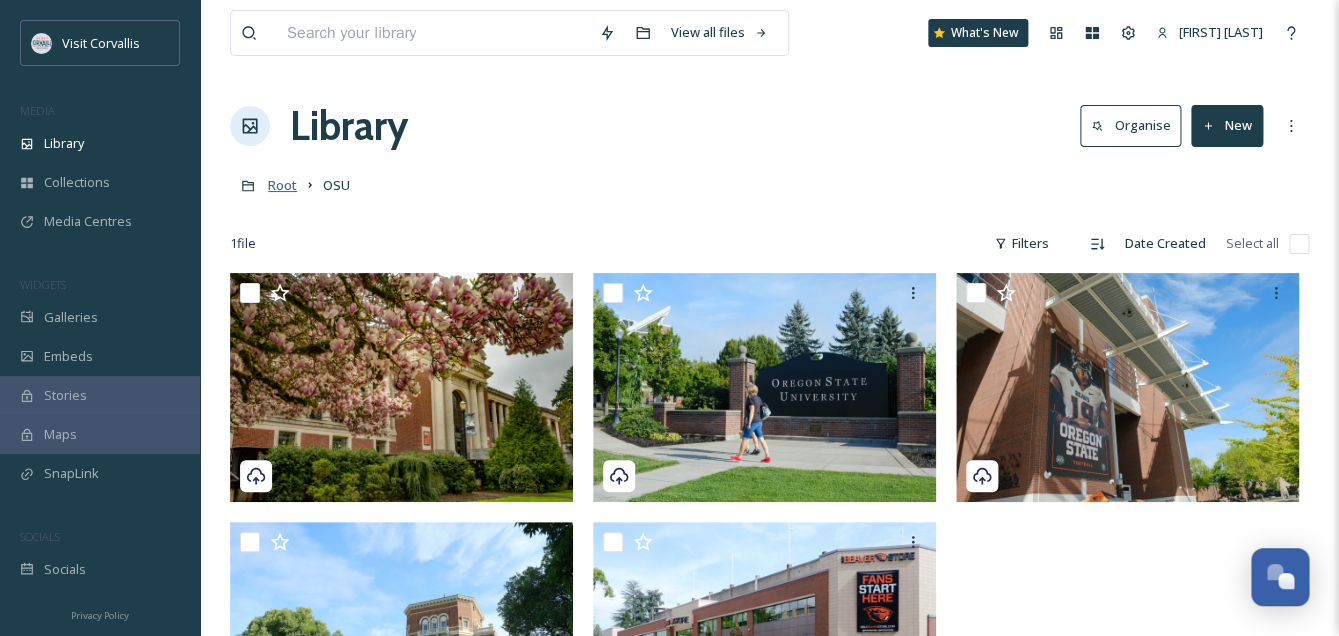 click on "Root" at bounding box center [282, 185] 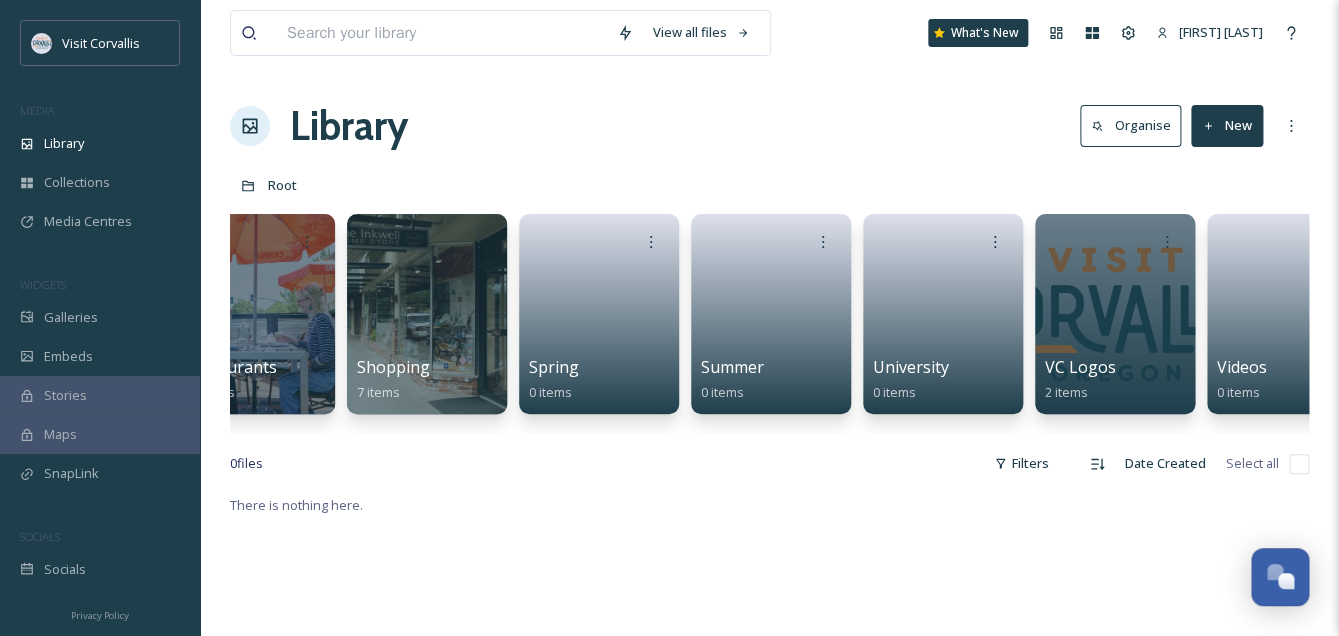 scroll, scrollTop: 0, scrollLeft: 4205, axis: horizontal 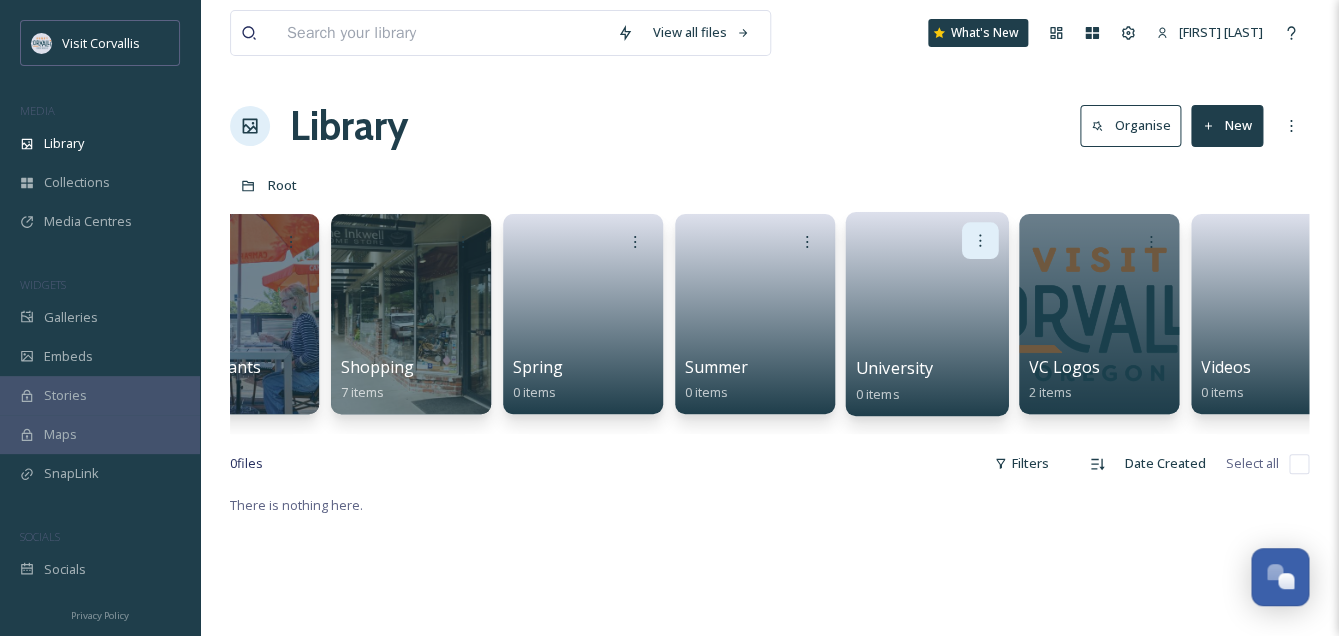 click 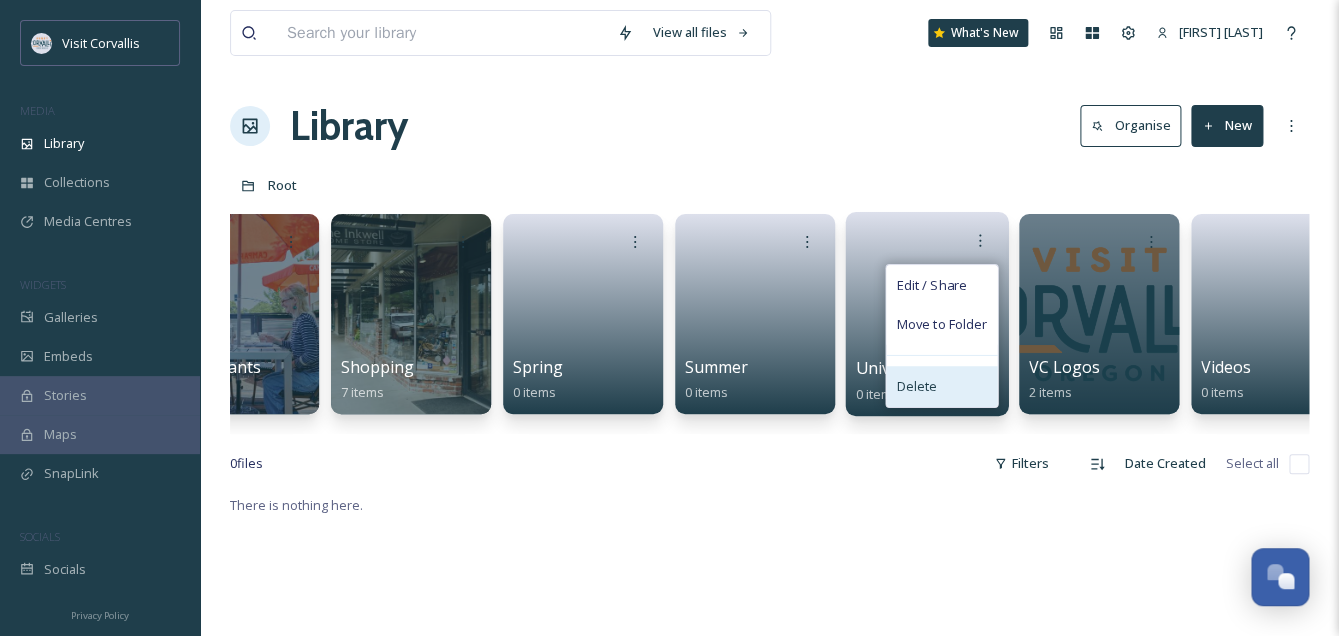 click on "Delete" at bounding box center [941, 386] 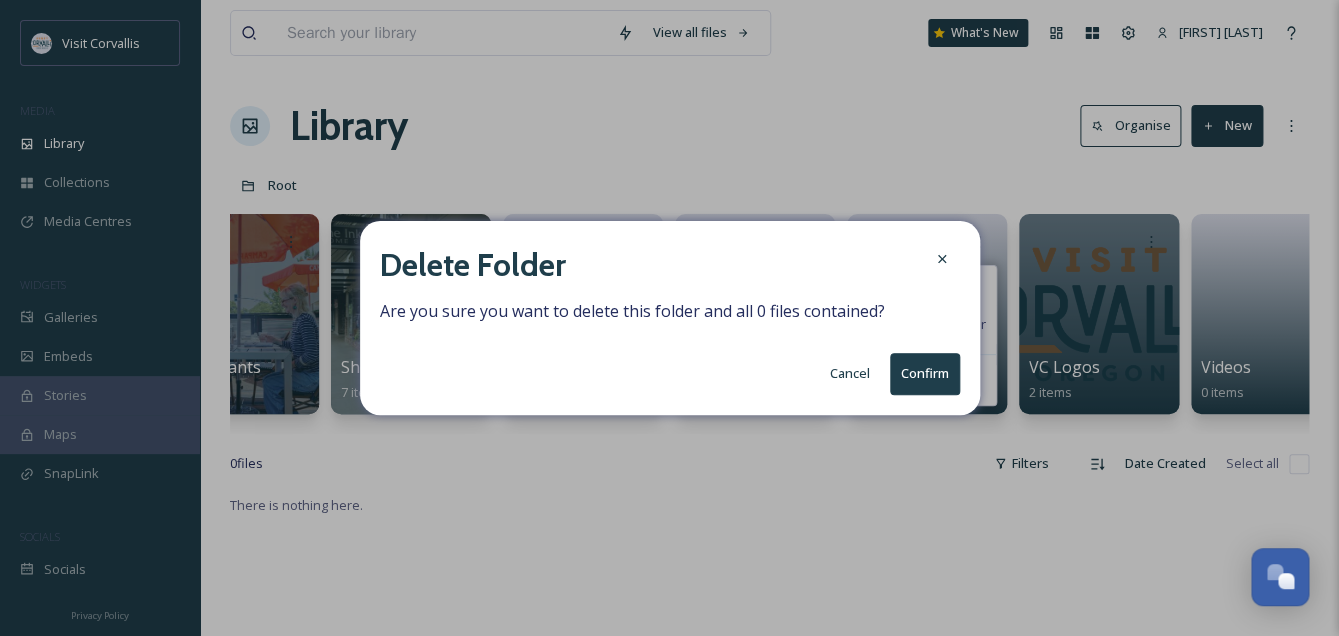 click on "Confirm" at bounding box center [925, 373] 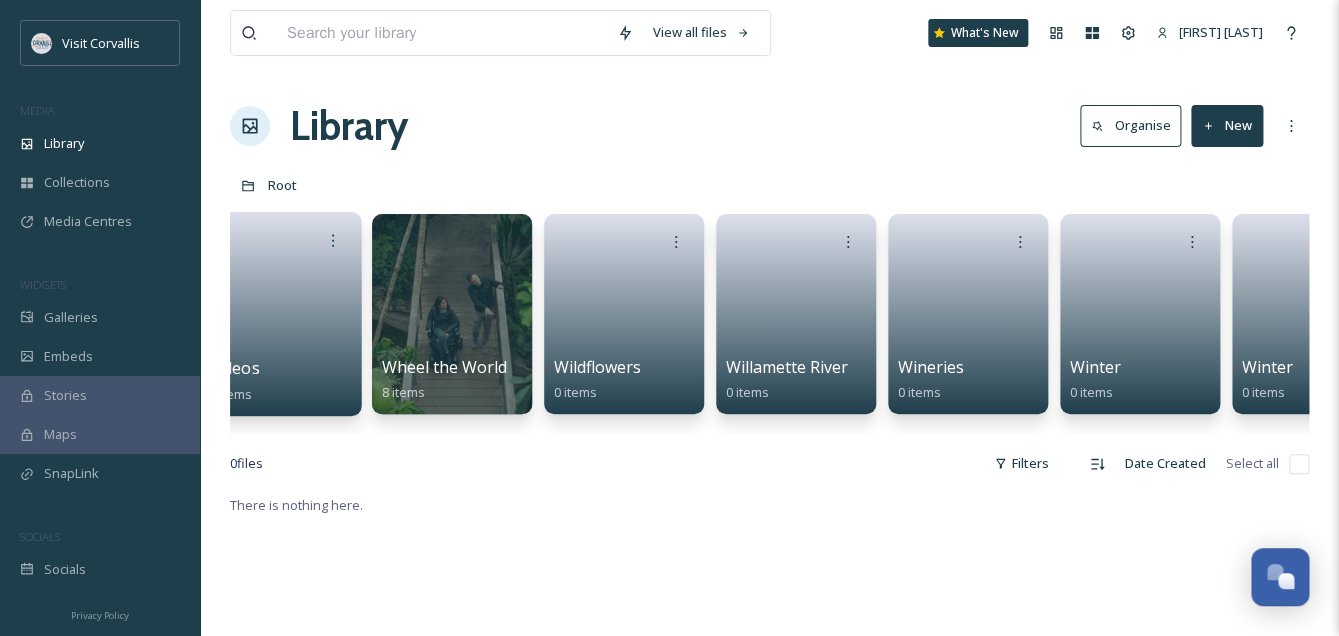 scroll, scrollTop: 0, scrollLeft: 5114, axis: horizontal 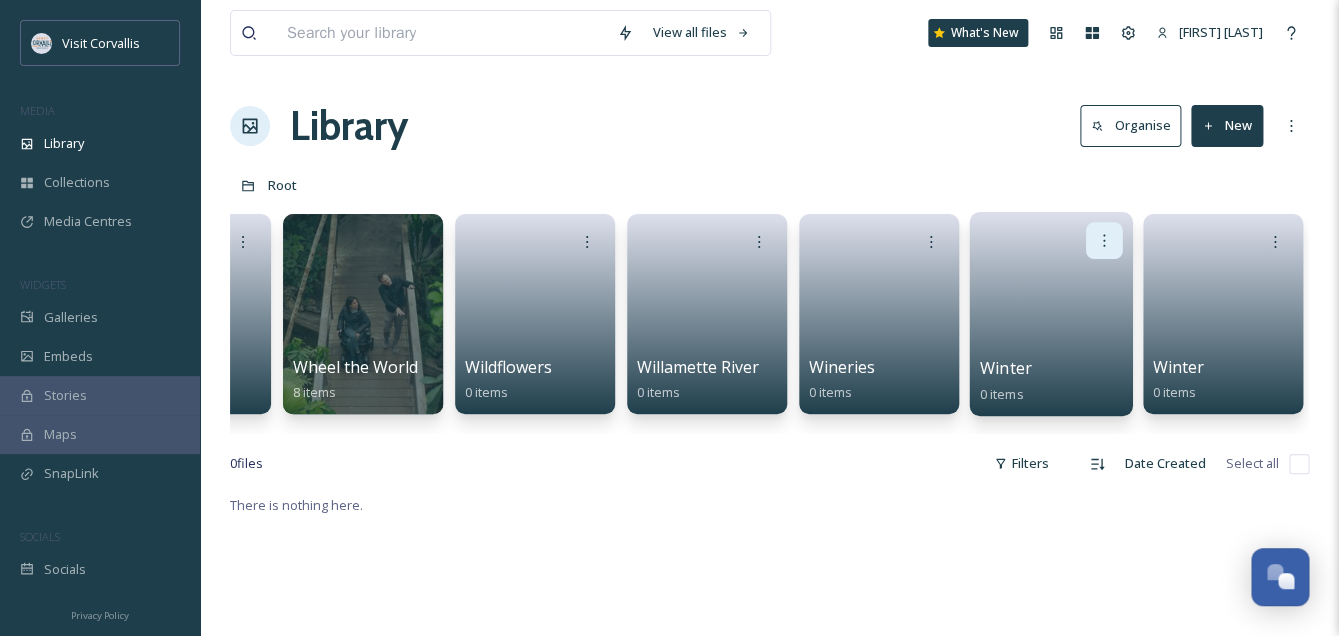 click 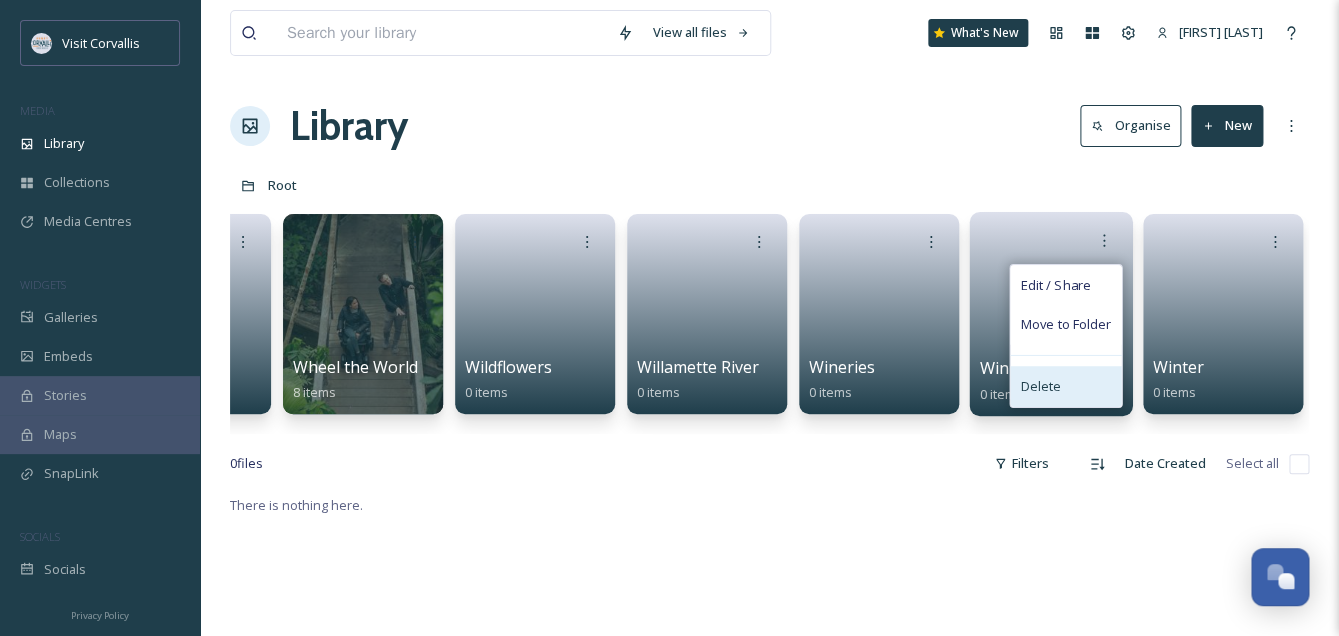 click on "Delete" at bounding box center (1065, 386) 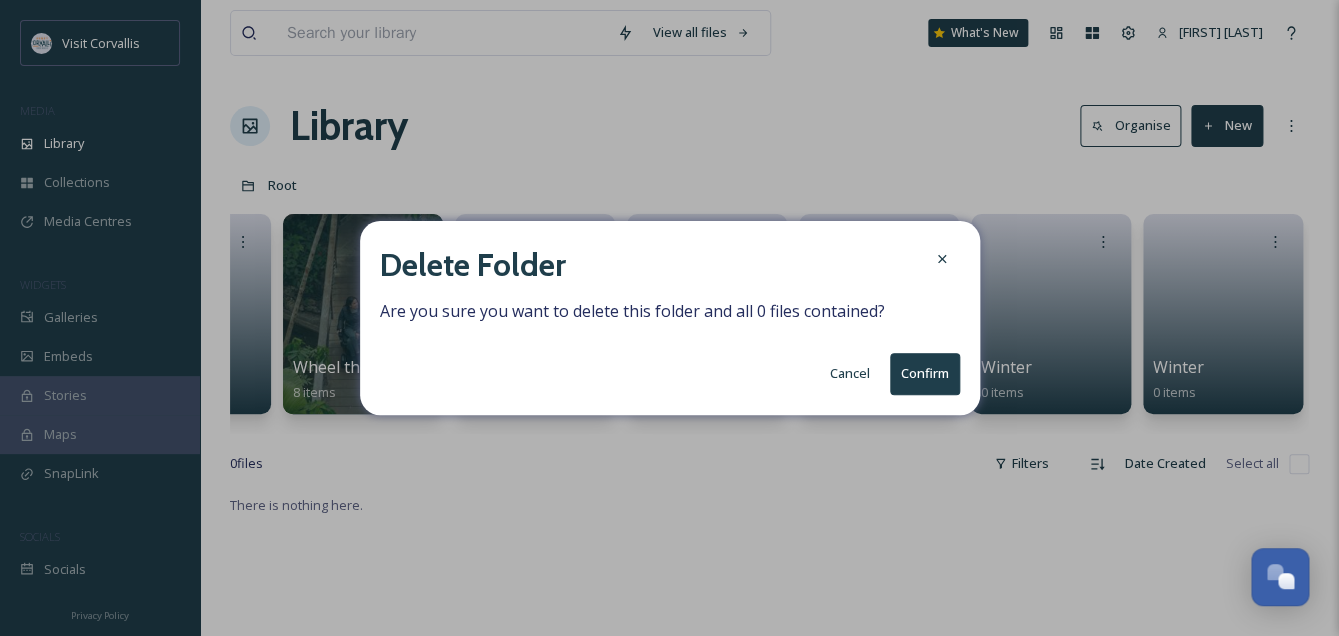 click on "Confirm" at bounding box center [925, 373] 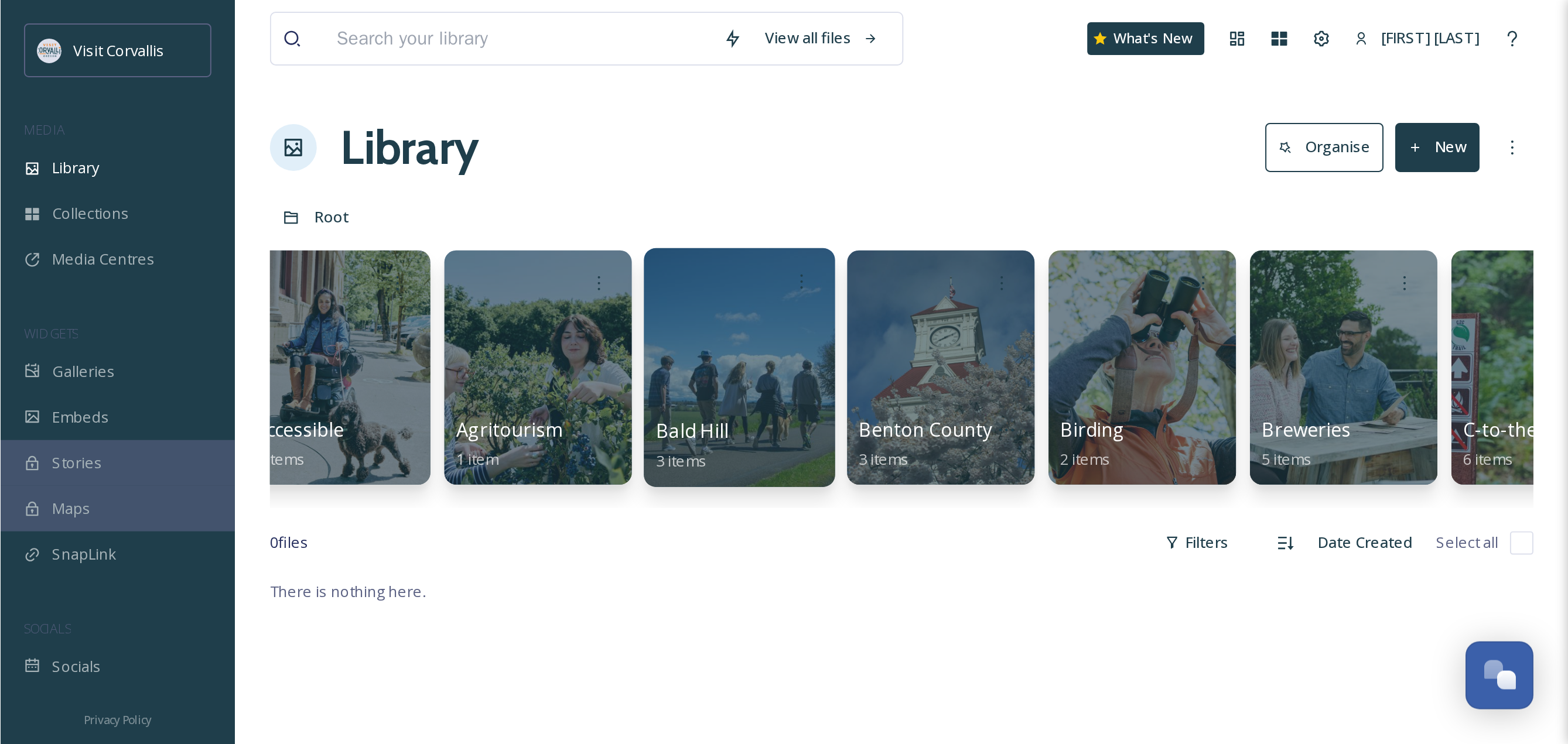 scroll, scrollTop: 0, scrollLeft: 0, axis: both 